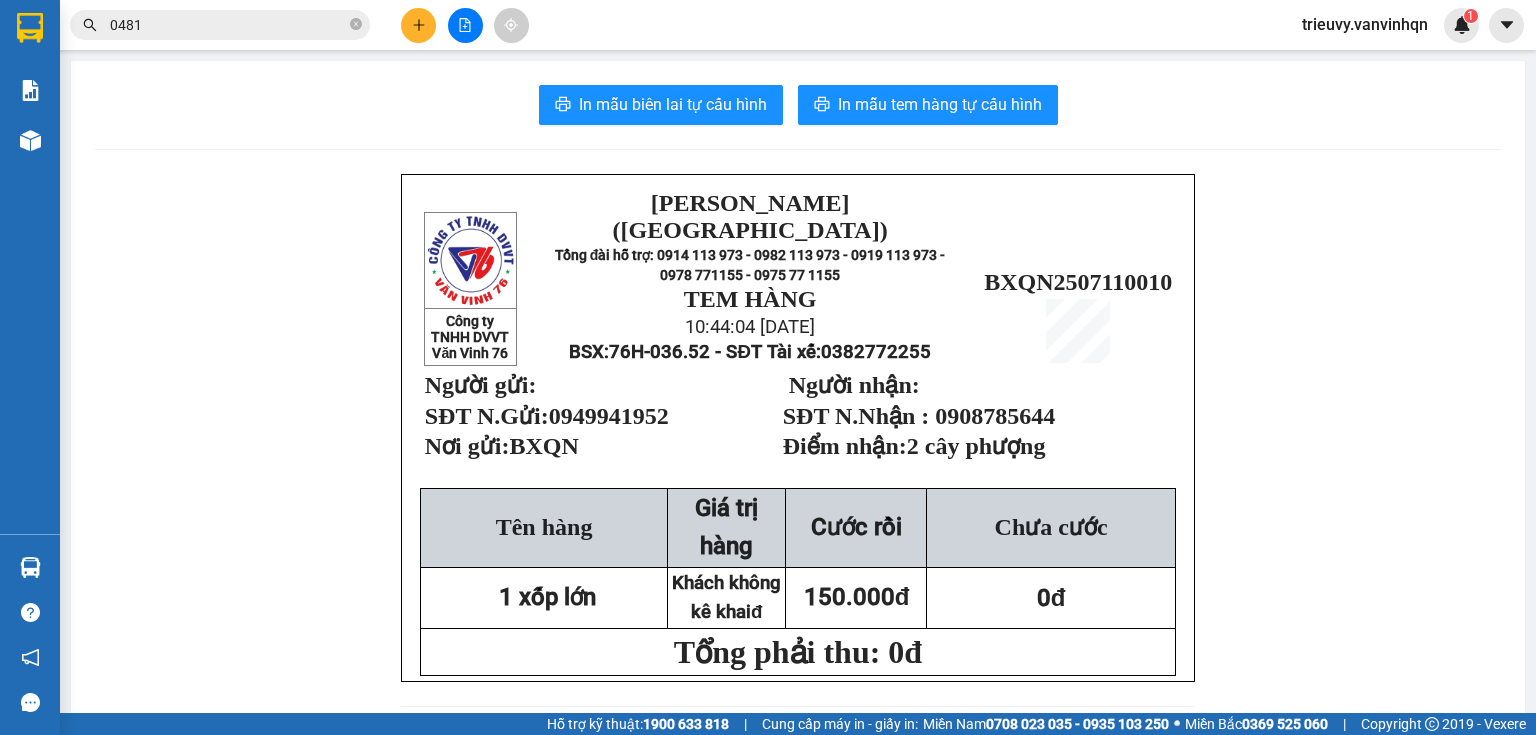 scroll, scrollTop: 0, scrollLeft: 0, axis: both 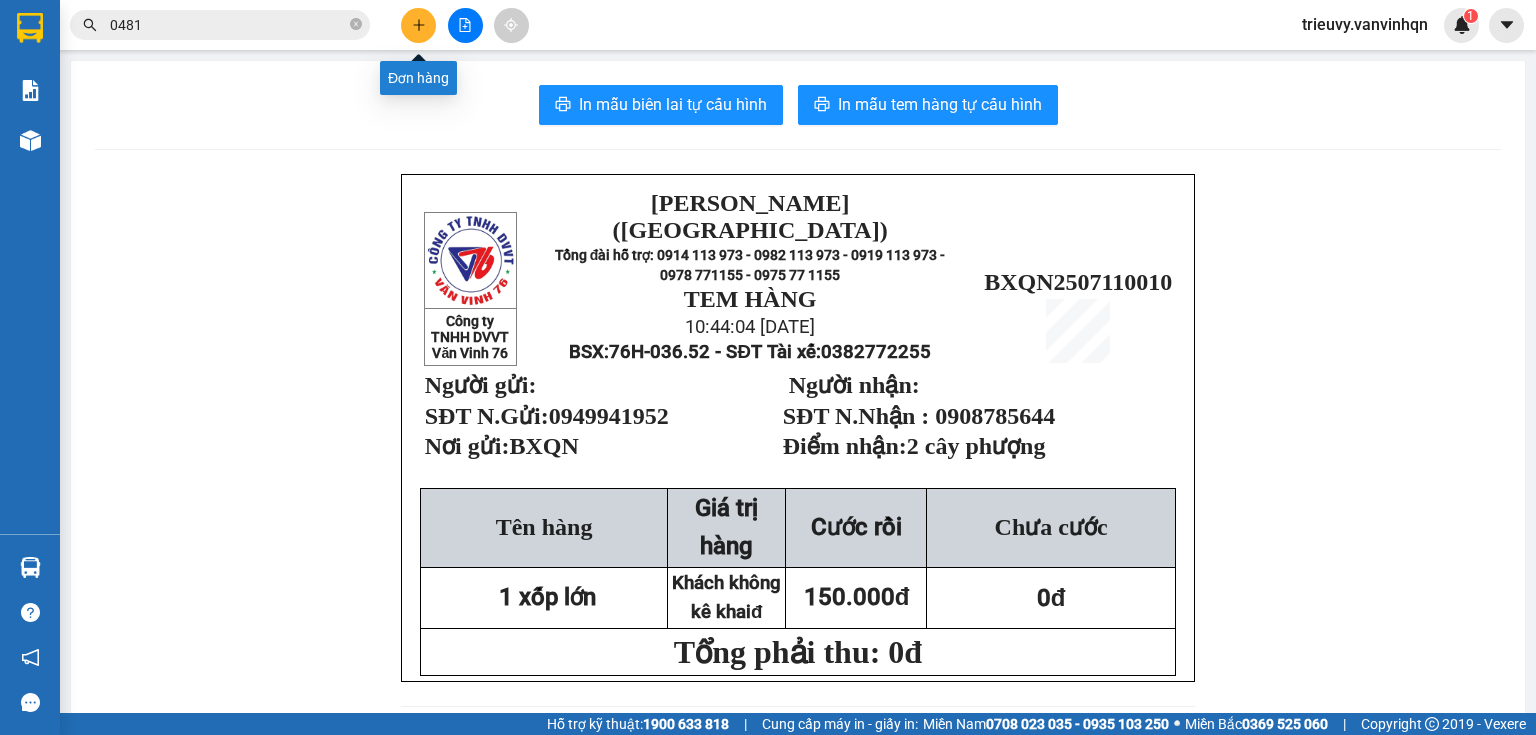 click at bounding box center [418, 25] 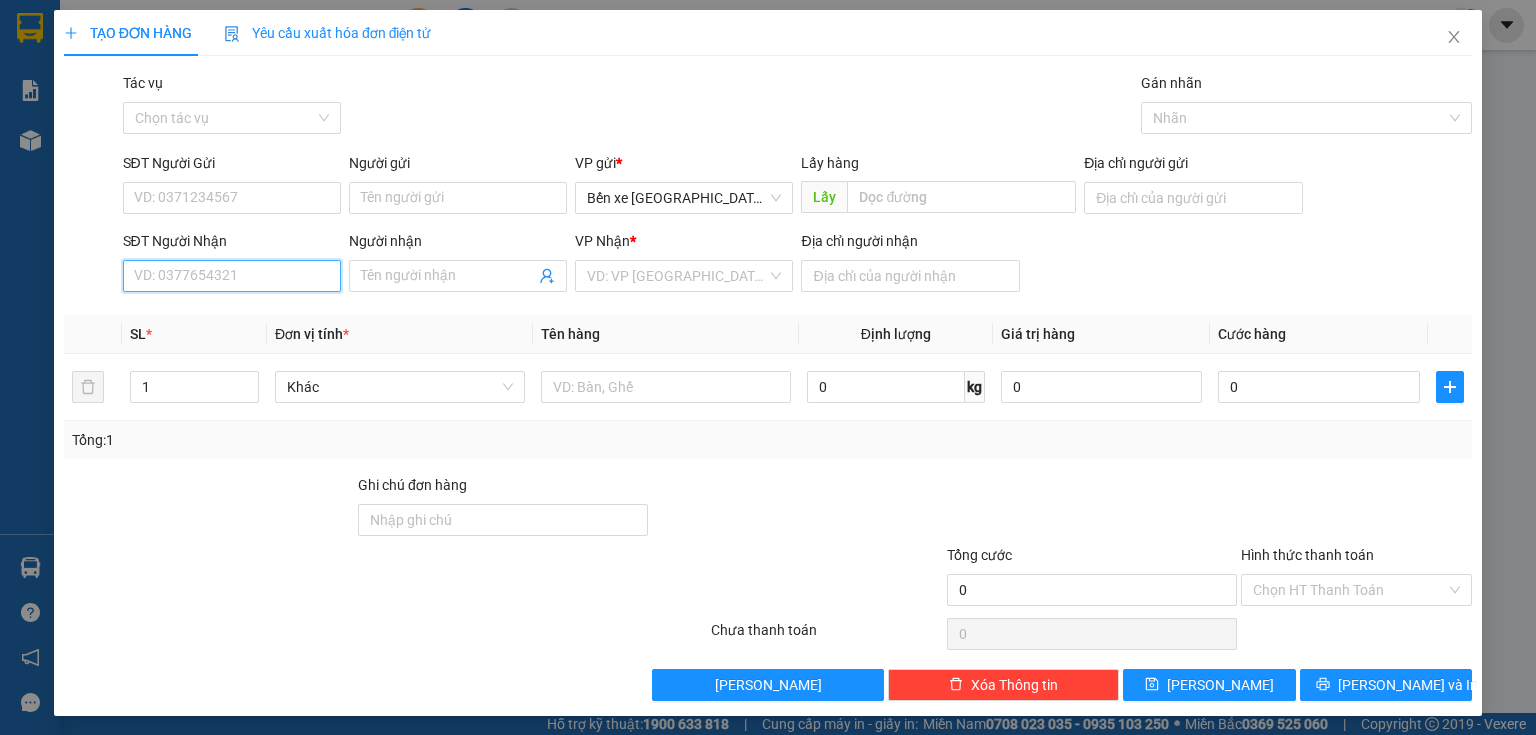 click on "SĐT Người Nhận" at bounding box center (232, 276) 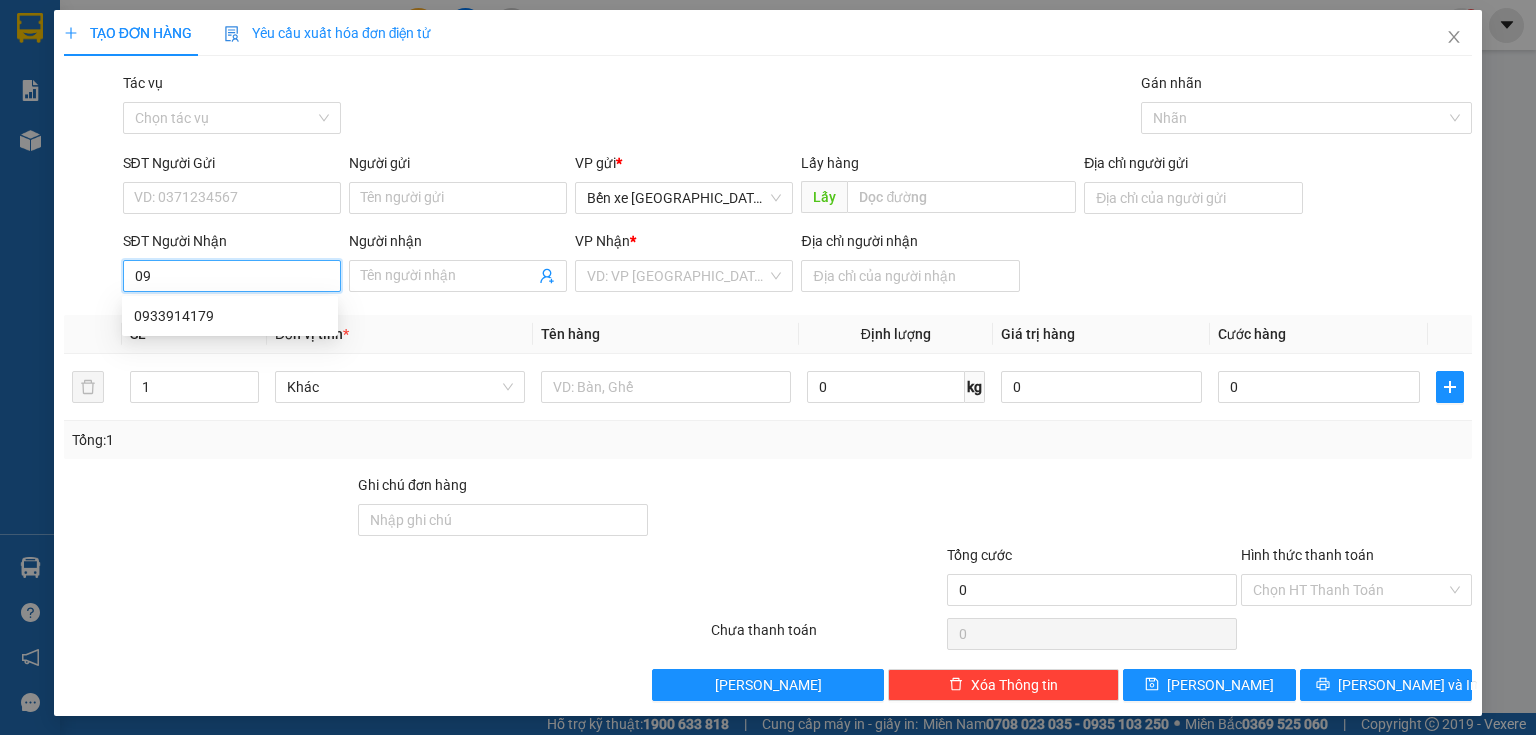 type on "0" 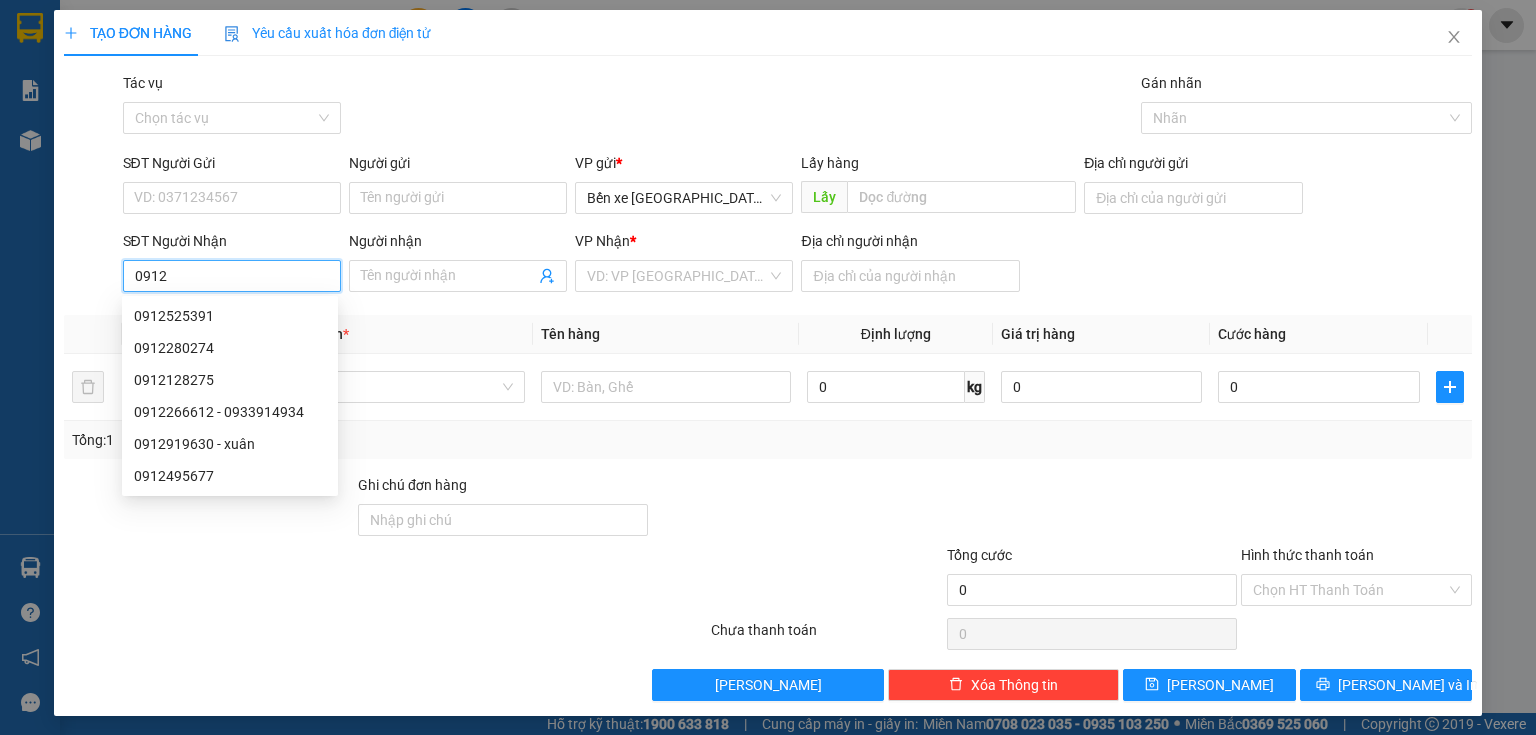 type on "09122" 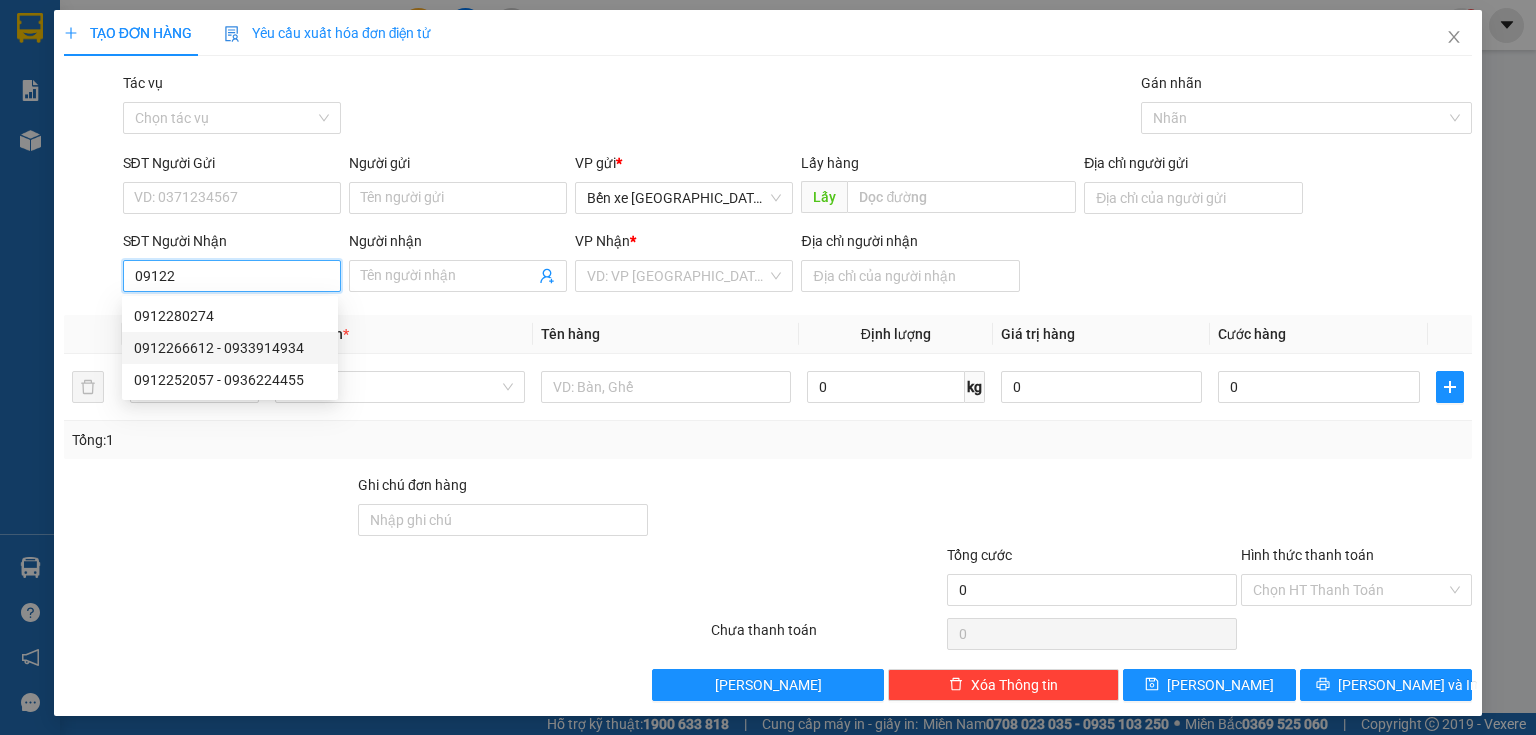 click on "0912266612 - 0933914934" at bounding box center (230, 348) 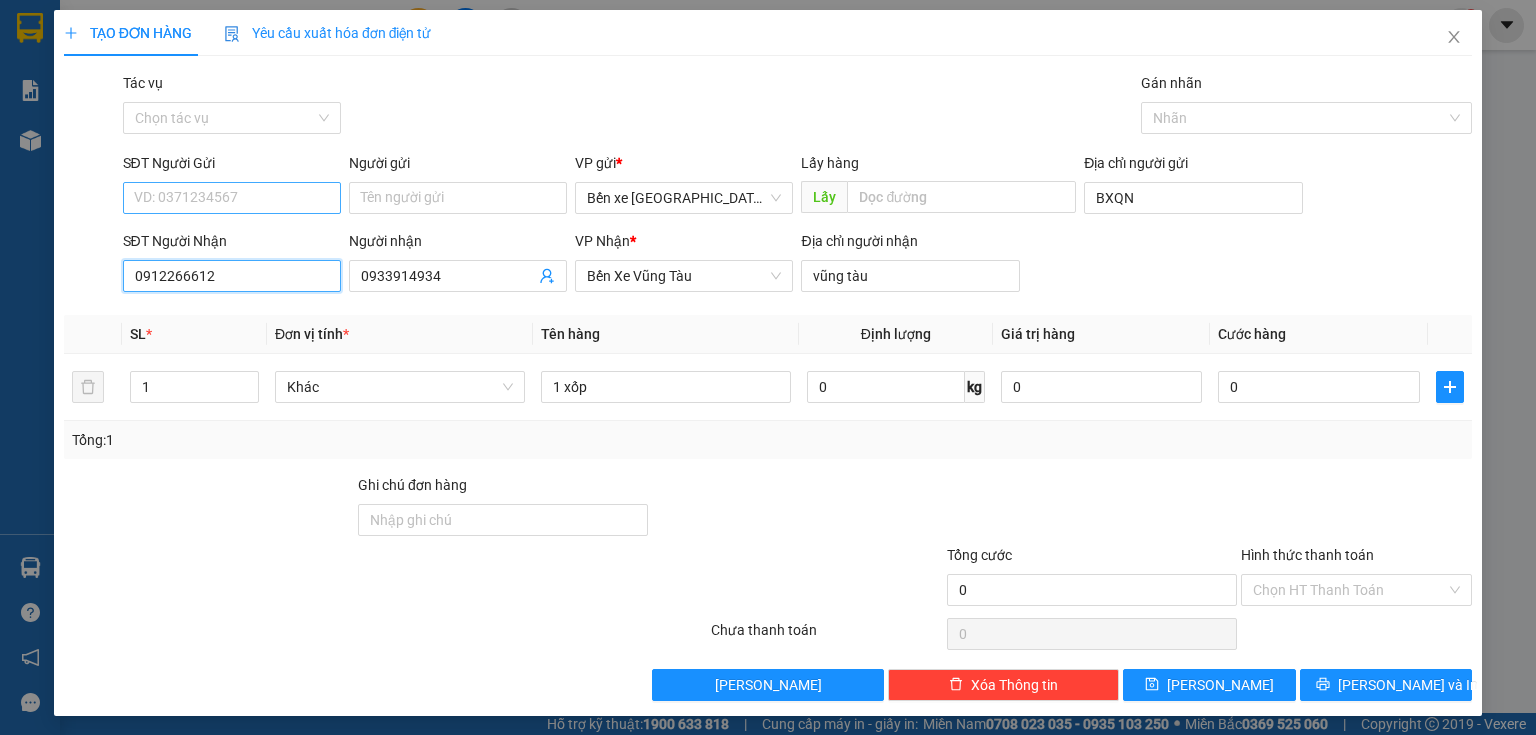 type on "0912266612" 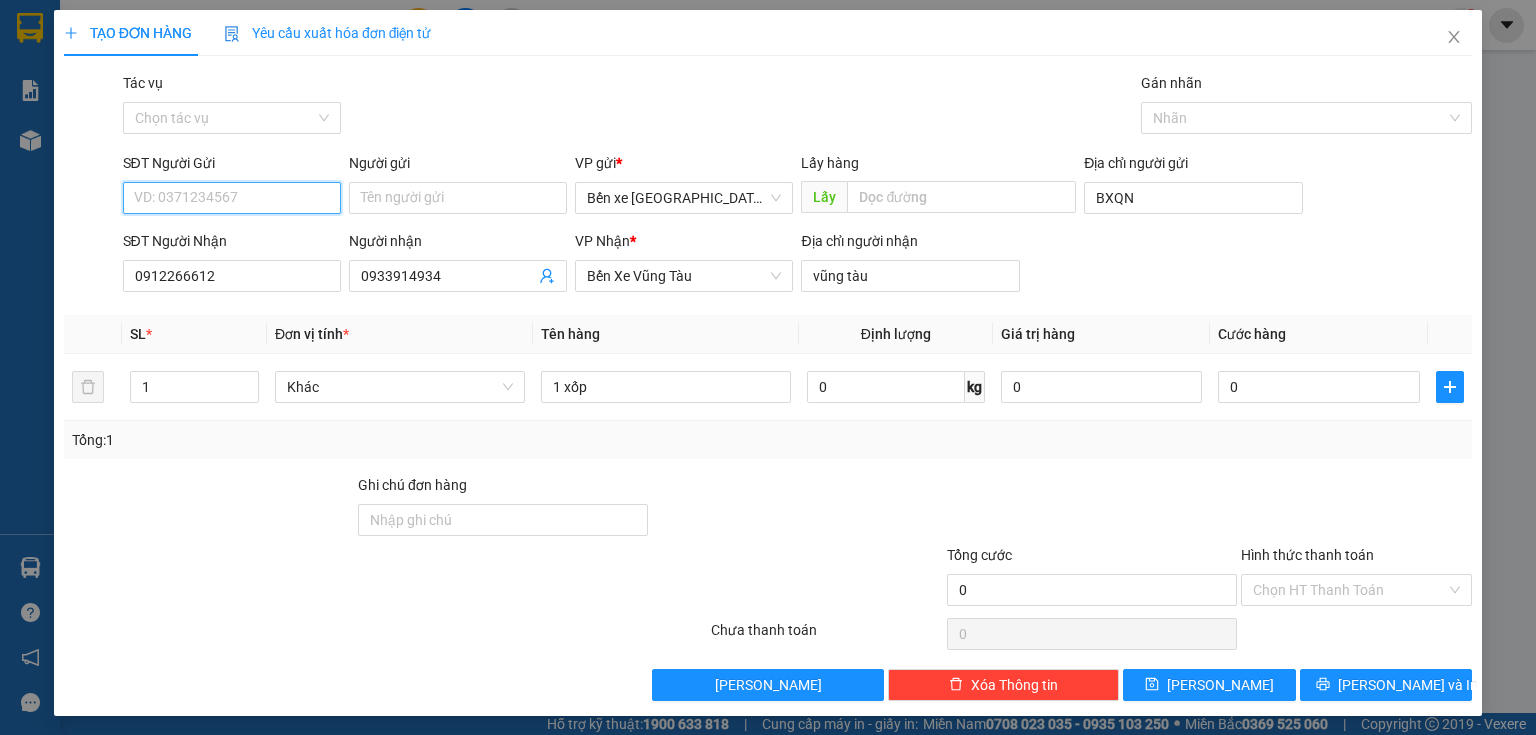 click on "SĐT Người Gửi" at bounding box center [232, 198] 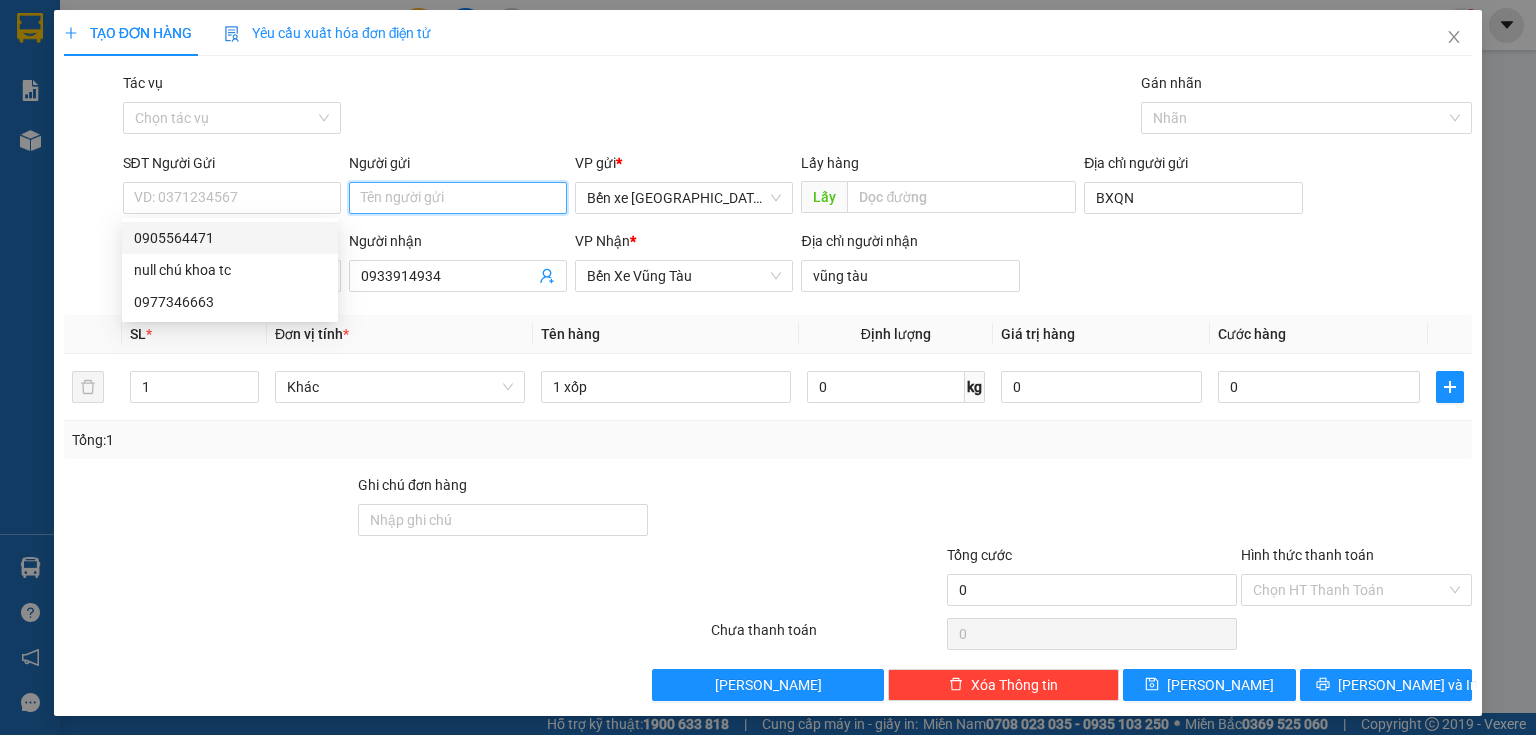 click on "Người gửi" at bounding box center [458, 198] 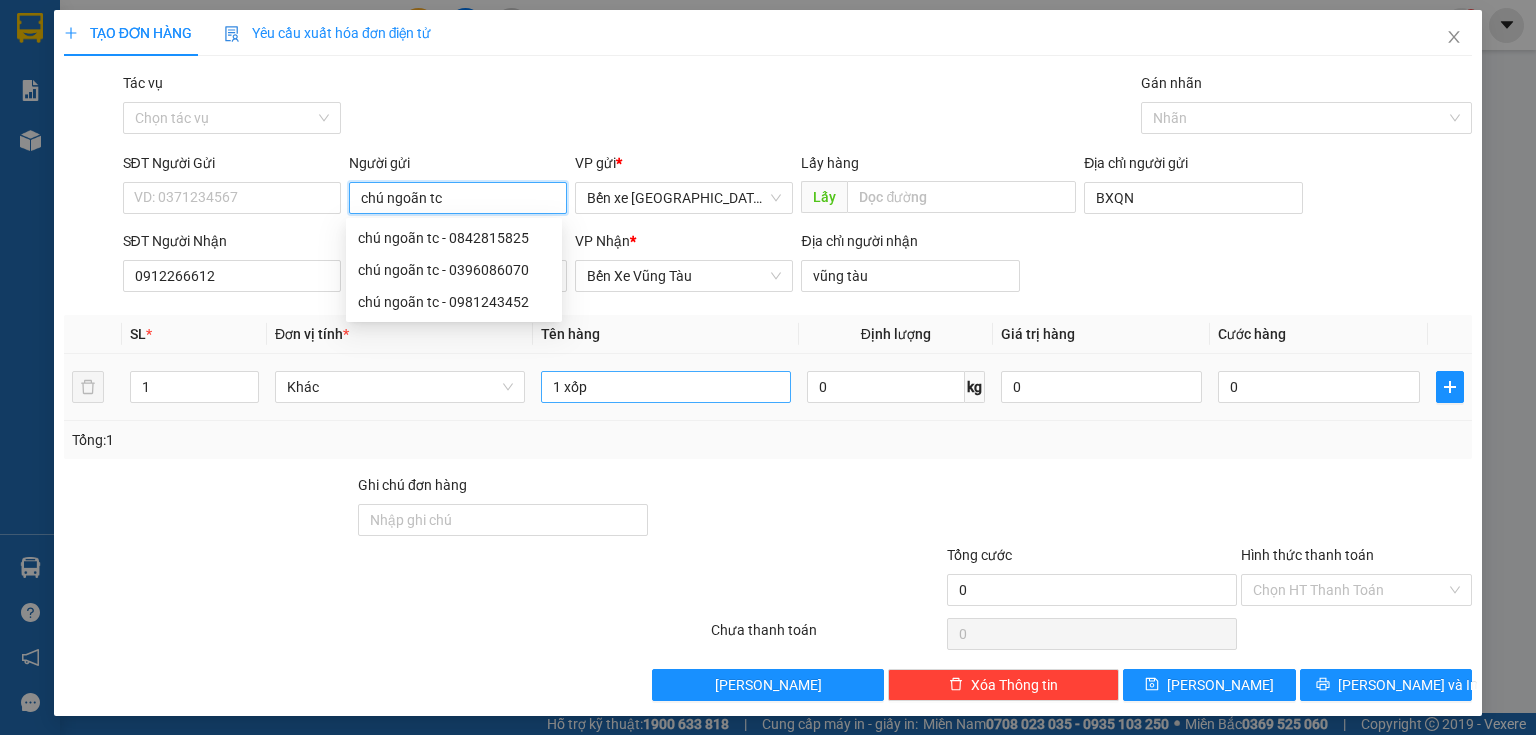 type on "chú ngoãn tc" 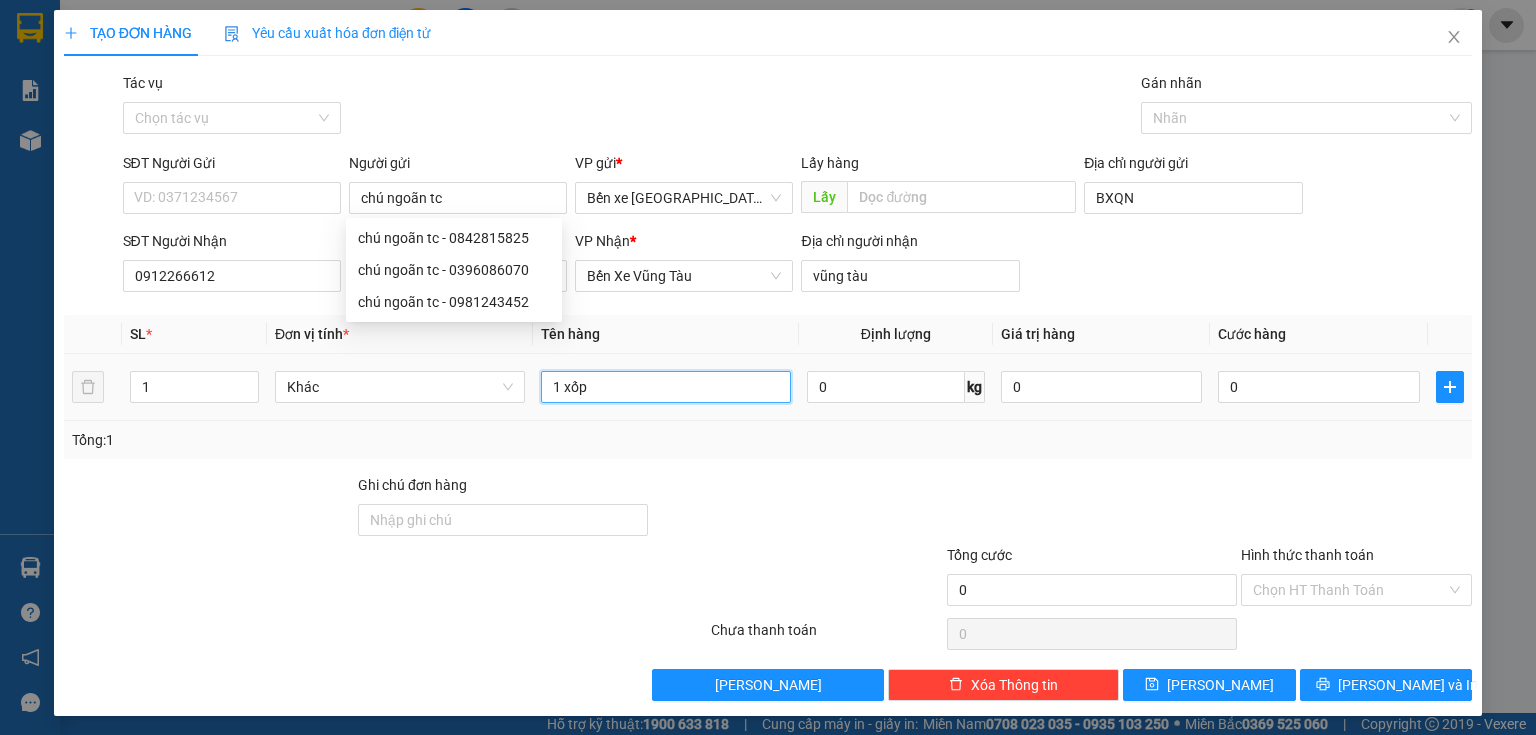 click on "1 xốp" at bounding box center [666, 387] 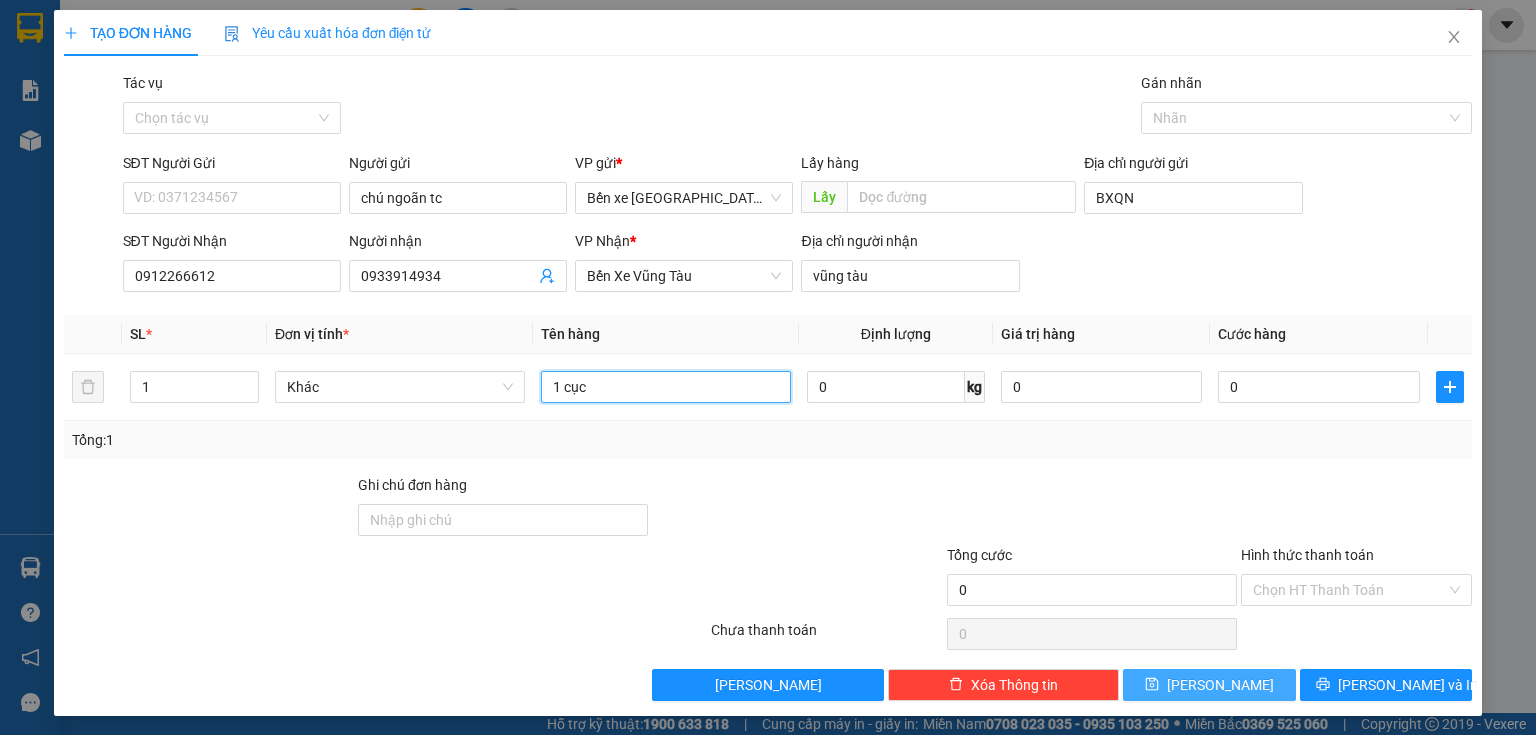 type on "1 cục" 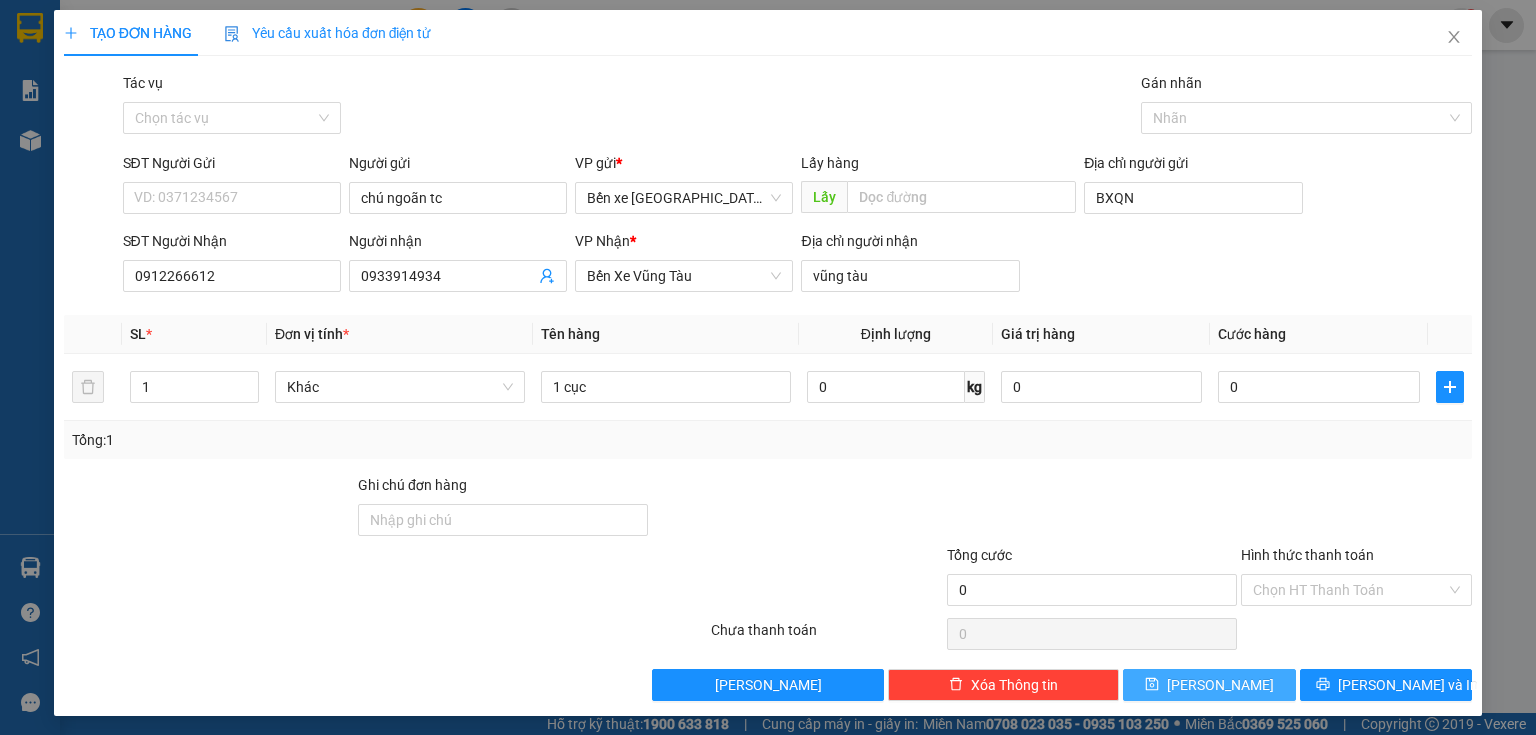 click on "[PERSON_NAME]" at bounding box center (1209, 685) 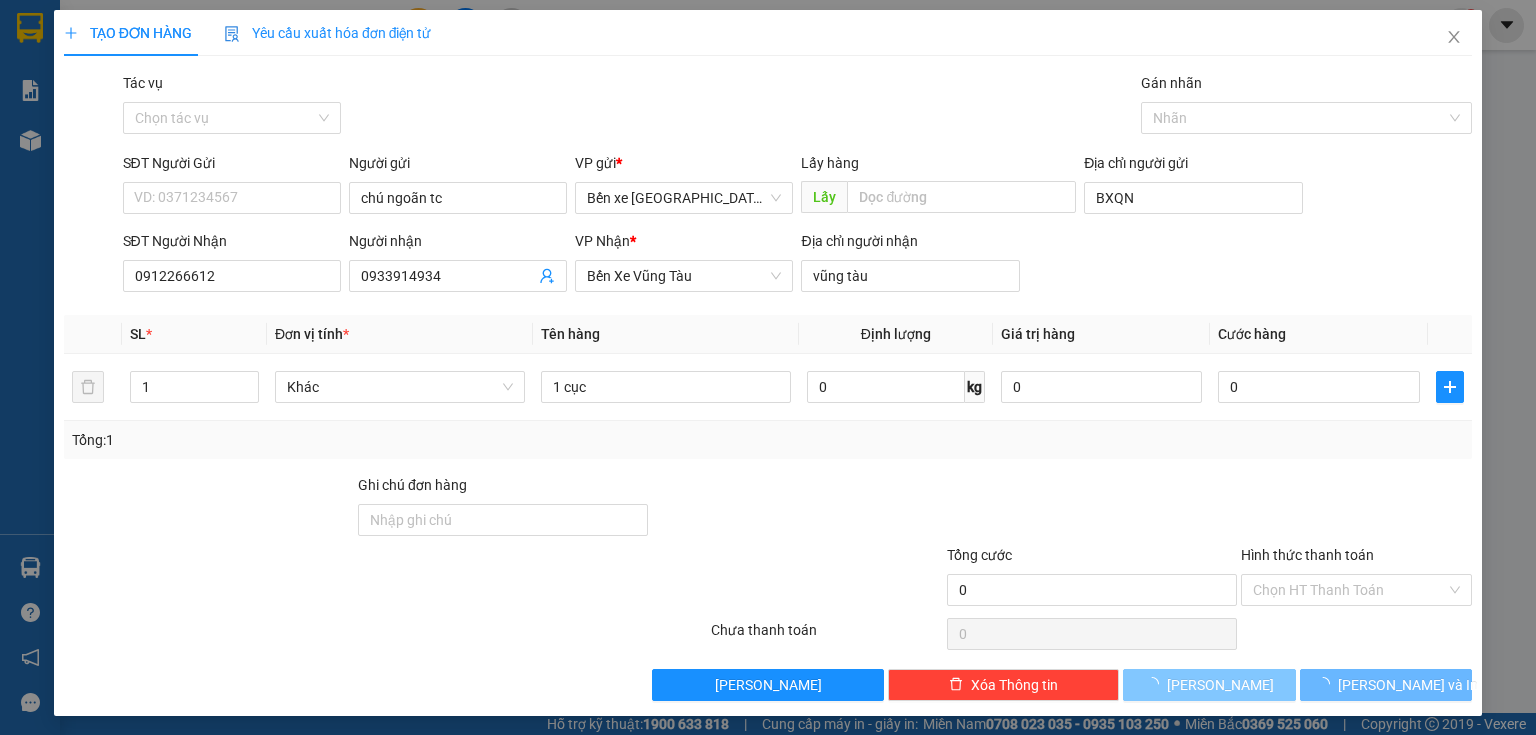 type 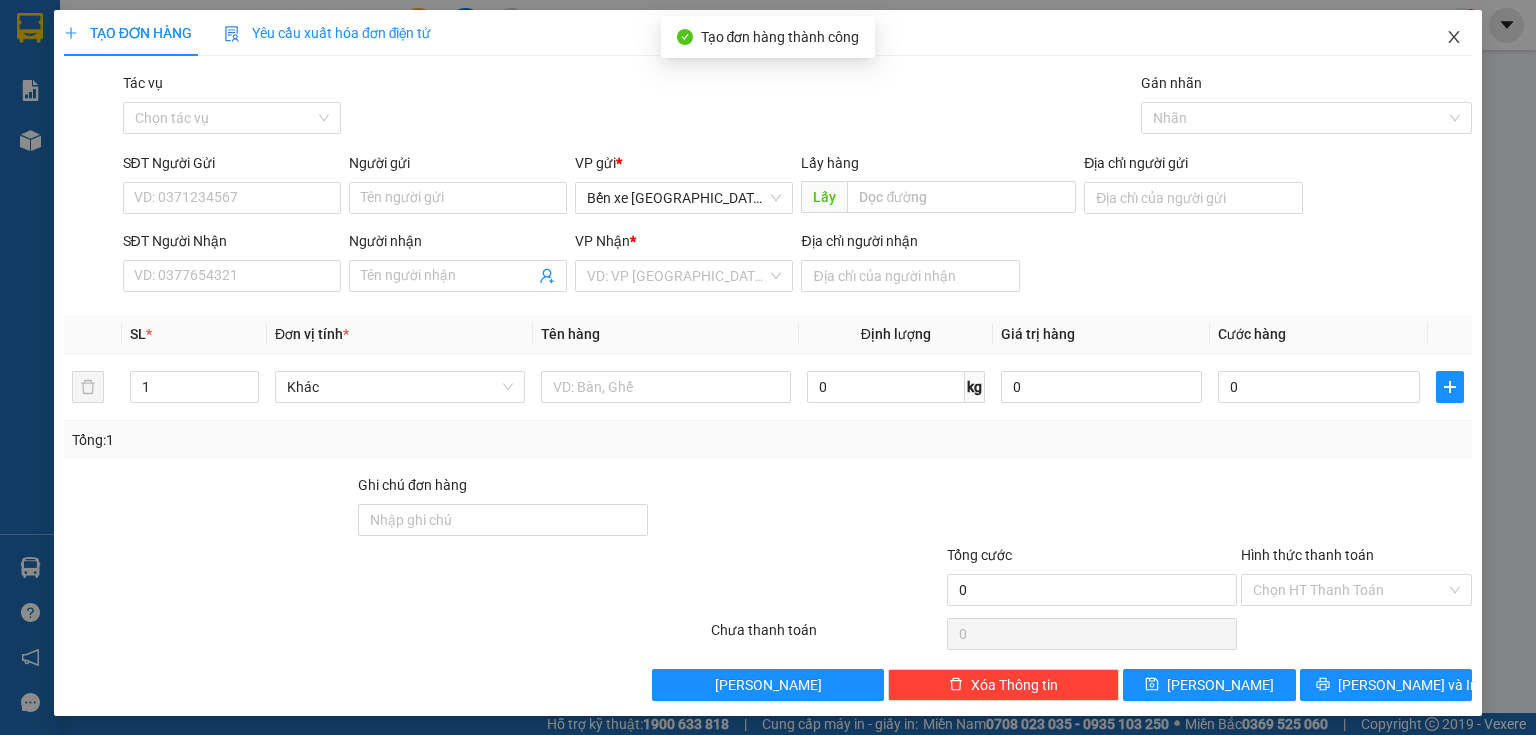 click at bounding box center (1454, 38) 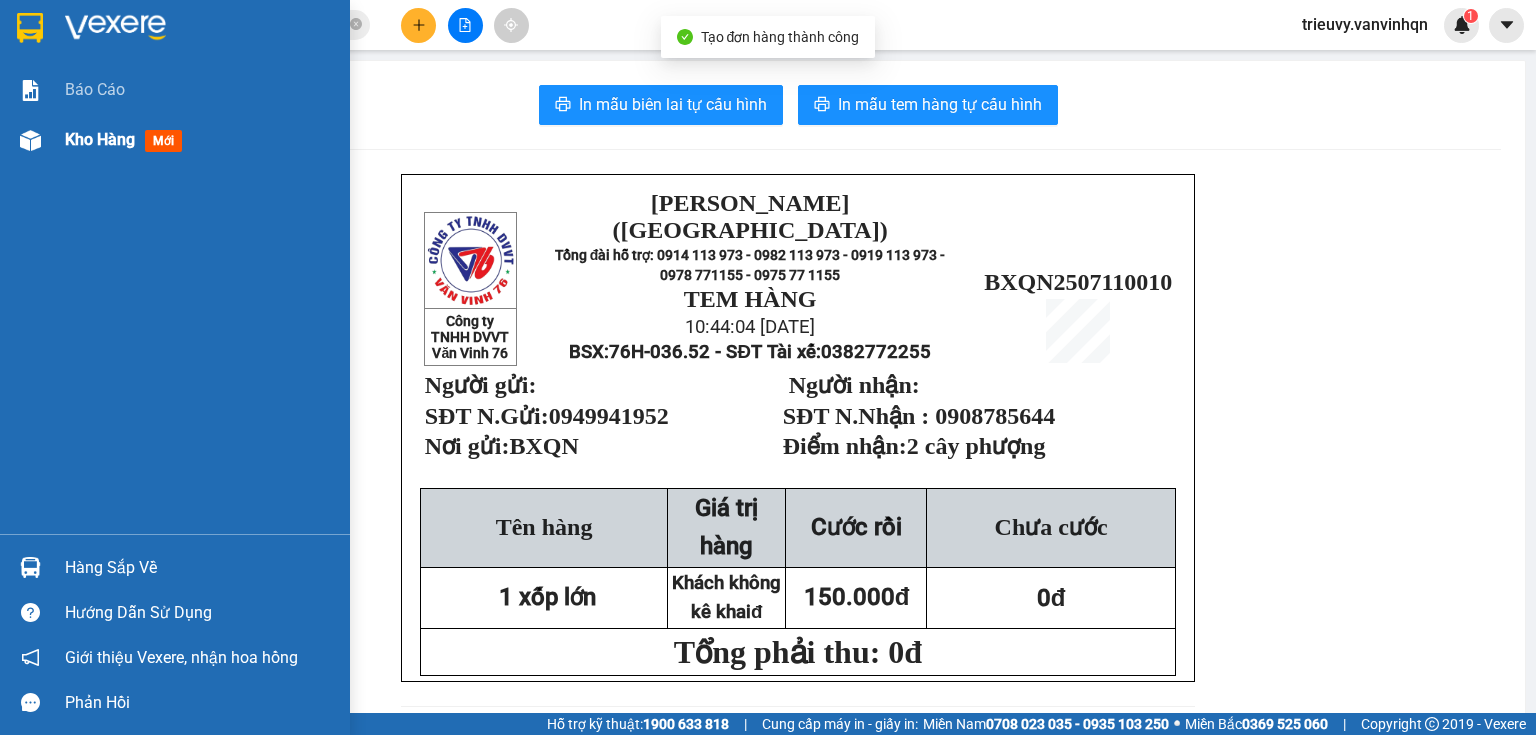 click on "Kho hàng mới" at bounding box center (175, 140) 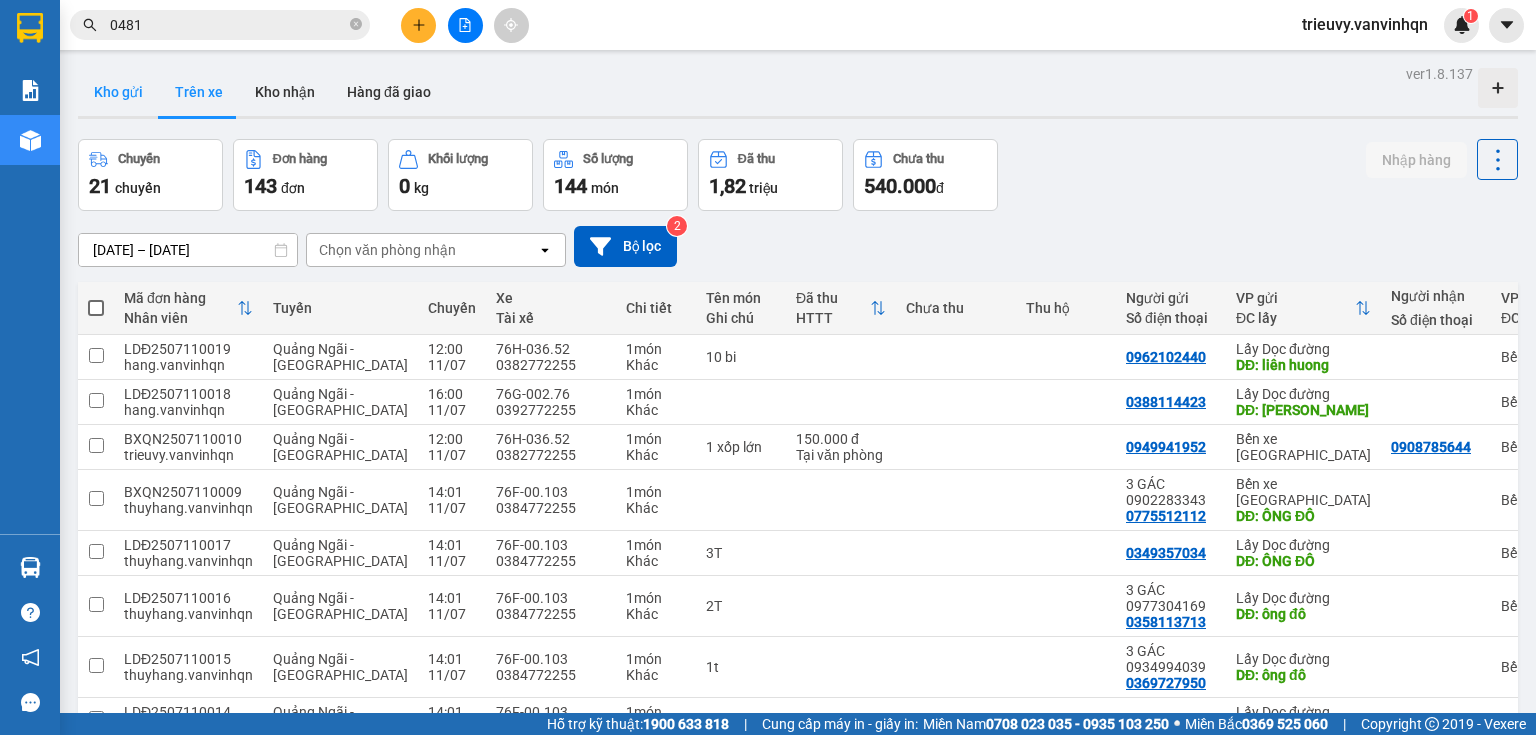 click on "Kho gửi" at bounding box center (118, 92) 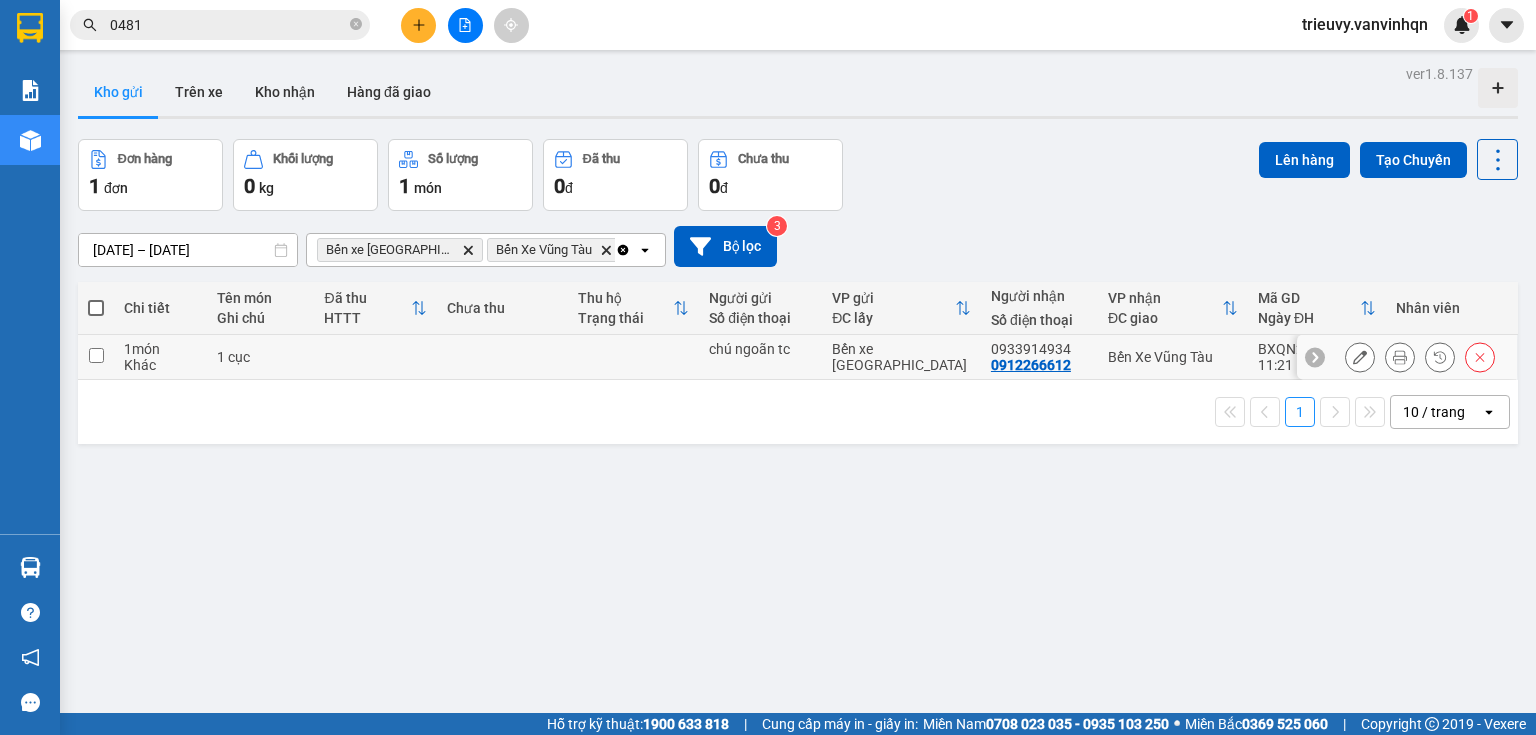 click at bounding box center [502, 357] 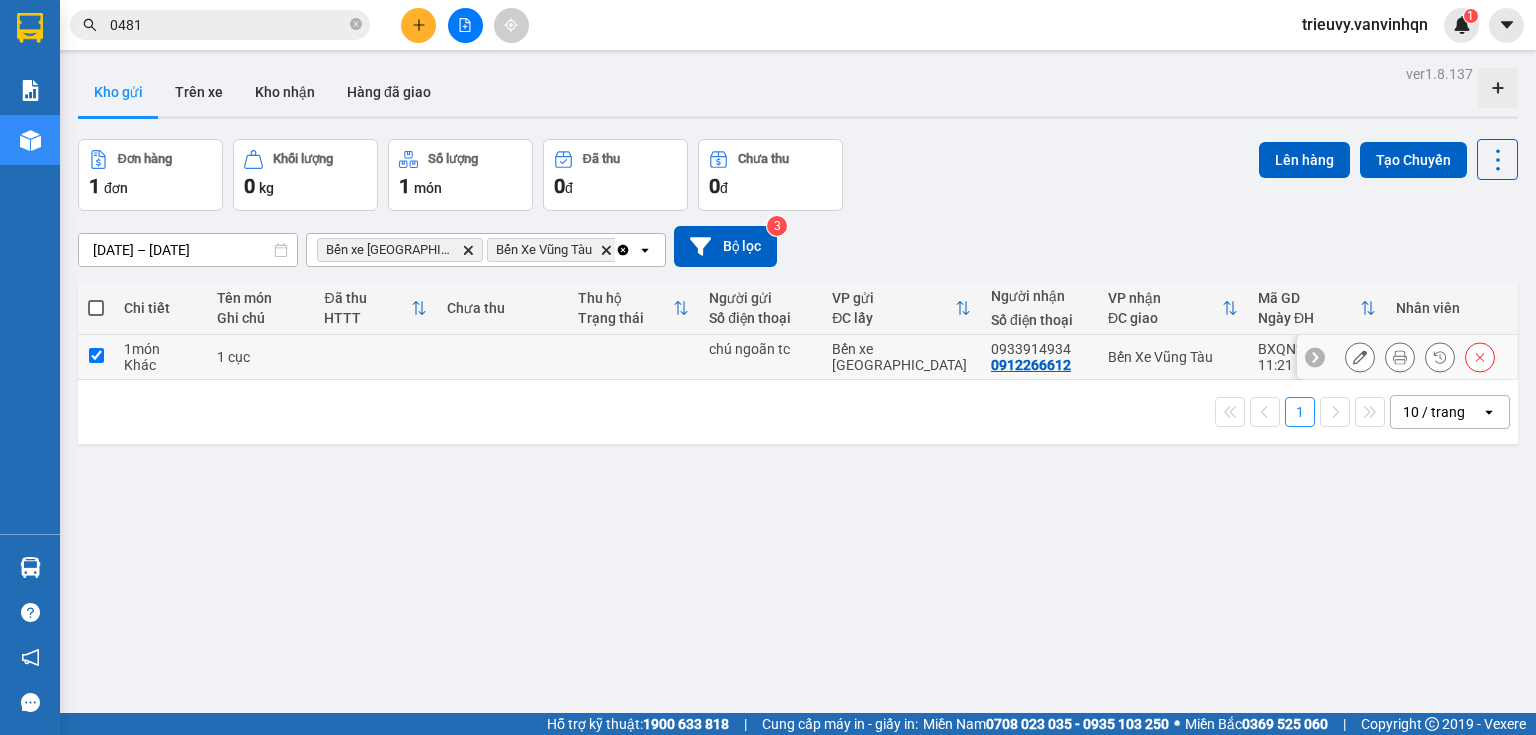 checkbox on "true" 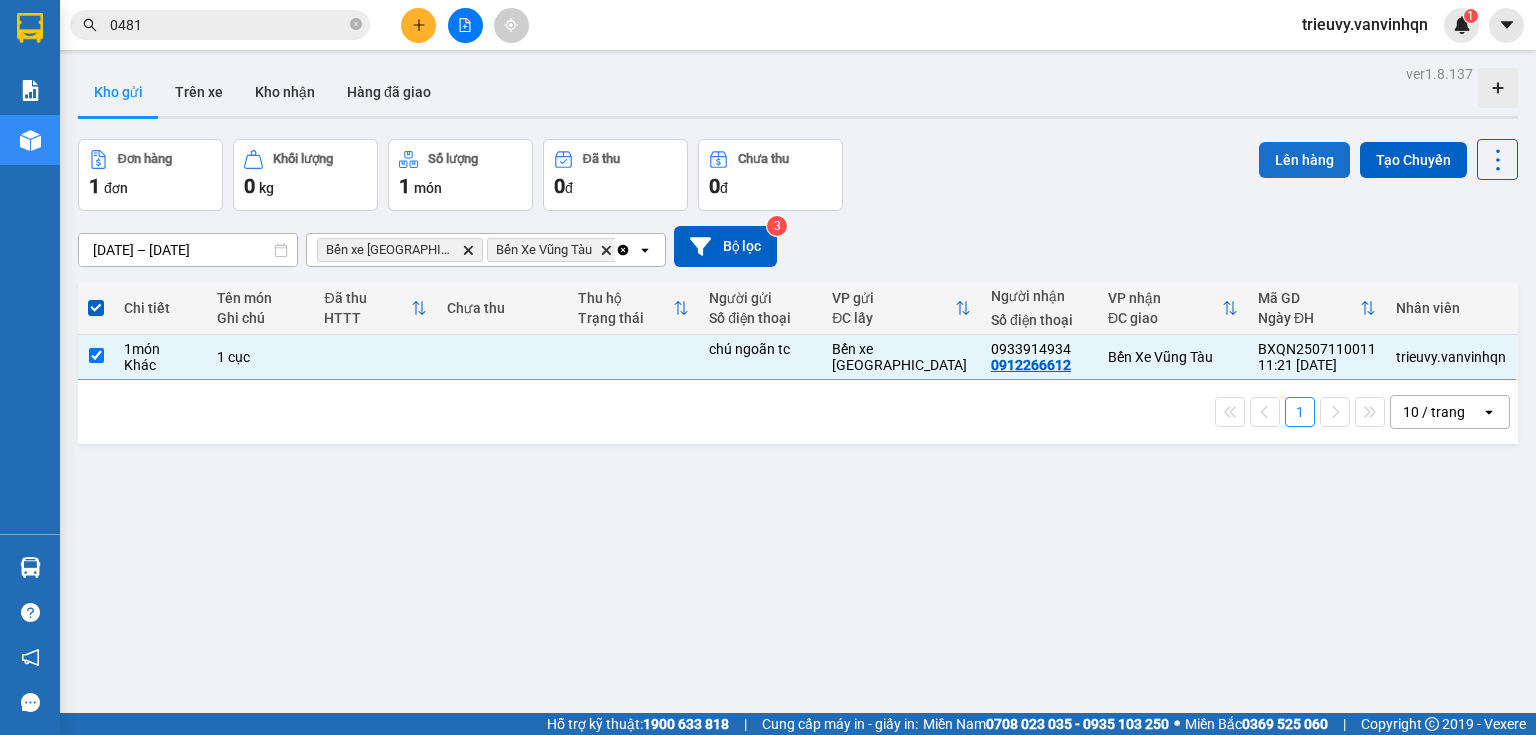 click on "Lên hàng" at bounding box center (1304, 160) 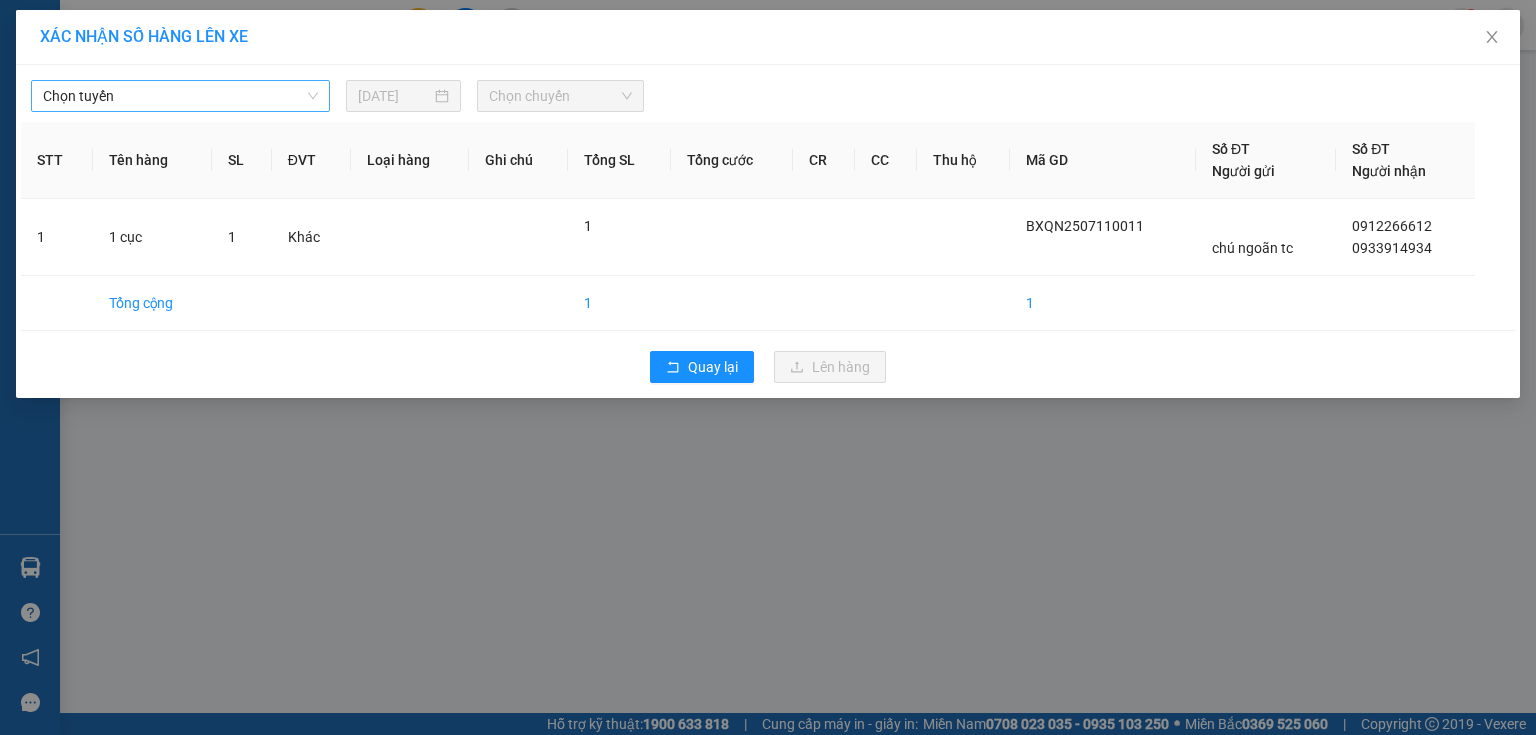 click on "Chọn tuyến" at bounding box center [180, 96] 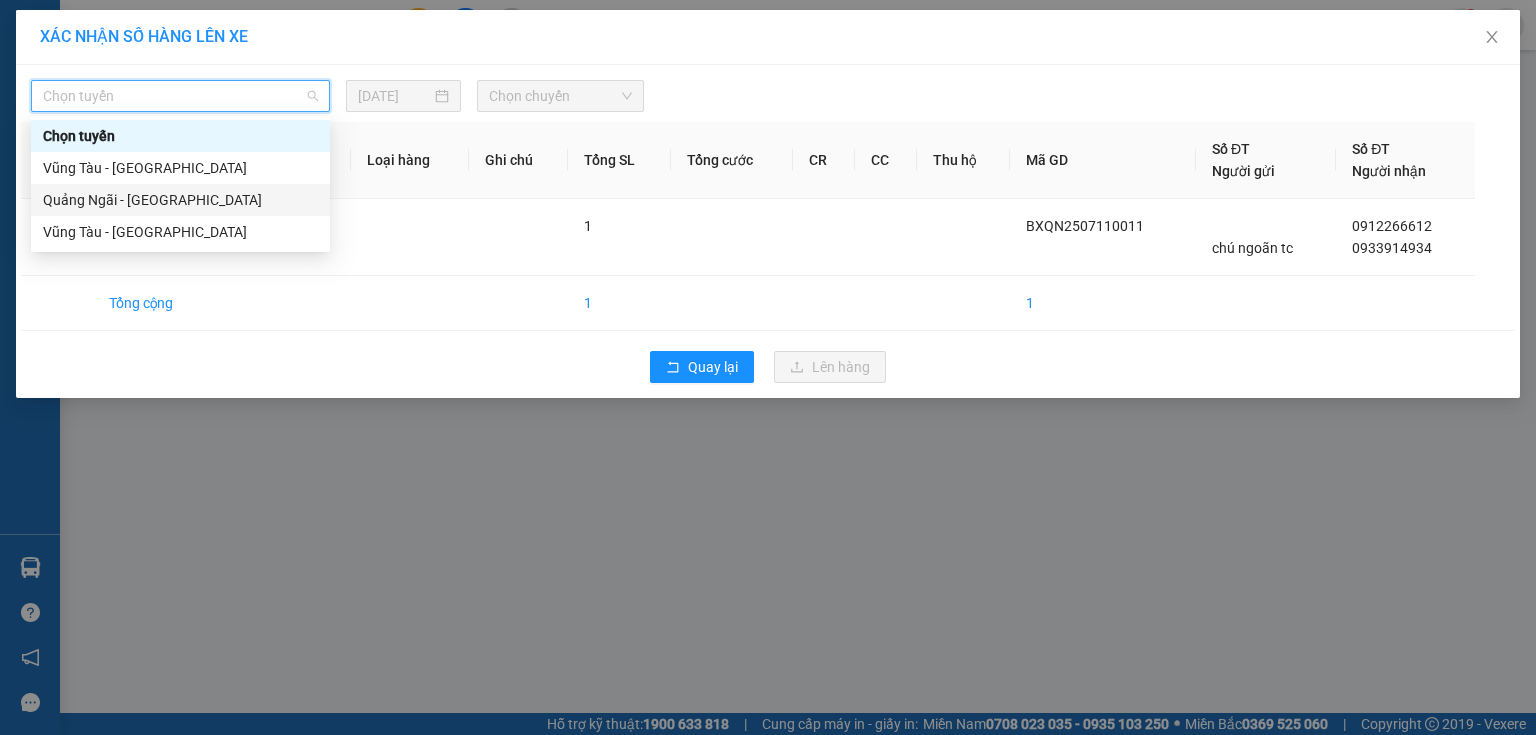 click on "Quảng Ngãi - [GEOGRAPHIC_DATA]" at bounding box center [180, 200] 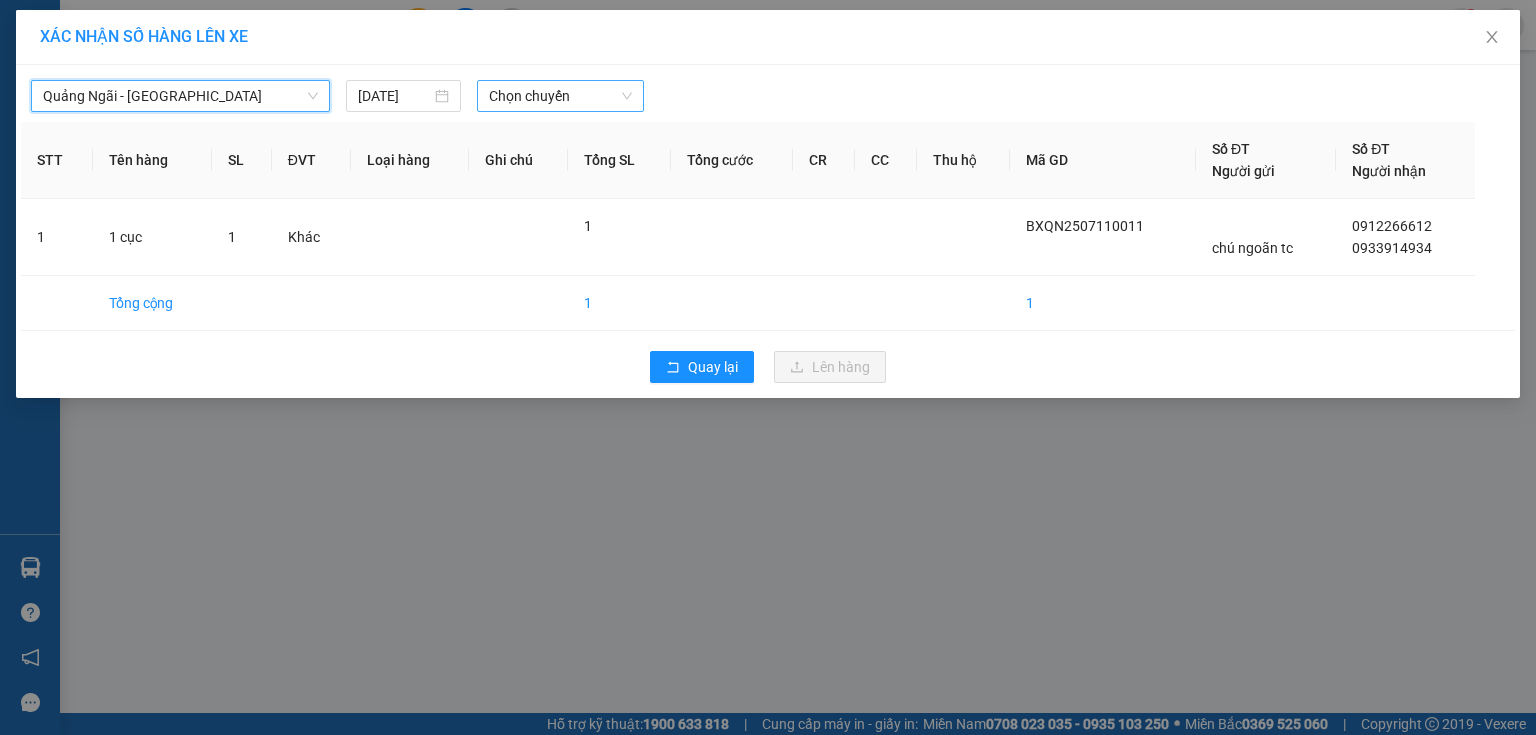 click on "Chọn chuyến" at bounding box center (561, 96) 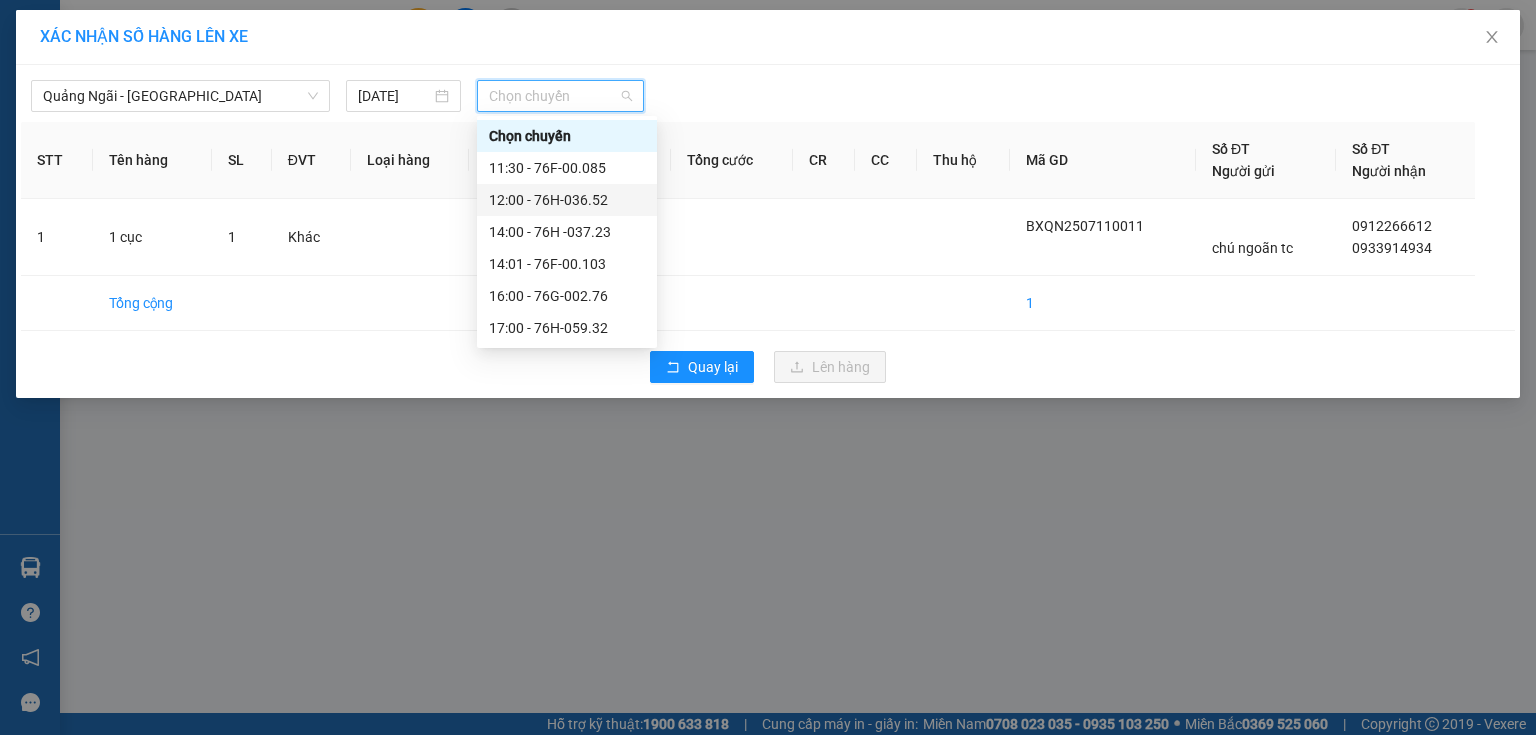click on "12:00     - 76H-036.52" at bounding box center (567, 200) 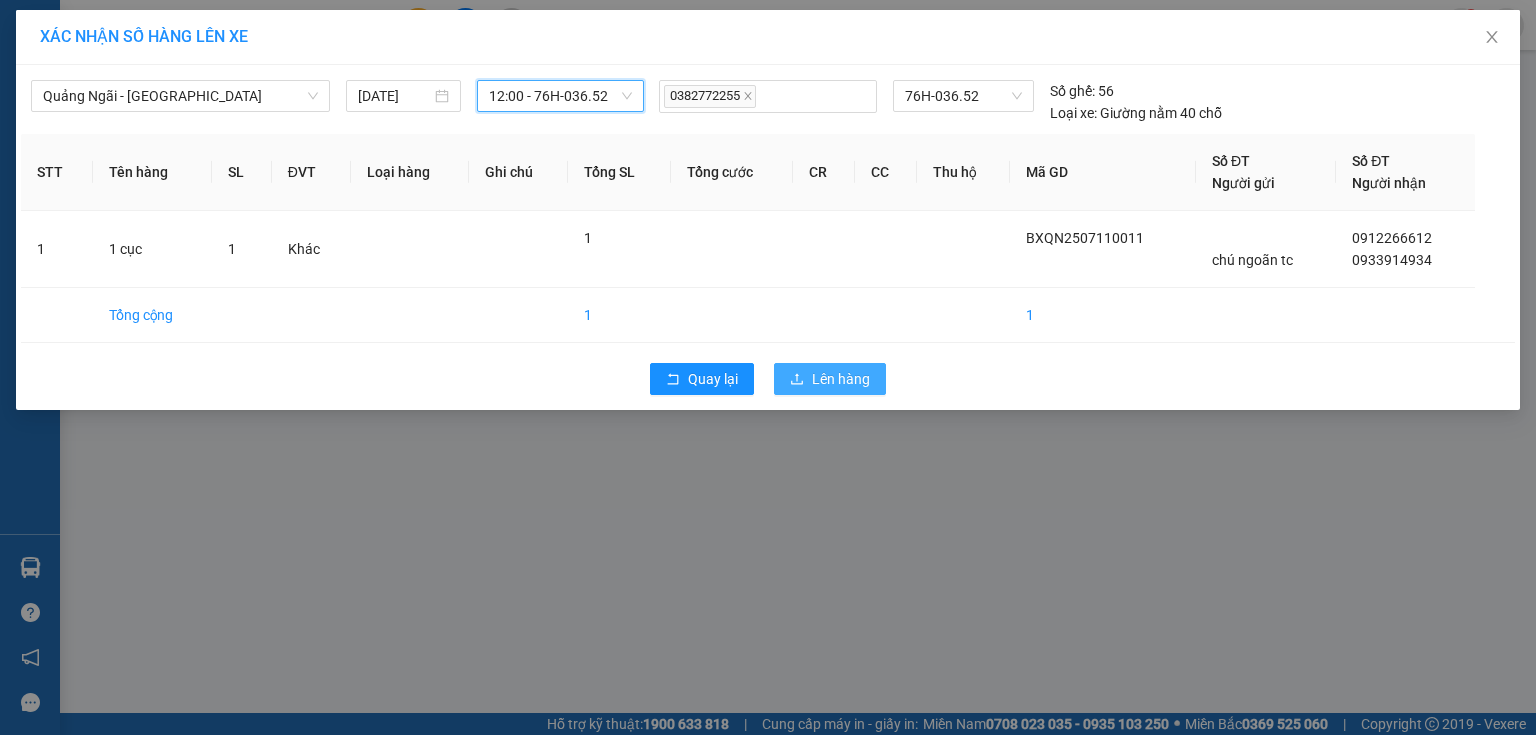 click 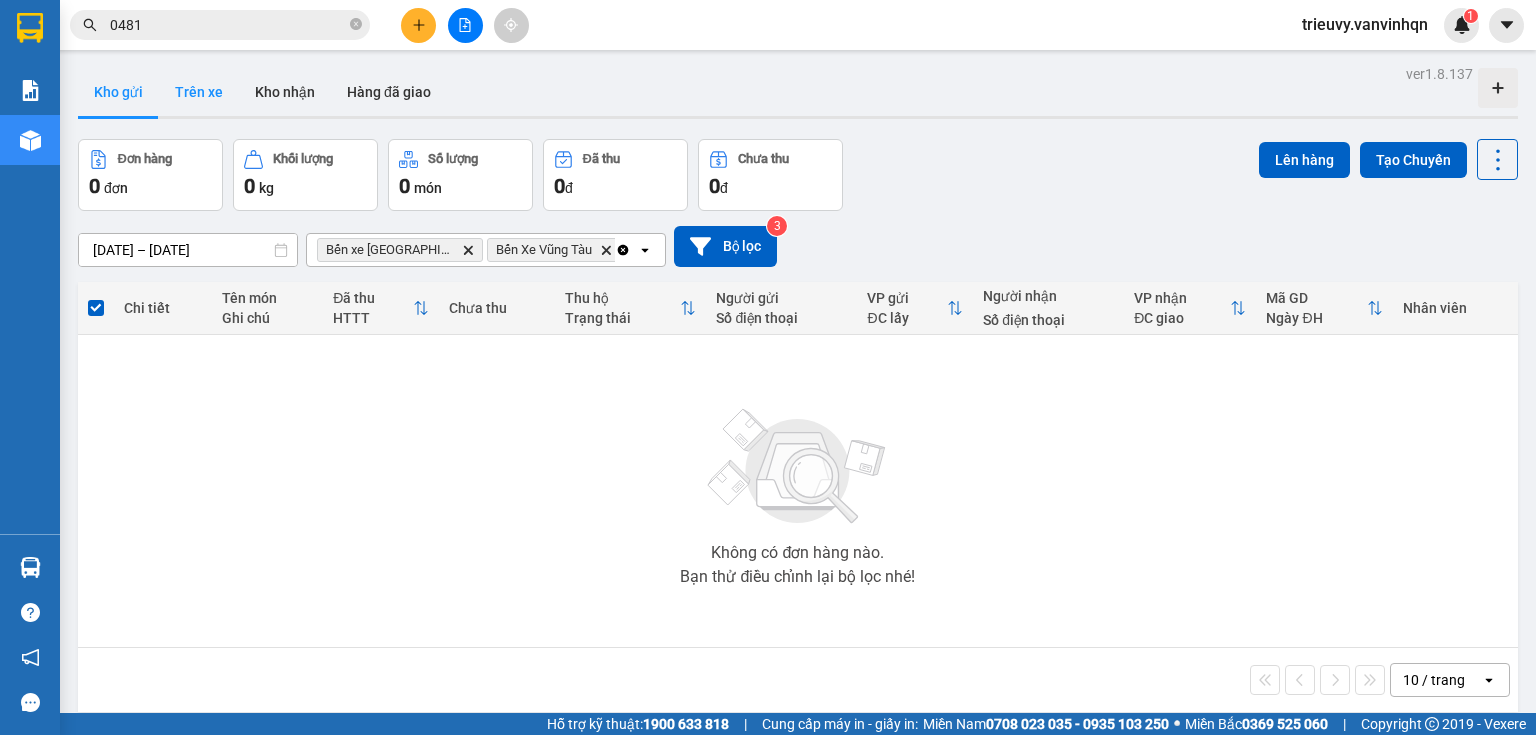 click on "Trên xe" at bounding box center (199, 92) 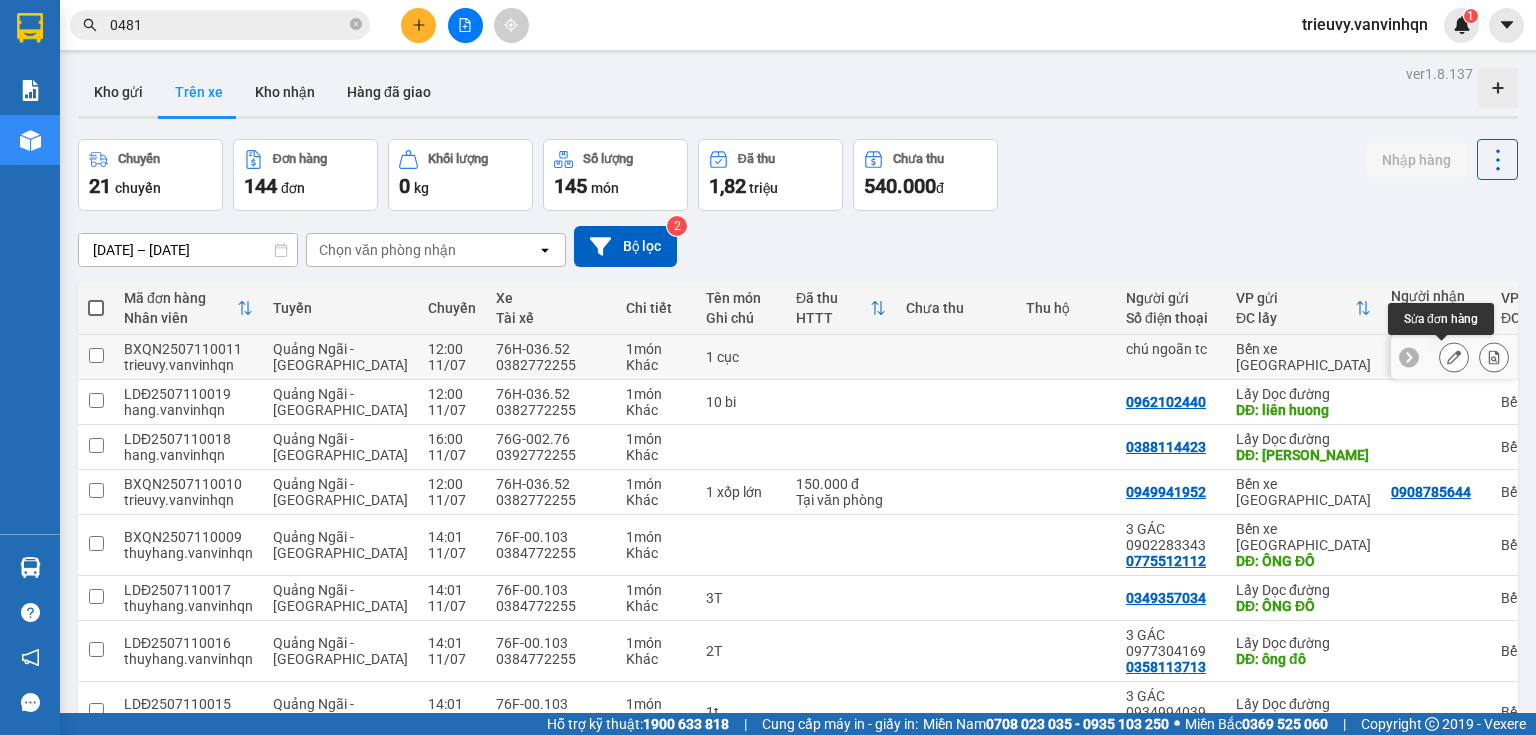 click 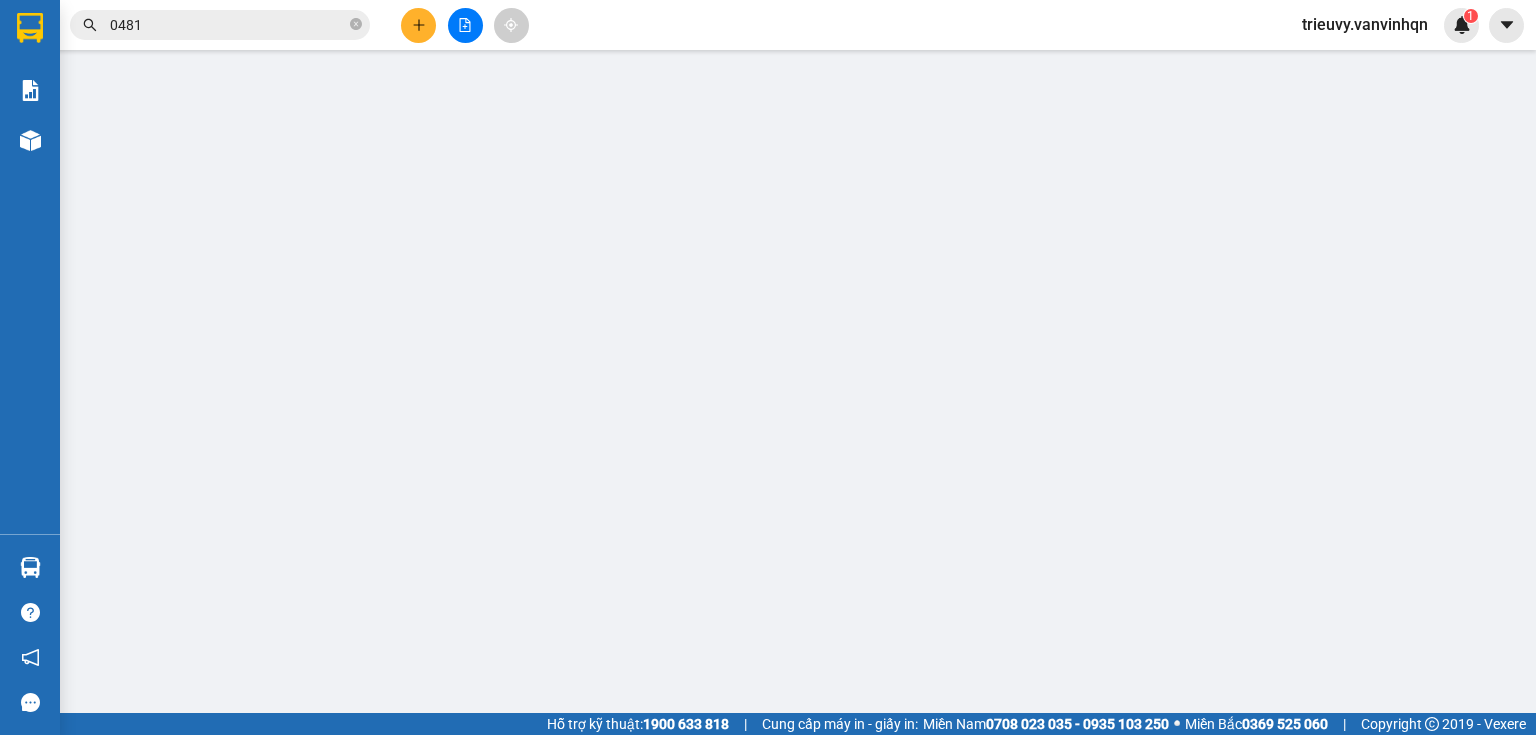 type on "chú ngoãn tc" 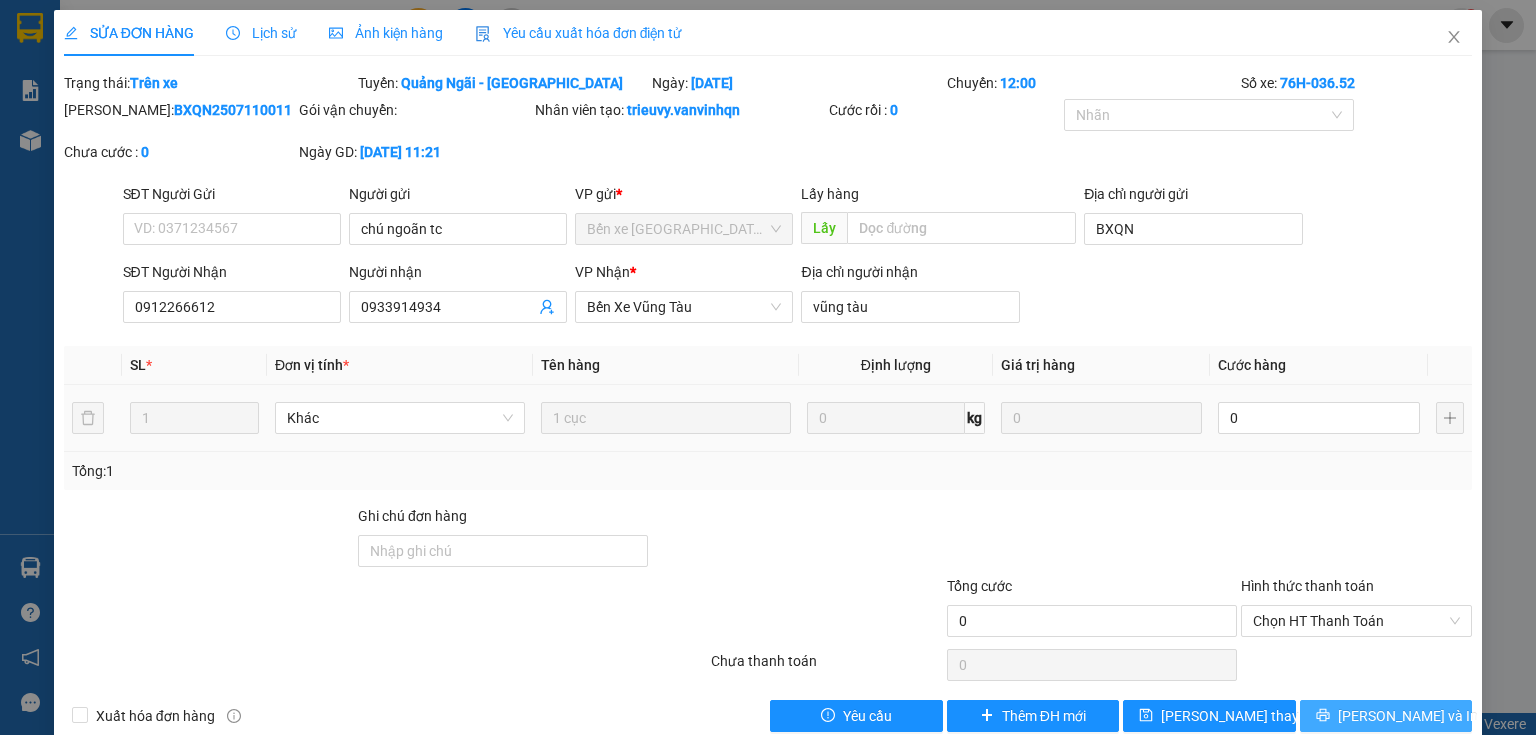 click on "[PERSON_NAME] và In" at bounding box center (1408, 716) 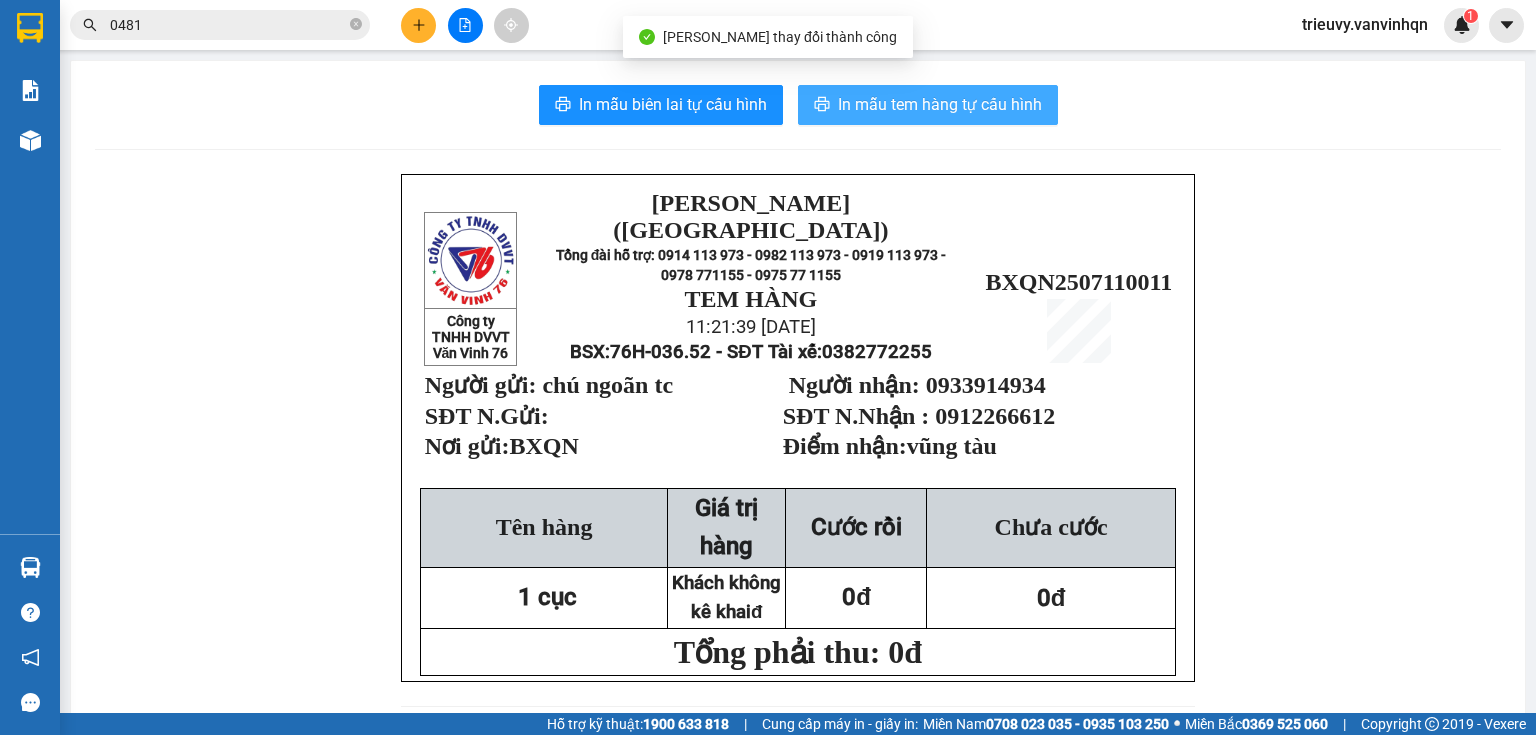 click on "In mẫu tem hàng tự cấu hình" at bounding box center [940, 104] 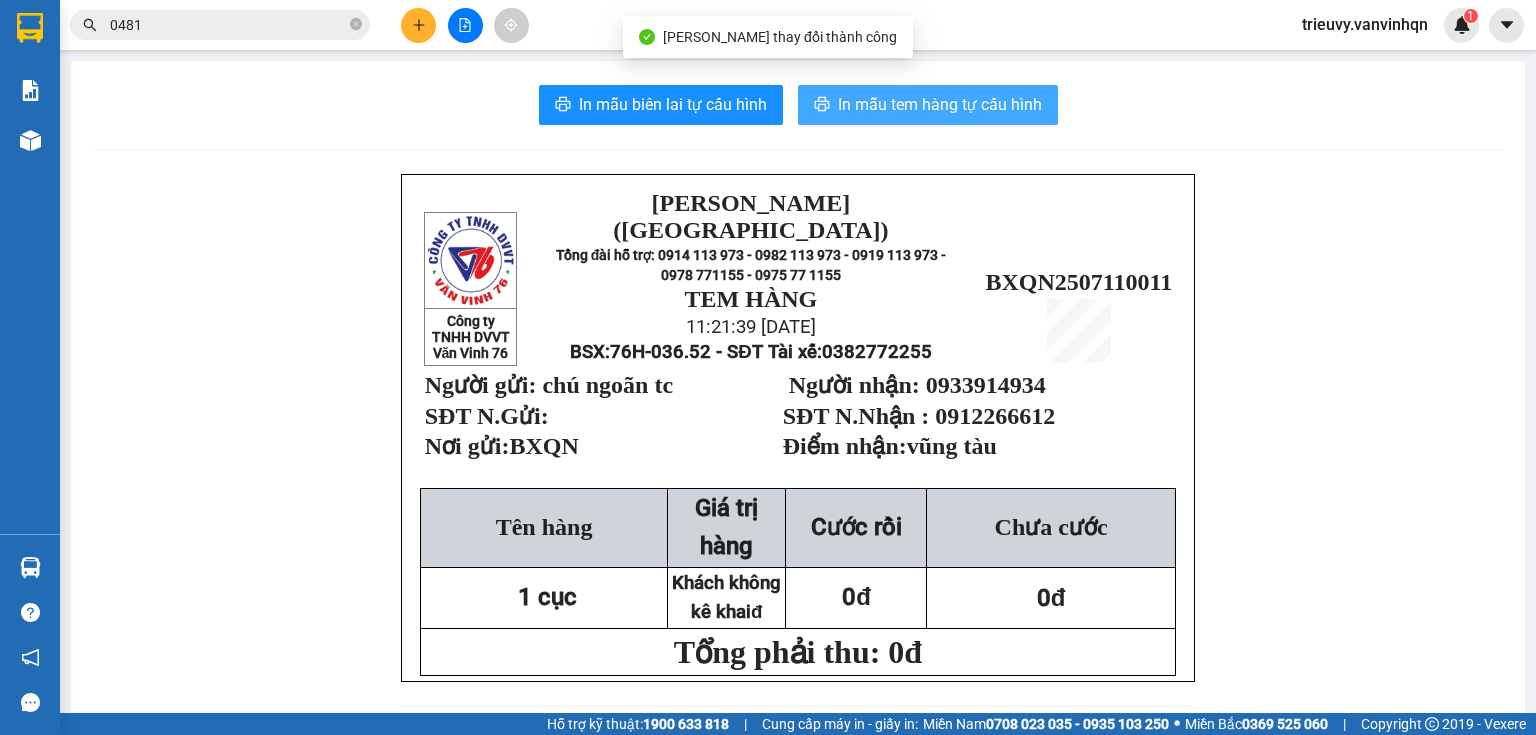 scroll, scrollTop: 0, scrollLeft: 0, axis: both 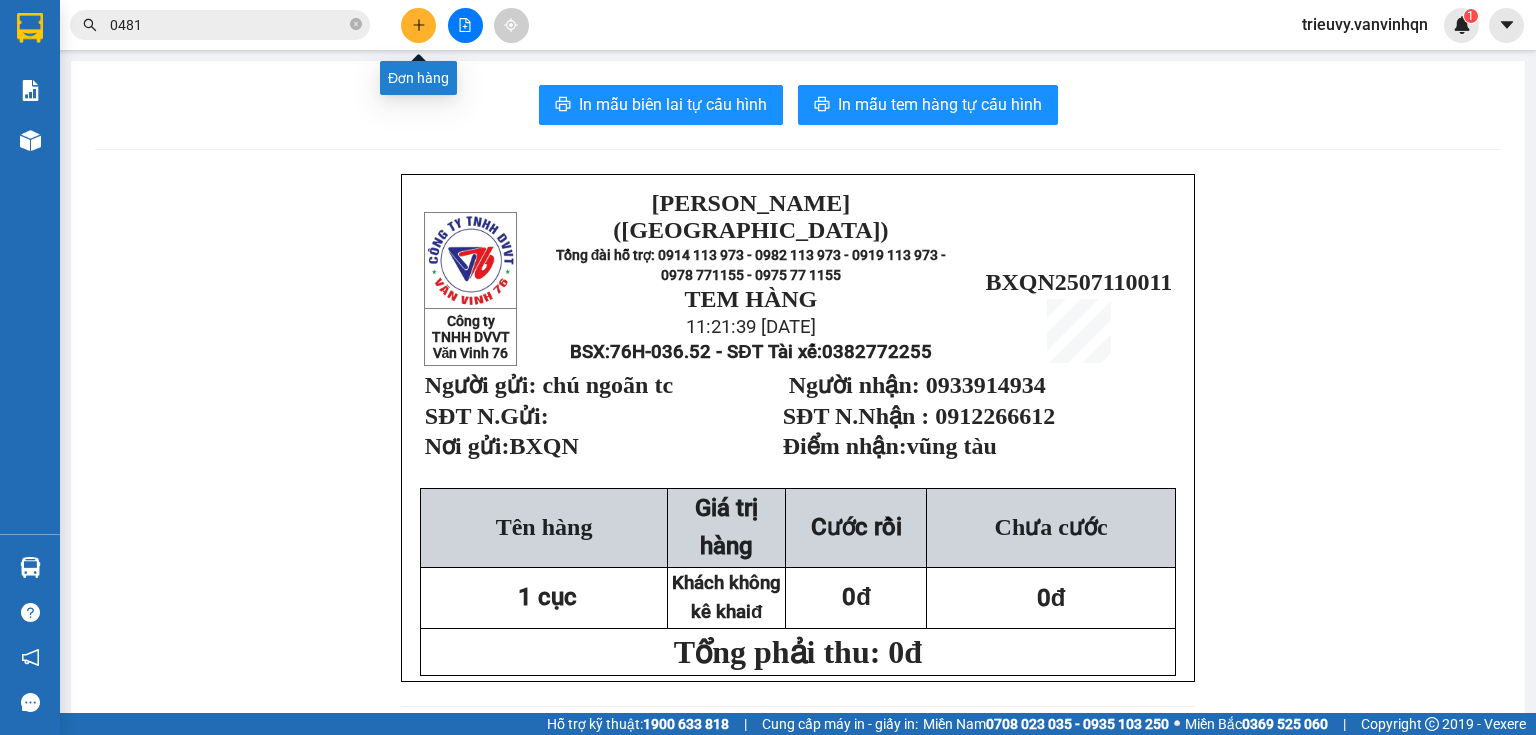 click at bounding box center (418, 25) 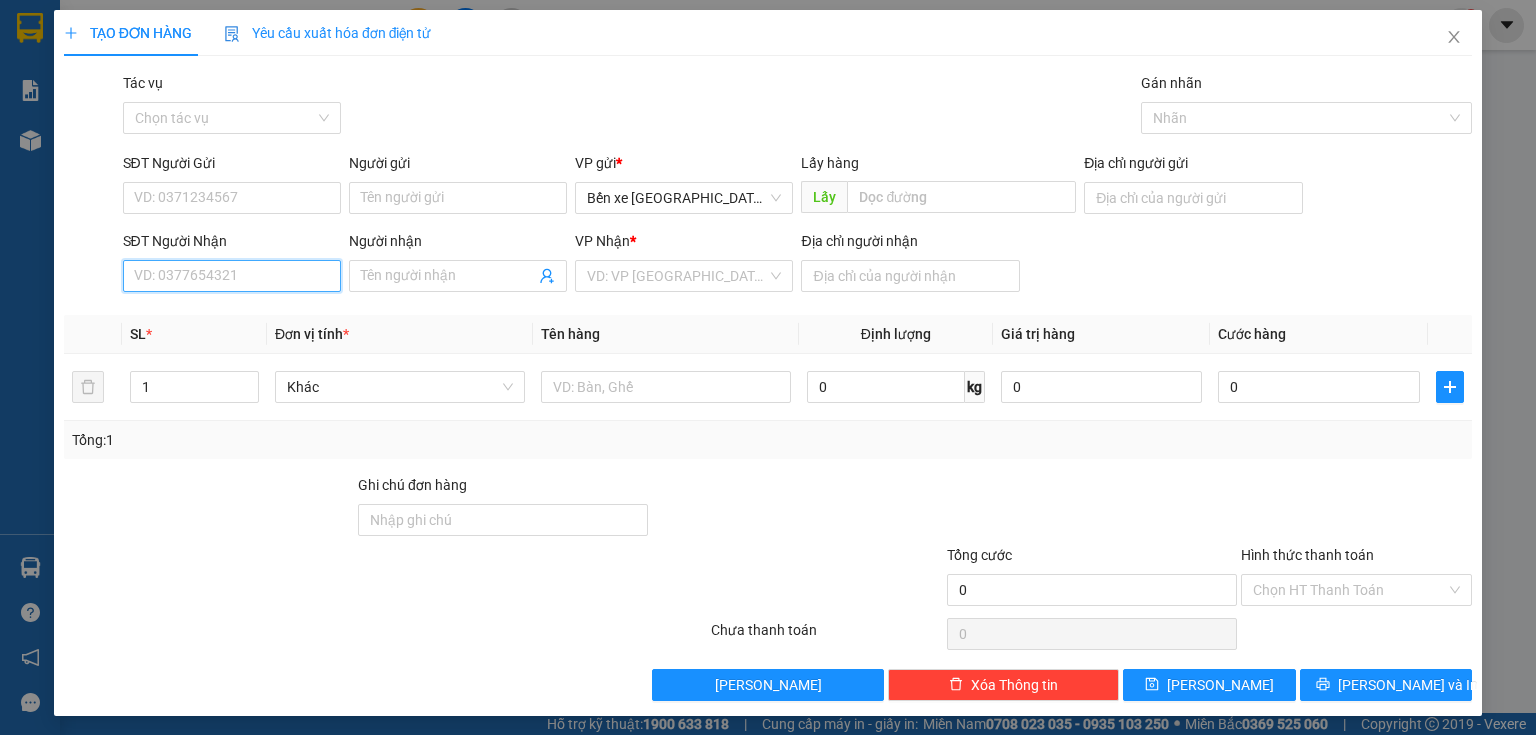 click on "SĐT Người Nhận" at bounding box center (232, 276) 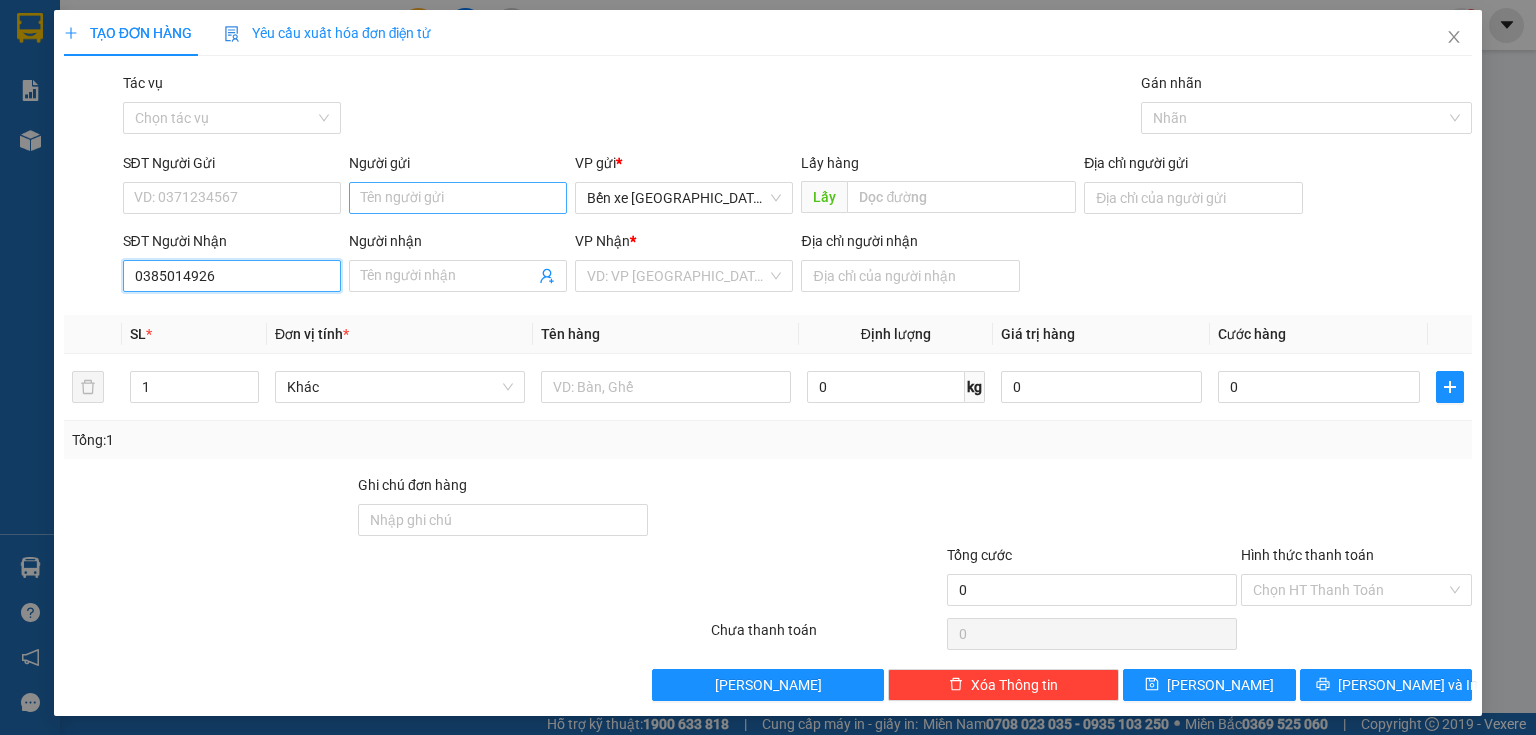 type on "0385014926" 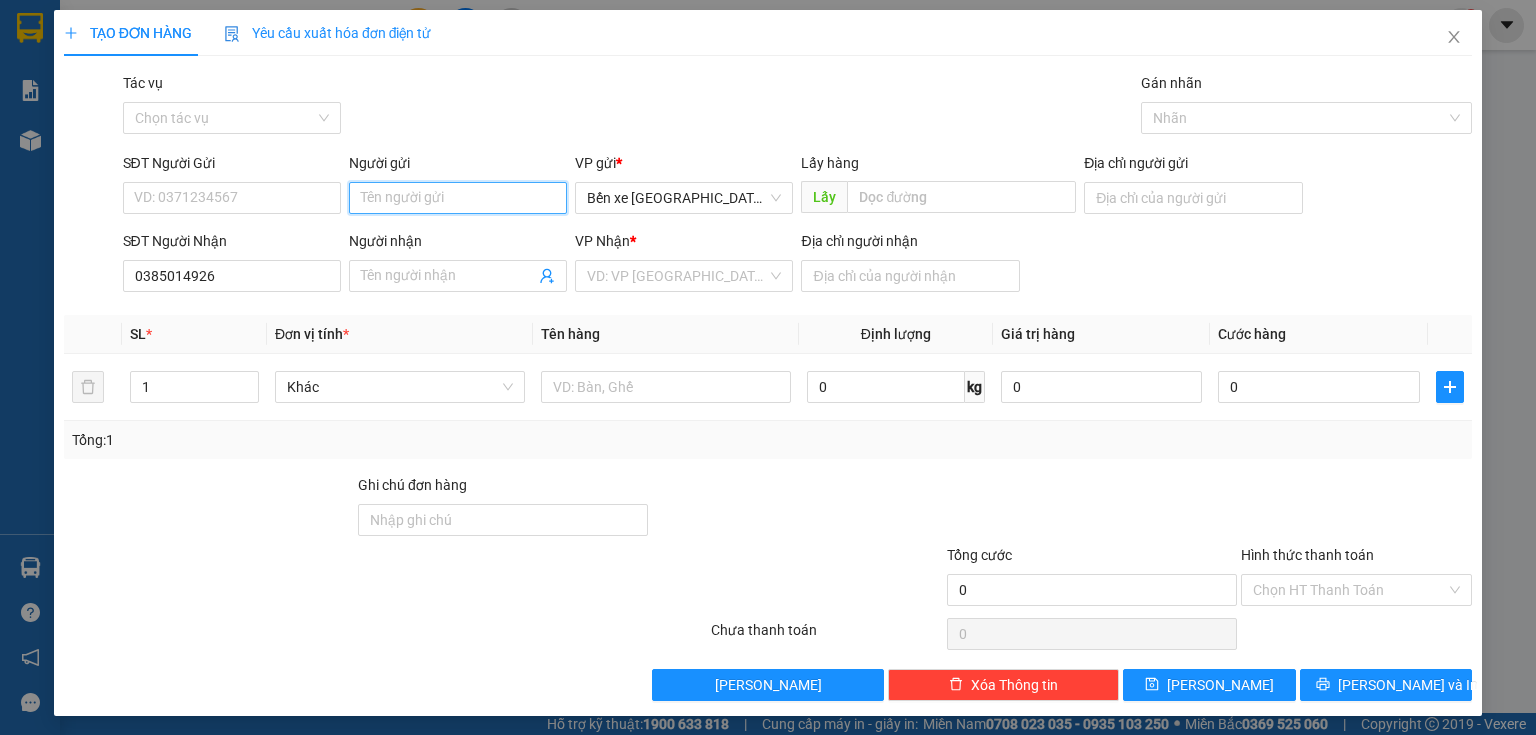 click on "Người gửi" at bounding box center (458, 198) 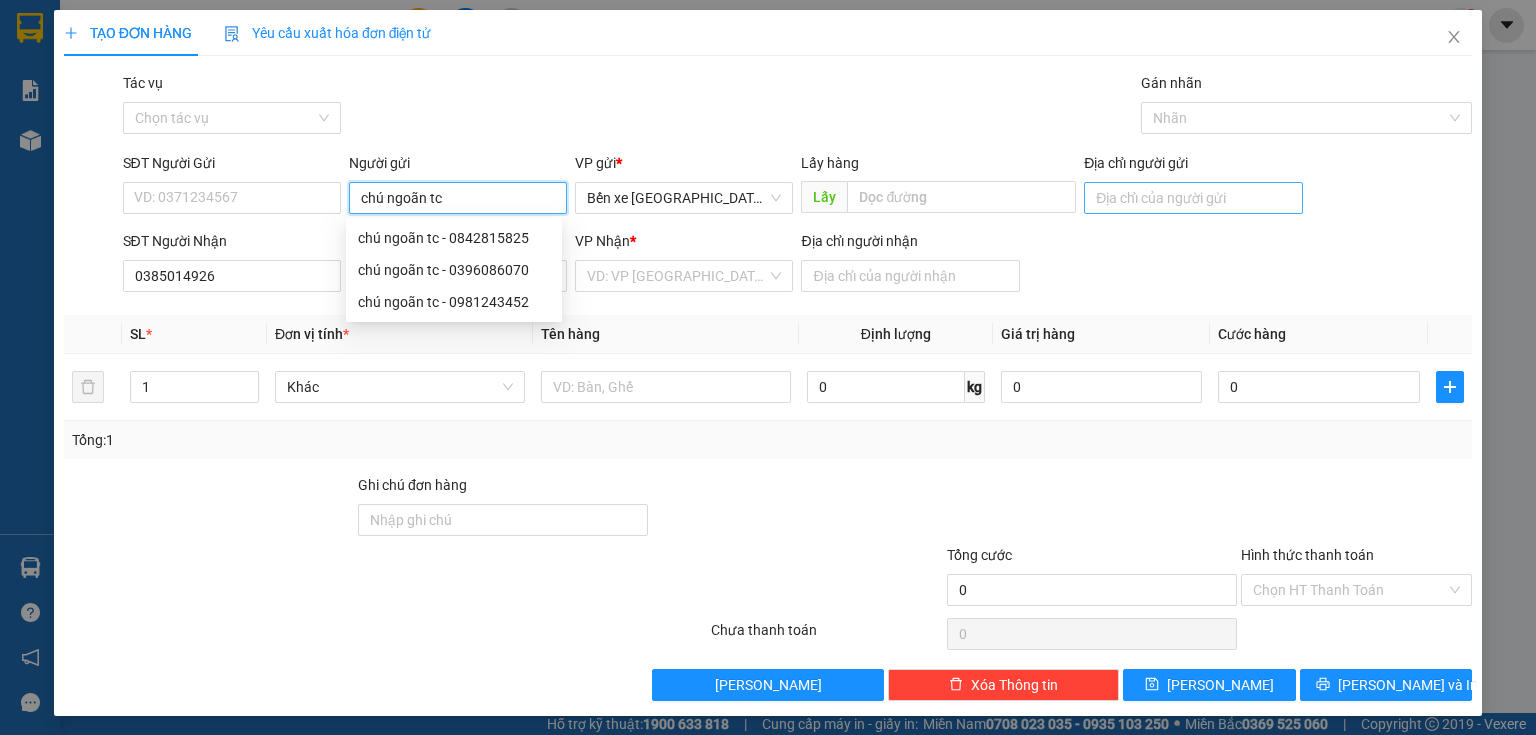 type on "chú ngoãn tc" 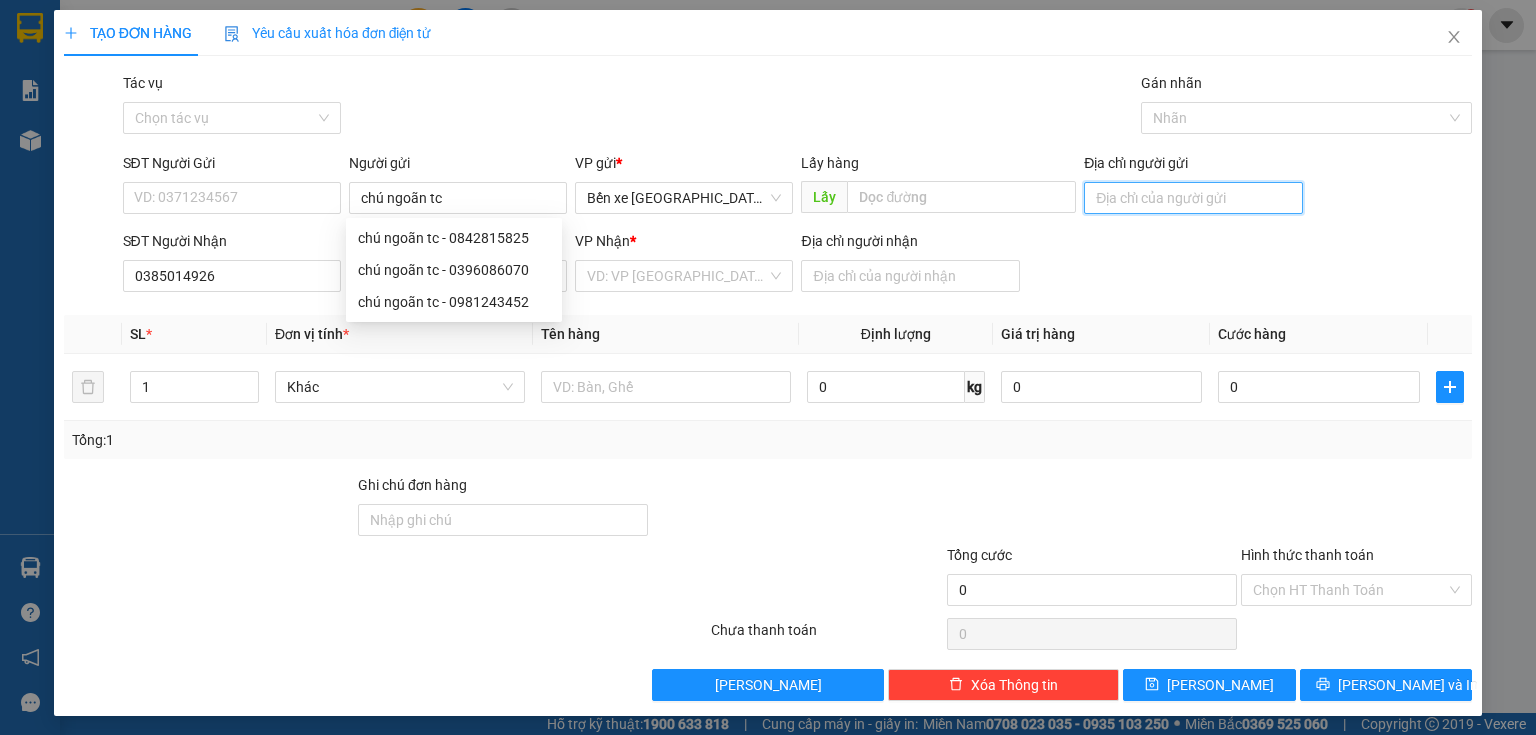 click on "Địa chỉ người gửi" at bounding box center (1193, 198) 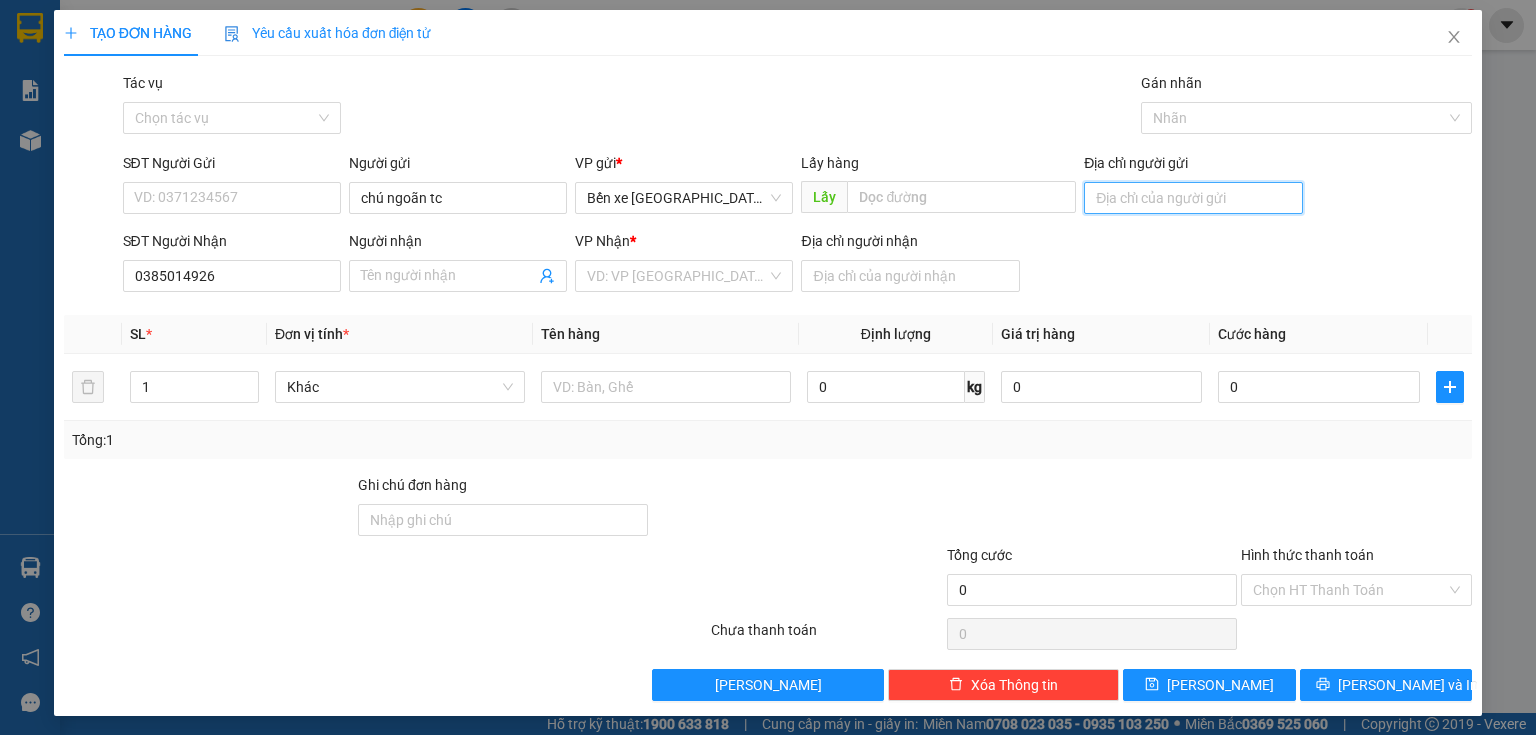 type on "BXQN" 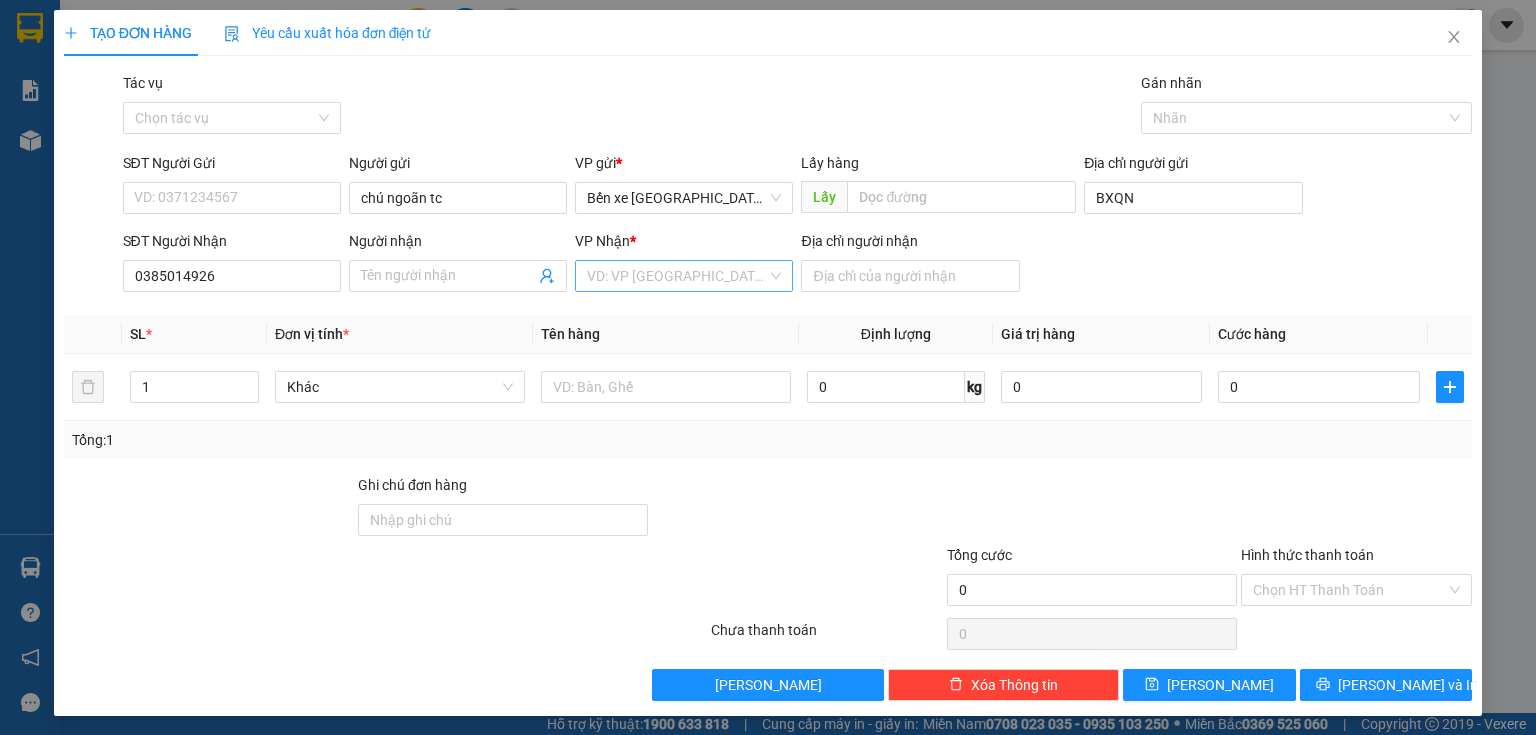 click at bounding box center [677, 276] 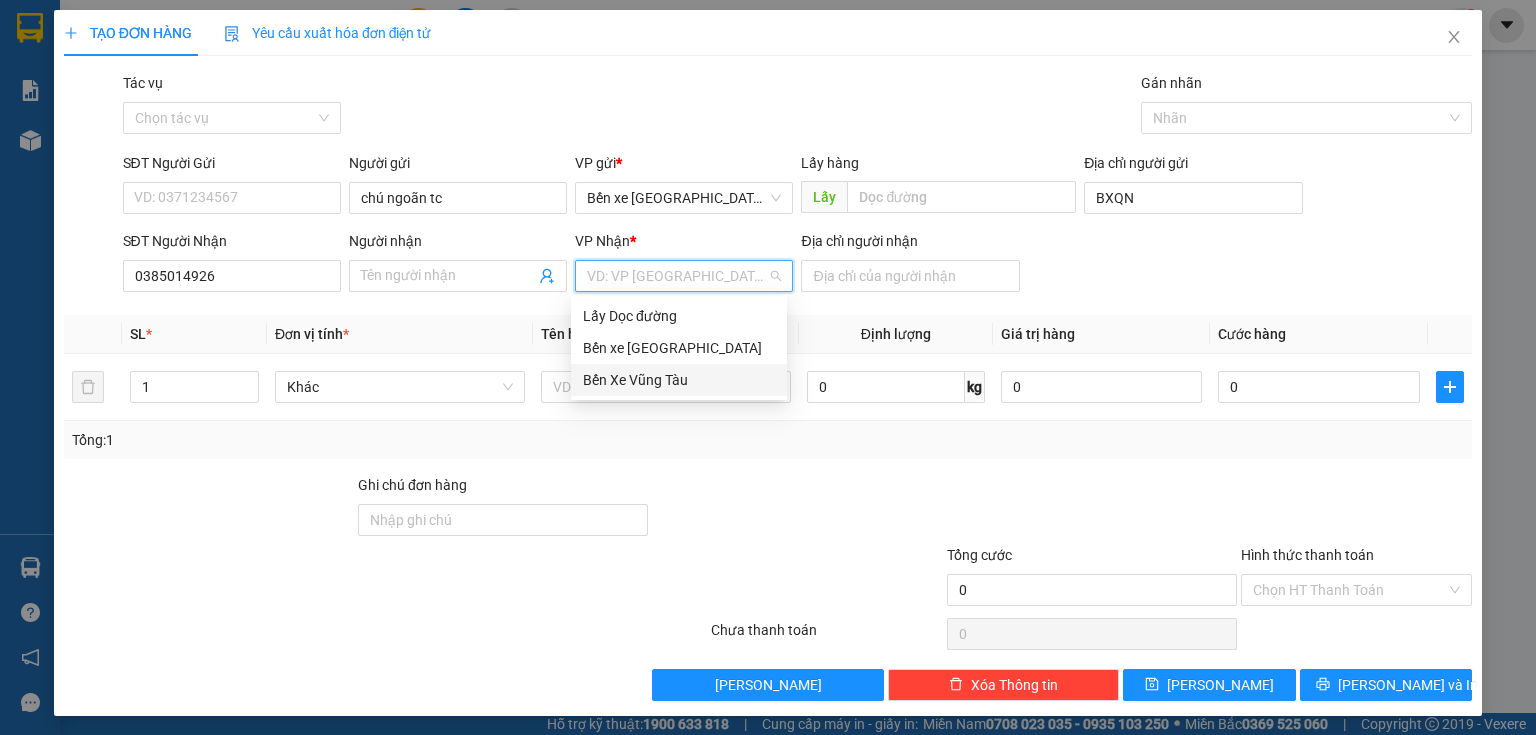 click on "Bến Xe Vũng Tàu" at bounding box center [679, 380] 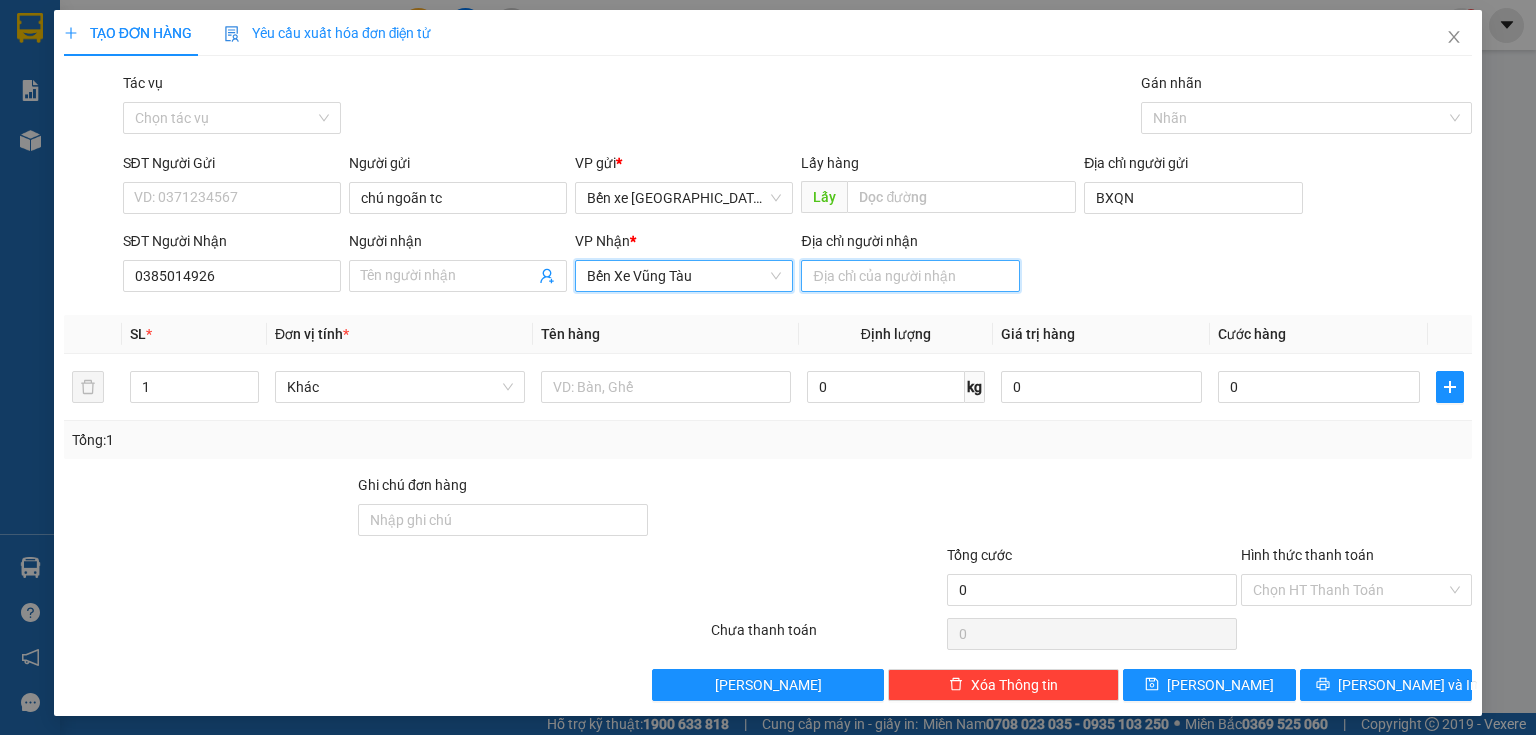 click on "Địa chỉ người nhận" at bounding box center (910, 276) 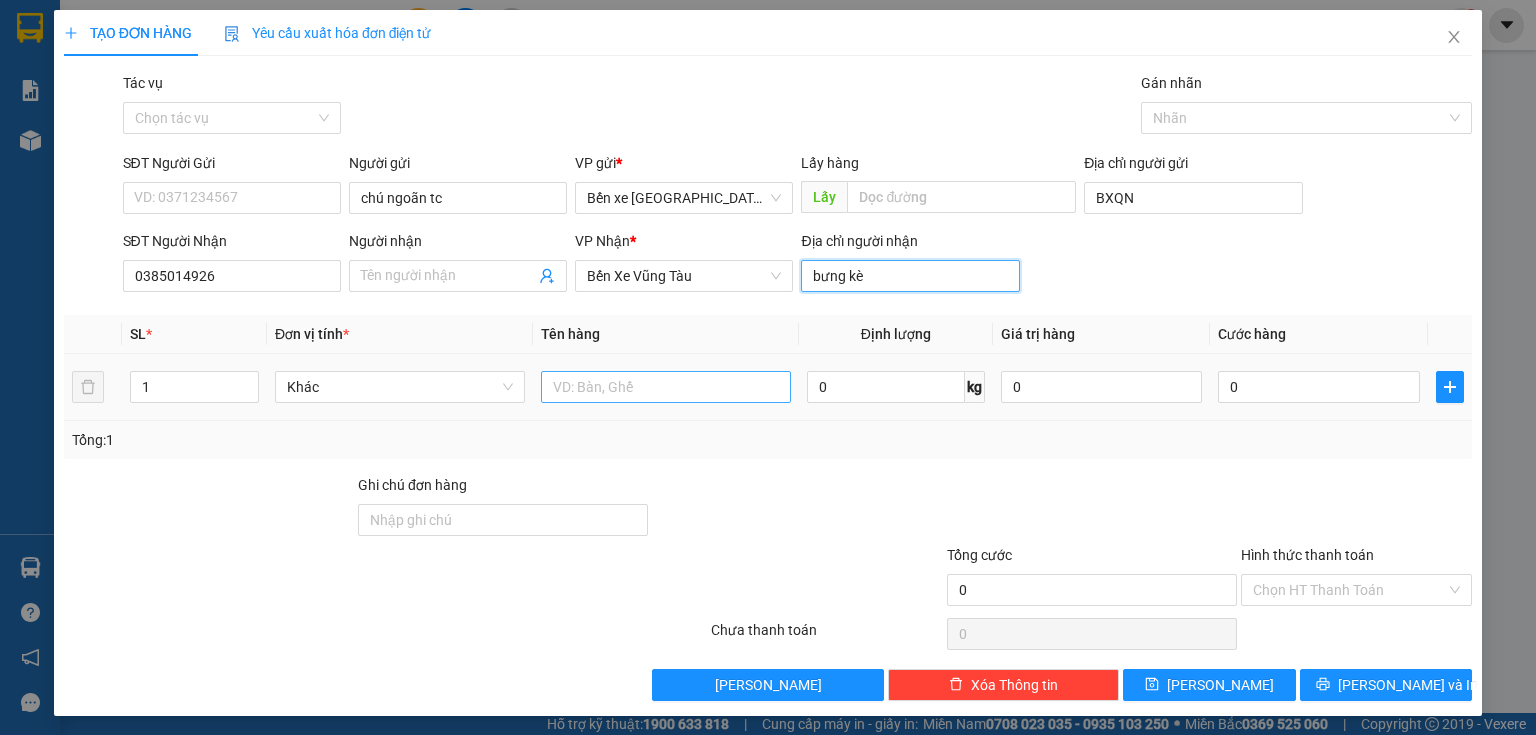 type on "bưng kè" 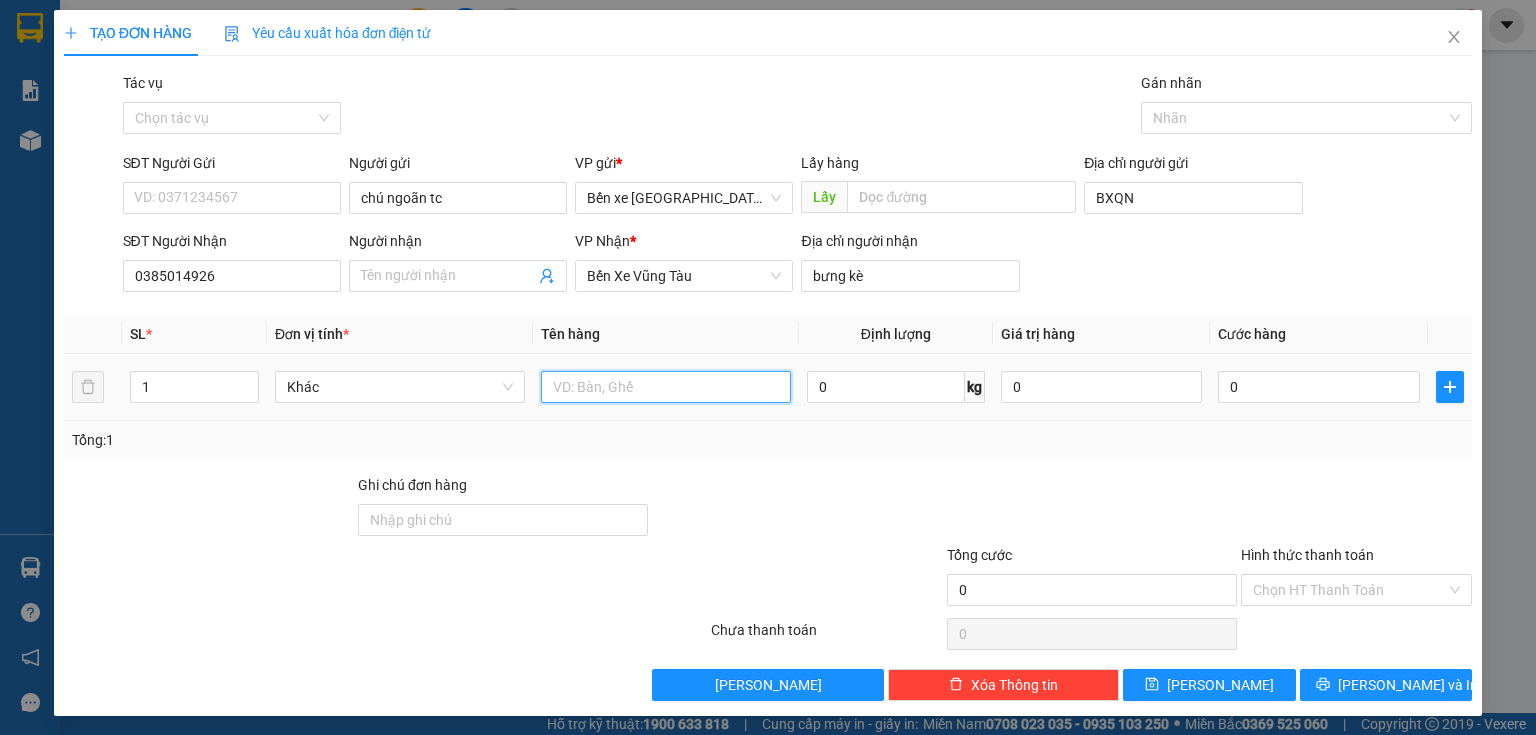 click at bounding box center (666, 387) 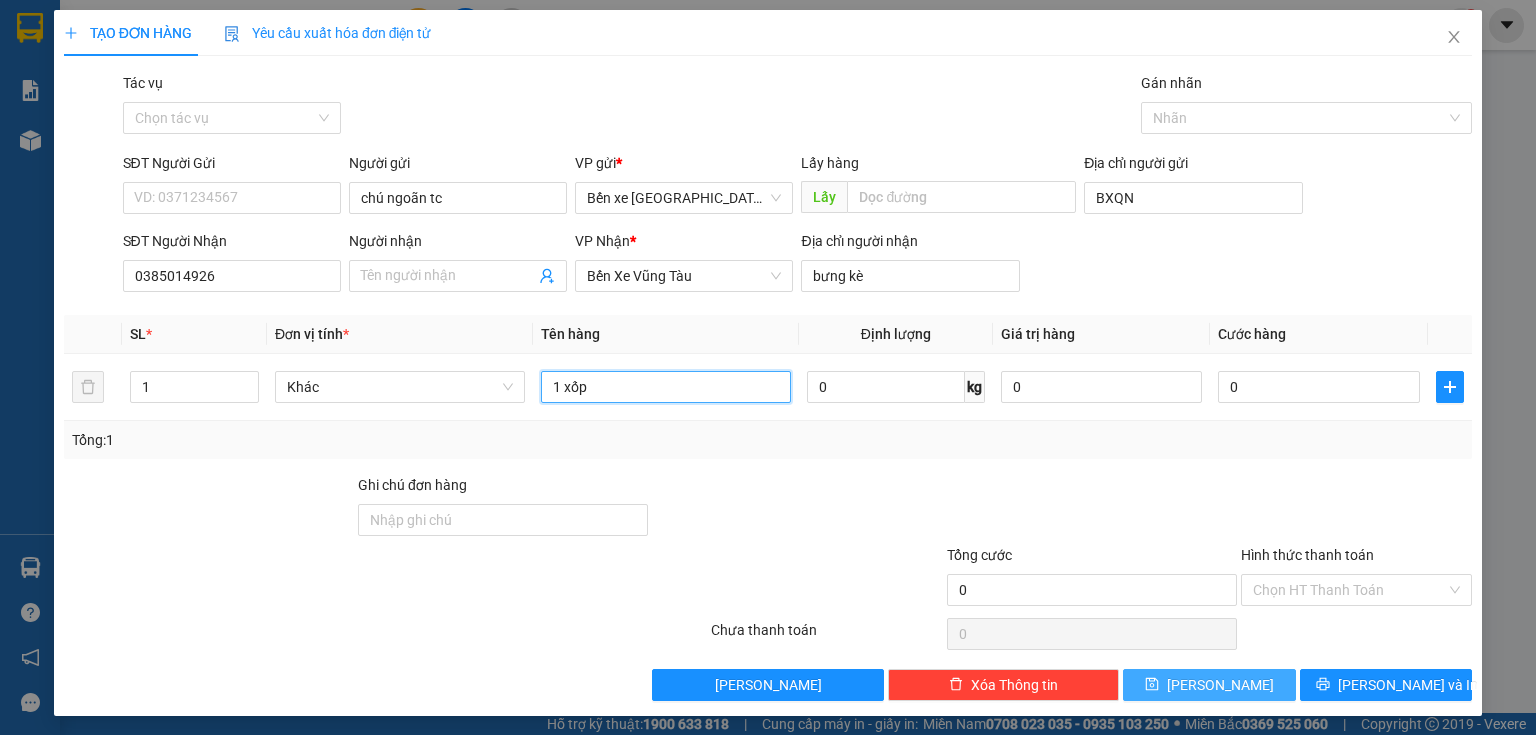 type on "1 xốp" 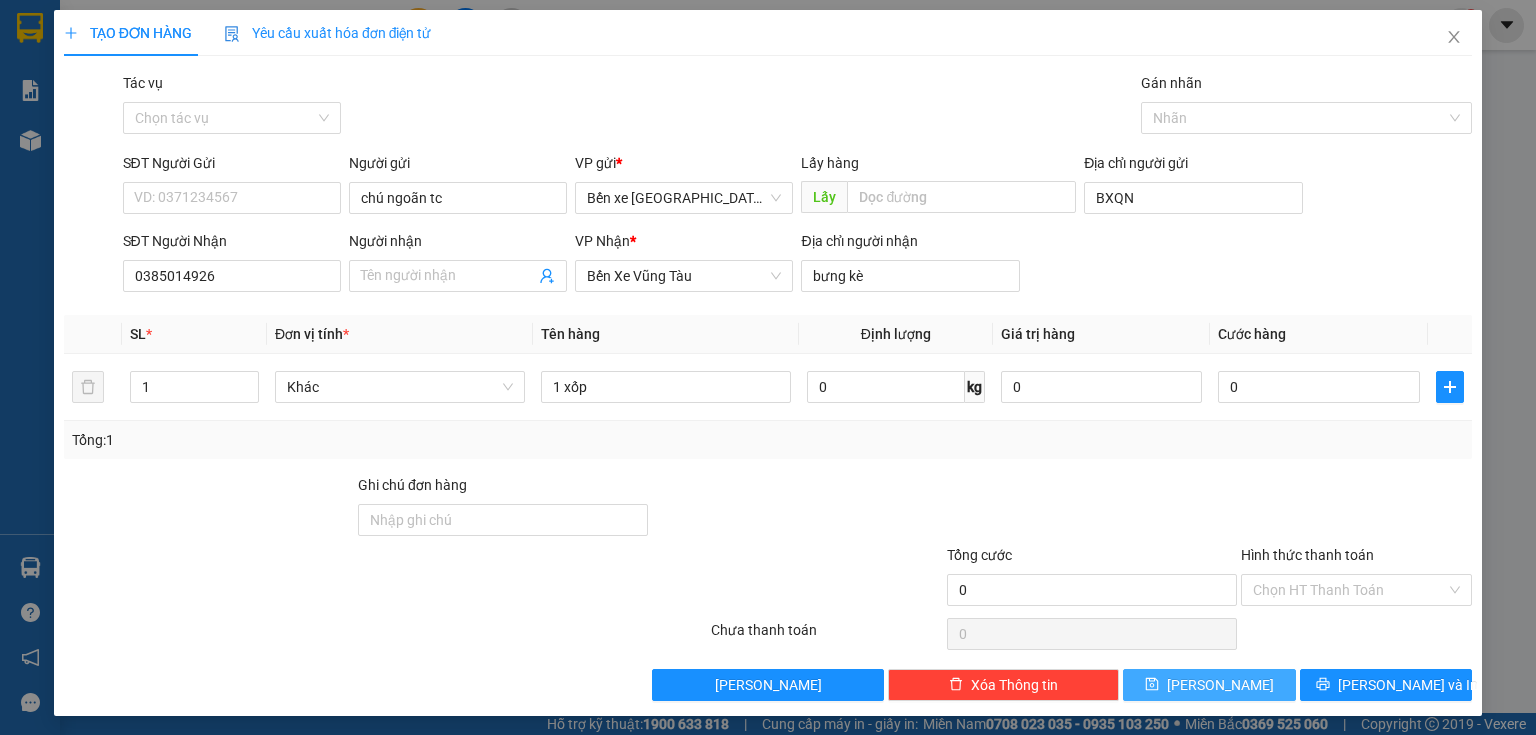 click on "[PERSON_NAME]" at bounding box center (1209, 685) 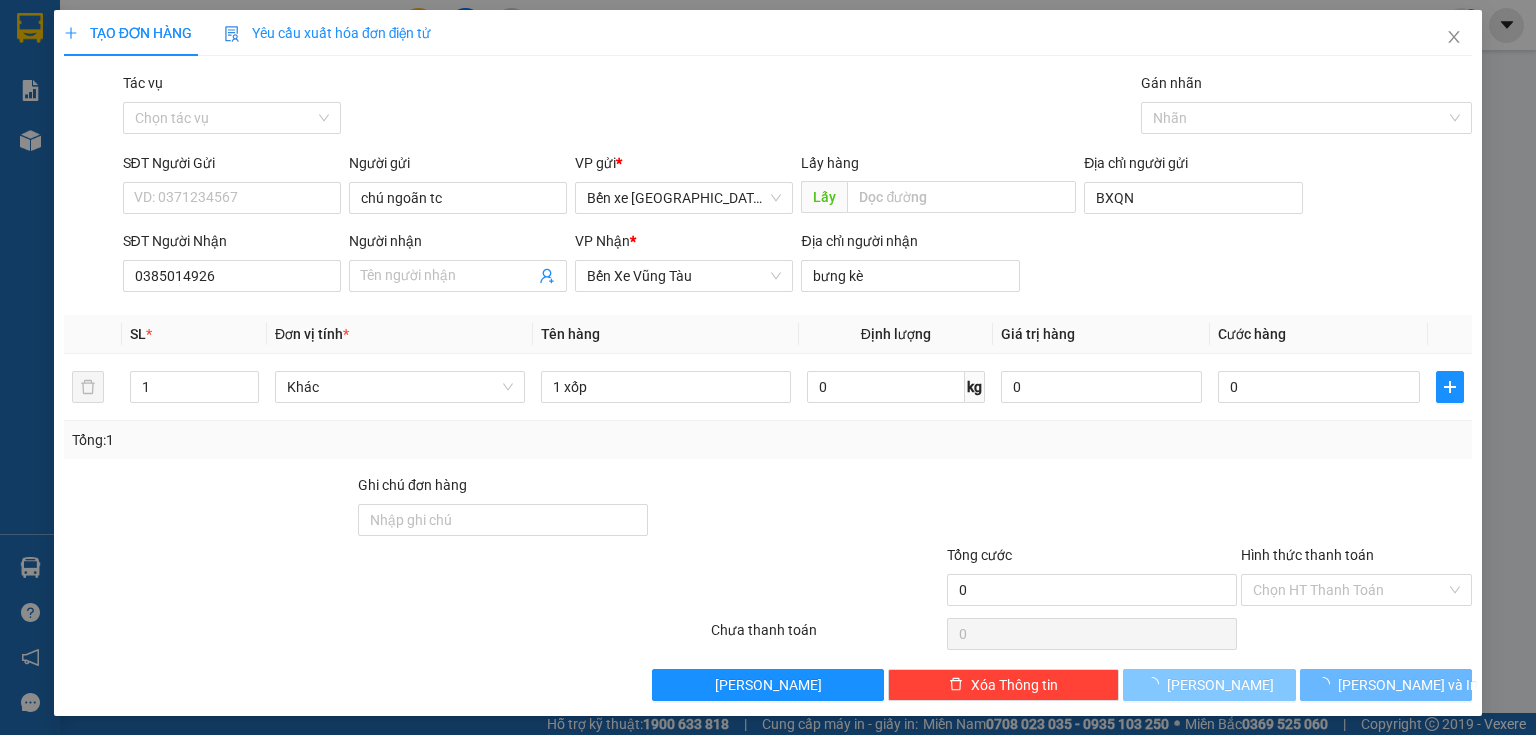 type 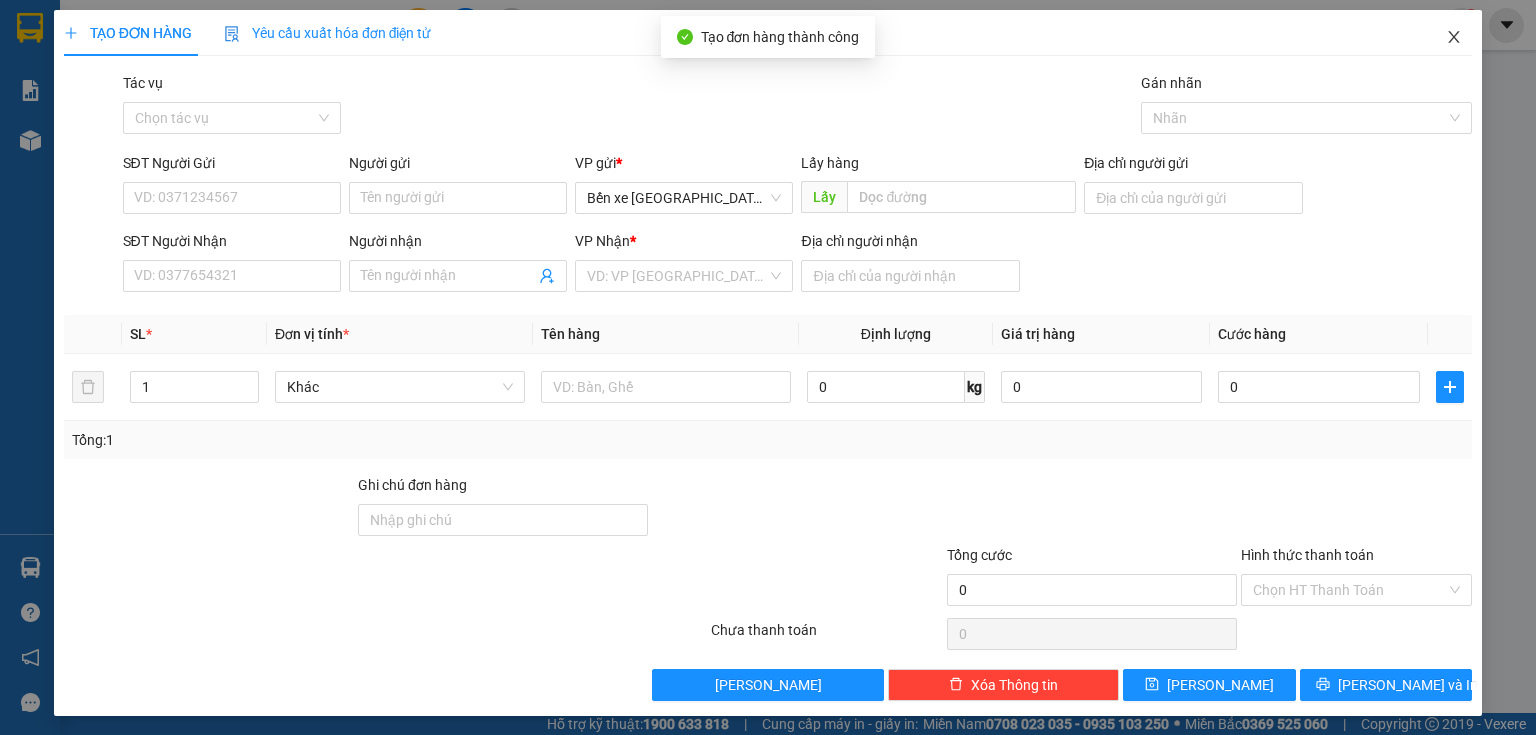 click at bounding box center (1454, 38) 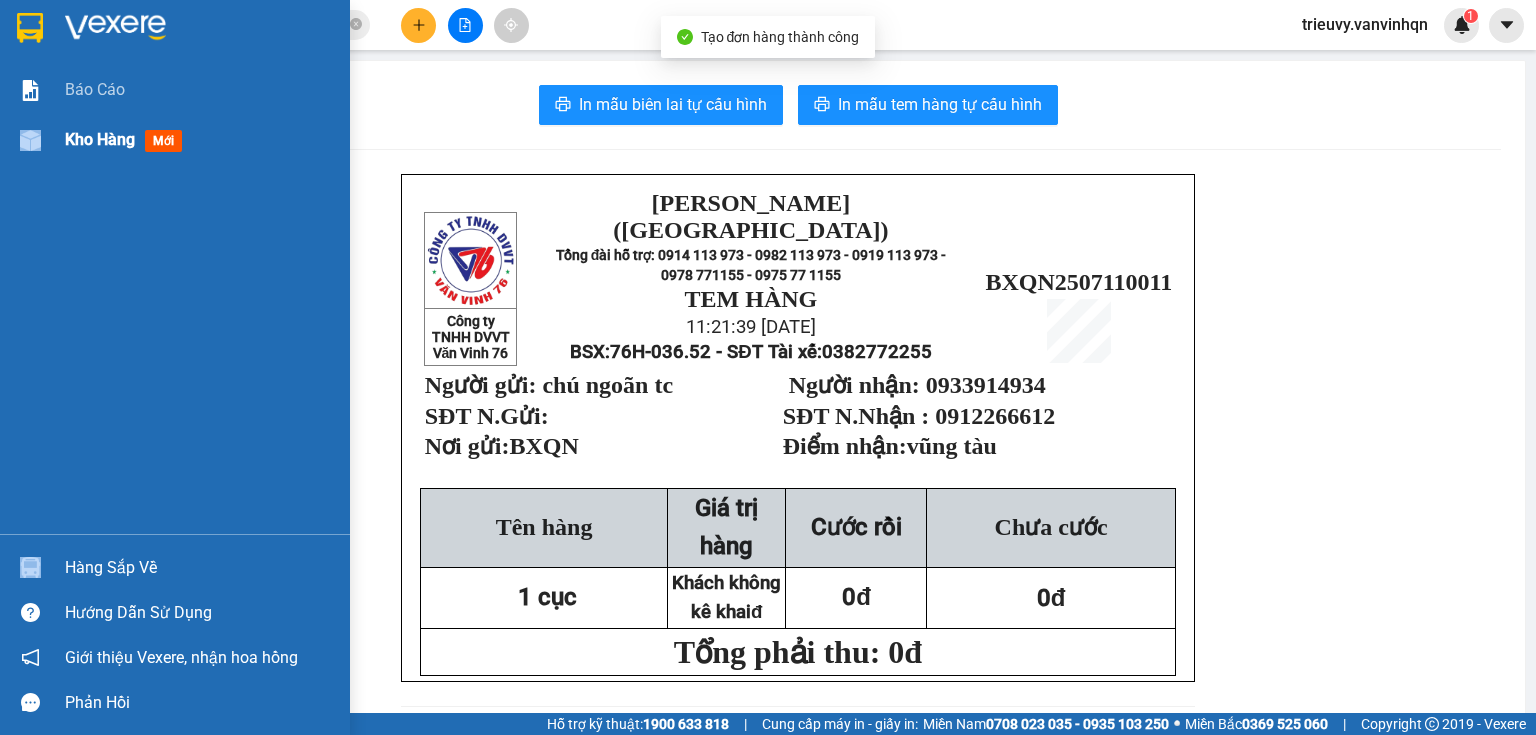click on "Kho hàng mới" at bounding box center (175, 140) 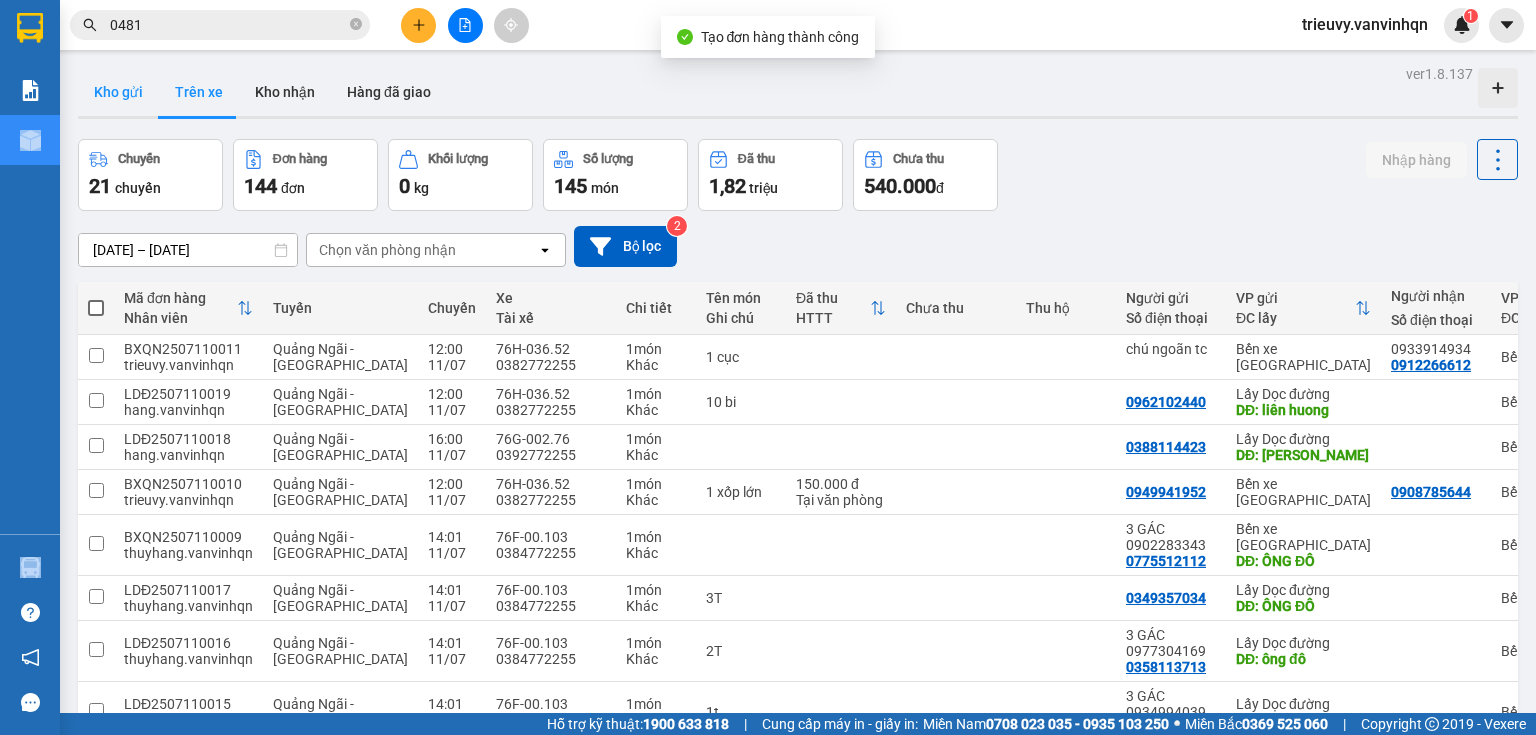 click on "Kho gửi" at bounding box center (118, 92) 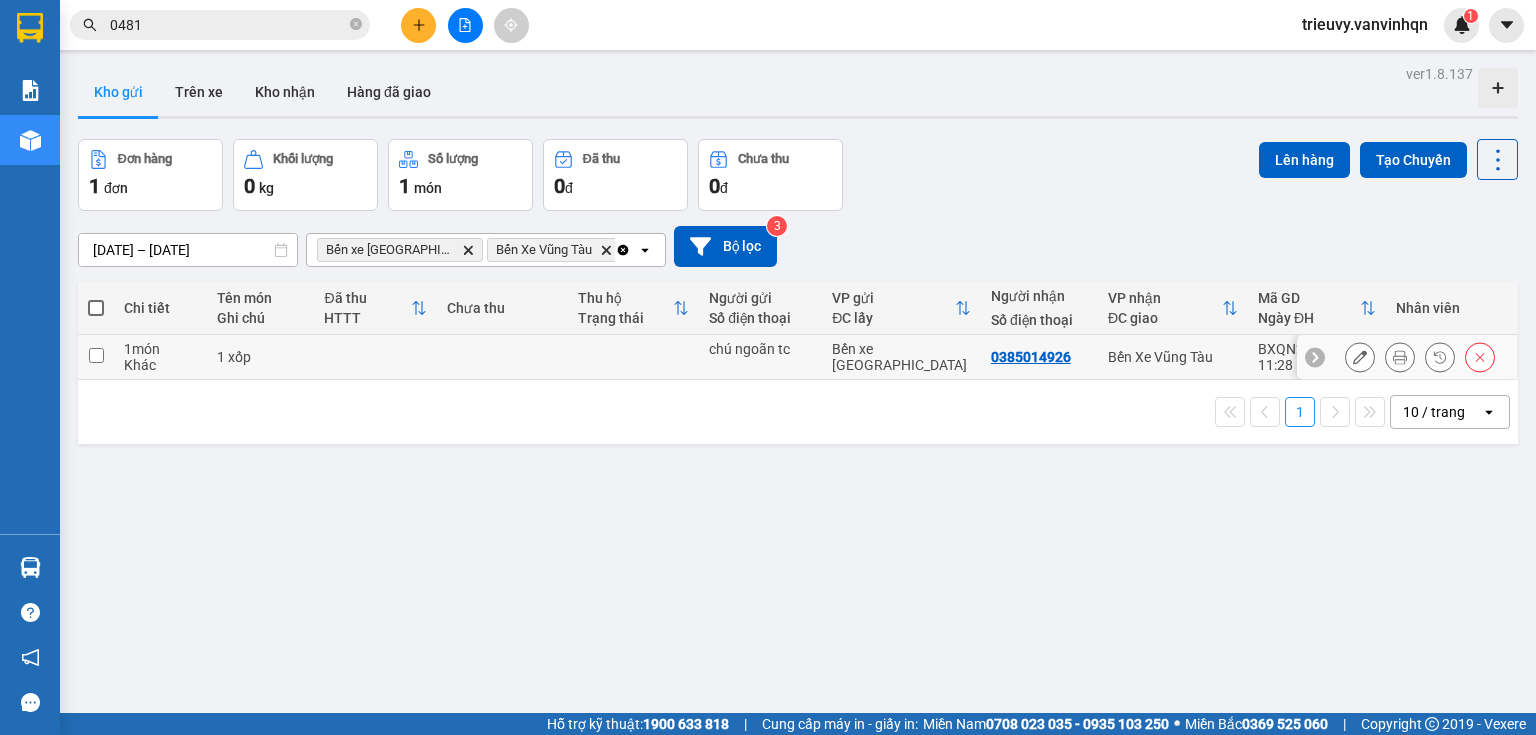click on "1 xốp" at bounding box center (260, 357) 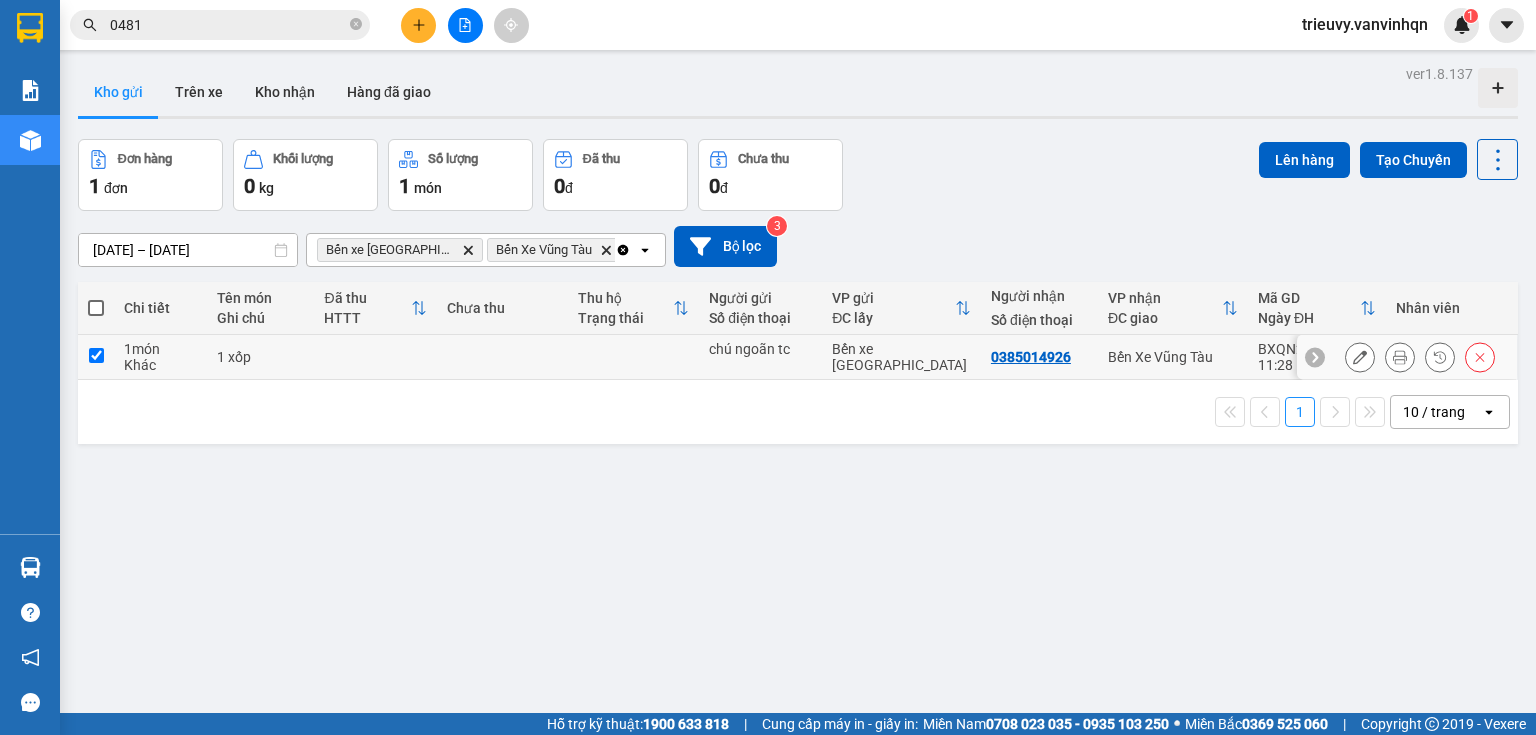 checkbox on "true" 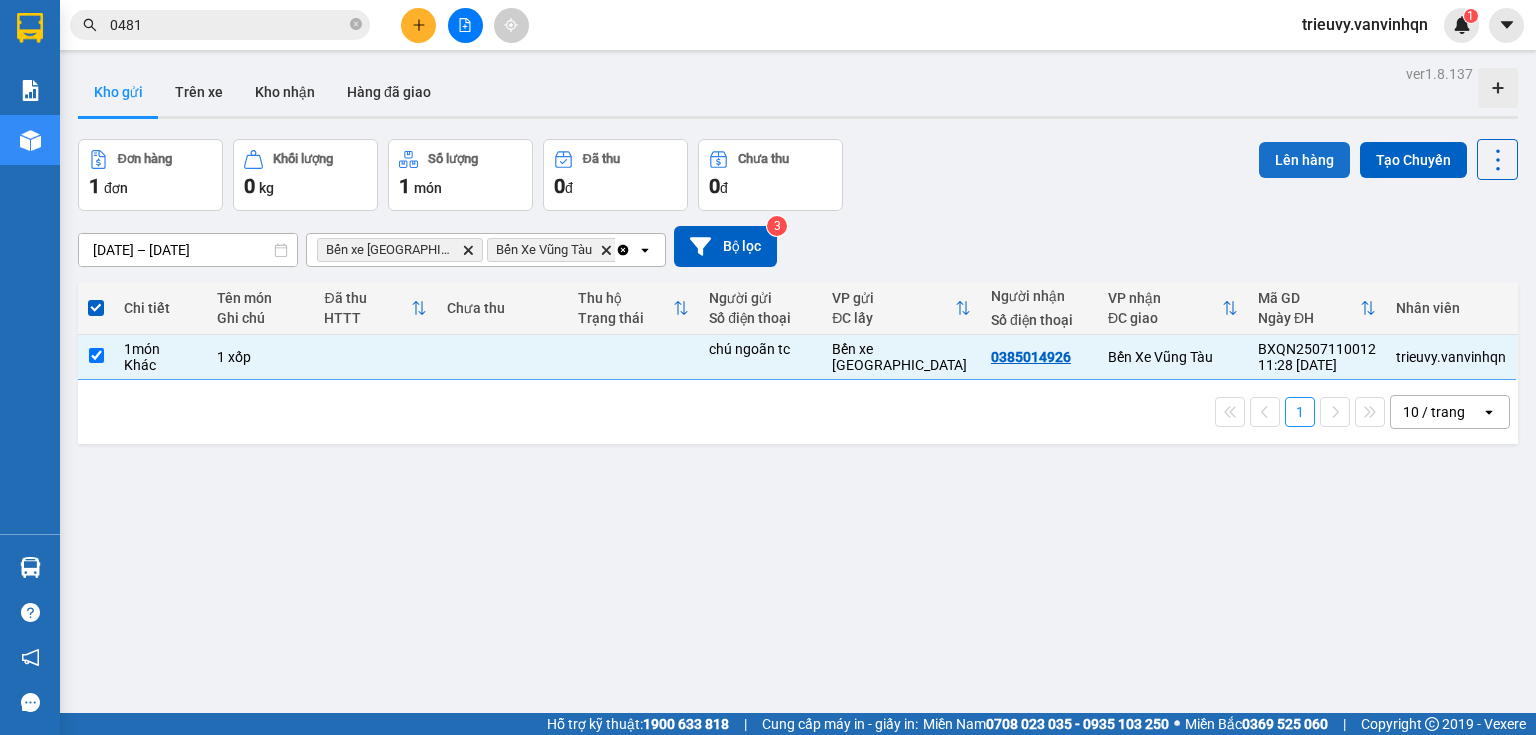 click on "Lên hàng" at bounding box center [1304, 160] 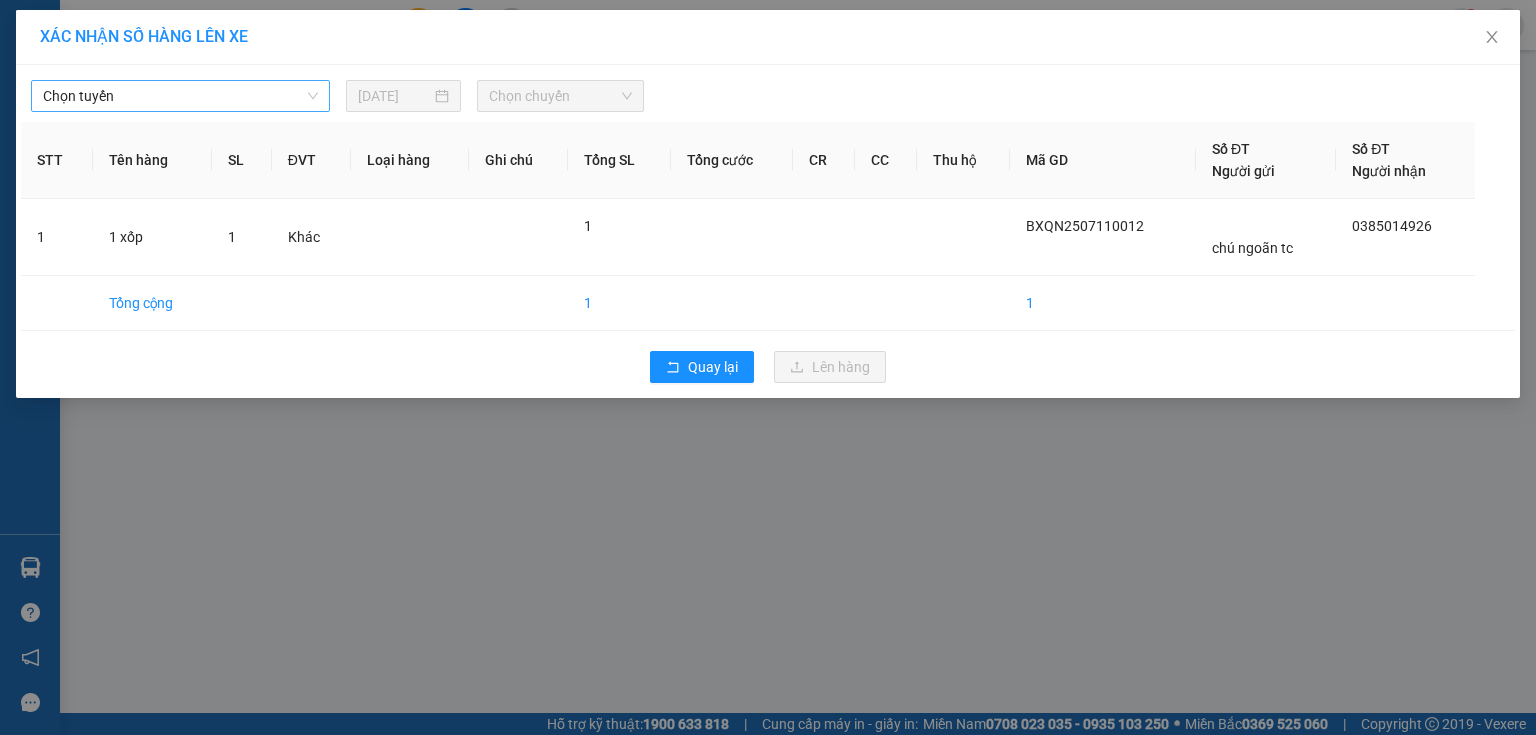 drag, startPoint x: 289, startPoint y: 96, endPoint x: 280, endPoint y: 114, distance: 20.12461 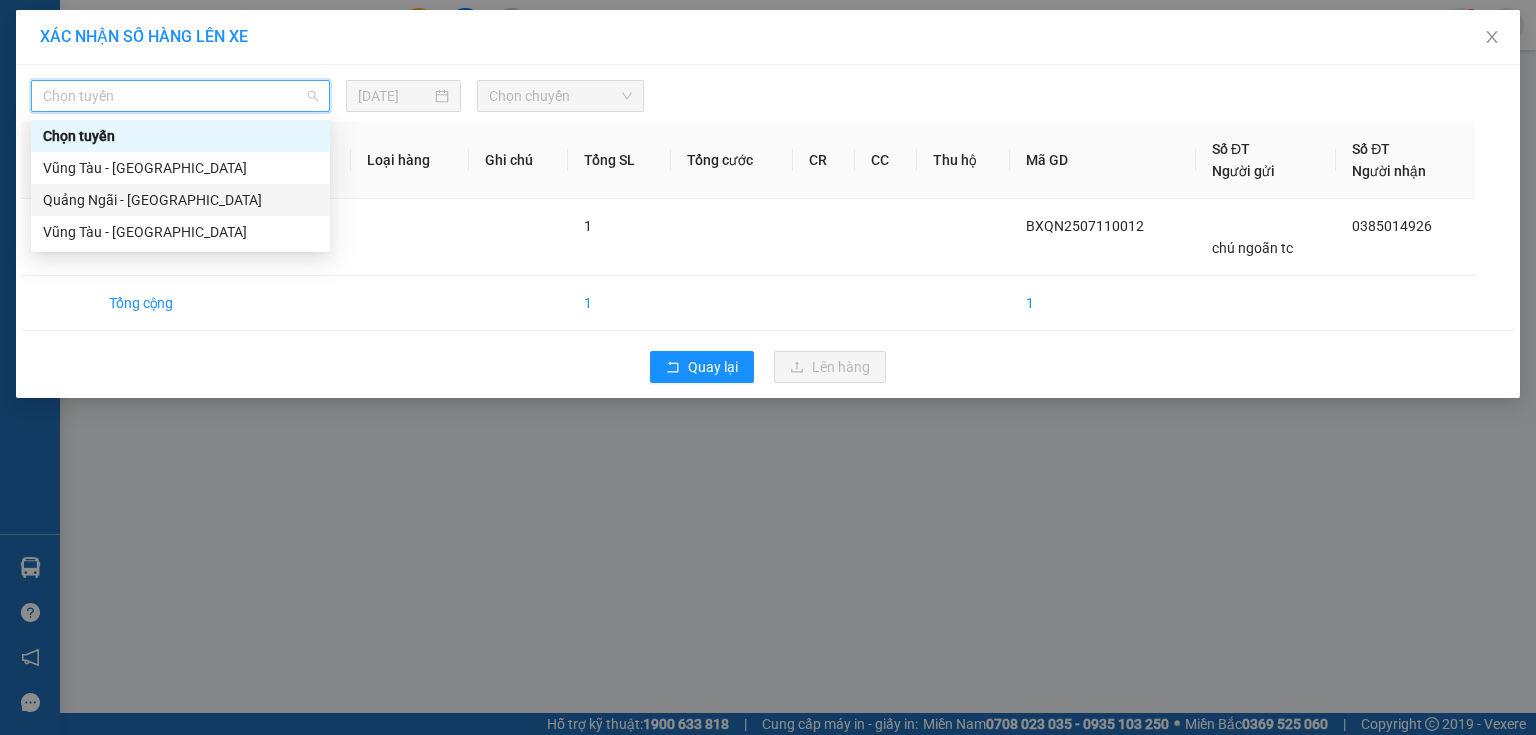 click on "Quảng Ngãi - [GEOGRAPHIC_DATA]" at bounding box center (180, 200) 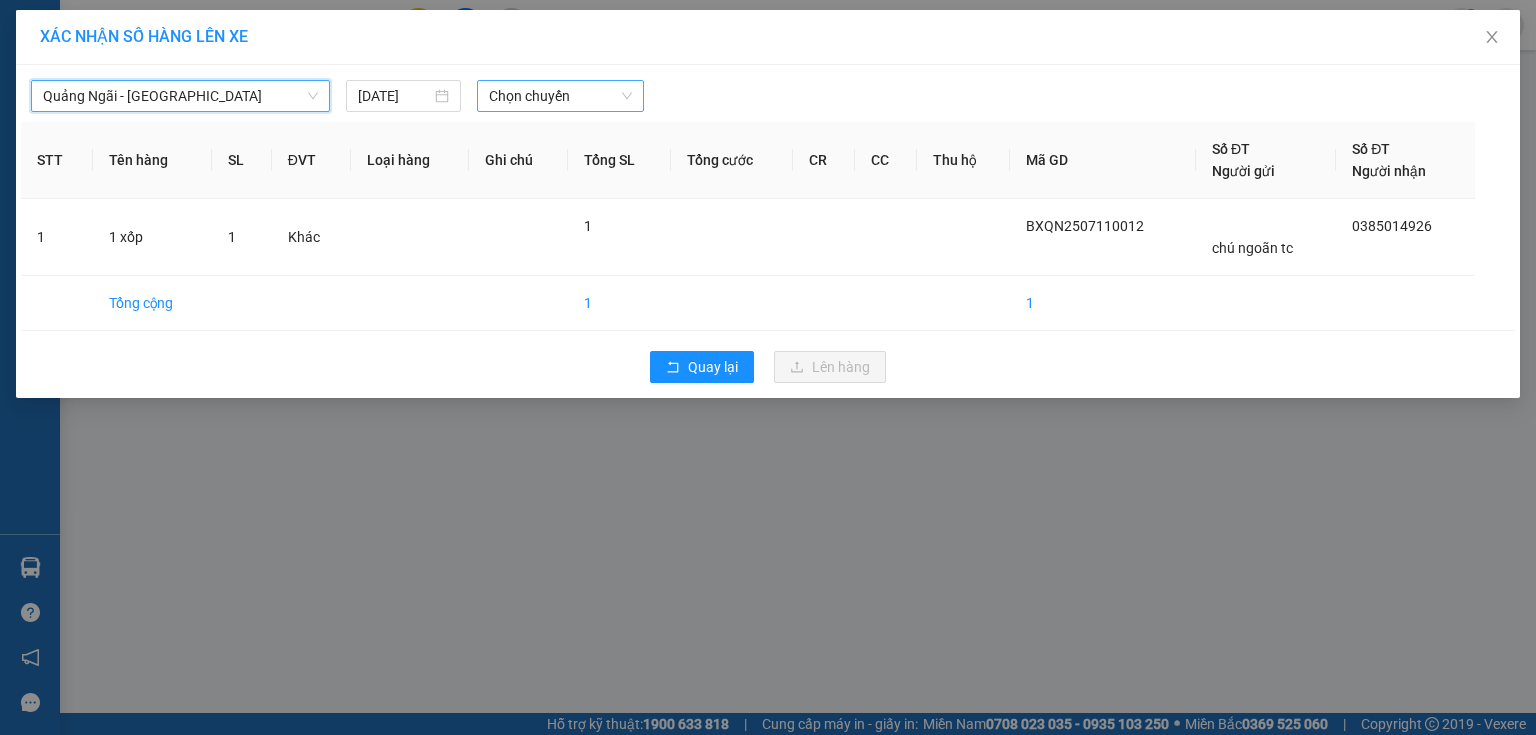 click on "Chọn chuyến" at bounding box center [561, 96] 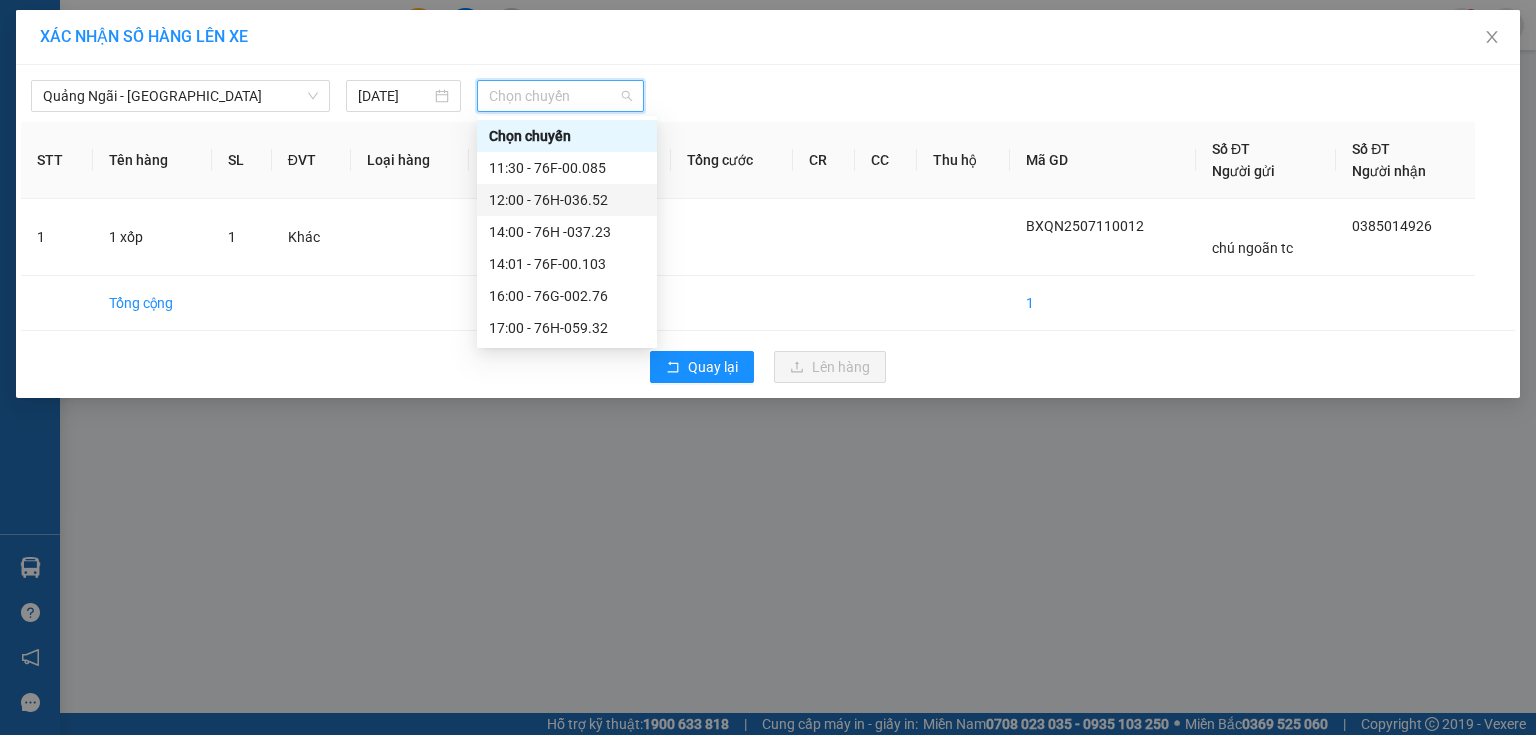 click on "12:00     - 76H-036.52" at bounding box center [567, 200] 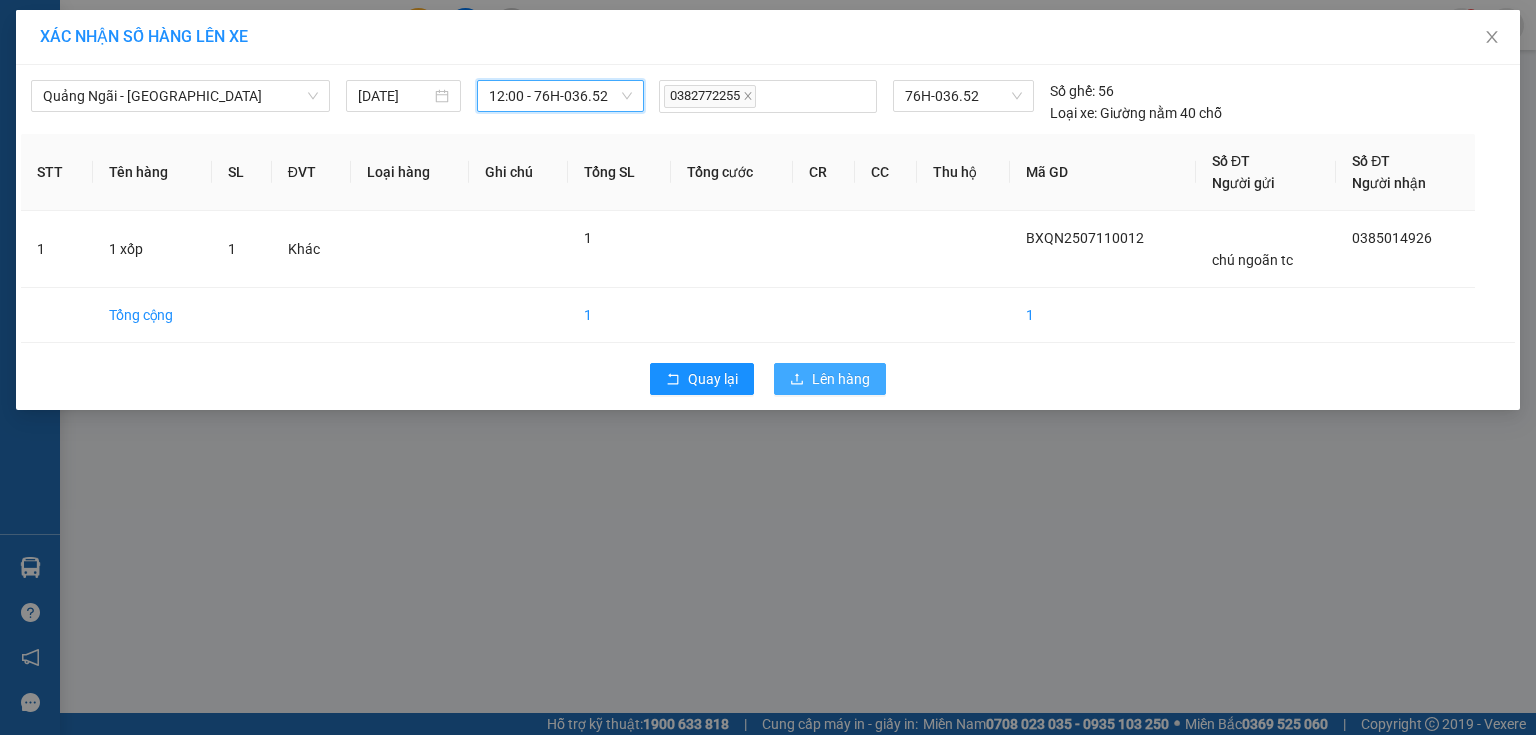 click on "Lên hàng" at bounding box center [830, 379] 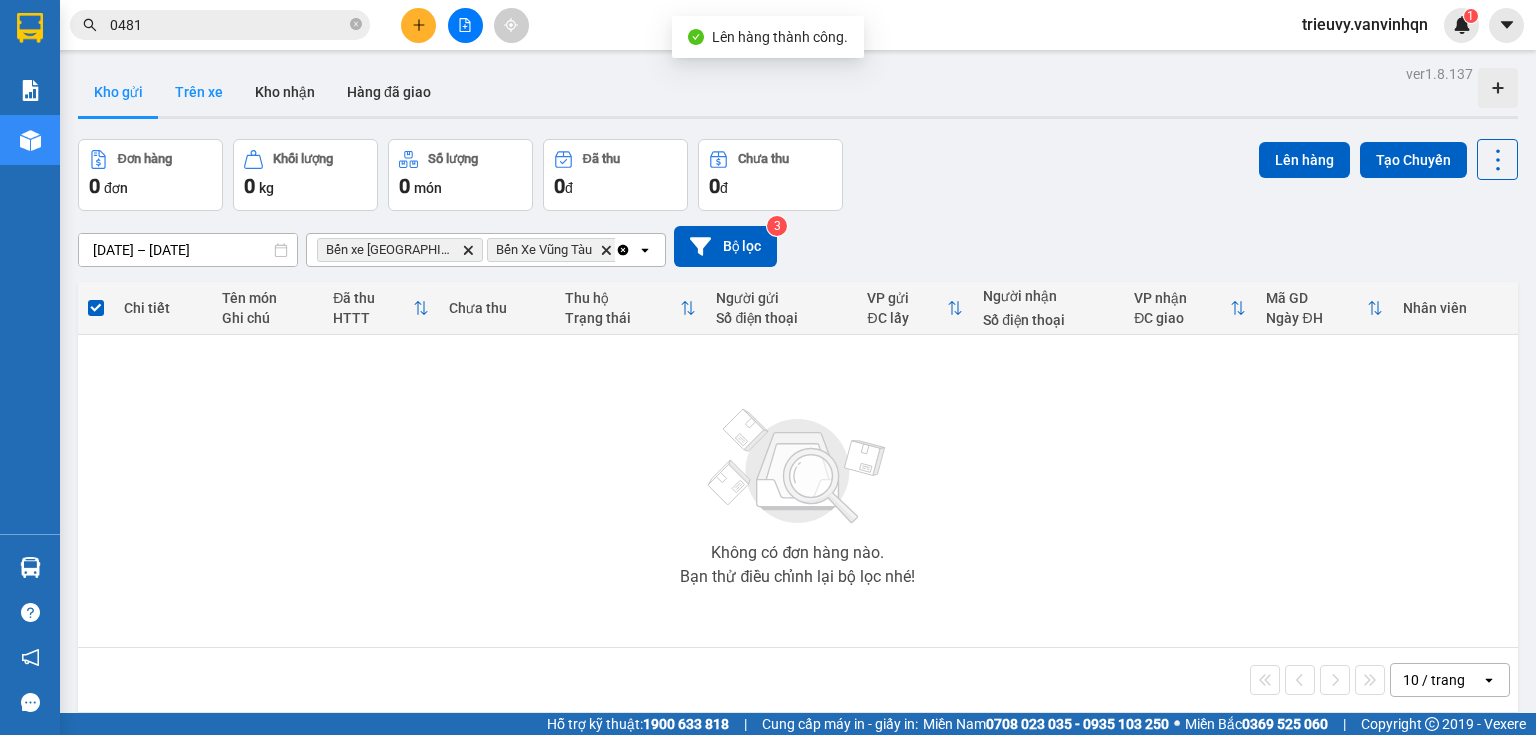 click on "Trên xe" at bounding box center (199, 92) 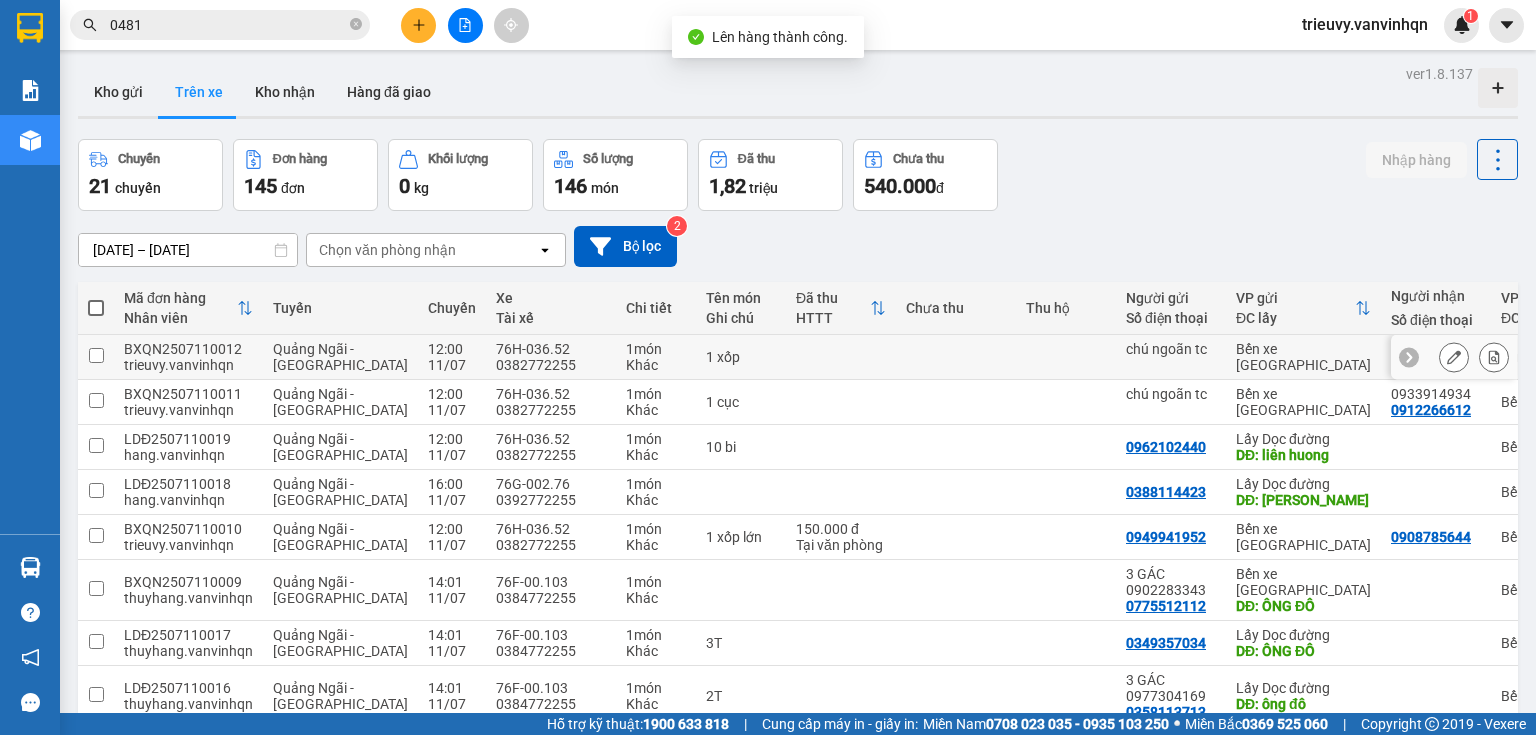 click 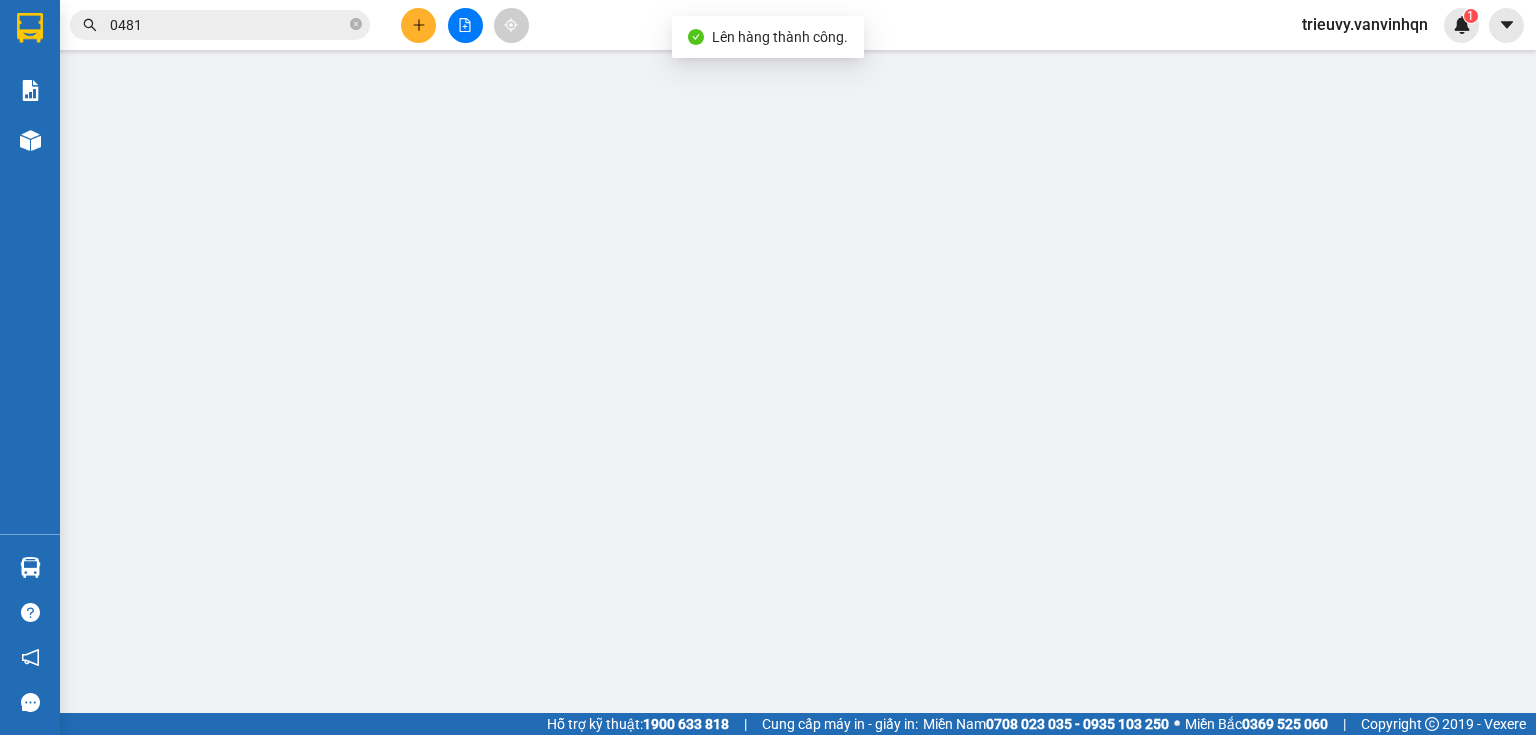 type on "chú ngoãn tc" 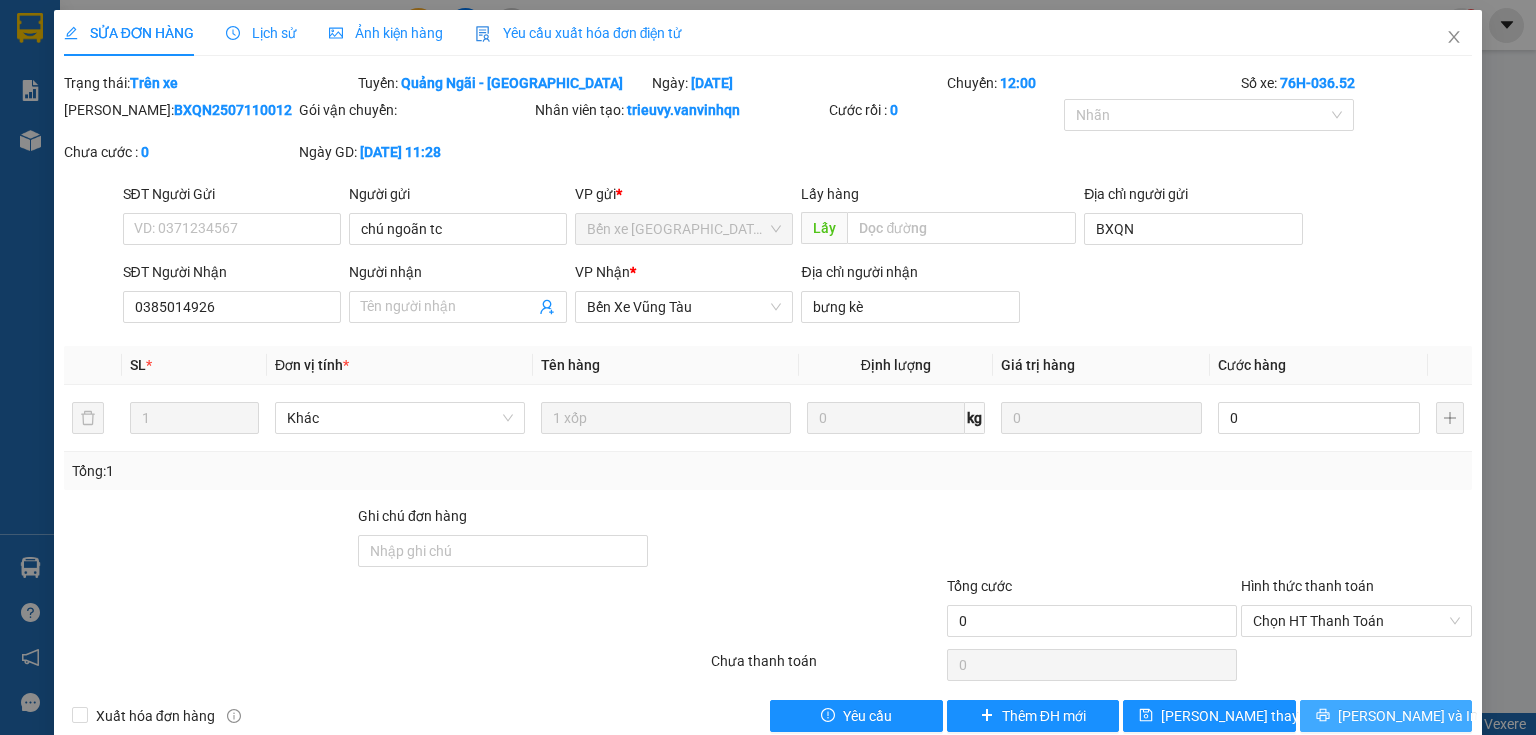 click on "[PERSON_NAME] và In" at bounding box center [1386, 716] 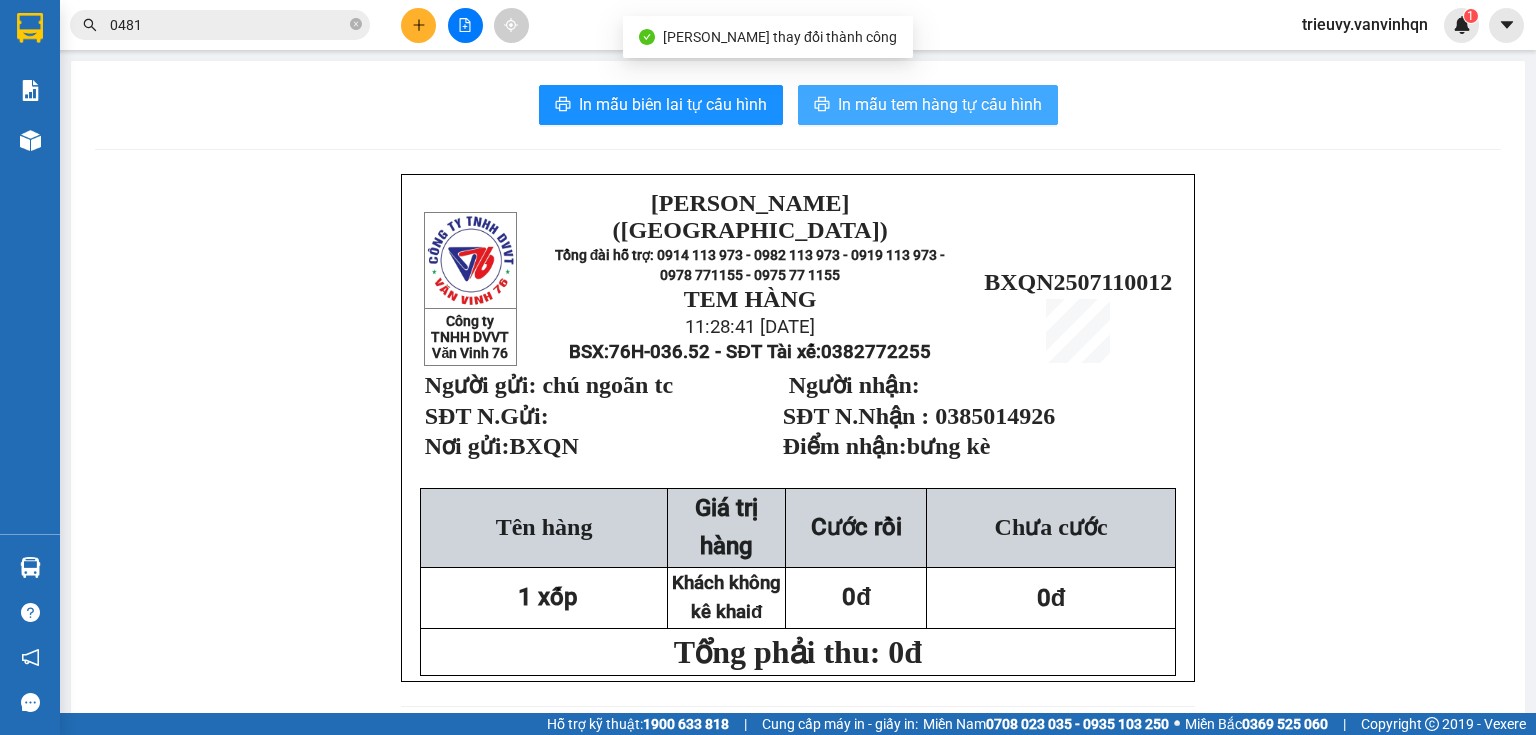 click on "In mẫu tem hàng tự cấu hình" at bounding box center [940, 104] 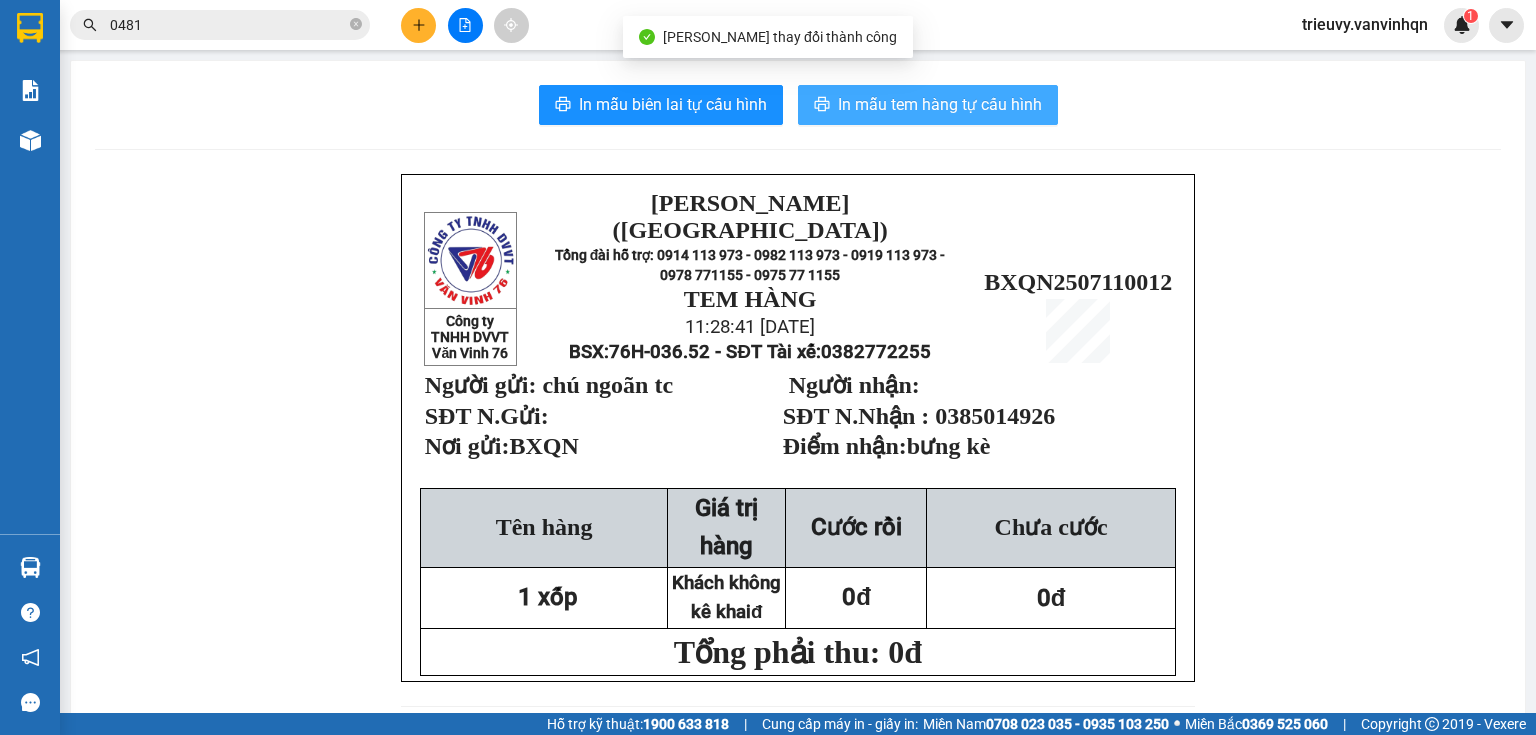 scroll, scrollTop: 0, scrollLeft: 0, axis: both 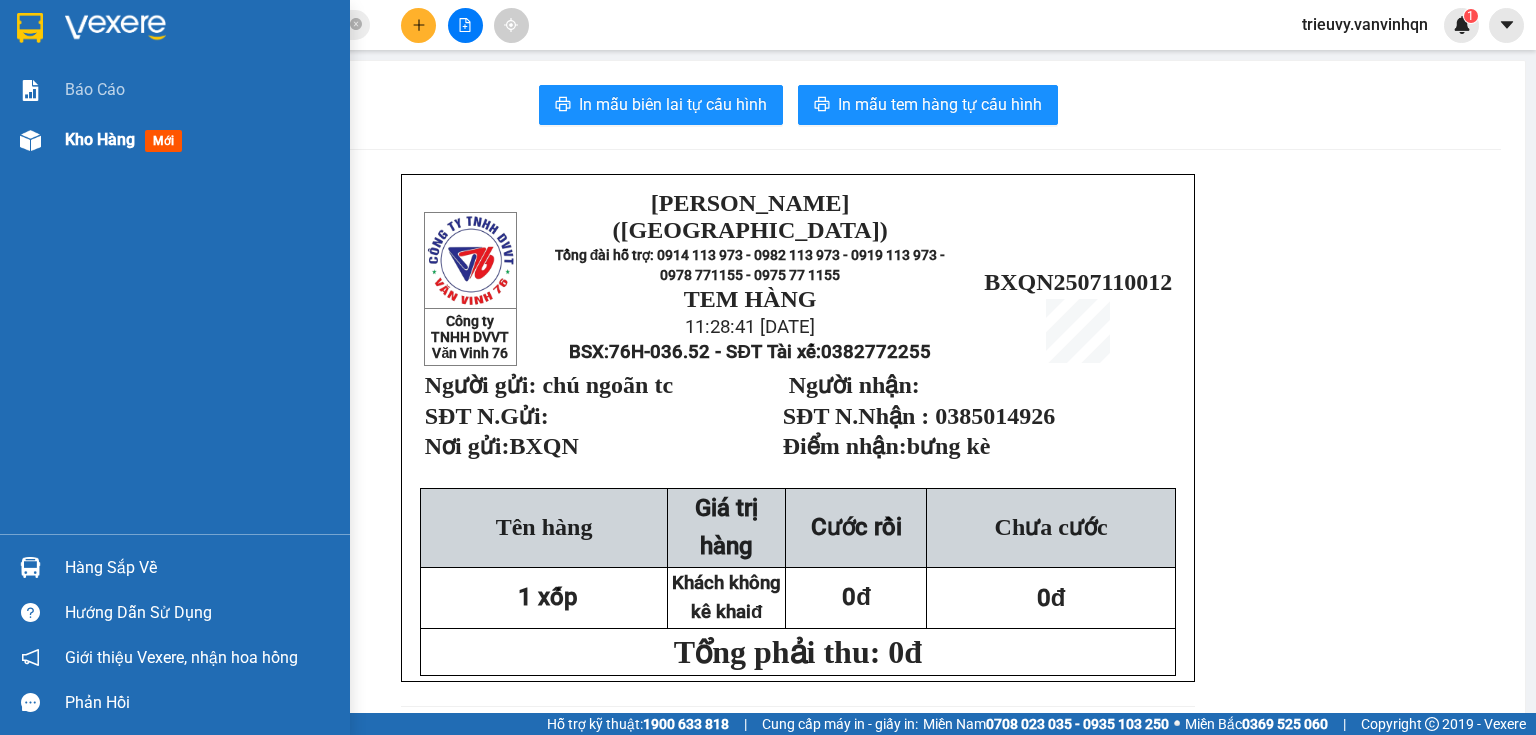 click on "Kho hàng mới" at bounding box center [127, 139] 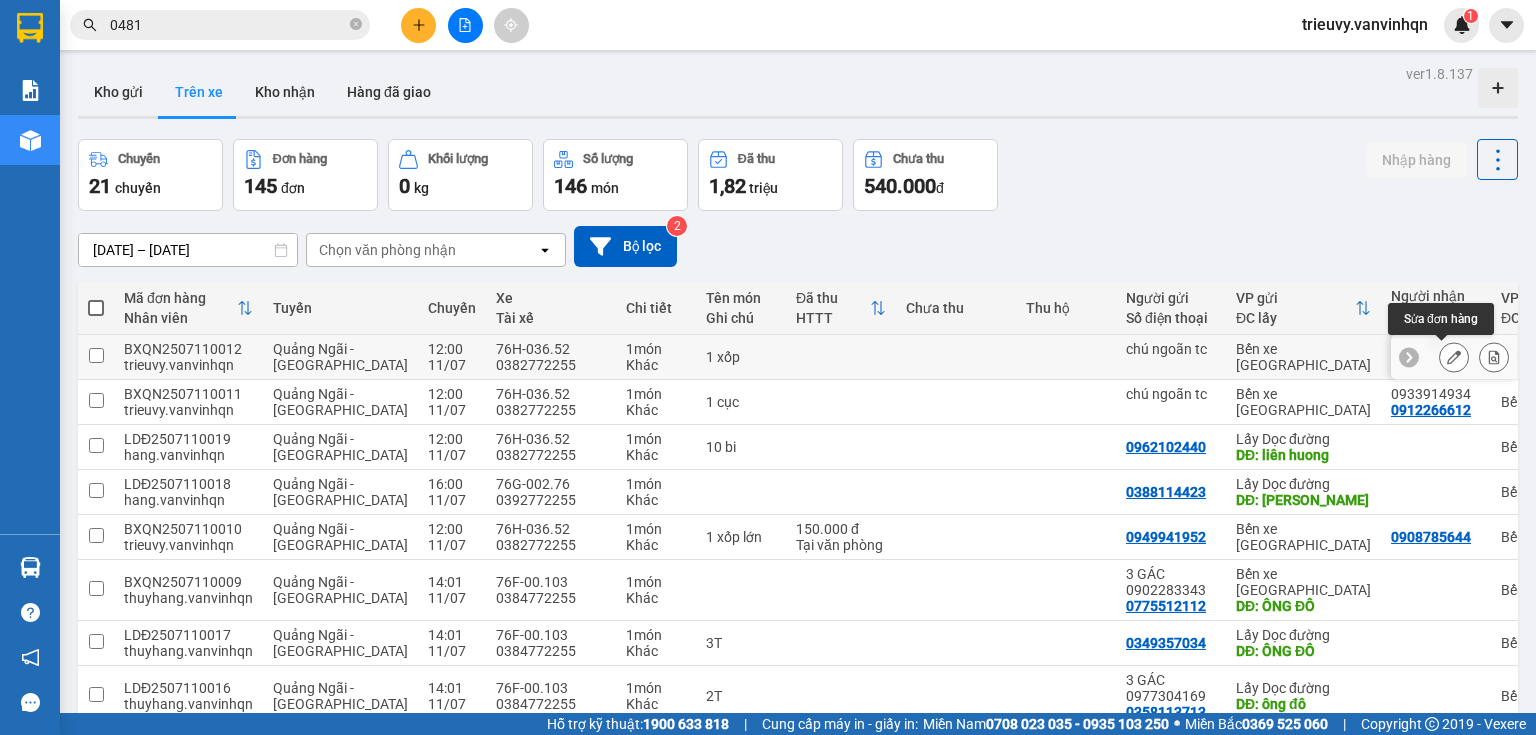 click 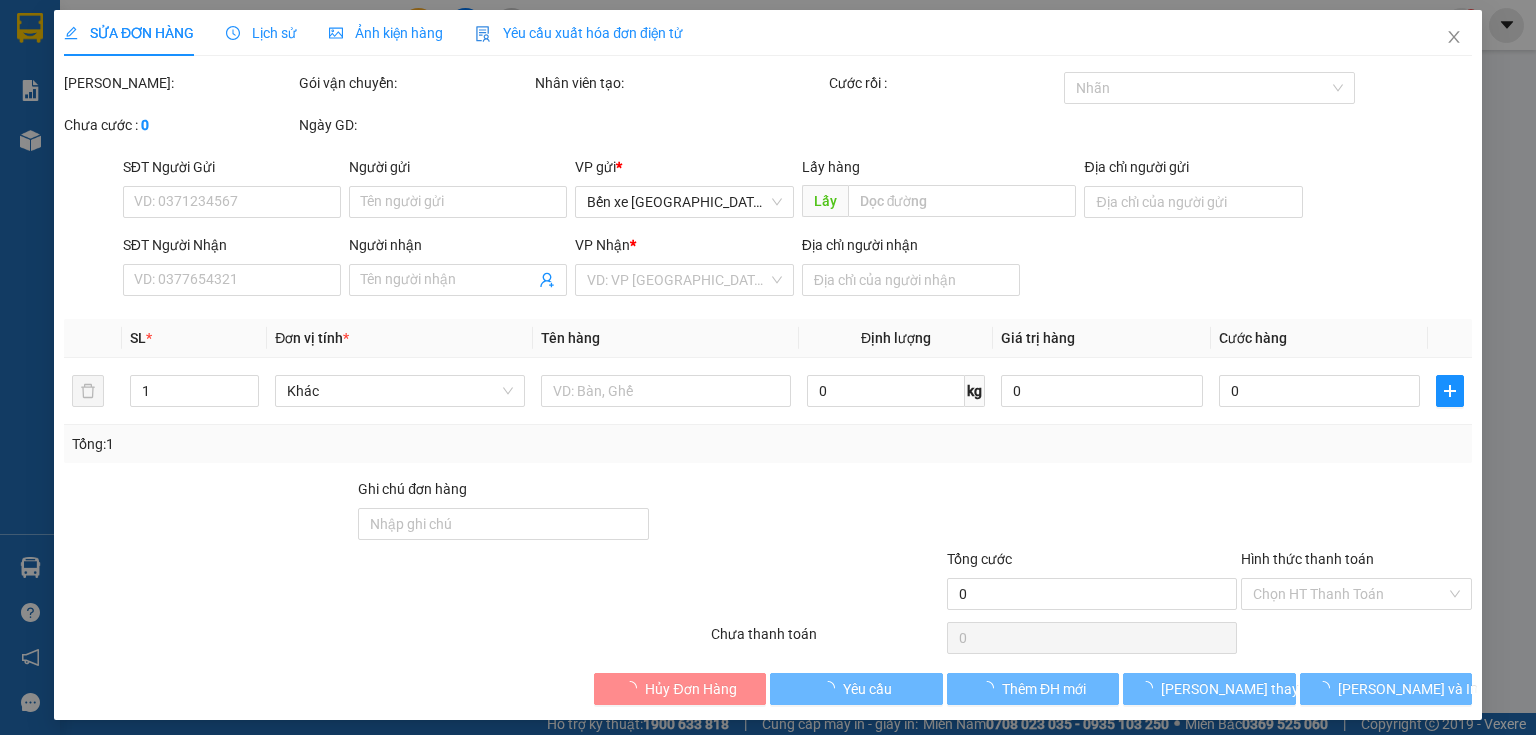 type on "chú ngoãn tc" 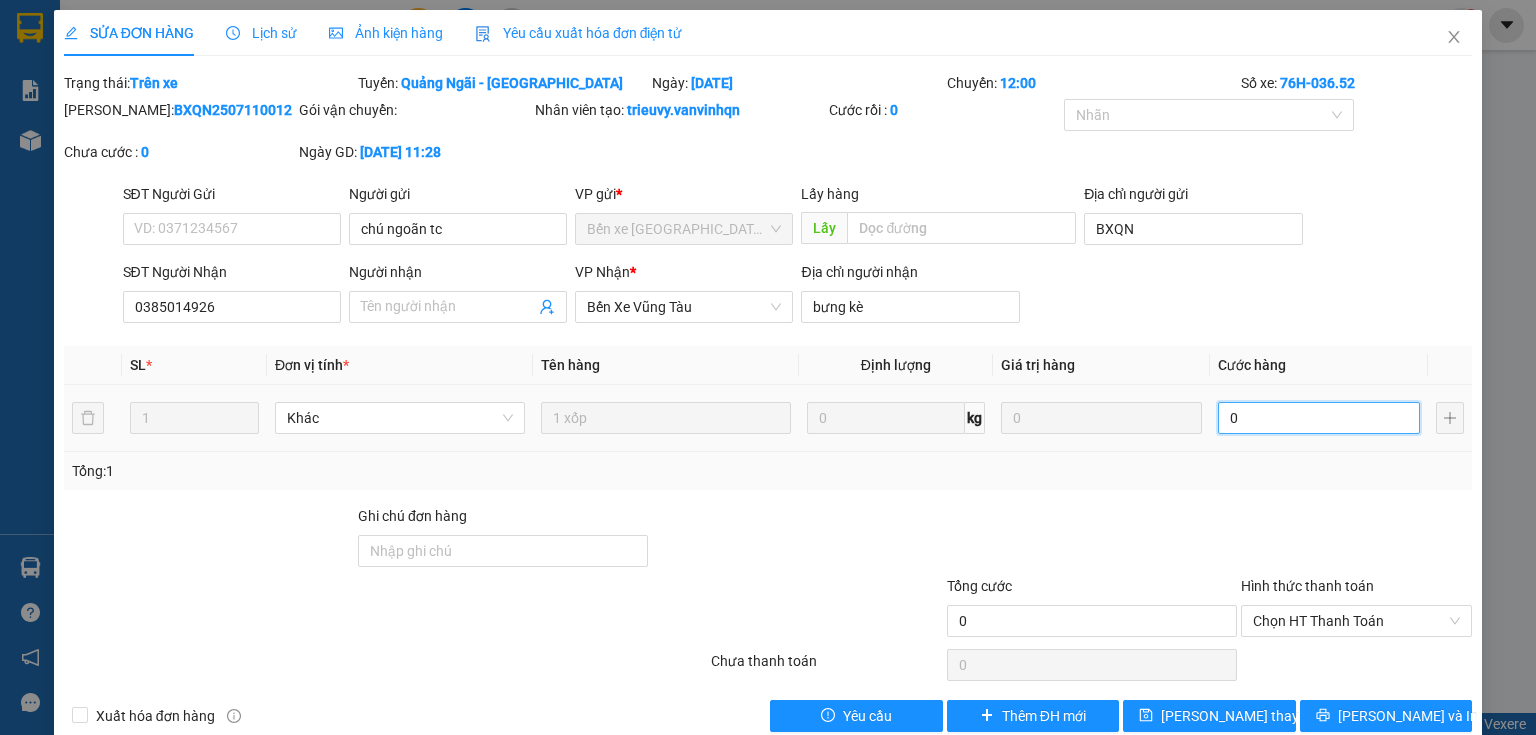 click on "0" at bounding box center [1319, 418] 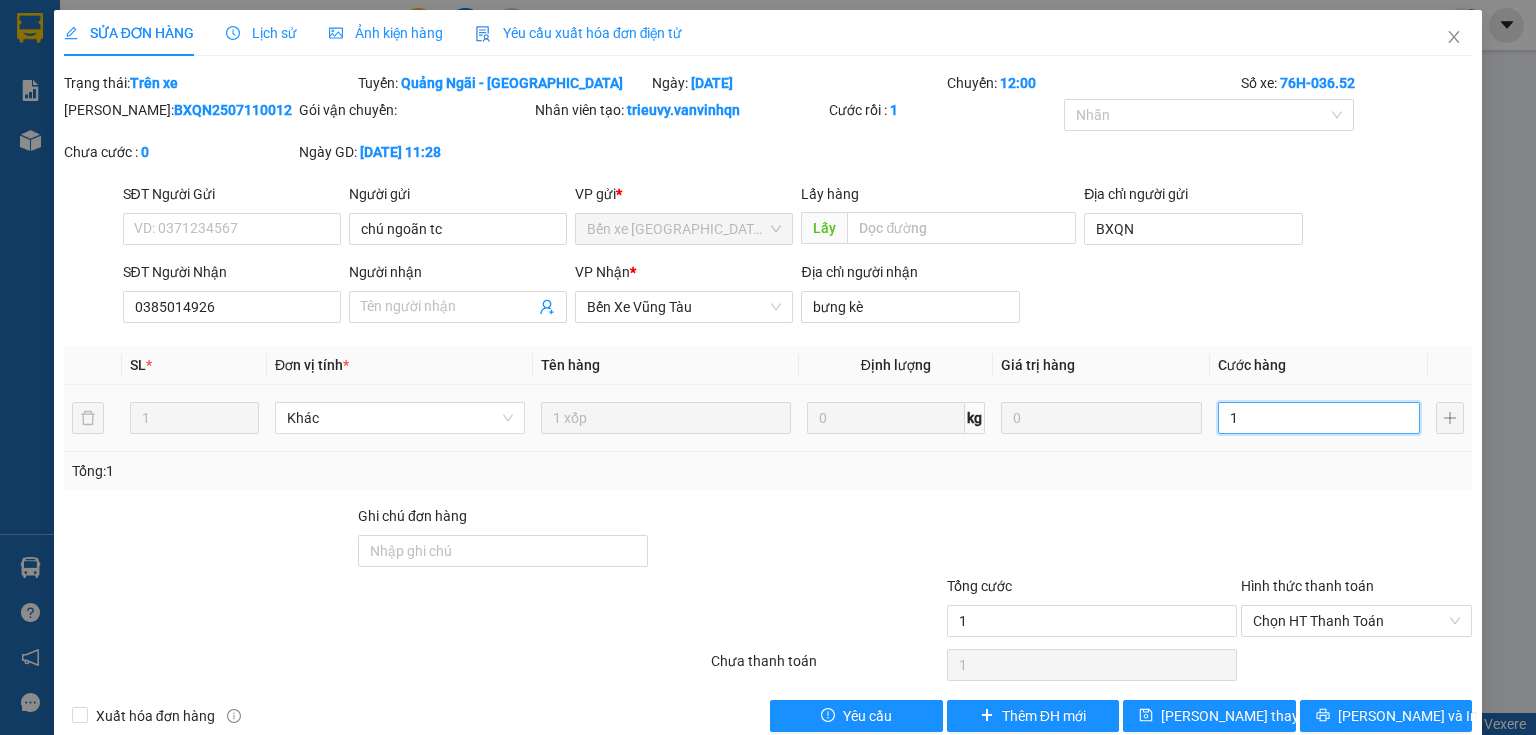 type on "10" 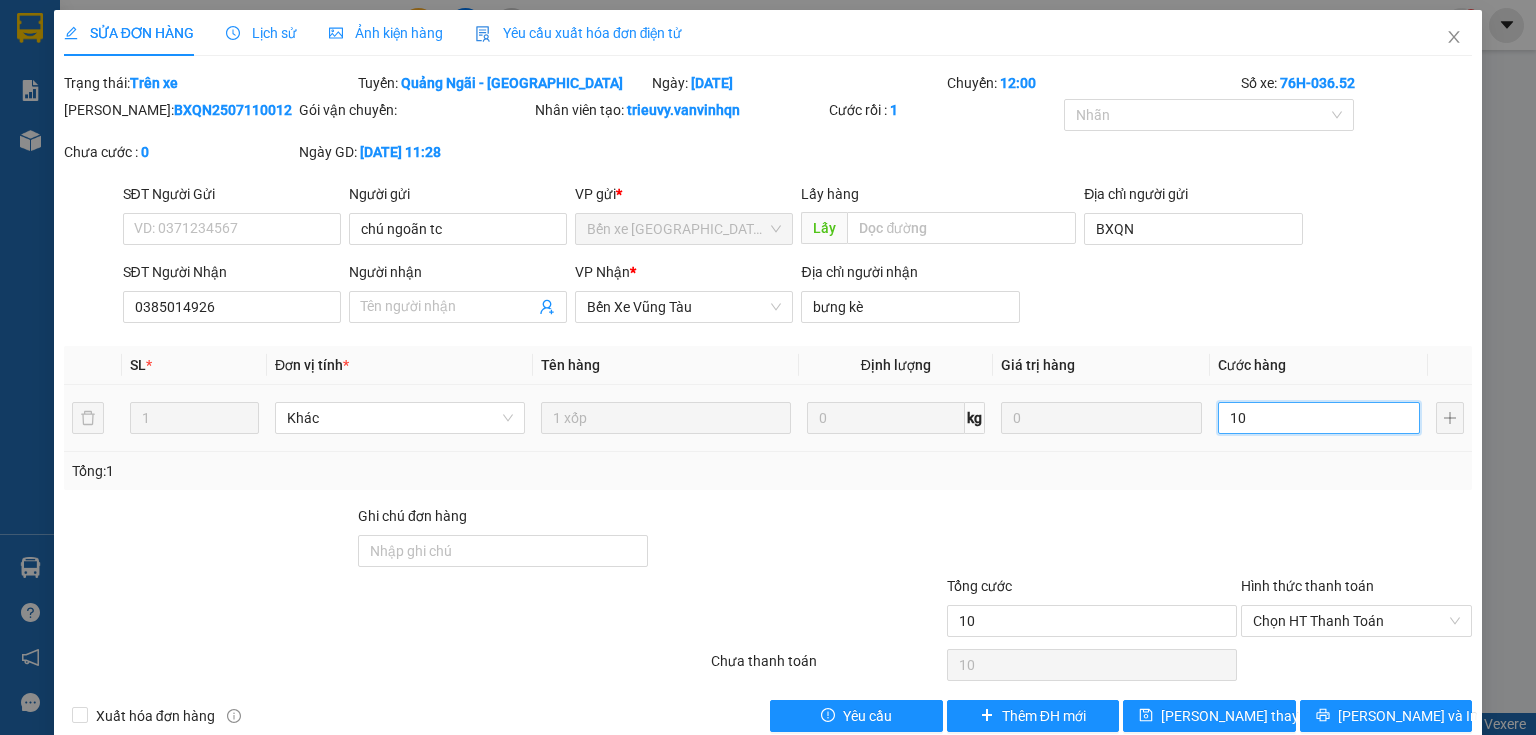 type on "100" 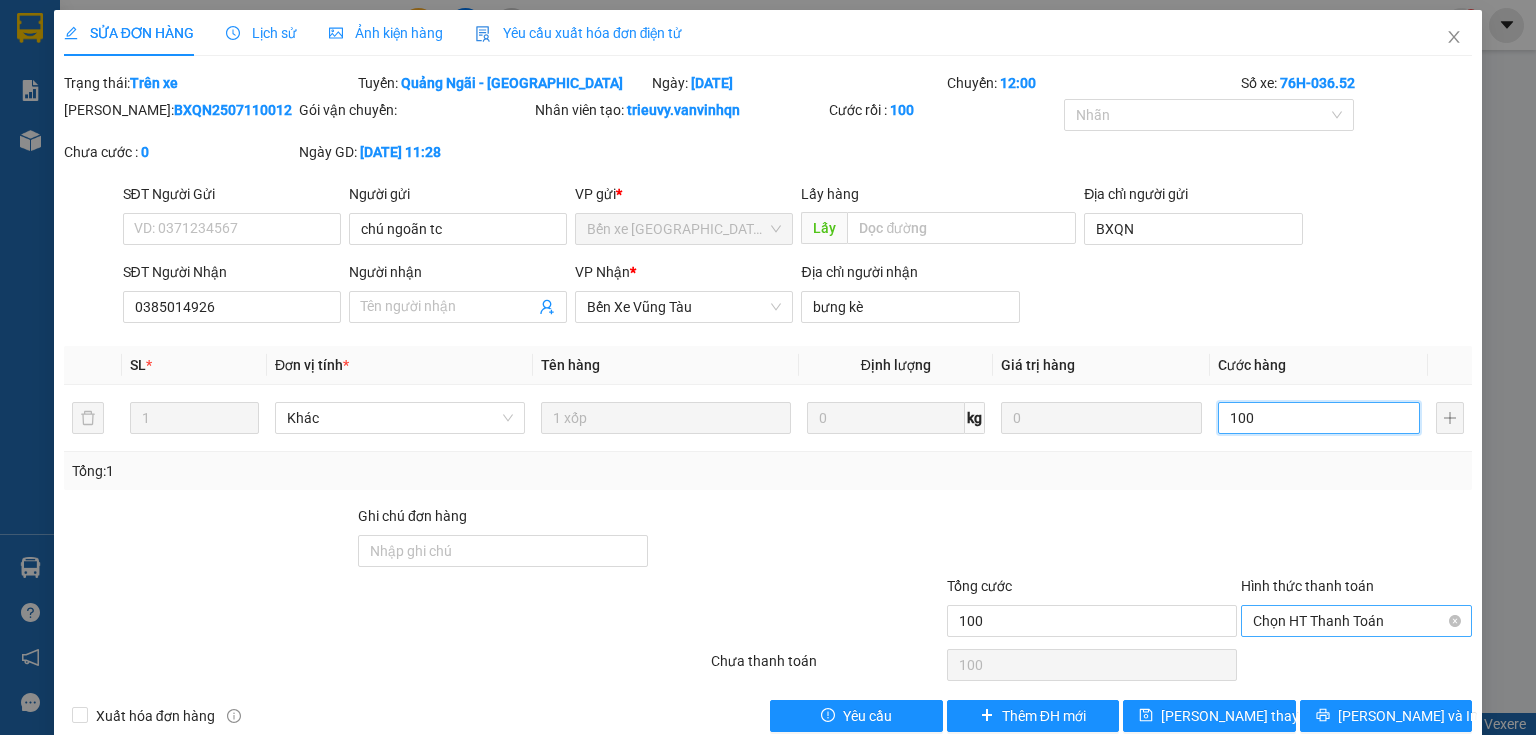 click on "Chọn HT Thanh Toán" at bounding box center (1356, 621) 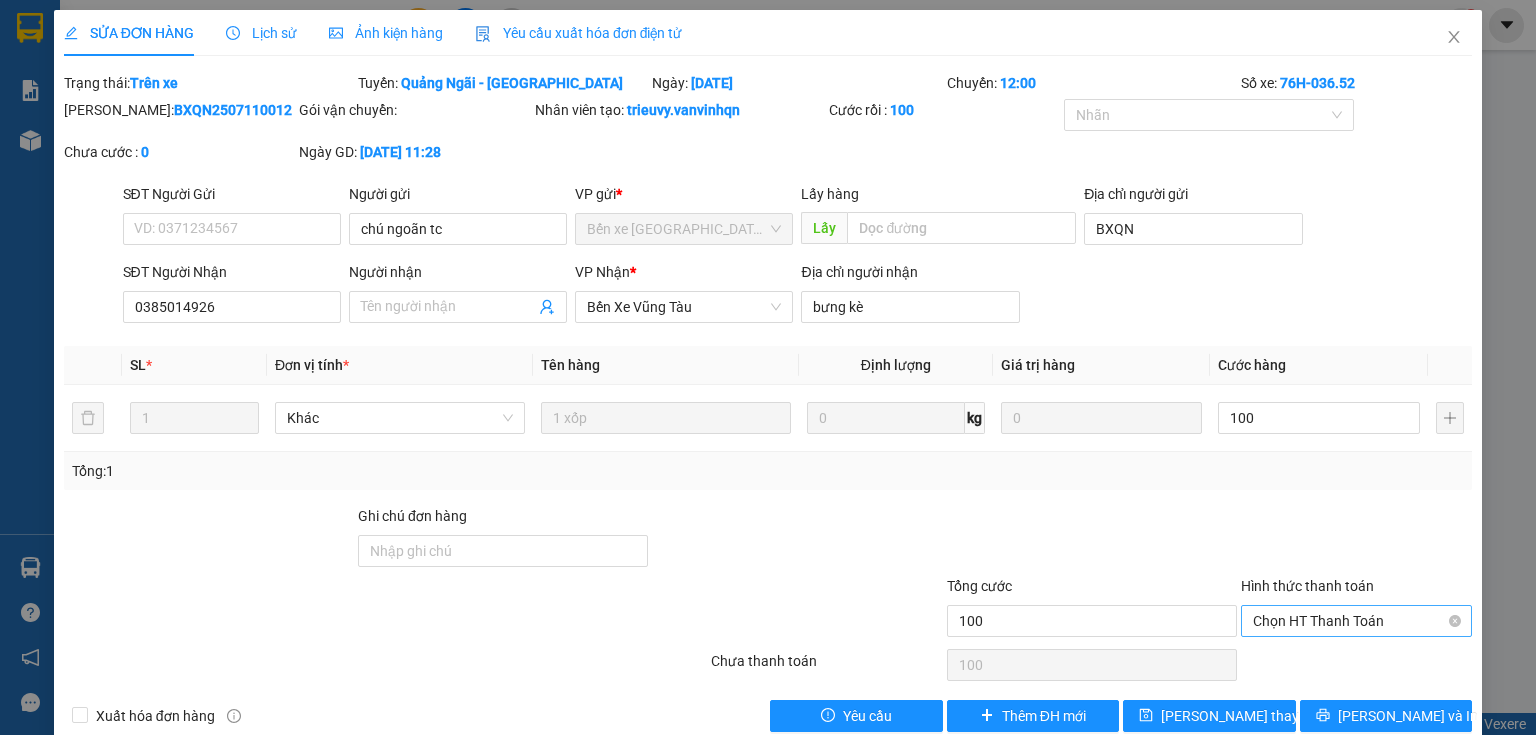 type on "100.000" 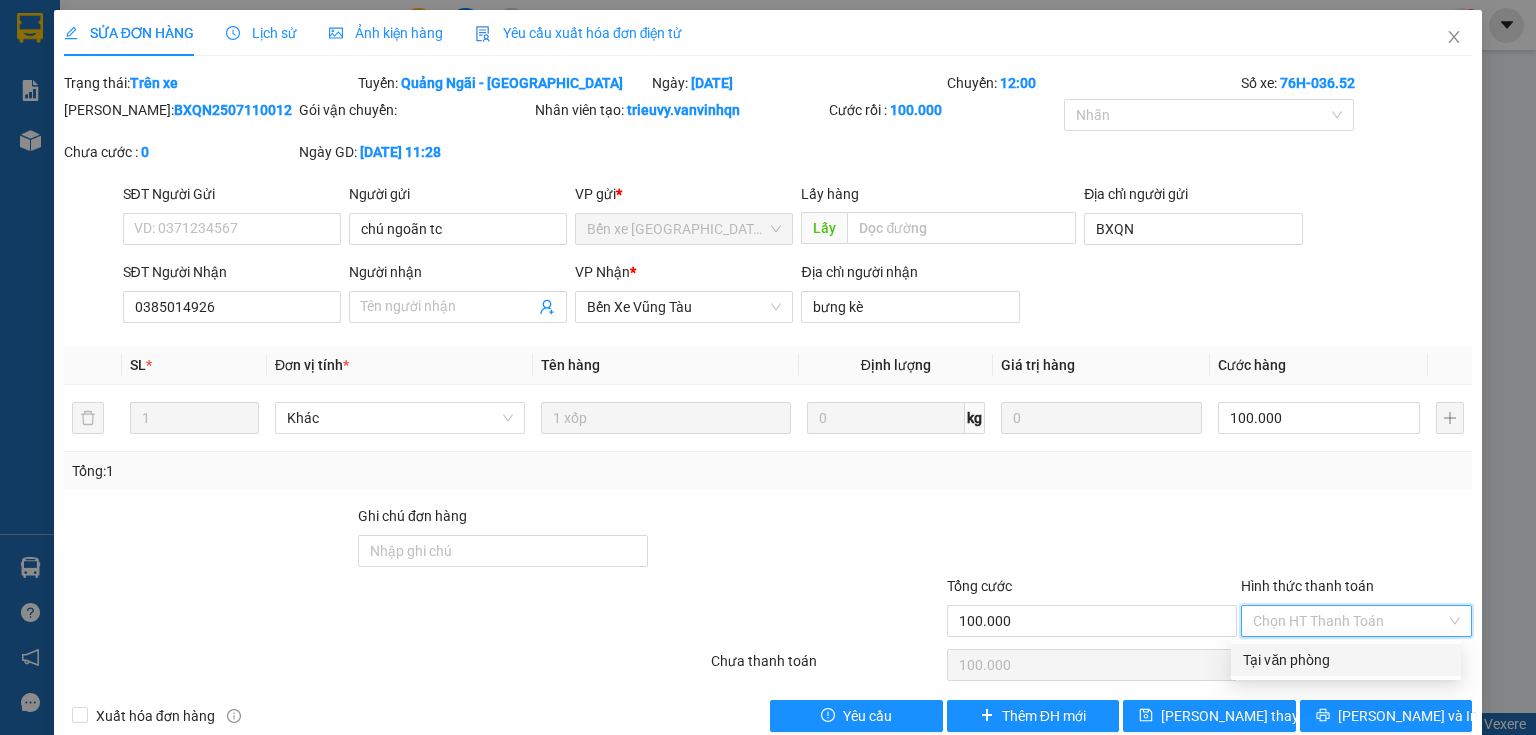 click on "Tại văn phòng" at bounding box center [1346, 660] 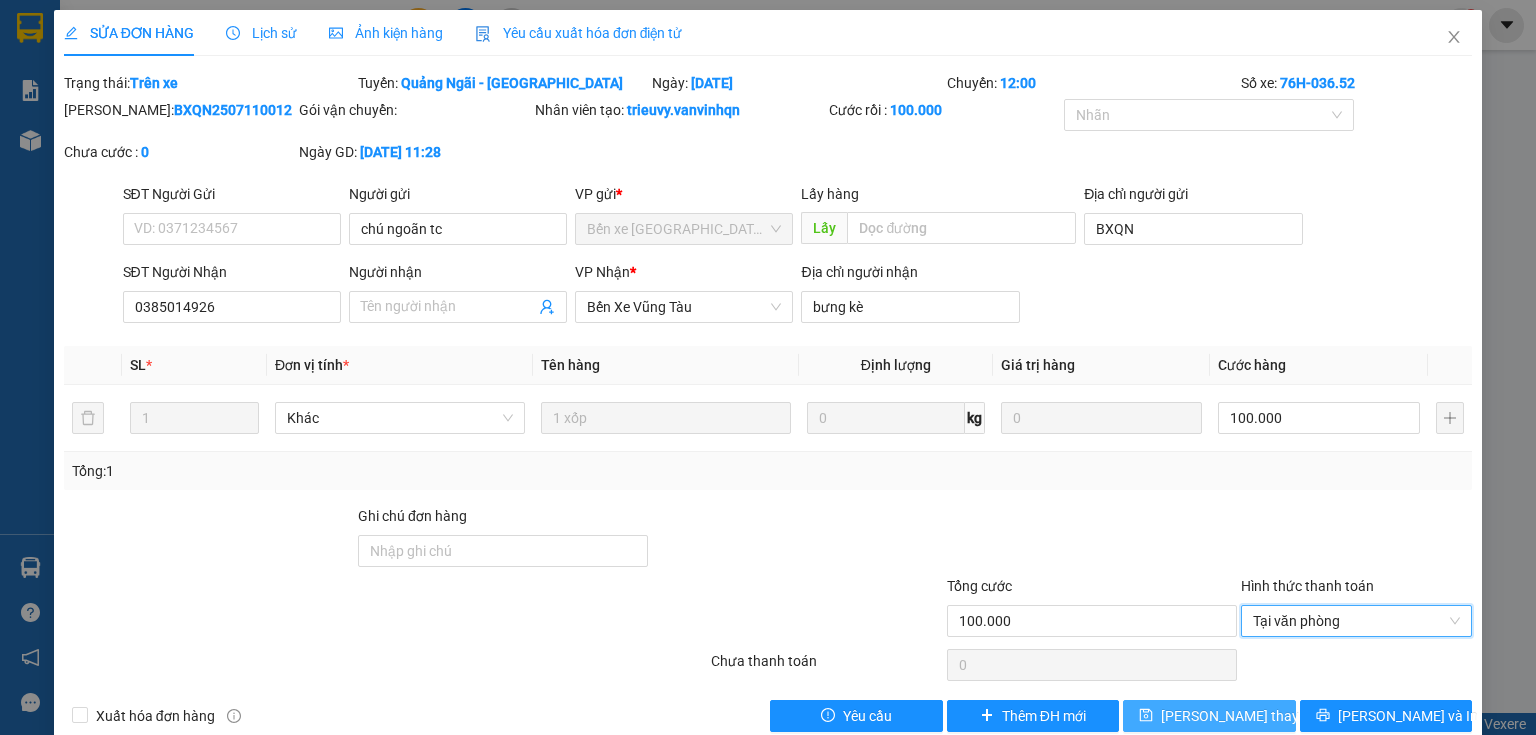 click on "[PERSON_NAME] thay đổi" at bounding box center (1241, 716) 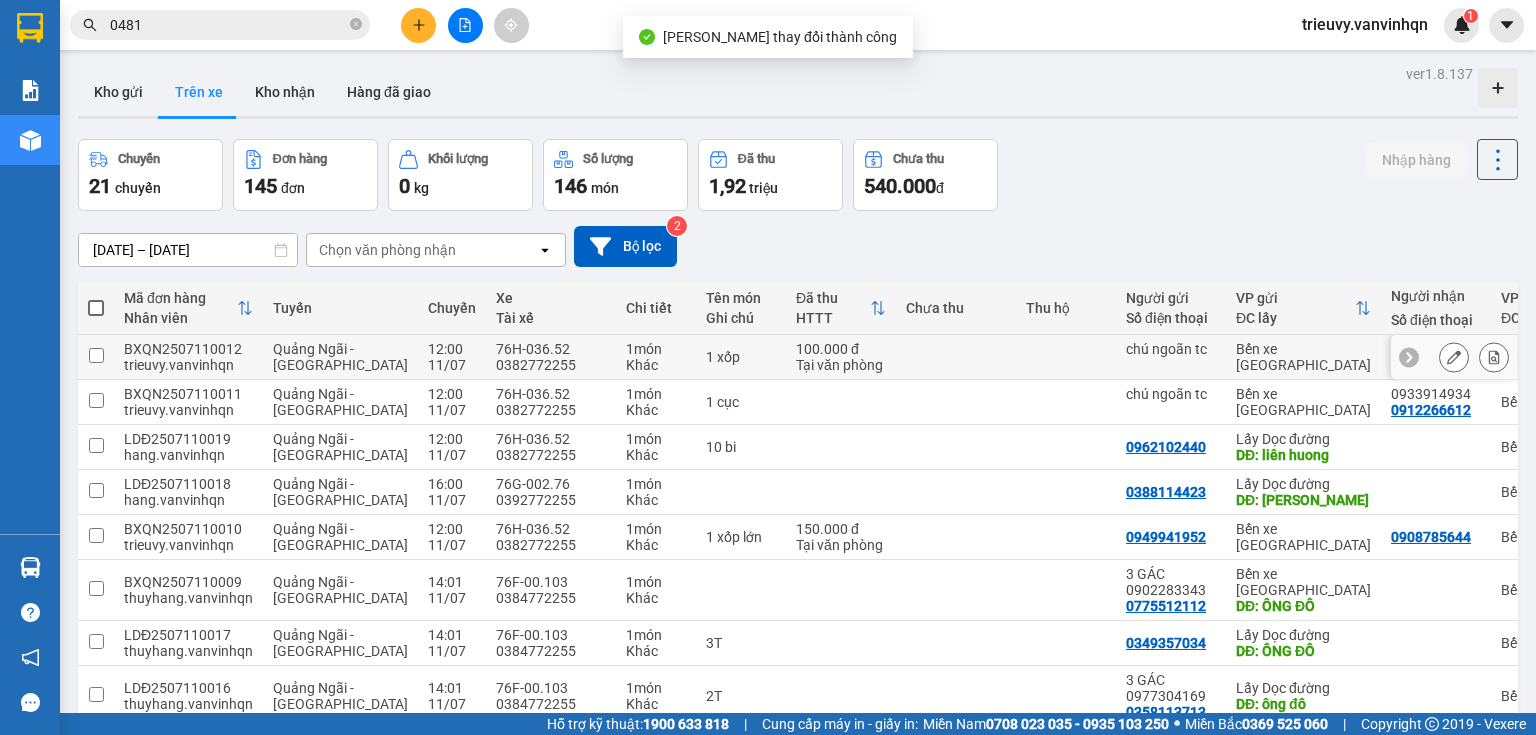 click 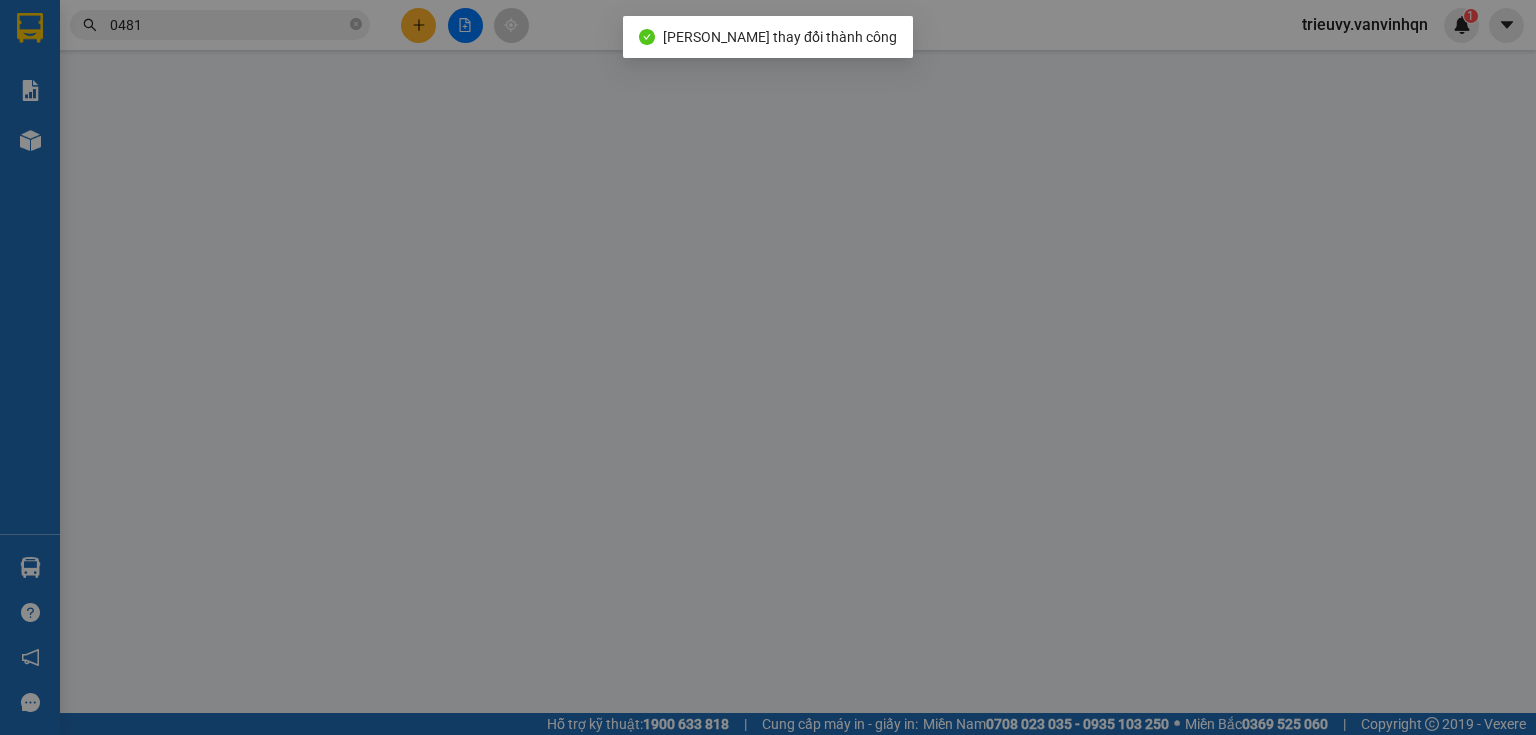 type on "chú ngoãn tc" 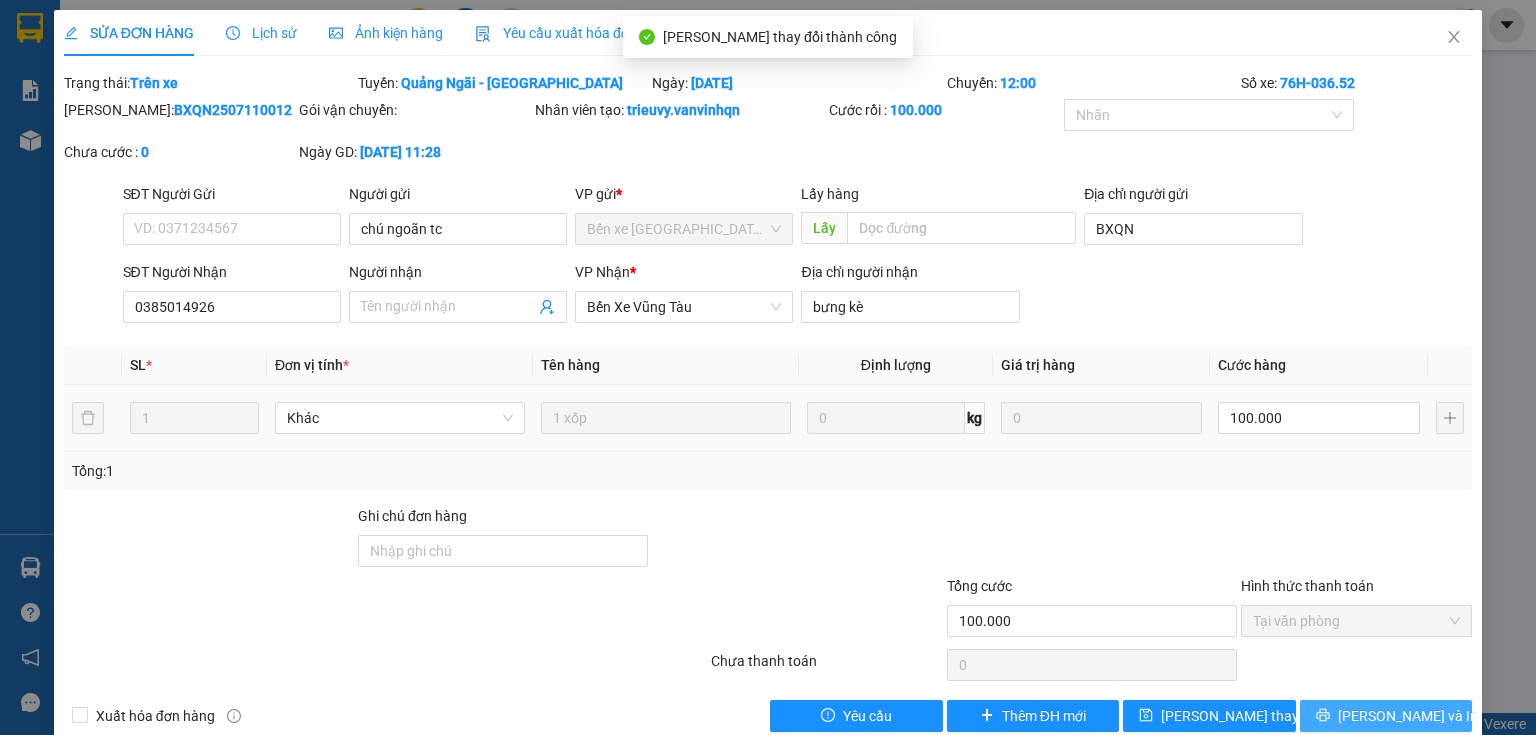 click on "[PERSON_NAME] và In" at bounding box center (1408, 716) 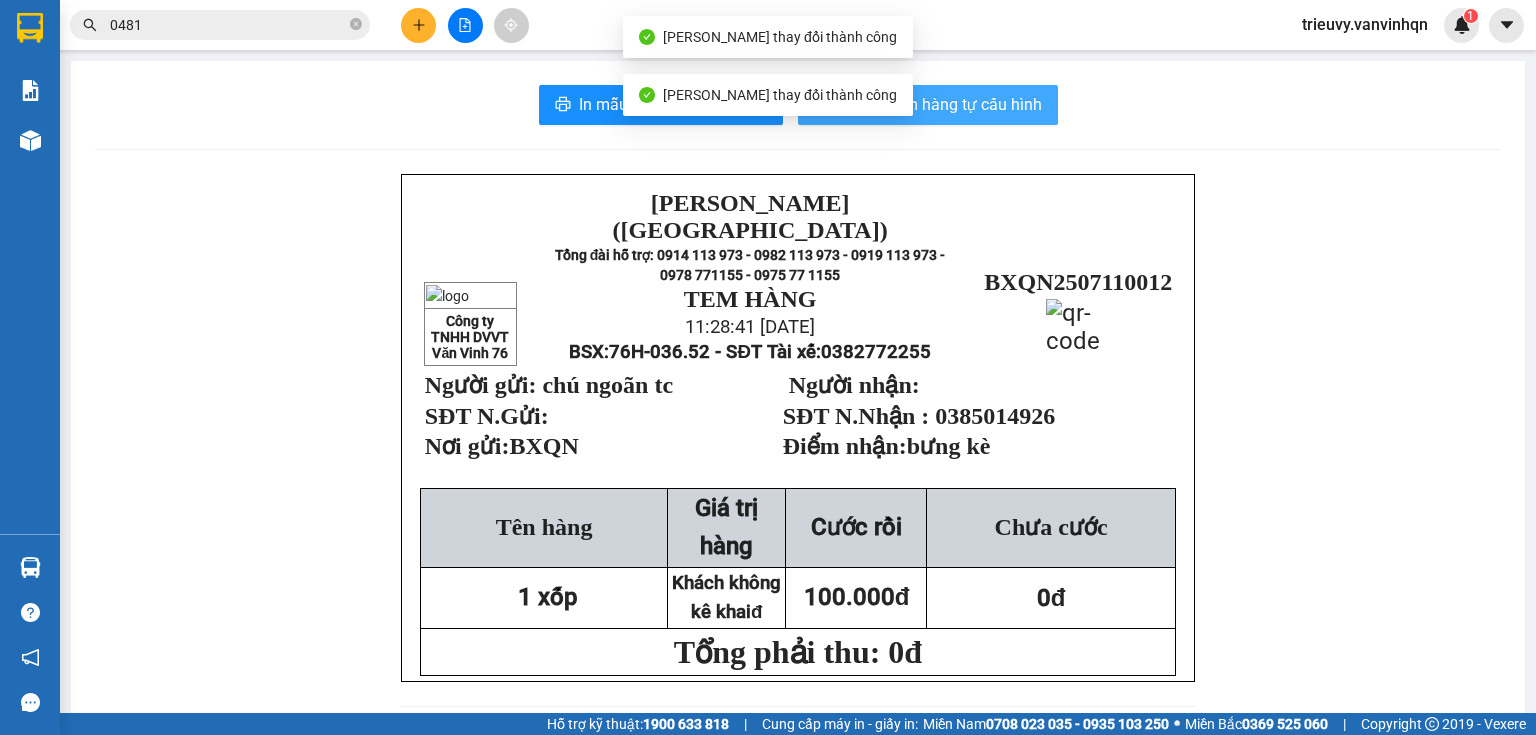 click on "In mẫu tem hàng tự cấu hình" at bounding box center (940, 104) 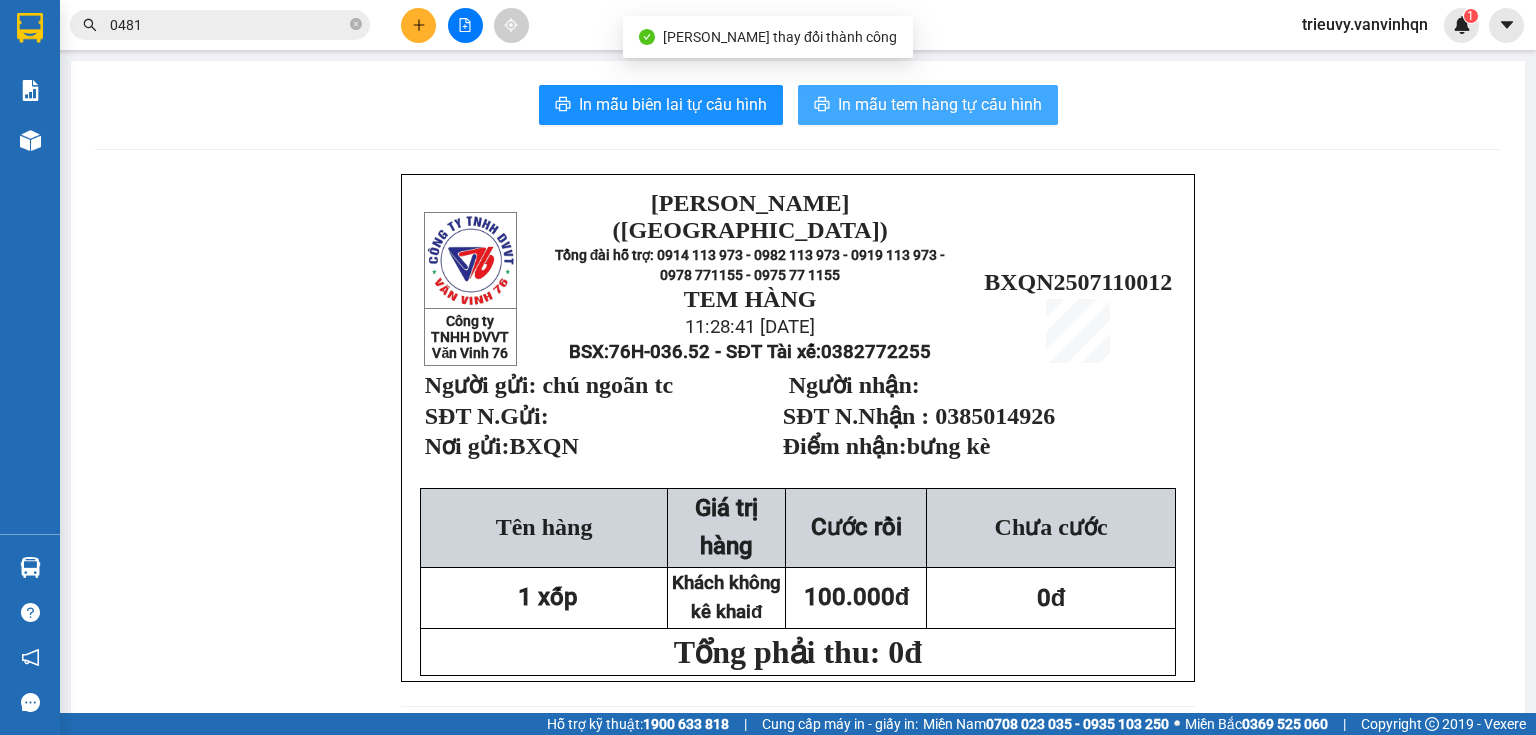 scroll, scrollTop: 0, scrollLeft: 0, axis: both 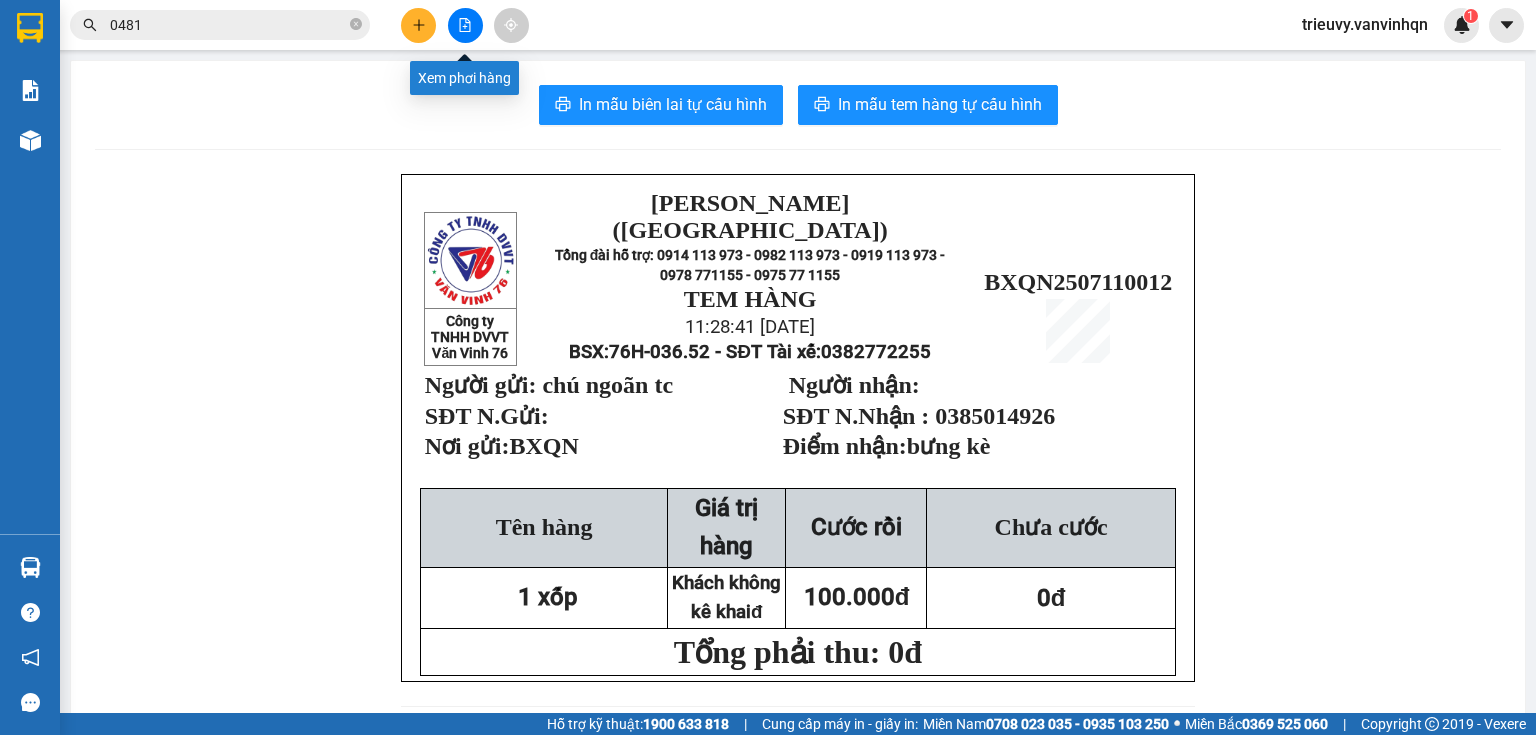 click at bounding box center [465, 25] 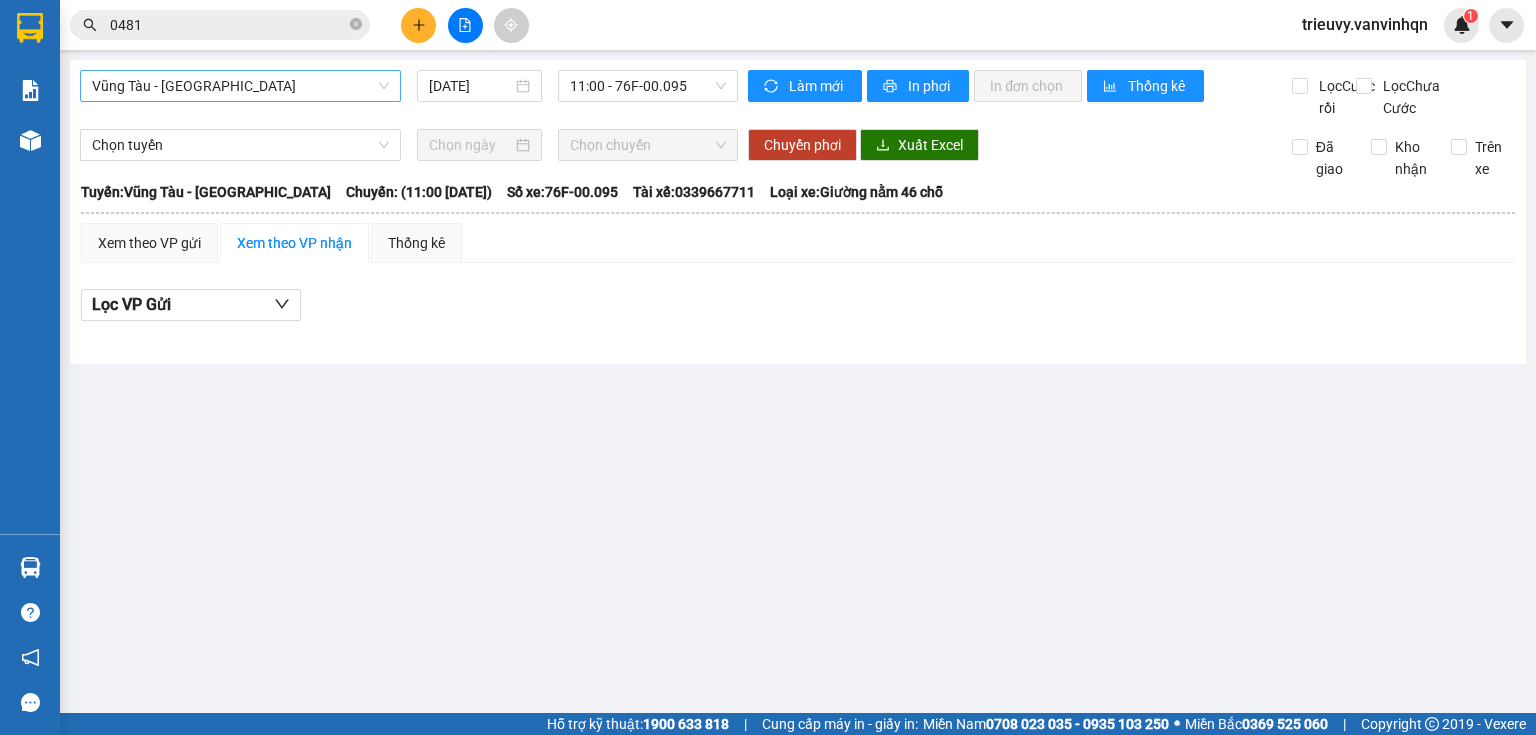 drag, startPoint x: 287, startPoint y: 102, endPoint x: 290, endPoint y: 92, distance: 10.440307 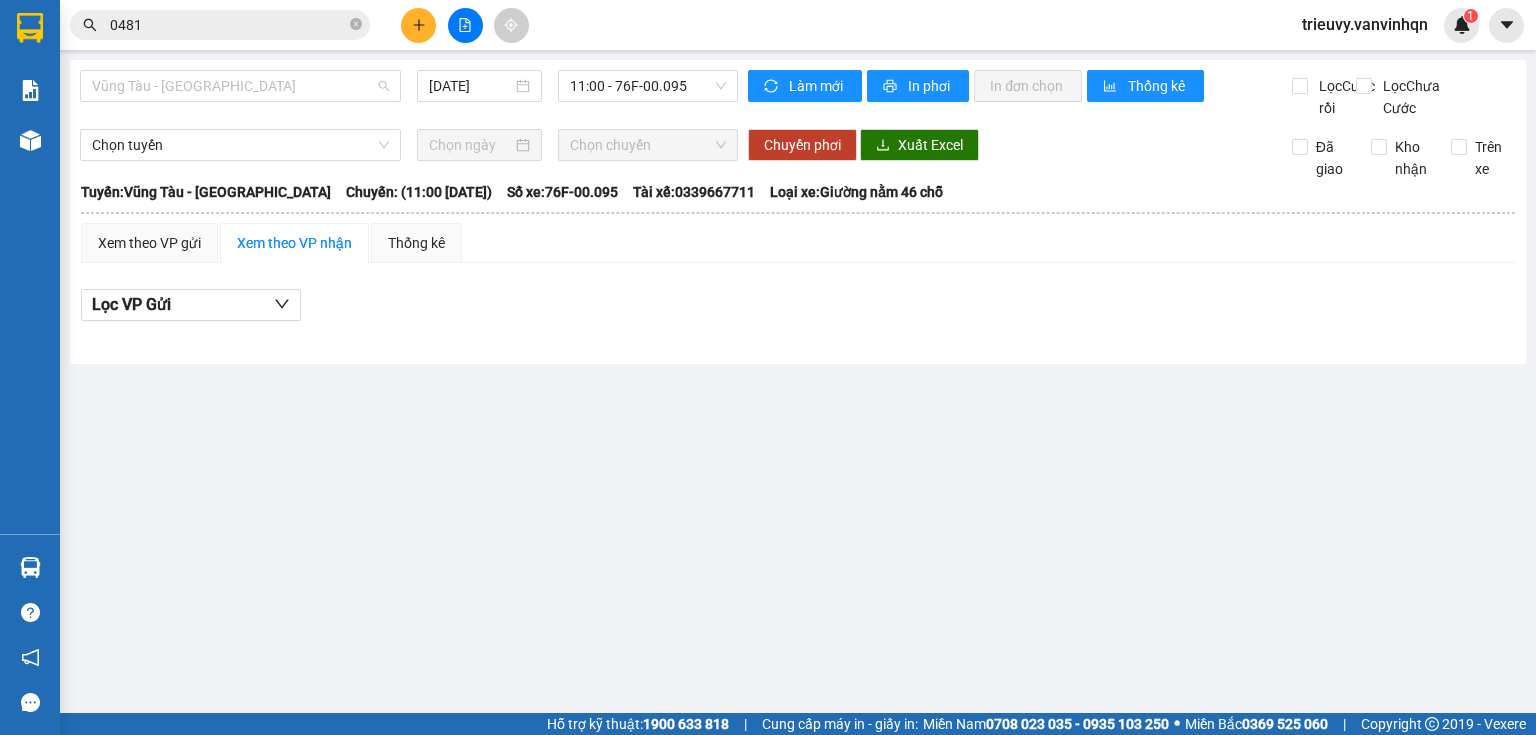 drag, startPoint x: 290, startPoint y: 92, endPoint x: 278, endPoint y: 124, distance: 34.176014 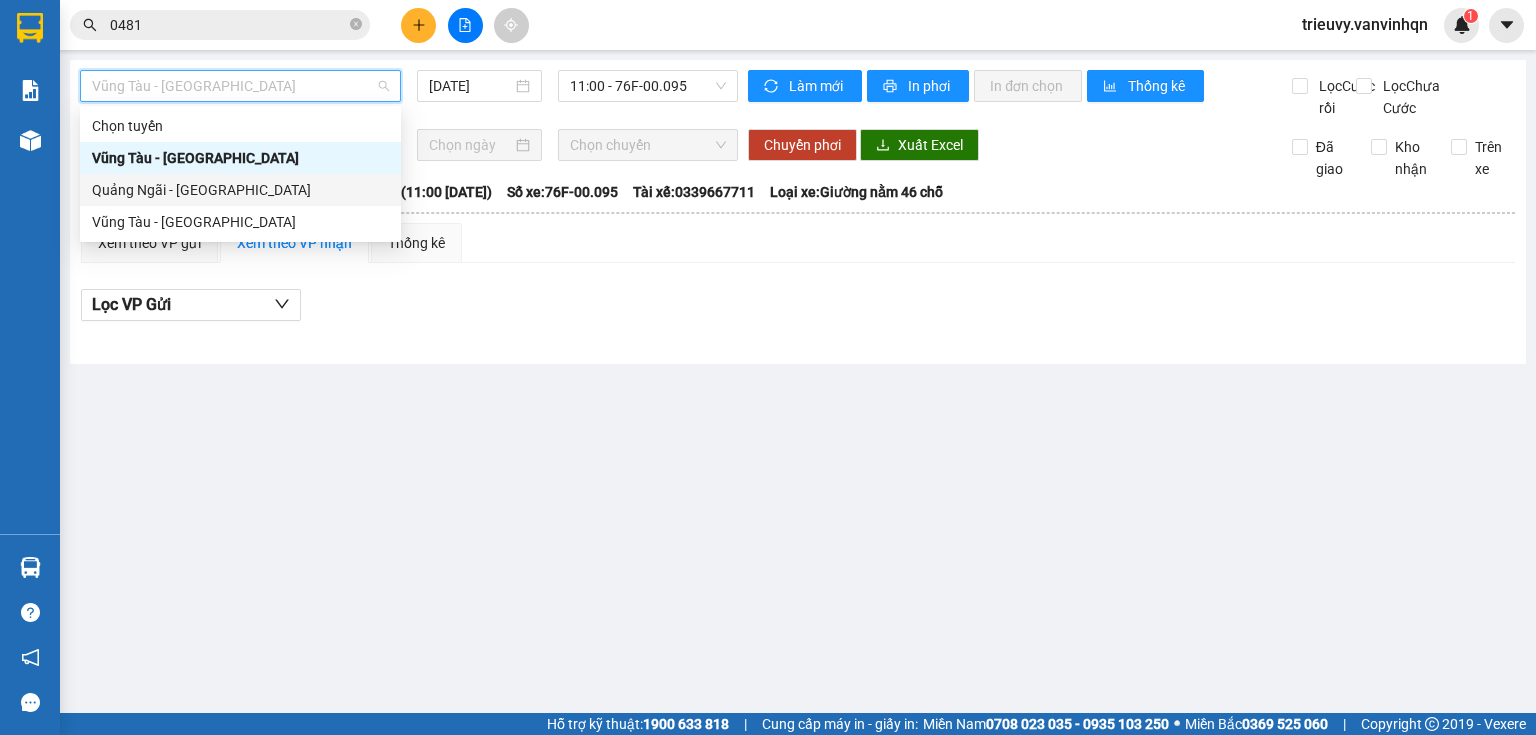 click on "Quảng Ngãi - [GEOGRAPHIC_DATA]" at bounding box center (240, 190) 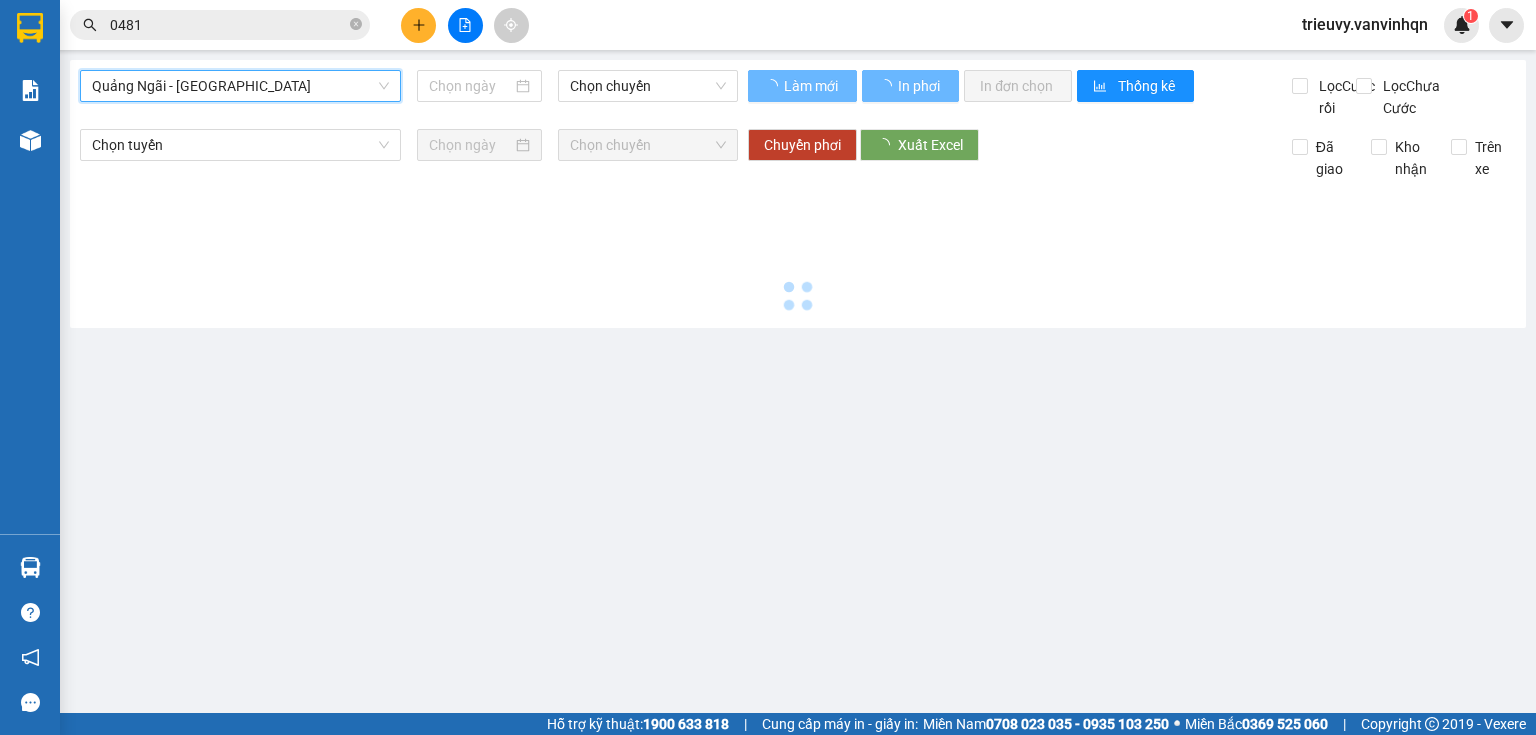 type on "[DATE]" 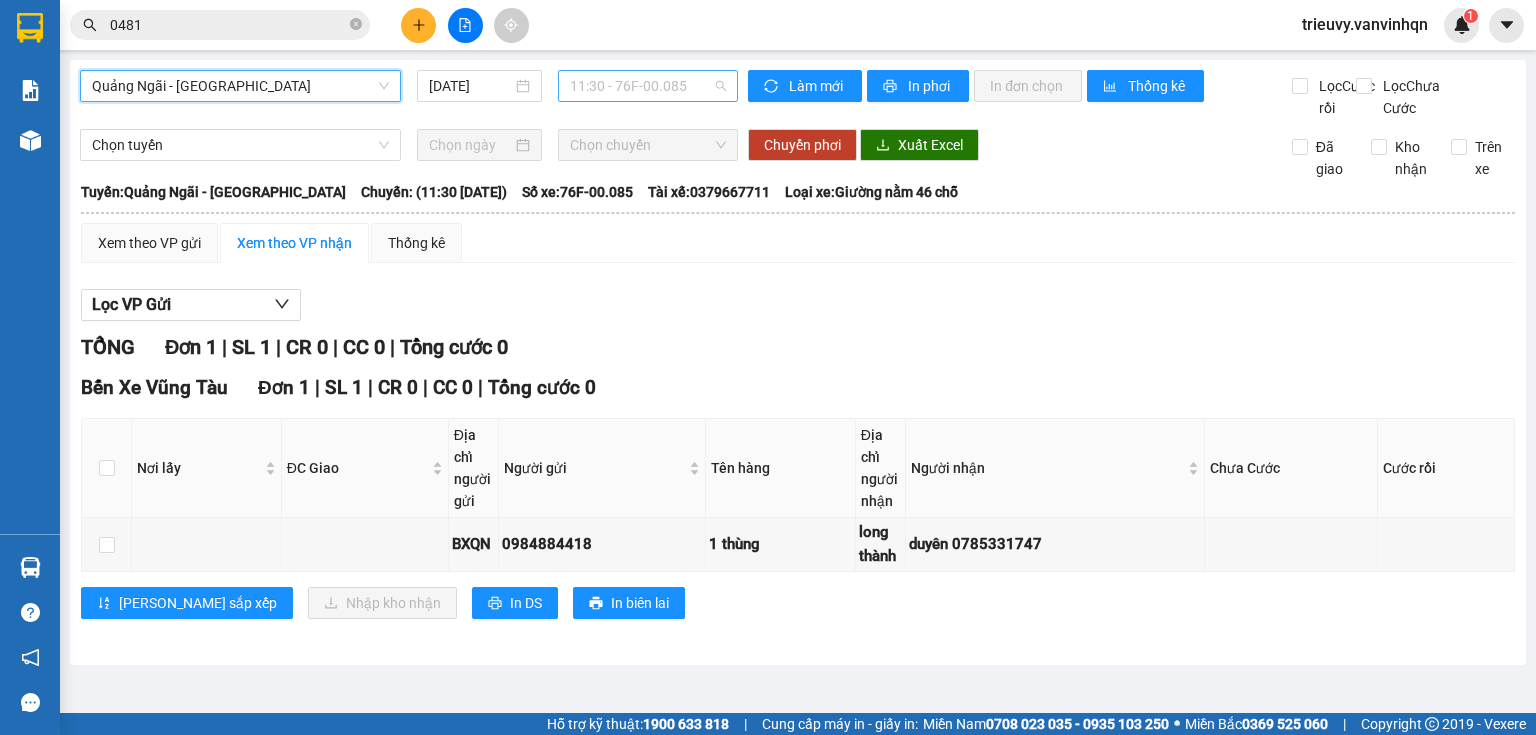 click on "11:30     - 76F-00.085" at bounding box center (648, 86) 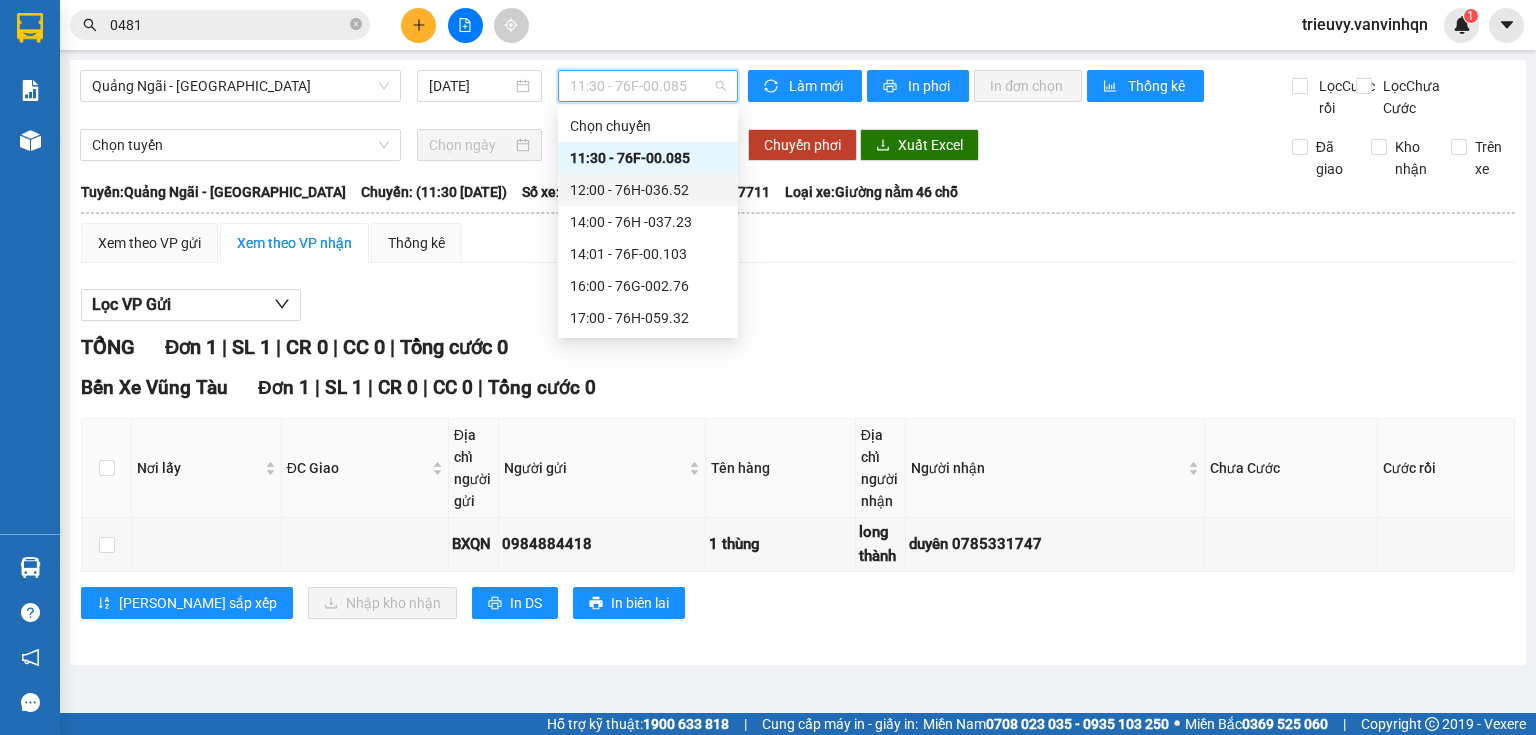 click on "12:00     - 76H-036.52" at bounding box center [648, 190] 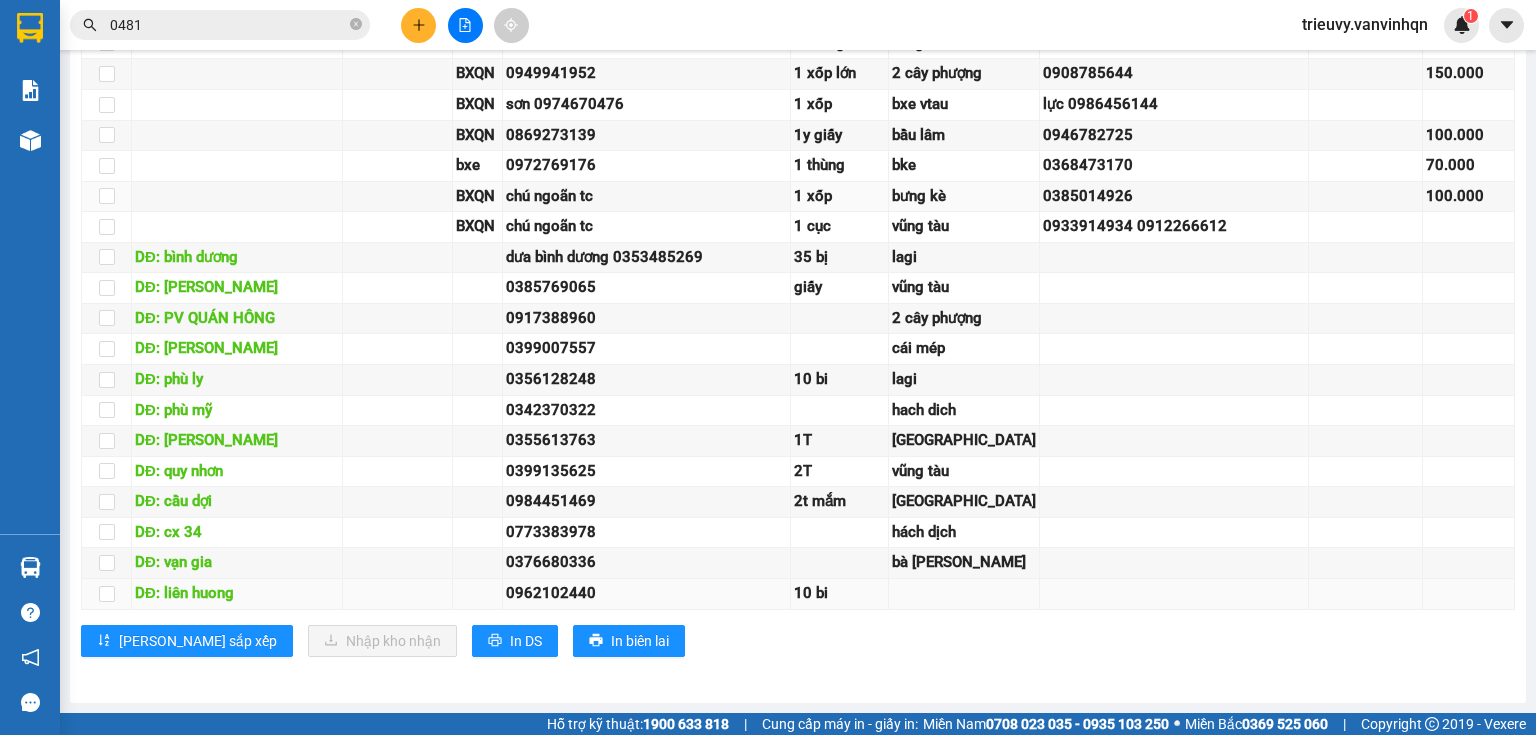 scroll, scrollTop: 818, scrollLeft: 0, axis: vertical 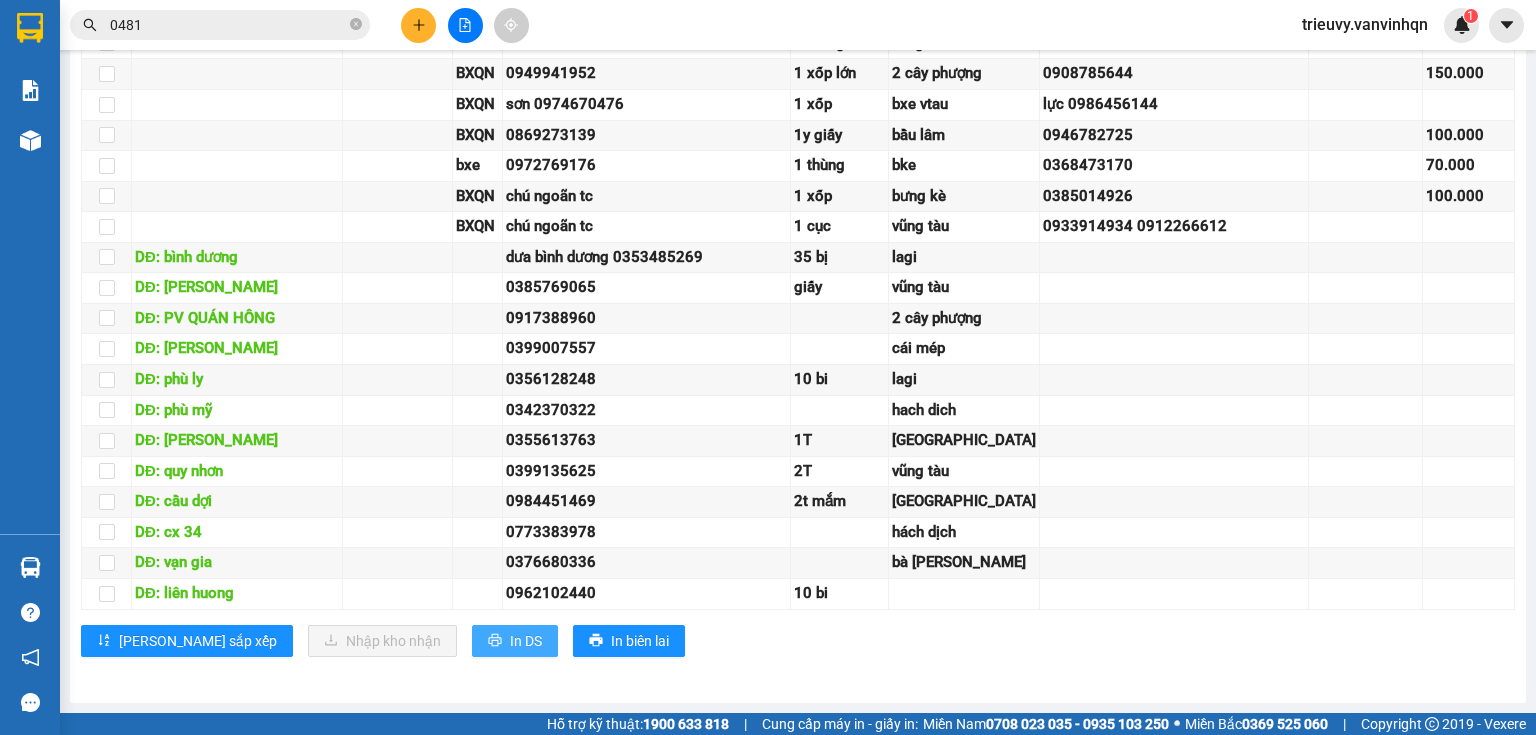 click on "In DS" at bounding box center [526, 641] 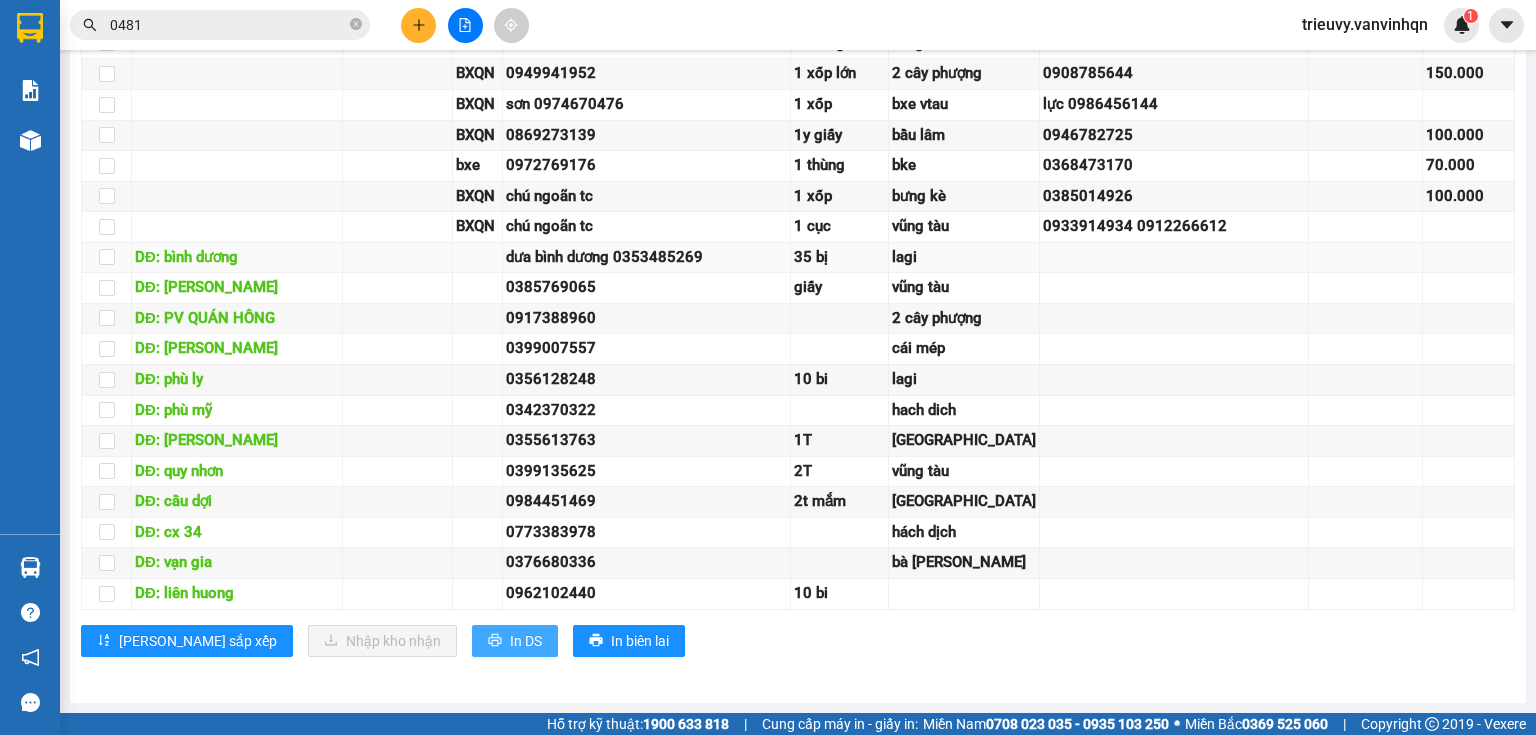 scroll, scrollTop: 0, scrollLeft: 0, axis: both 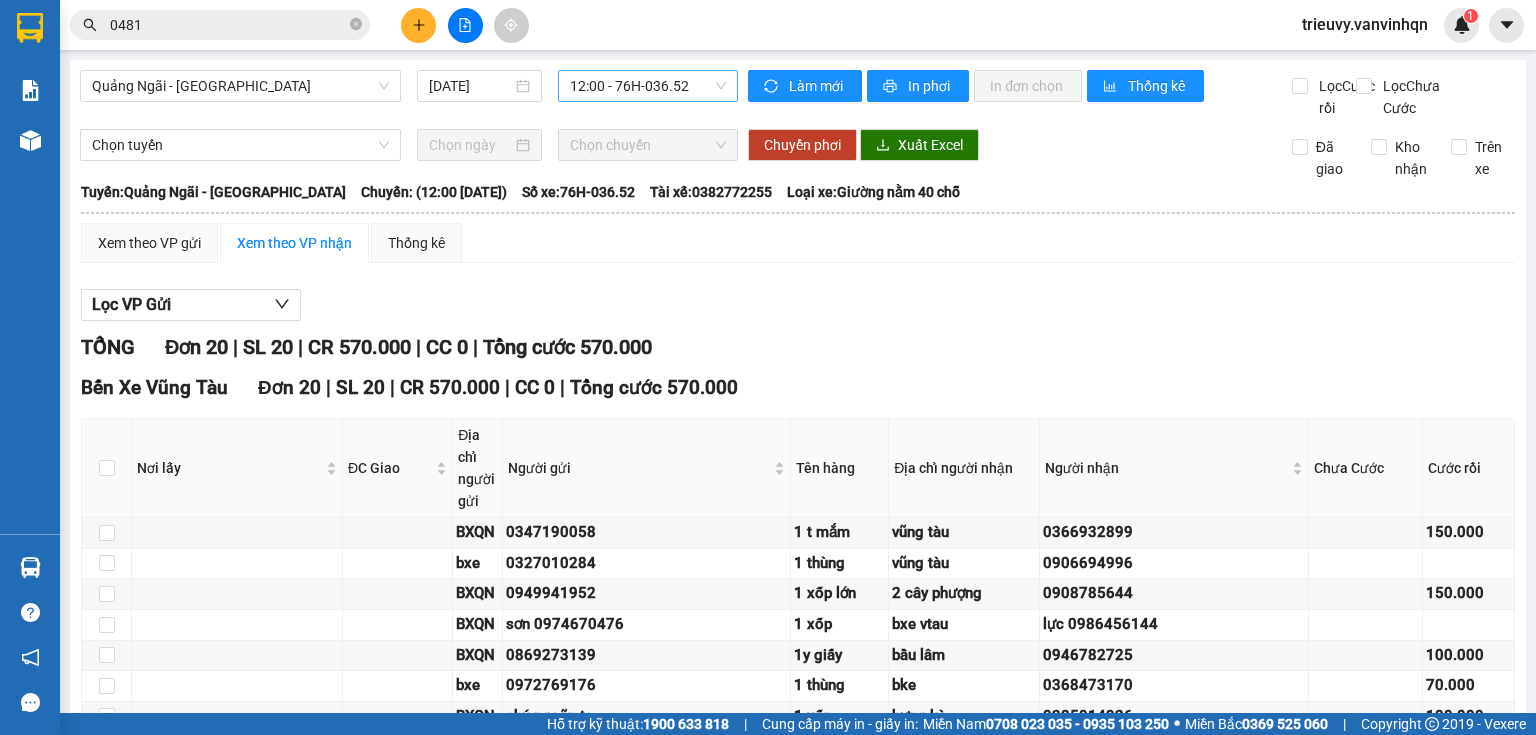 click on "Quảng Ngãi - [GEOGRAPHIC_DATA] [DATE] 12:00     - 76H-036.52" at bounding box center [409, 94] 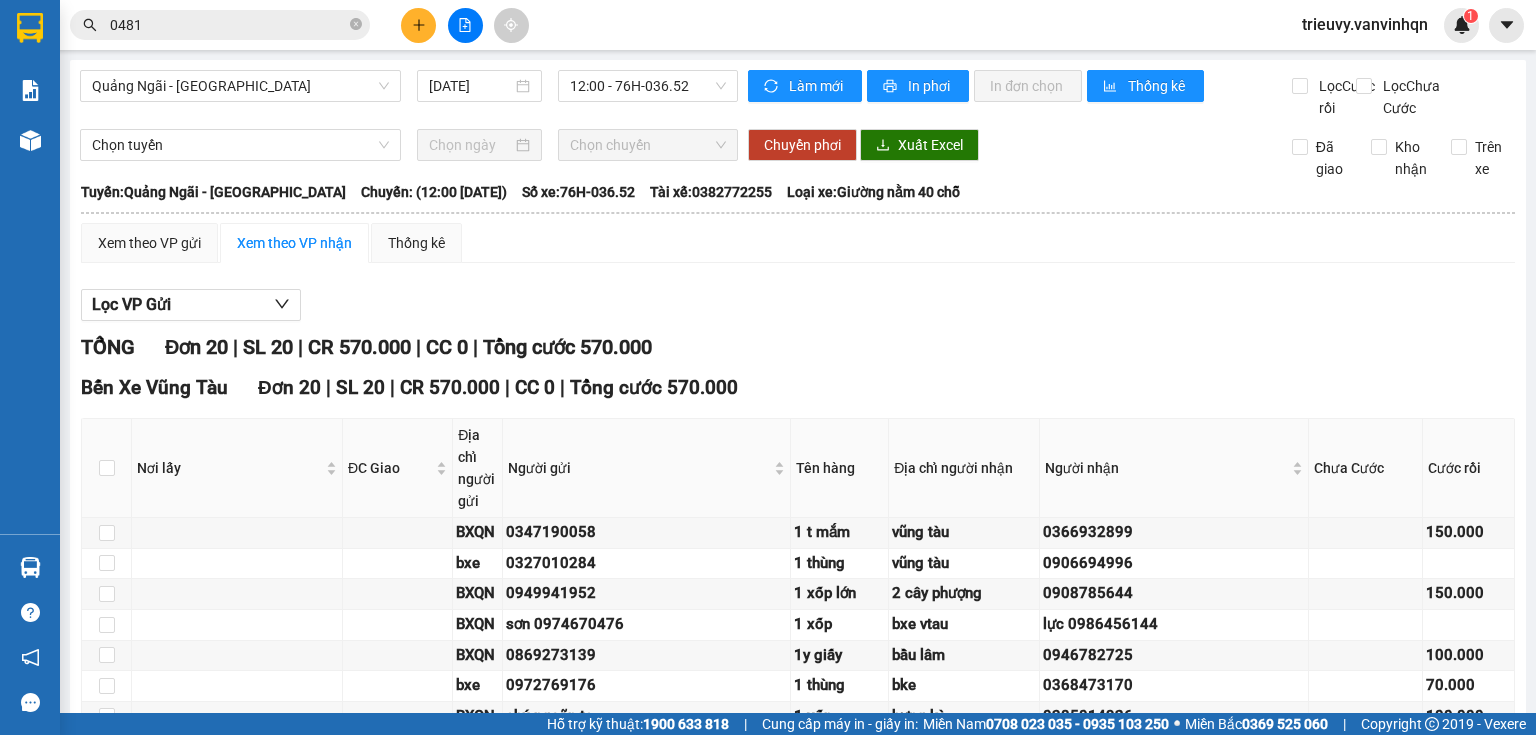 click on "12:00     - 76H-036.52" at bounding box center (648, 86) 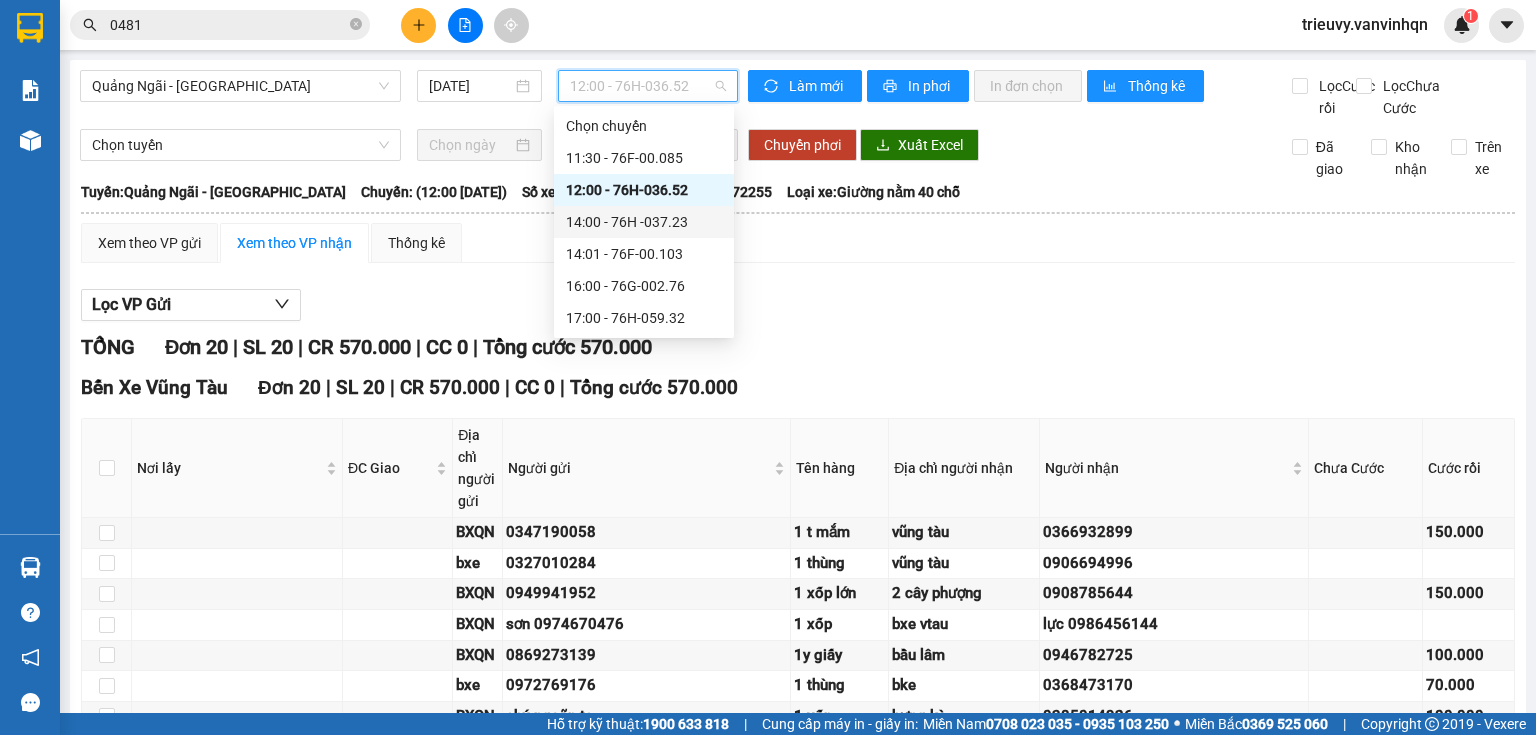 click on "14:00     - 76H -037.23" at bounding box center [644, 222] 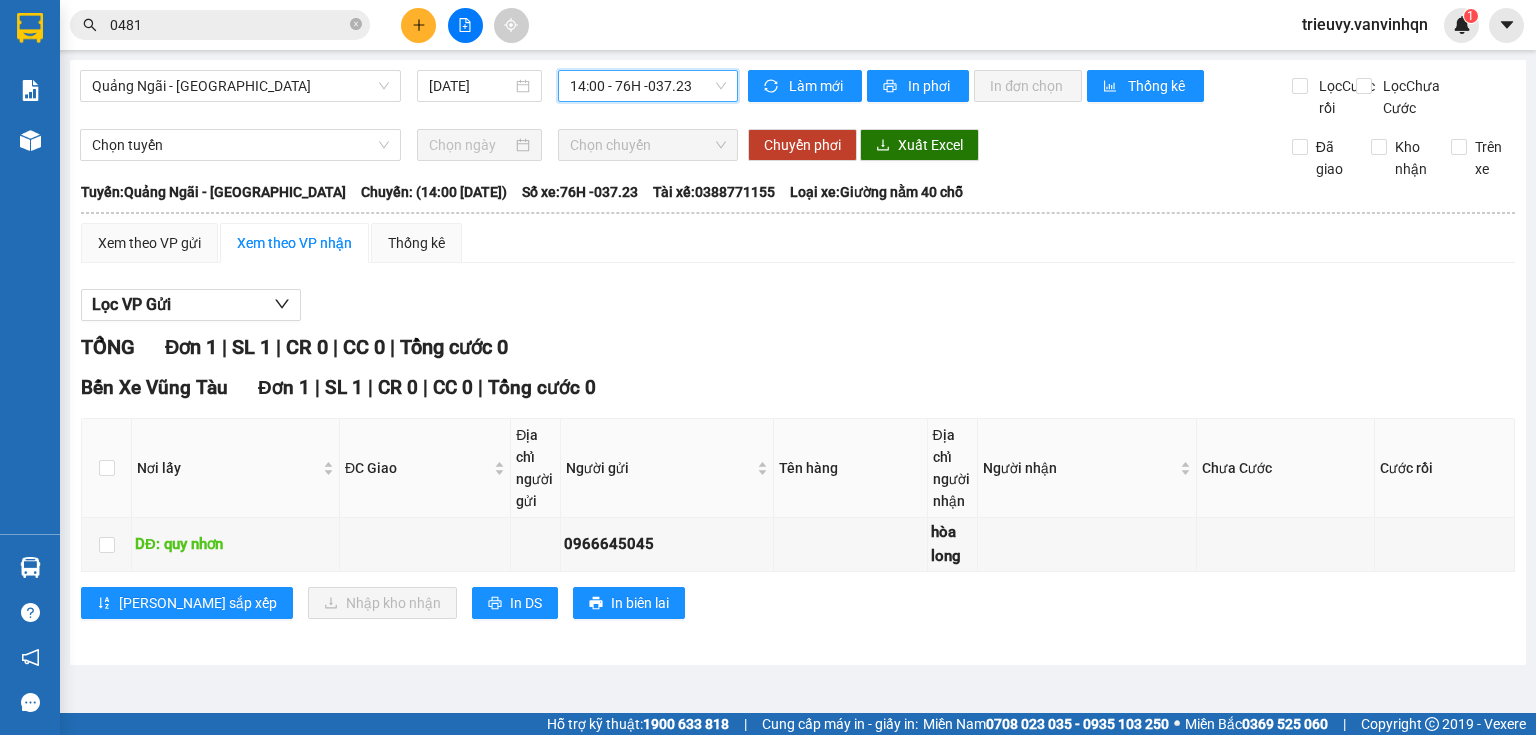 click on "14:00     - 76H -037.23" at bounding box center [648, 86] 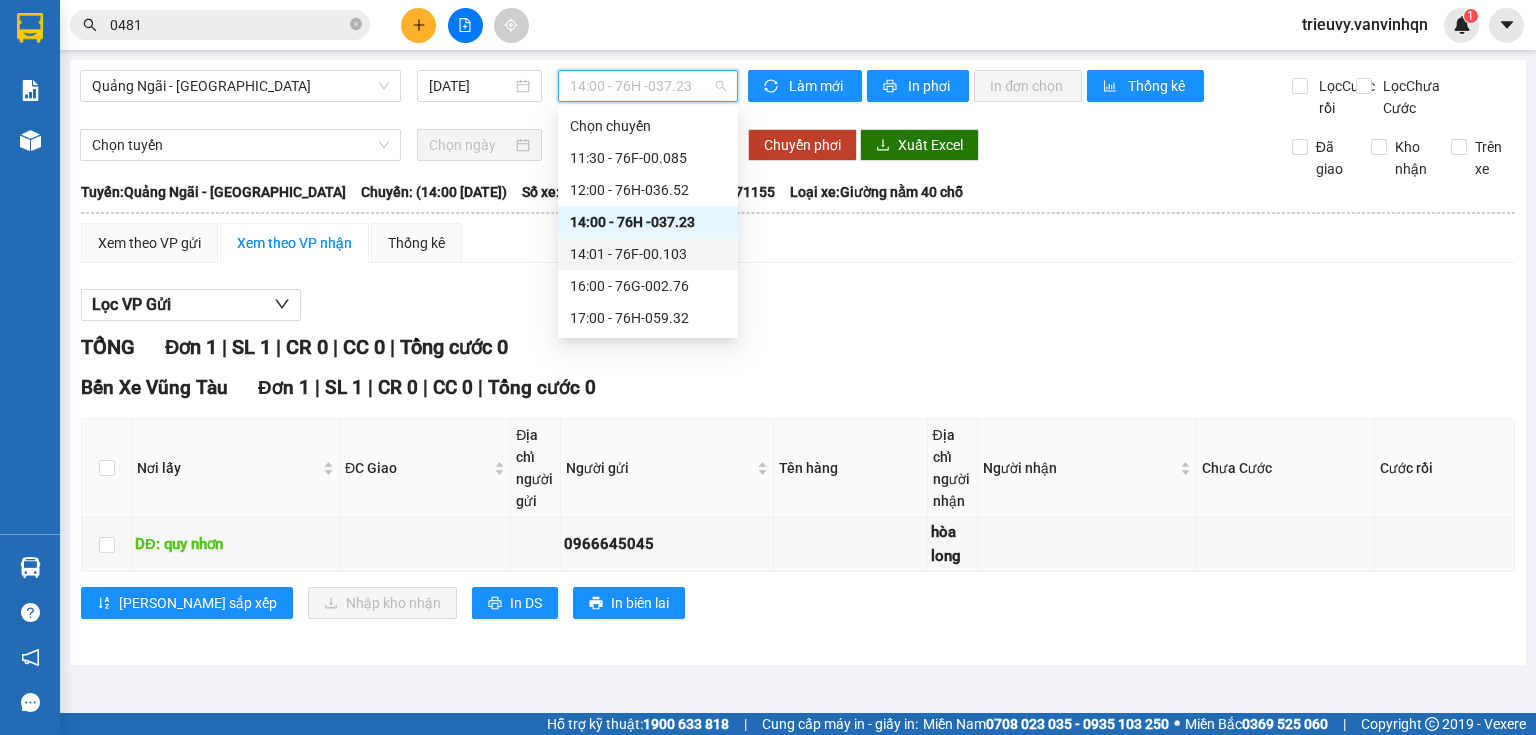 click on "14:01     - 76F-00.103" at bounding box center (648, 254) 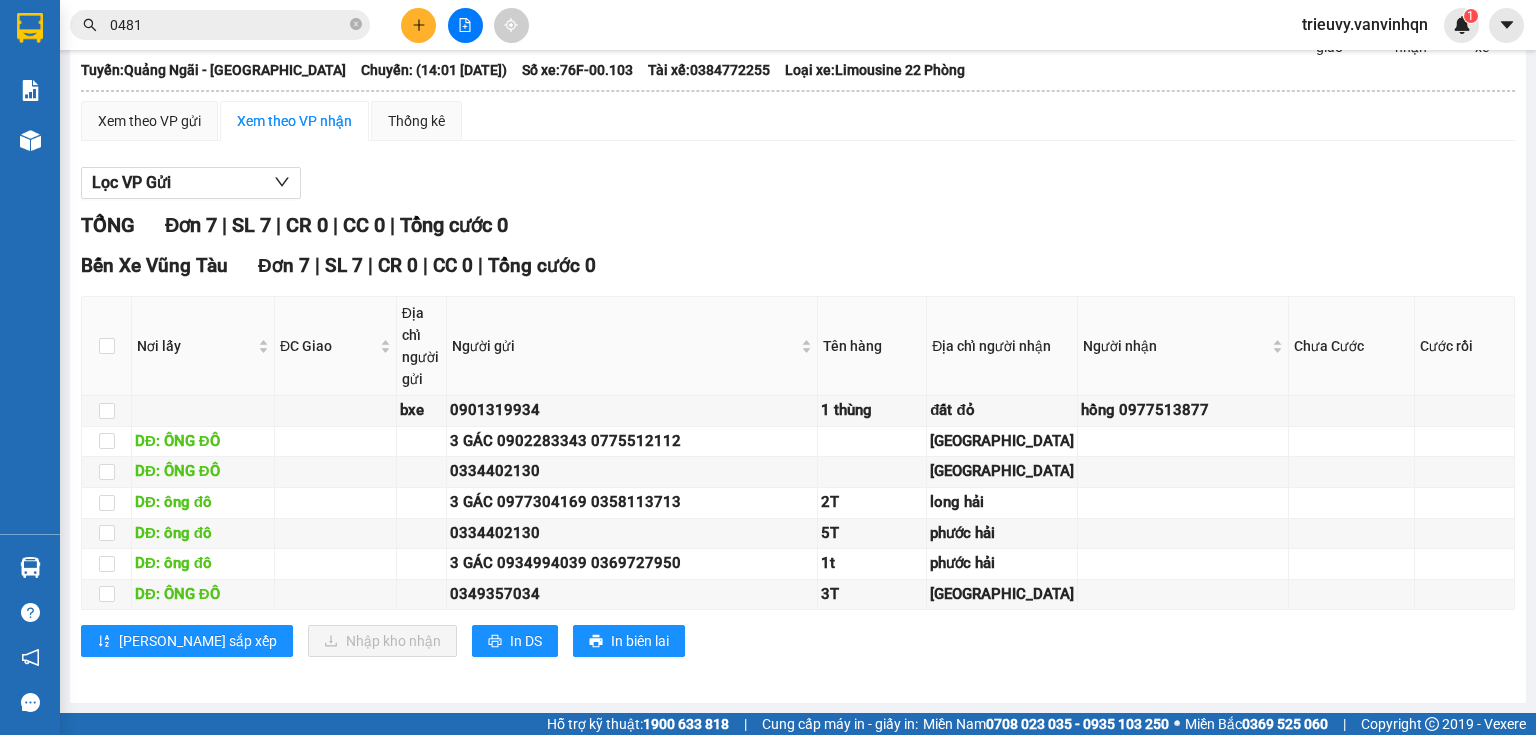 scroll, scrollTop: 0, scrollLeft: 0, axis: both 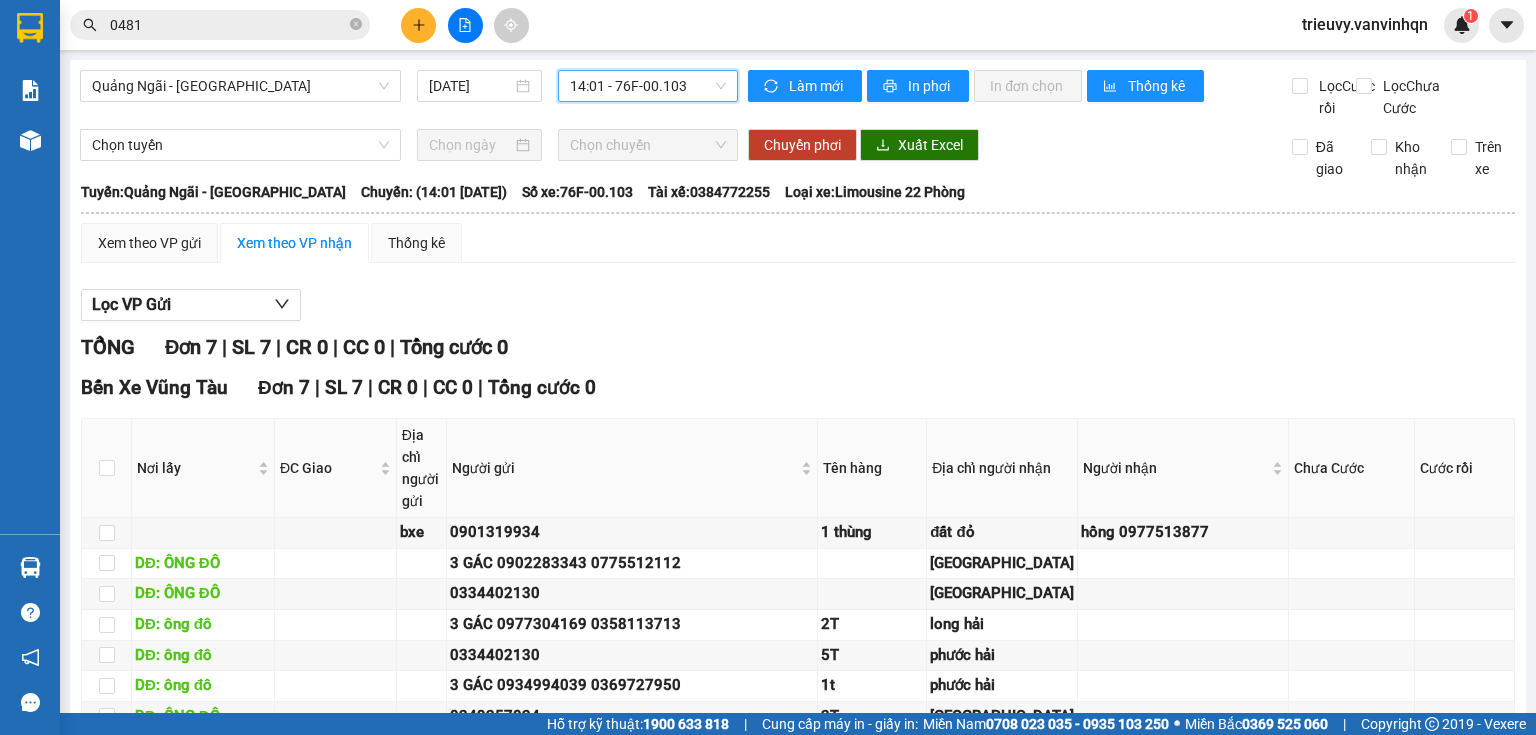 click on "14:01     - 76F-00.103" at bounding box center (648, 86) 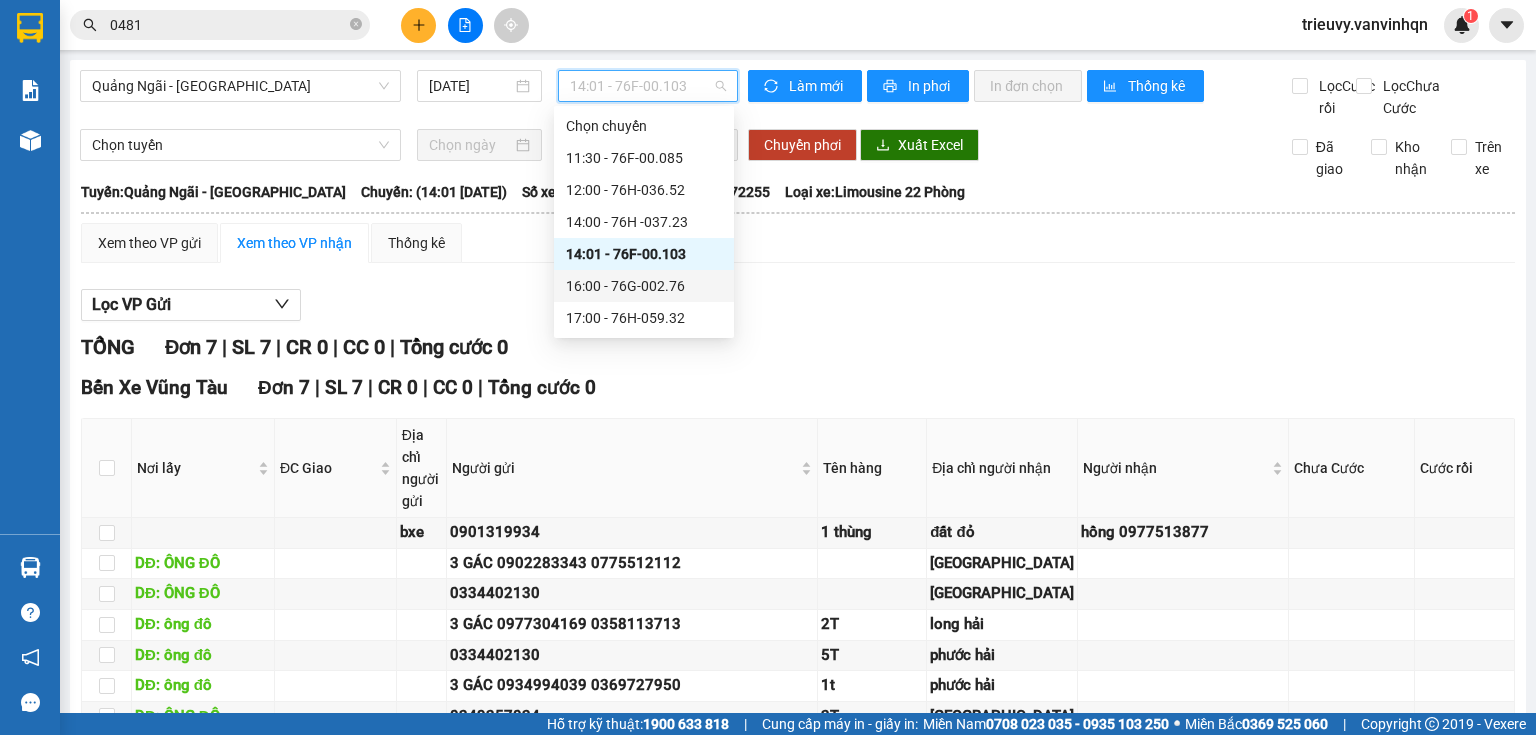 click on "16:00     - 76G-002.76" at bounding box center [644, 286] 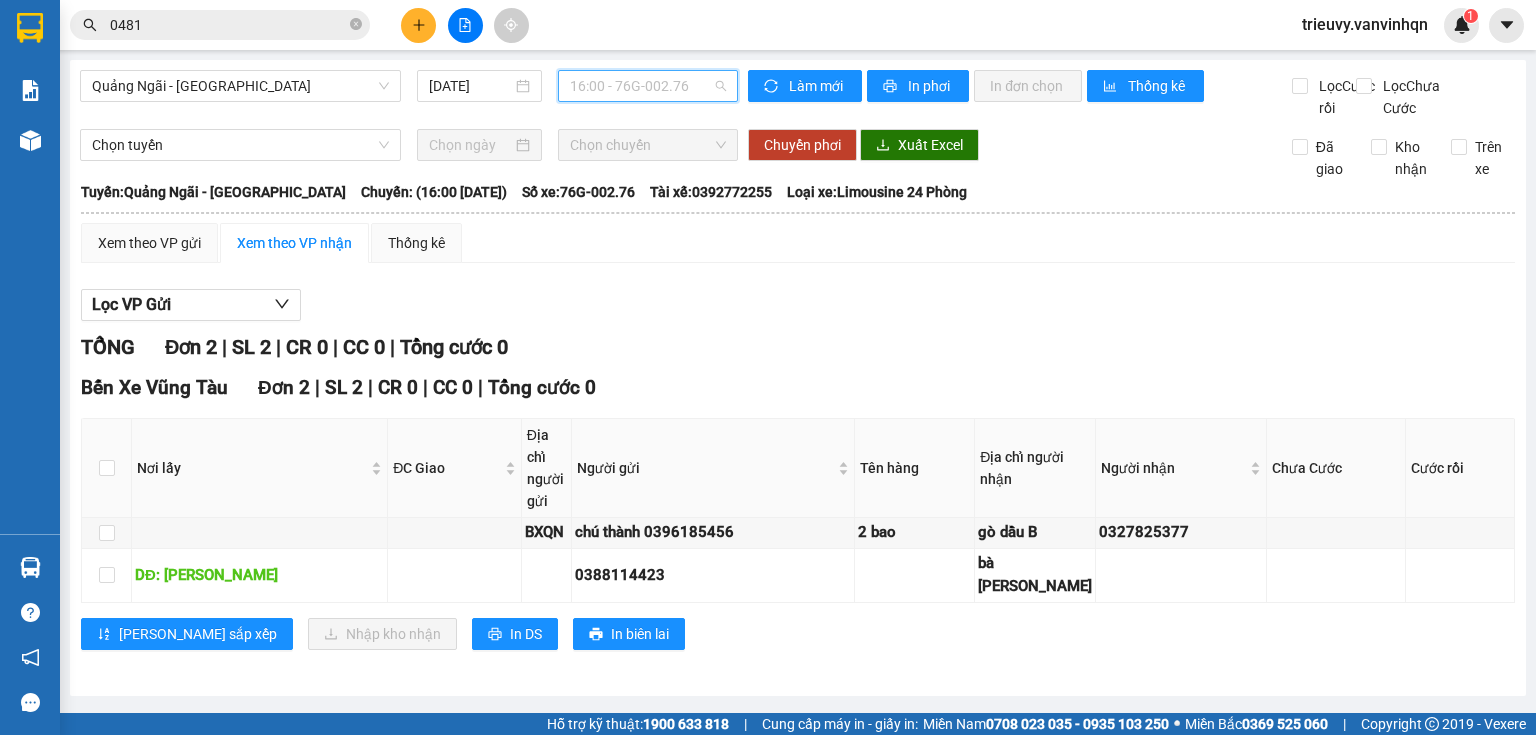 drag, startPoint x: 698, startPoint y: 81, endPoint x: 688, endPoint y: 198, distance: 117.426575 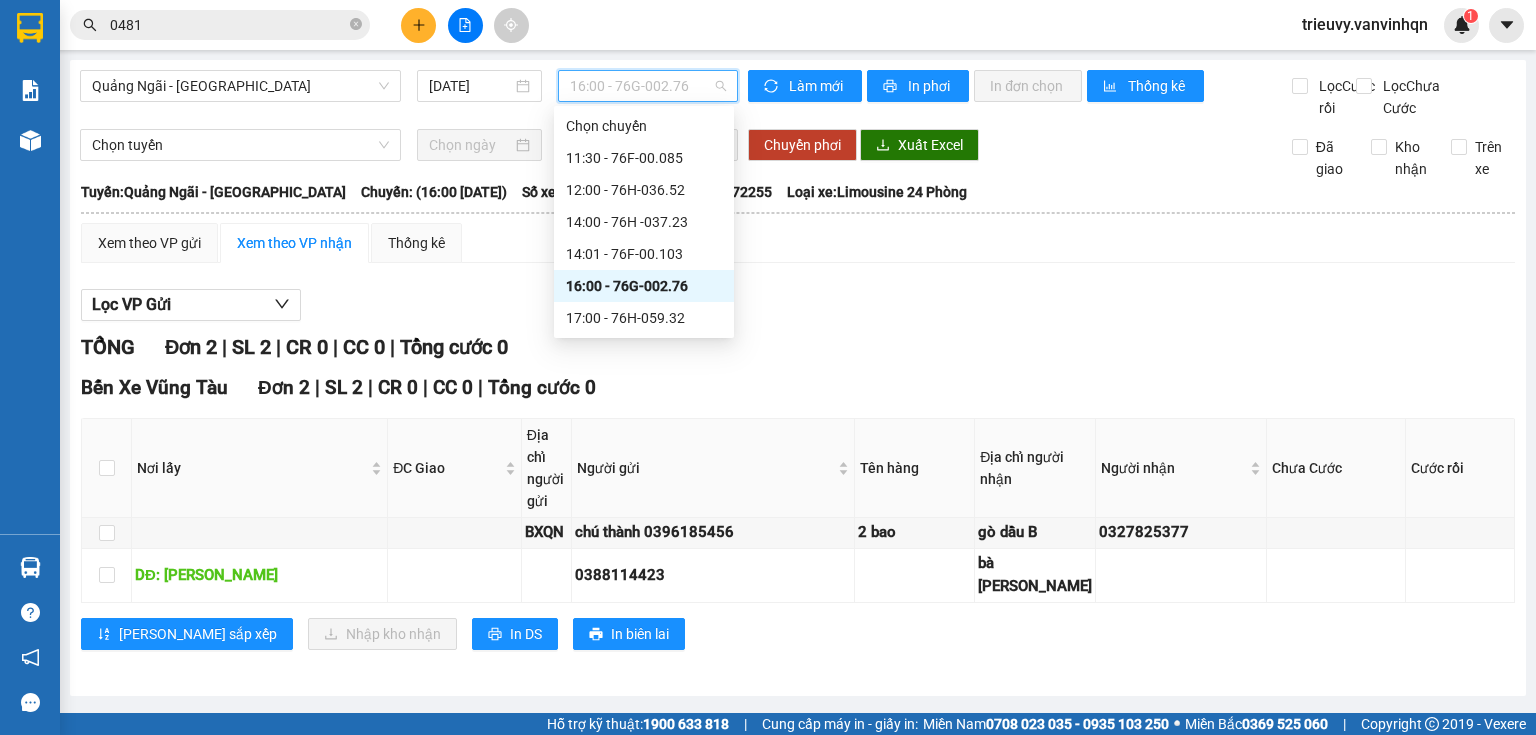 click on "17:00     - 76H-059.32" at bounding box center (644, 318) 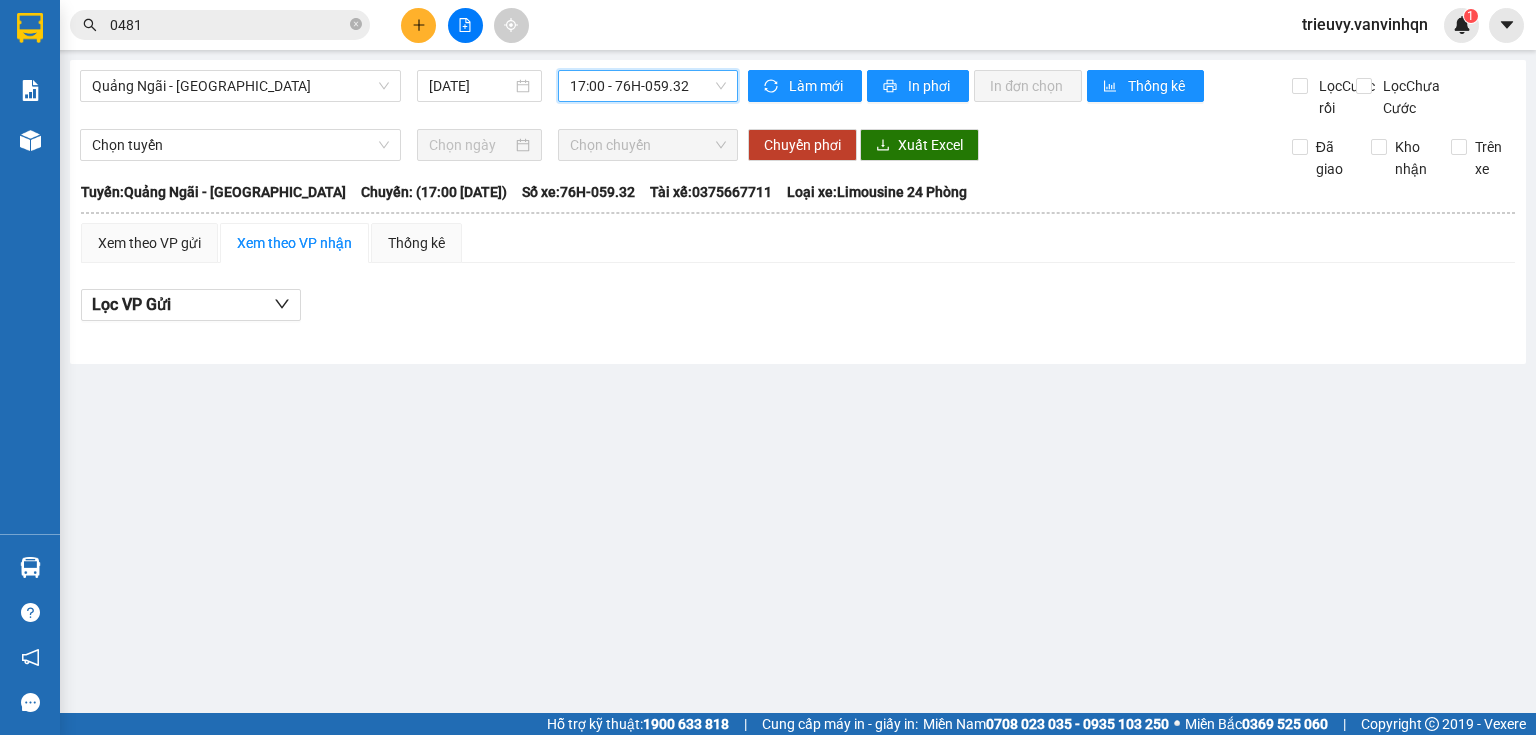 click on "17:00     - 76H-059.32" at bounding box center (648, 86) 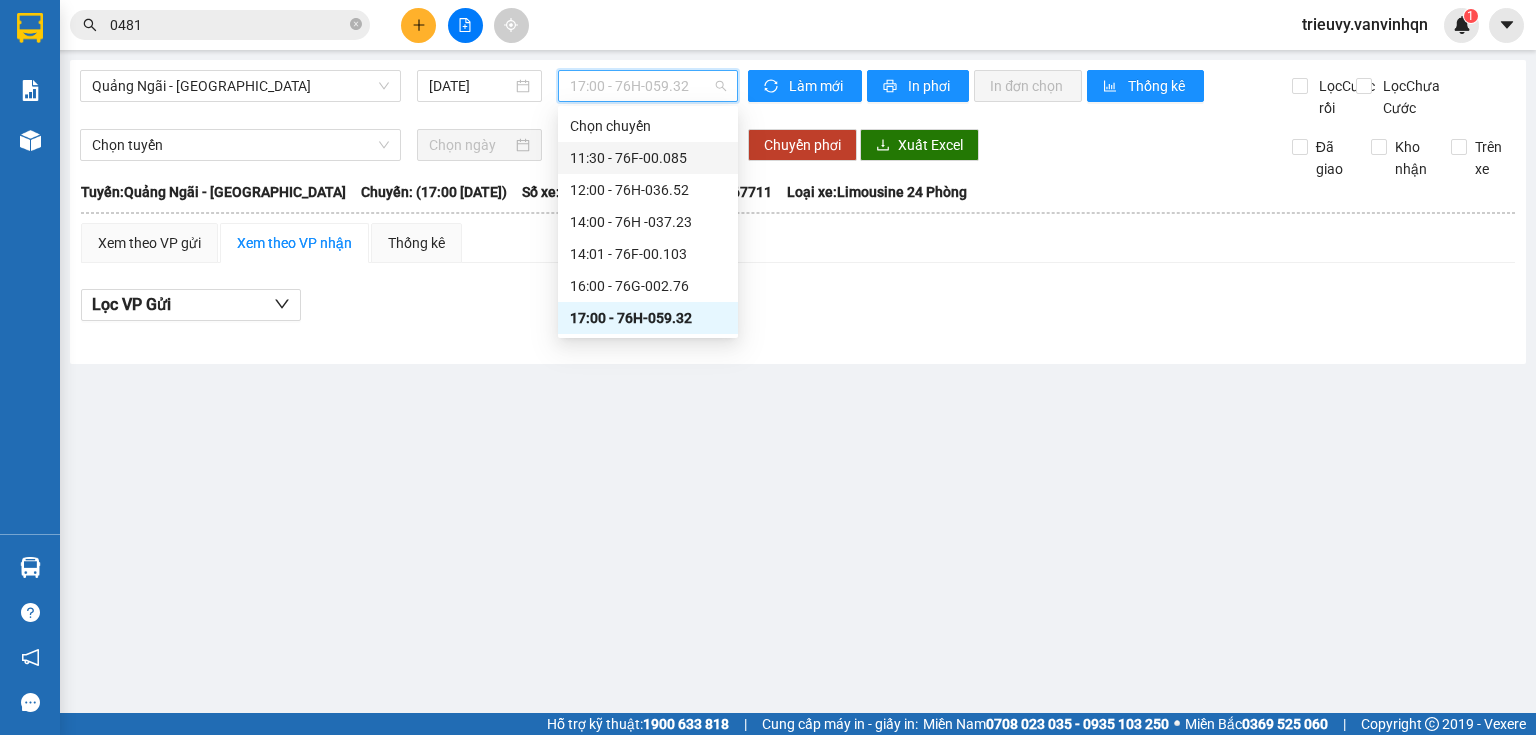 drag, startPoint x: 684, startPoint y: 137, endPoint x: 685, endPoint y: 151, distance: 14.035668 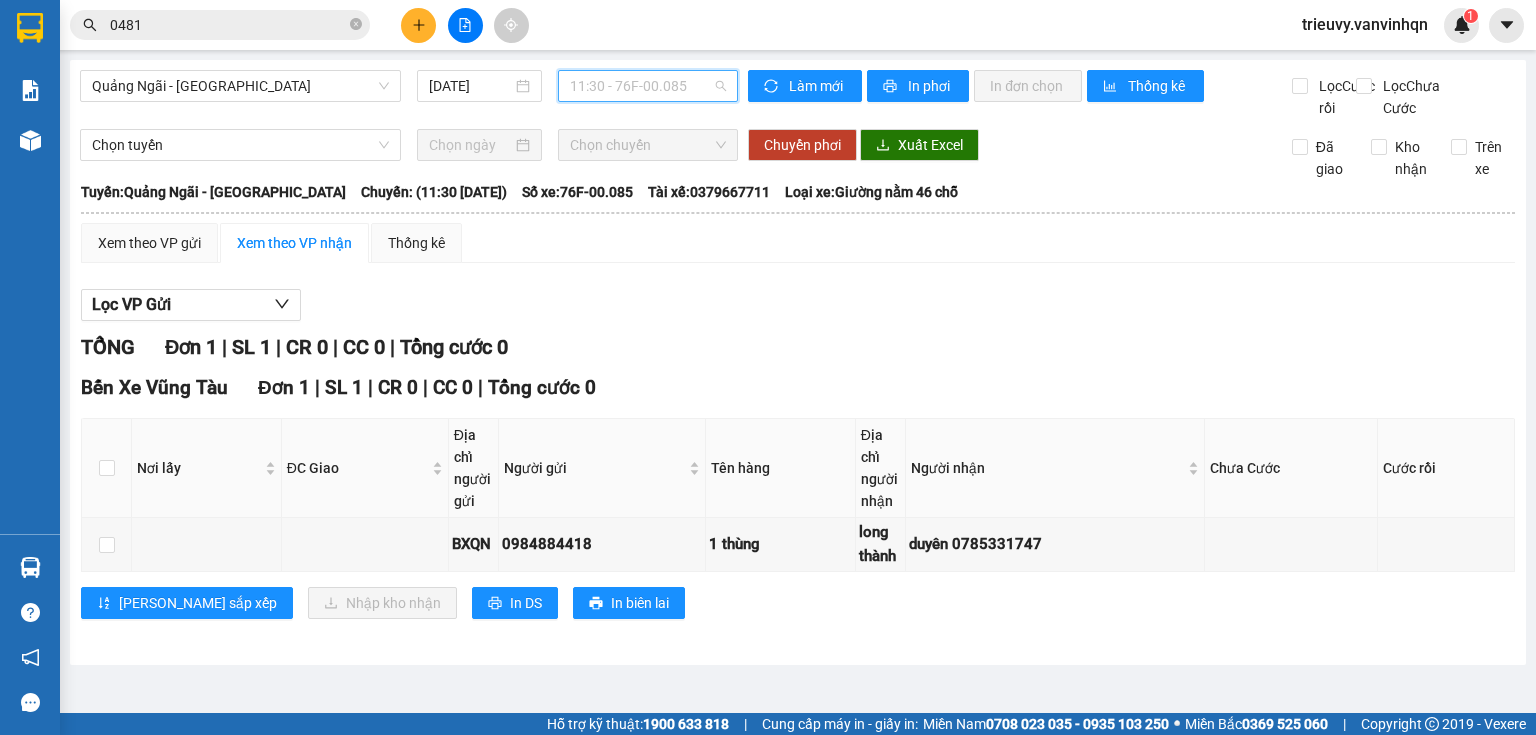click on "11:30     - 76F-00.085" at bounding box center [648, 86] 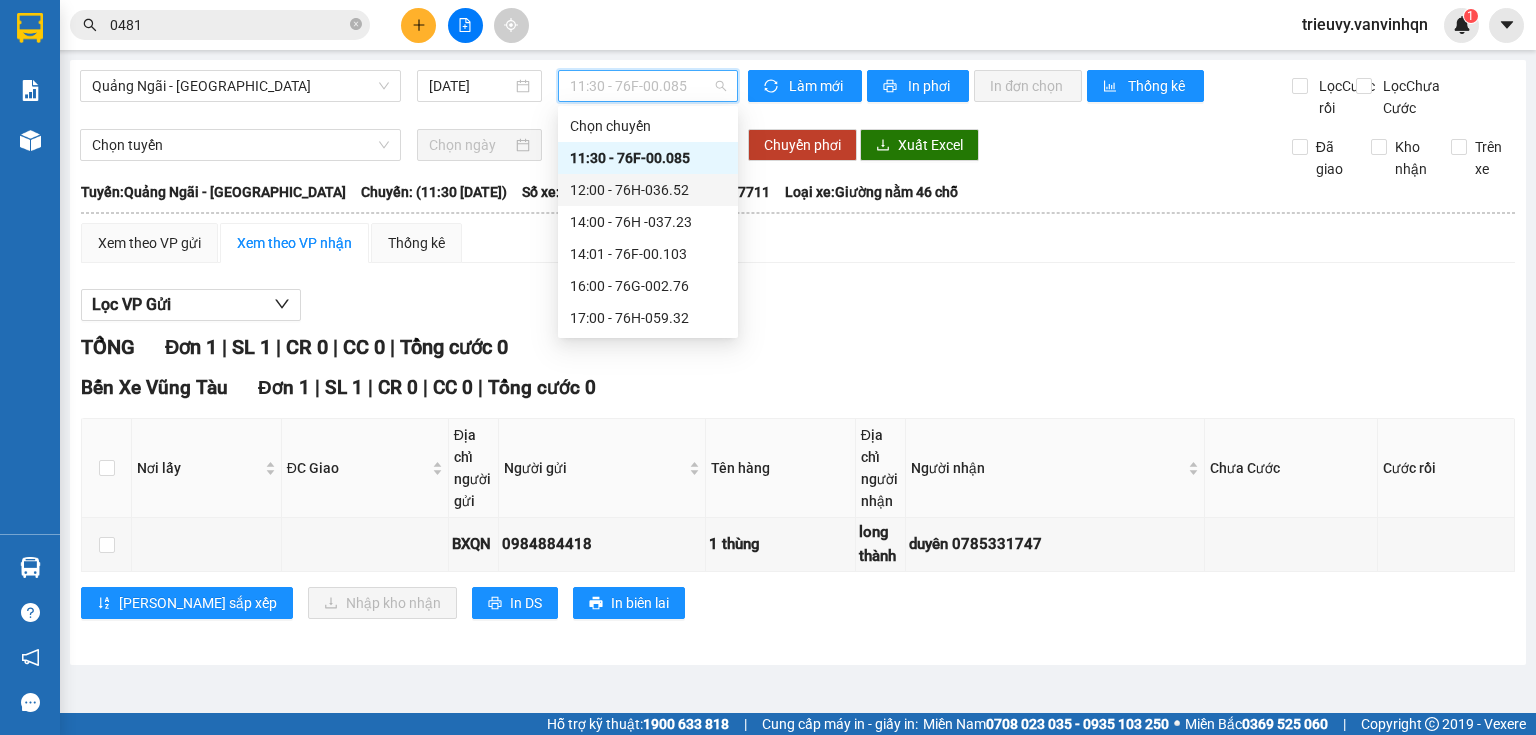click on "12:00     - 76H-036.52" at bounding box center [648, 190] 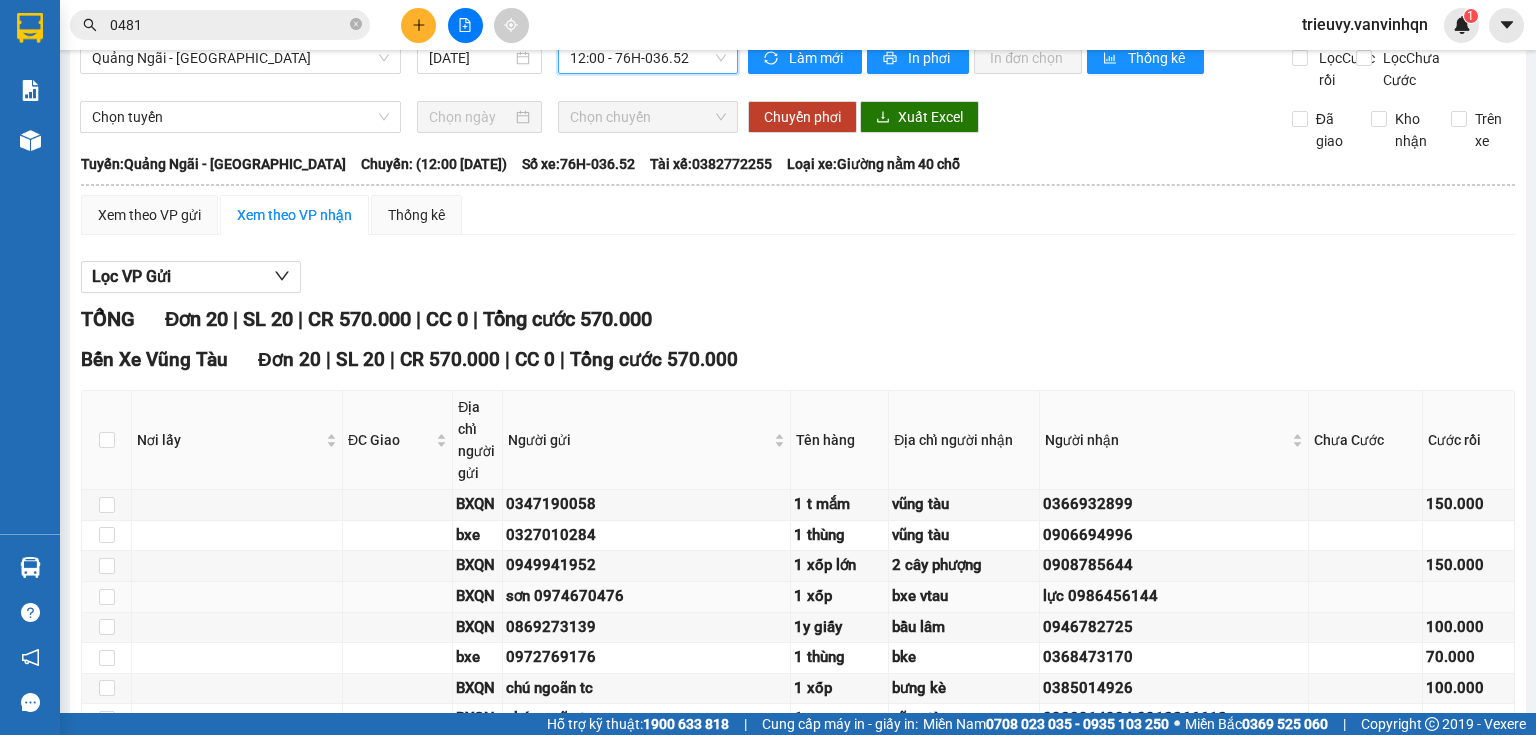 scroll, scrollTop: 0, scrollLeft: 0, axis: both 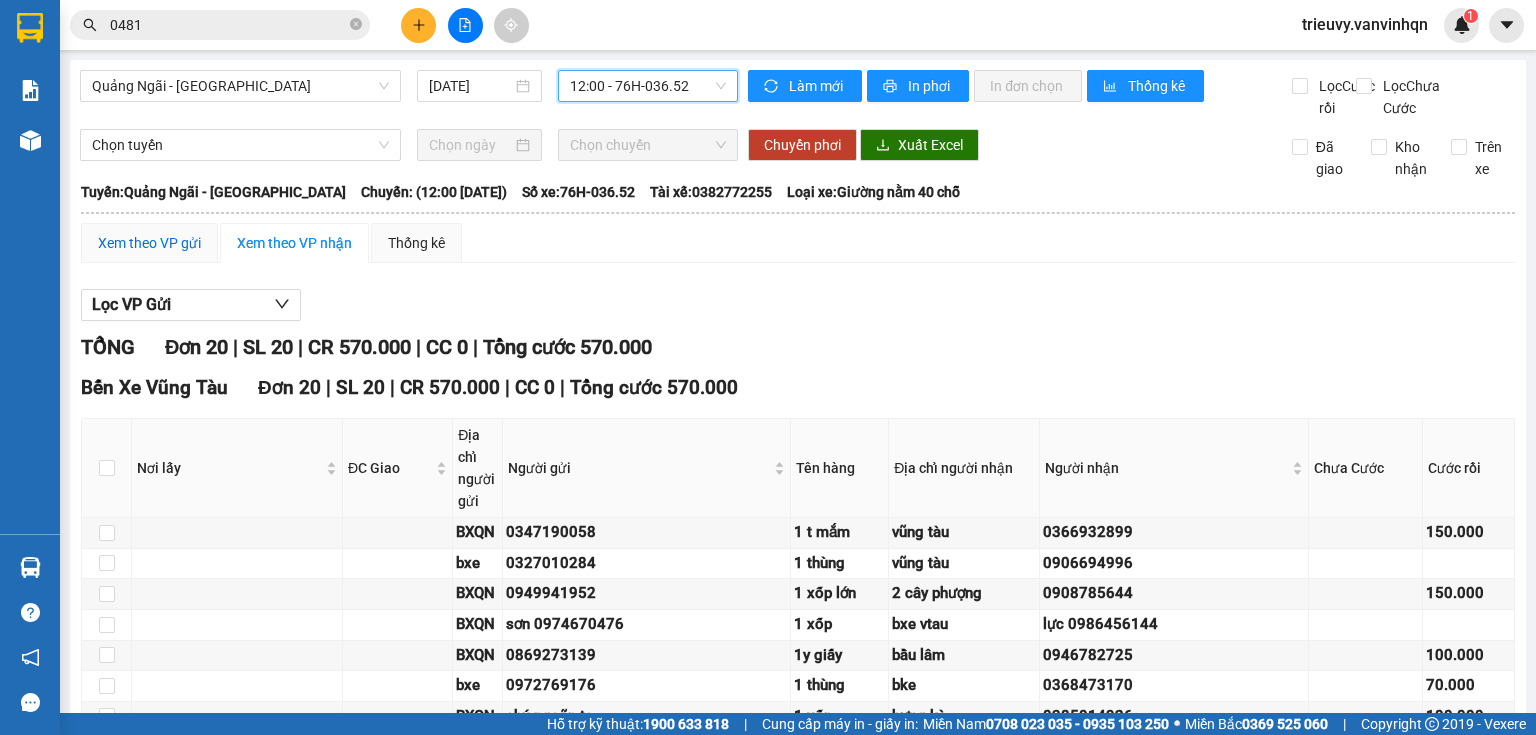 click on "Xem theo VP gửi" at bounding box center [149, 243] 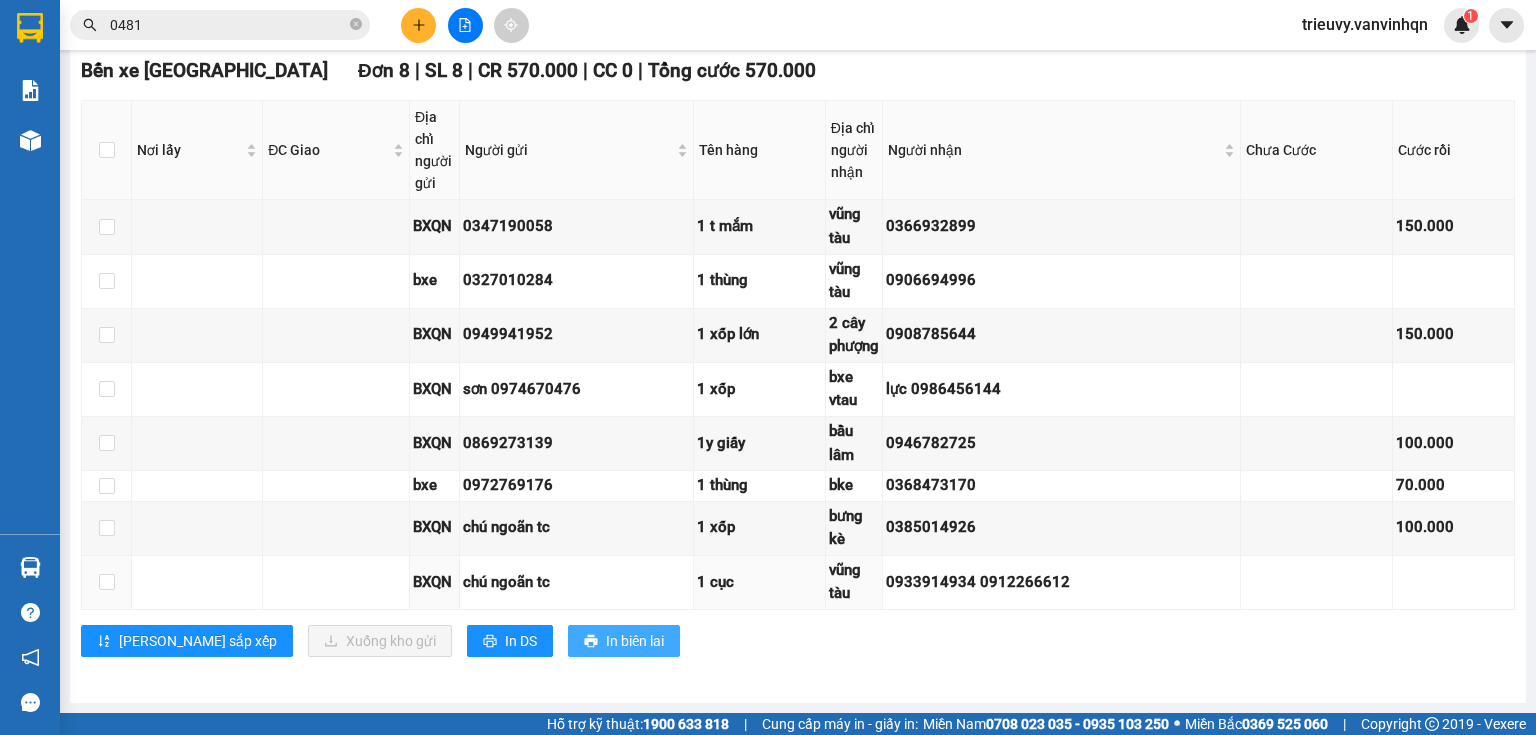 scroll, scrollTop: 1742, scrollLeft: 0, axis: vertical 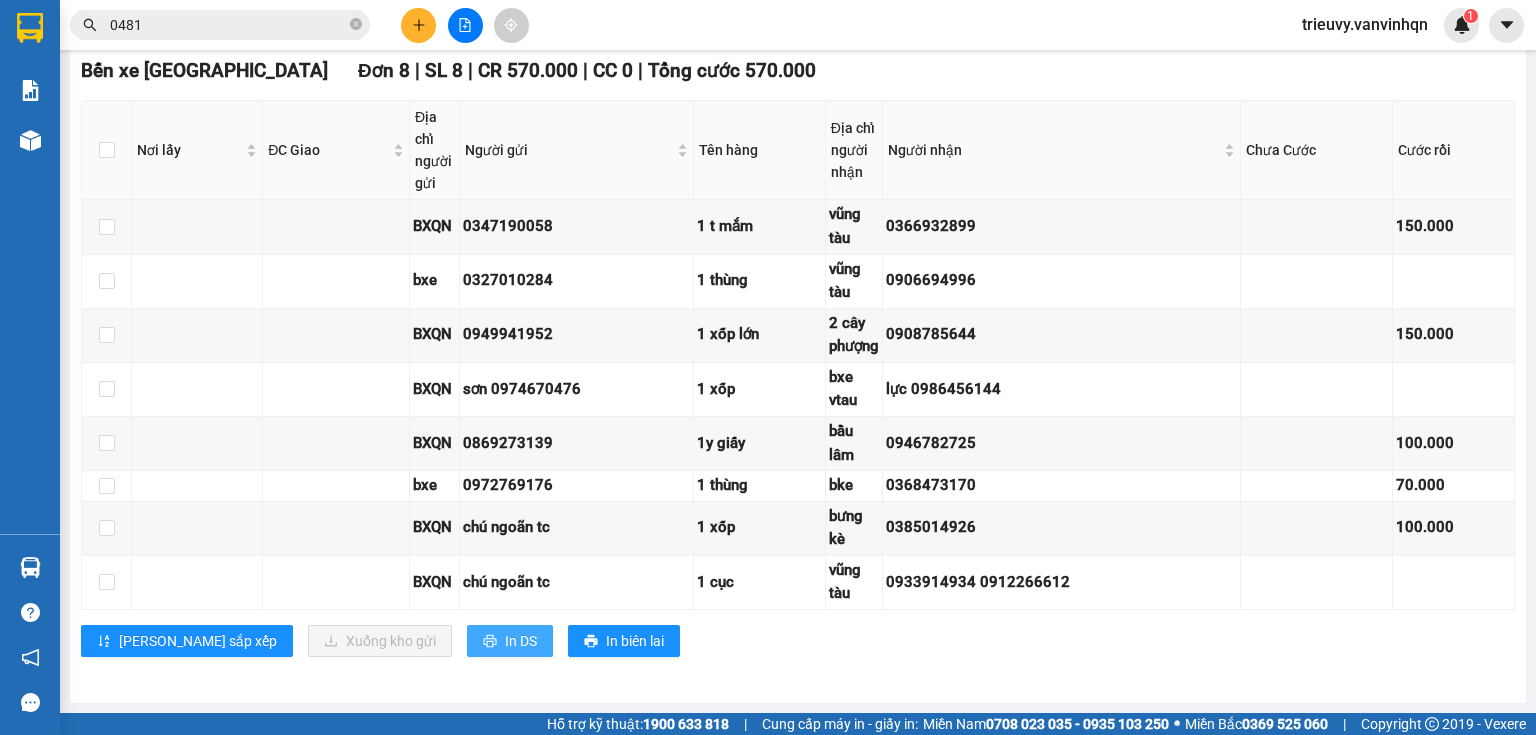 click on "In DS" at bounding box center [510, 641] 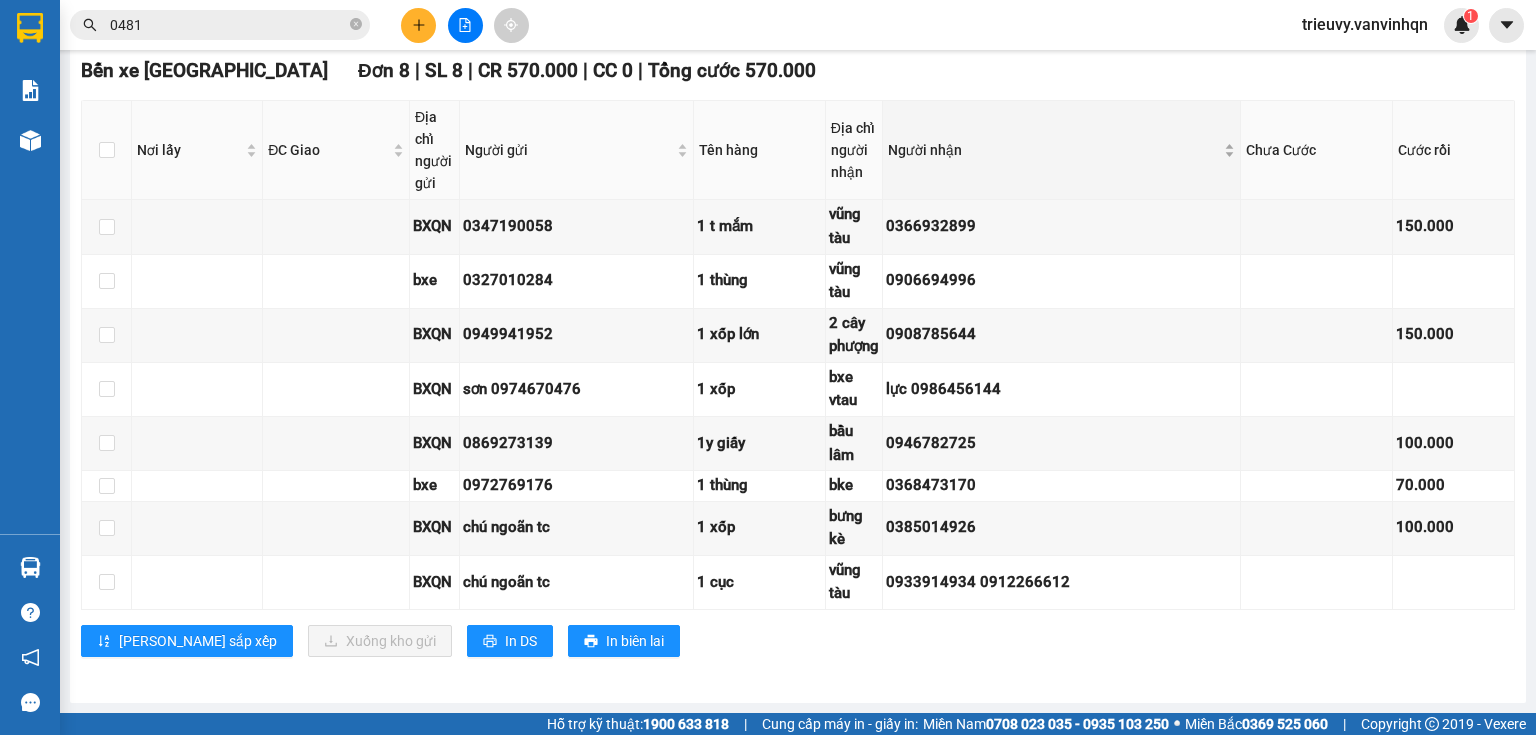 scroll, scrollTop: 1262, scrollLeft: 0, axis: vertical 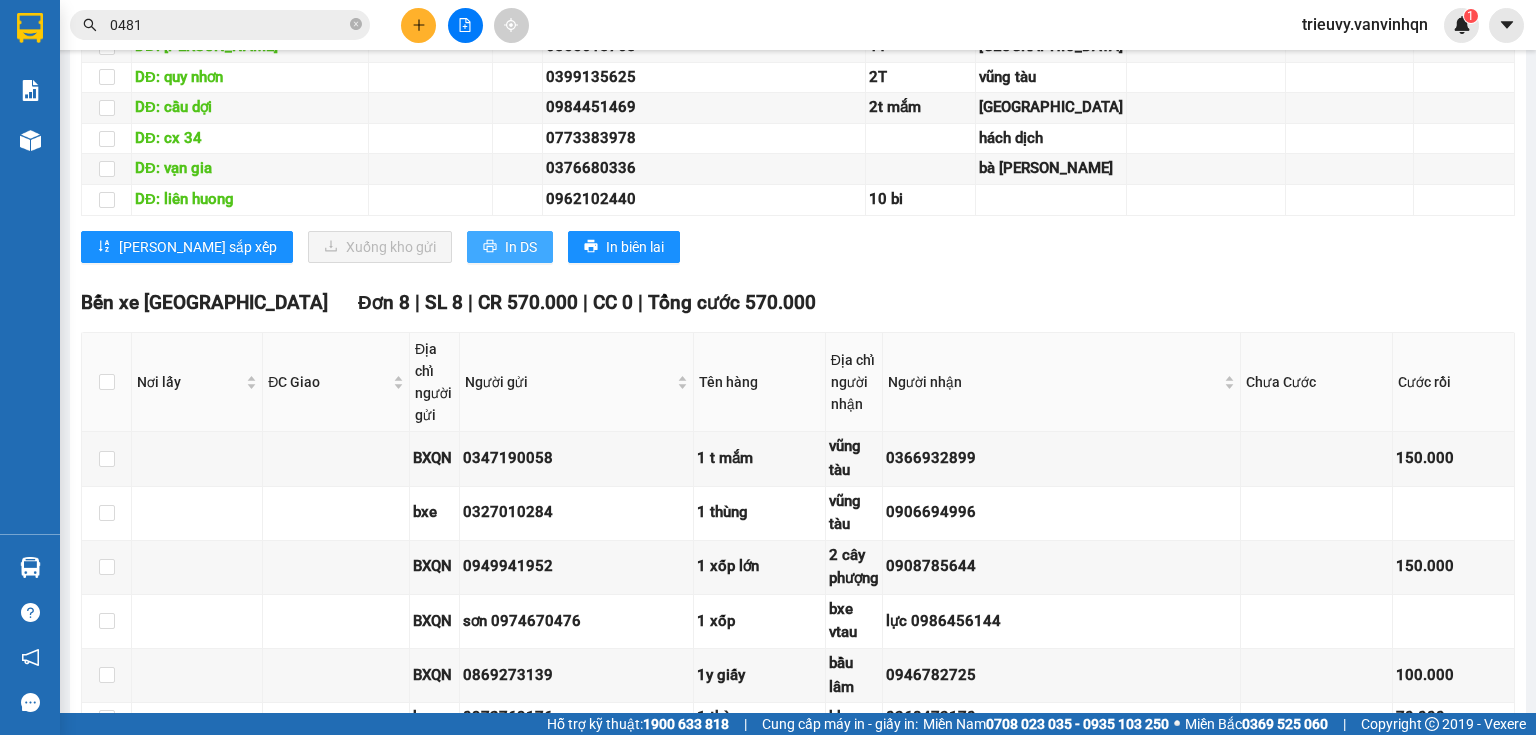 click on "In DS" at bounding box center [521, 247] 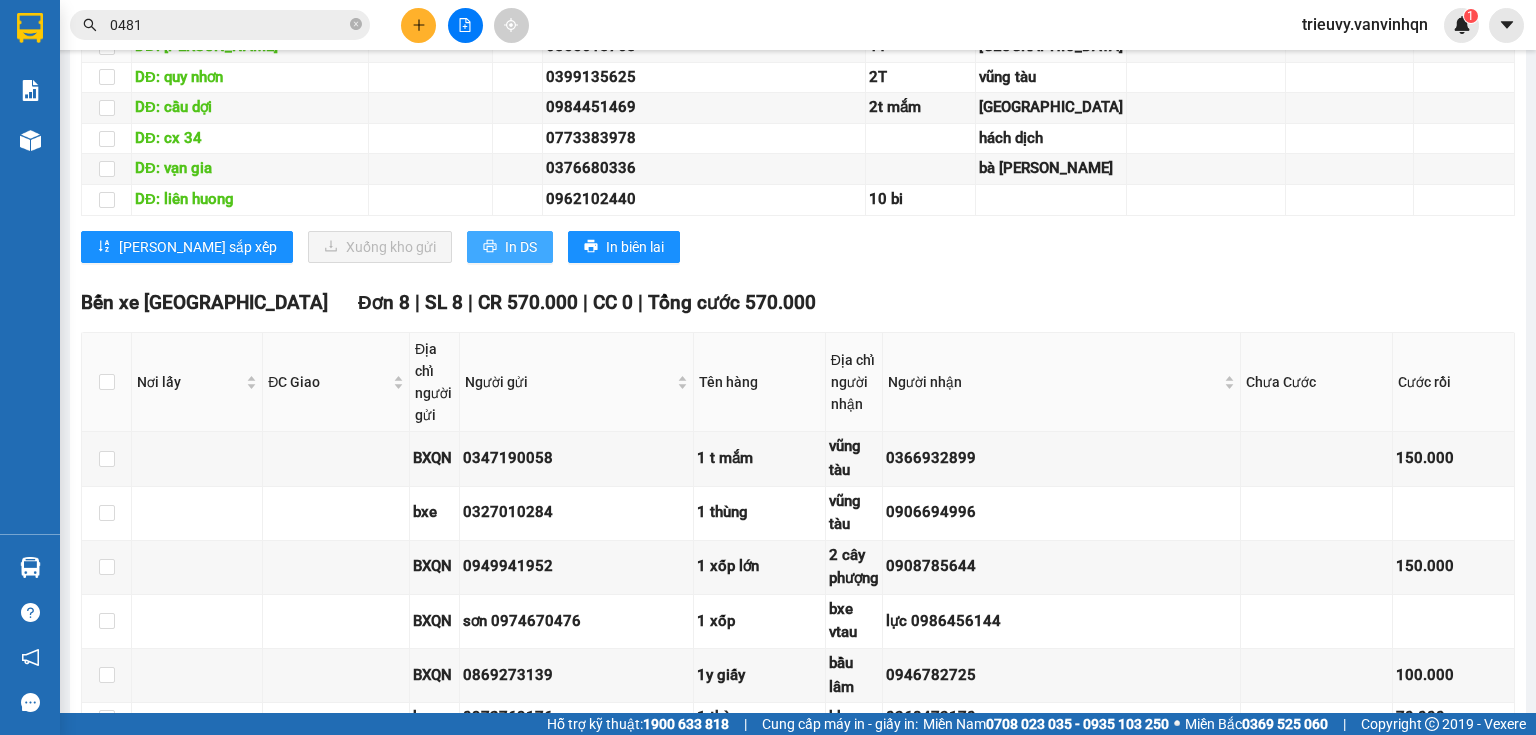 scroll, scrollTop: 0, scrollLeft: 0, axis: both 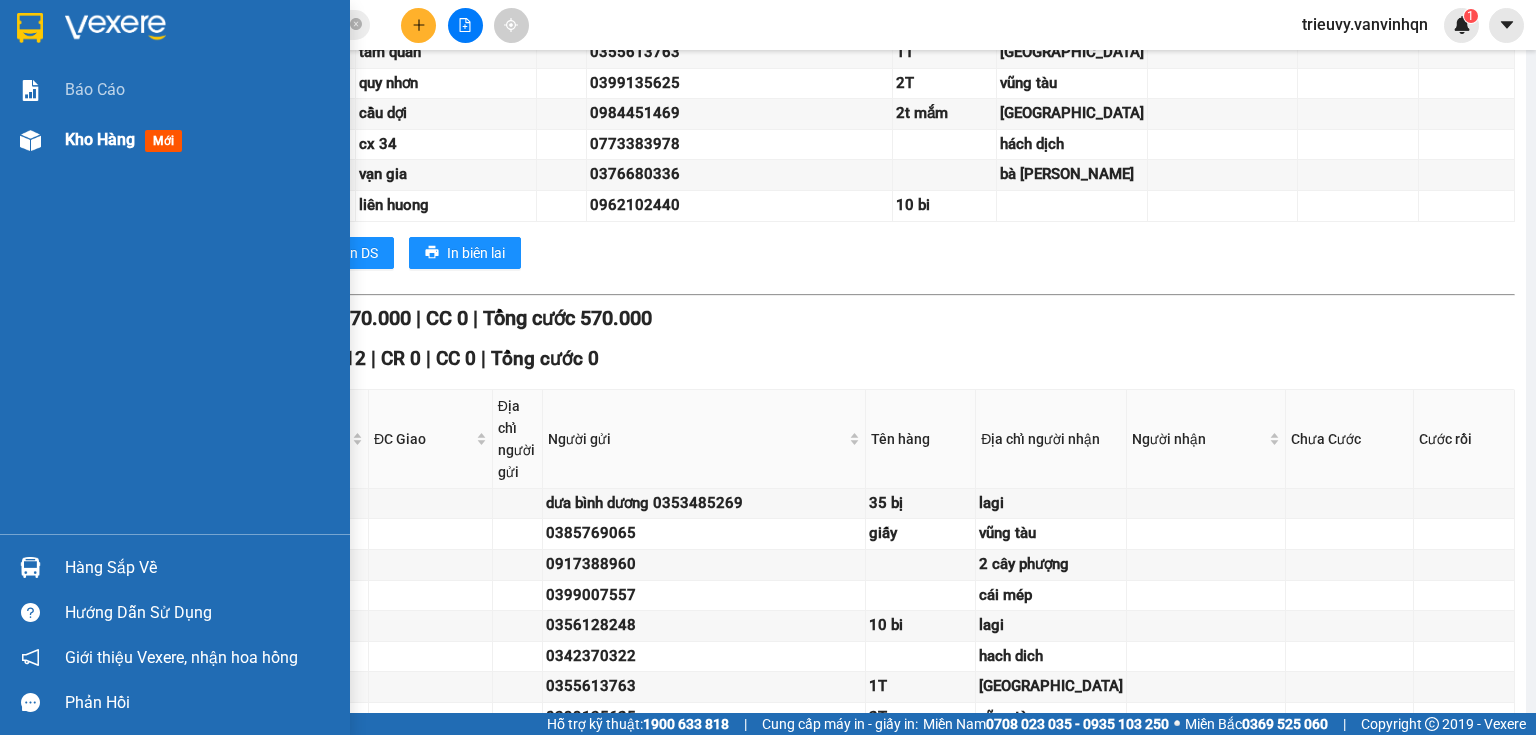 click on "Kho hàng" at bounding box center [100, 139] 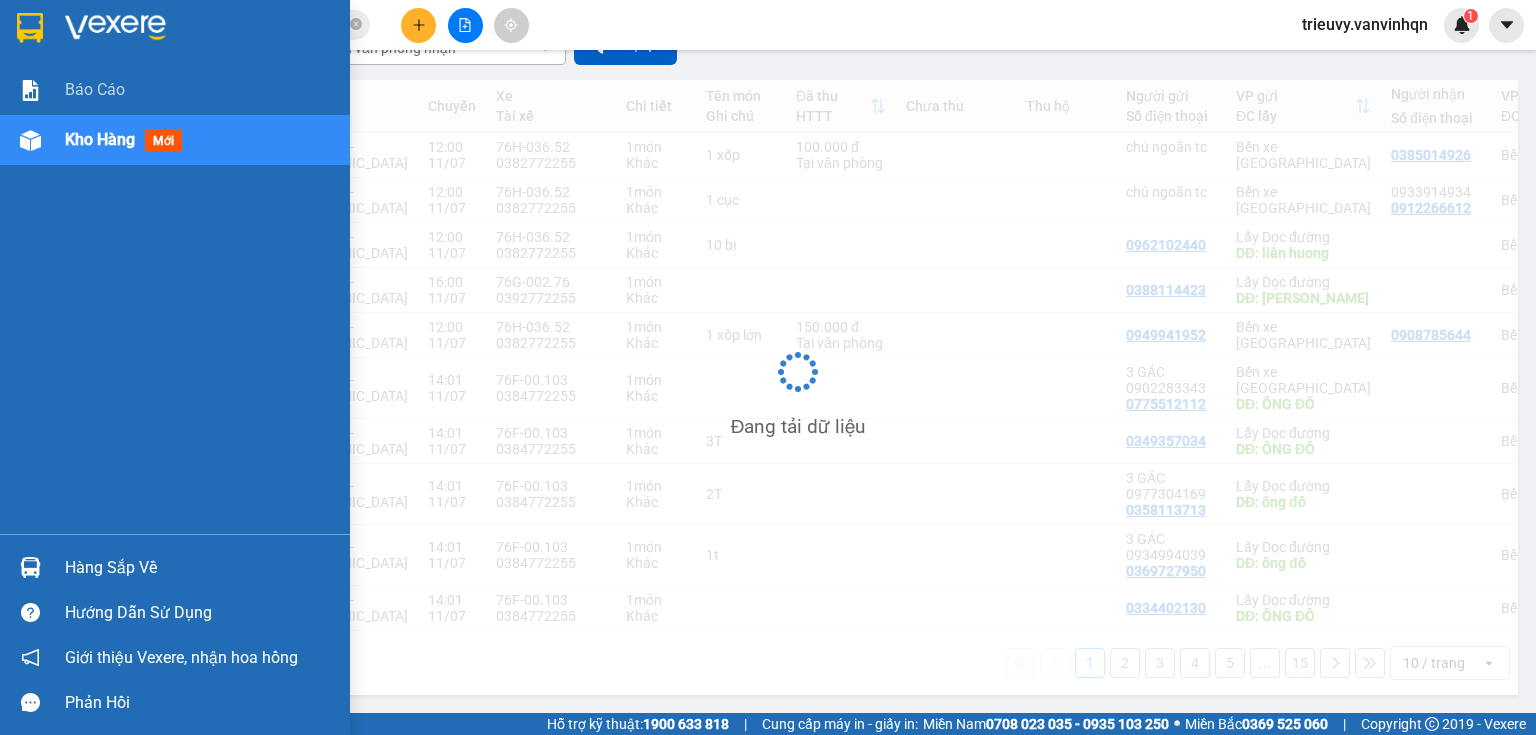 click on "Kho hàng" at bounding box center [100, 139] 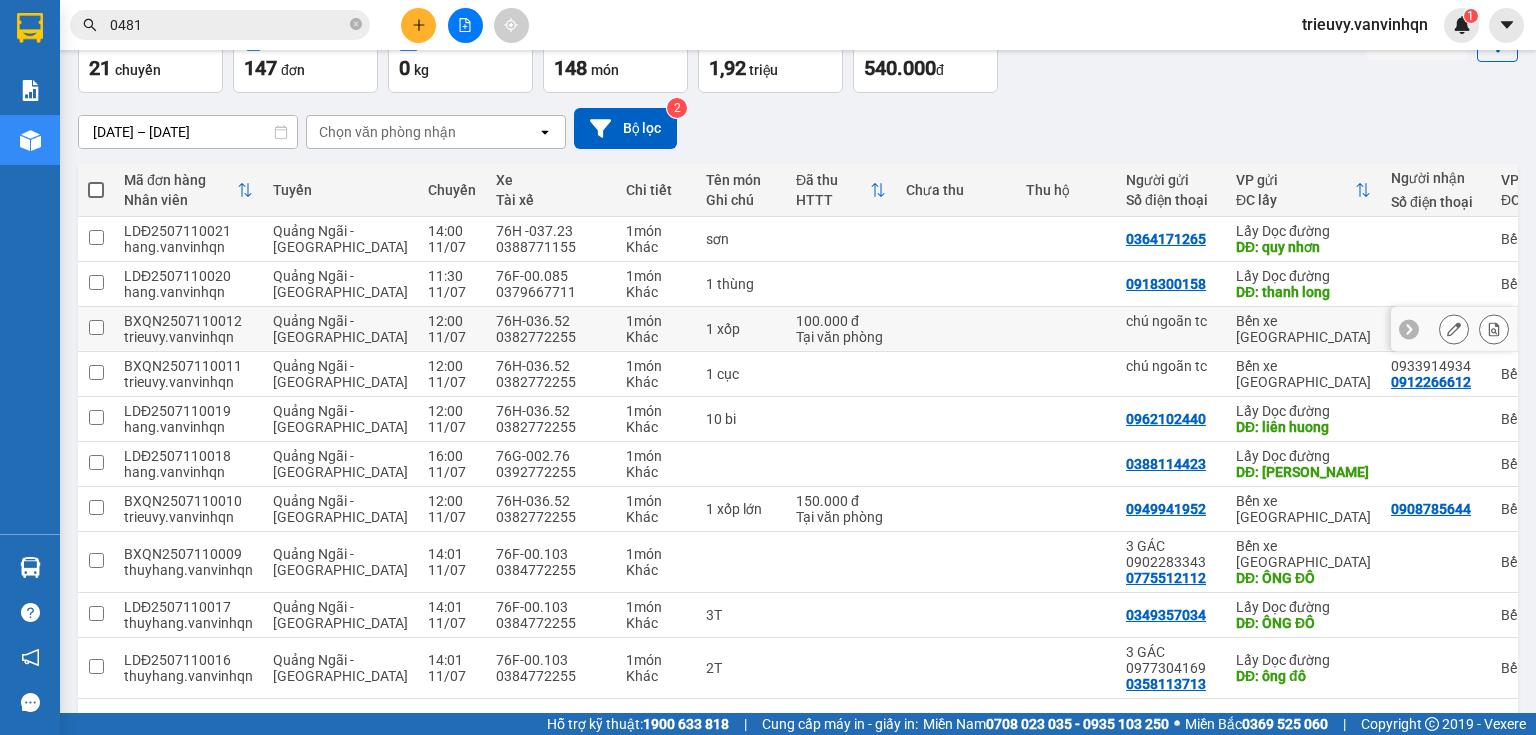 scroll, scrollTop: 0, scrollLeft: 0, axis: both 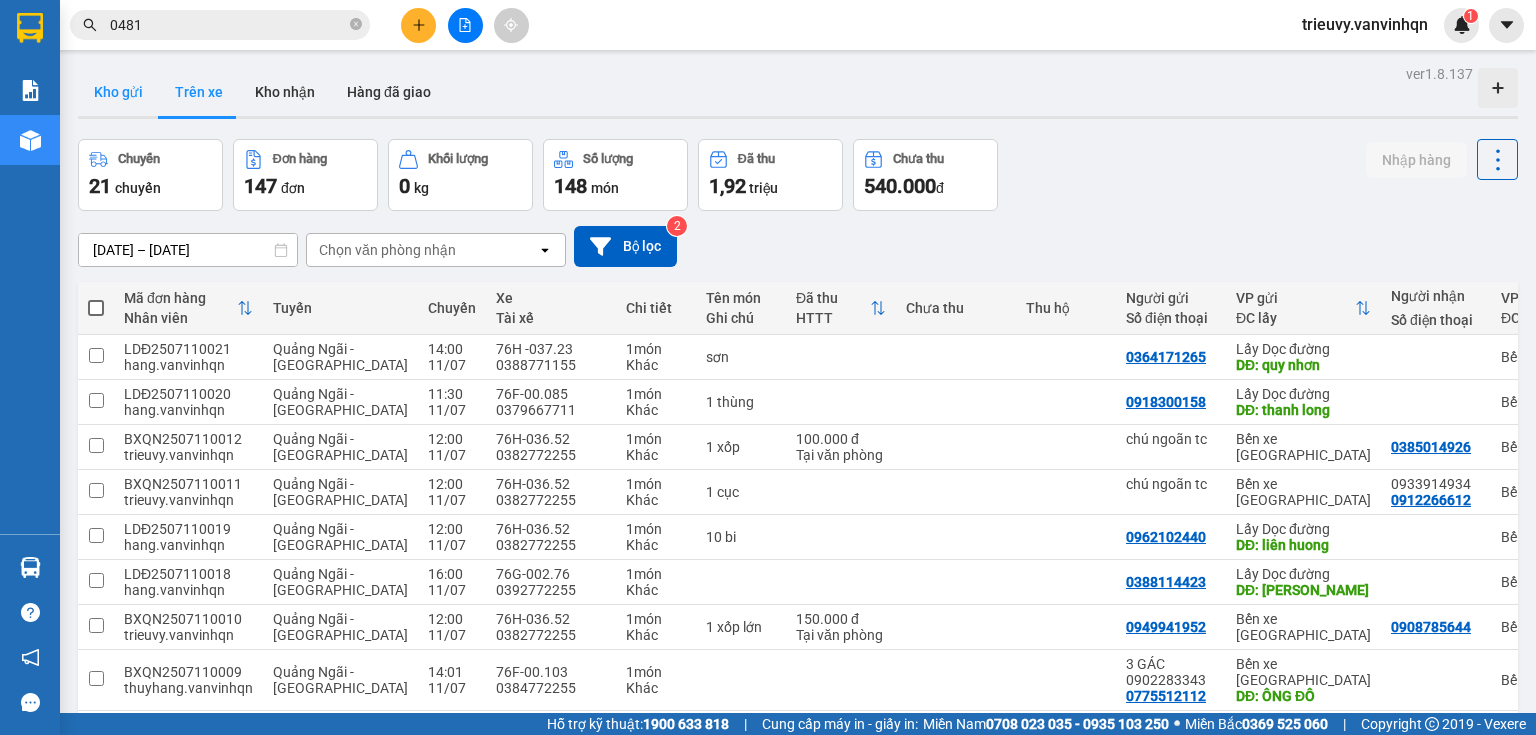 drag, startPoint x: 106, startPoint y: 92, endPoint x: 131, endPoint y: 87, distance: 25.495098 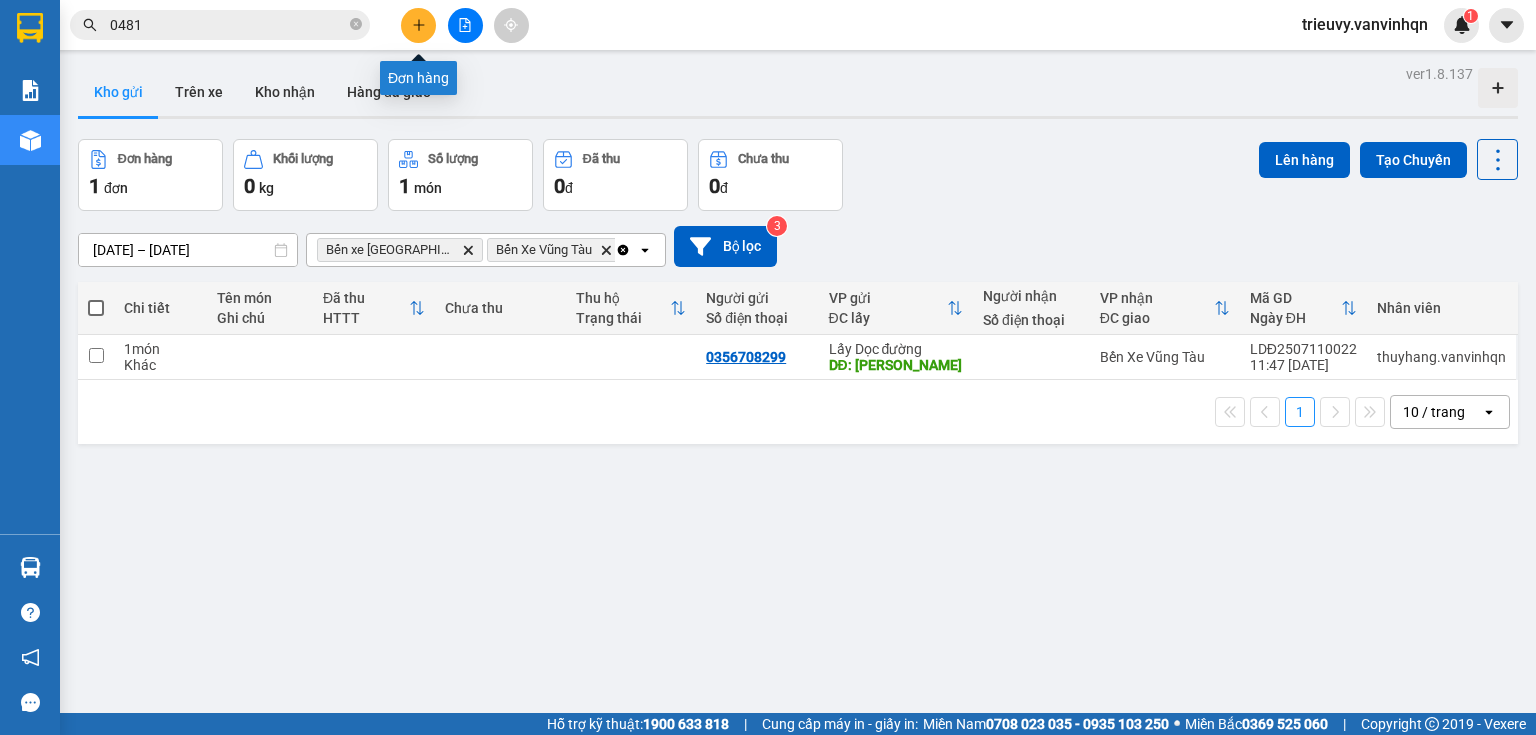click 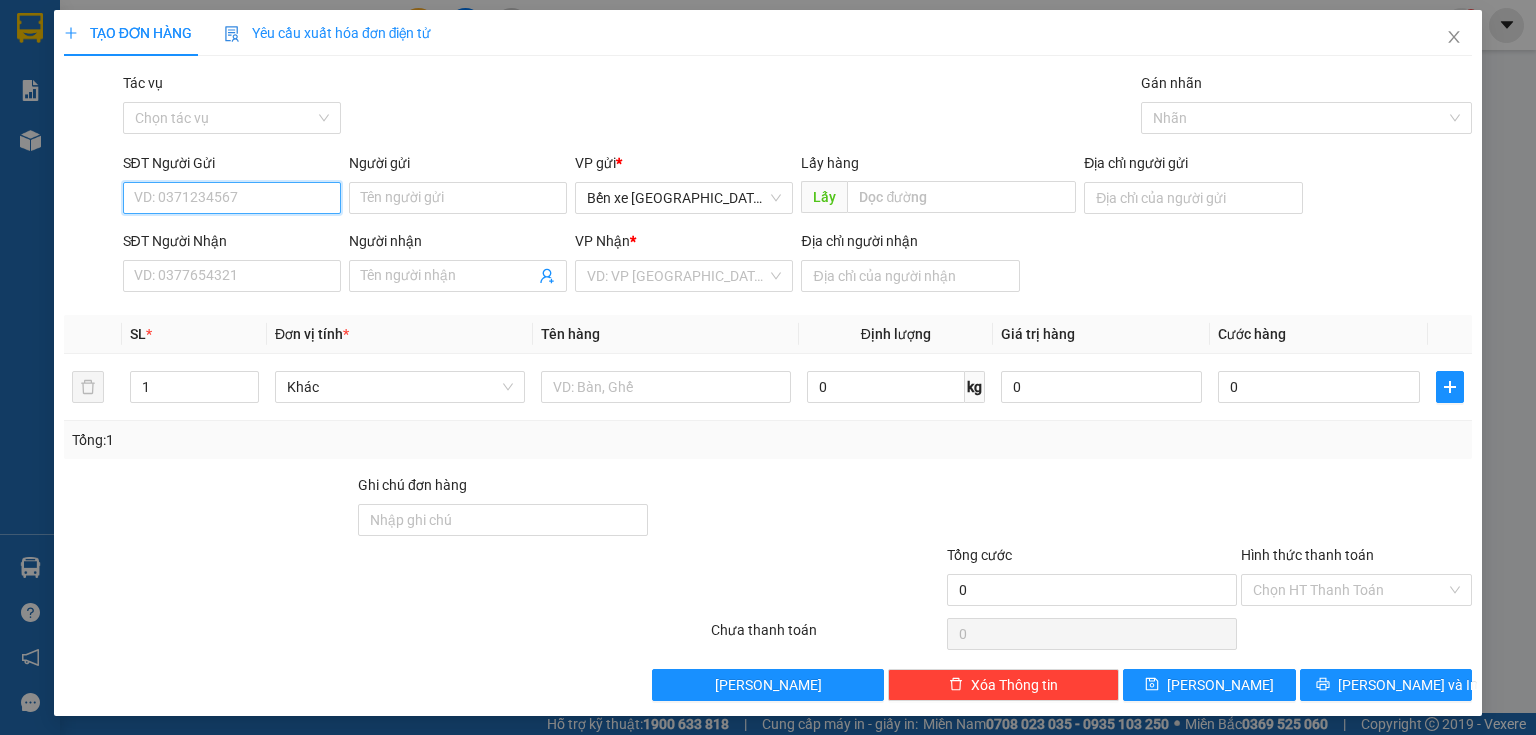 click on "SĐT Người Gửi" at bounding box center (232, 198) 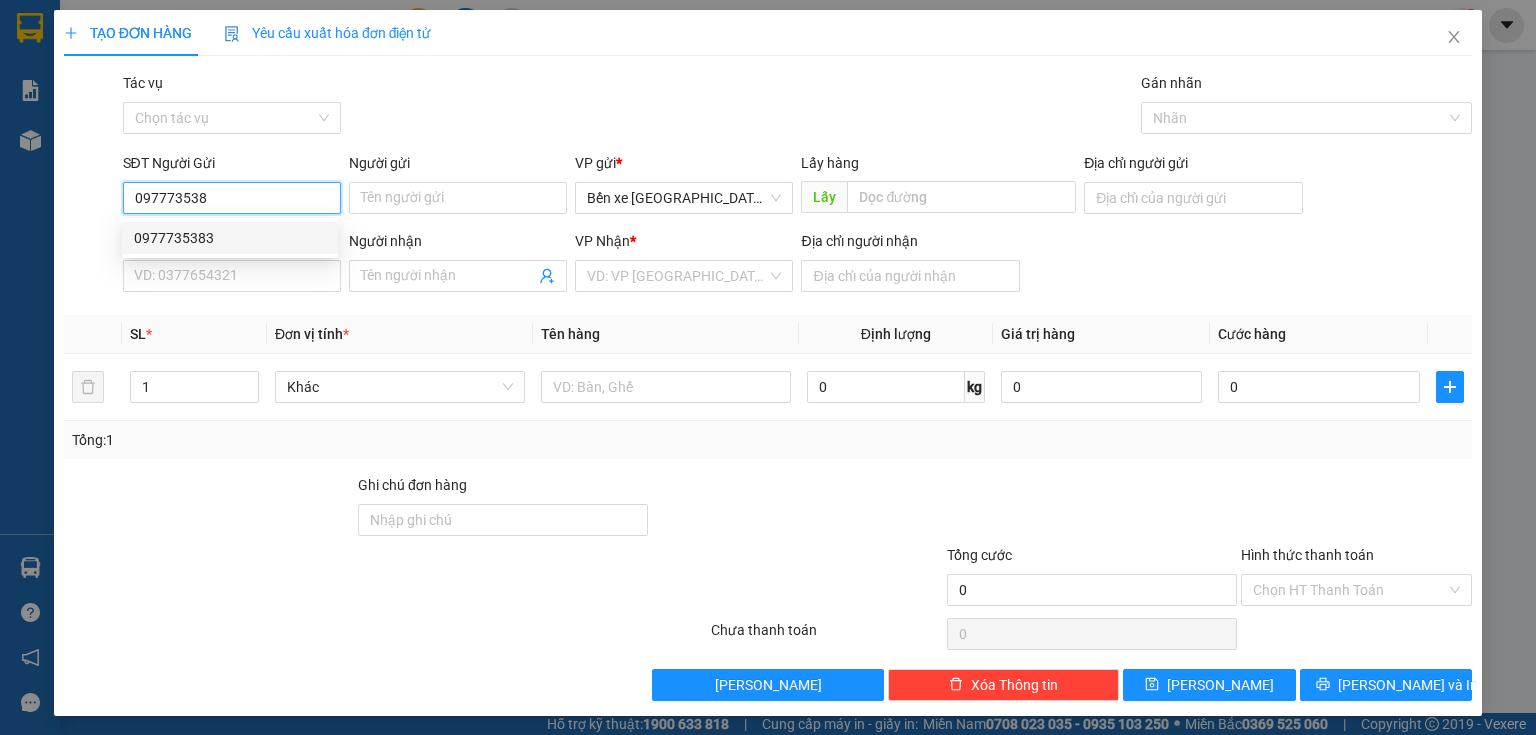 click on "0977735383" at bounding box center (230, 238) 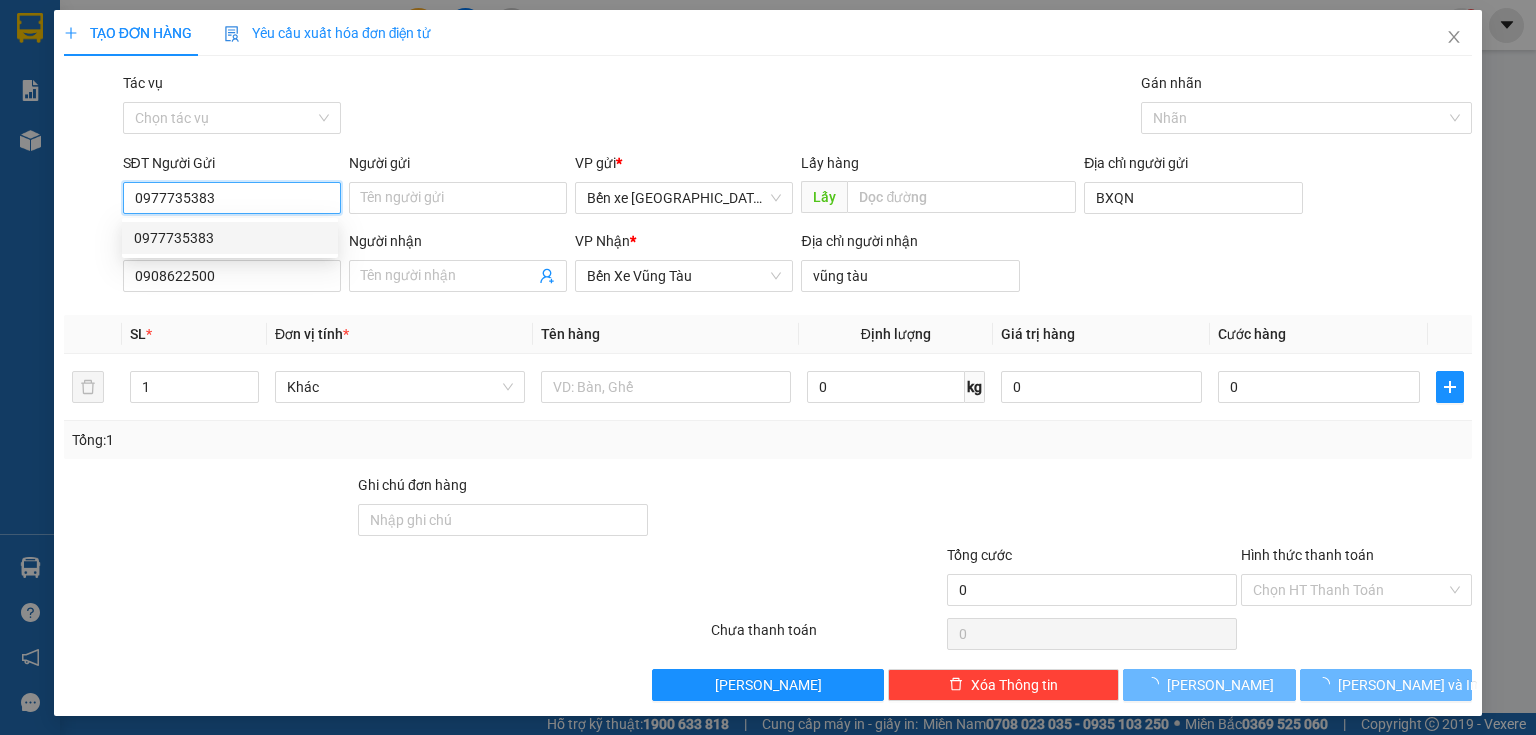 type on "150.000" 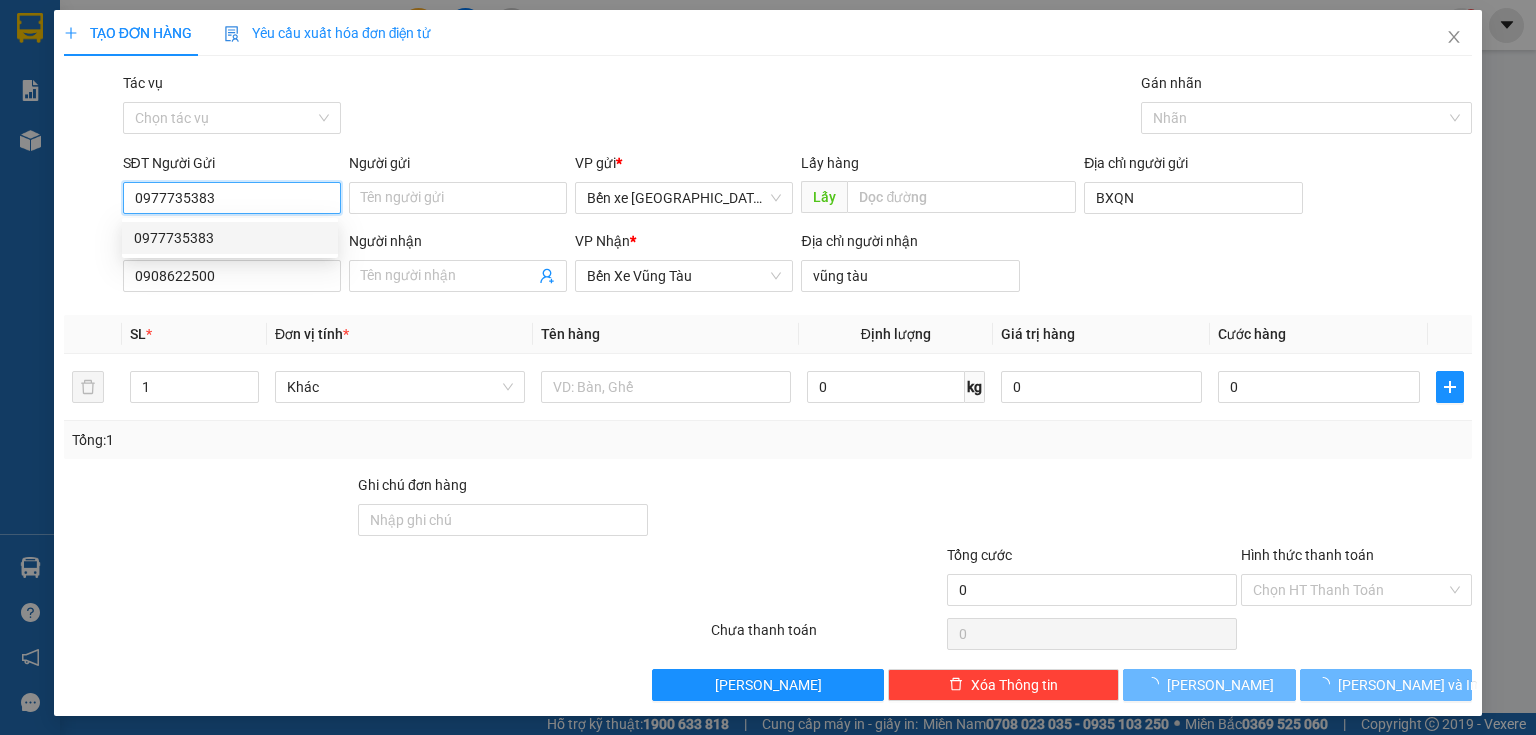 type on "150.000" 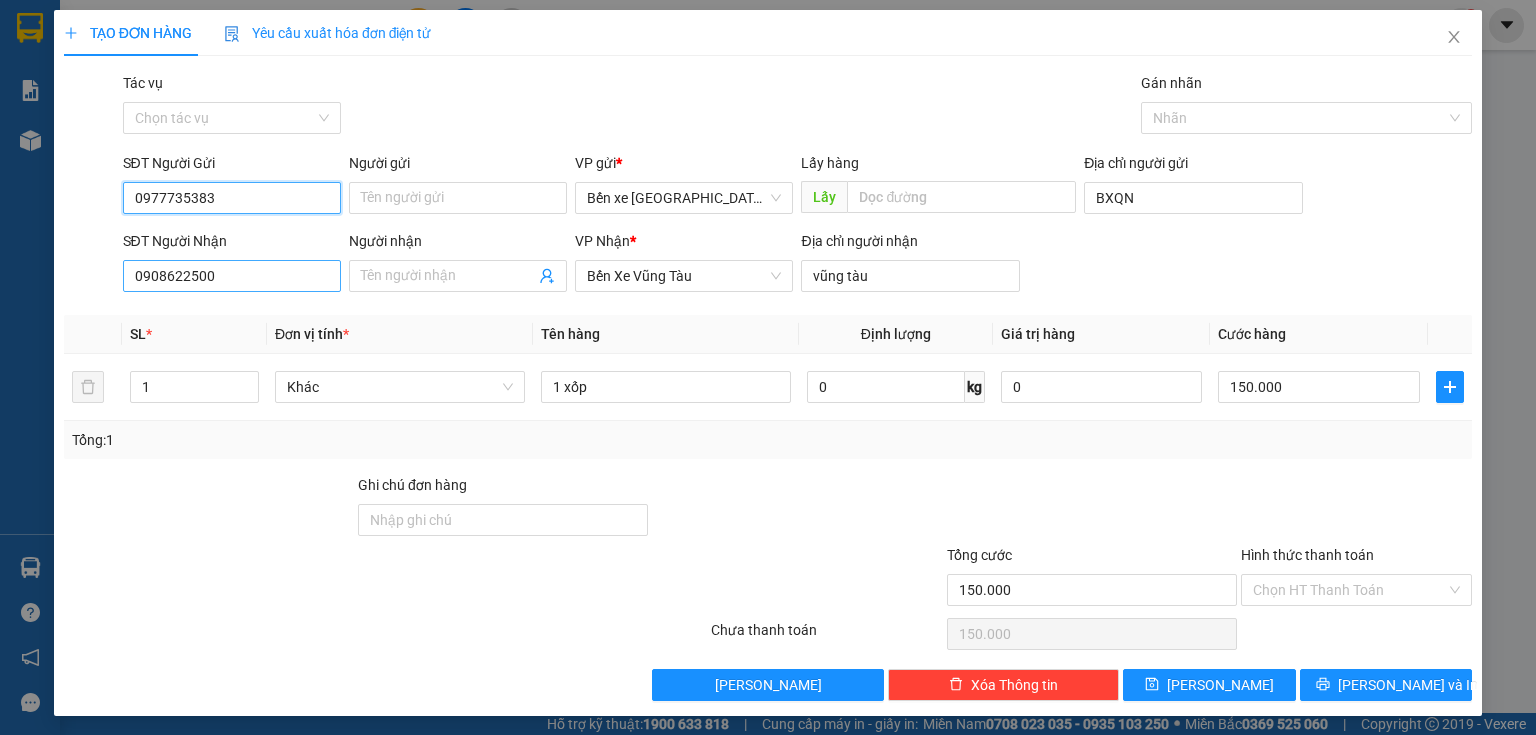 type on "0977735383" 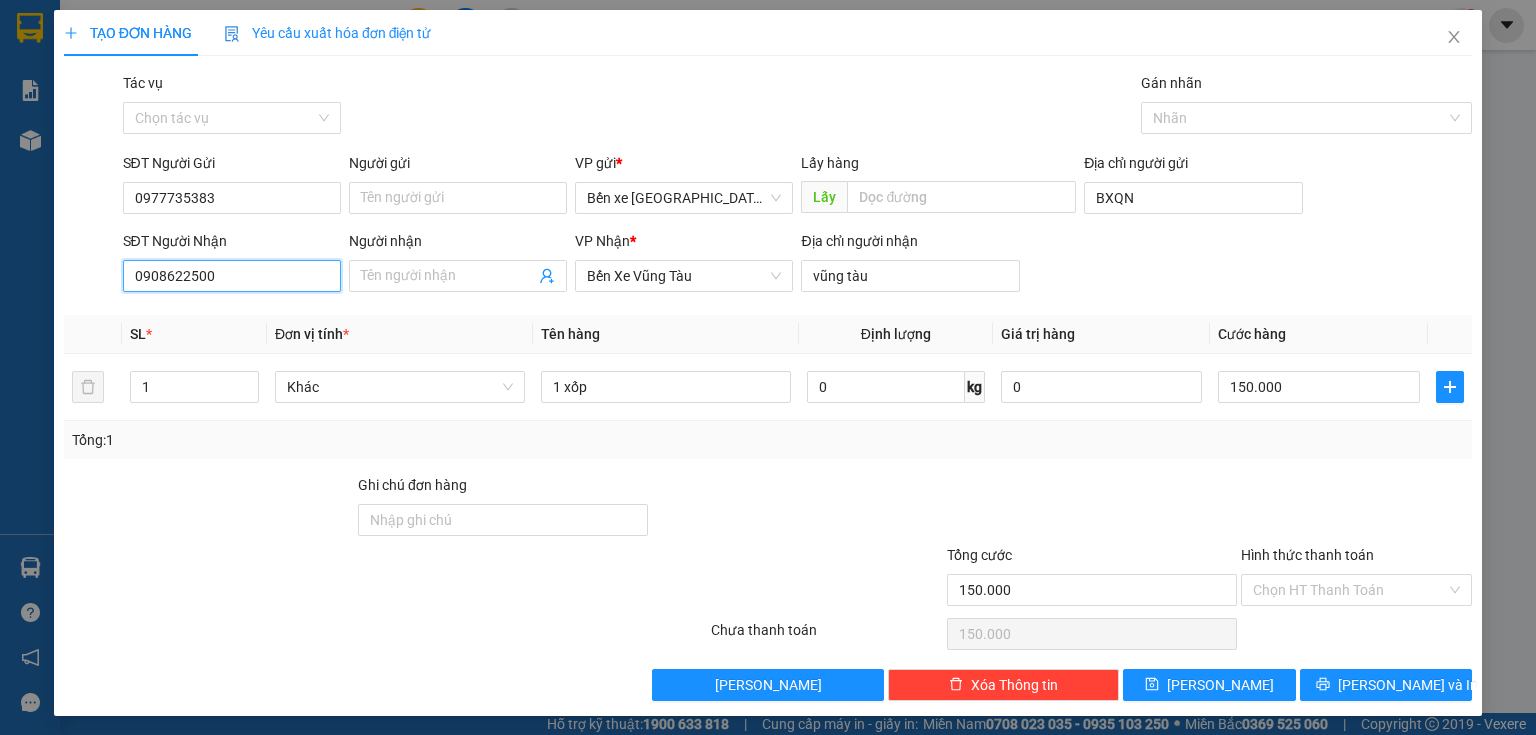 click on "0908622500" at bounding box center [232, 276] 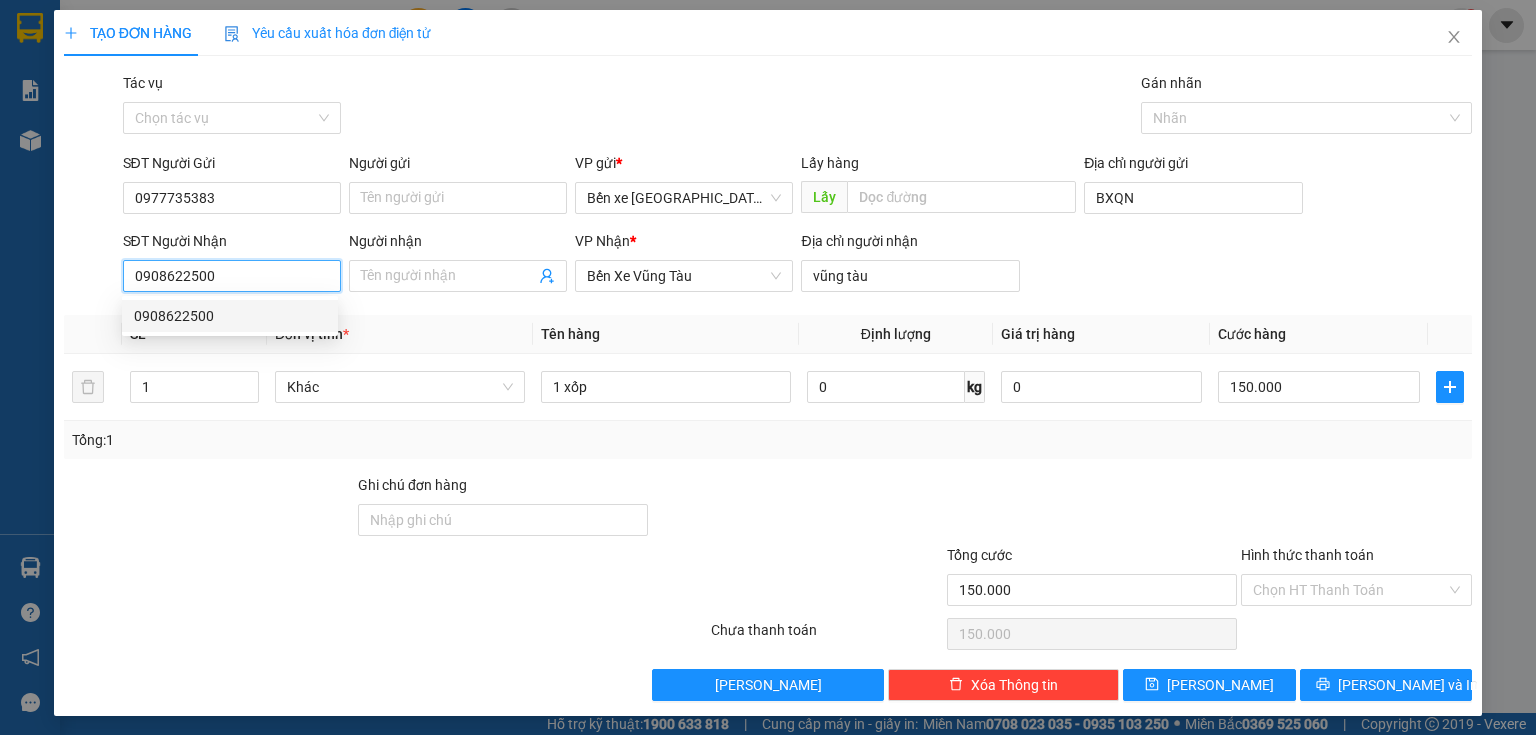 click on "0908622500" at bounding box center (230, 316) 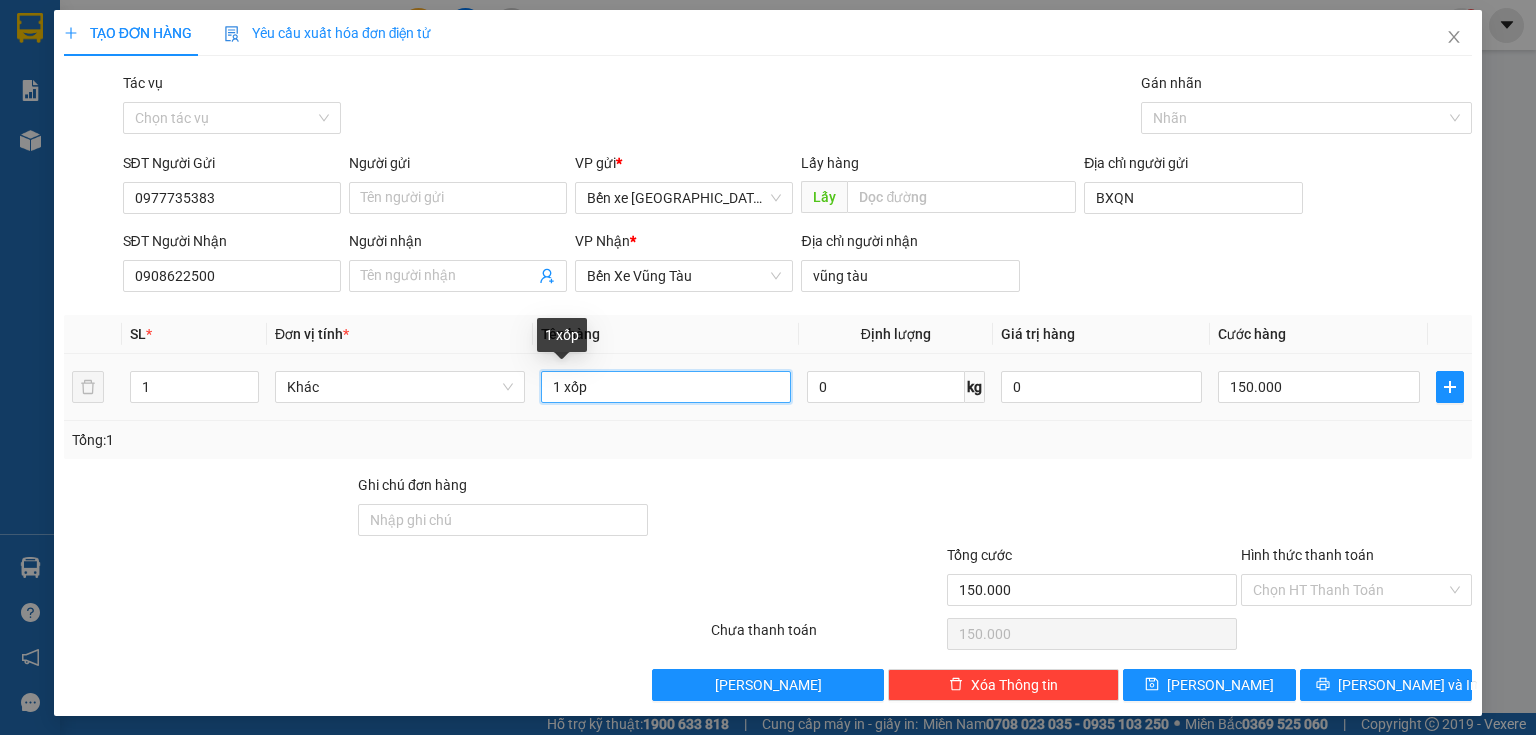 click on "1 xốp" at bounding box center [666, 387] 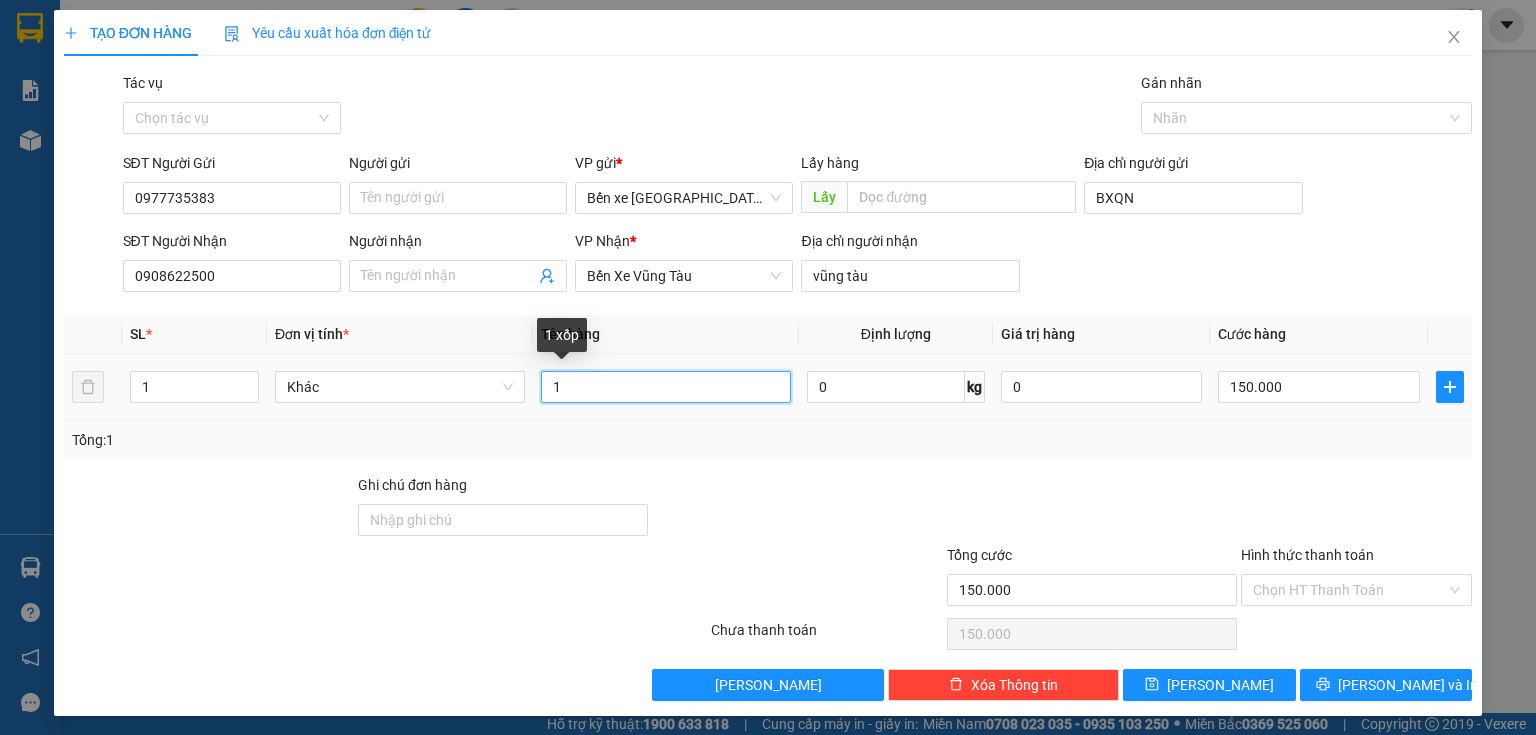 type on "1" 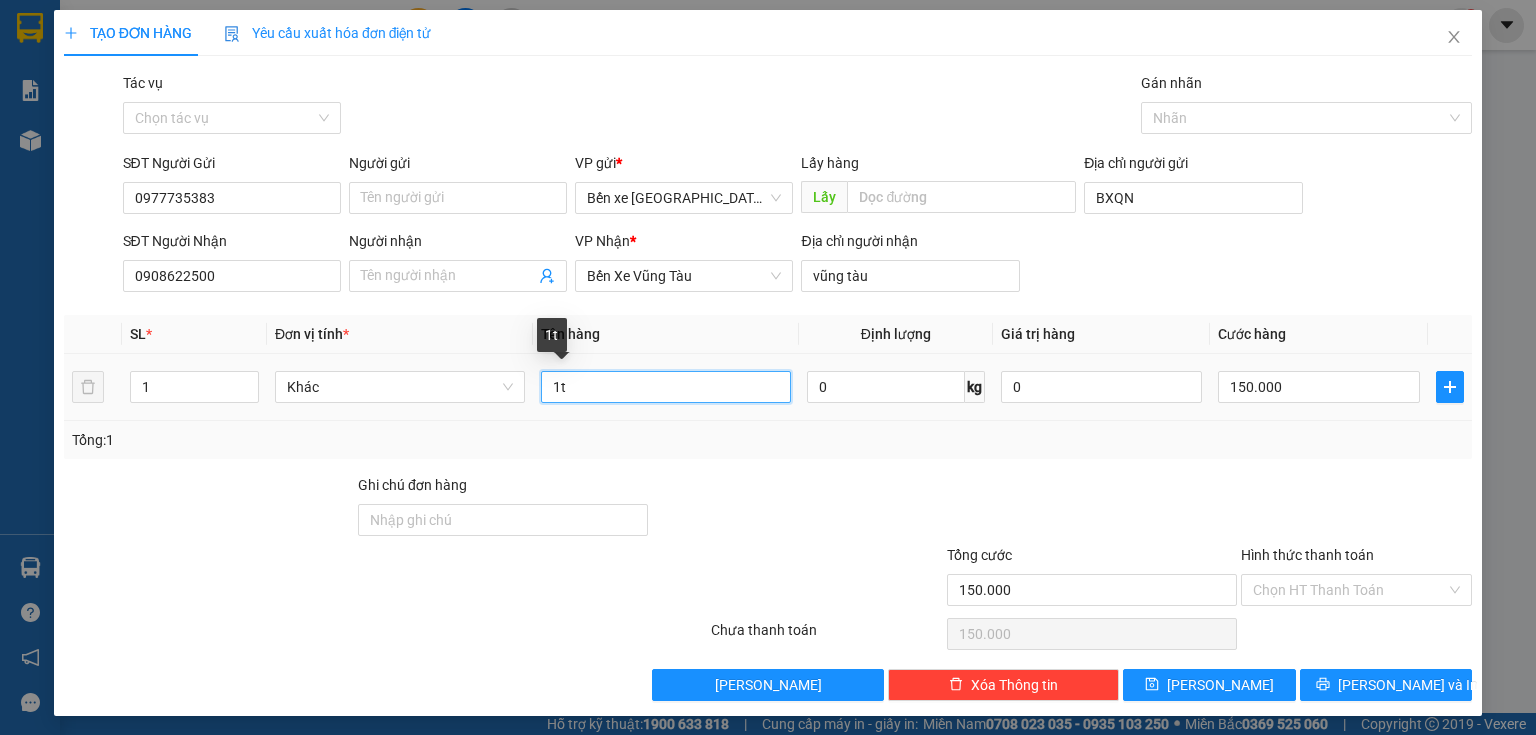 type on "1" 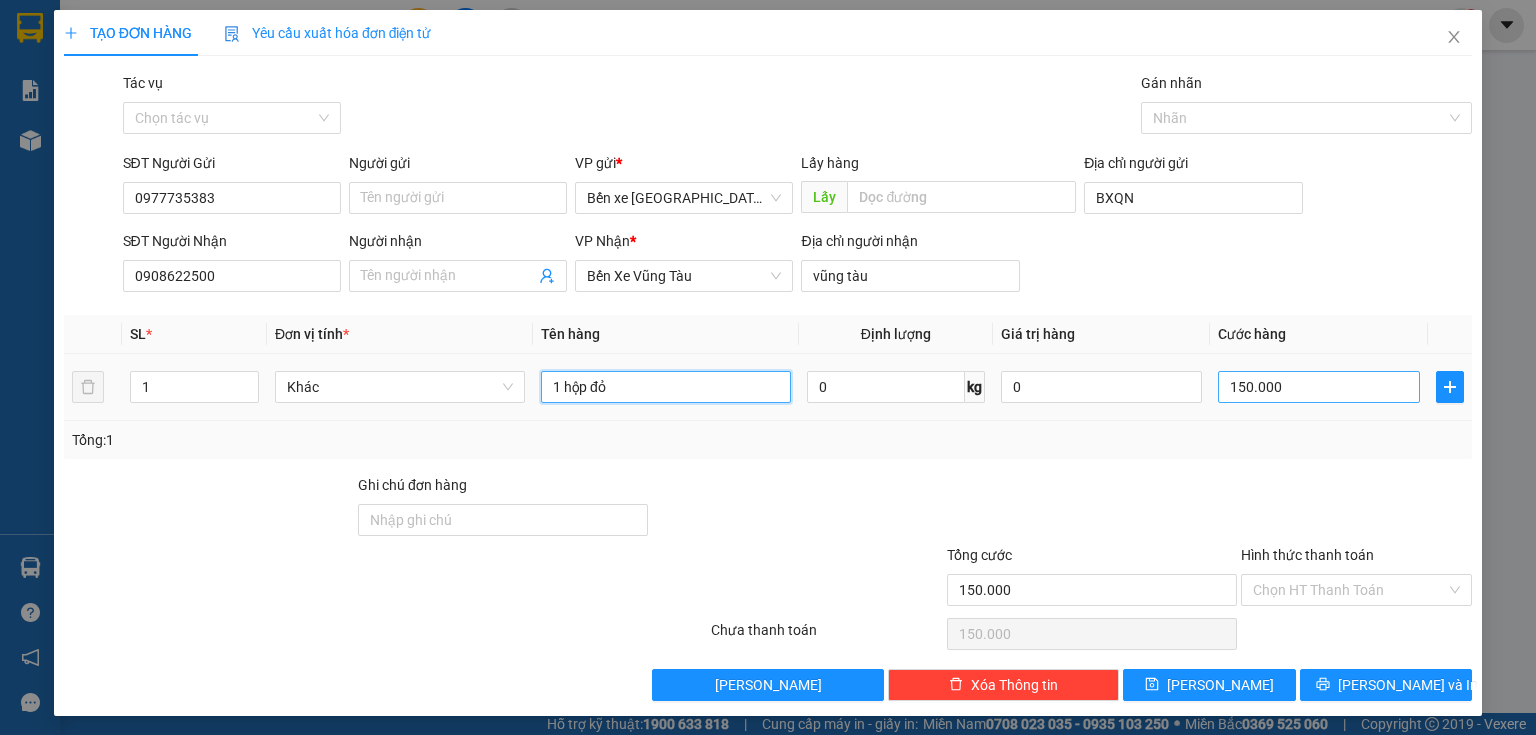 type on "1 hộp đỏ" 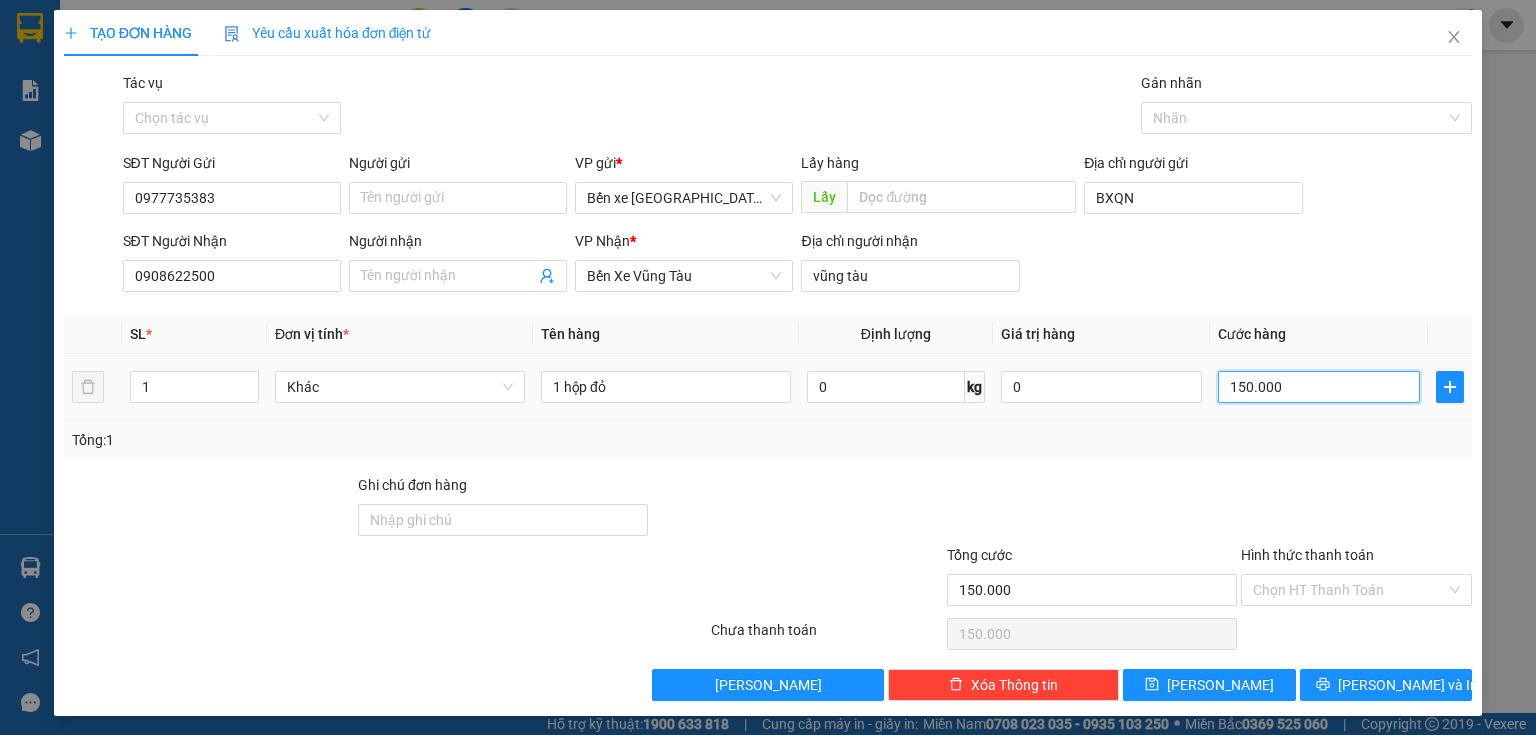 click on "150.000" at bounding box center [1319, 387] 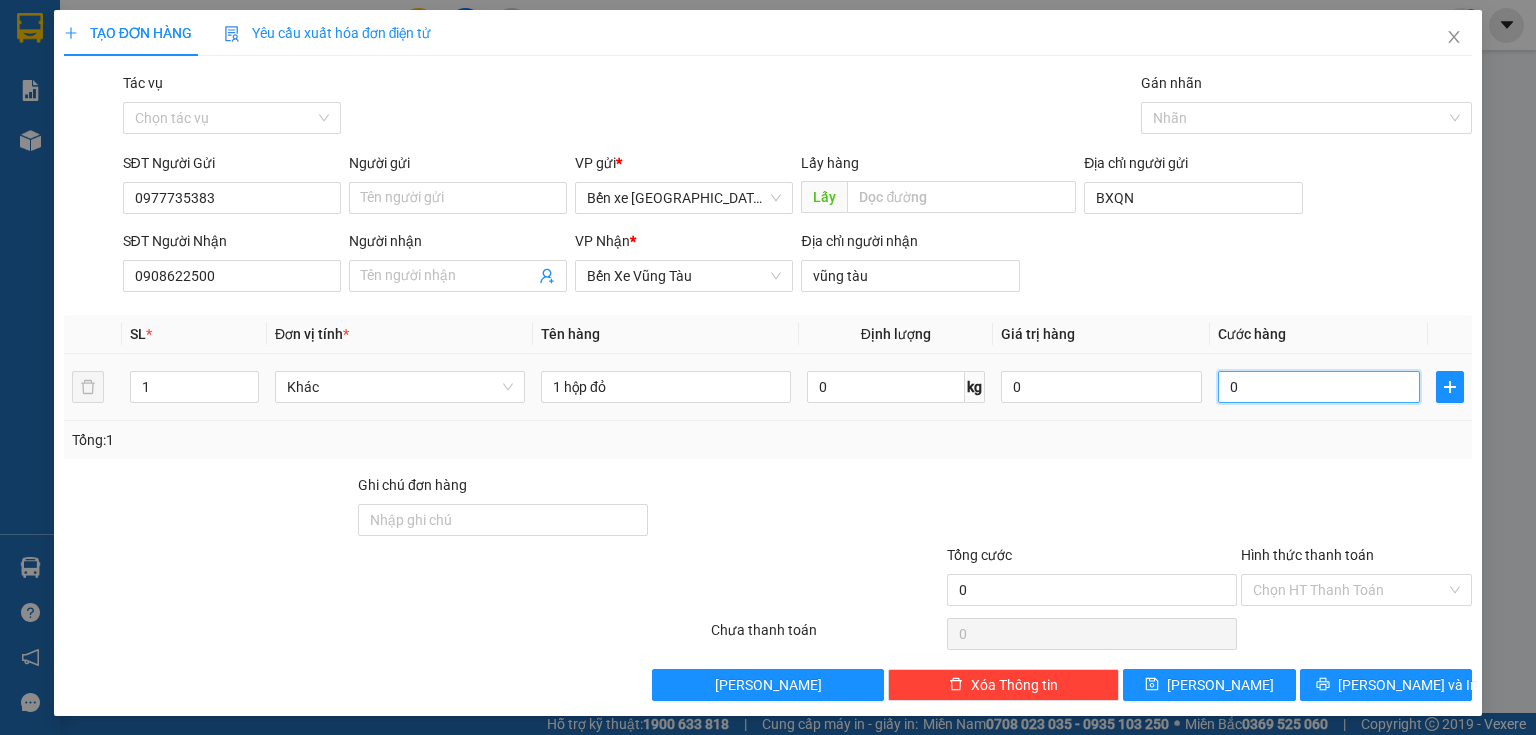 type on "5" 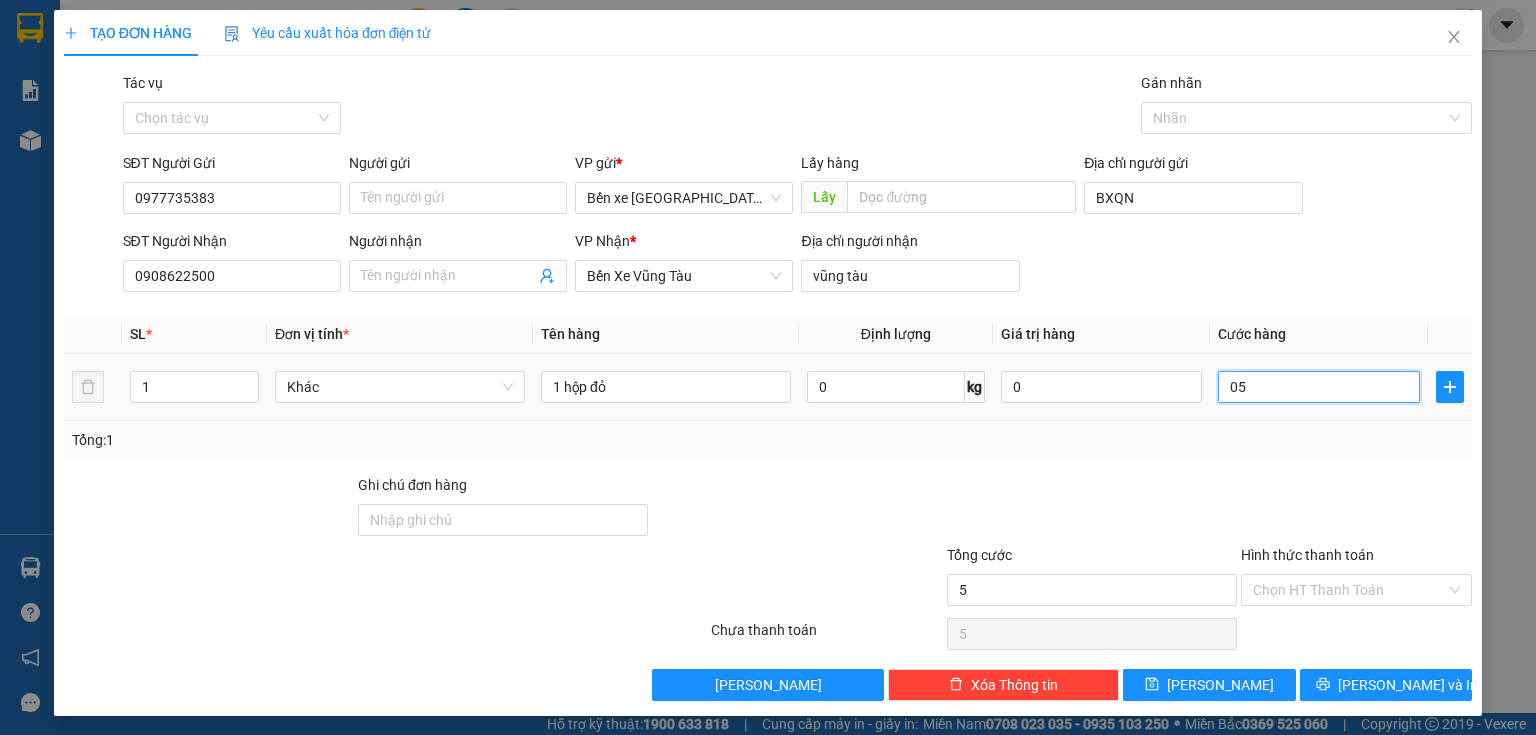 type on "50" 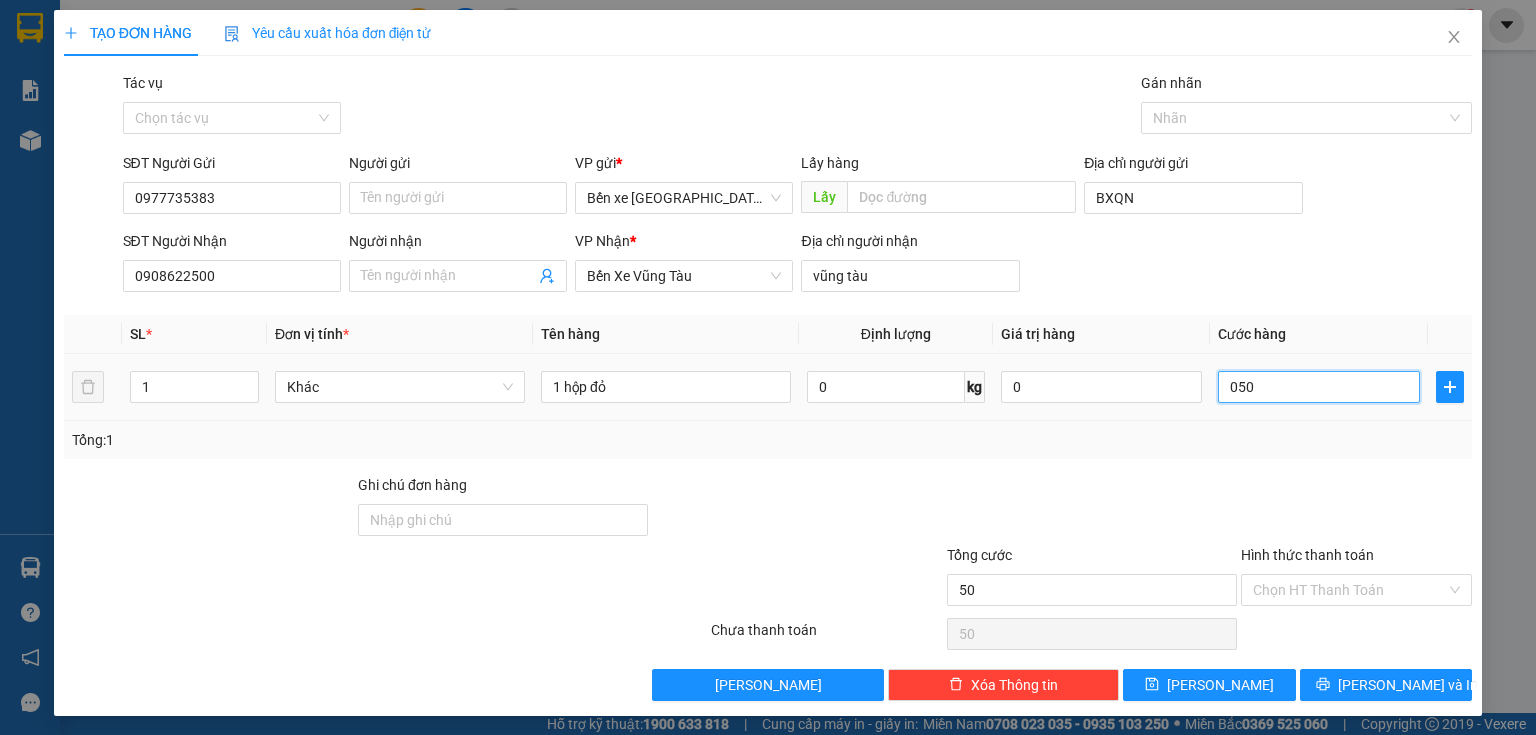 type on "050" 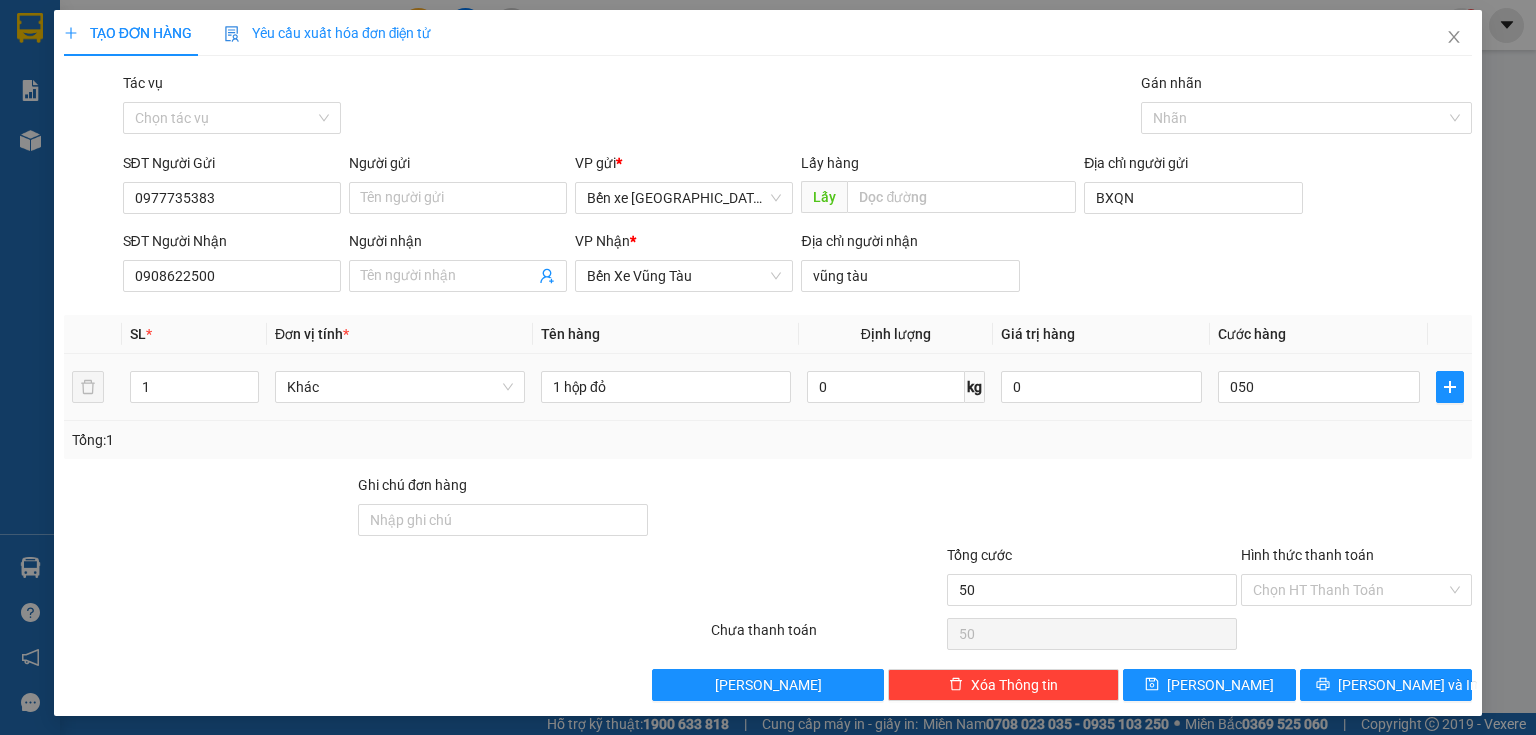 type on "50.000" 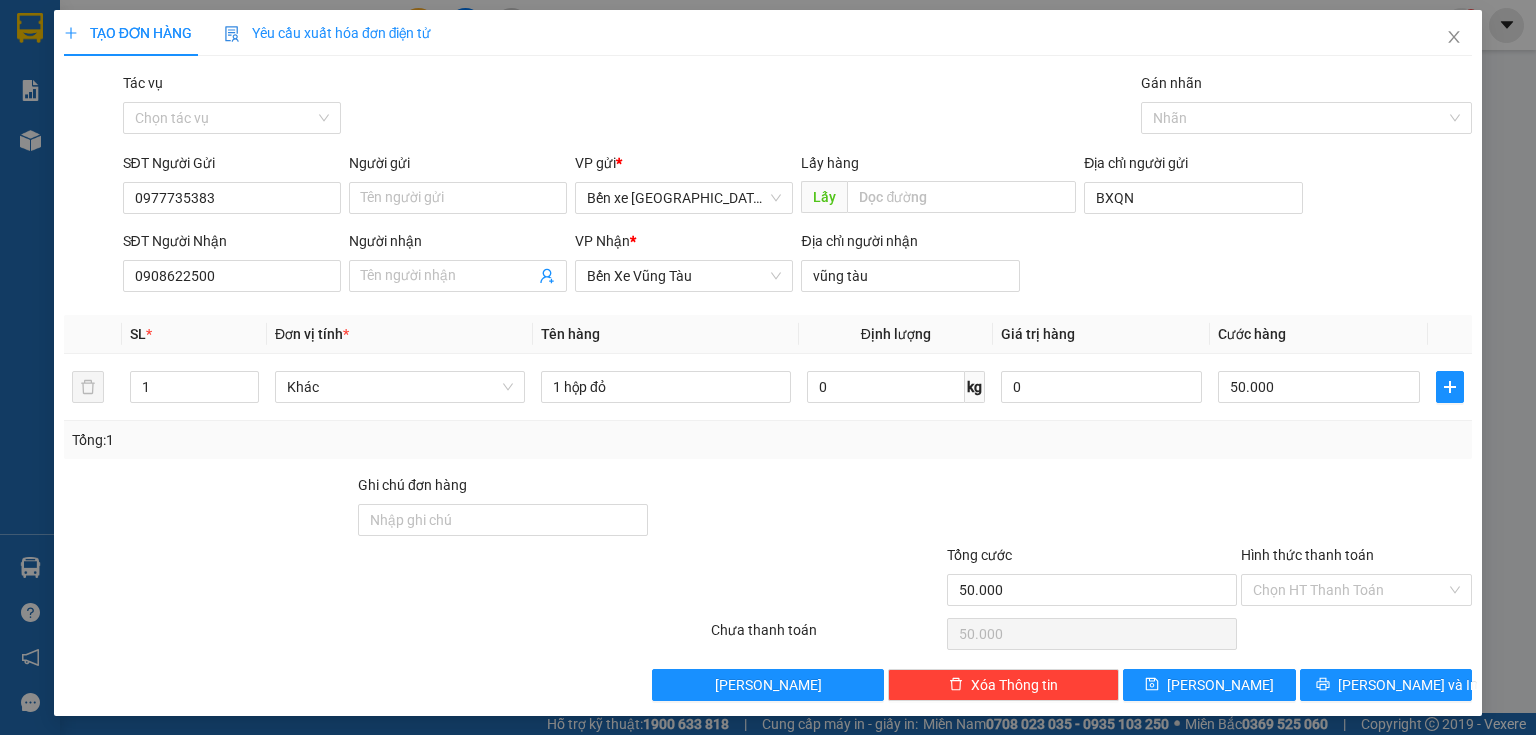 click at bounding box center [1356, 509] 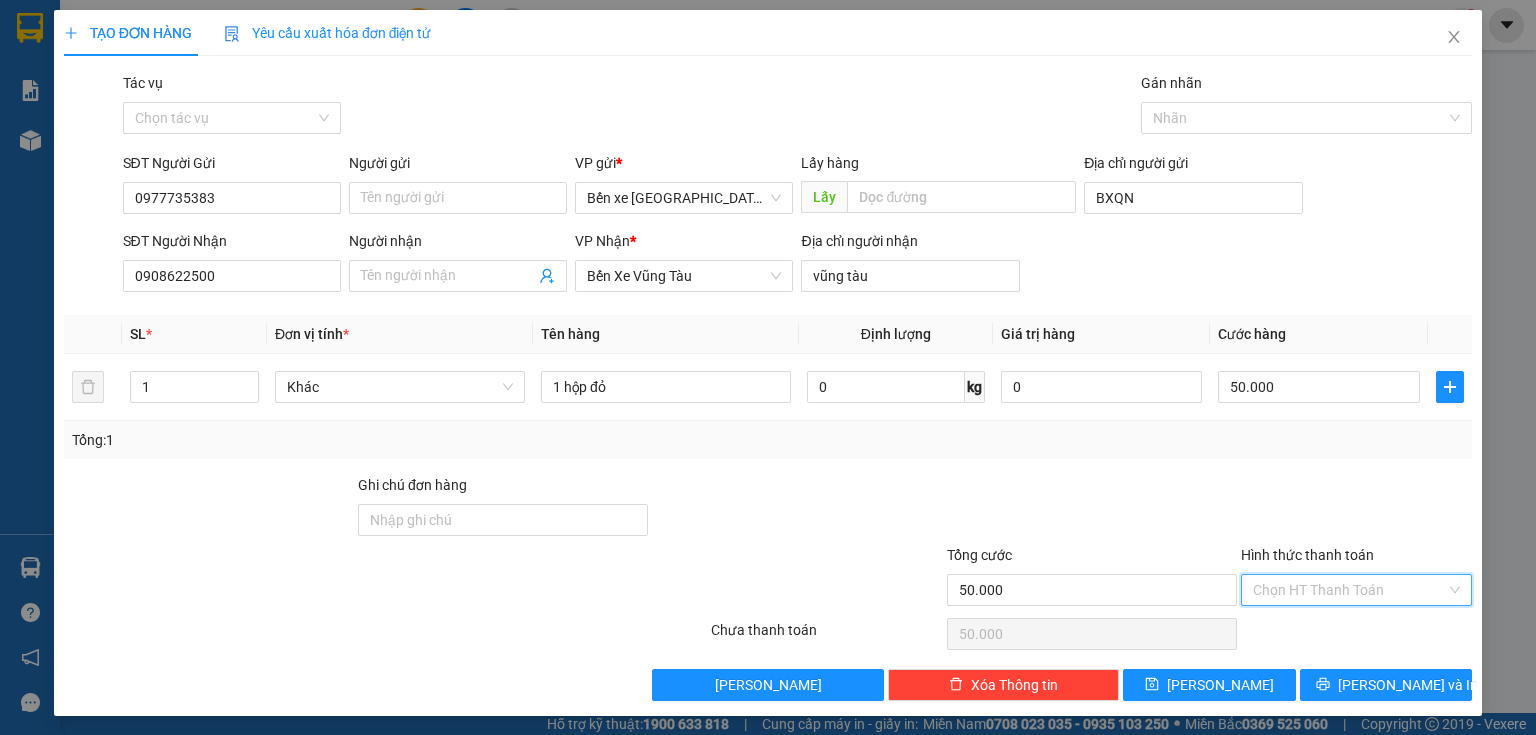 click on "Hình thức thanh toán" at bounding box center [1349, 590] 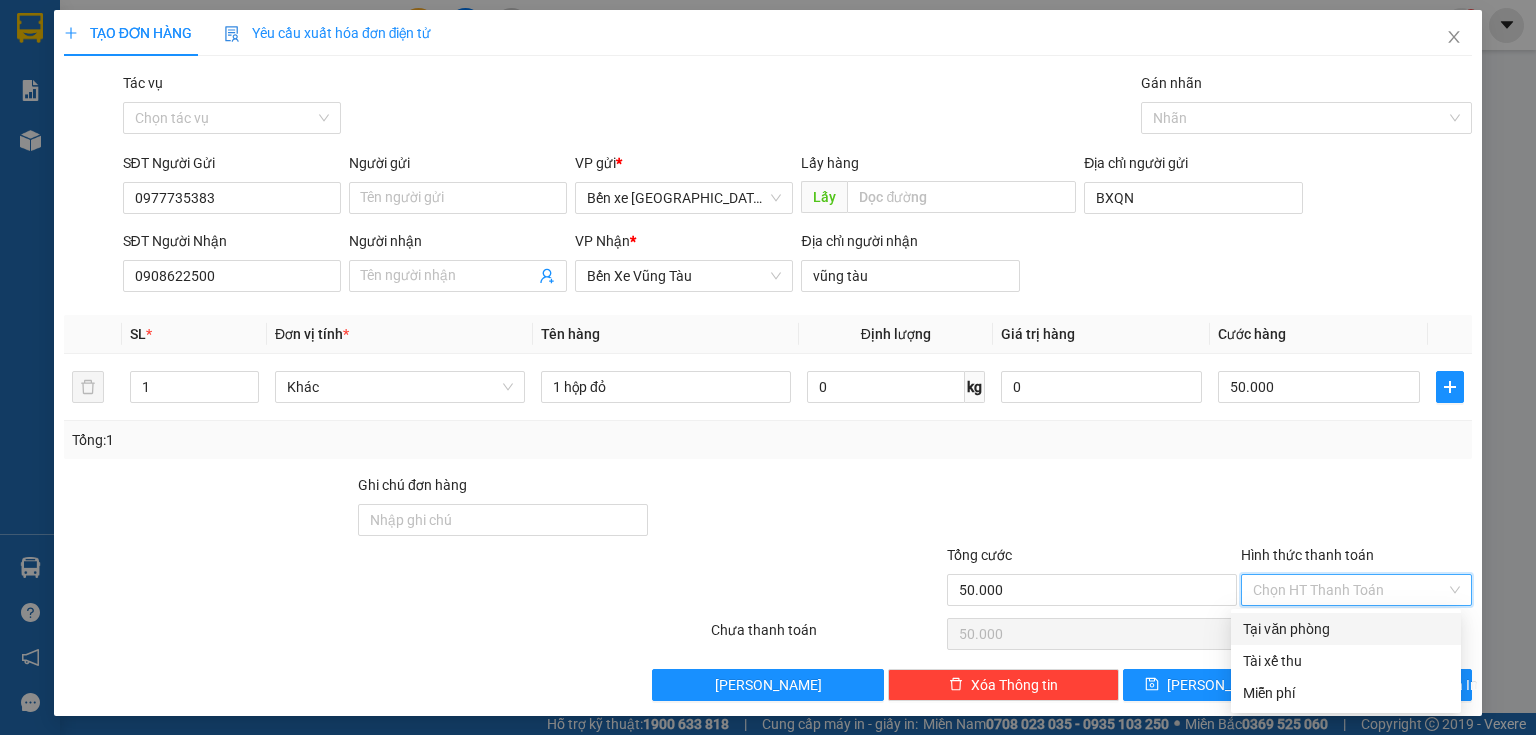 click on "Tại văn phòng" at bounding box center (1346, 629) 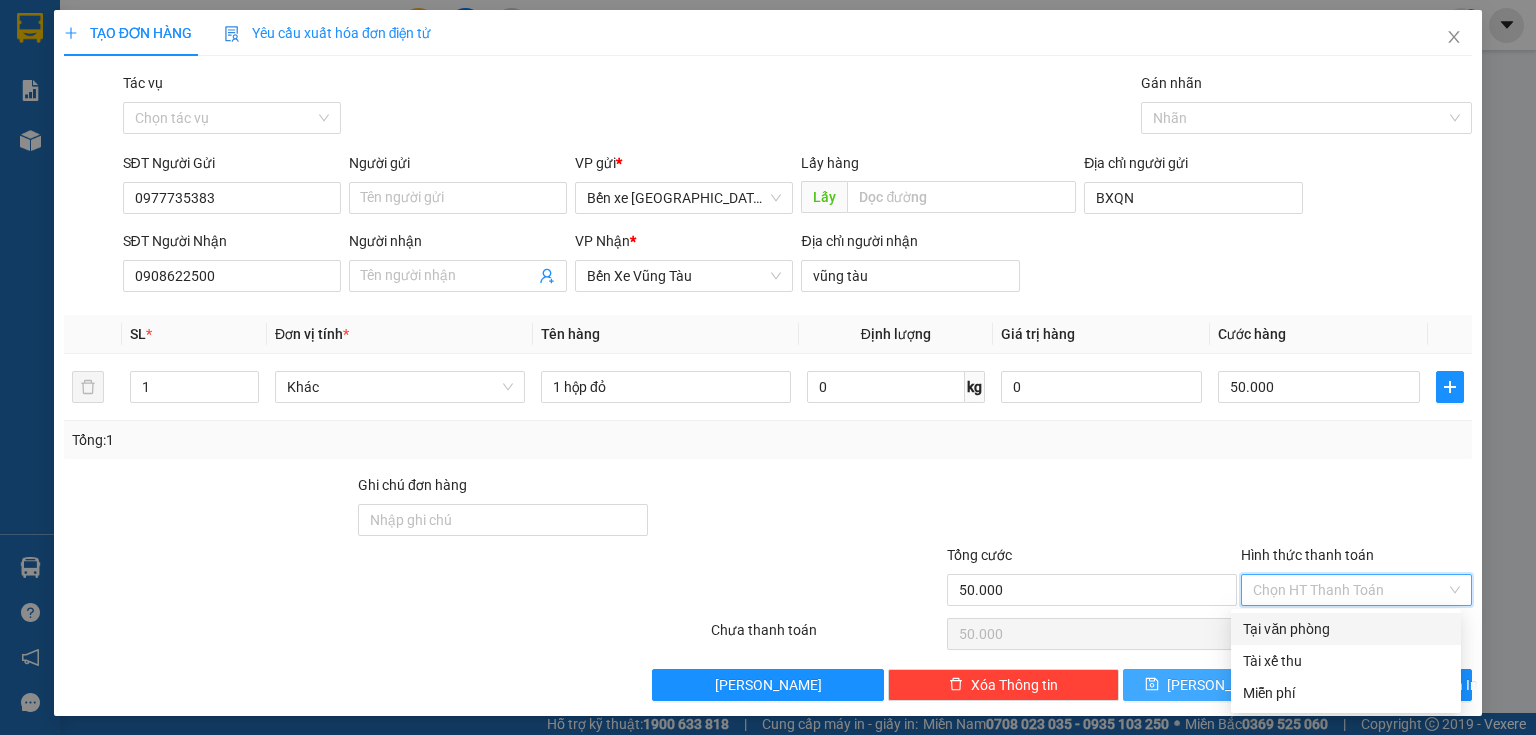 type on "0" 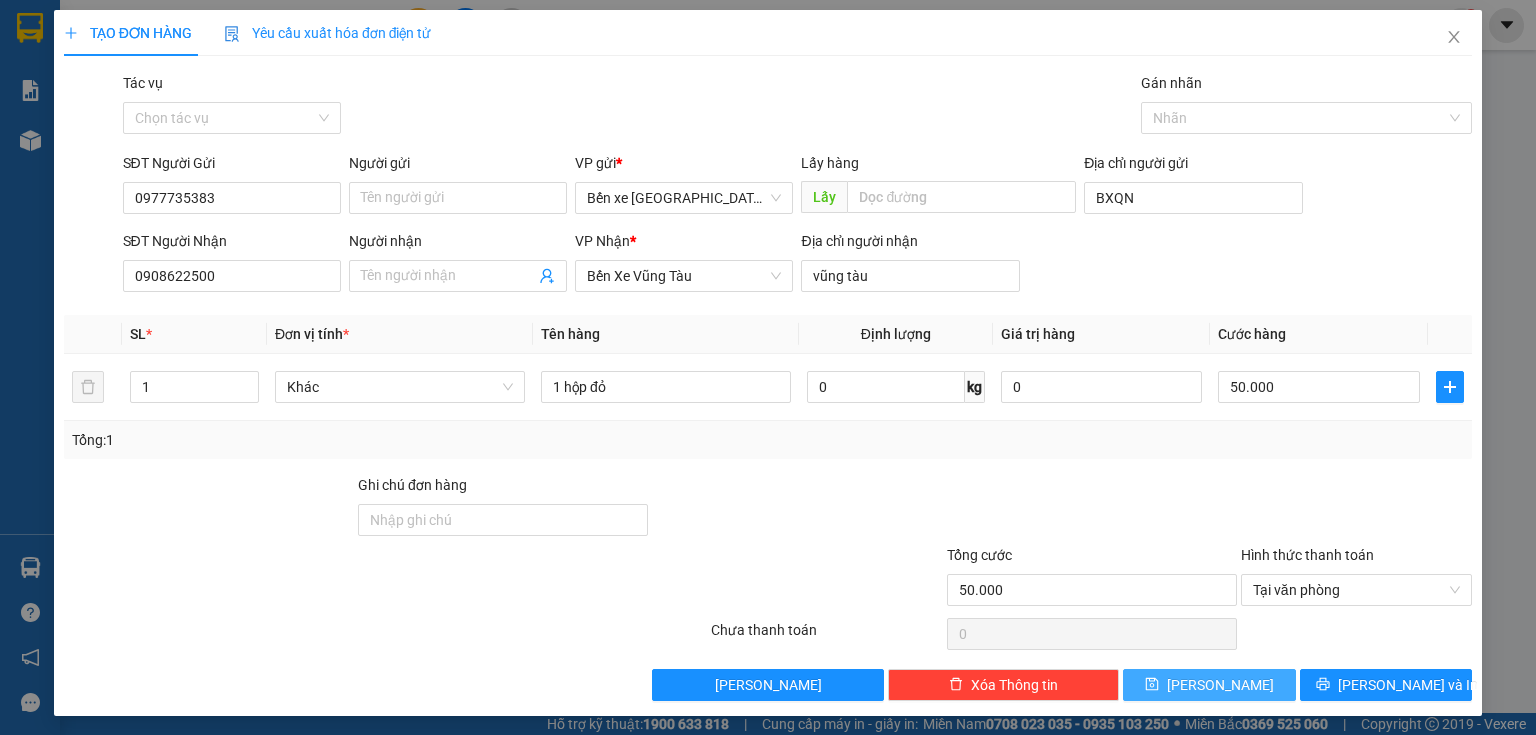 click on "[PERSON_NAME]" at bounding box center (1209, 685) 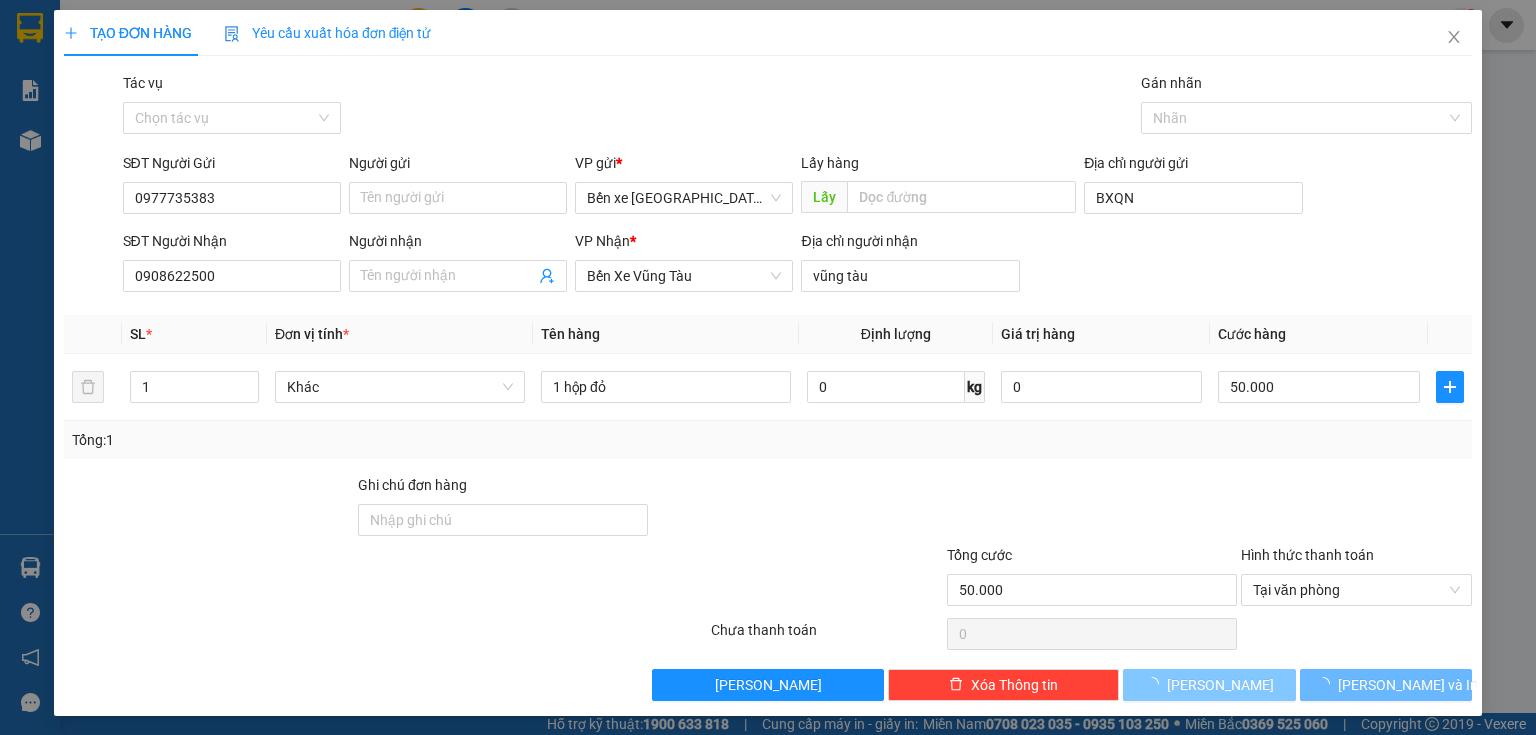 type 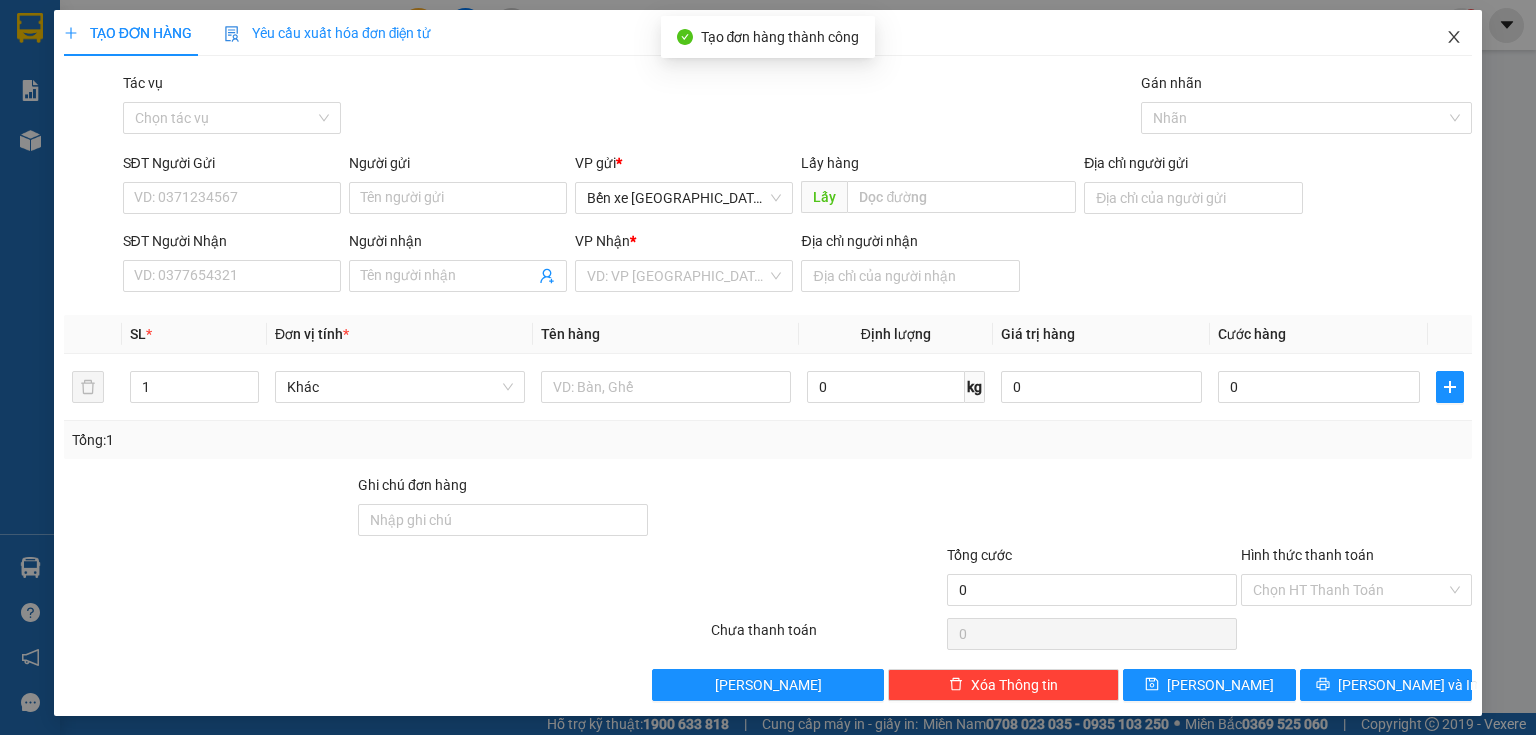 click at bounding box center [1454, 38] 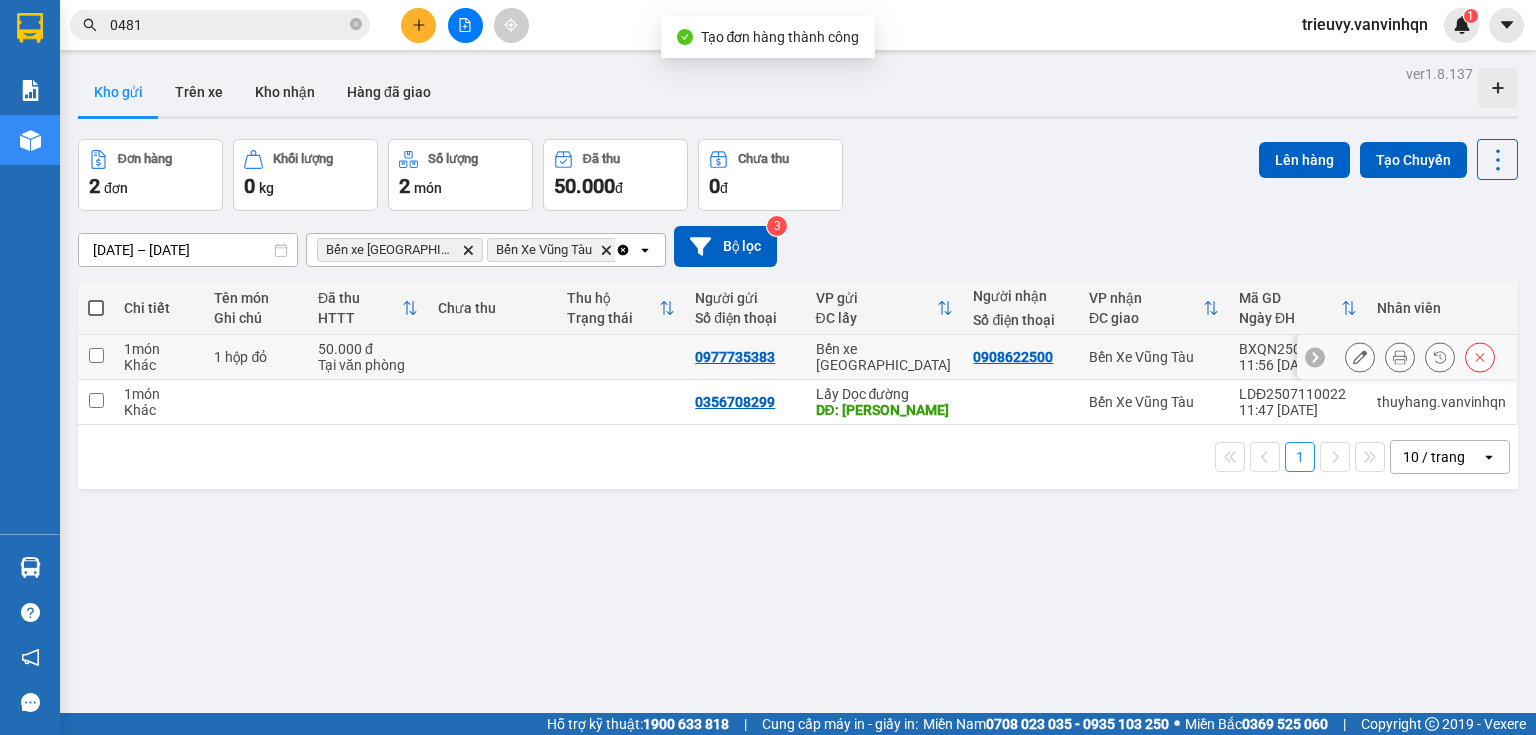 click on "1 hộp đỏ" at bounding box center (255, 357) 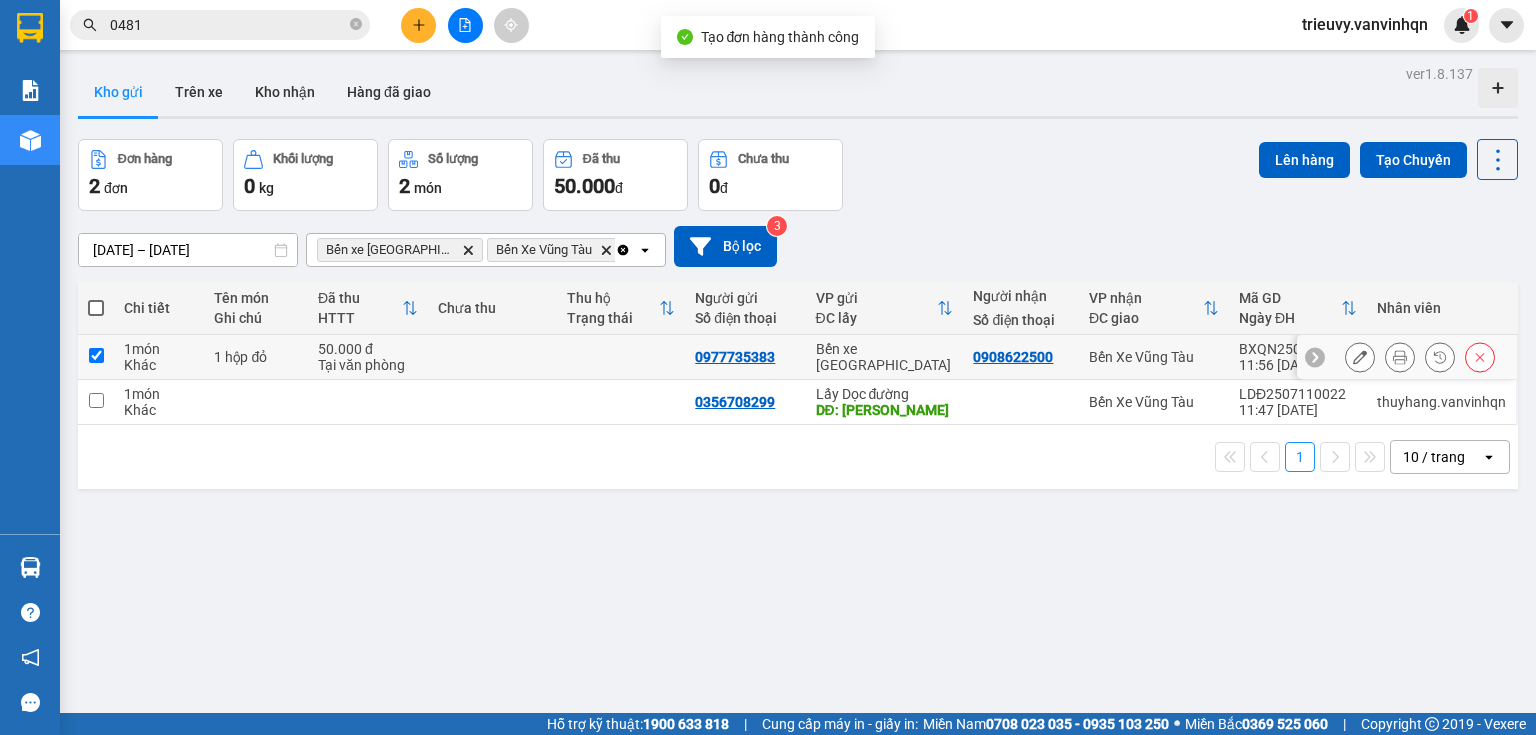 checkbox on "true" 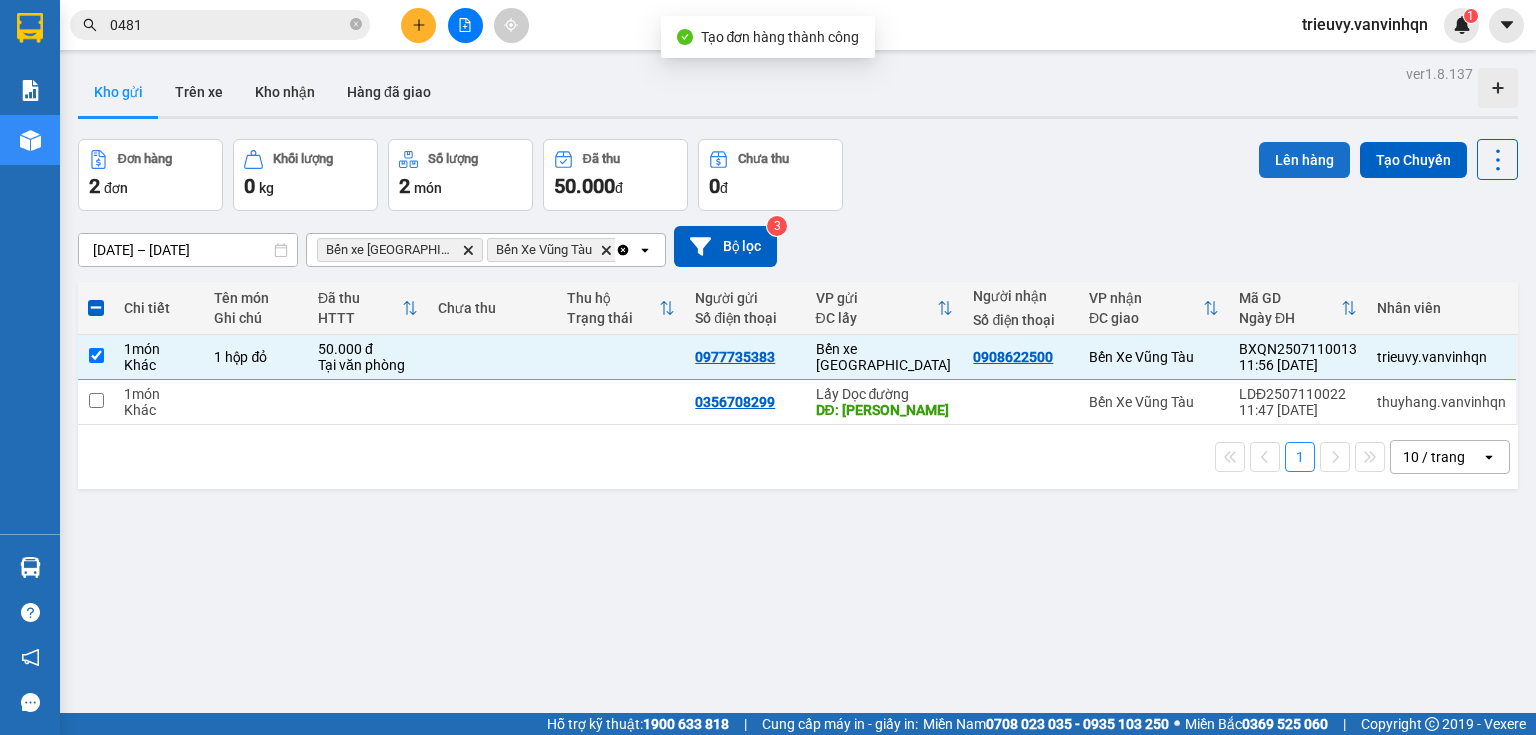 click on "Lên hàng" at bounding box center (1304, 160) 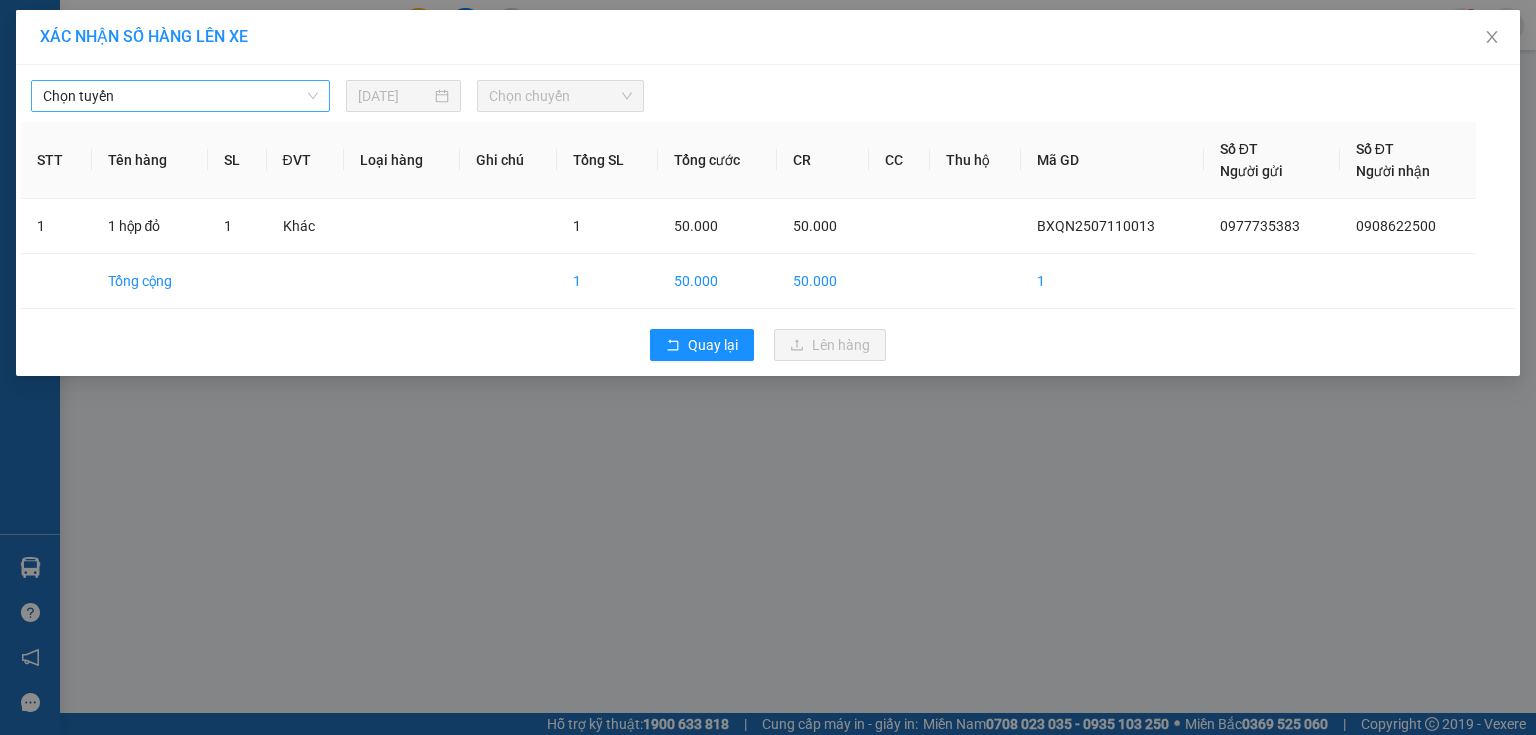click on "Chọn tuyến" at bounding box center (180, 96) 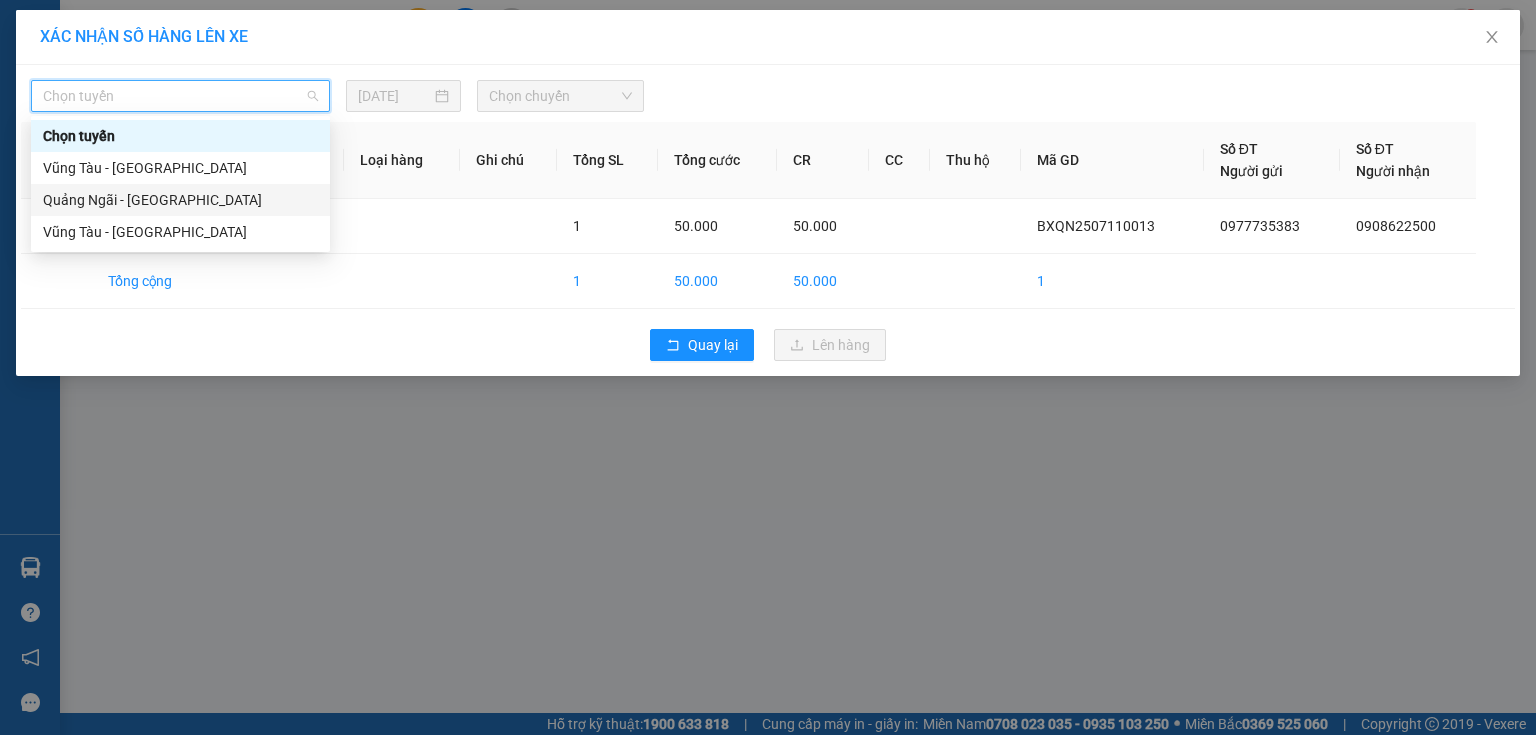 click on "Quảng Ngãi - [GEOGRAPHIC_DATA]" at bounding box center [180, 200] 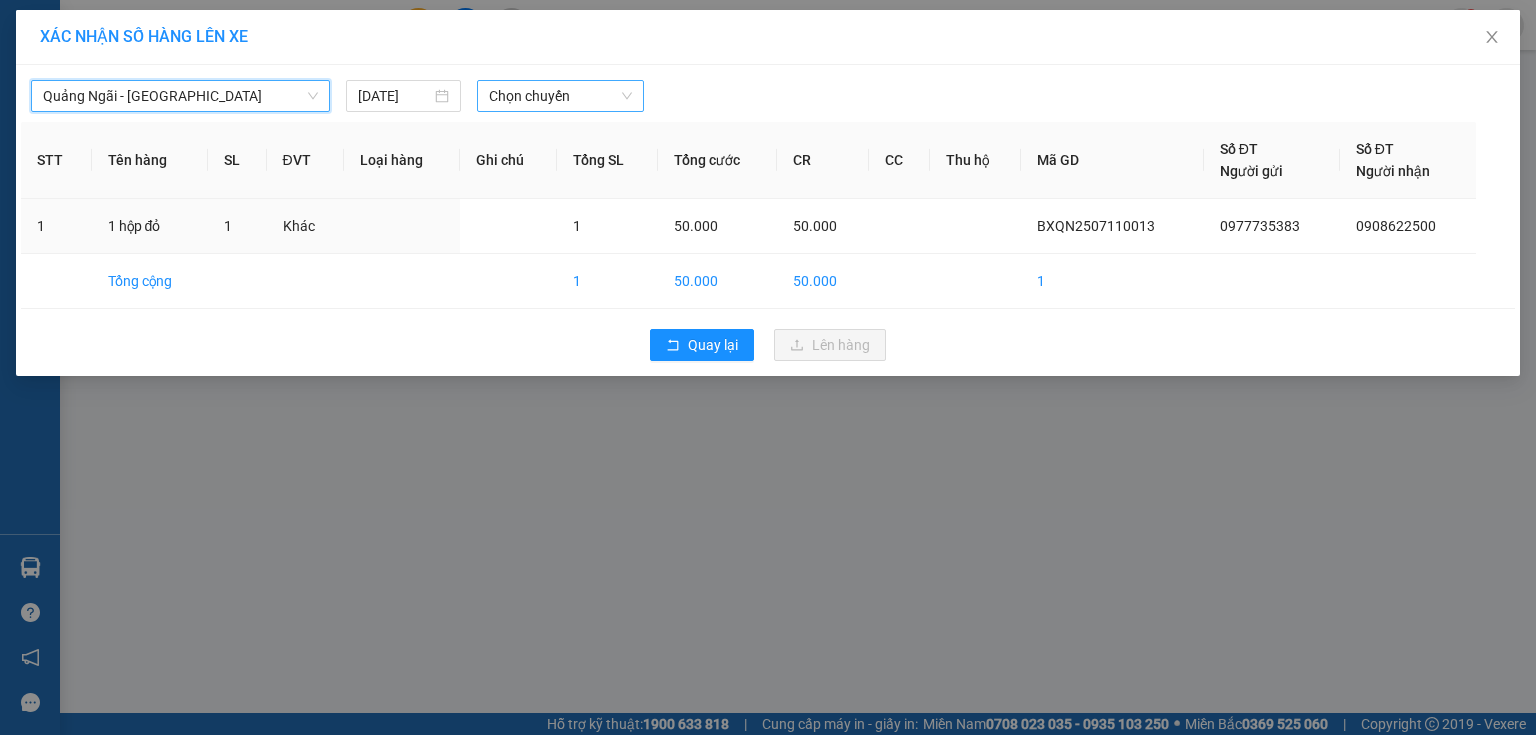 click on "Chọn chuyến" at bounding box center (561, 96) 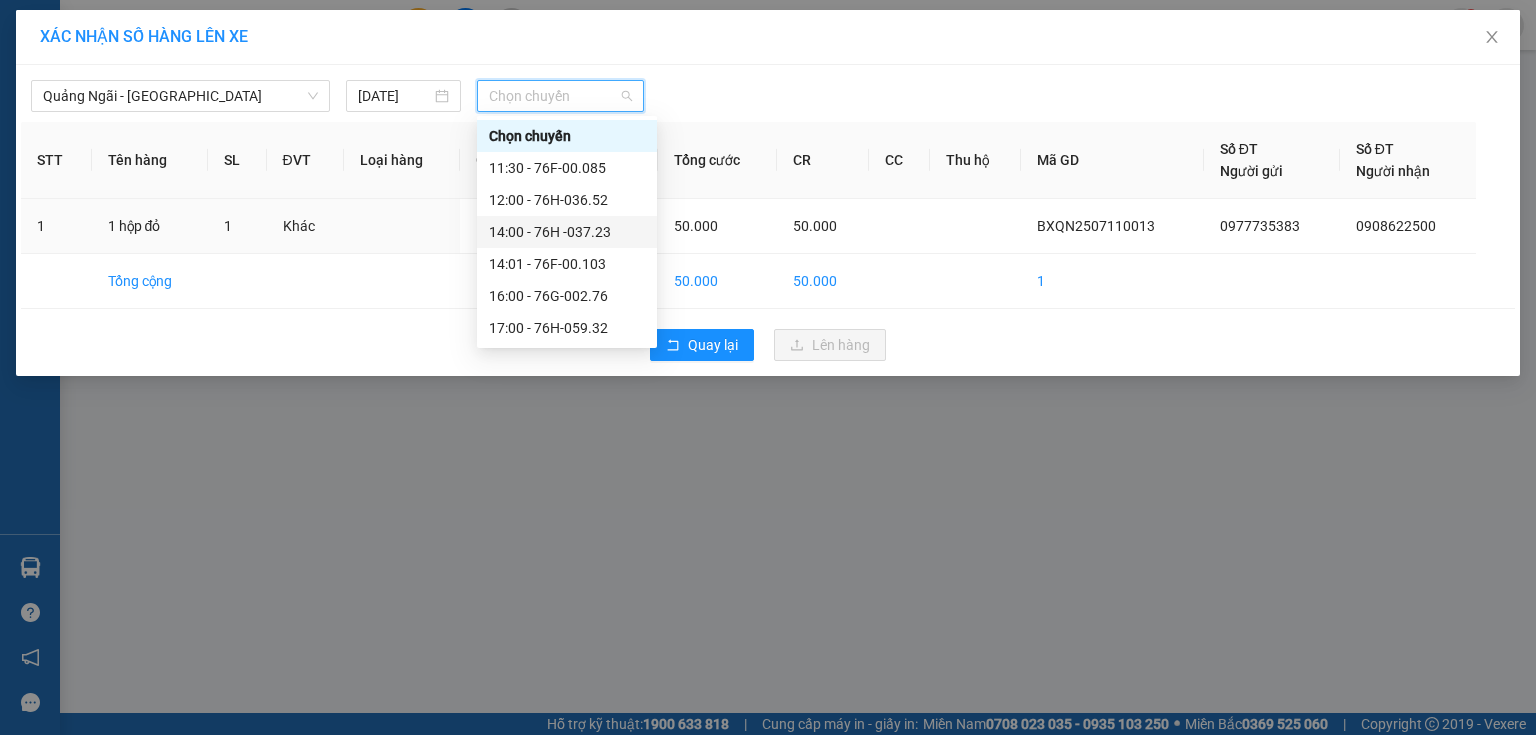 click on "14:00     - 76H -037.23" at bounding box center [567, 232] 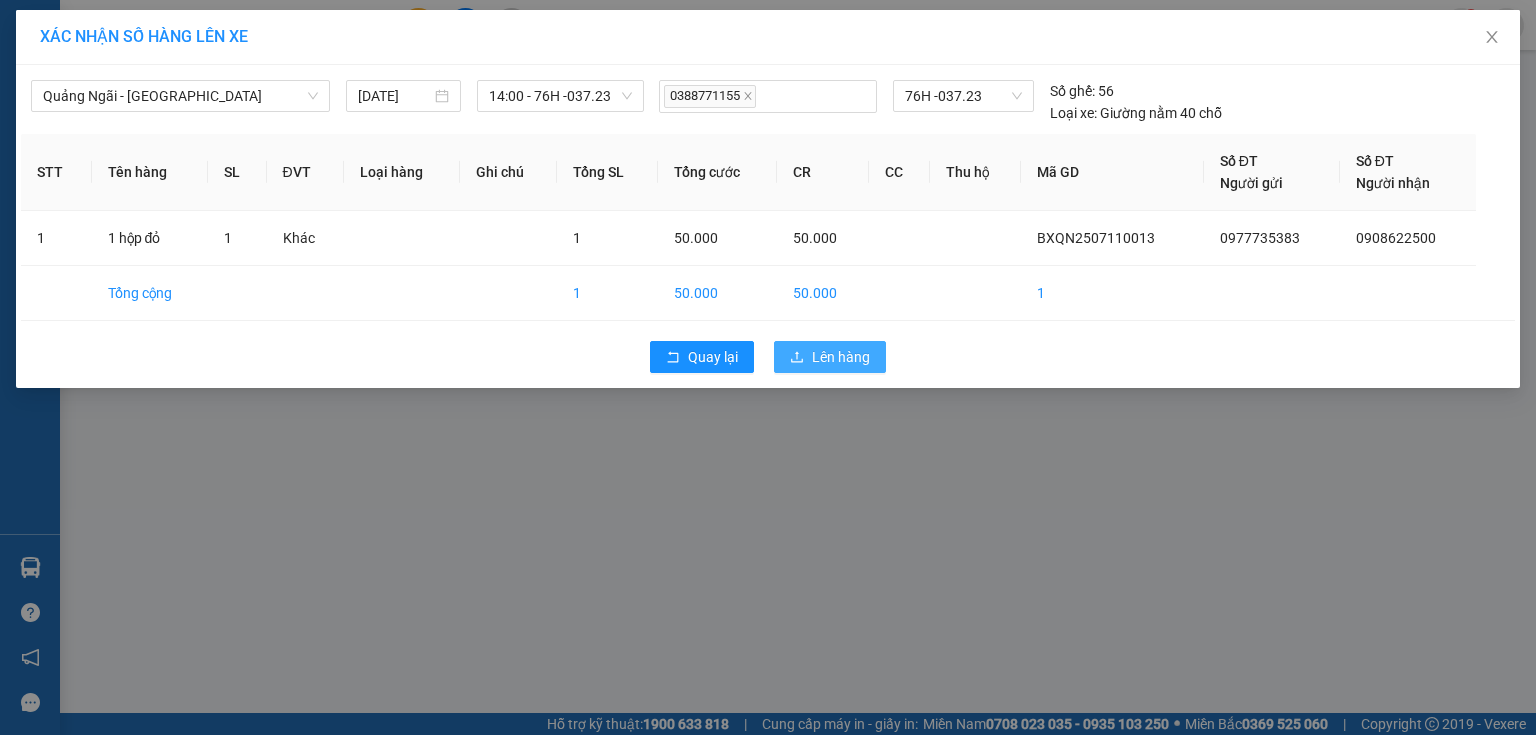 click on "Lên hàng" at bounding box center [830, 357] 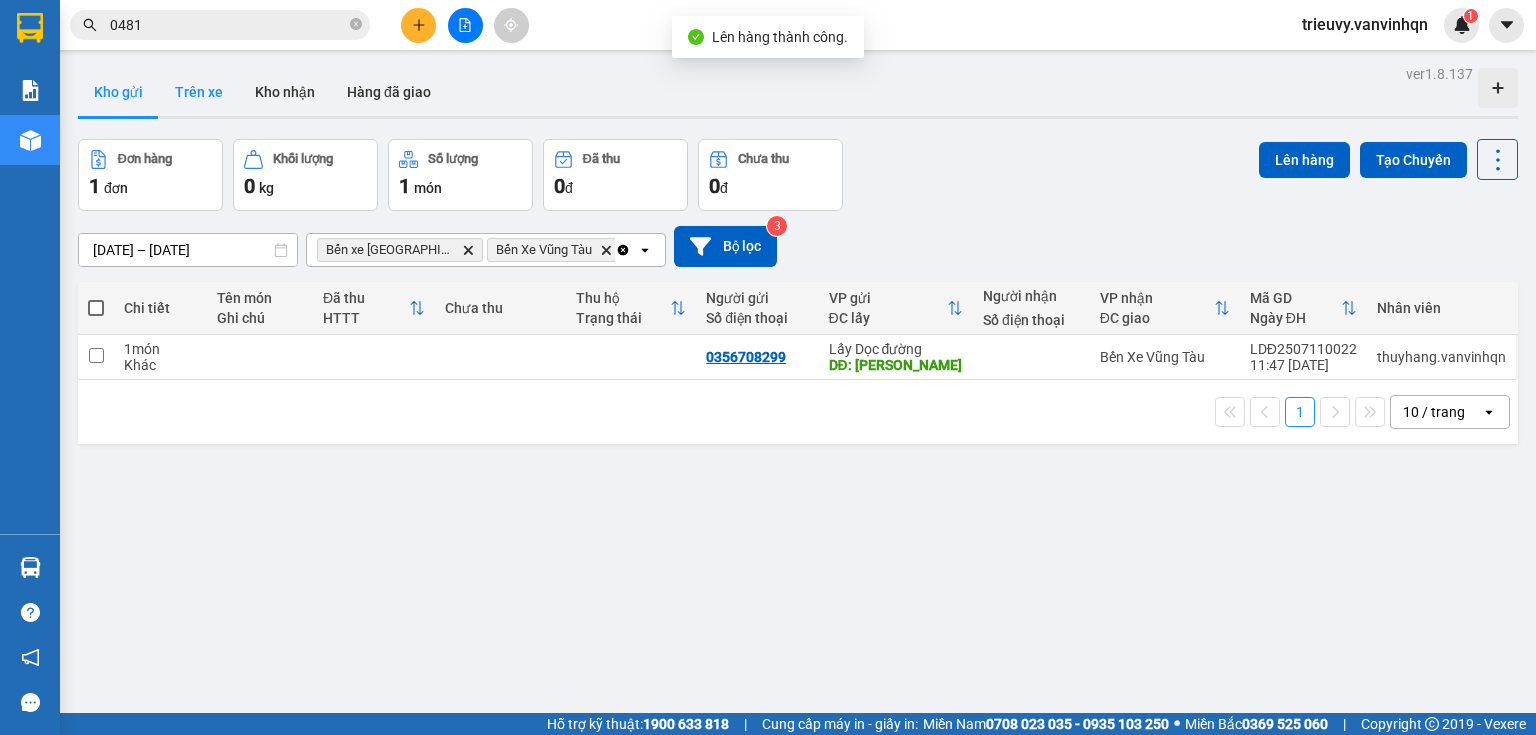 click on "Trên xe" at bounding box center (199, 92) 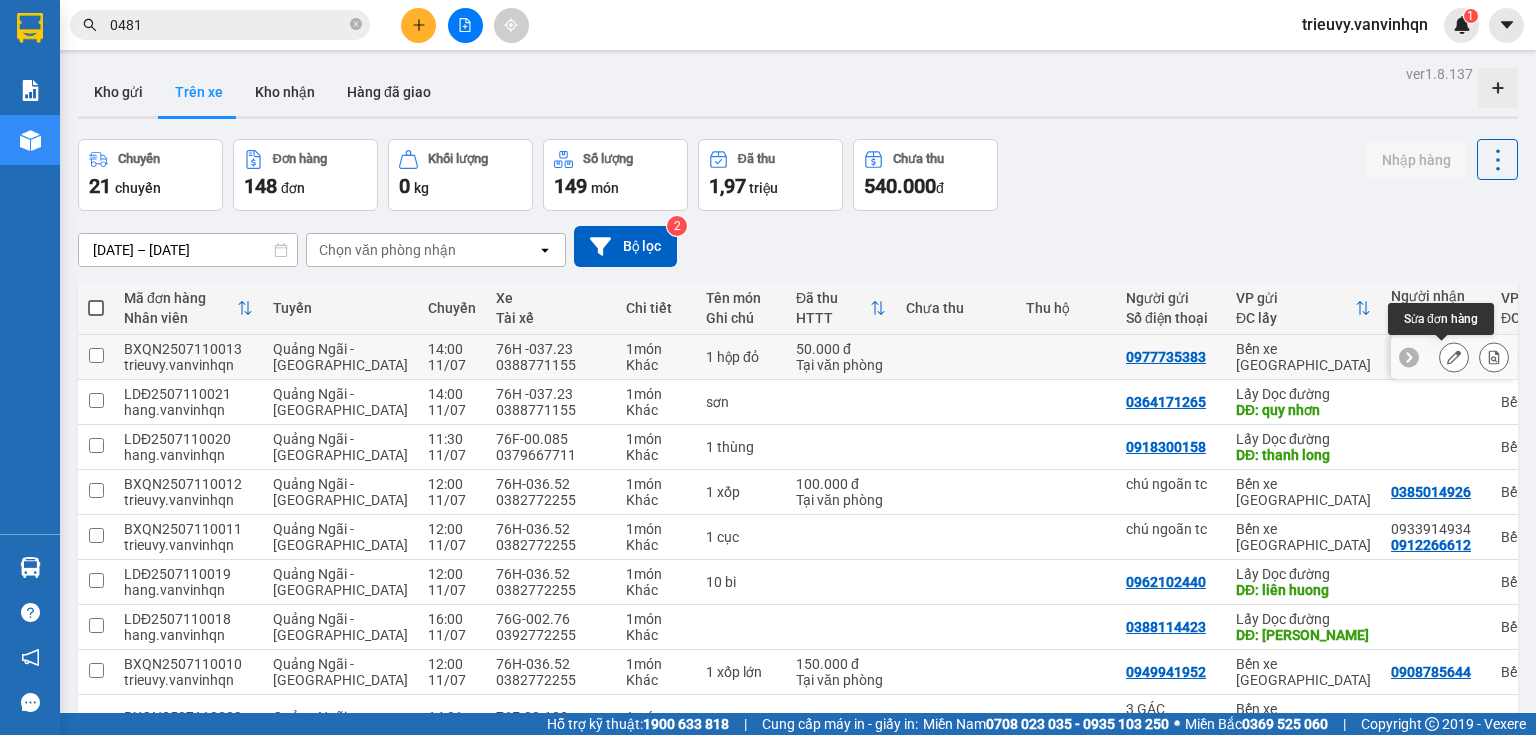 click at bounding box center [1454, 357] 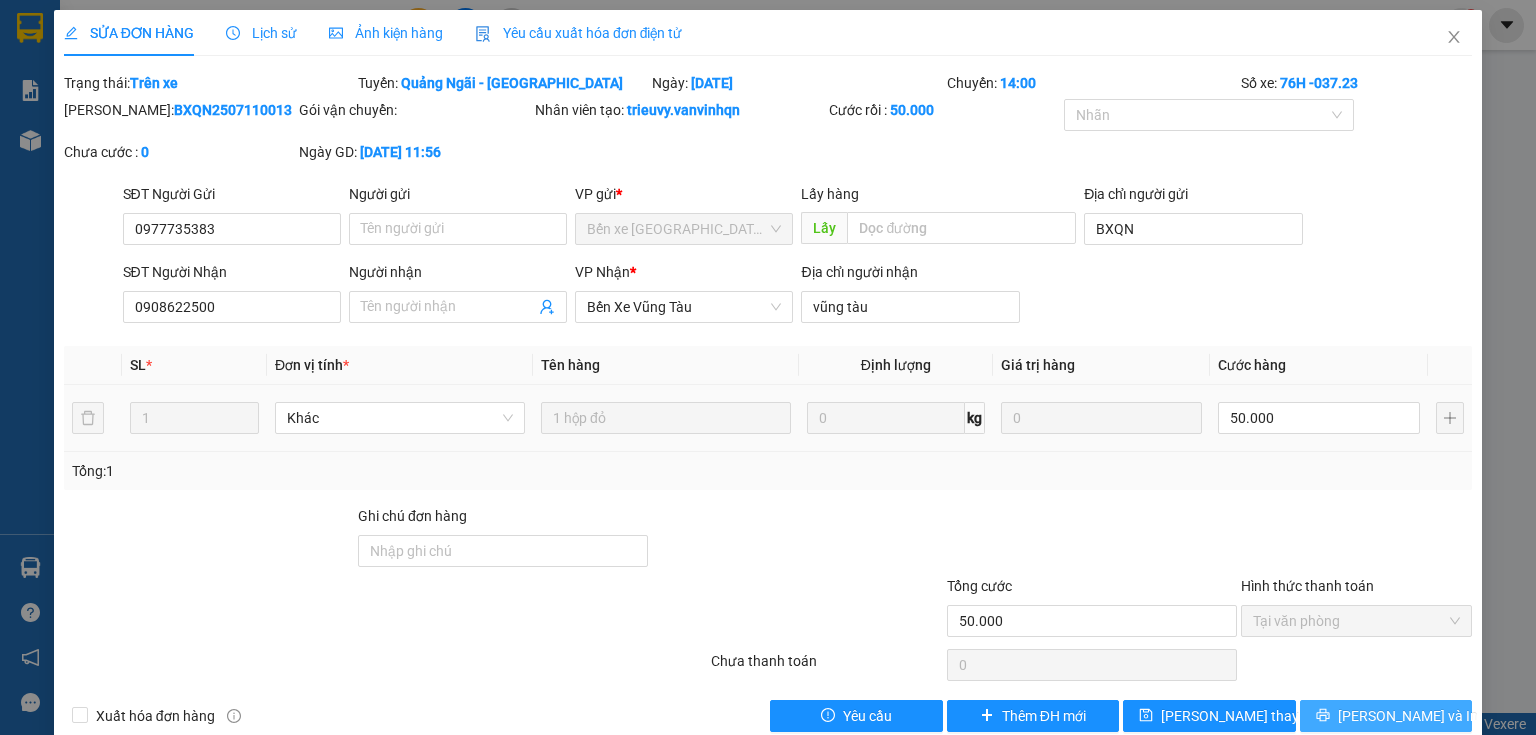 click on "[PERSON_NAME] và In" at bounding box center (1408, 716) 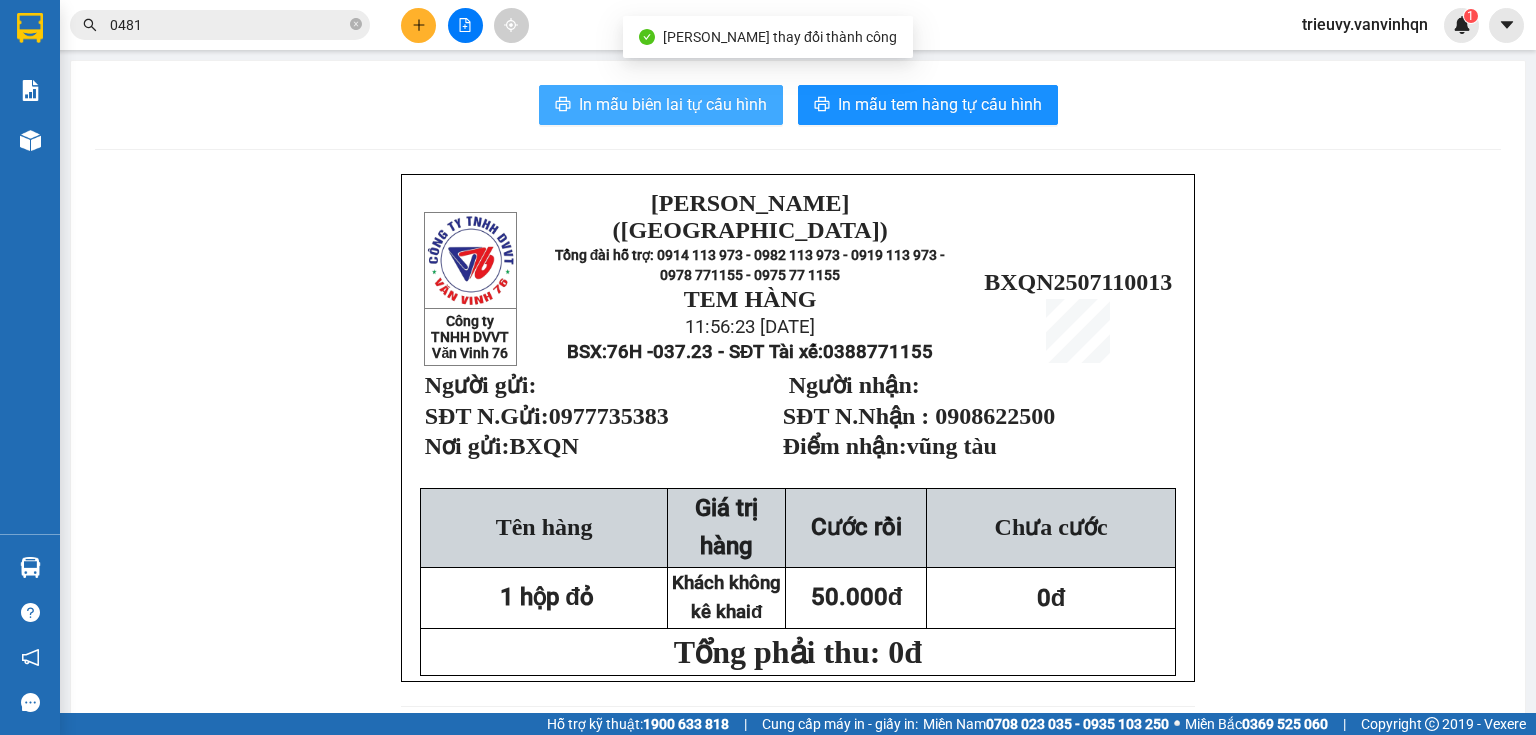 click on "In mẫu biên lai tự cấu hình" at bounding box center (673, 104) 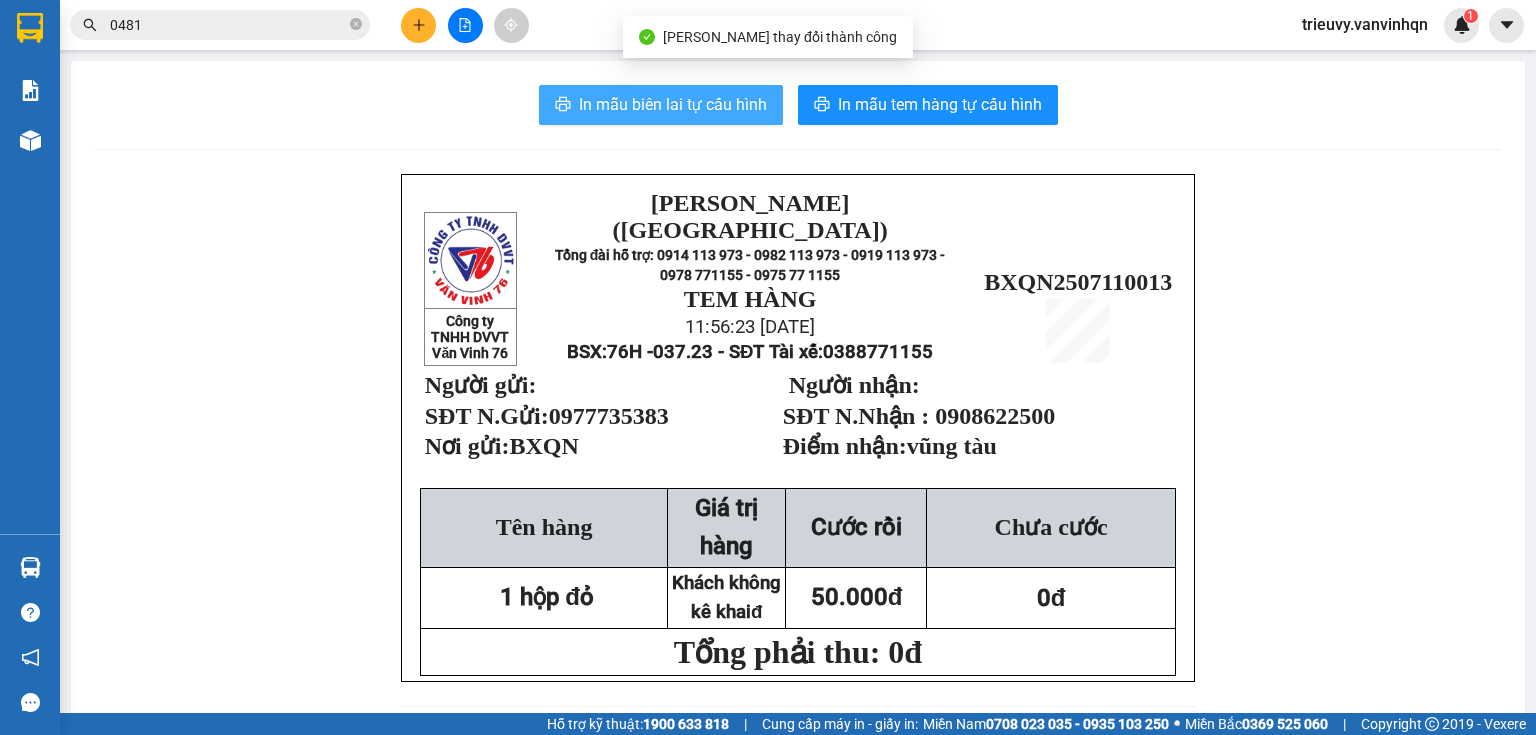 scroll, scrollTop: 0, scrollLeft: 0, axis: both 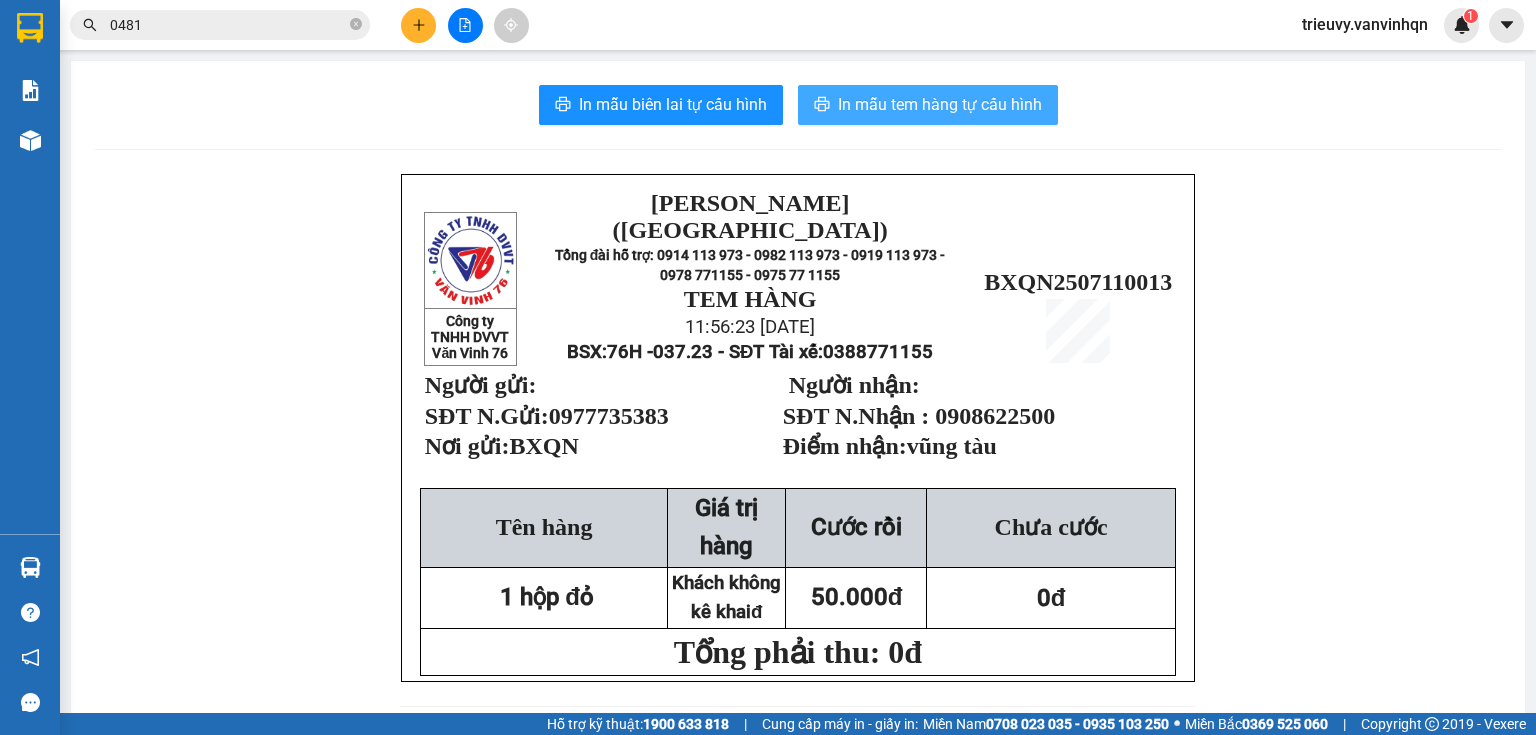 click on "In mẫu tem hàng tự cấu hình" at bounding box center (940, 104) 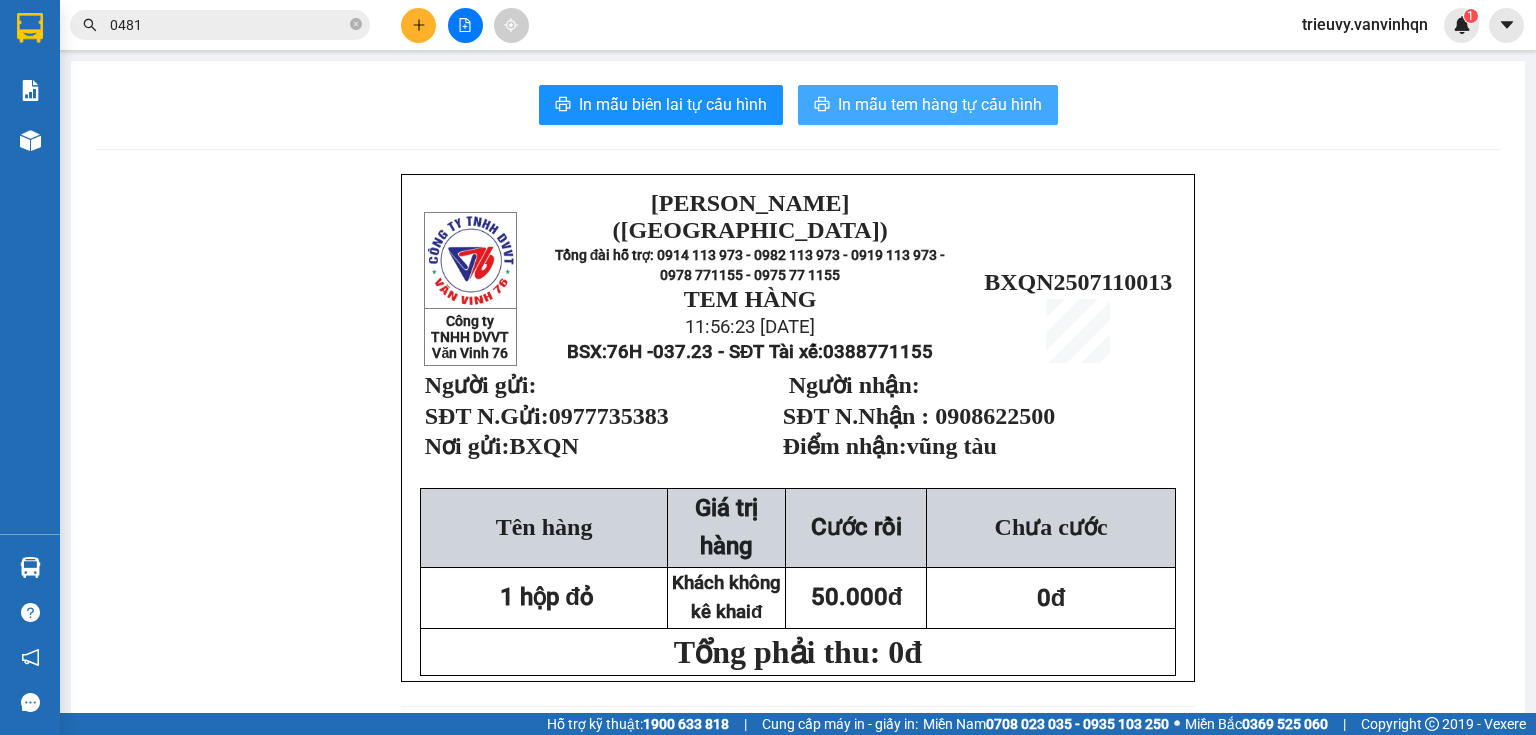 scroll, scrollTop: 0, scrollLeft: 0, axis: both 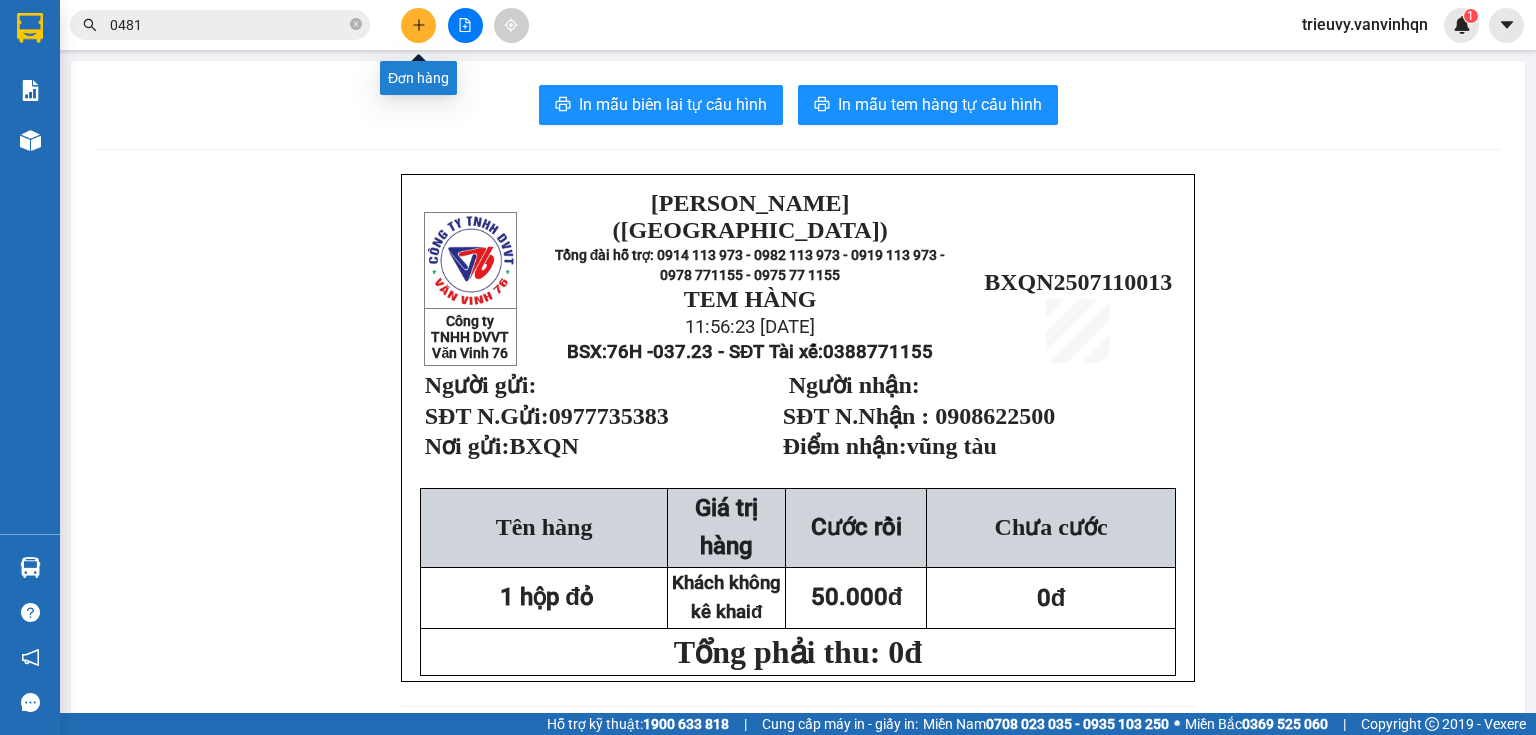 click 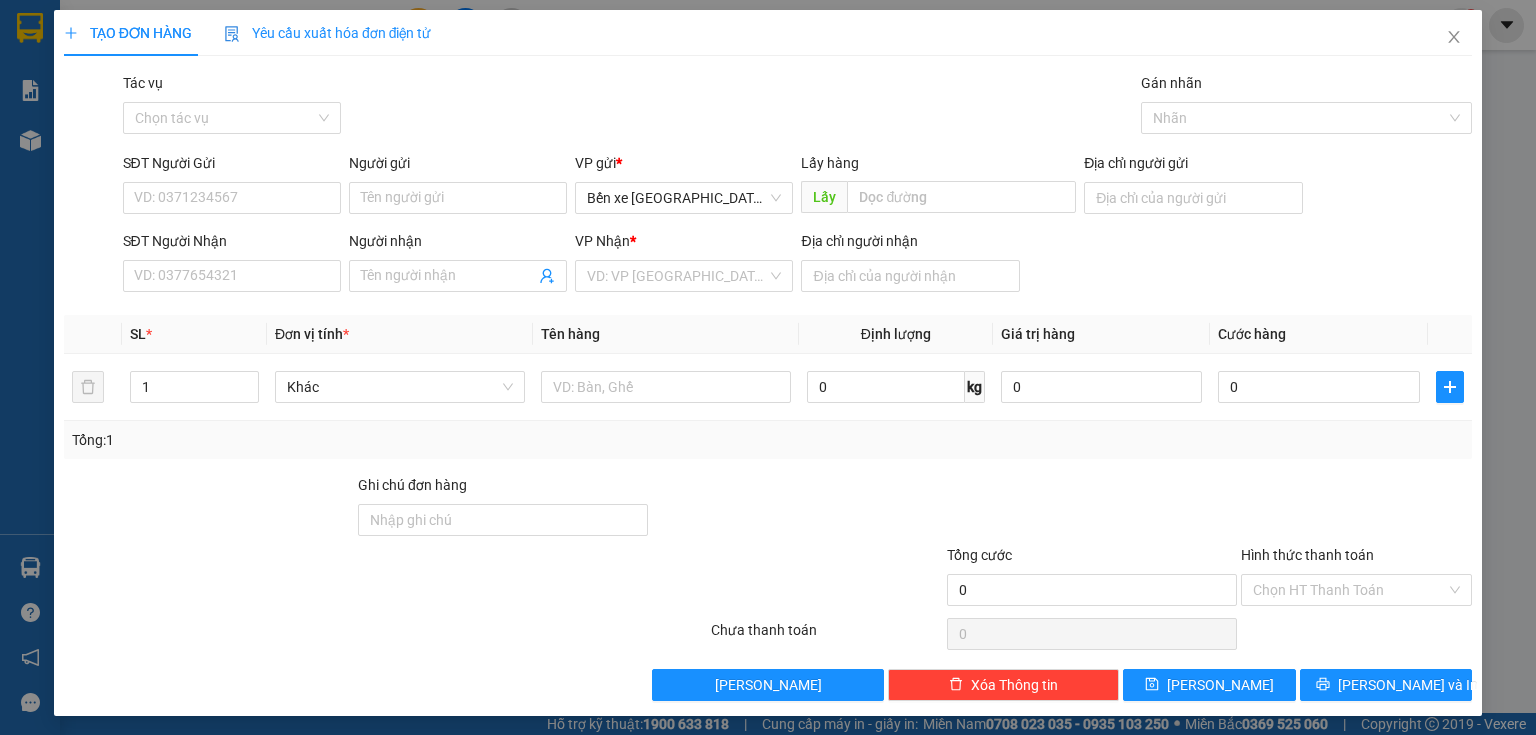 click on "Địa chỉ người gửi" at bounding box center (1193, 187) 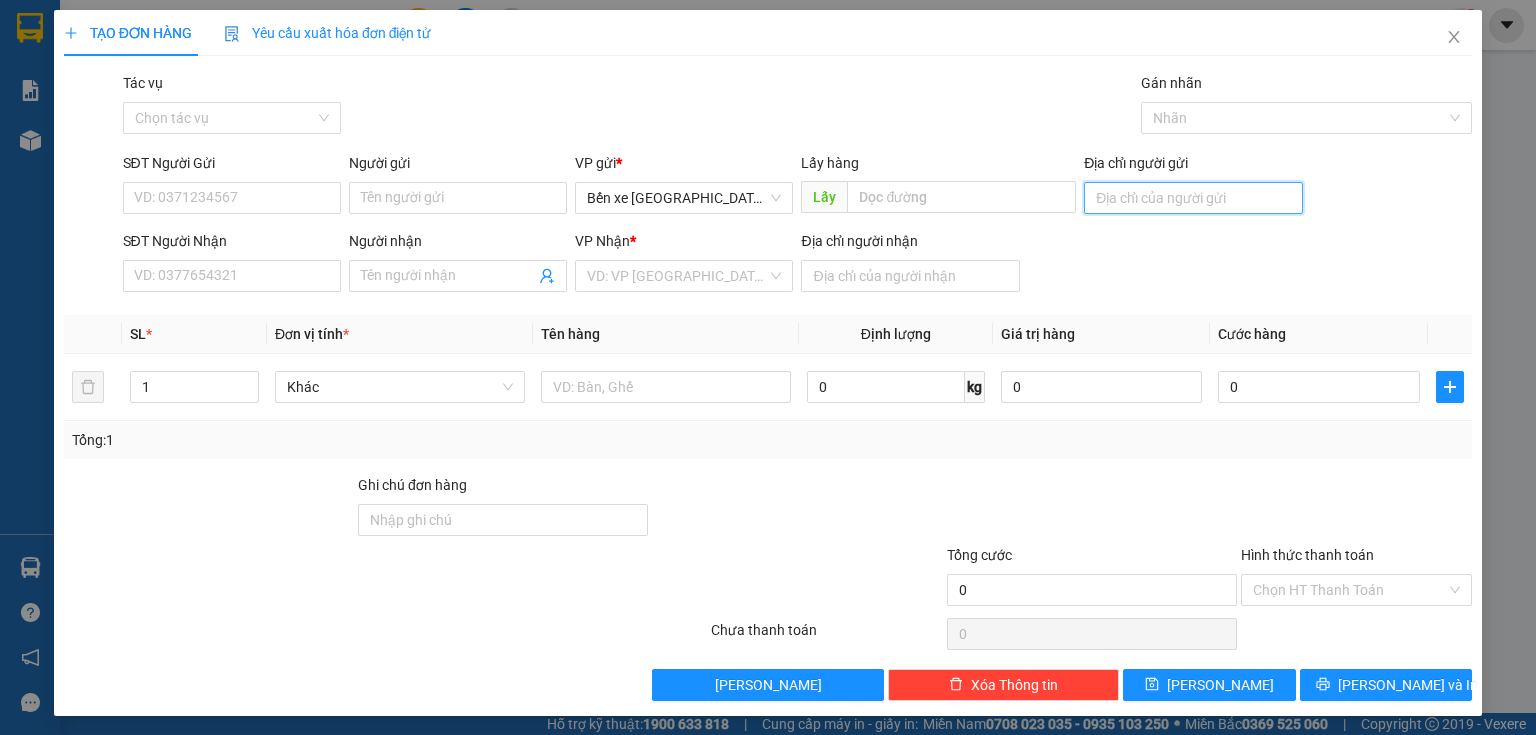 click on "Địa chỉ người gửi" at bounding box center [1193, 198] 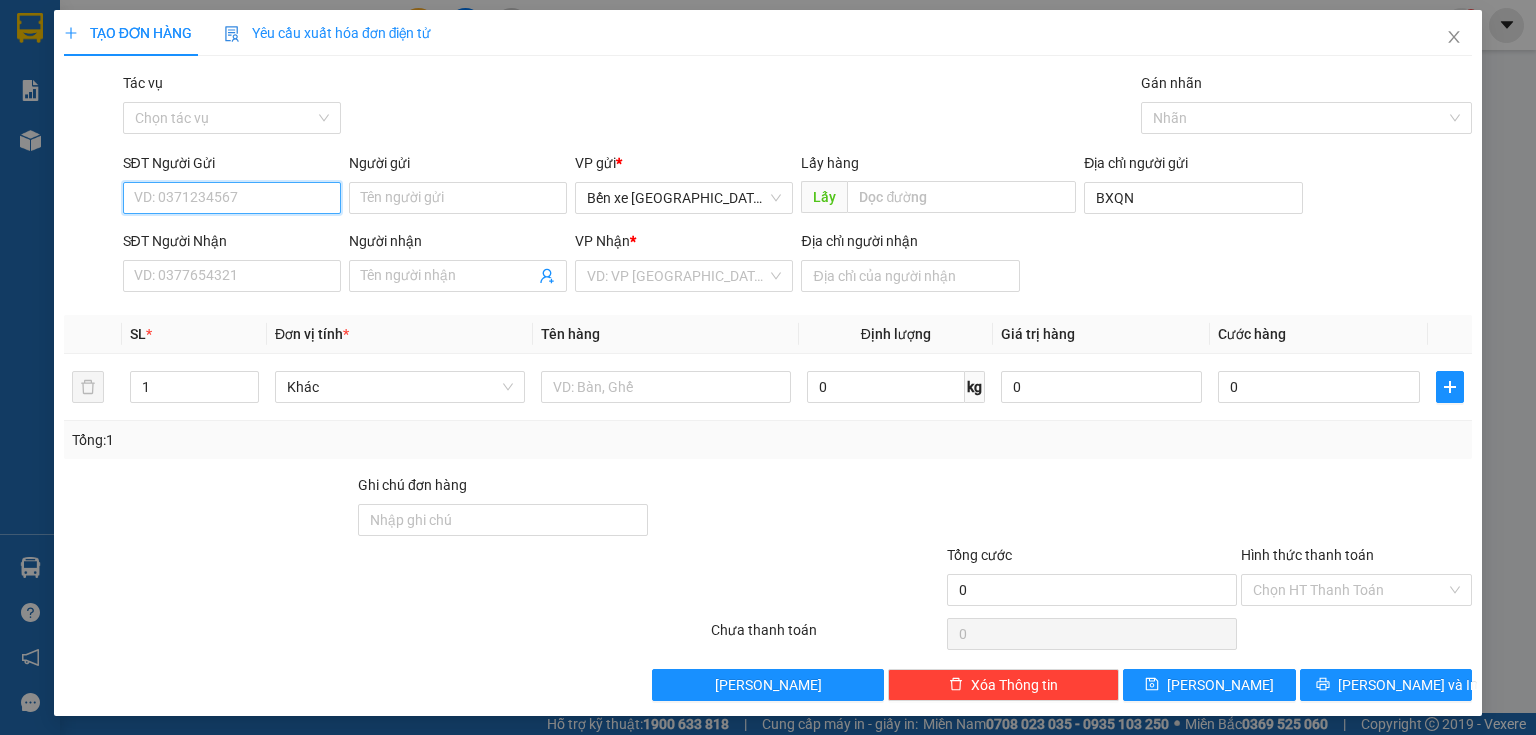 click on "SĐT Người Gửi" at bounding box center (232, 198) 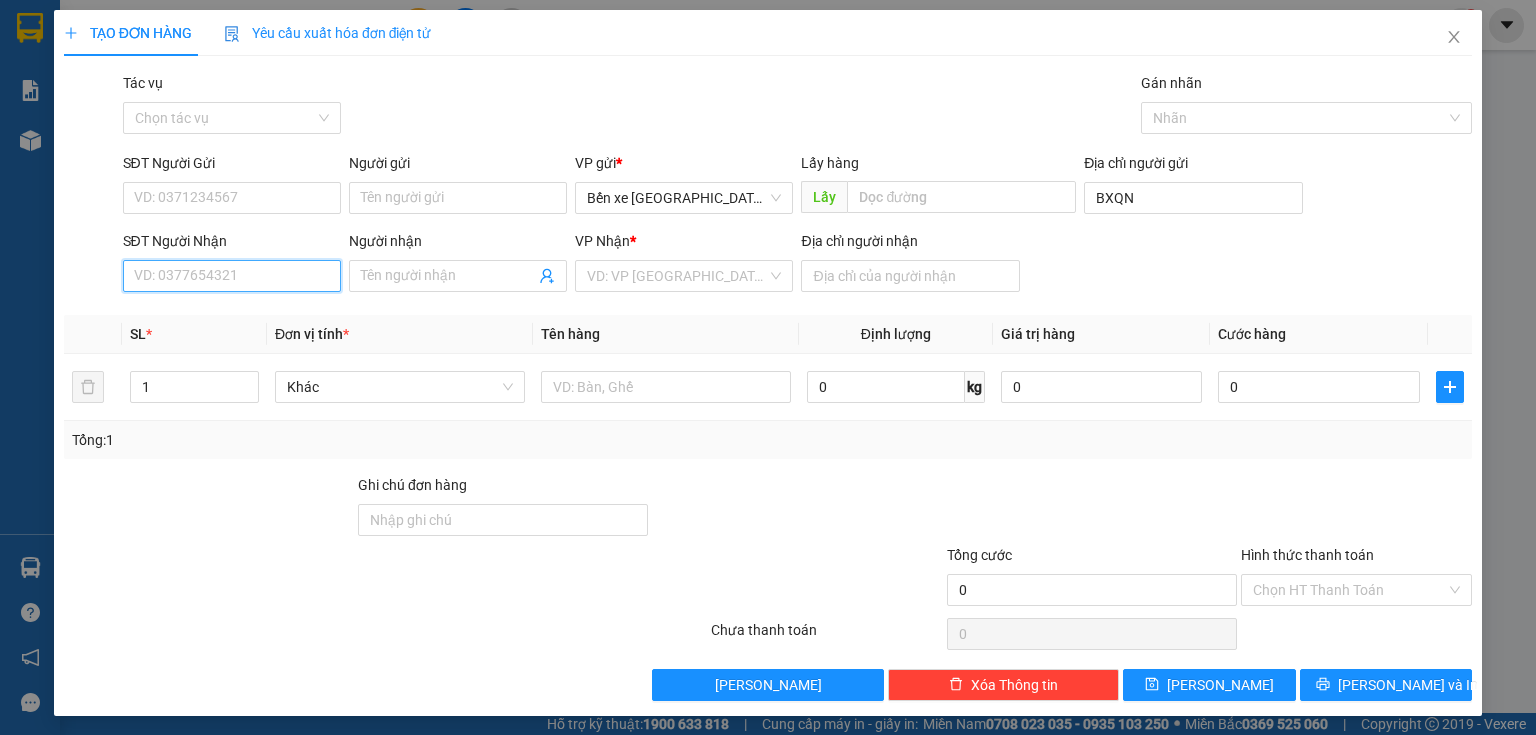 click on "SĐT Người Nhận" at bounding box center [232, 276] 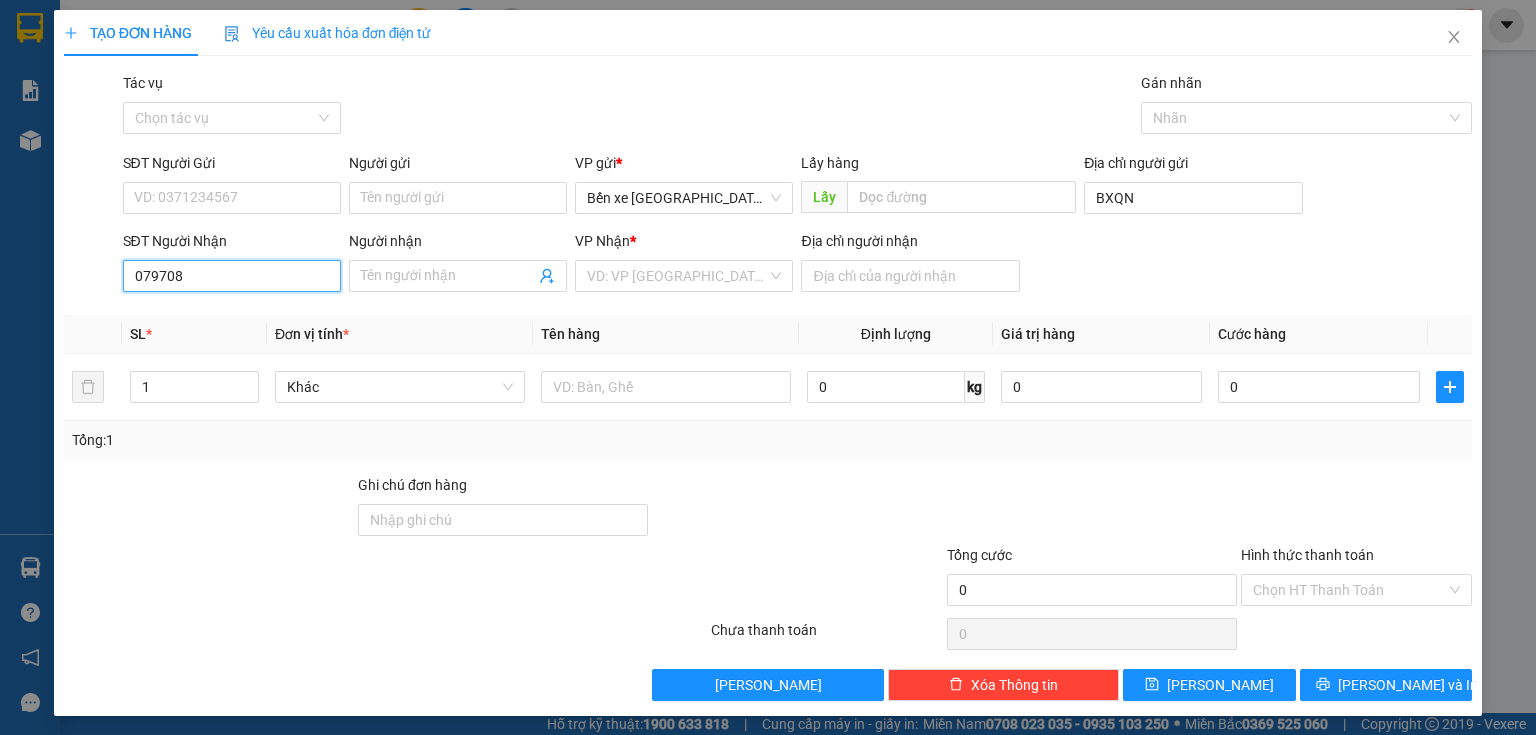 type on "0797088" 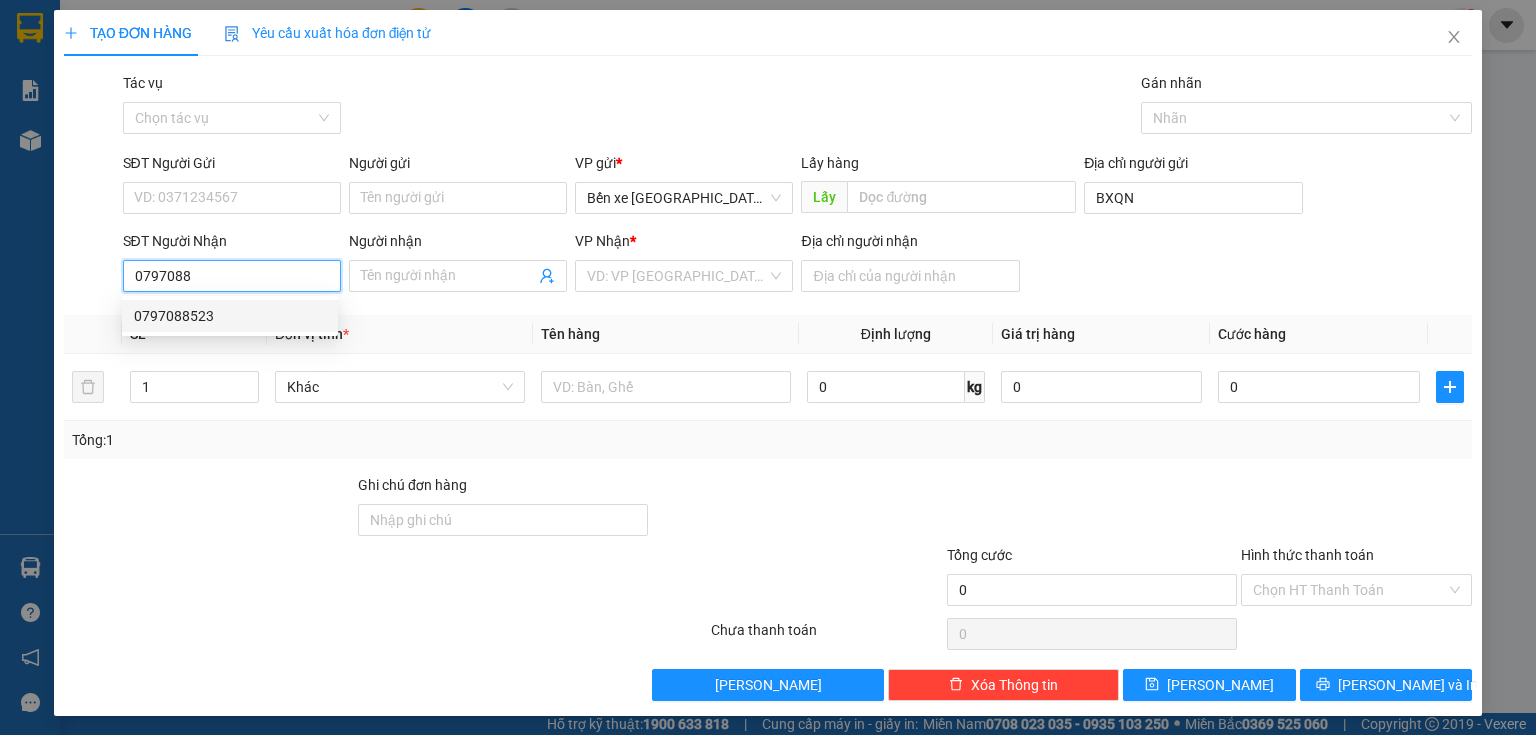 click on "0797088523" at bounding box center [230, 316] 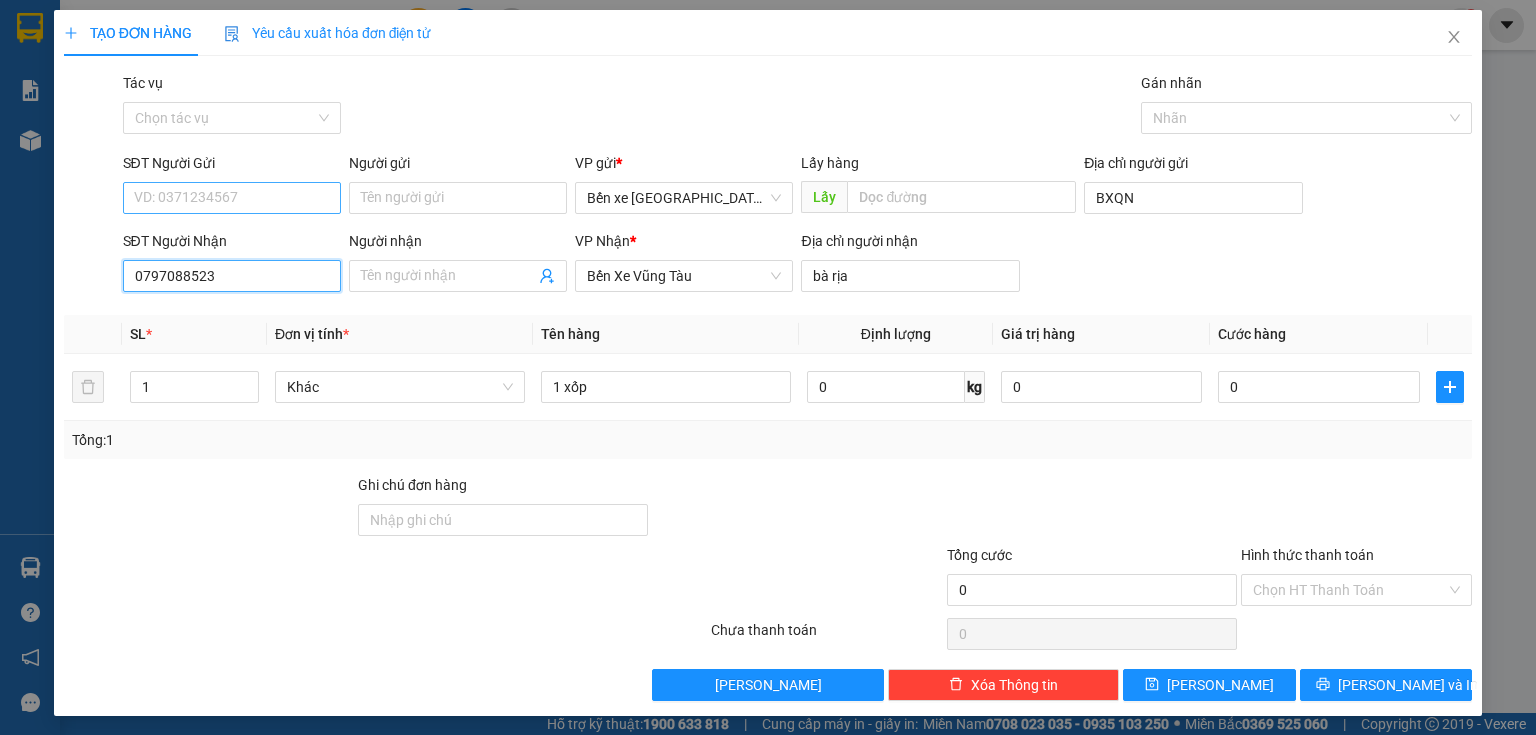 type on "0797088523" 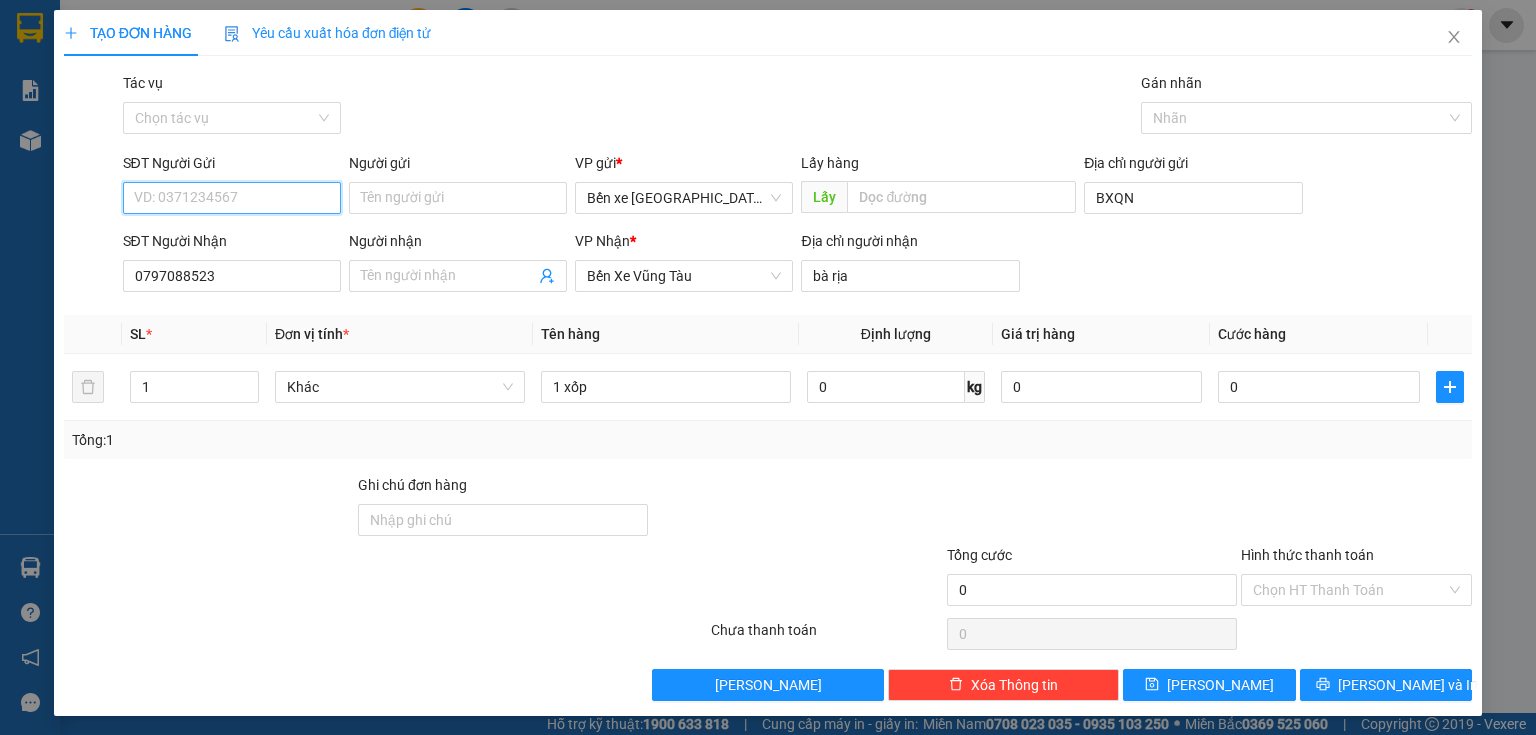 click on "SĐT Người Gửi" at bounding box center (232, 198) 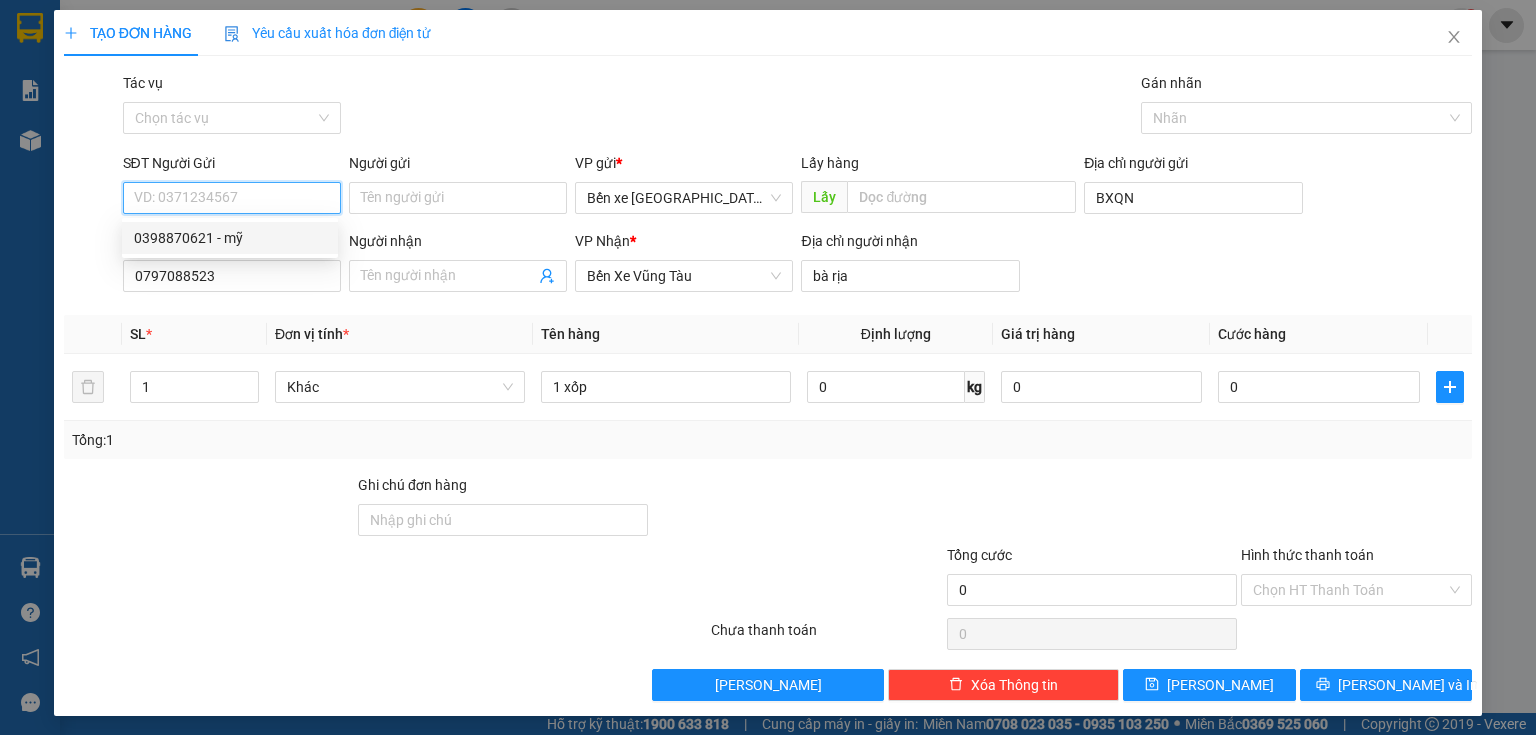 click on "0398870621 - mỹ" at bounding box center [230, 238] 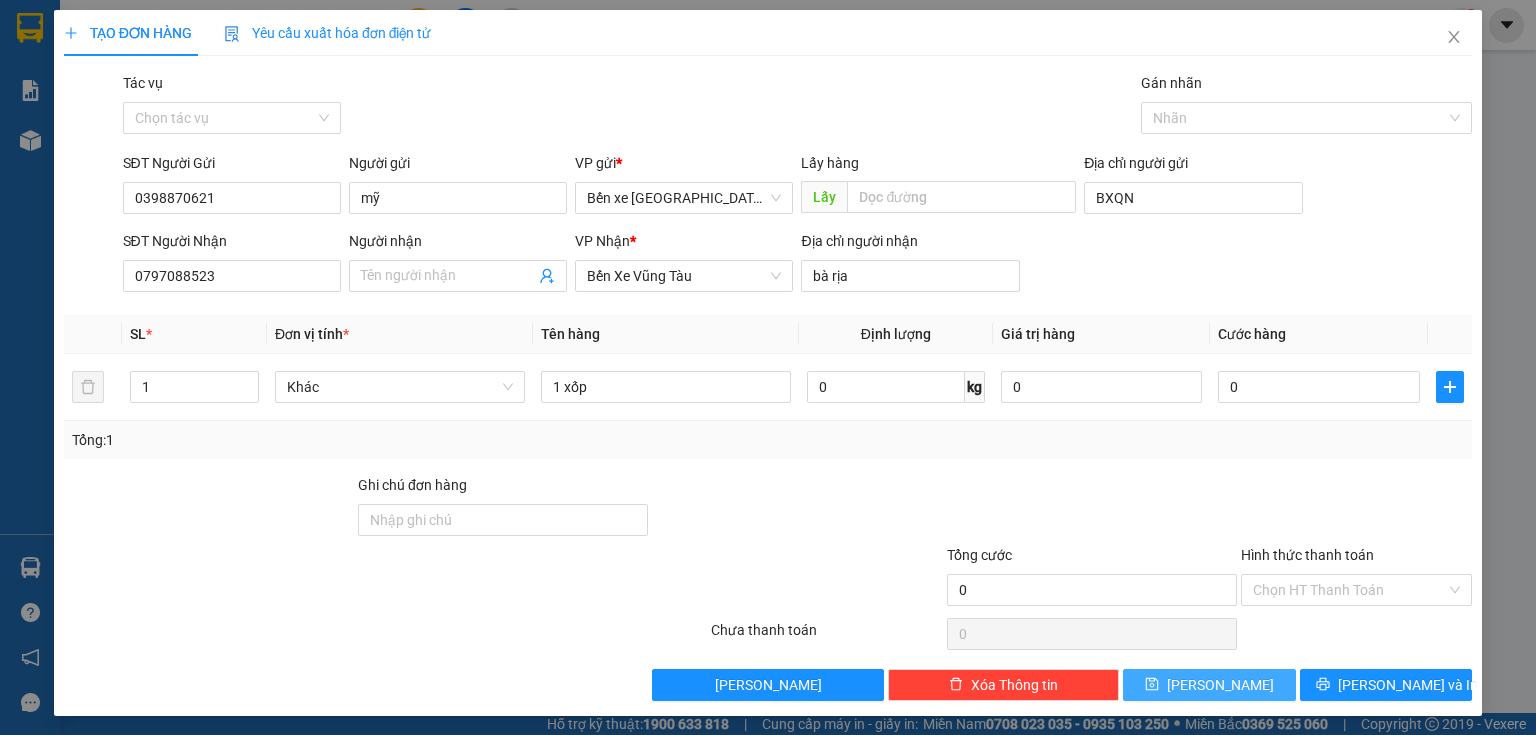 drag, startPoint x: 1168, startPoint y: 680, endPoint x: 1205, endPoint y: 527, distance: 157.4103 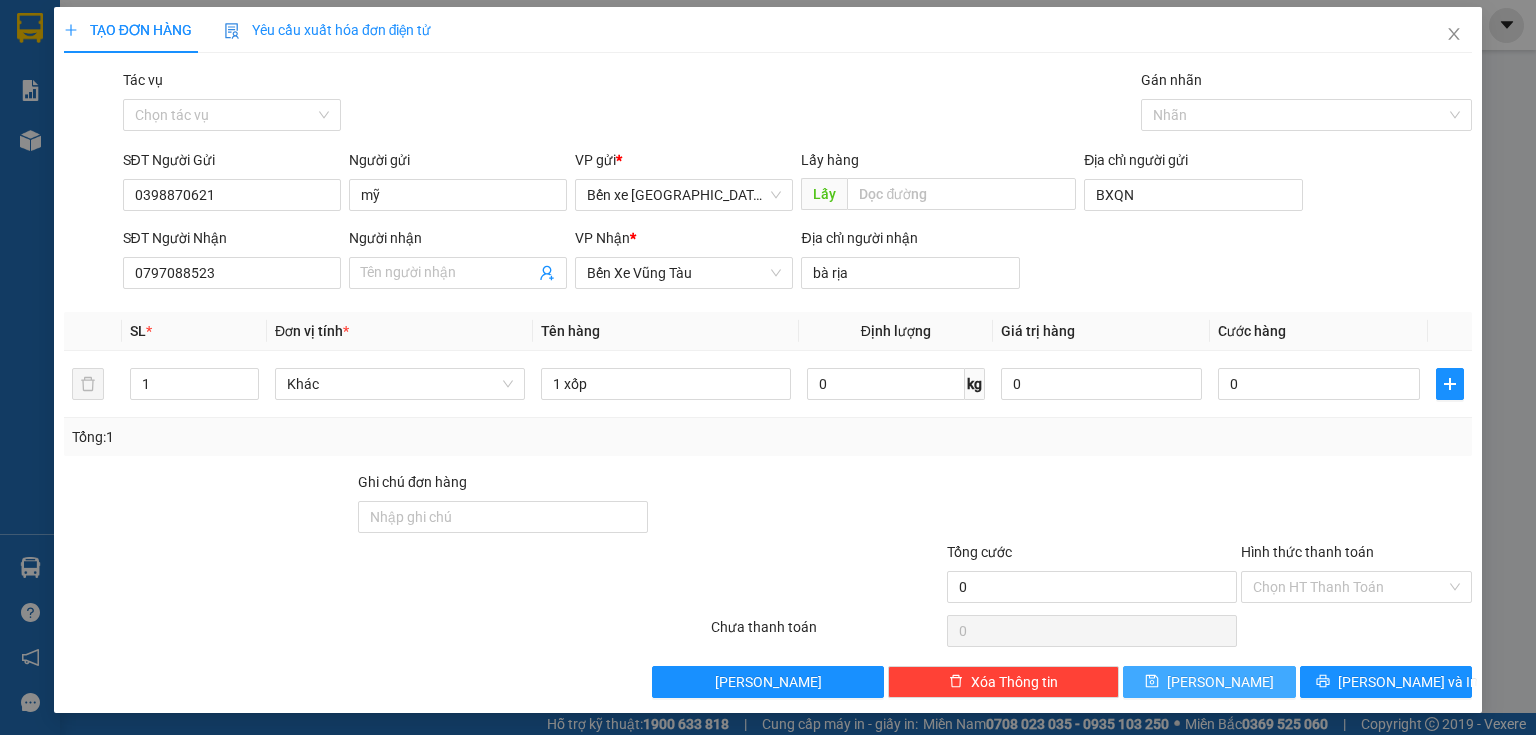 scroll, scrollTop: 0, scrollLeft: 0, axis: both 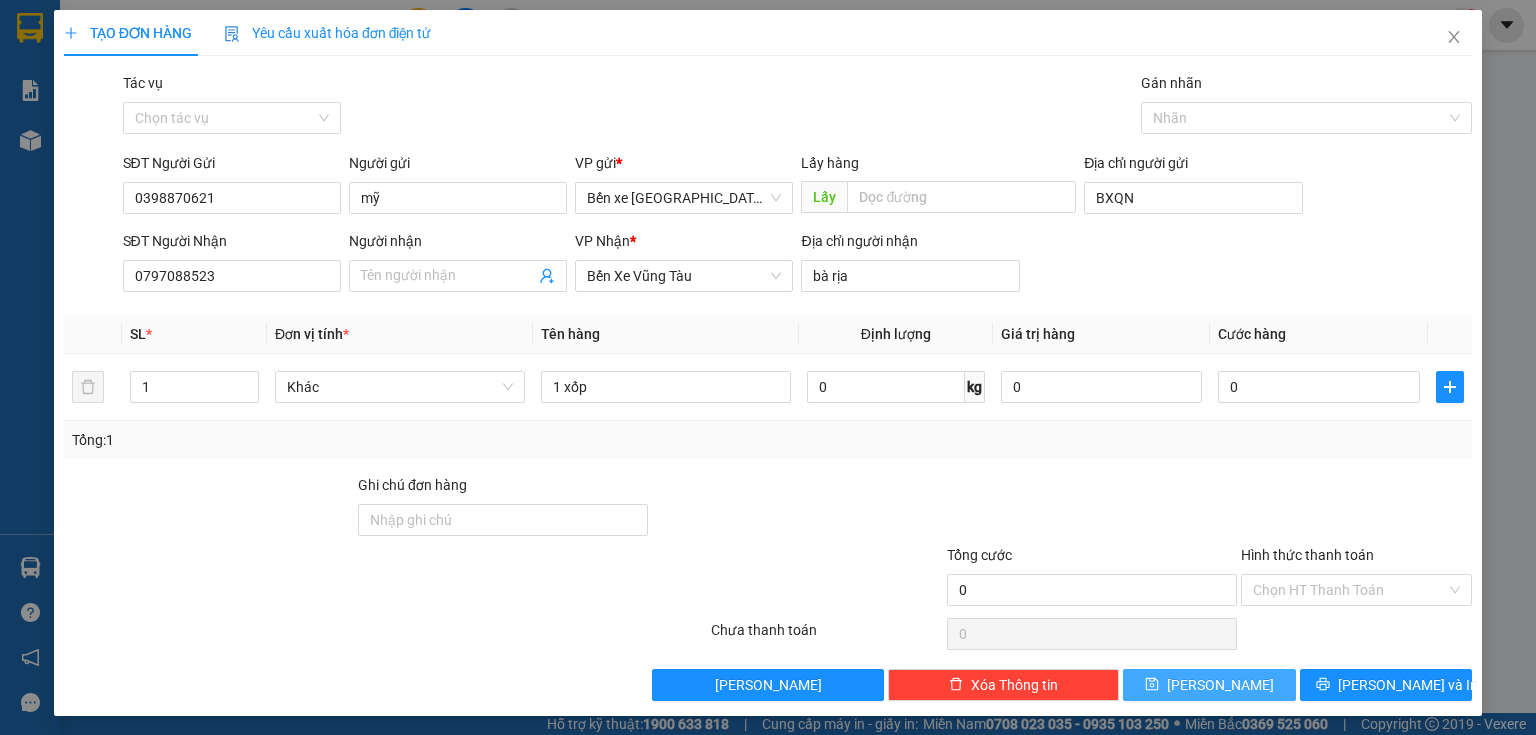 click on "[PERSON_NAME]" at bounding box center (1209, 685) 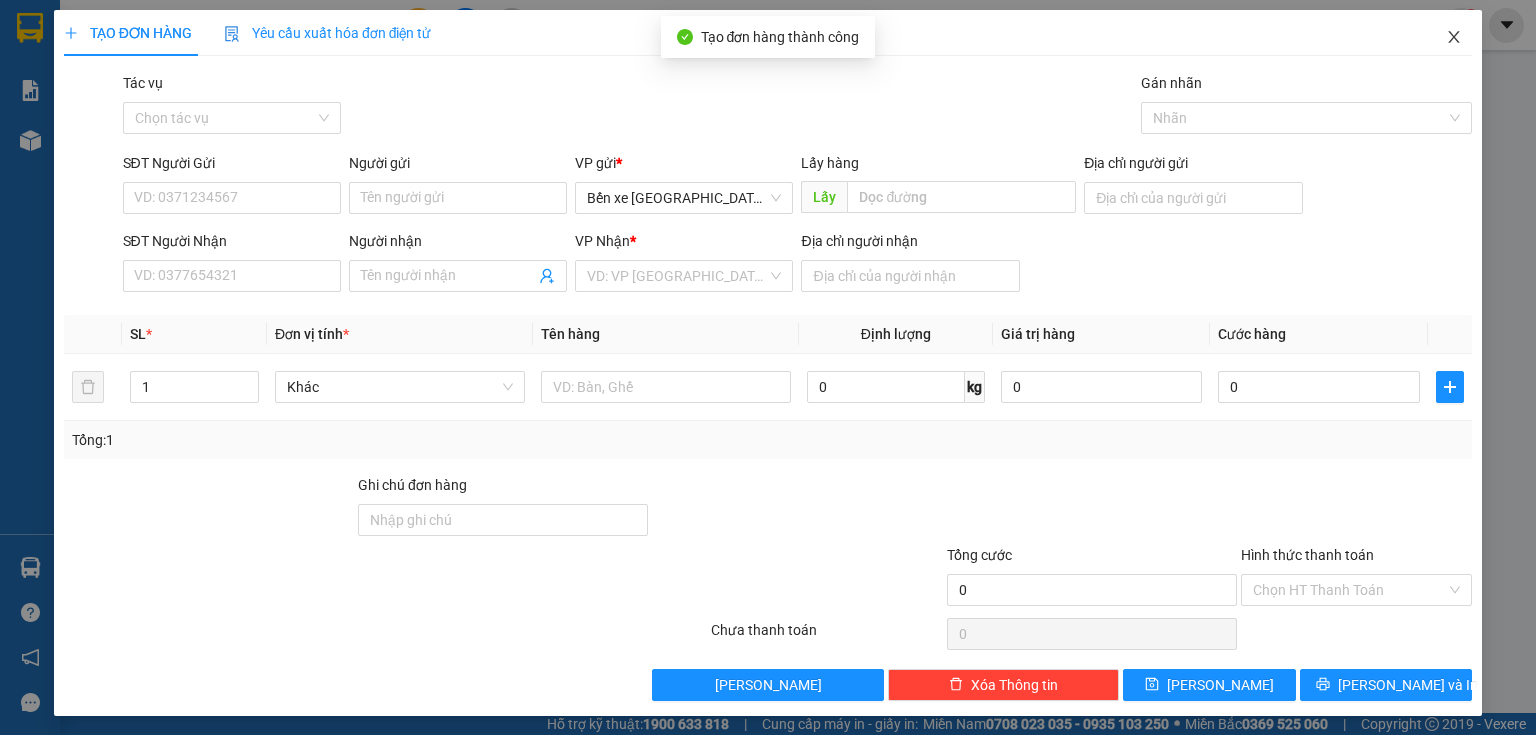 click 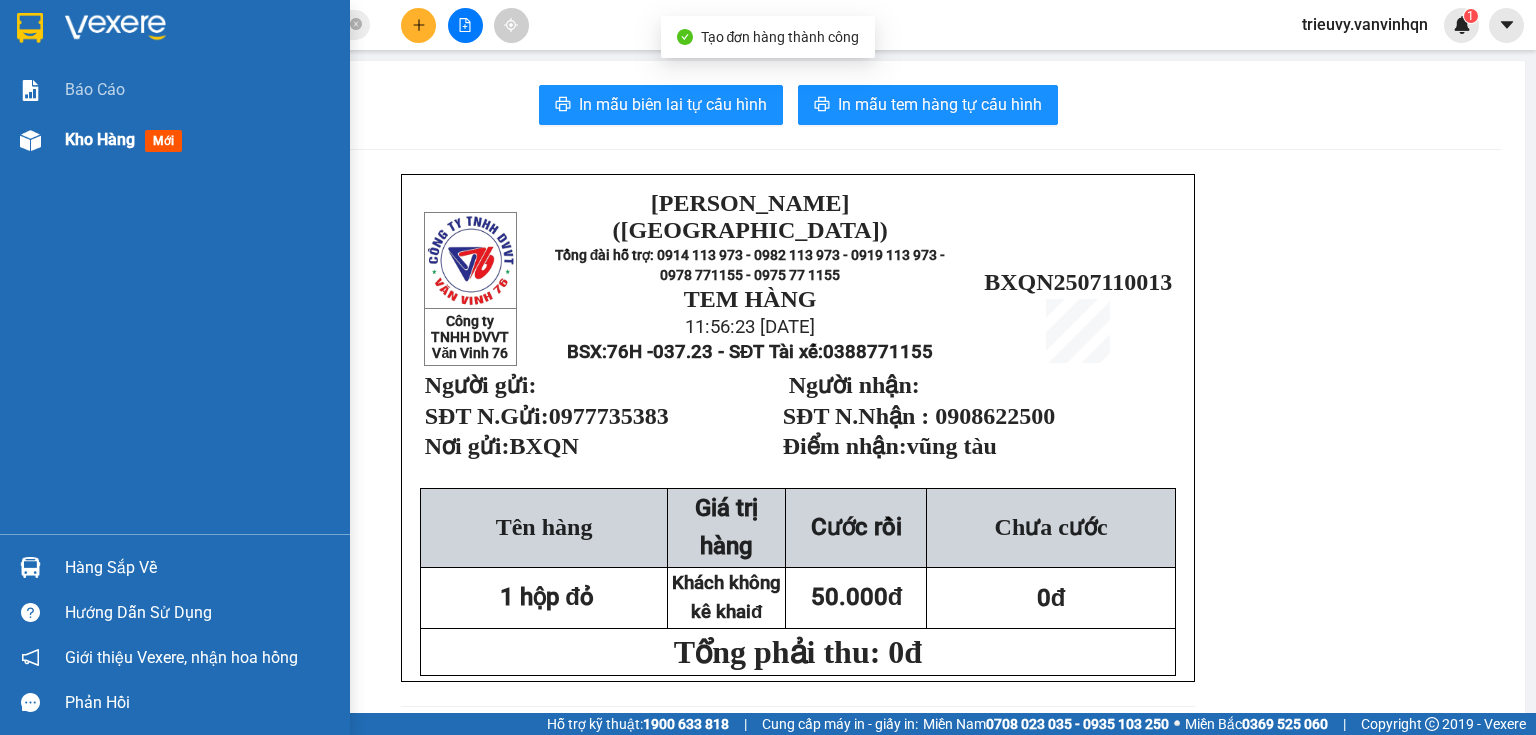 click on "Kho hàng" at bounding box center (100, 139) 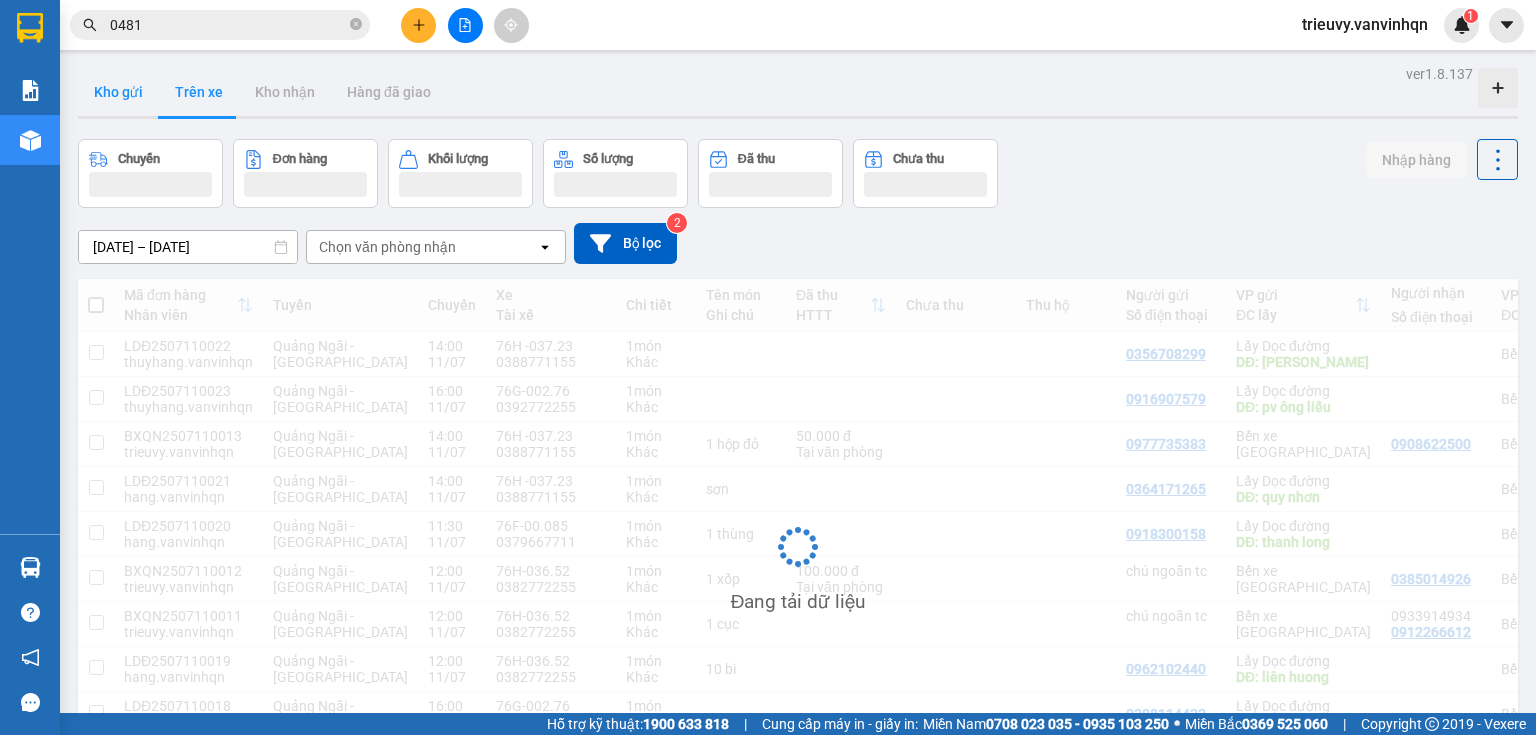 click on "Kho gửi" at bounding box center (118, 92) 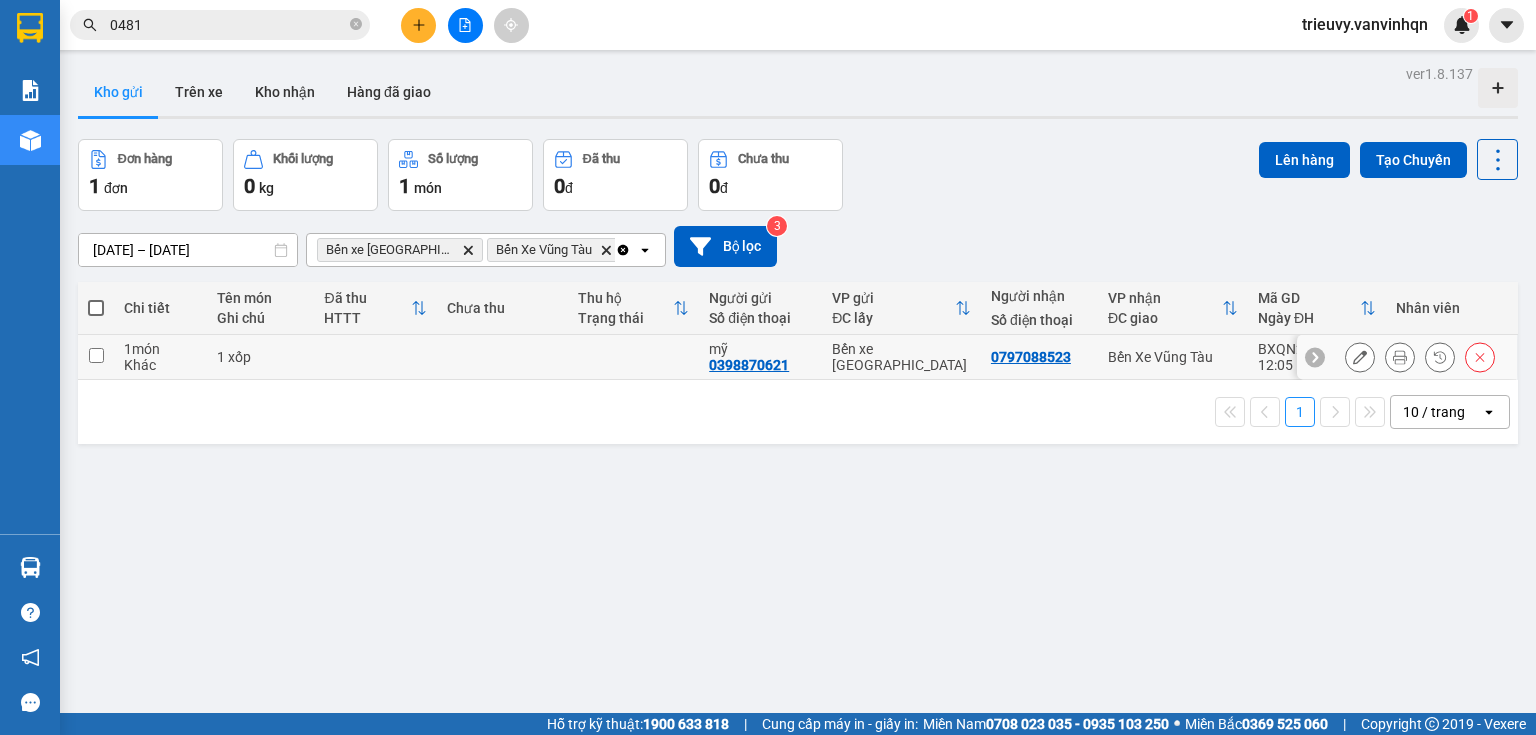 click on "1 xốp" at bounding box center [260, 357] 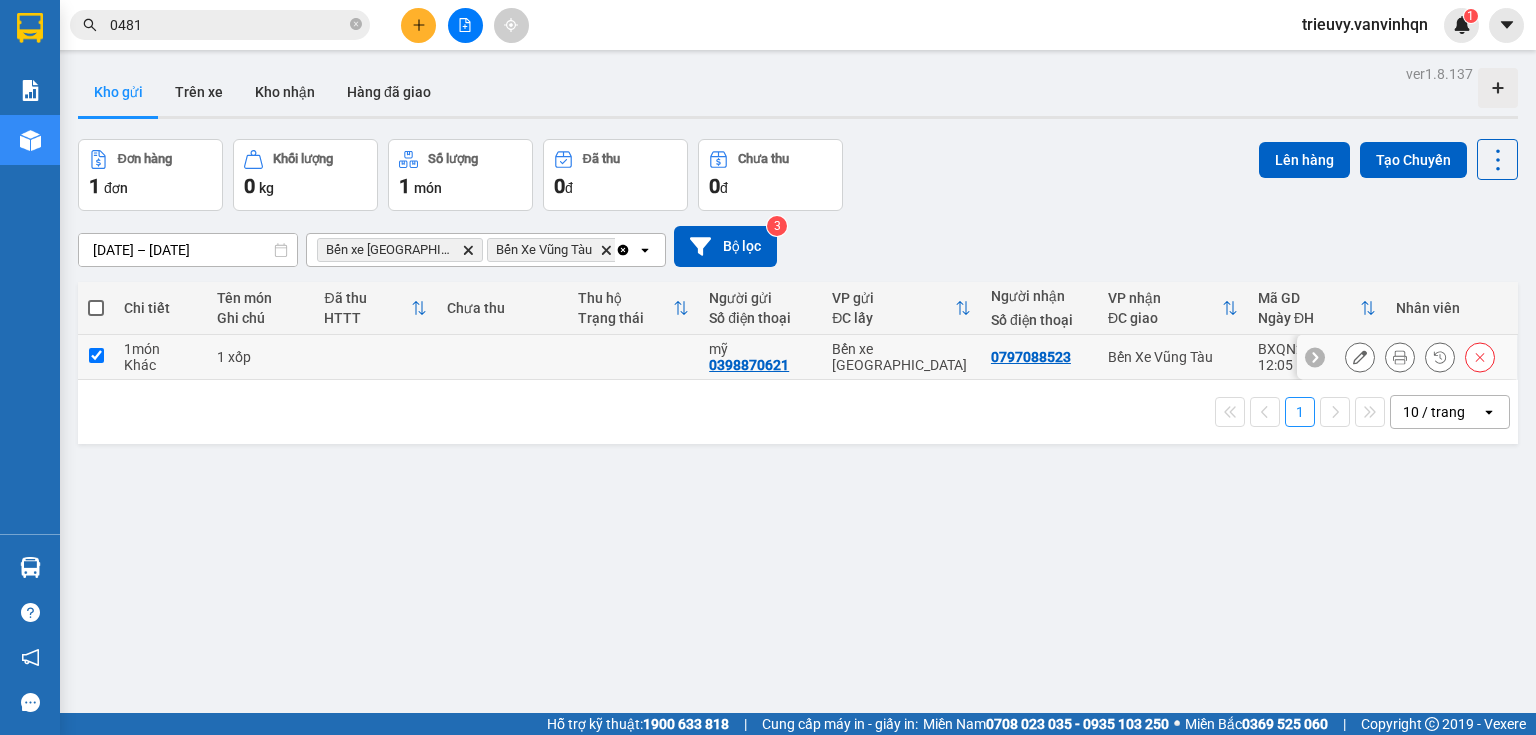 checkbox on "true" 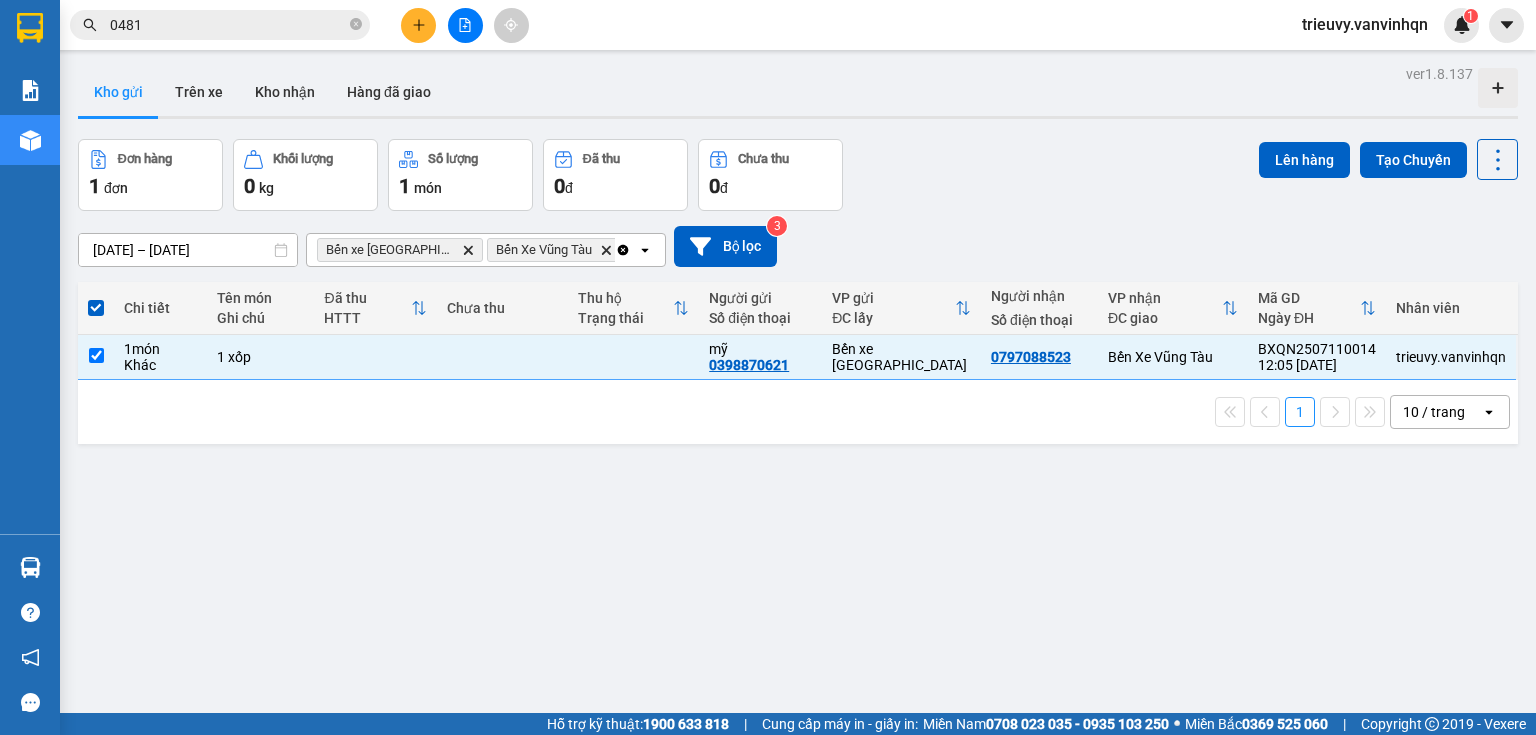 click on "Lên hàng Tạo Chuyến" at bounding box center [1388, 159] 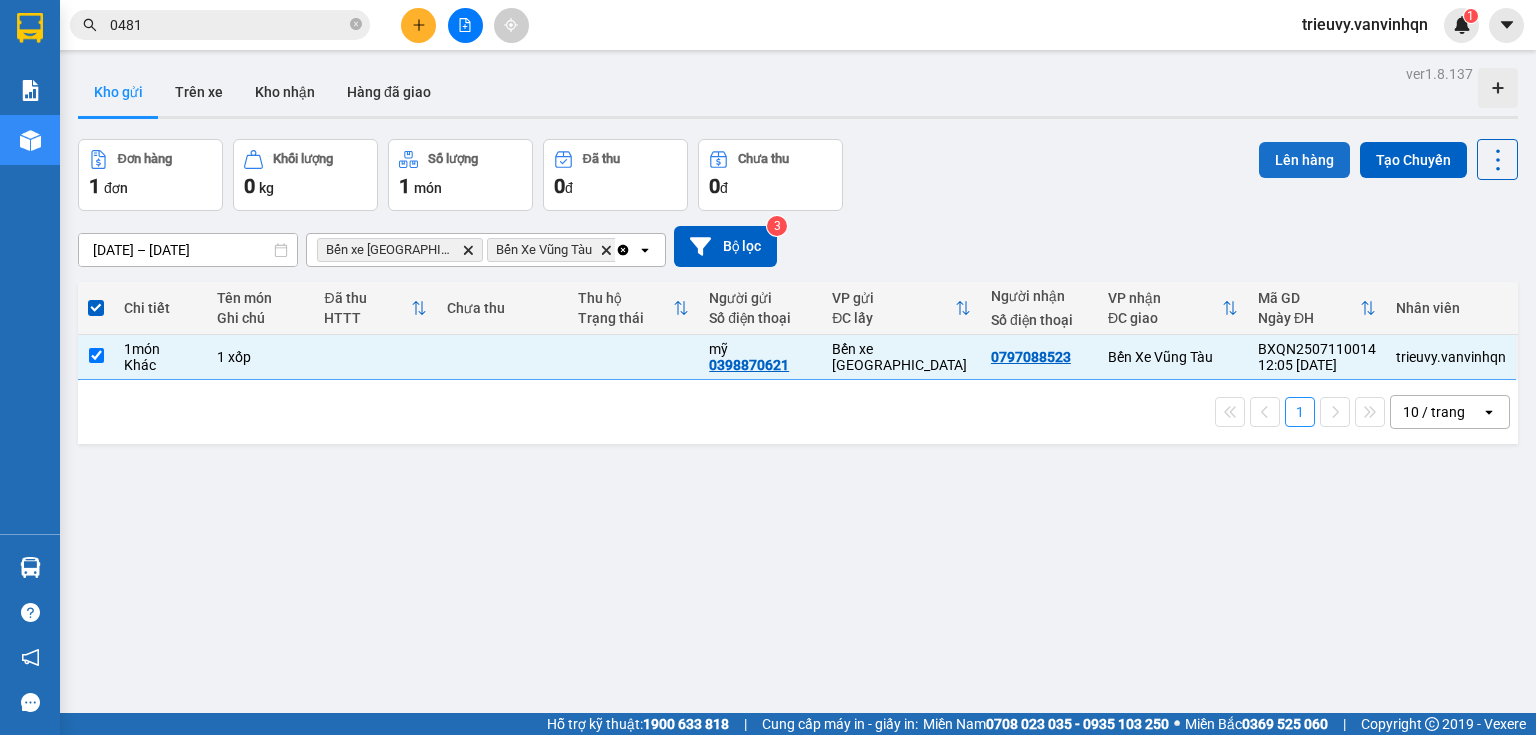 click on "Lên hàng" at bounding box center [1304, 160] 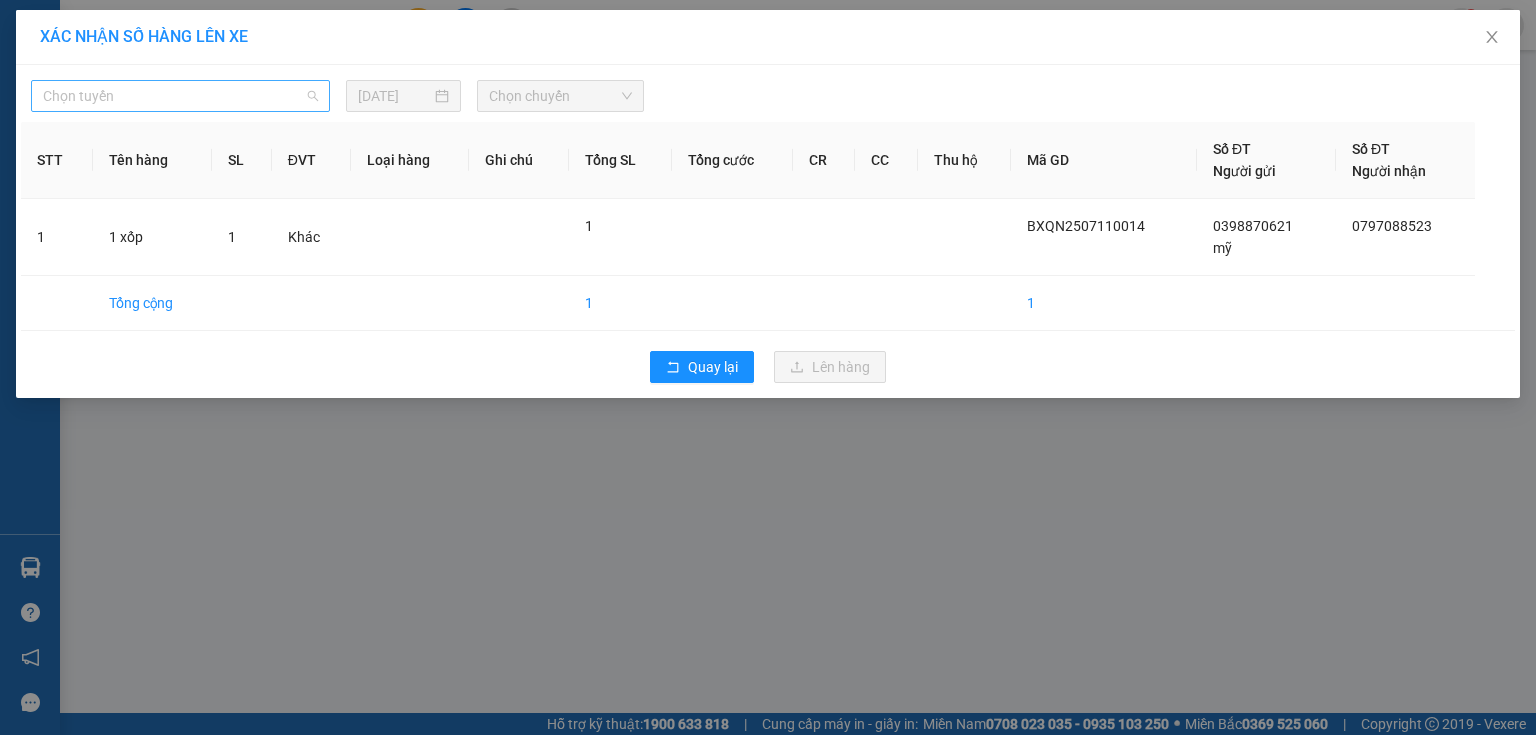 click on "Chọn tuyến" at bounding box center [180, 96] 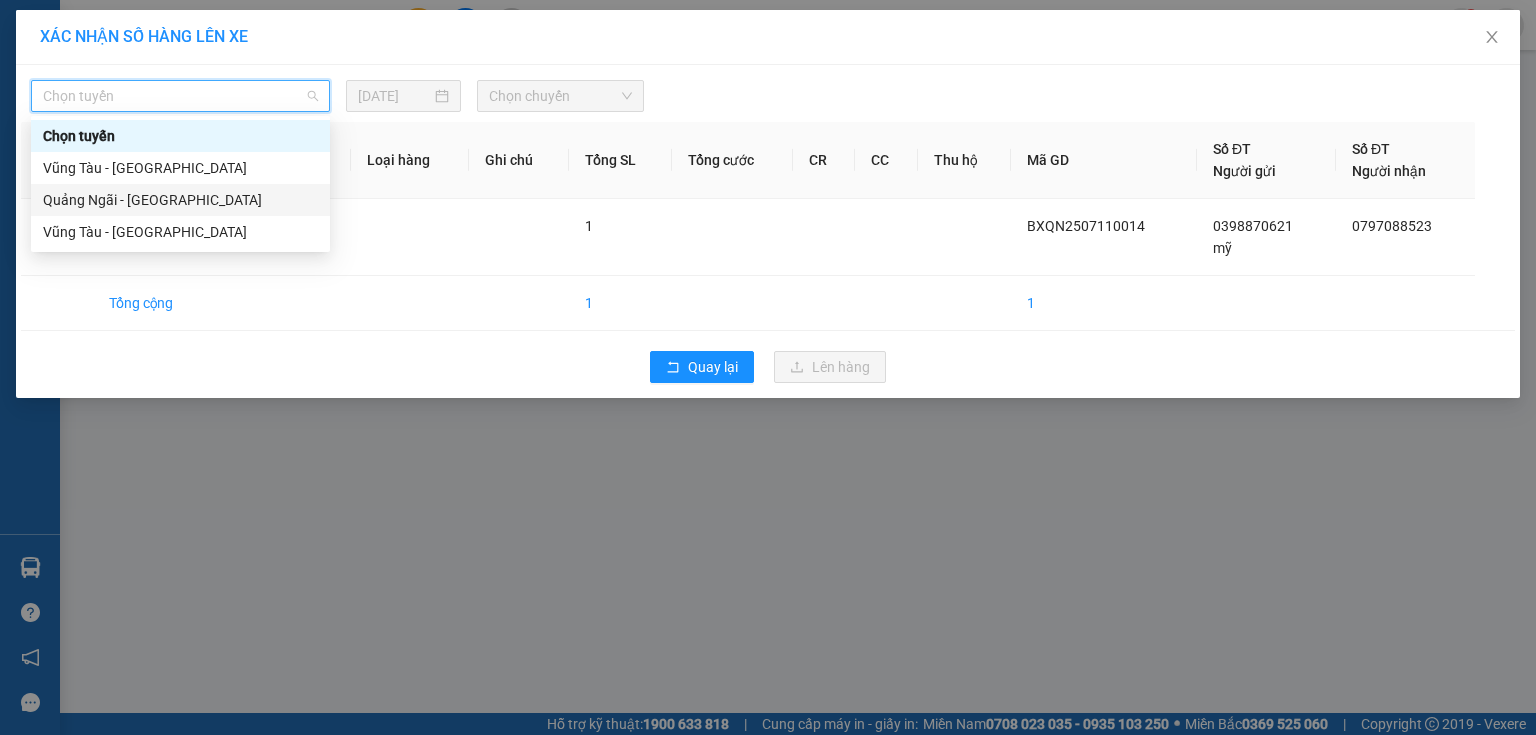 click on "Quảng Ngãi - [GEOGRAPHIC_DATA]" at bounding box center [180, 200] 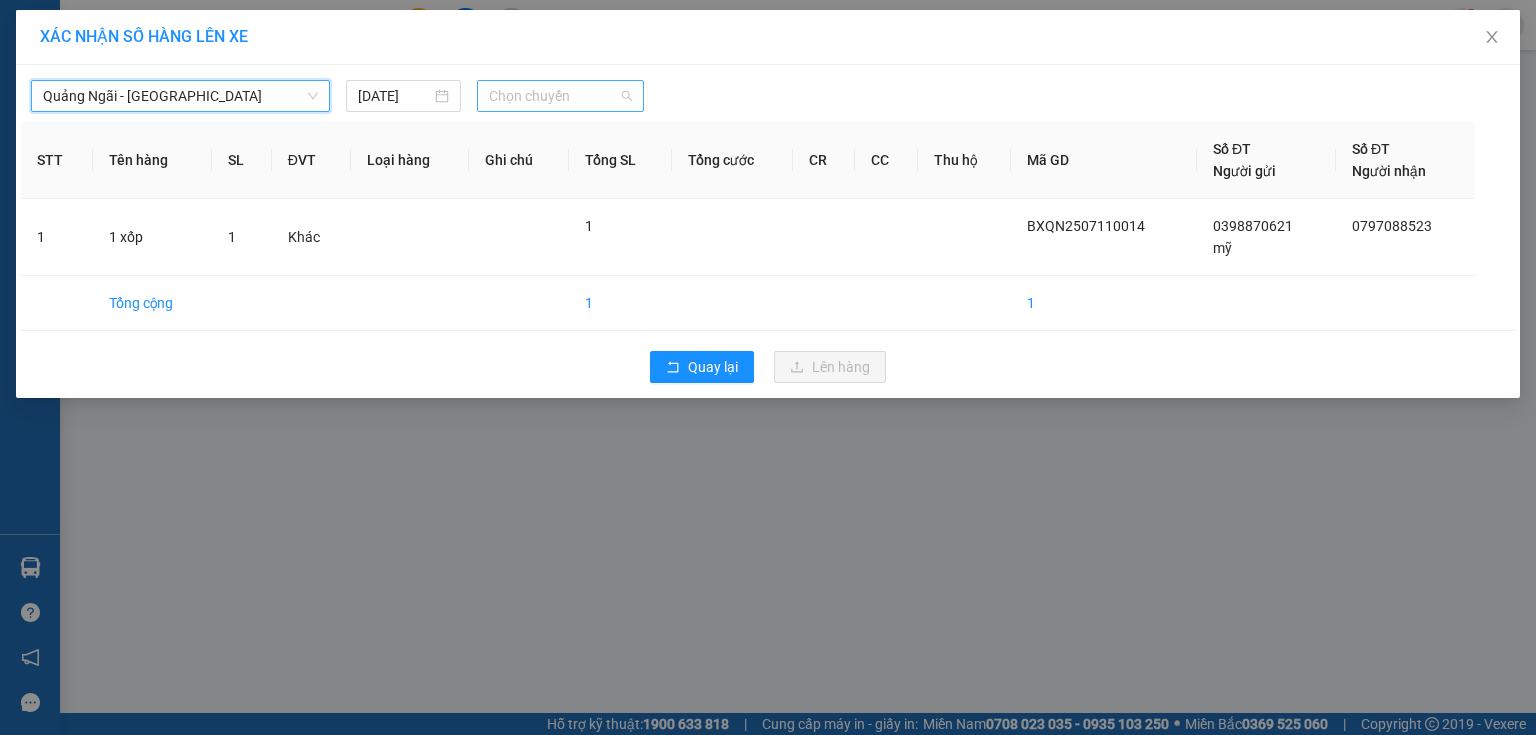 click on "Chọn chuyến" at bounding box center [561, 96] 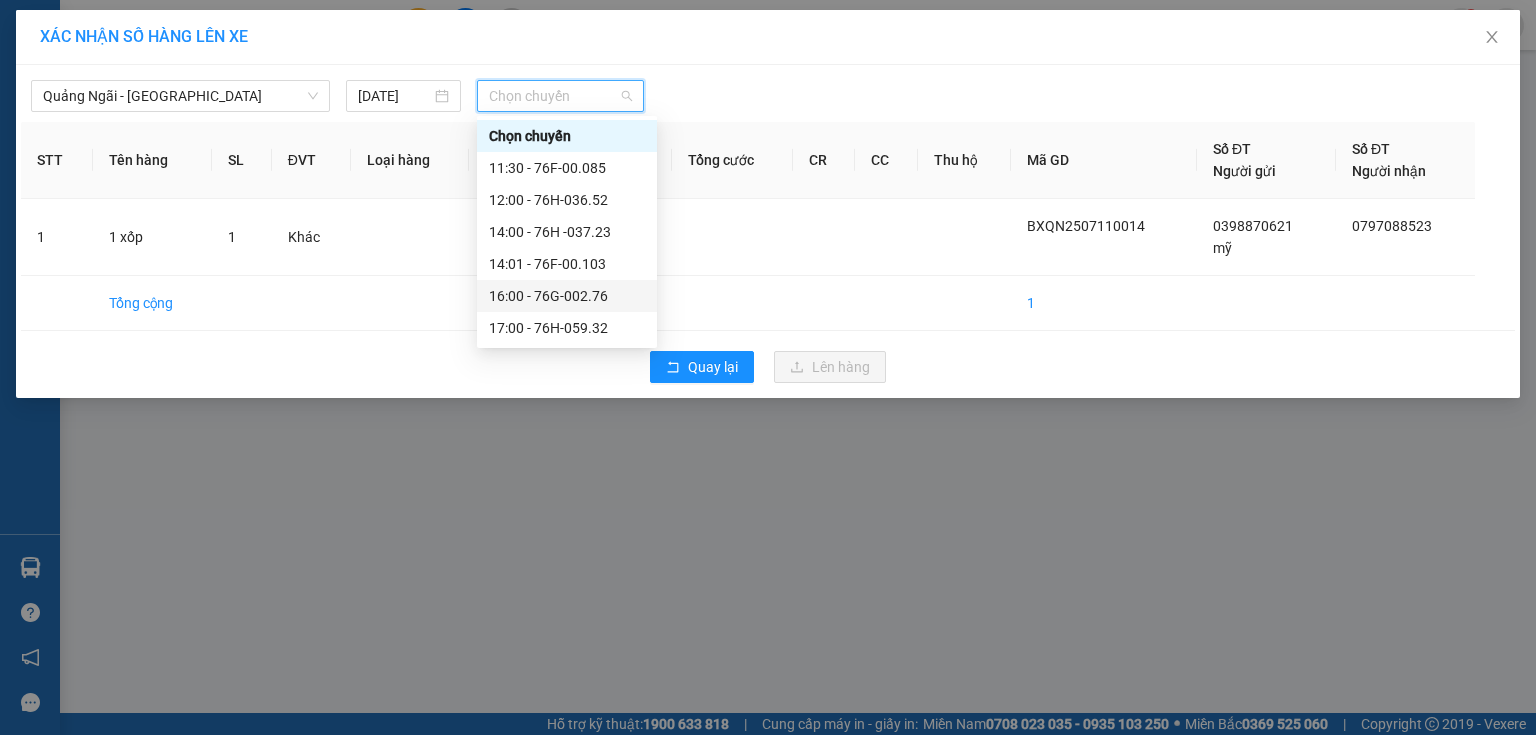 click on "16:00     - 76G-002.76" at bounding box center (567, 296) 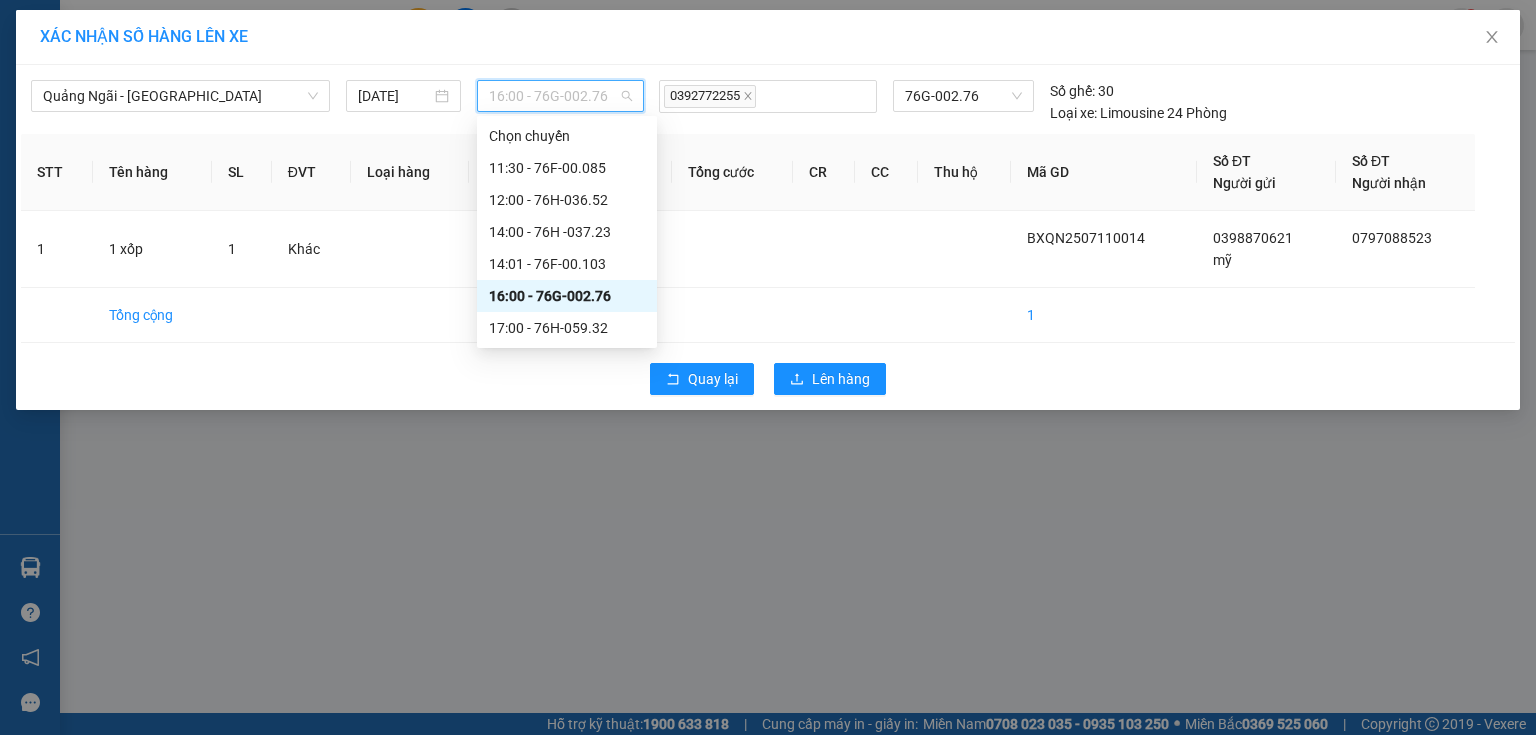 click on "16:00     - 76G-002.76" at bounding box center [561, 96] 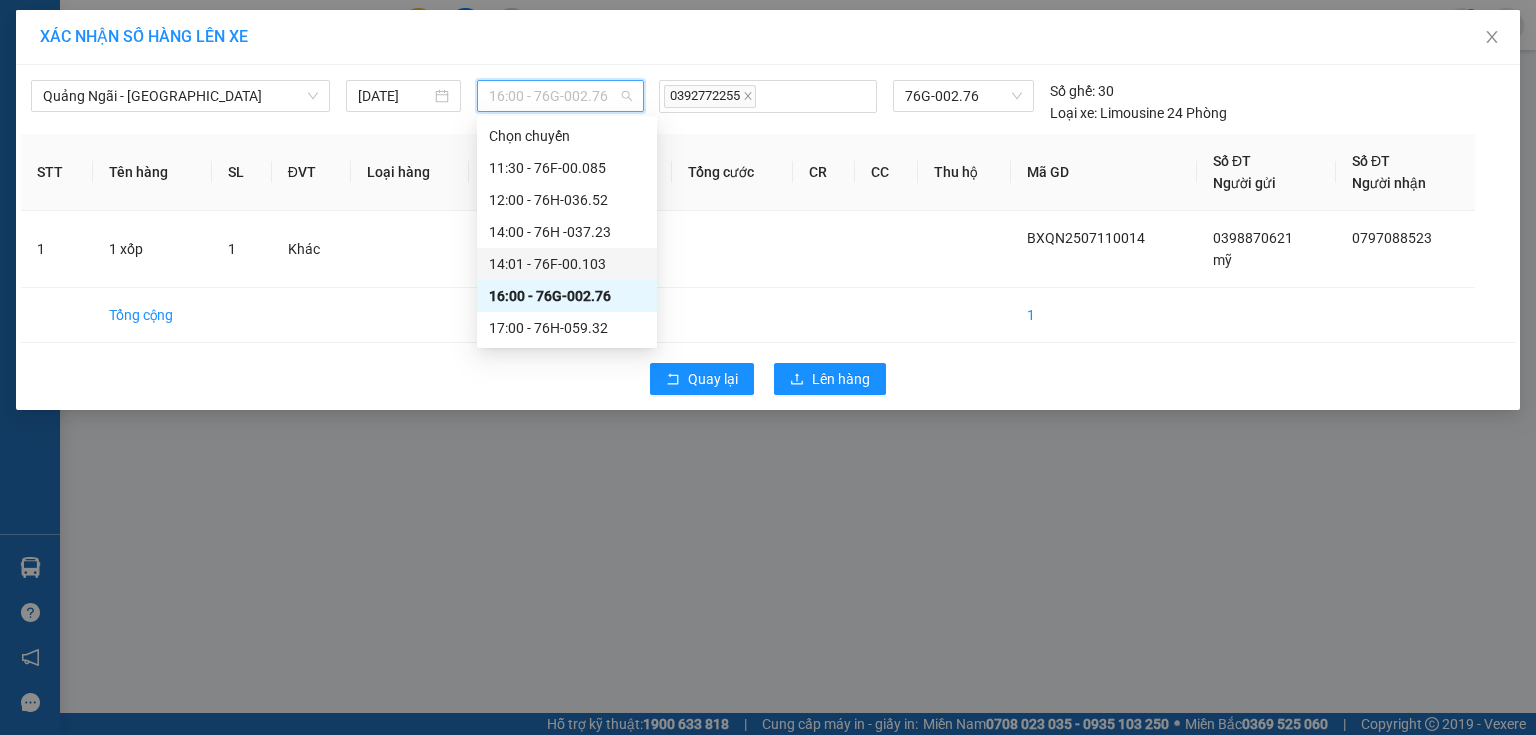 click on "14:01     - 76F-00.103" at bounding box center [567, 264] 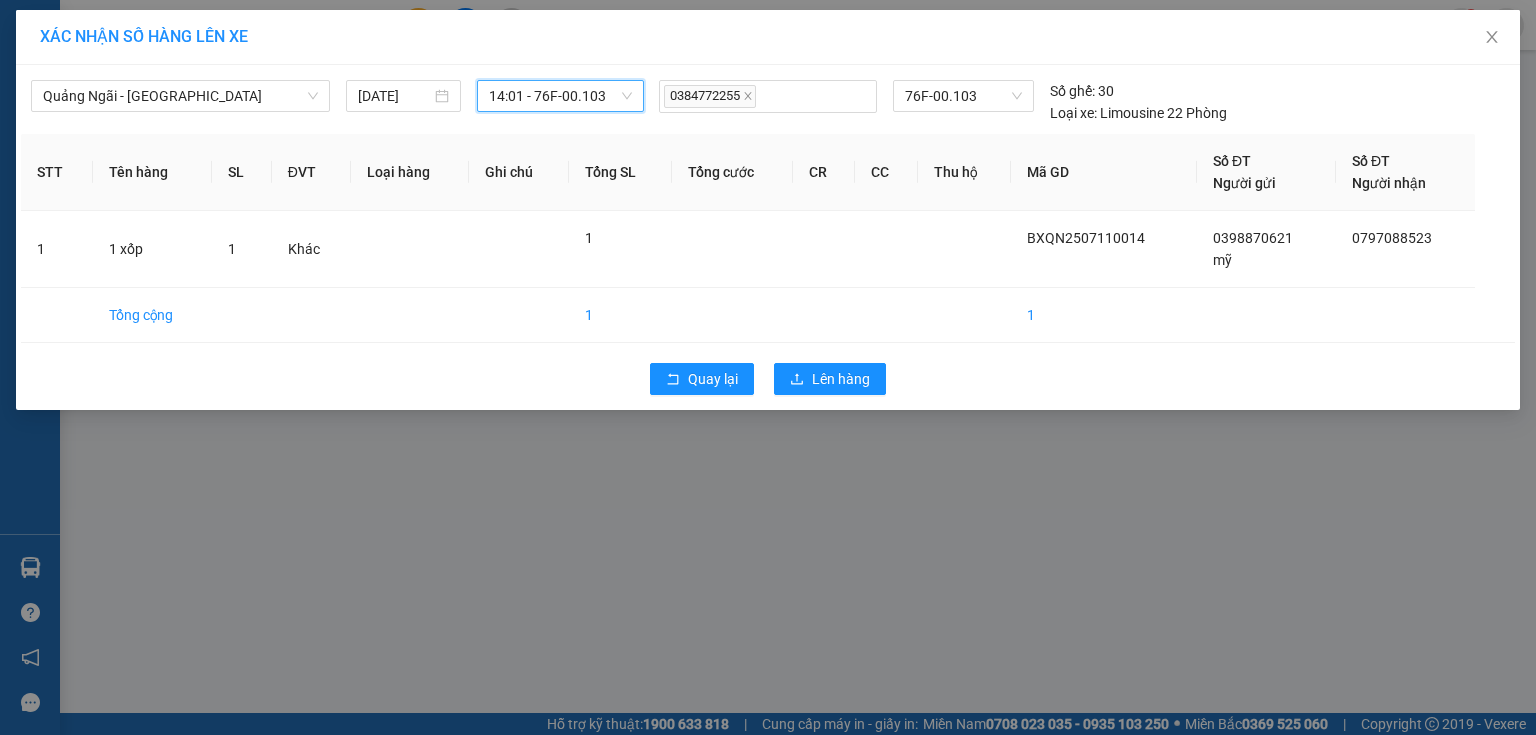 click on "14:01     - 76F-00.103" at bounding box center (561, 96) 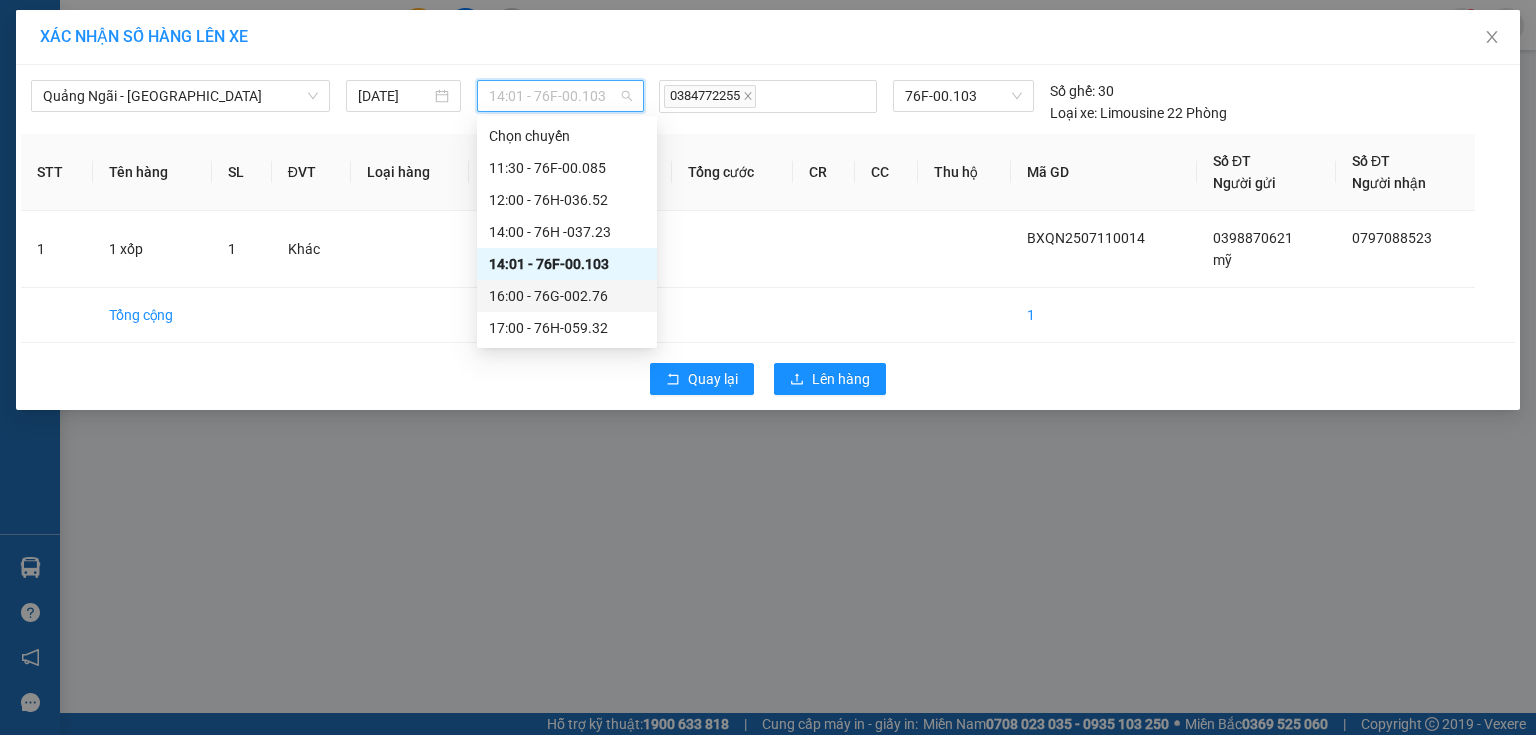click on "16:00     - 76G-002.76" at bounding box center [567, 296] 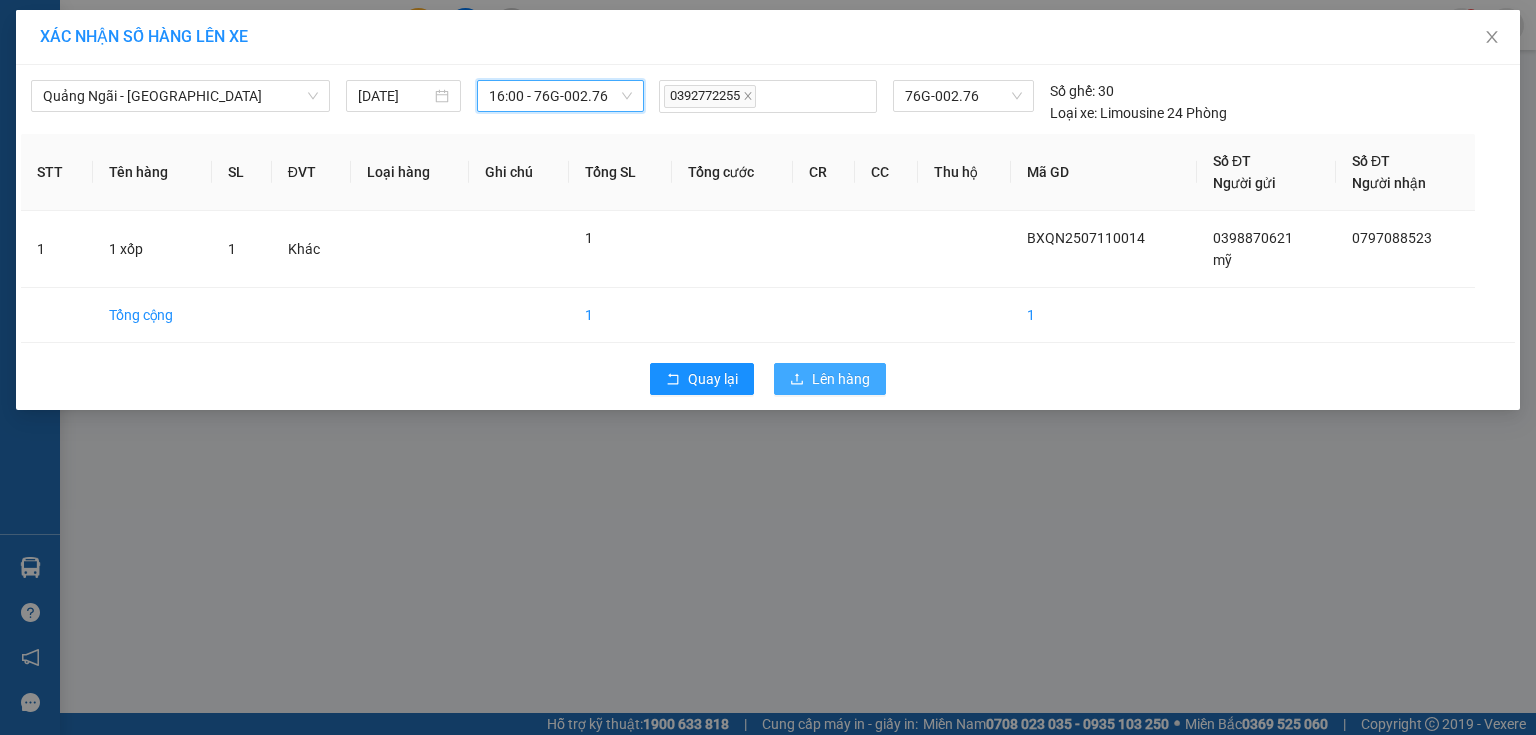 click on "Lên hàng" at bounding box center [841, 379] 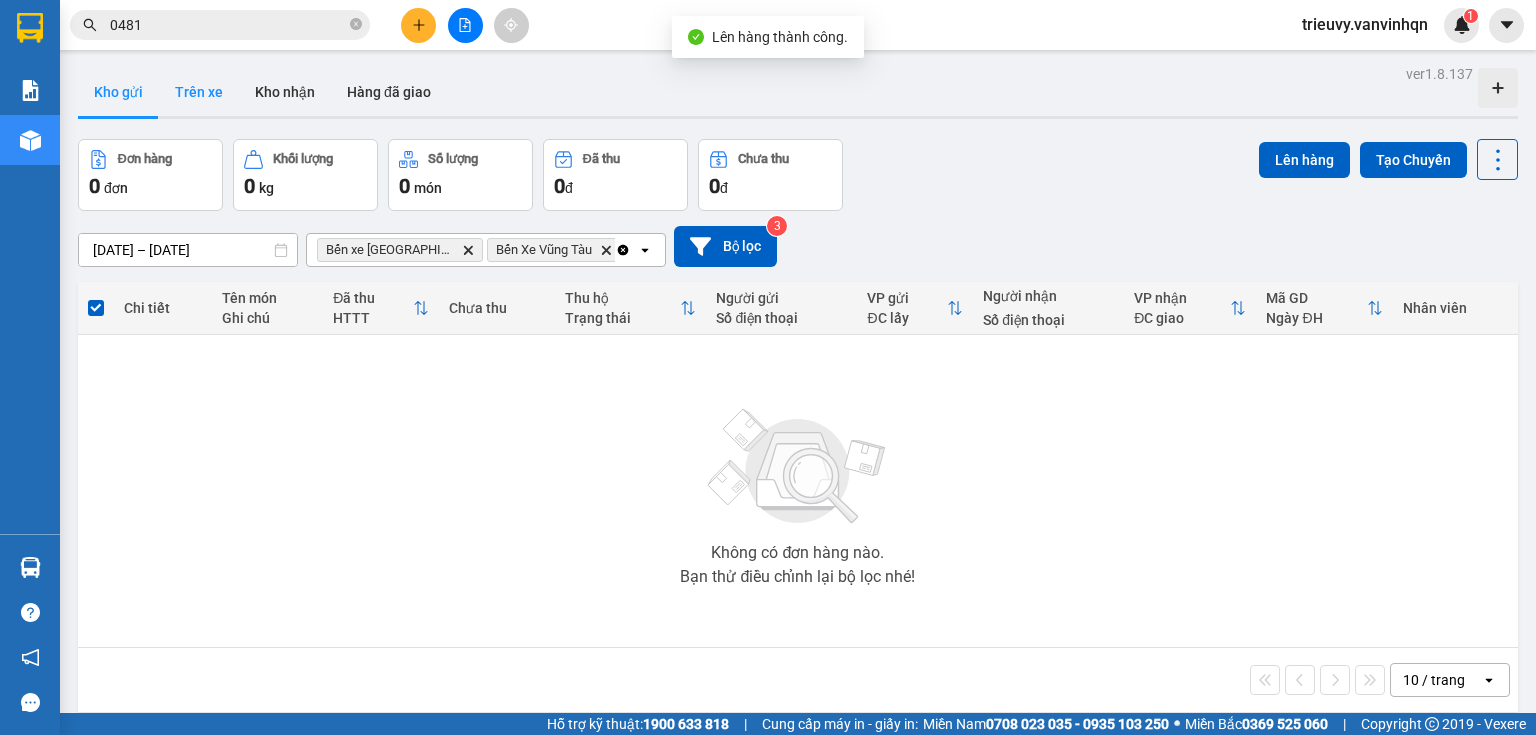 click on "Trên xe" at bounding box center (199, 92) 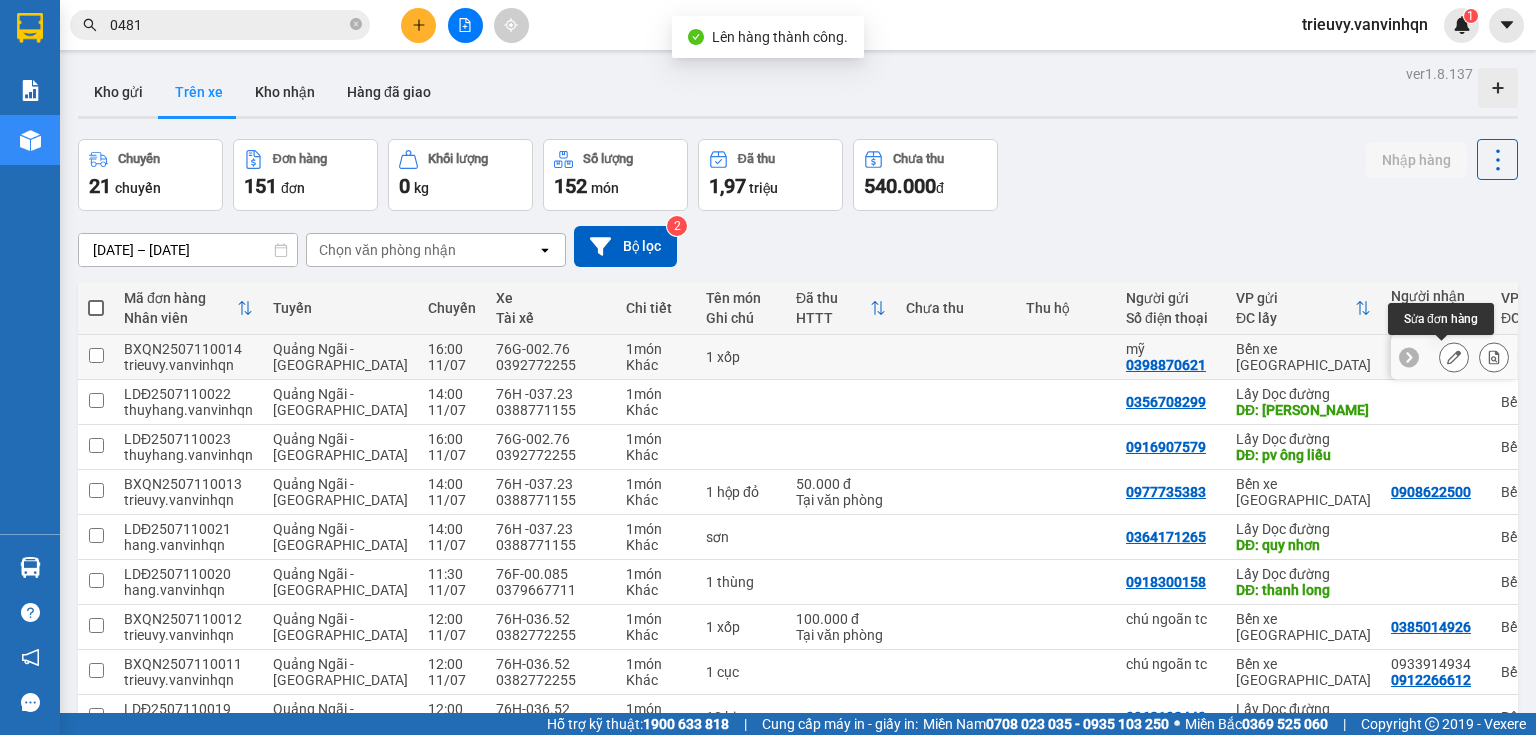 click 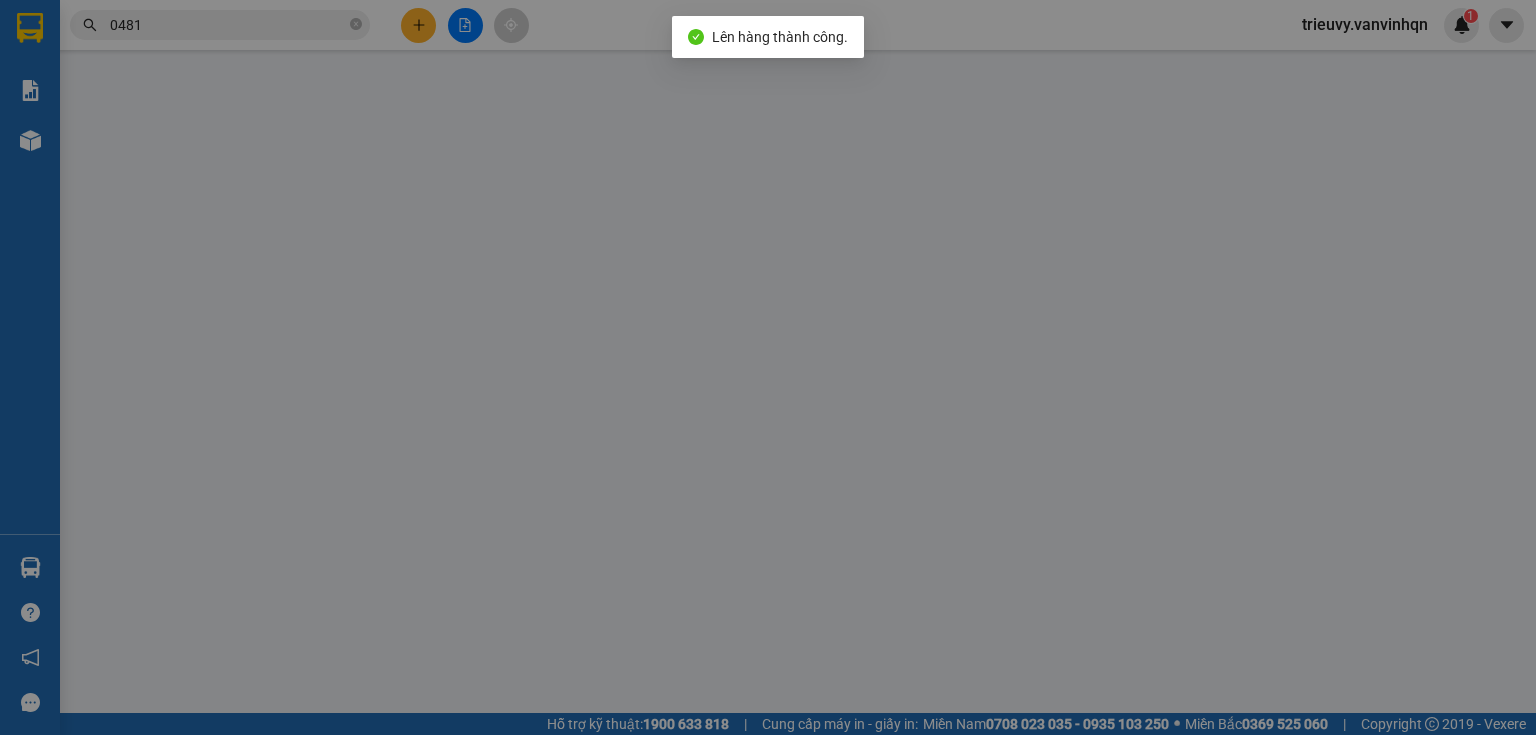 type on "0398870621" 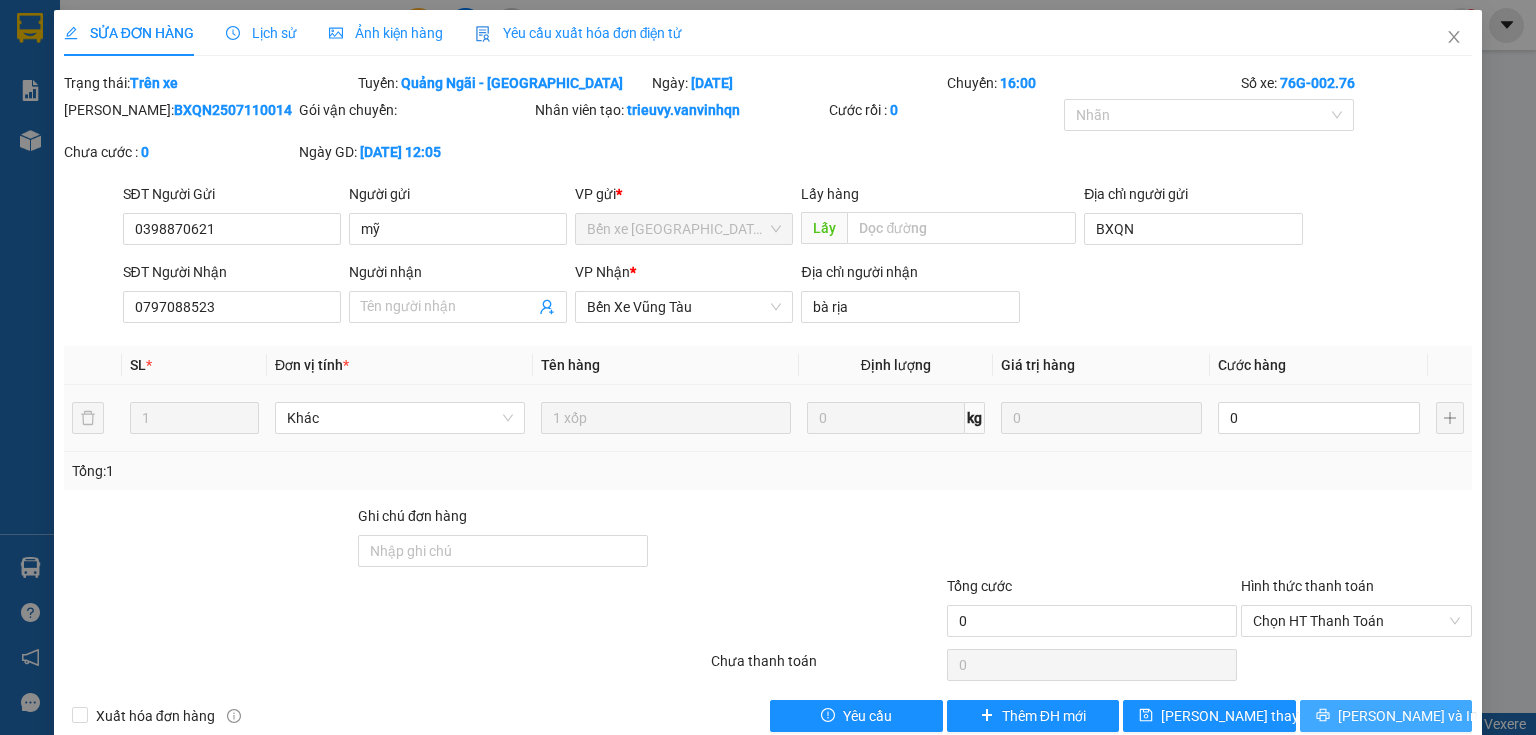 click on "[PERSON_NAME] và In" at bounding box center (1408, 716) 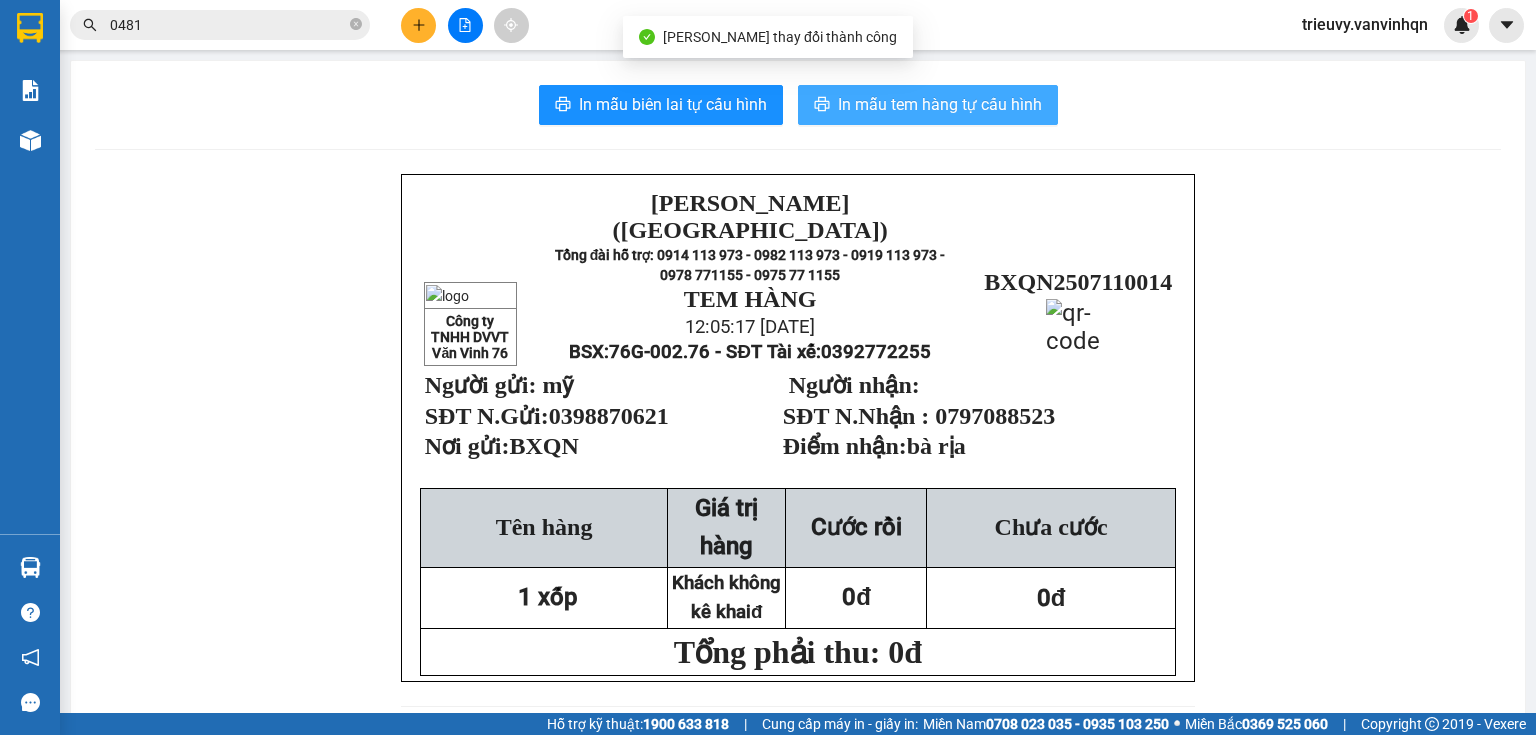 click on "In mẫu tem hàng tự cấu hình" at bounding box center (940, 104) 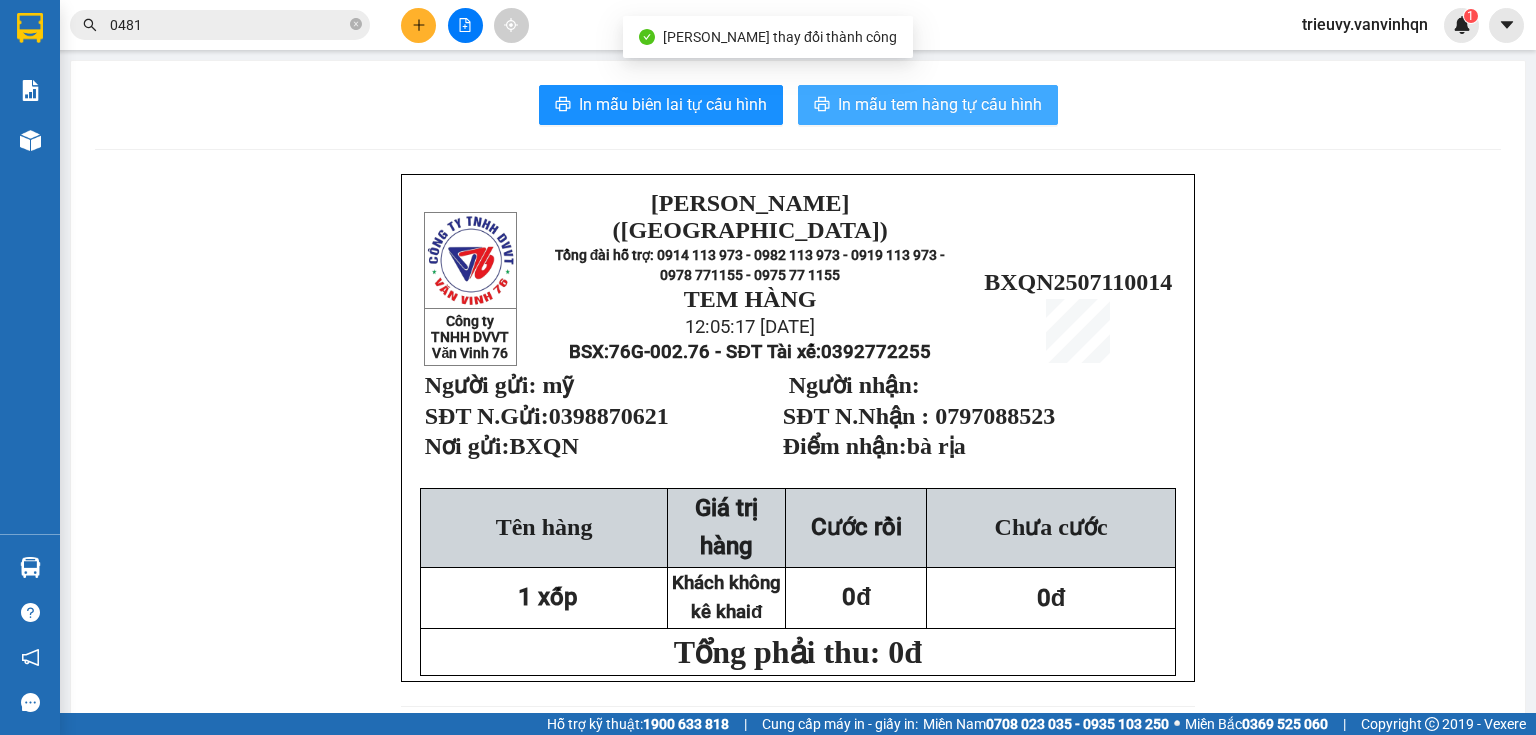 scroll, scrollTop: 0, scrollLeft: 0, axis: both 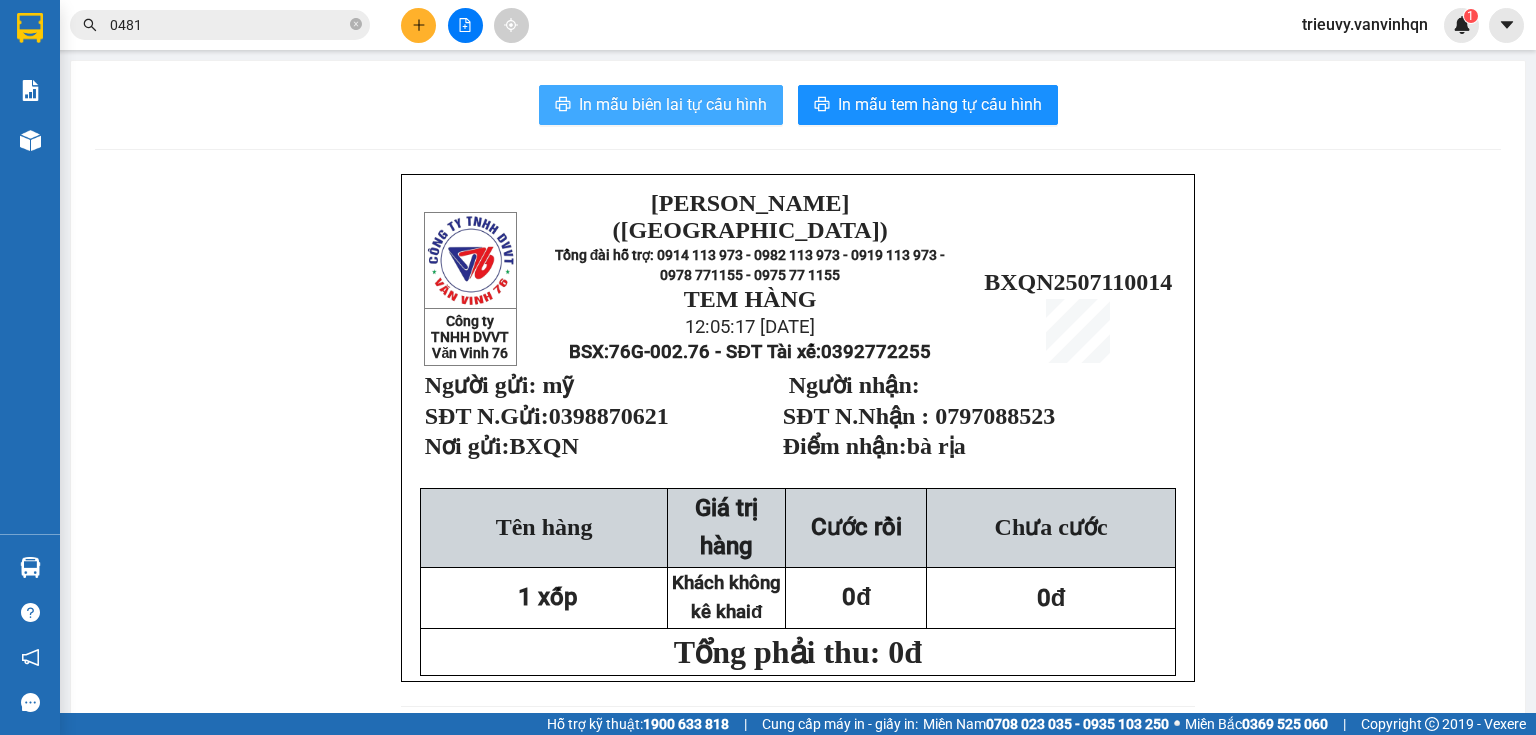 click on "In mẫu biên lai tự cấu hình" at bounding box center (661, 105) 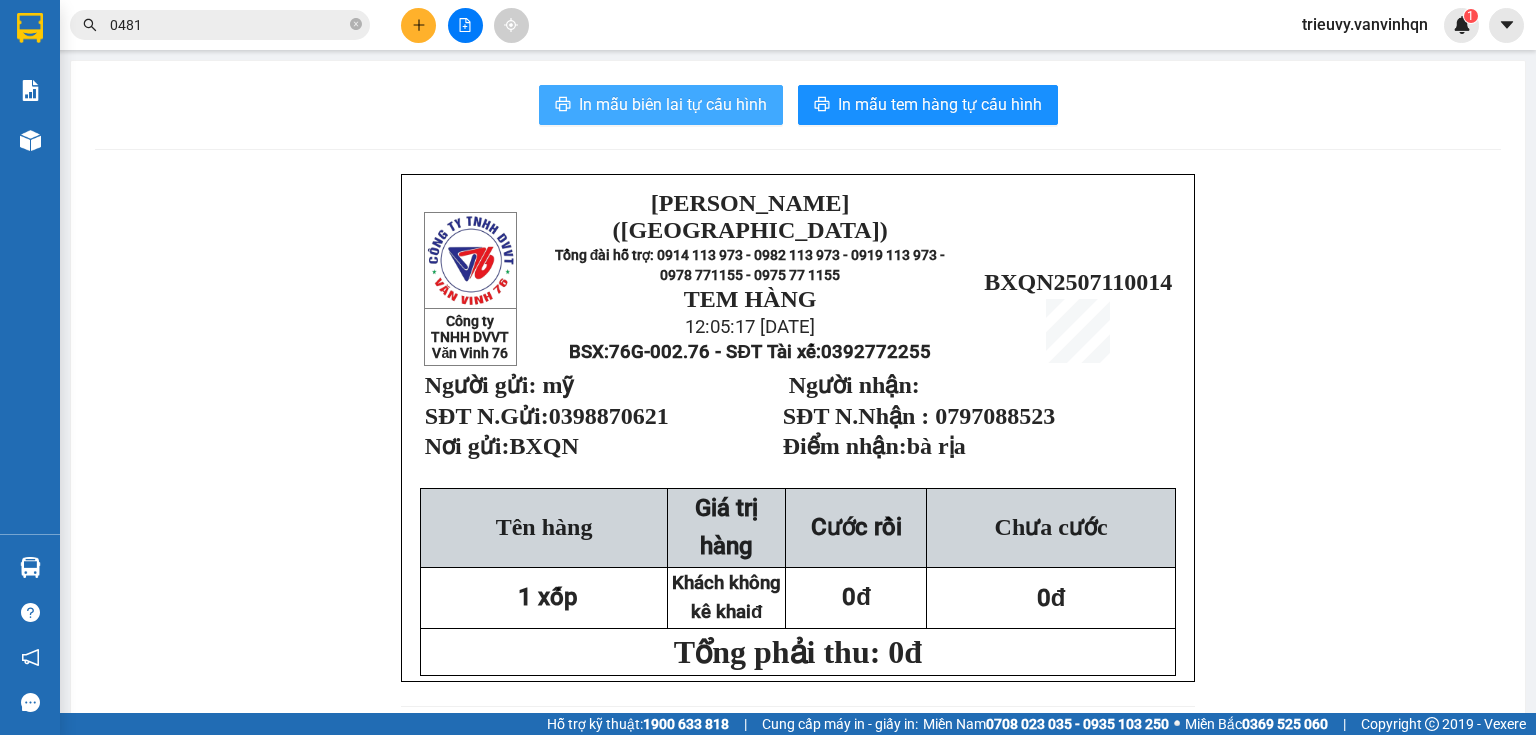 scroll, scrollTop: 0, scrollLeft: 0, axis: both 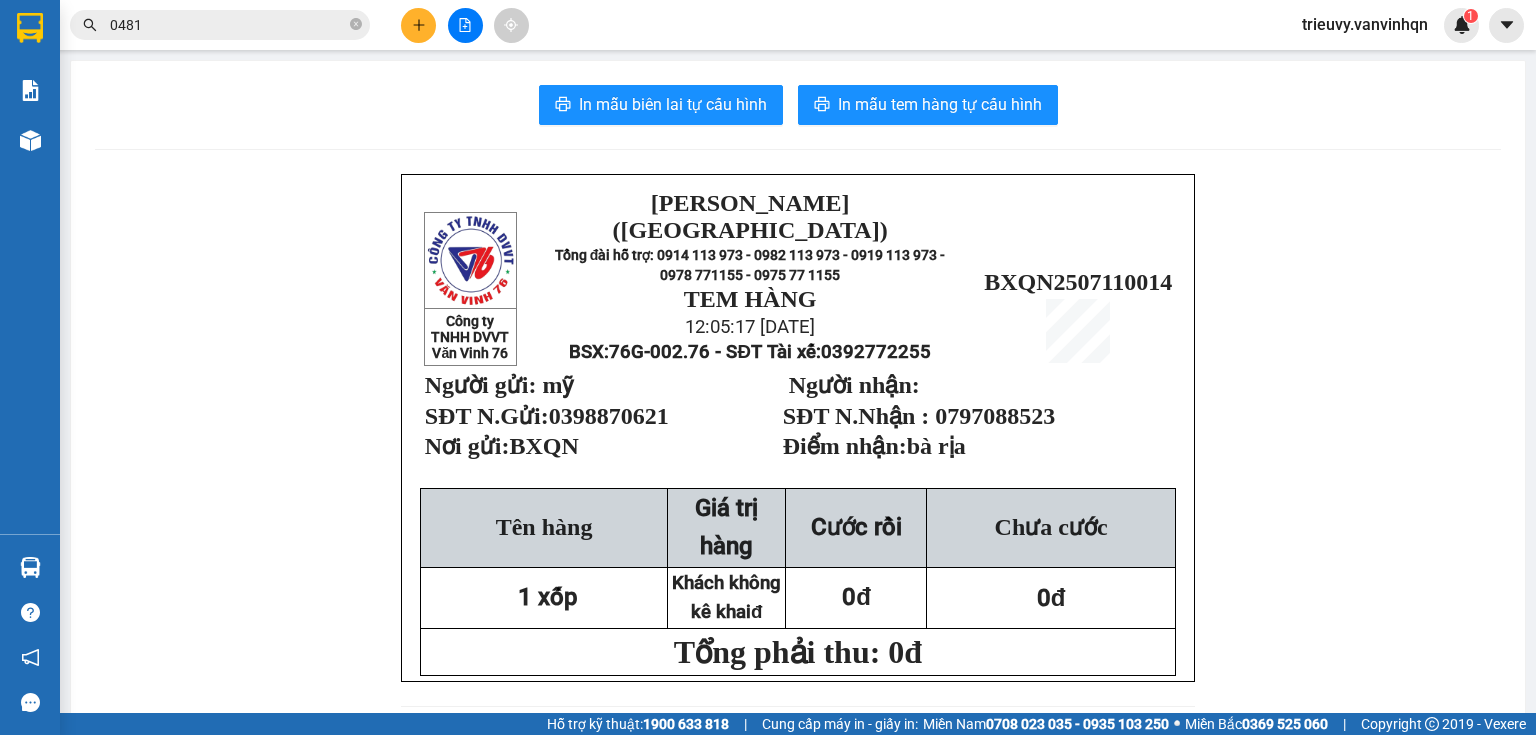 click at bounding box center (465, 25) 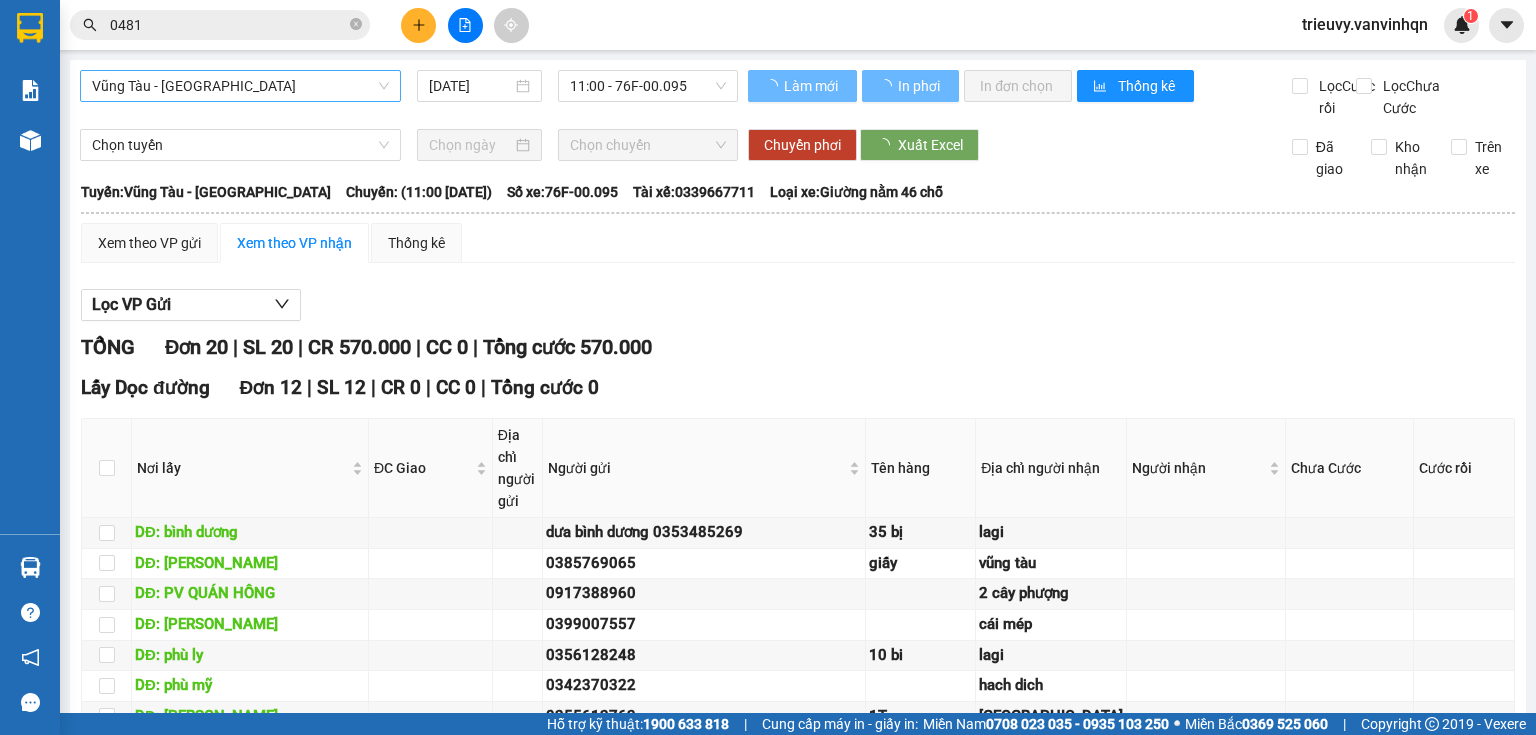click on "Vũng Tàu - [GEOGRAPHIC_DATA]" at bounding box center (240, 86) 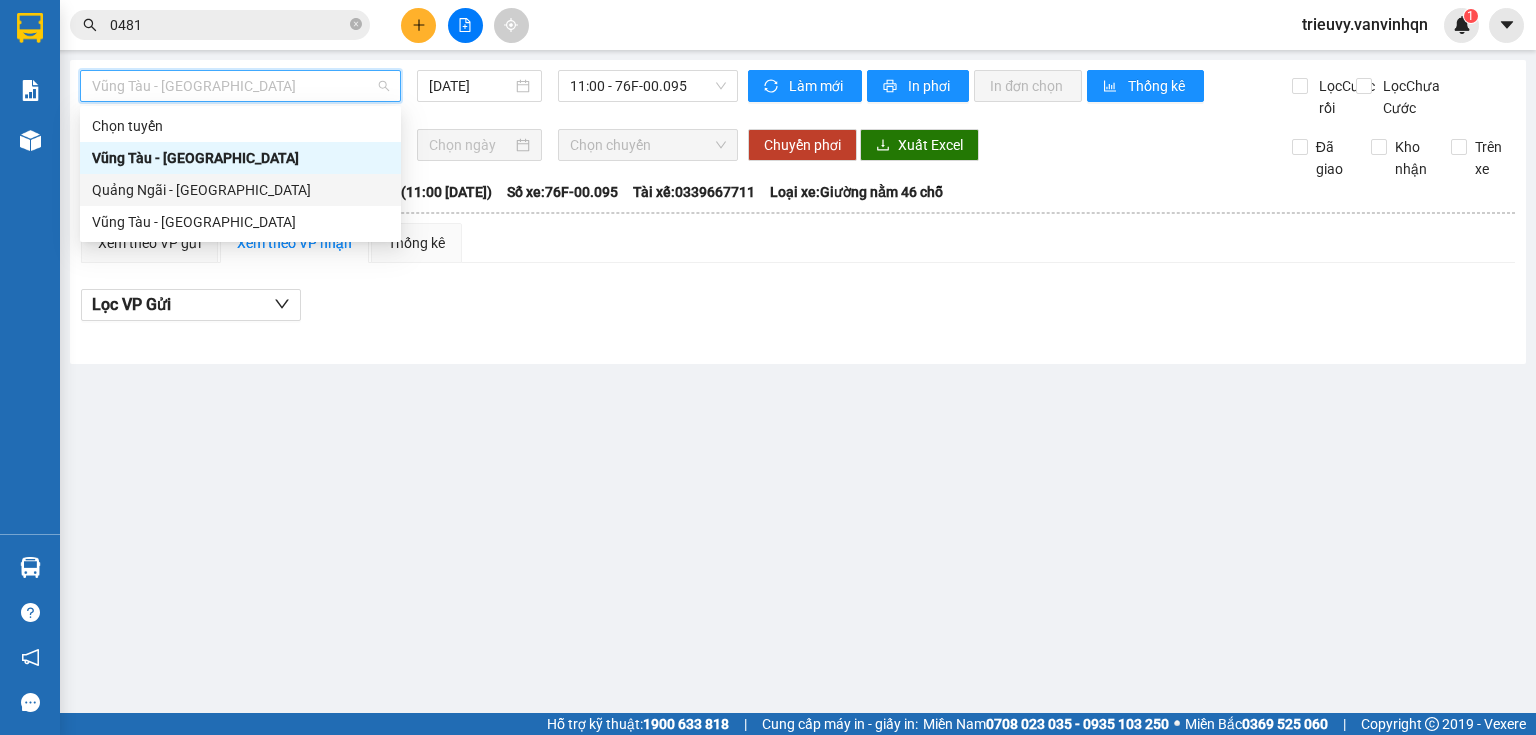 click on "Quảng Ngãi - [GEOGRAPHIC_DATA]" at bounding box center (240, 190) 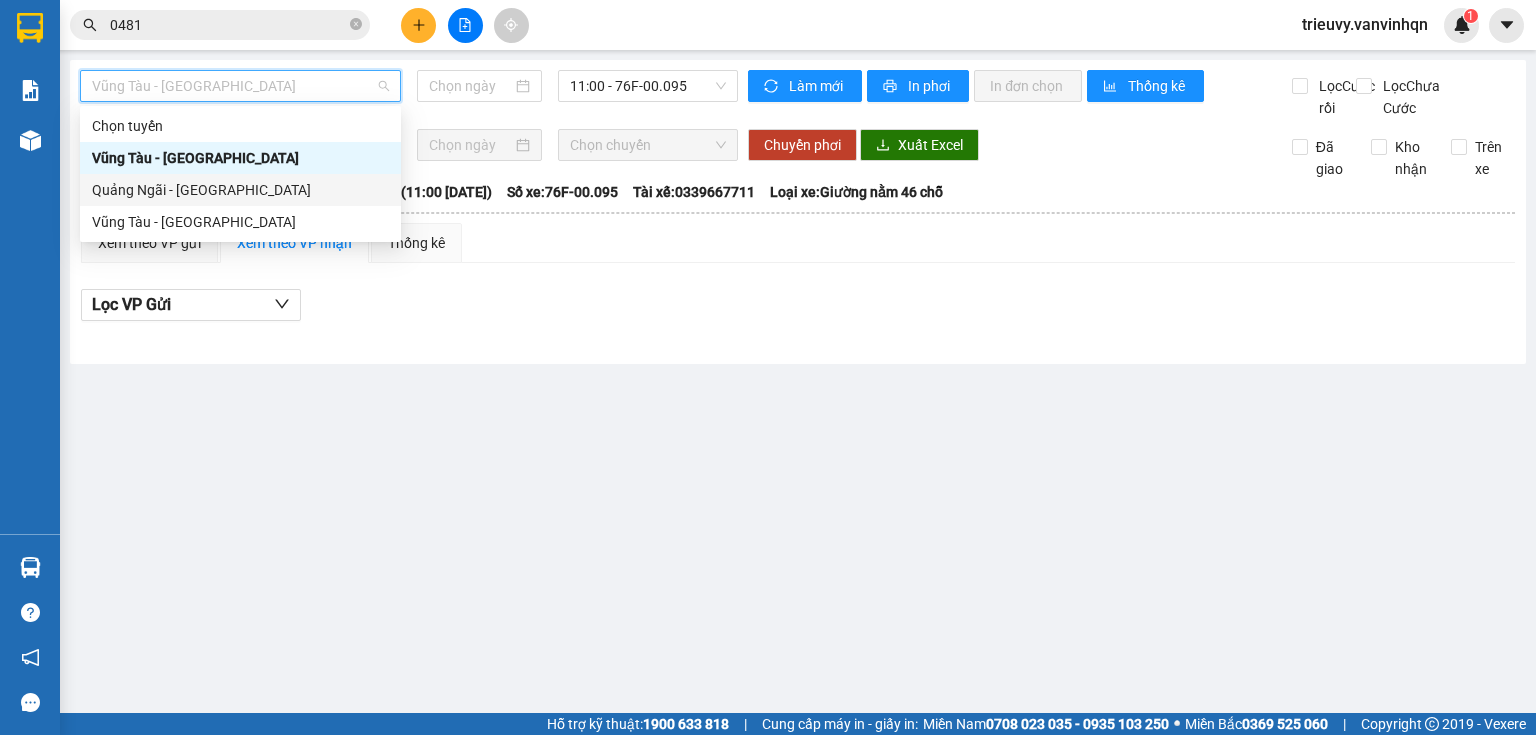 type on "[DATE]" 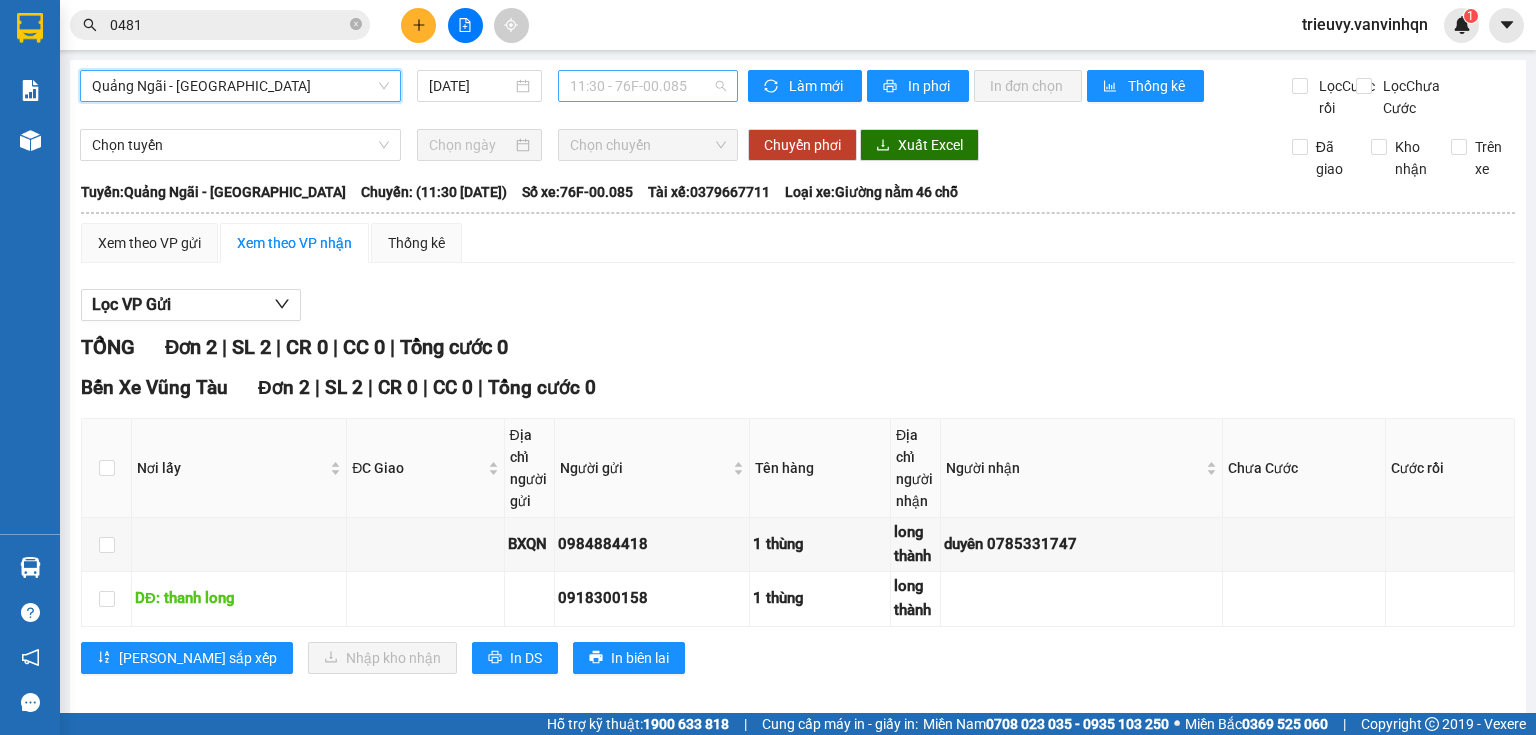 click on "11:30     - 76F-00.085" at bounding box center (648, 86) 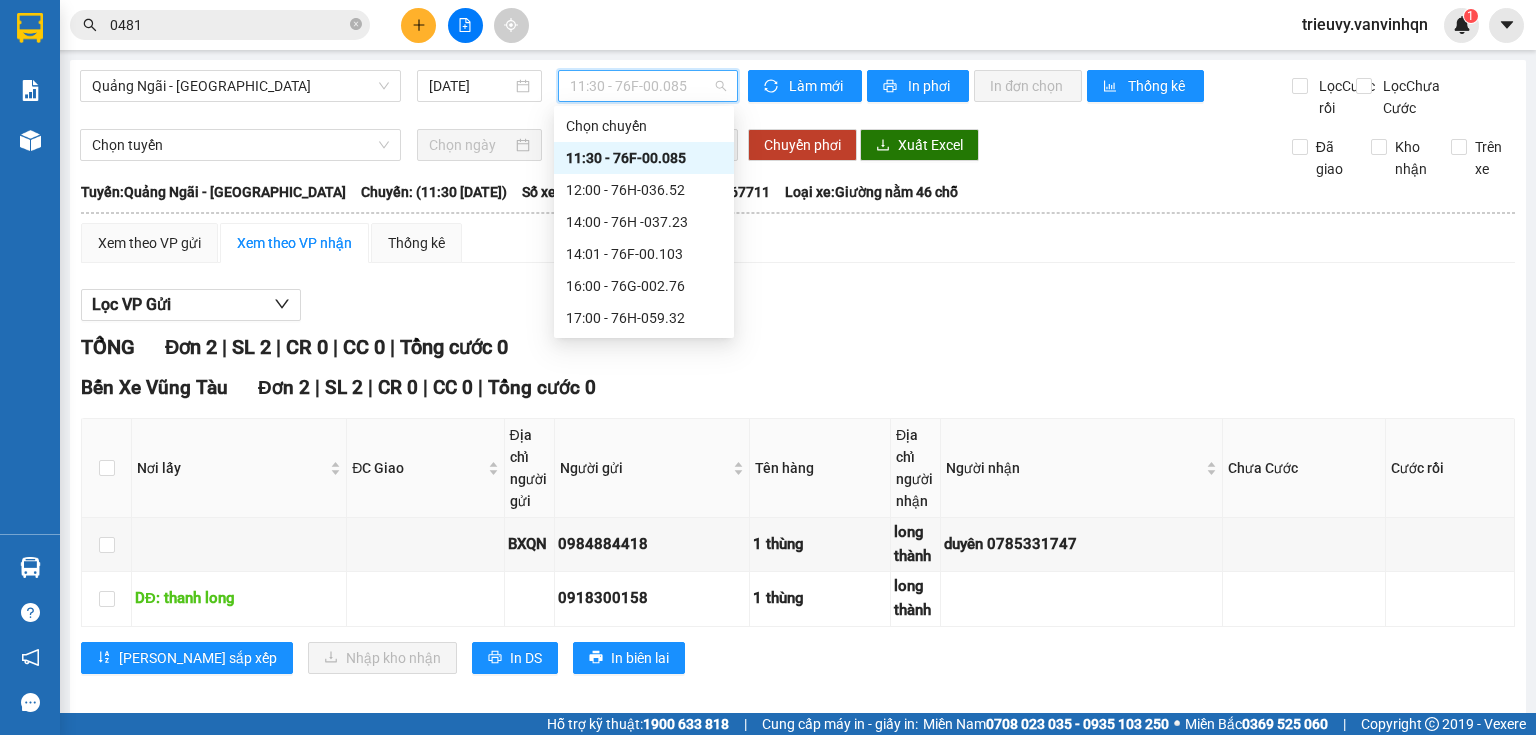 click on "11:30     - 76F-00.085" at bounding box center (644, 158) 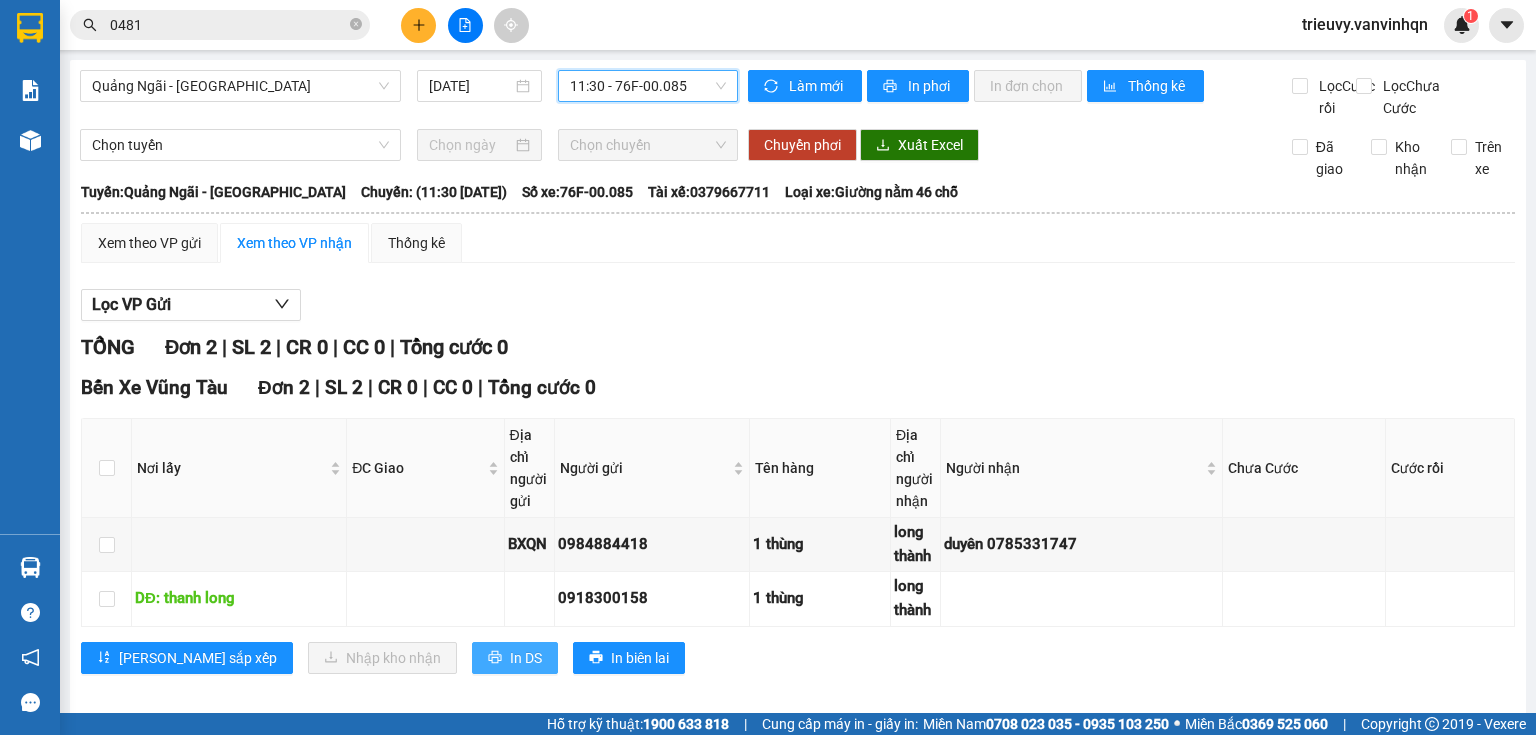 click 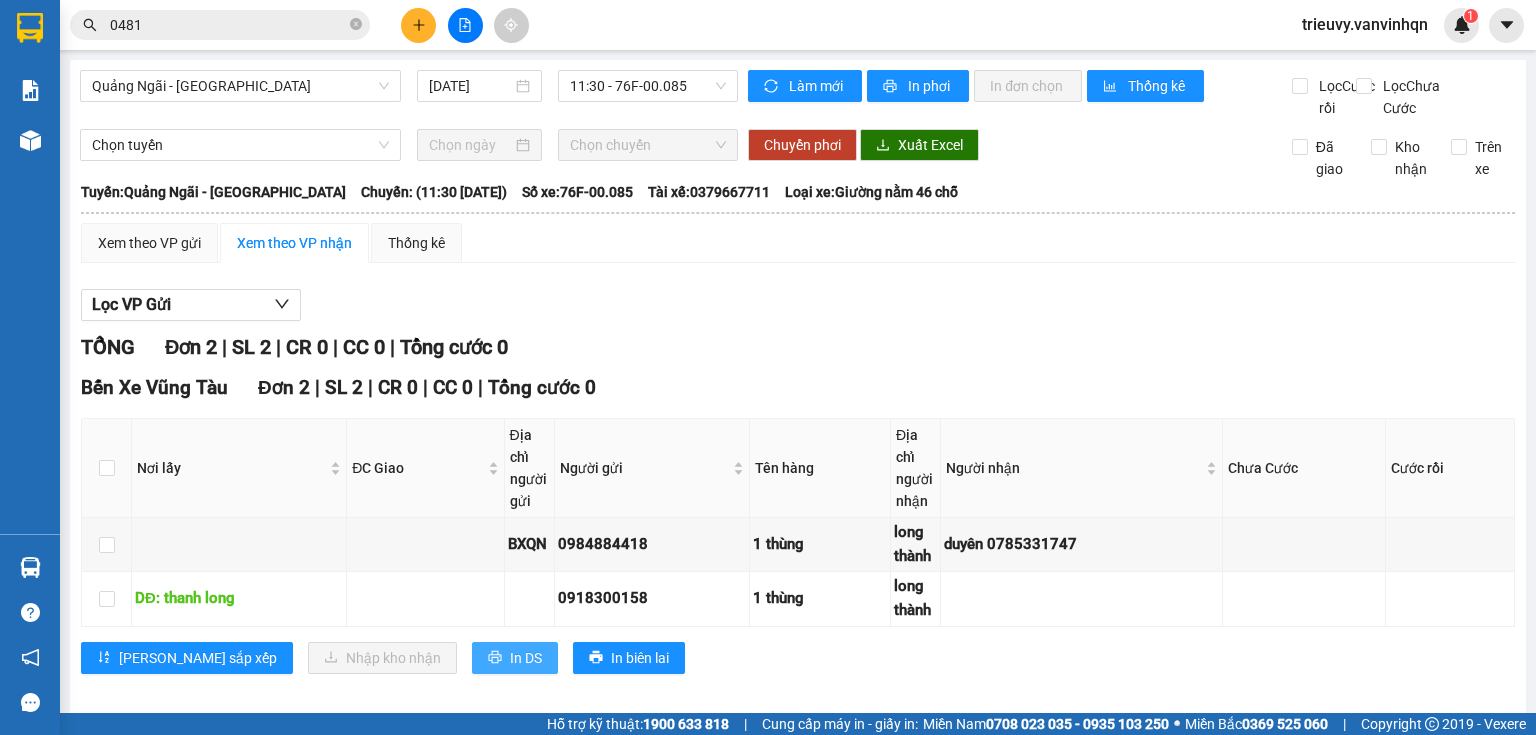 scroll, scrollTop: 0, scrollLeft: 0, axis: both 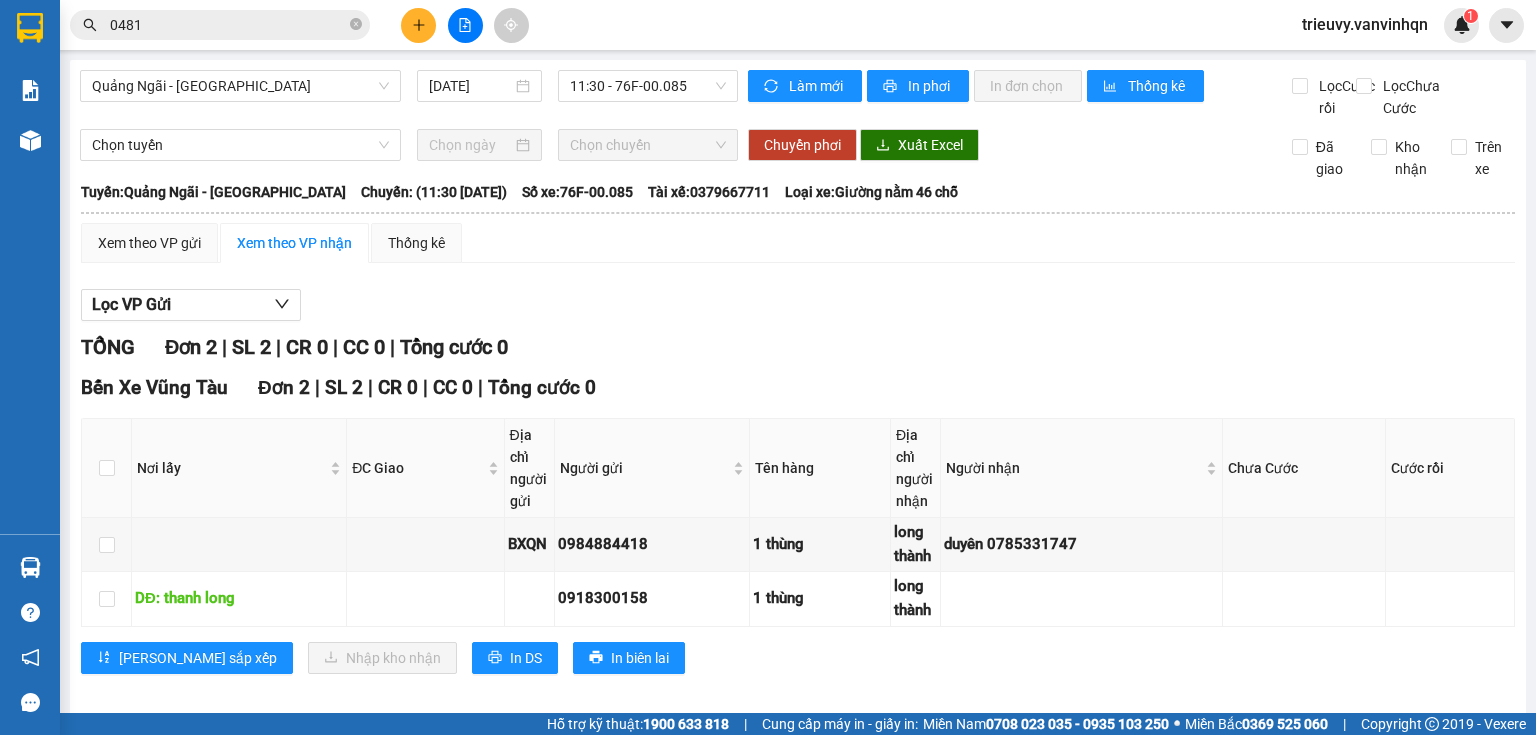 click 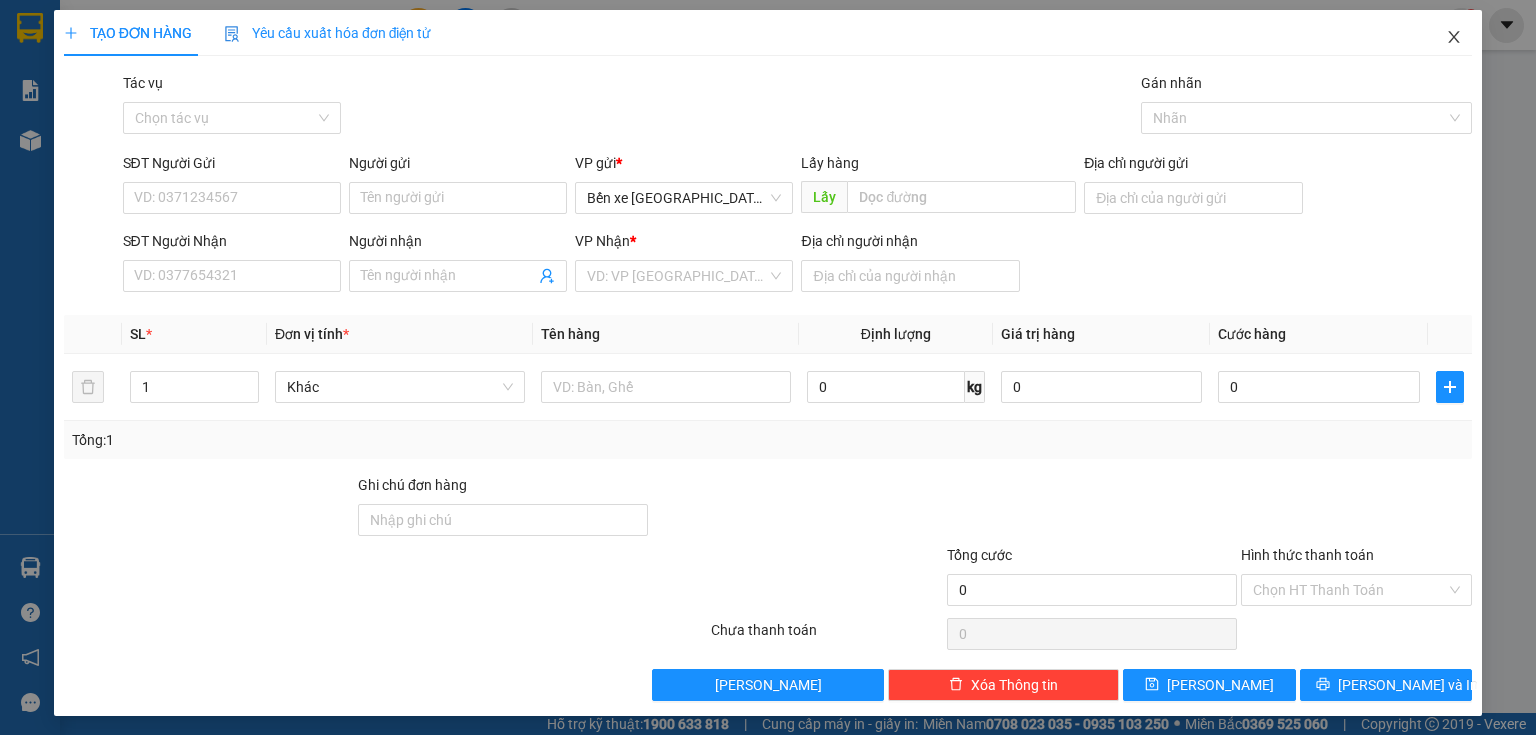 click at bounding box center [1454, 38] 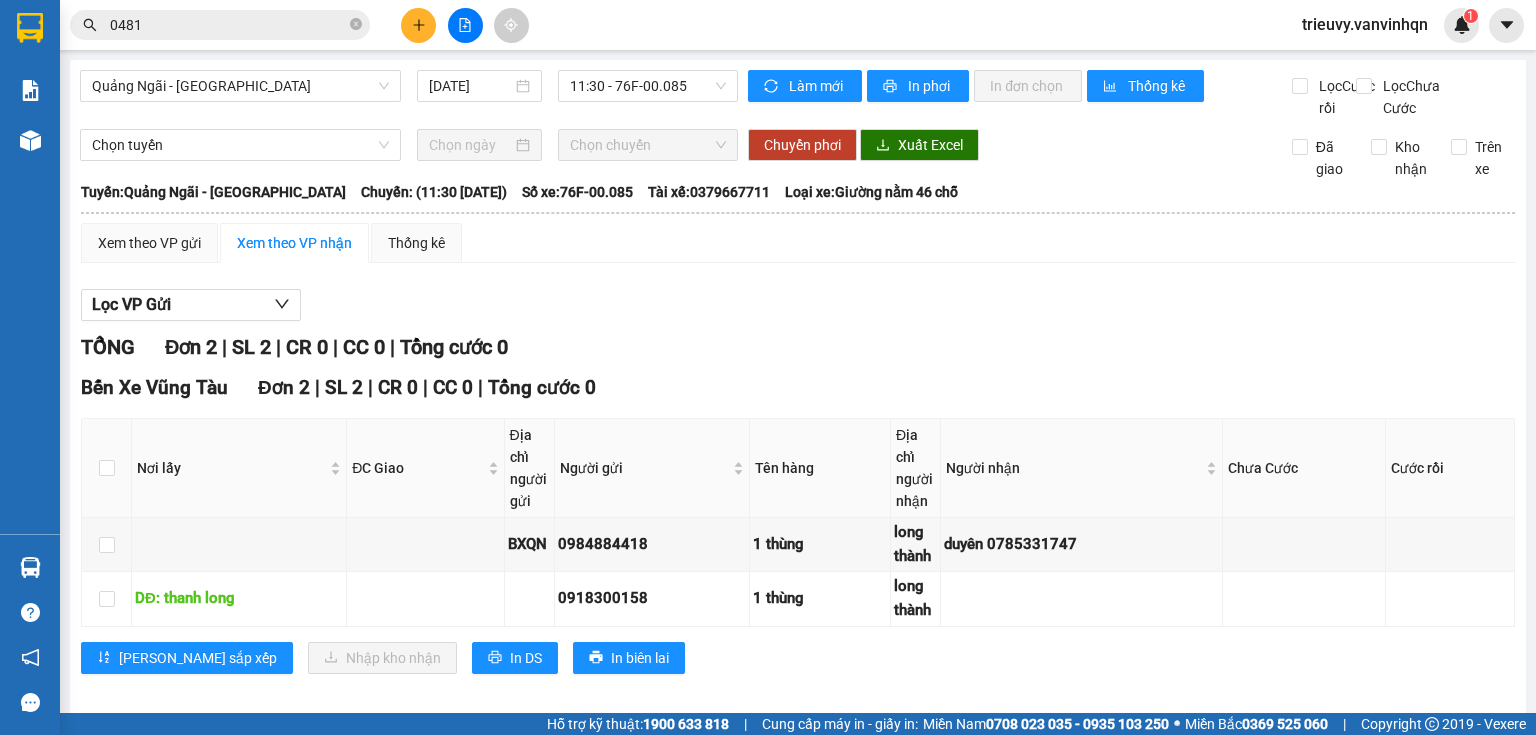 click 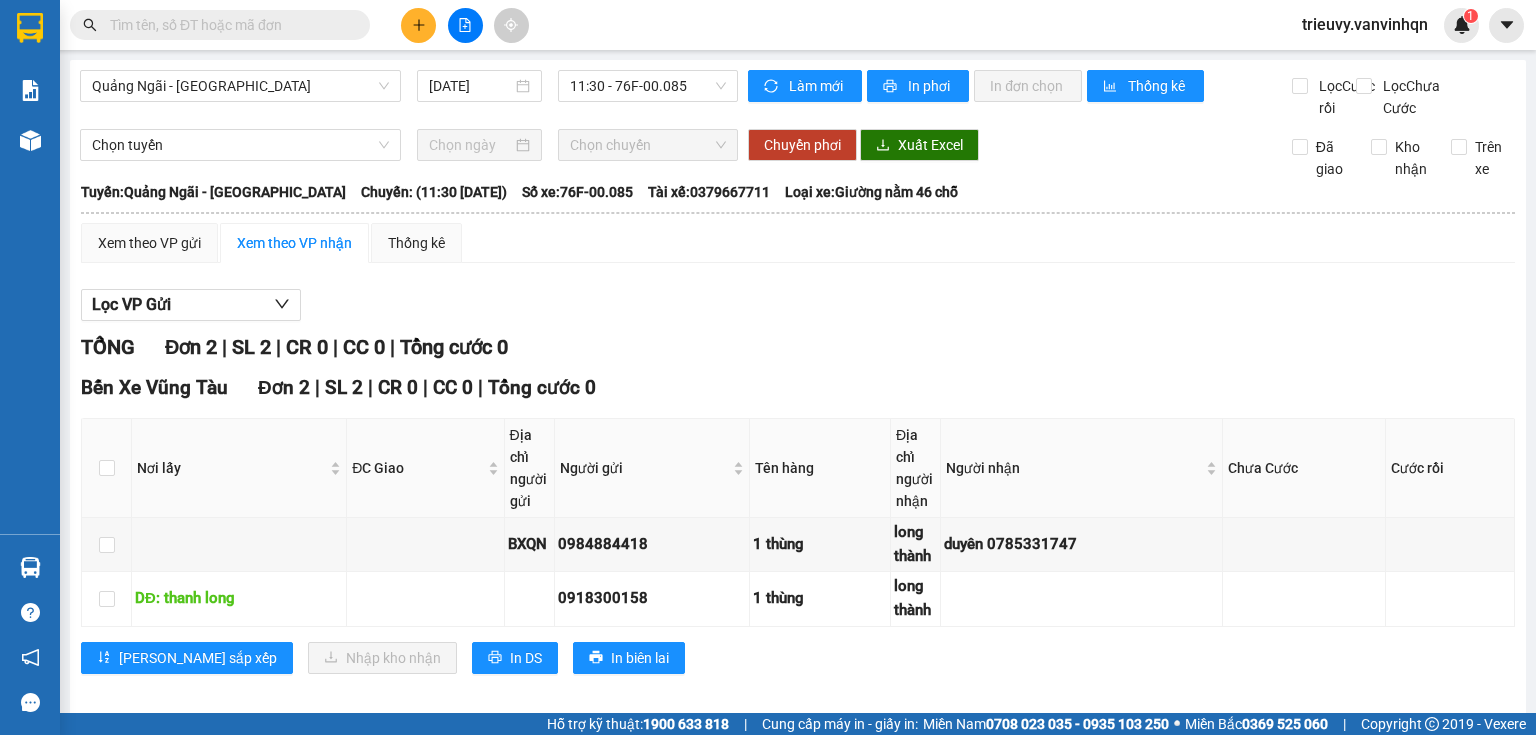 click at bounding box center [228, 25] 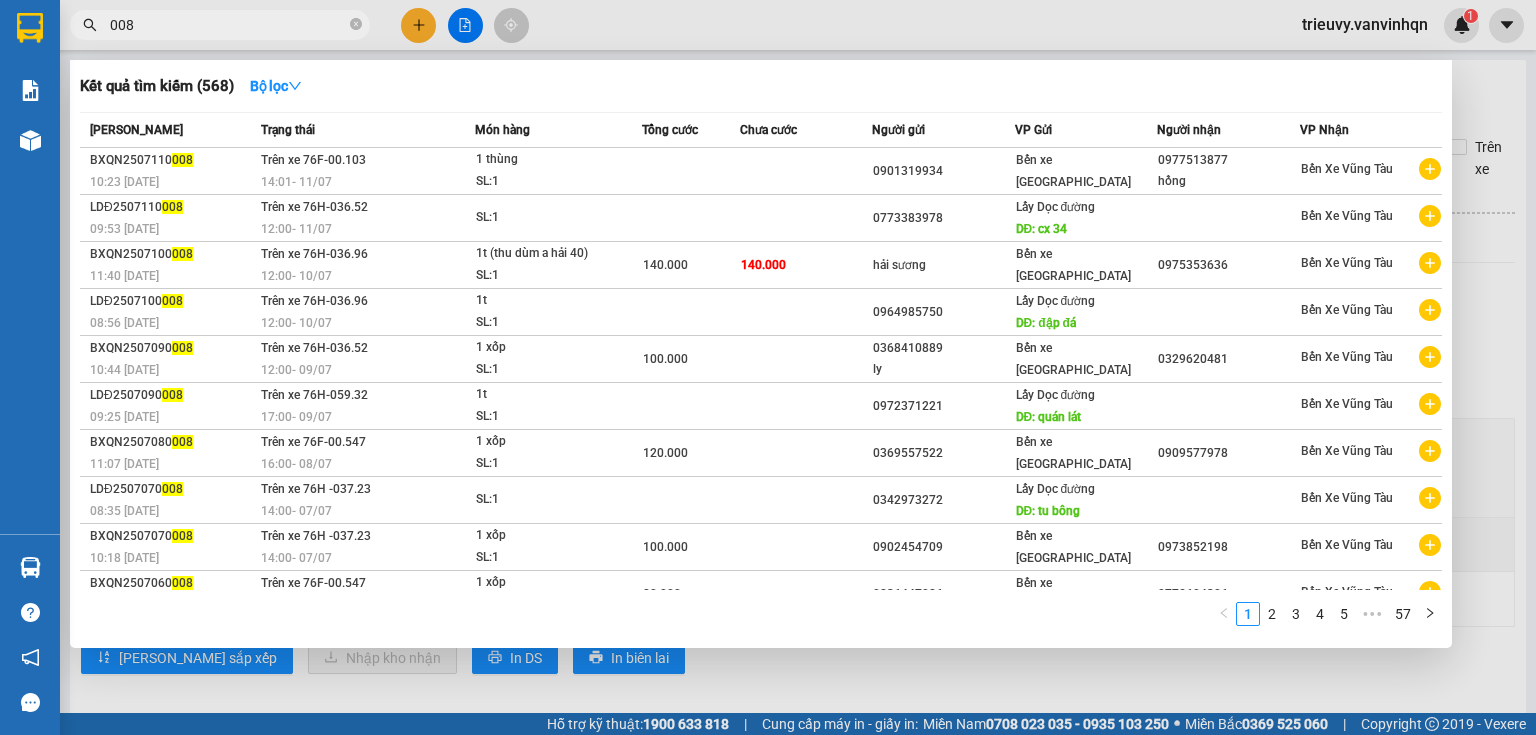 type on "008" 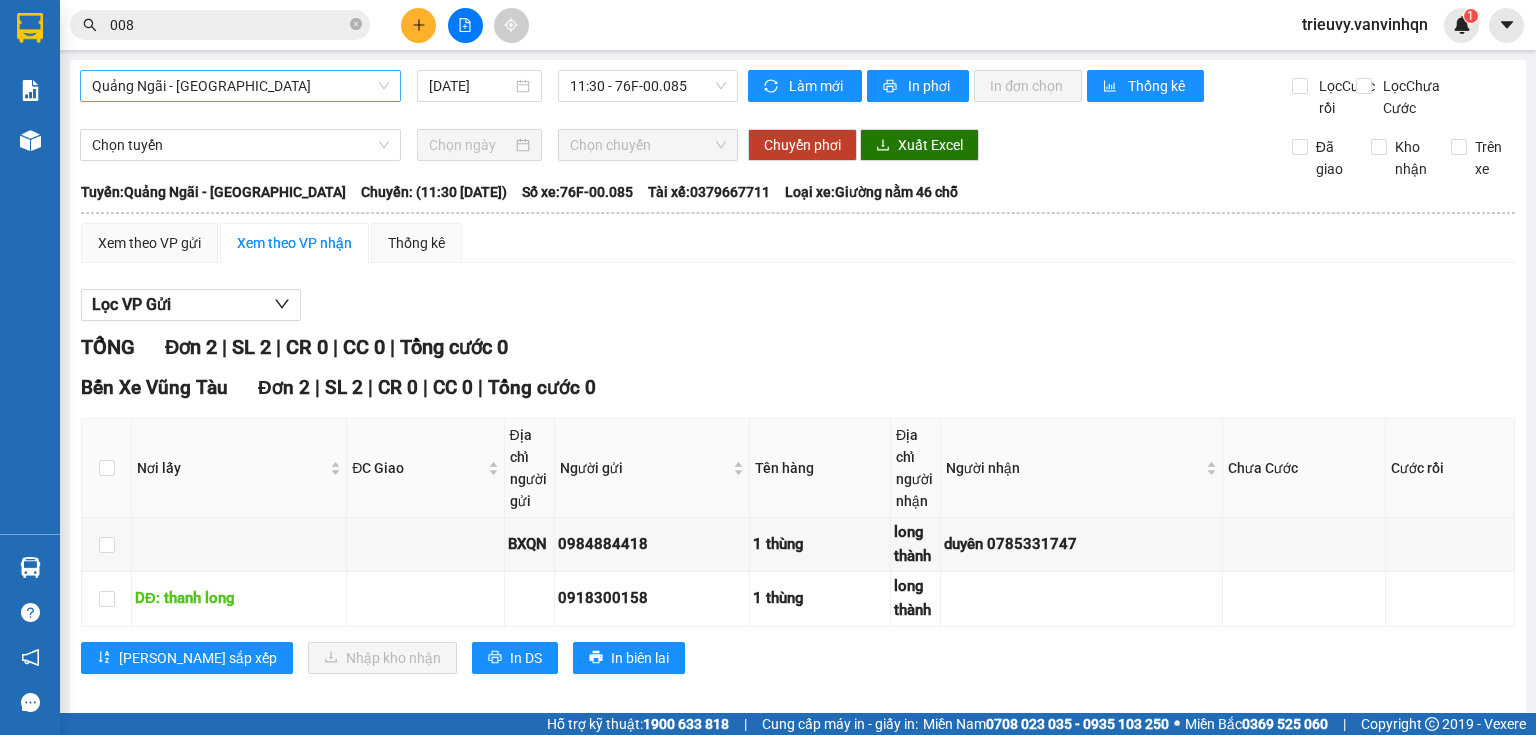 click on "Quảng Ngãi - [GEOGRAPHIC_DATA]" at bounding box center [240, 86] 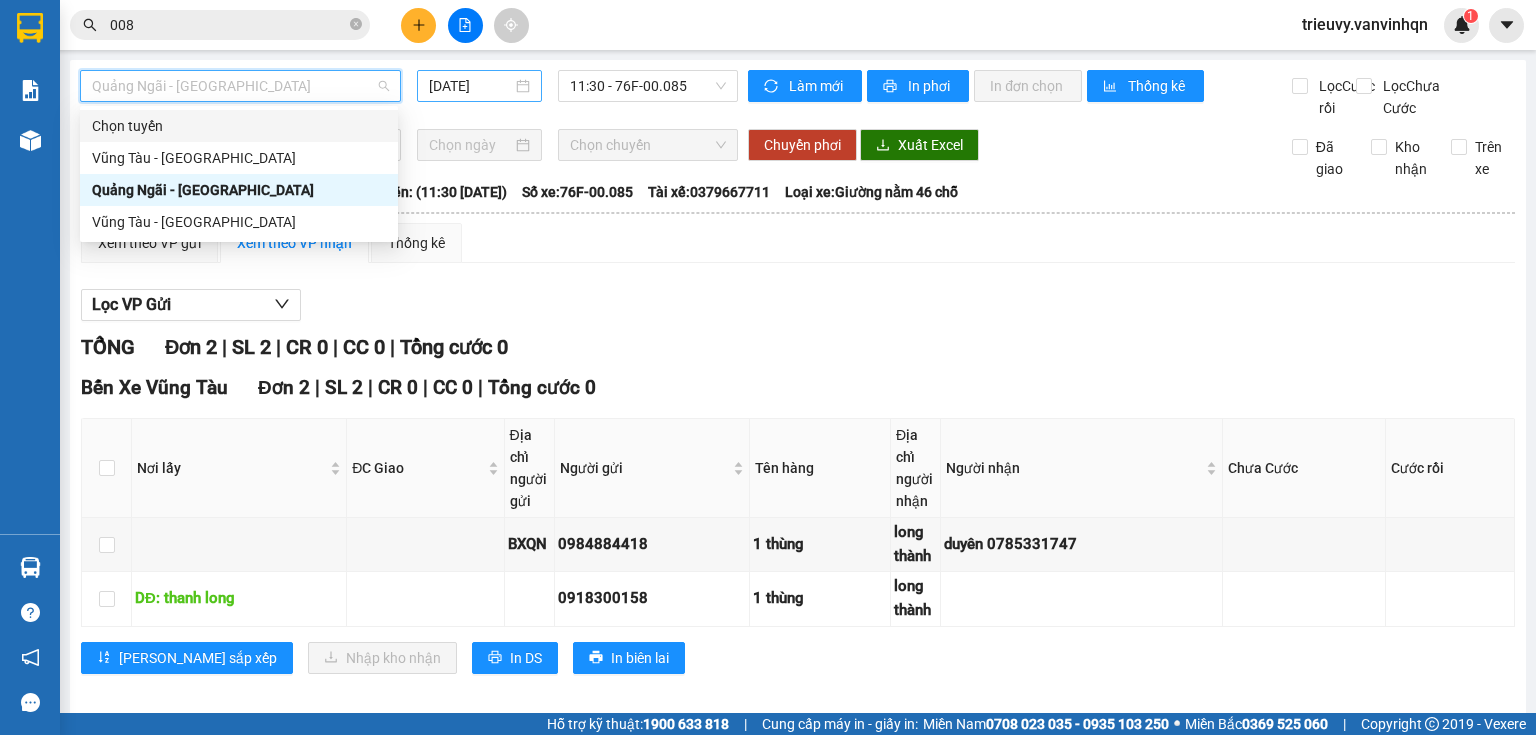 click on "[DATE]" at bounding box center [470, 86] 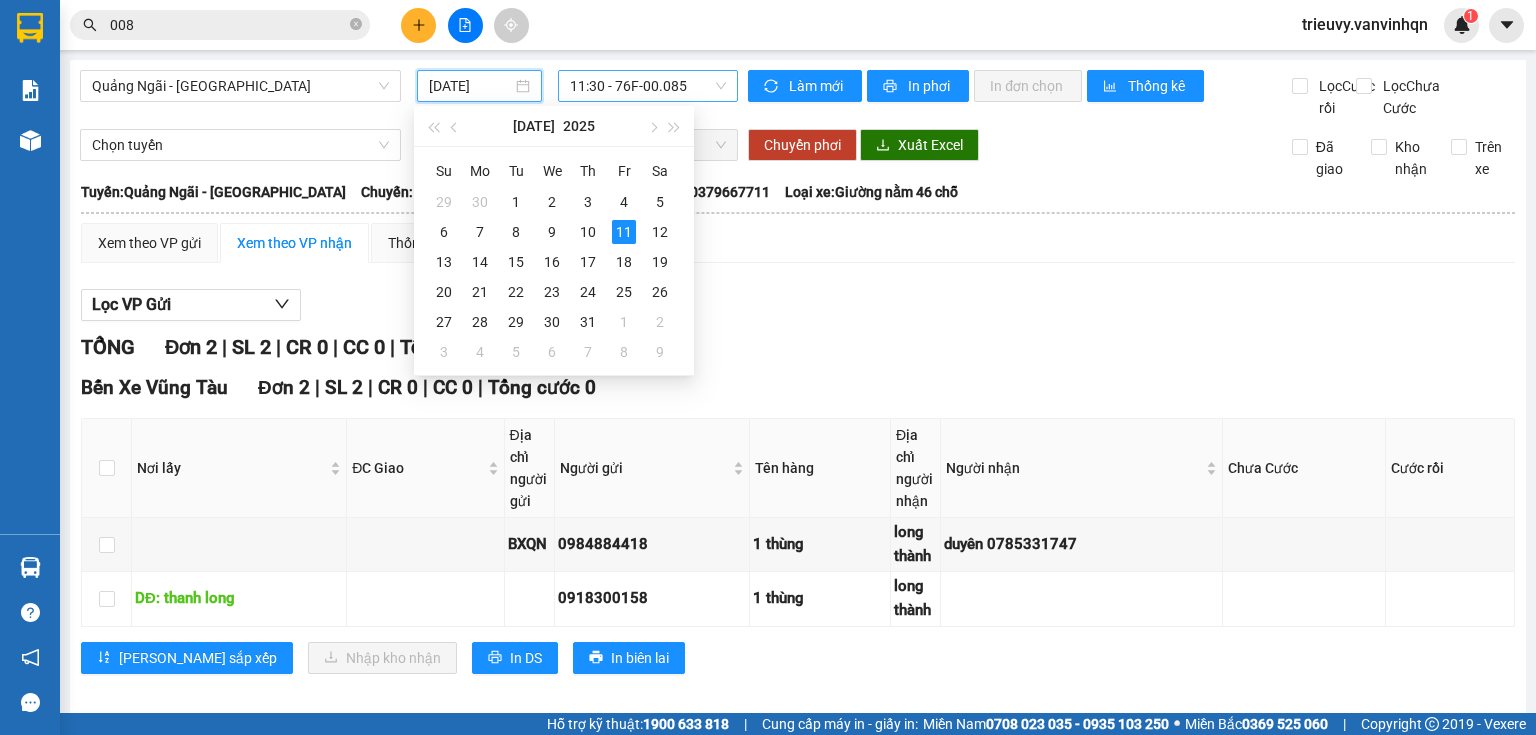 click on "11:30     - 76F-00.085" at bounding box center [648, 86] 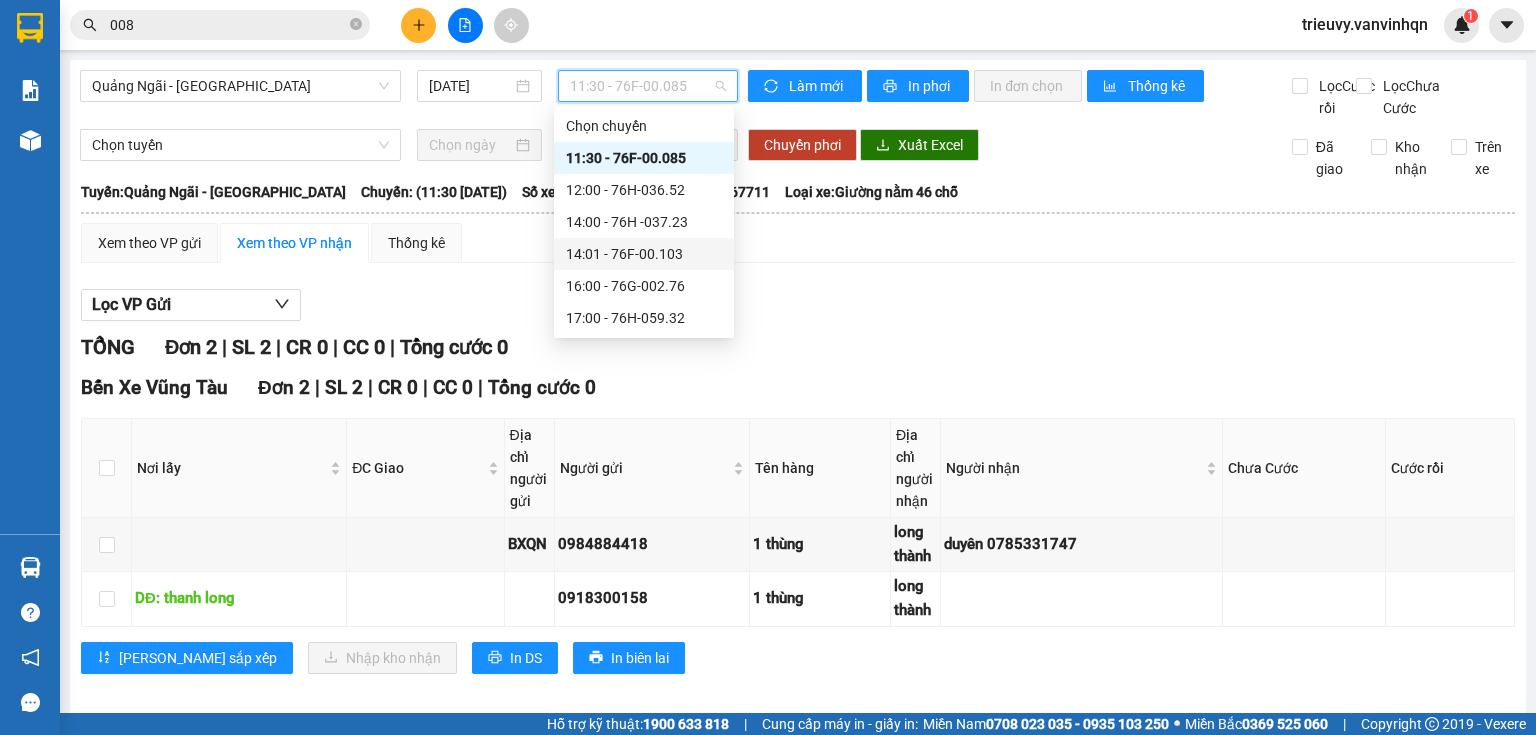 click on "14:01     - 76F-00.103" at bounding box center (644, 254) 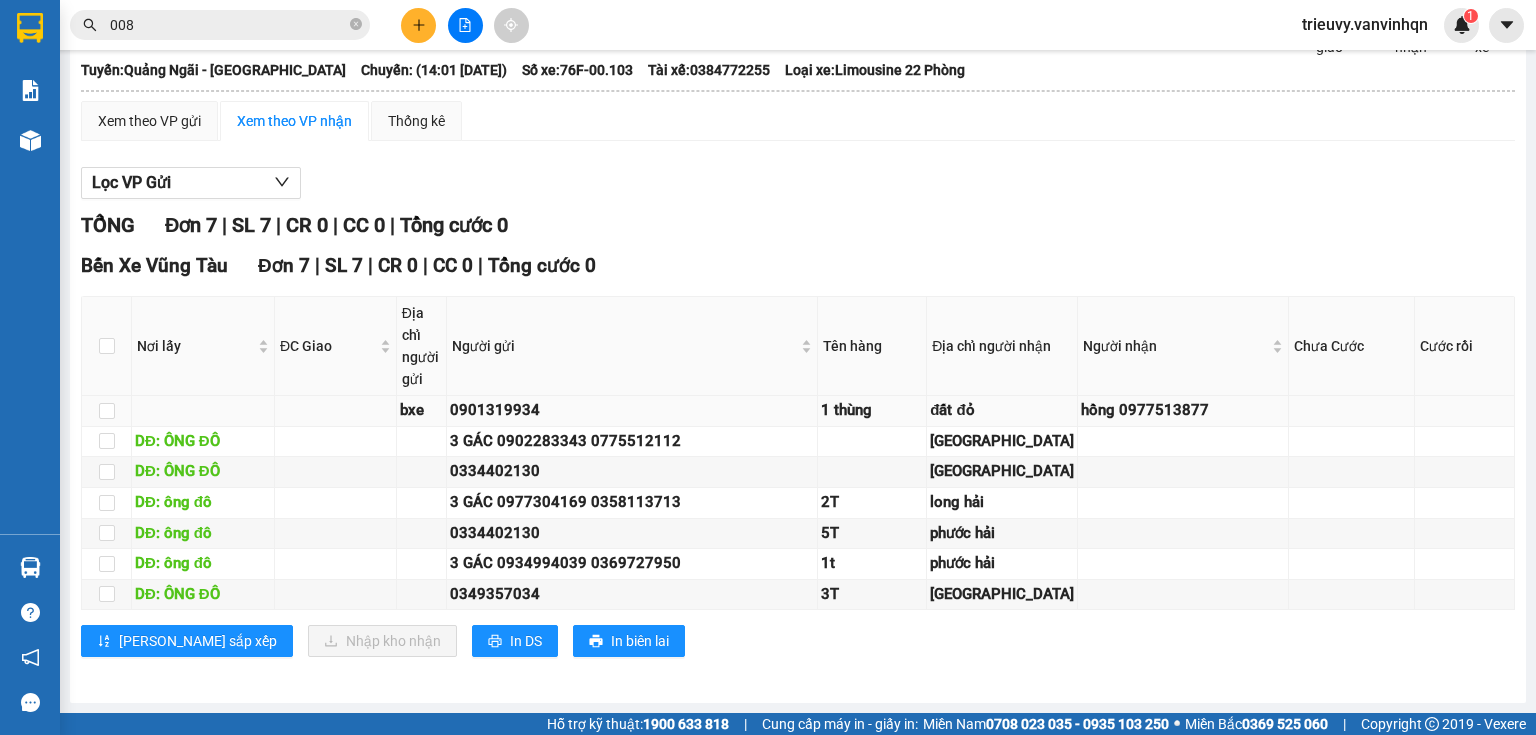 scroll, scrollTop: 305, scrollLeft: 0, axis: vertical 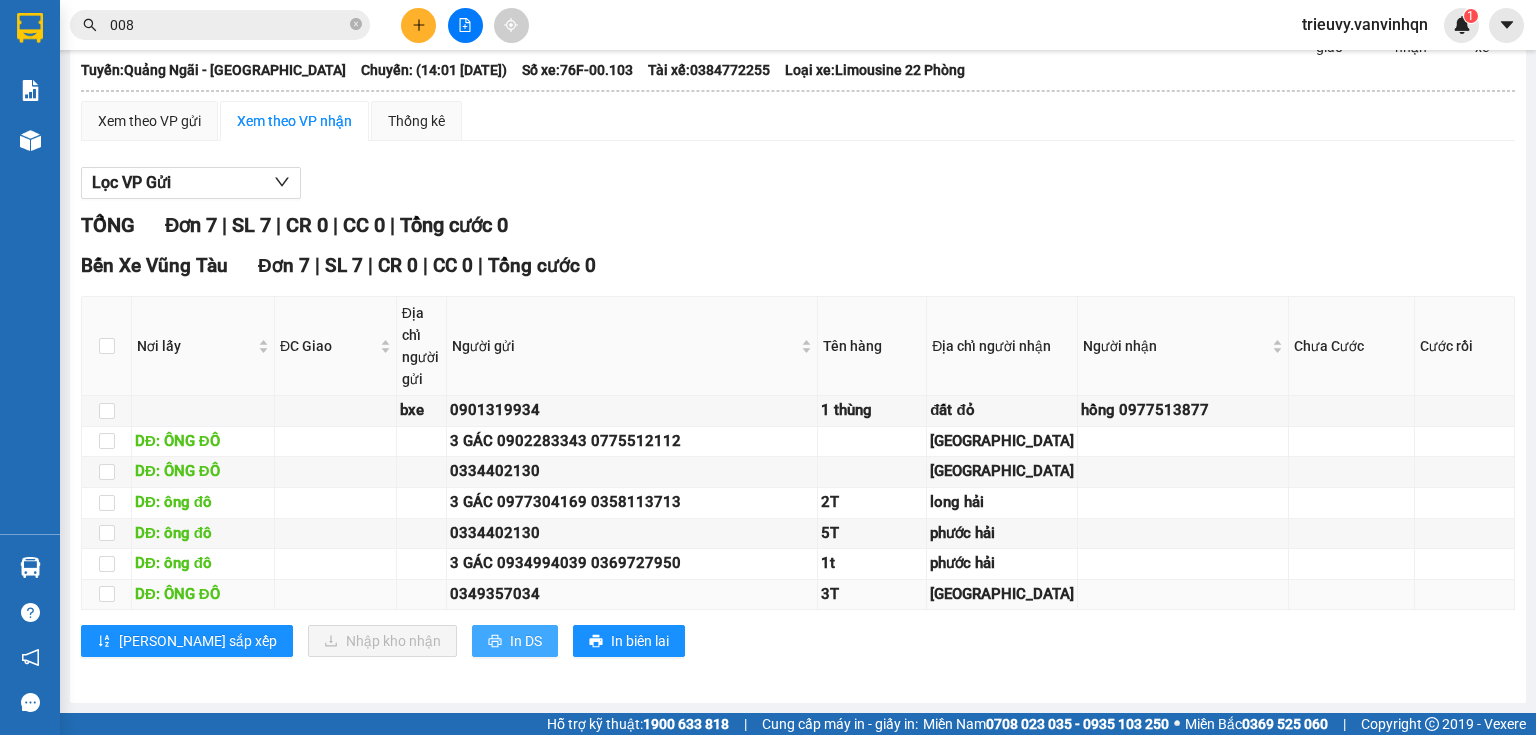 drag, startPoint x: 448, startPoint y: 647, endPoint x: 453, endPoint y: 596, distance: 51.24451 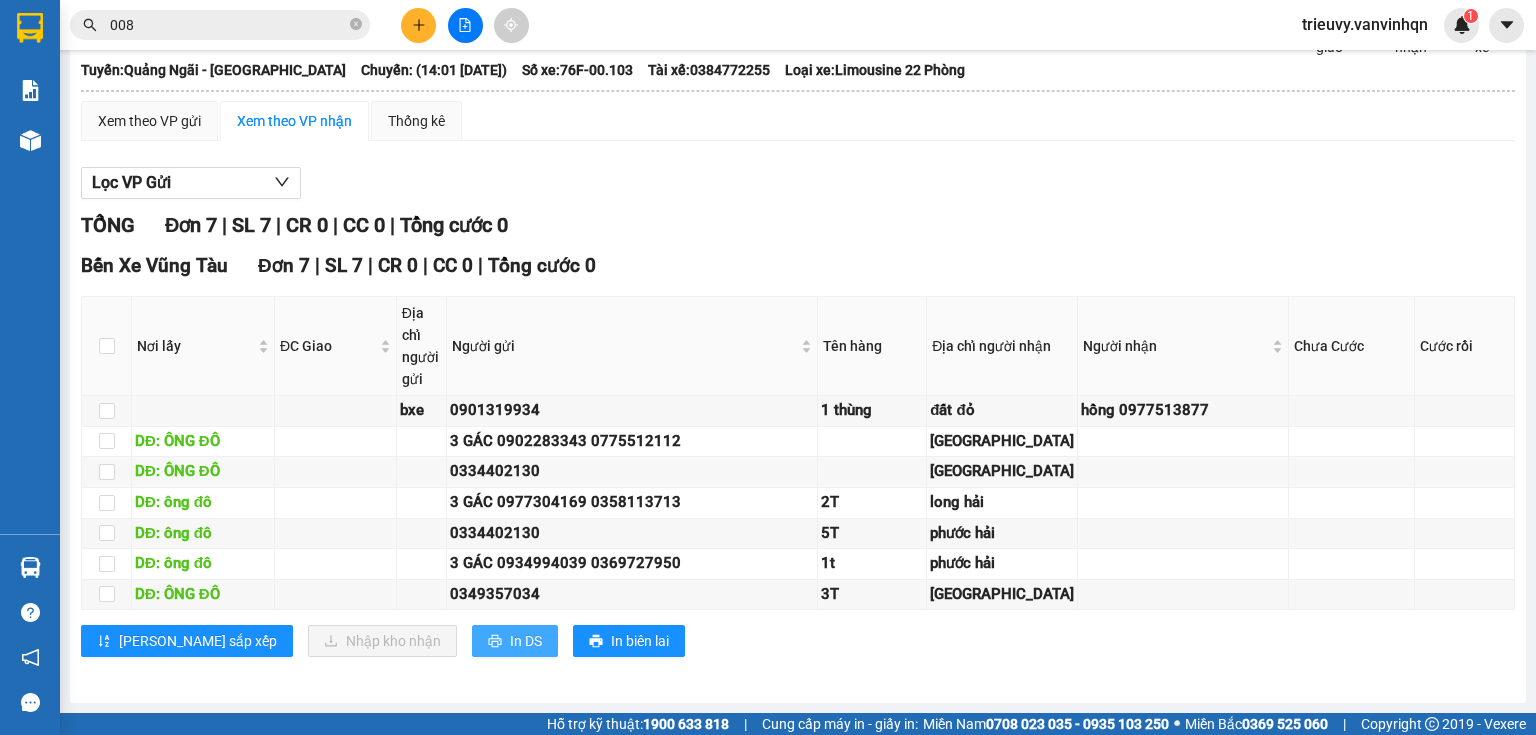 scroll, scrollTop: 0, scrollLeft: 0, axis: both 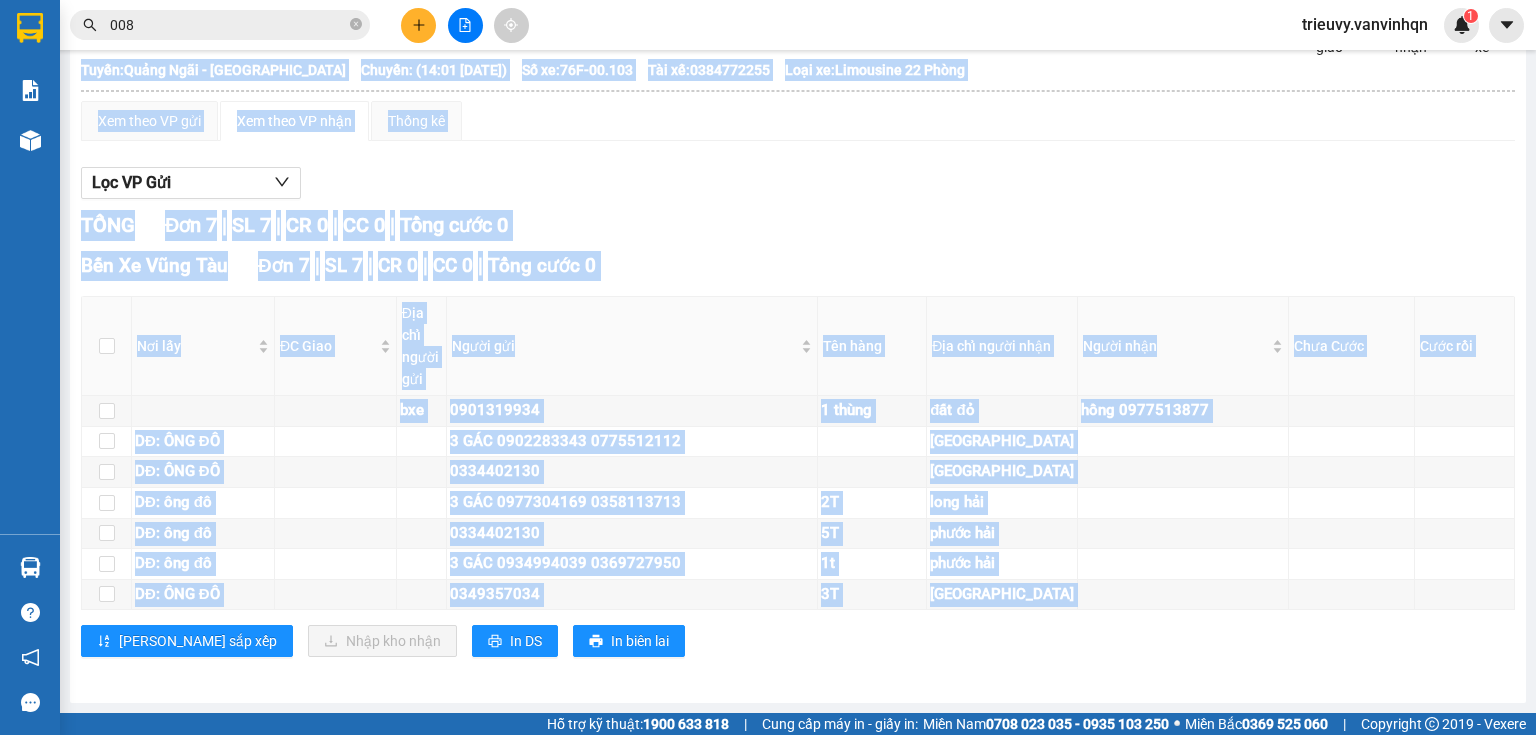 click on "[PERSON_NAME] sắp xếp Nhập kho nhận In DS In biên lai" at bounding box center (798, 641) 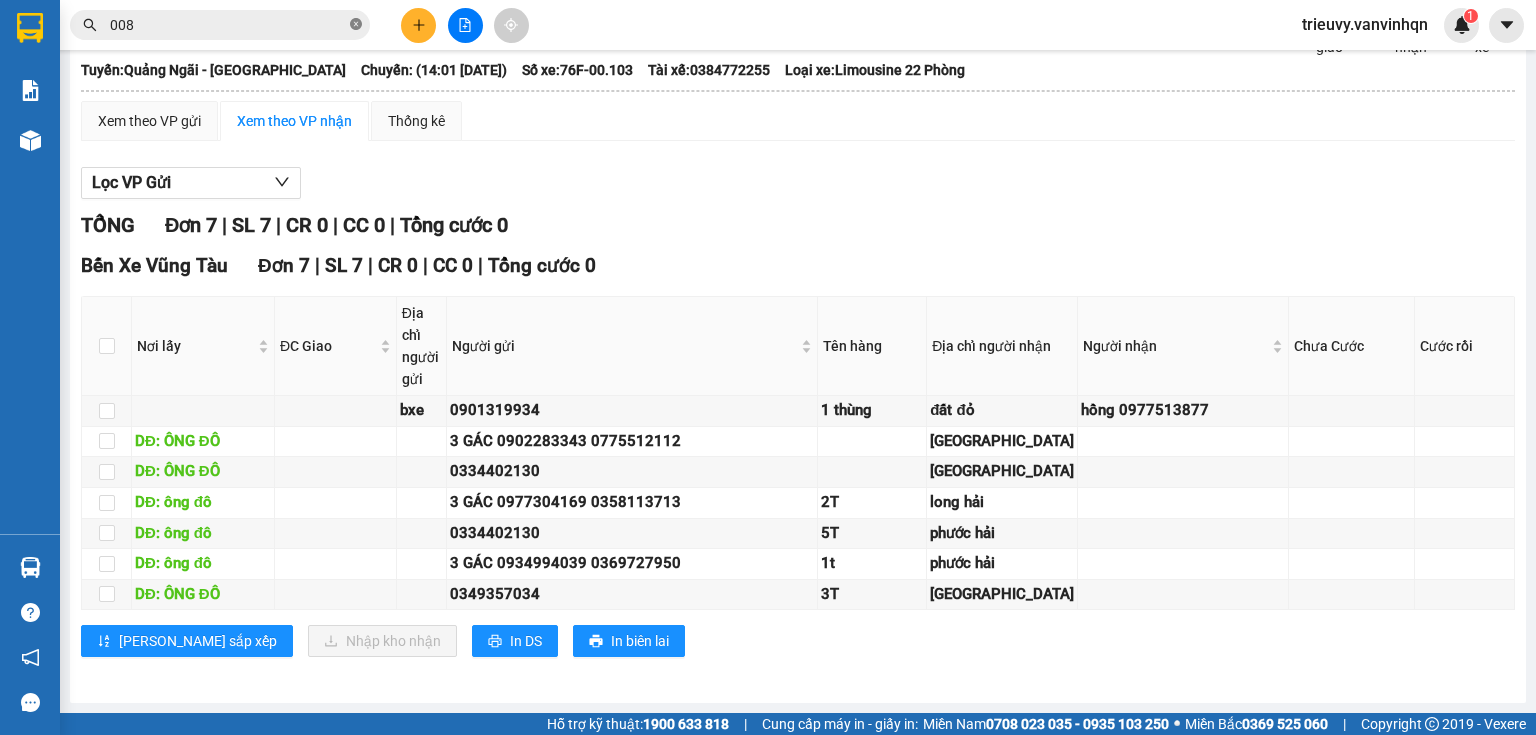 click 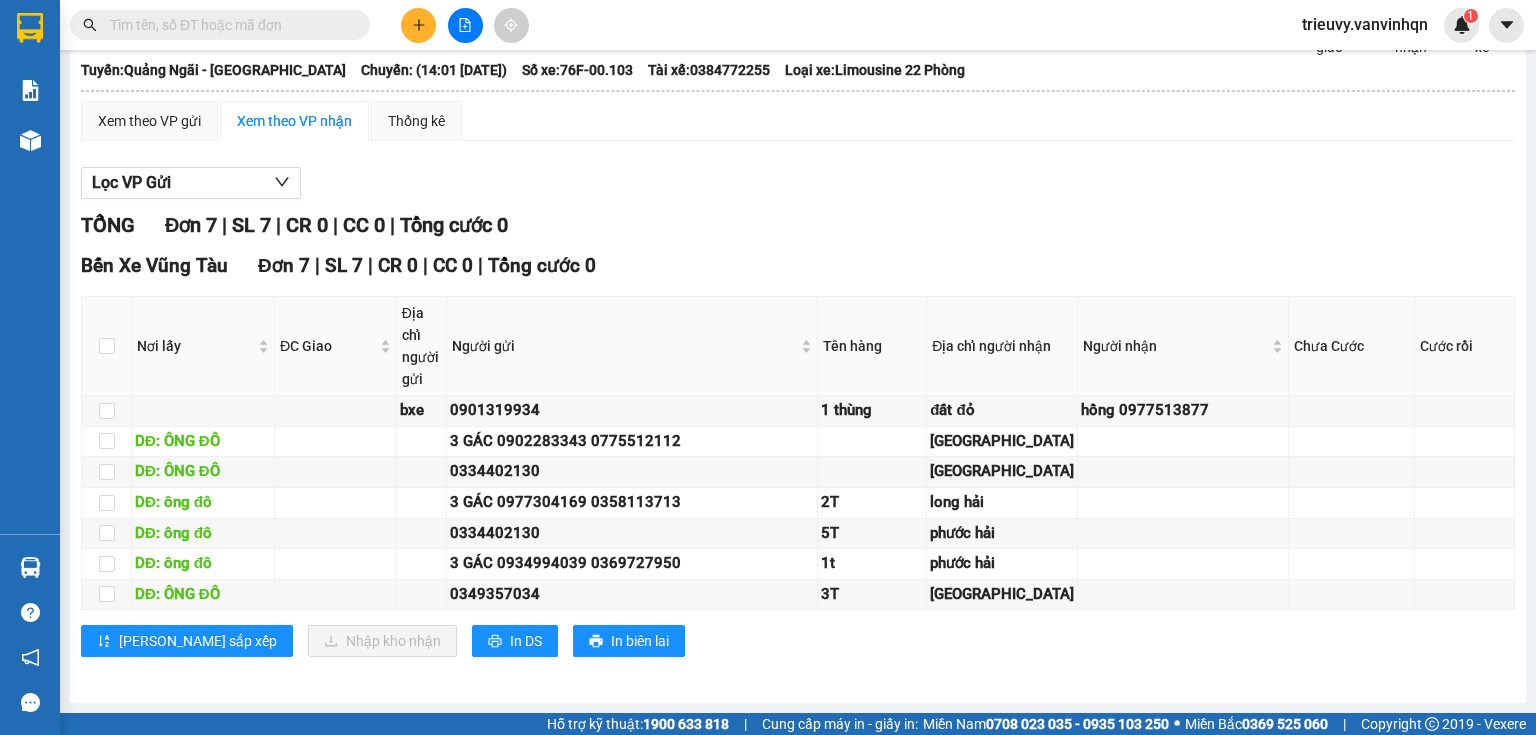 click at bounding box center (228, 25) 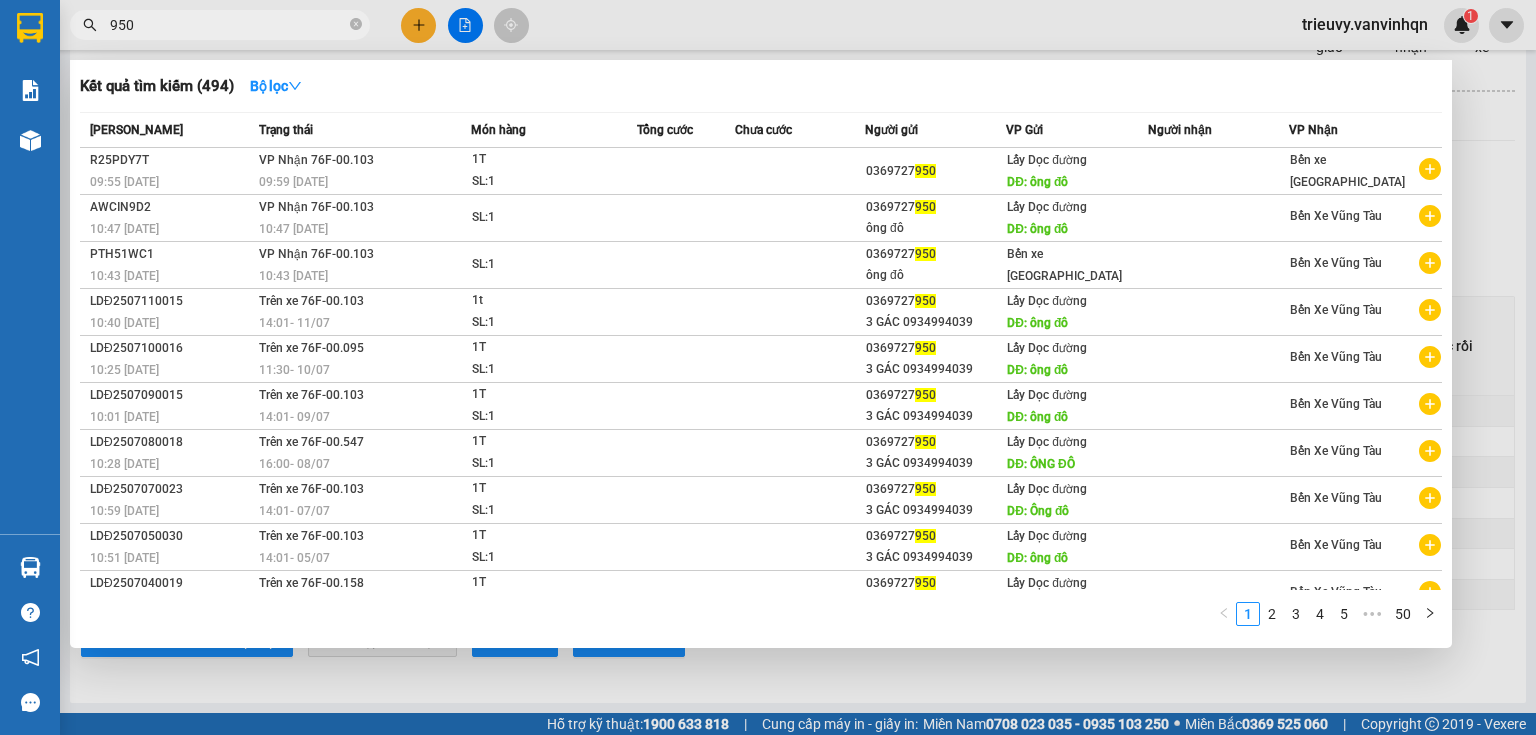 type on "950" 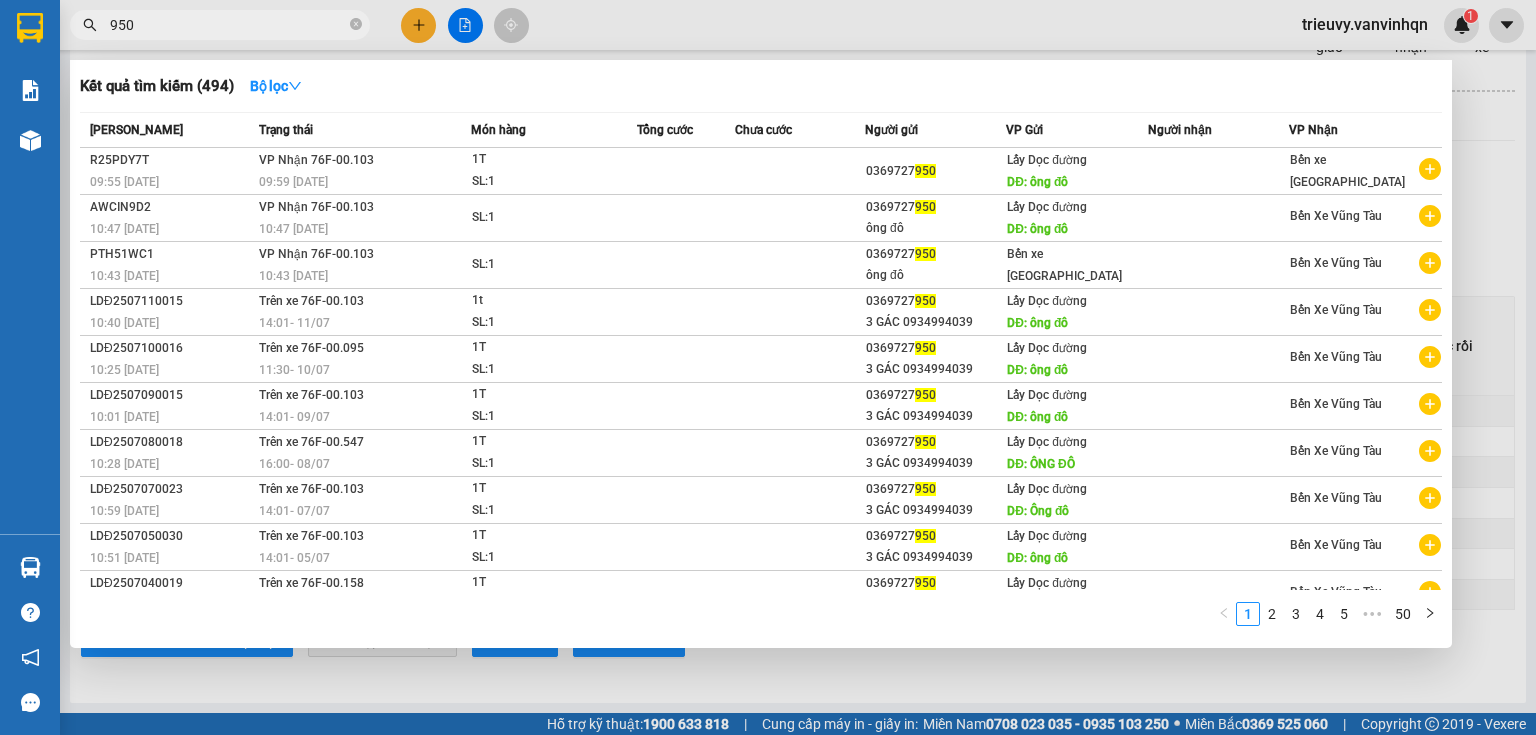 click at bounding box center (768, 367) 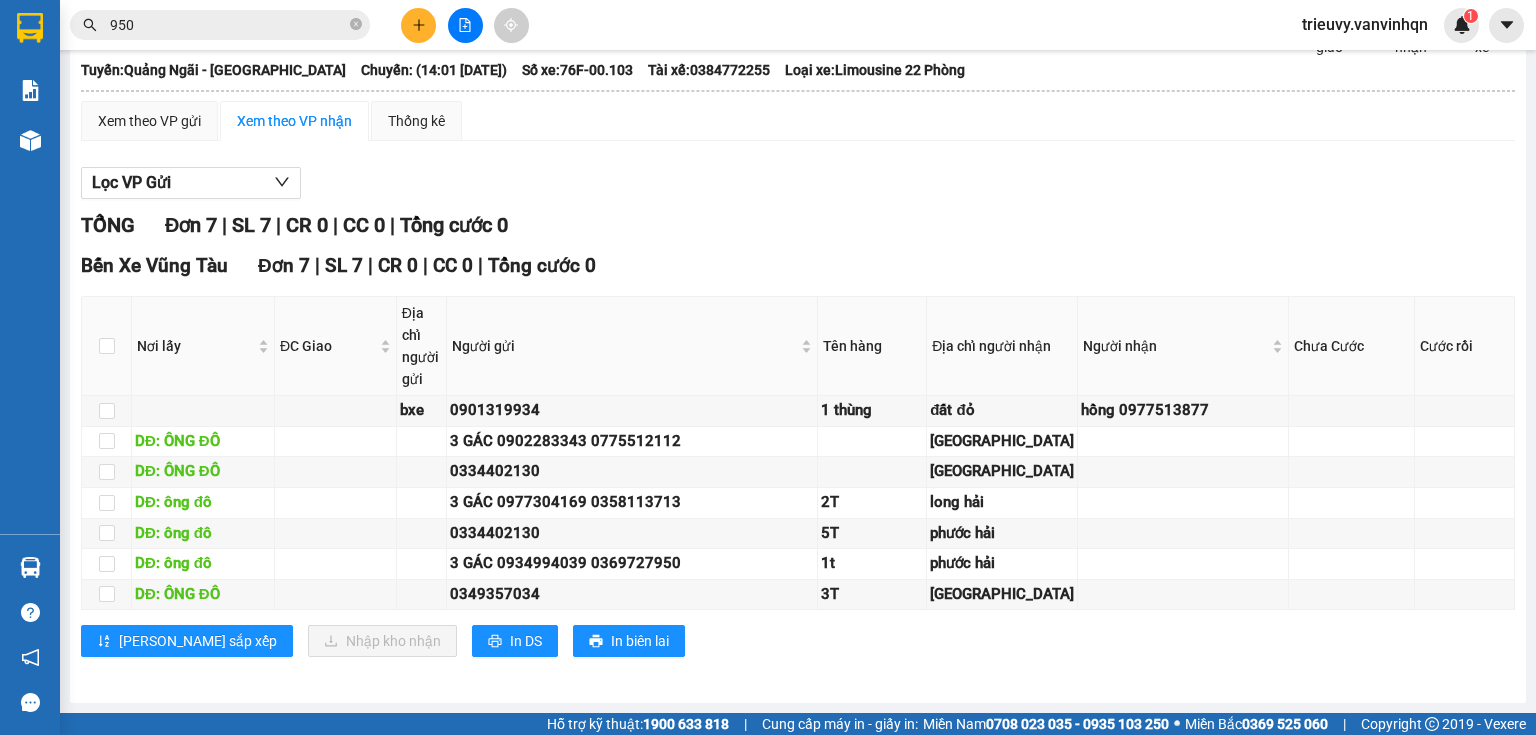 scroll, scrollTop: 0, scrollLeft: 0, axis: both 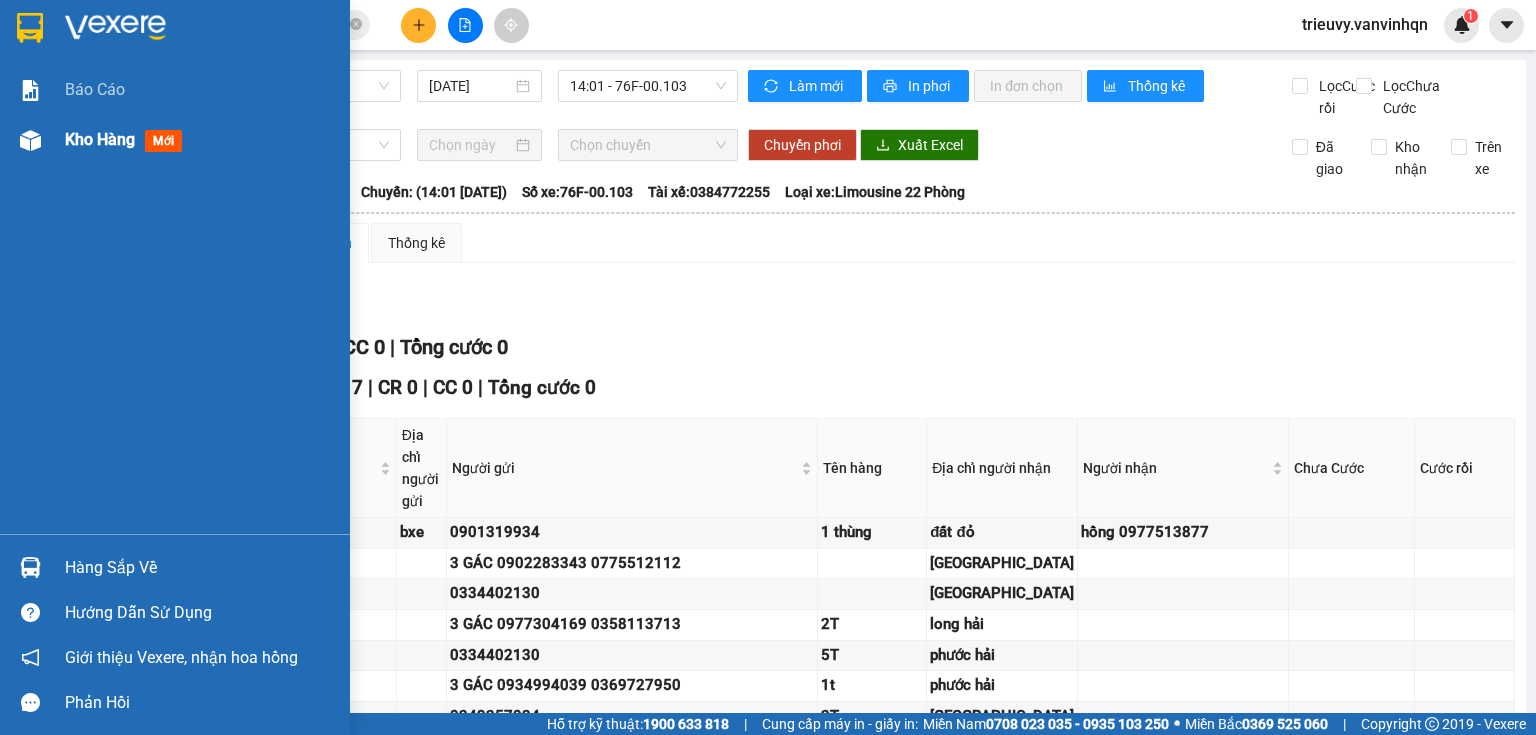 drag, startPoint x: 52, startPoint y: 140, endPoint x: 63, endPoint y: 140, distance: 11 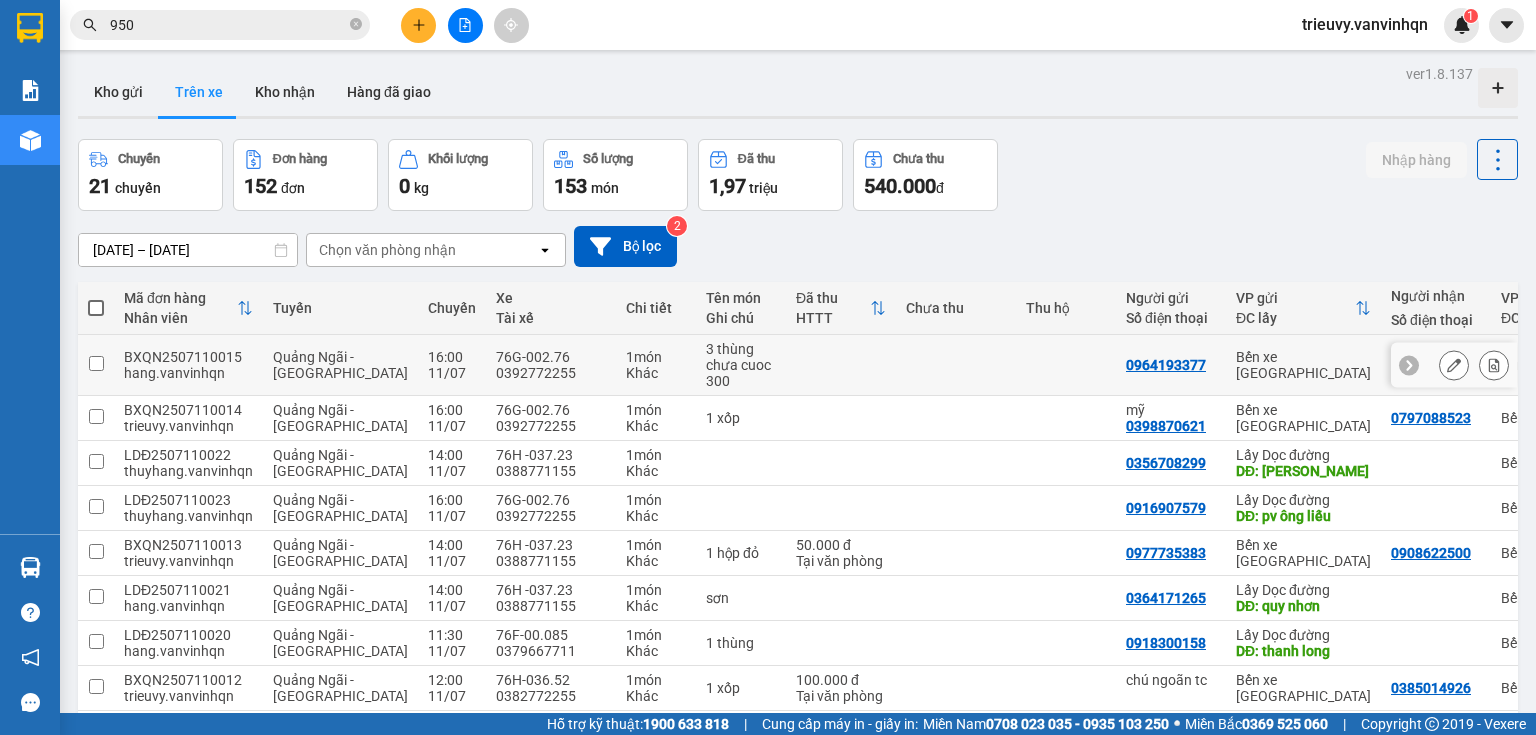 click 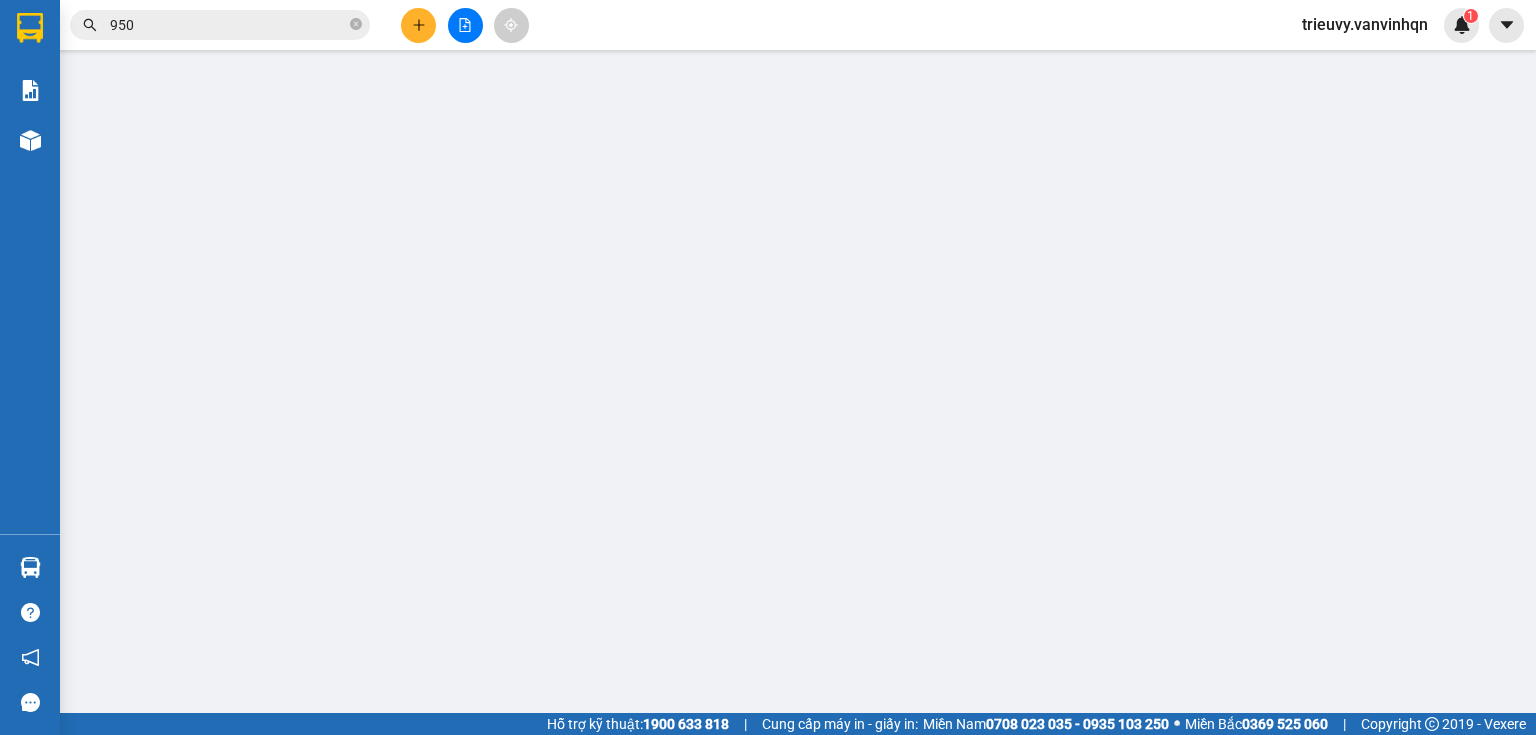 type on "0964193377" 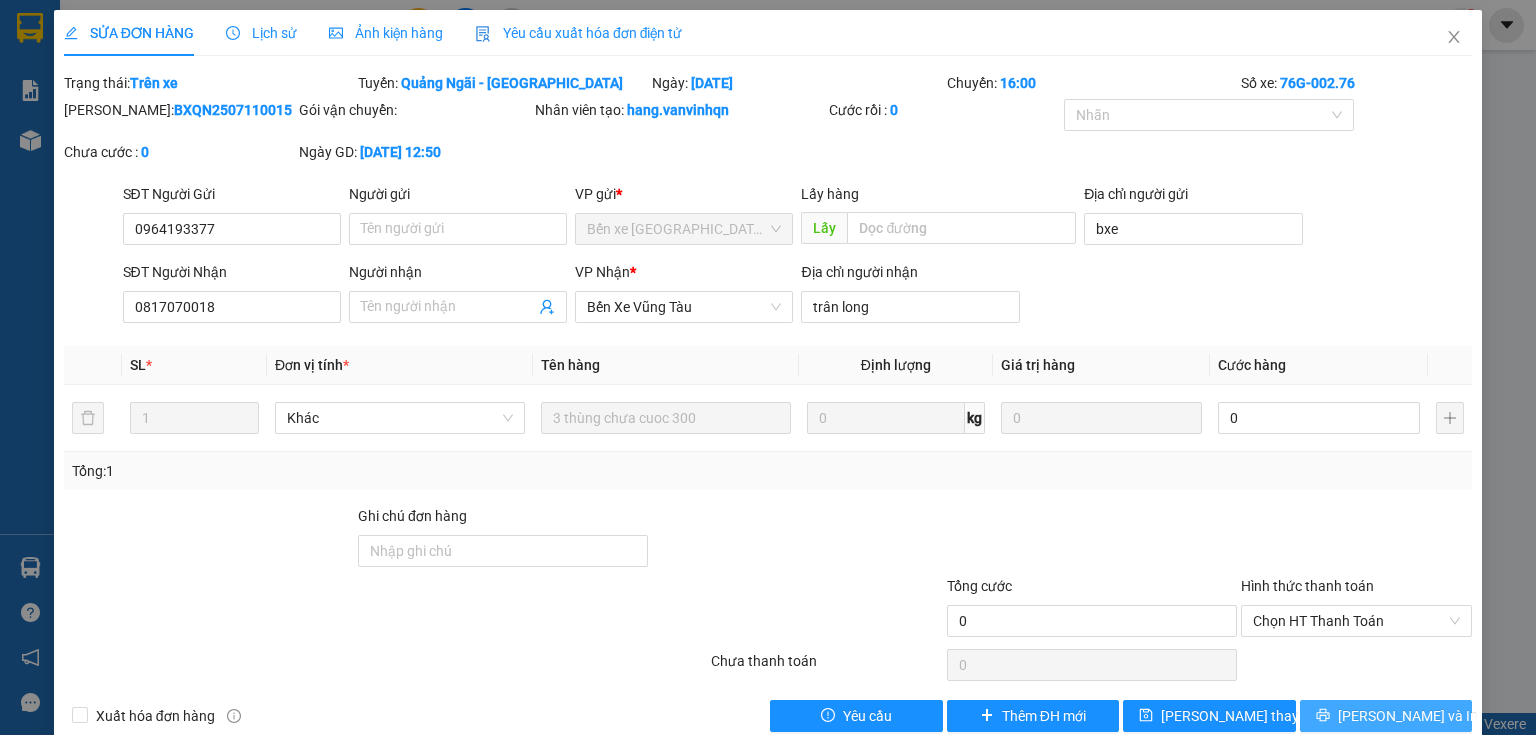 drag, startPoint x: 1356, startPoint y: 708, endPoint x: 1323, endPoint y: 625, distance: 89.31965 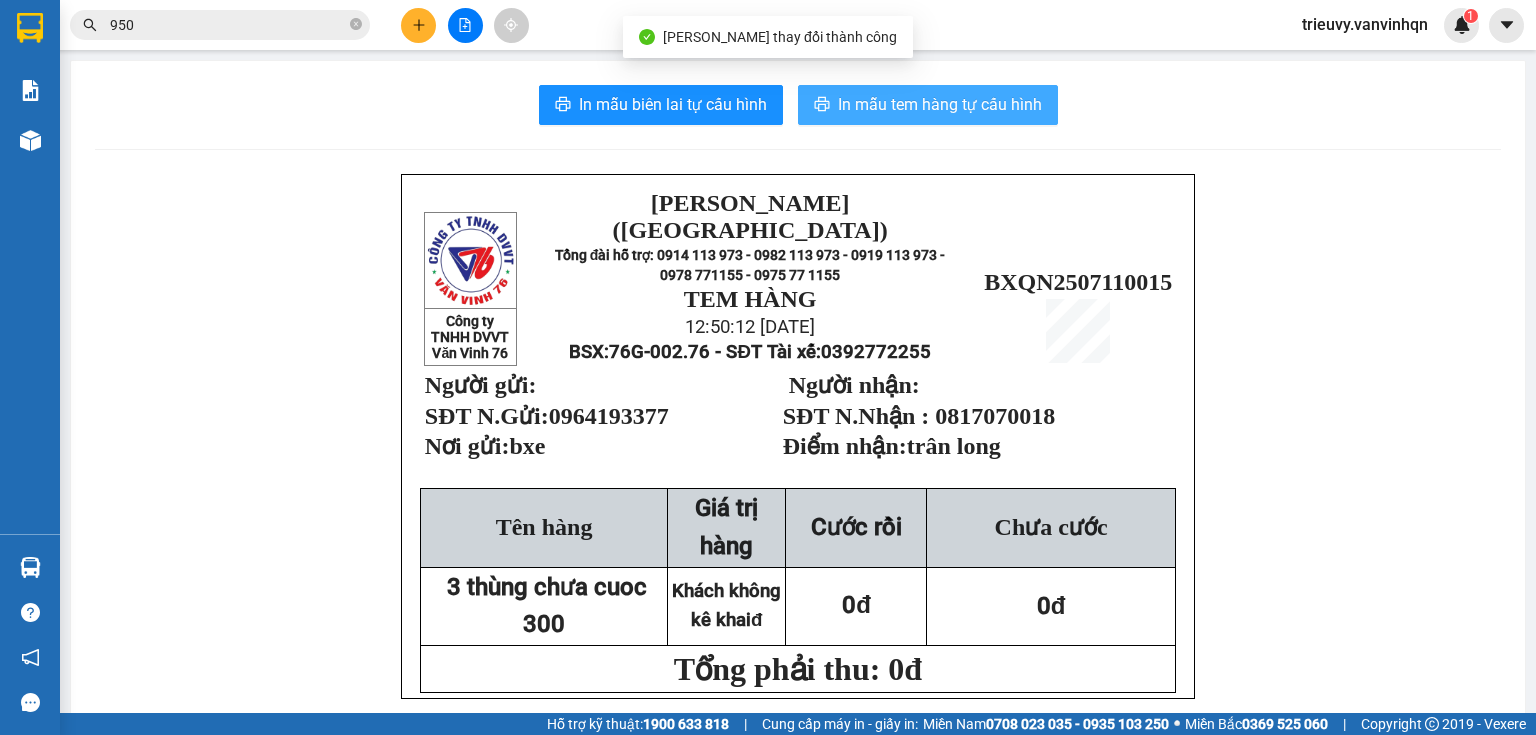 click on "In mẫu tem hàng tự cấu hình" at bounding box center (940, 104) 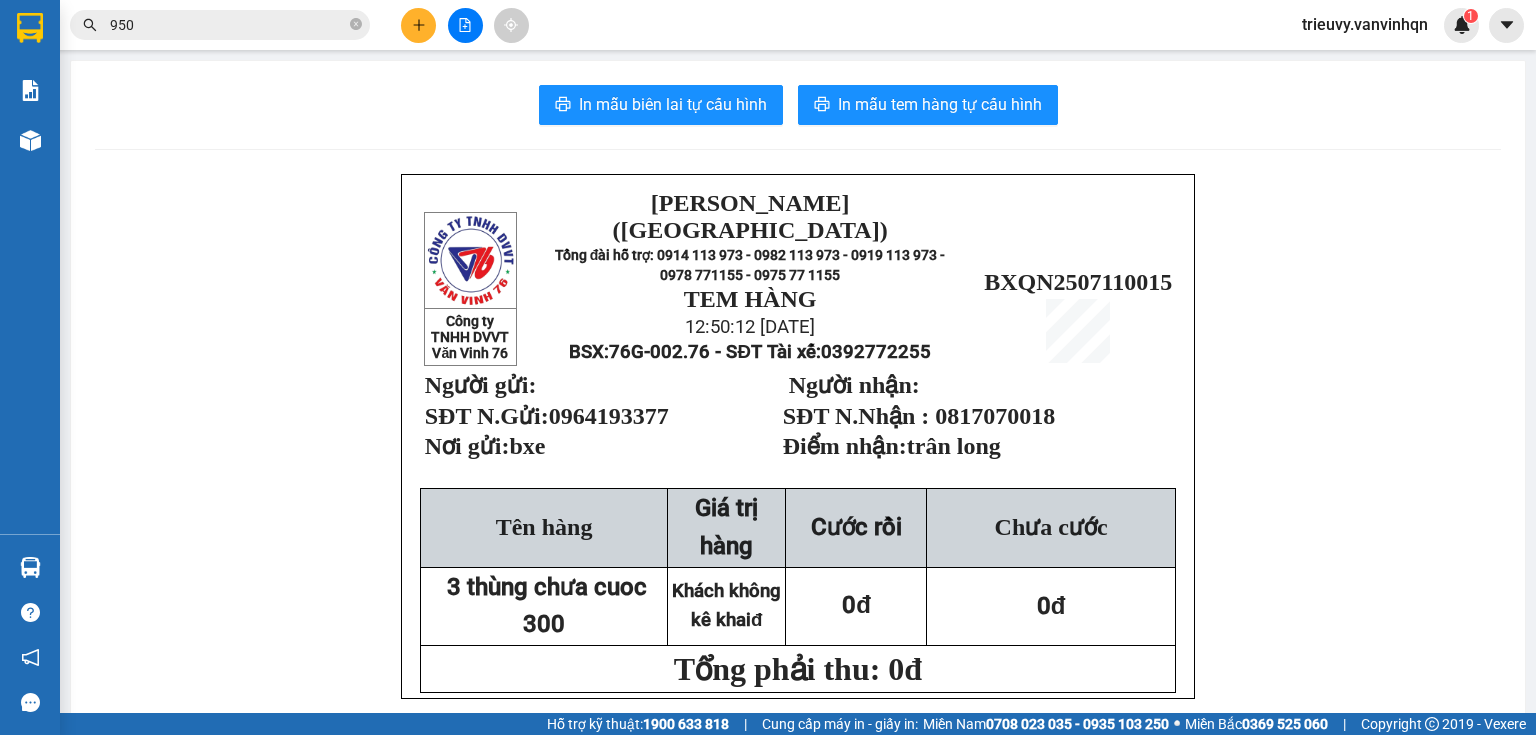 scroll, scrollTop: 286, scrollLeft: 0, axis: vertical 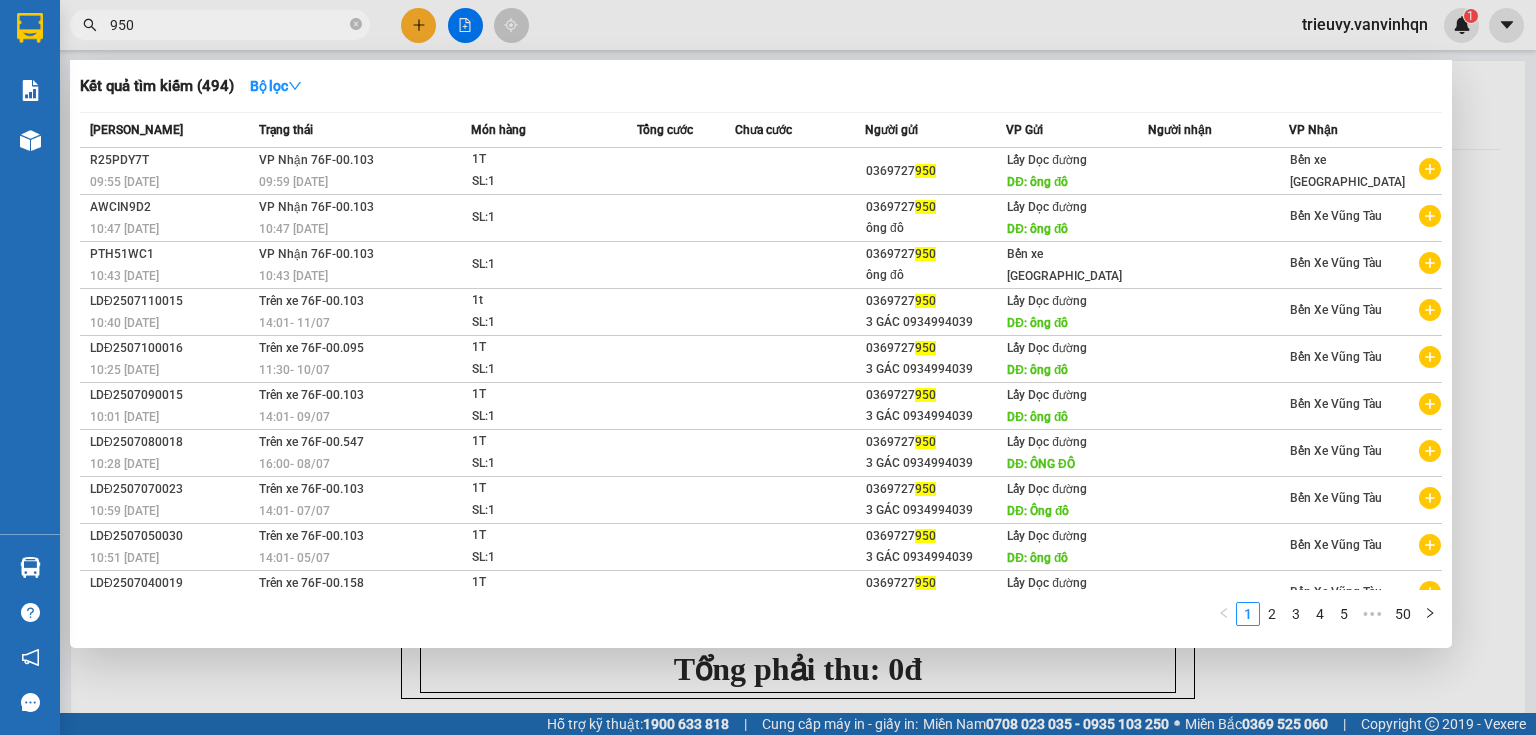 click on "950" at bounding box center (228, 25) 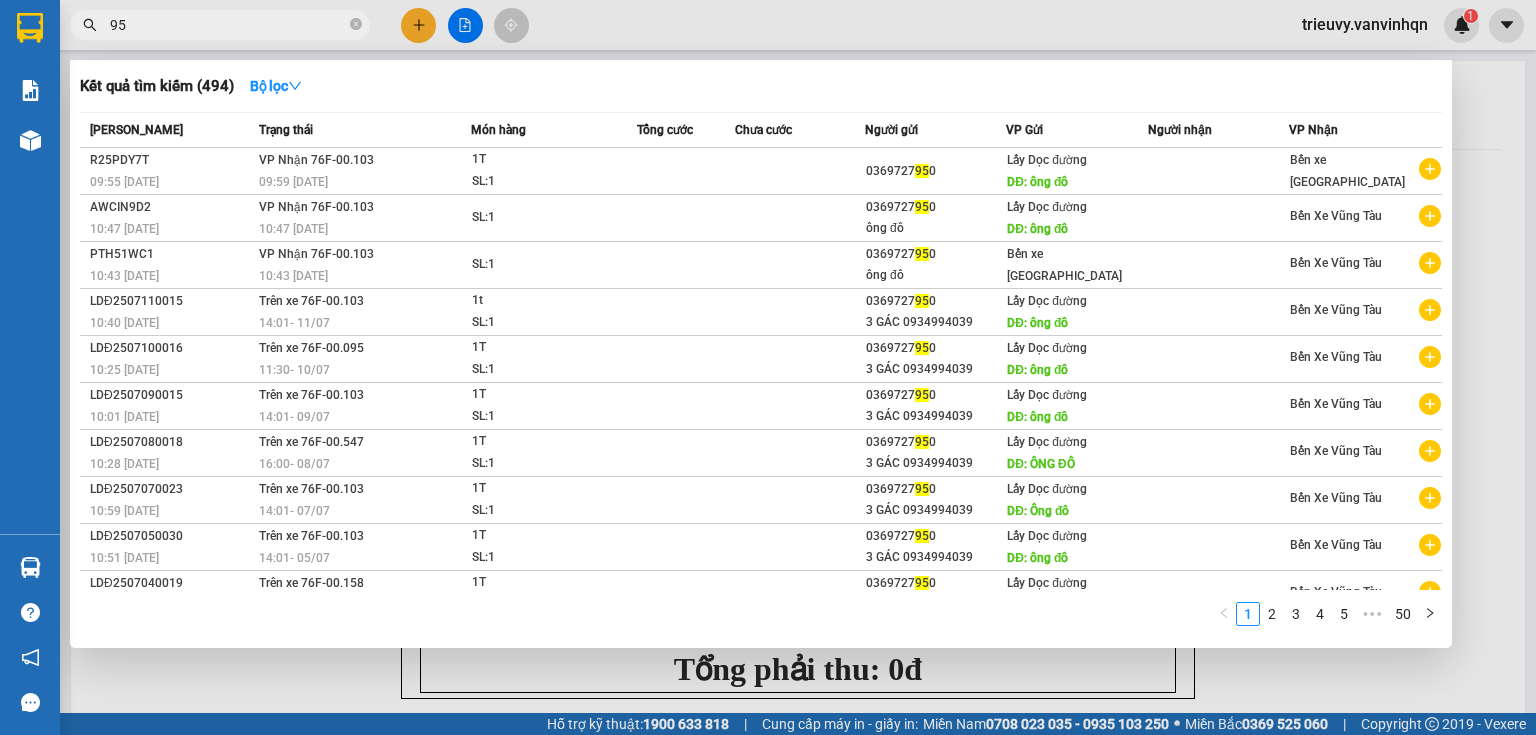 type on "9" 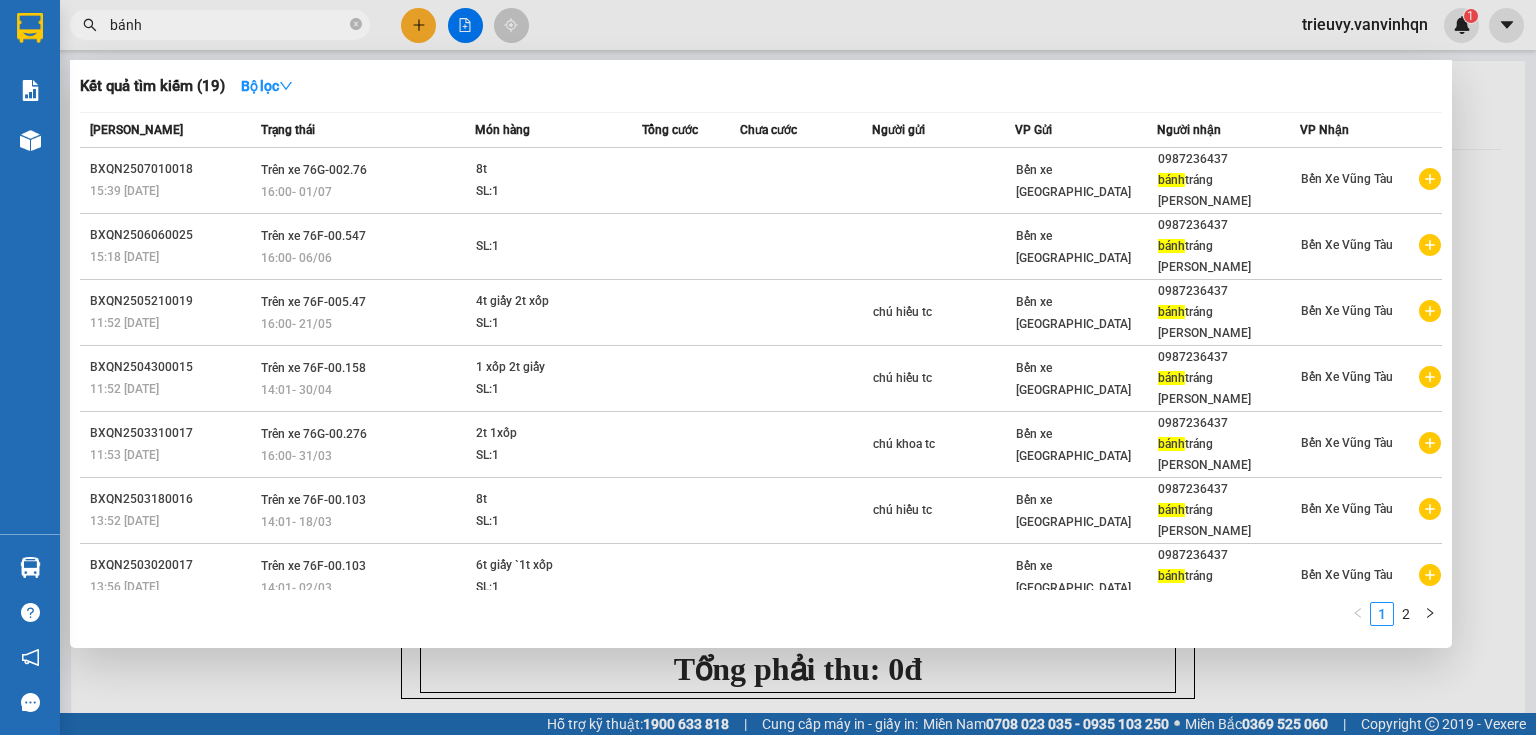type on "bánh" 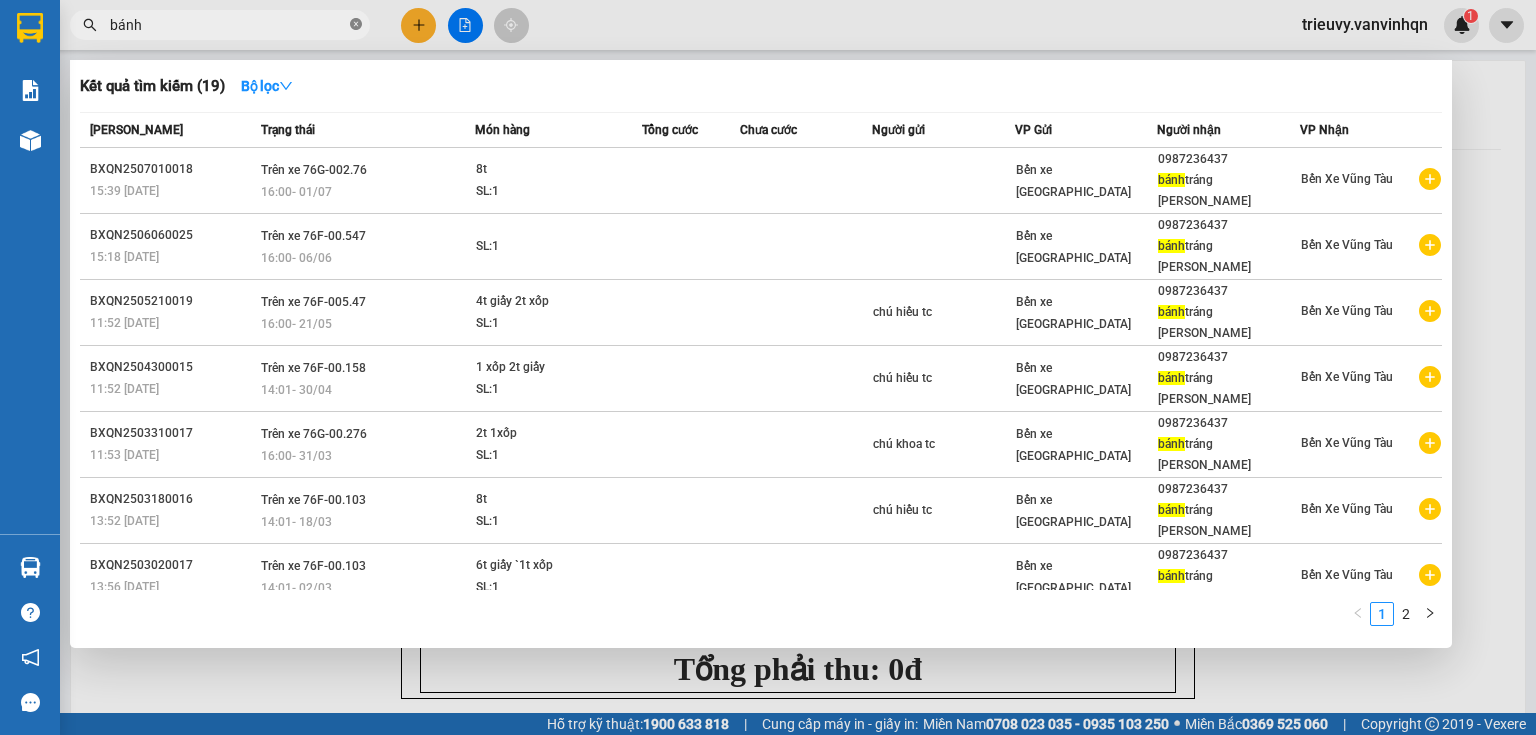 click 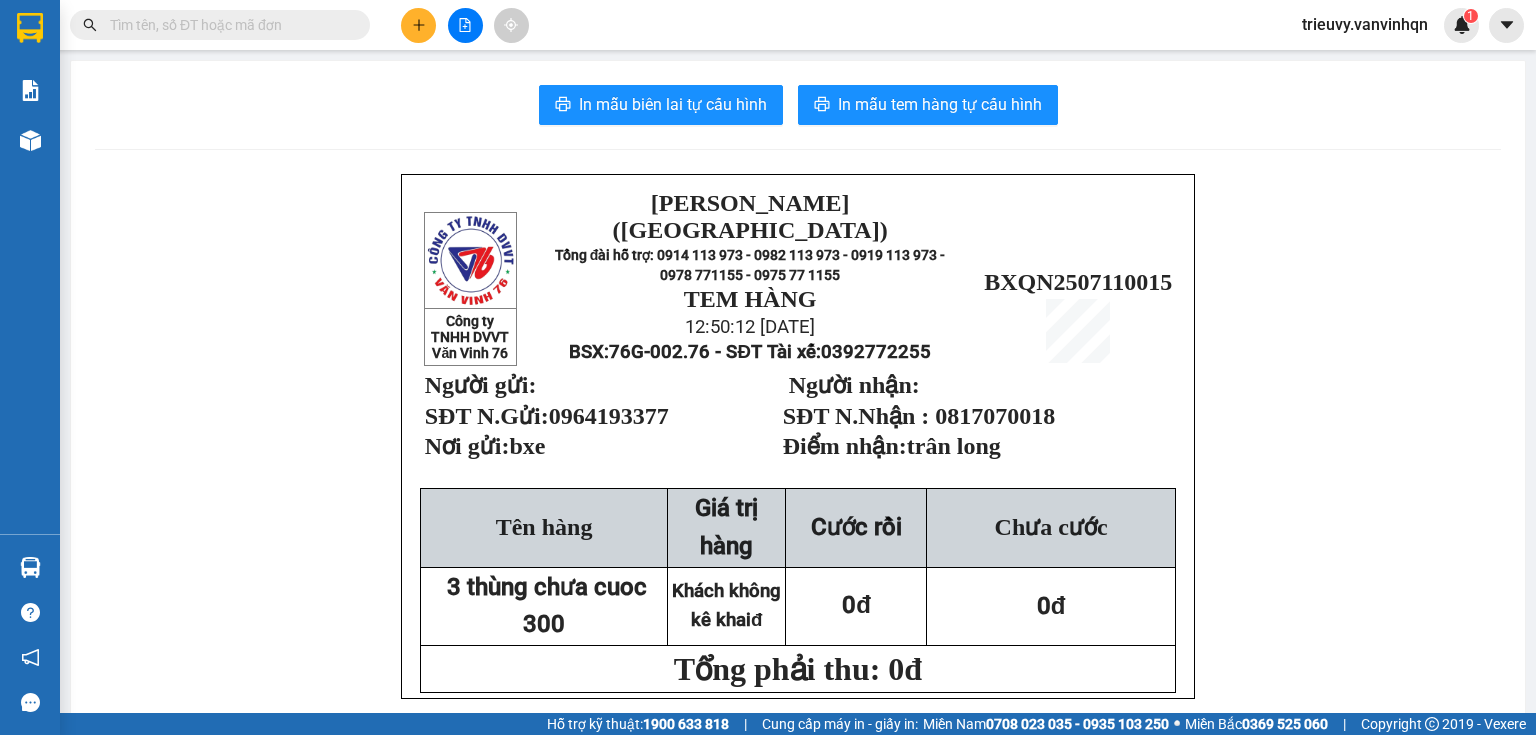 click 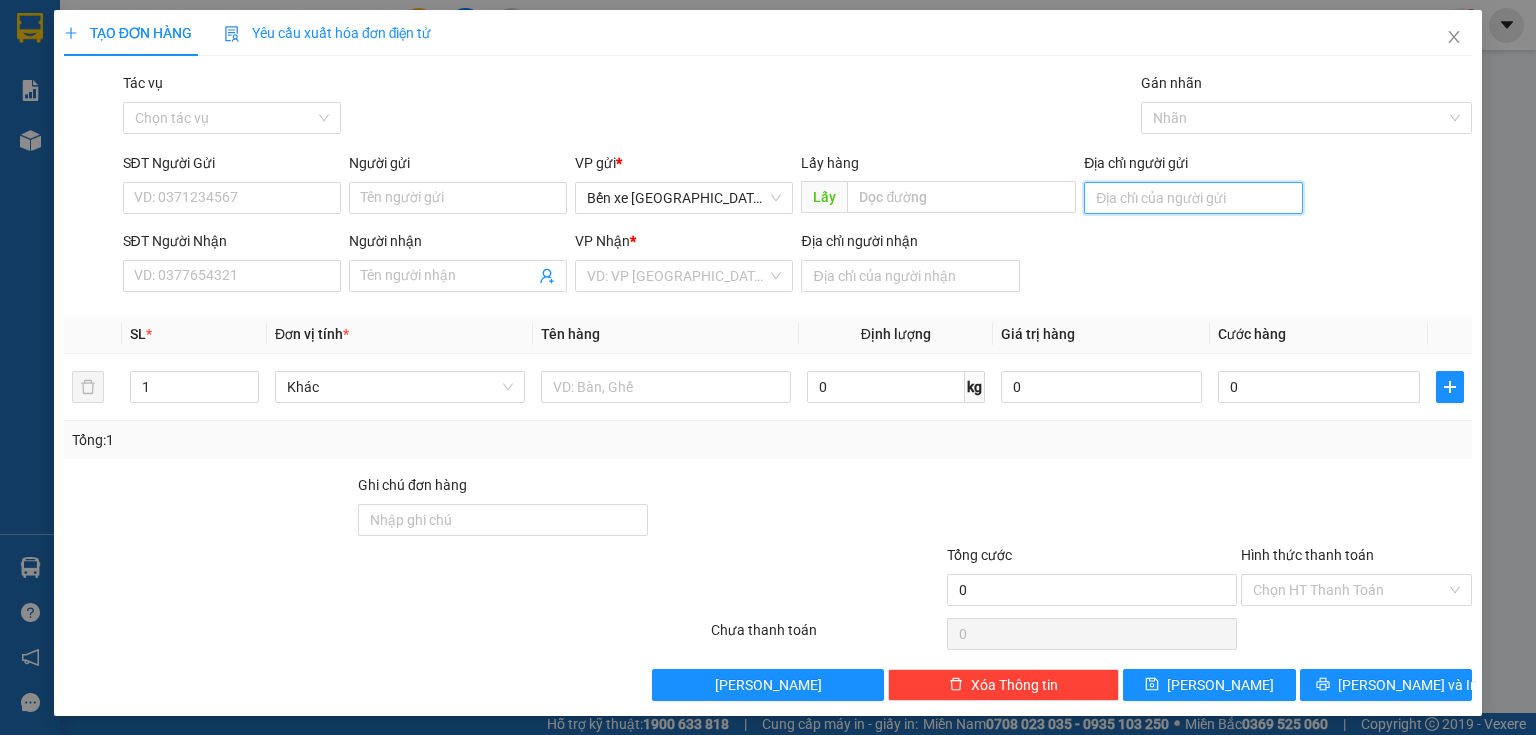 drag, startPoint x: 1104, startPoint y: 184, endPoint x: 1118, endPoint y: 193, distance: 16.643316 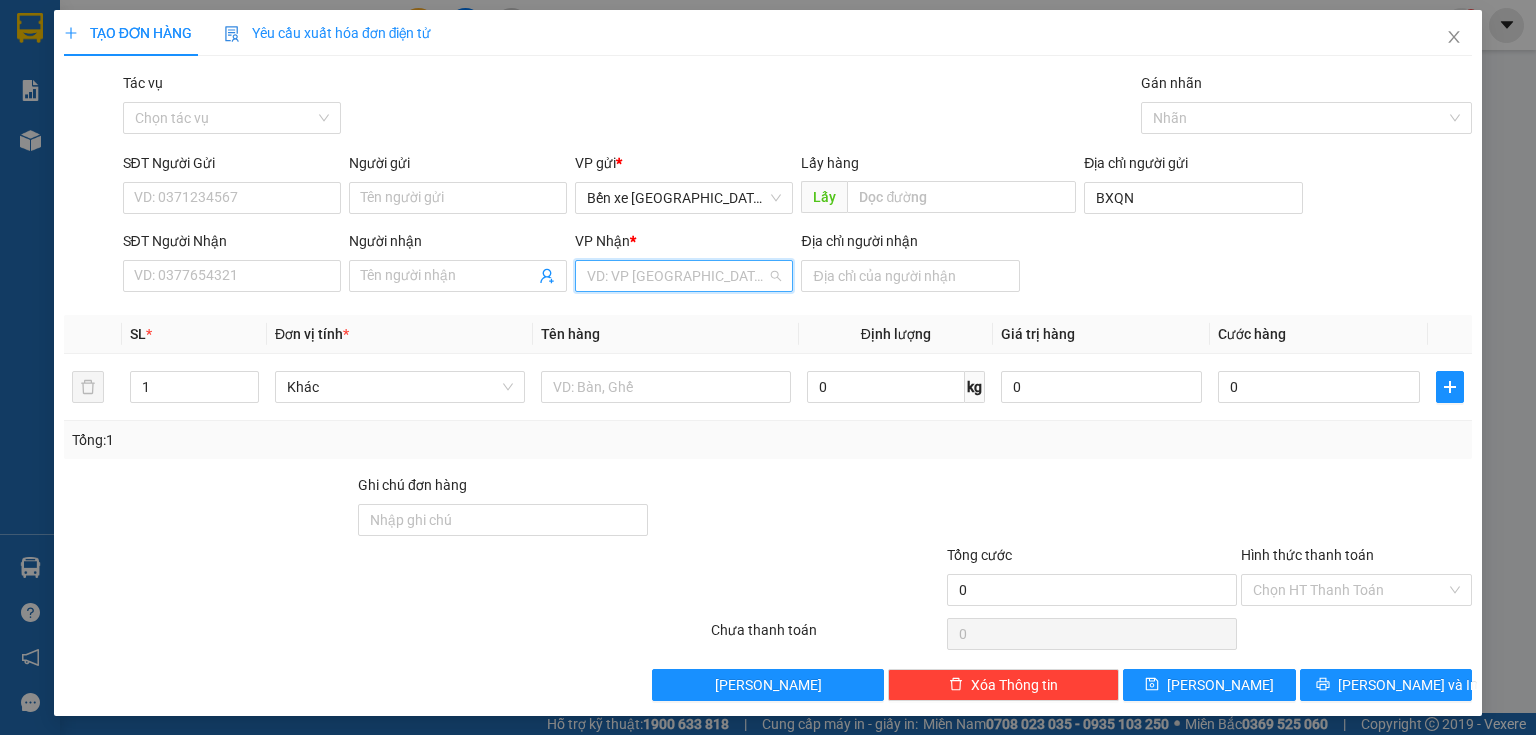 click at bounding box center (677, 276) 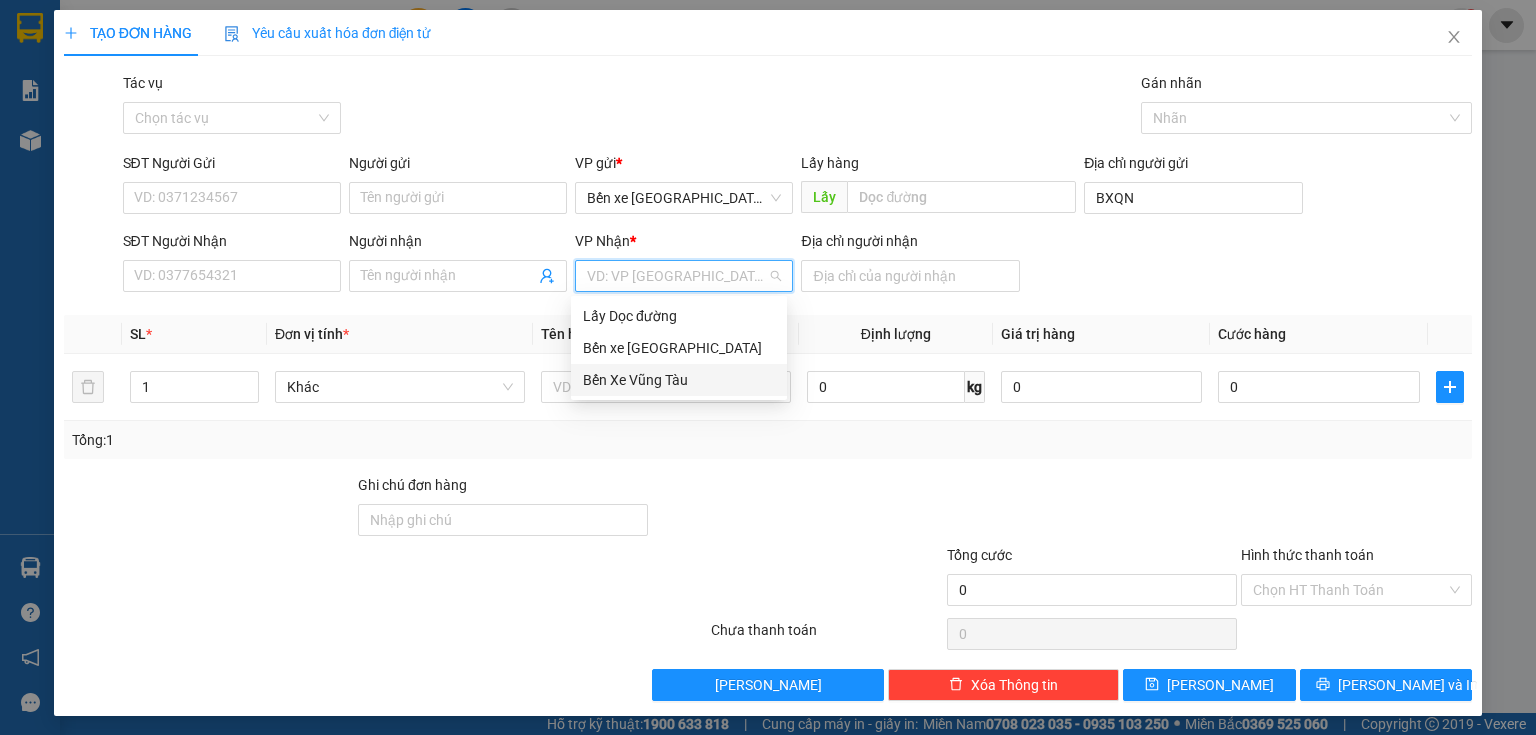 click on "Bến Xe Vũng Tàu" at bounding box center (679, 380) 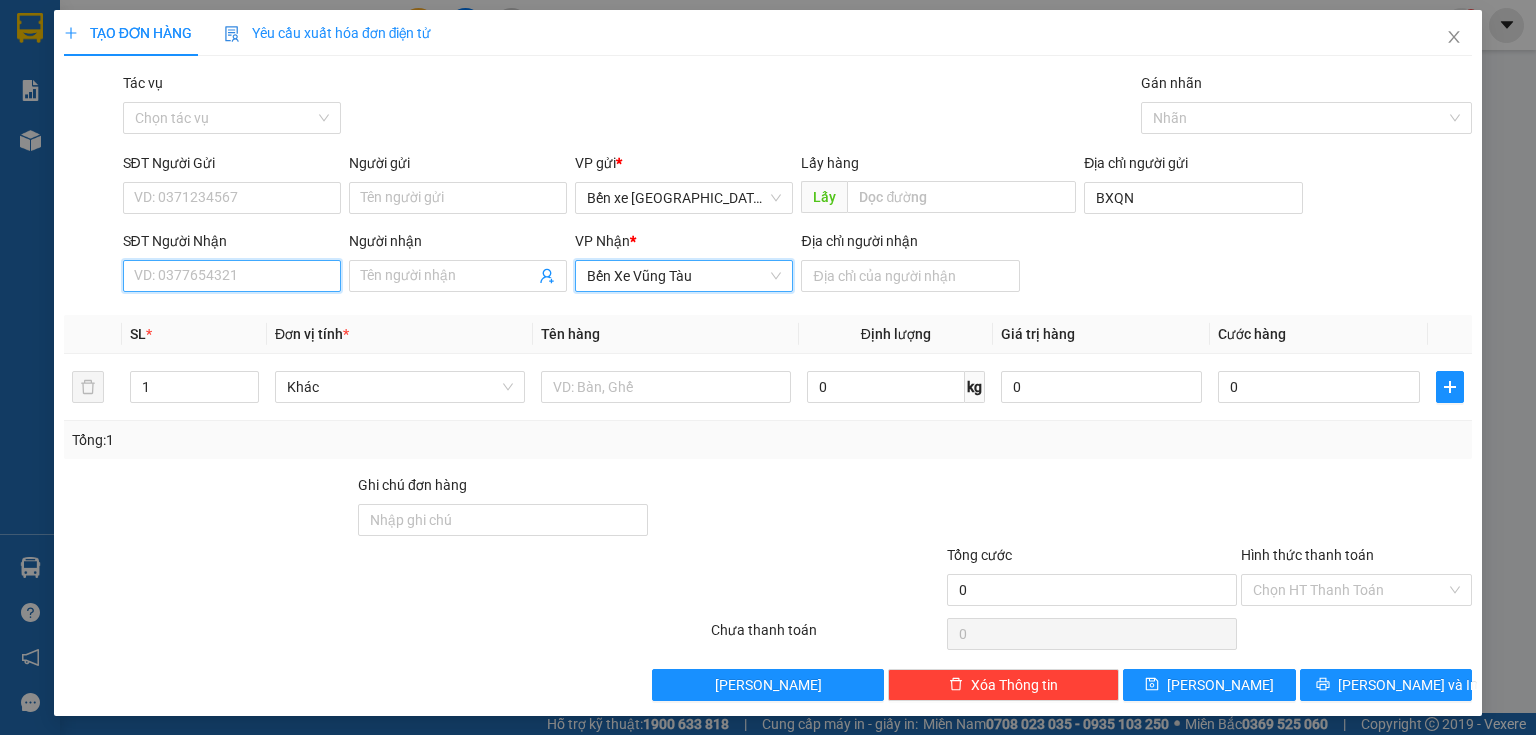 click on "SĐT Người Nhận" at bounding box center [232, 276] 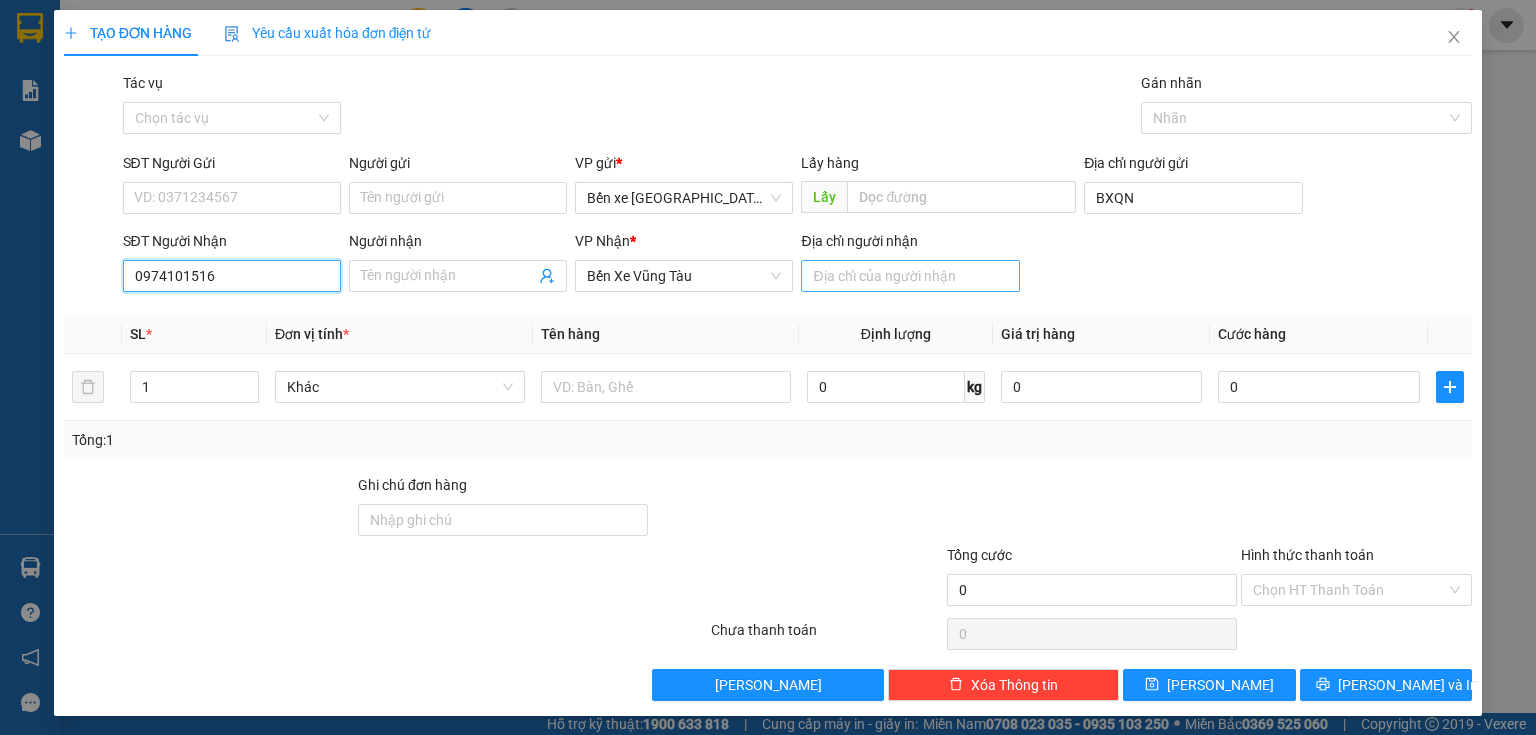 type on "0974101516" 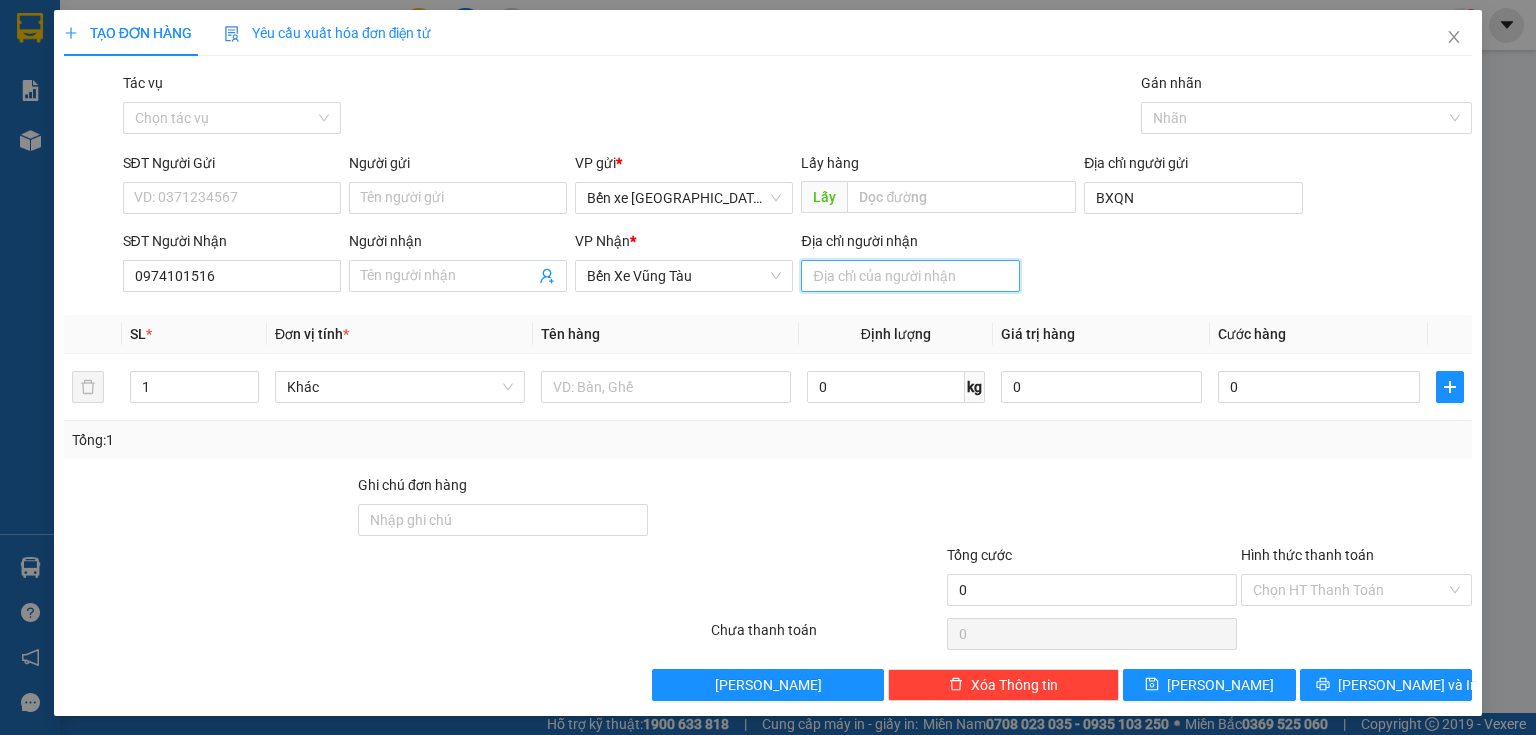 click on "Địa chỉ người nhận" at bounding box center [910, 276] 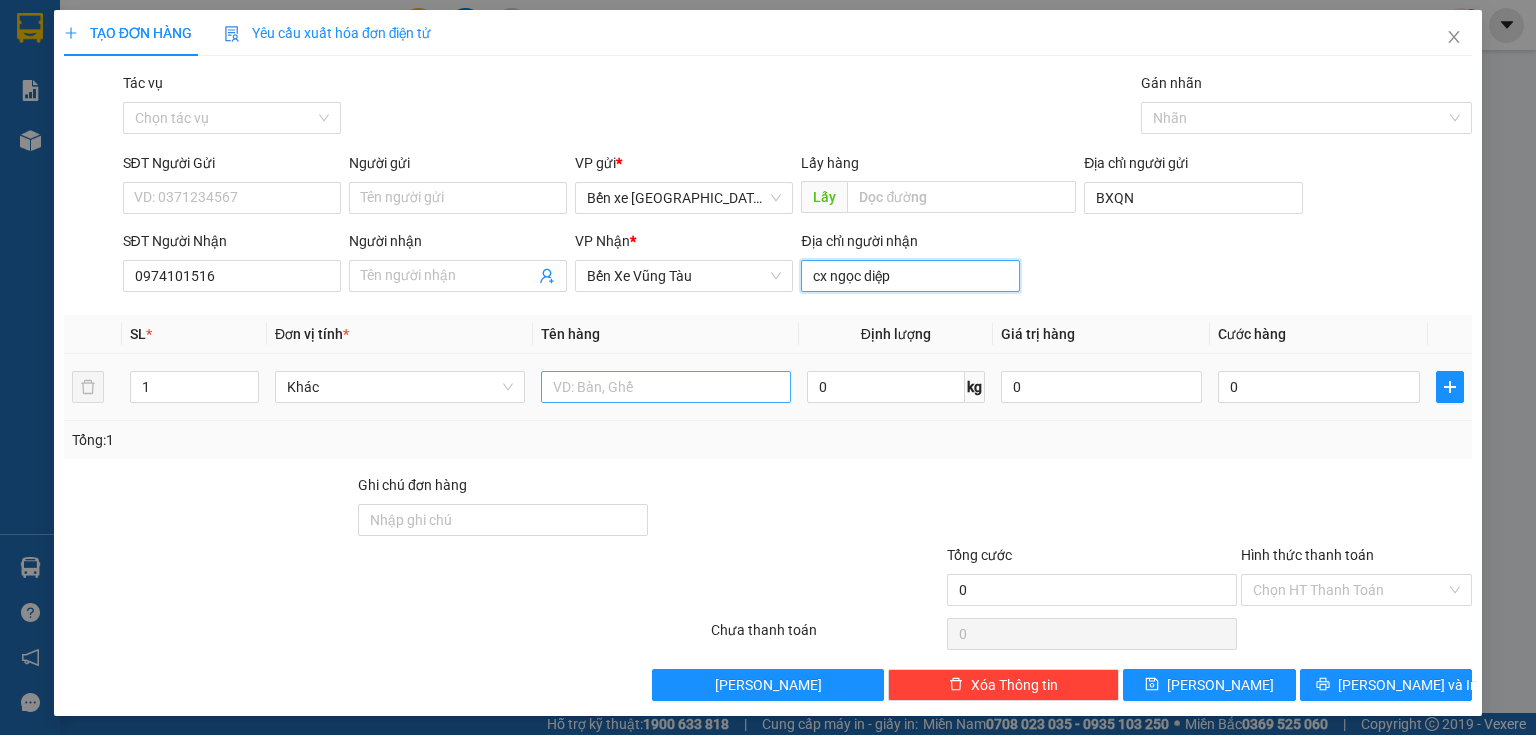 type on "cx ngọc diệp" 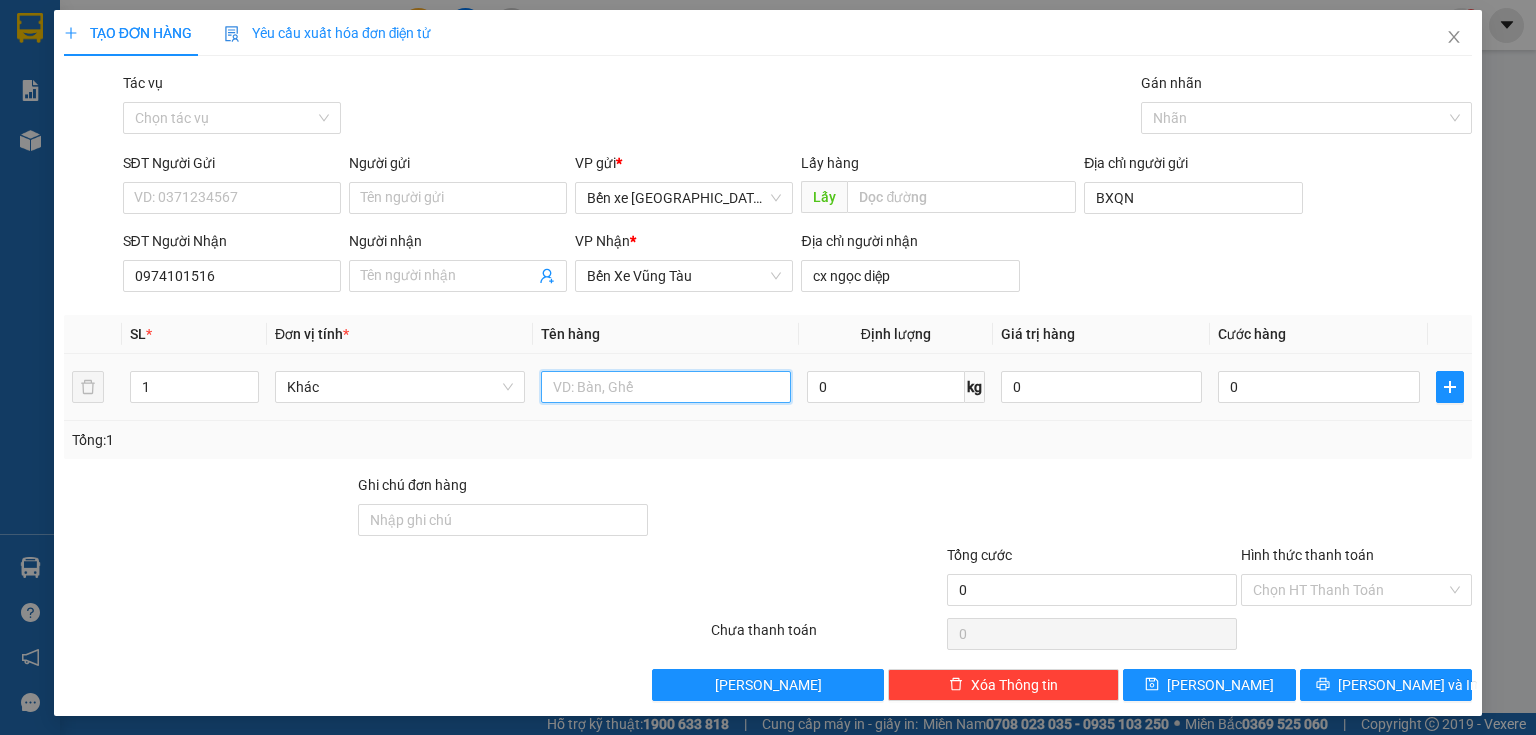 click at bounding box center (666, 387) 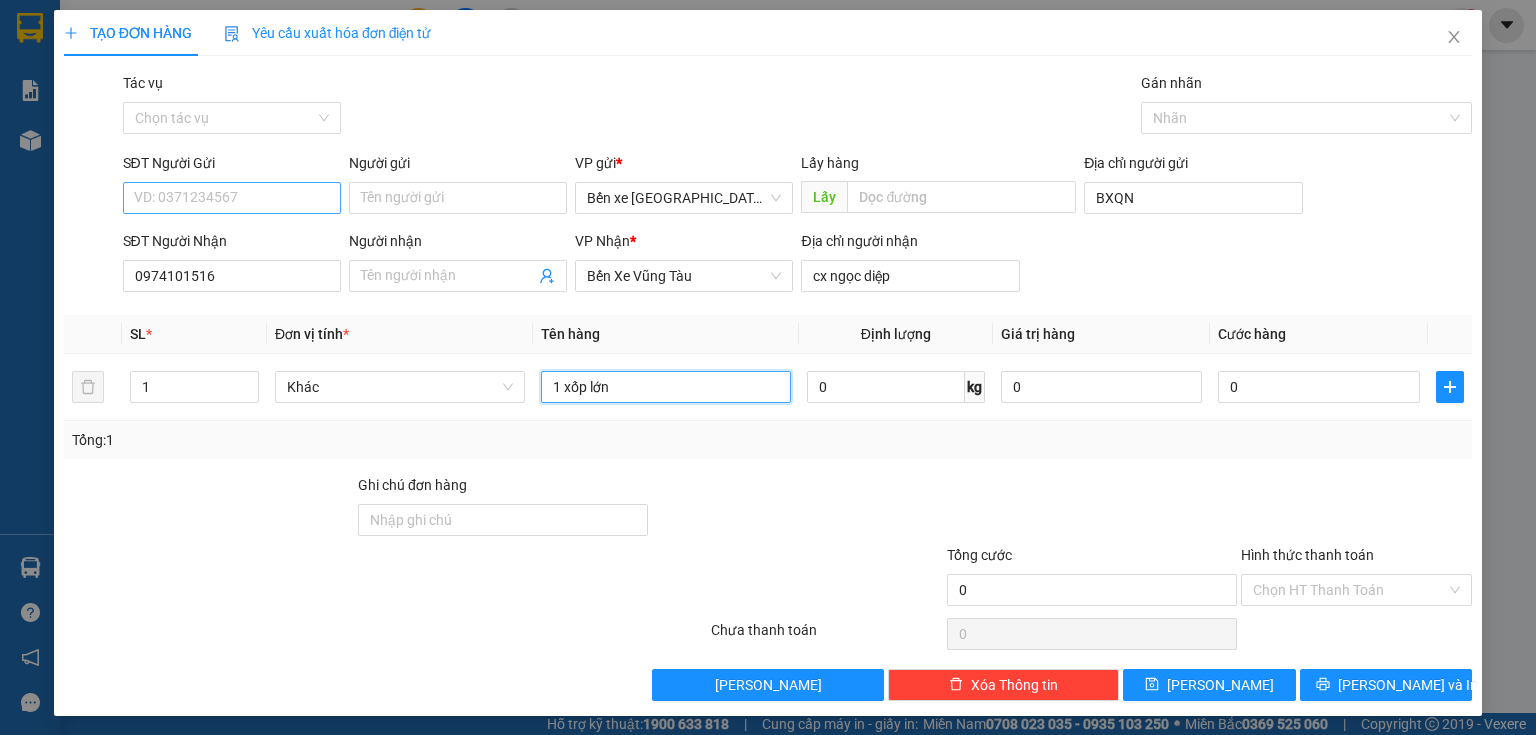 type on "1 xốp lớn" 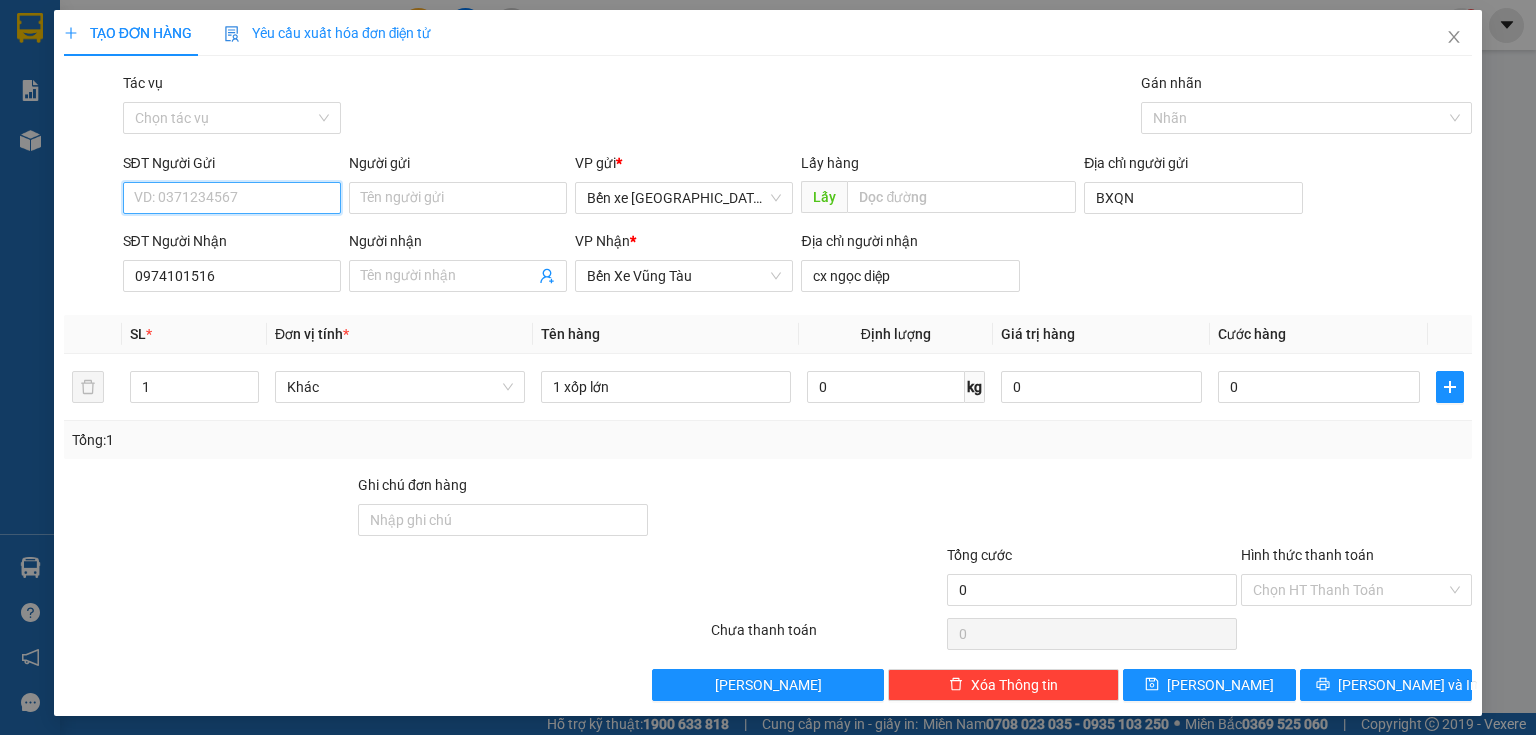 click on "SĐT Người Gửi" at bounding box center (232, 198) 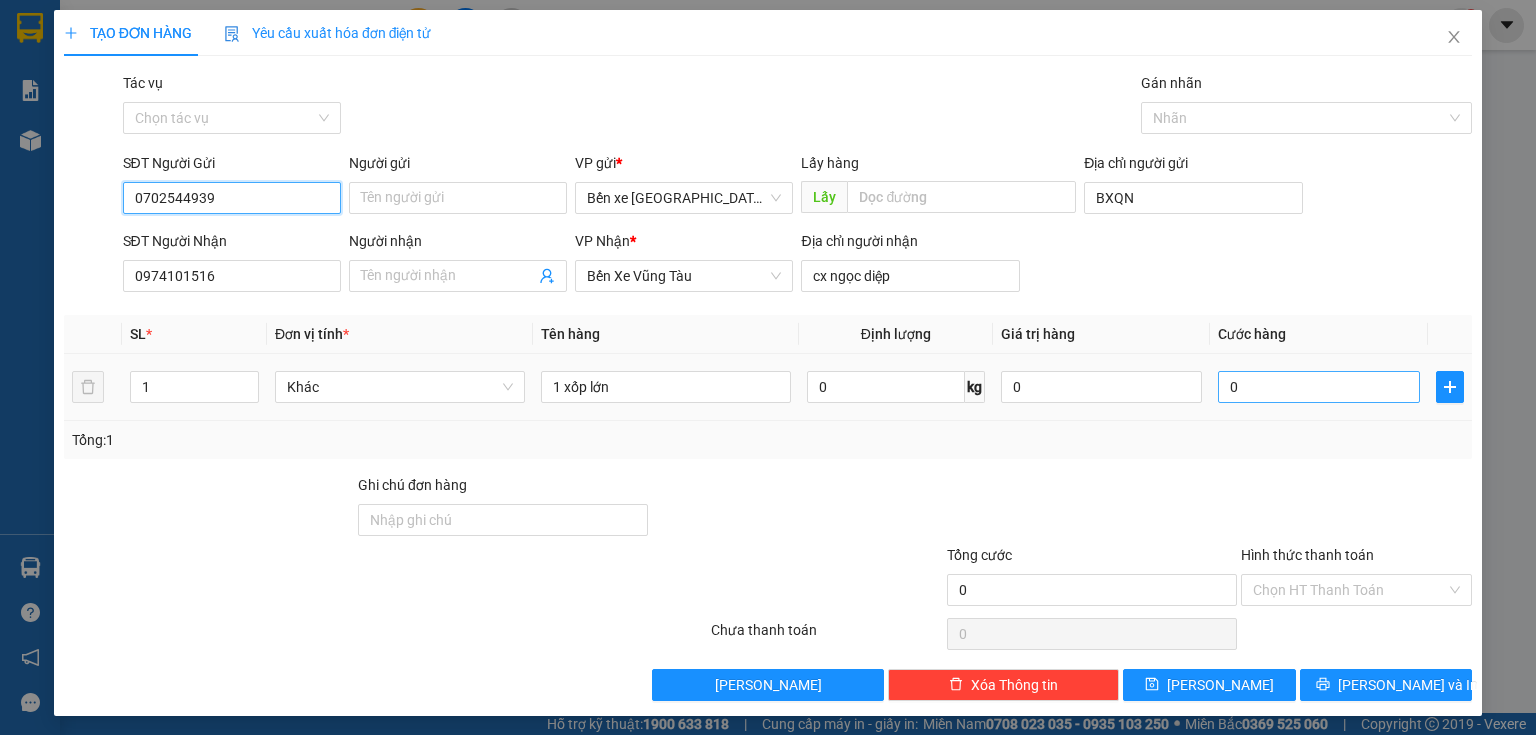 type on "0702544939" 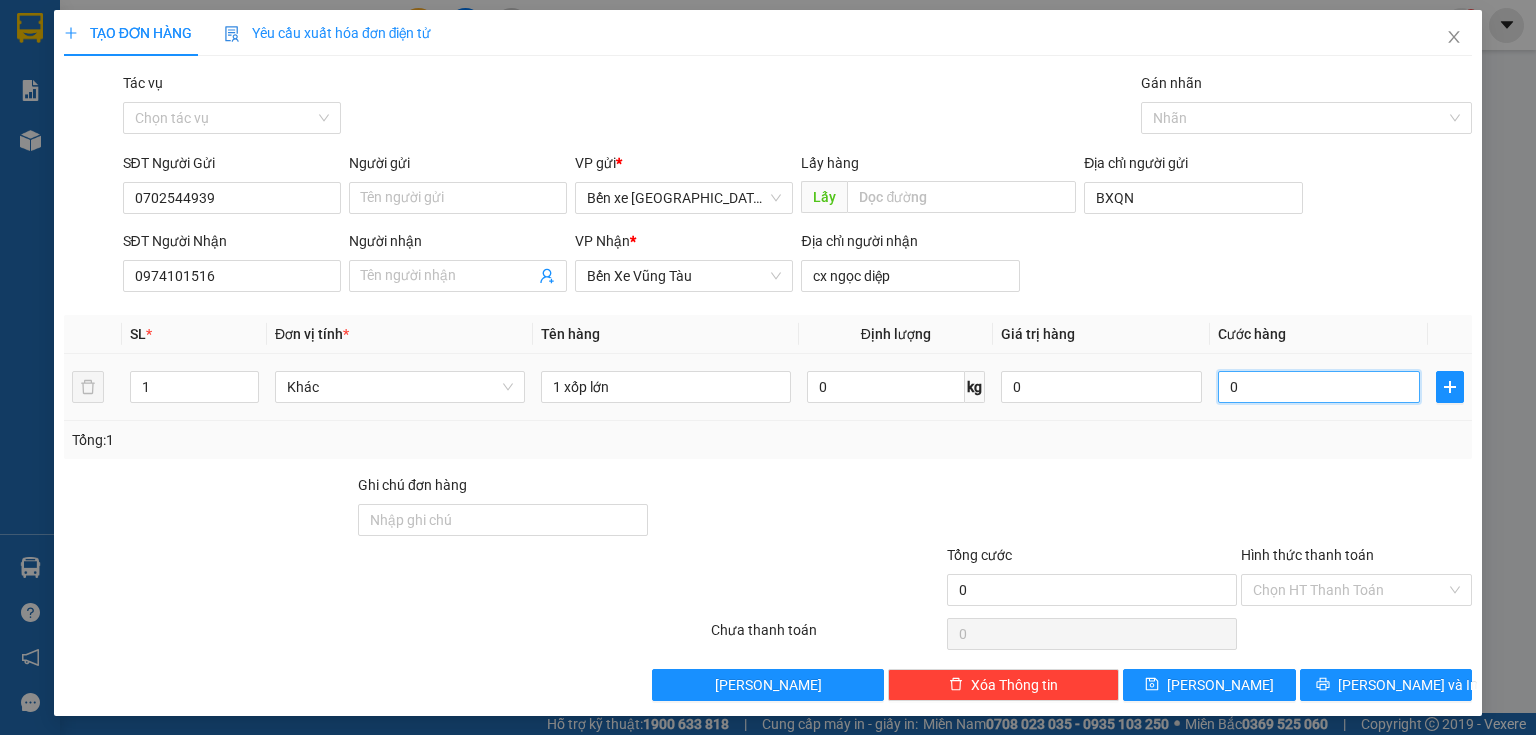 click on "0" at bounding box center (1319, 387) 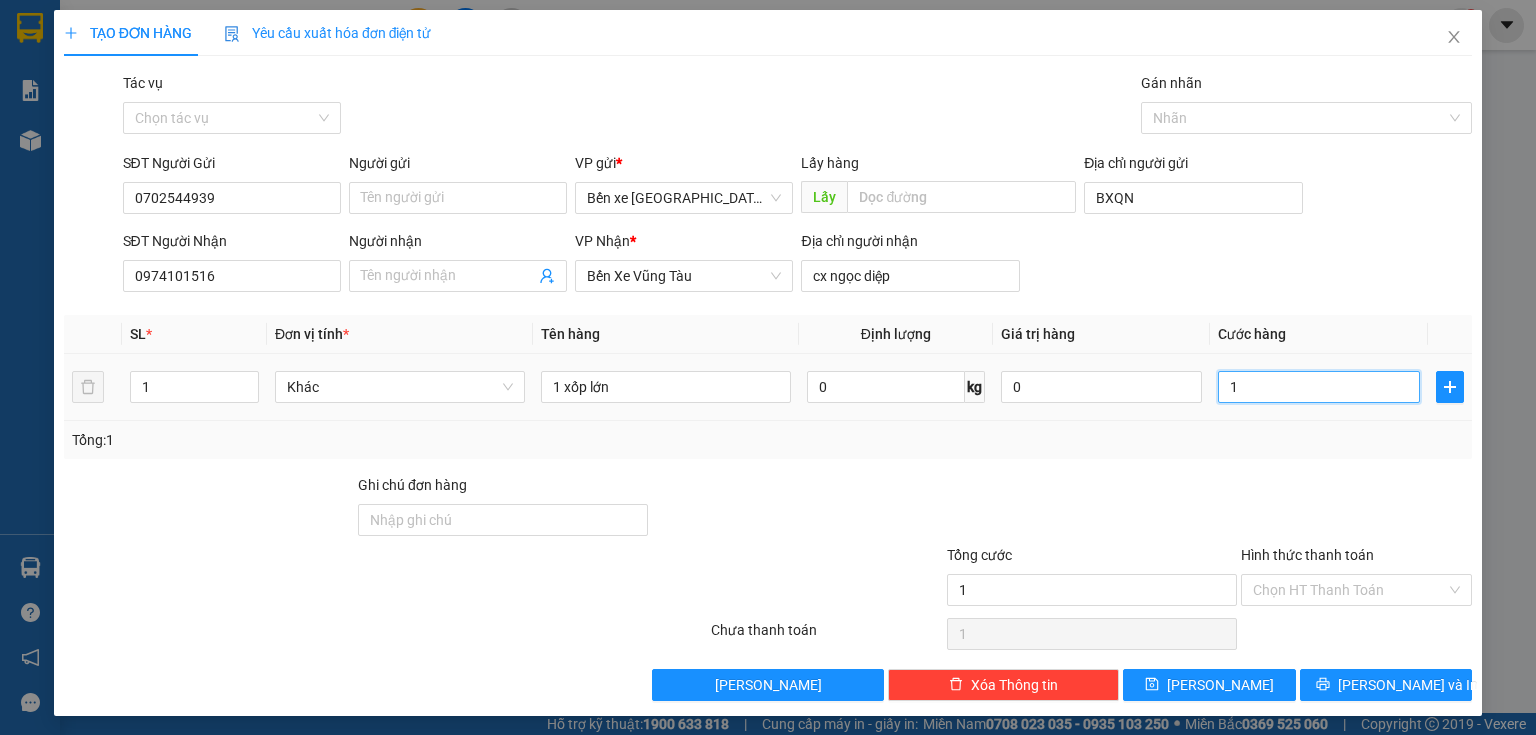 type on "0" 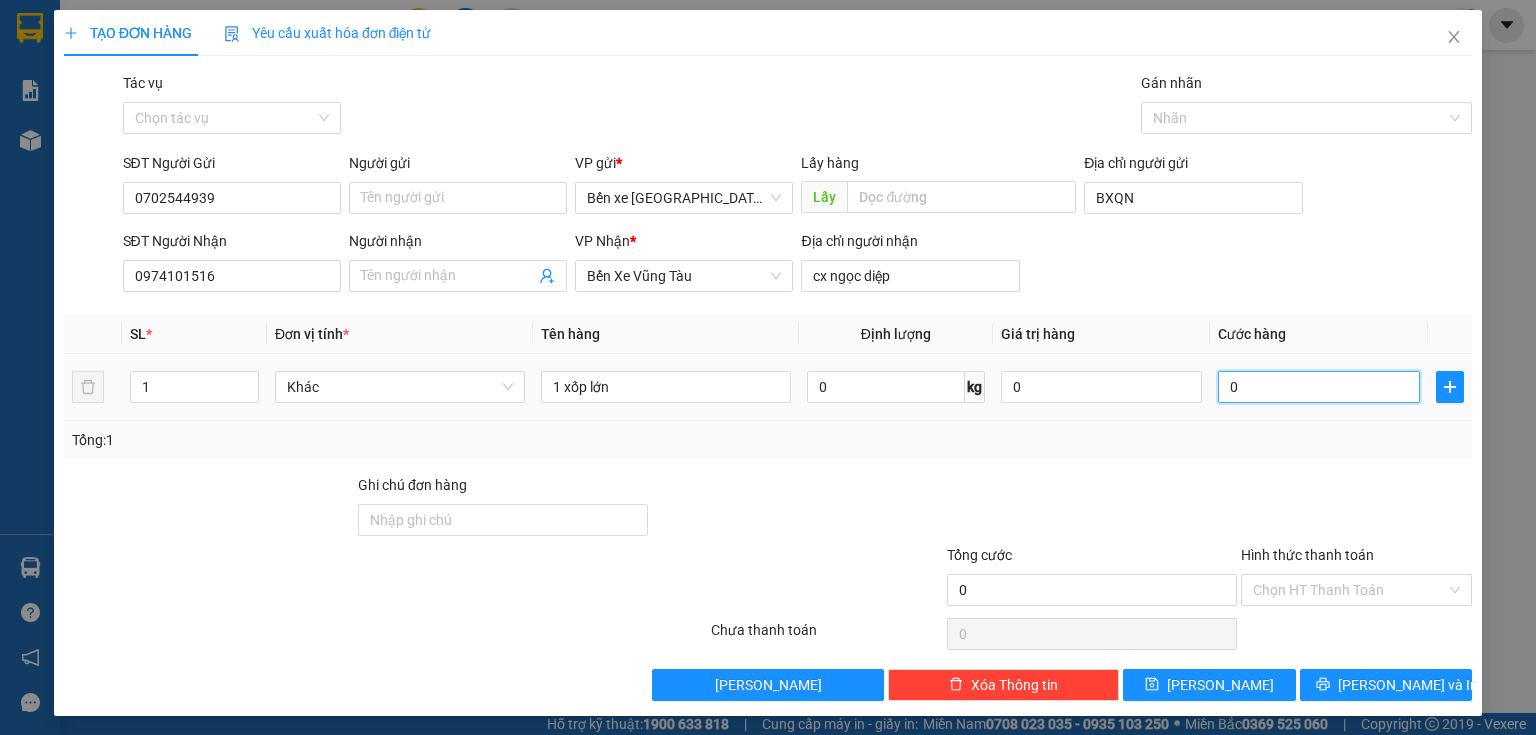 type on "02" 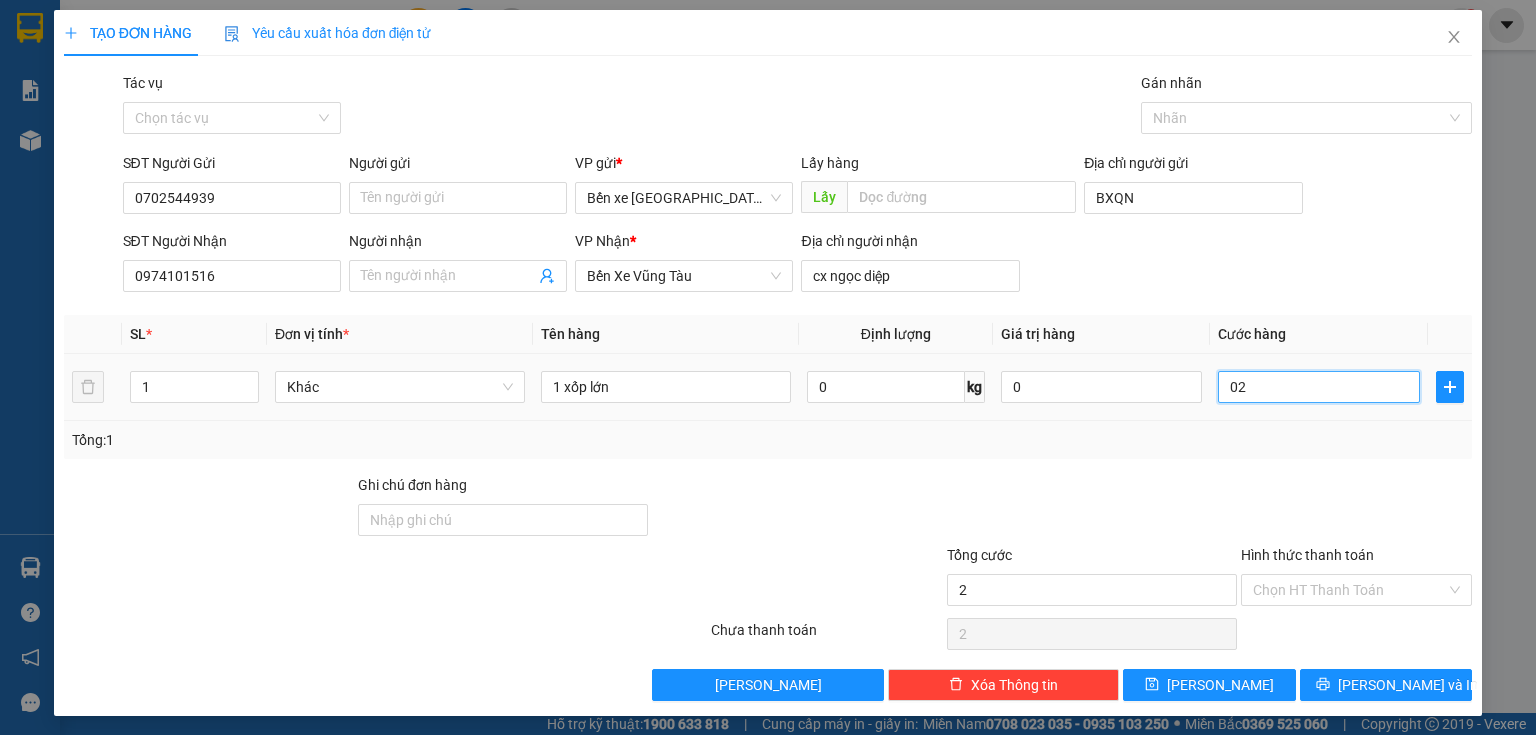 type on "020" 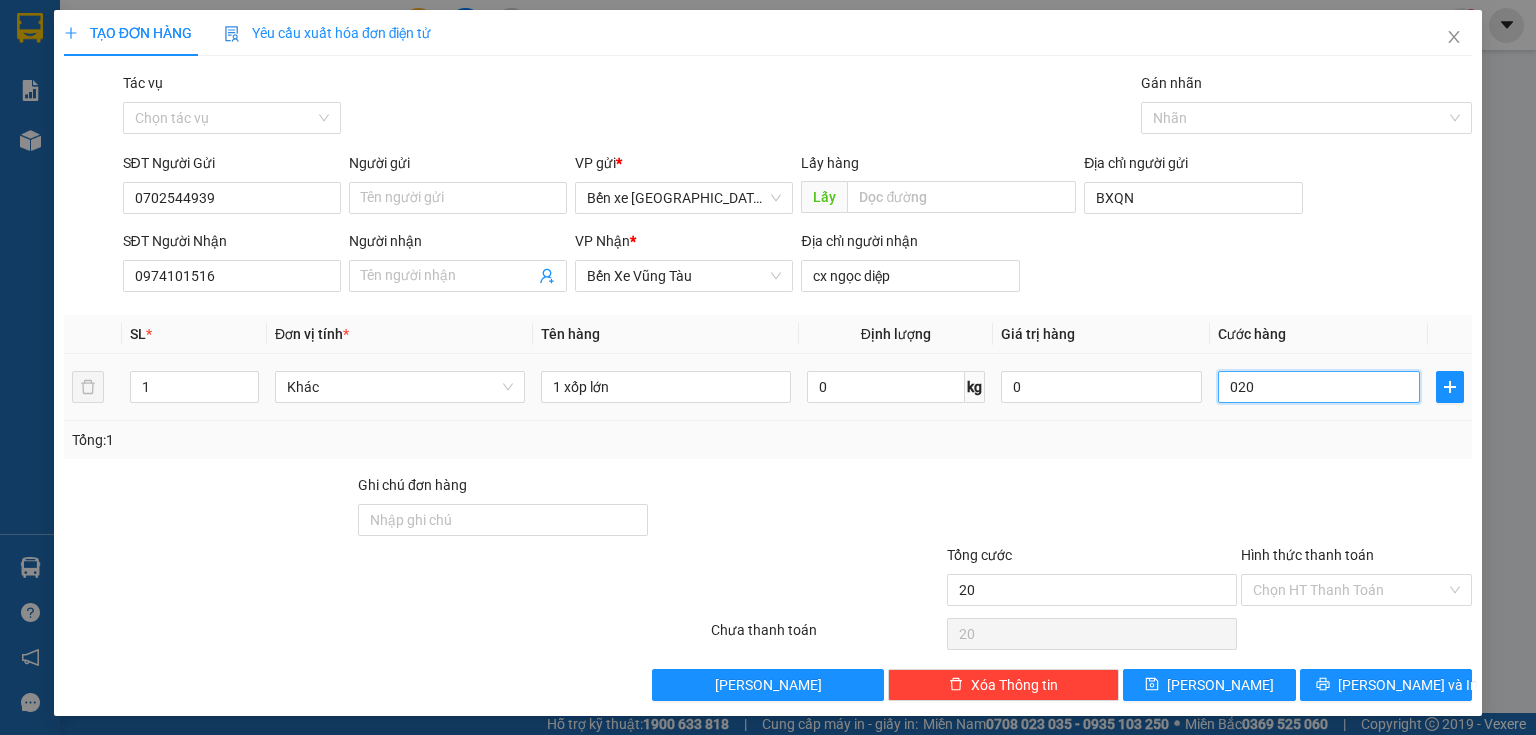 type on "0.200" 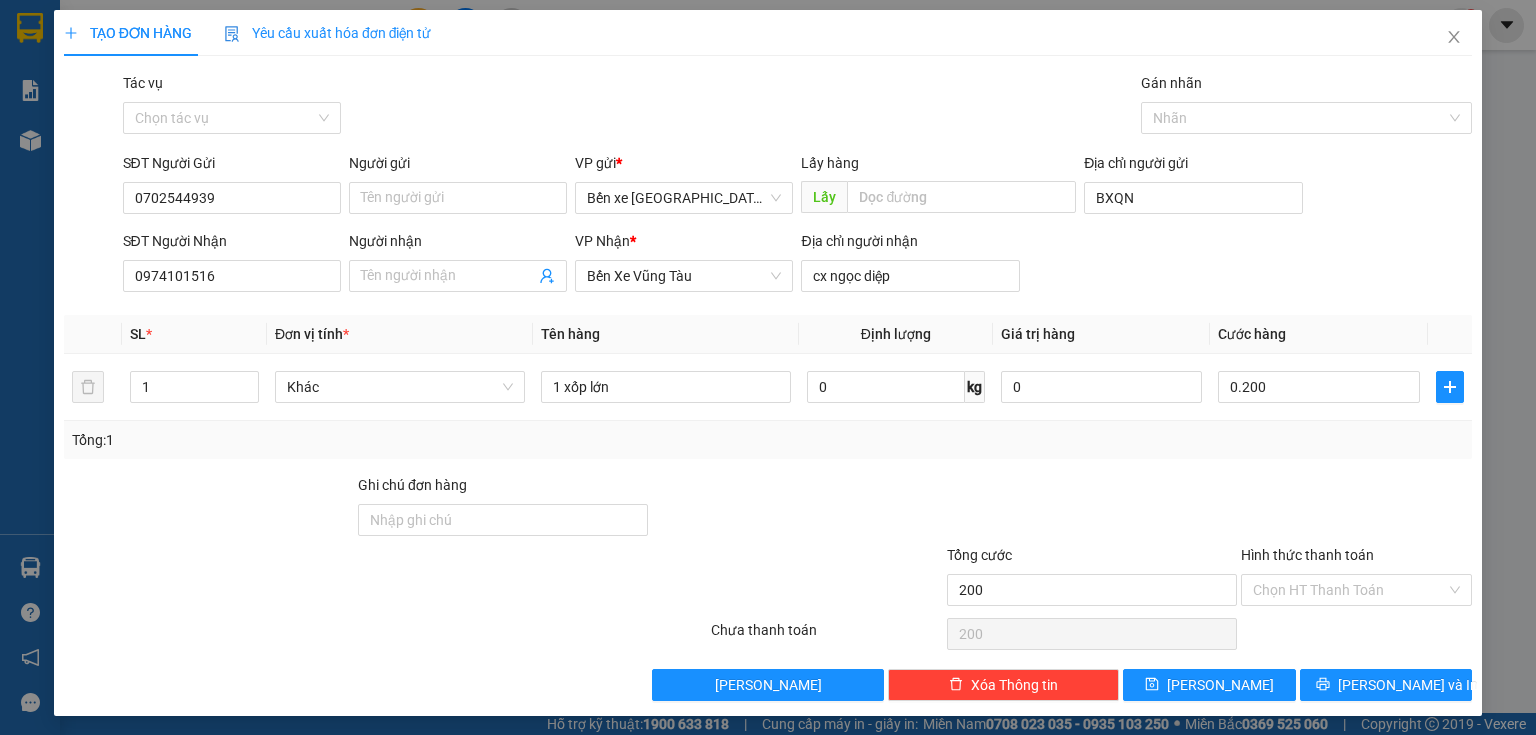 type on "200.000" 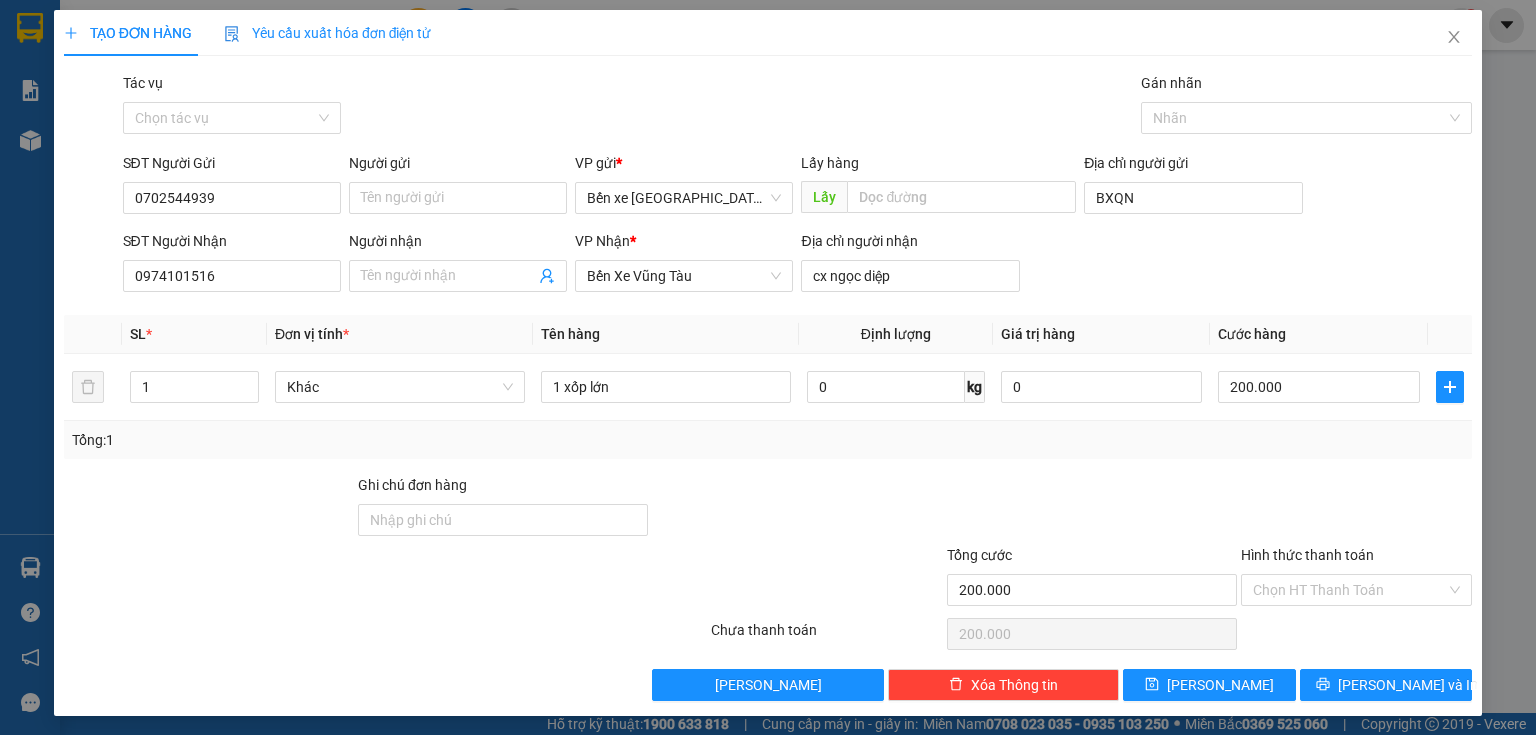 click at bounding box center (1356, 509) 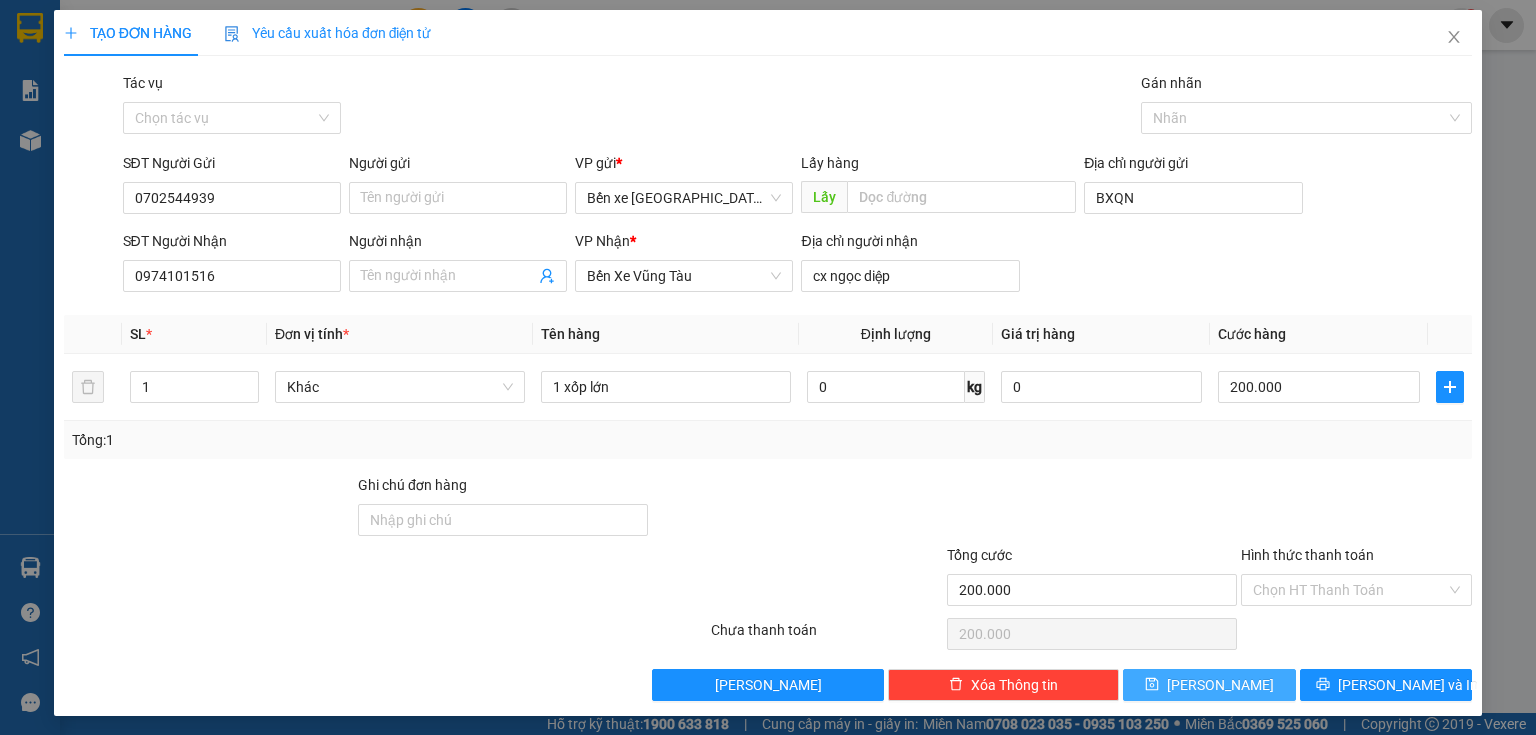 click 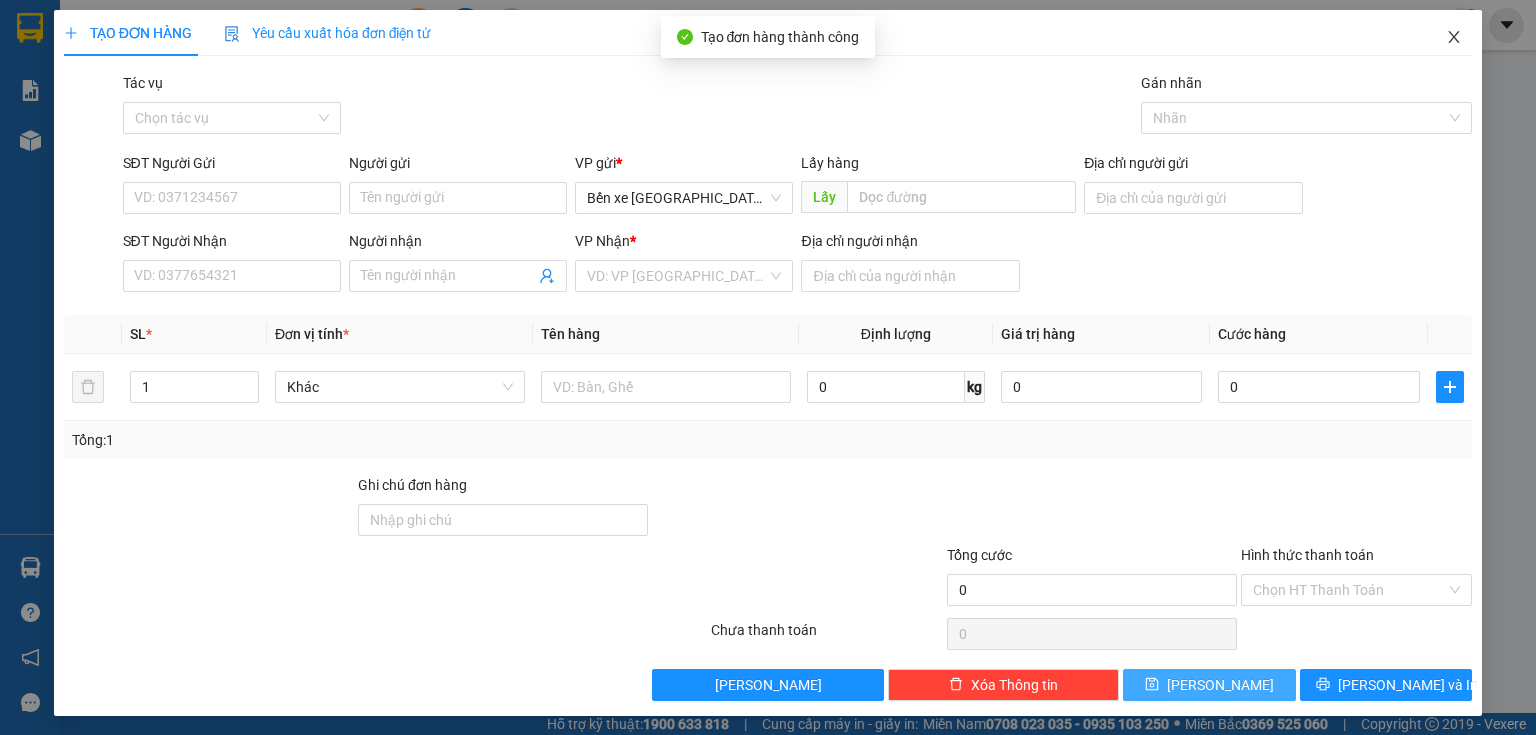 click at bounding box center (1454, 38) 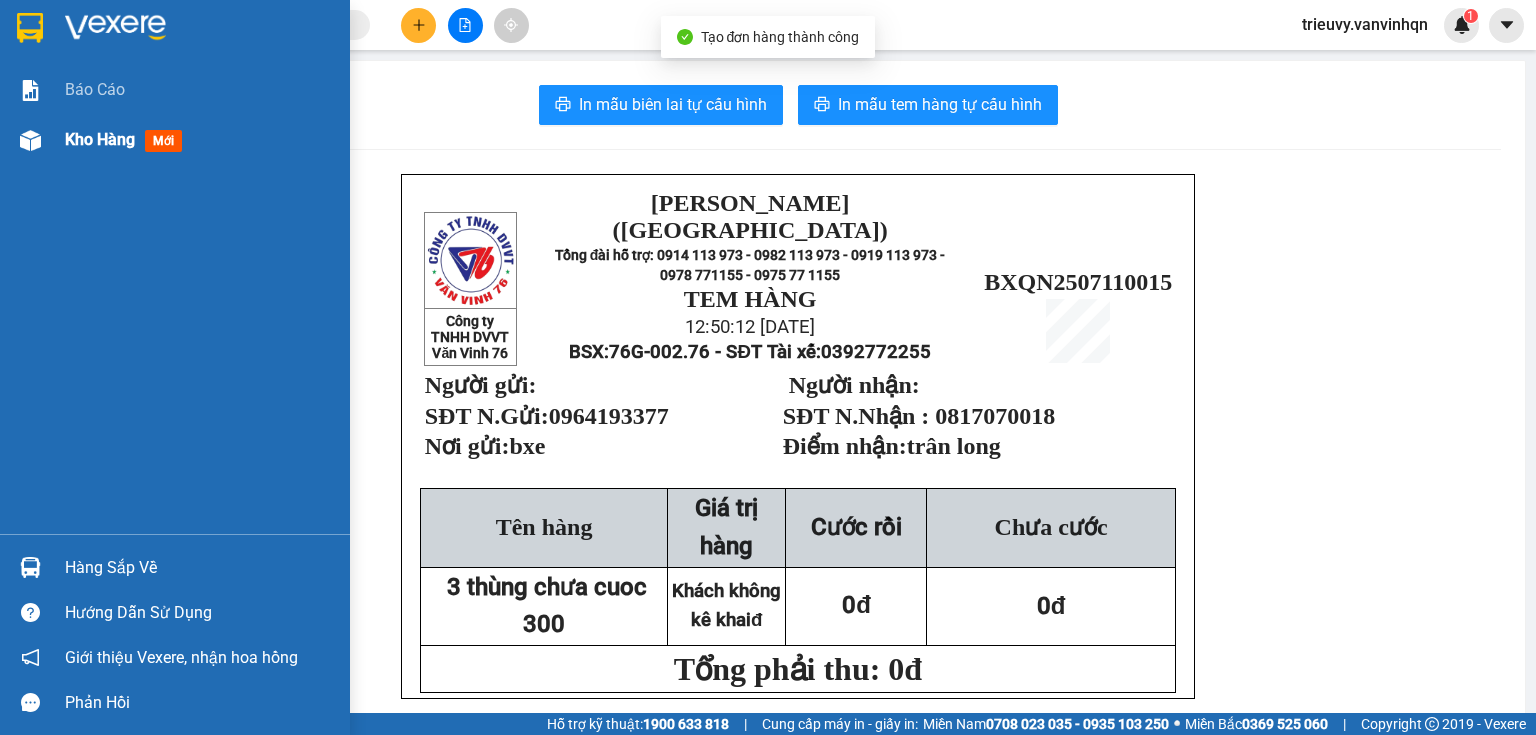 click on "Kho hàng" at bounding box center (100, 139) 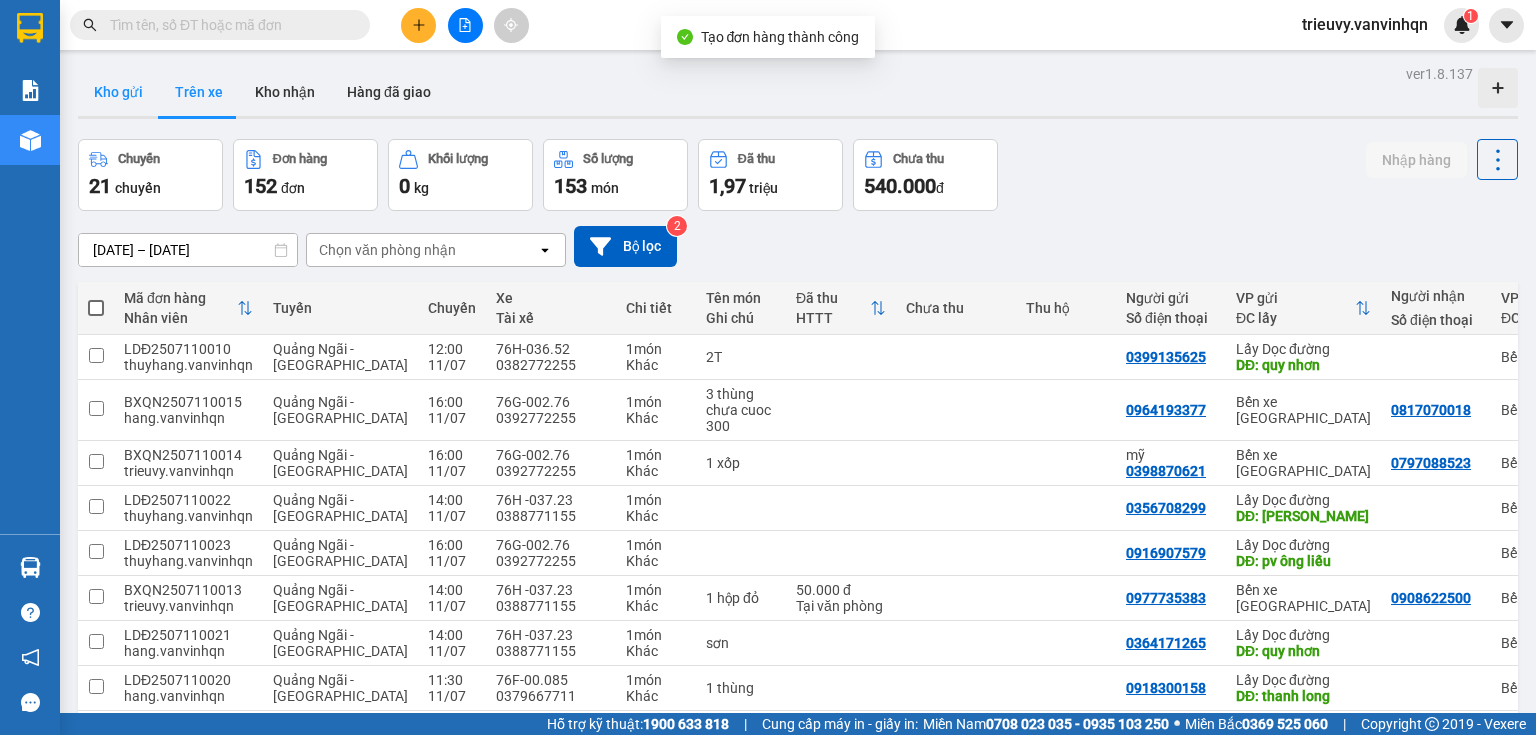 click on "Kho gửi" at bounding box center (118, 92) 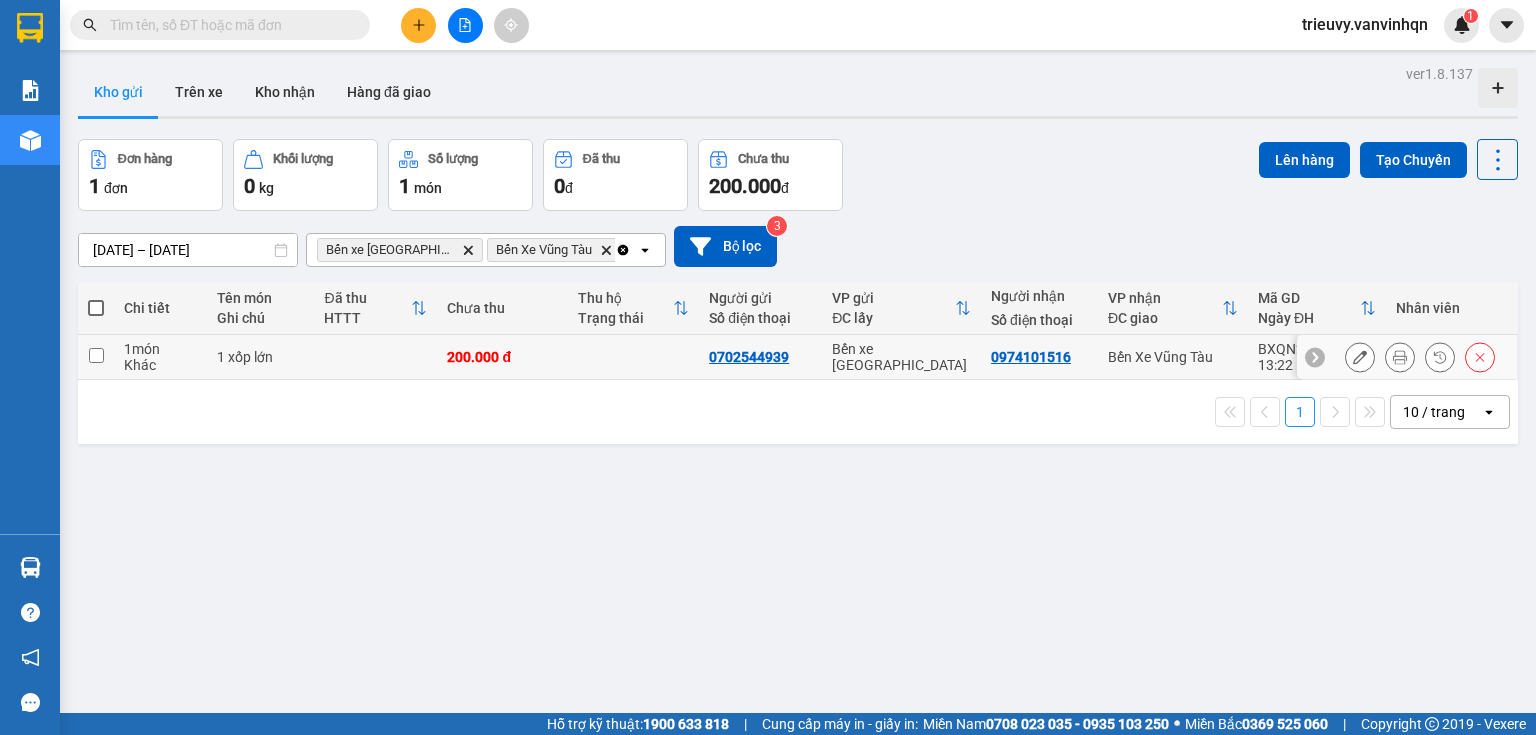 click at bounding box center [375, 357] 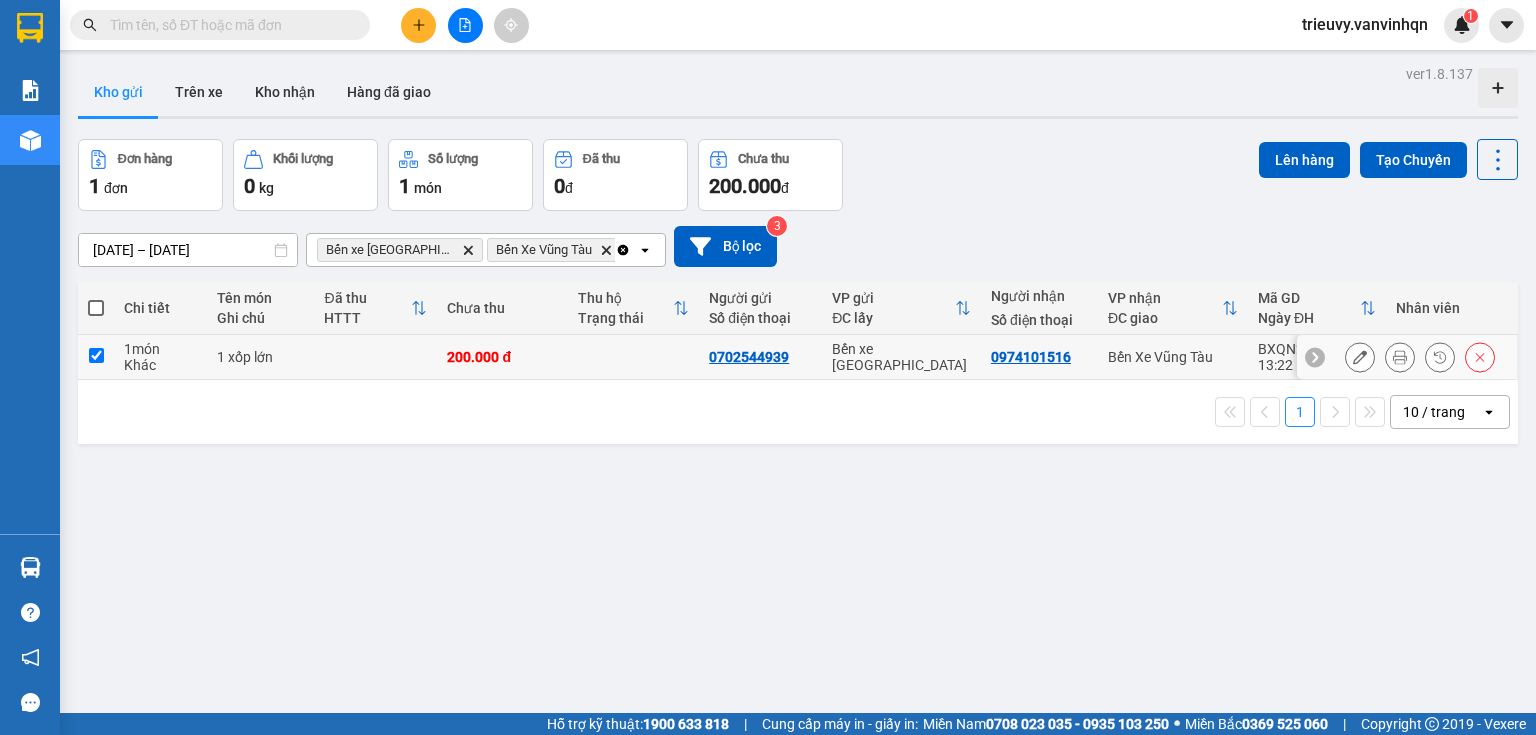 checkbox on "true" 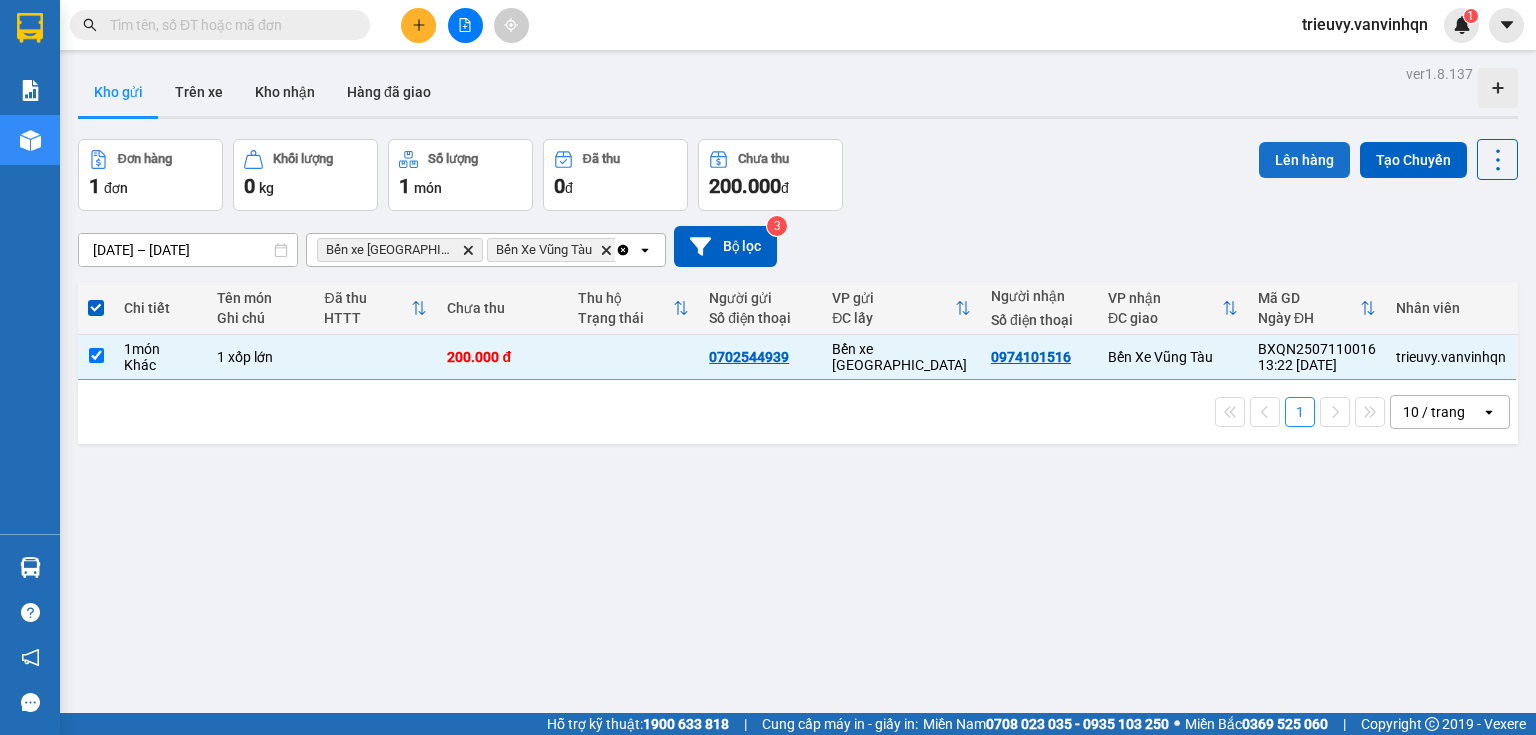 click on "Lên hàng" at bounding box center [1304, 160] 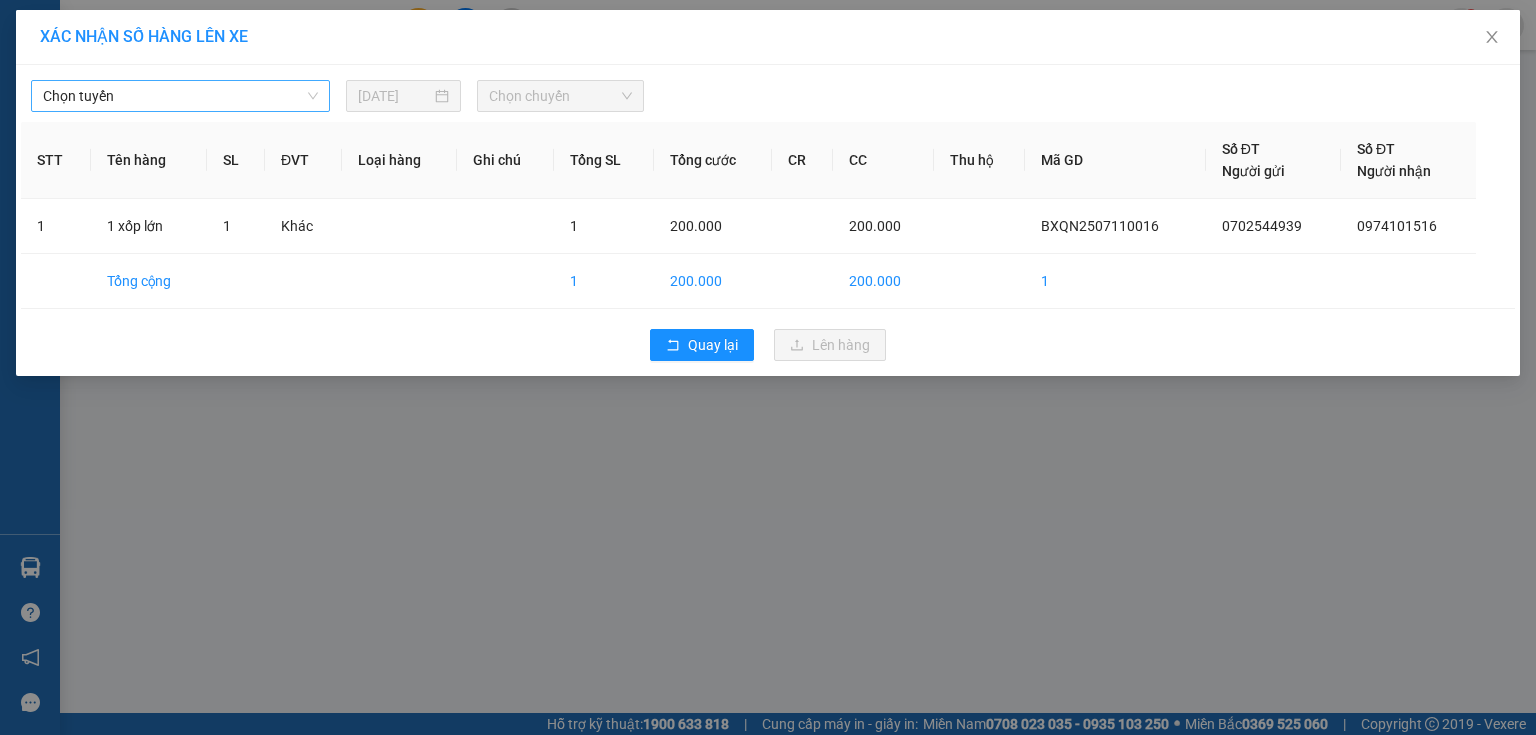 click on "Chọn tuyến" at bounding box center [180, 96] 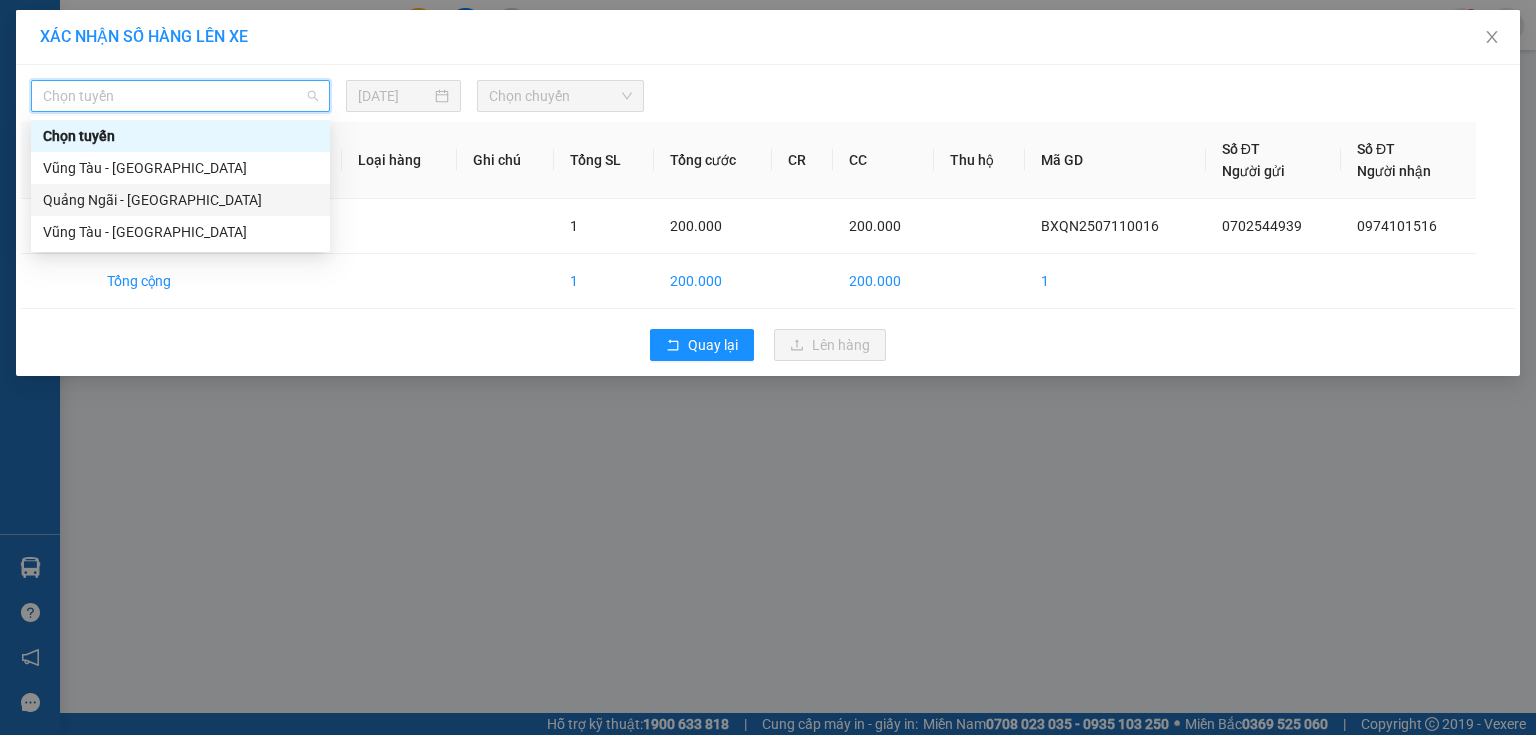 click on "Quảng Ngãi - [GEOGRAPHIC_DATA]" at bounding box center [180, 200] 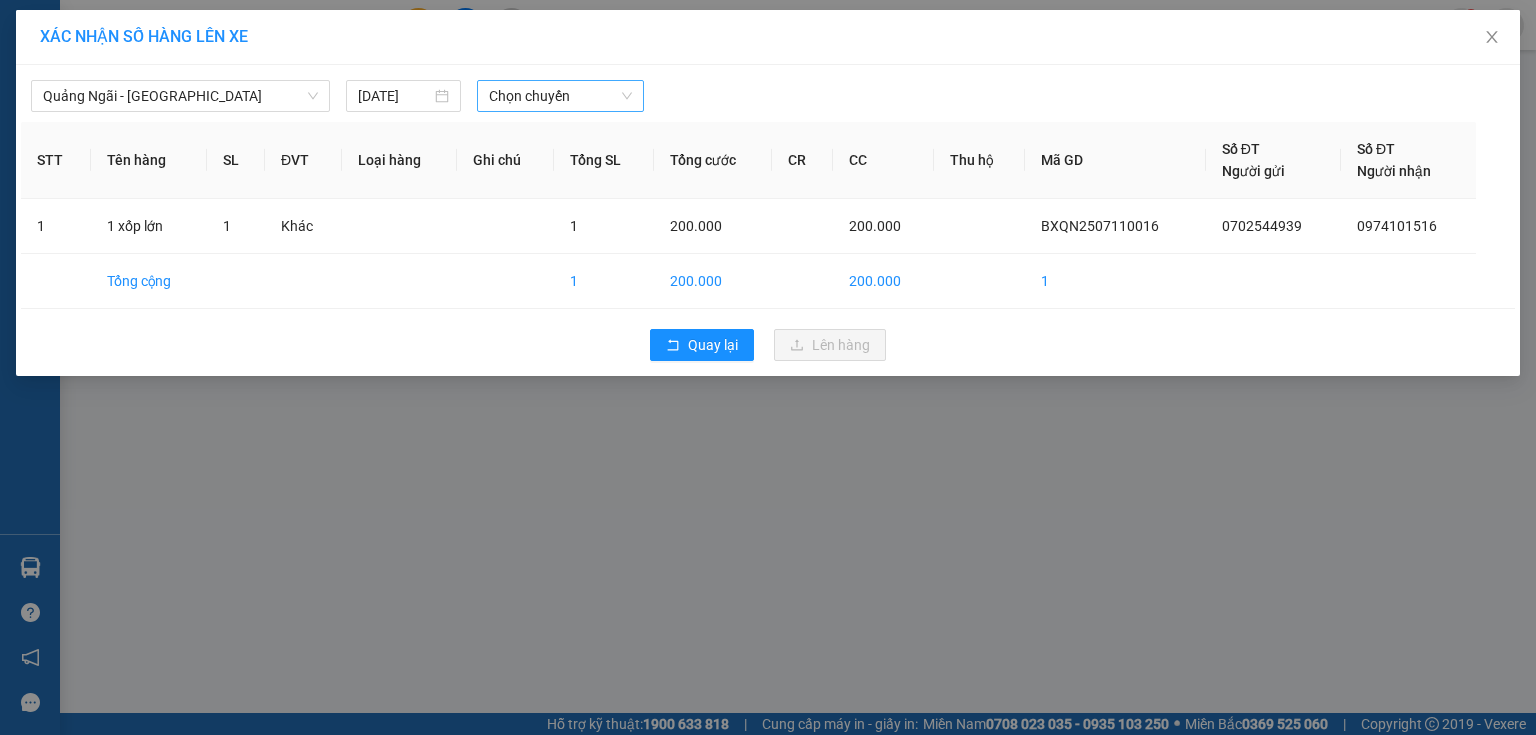 drag, startPoint x: 600, startPoint y: 112, endPoint x: 596, endPoint y: 84, distance: 28.284271 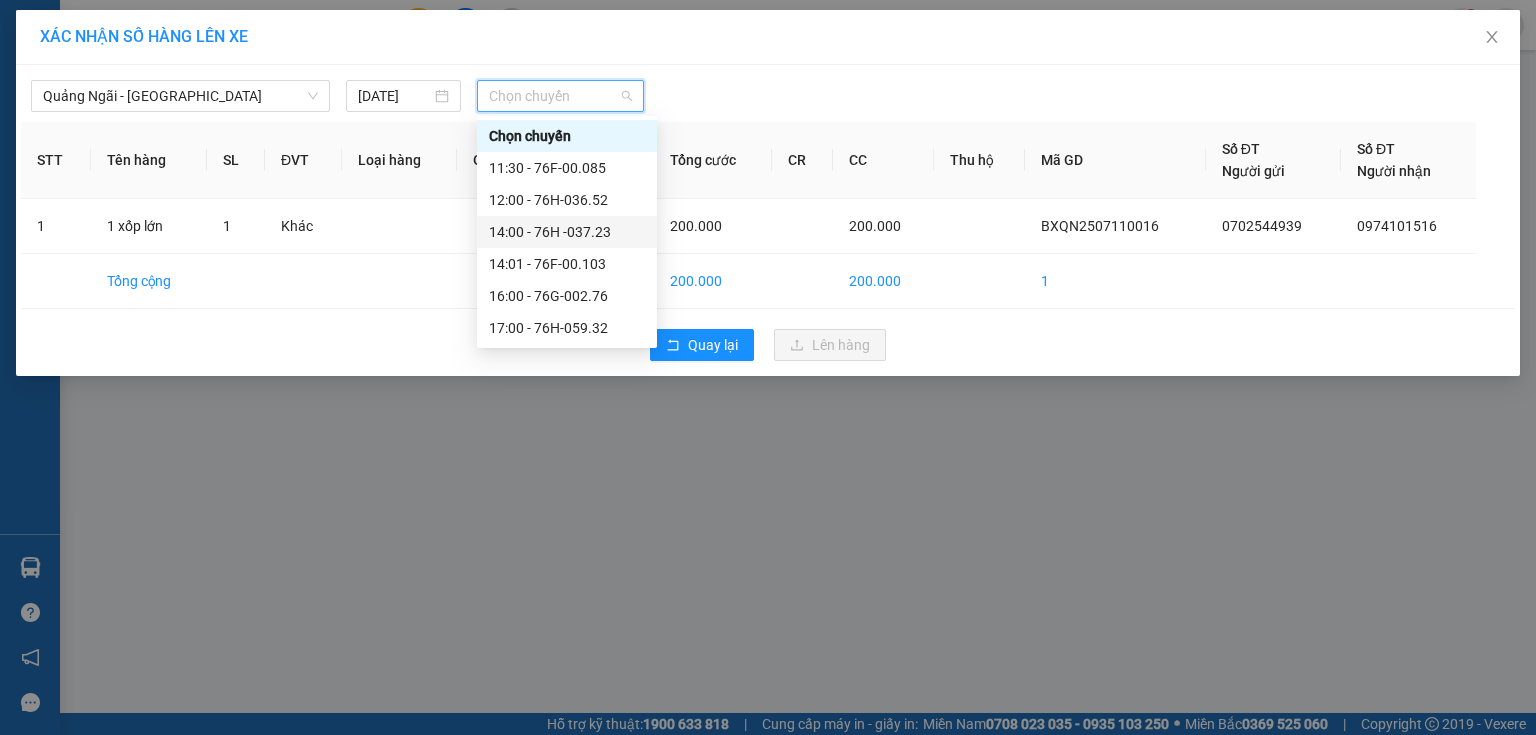 click on "14:00     - 76H -037.23" at bounding box center [567, 232] 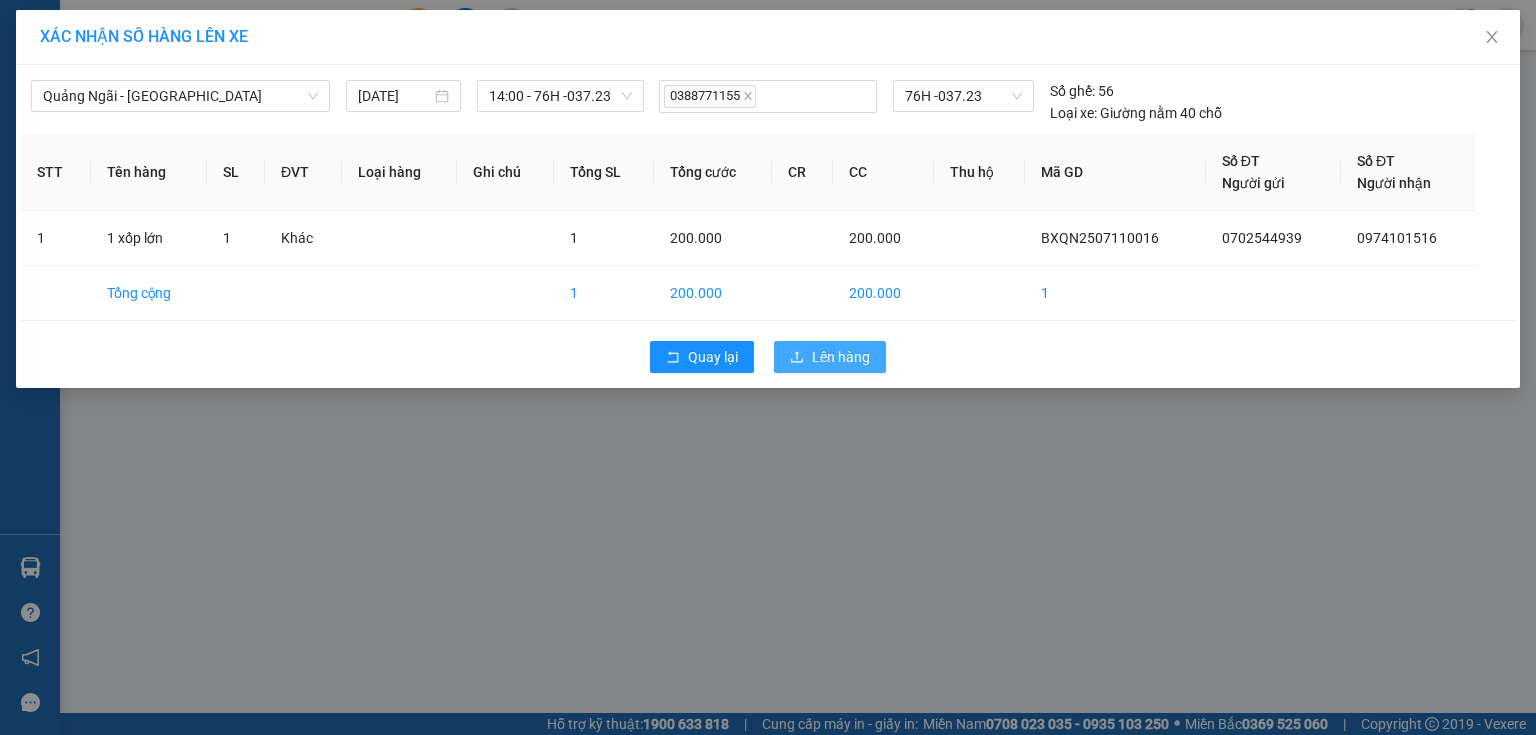 click on "Lên hàng" at bounding box center (841, 357) 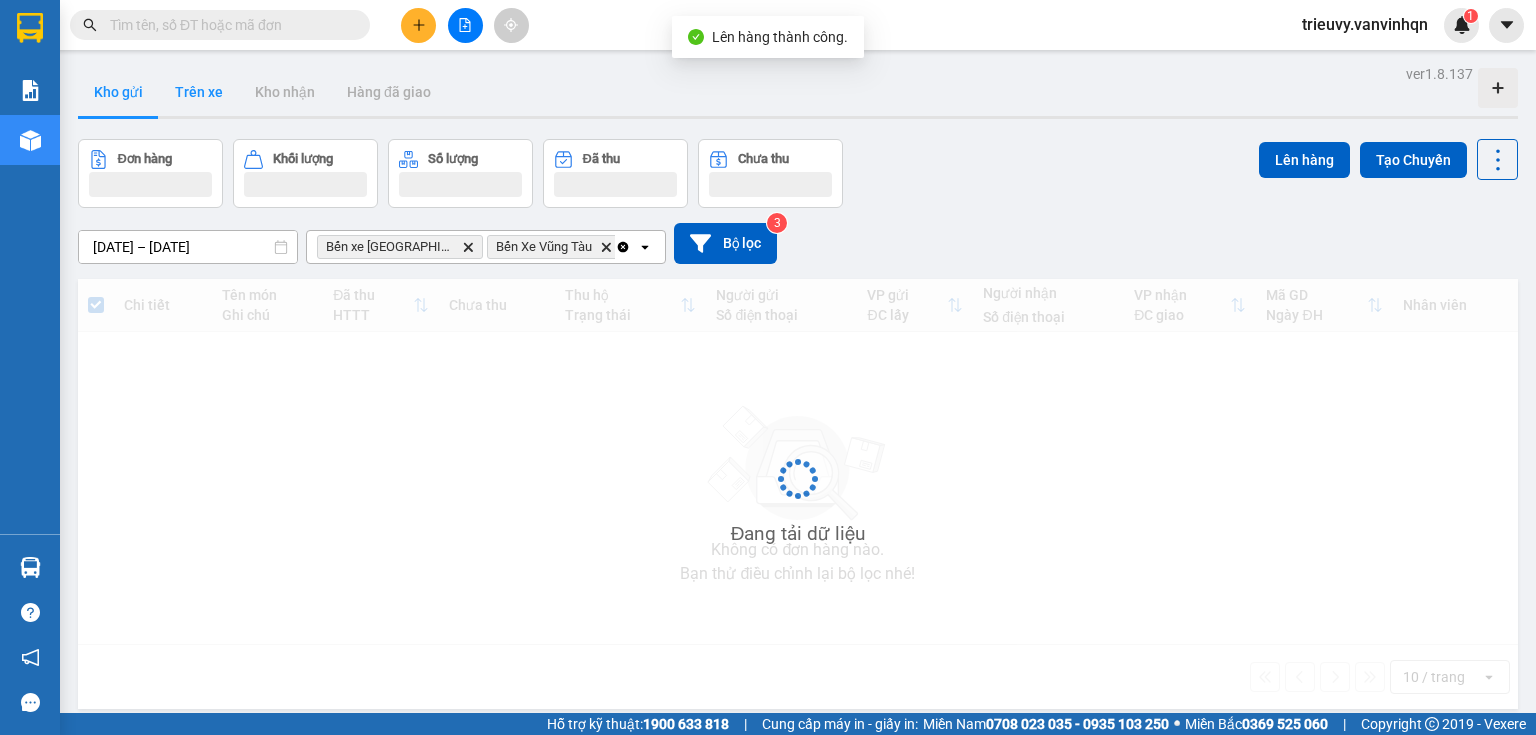 click on "Trên xe" at bounding box center (199, 92) 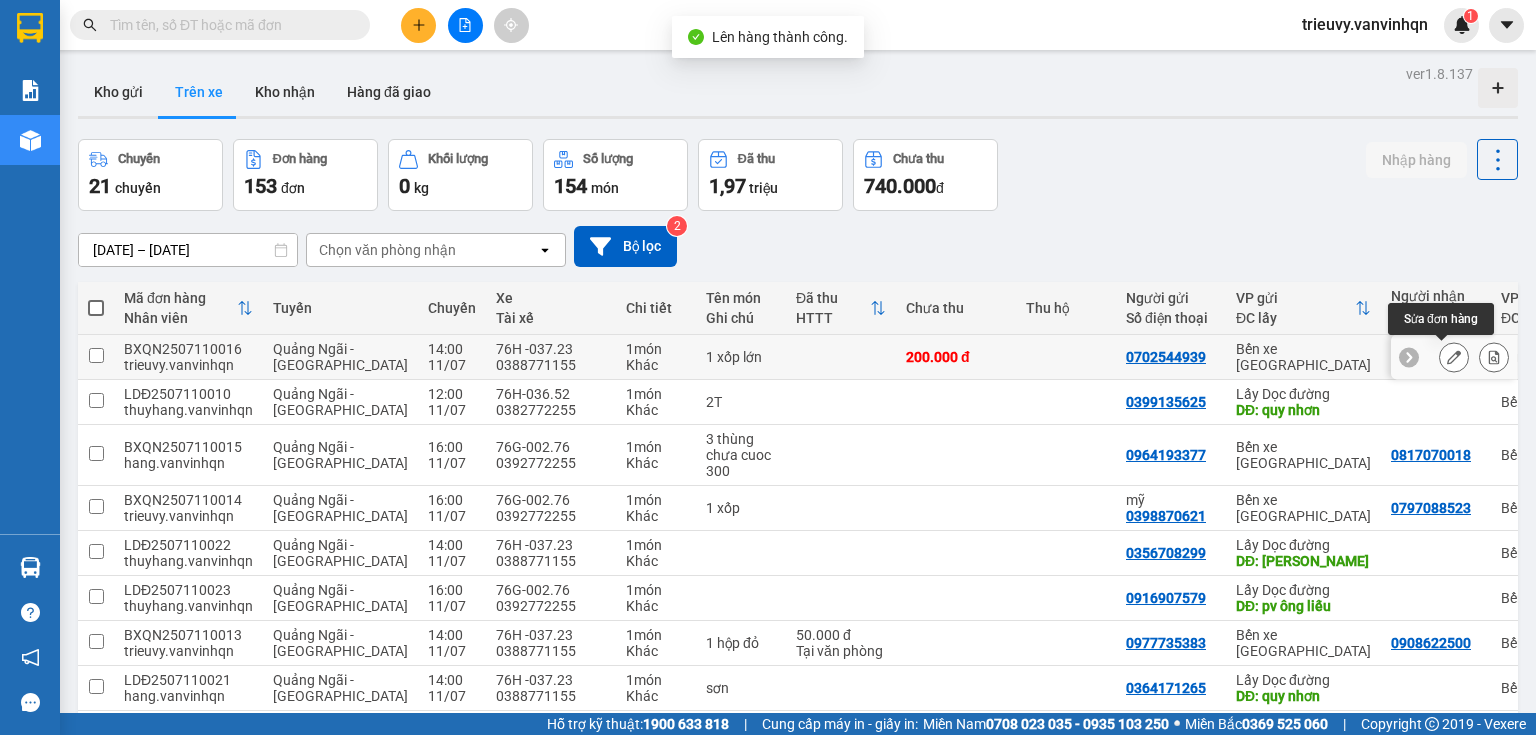 click 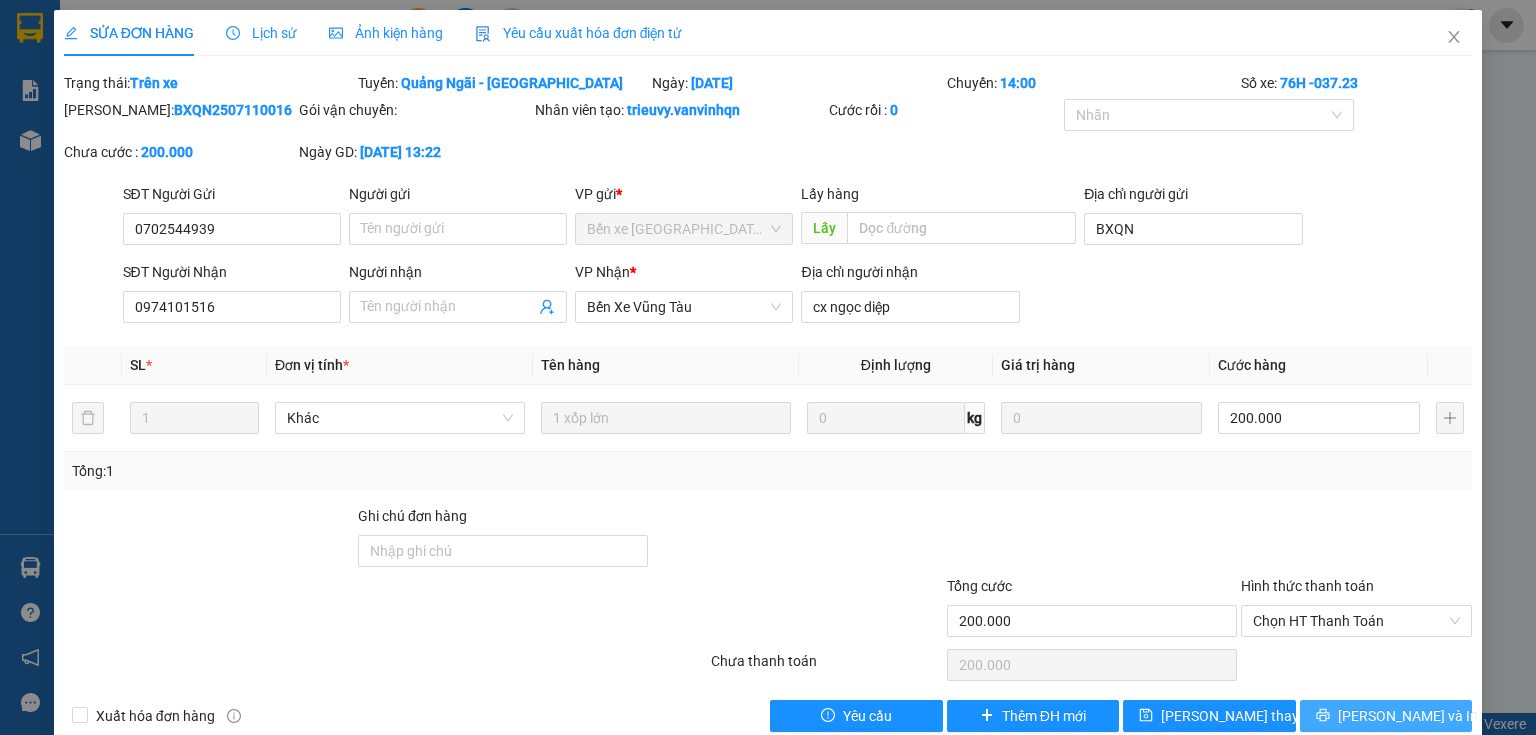 click on "[PERSON_NAME] và In" at bounding box center (1408, 716) 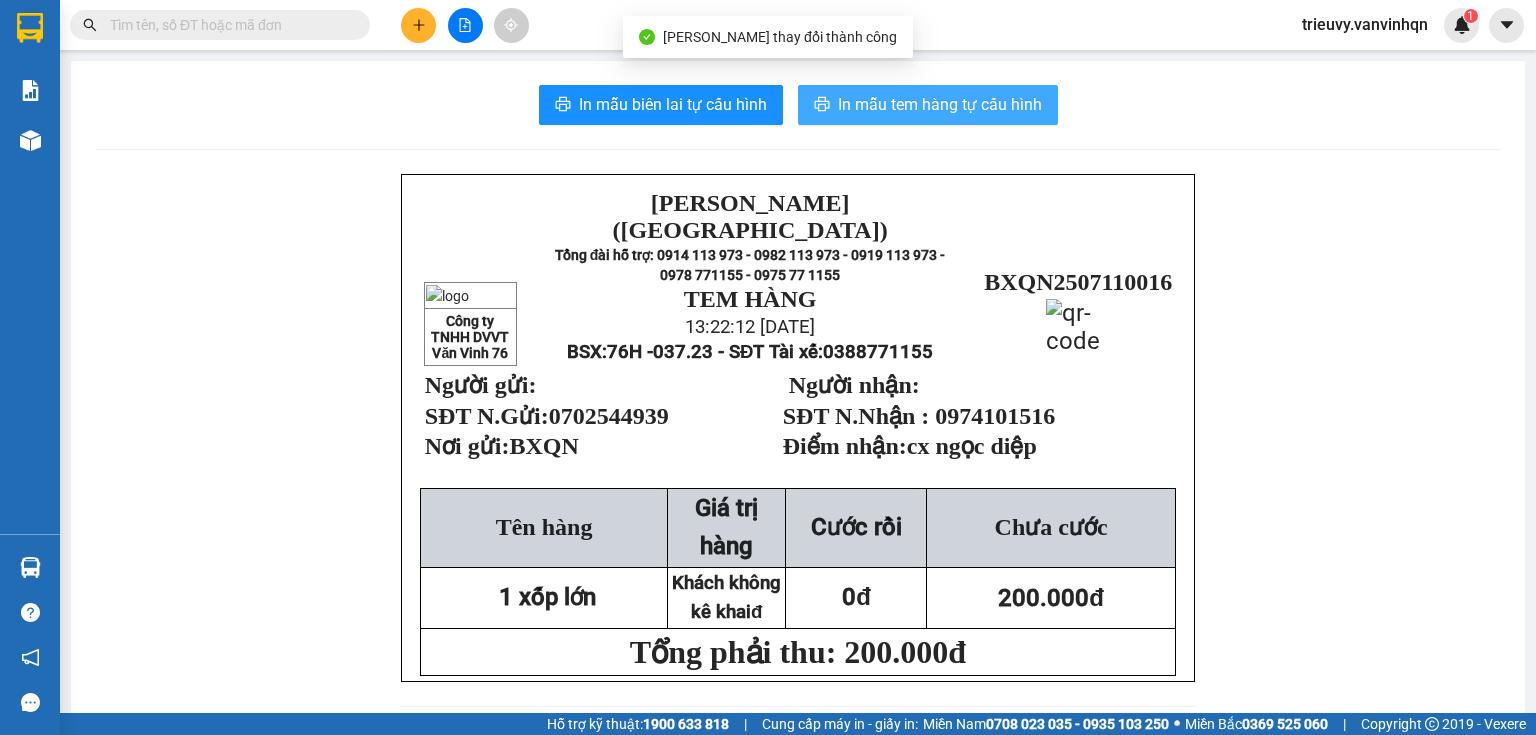 click on "In mẫu tem hàng tự cấu hình" at bounding box center (940, 104) 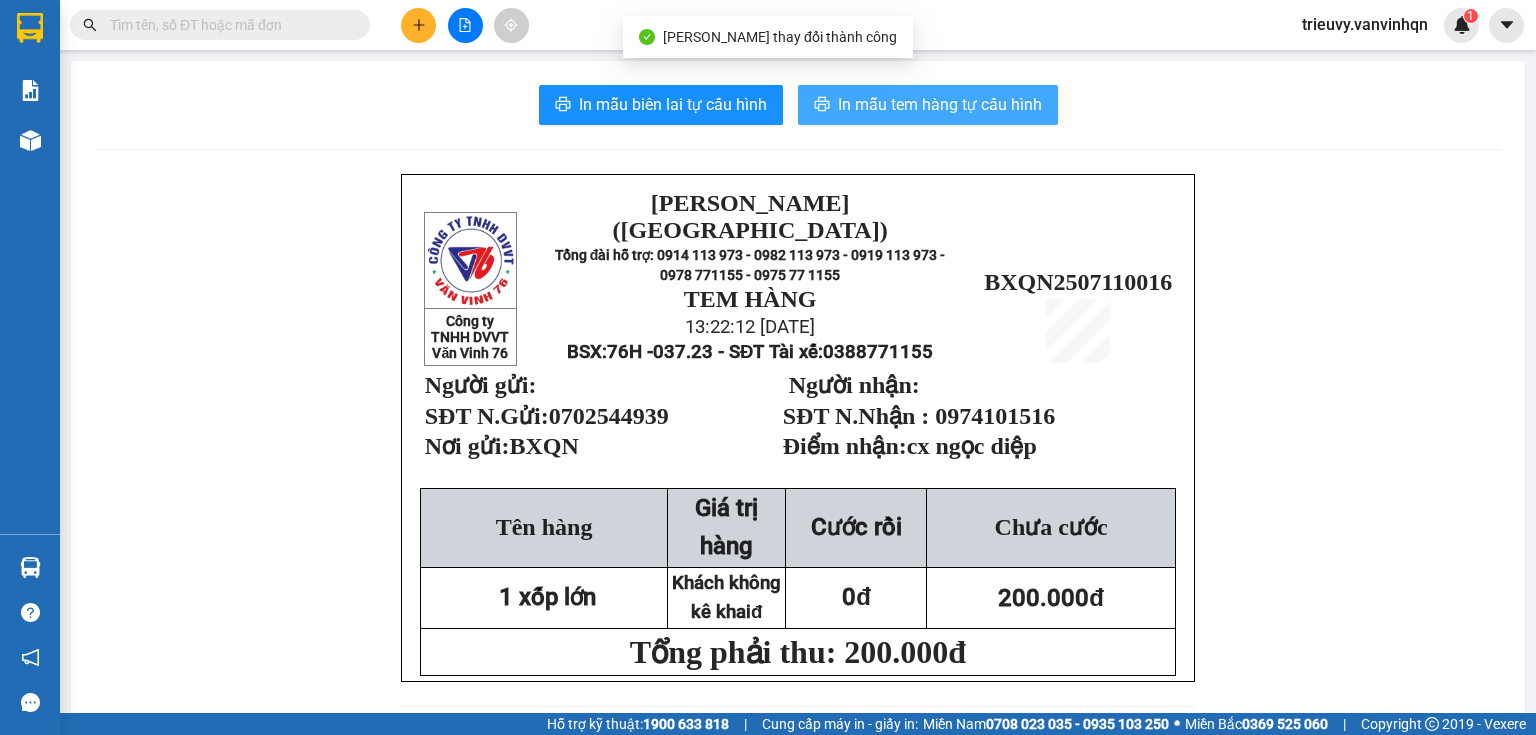 scroll, scrollTop: 0, scrollLeft: 0, axis: both 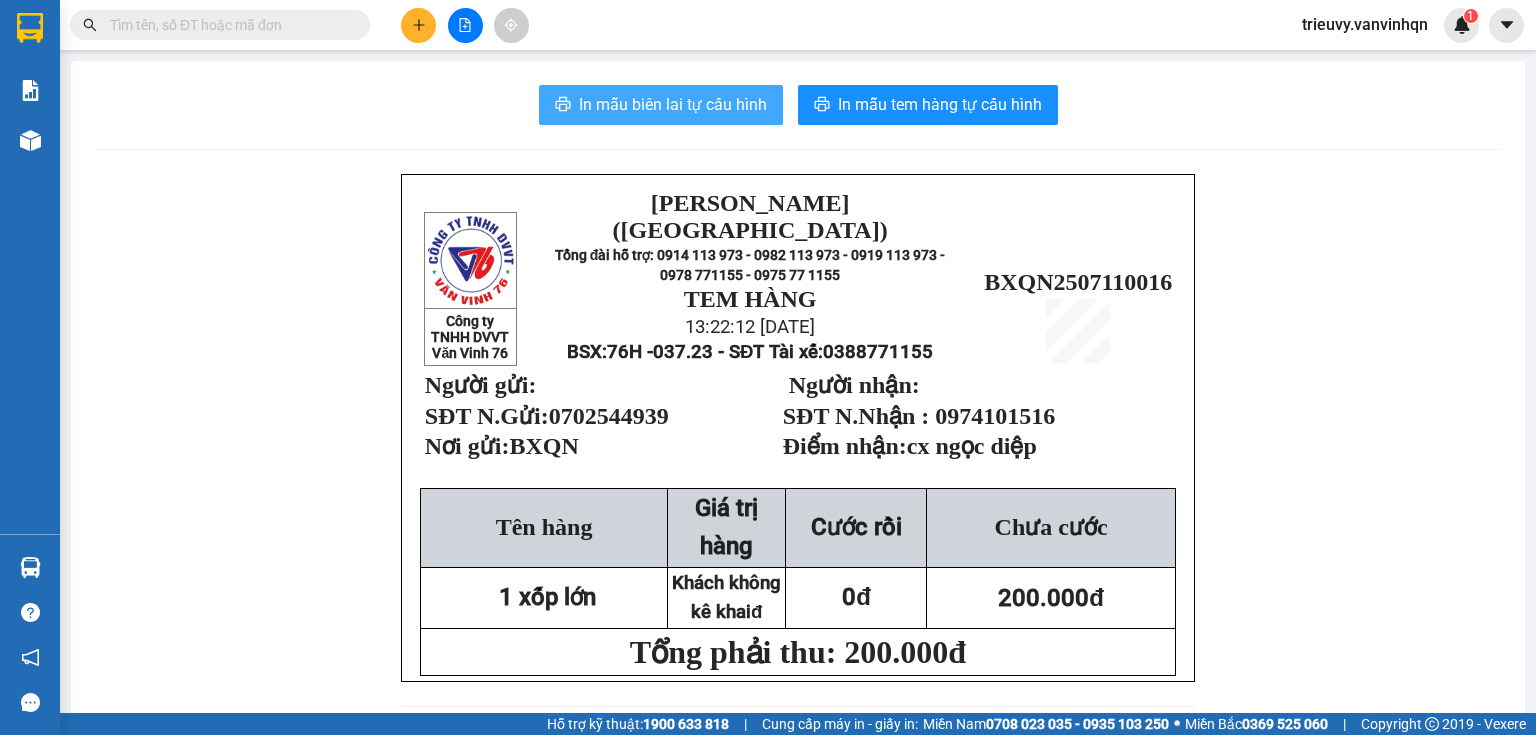 click on "In mẫu biên lai tự cấu hình" at bounding box center (673, 104) 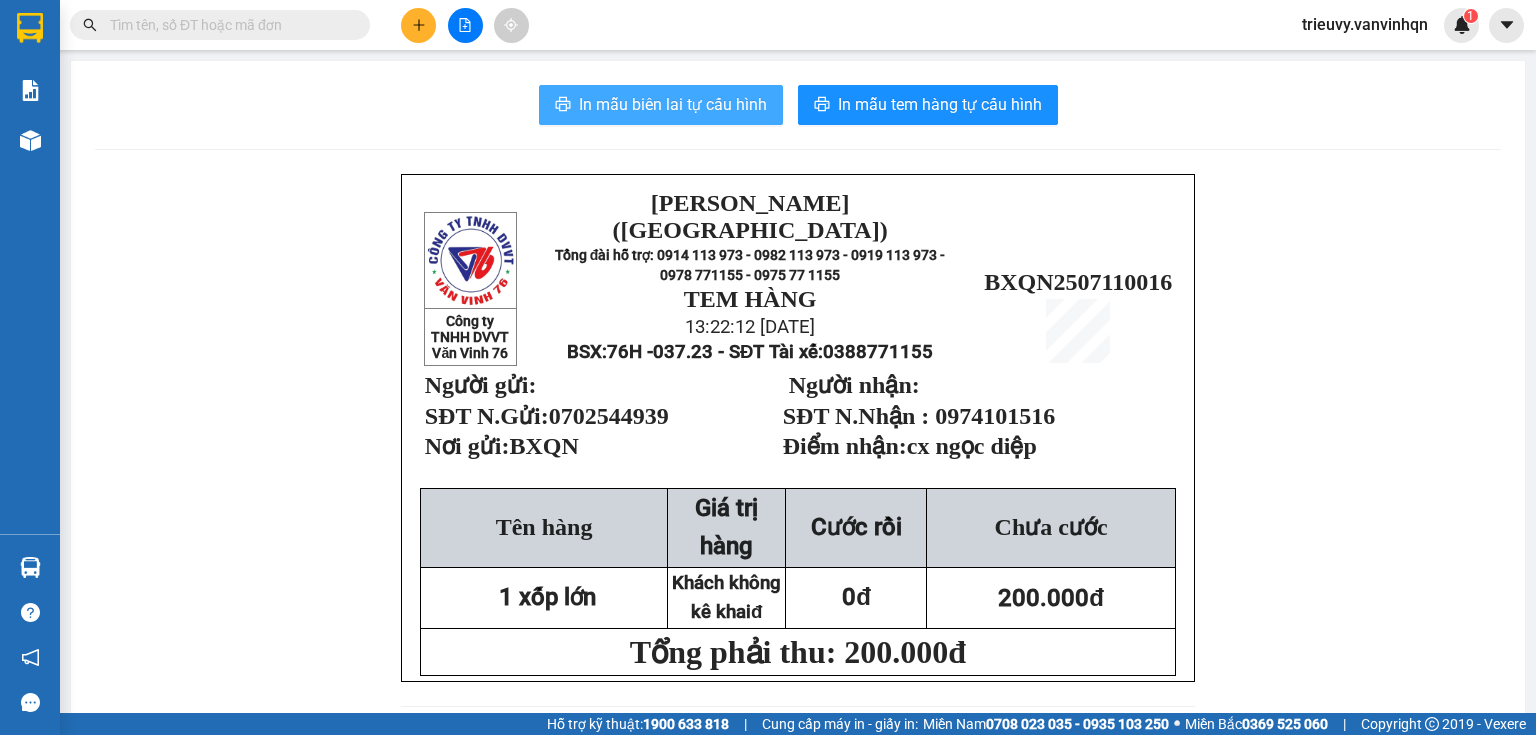 scroll, scrollTop: 0, scrollLeft: 0, axis: both 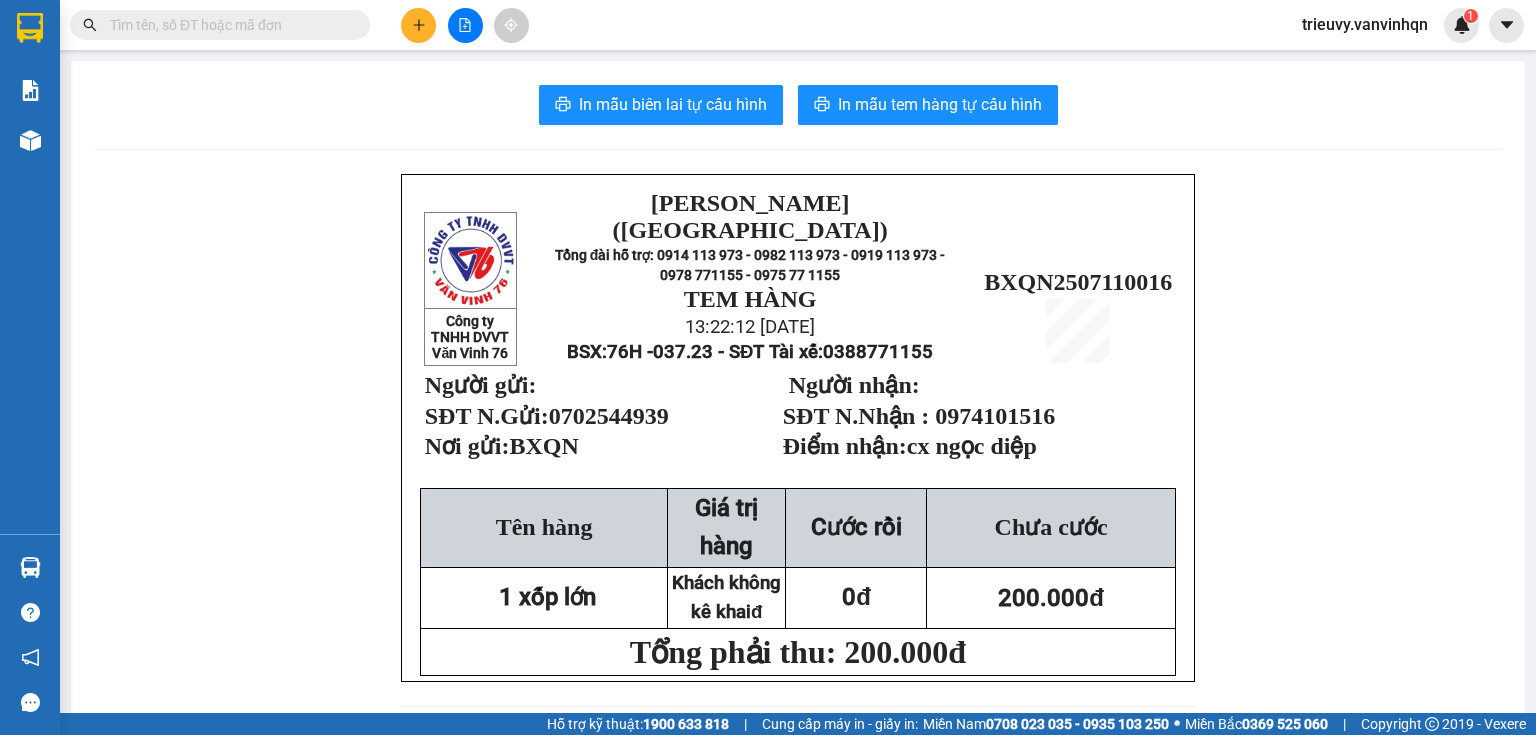 click at bounding box center (220, 25) 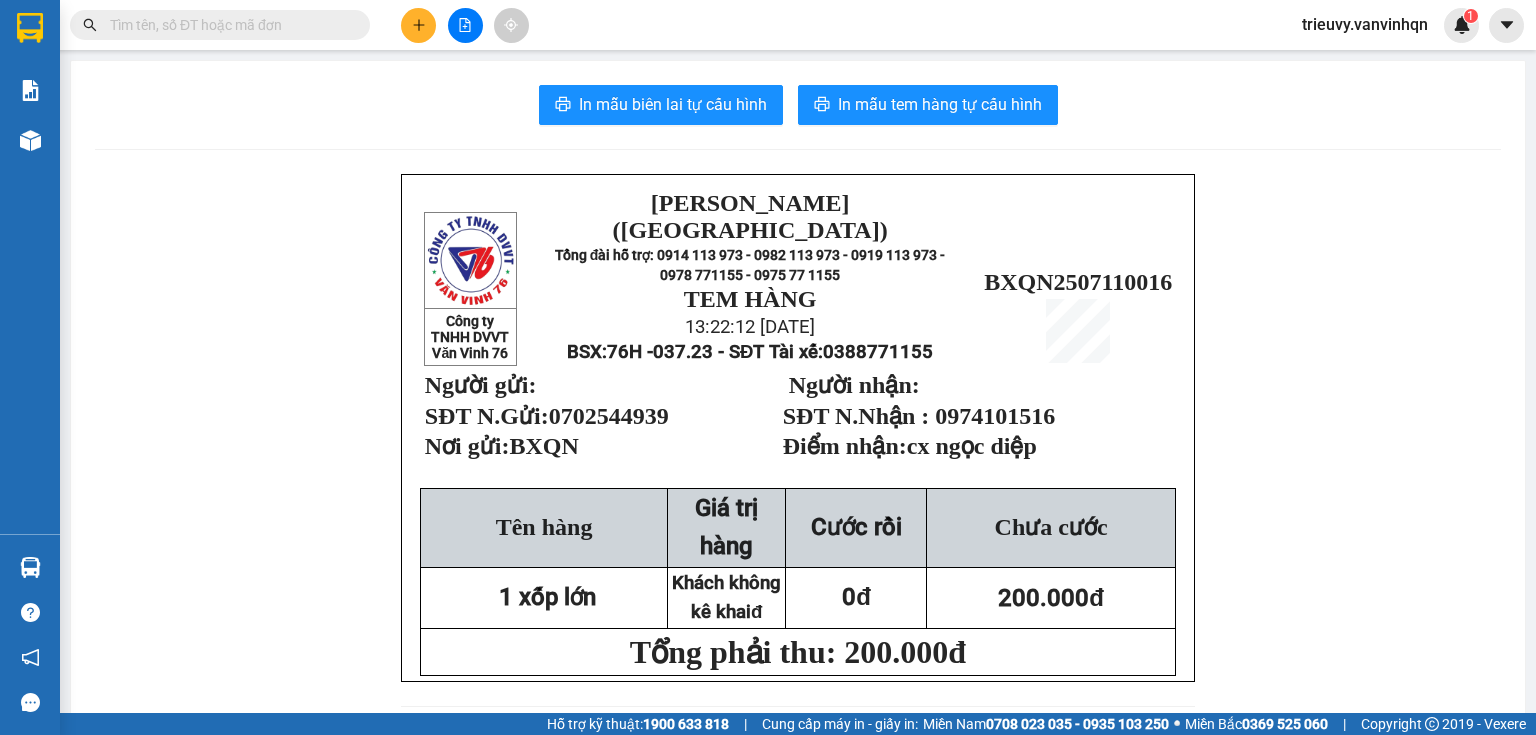 click at bounding box center (228, 25) 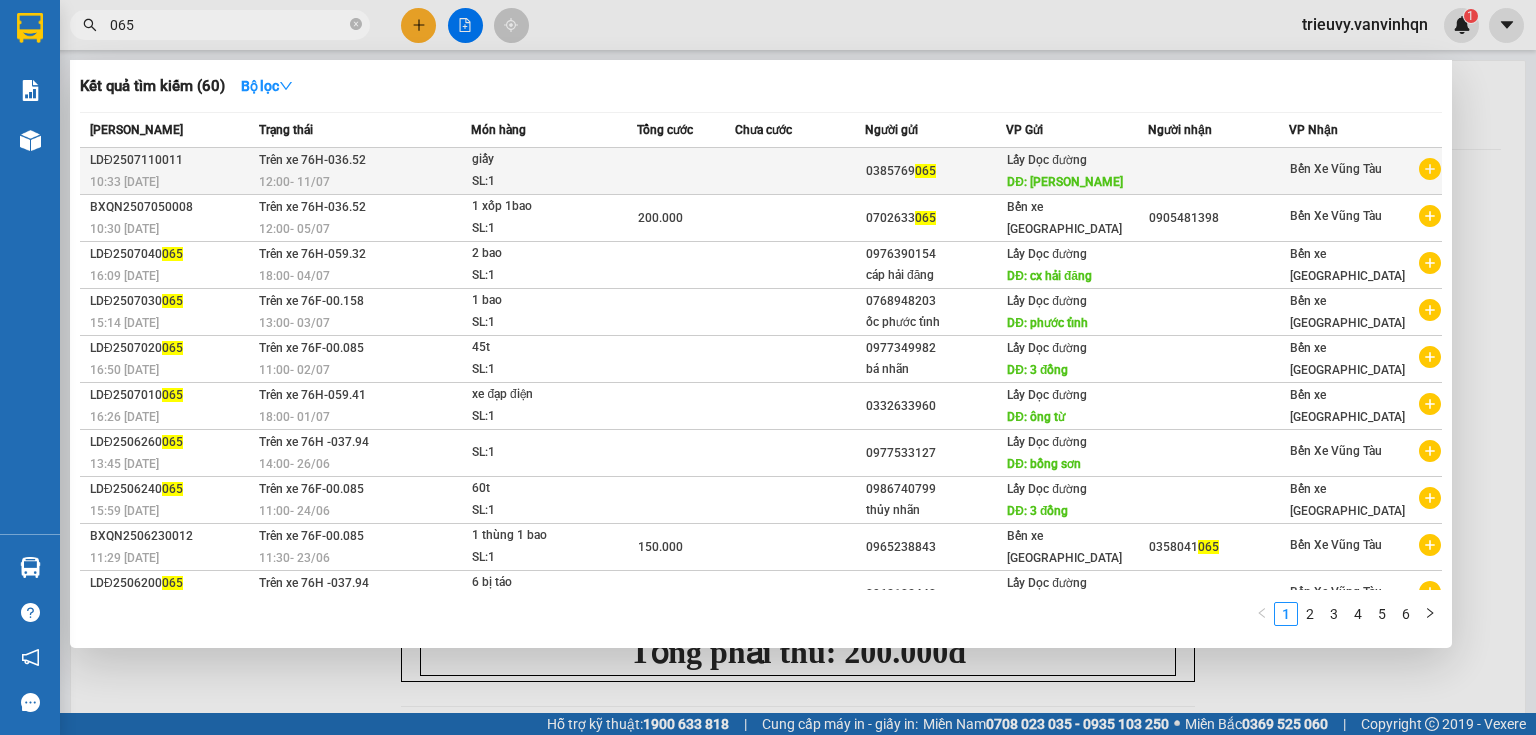 type on "065" 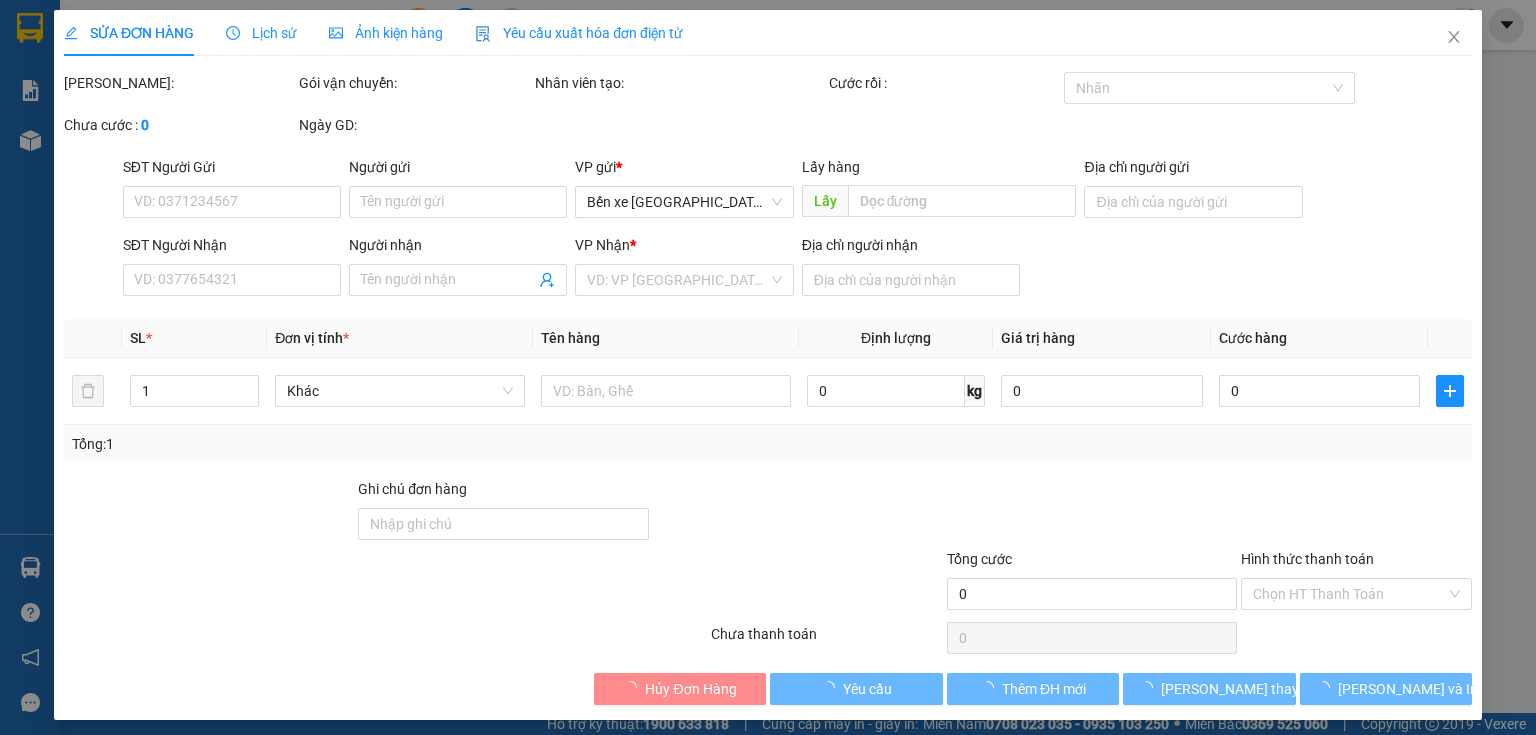 type on "0385769065" 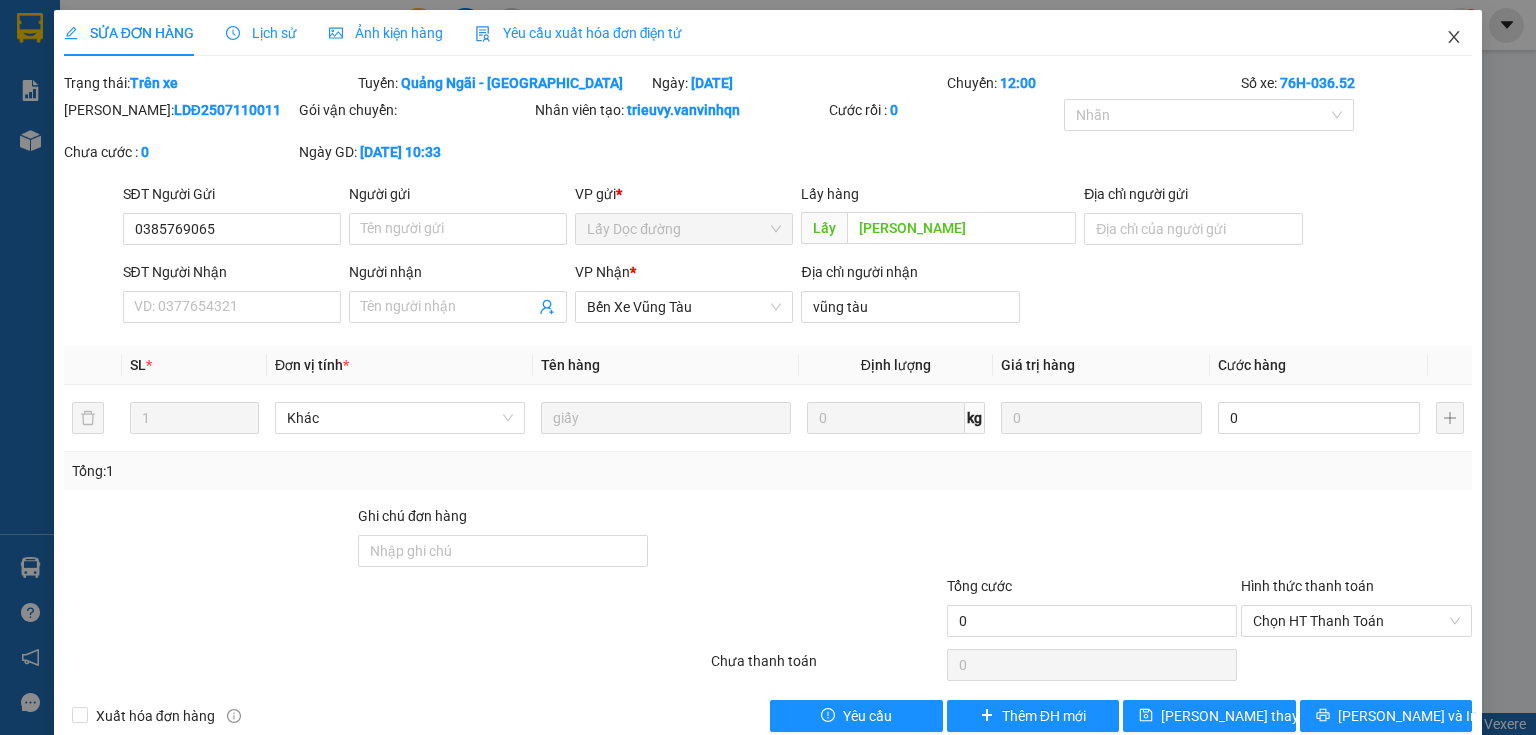 click 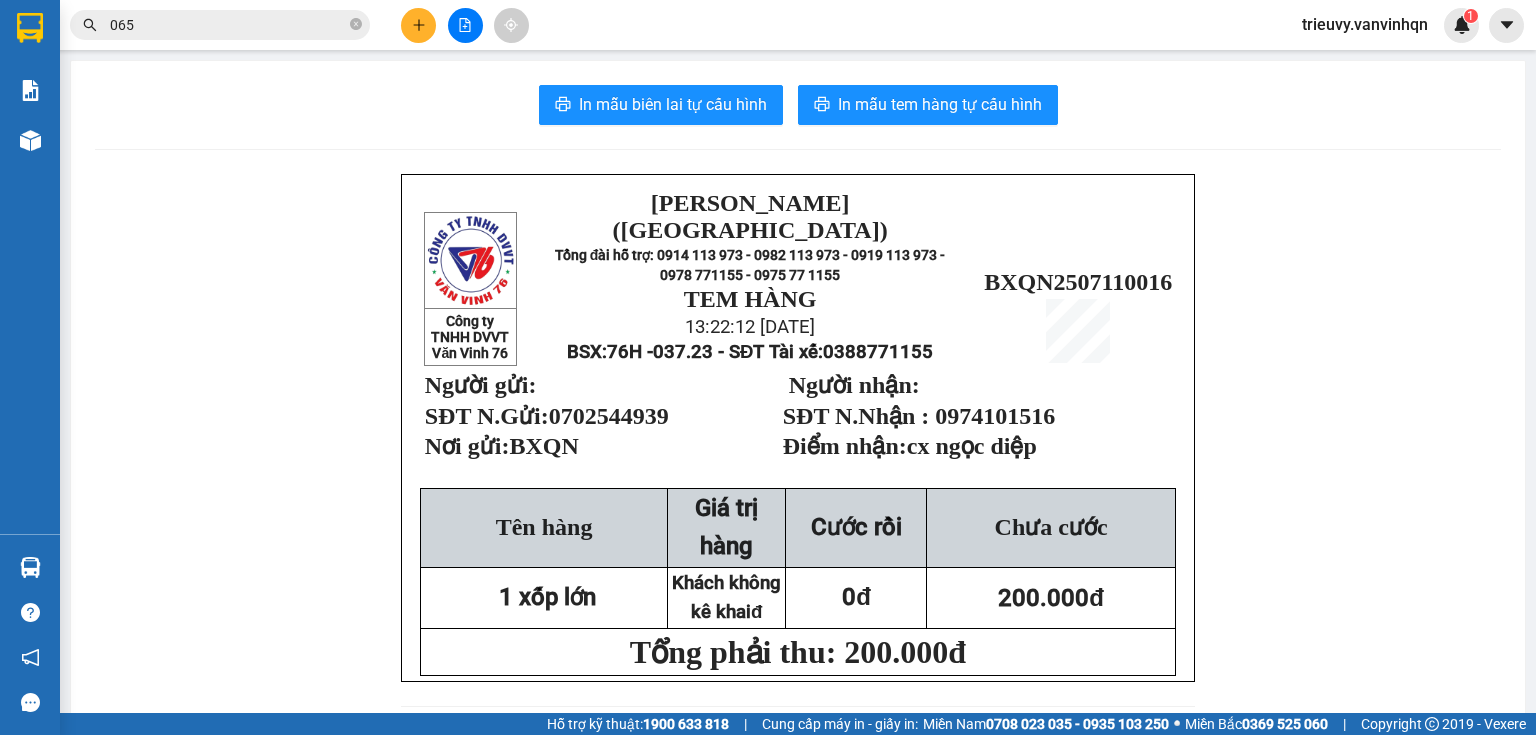 click 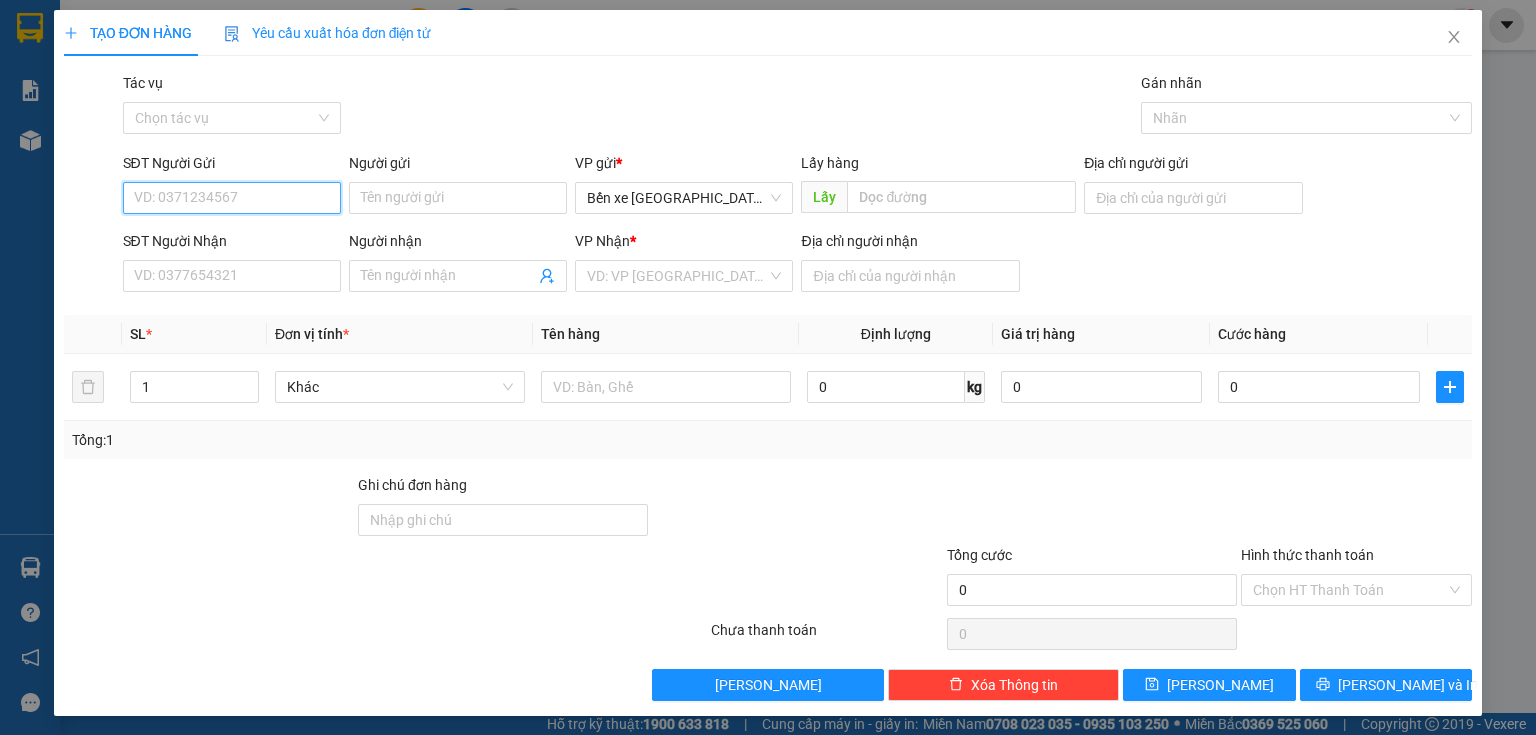 click on "SĐT Người Gửi" at bounding box center [232, 198] 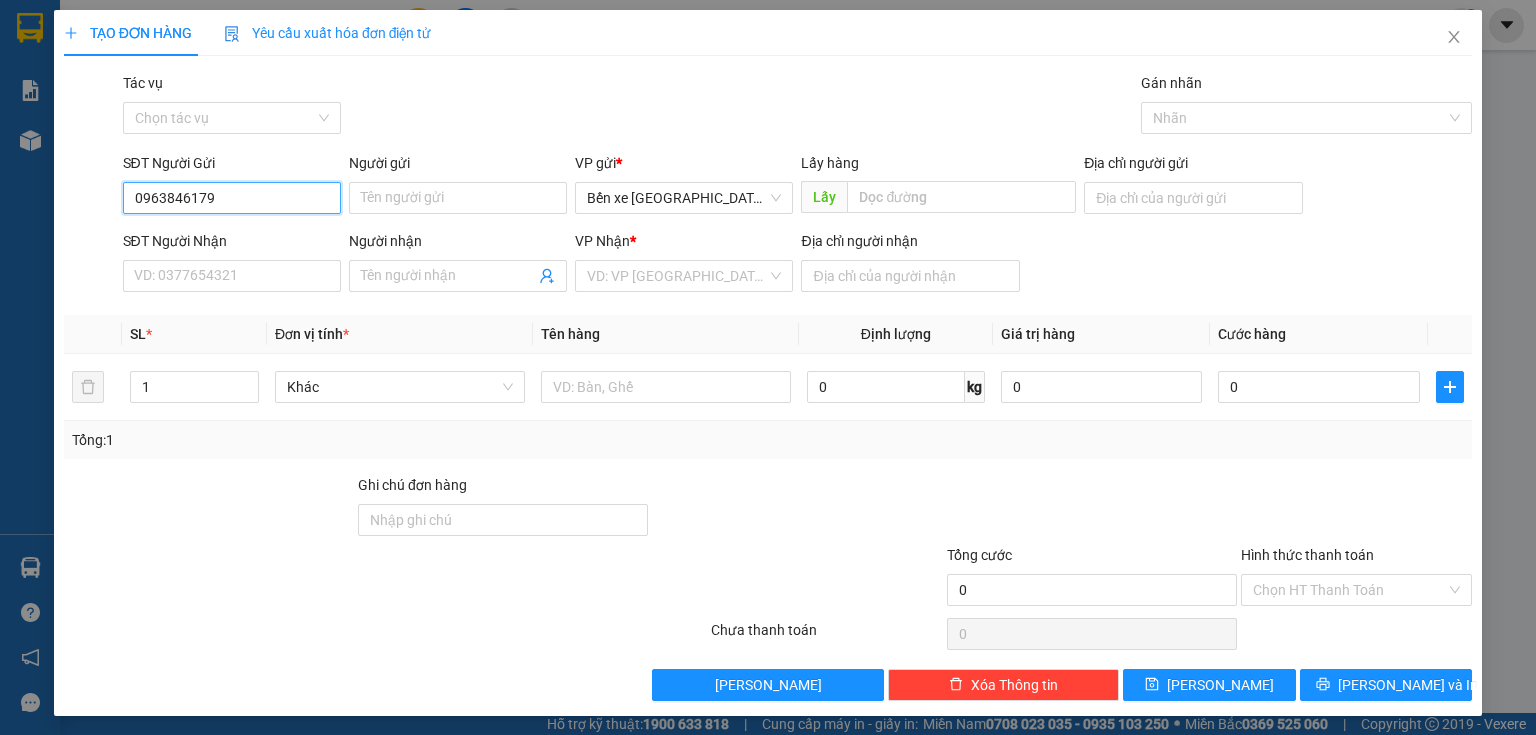 click on "0963846179" at bounding box center (232, 198) 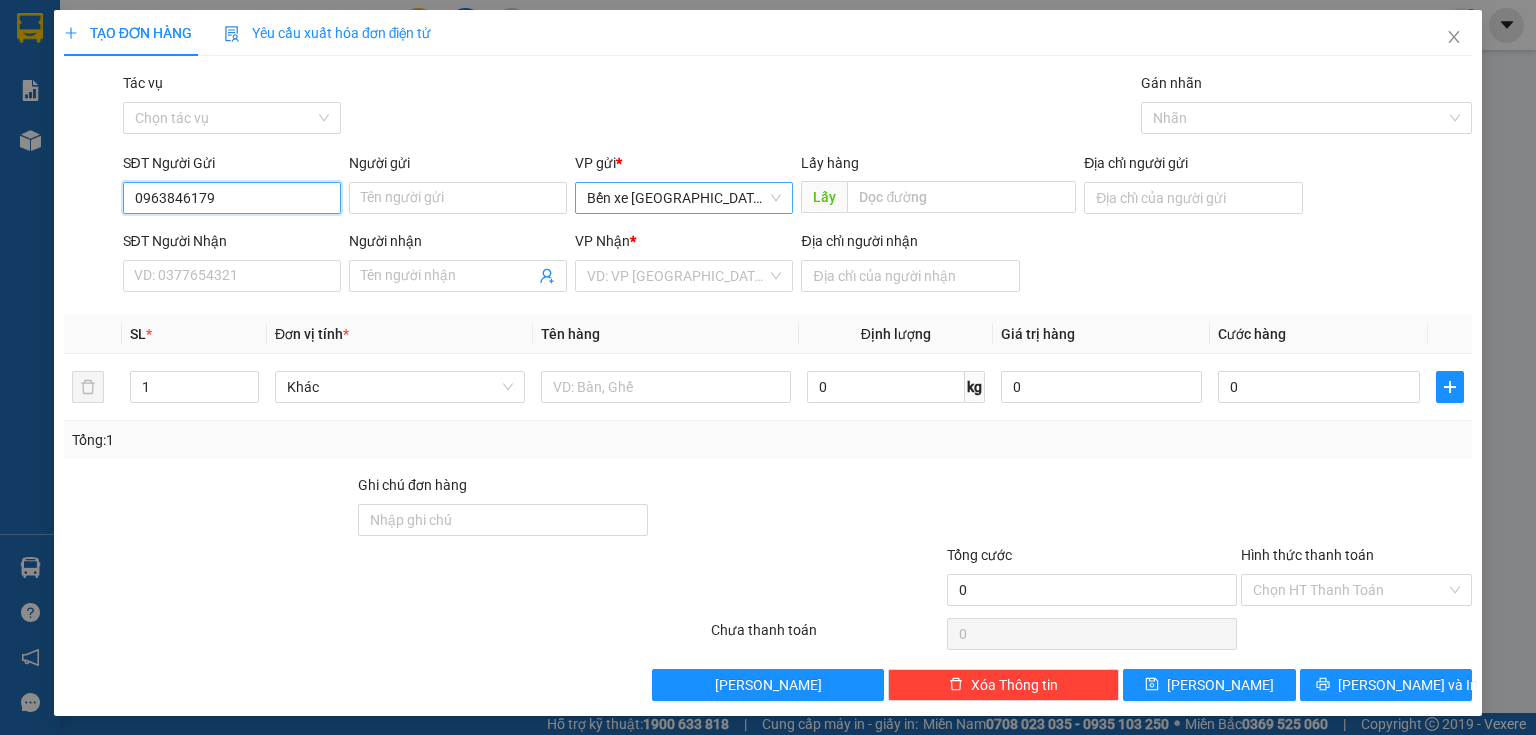 click on "Bến xe [GEOGRAPHIC_DATA]" at bounding box center [684, 198] 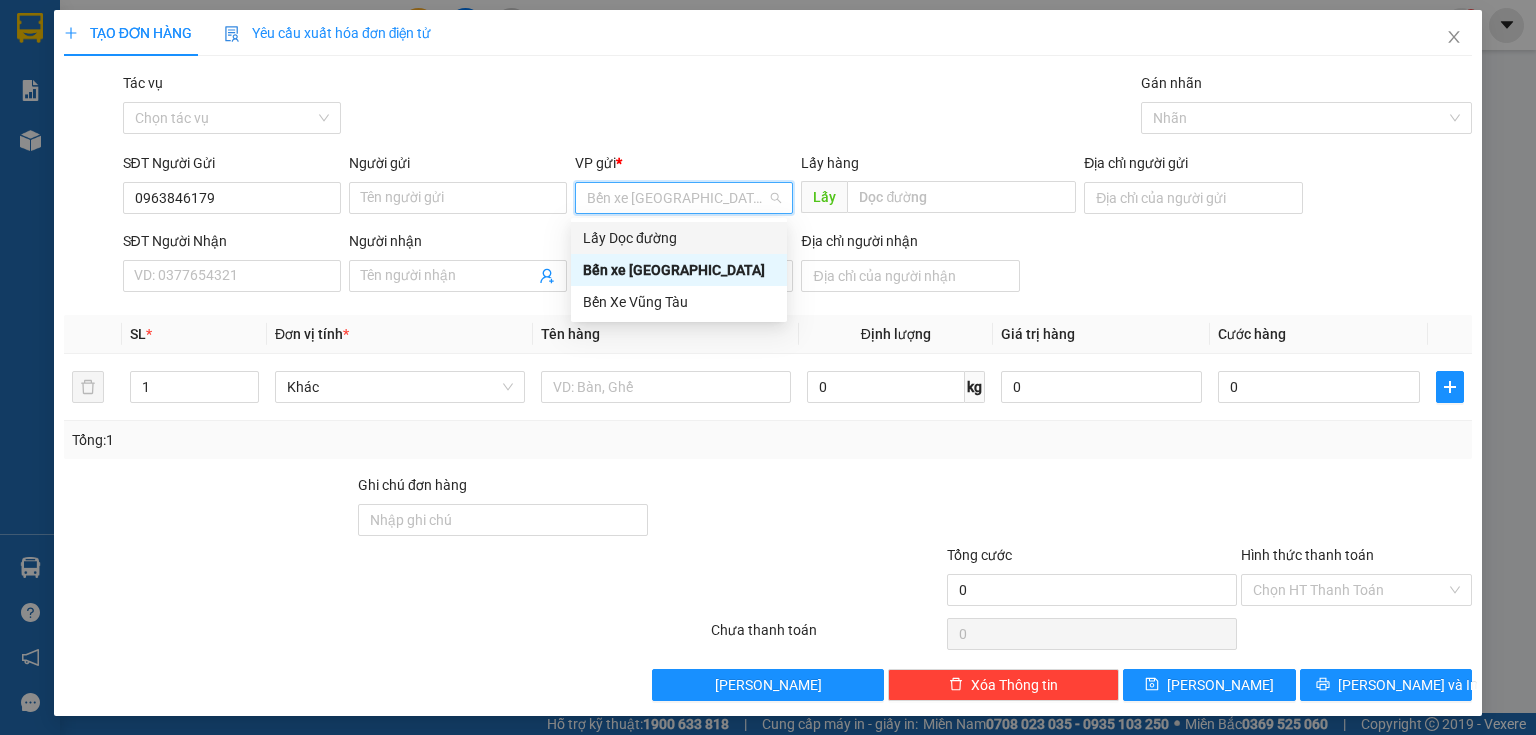 click on "Lấy Dọc đường" at bounding box center (679, 238) 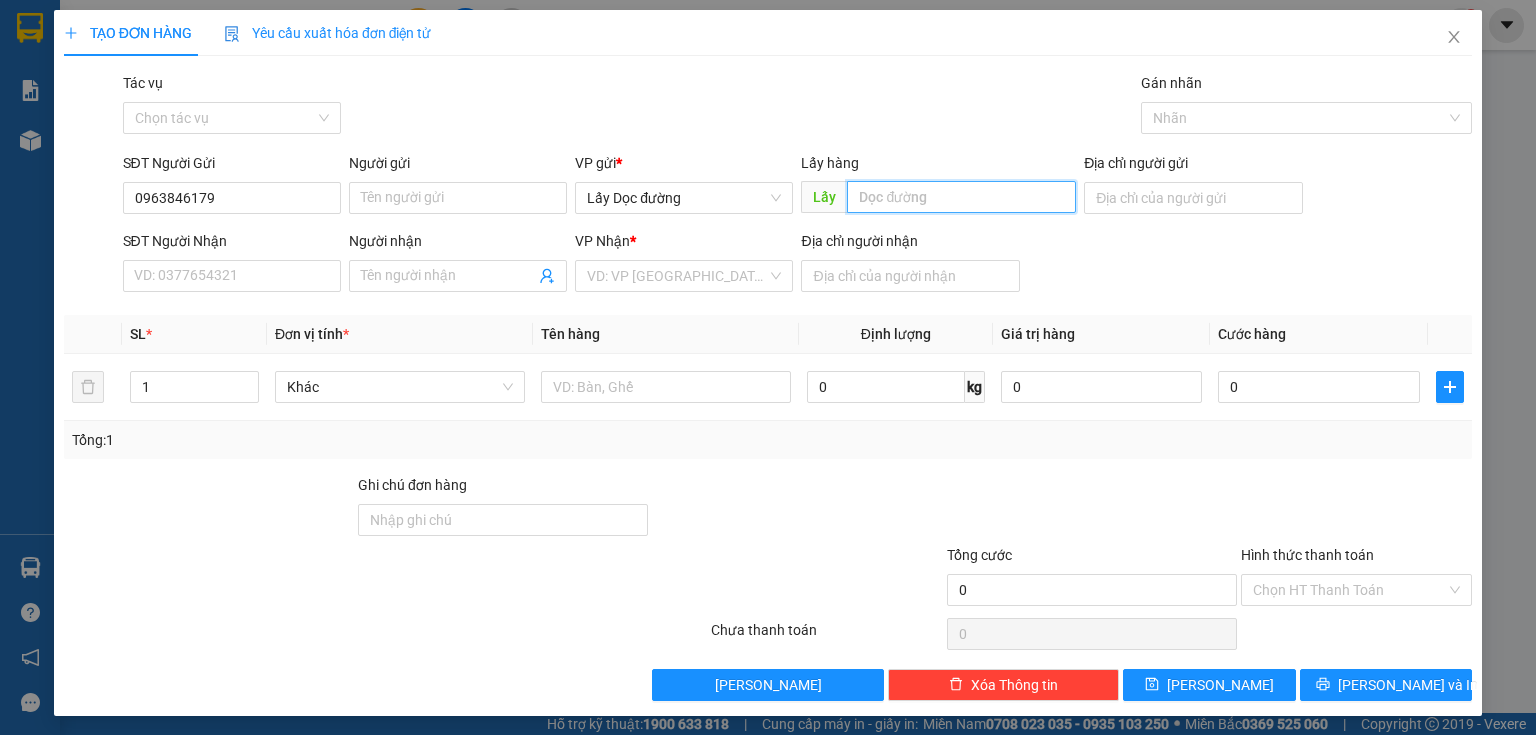 click at bounding box center [961, 197] 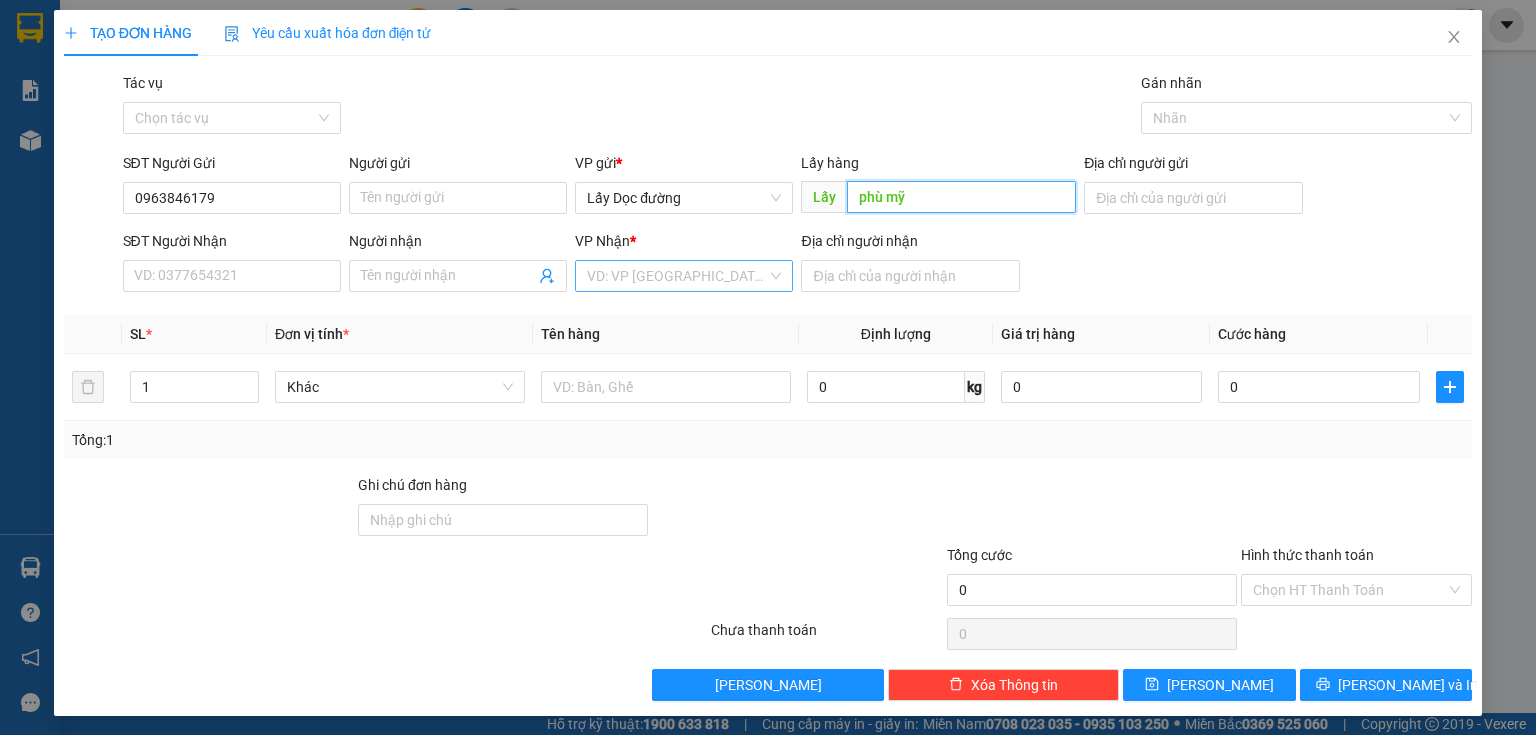 type on "phù mỹ" 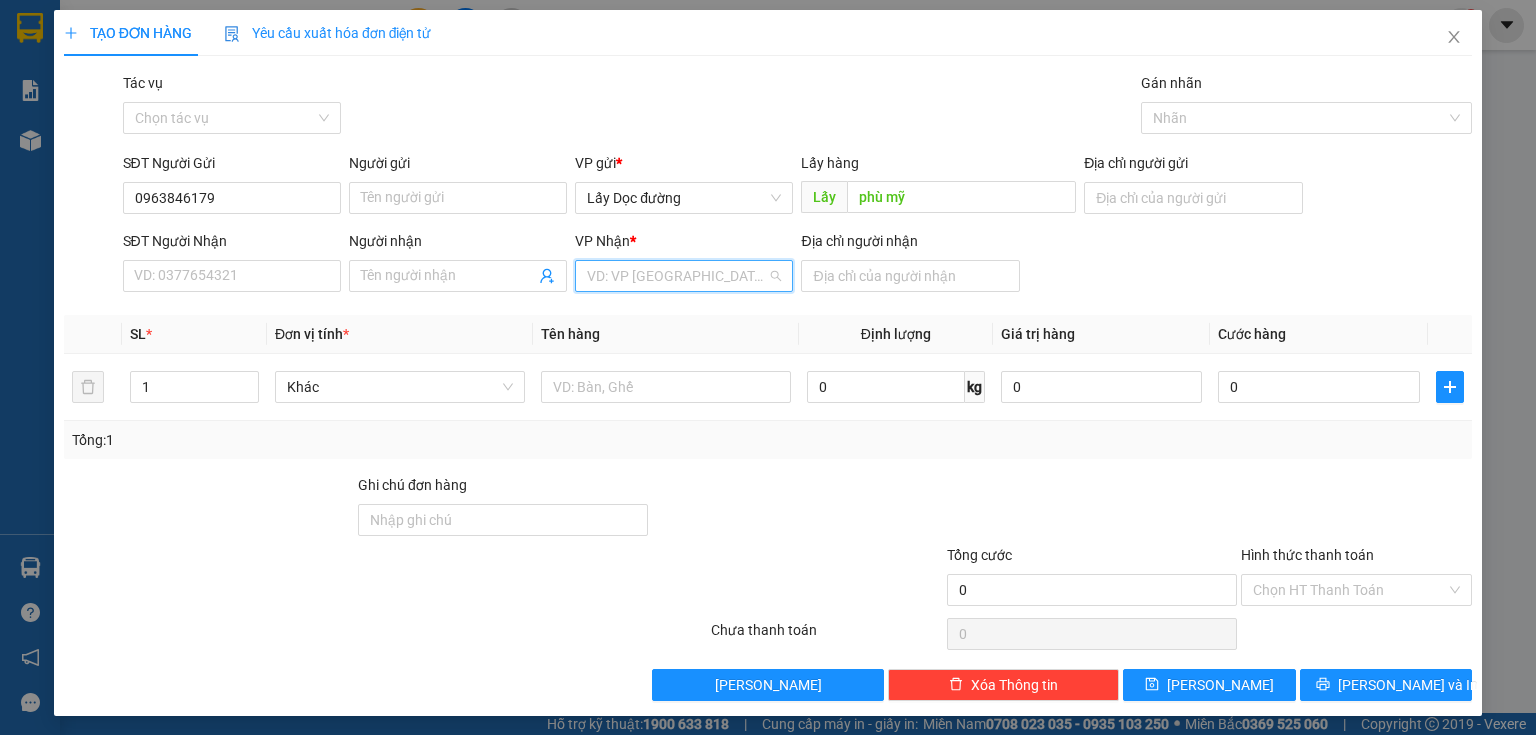 click at bounding box center (677, 276) 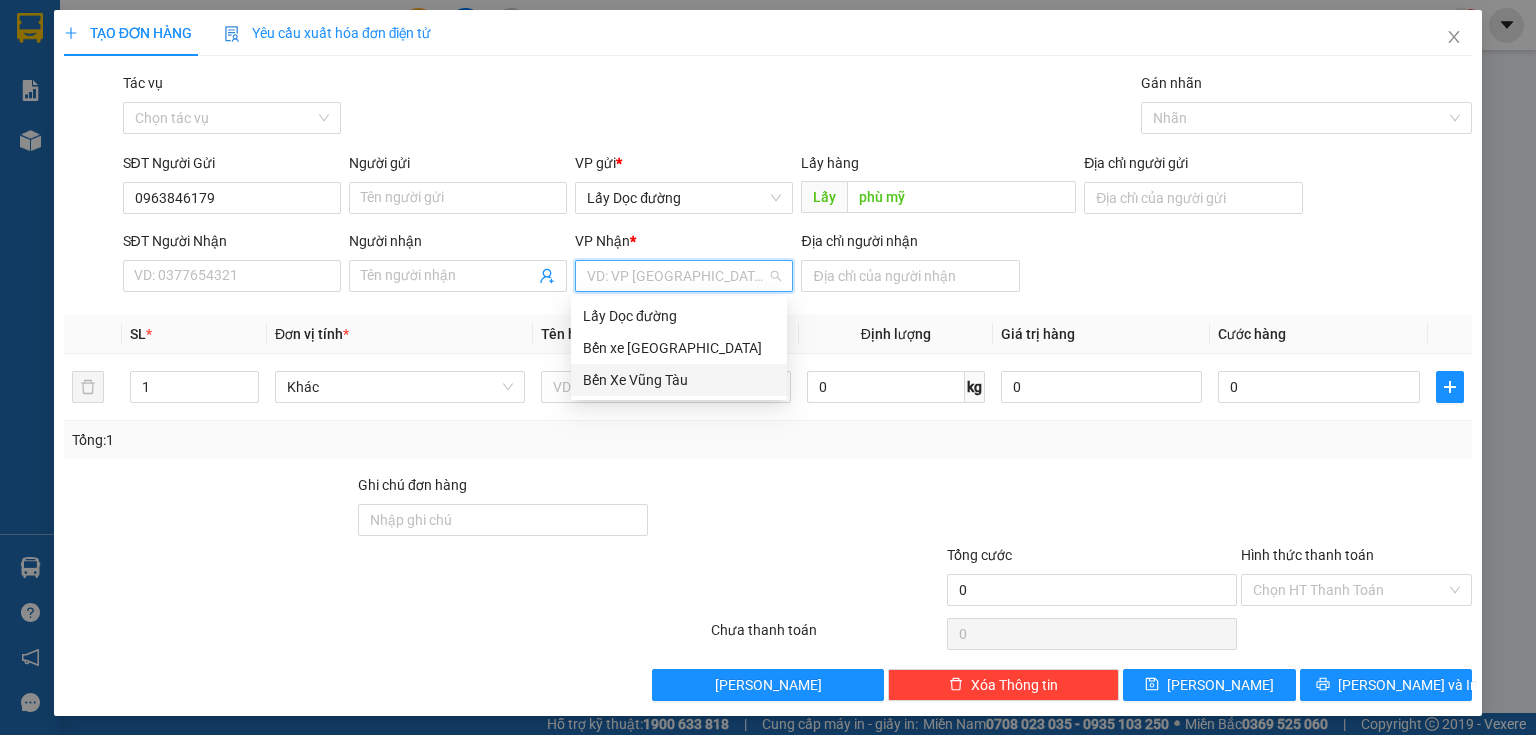 click on "Bến Xe Vũng Tàu" at bounding box center [679, 380] 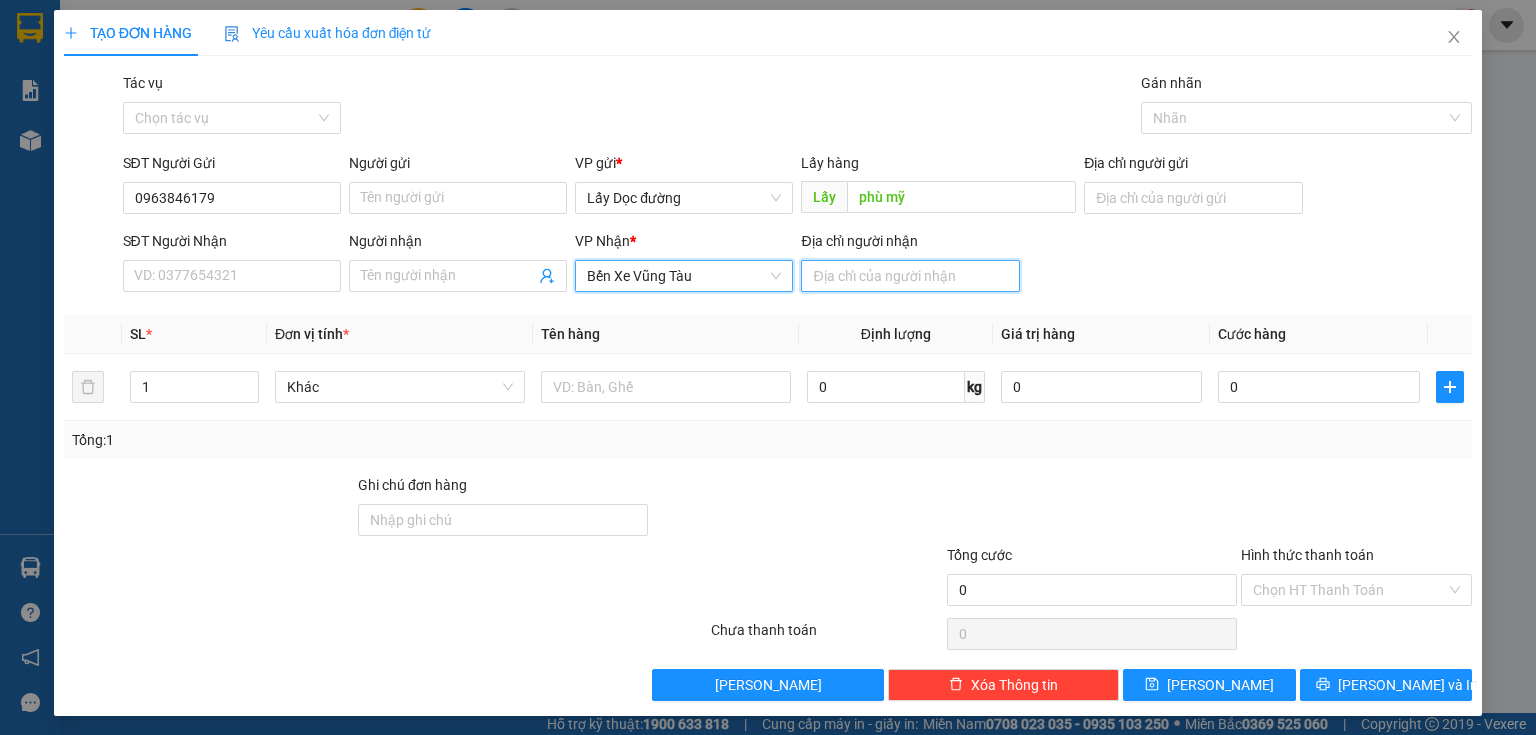click on "Địa chỉ người nhận" at bounding box center (910, 276) 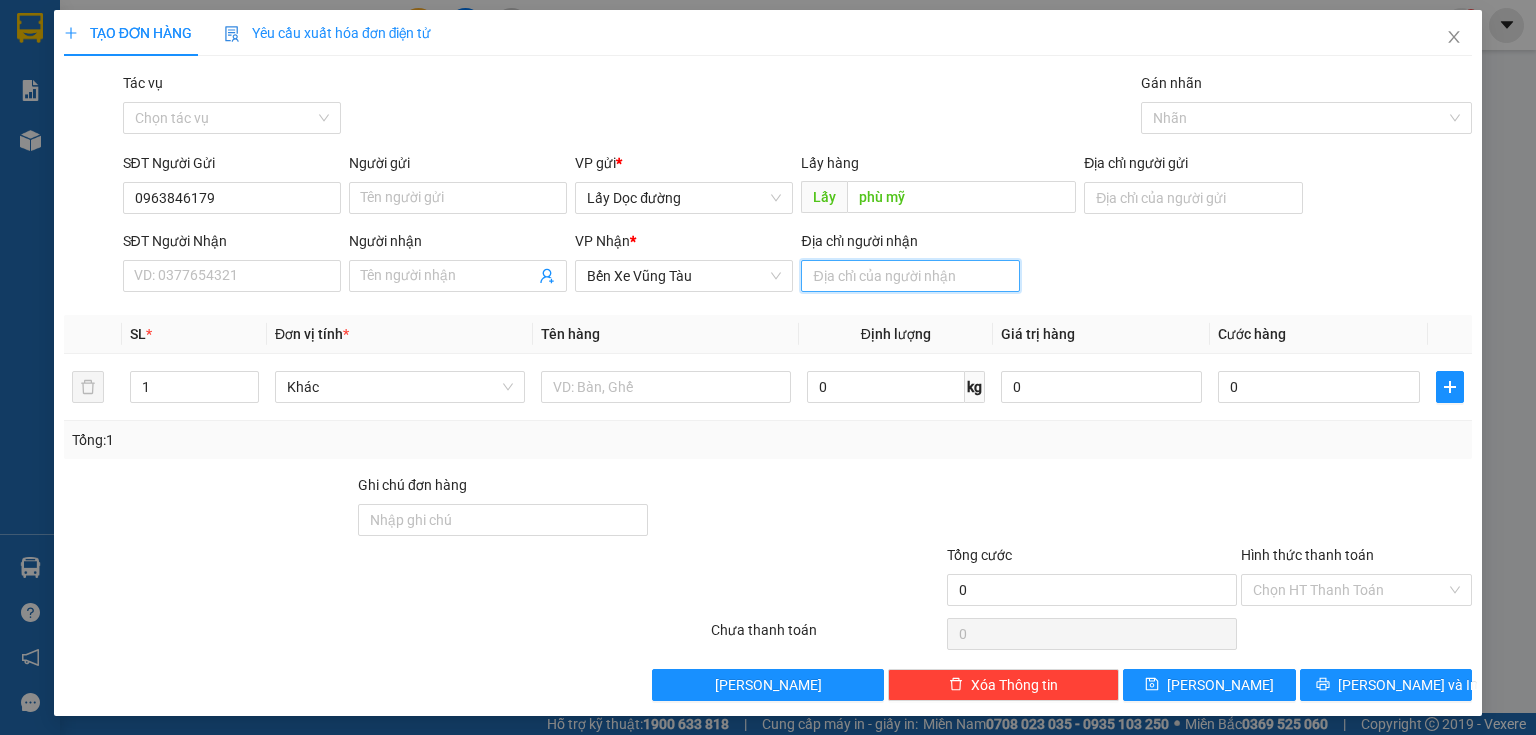 type on "vũng tàu" 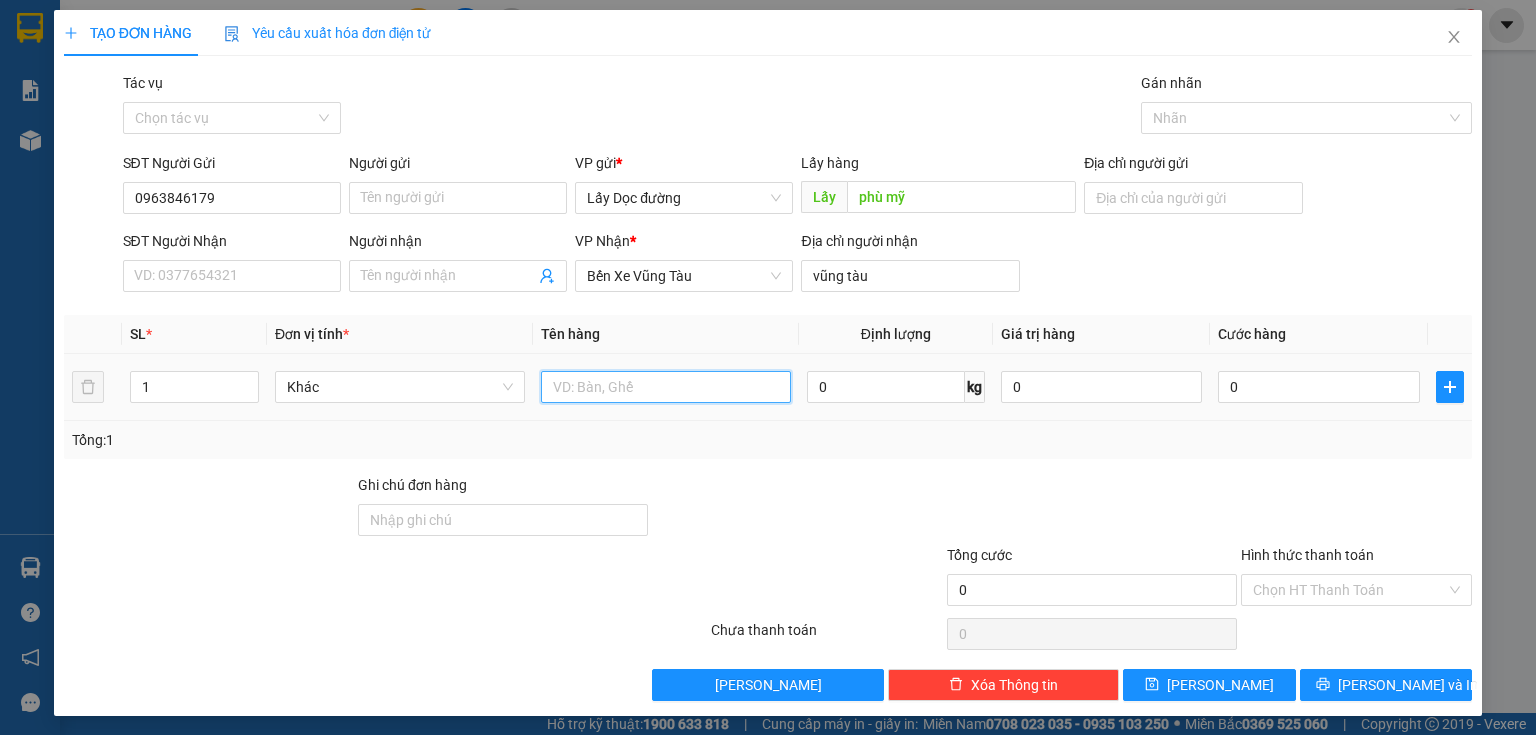 click at bounding box center (666, 387) 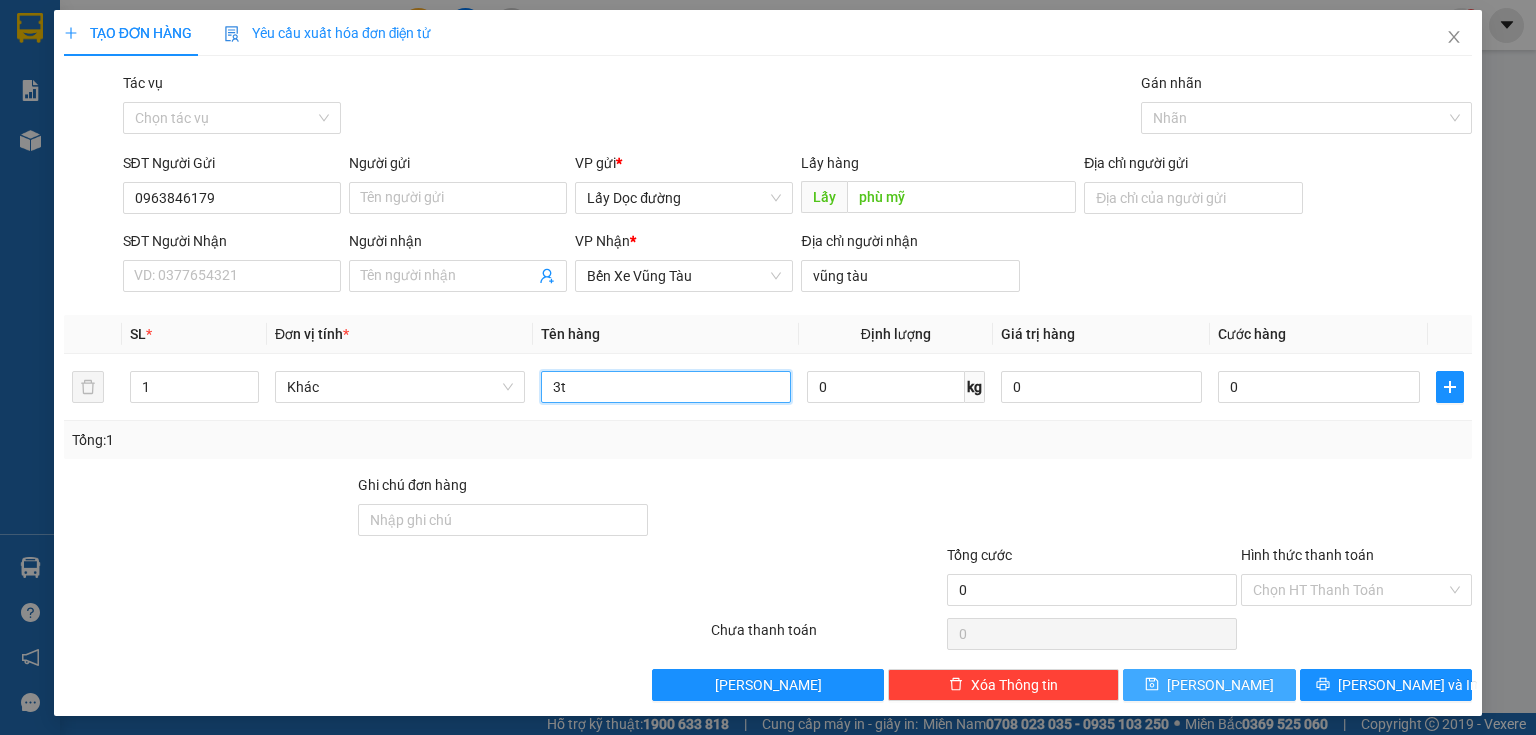 type on "3t" 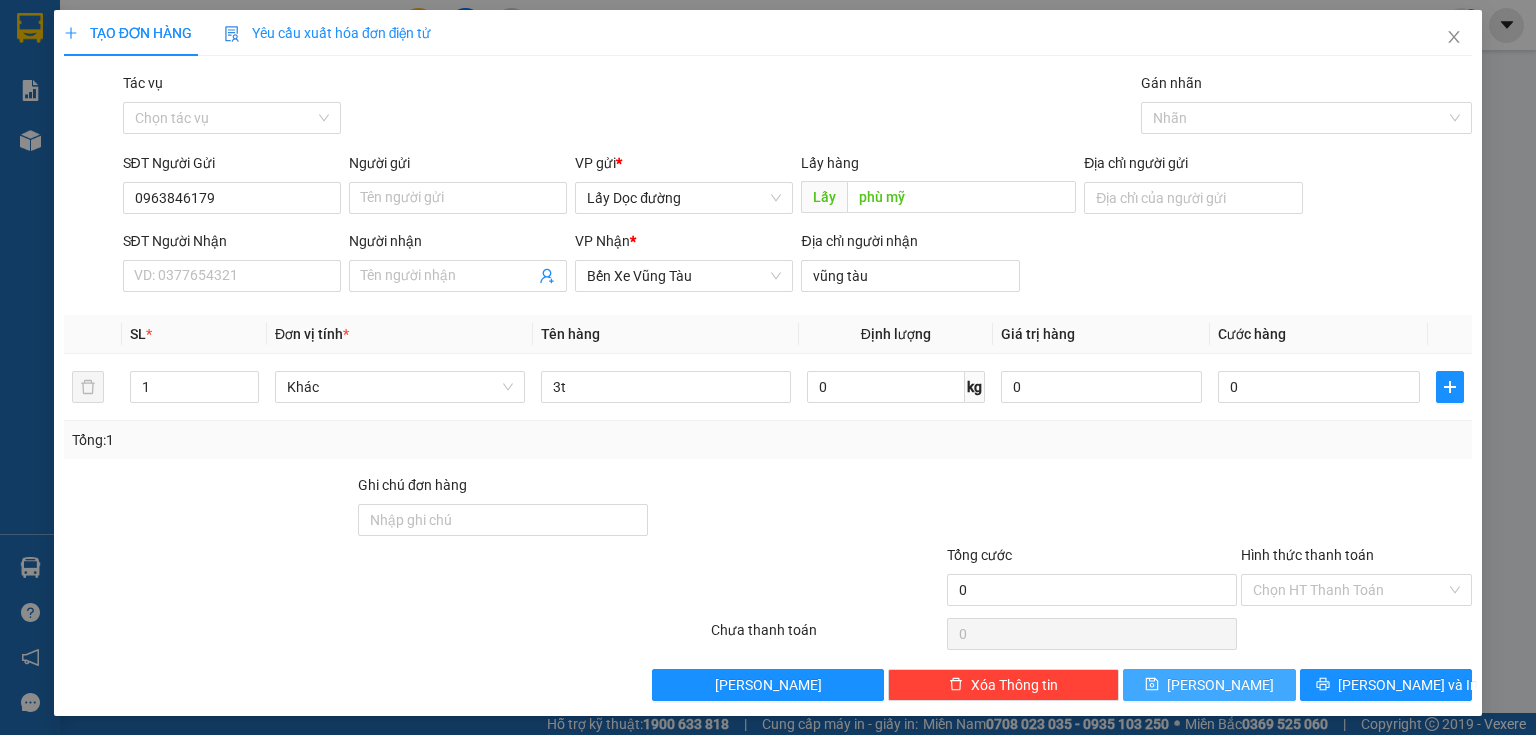 click on "[PERSON_NAME]" at bounding box center [1209, 685] 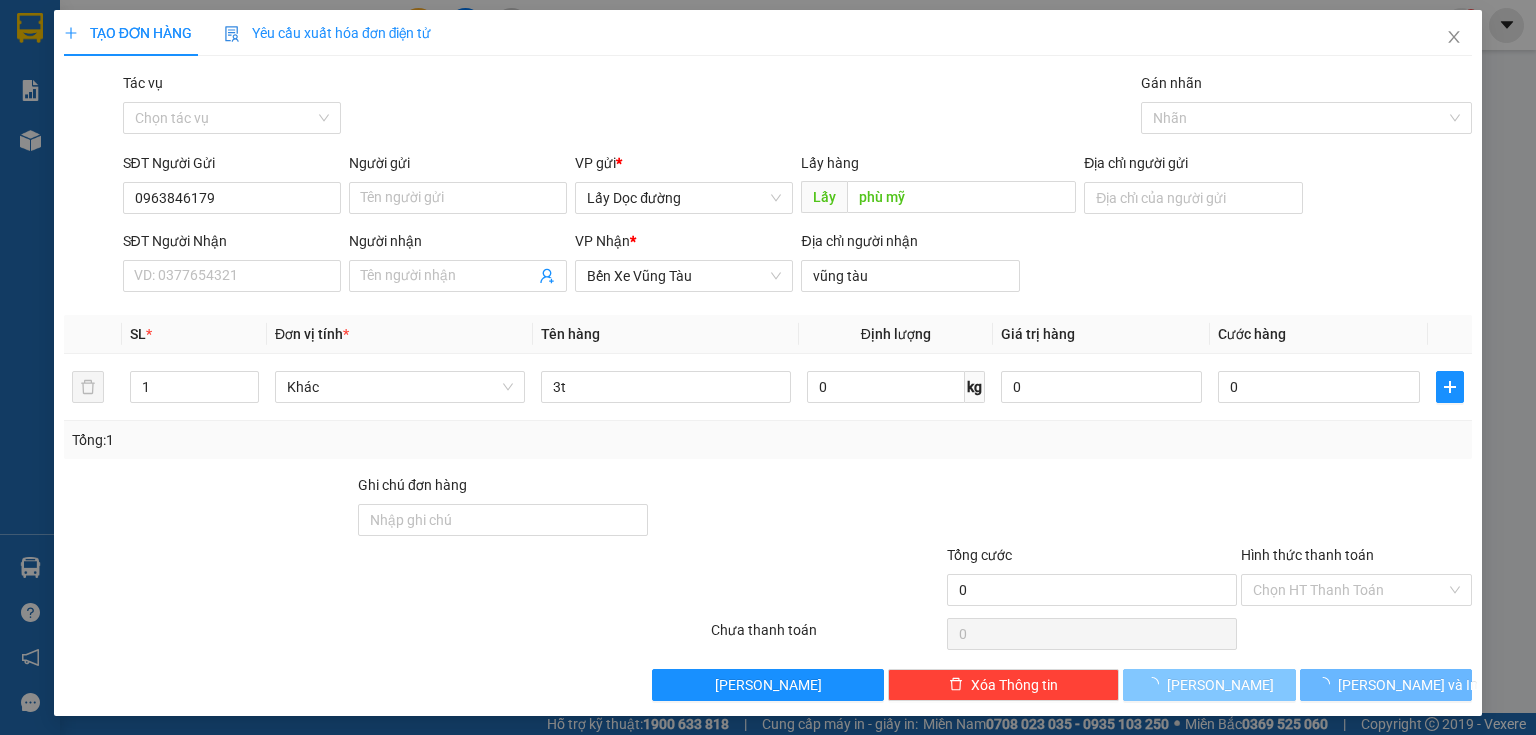 type 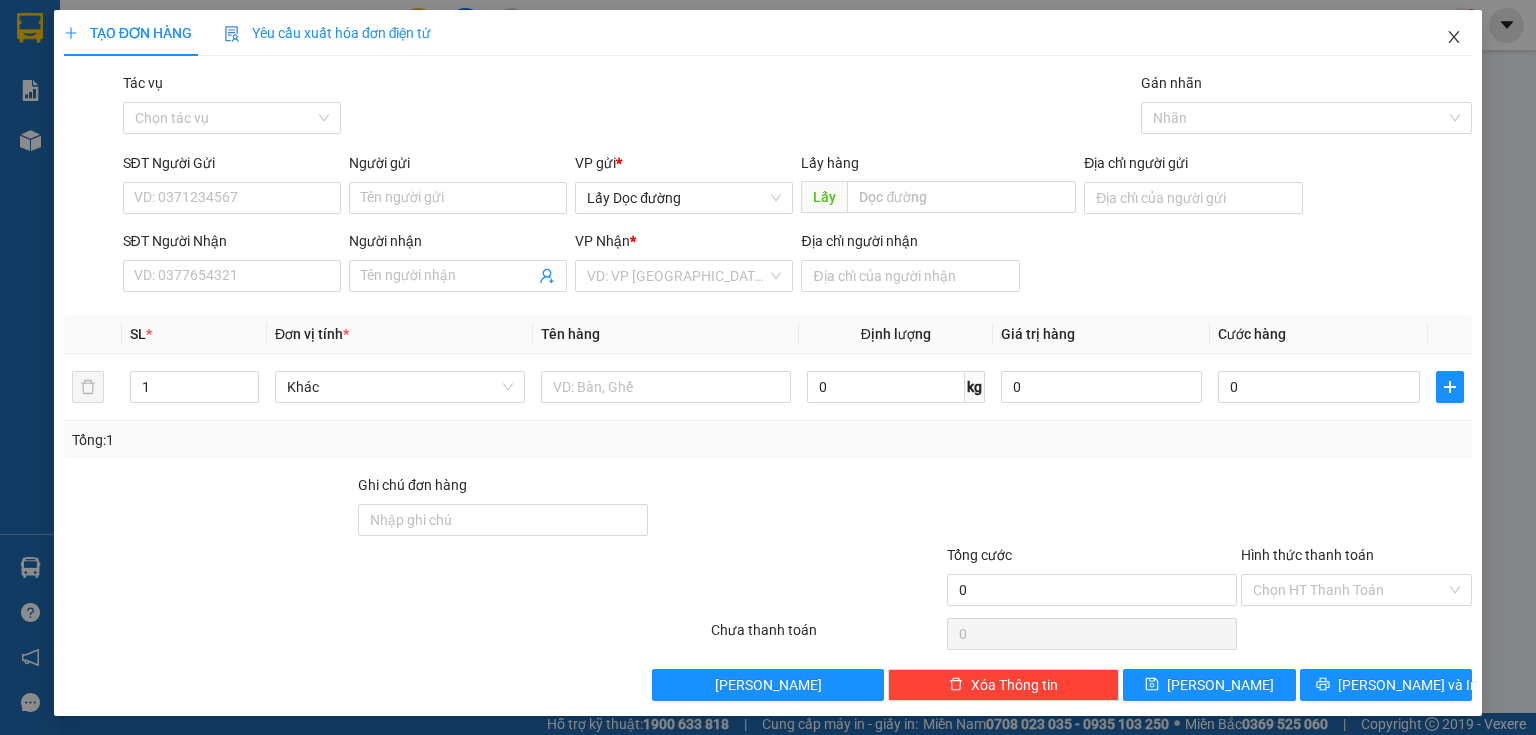 click at bounding box center (1454, 38) 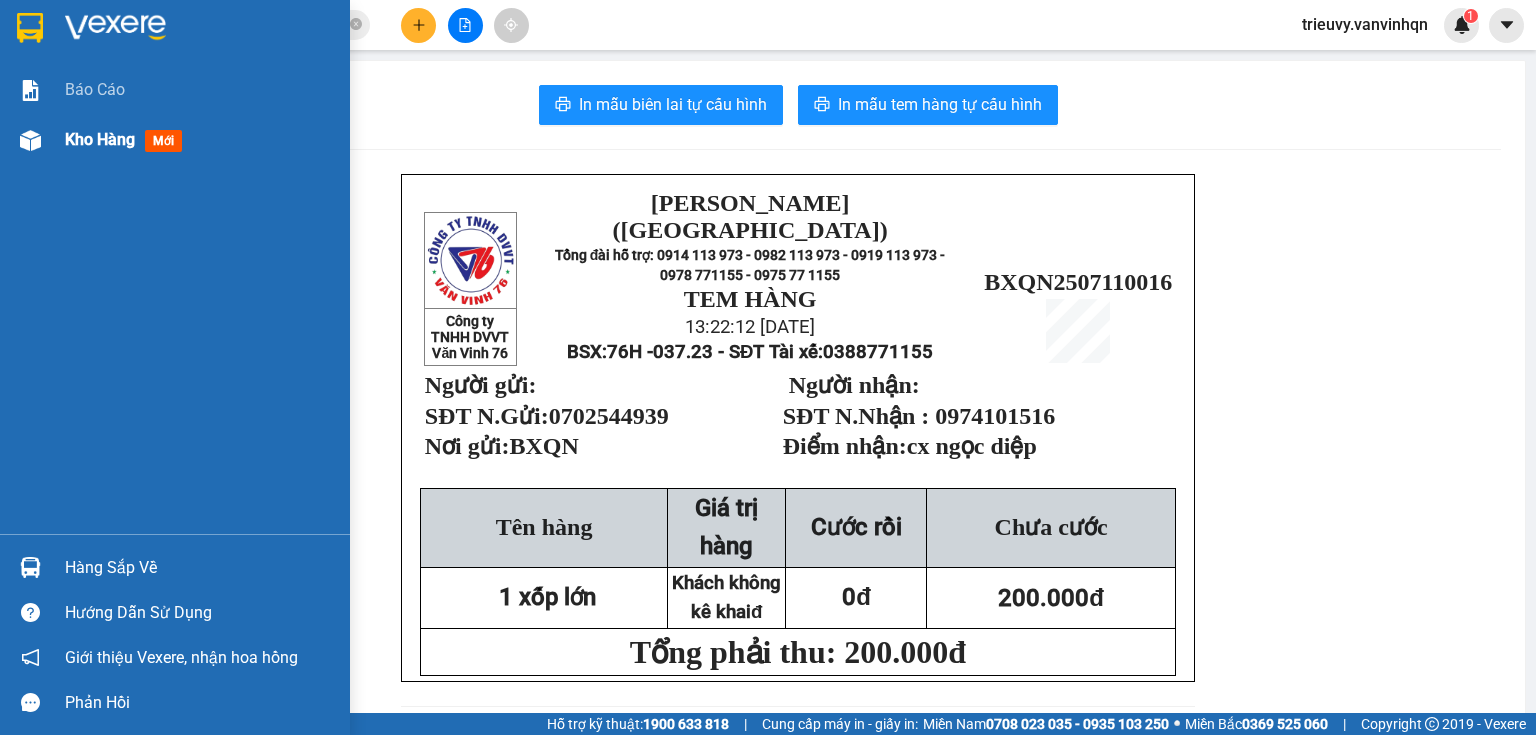 click on "Kho hàng" at bounding box center [100, 139] 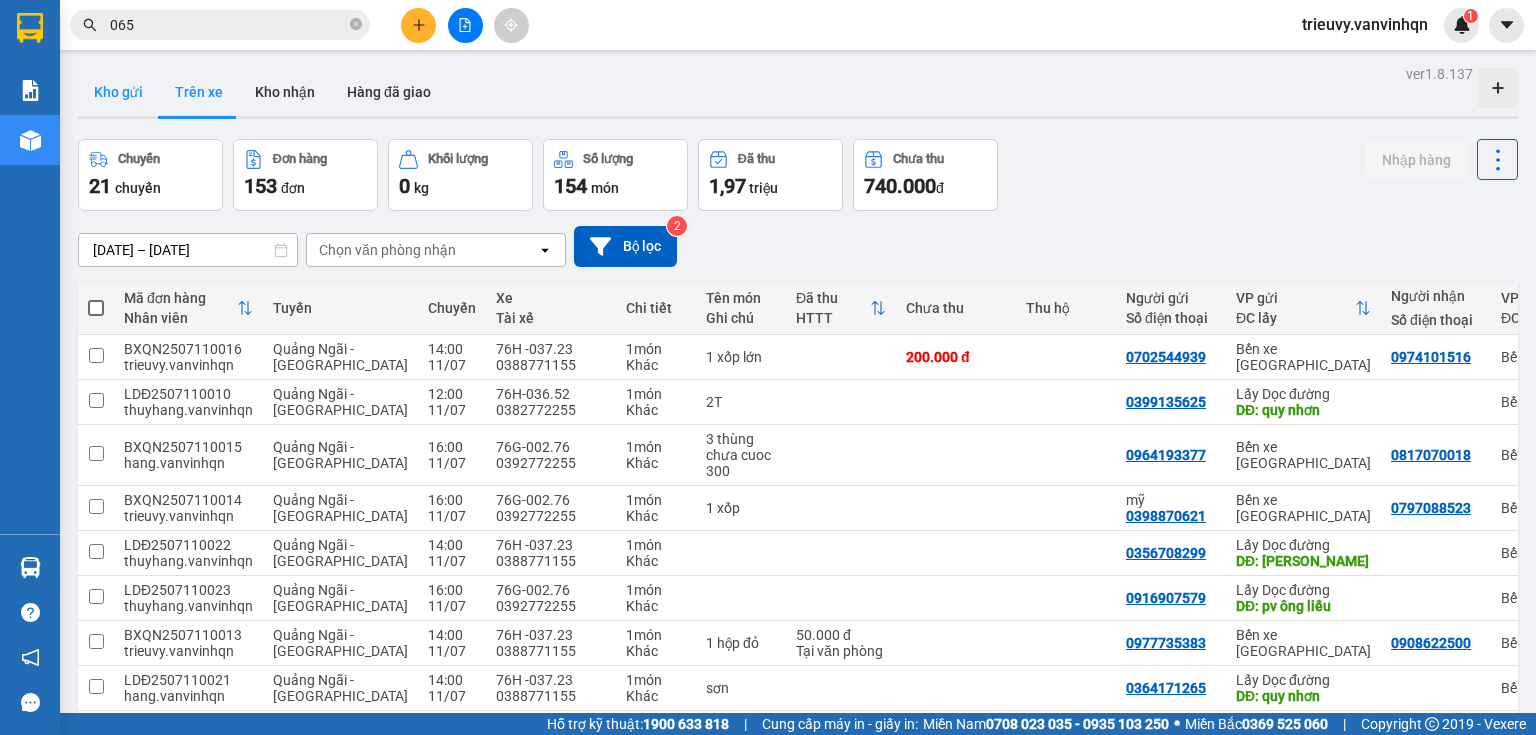 click on "Kho gửi" at bounding box center [118, 92] 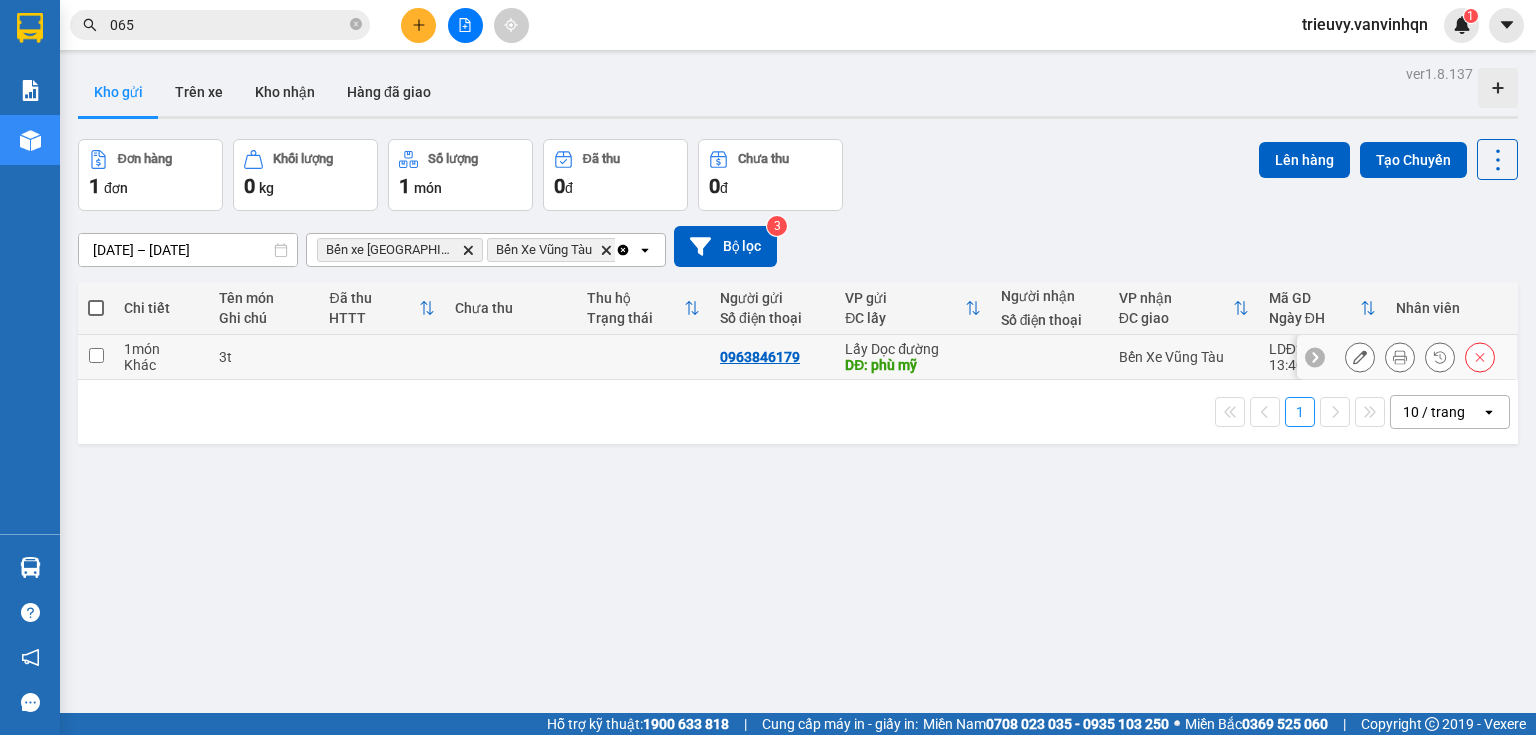 click on "3t" at bounding box center (264, 357) 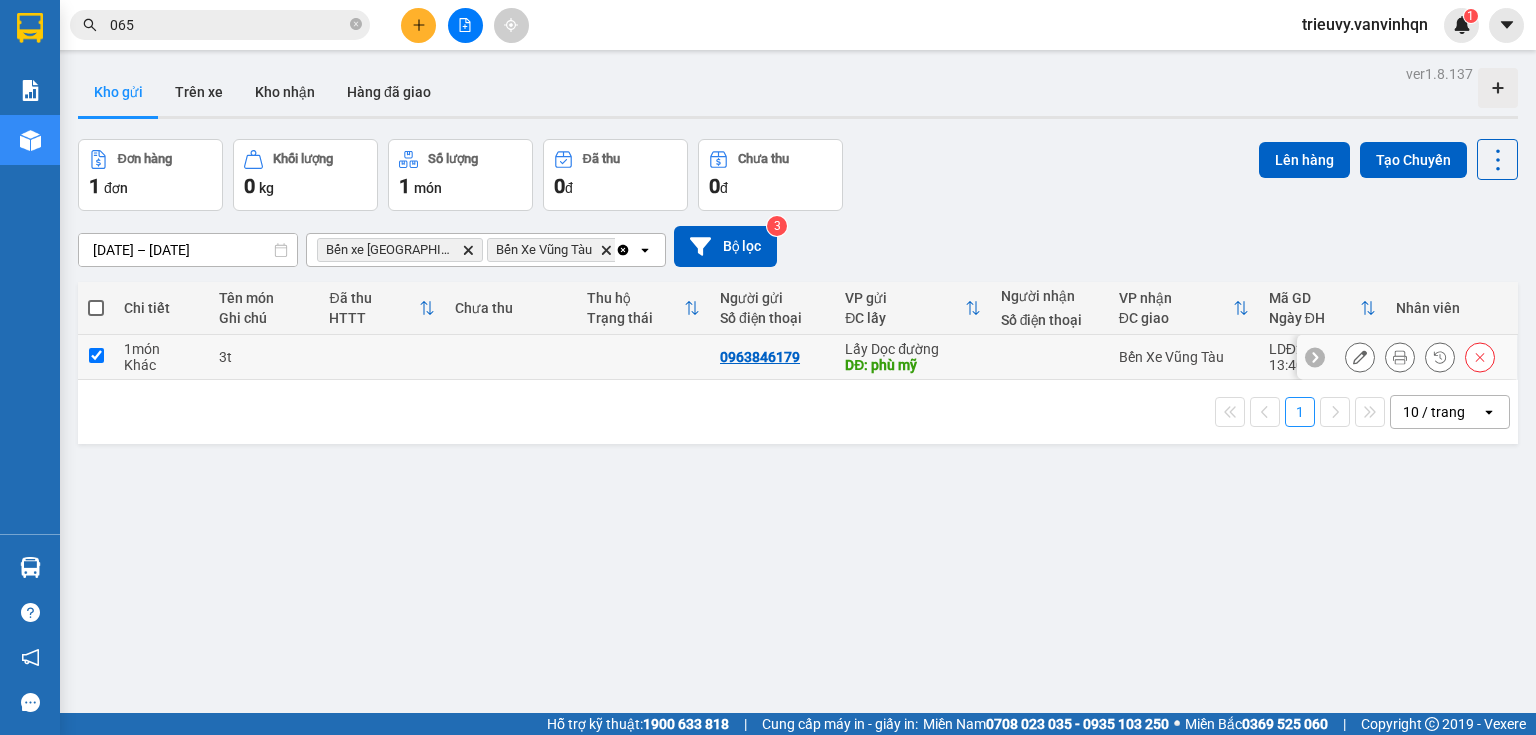 checkbox on "true" 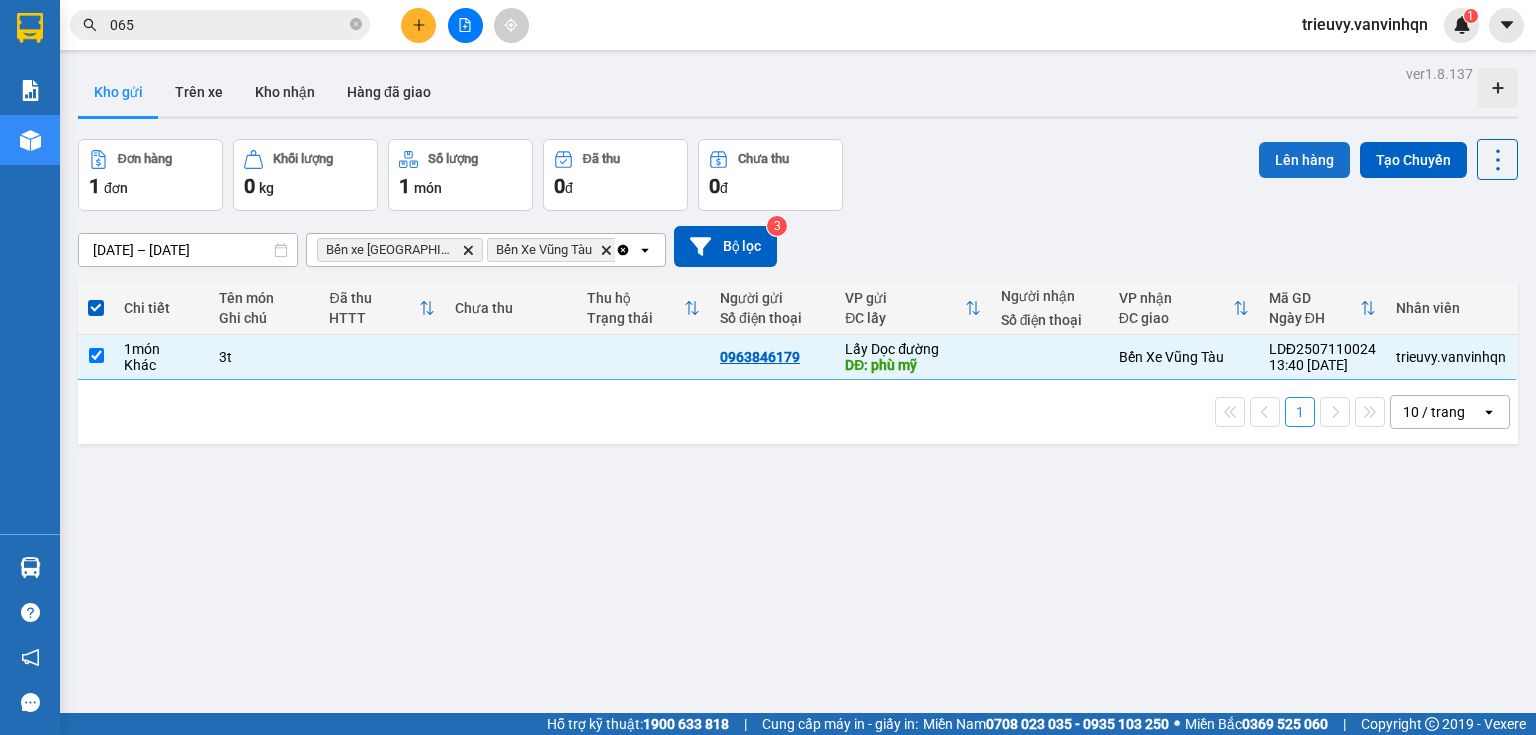 click on "Lên hàng" at bounding box center [1304, 160] 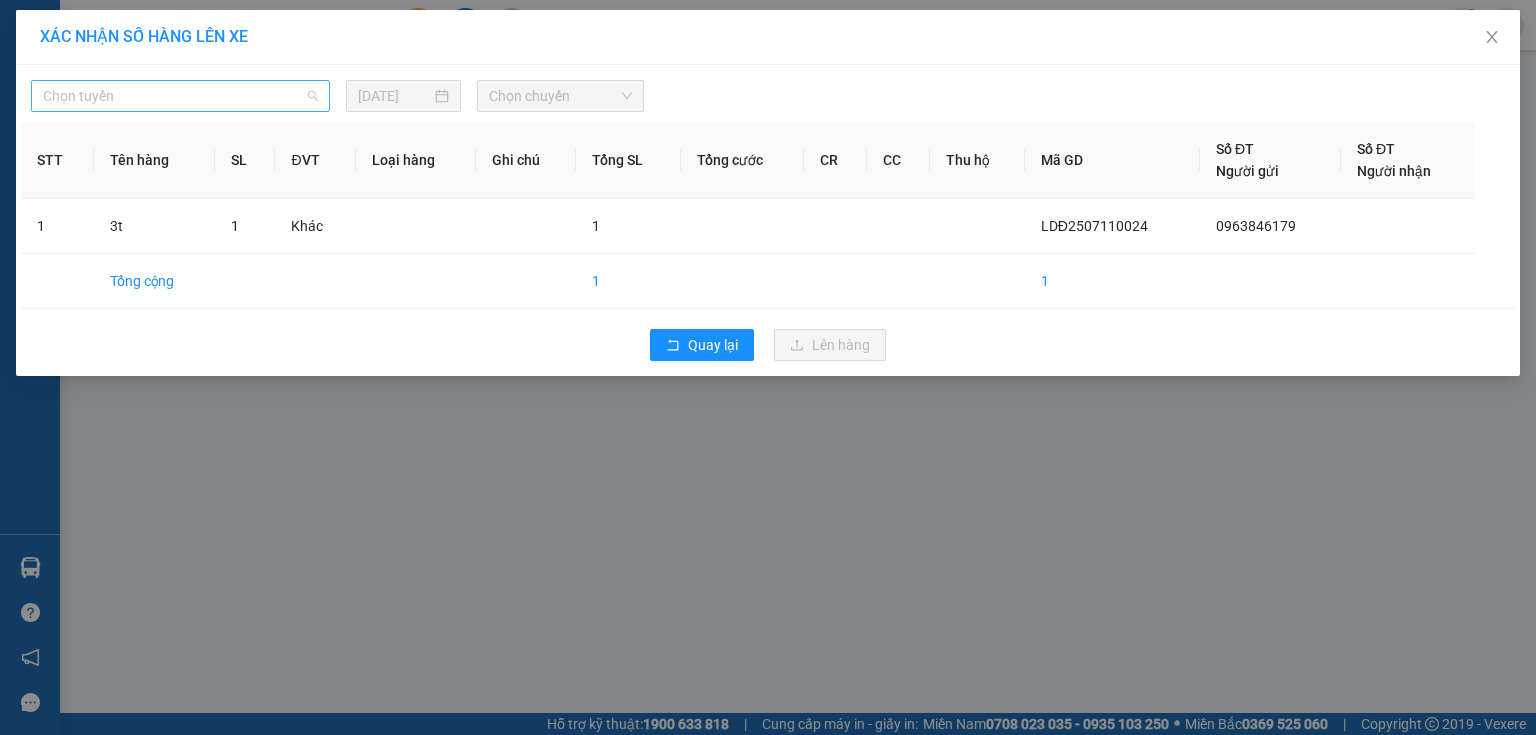 click on "Chọn tuyến" at bounding box center [180, 96] 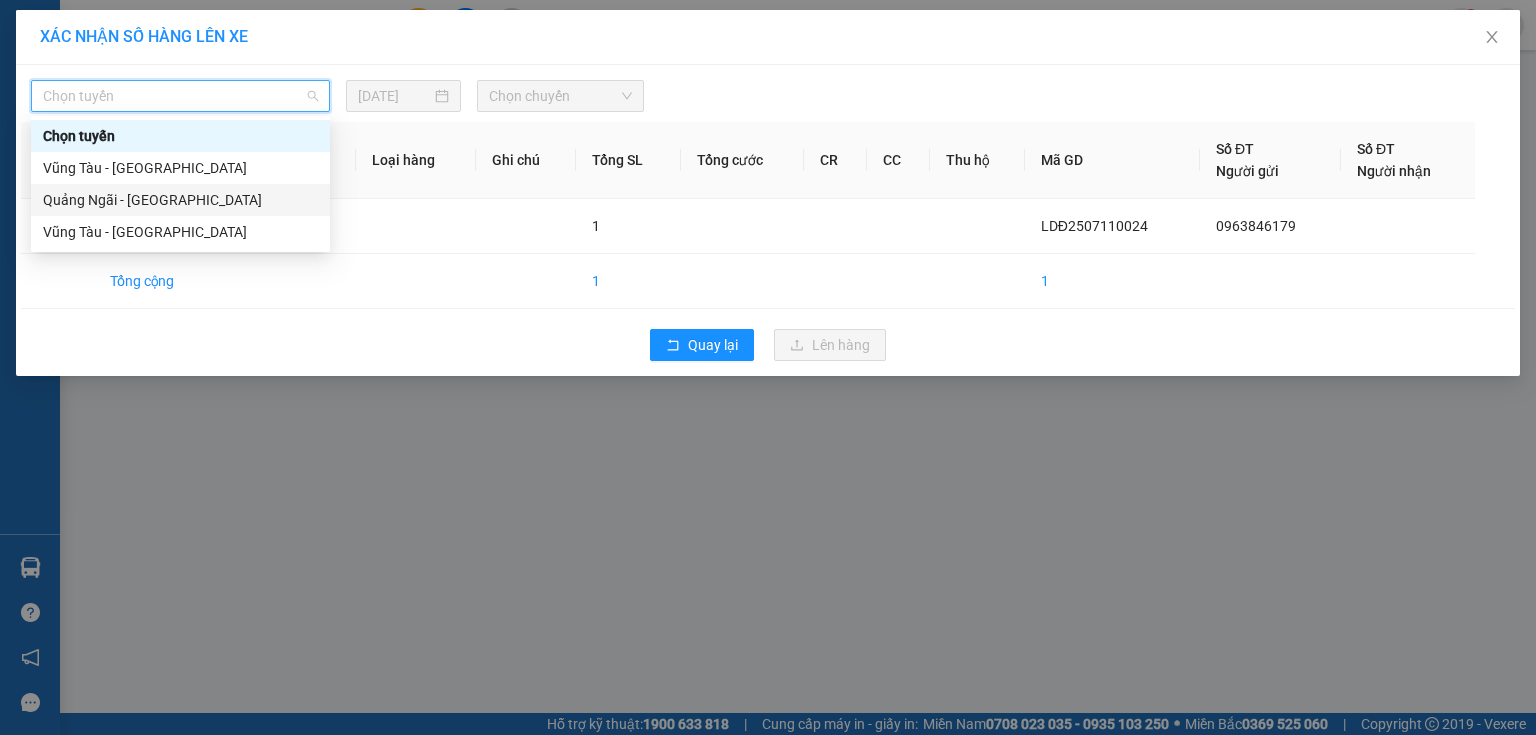 click on "Quảng Ngãi - [GEOGRAPHIC_DATA]" at bounding box center [180, 200] 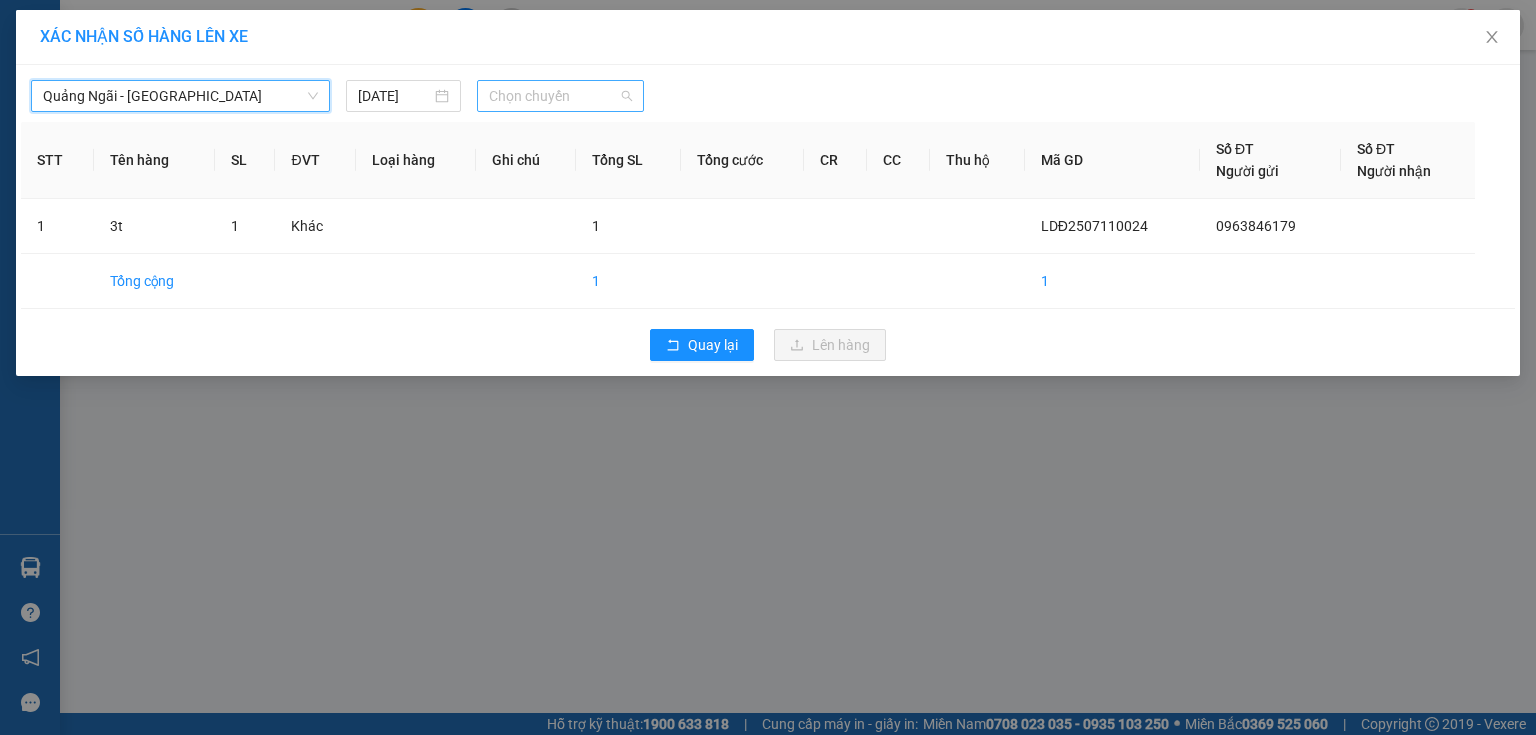 click on "Chọn chuyến" at bounding box center [561, 96] 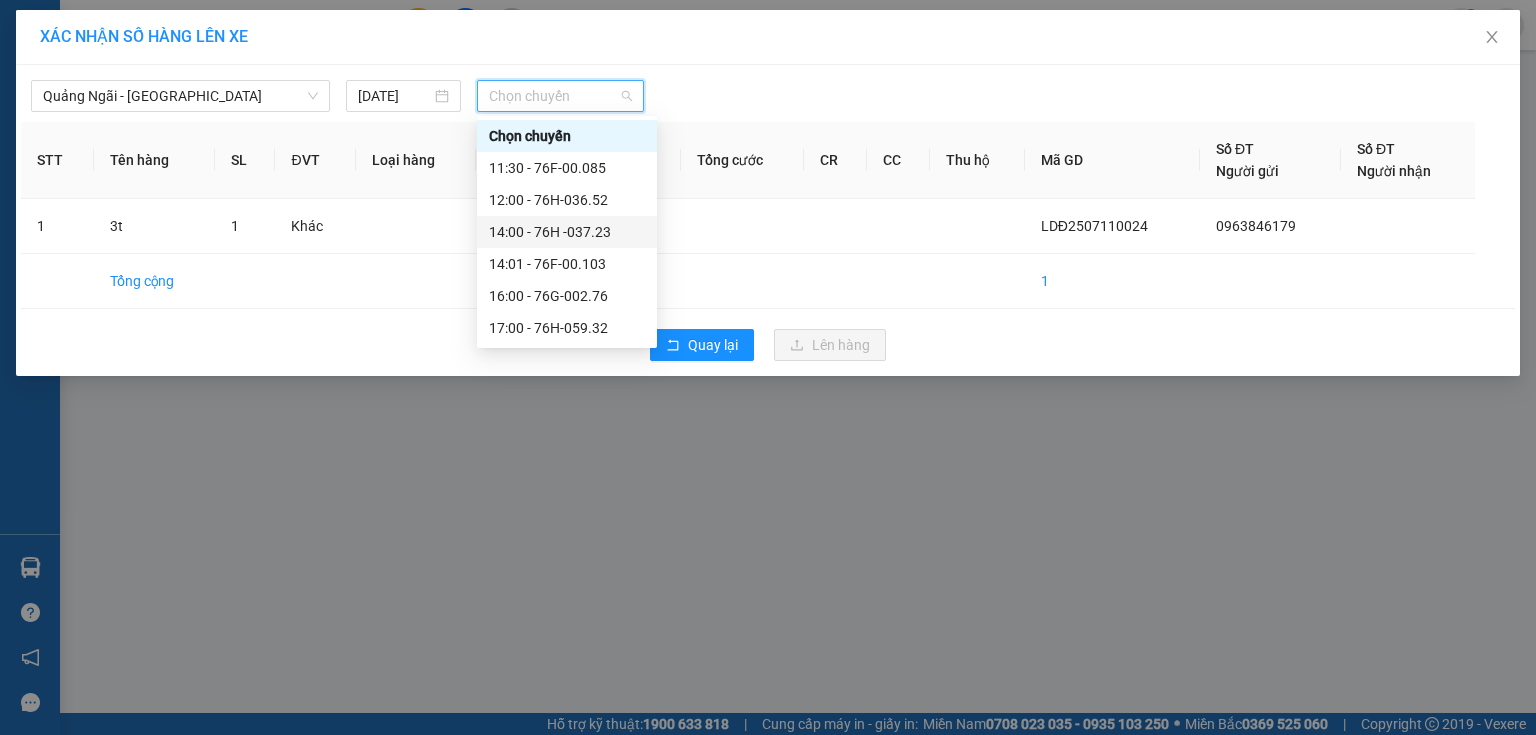 click on "14:00     - 76H -037.23" at bounding box center (567, 232) 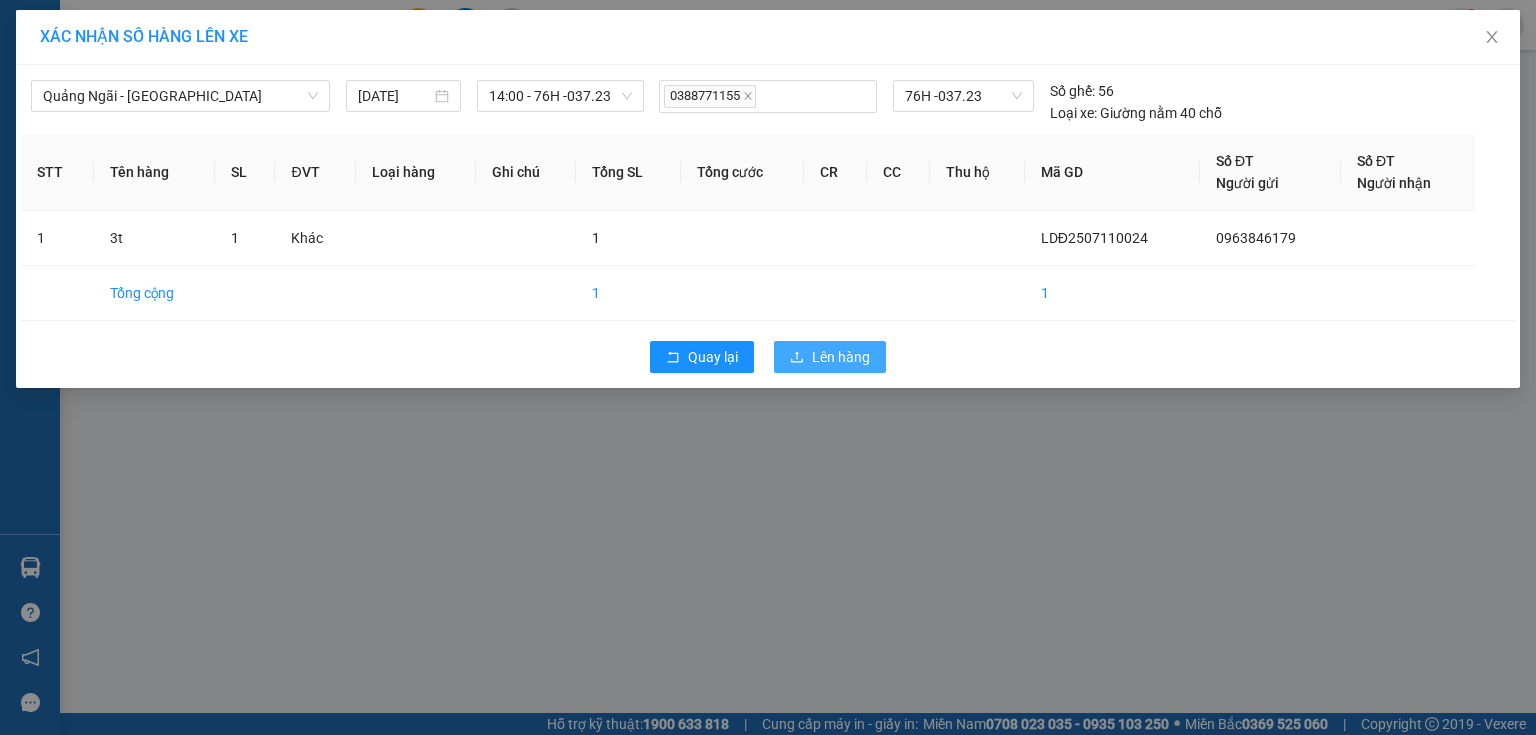 click on "Lên hàng" at bounding box center (830, 357) 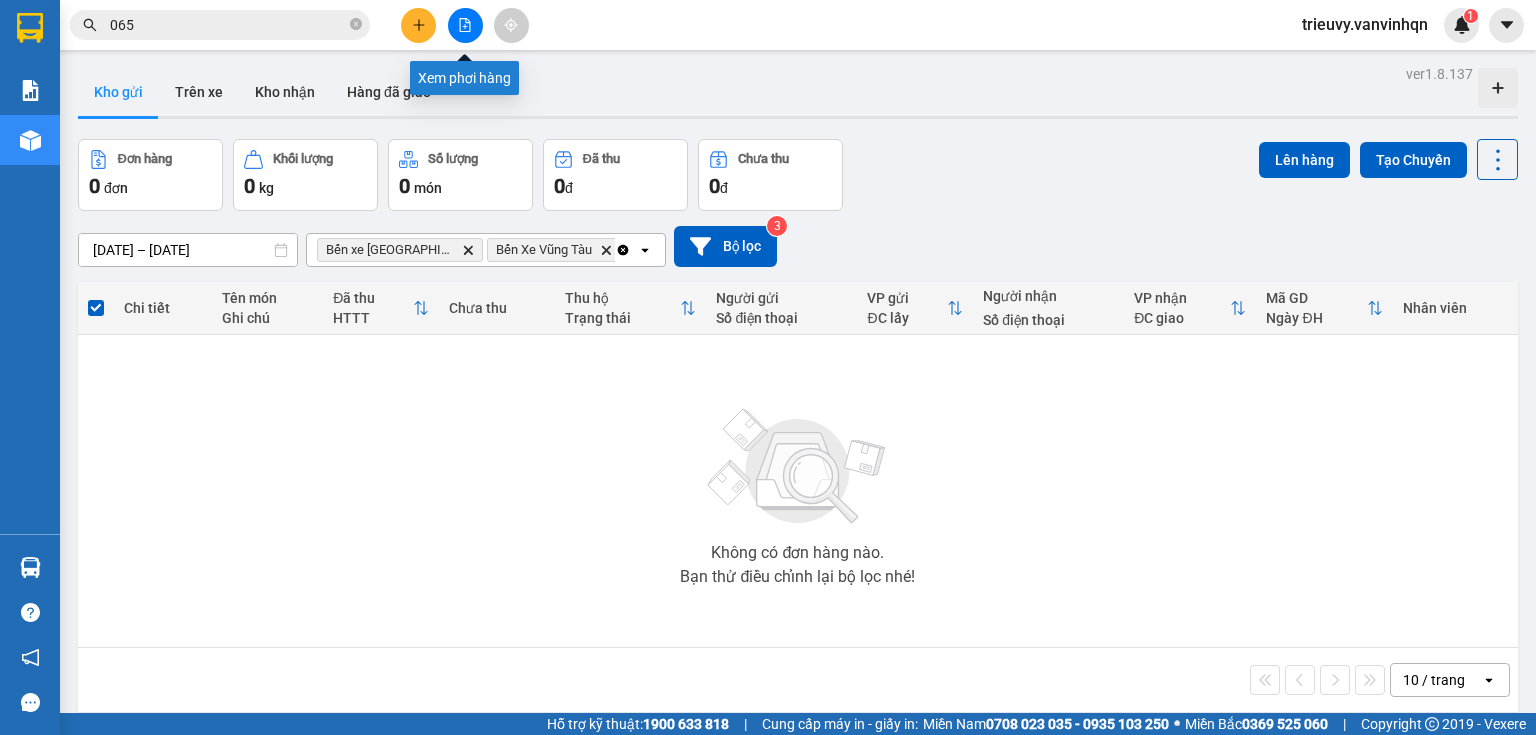 click 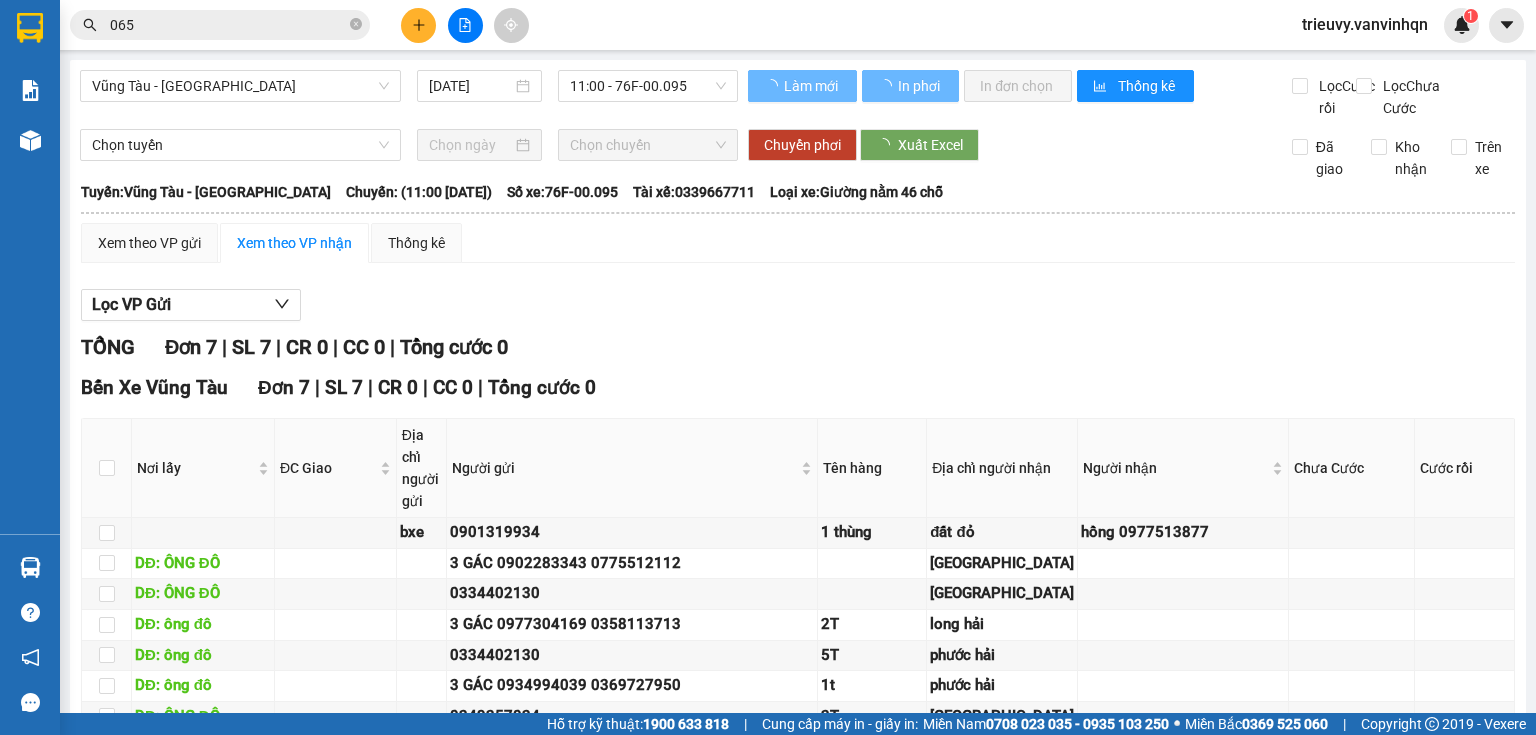 click on "Vũng Tàu - [GEOGRAPHIC_DATA]" at bounding box center (240, 86) 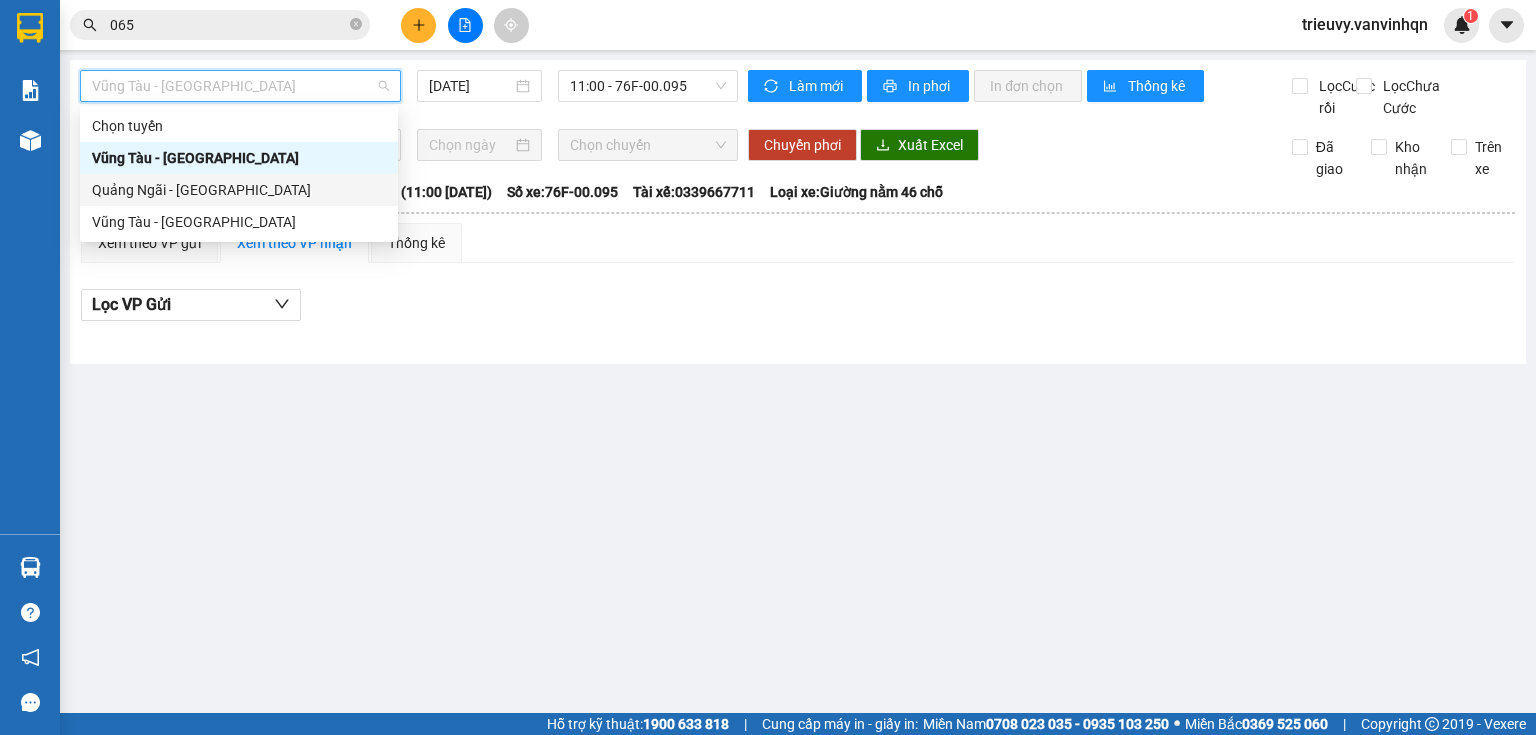 click on "Quảng Ngãi - [GEOGRAPHIC_DATA]" at bounding box center [239, 190] 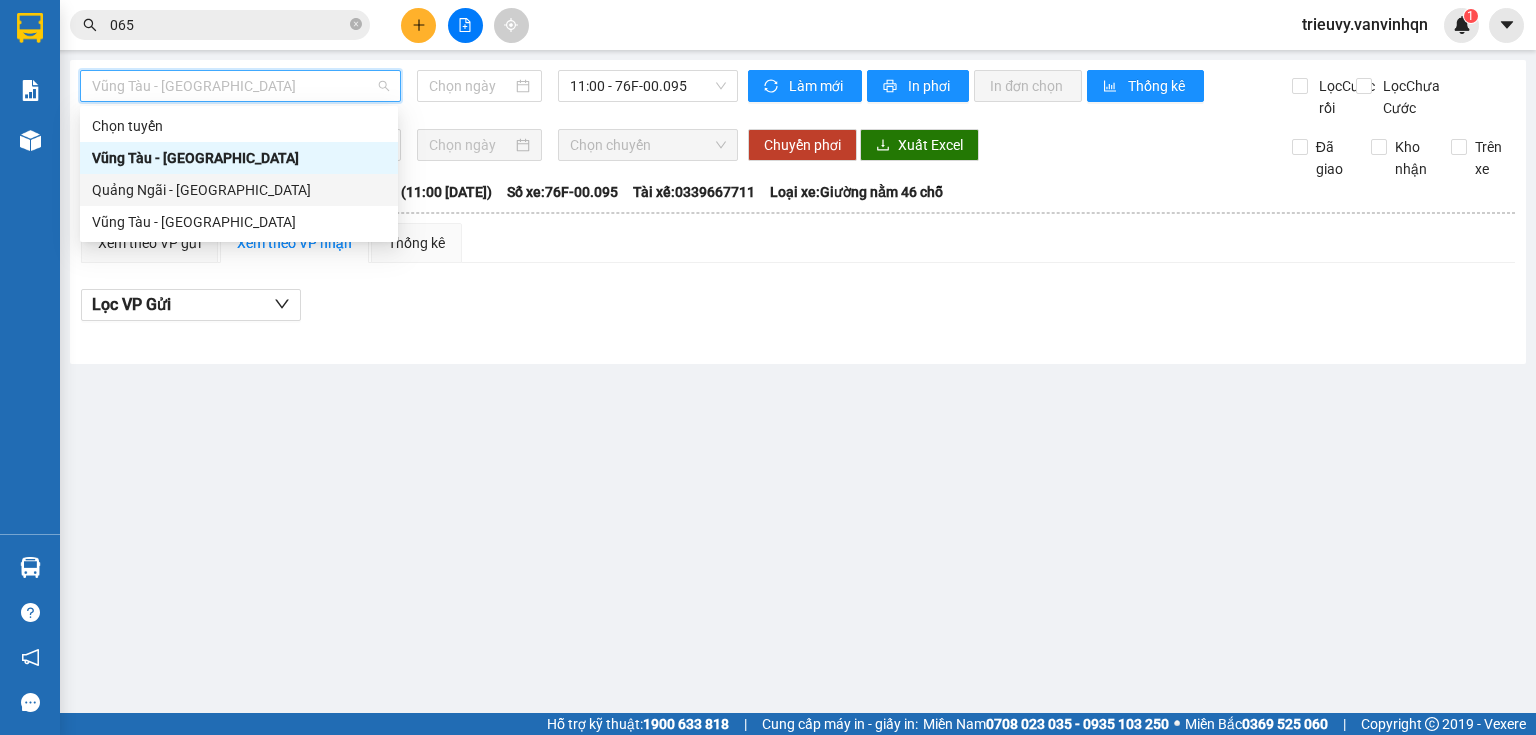 type on "[DATE]" 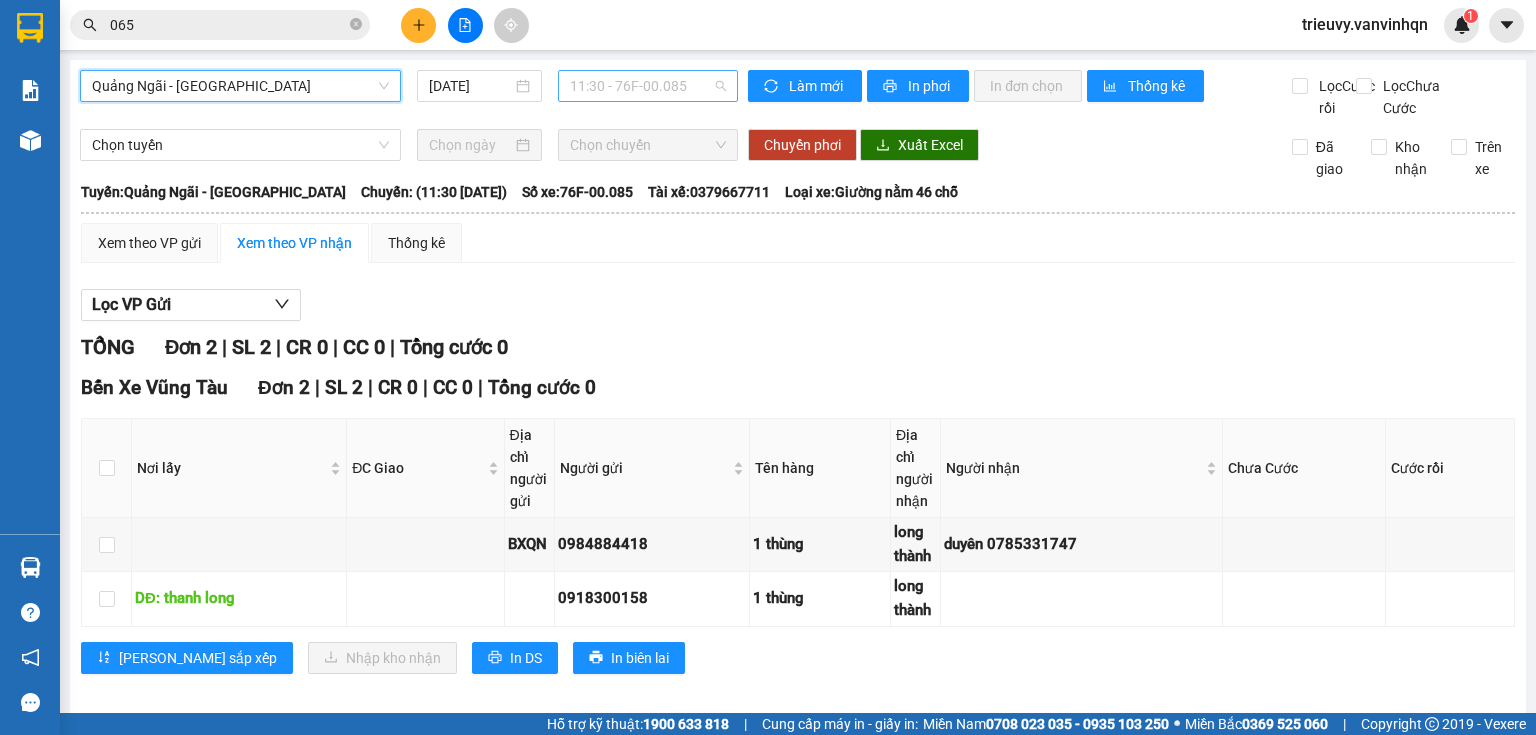 click on "11:30     - 76F-00.085" at bounding box center (648, 86) 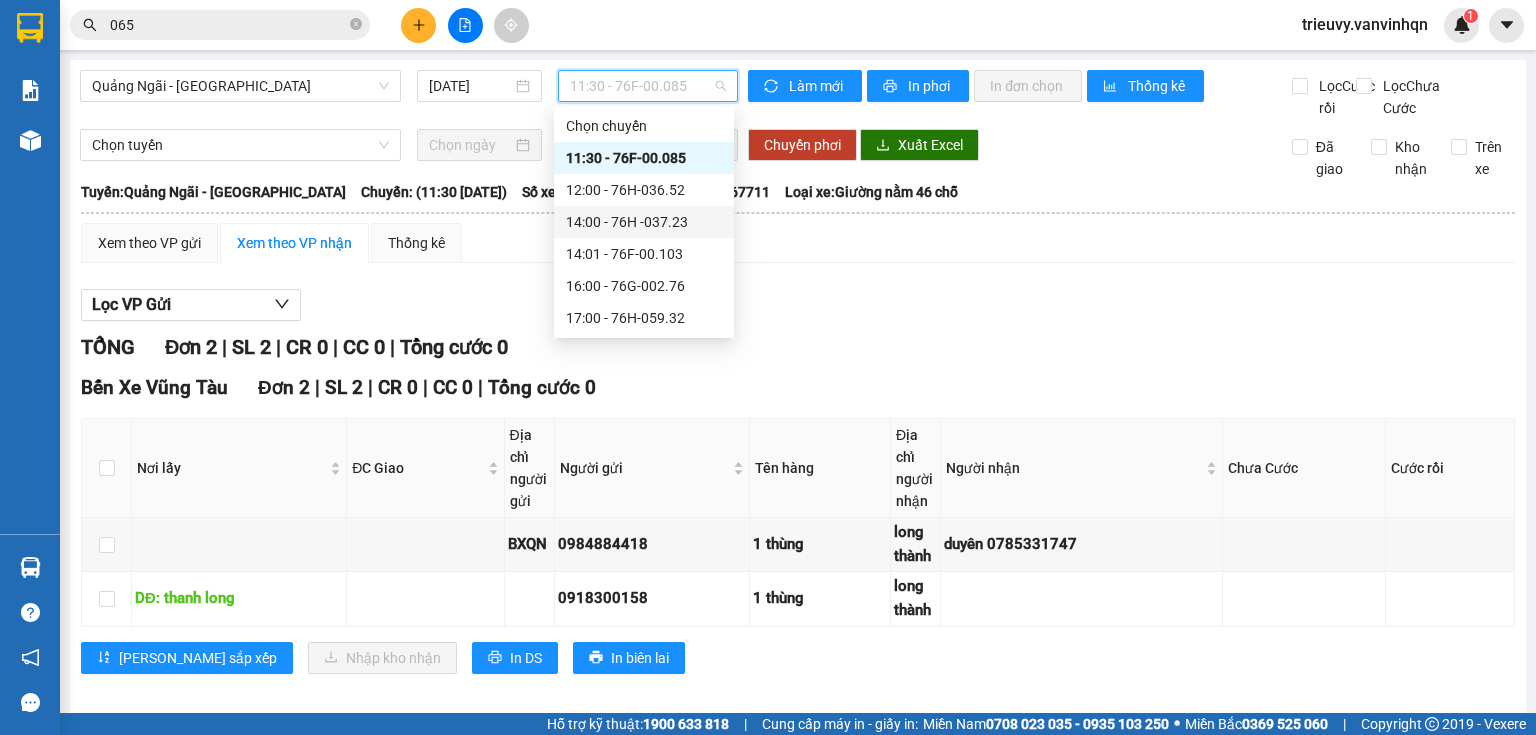 click on "14:00     - 76H -037.23" at bounding box center (644, 222) 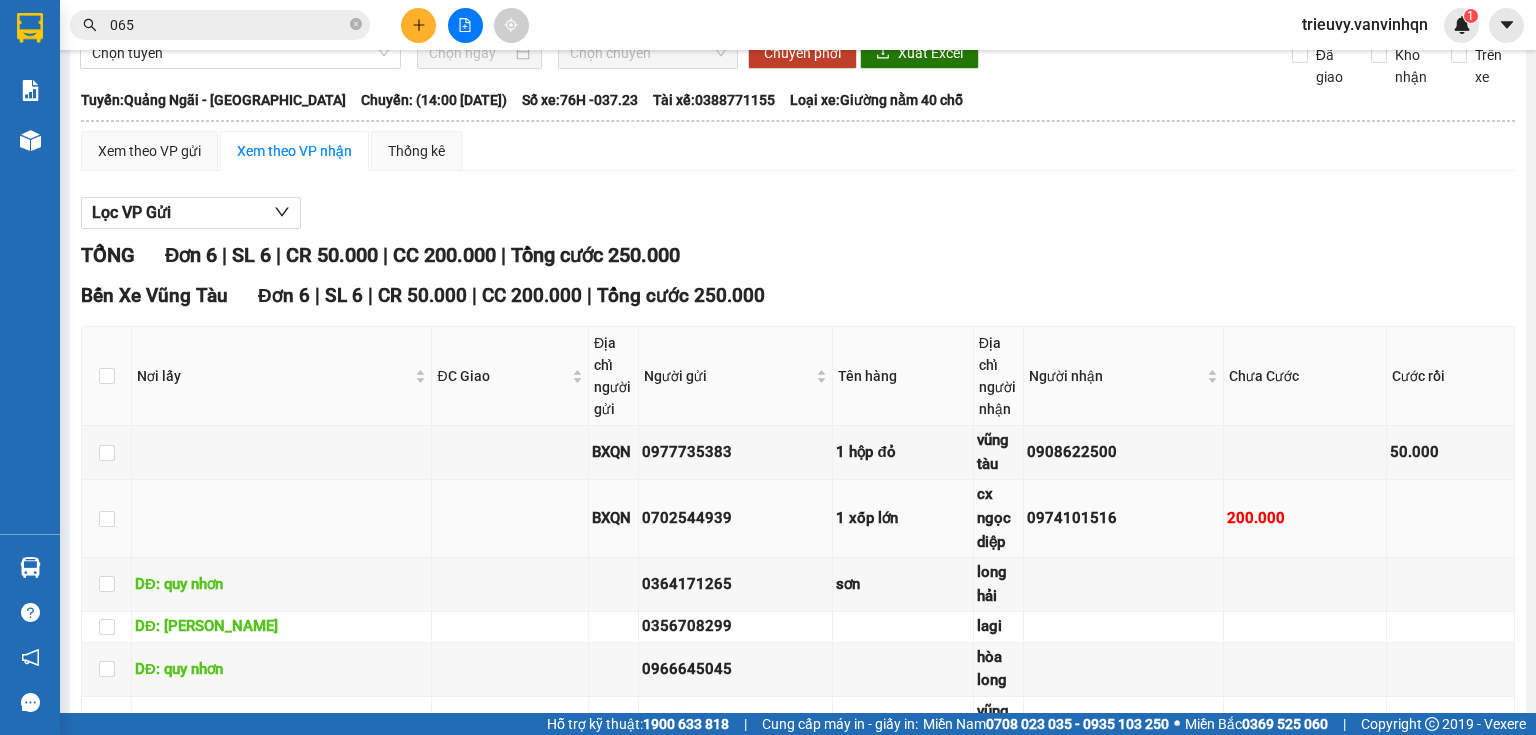 scroll, scrollTop: 252, scrollLeft: 0, axis: vertical 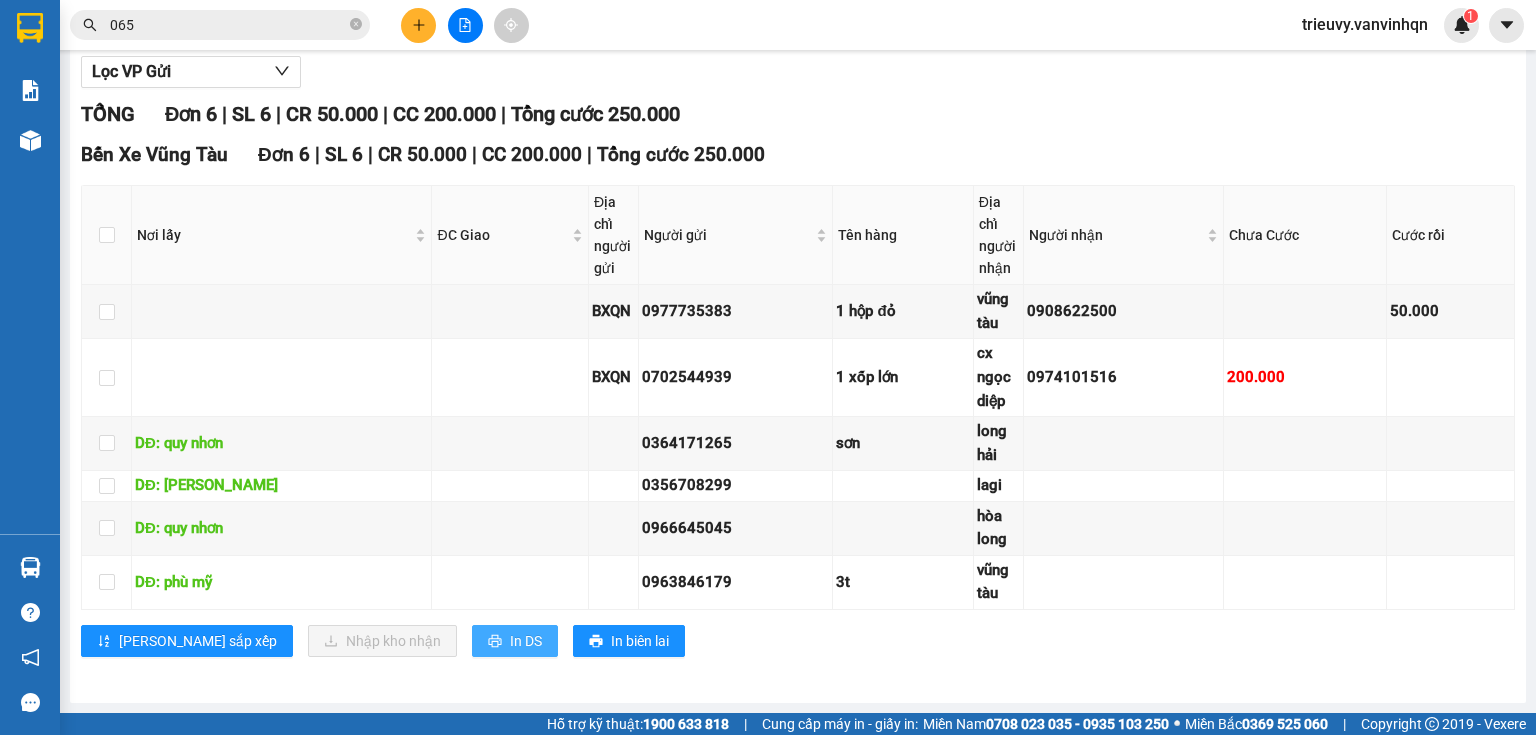 click on "In DS" at bounding box center (515, 641) 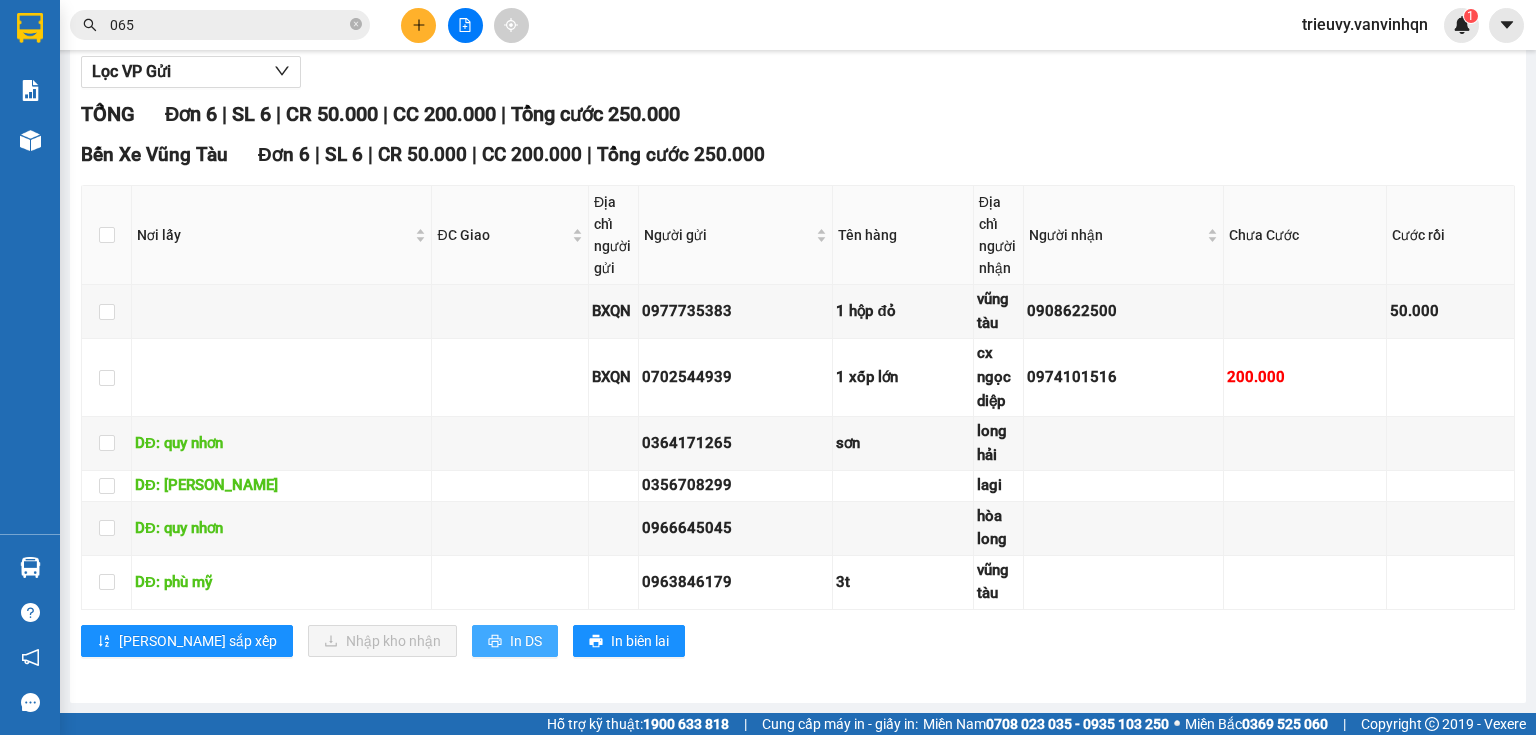 scroll, scrollTop: 0, scrollLeft: 0, axis: both 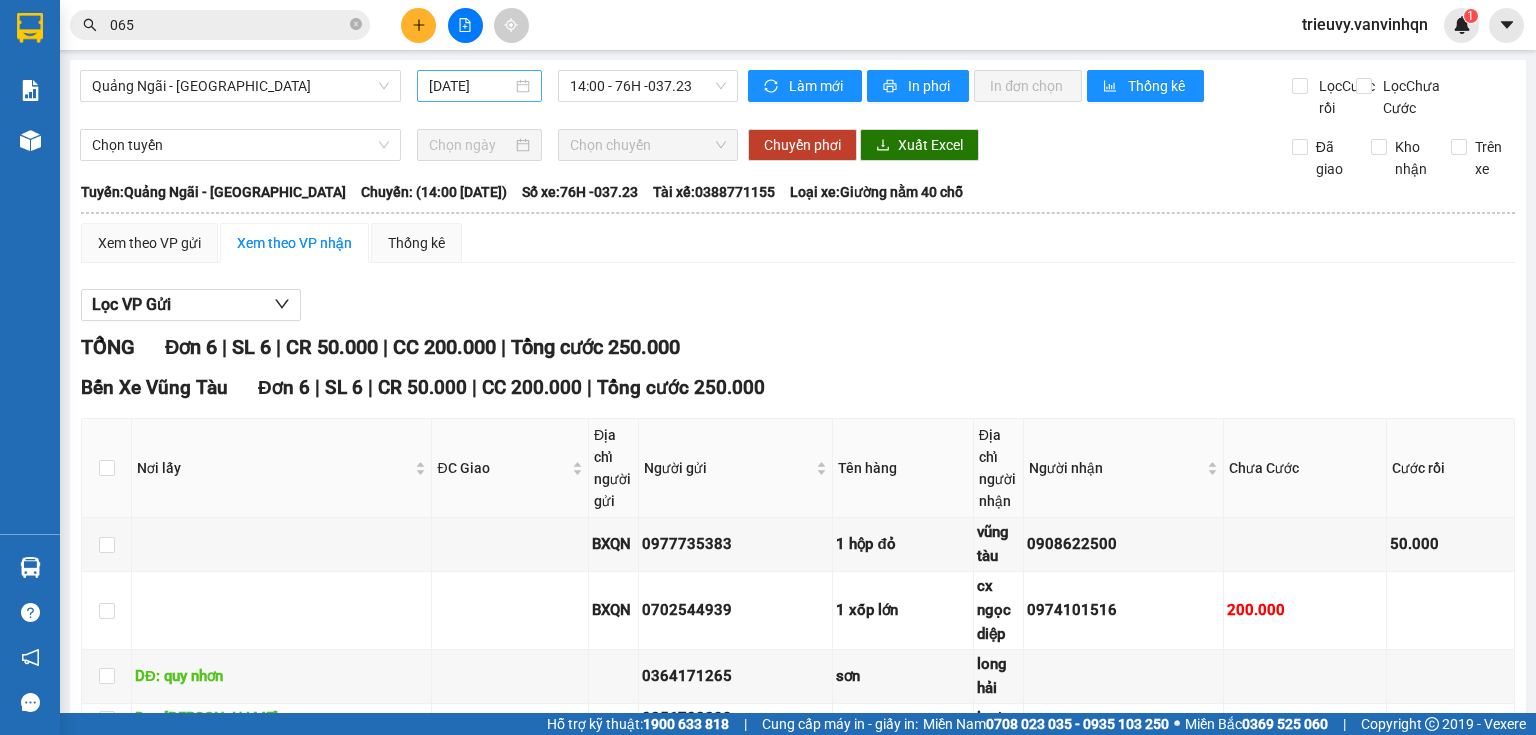 click on "[DATE]" at bounding box center (479, 86) 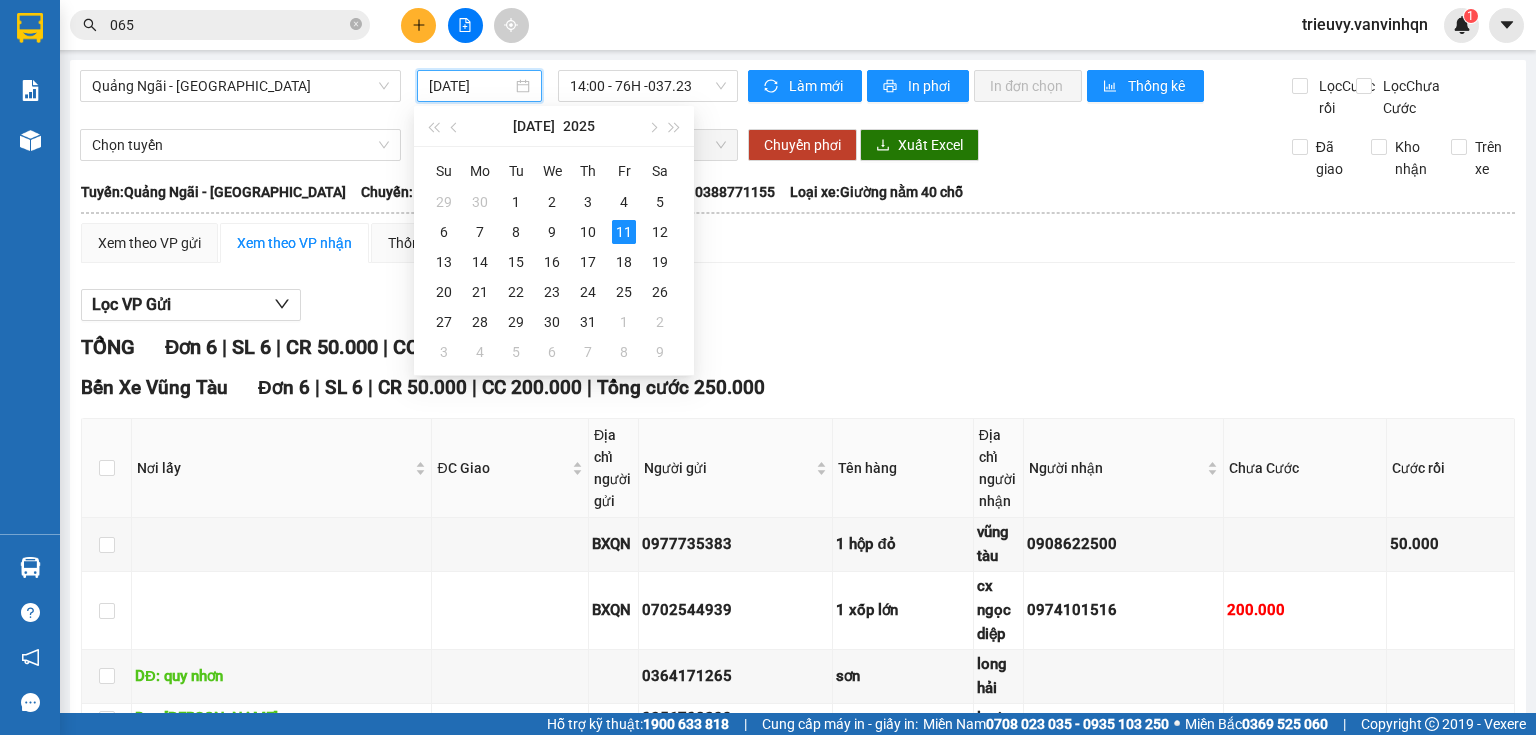click at bounding box center [675, 126] 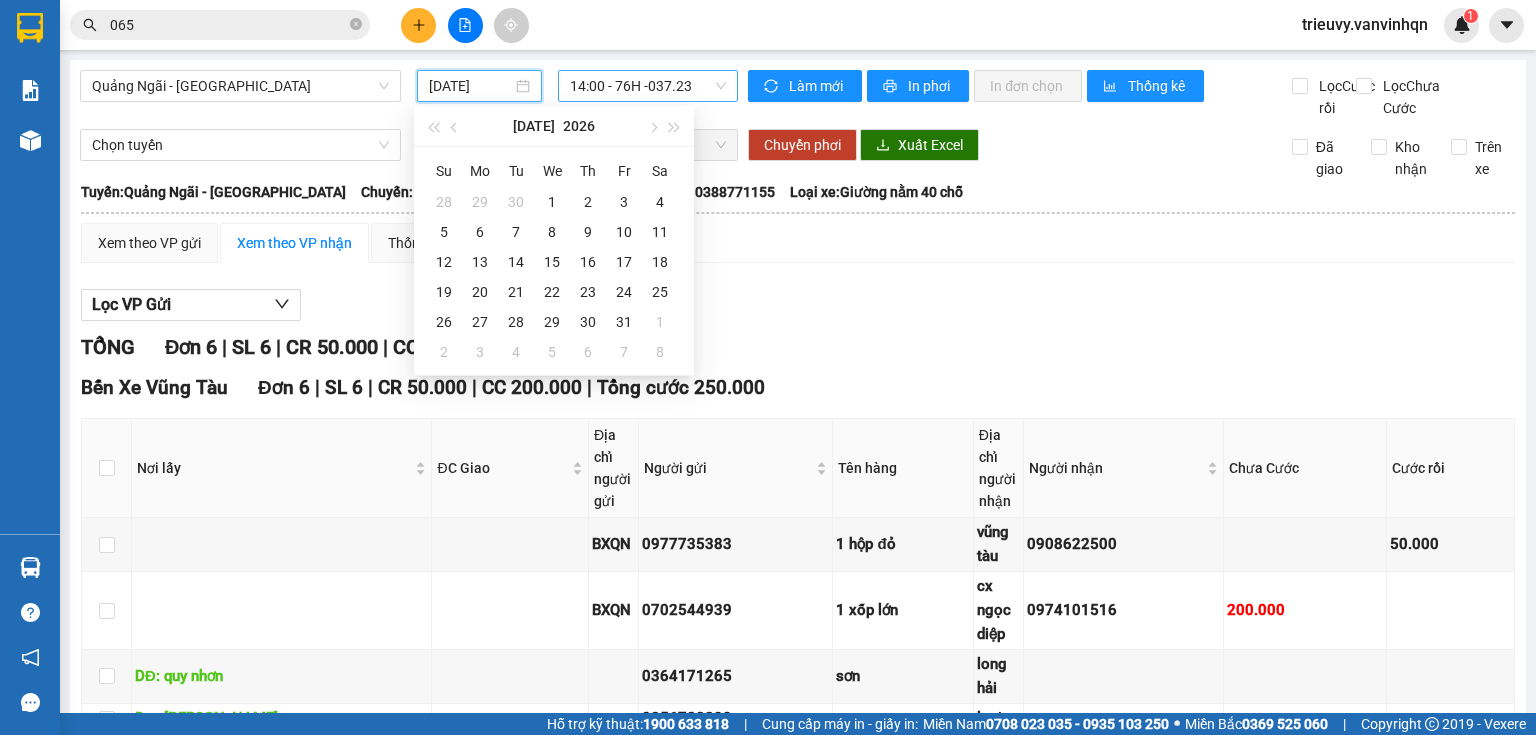 click on "14:00     - 76H -037.23" at bounding box center (648, 86) 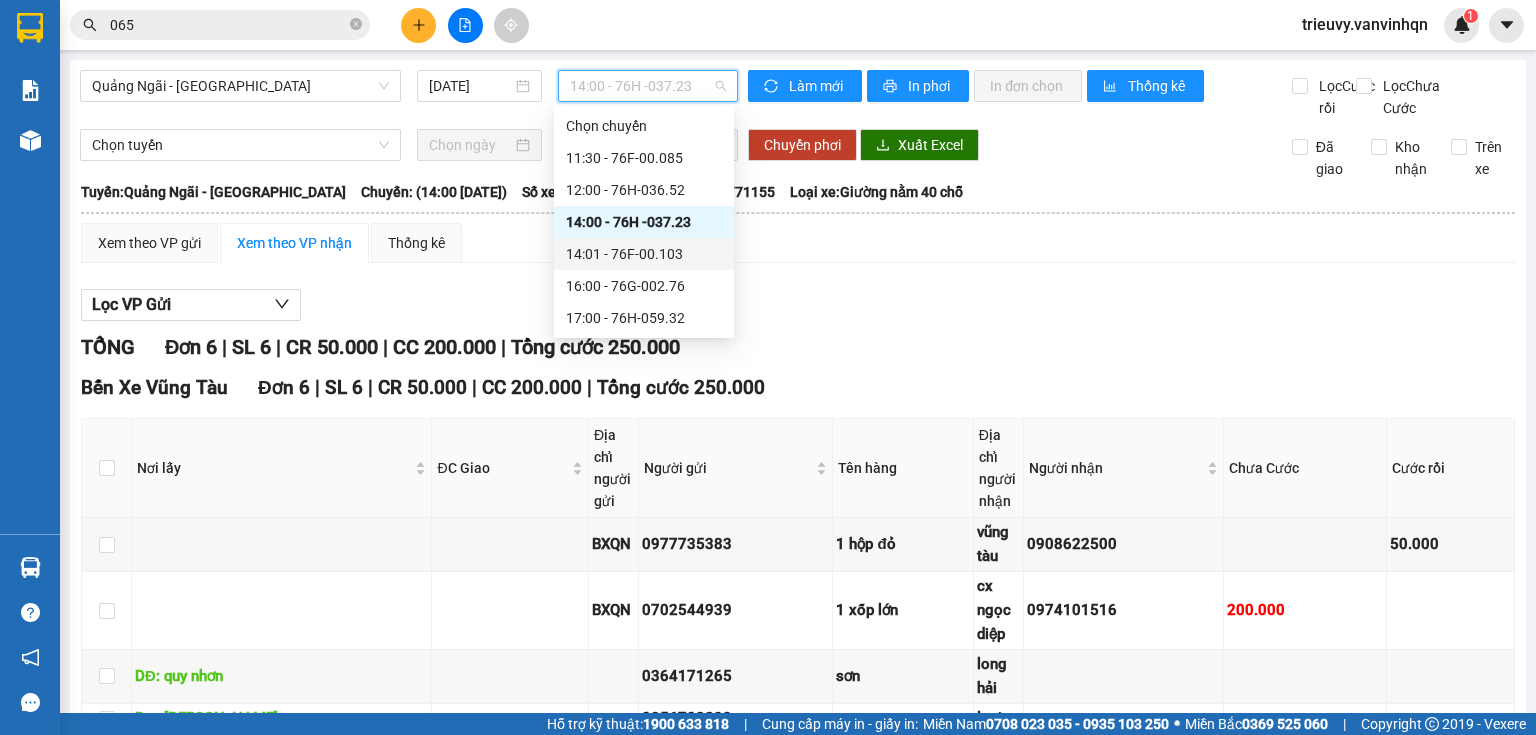 click on "14:01     - 76F-00.103" at bounding box center [644, 254] 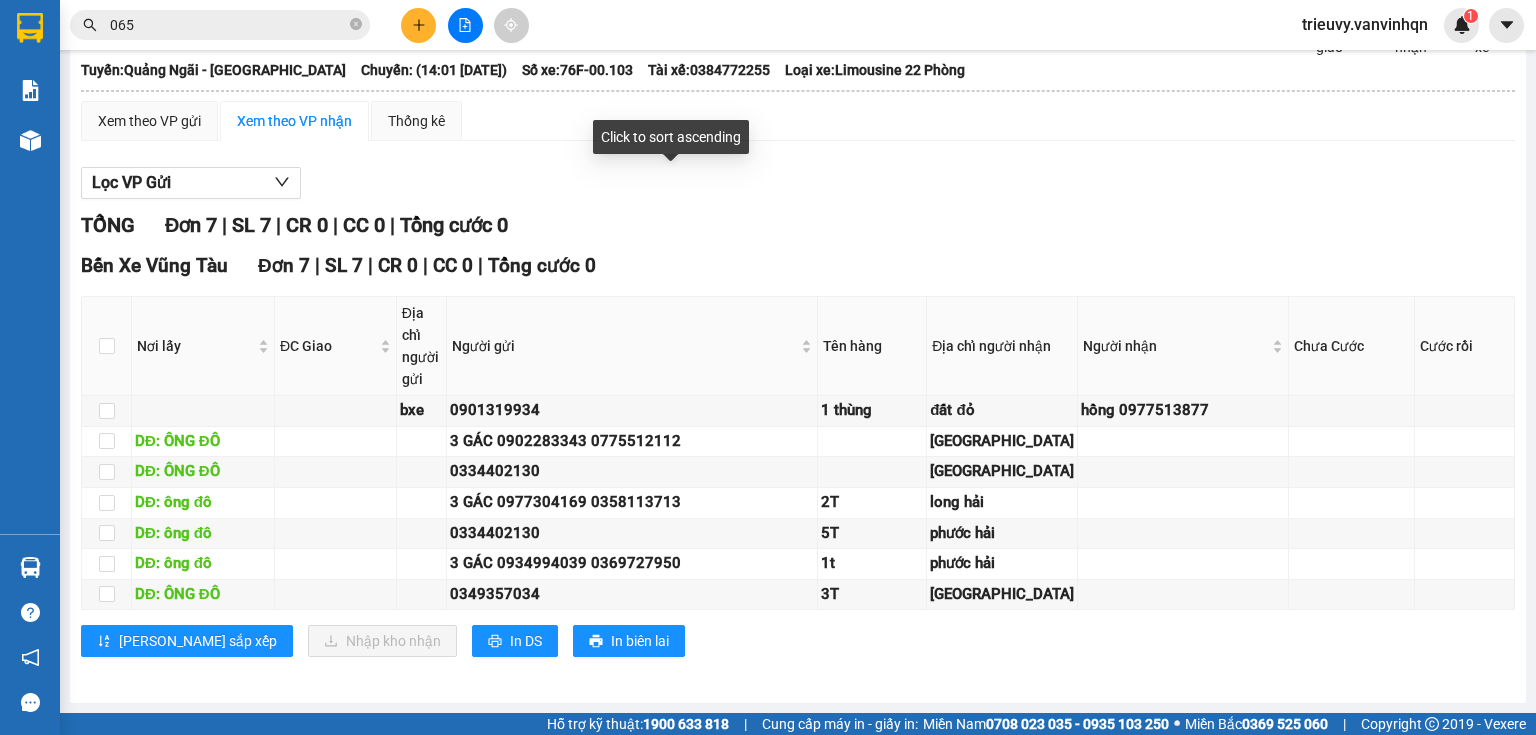 scroll, scrollTop: 0, scrollLeft: 0, axis: both 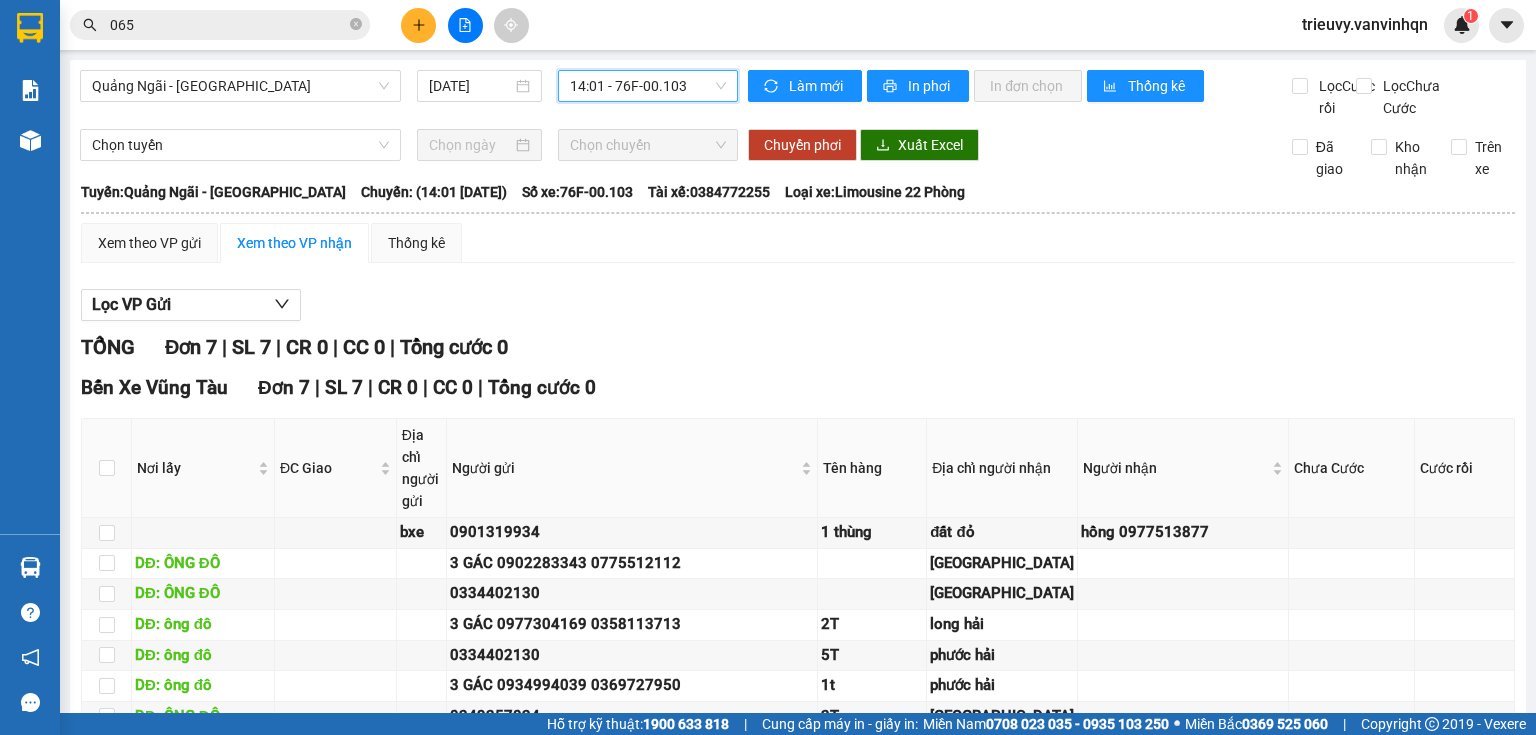 click on "14:01     - 76F-00.103" at bounding box center [648, 86] 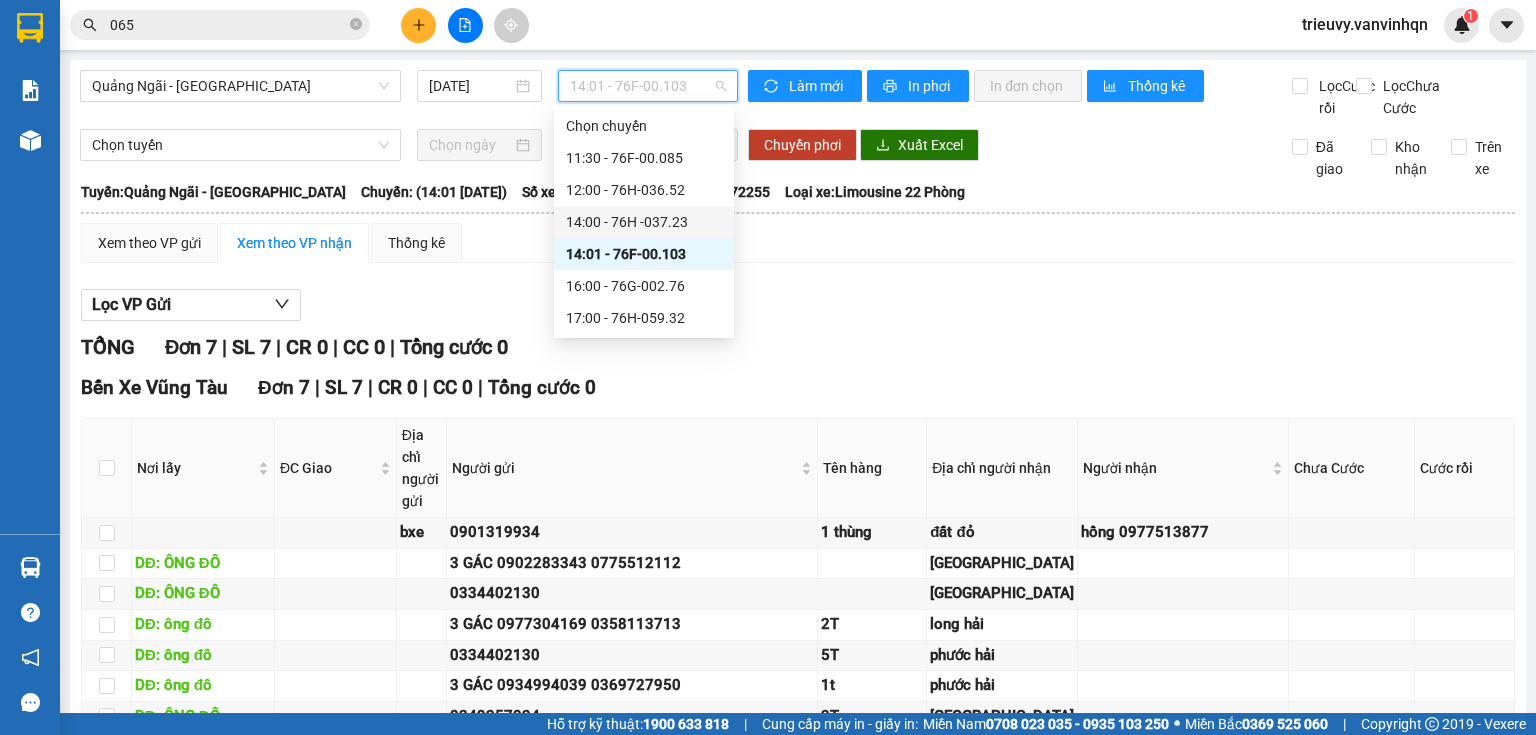 click on "14:00     - 76H -037.23" at bounding box center [644, 222] 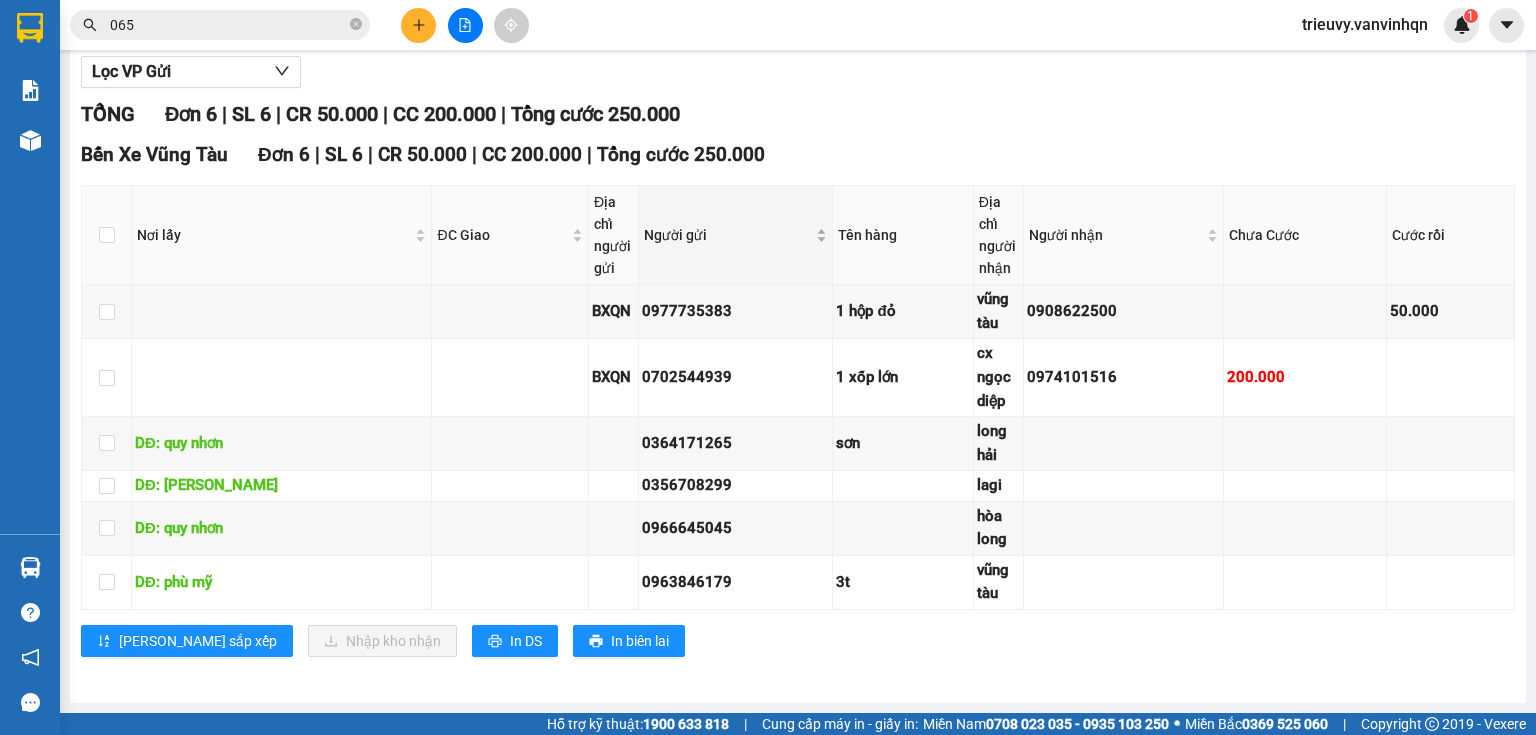 scroll, scrollTop: 252, scrollLeft: 0, axis: vertical 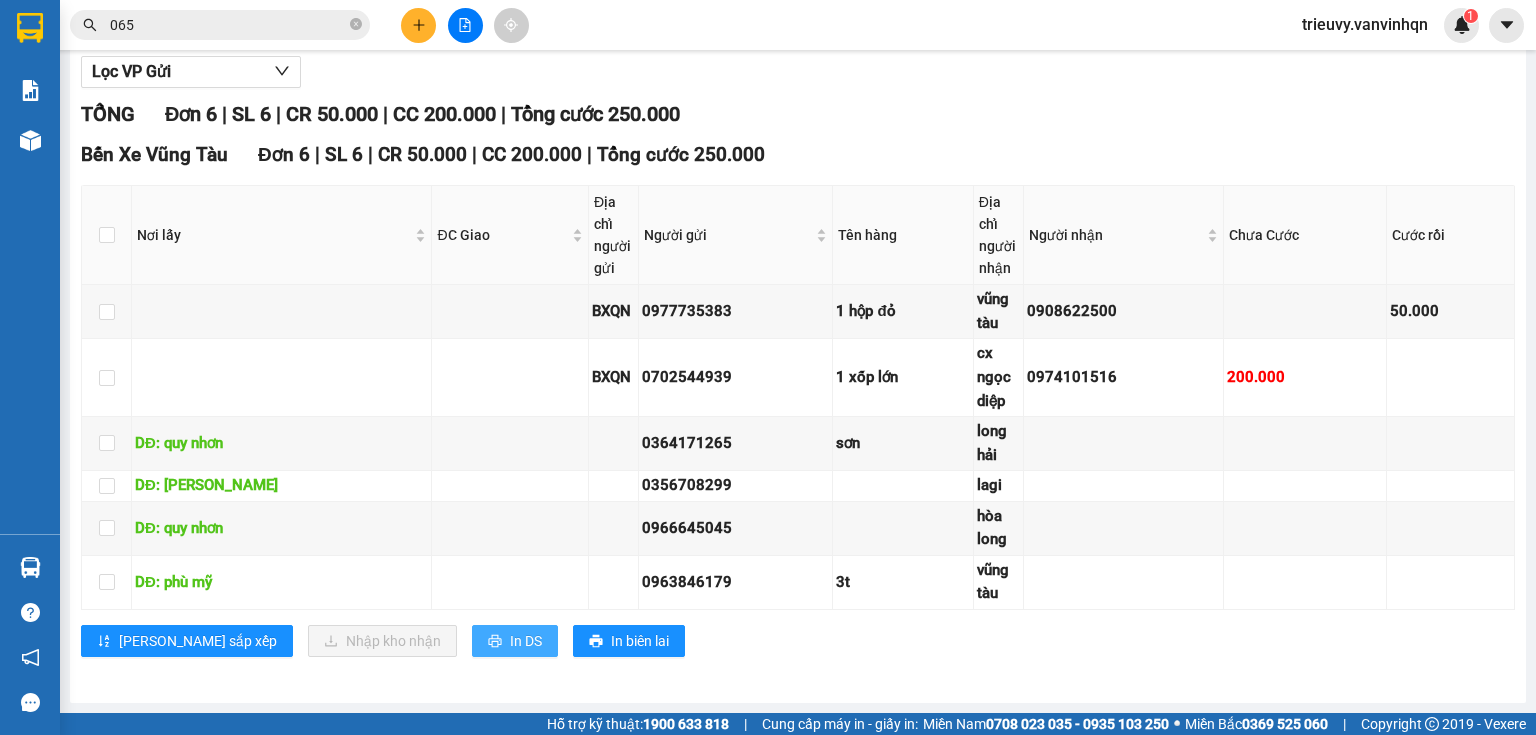 click on "In DS" at bounding box center (526, 641) 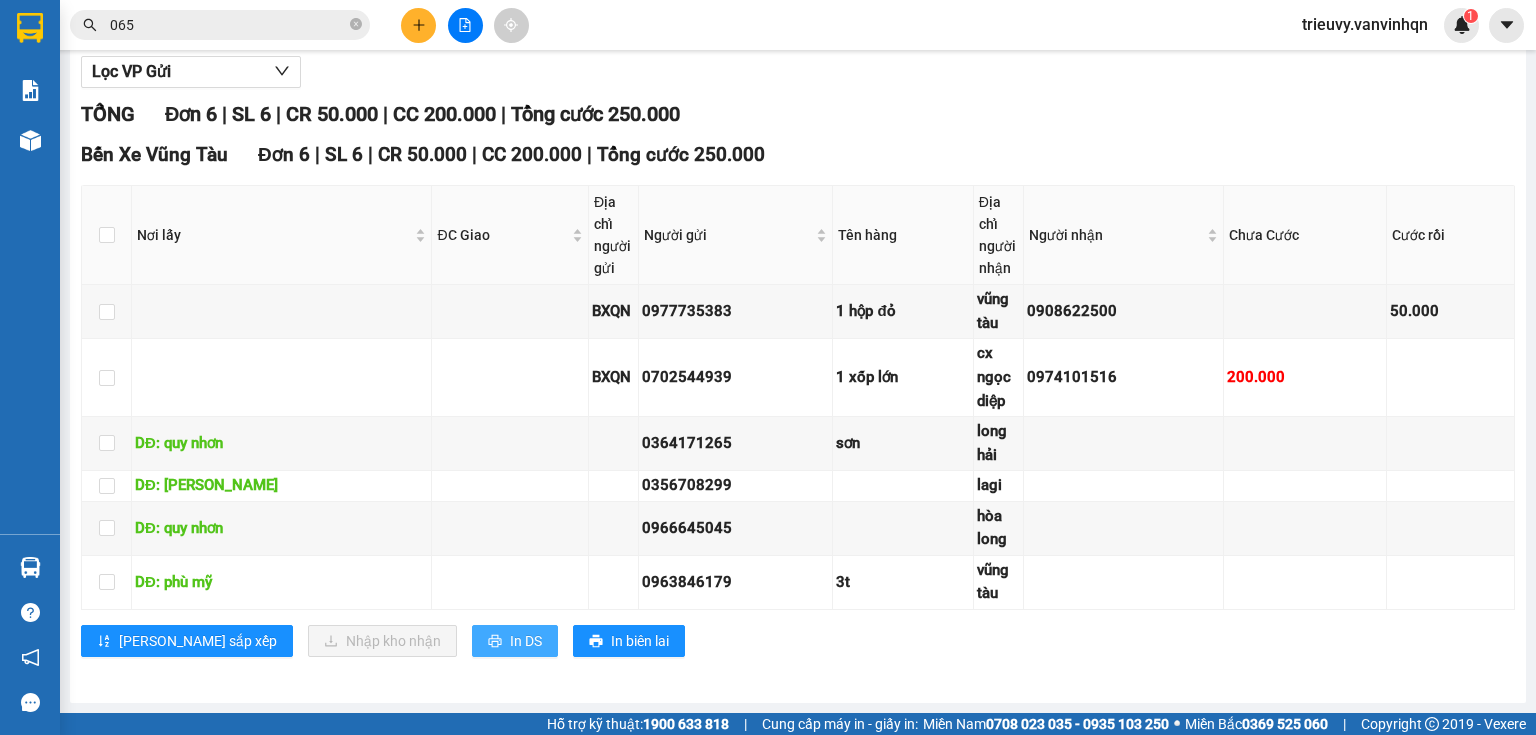 scroll, scrollTop: 0, scrollLeft: 0, axis: both 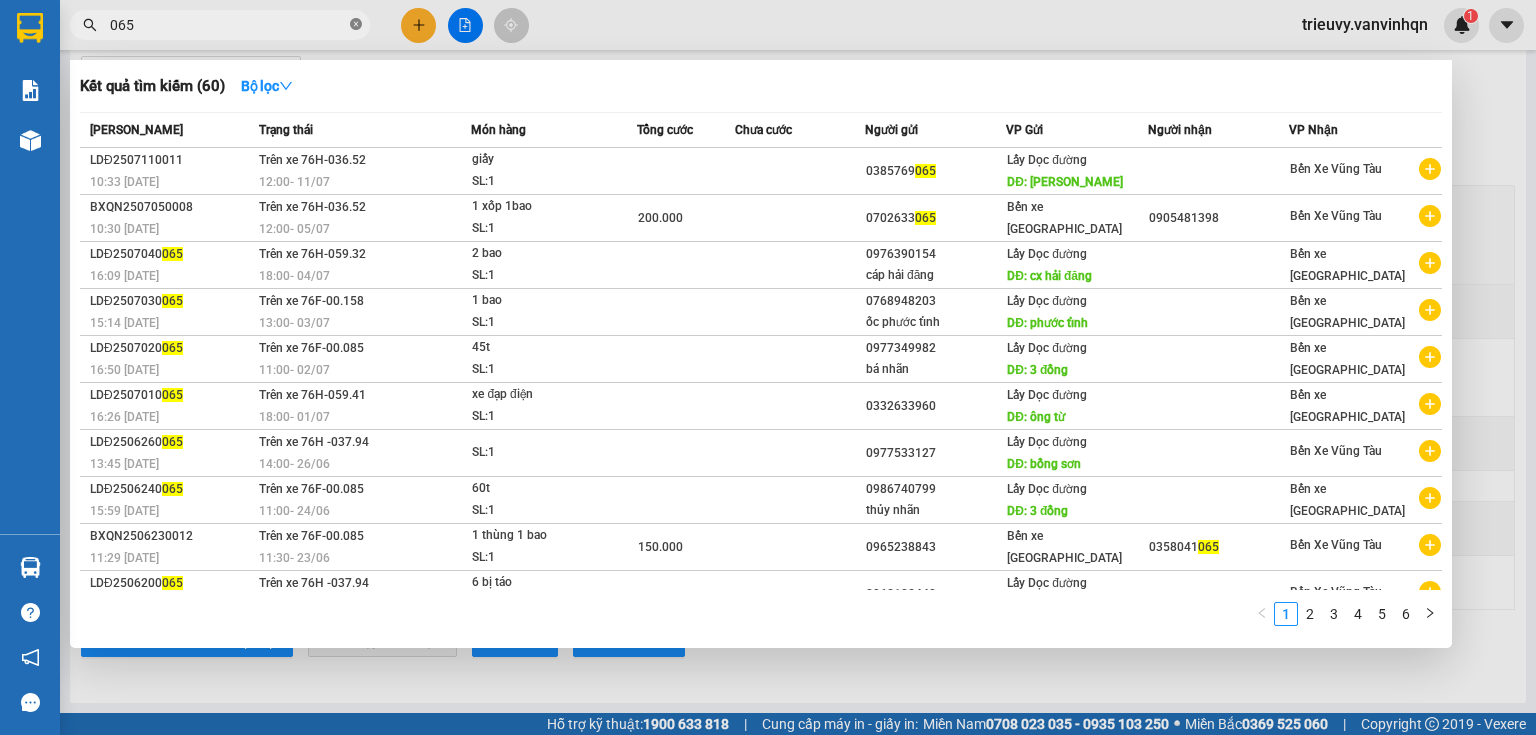 click 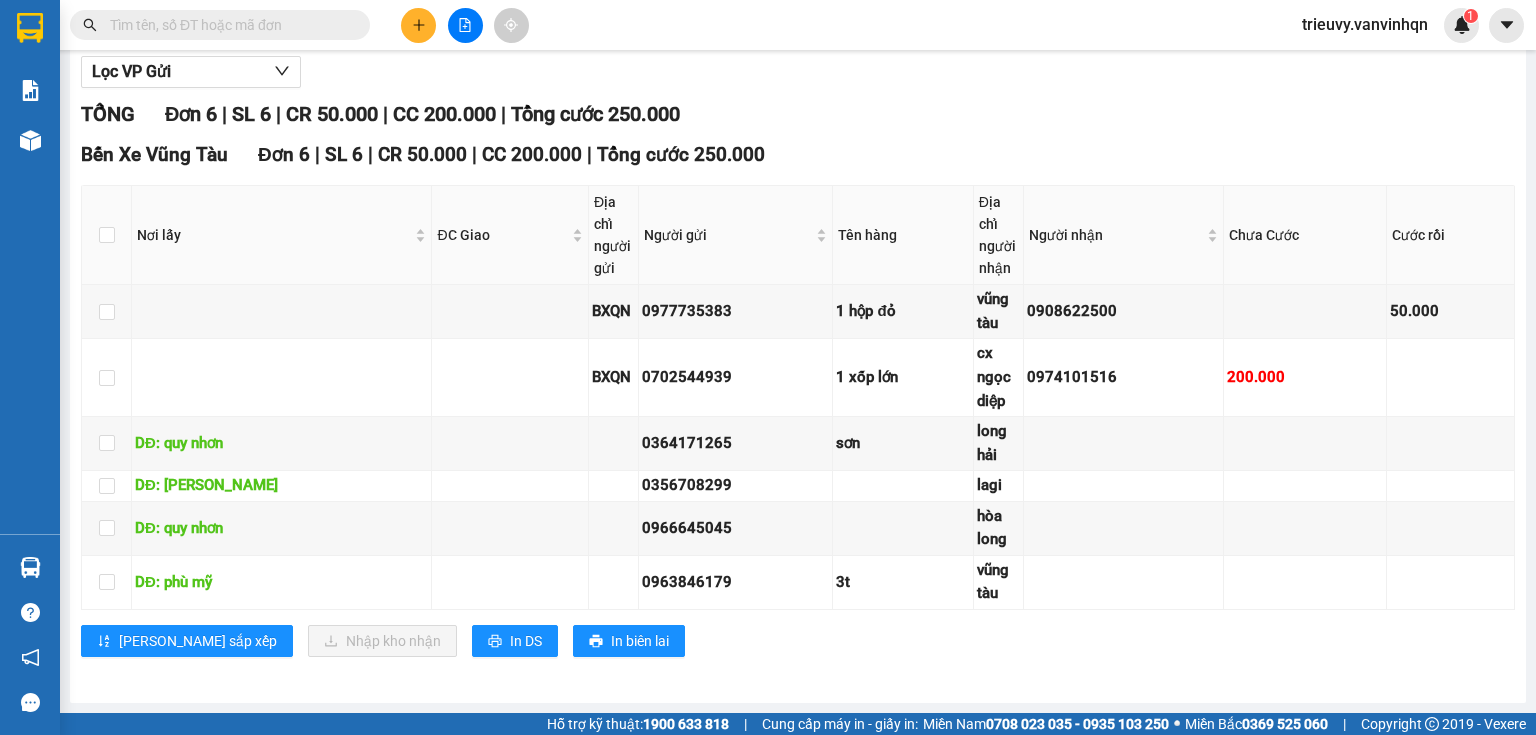 scroll, scrollTop: 0, scrollLeft: 0, axis: both 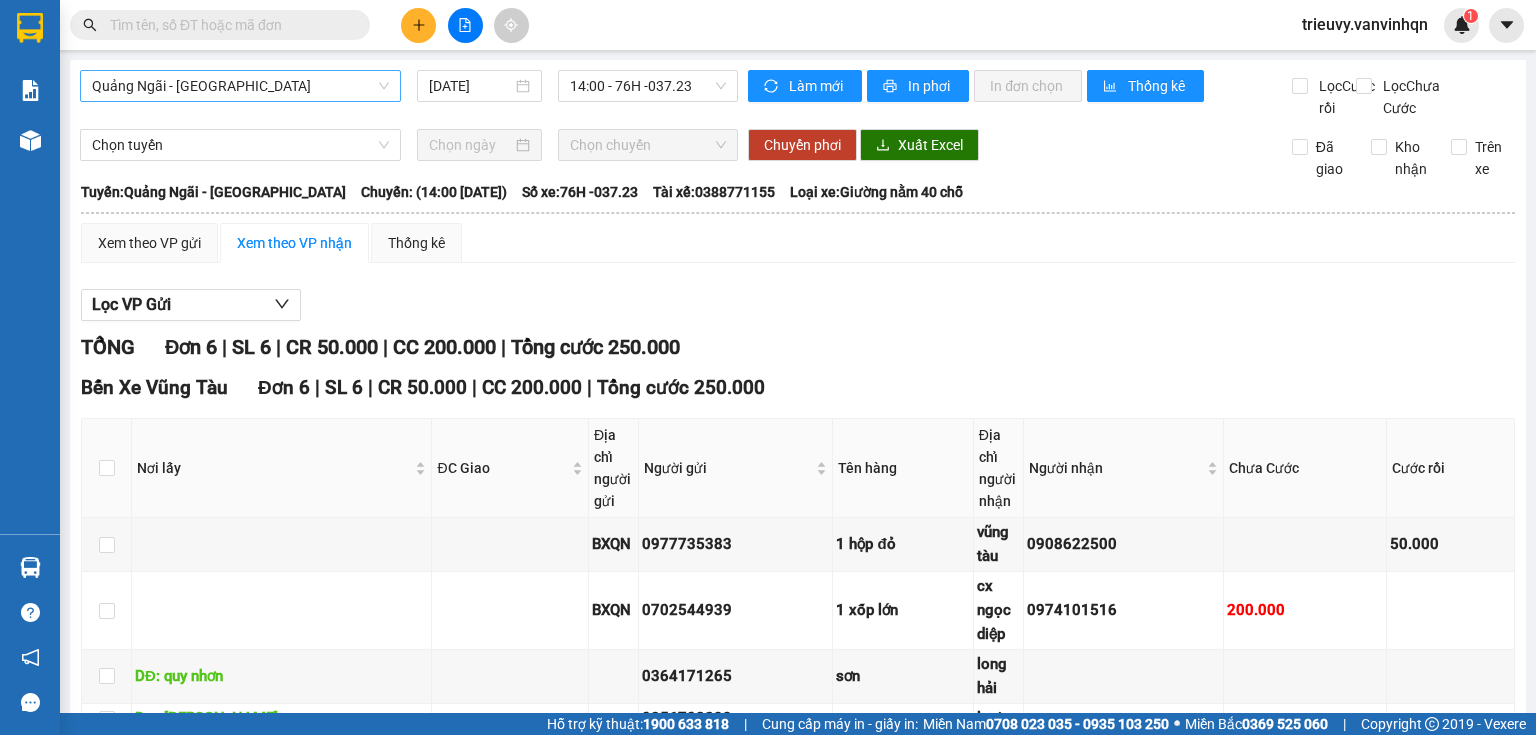 drag, startPoint x: 364, startPoint y: 88, endPoint x: 353, endPoint y: 96, distance: 13.601471 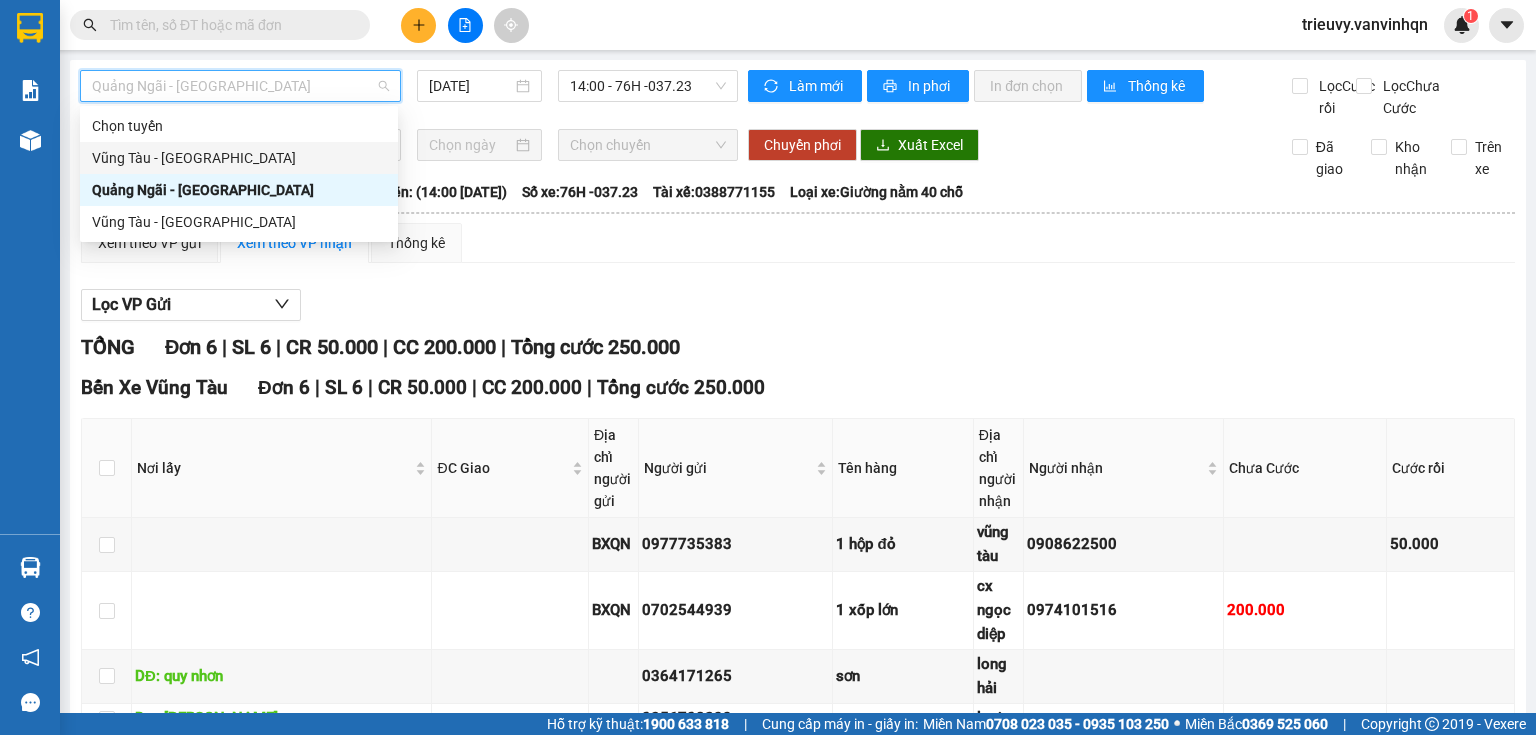 click on "Vũng Tàu - [GEOGRAPHIC_DATA]" at bounding box center [239, 158] 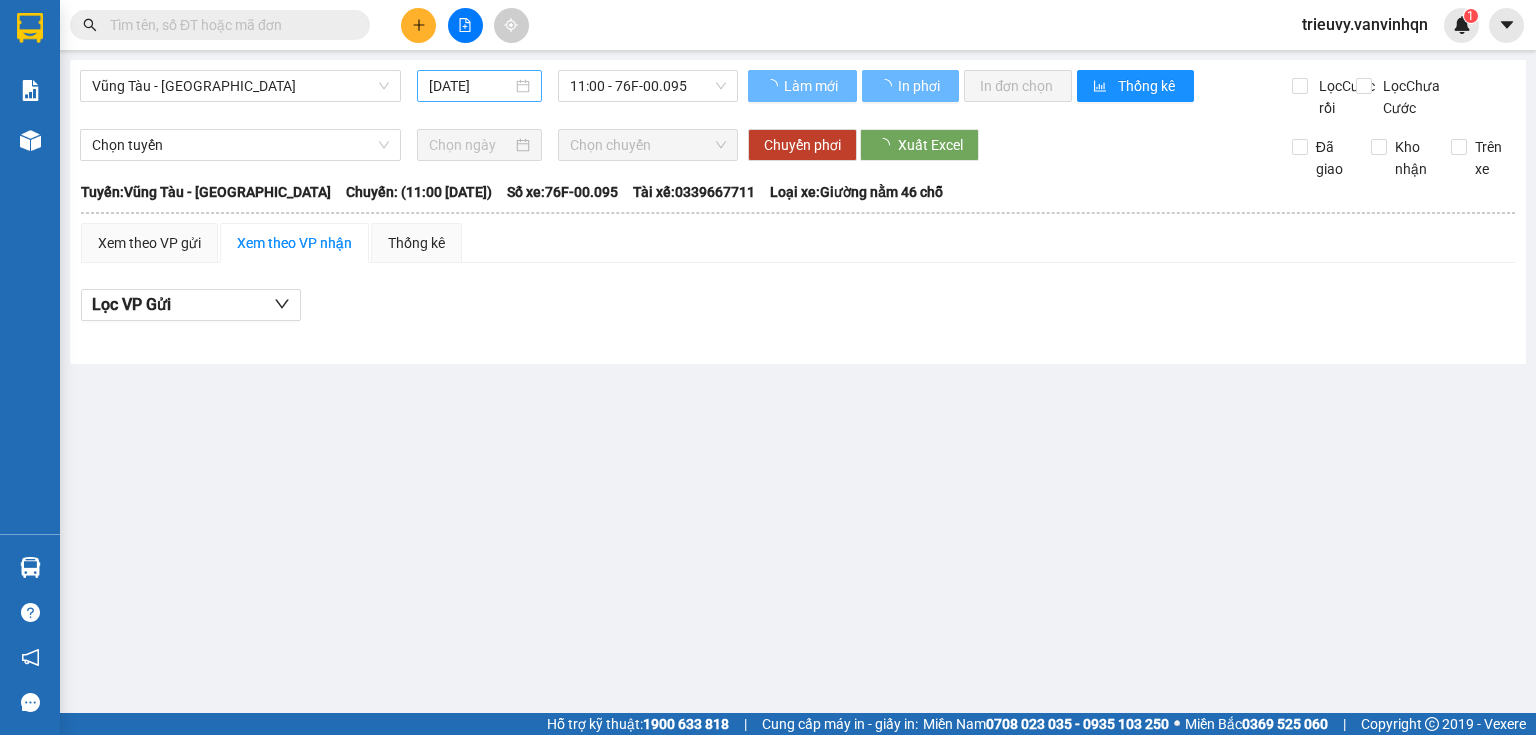 click on "[DATE]" at bounding box center (479, 86) 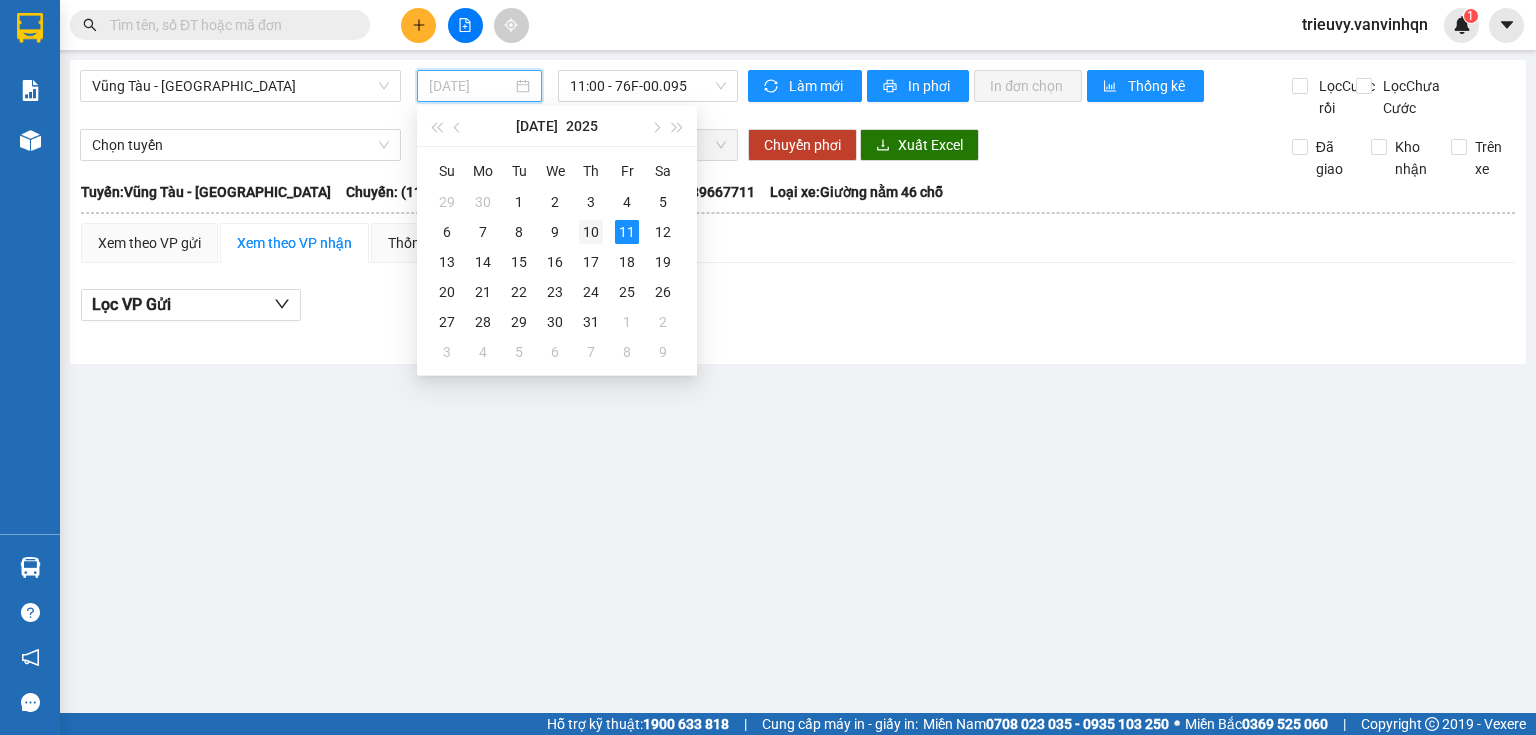 click on "10" at bounding box center (591, 232) 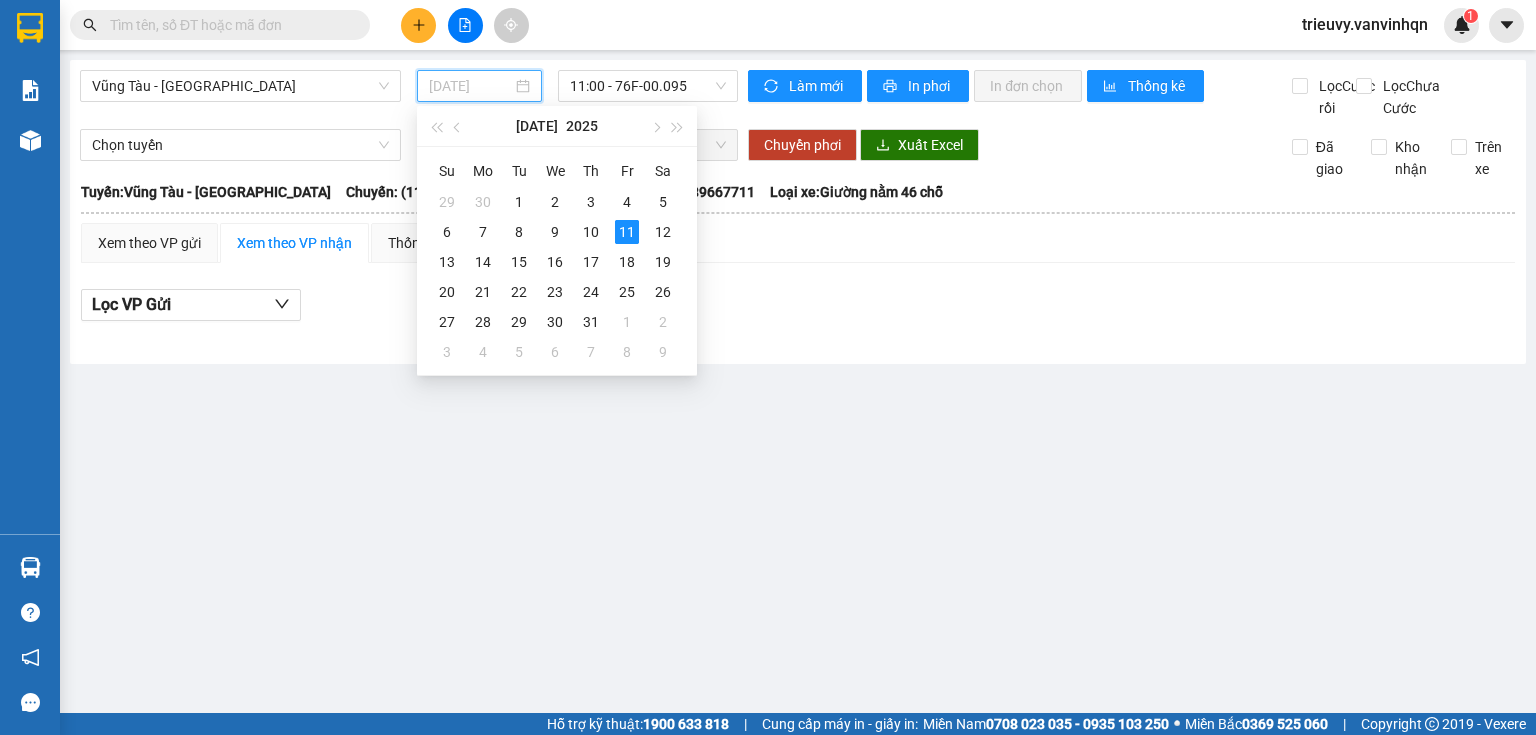 type on "[DATE]" 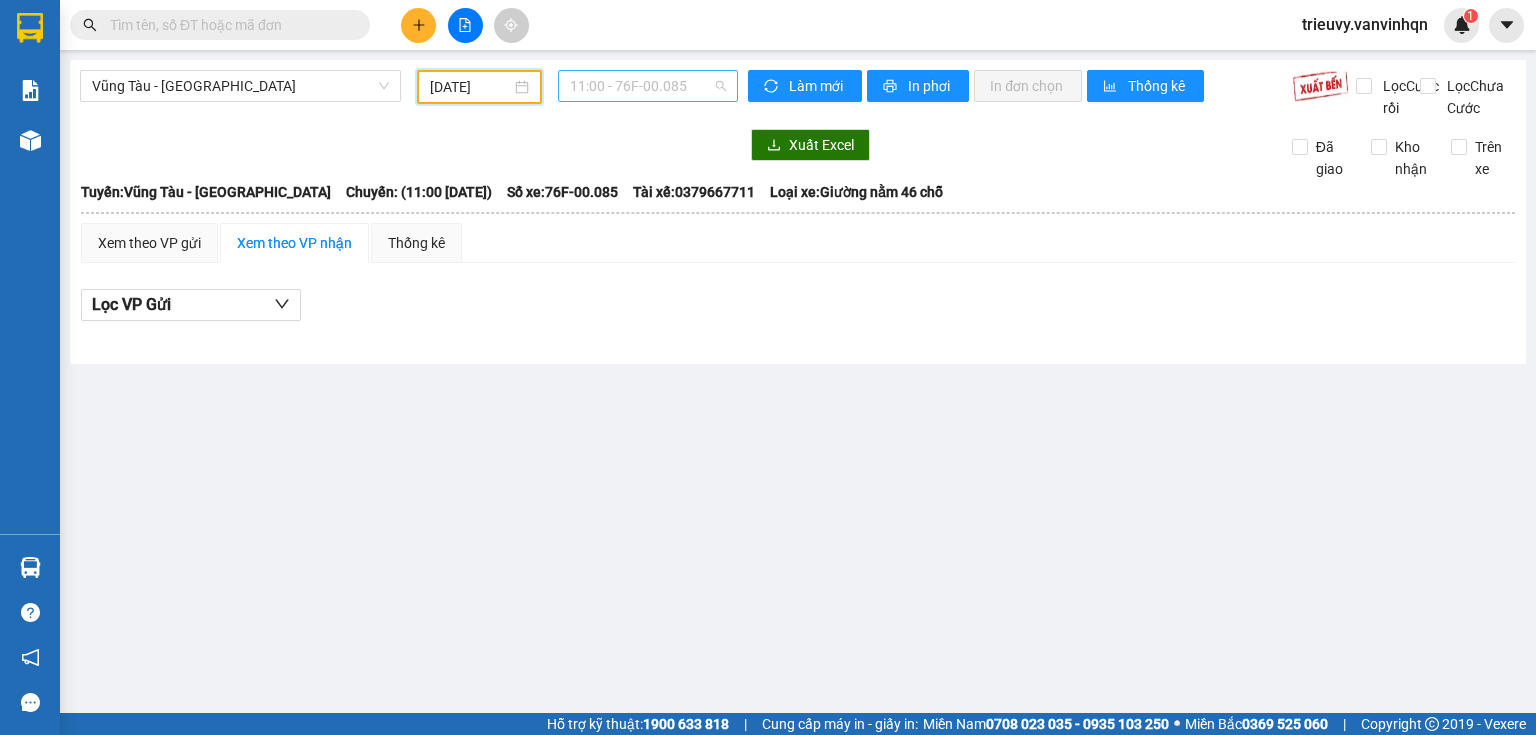 click on "11:00     - 76F-00.085" at bounding box center [648, 86] 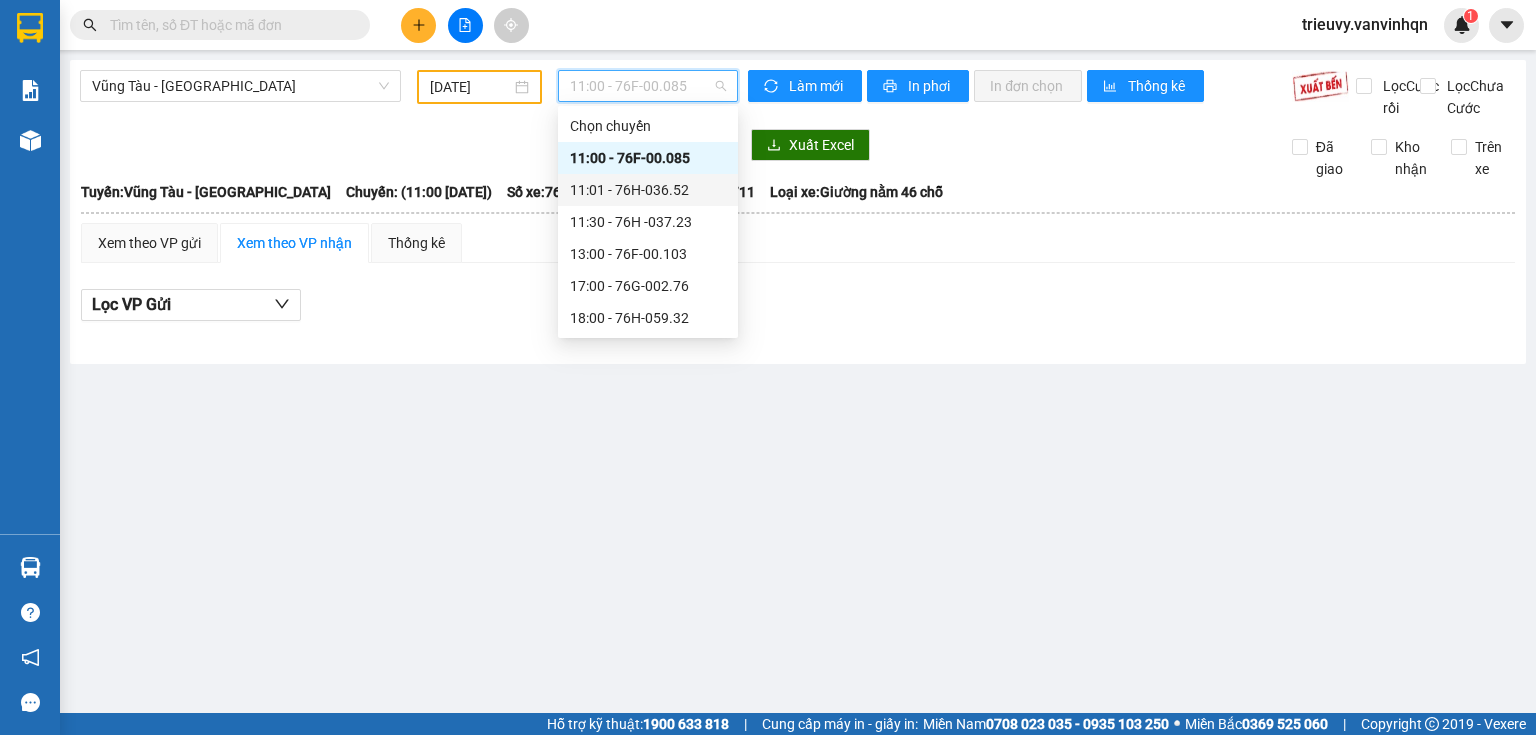 click on "11:01     - 76H-036.52" at bounding box center (648, 190) 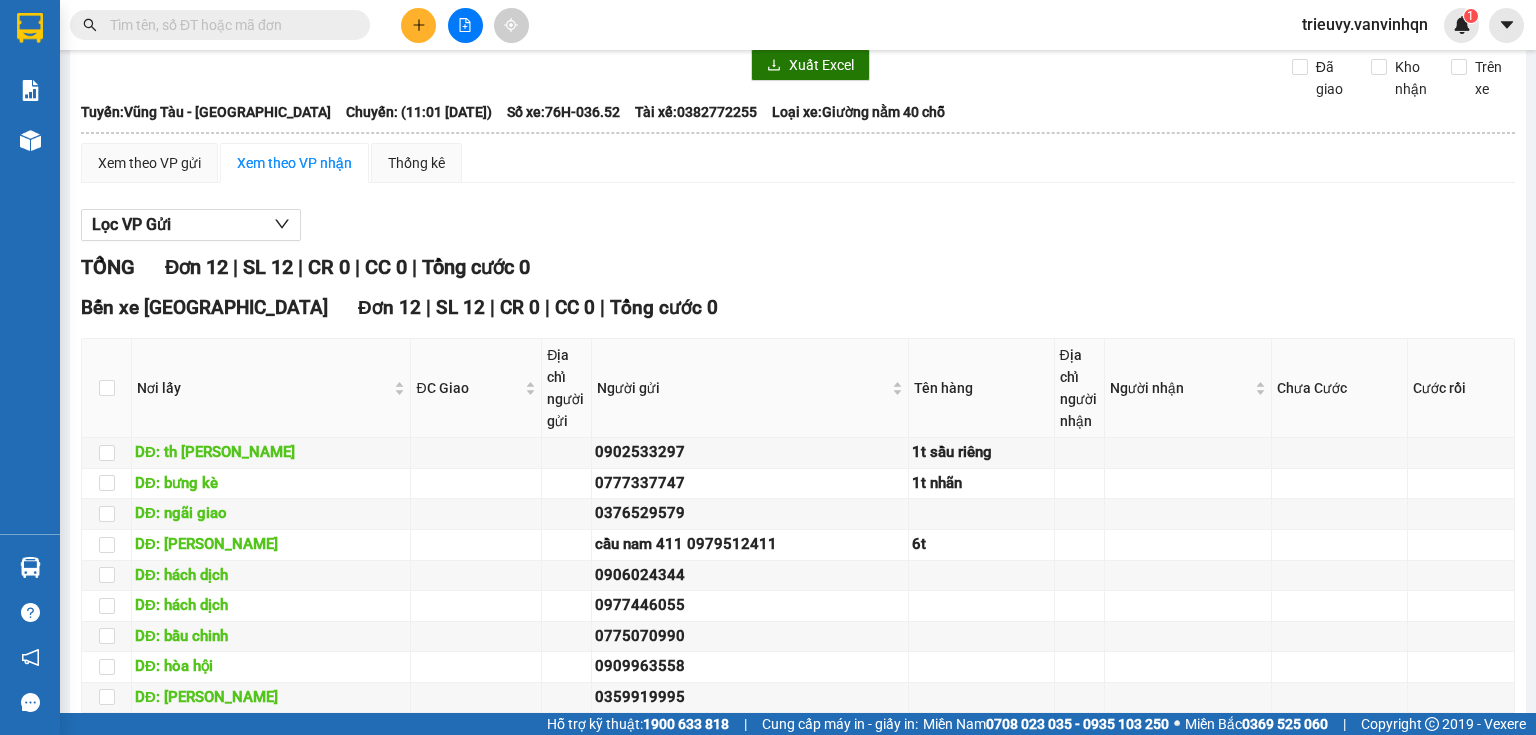 scroll, scrollTop: 0, scrollLeft: 0, axis: both 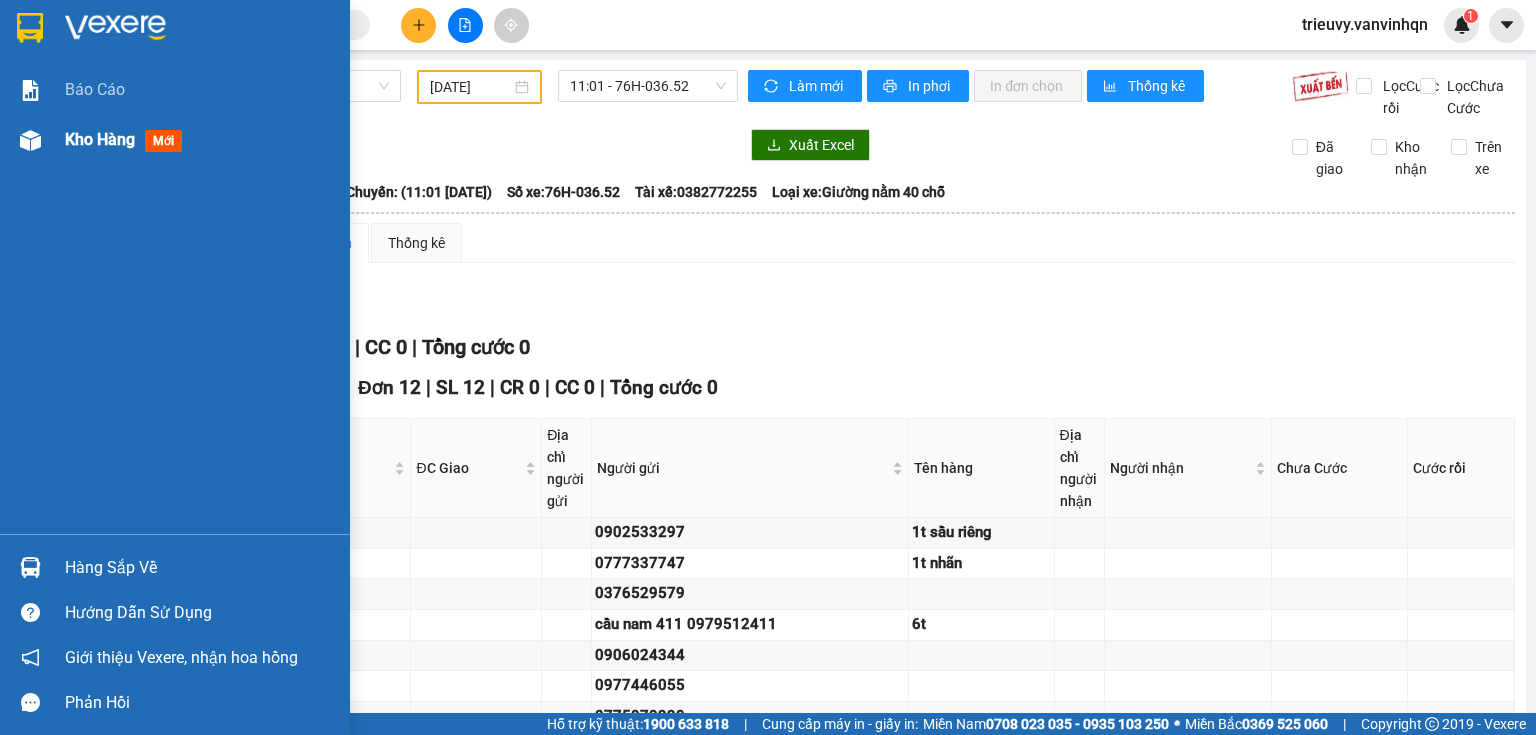 click on "Kho hàng mới" at bounding box center (200, 140) 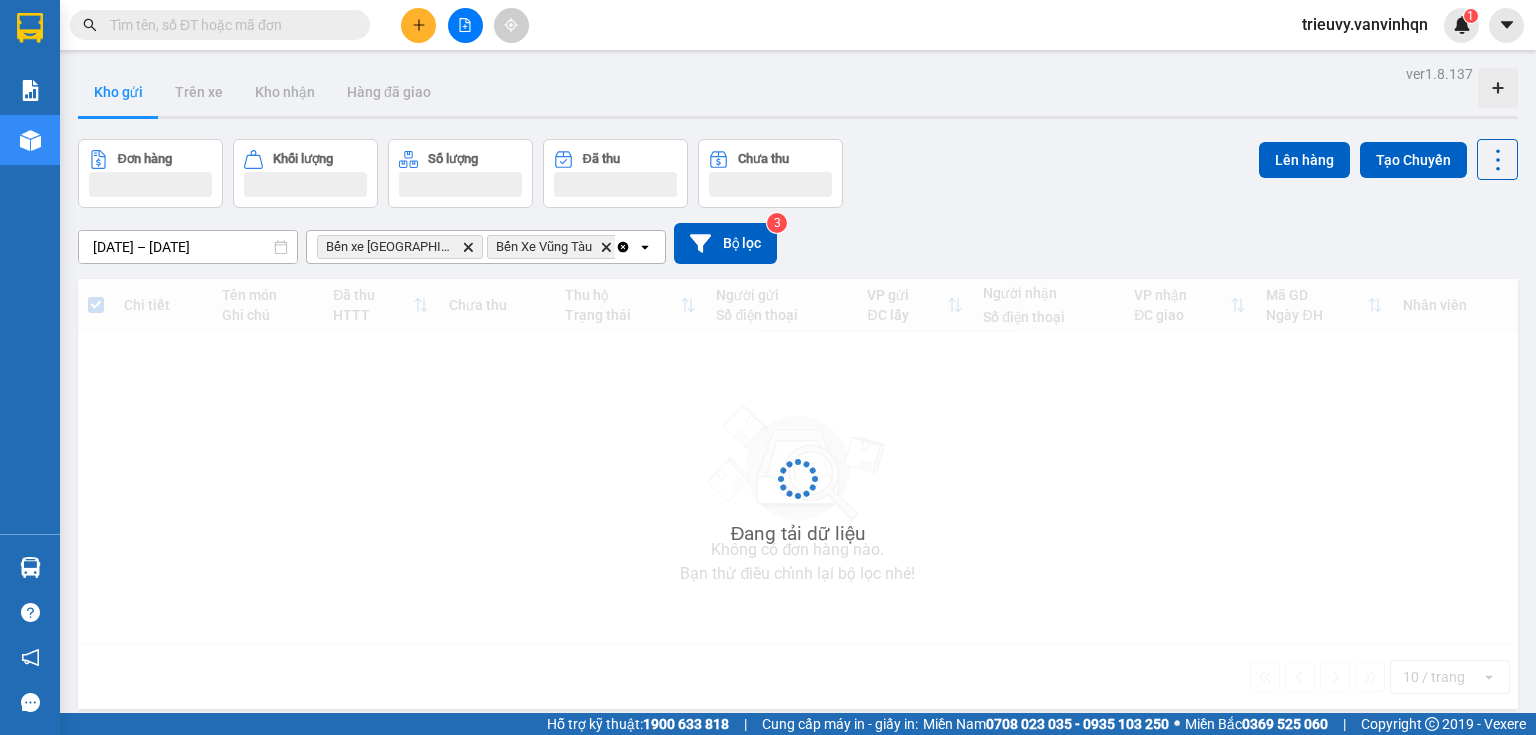 click at bounding box center (465, 25) 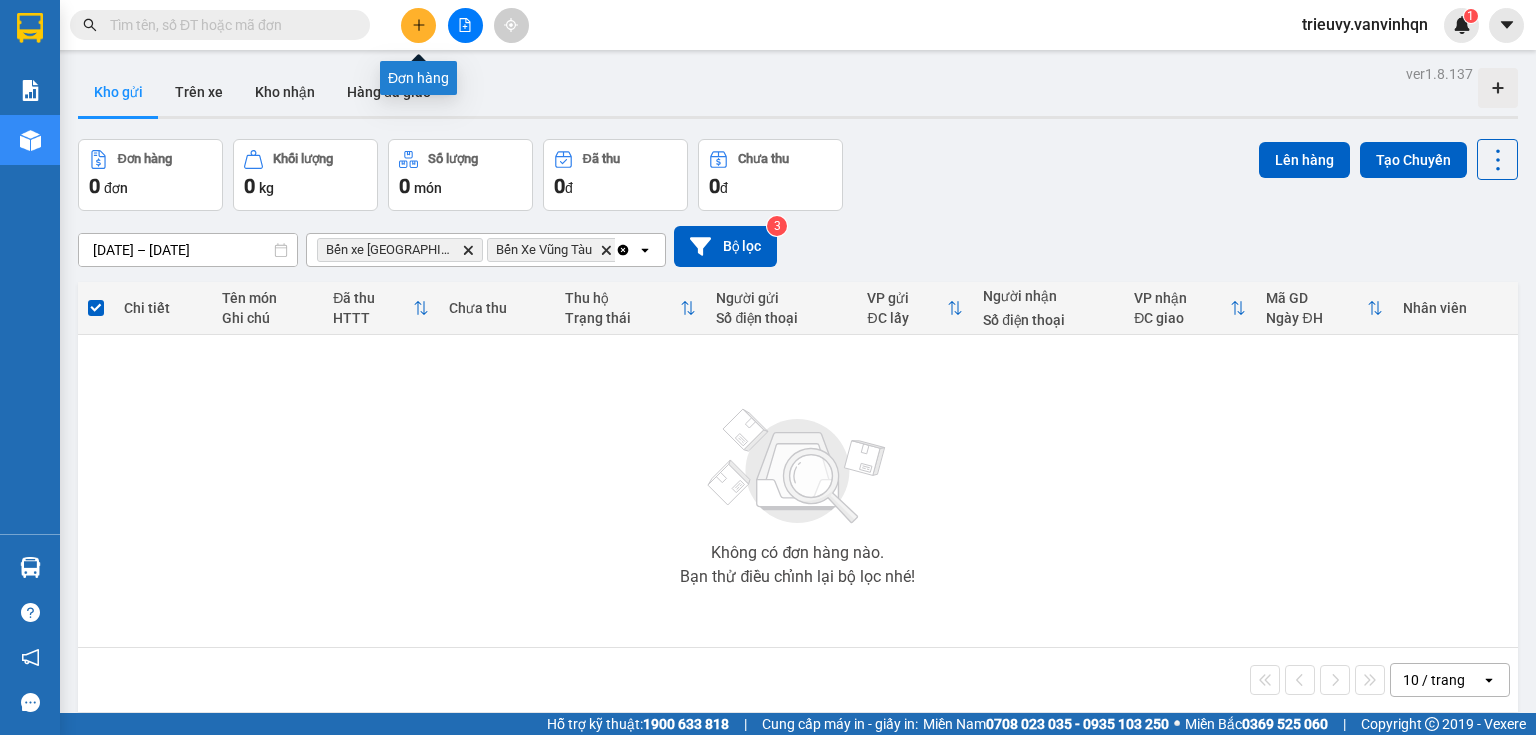 click 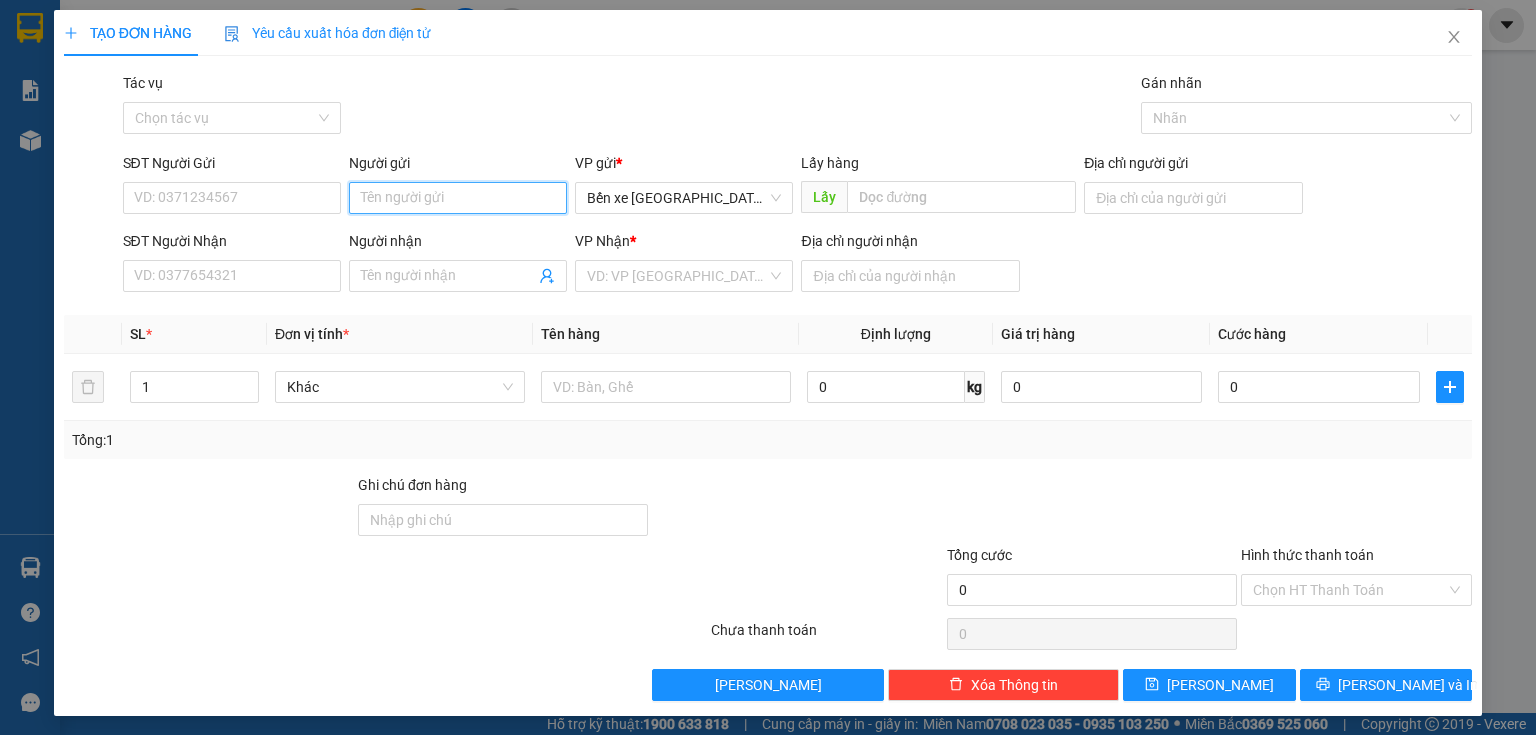 click on "Người gửi" at bounding box center (458, 198) 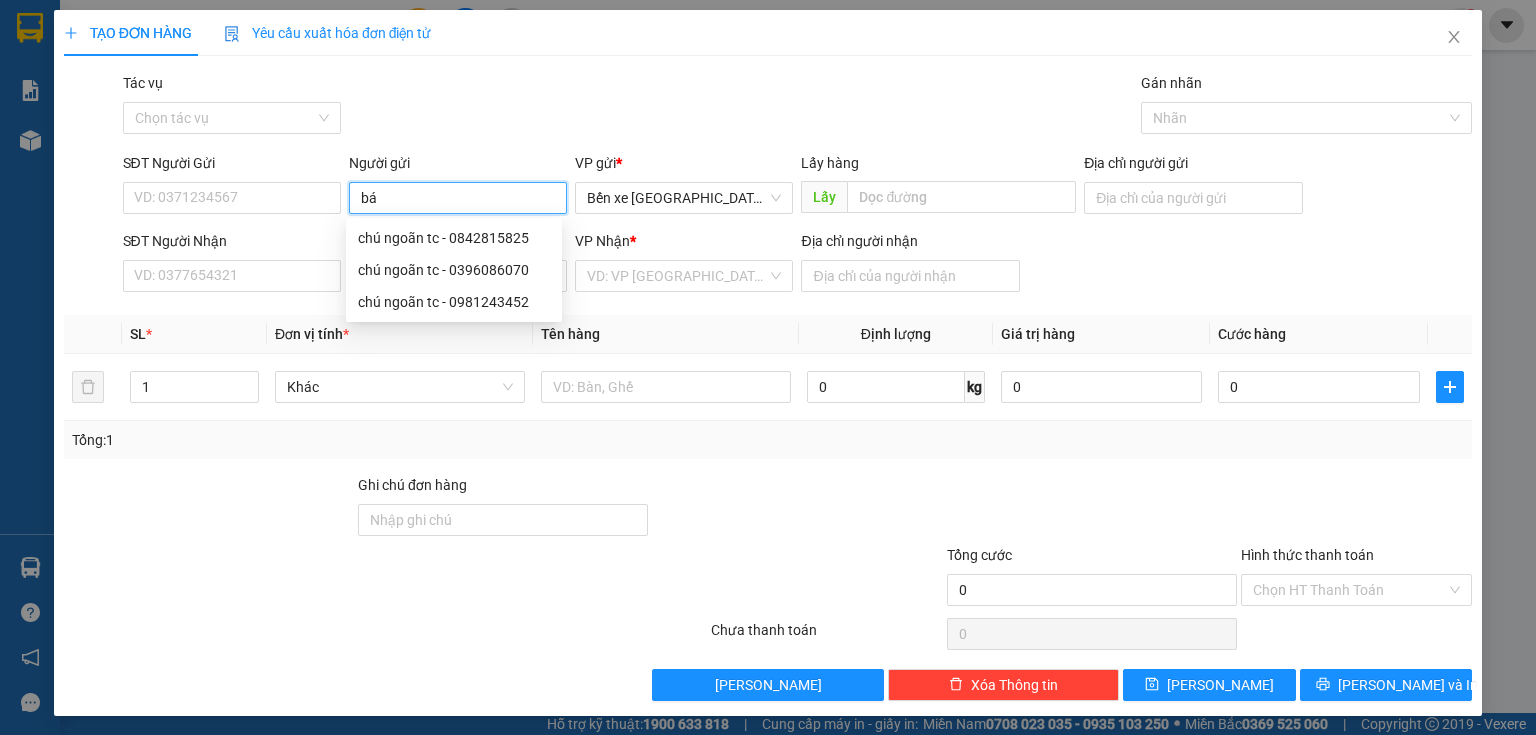 type on "bá" 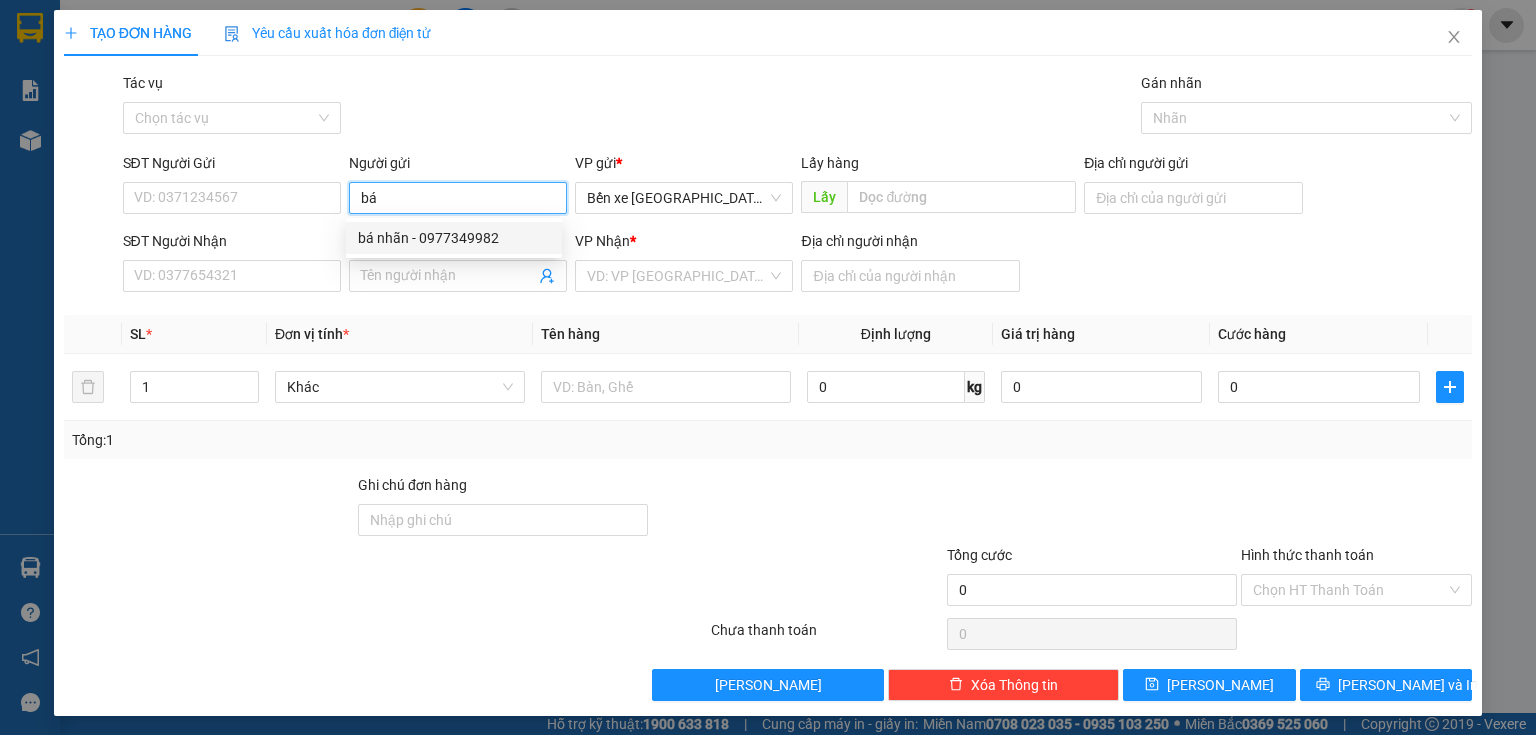 click on "bá nhãn  - 0977349982" at bounding box center [454, 238] 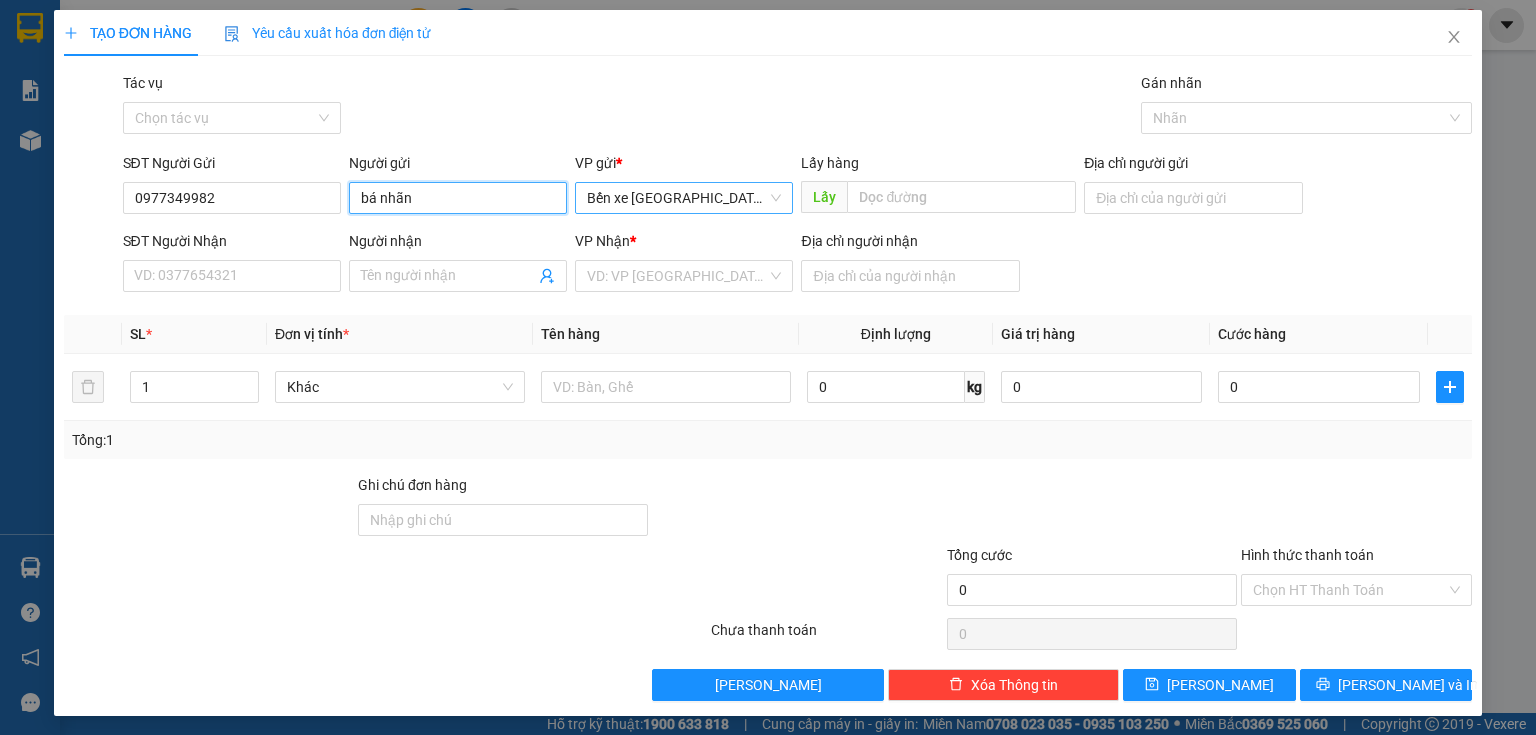 click on "Bến xe [GEOGRAPHIC_DATA]" at bounding box center (684, 198) 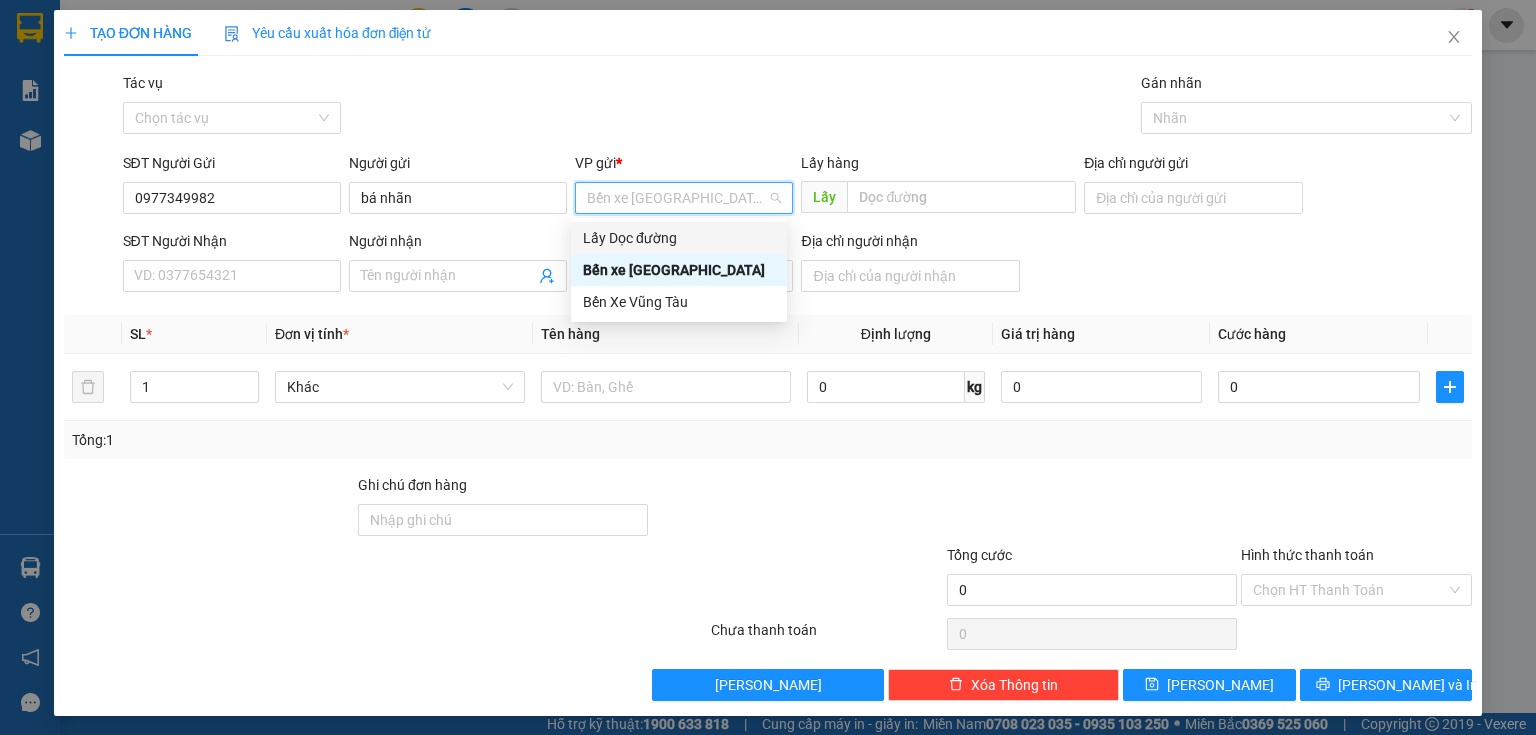 click on "Lấy Dọc đường" at bounding box center [679, 238] 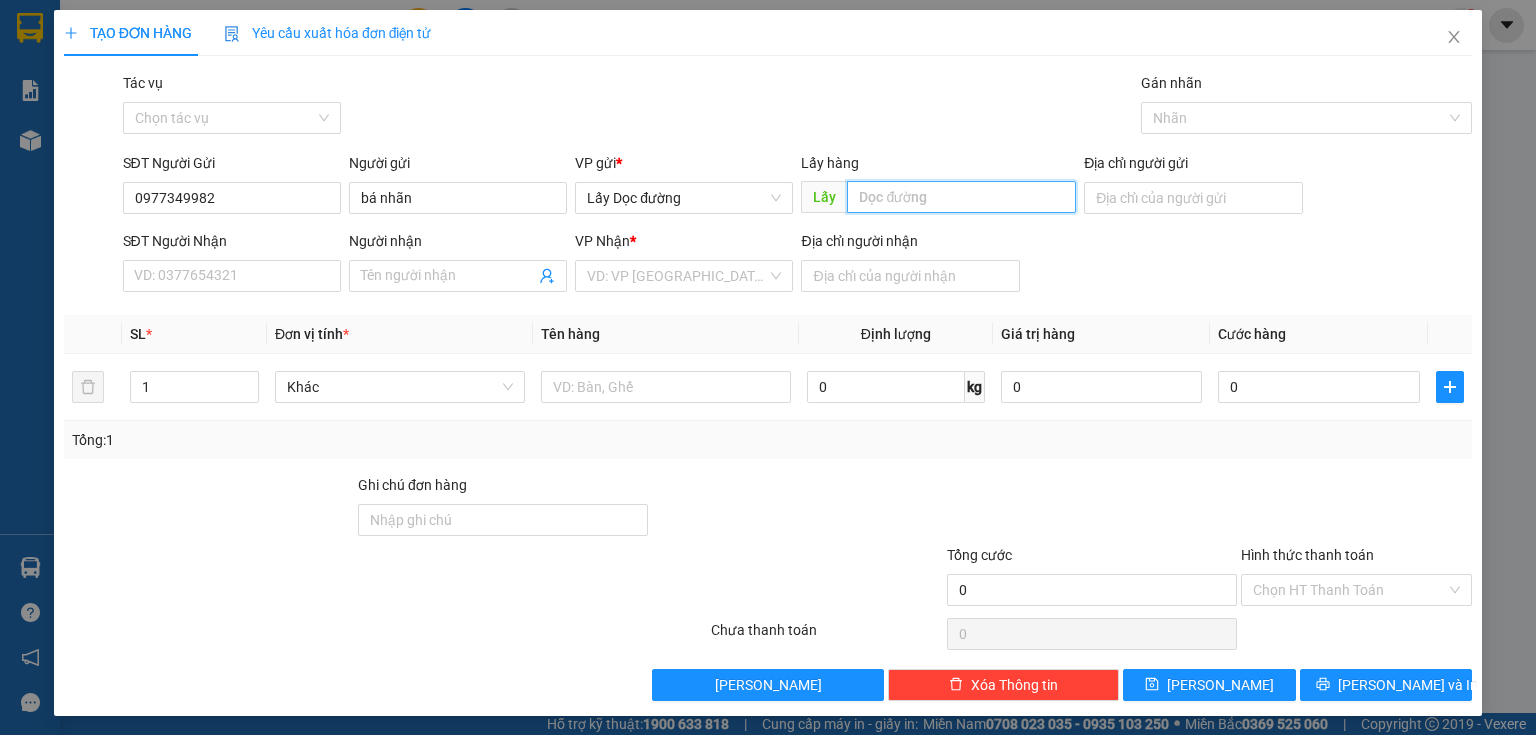 click at bounding box center (961, 197) 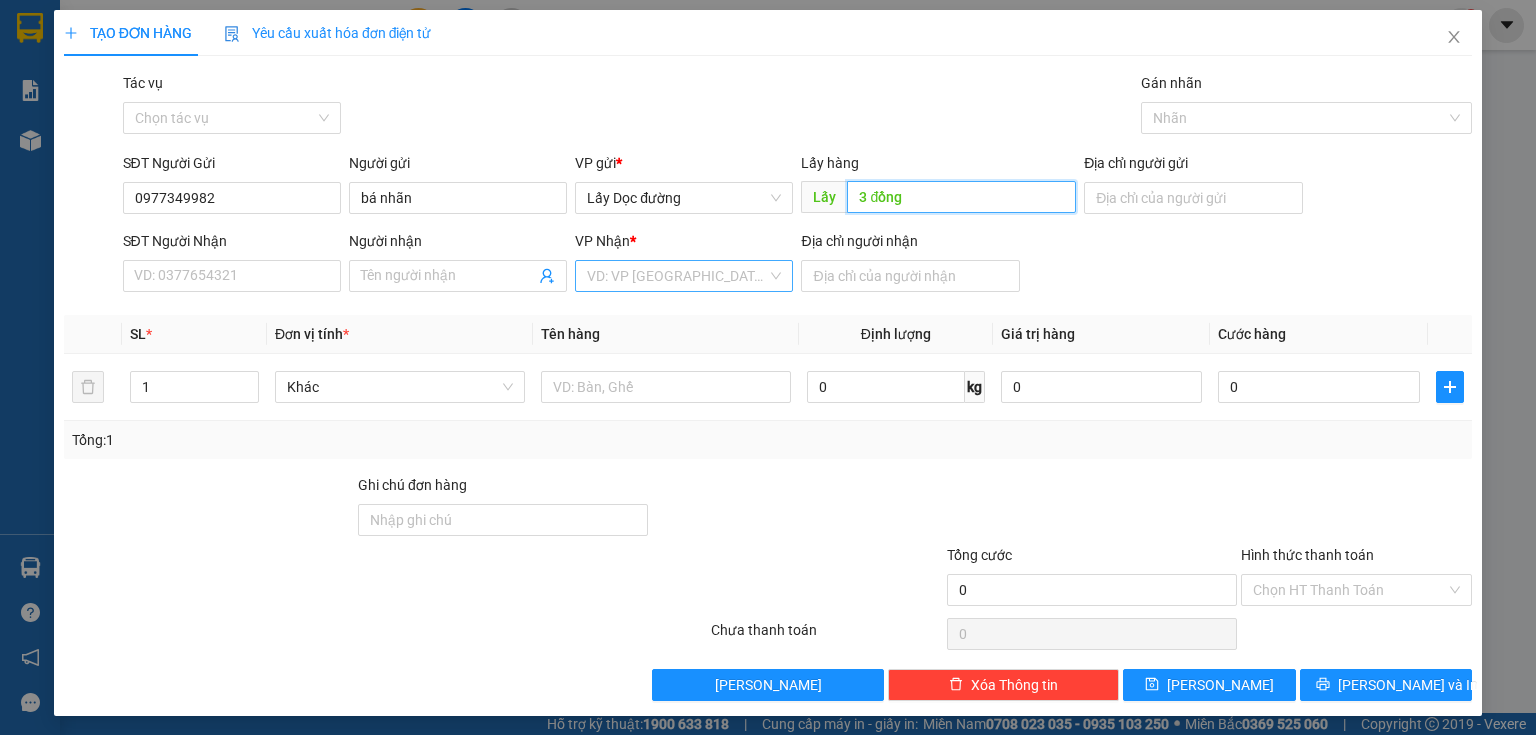 type on "3 đồng" 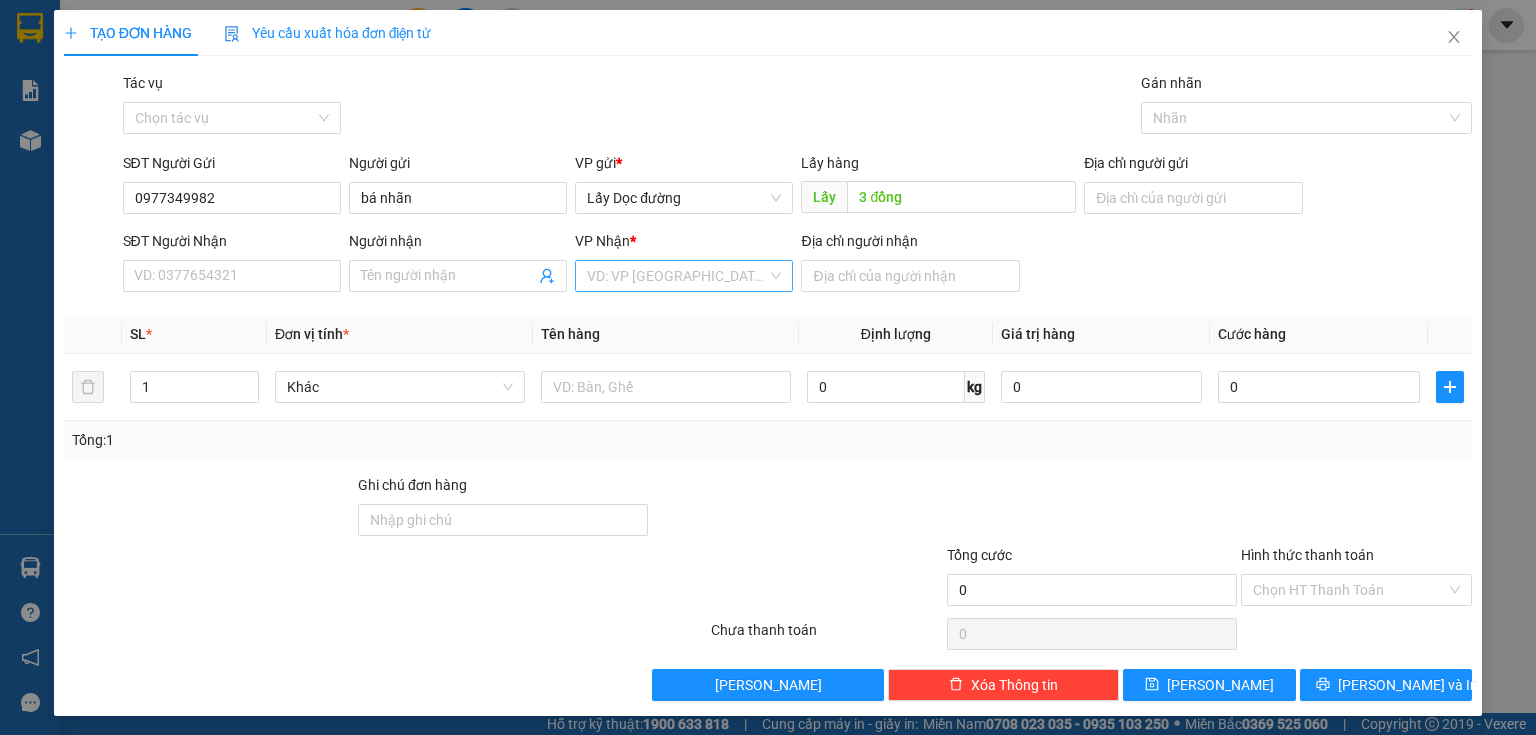 click at bounding box center (677, 276) 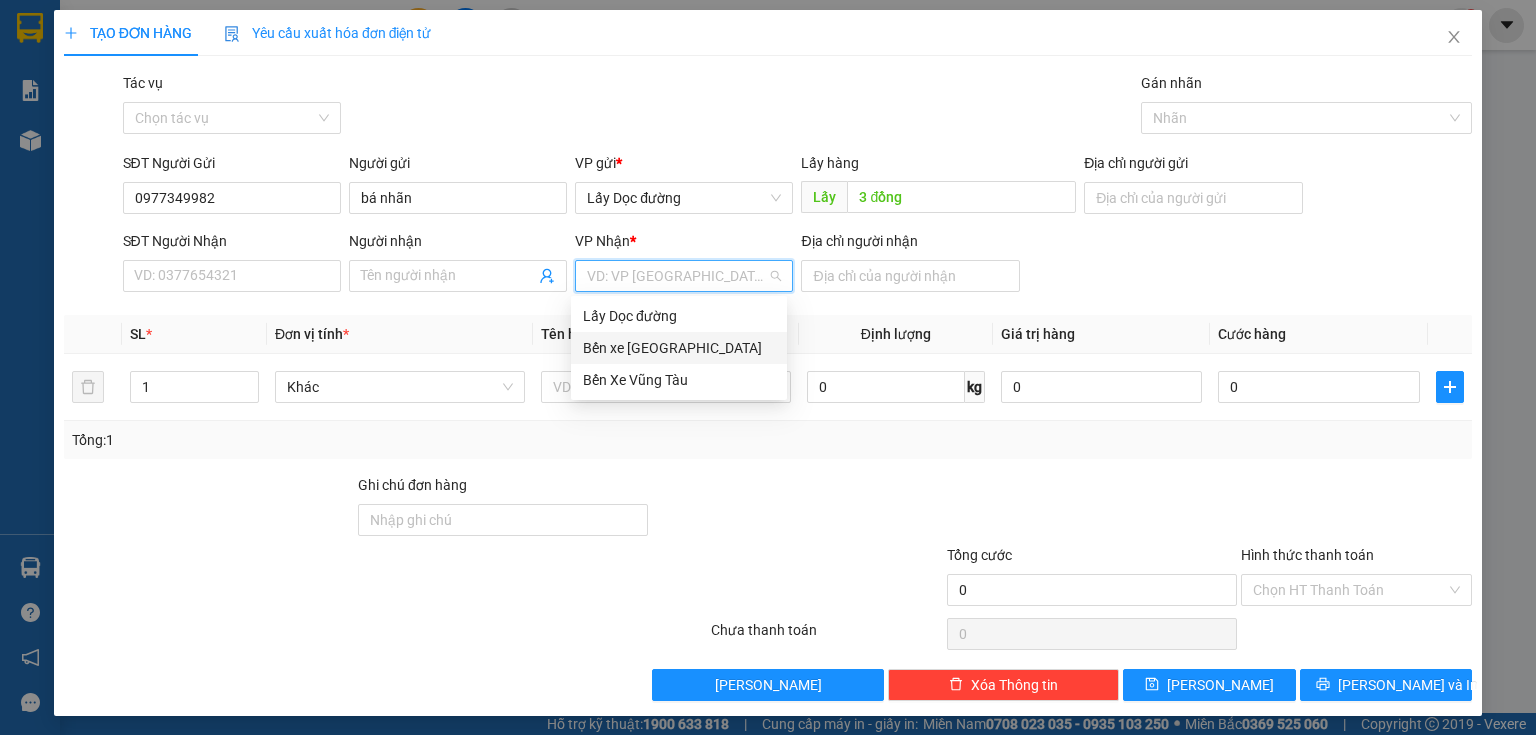 click on "Bến xe [GEOGRAPHIC_DATA]" at bounding box center (679, 348) 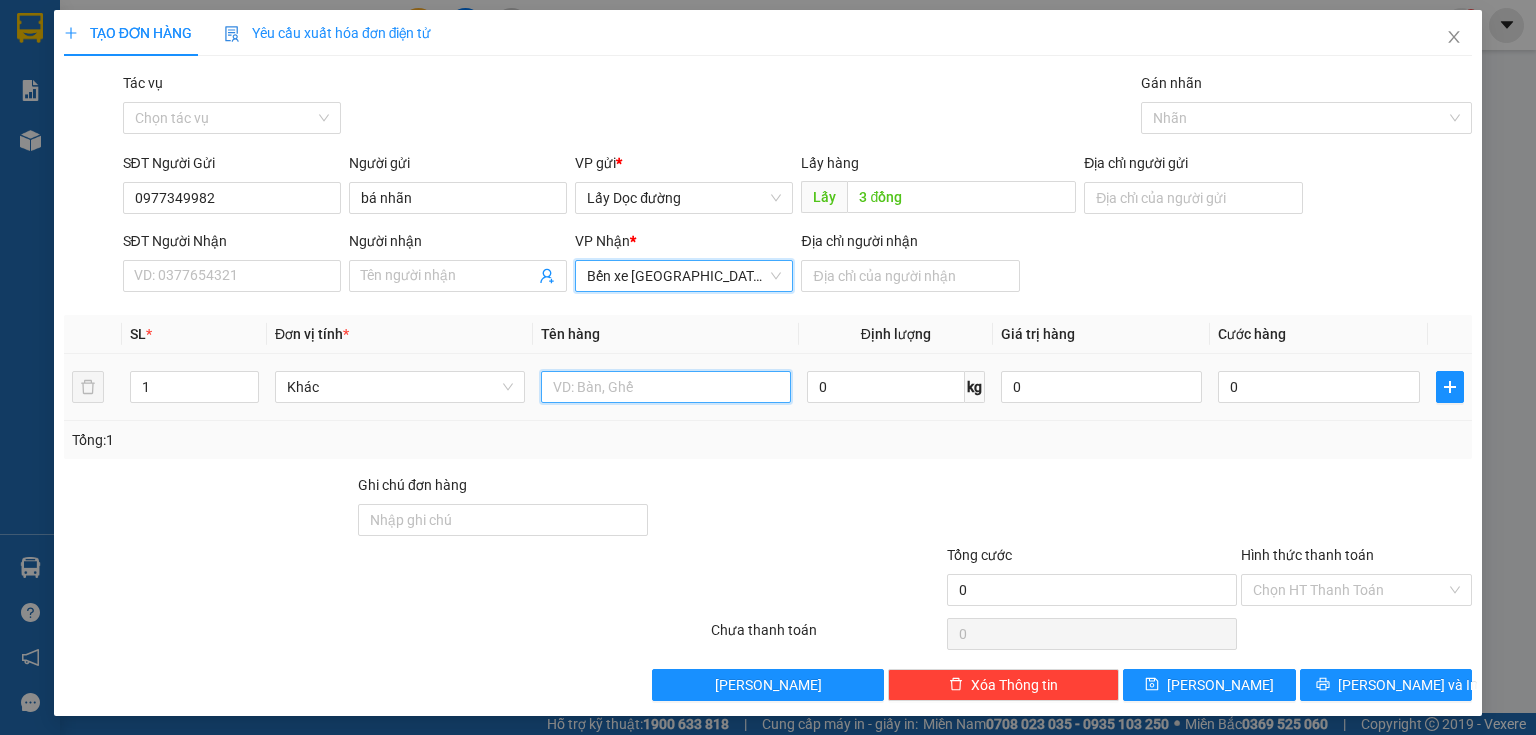click at bounding box center [666, 387] 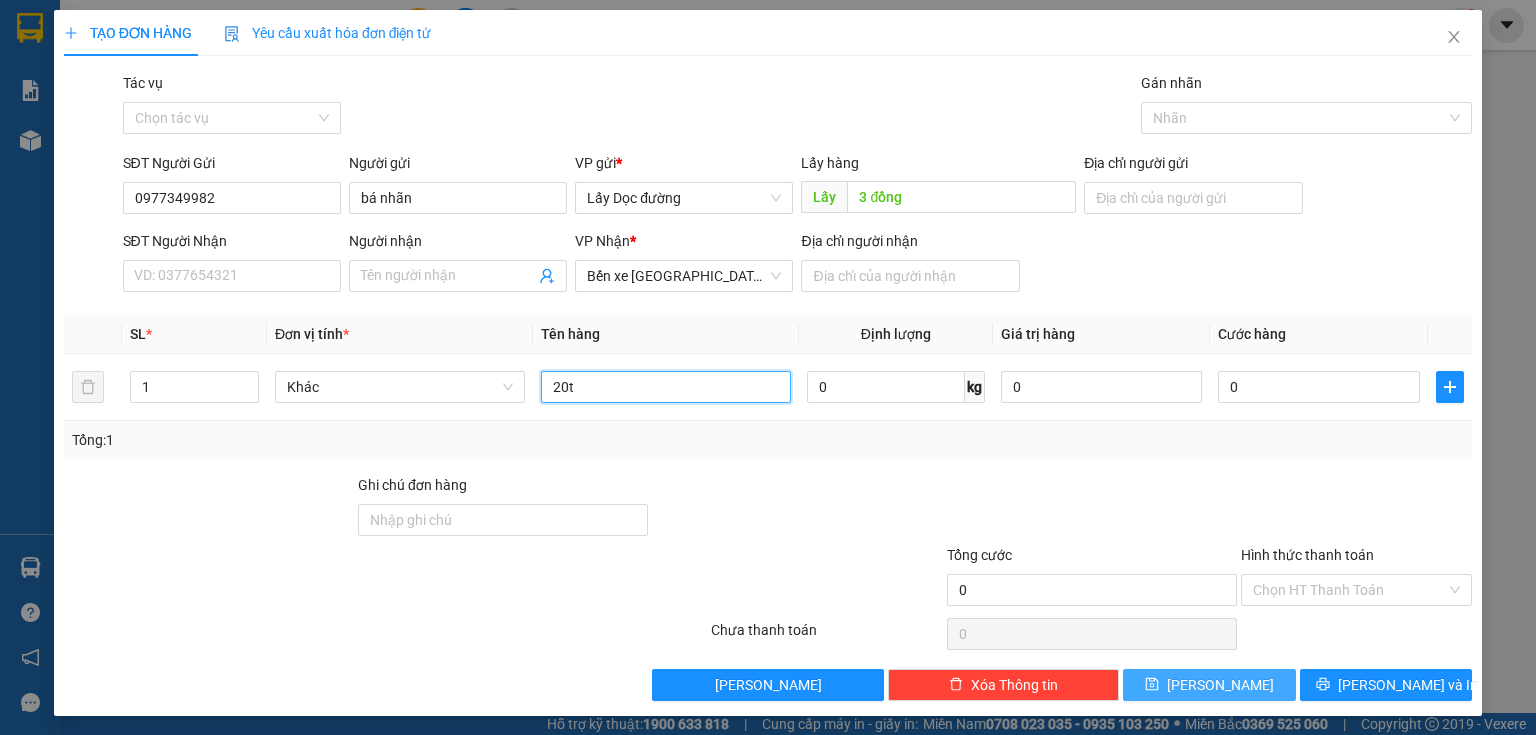 type on "20t" 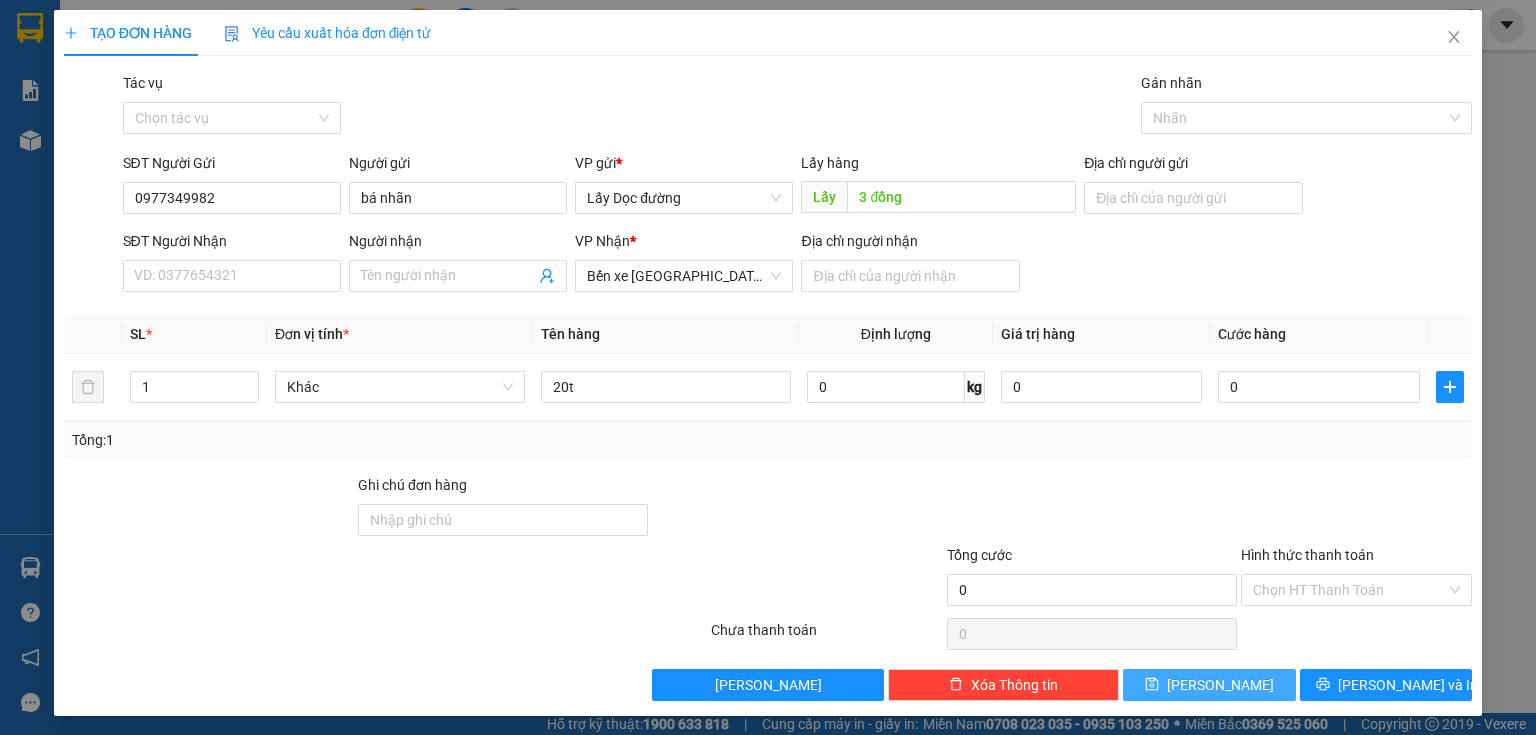 click on "[PERSON_NAME]" at bounding box center [1209, 685] 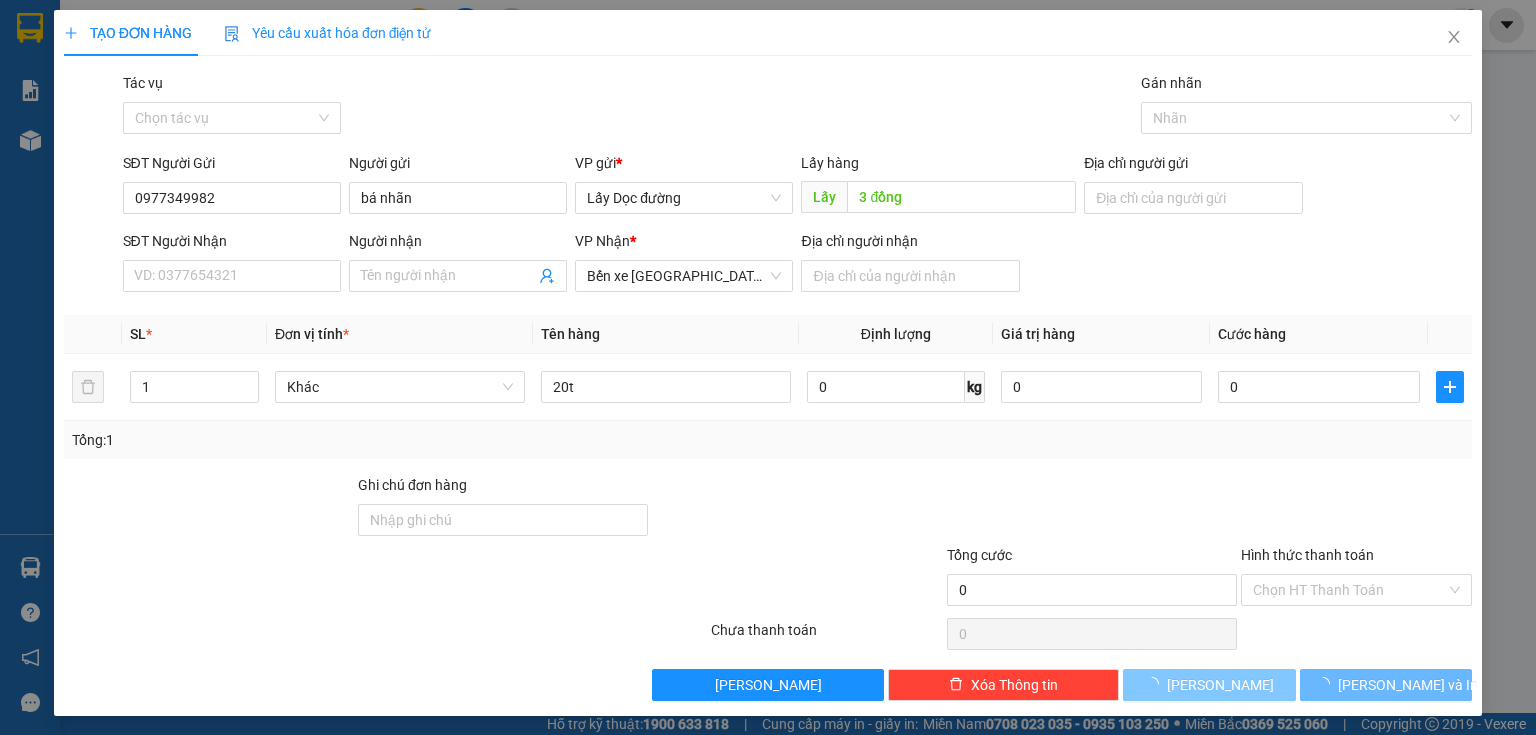 type 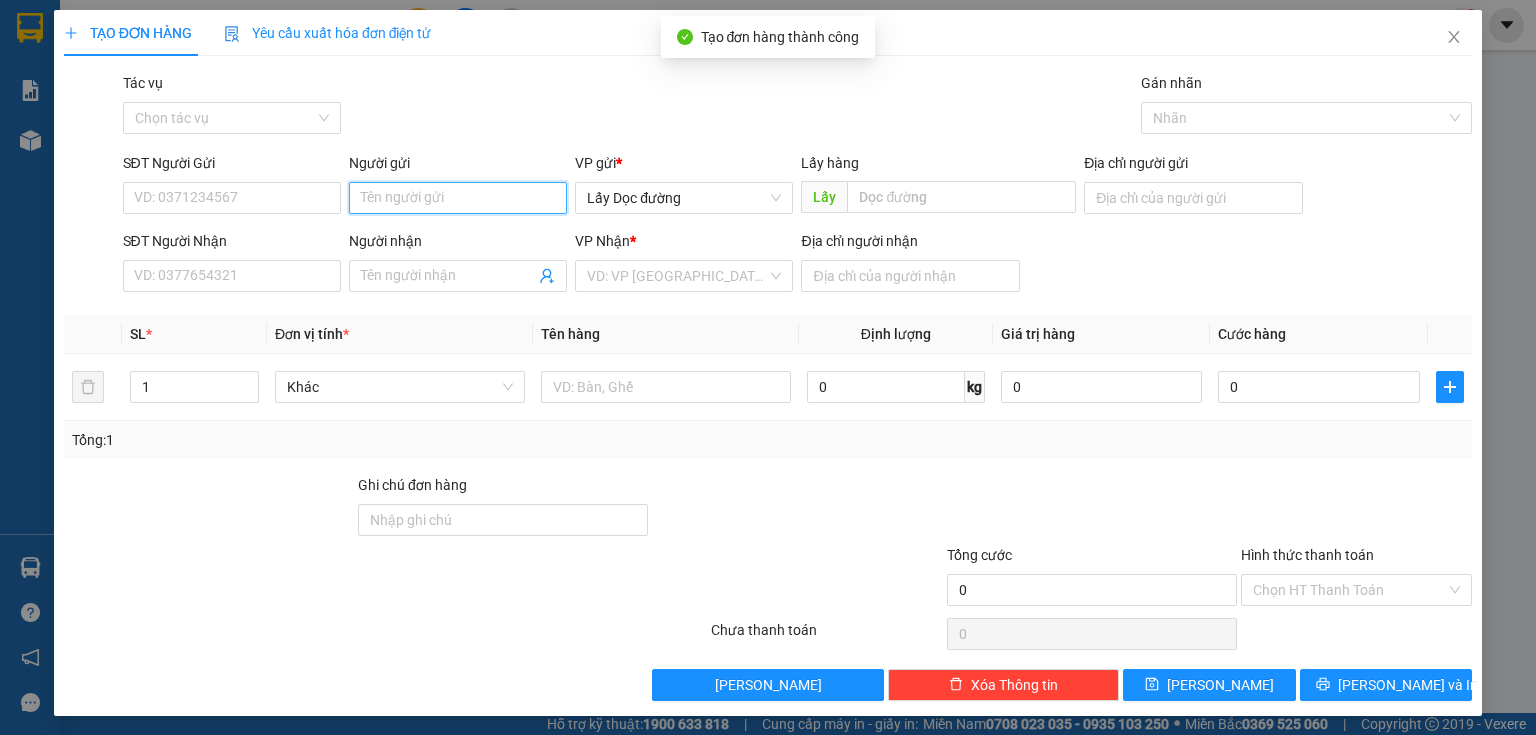 click on "Người gửi" at bounding box center [458, 198] 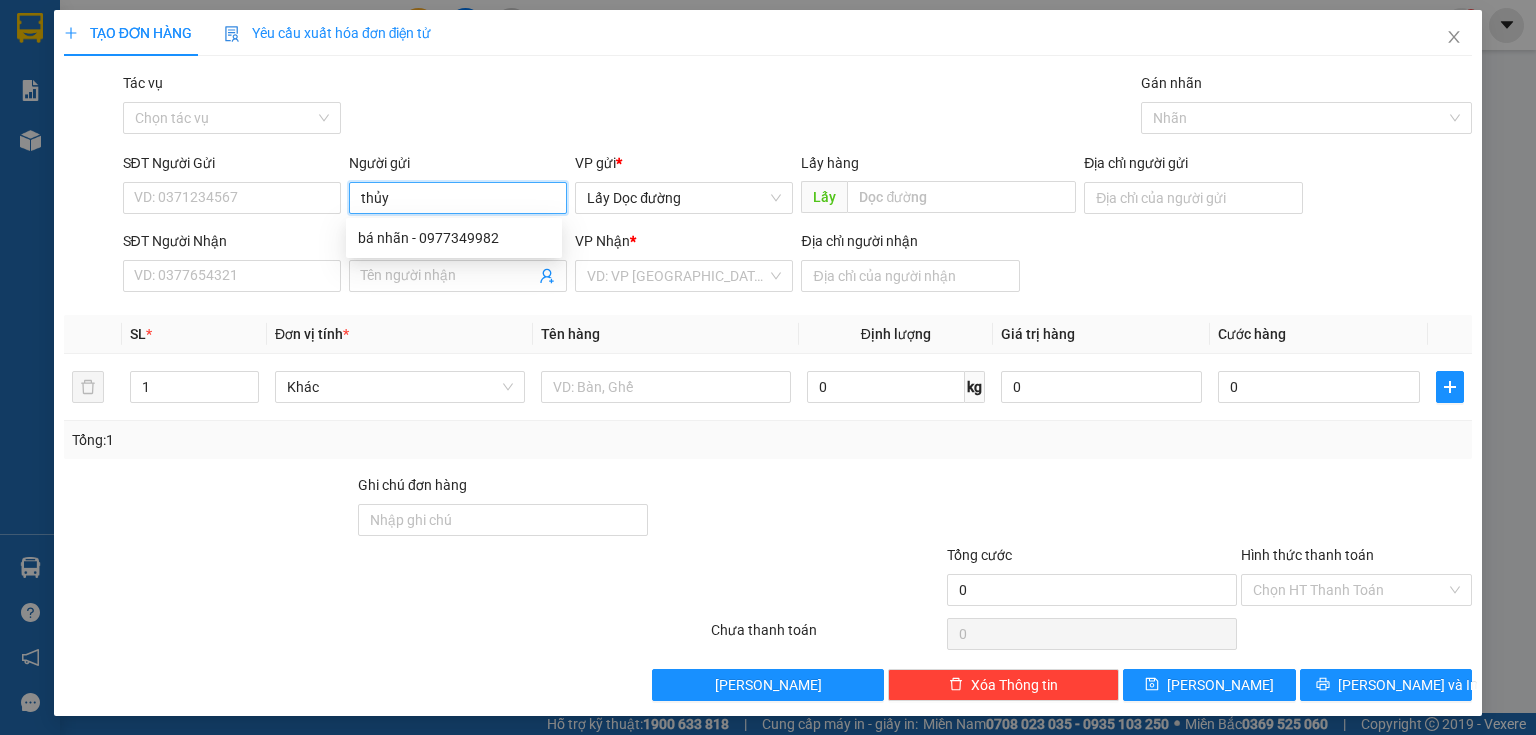 type on "thủy" 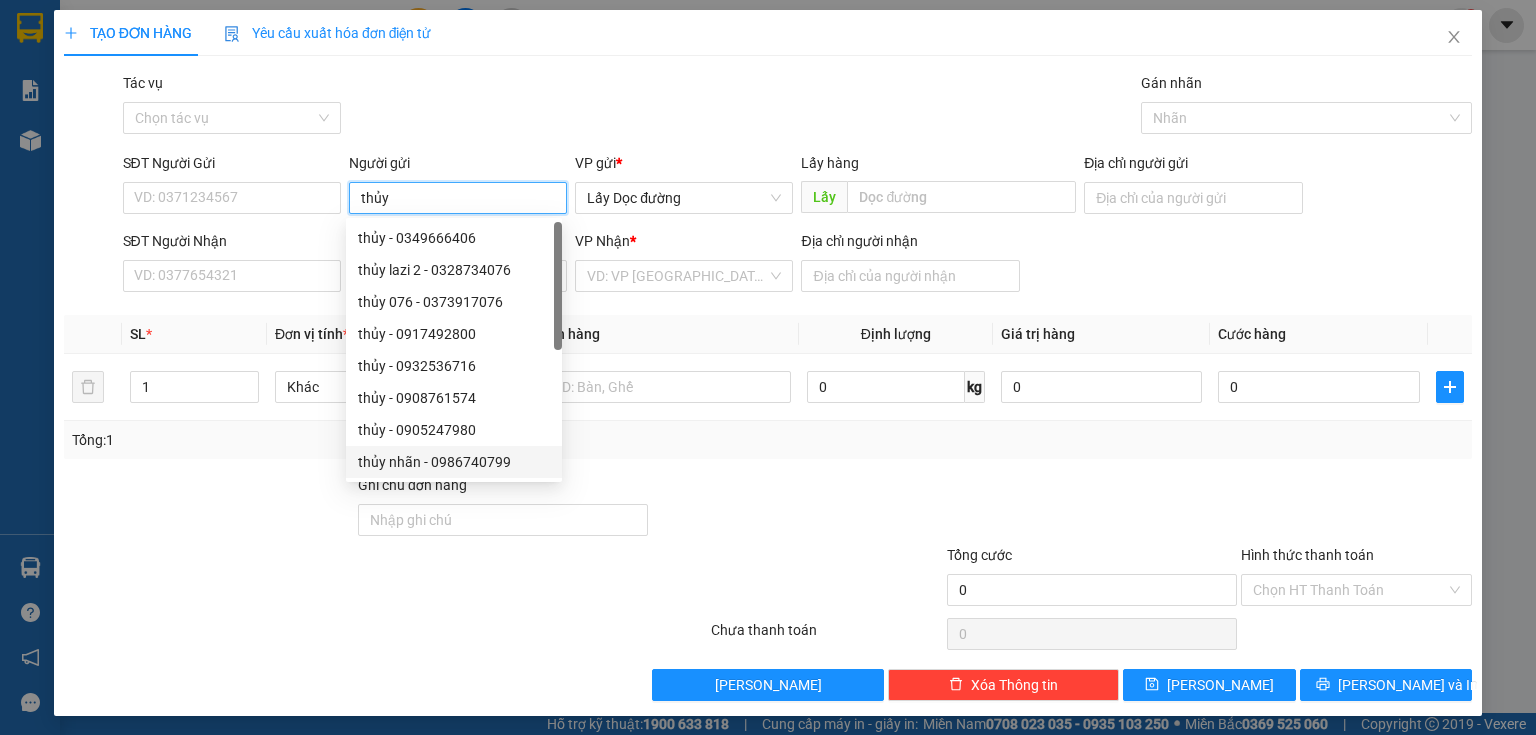 click on "thủy nhãn  - 0986740799" at bounding box center (454, 462) 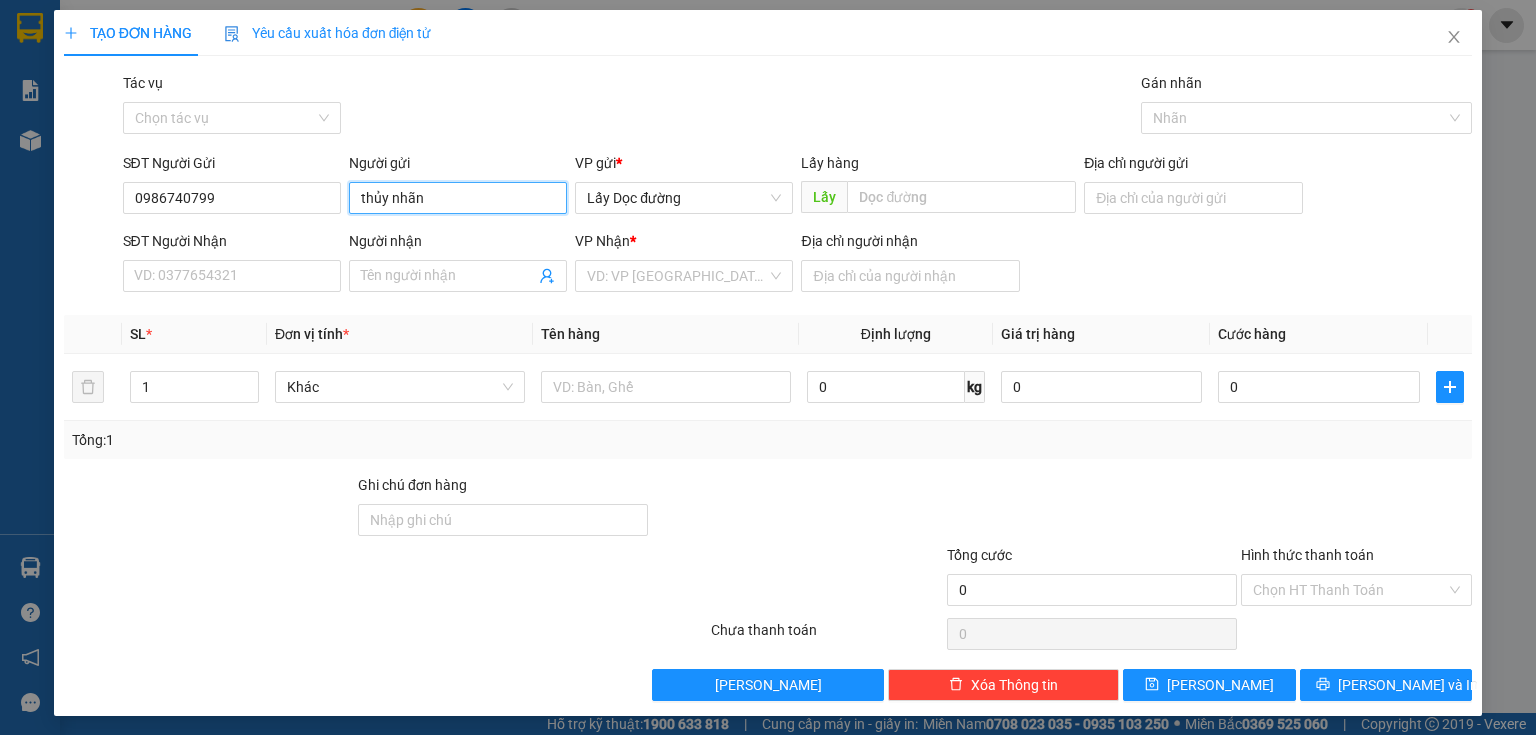 type on "thủy nhãn" 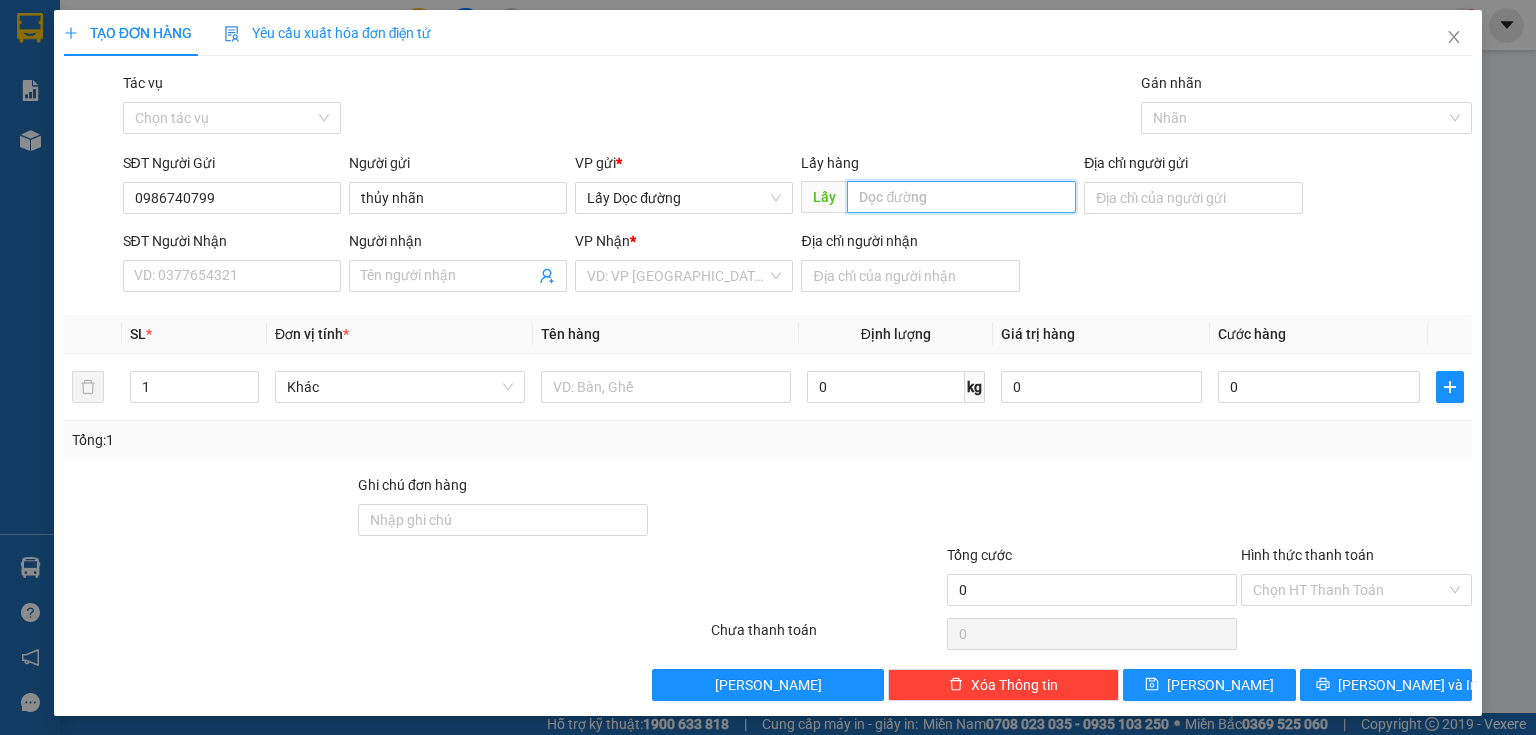 click at bounding box center (961, 197) 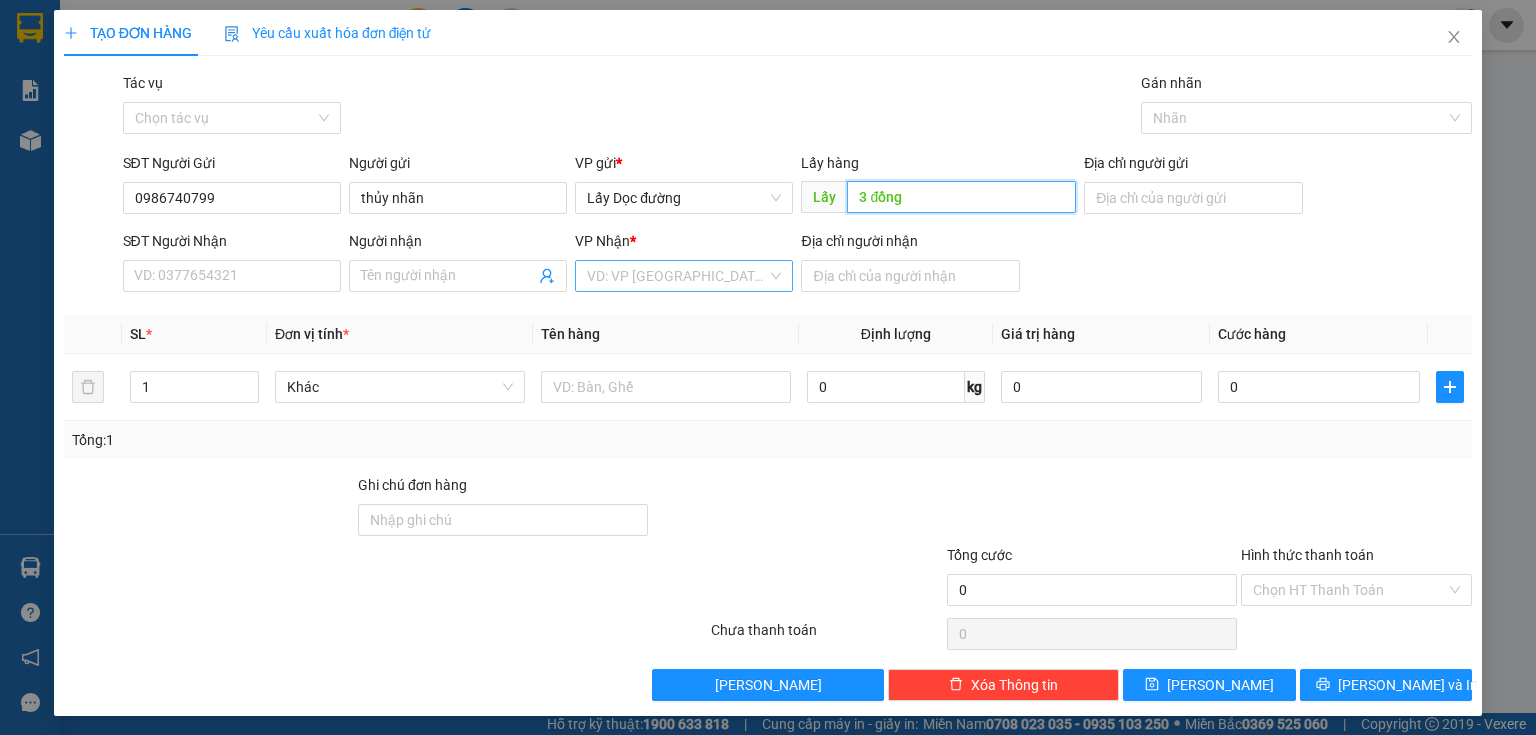 type on "3 đồng" 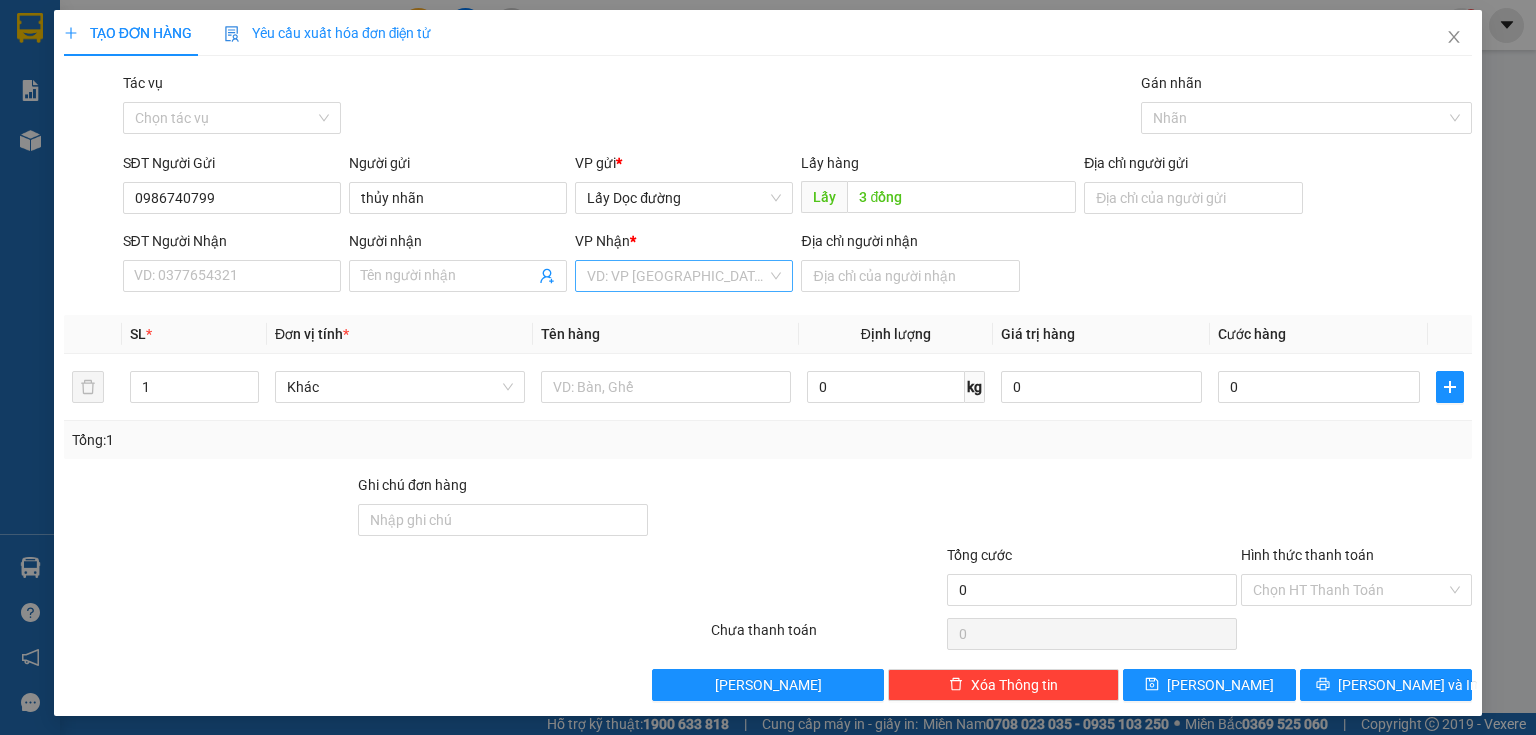 click at bounding box center [677, 276] 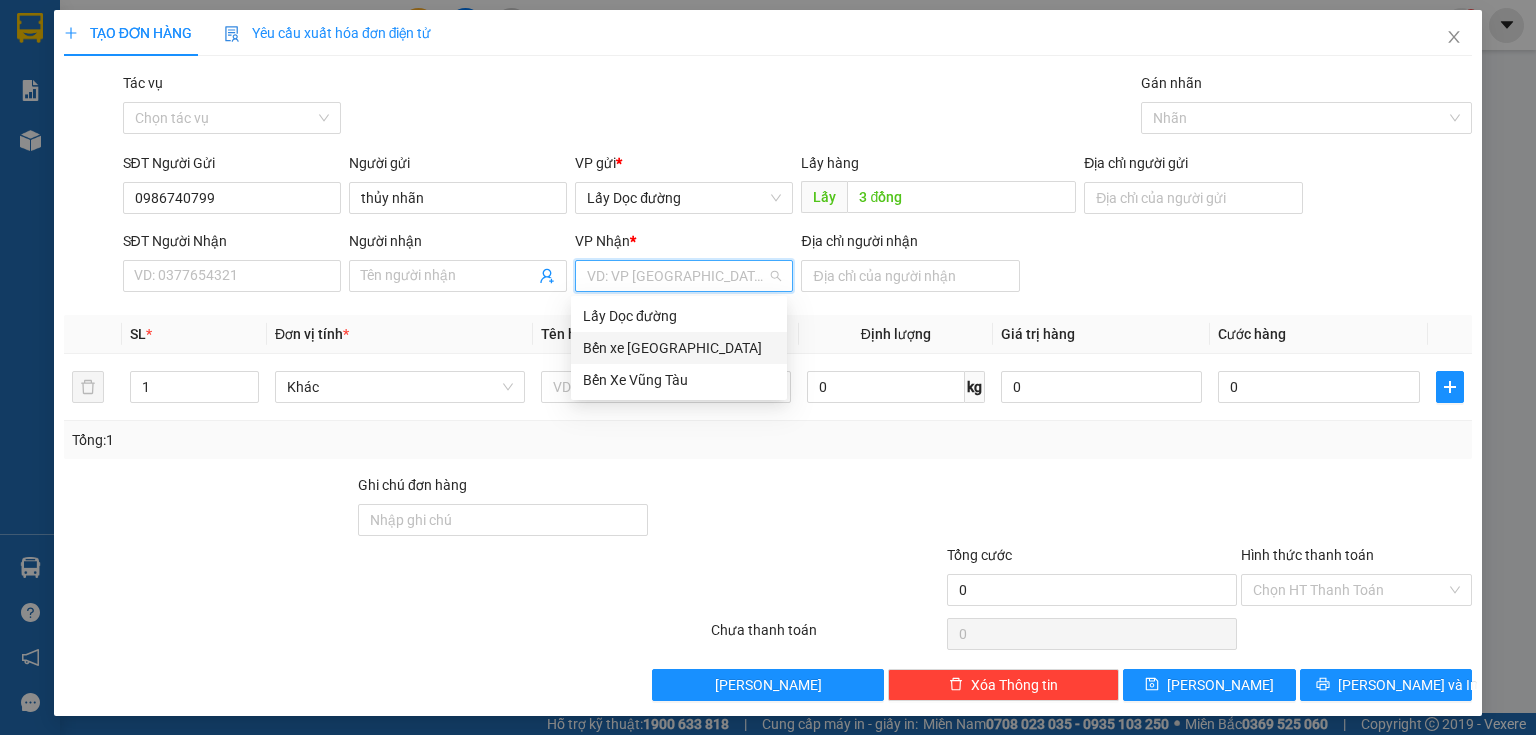 click on "Bến xe [GEOGRAPHIC_DATA]" at bounding box center [679, 348] 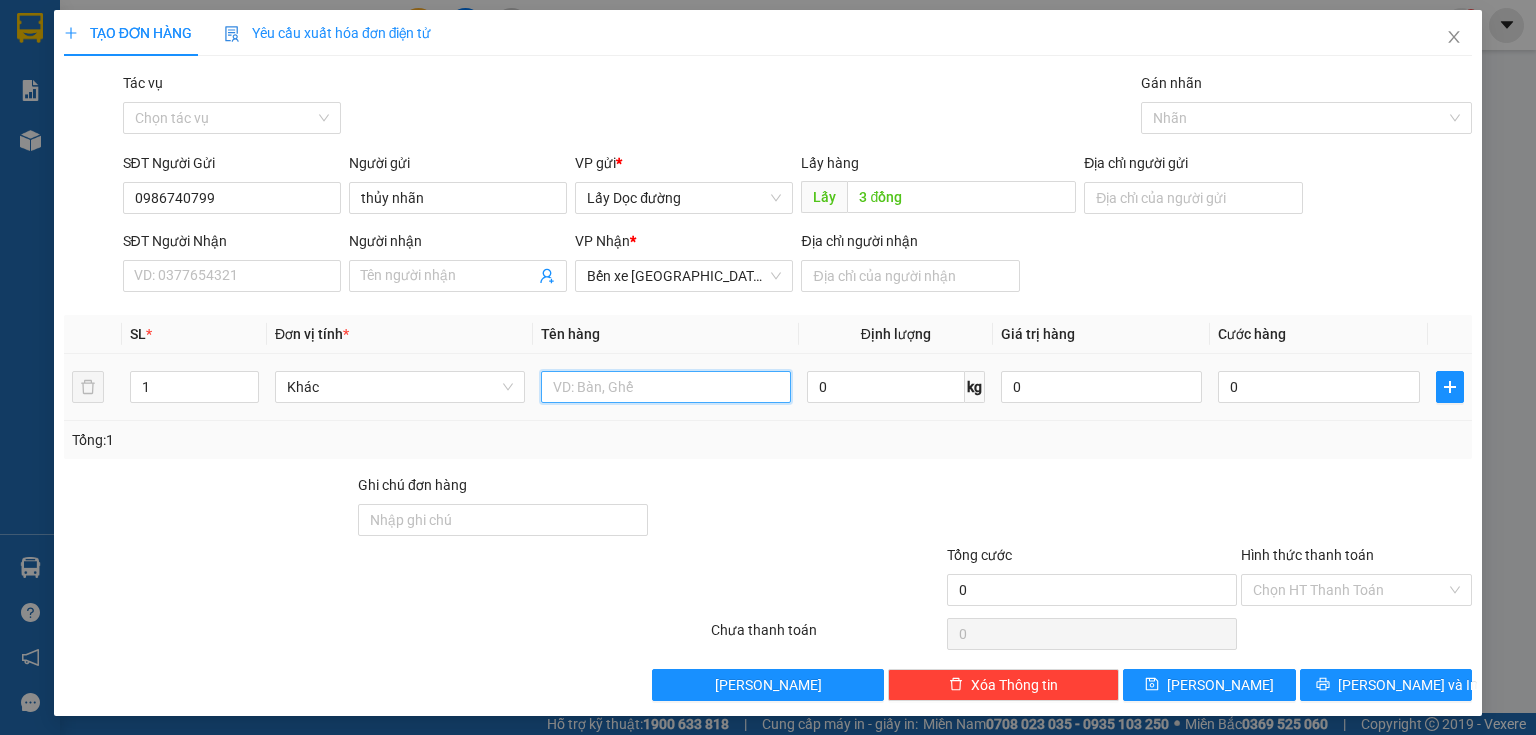 click at bounding box center (666, 387) 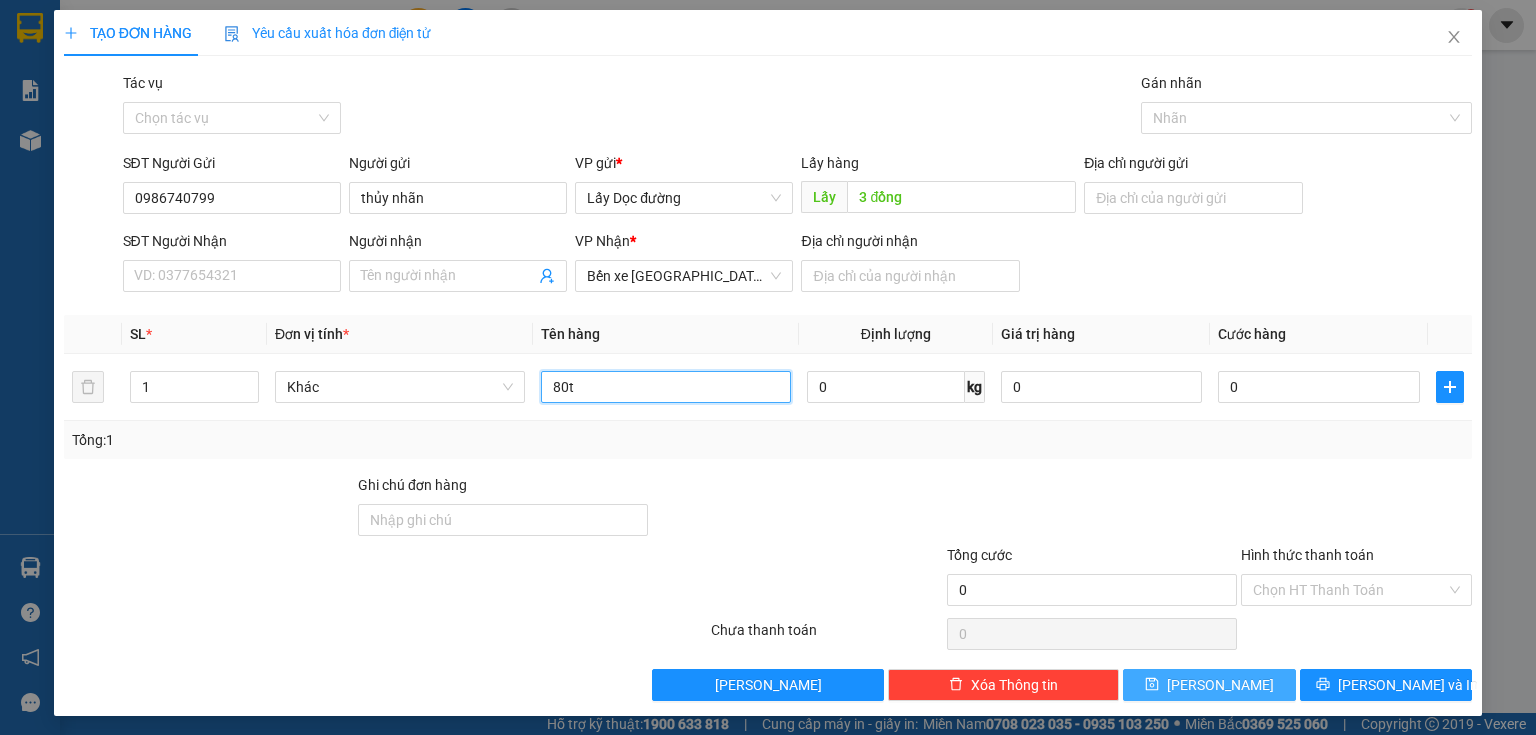 type on "80t" 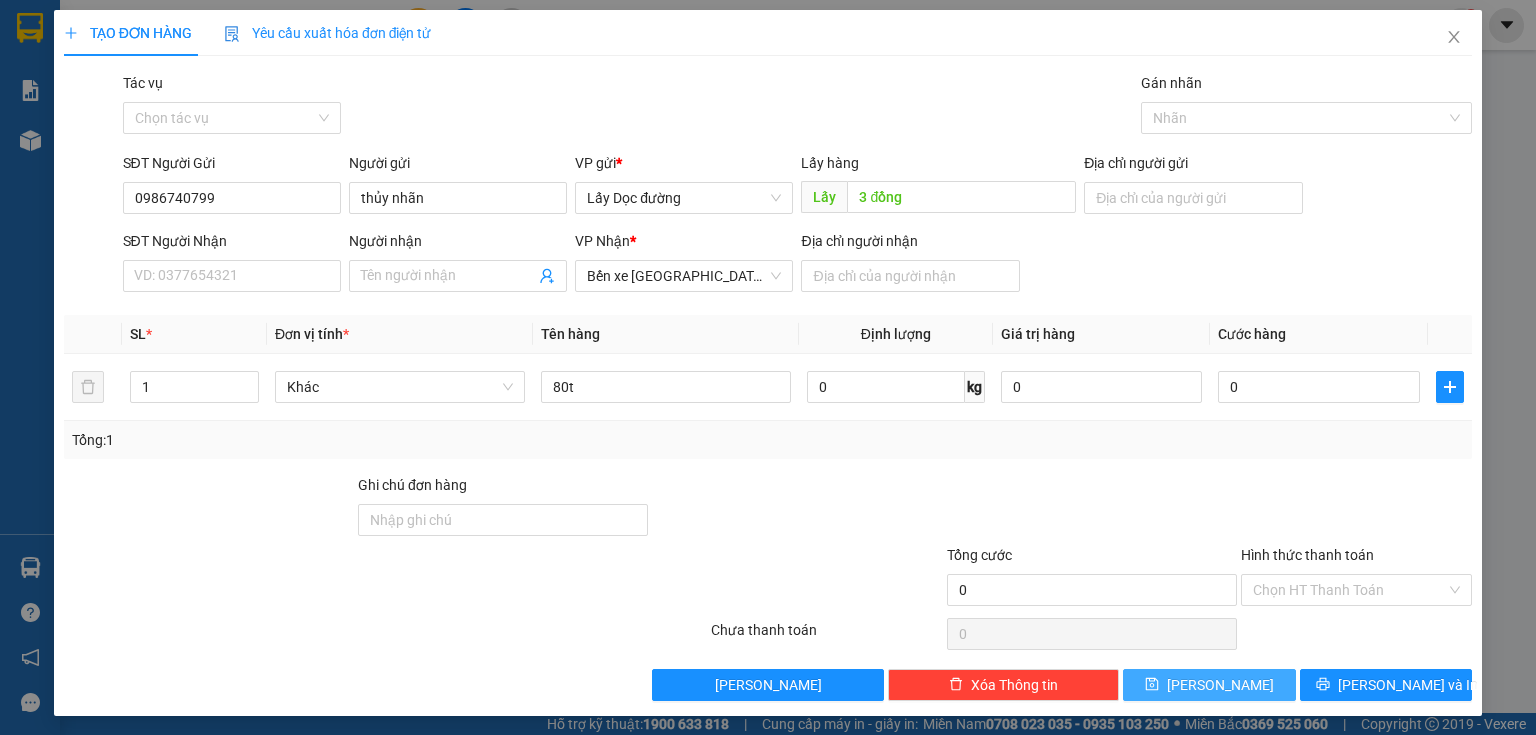 click on "[PERSON_NAME]" at bounding box center [1209, 685] 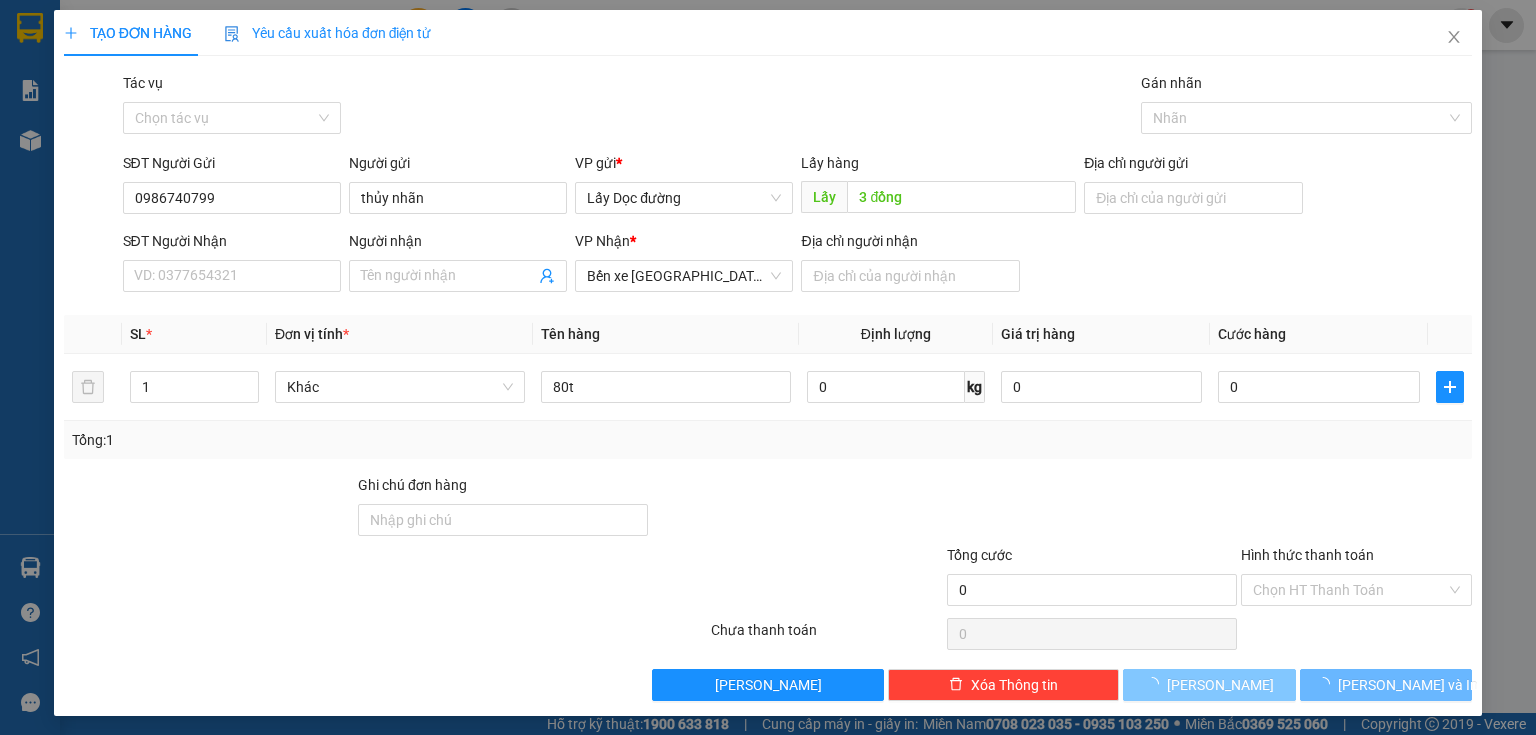 type 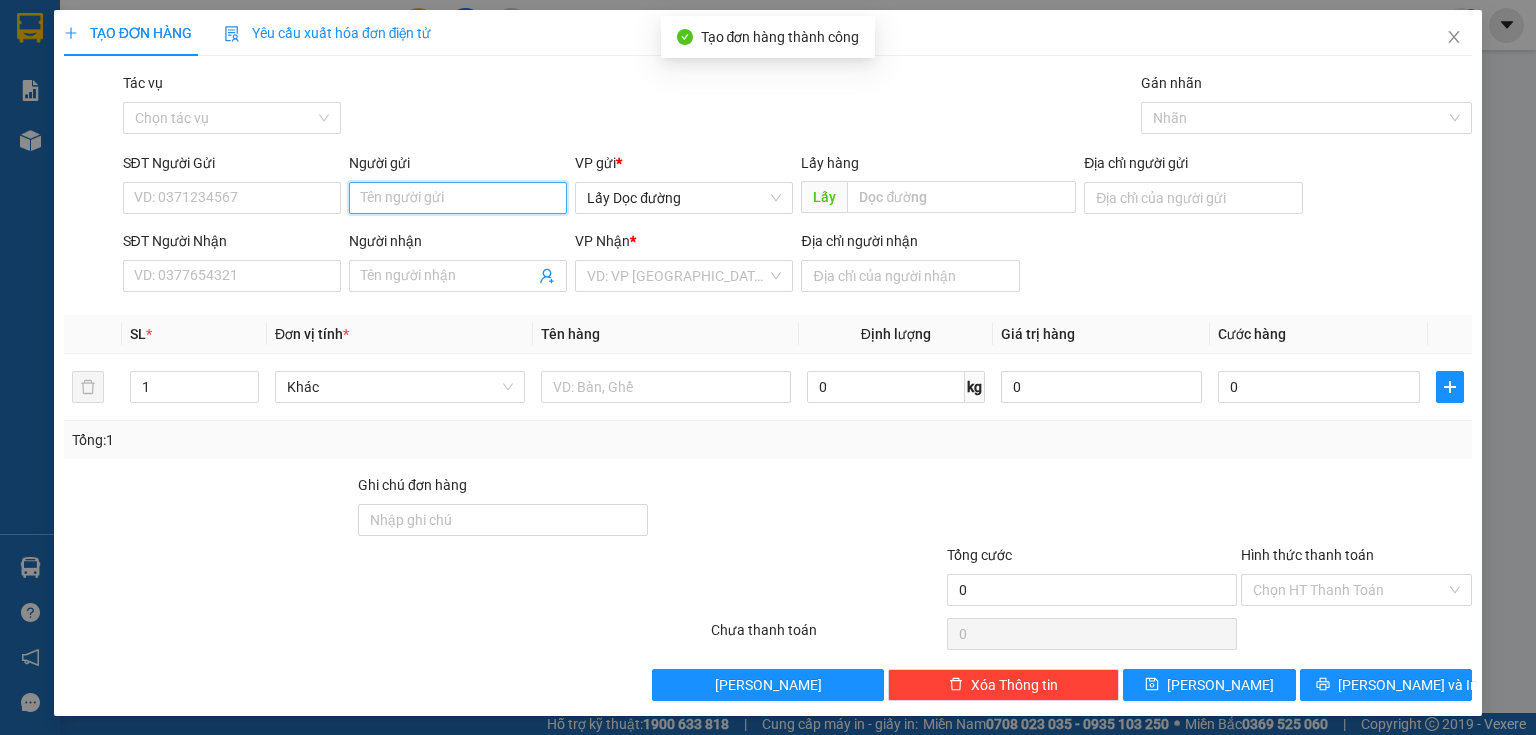 click on "Người gửi" at bounding box center [458, 198] 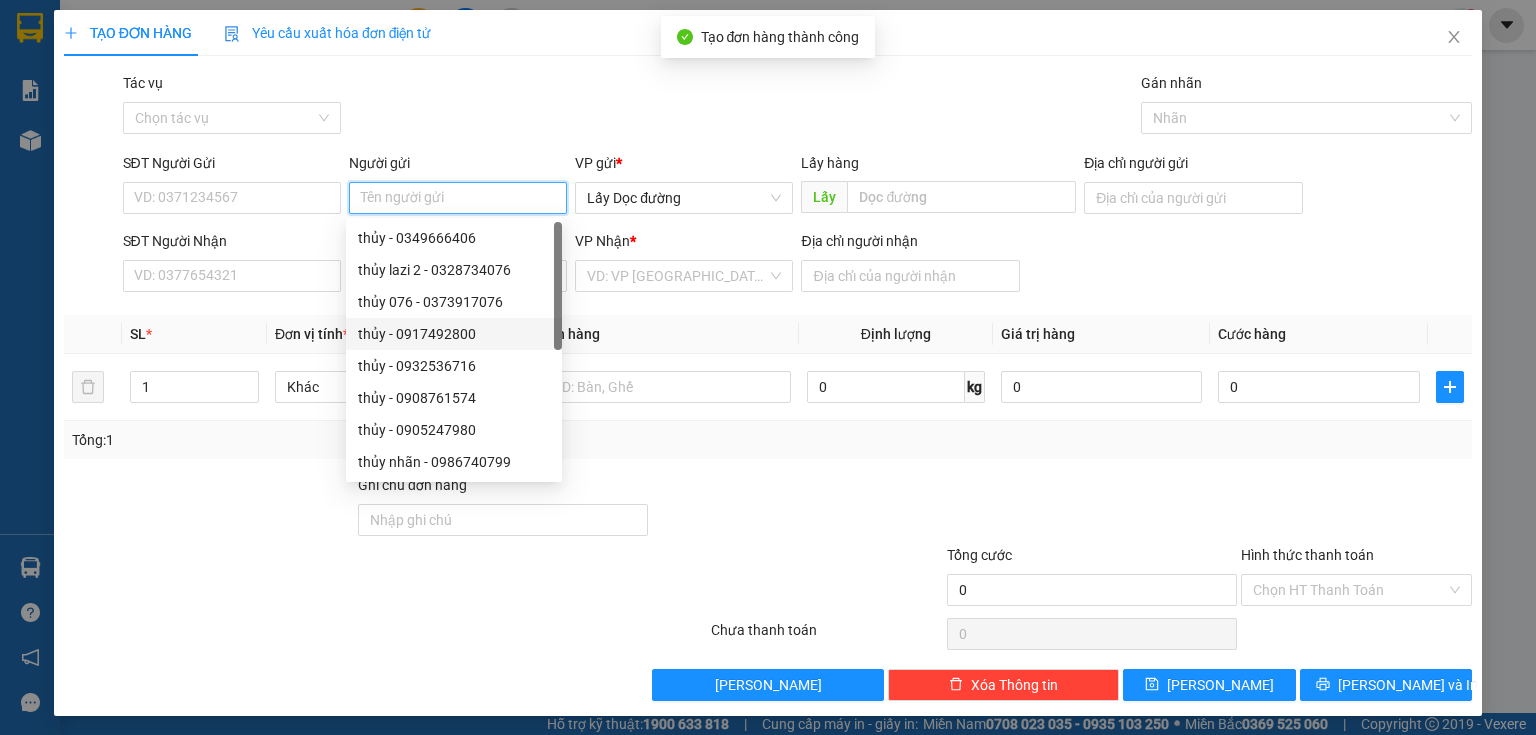 type on "b" 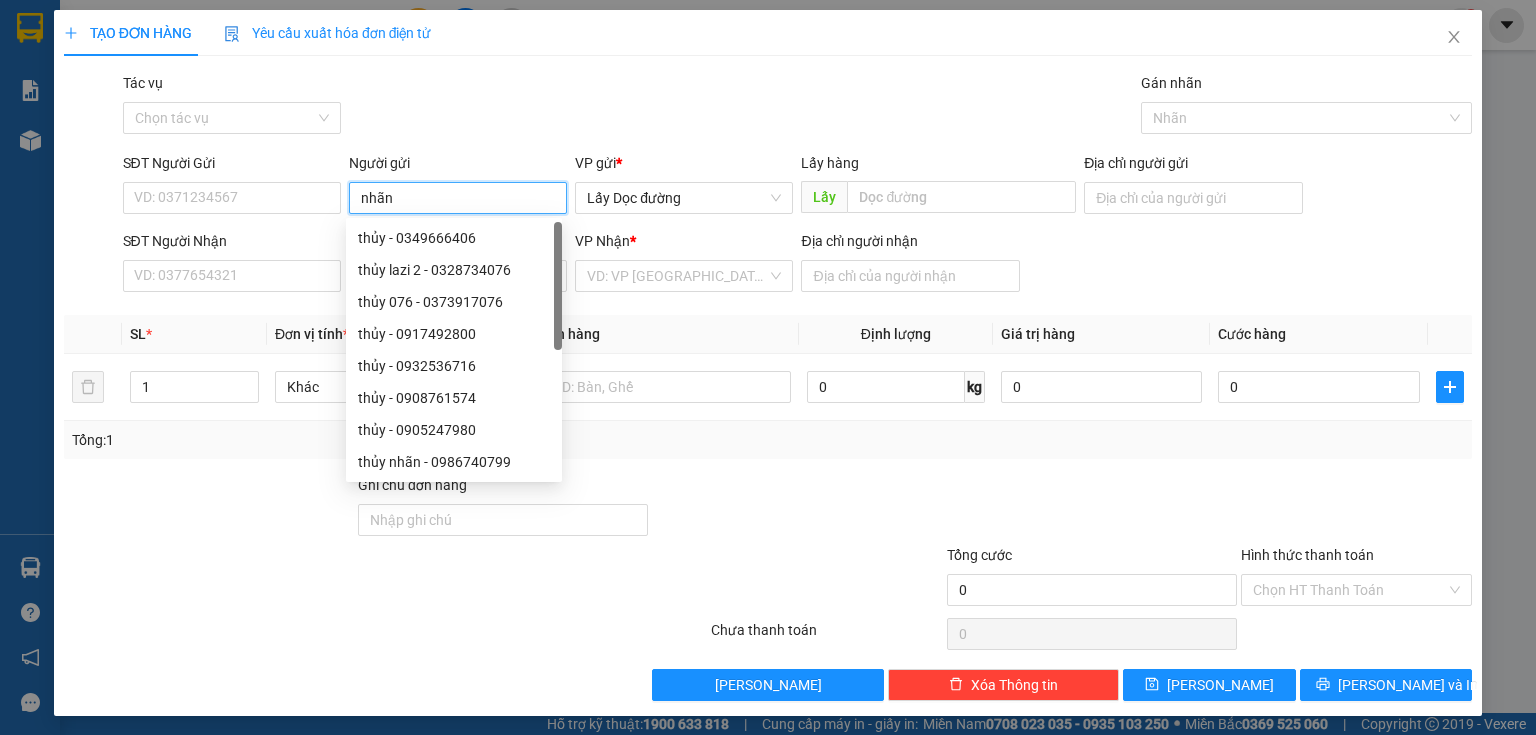 type on "nhãn" 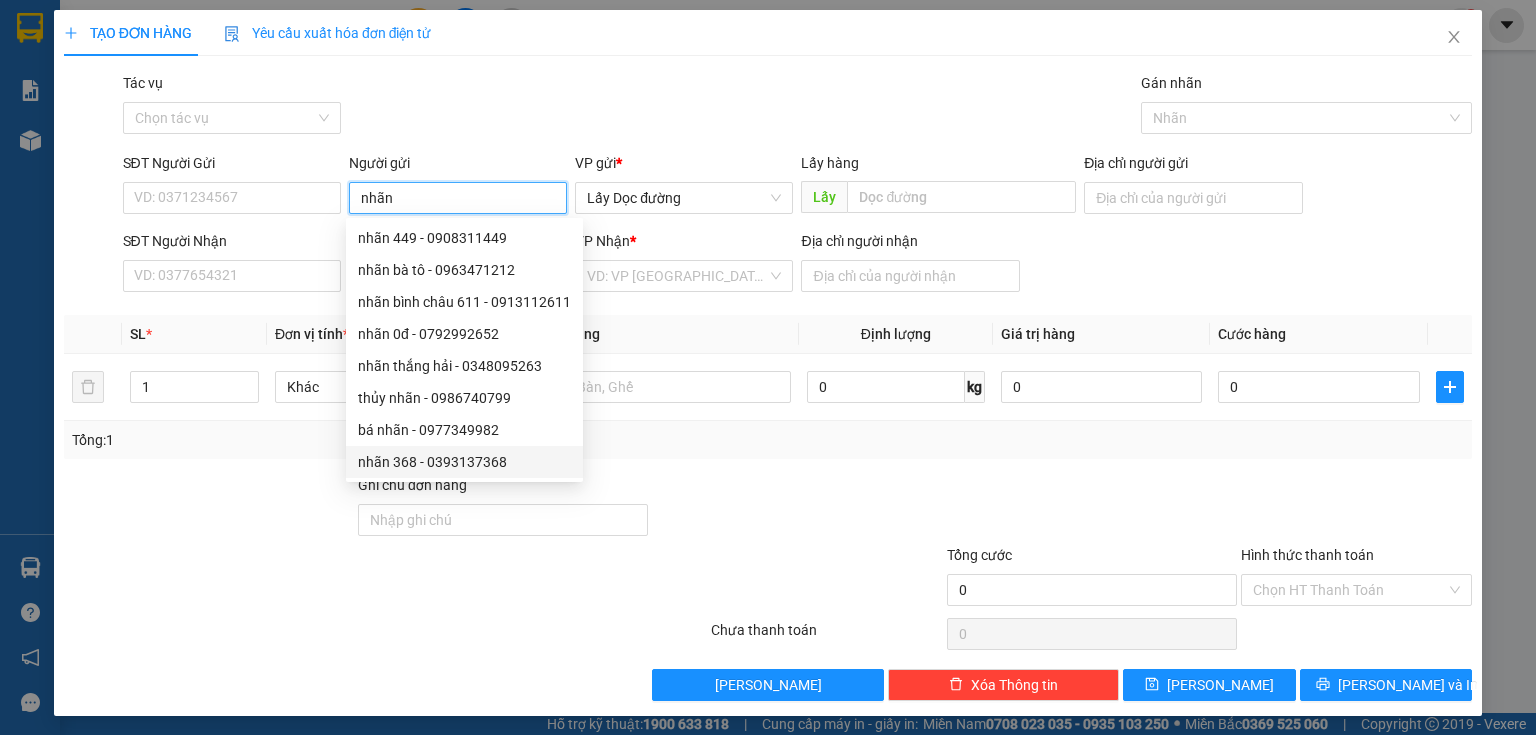 click on "nhãn 368 - 0393137368" at bounding box center [464, 462] 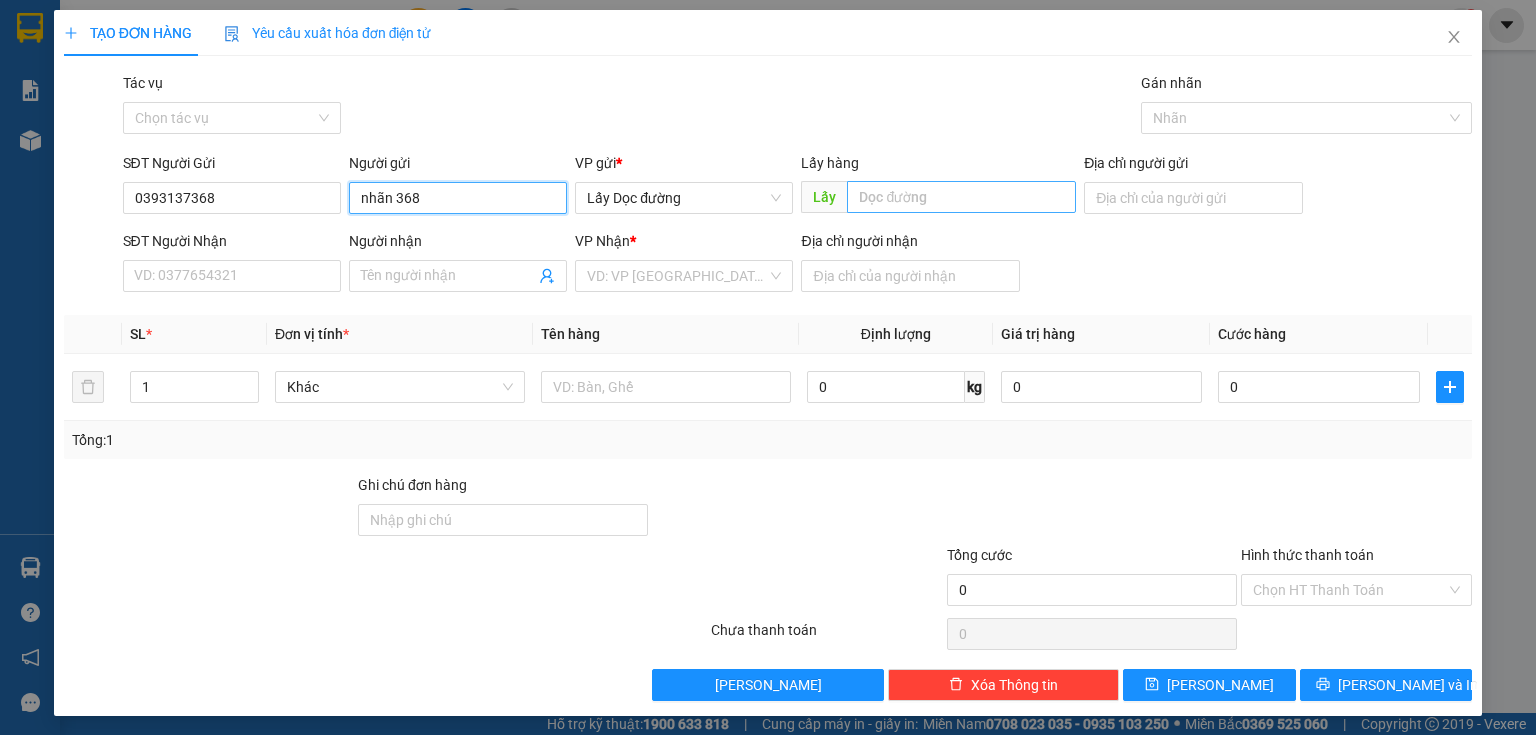 type on "nhãn 368" 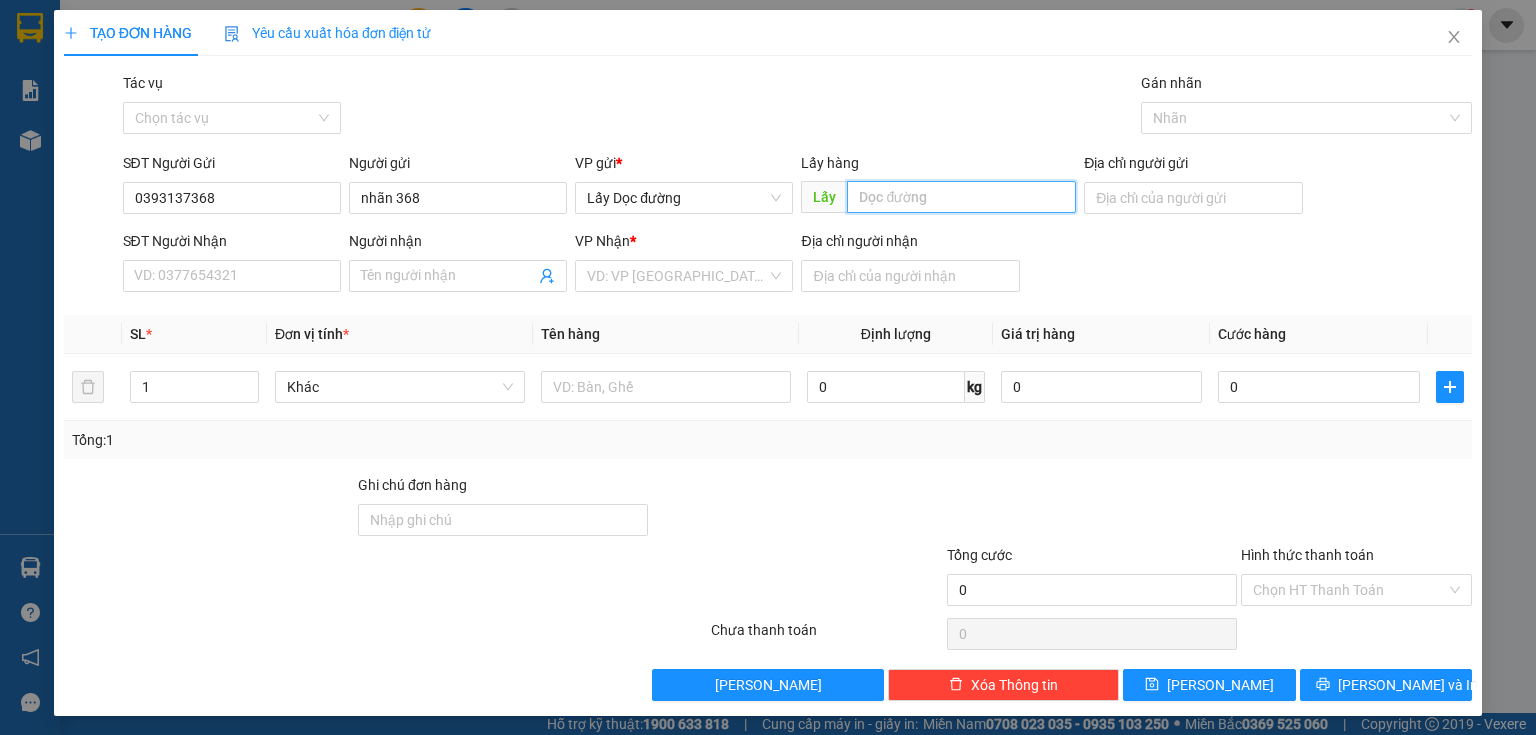 click at bounding box center [961, 197] 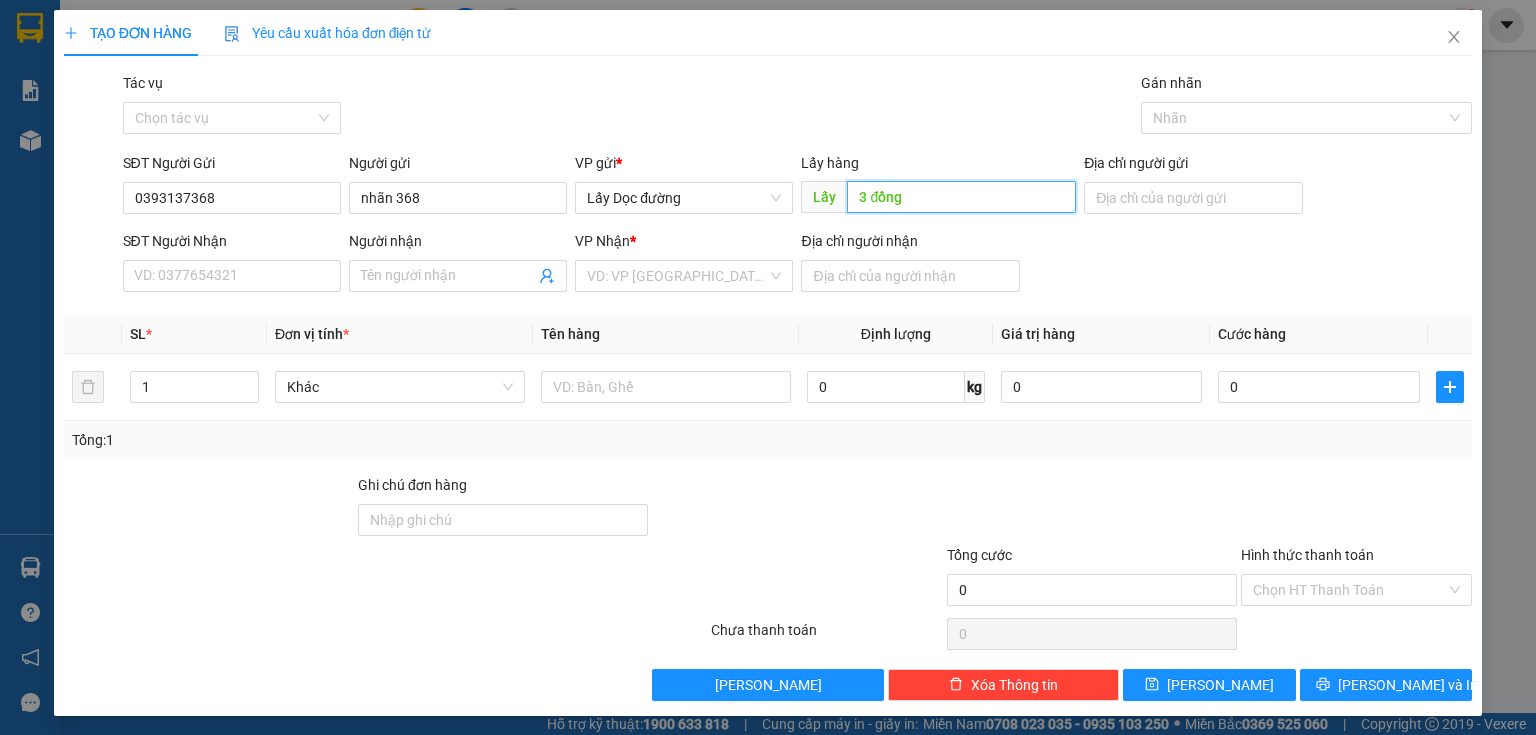 type on "3 đồng" 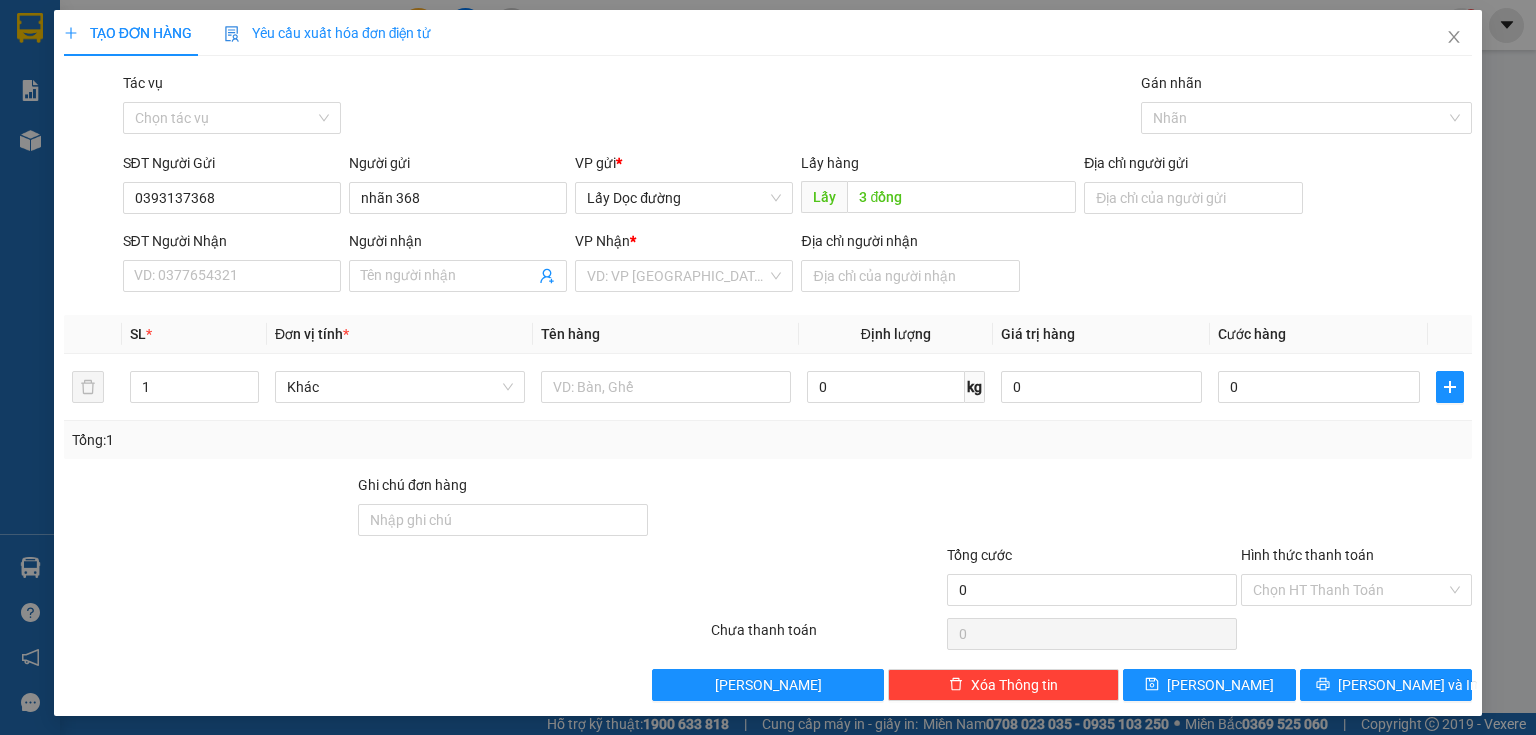 click on "VP Nhận  * VD: VP [GEOGRAPHIC_DATA]" at bounding box center (684, 265) 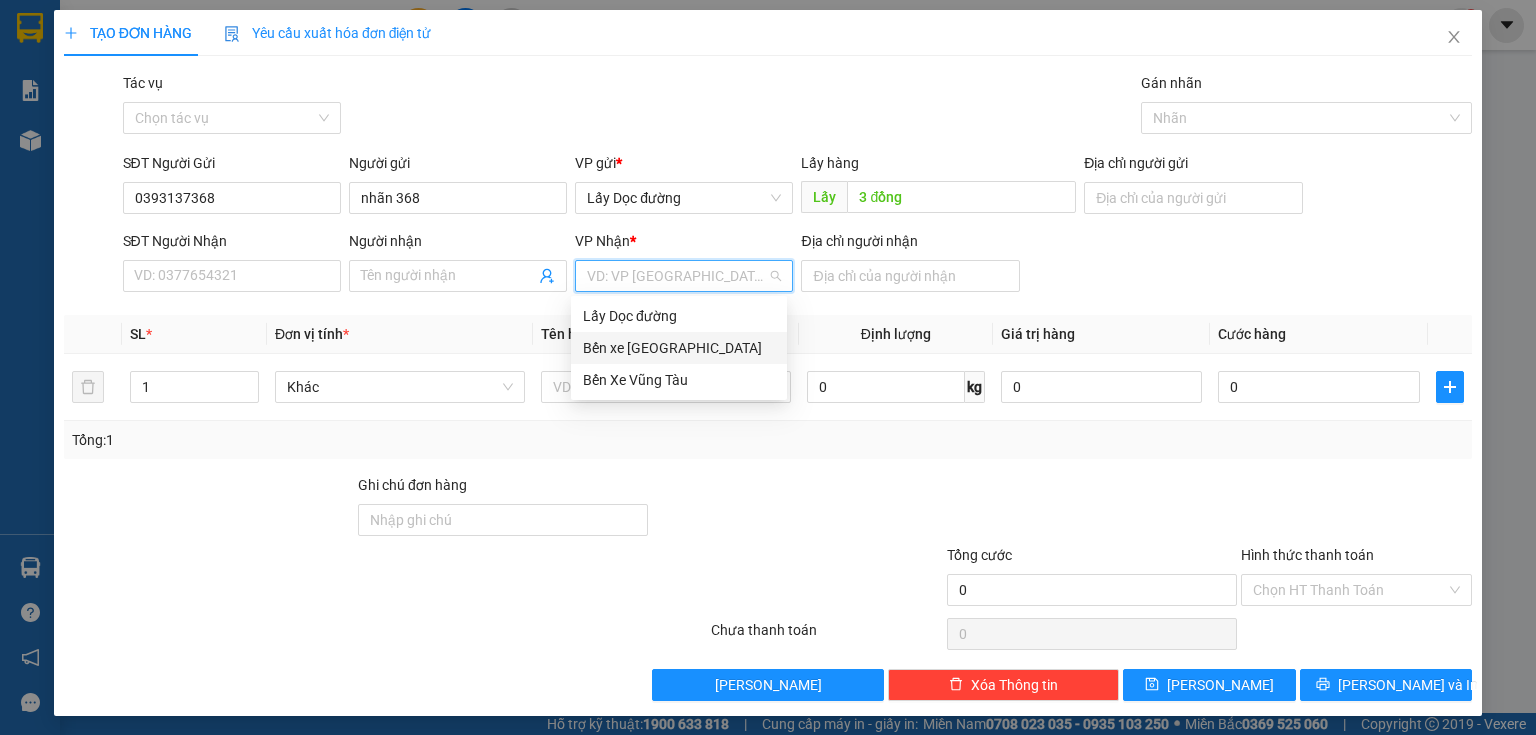 click at bounding box center [677, 276] 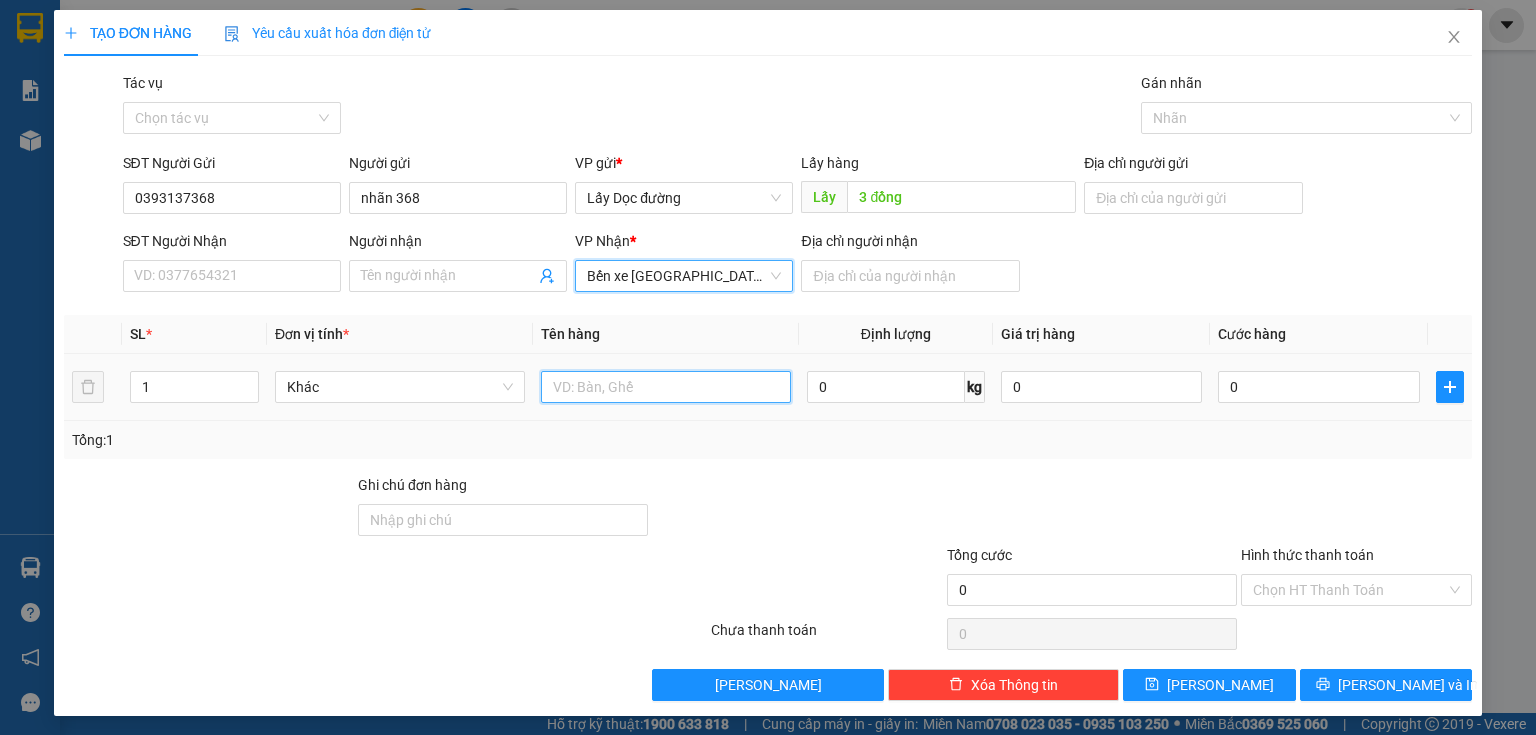 click at bounding box center (666, 387) 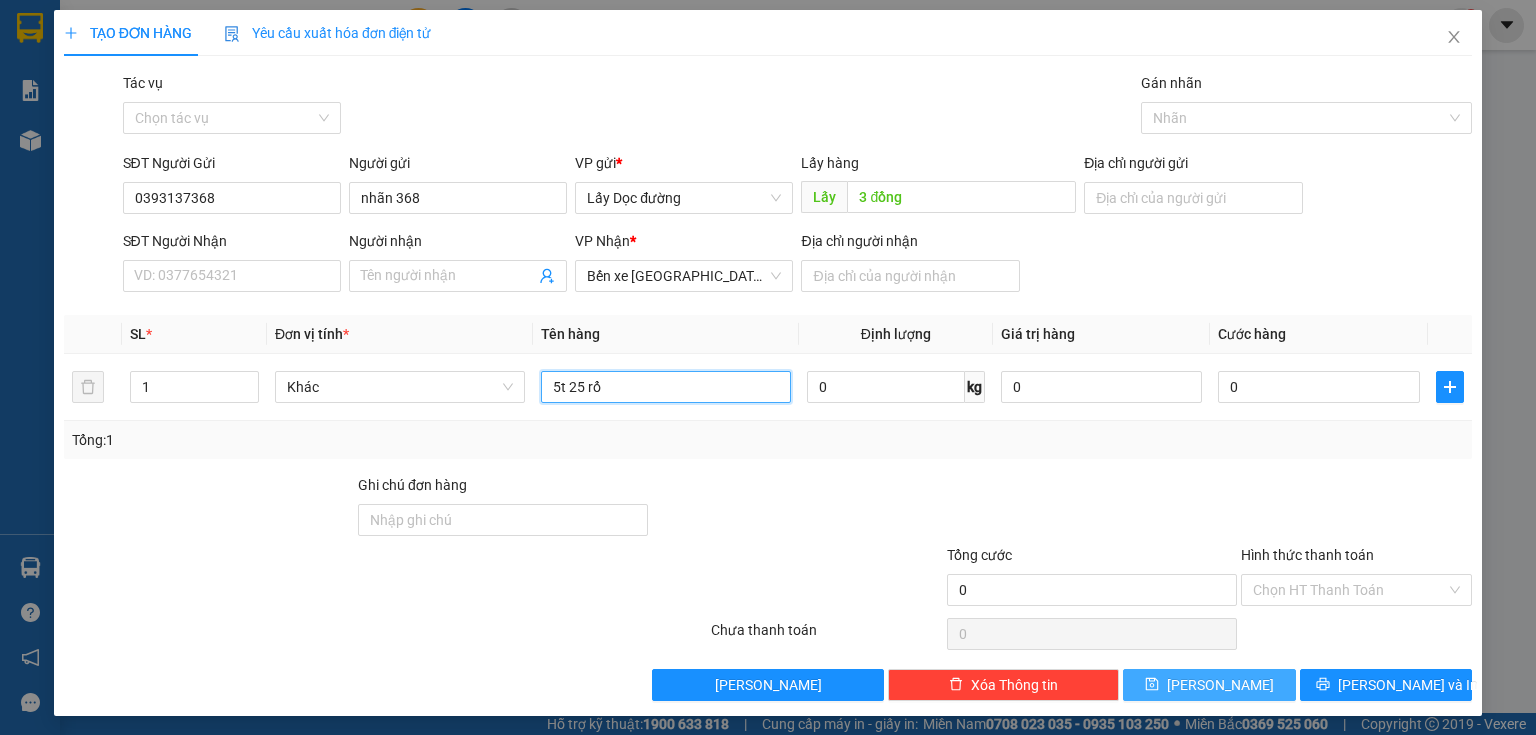 type on "5t 25 rổ" 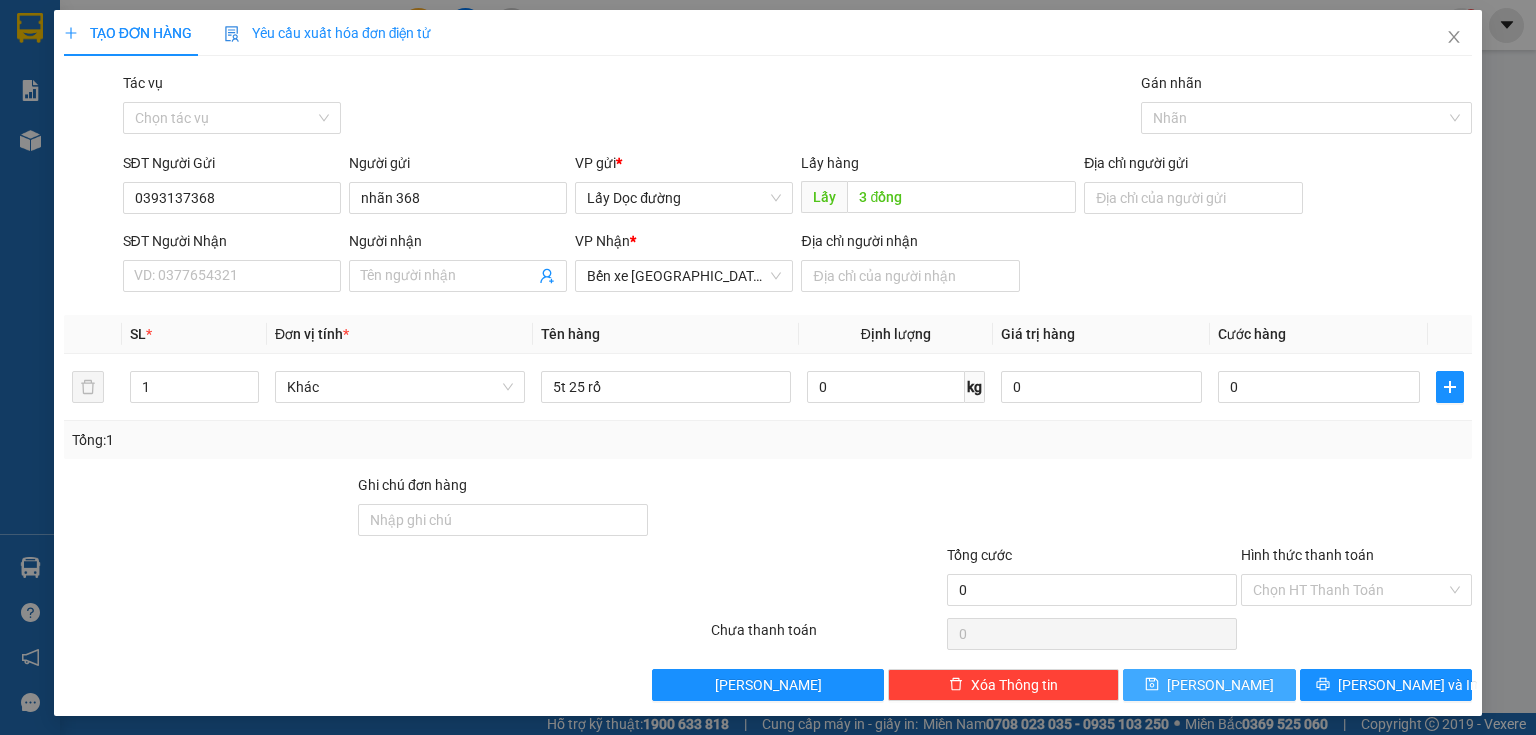 click on "[PERSON_NAME]" at bounding box center (1209, 685) 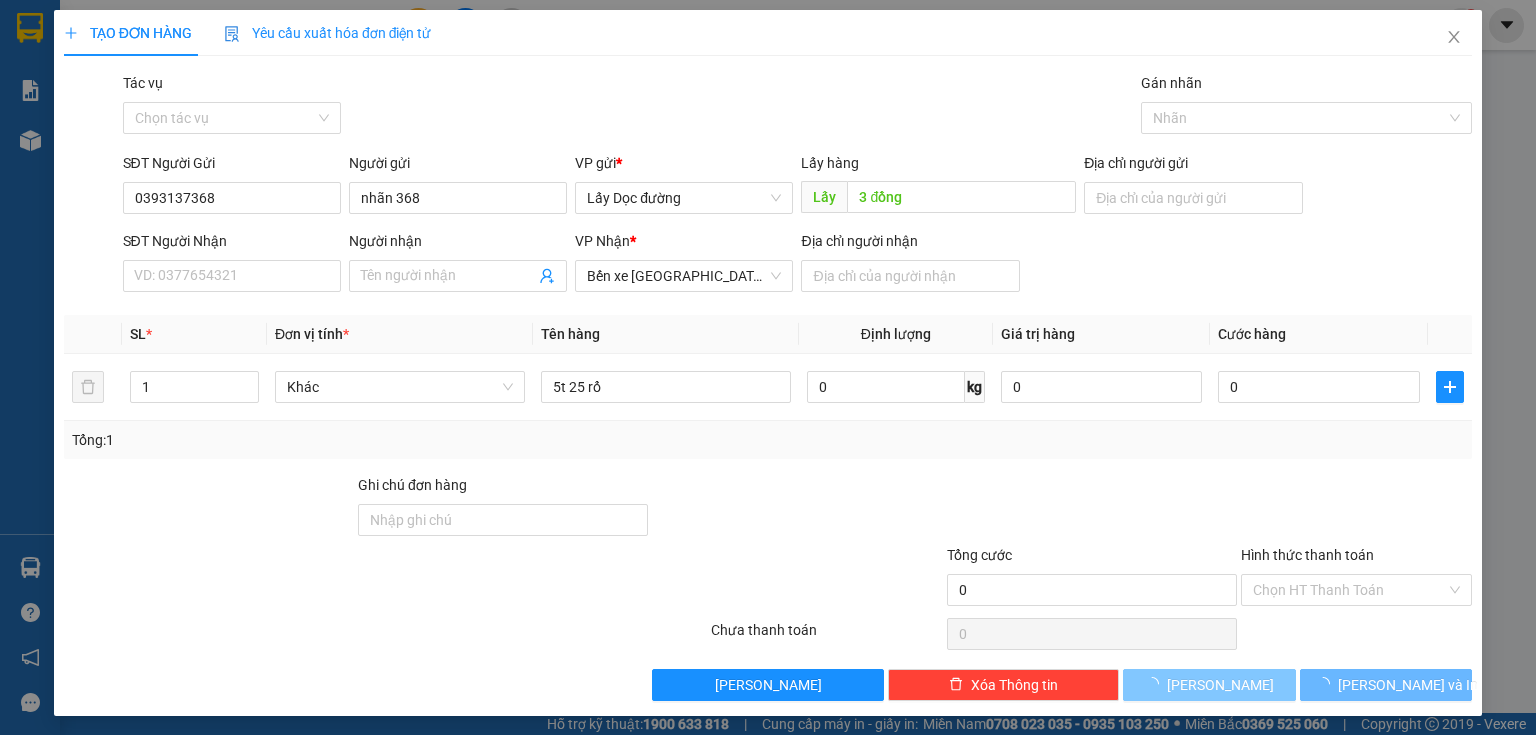 type 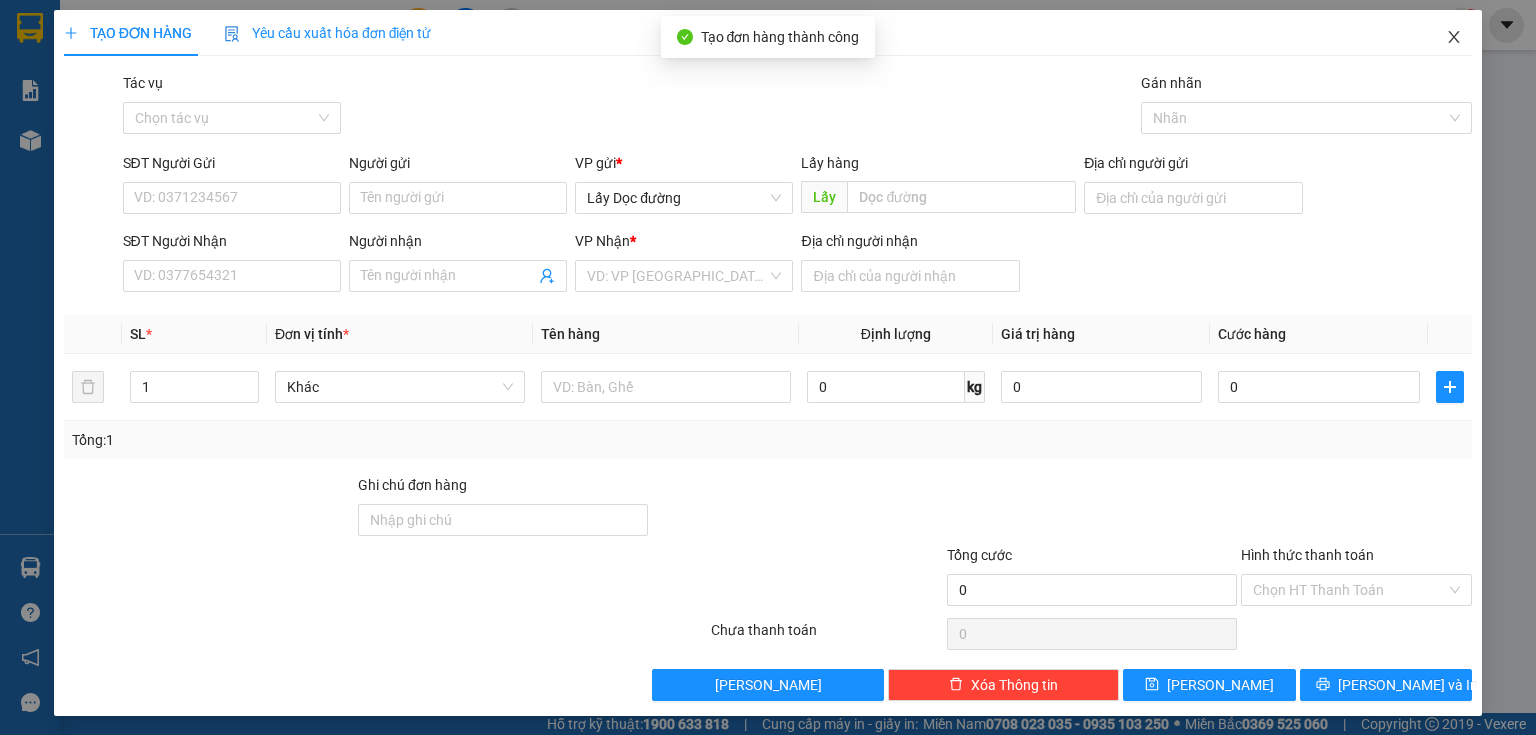 click at bounding box center [1454, 38] 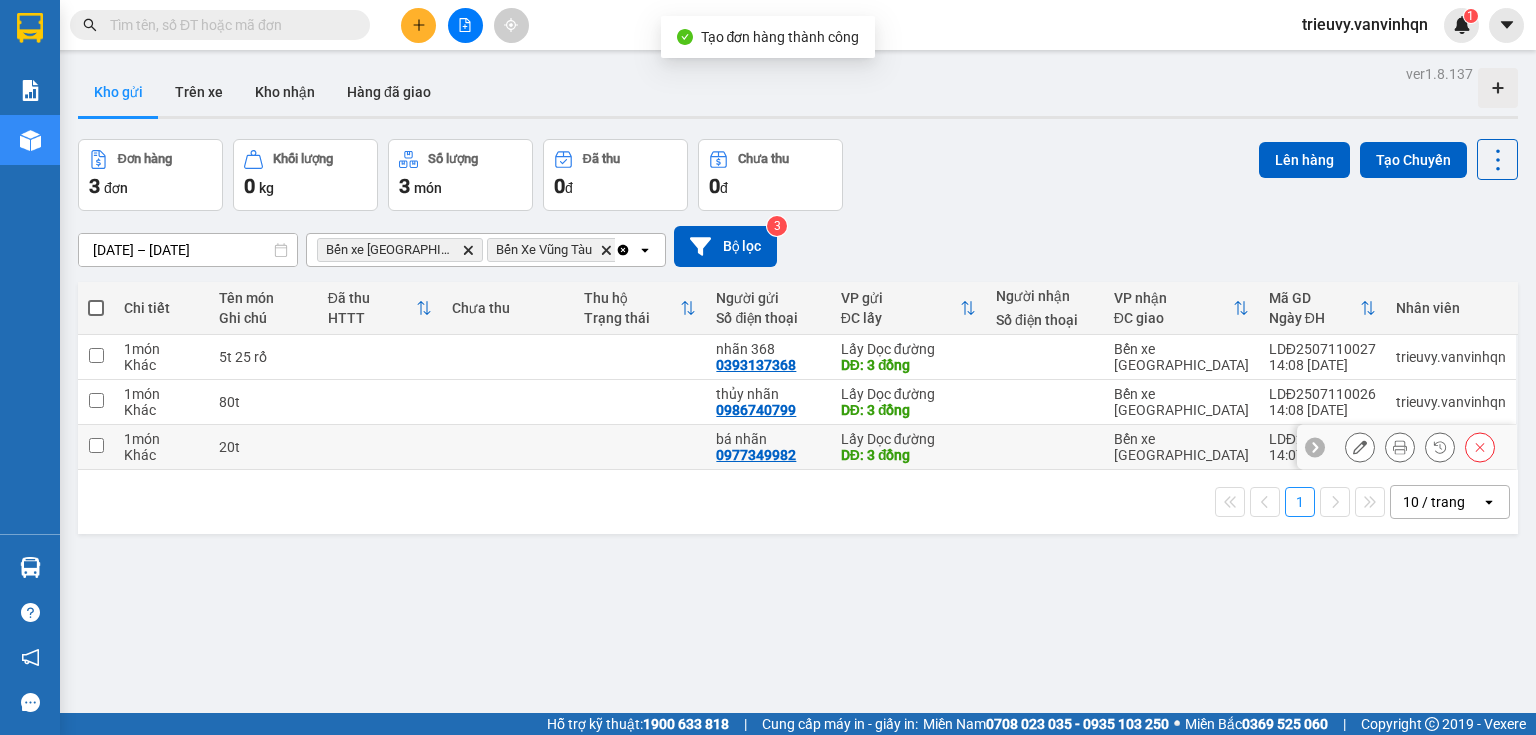 drag, startPoint x: 312, startPoint y: 446, endPoint x: 312, endPoint y: 413, distance: 33 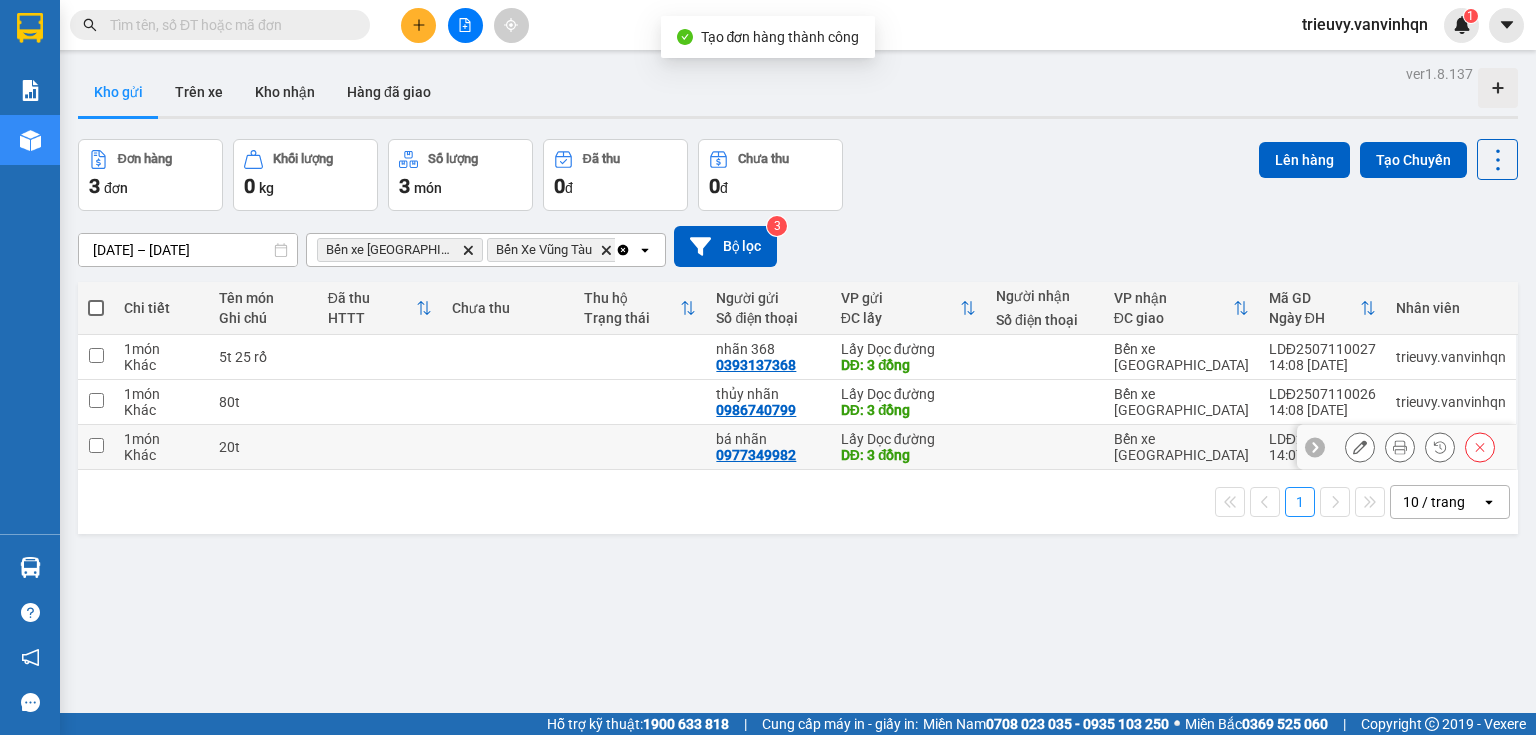 click on "20t" at bounding box center (263, 447) 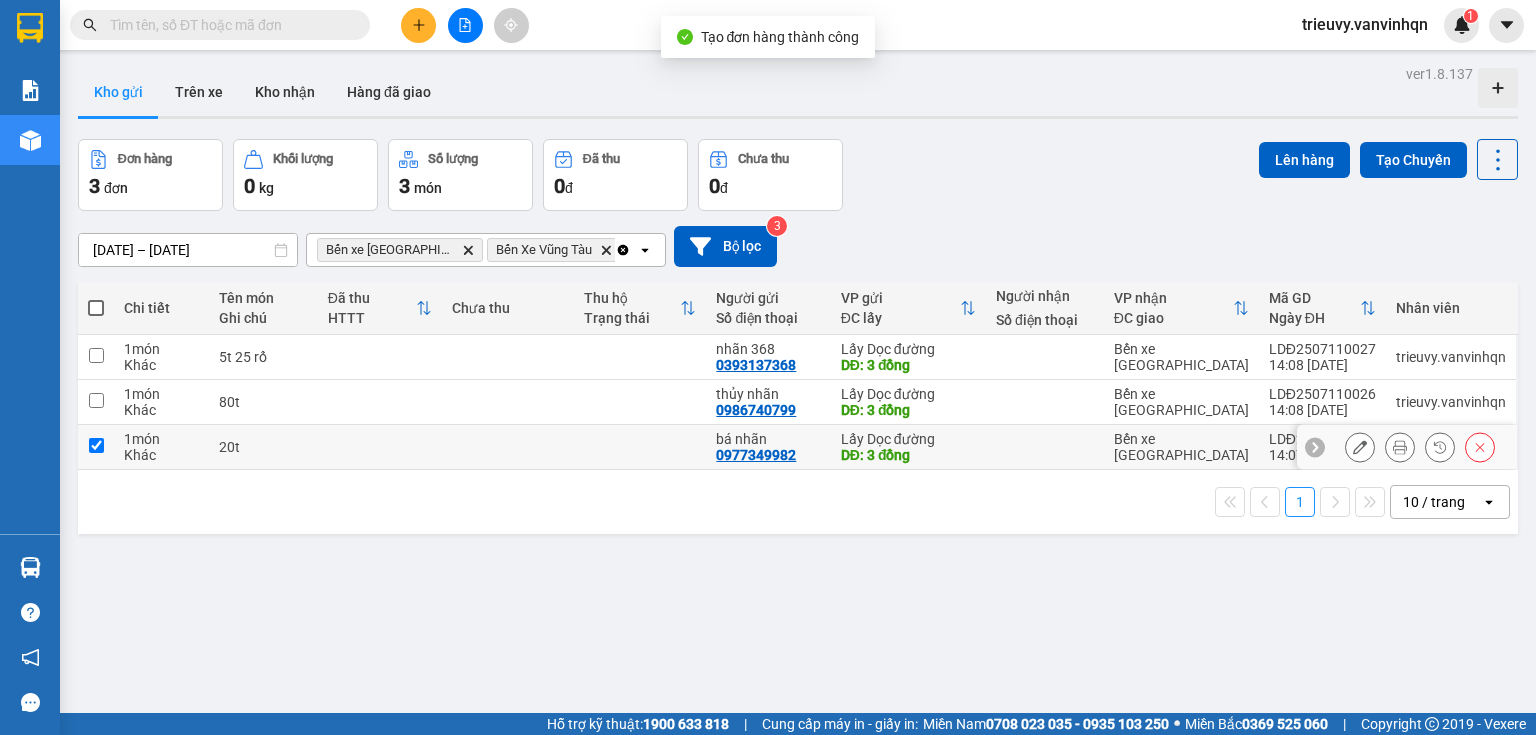 checkbox on "true" 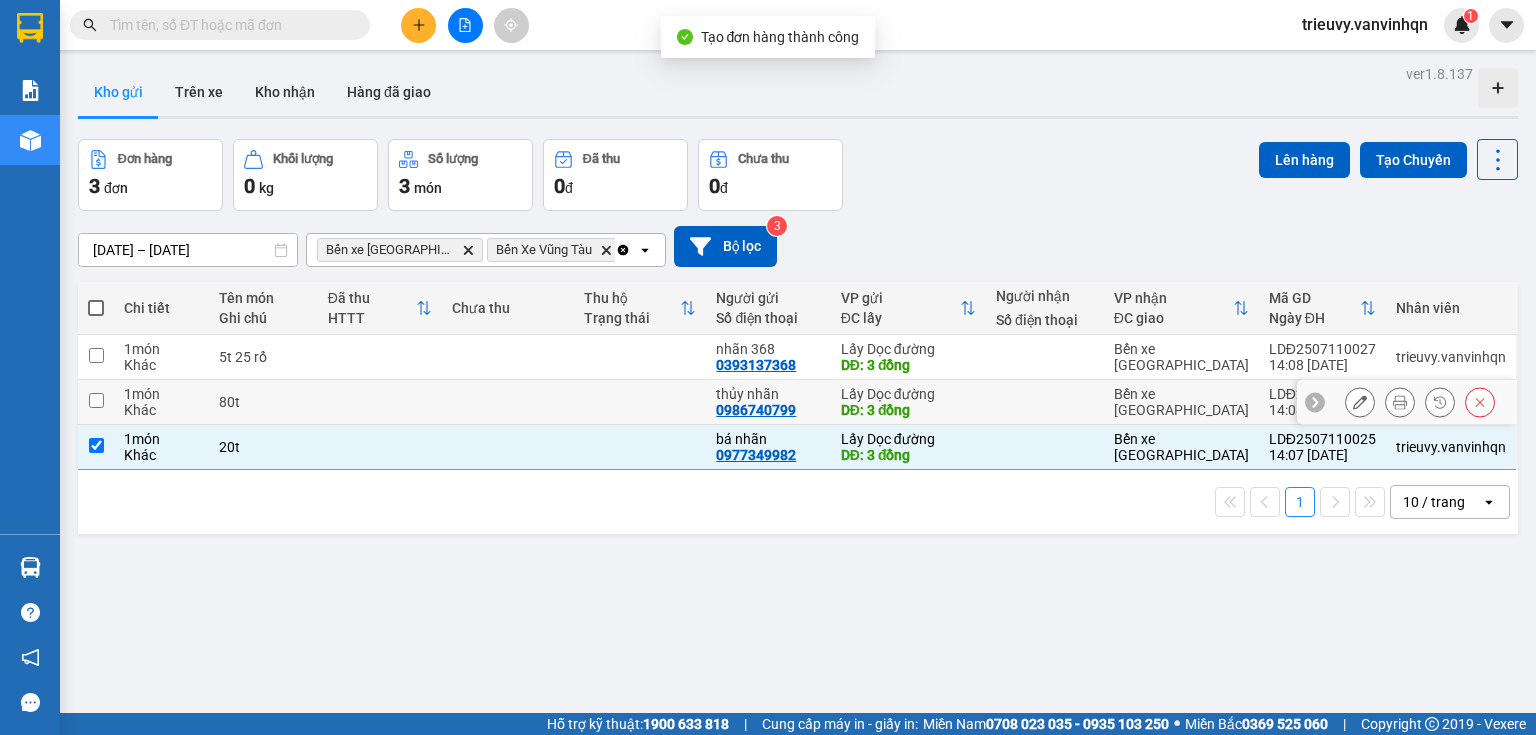 click on "80t" at bounding box center [263, 402] 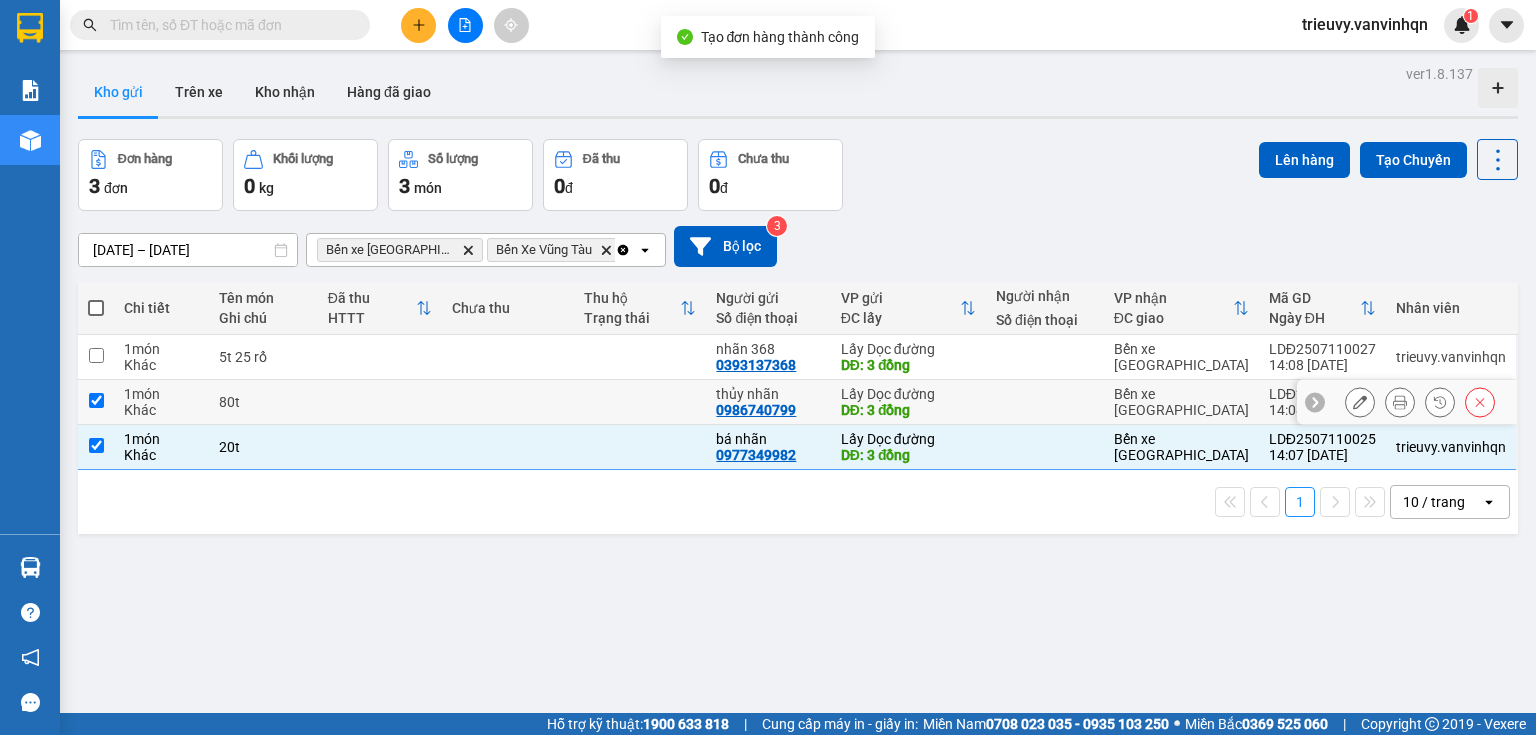 checkbox on "true" 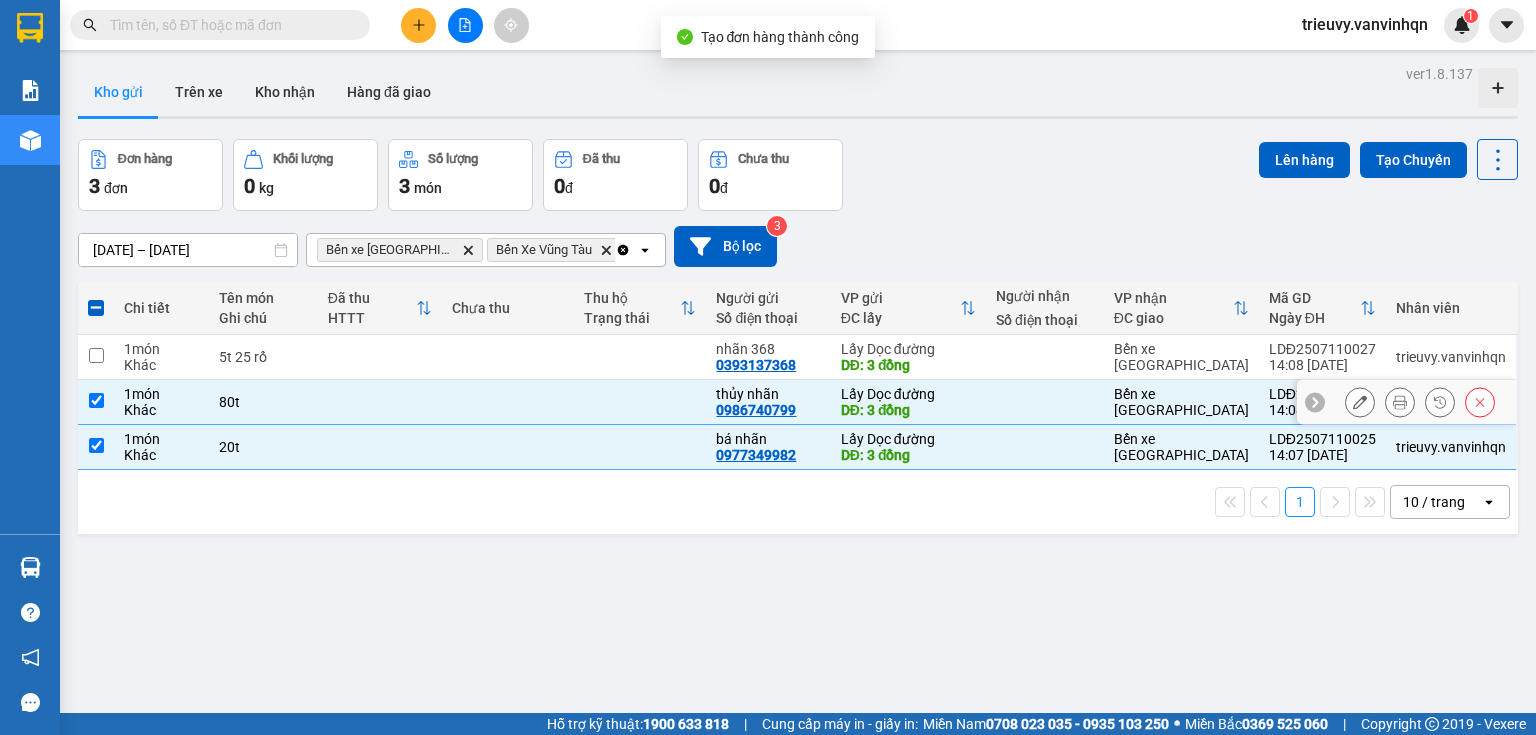 click at bounding box center (380, 357) 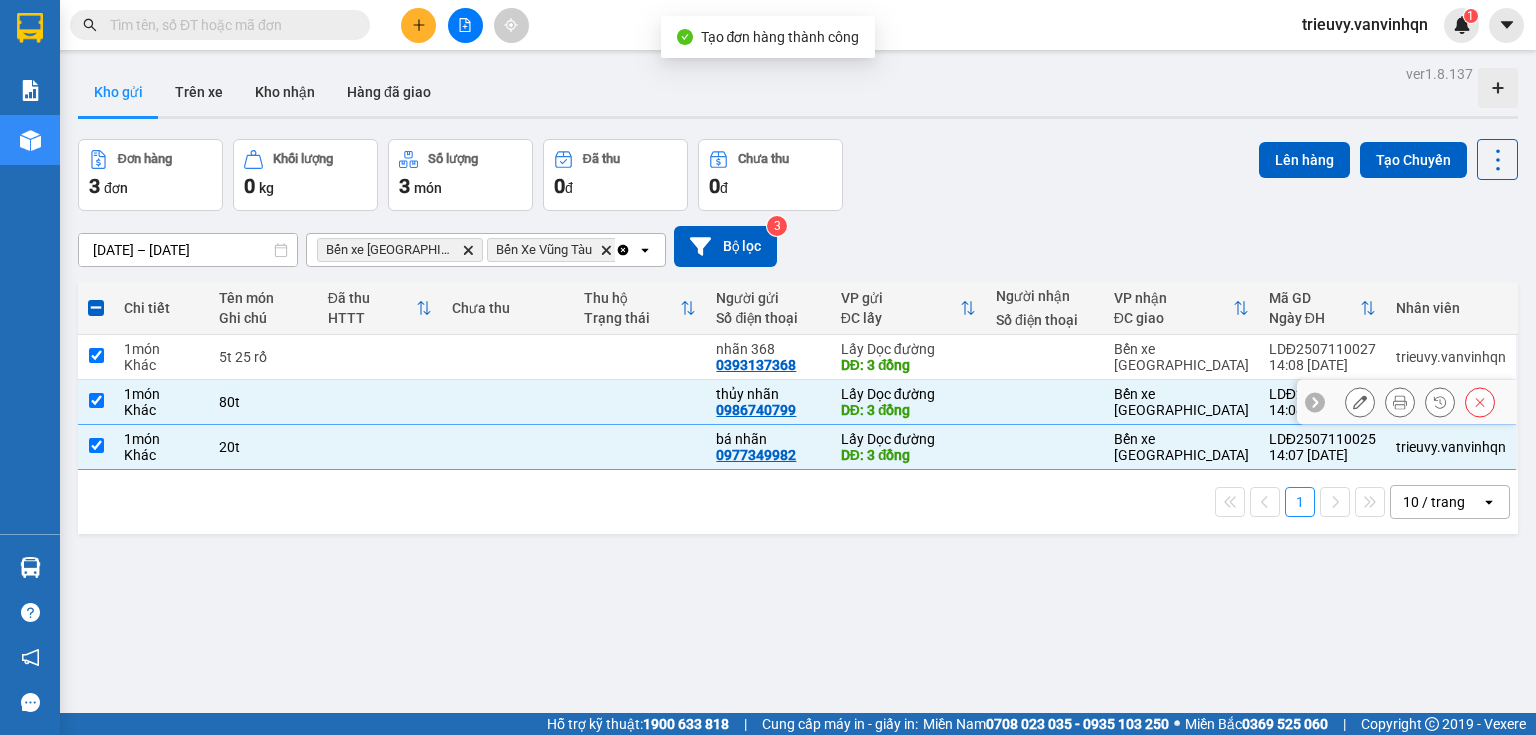 checkbox on "true" 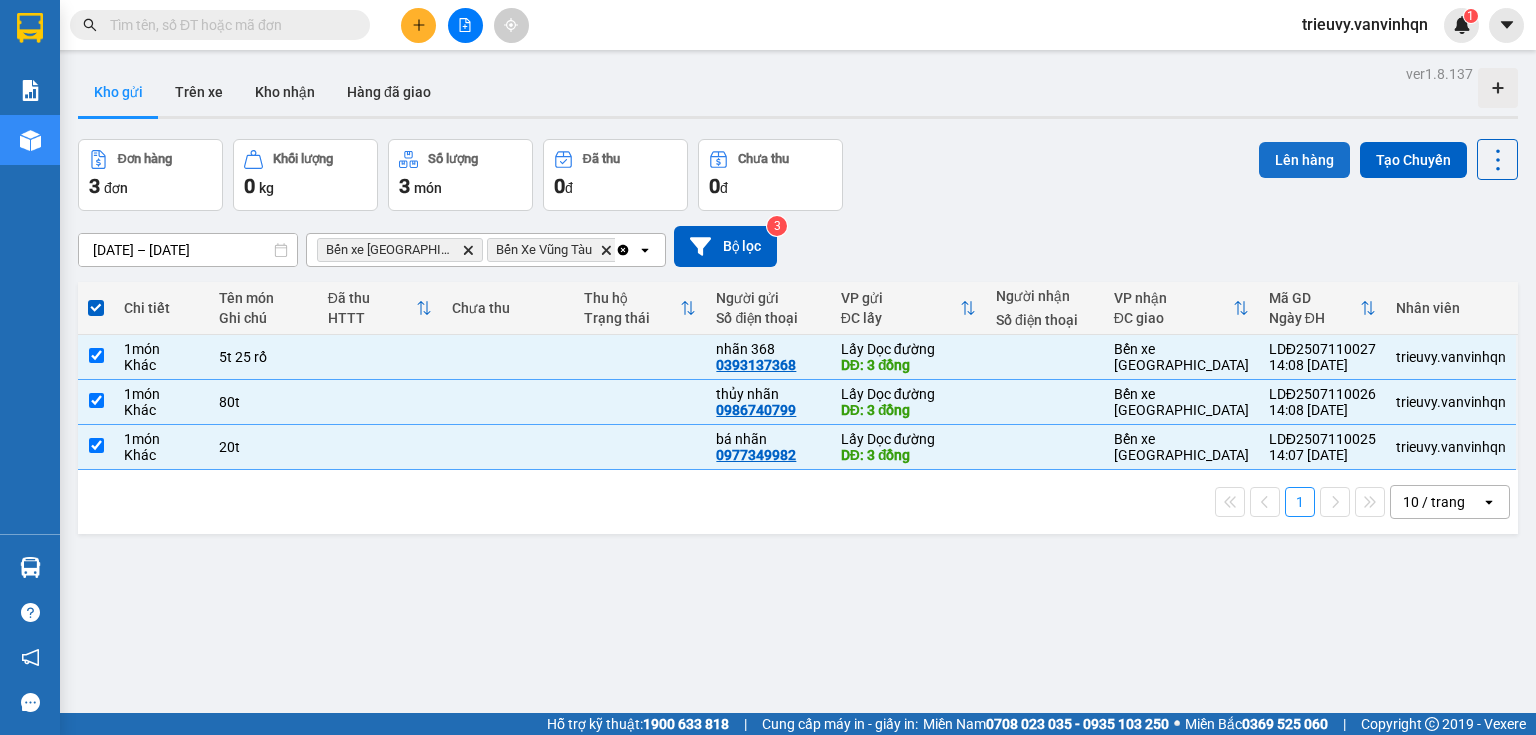 click on "Lên hàng" at bounding box center (1304, 160) 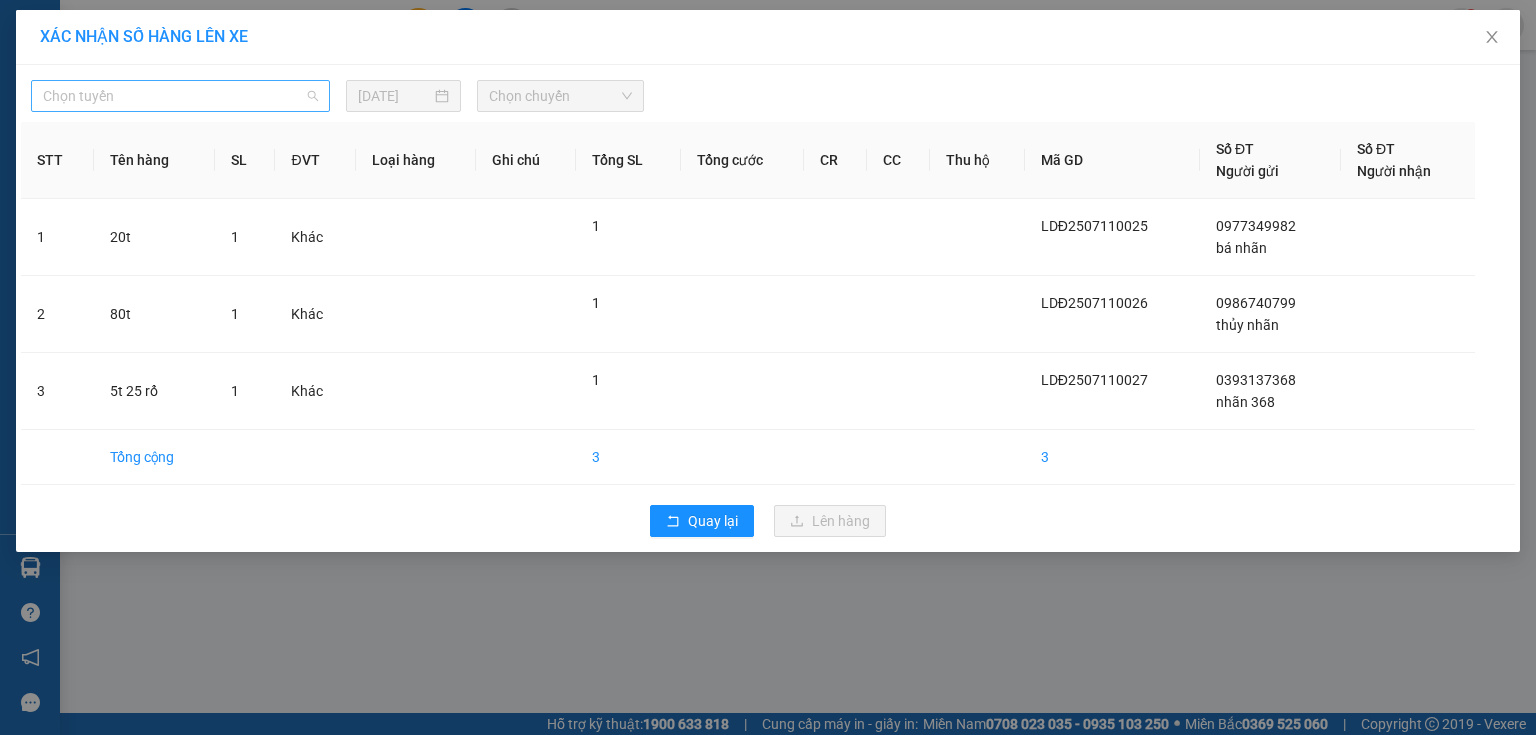 drag, startPoint x: 312, startPoint y: 98, endPoint x: 240, endPoint y: 124, distance: 76.55064 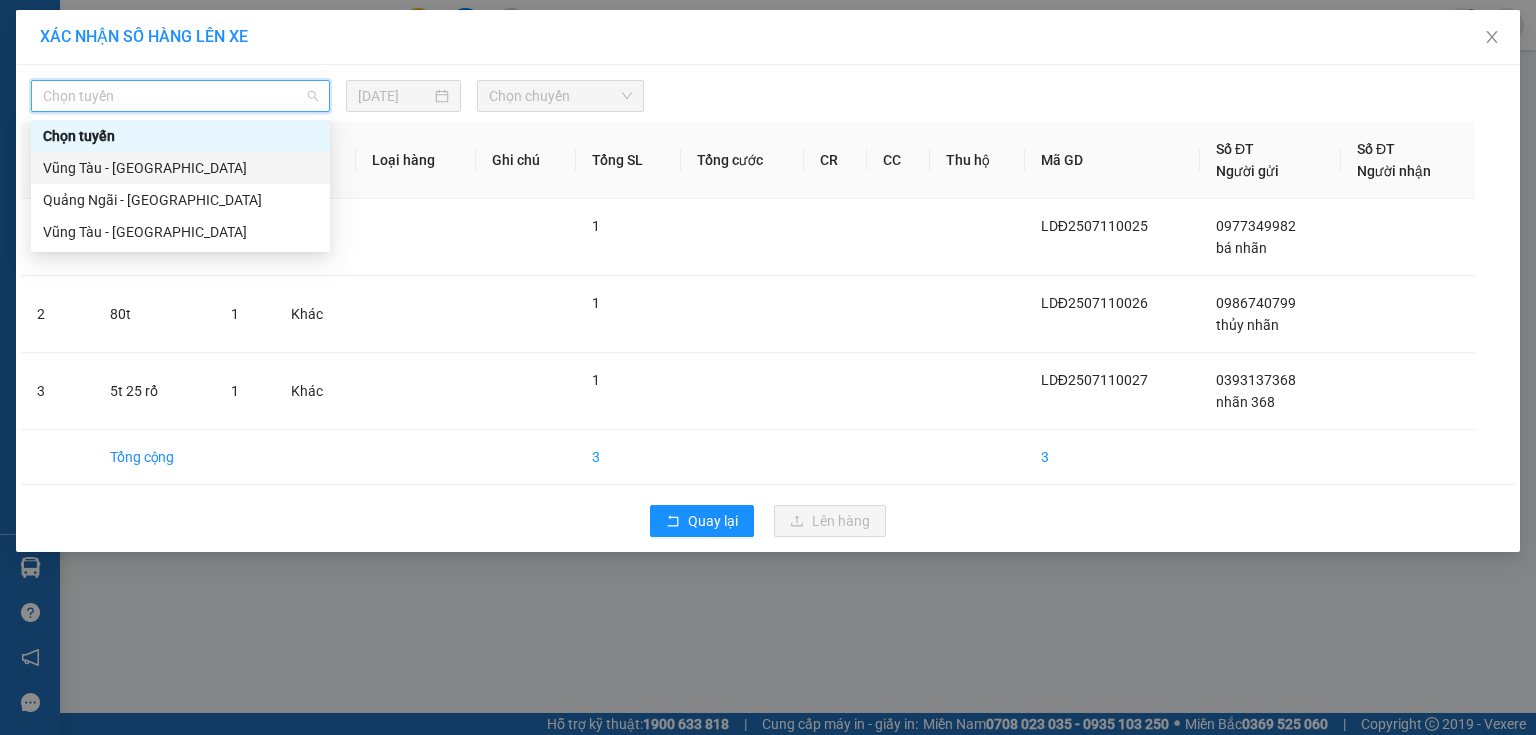 click on "Vũng Tàu - [GEOGRAPHIC_DATA]" at bounding box center [180, 168] 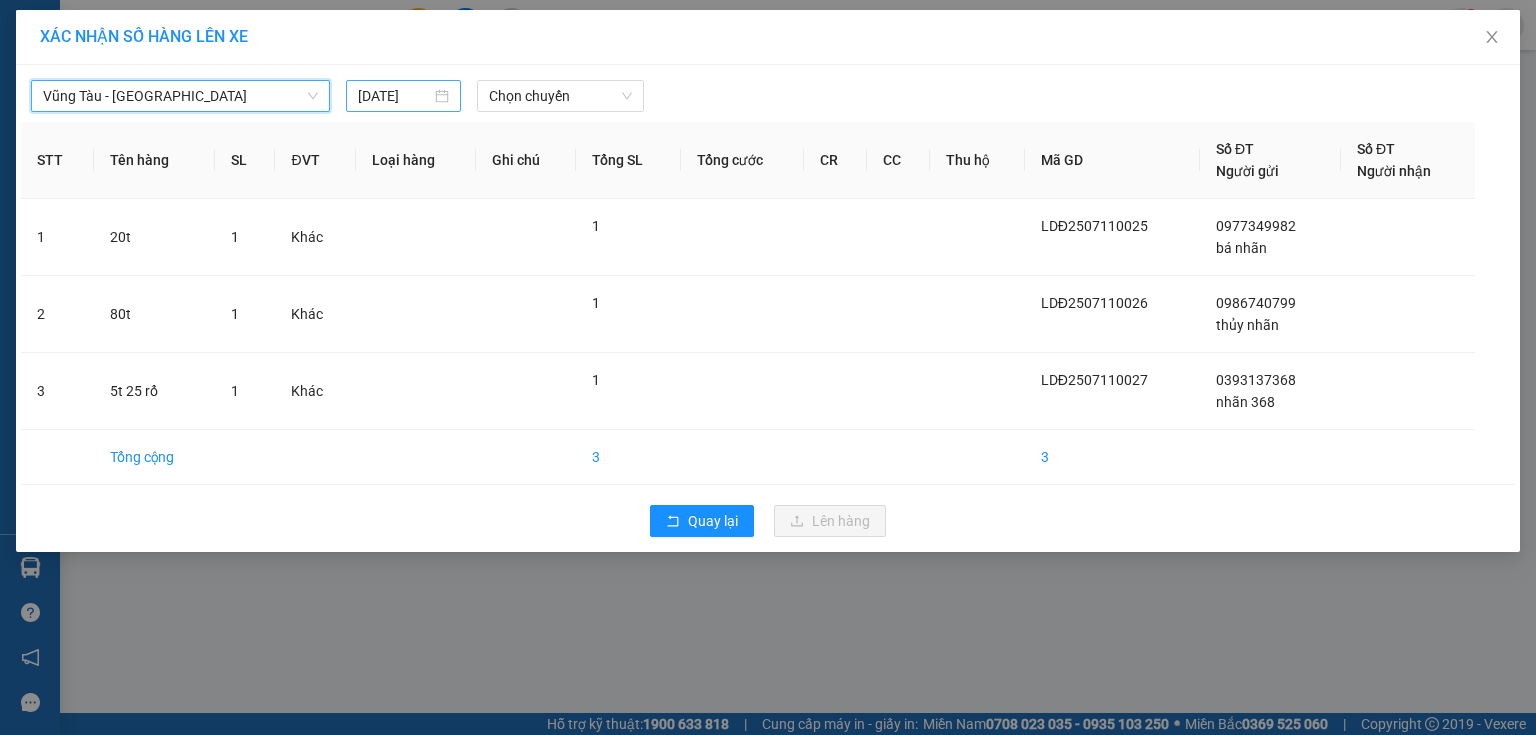 click on "[DATE]" at bounding box center (394, 96) 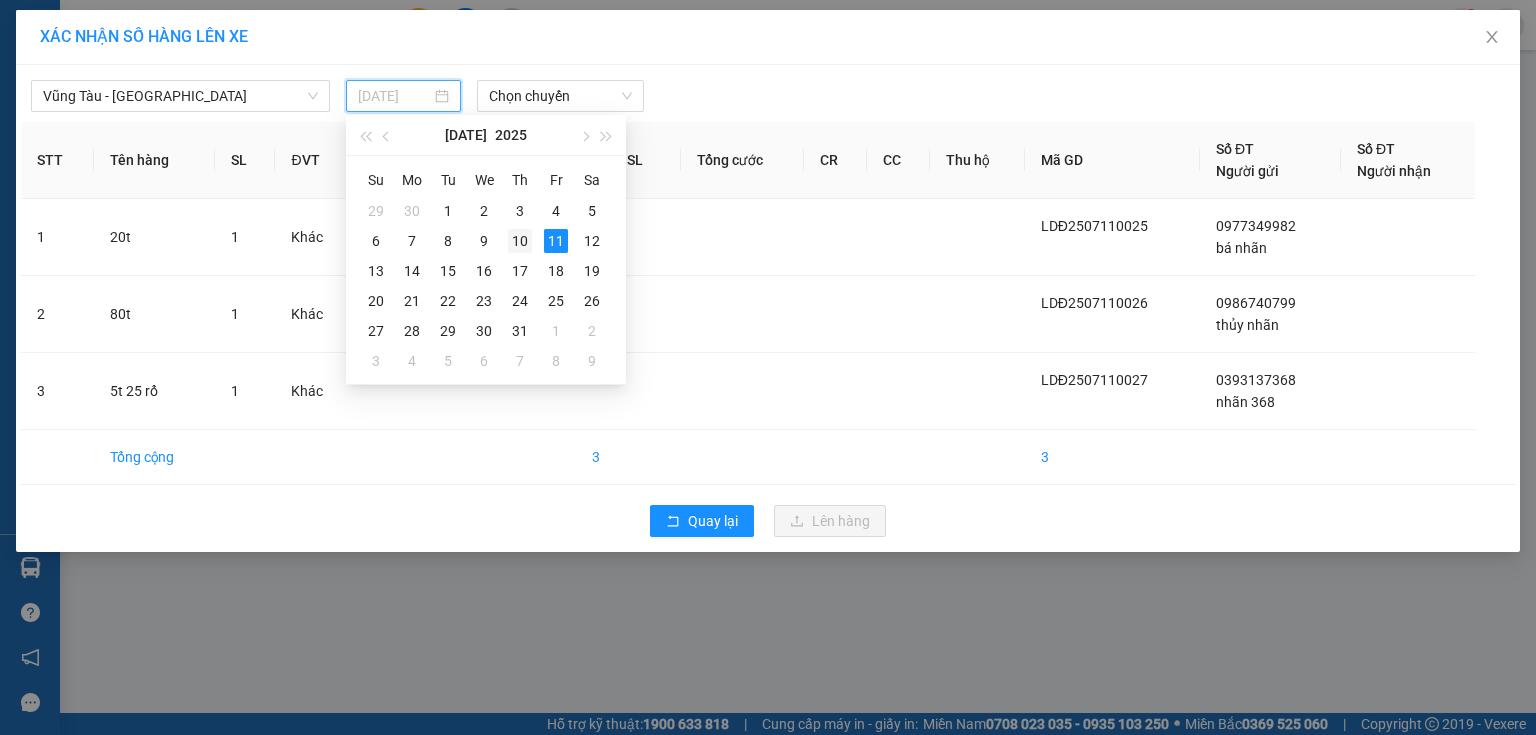 click on "10" at bounding box center (520, 241) 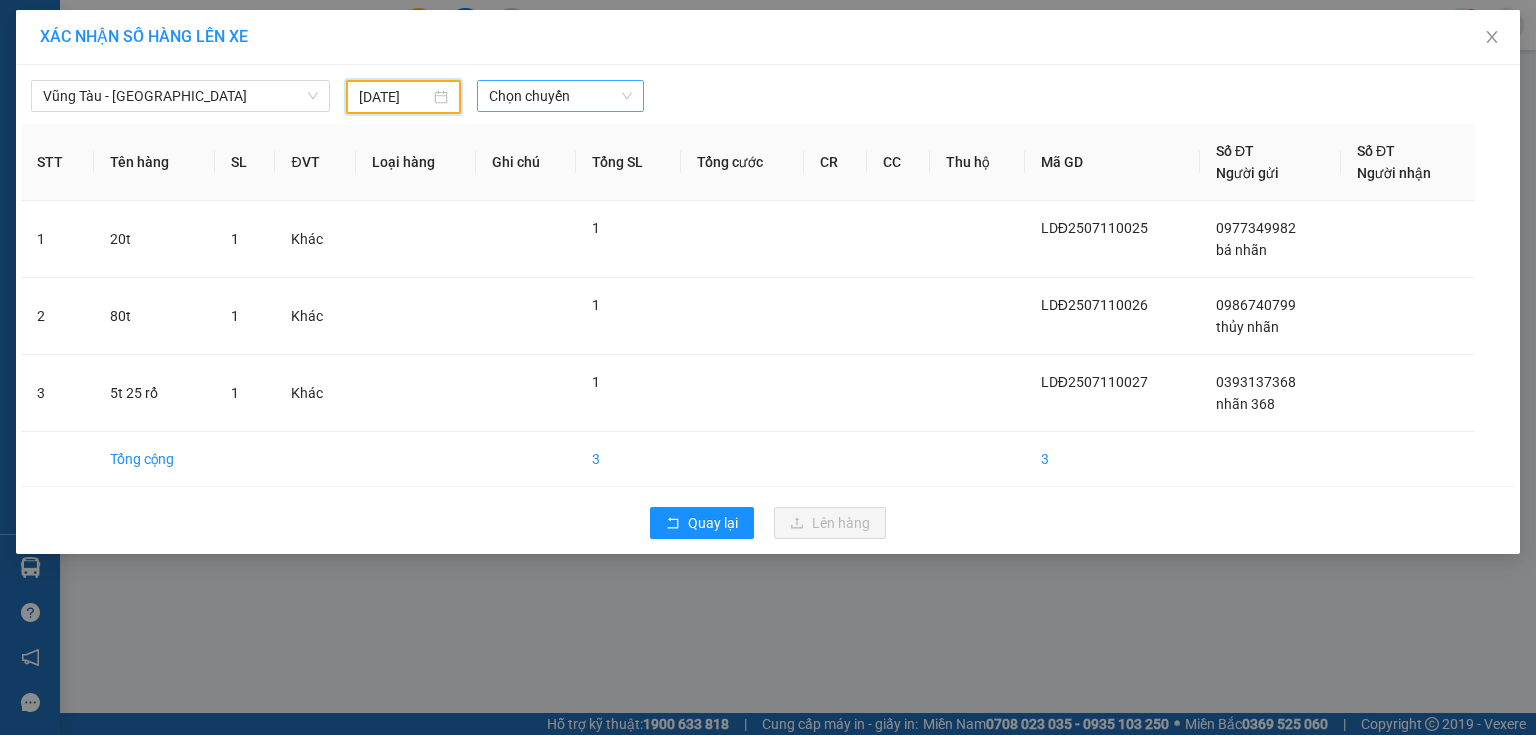 click on "Chọn chuyến" at bounding box center (561, 96) 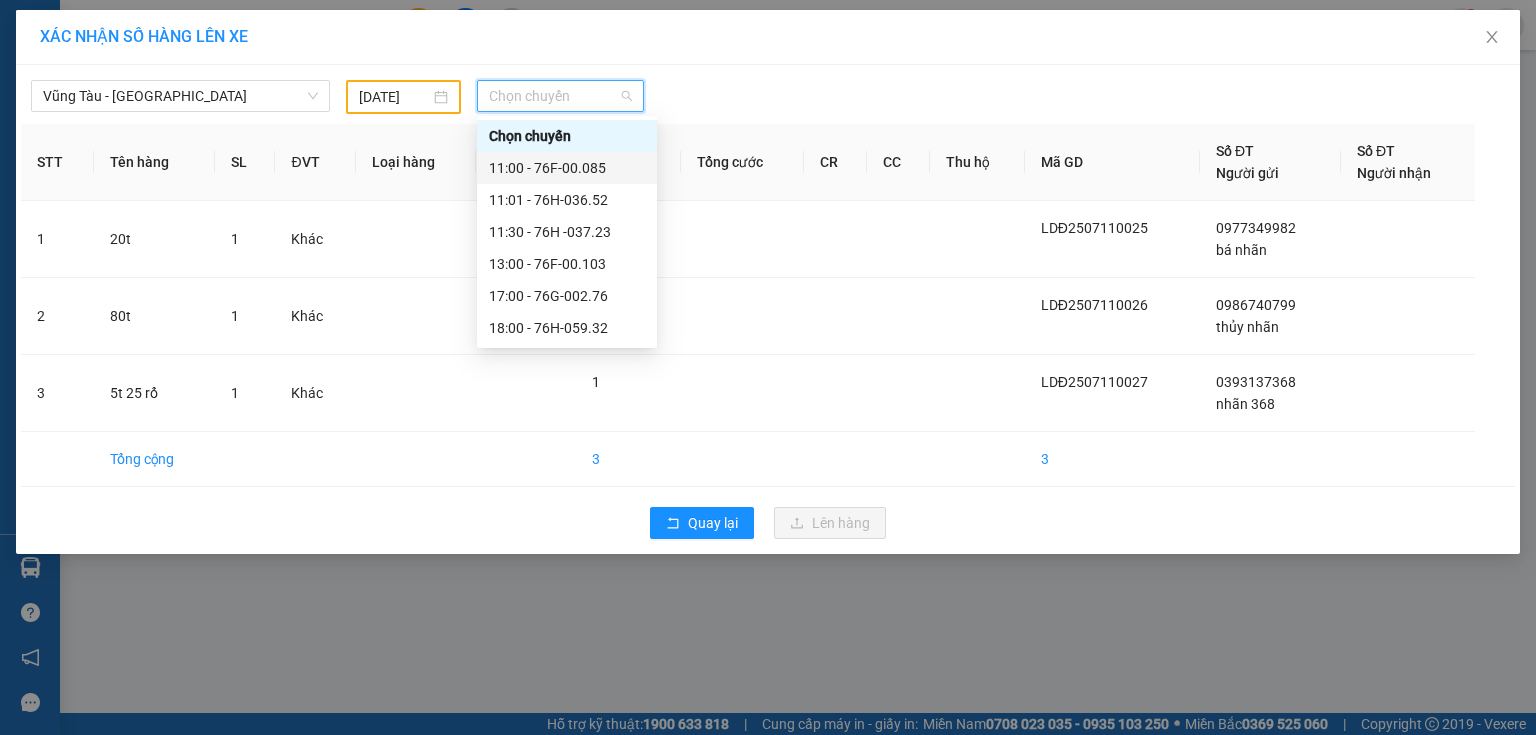 click on "11:00     - 76F-00.085" at bounding box center [567, 168] 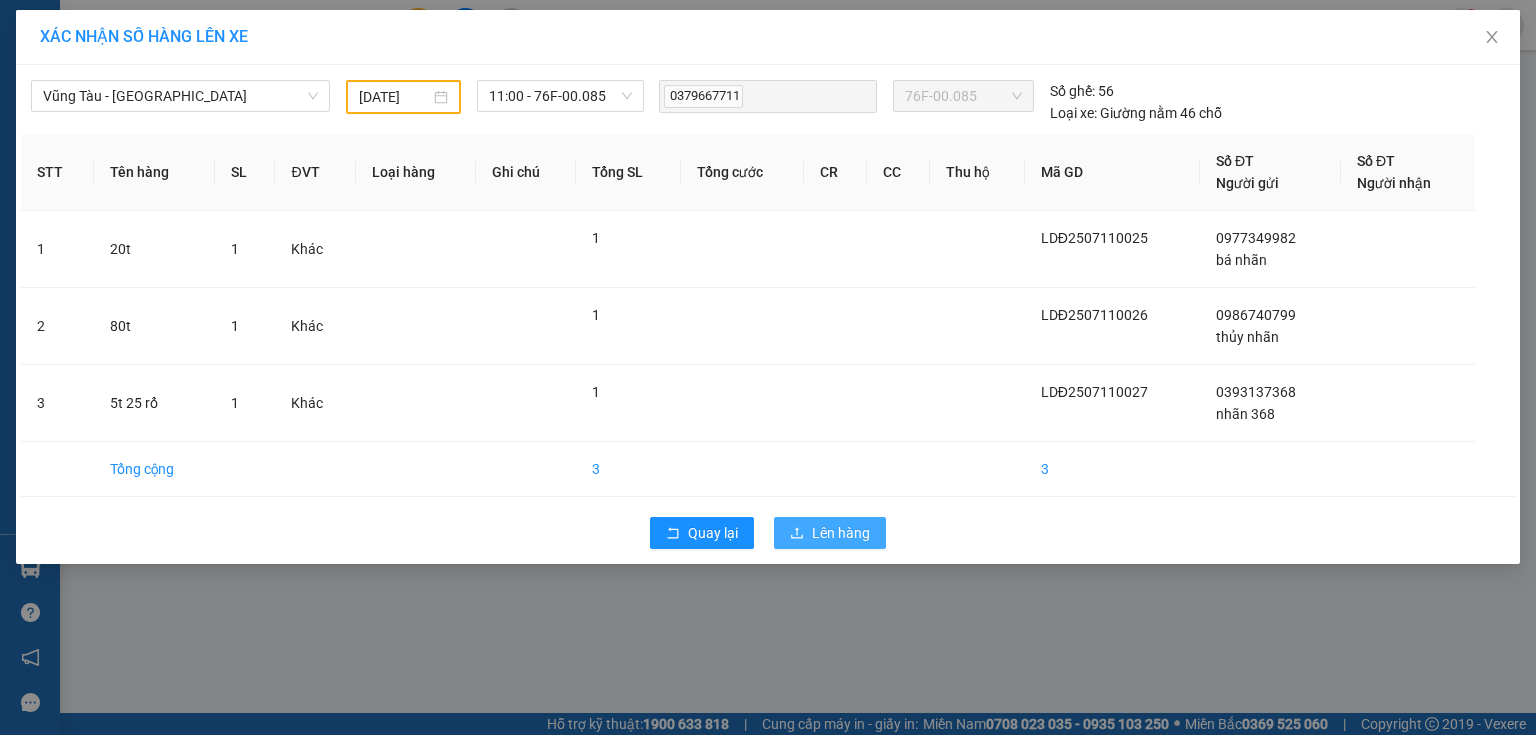 click on "Lên hàng" at bounding box center [830, 533] 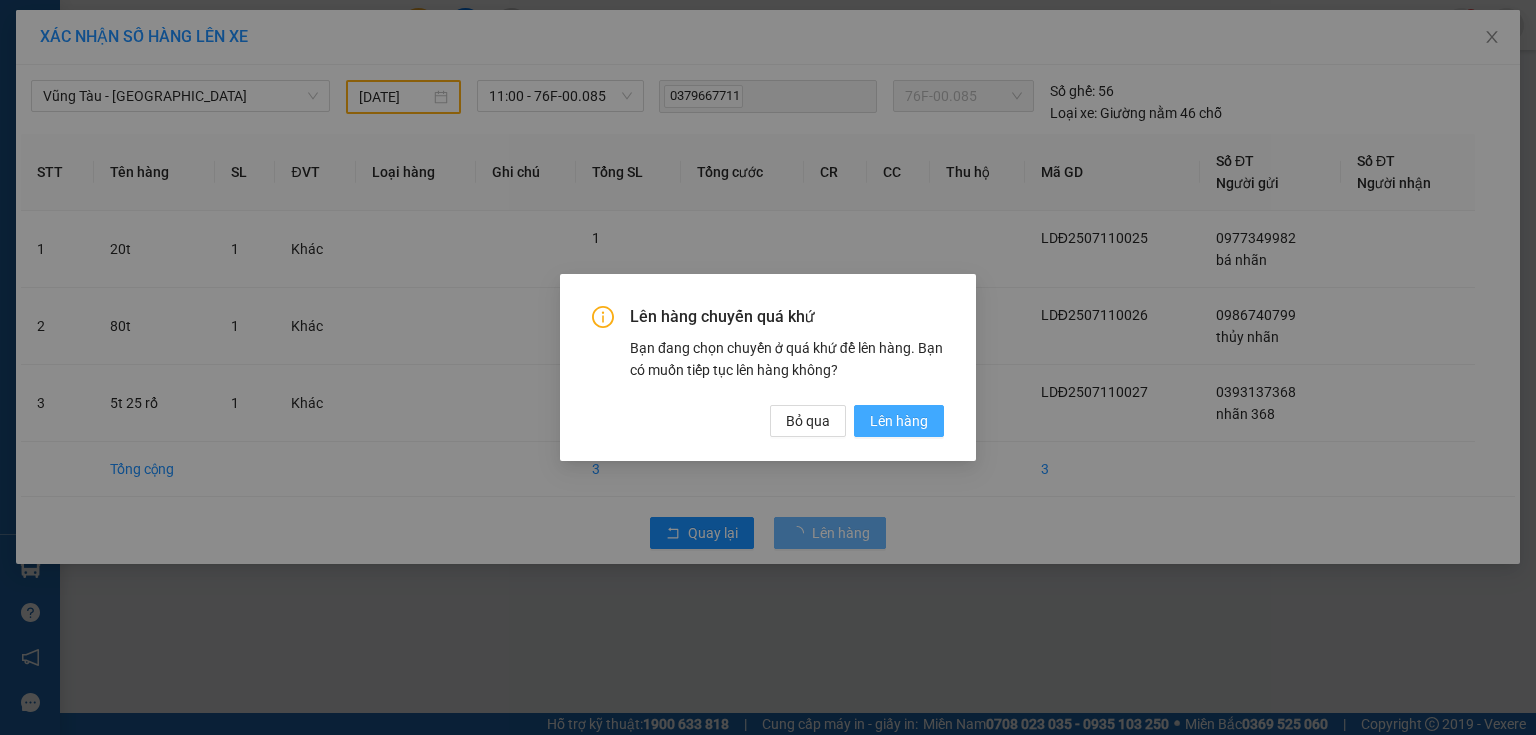 click on "Lên hàng" at bounding box center [899, 421] 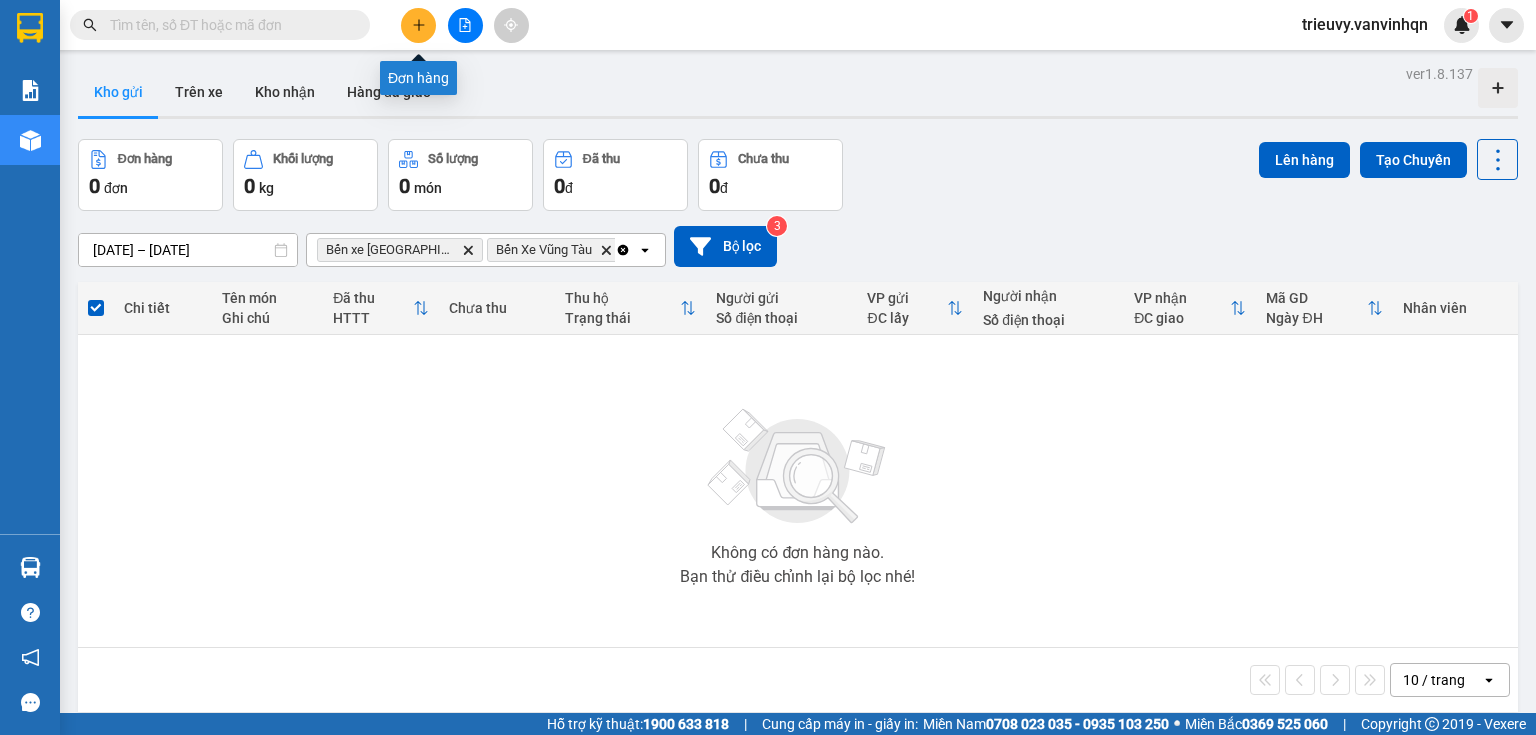 click 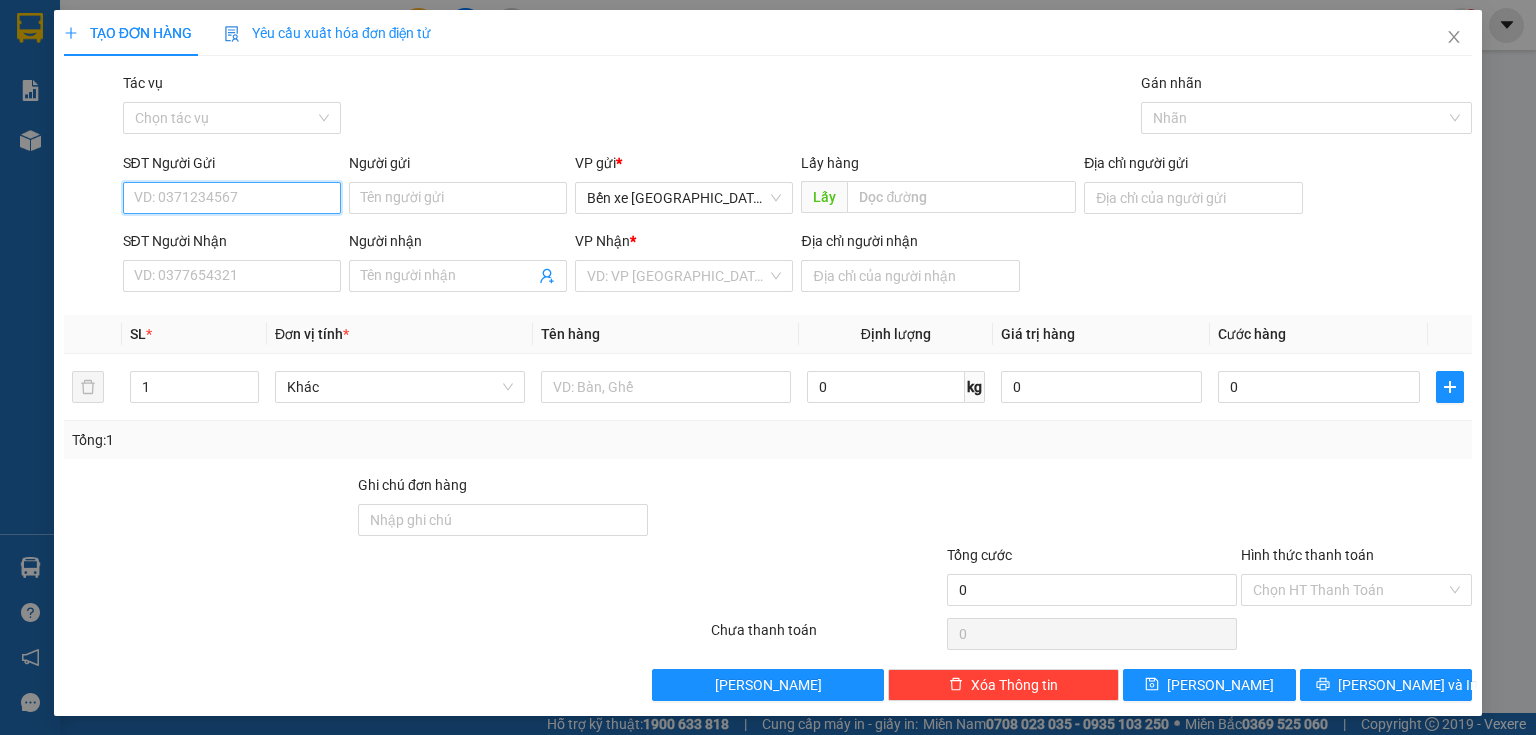 click on "SĐT Người Gửi" at bounding box center [232, 198] 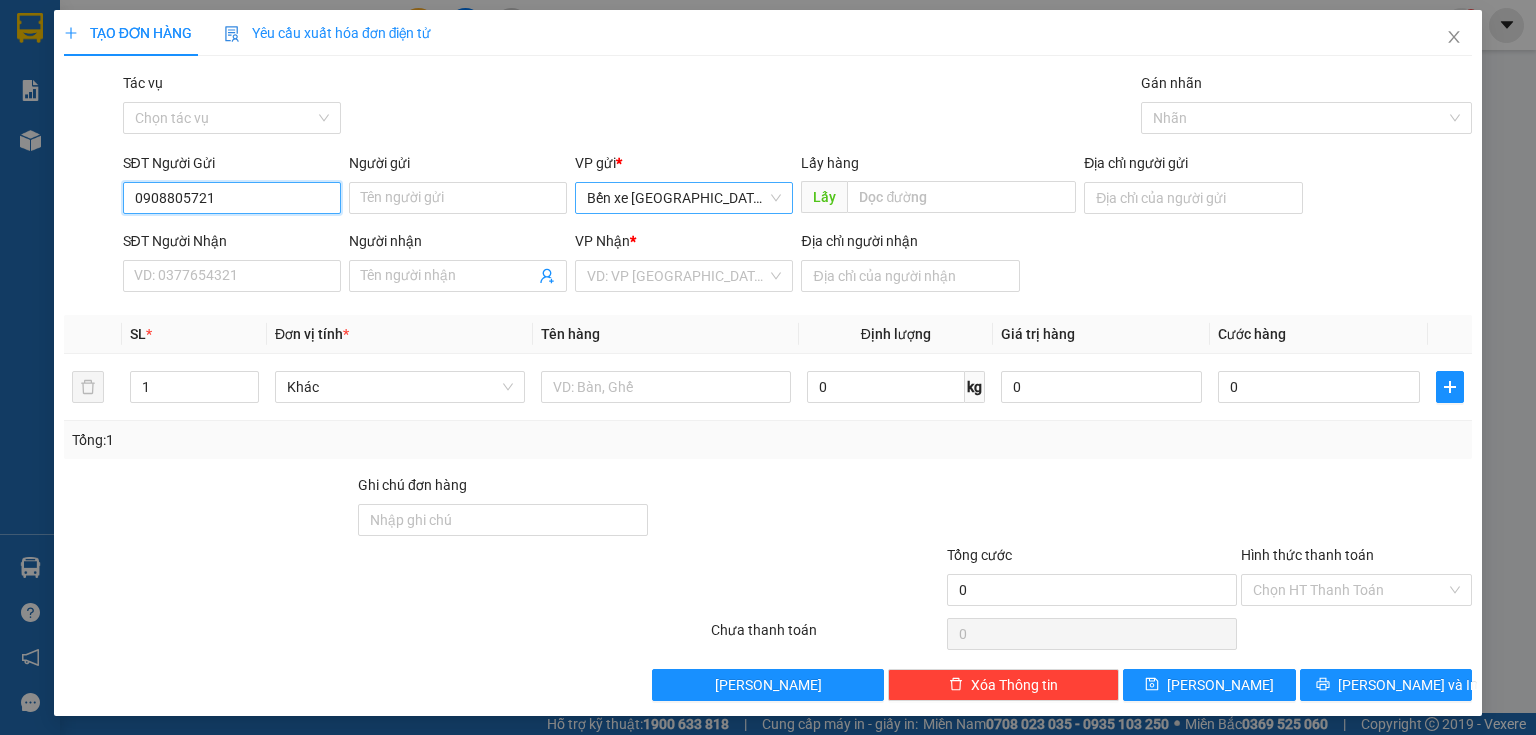 click on "Bến xe [GEOGRAPHIC_DATA]" at bounding box center (684, 198) 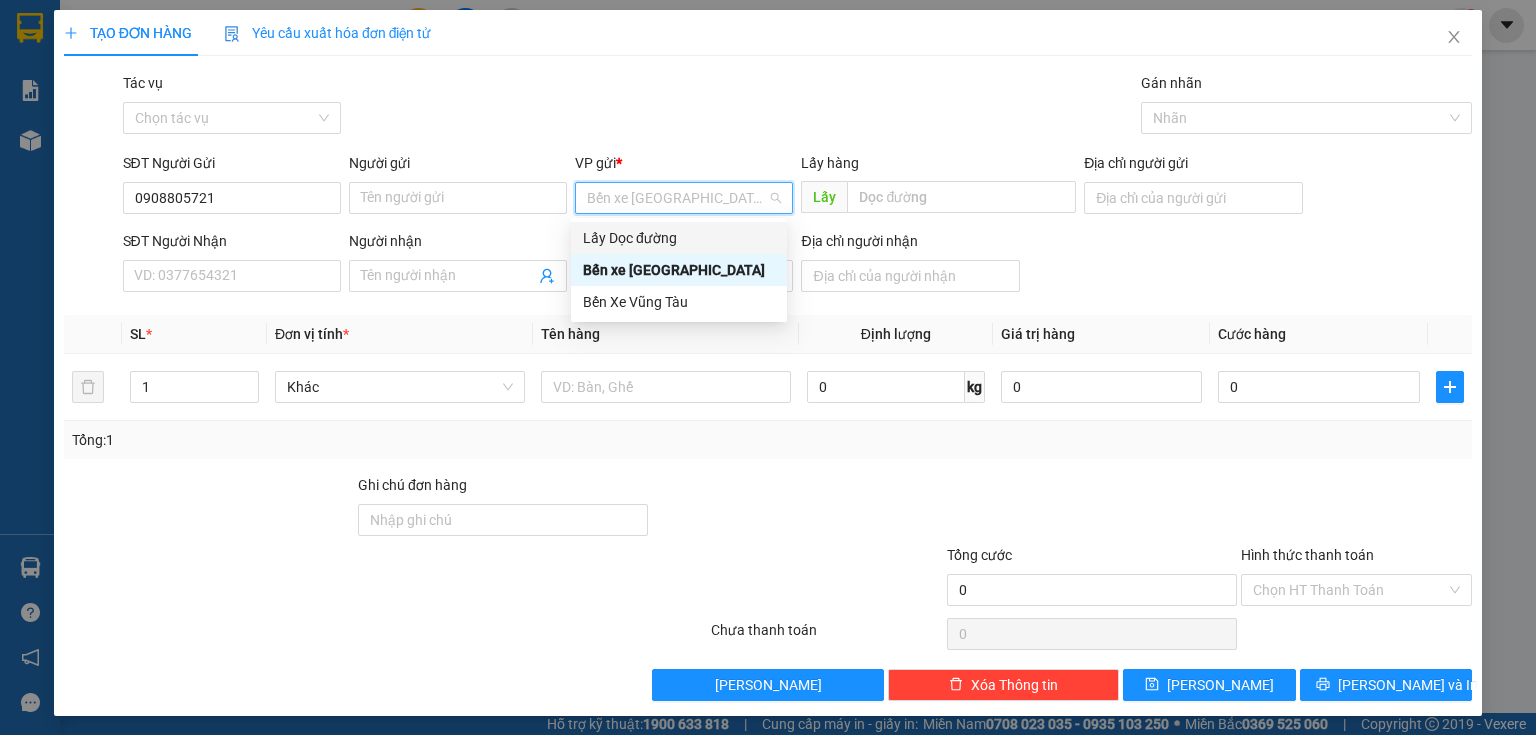 click on "Lấy Dọc đường" at bounding box center (679, 238) 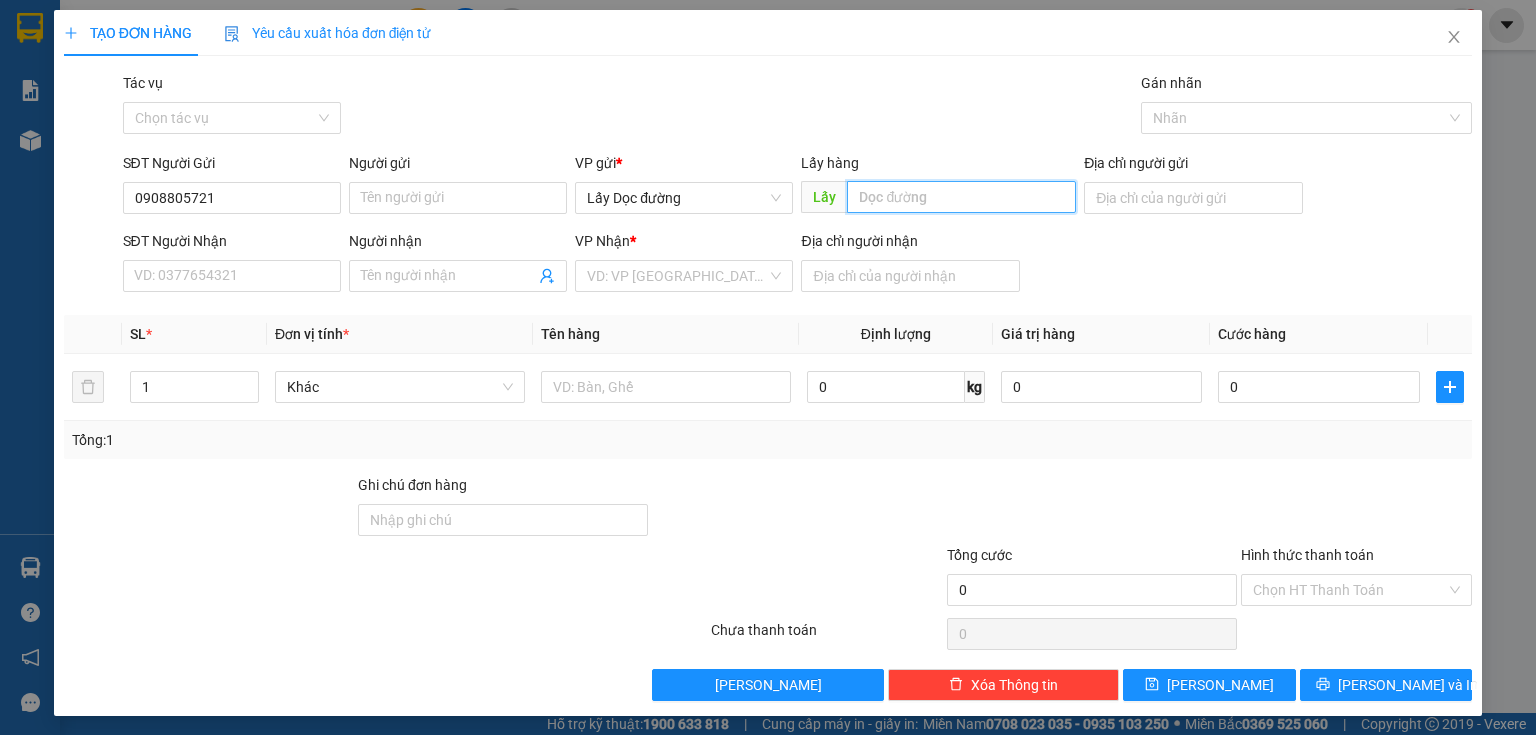 click at bounding box center [961, 197] 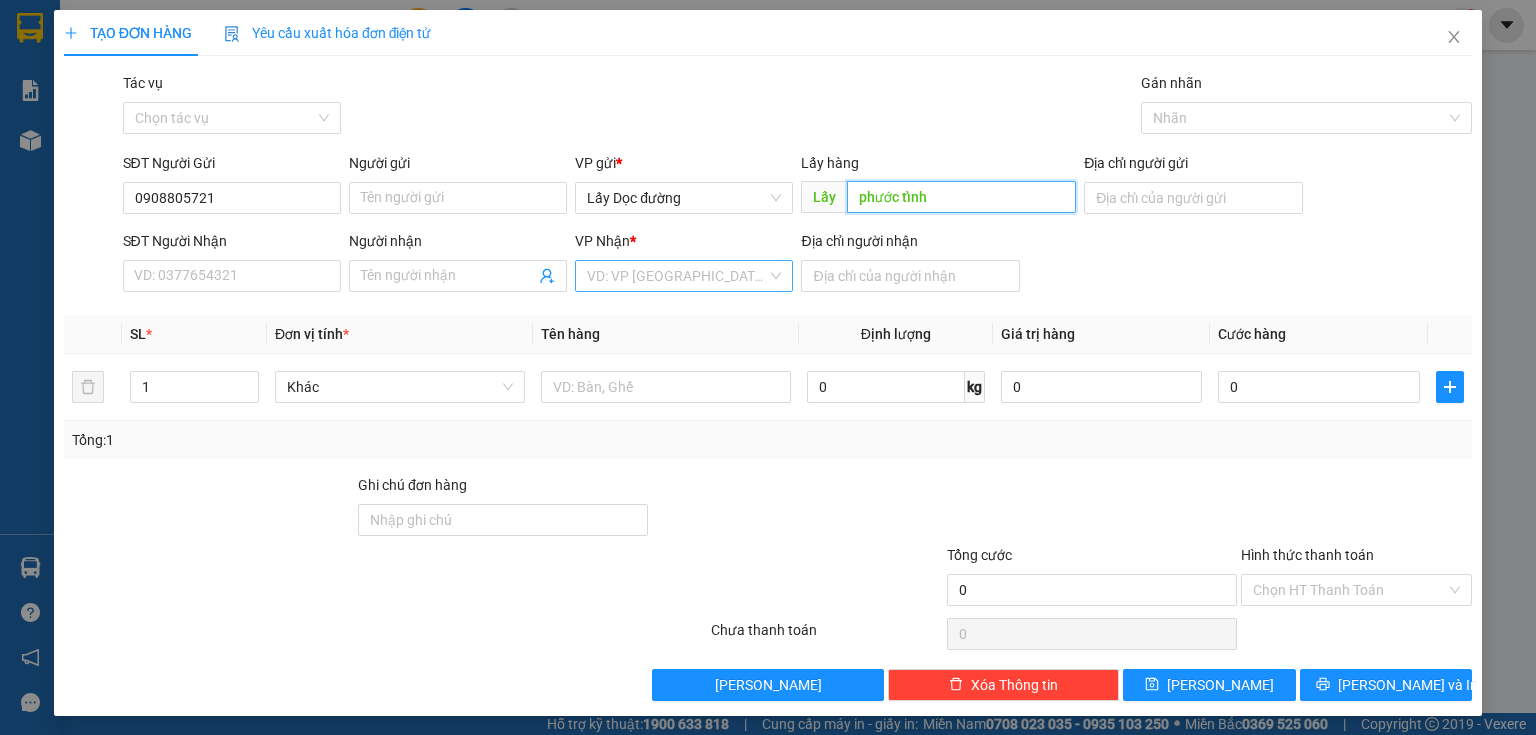 type on "phước tỉnh" 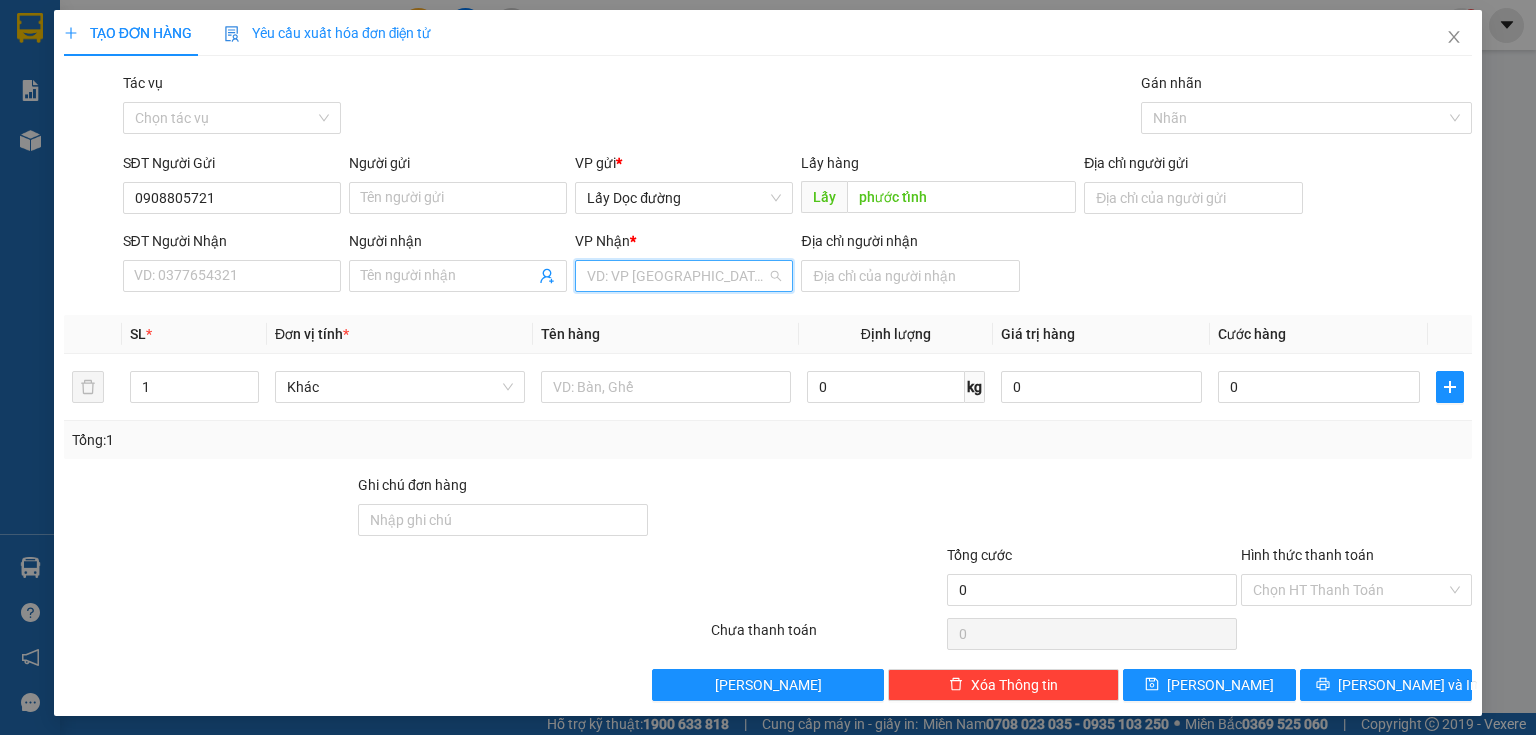 click at bounding box center (677, 276) 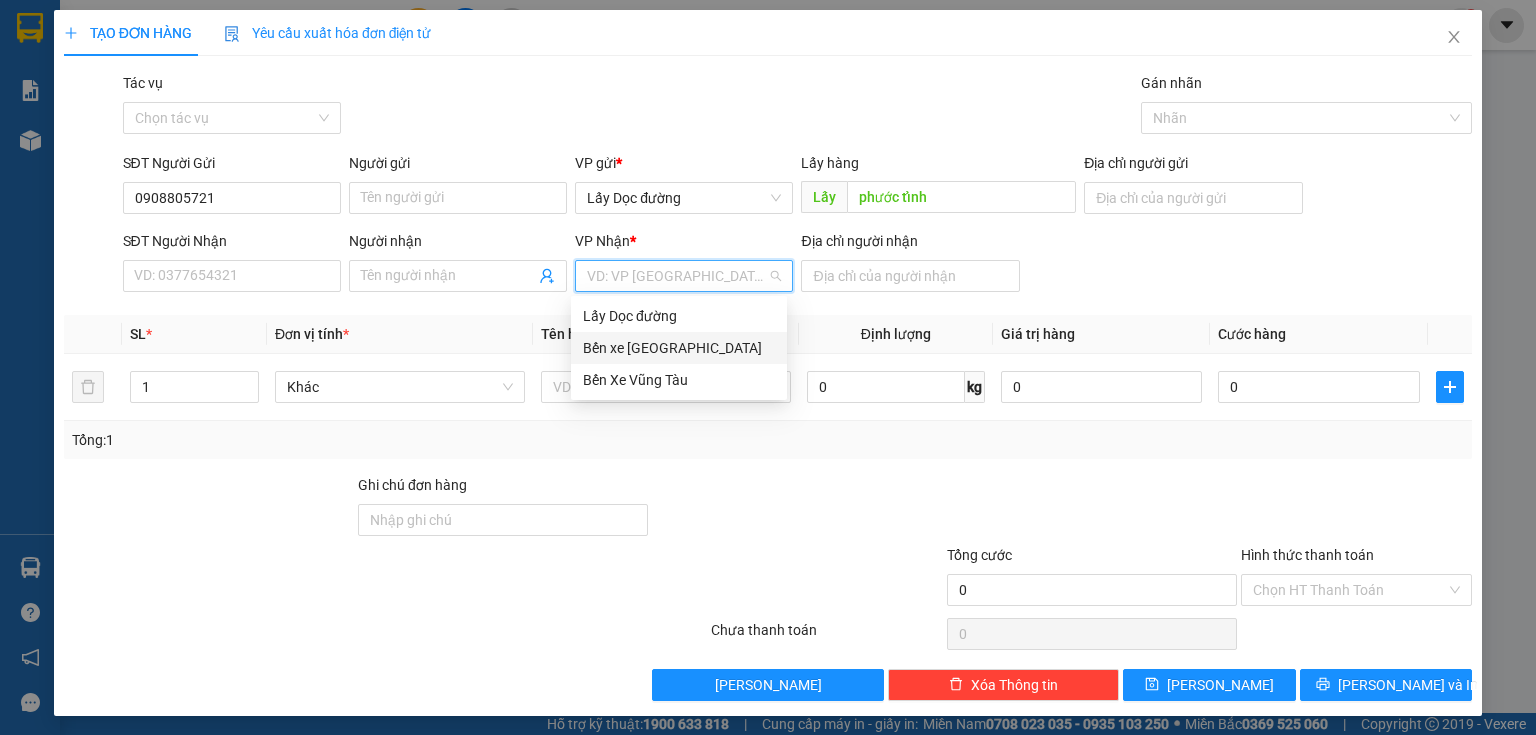 click on "Bến xe [GEOGRAPHIC_DATA]" at bounding box center [679, 348] 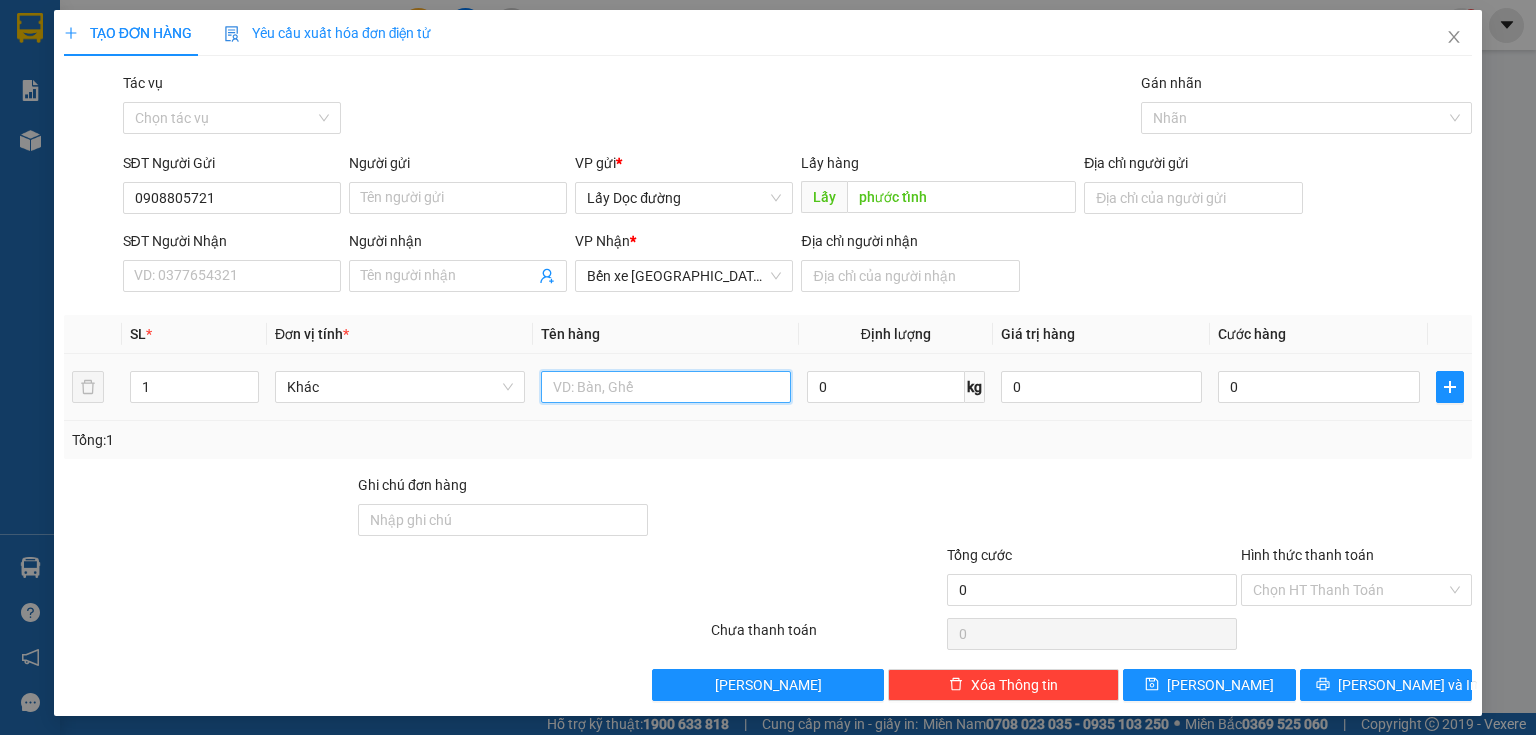 click at bounding box center (666, 387) 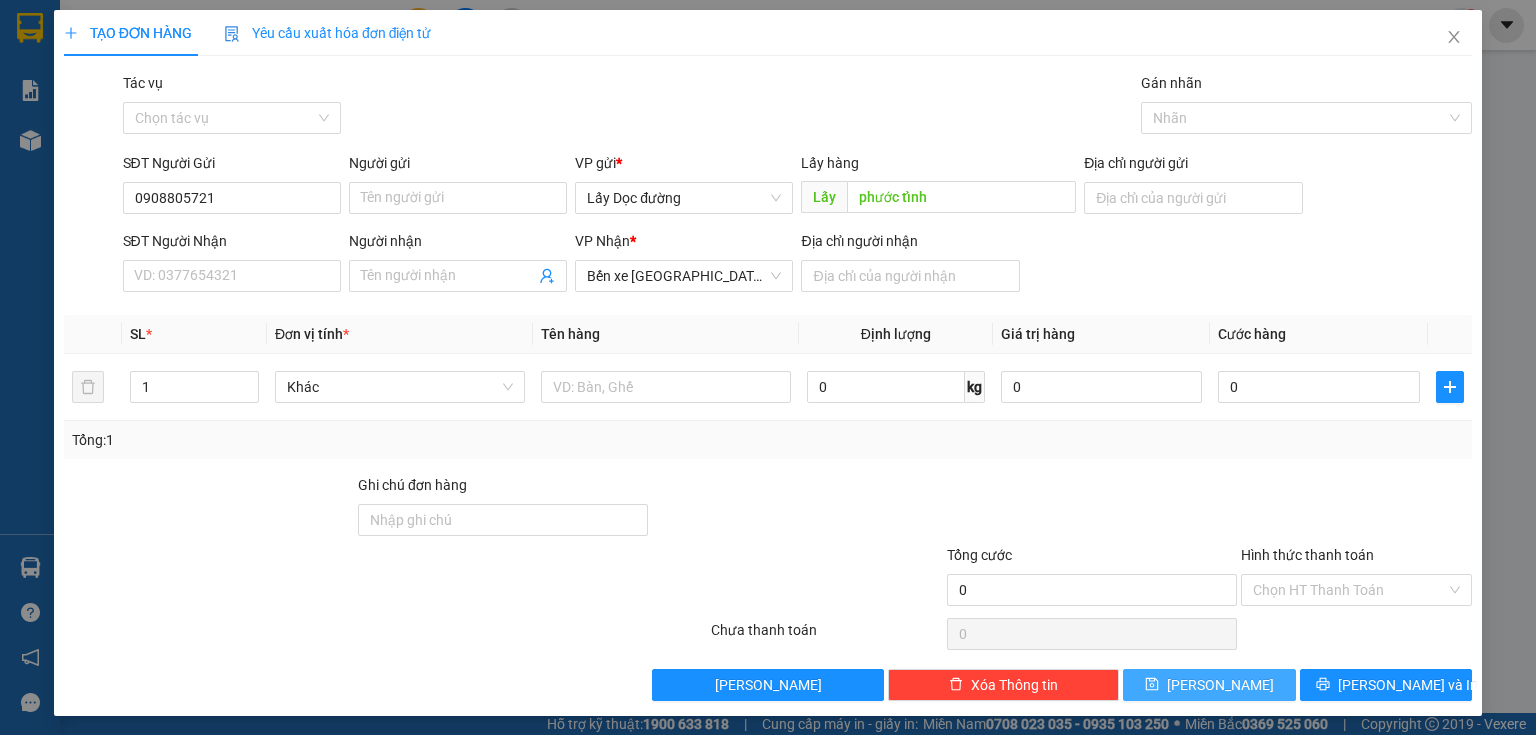 click on "[PERSON_NAME]" at bounding box center [1209, 685] 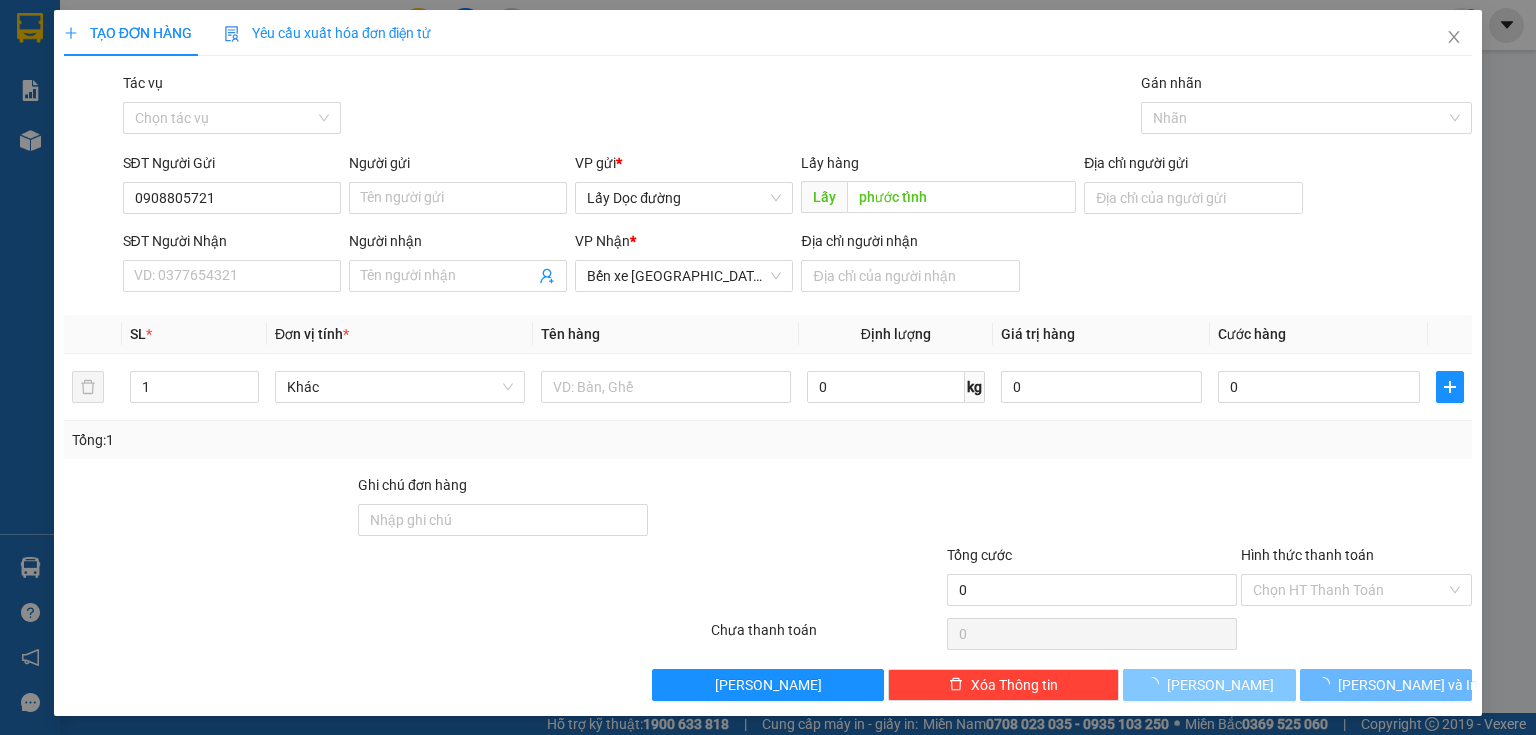 type 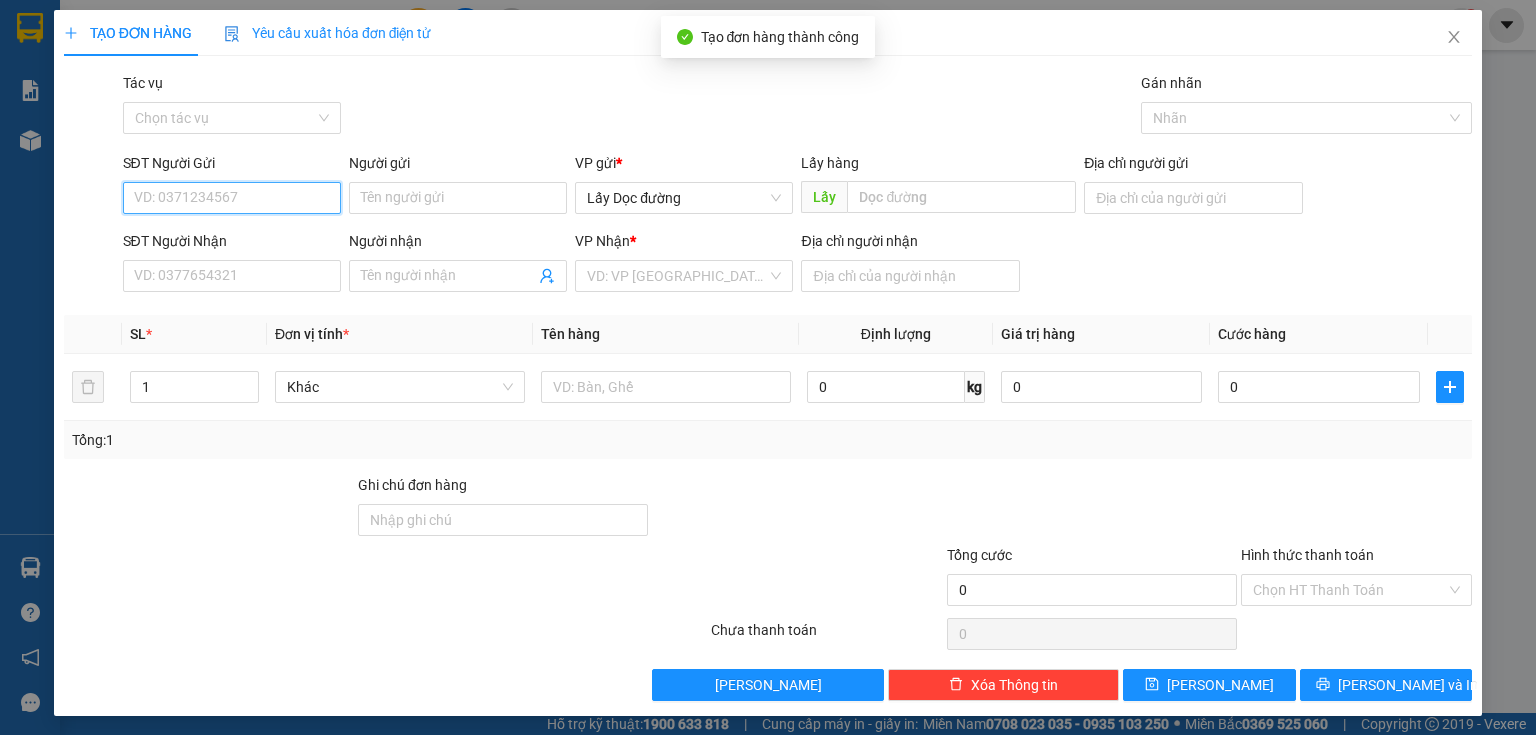 click on "SĐT Người Gửi" at bounding box center (232, 198) 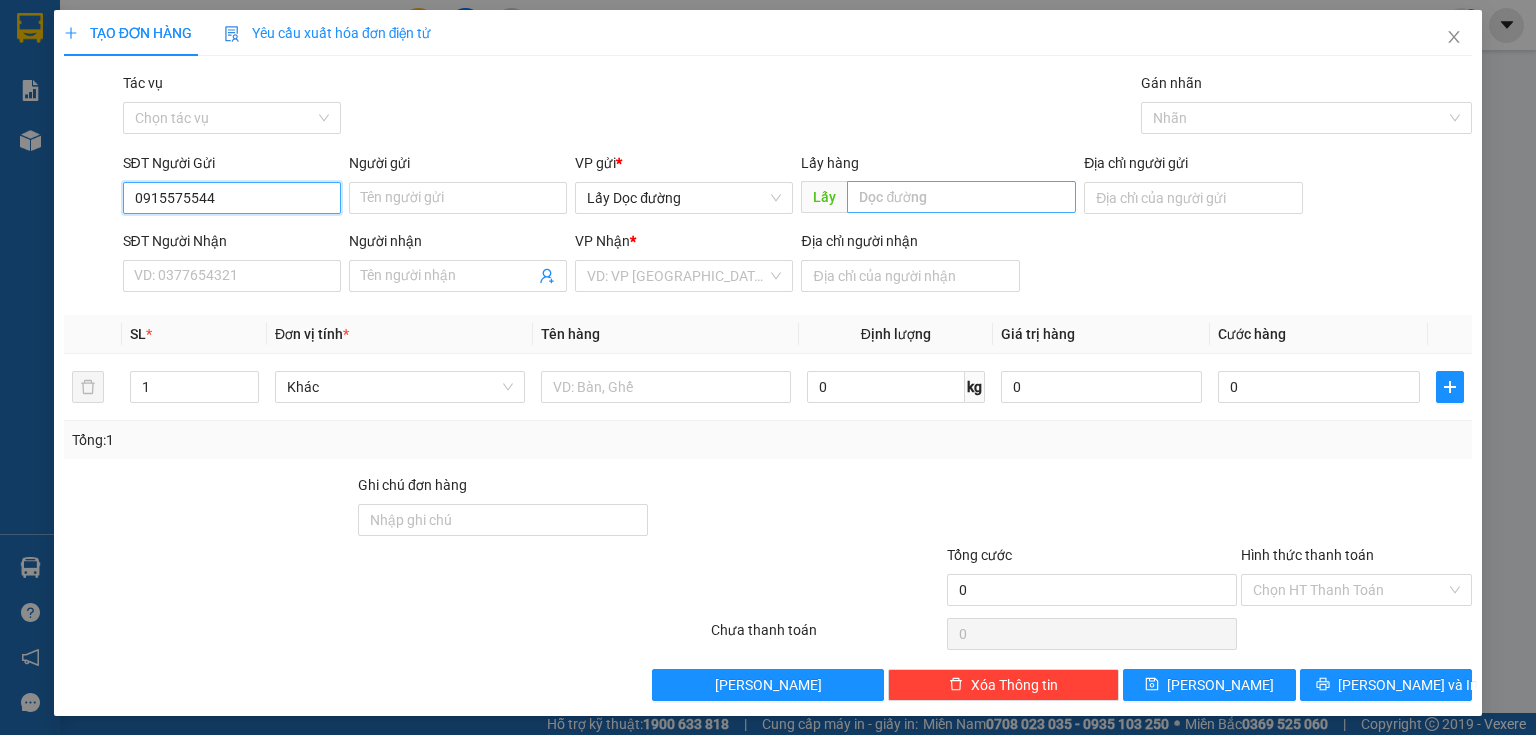 type 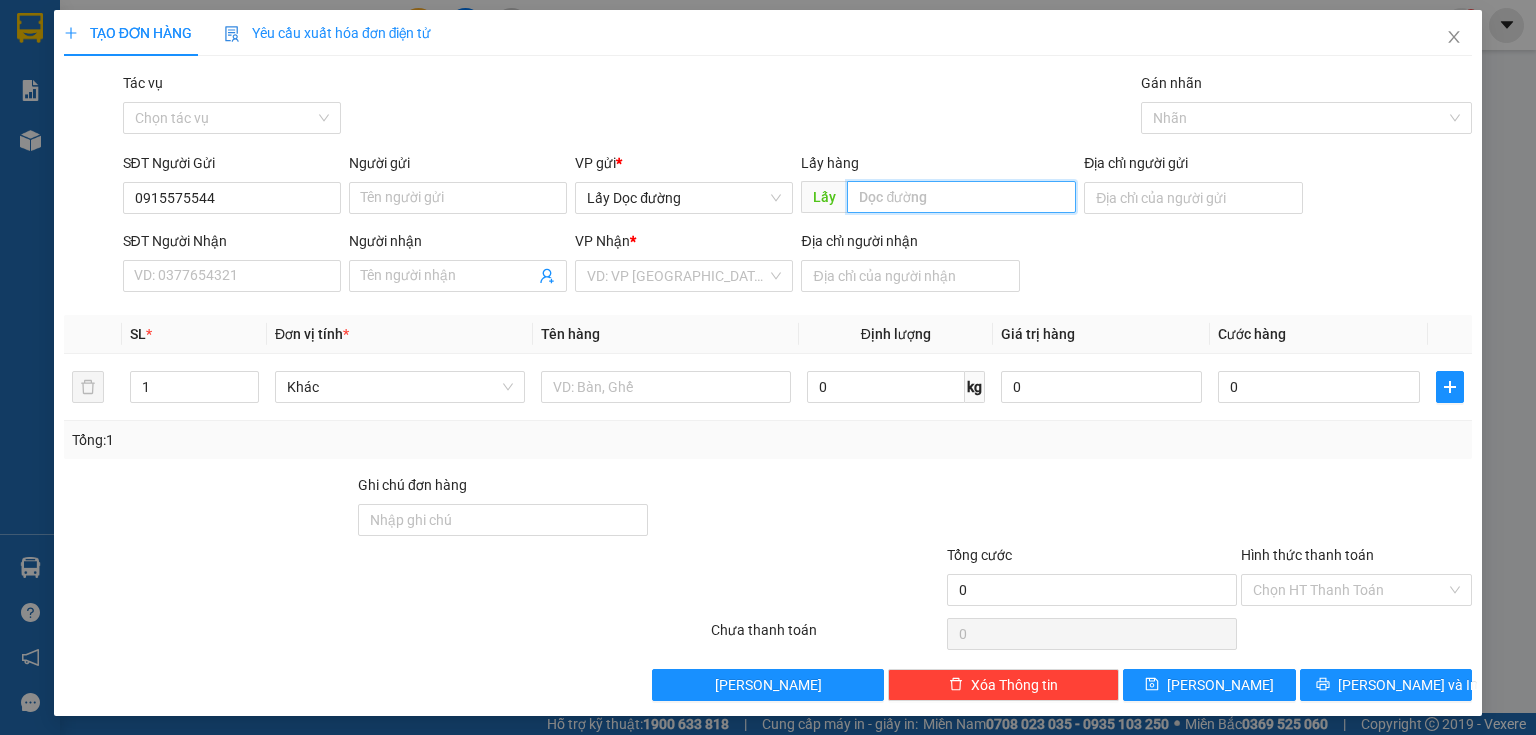 click at bounding box center (961, 197) 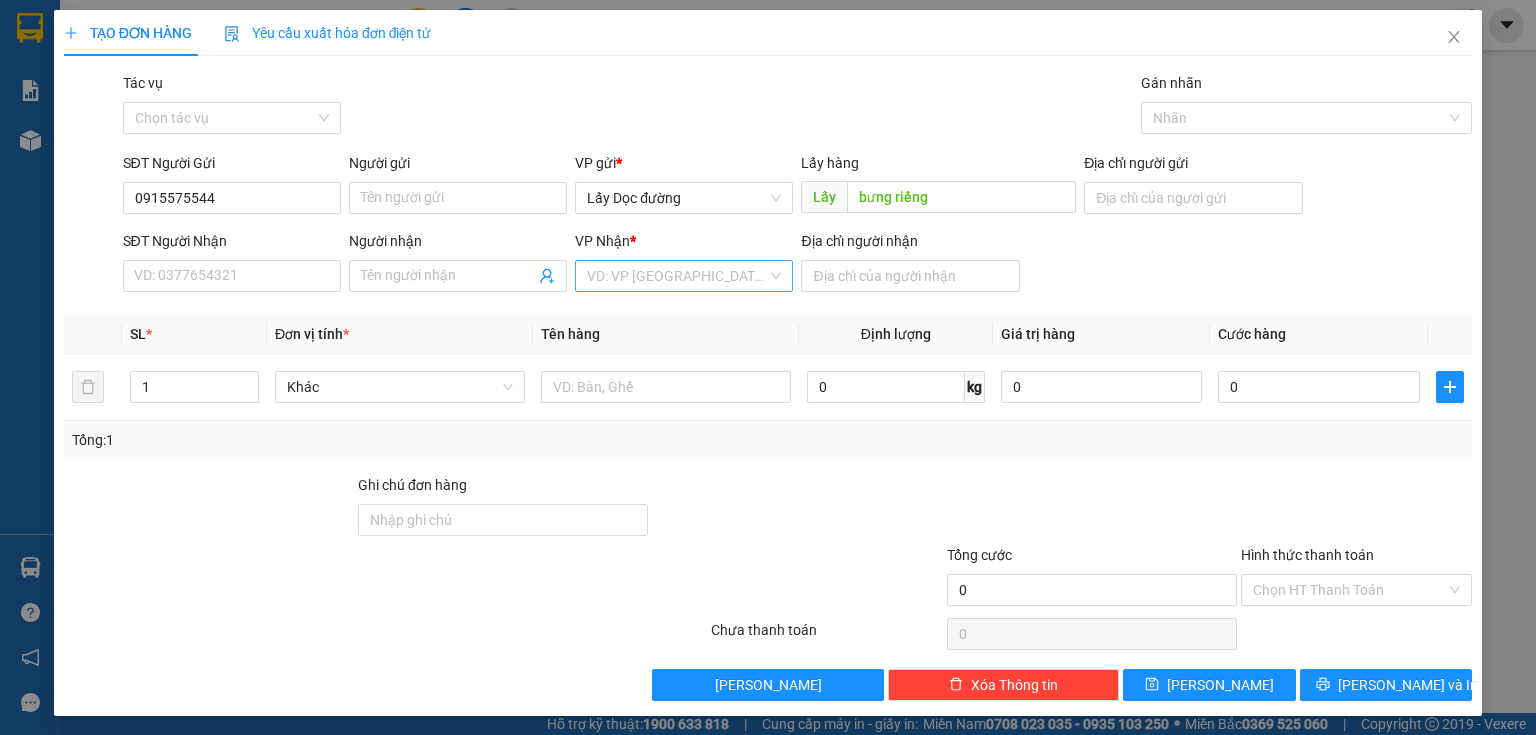 click at bounding box center [677, 276] 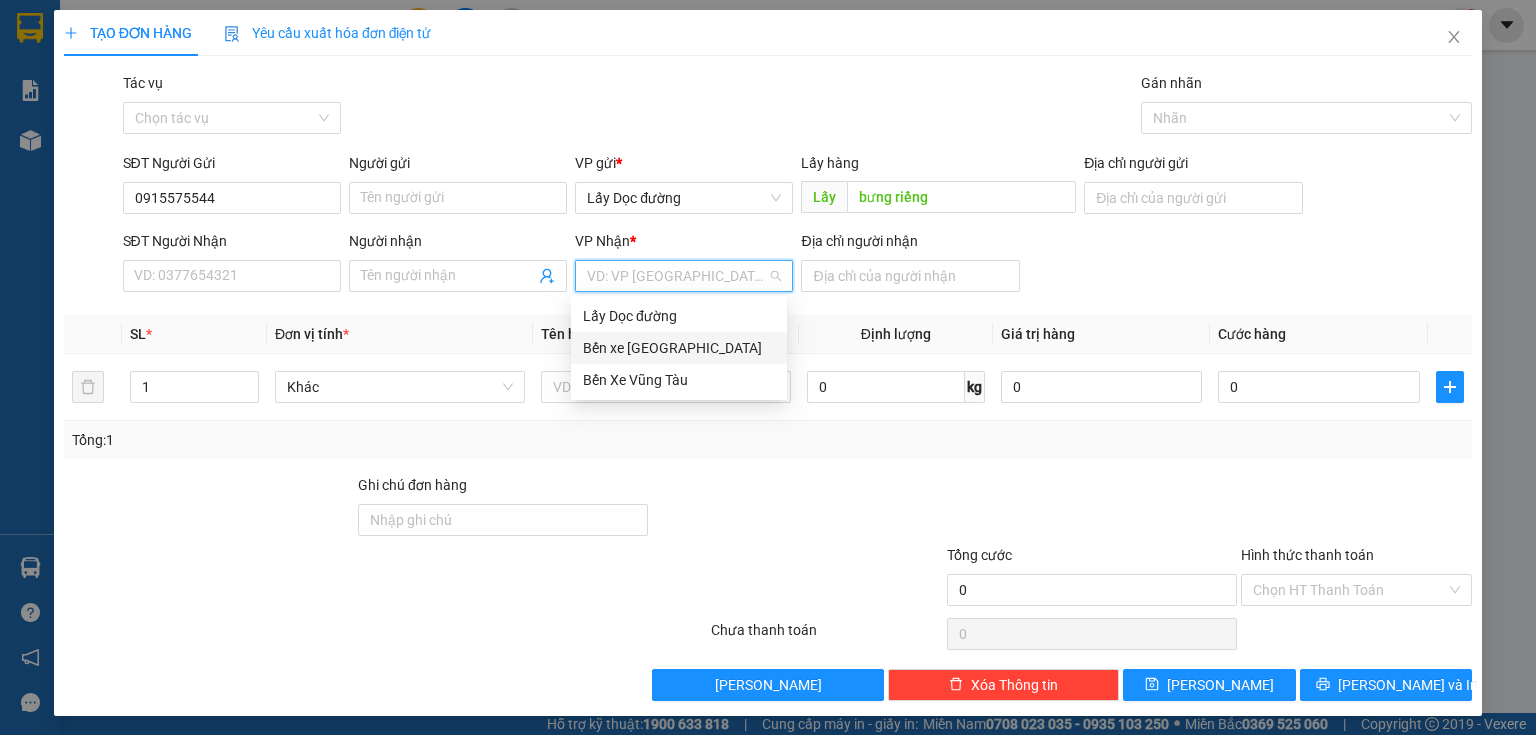 click on "Bến xe [GEOGRAPHIC_DATA]" at bounding box center [679, 348] 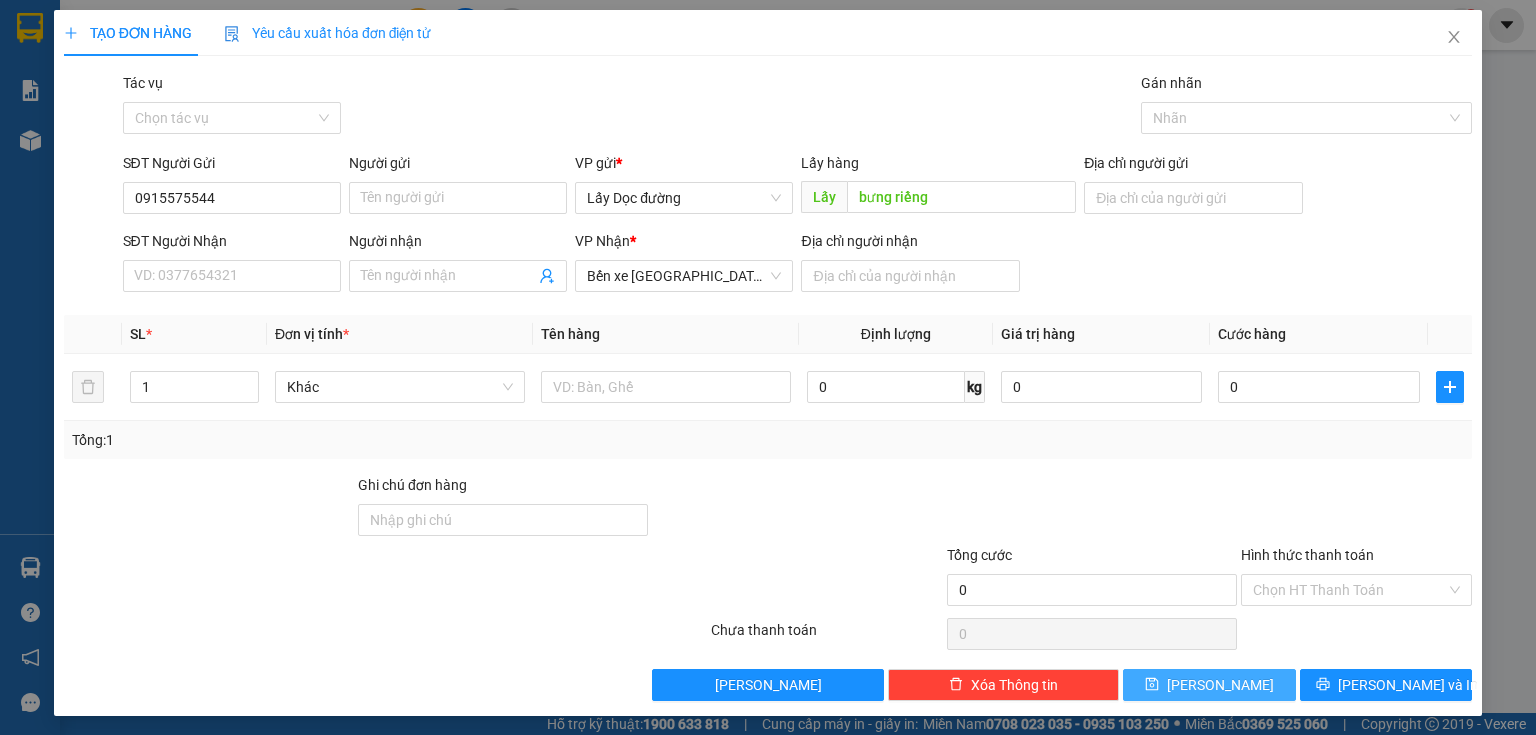 click on "[PERSON_NAME]" at bounding box center [1220, 685] 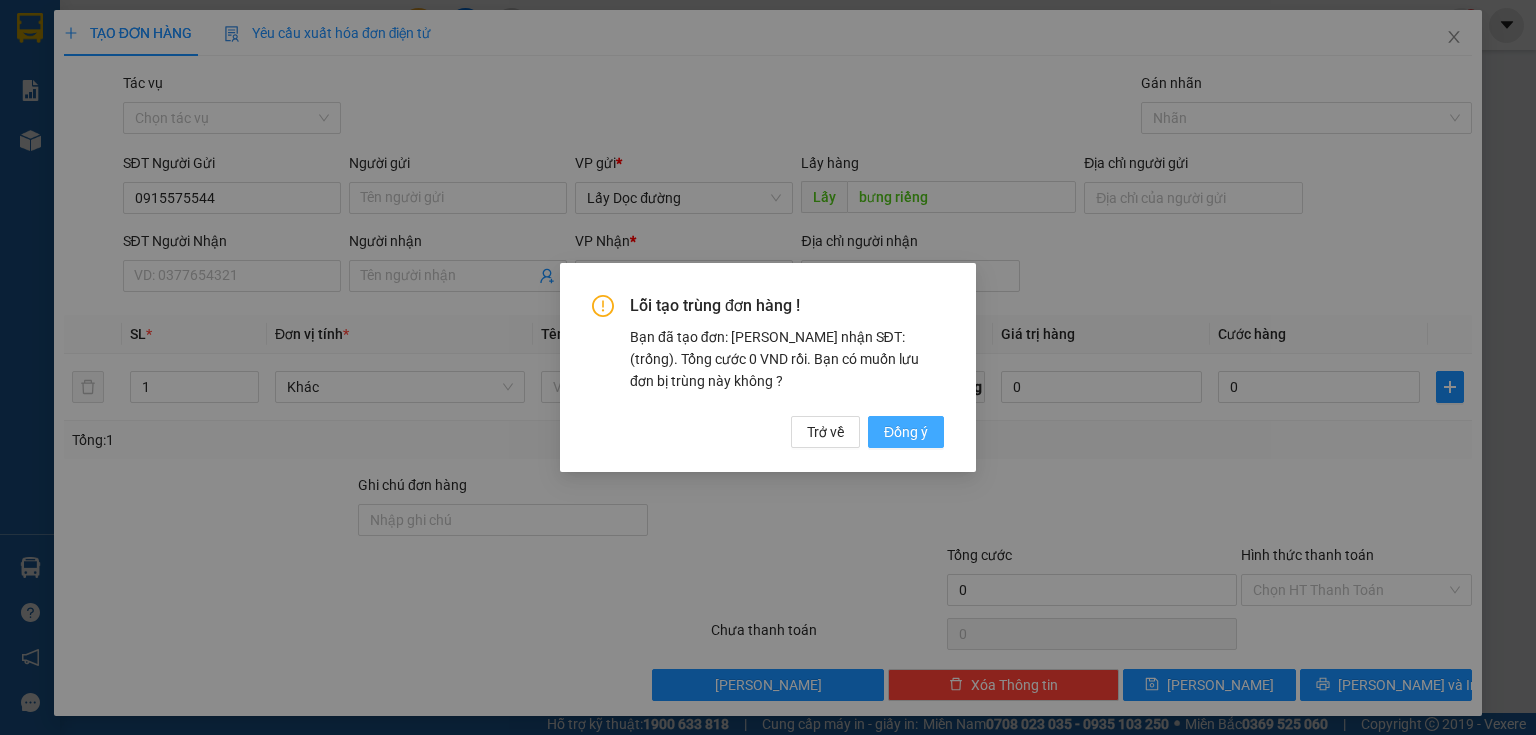 click on "Đồng ý" at bounding box center (906, 432) 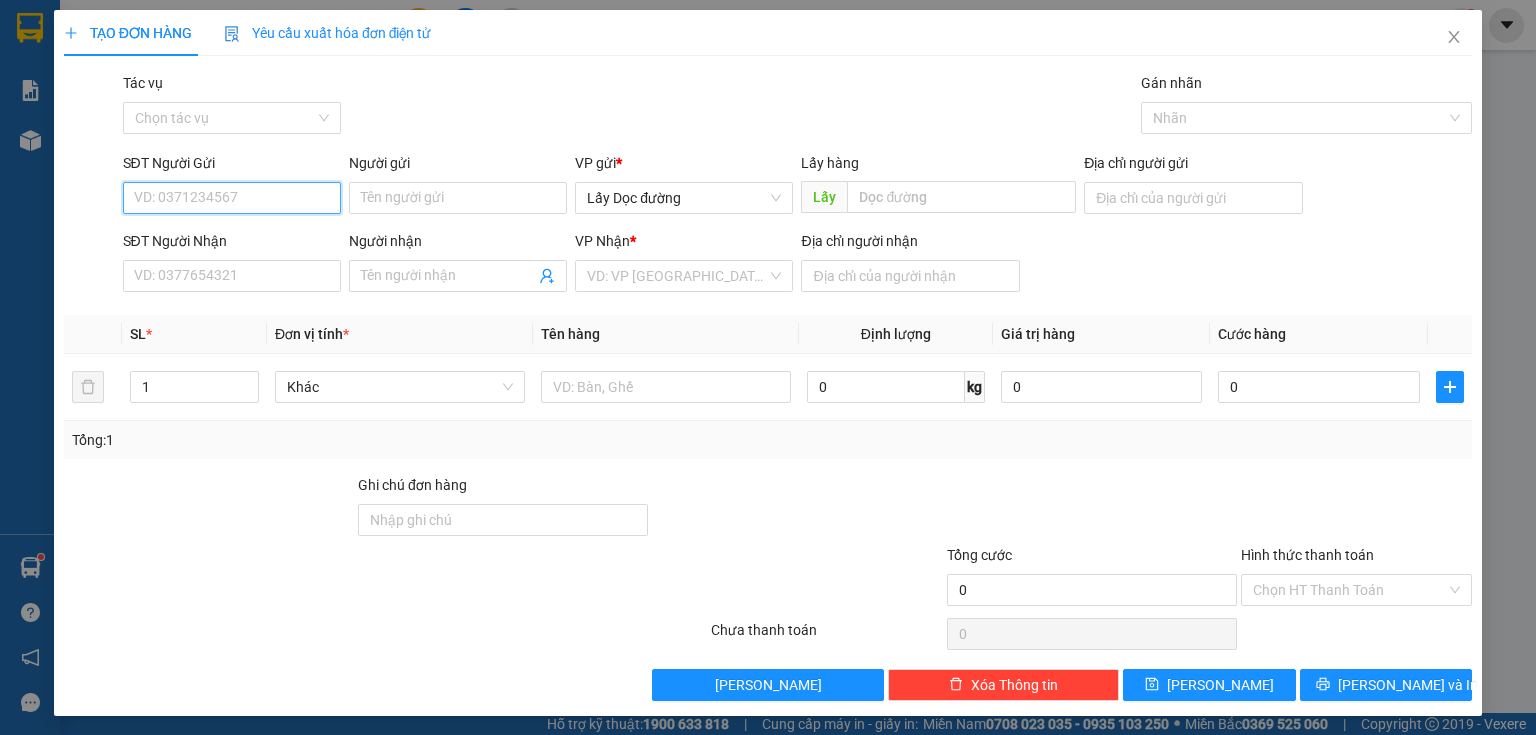 click on "SĐT Người Gửi" at bounding box center [232, 198] 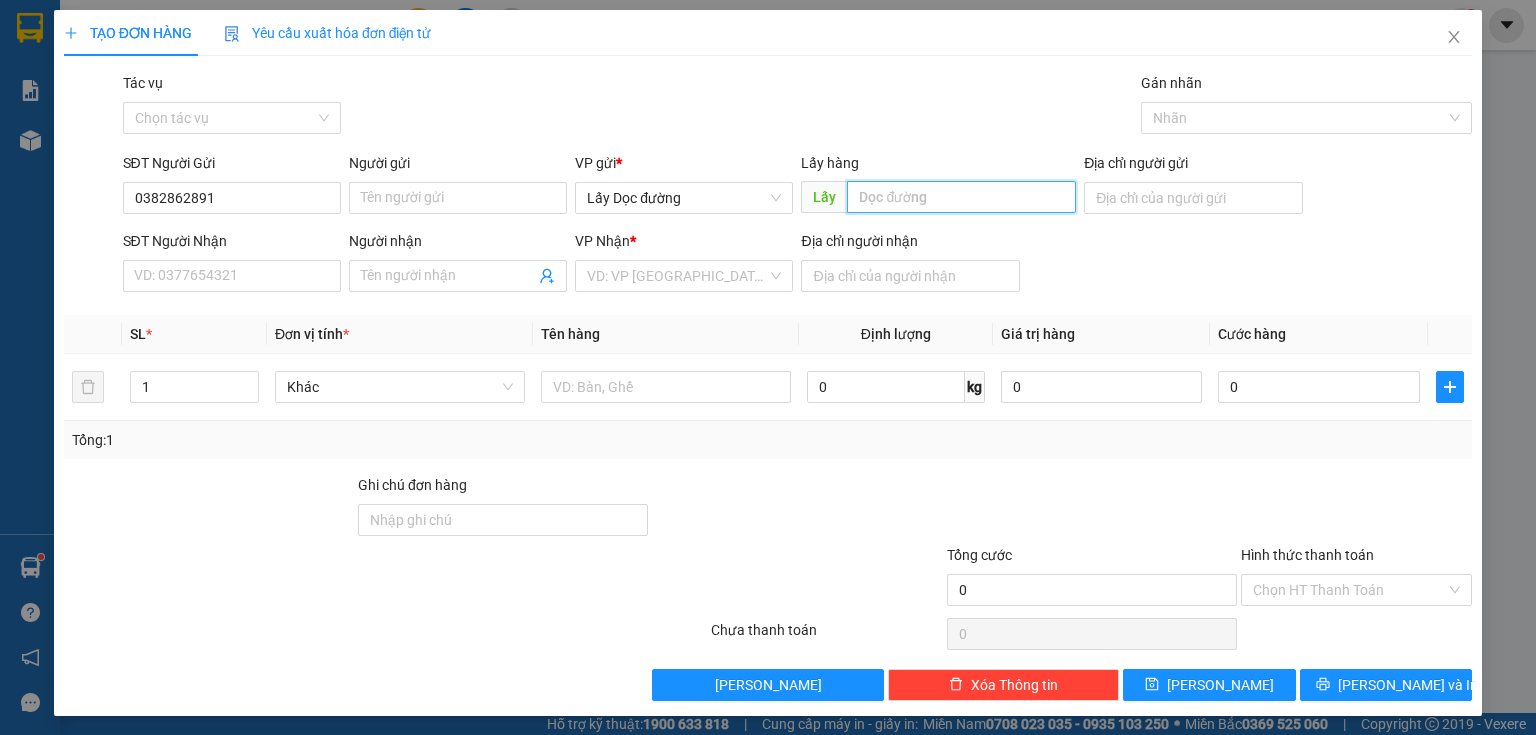 click at bounding box center (961, 197) 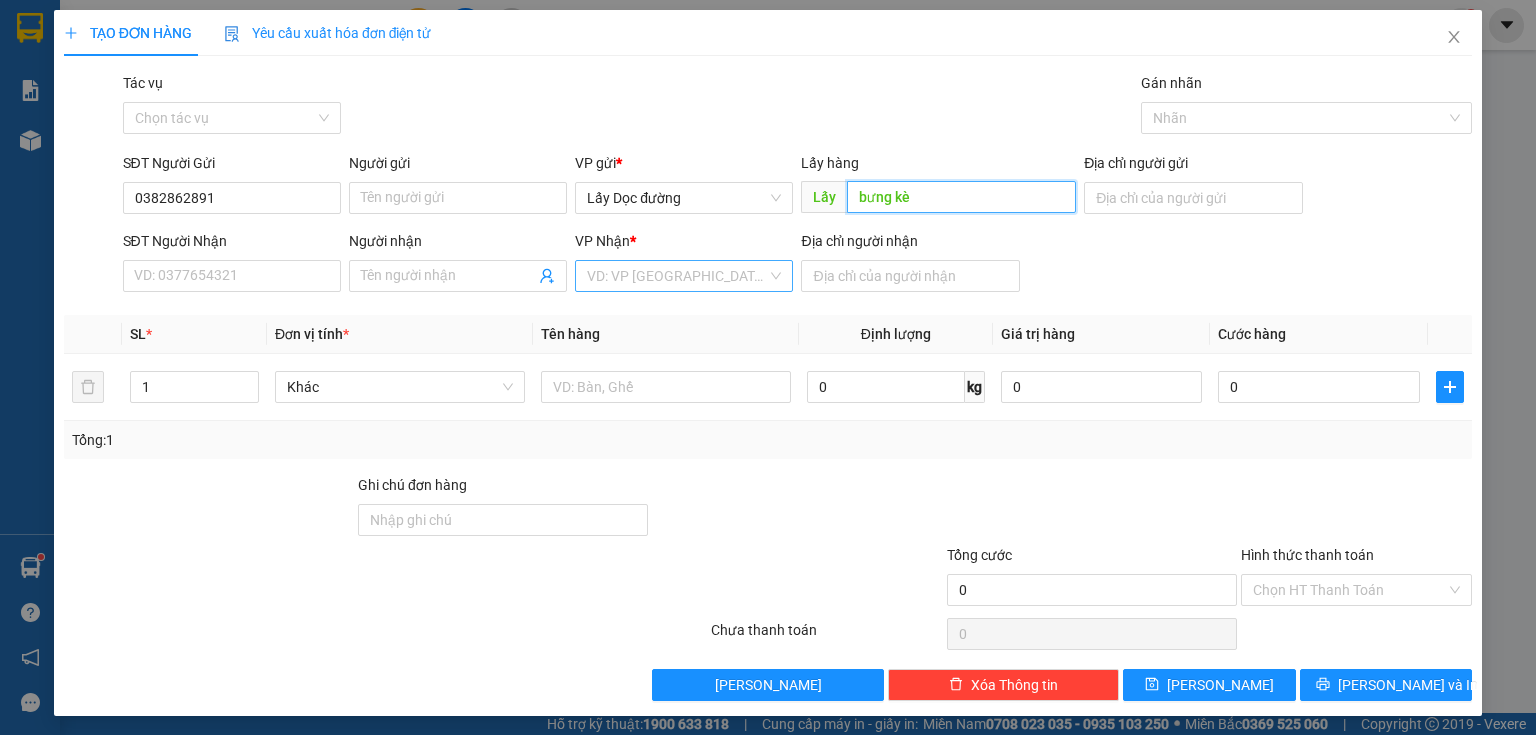 click on "VD: VP [GEOGRAPHIC_DATA]" at bounding box center (684, 276) 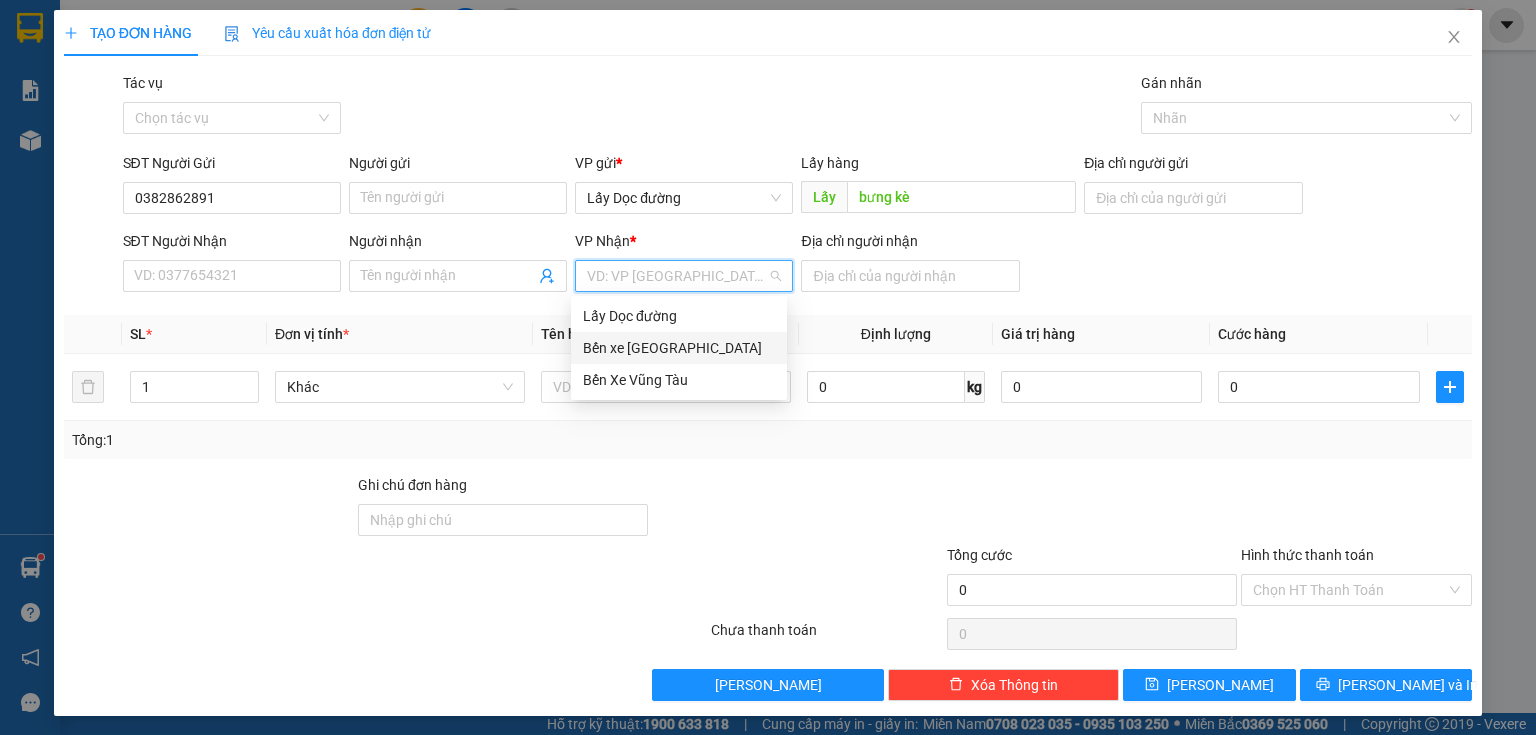 click on "Bến xe [GEOGRAPHIC_DATA]" at bounding box center (679, 348) 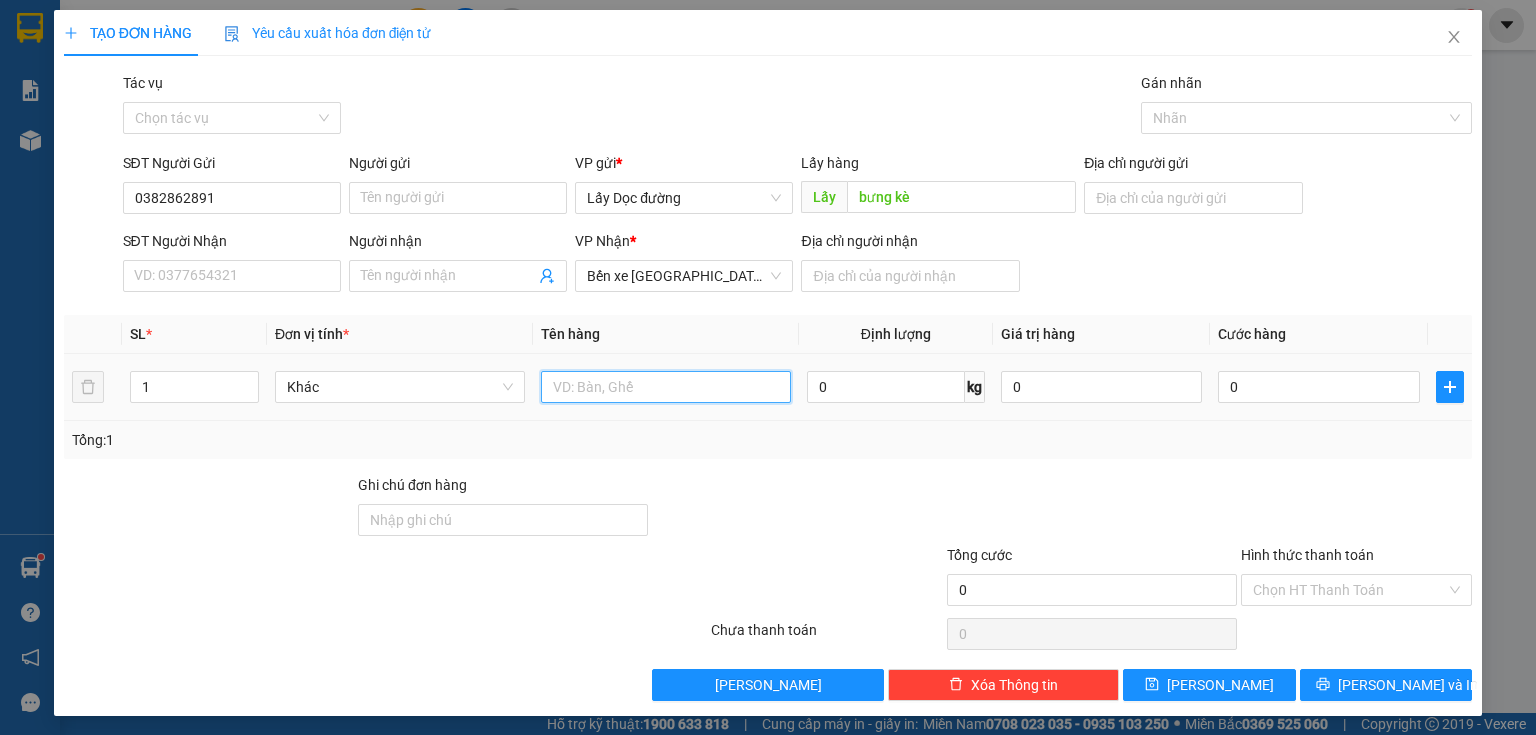 click at bounding box center [666, 387] 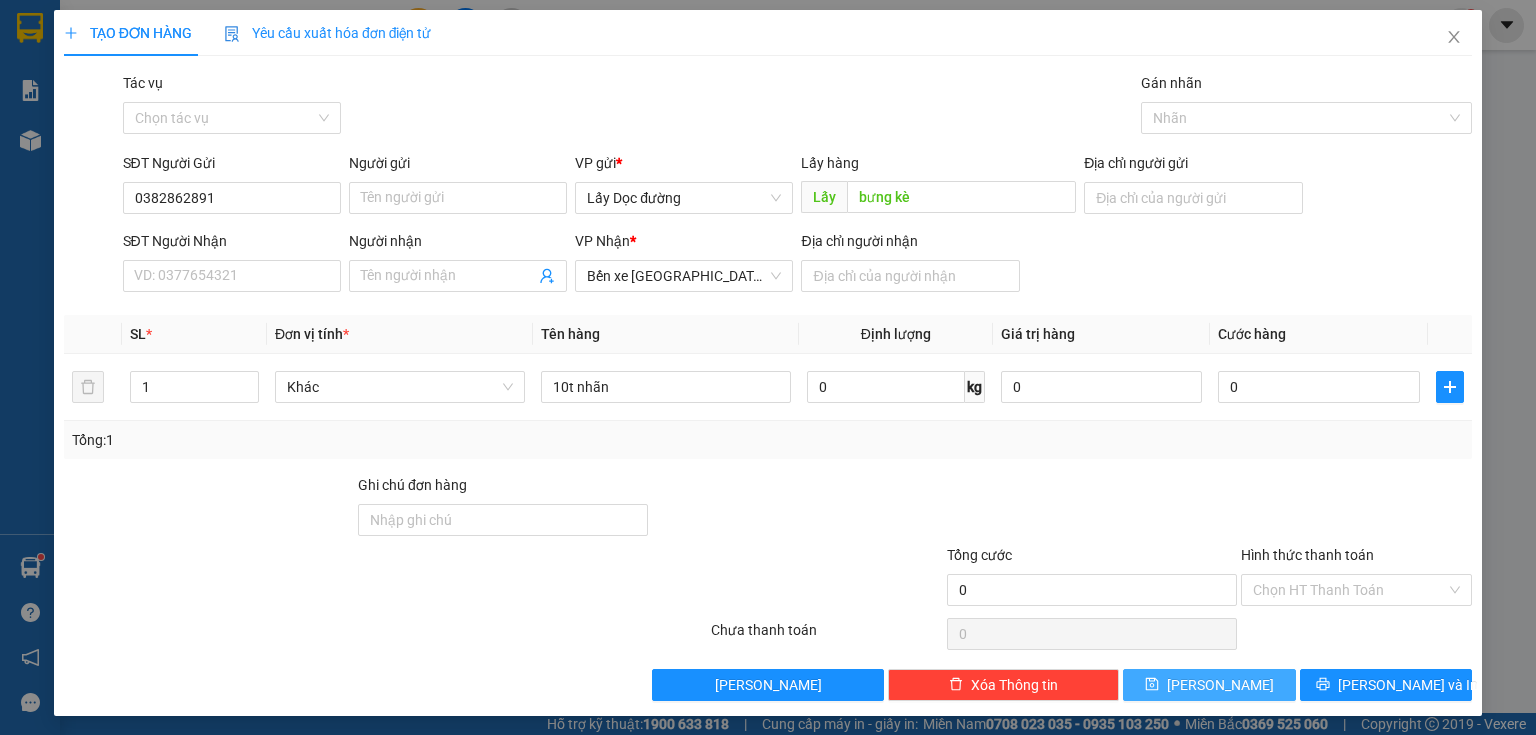 click on "[PERSON_NAME]" at bounding box center [1220, 685] 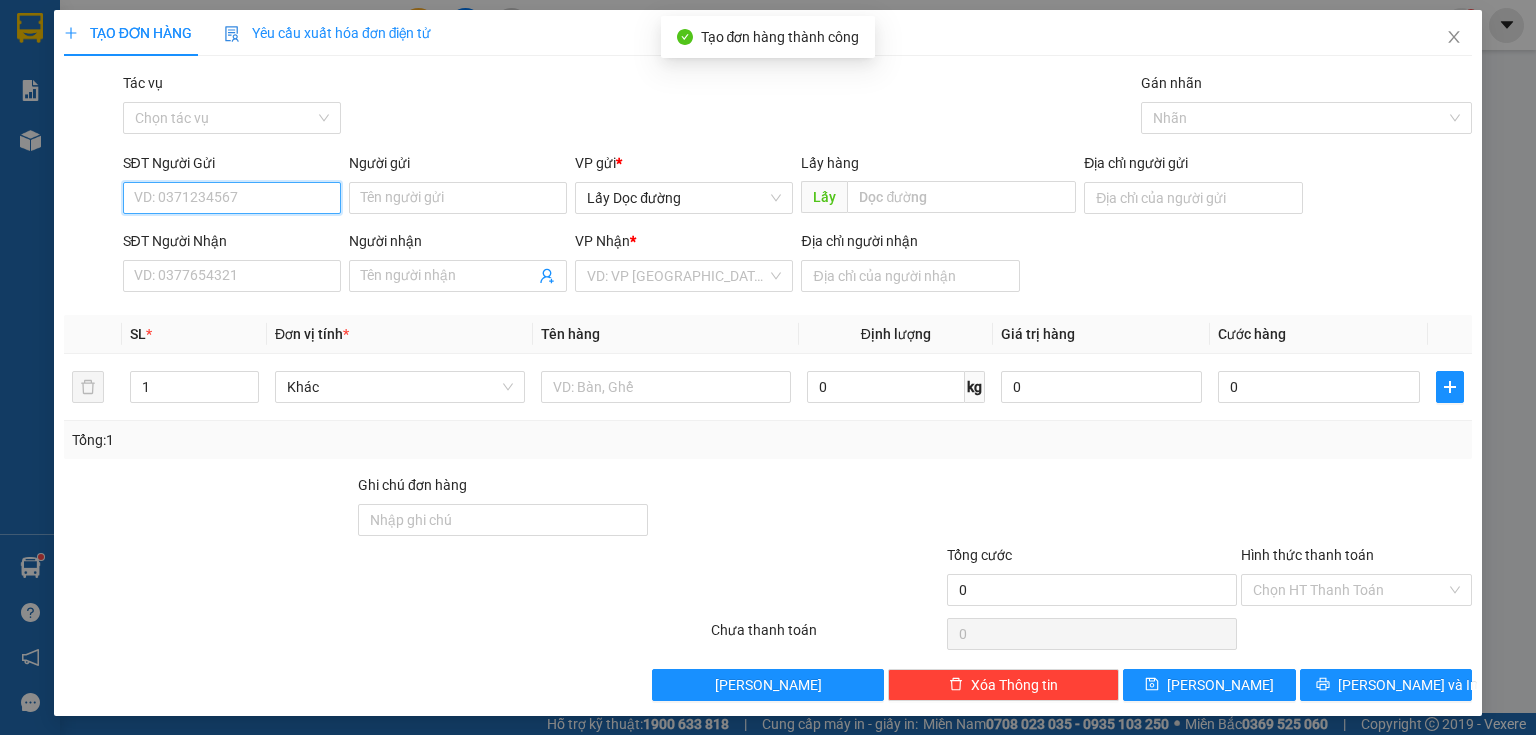 click on "SĐT Người Gửi" at bounding box center (232, 198) 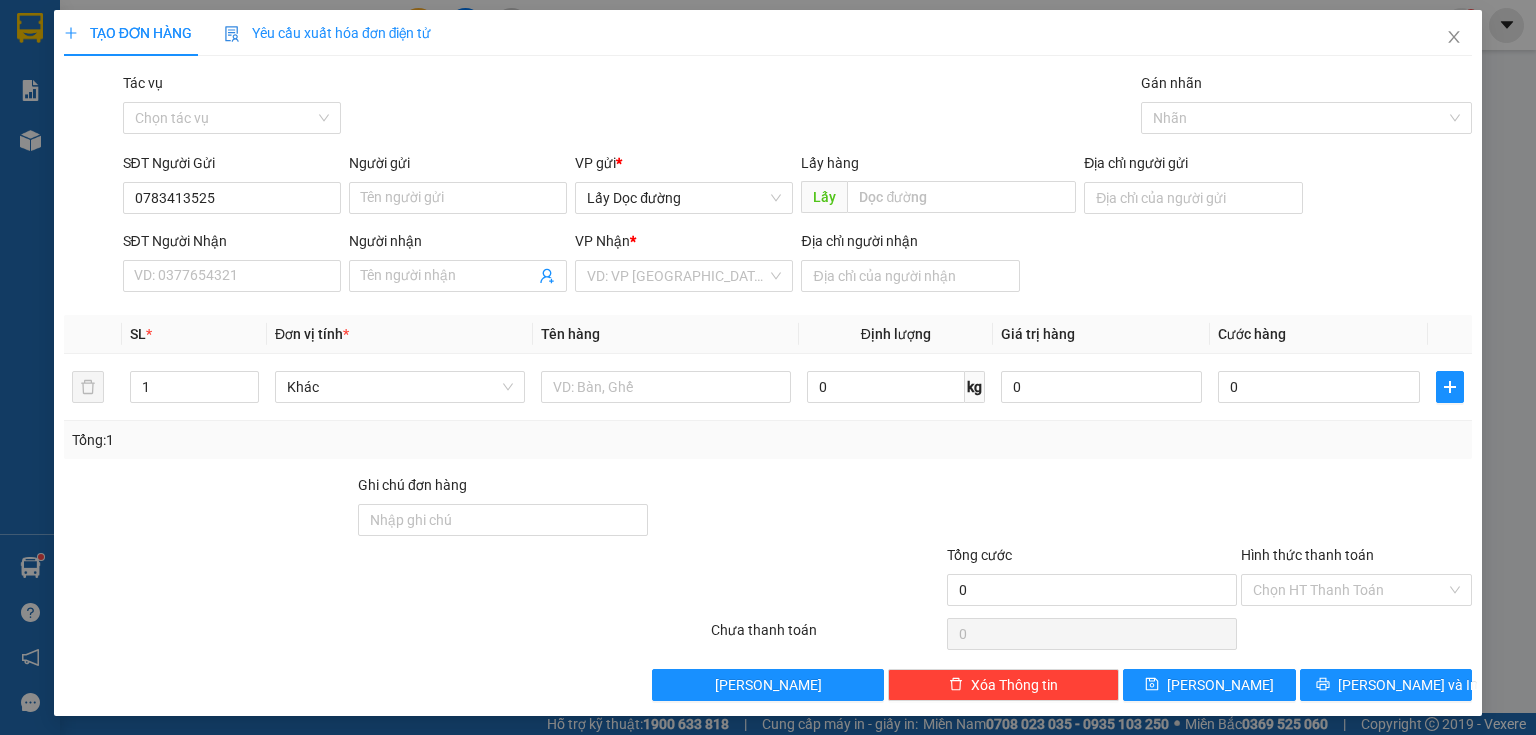 drag, startPoint x: 912, startPoint y: 176, endPoint x: 905, endPoint y: 191, distance: 16.552946 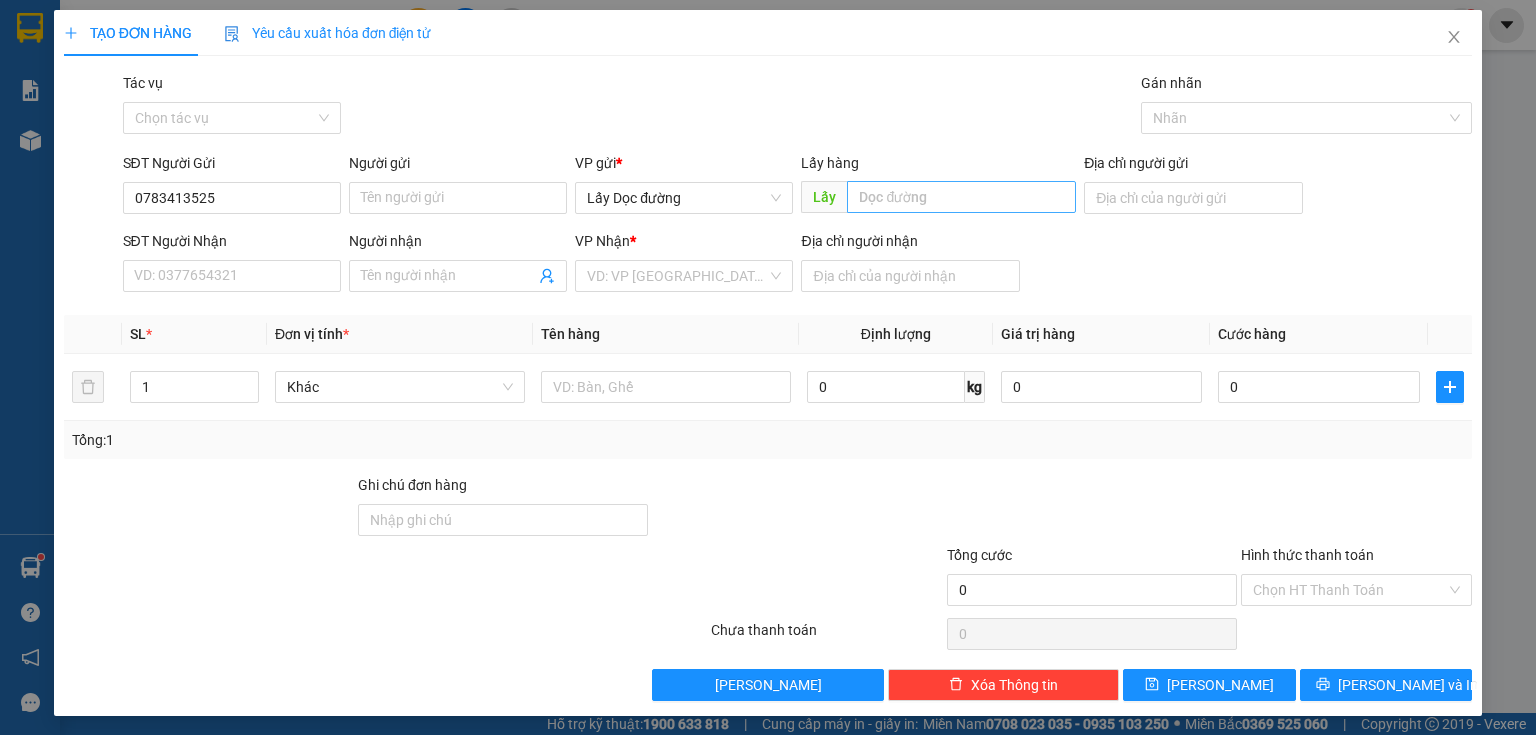 click on "Lấy hàng" at bounding box center (938, 167) 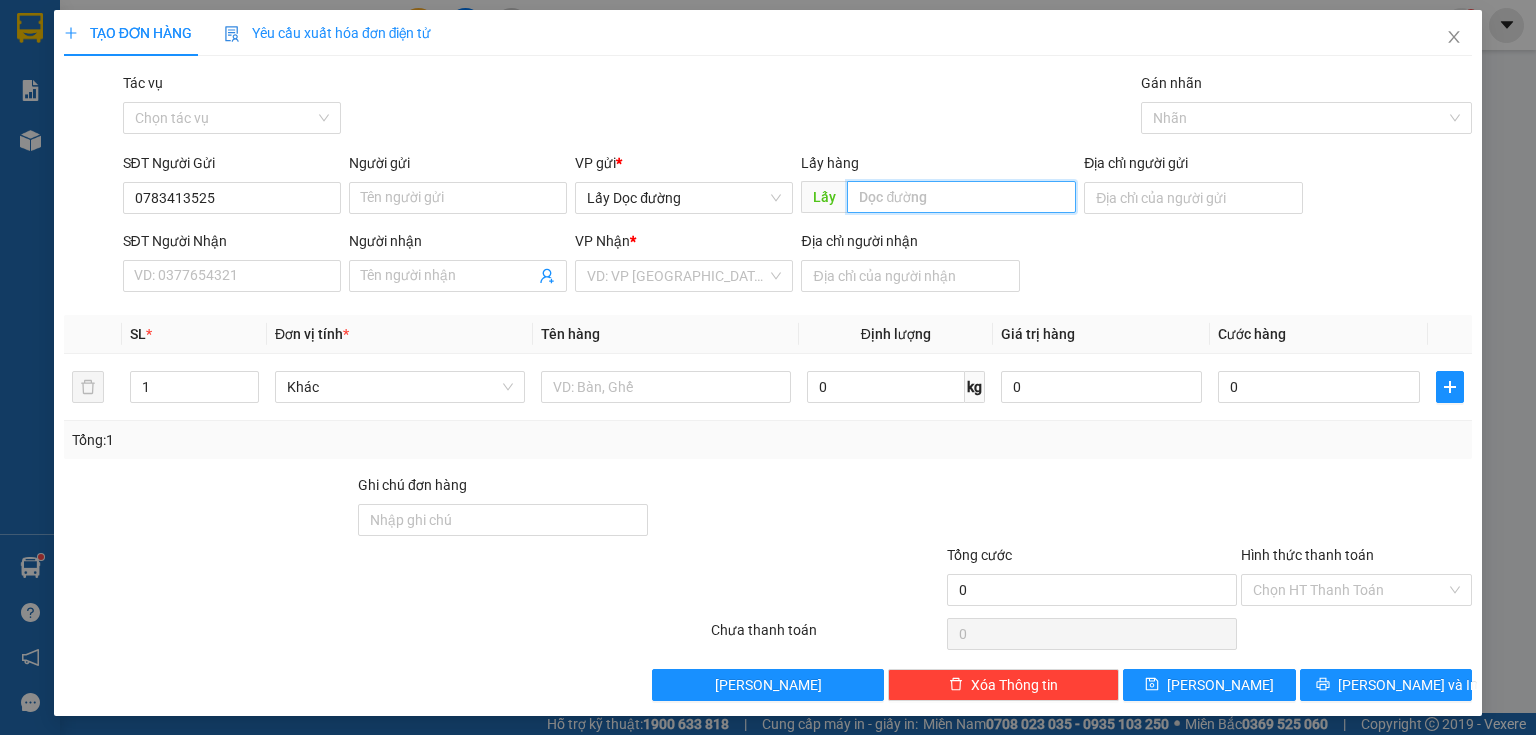 click at bounding box center (961, 197) 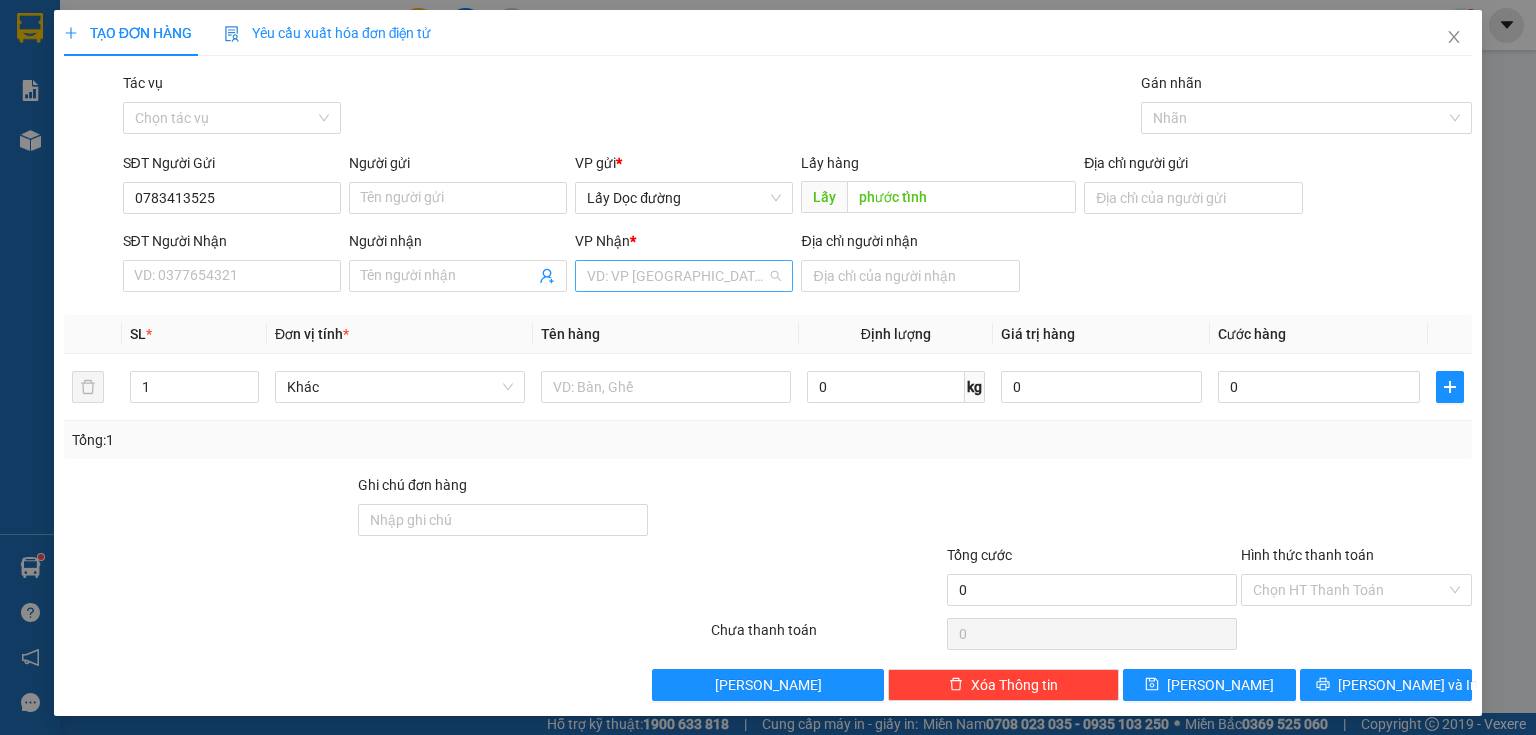 click at bounding box center (677, 276) 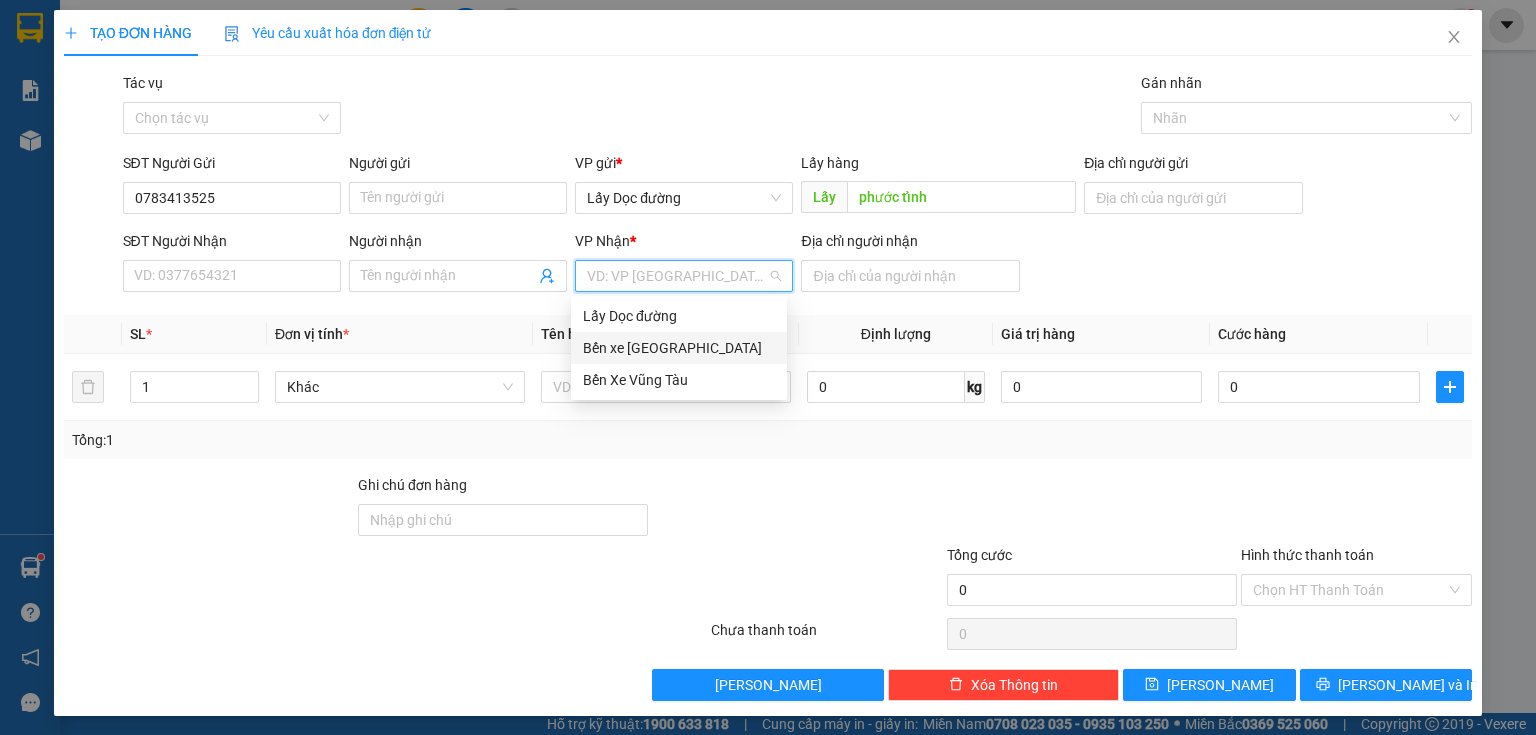 click on "Bến xe [GEOGRAPHIC_DATA]" at bounding box center [679, 348] 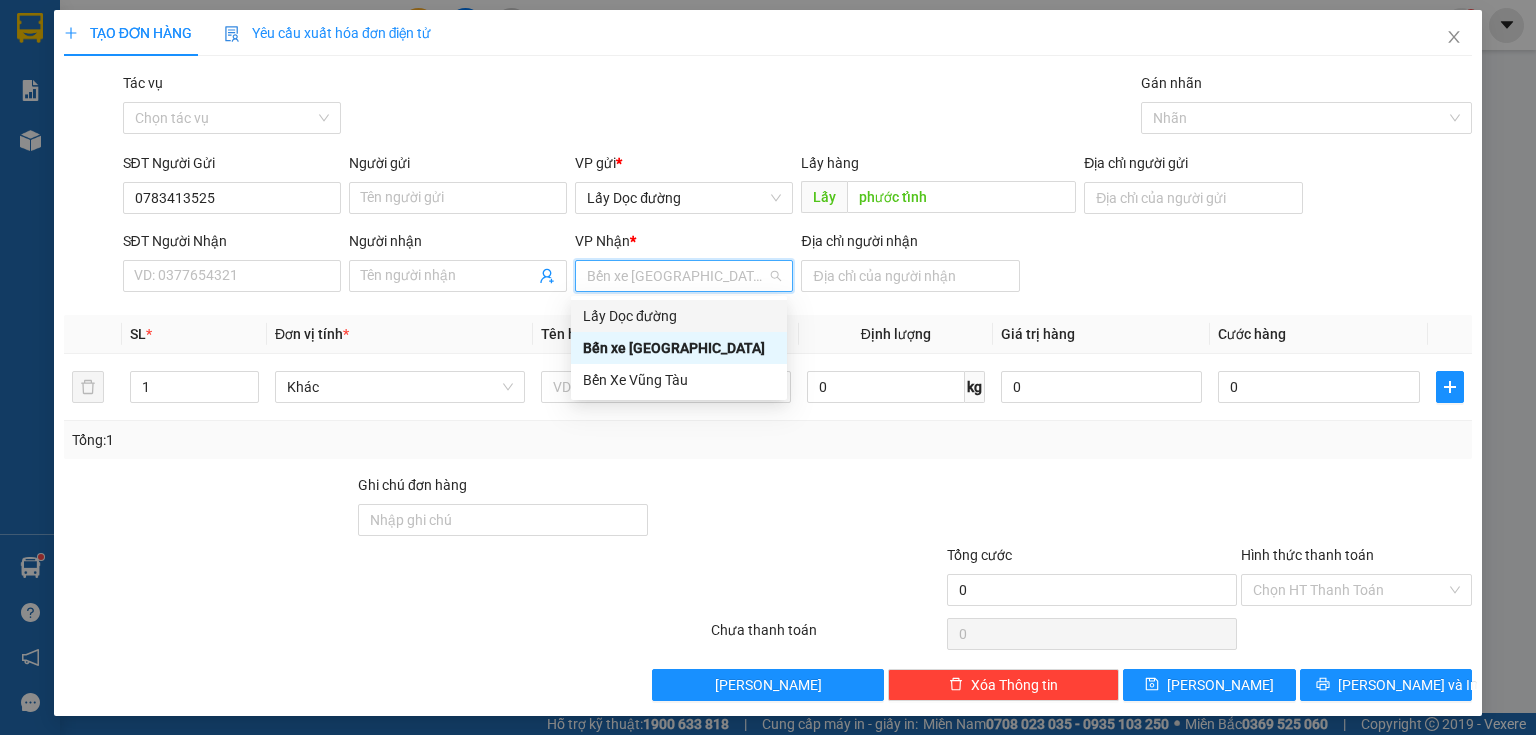 click on "Lấy Dọc đường" at bounding box center [679, 316] 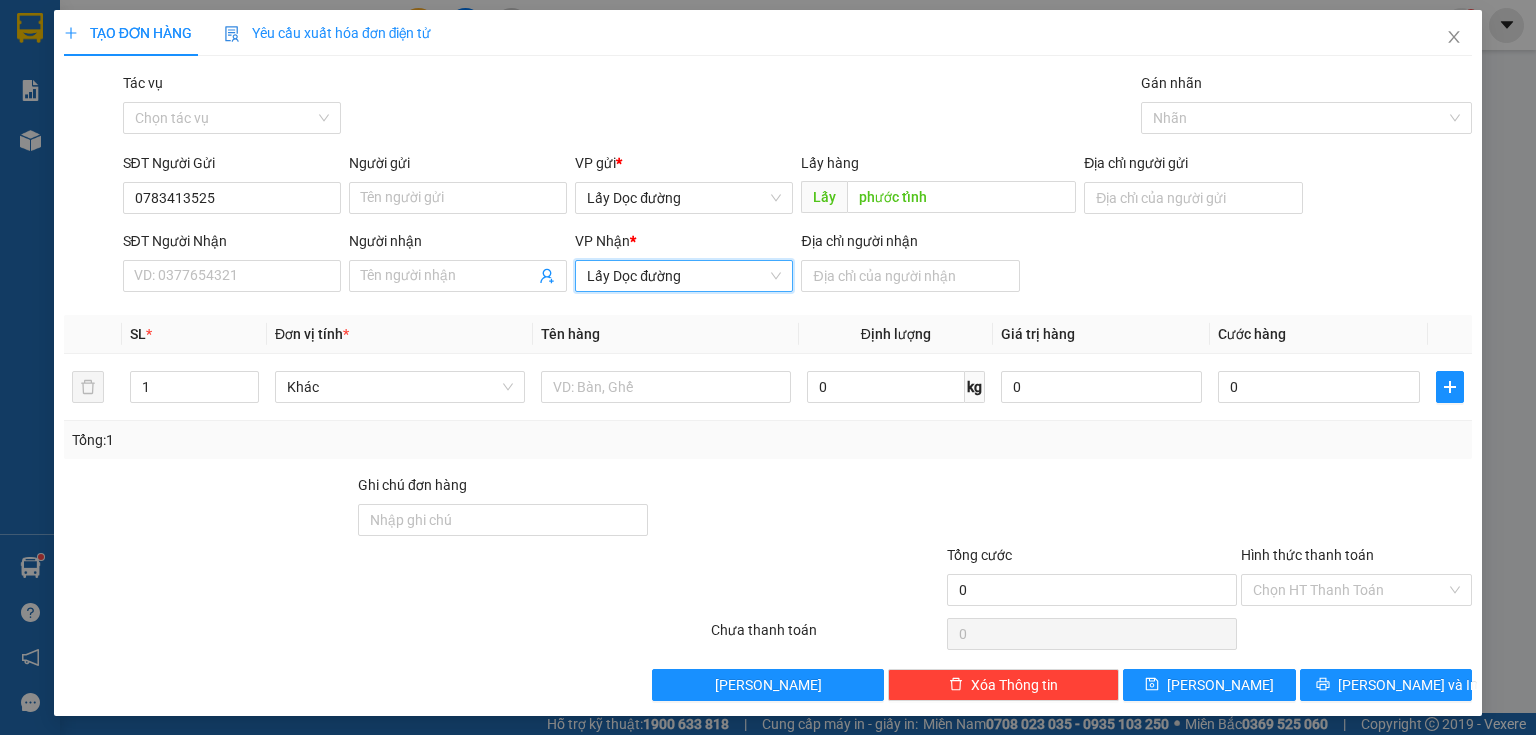 click at bounding box center (826, 579) 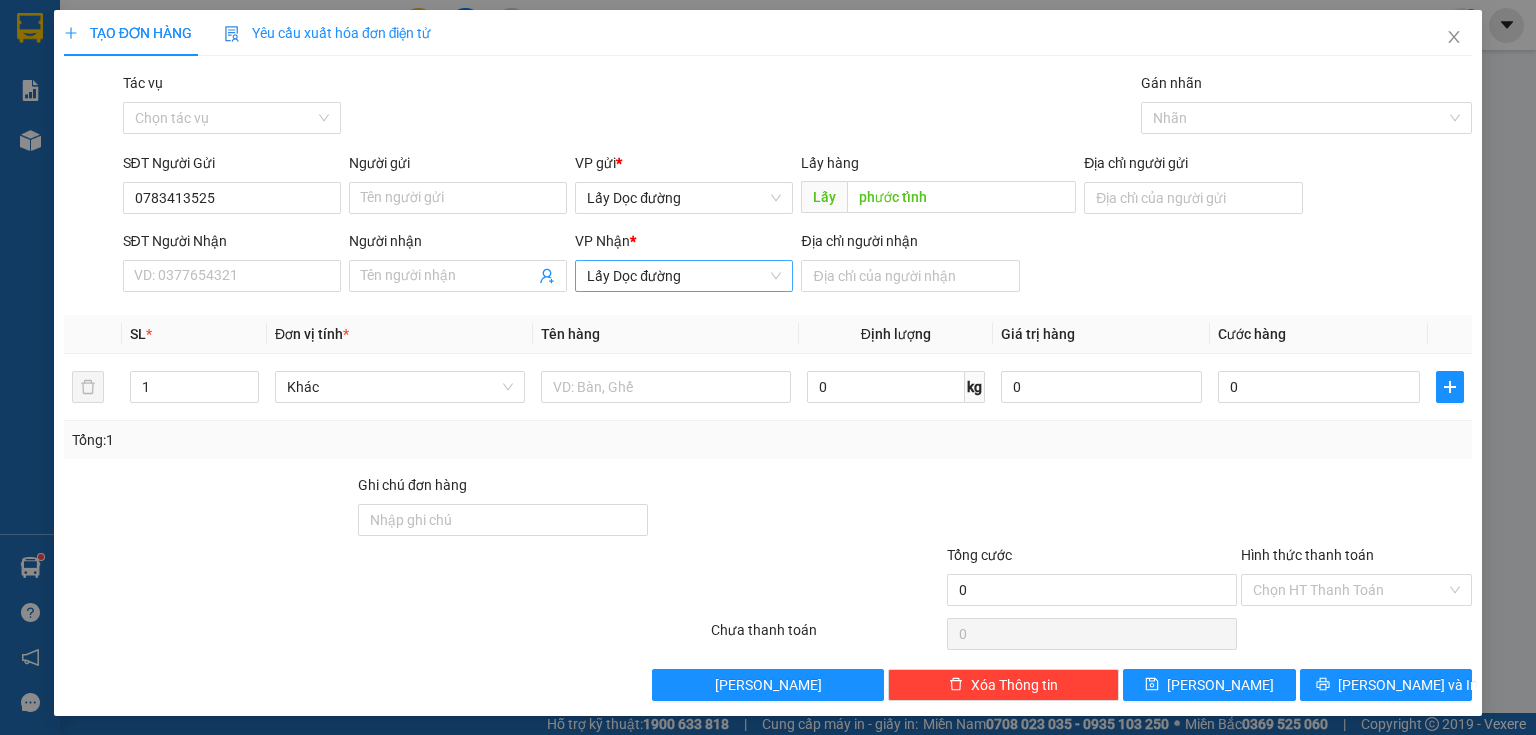 click on "Lấy Dọc đường" at bounding box center [684, 276] 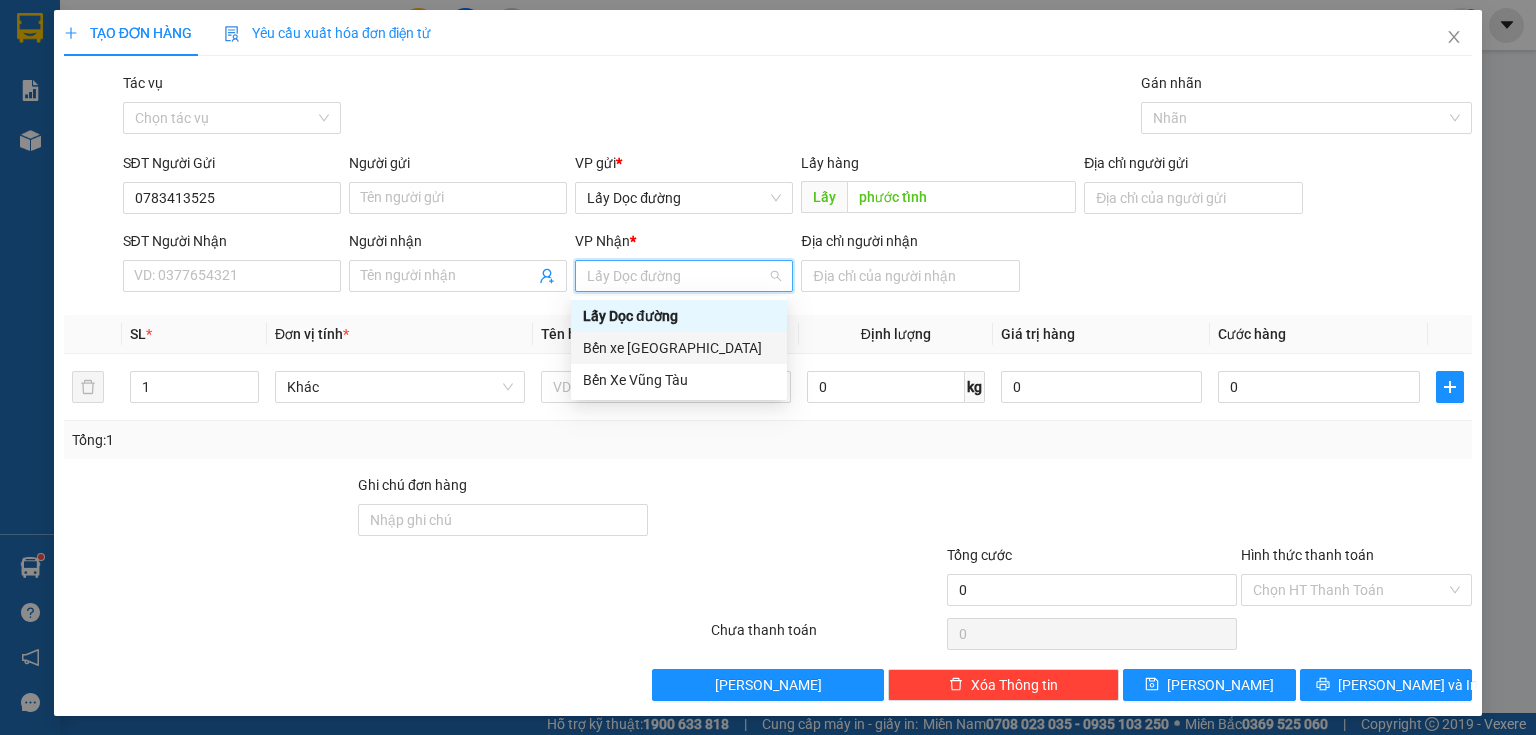 click on "Bến xe [GEOGRAPHIC_DATA]" at bounding box center (679, 348) 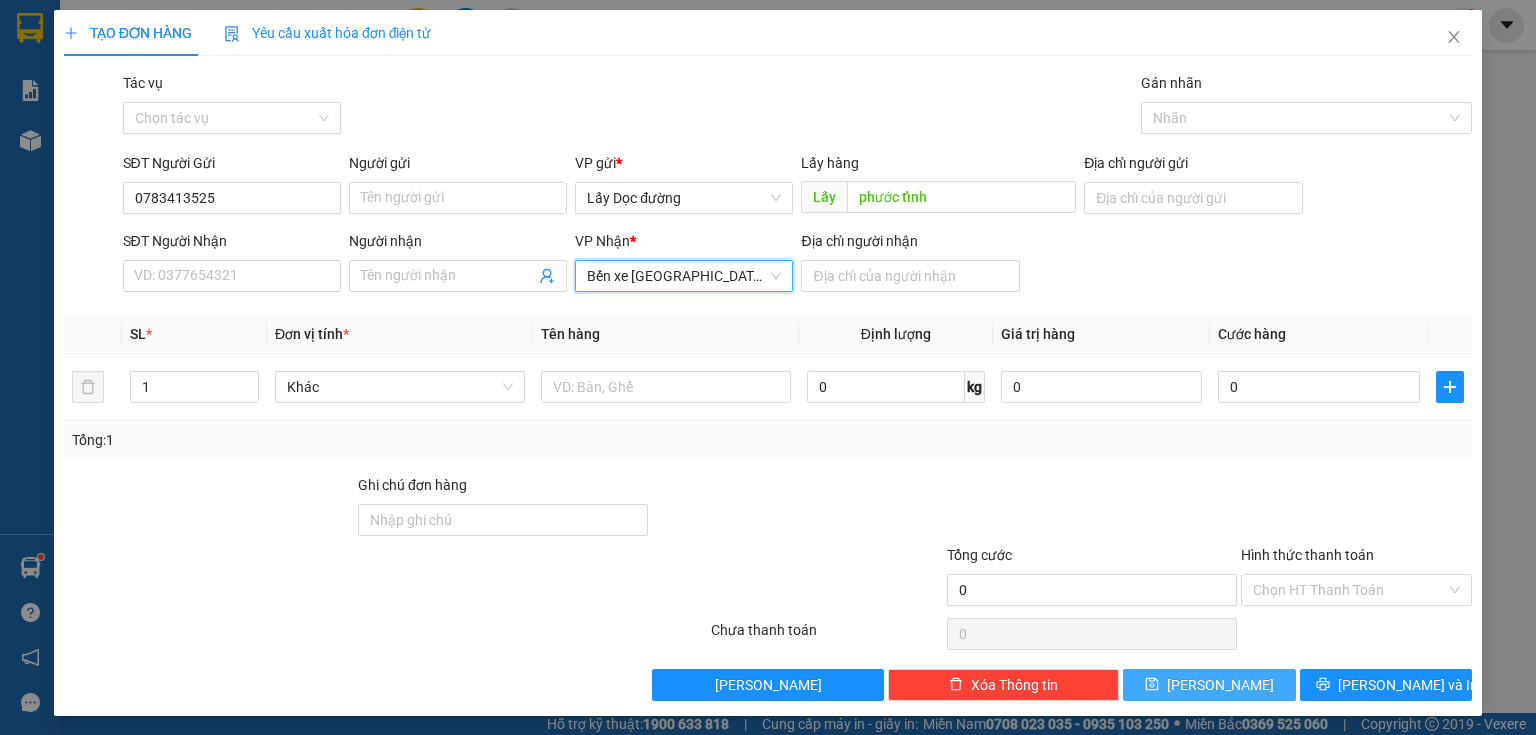 click on "[PERSON_NAME]" at bounding box center (1209, 685) 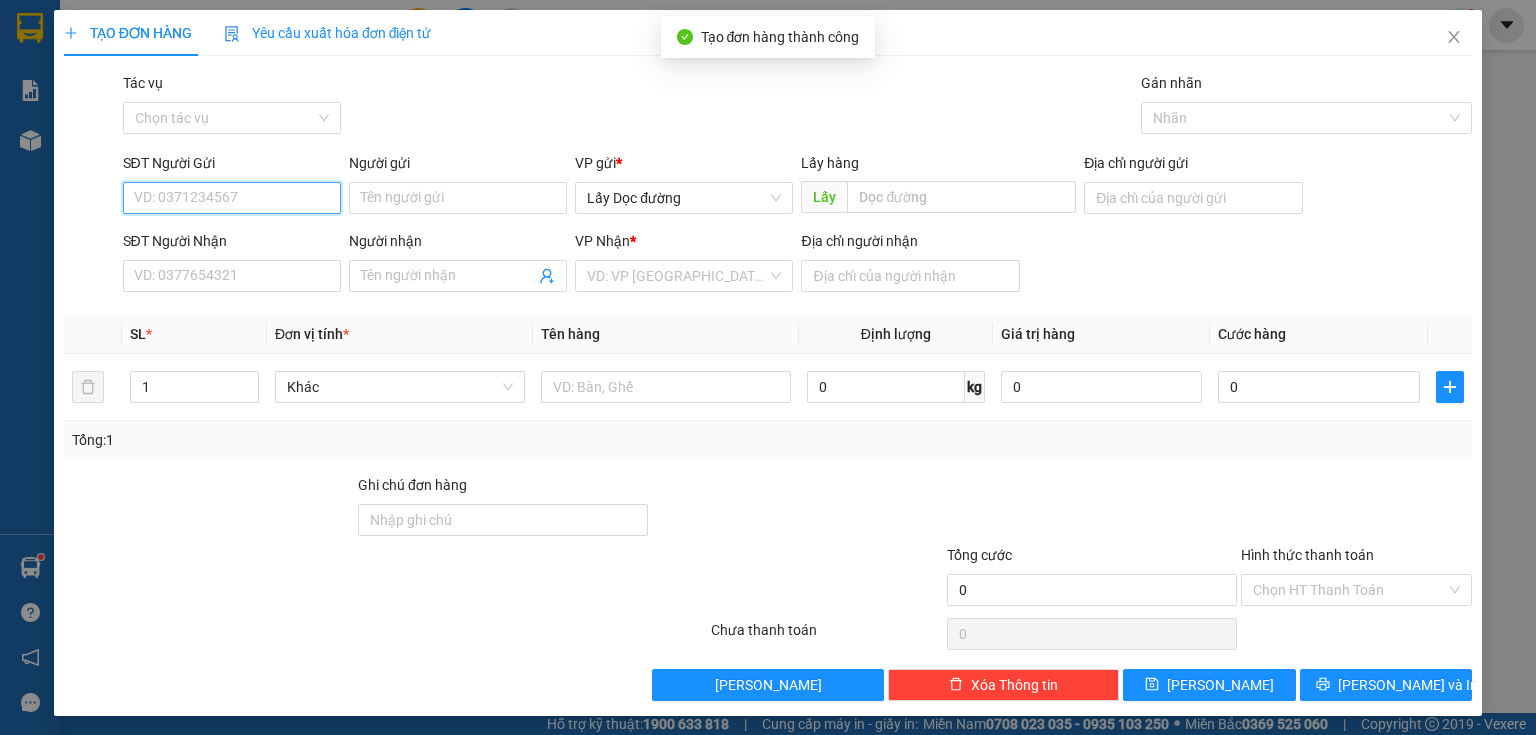 click on "SĐT Người Gửi" at bounding box center (232, 198) 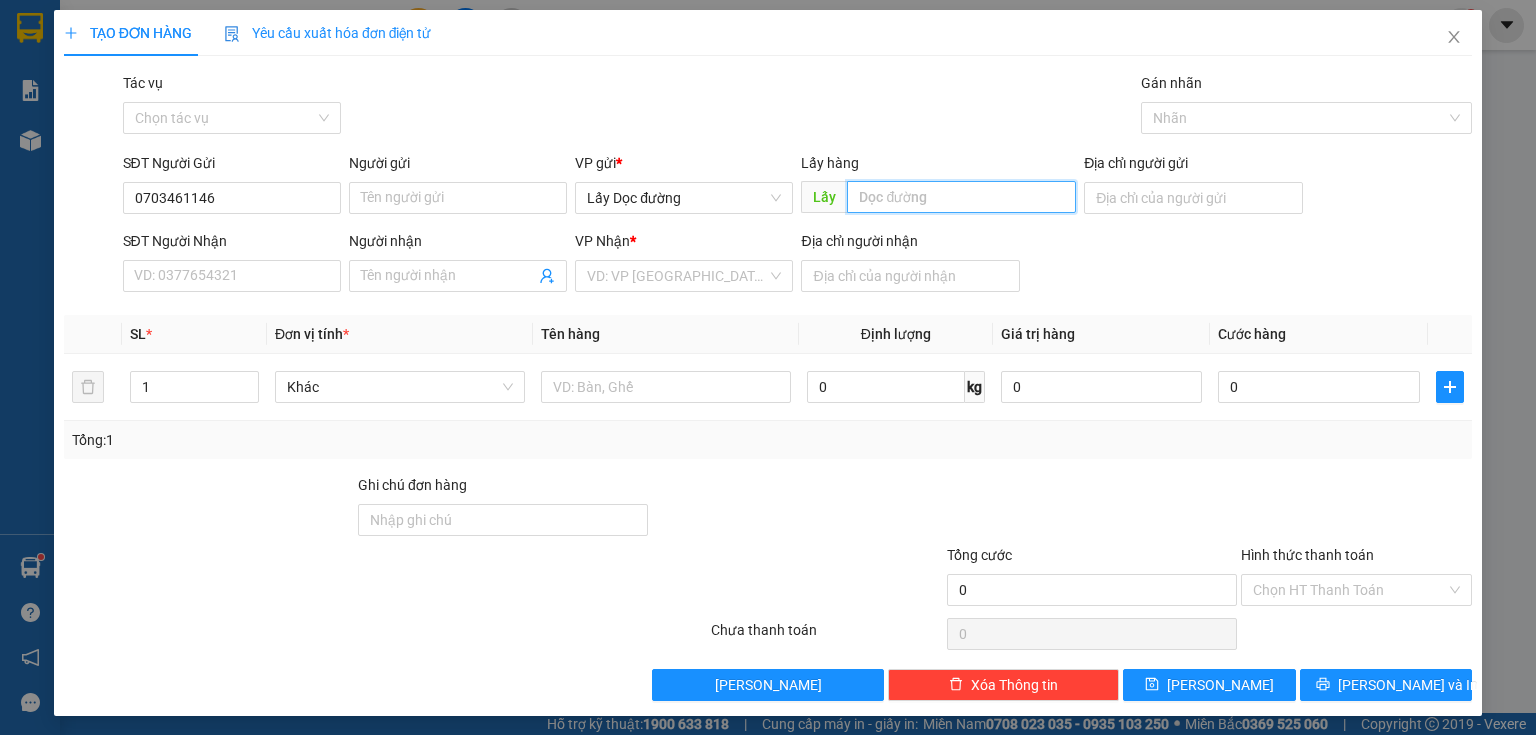click at bounding box center (961, 197) 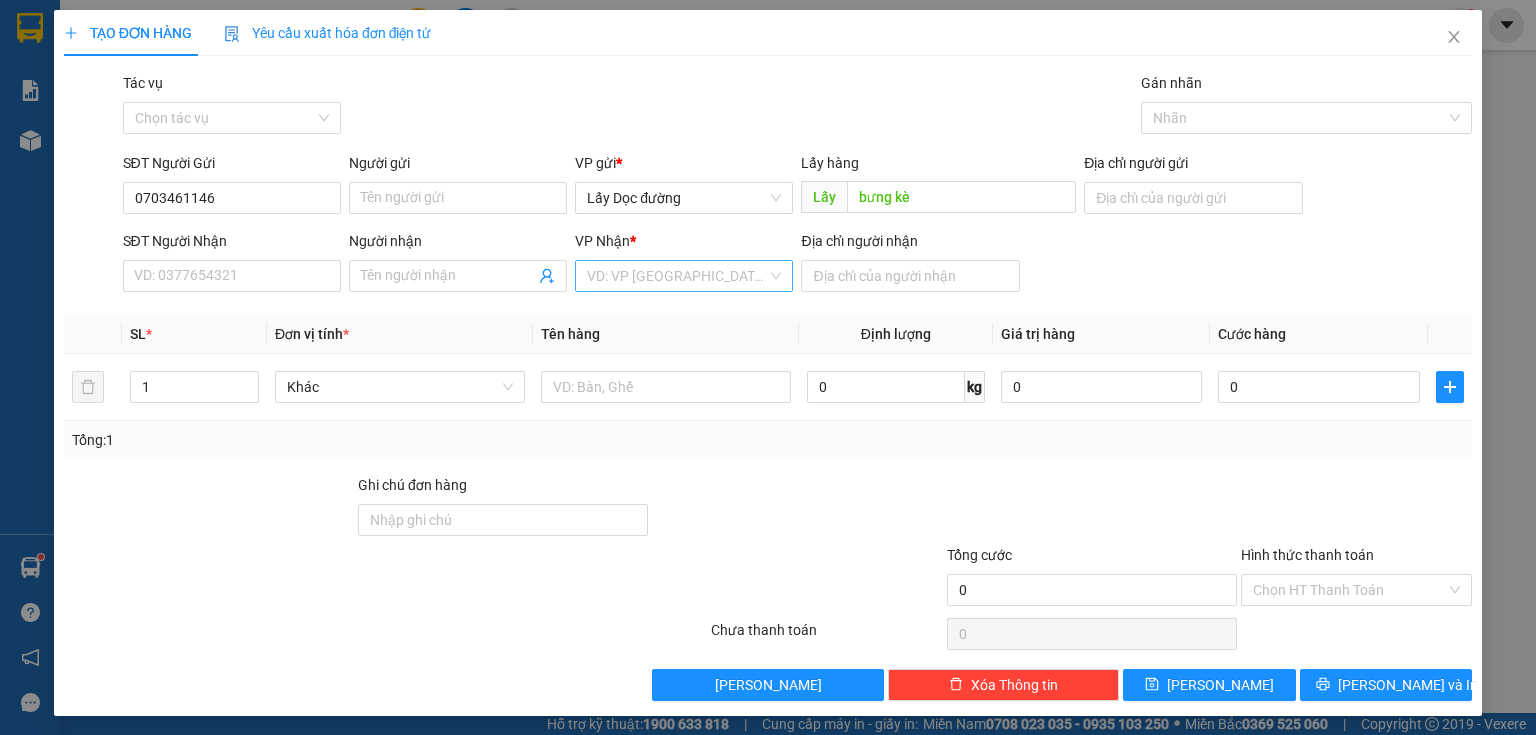 click at bounding box center (677, 276) 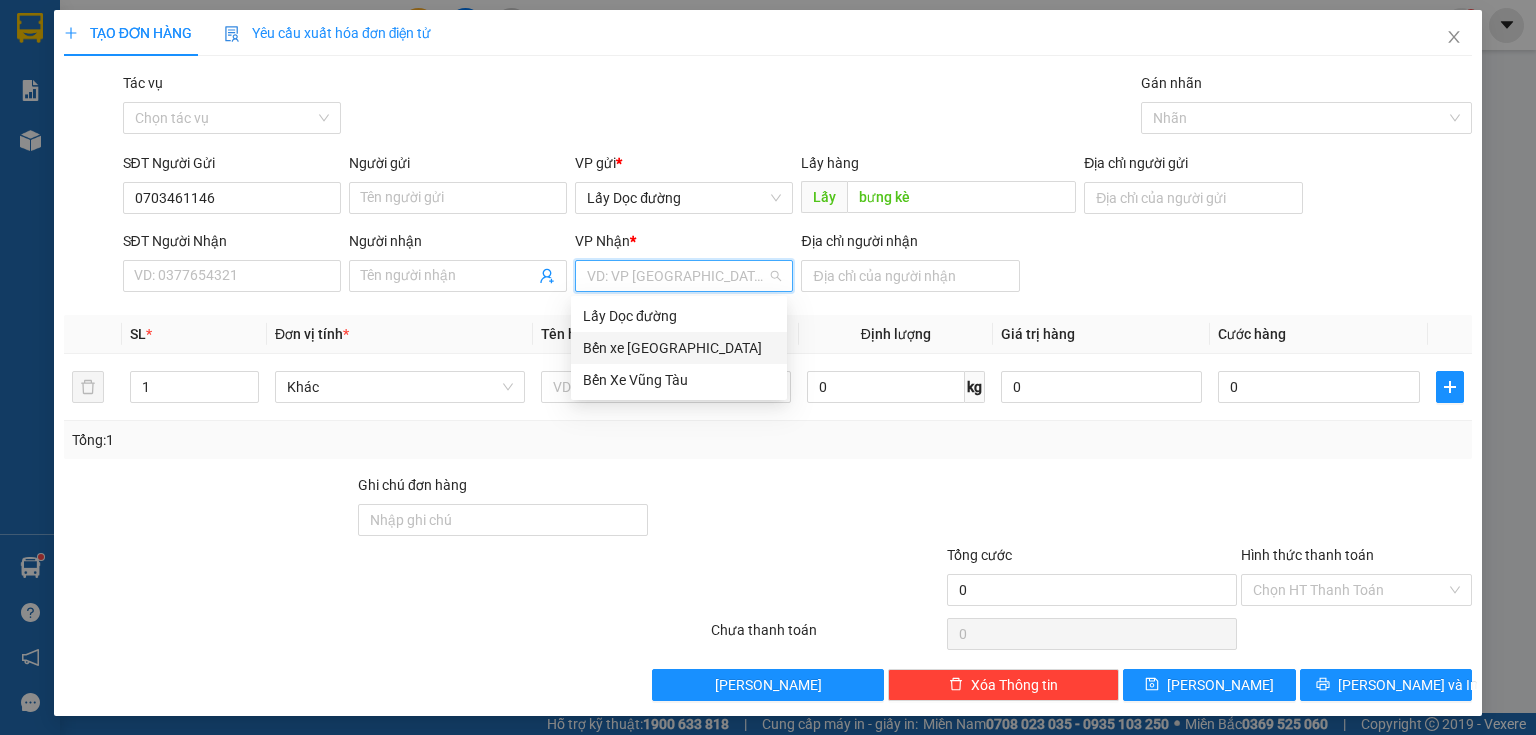 click on "Bến xe [GEOGRAPHIC_DATA]" at bounding box center (679, 348) 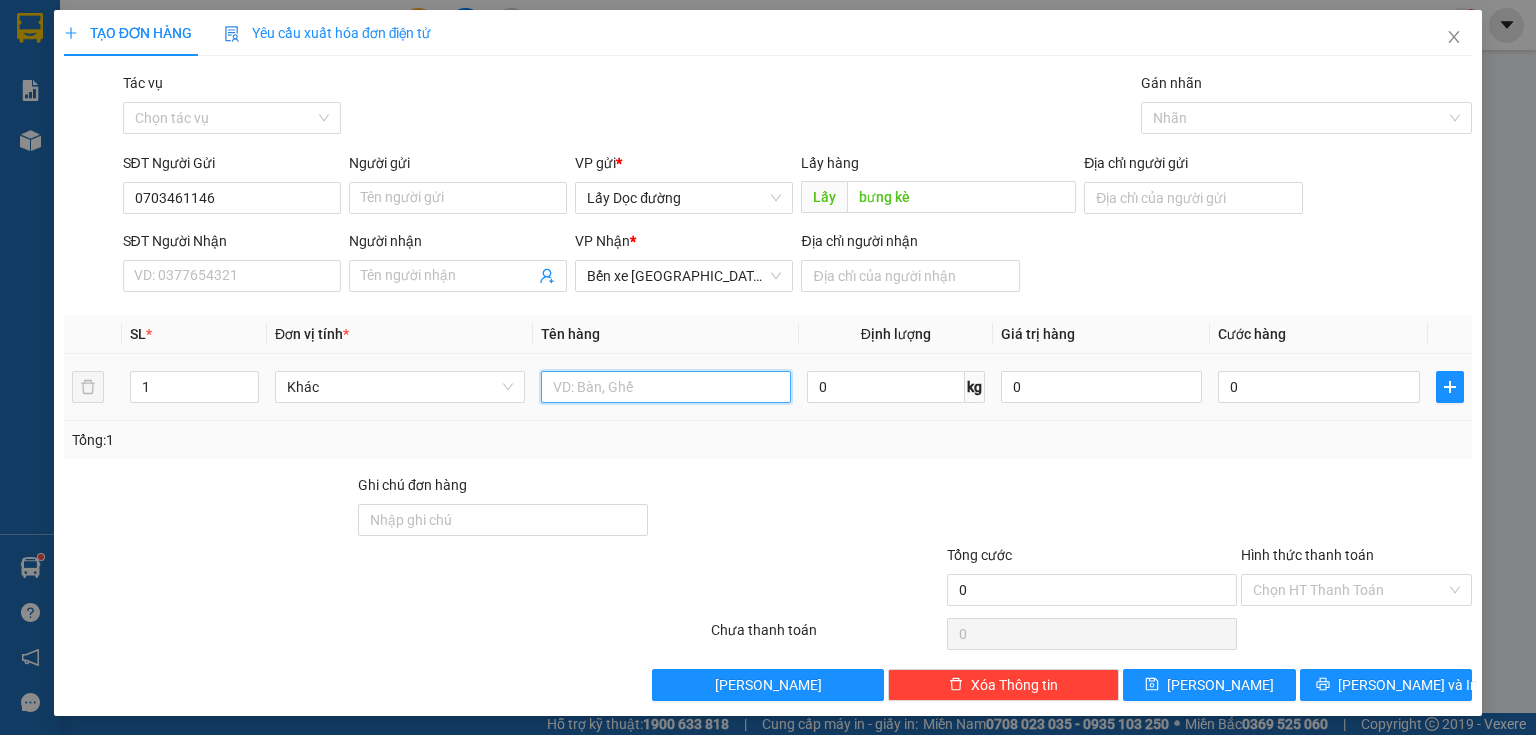 click at bounding box center (666, 387) 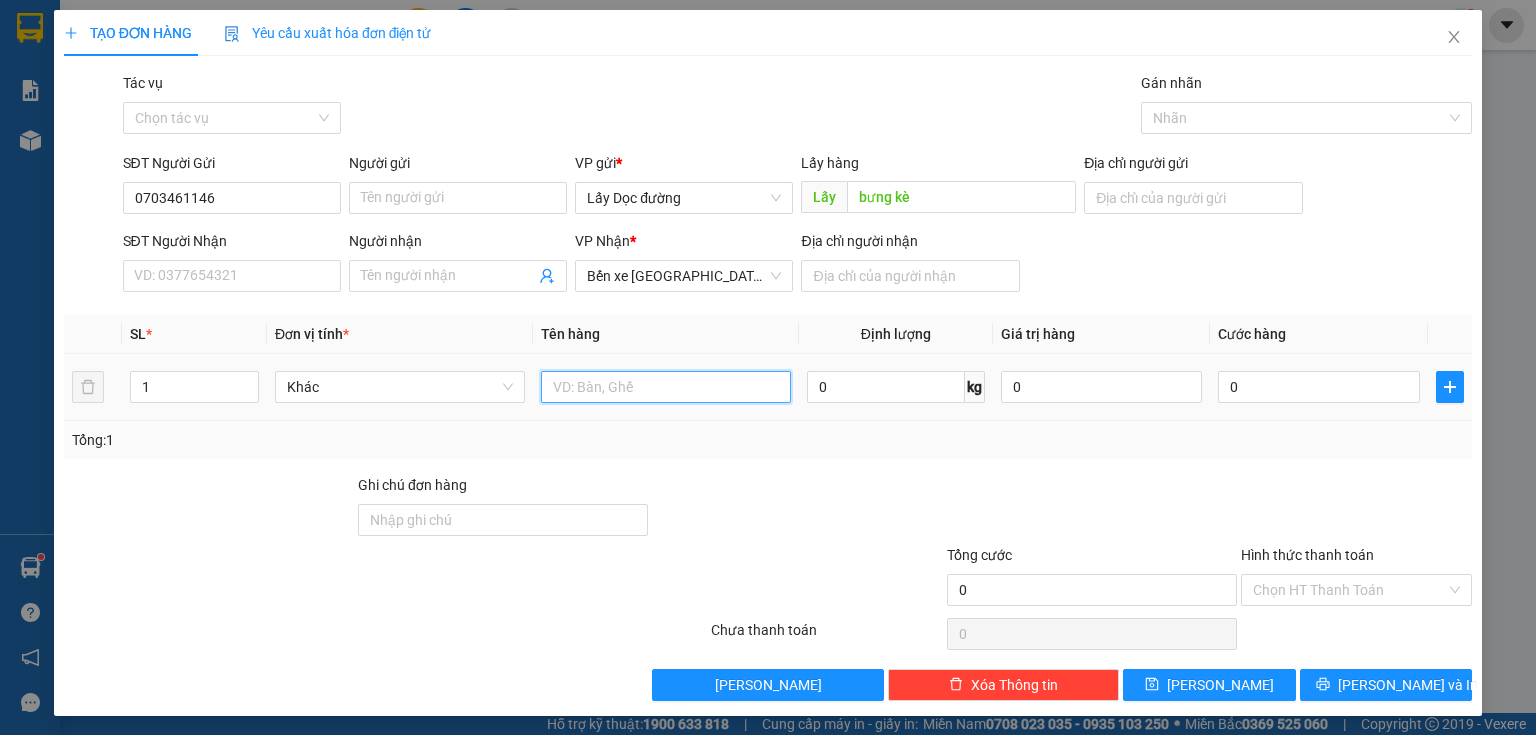 click at bounding box center [666, 387] 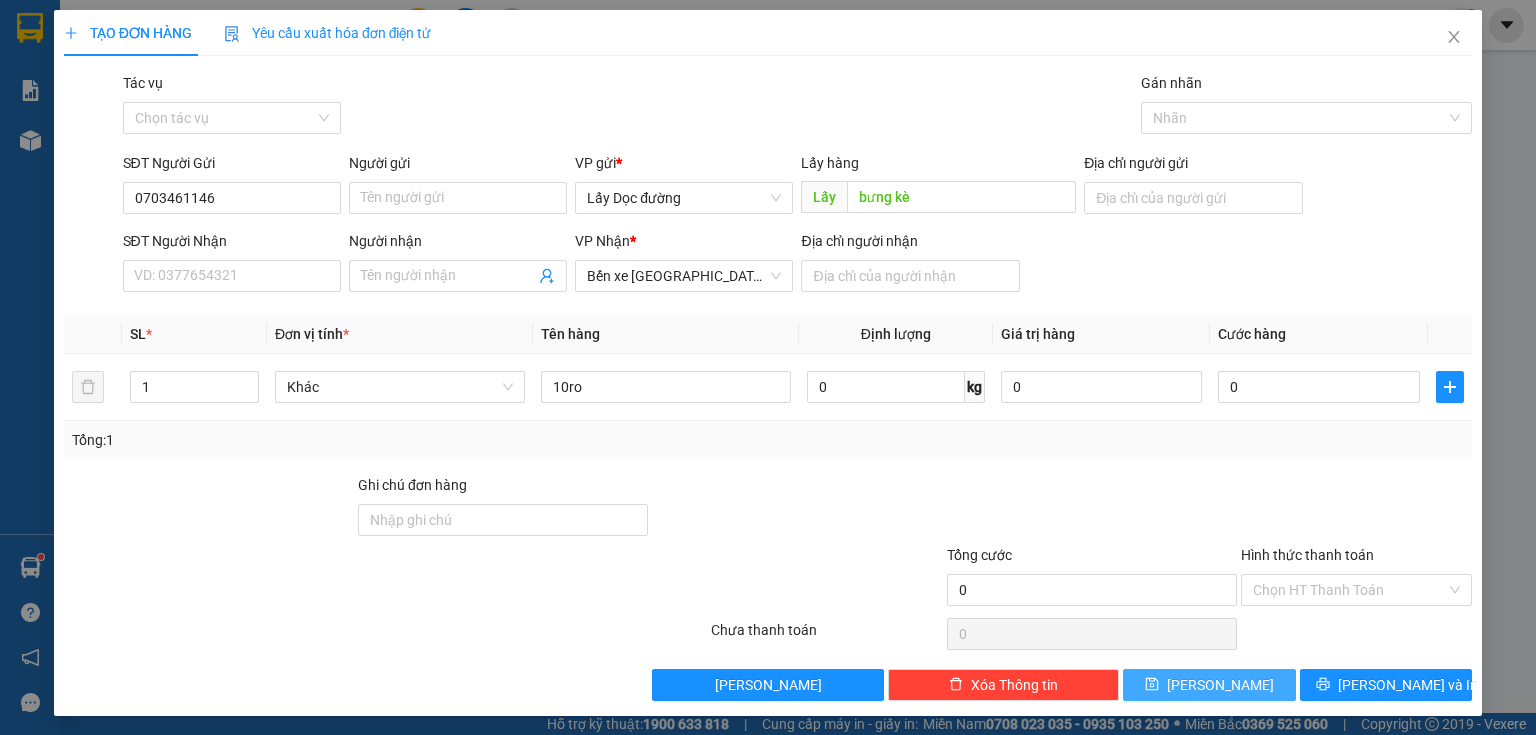 click on "[PERSON_NAME]" at bounding box center (1220, 685) 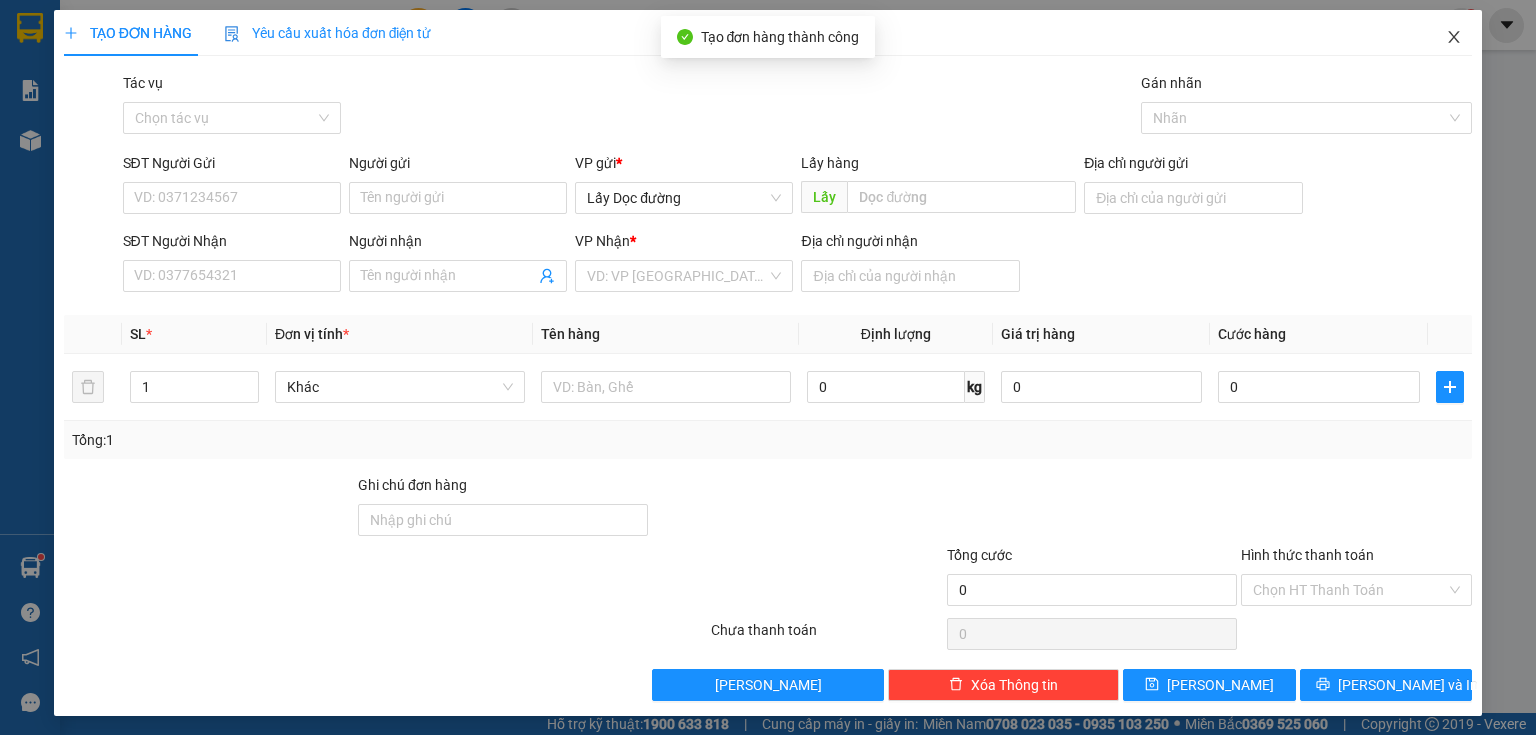 click at bounding box center (1454, 38) 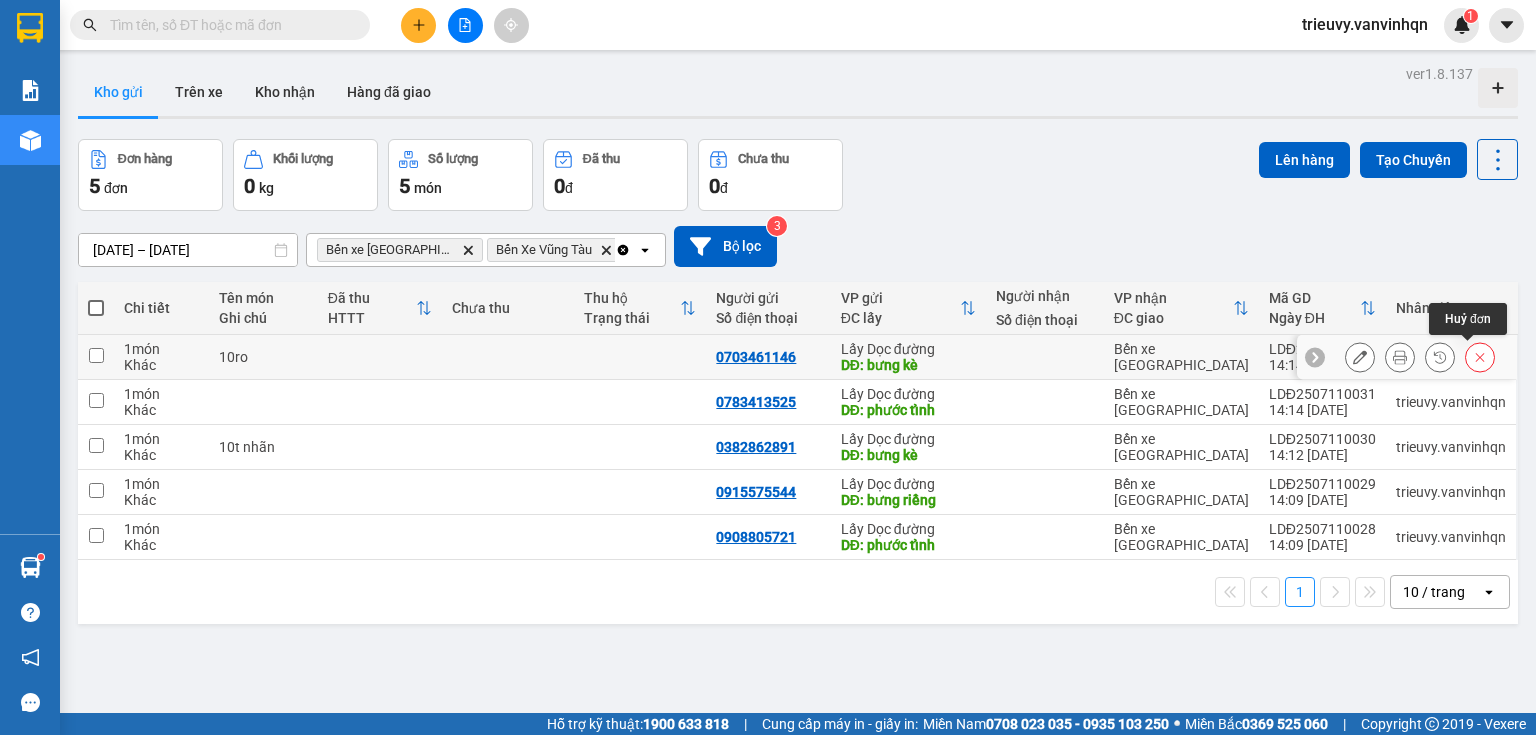 click 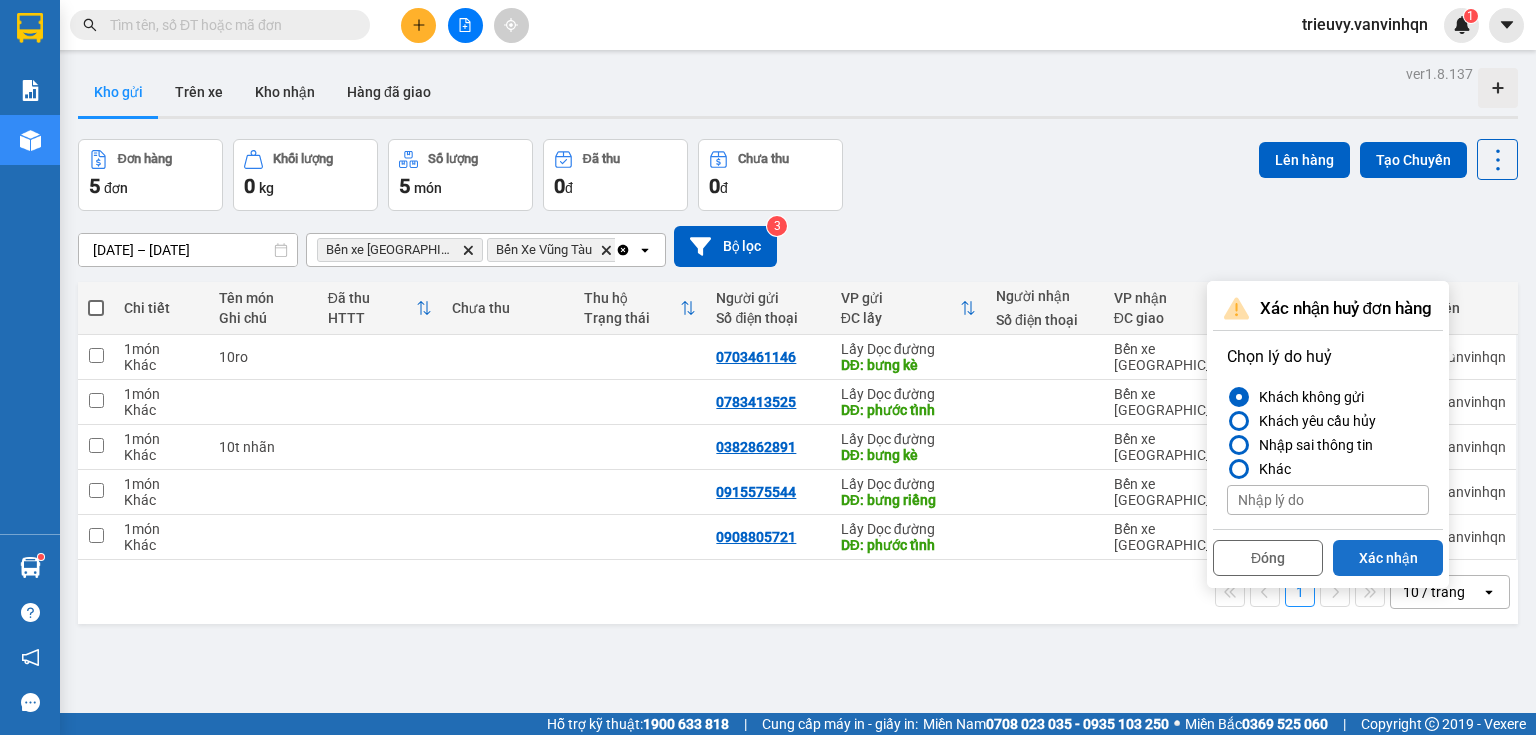 click on "Xác nhận" at bounding box center (1388, 558) 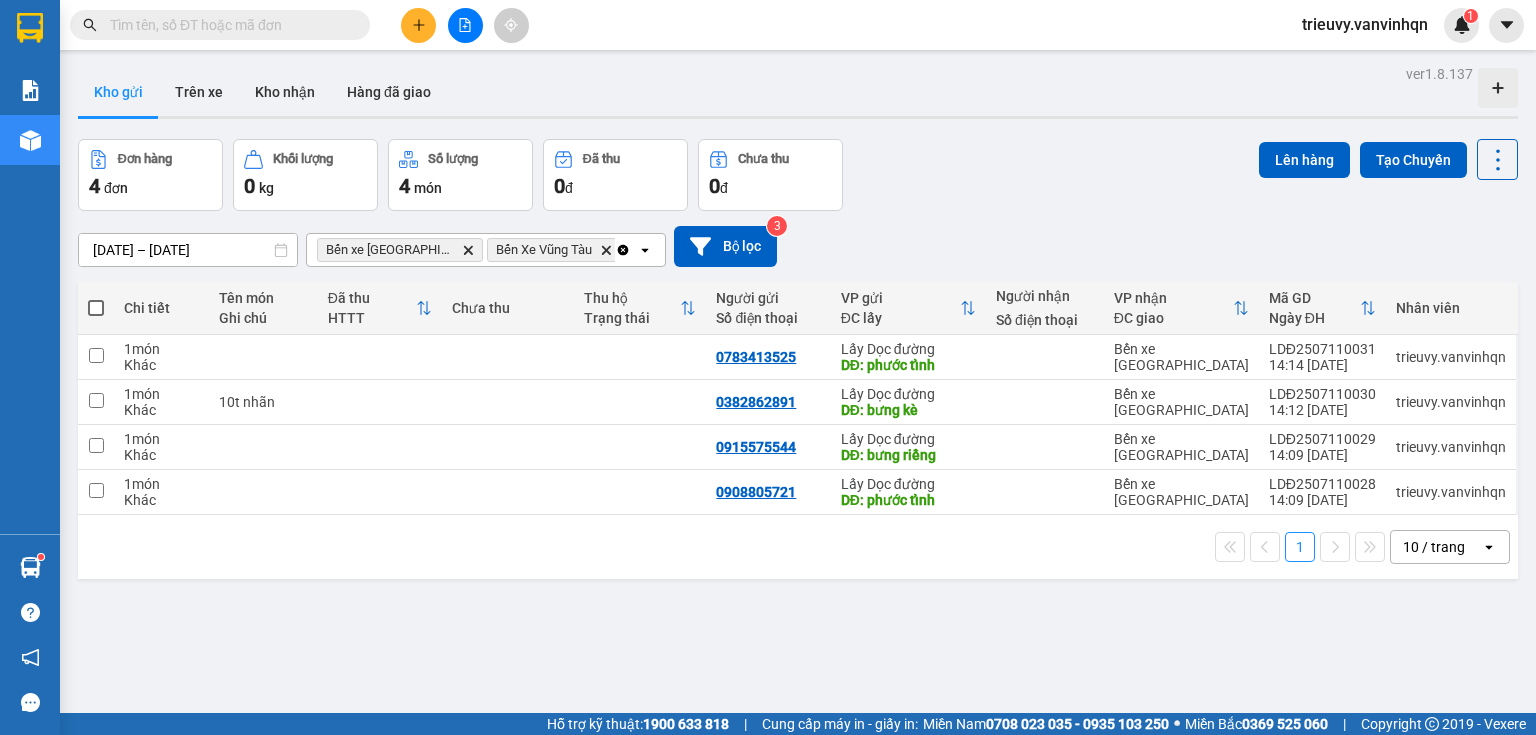 click at bounding box center [418, 25] 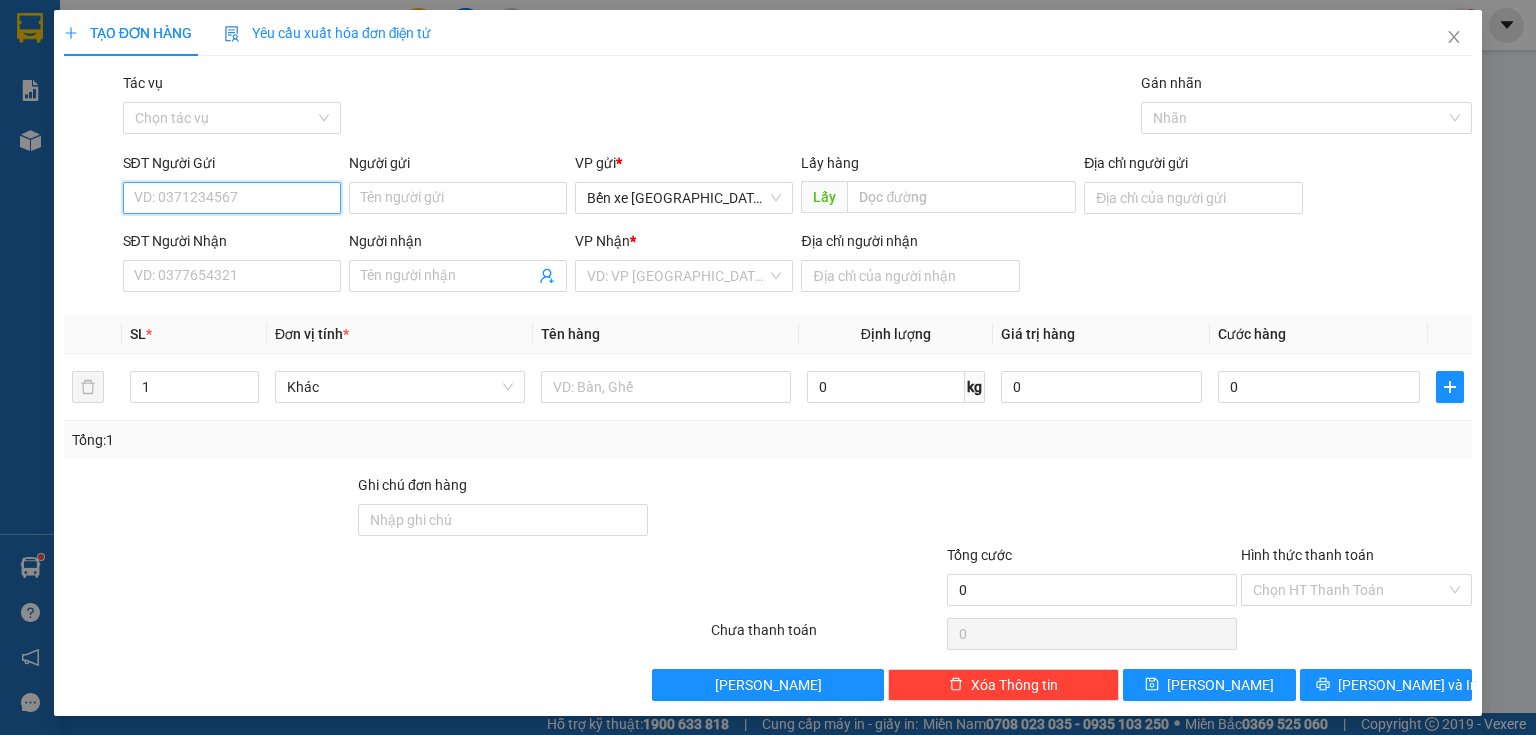 click on "SĐT Người Gửi" at bounding box center (232, 198) 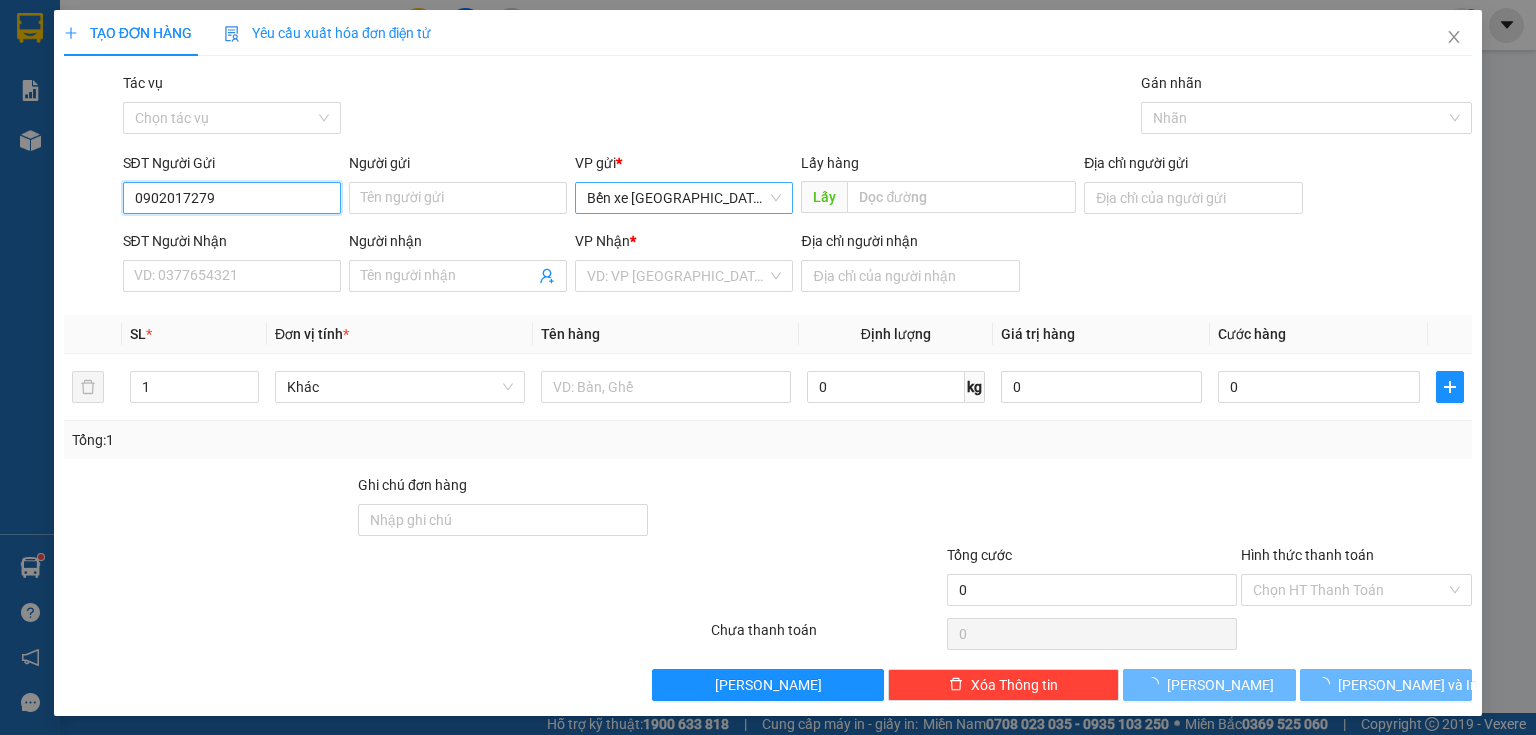 click on "Bến xe [GEOGRAPHIC_DATA]" at bounding box center (684, 198) 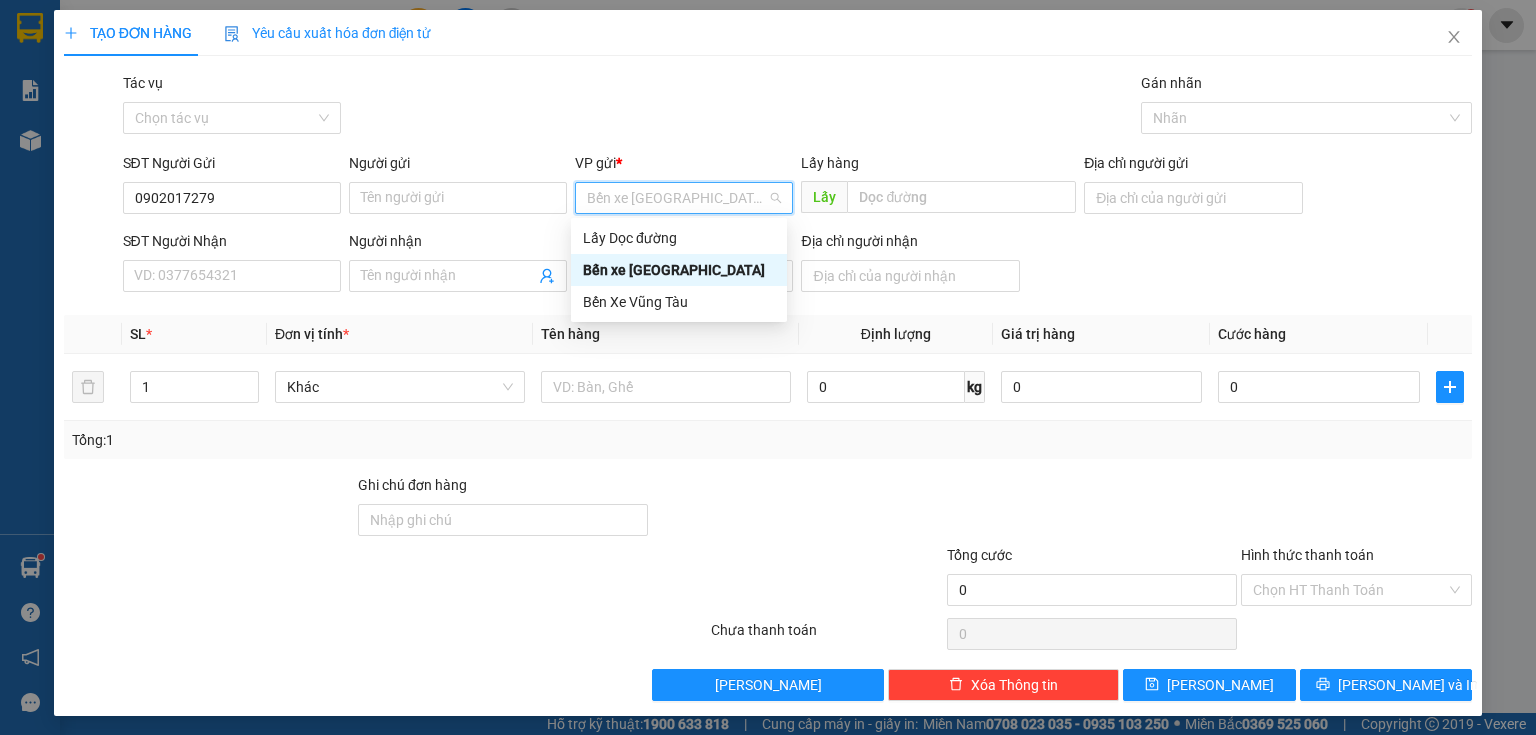 click on "Lấy Dọc đường" at bounding box center (679, 238) 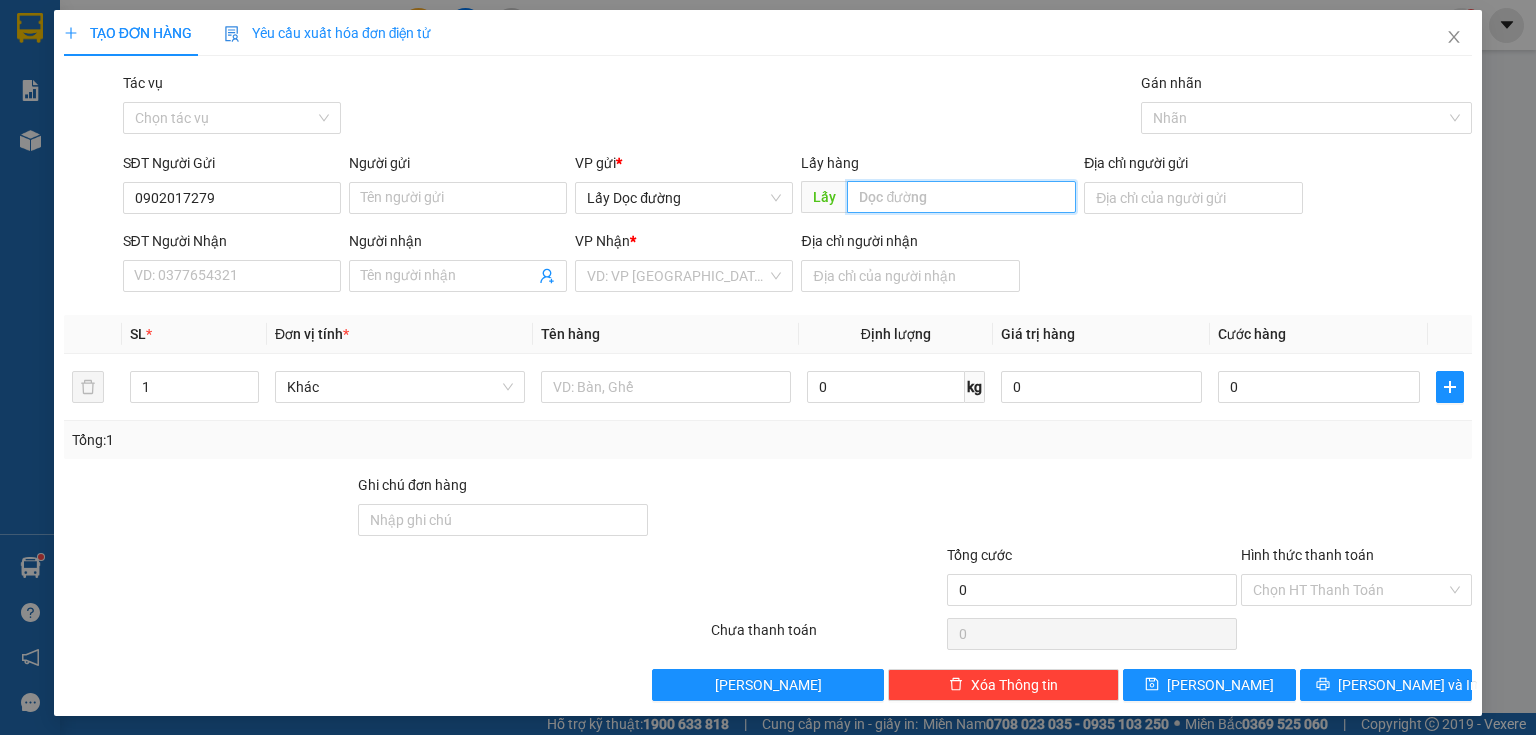 click at bounding box center (961, 197) 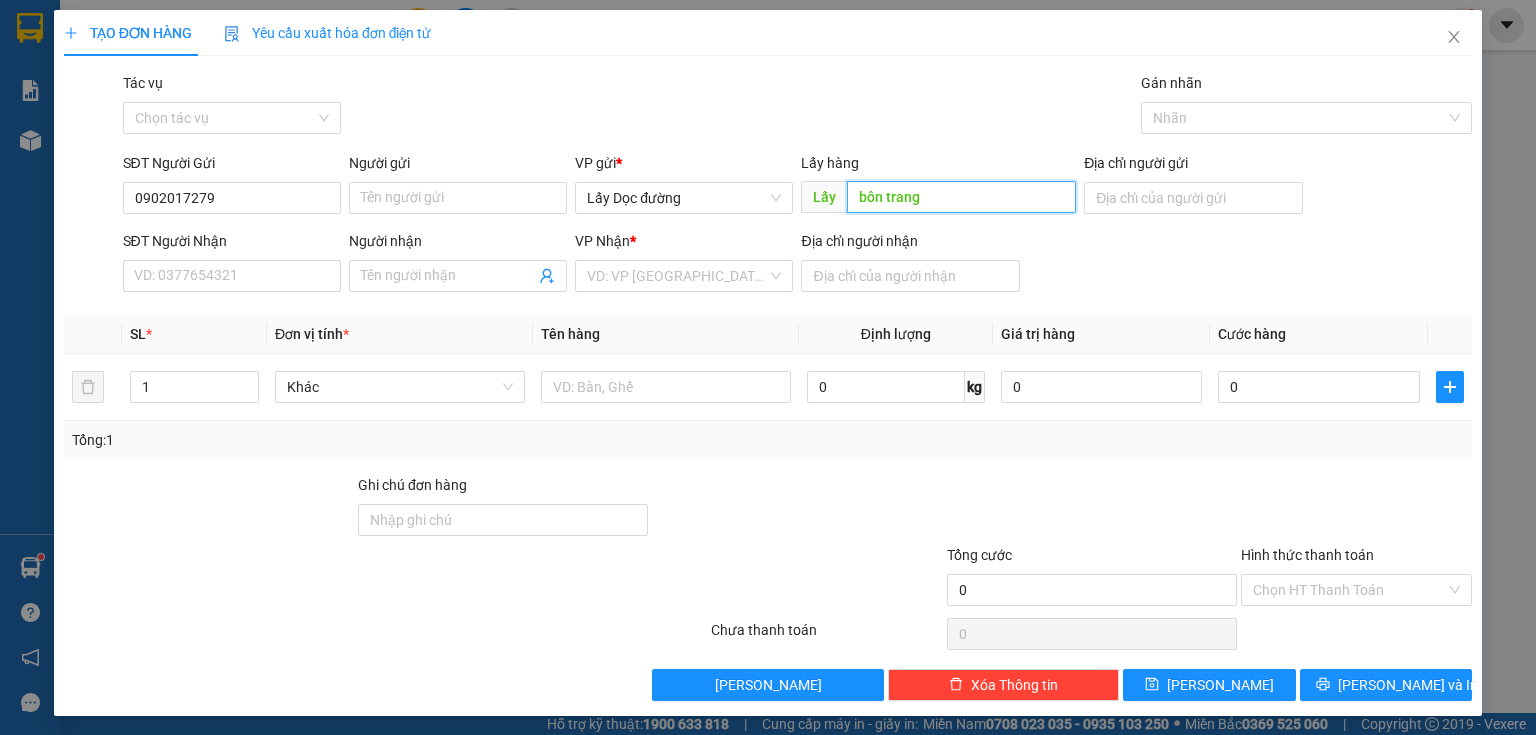 click on "bôn trang" at bounding box center (961, 197) 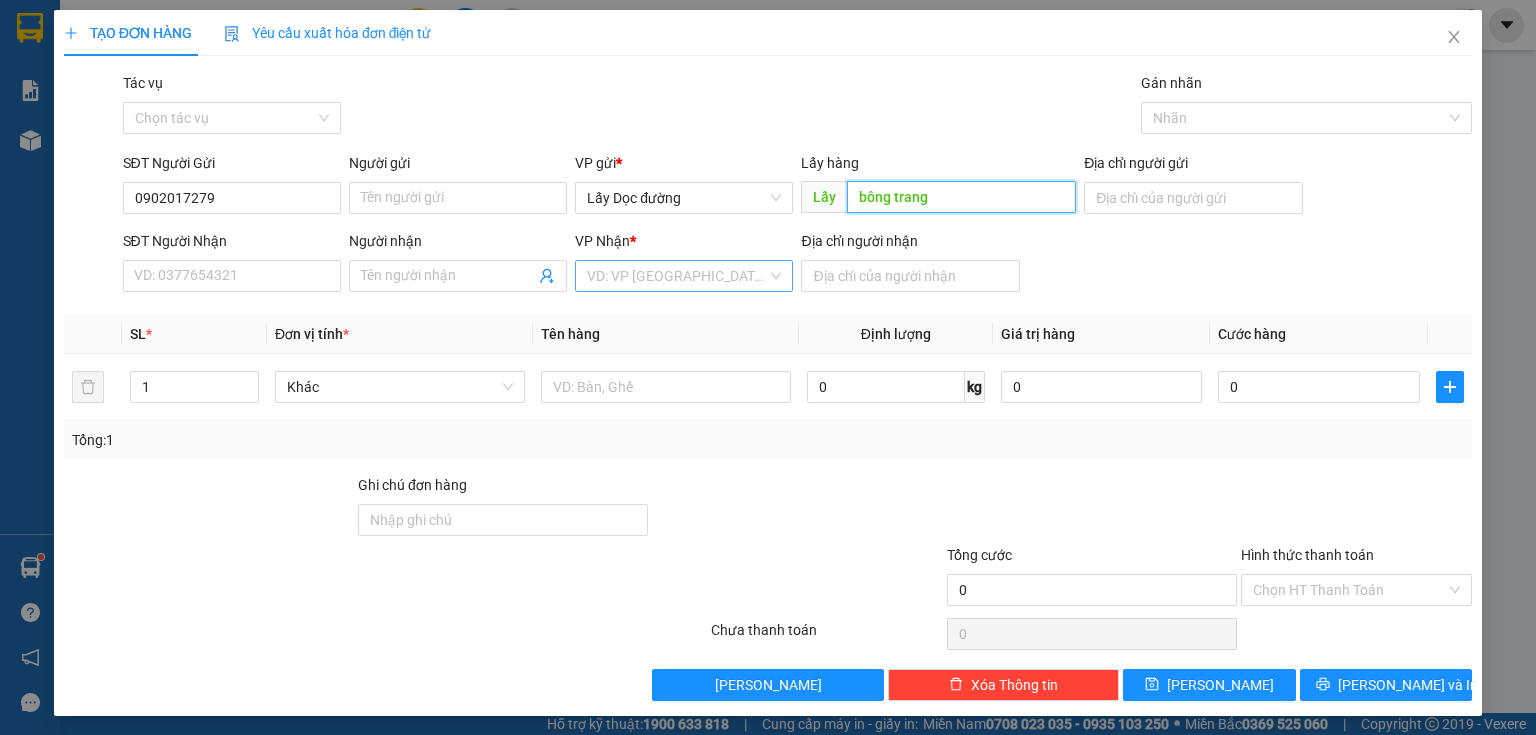 click on "VD: VP [GEOGRAPHIC_DATA]" at bounding box center (684, 276) 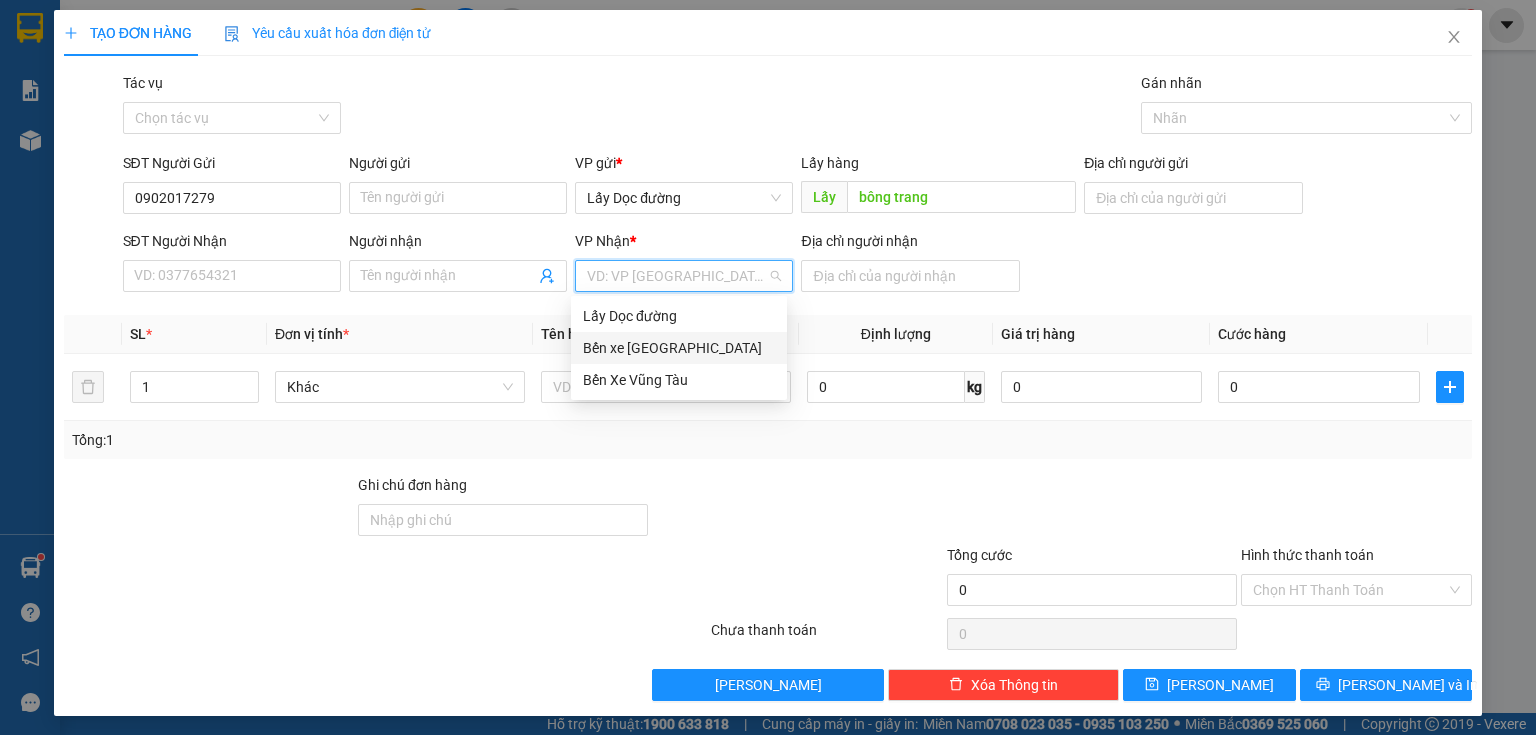 click on "Bến xe [GEOGRAPHIC_DATA]" at bounding box center (679, 348) 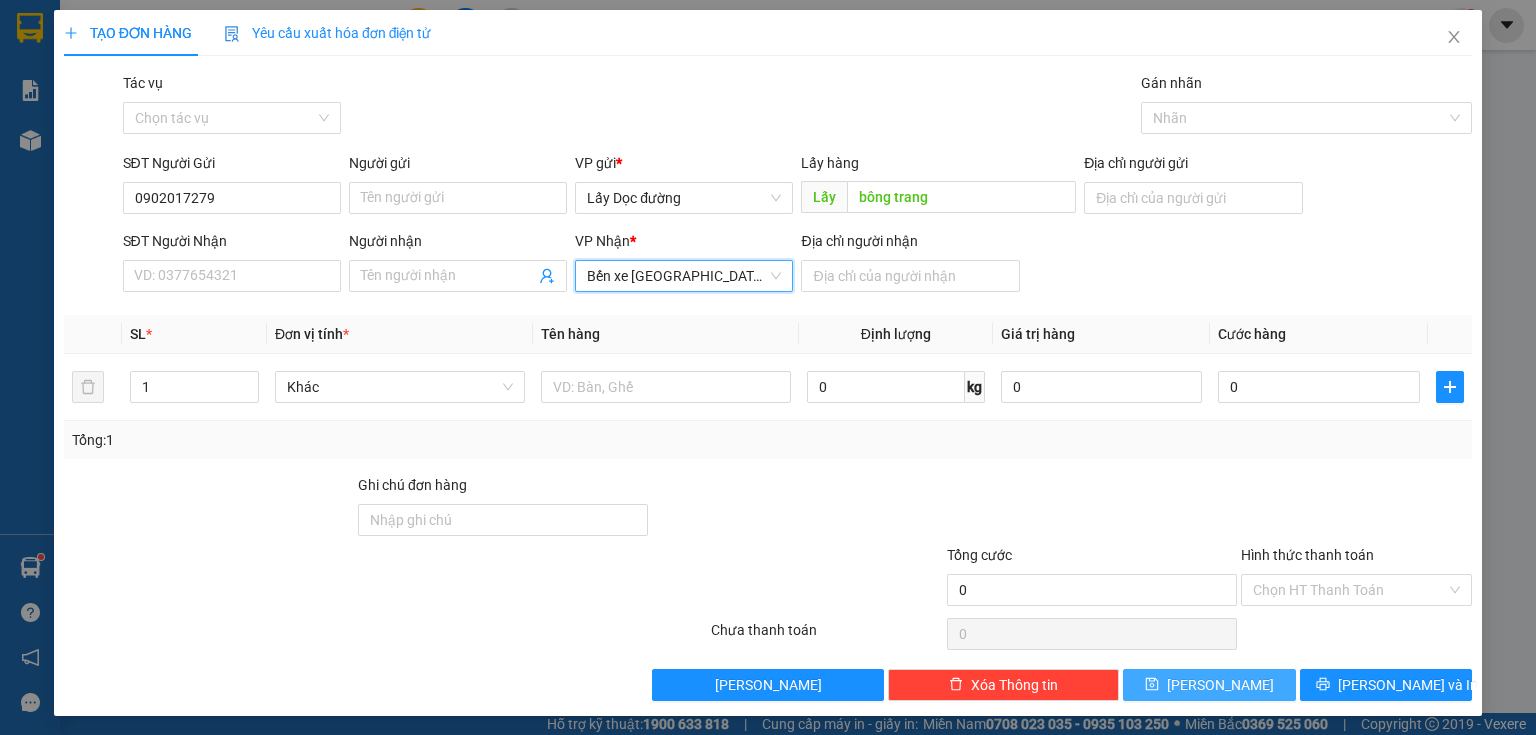 click on "[PERSON_NAME]" at bounding box center (1209, 685) 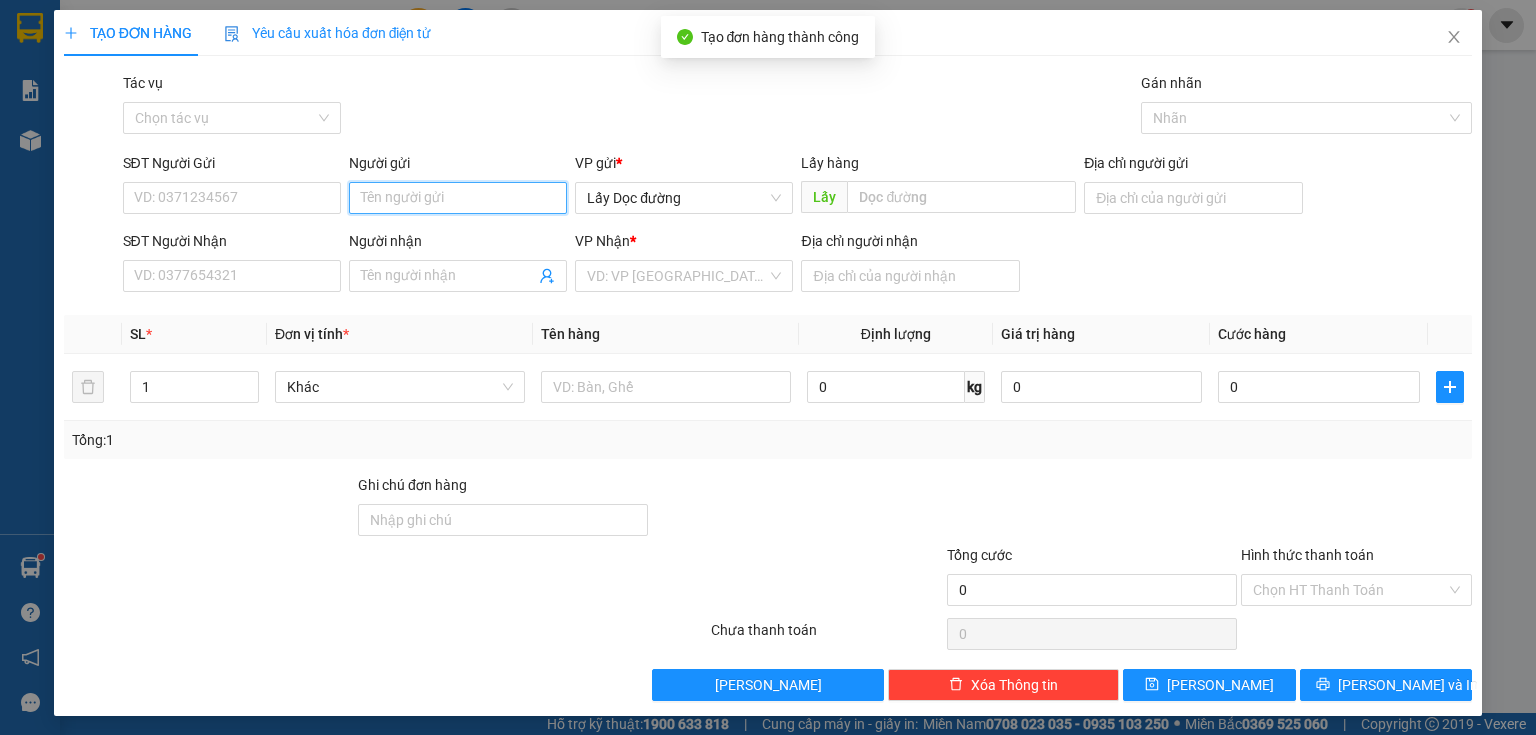click on "Người gửi" at bounding box center (458, 198) 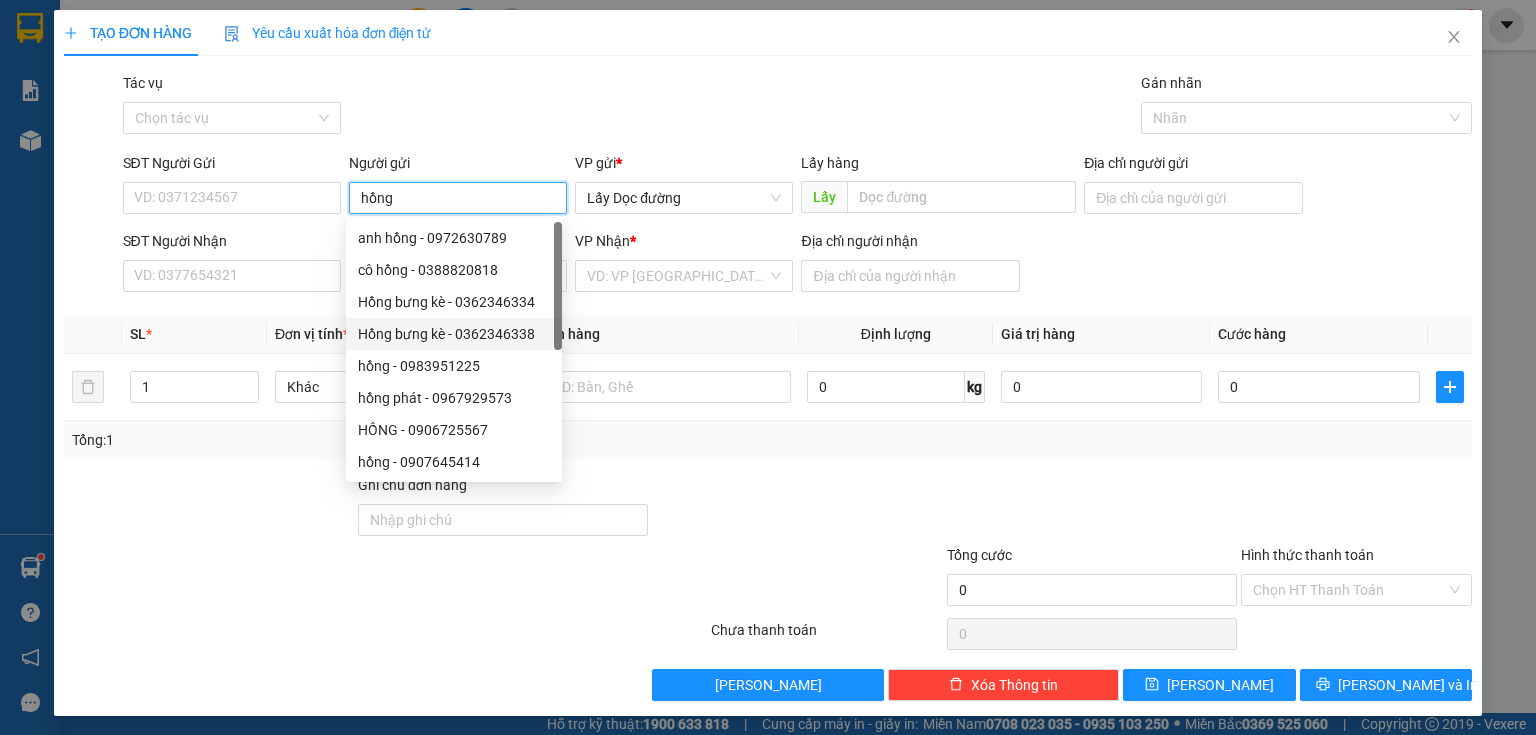 click on "Hồng bưng kè - 0362346338" at bounding box center [454, 334] 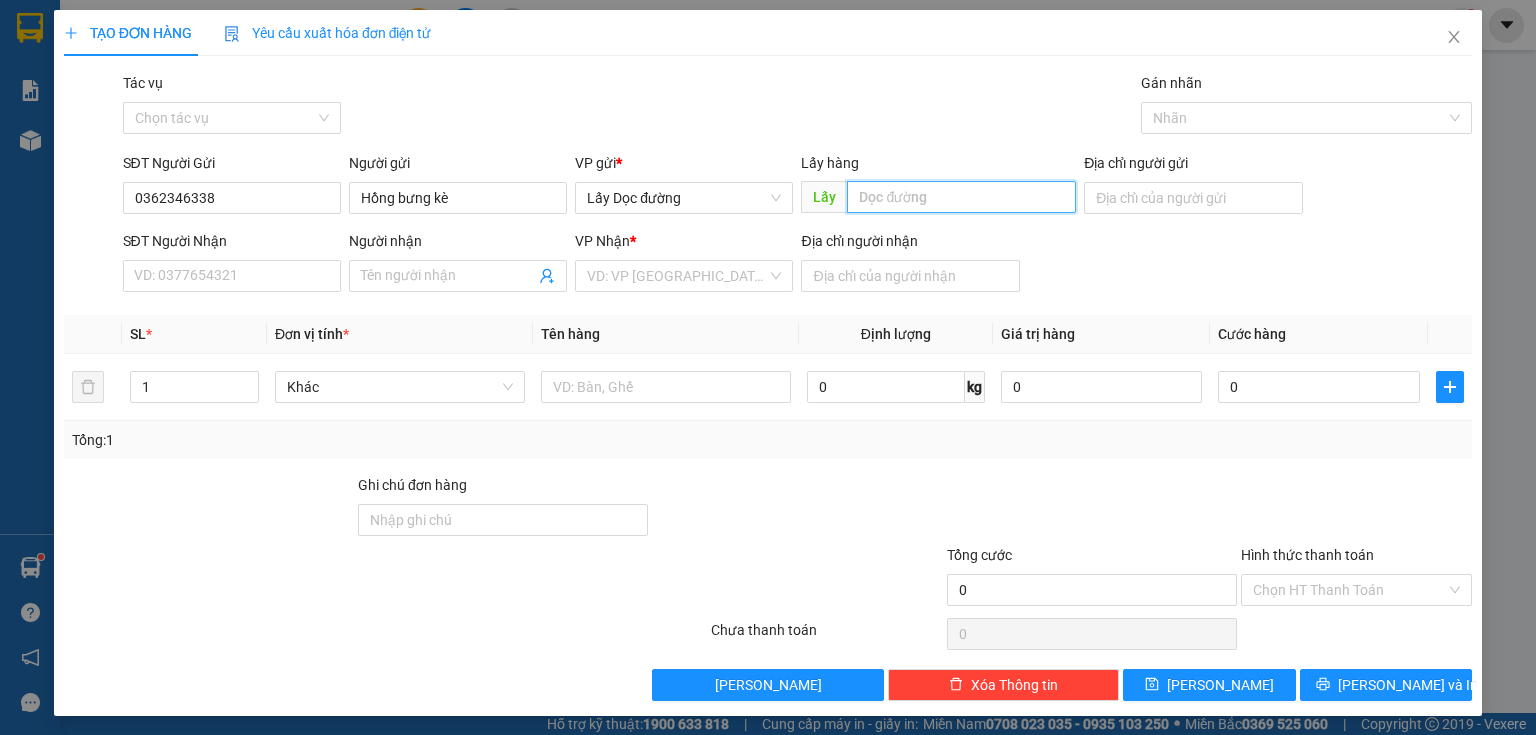 click at bounding box center [961, 197] 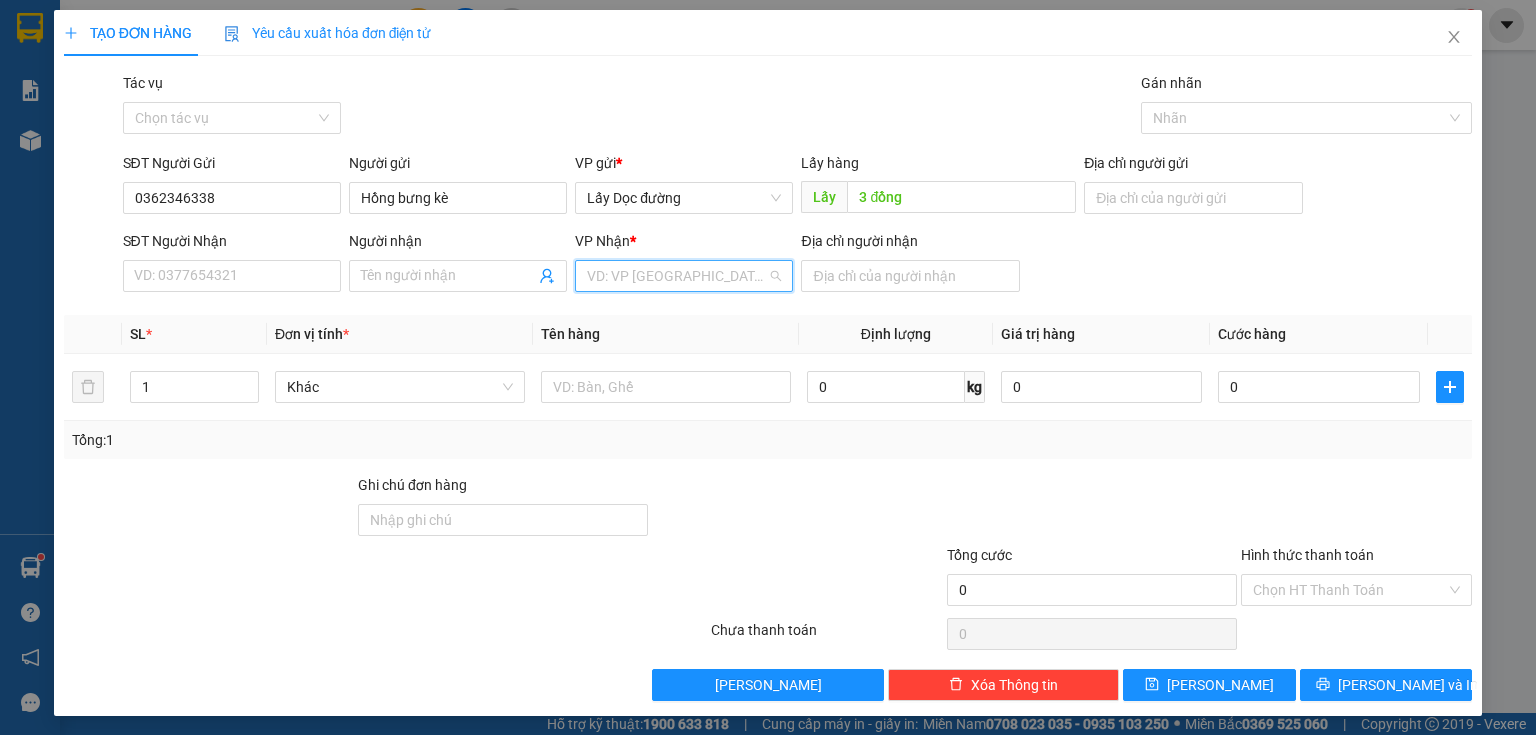 click at bounding box center [677, 276] 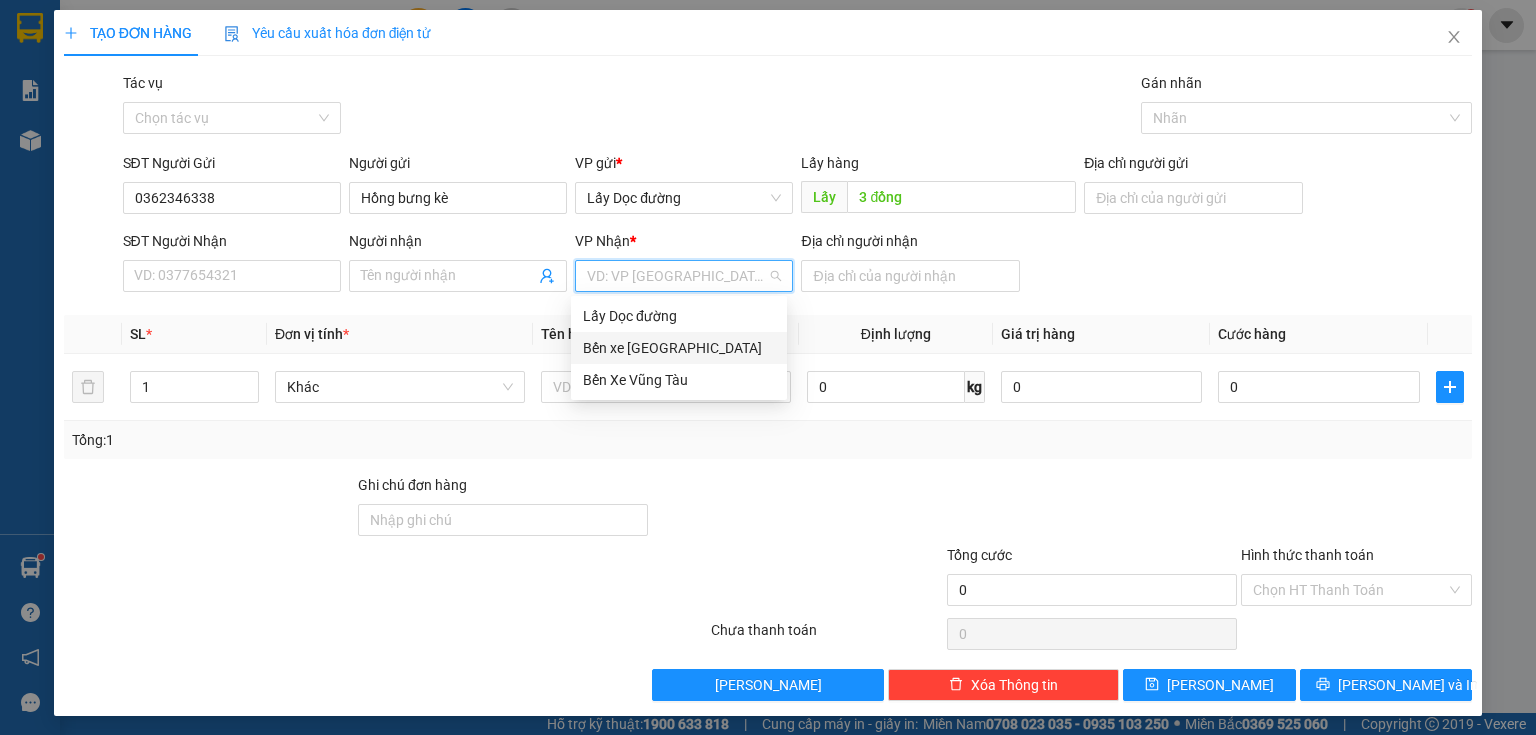 click on "Bến xe [GEOGRAPHIC_DATA]" at bounding box center (679, 348) 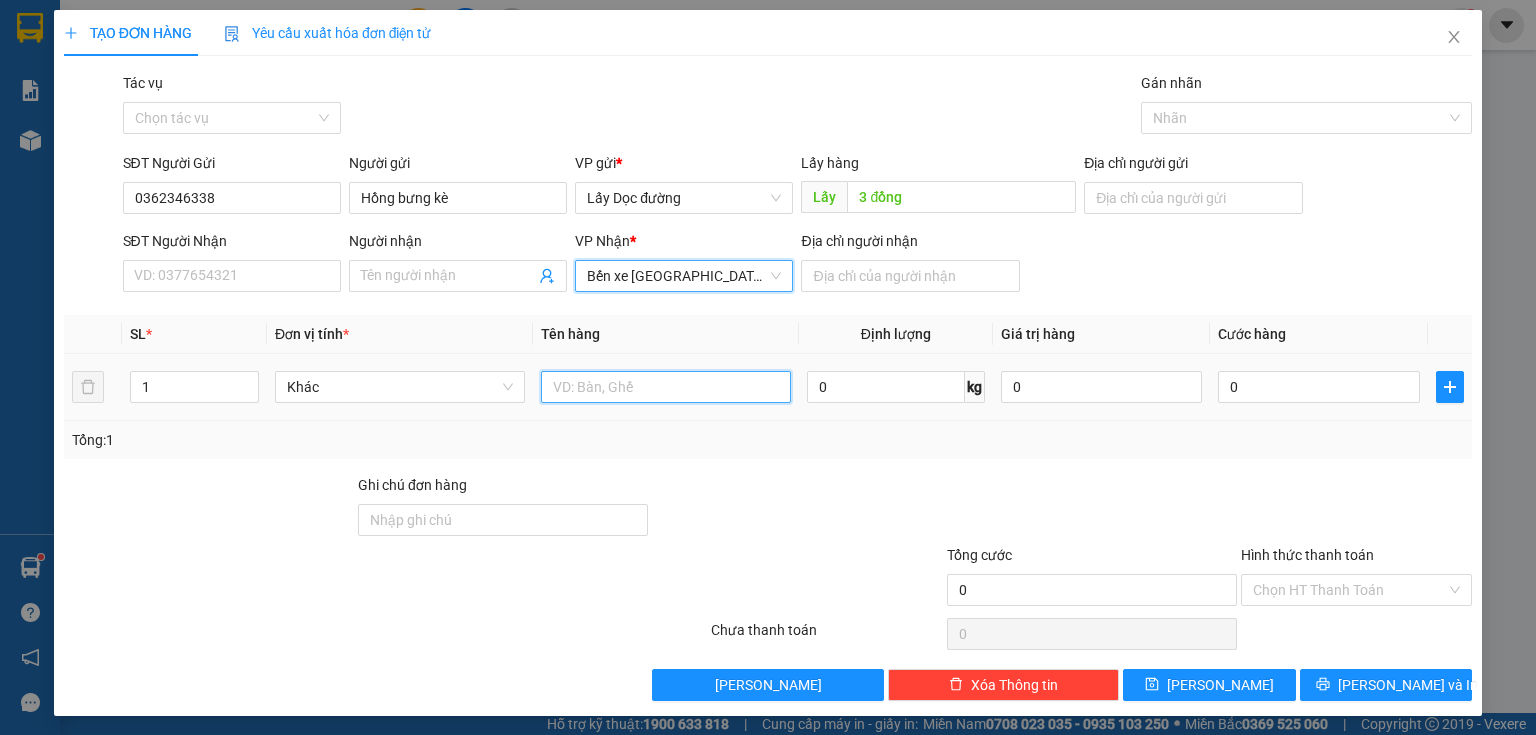 click at bounding box center [666, 387] 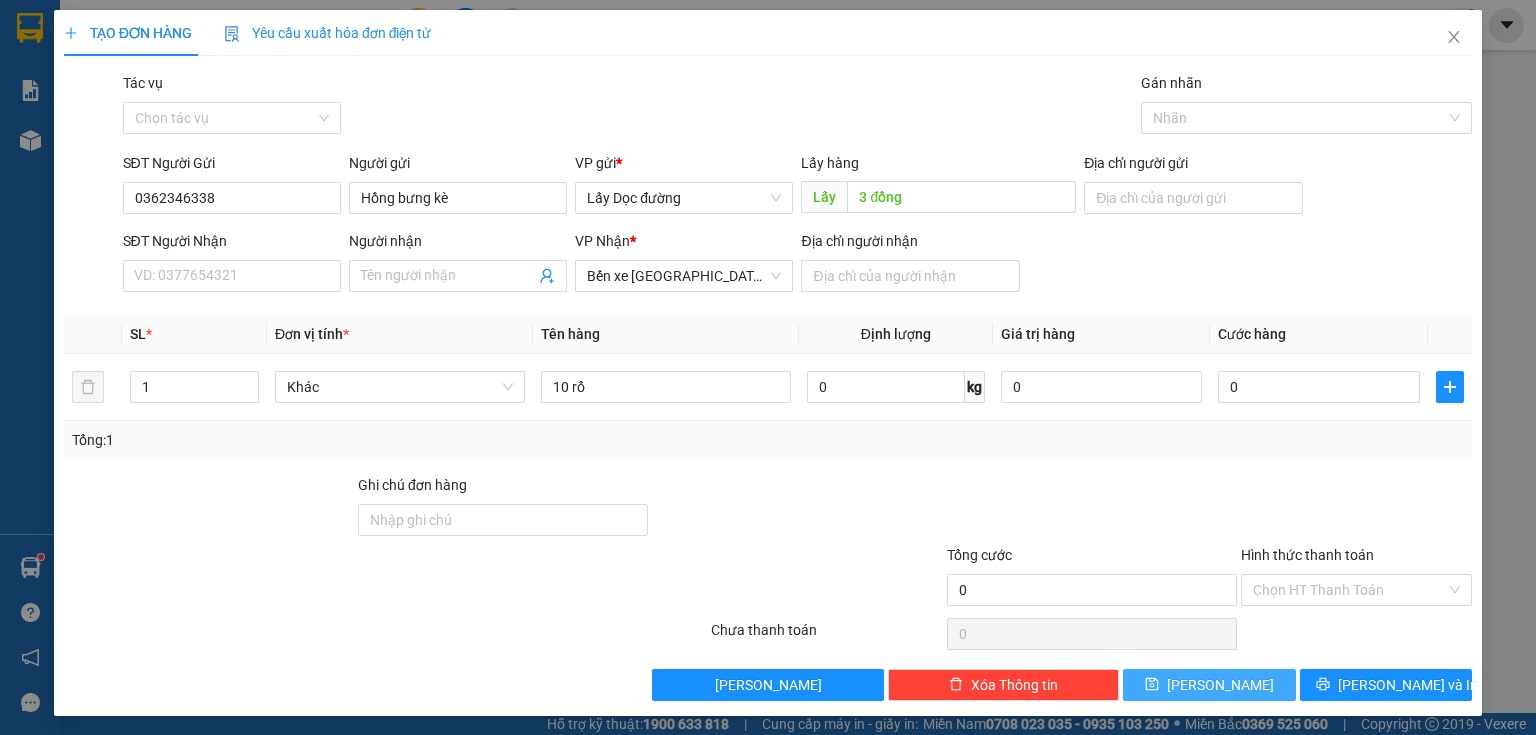 click on "Transit Pickup Surcharge Ids Transit Deliver Surcharge Ids Transit Deliver Surcharge Transit Deliver Surcharge Tác vụ Chọn tác vụ Gán nhãn   Nhãn SĐT Người Gửi 0362346338 Người gửi Hồng bưng kè VP gửi  * Lấy Dọc đường Lấy hàng Lấy 3 đồng Địa chỉ người gửi SĐT Người Nhận VD: 0377654321 Người nhận Tên người nhận VP Nhận  * Bến xe Quảng Ngãi Địa chỉ người nhận SL  * Đơn vị tính  * Tên hàng  Định lượng Giá trị hàng Cước hàng                 1 Khác 10 rổ 0 kg 0 0 Tổng:  1 Ghi chú đơn hàng Tổng cước 0 Hình thức thanh toán Chọn HT Thanh Toán Số tiền thu trước 0 Chưa thanh toán 0 Chọn HT Thanh Toán Lưu nháp Xóa Thông tin [PERSON_NAME] và In" at bounding box center (768, 386) 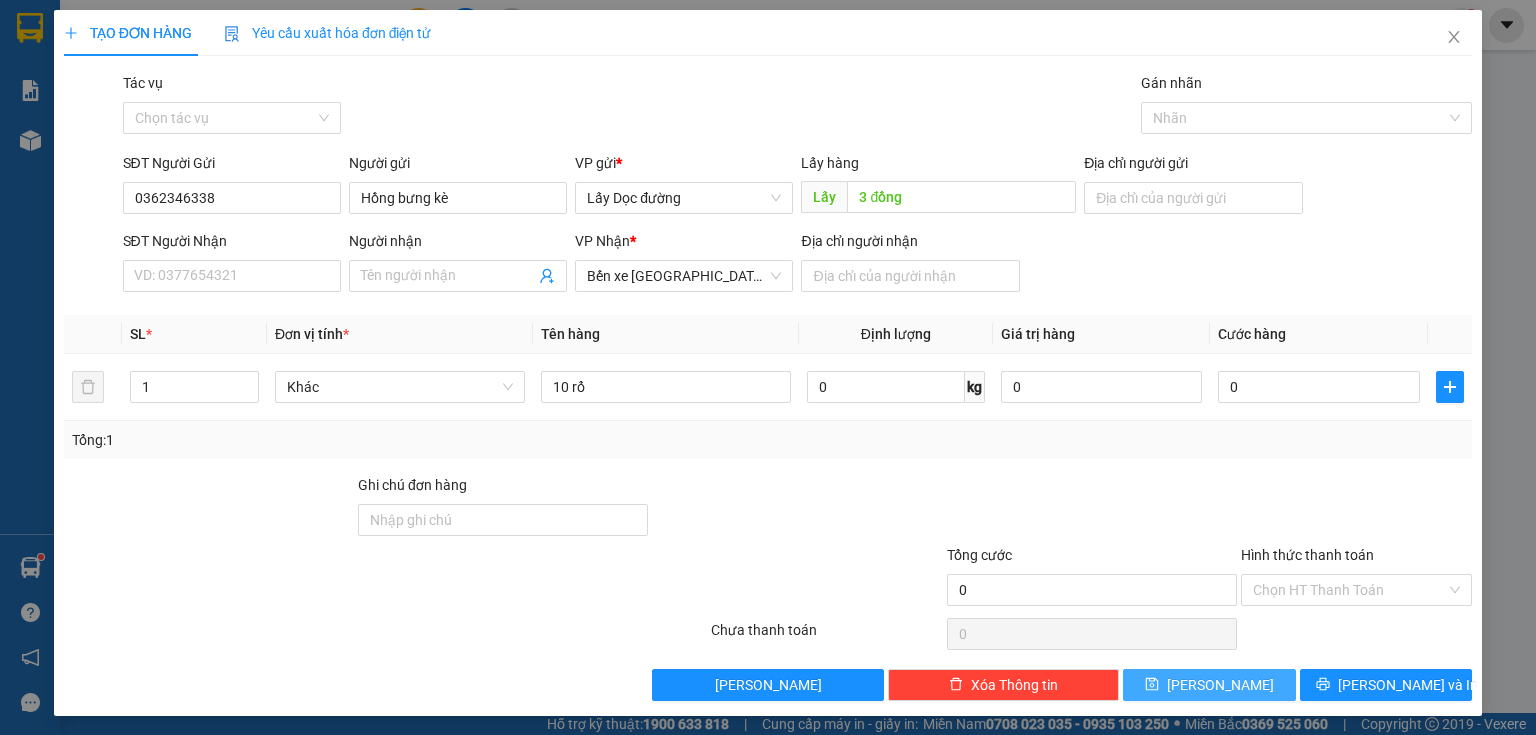 click on "[PERSON_NAME]" at bounding box center (1209, 685) 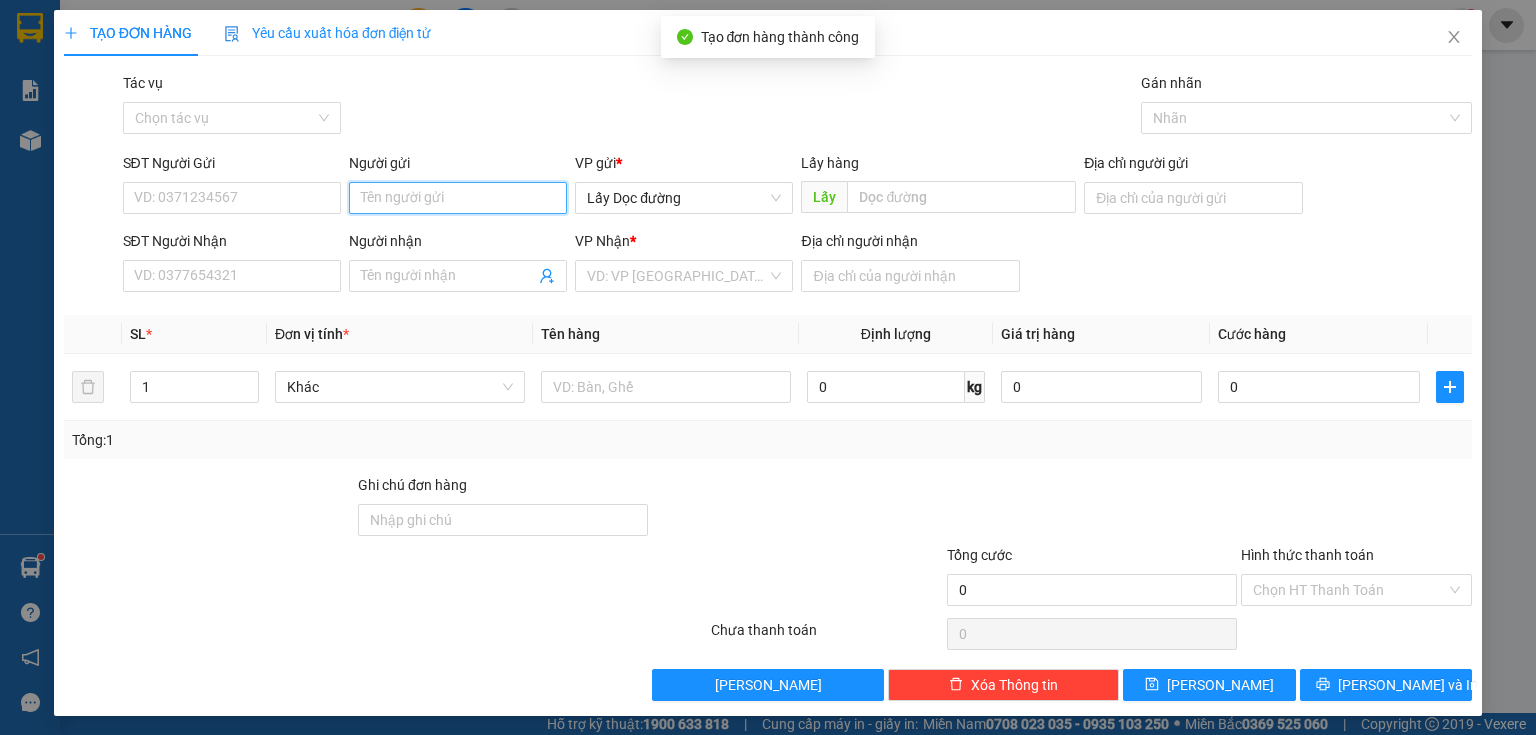 click on "Người gửi" at bounding box center [458, 198] 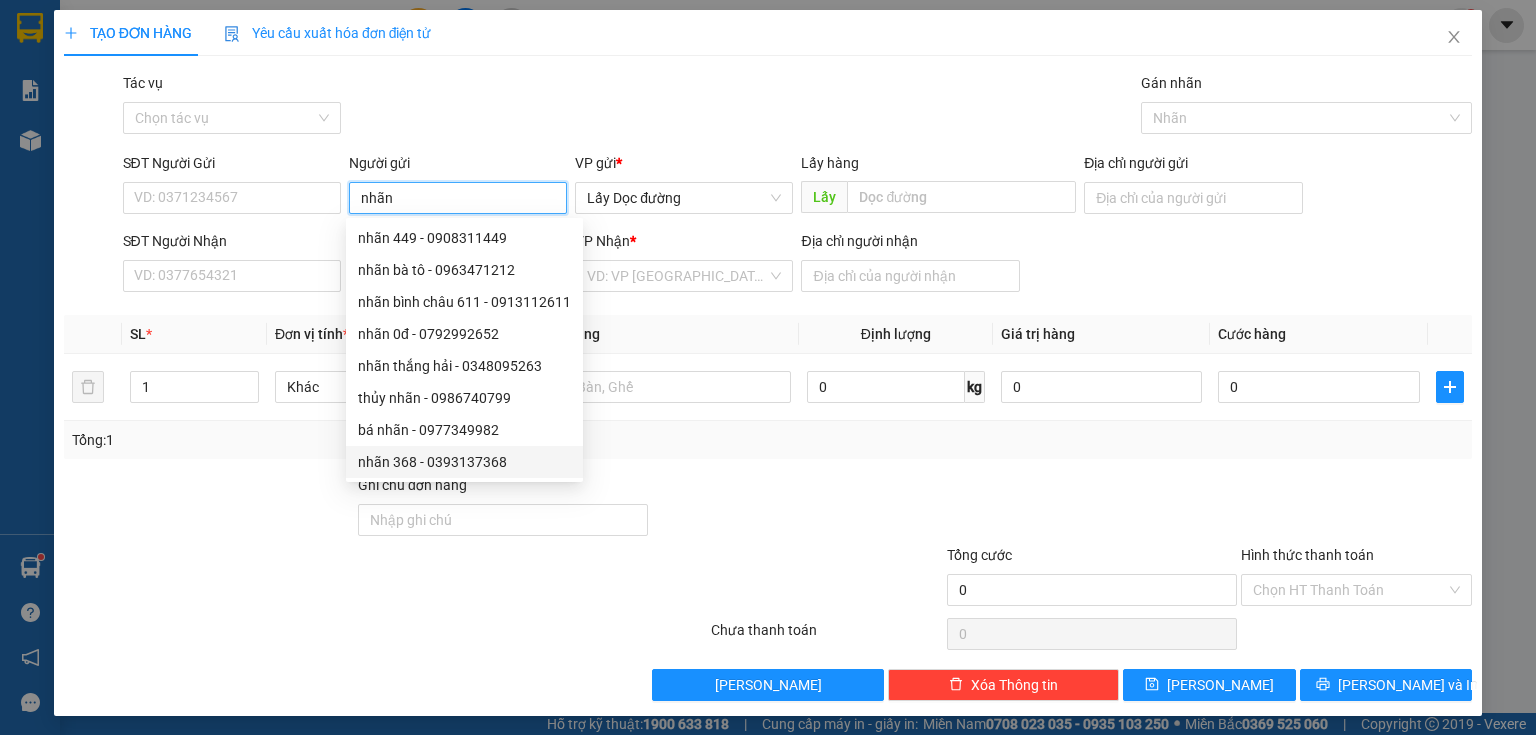 click on "nhãn 368 - 0393137368" at bounding box center (464, 462) 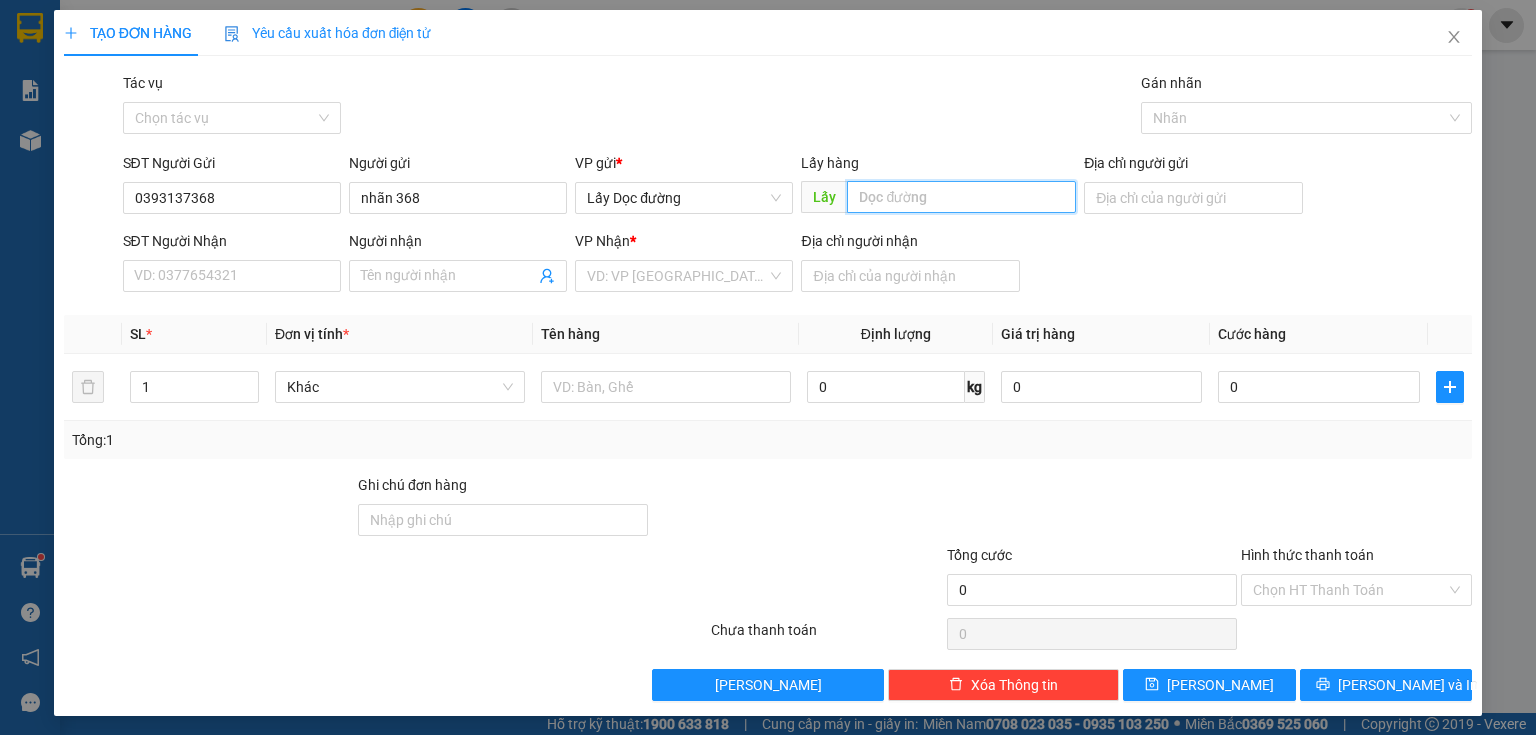 click at bounding box center (961, 197) 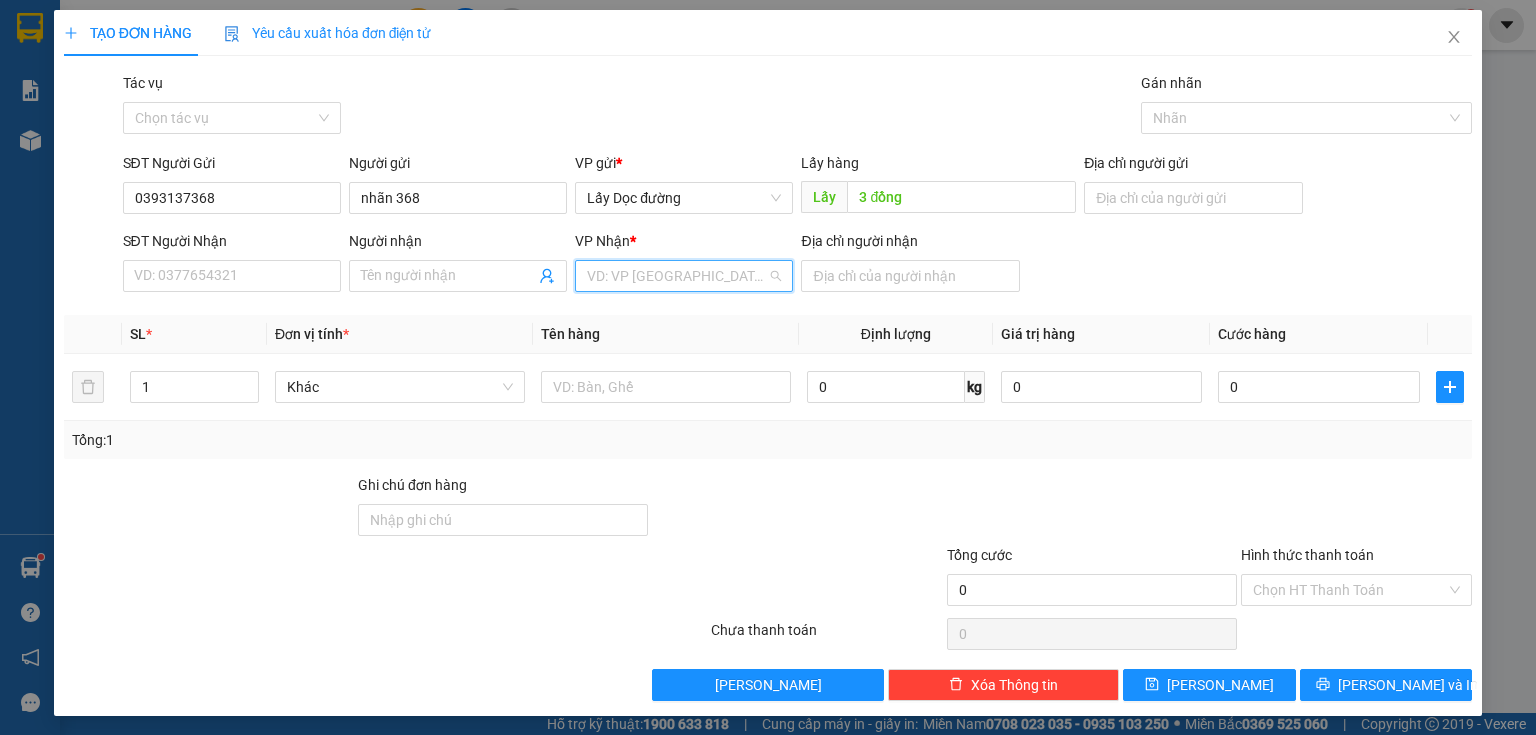 click at bounding box center [677, 276] 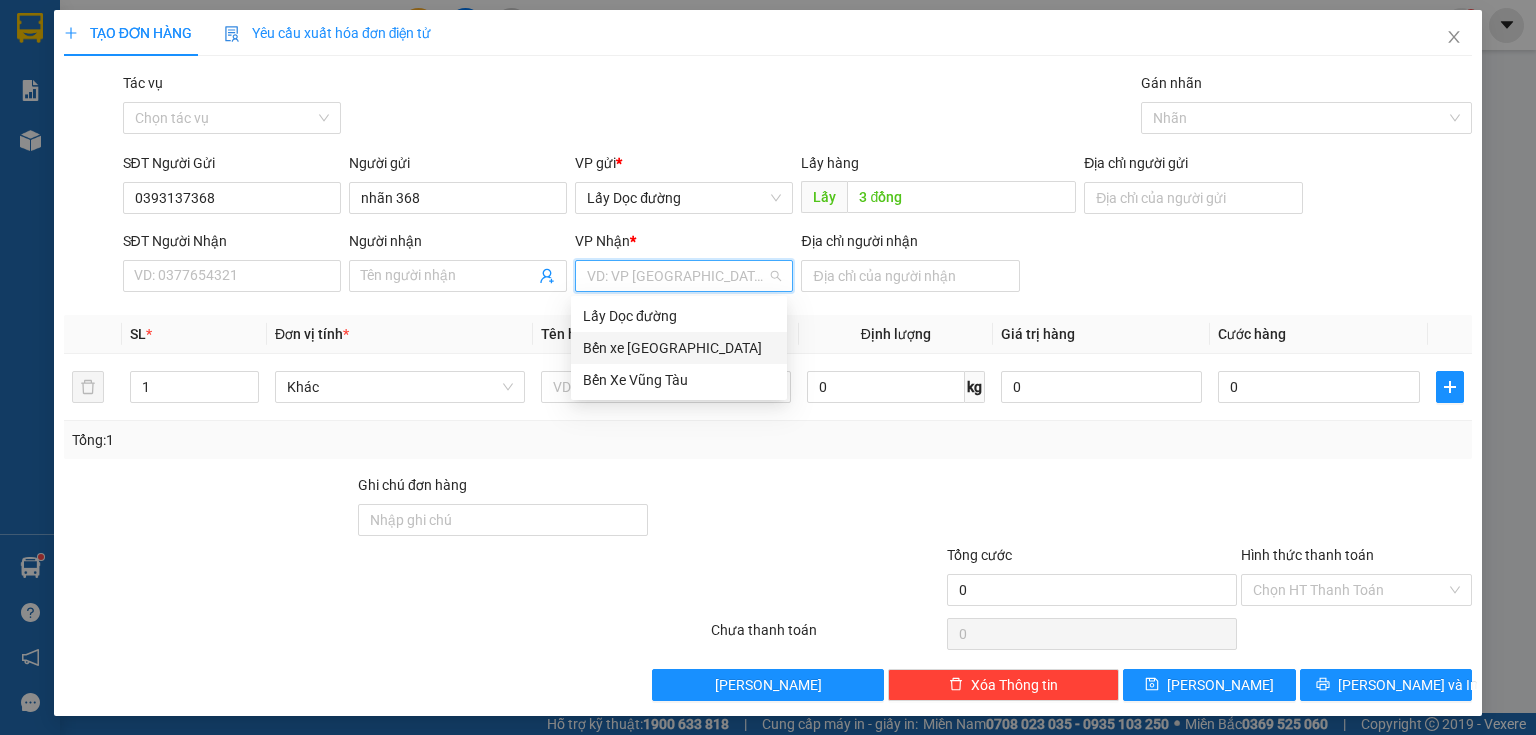 click on "Bến xe [GEOGRAPHIC_DATA]" at bounding box center [679, 348] 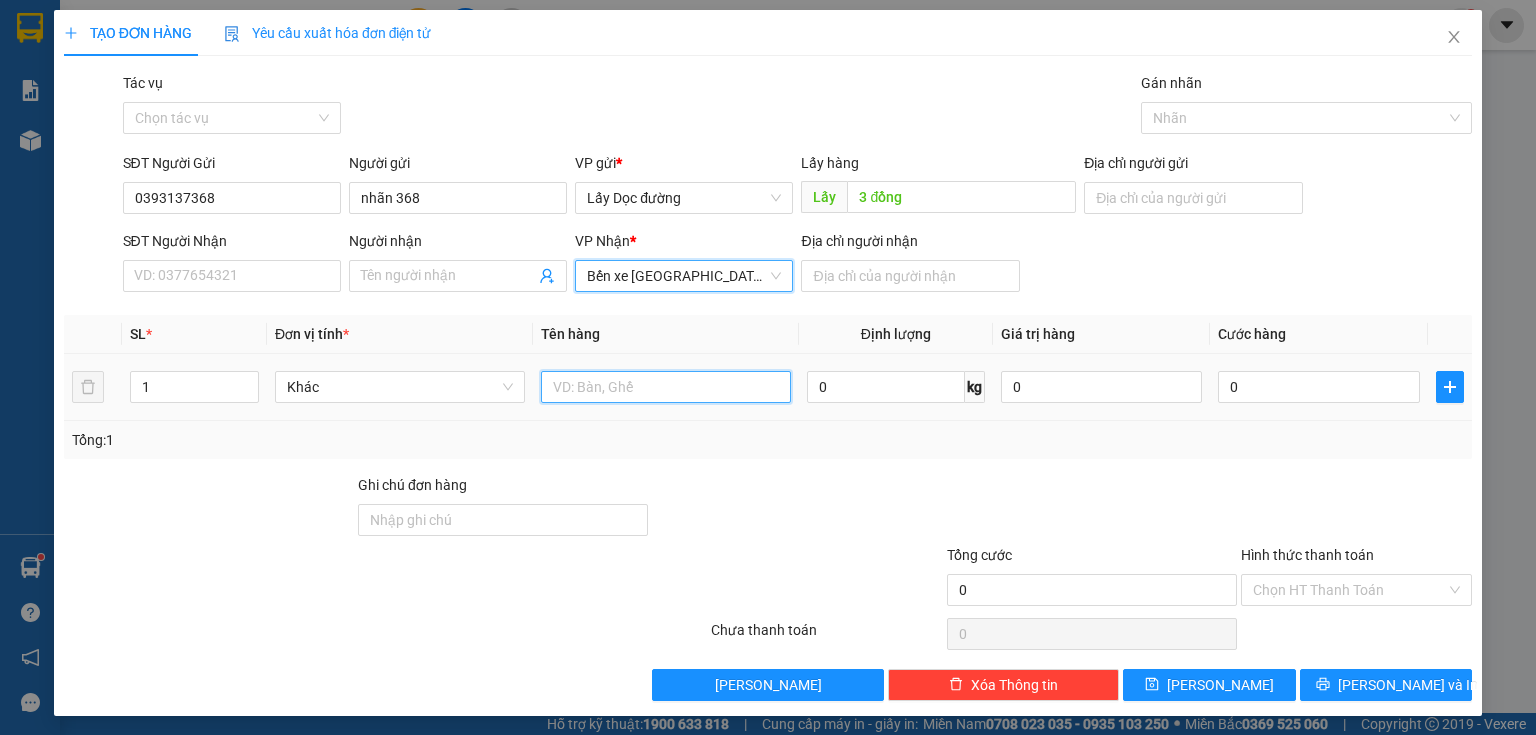 click at bounding box center (666, 387) 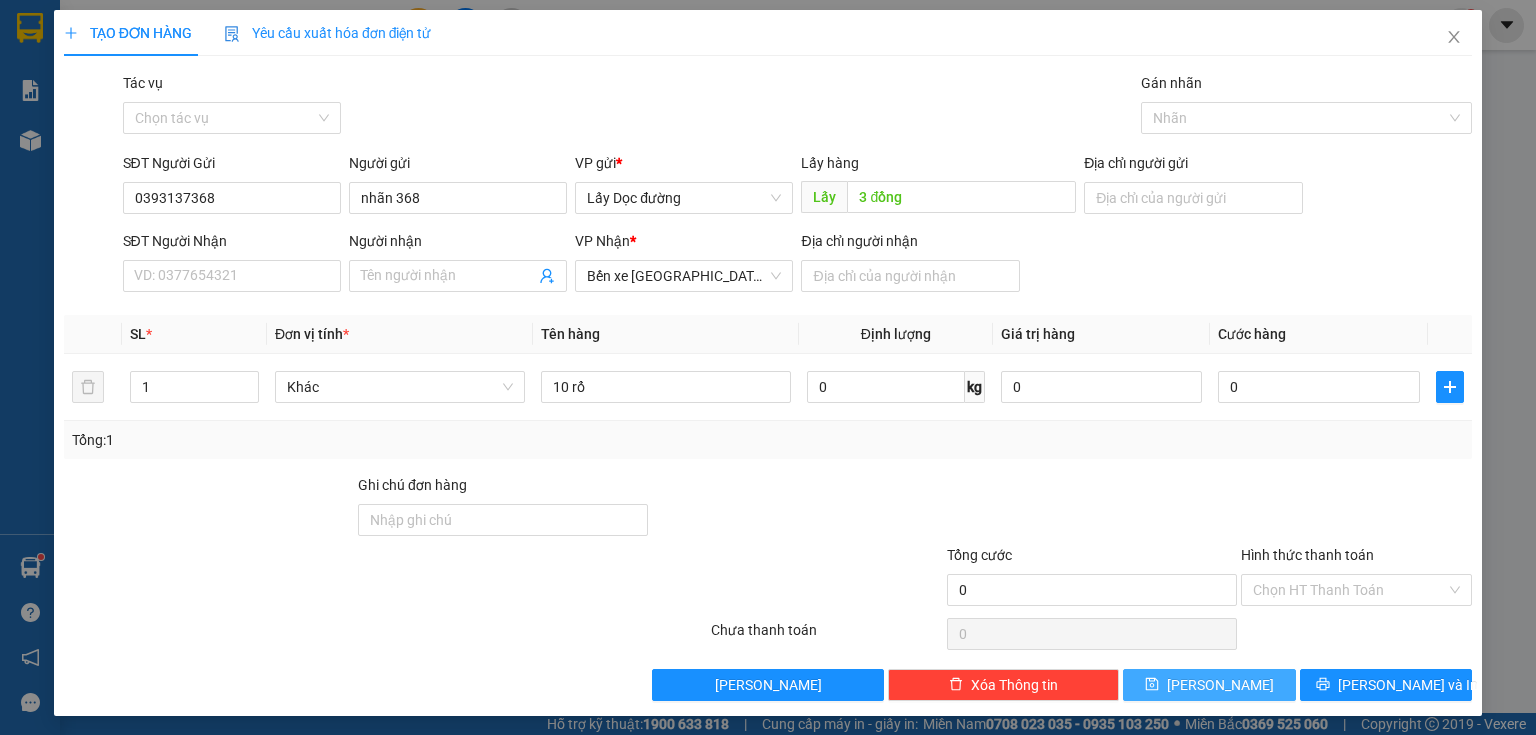 click on "[PERSON_NAME]" at bounding box center [1209, 685] 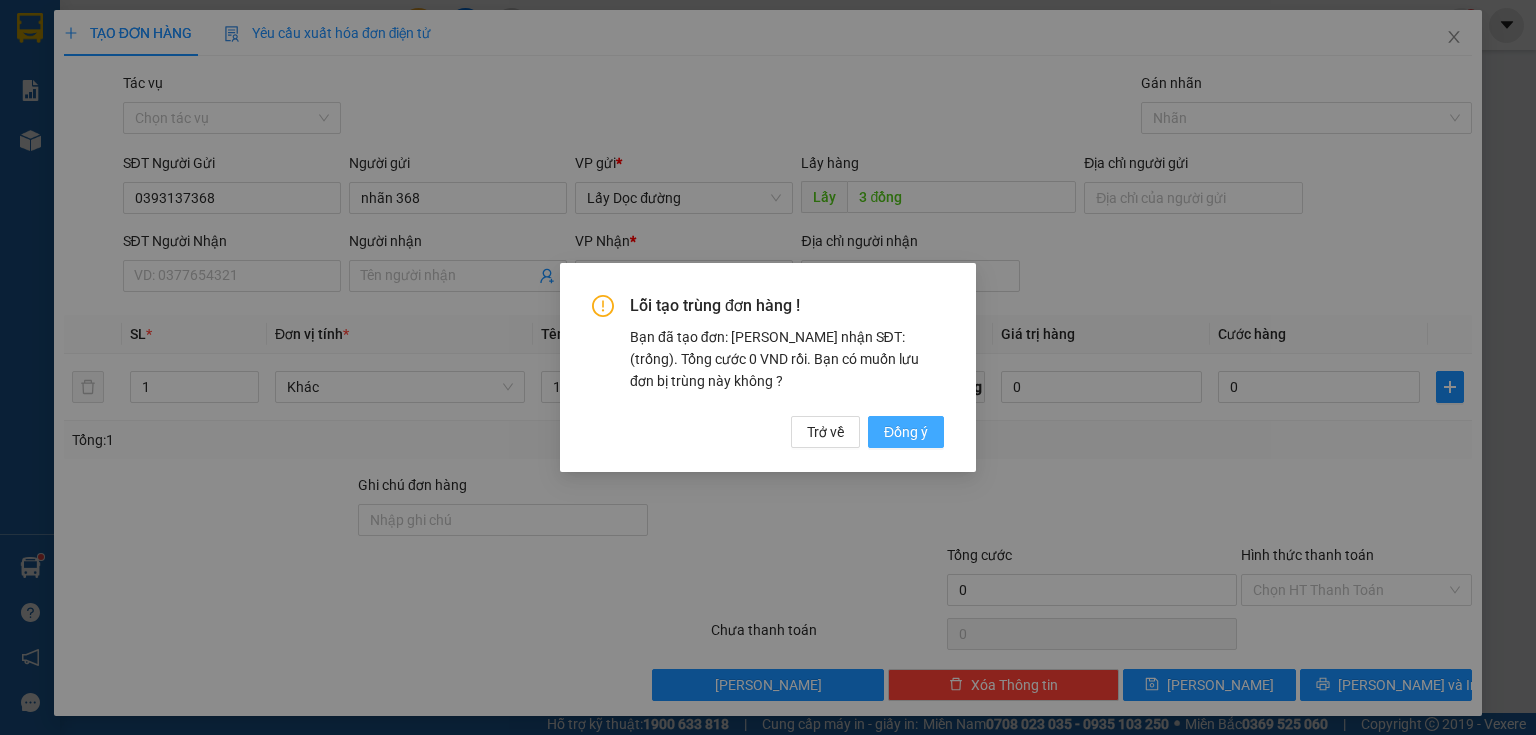 click on "Đồng ý" at bounding box center [906, 432] 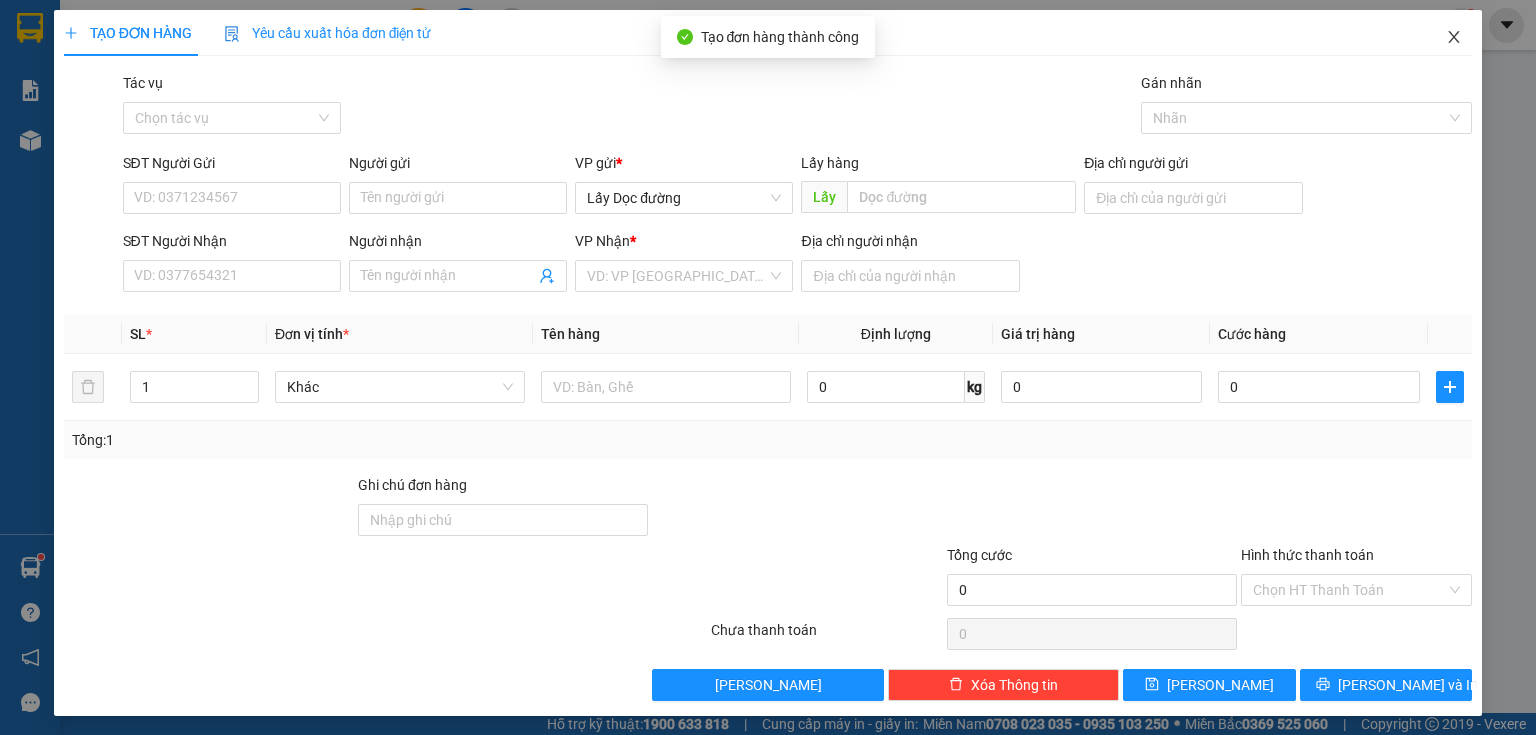 click at bounding box center [1454, 38] 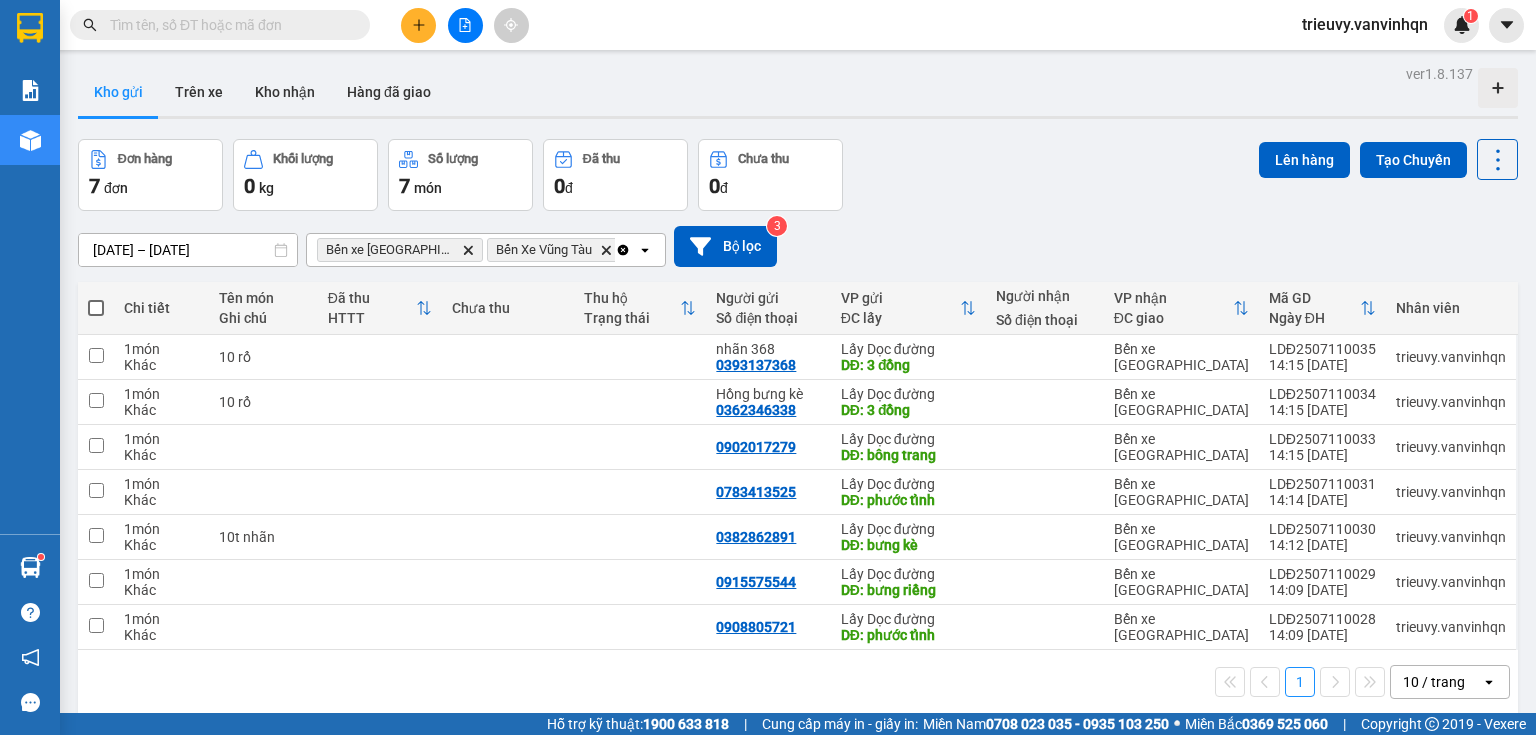click at bounding box center [96, 308] 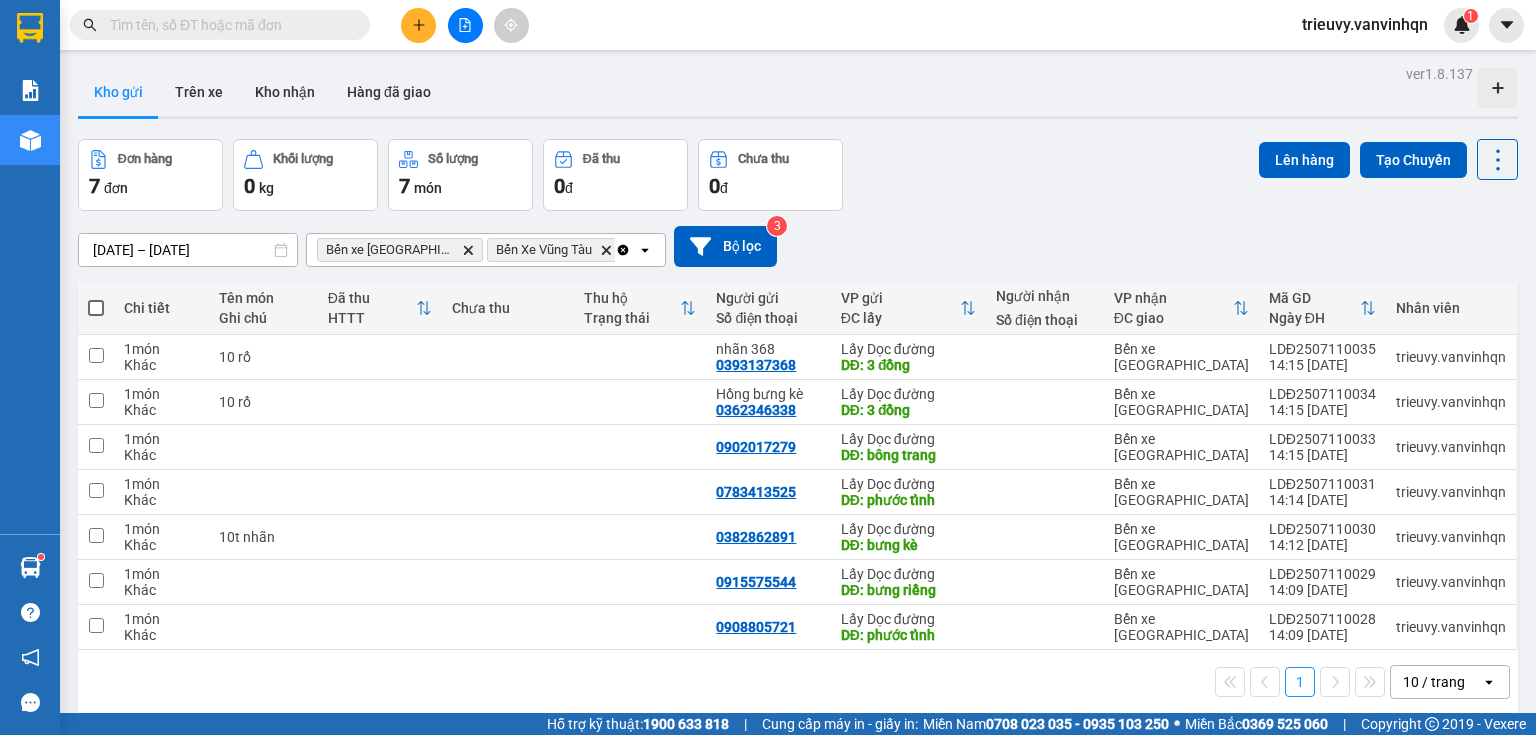 click at bounding box center (96, 298) 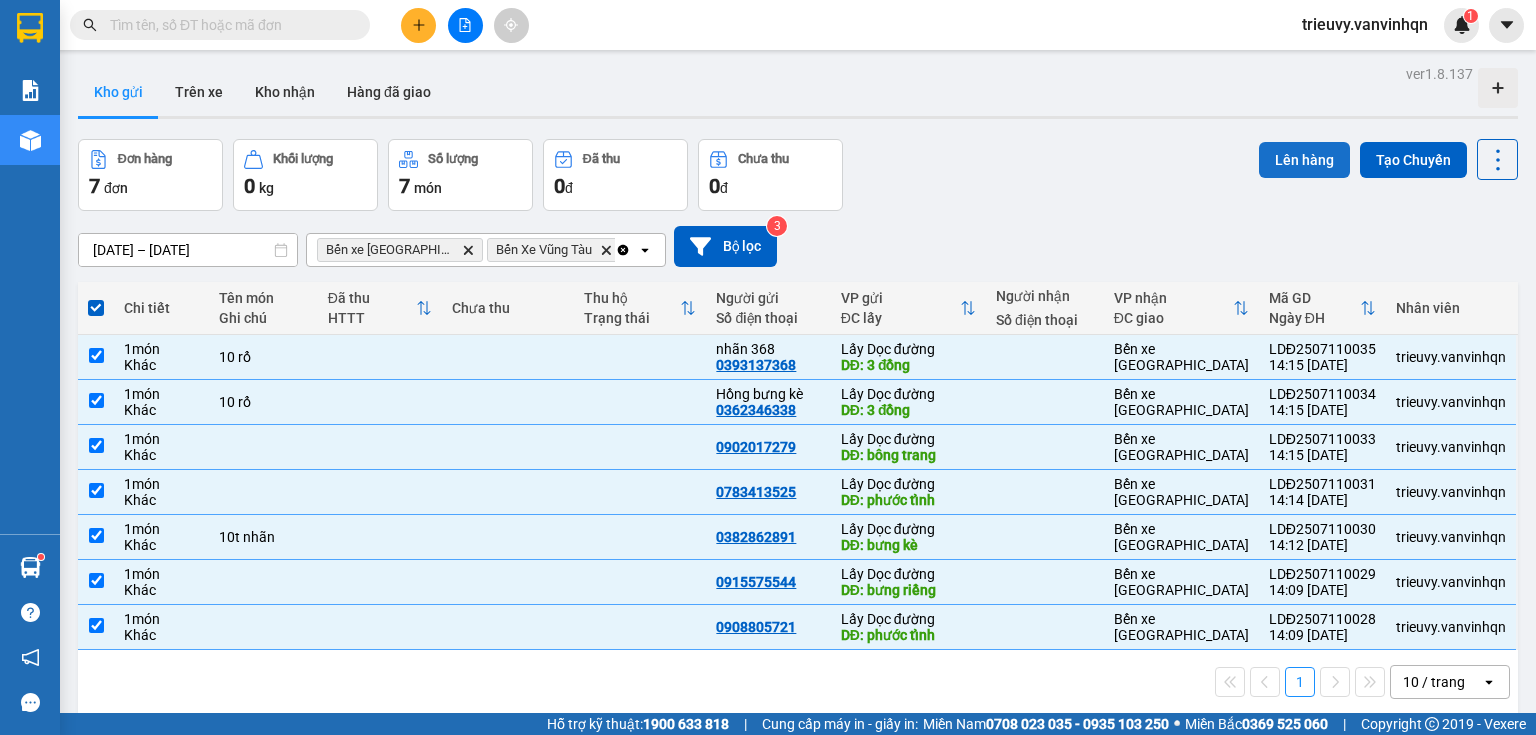 click on "Lên hàng" at bounding box center [1304, 160] 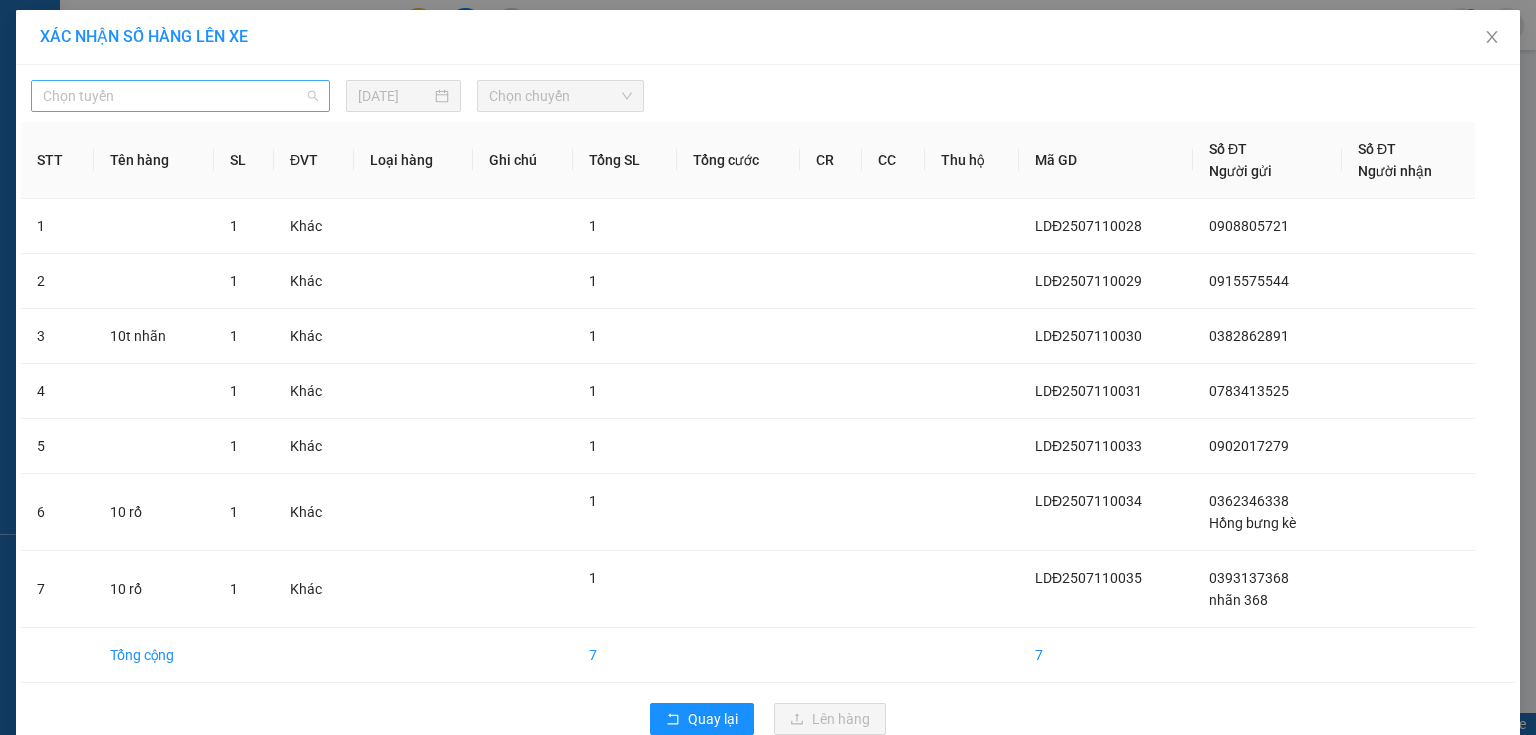 click on "Chọn tuyến" at bounding box center (180, 96) 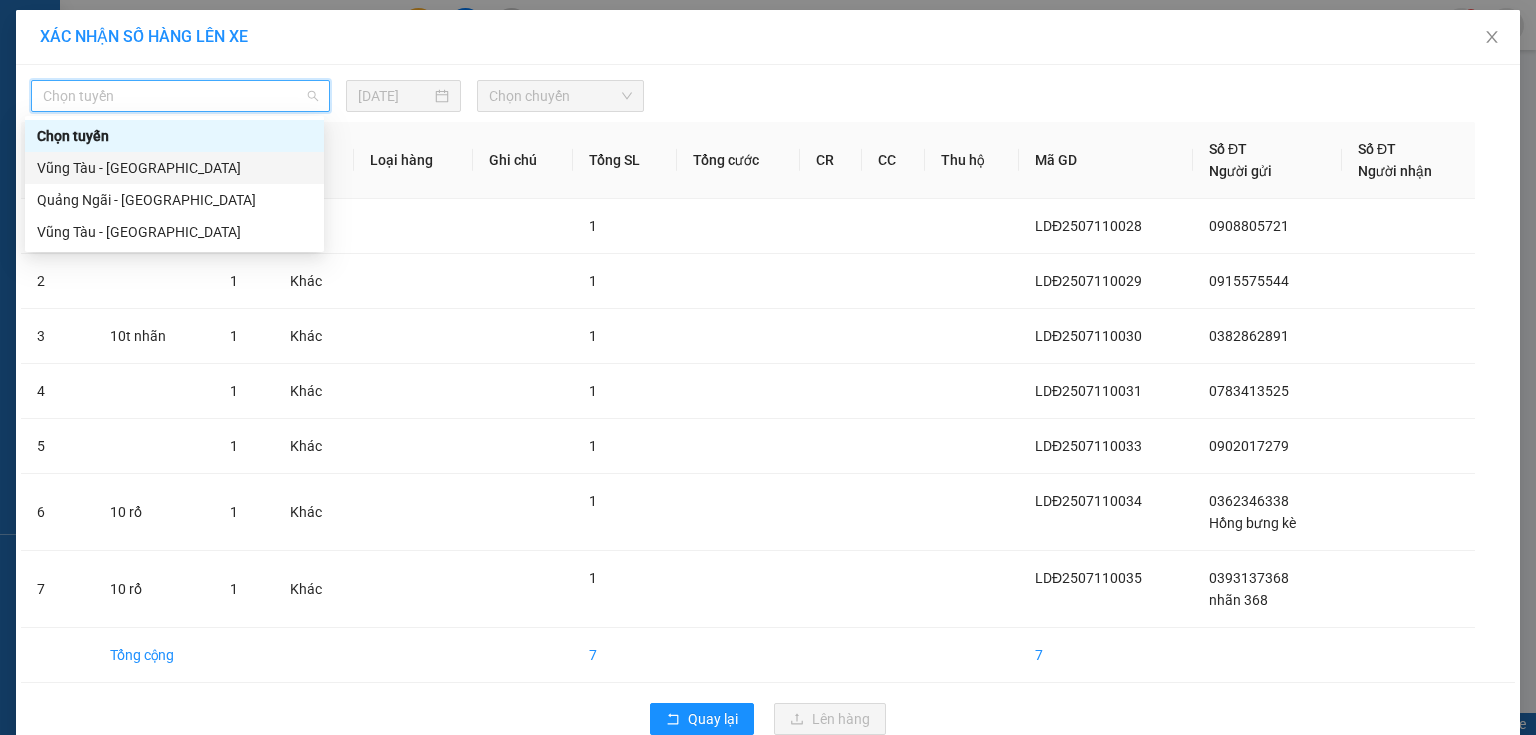 click on "Vũng Tàu - [GEOGRAPHIC_DATA]" at bounding box center [174, 168] 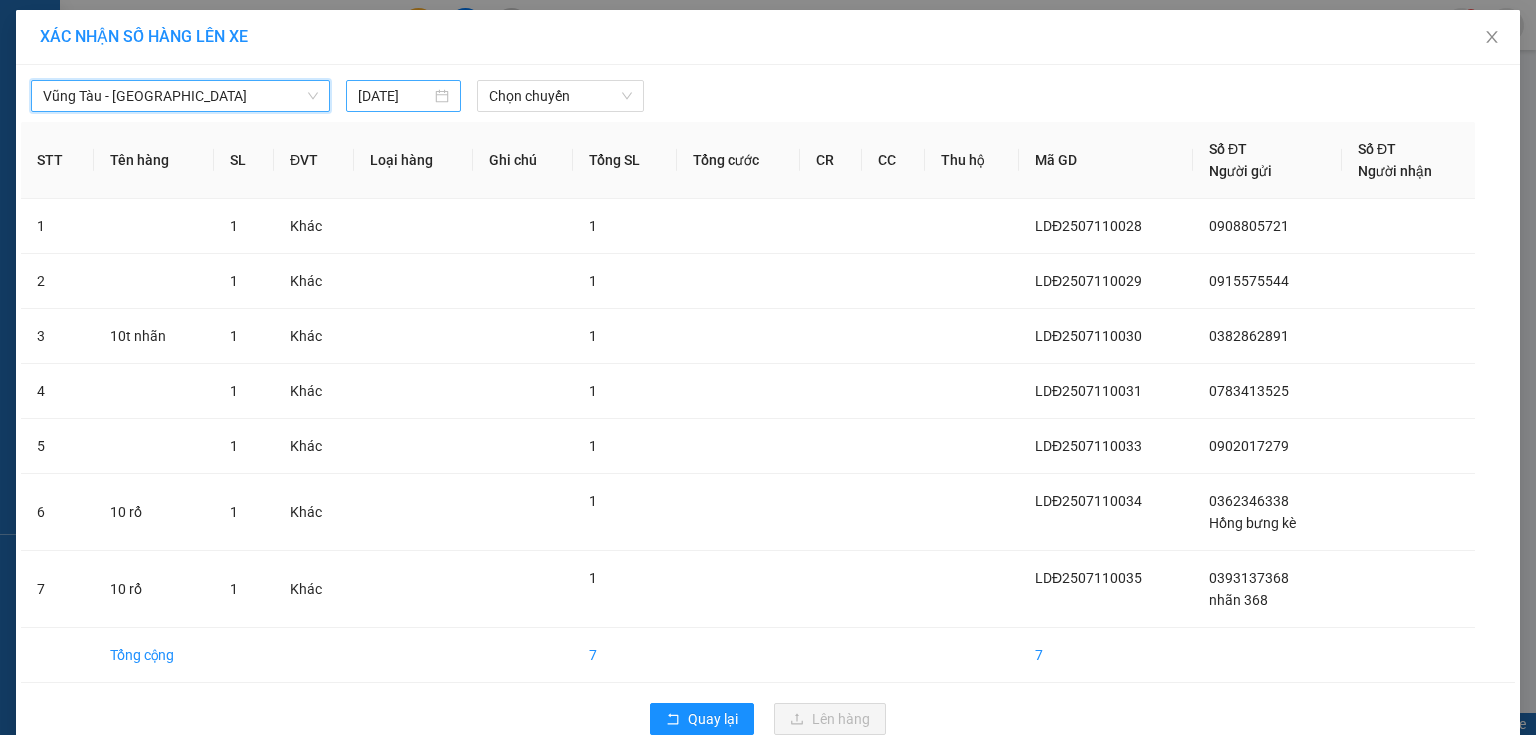 click on "[DATE]" at bounding box center (394, 96) 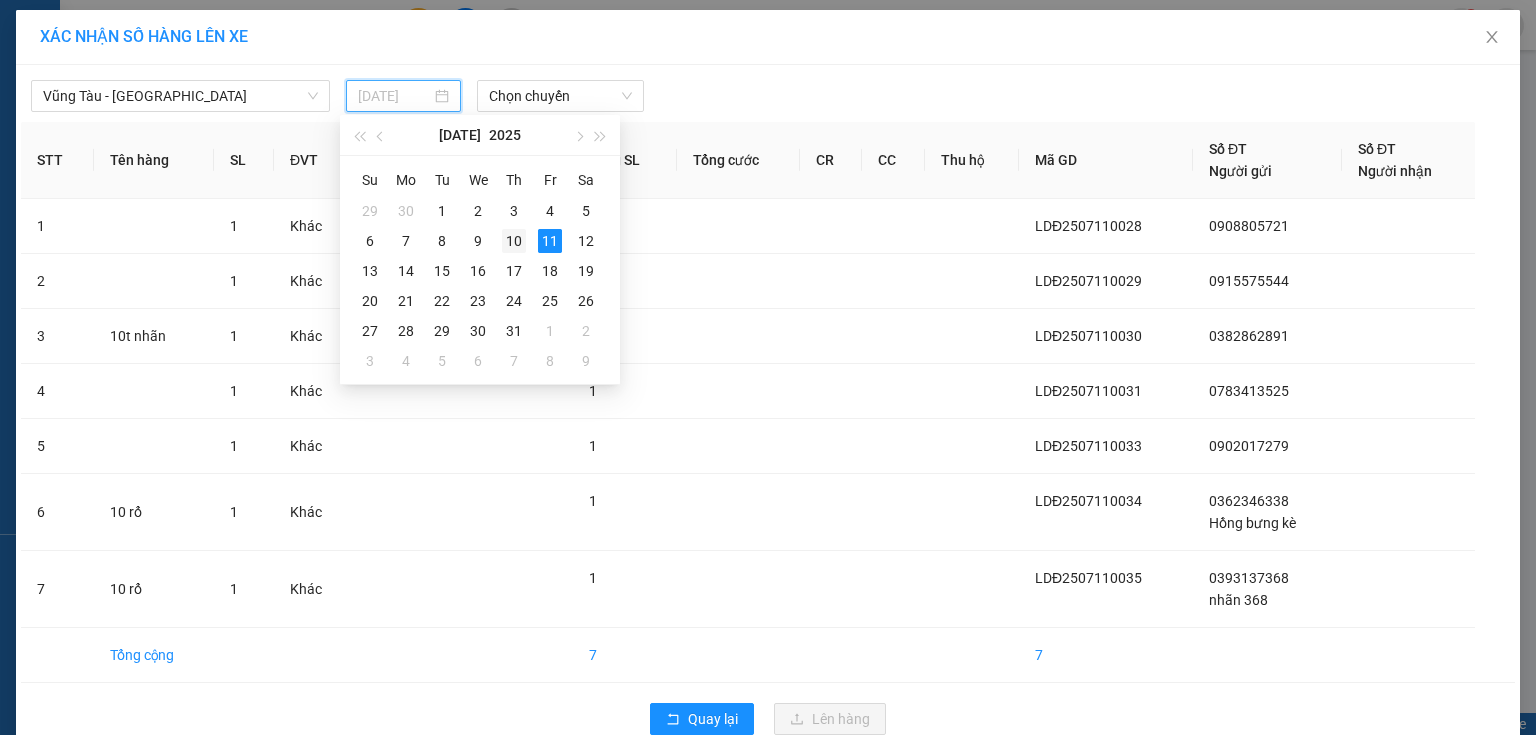 click on "10" at bounding box center (514, 241) 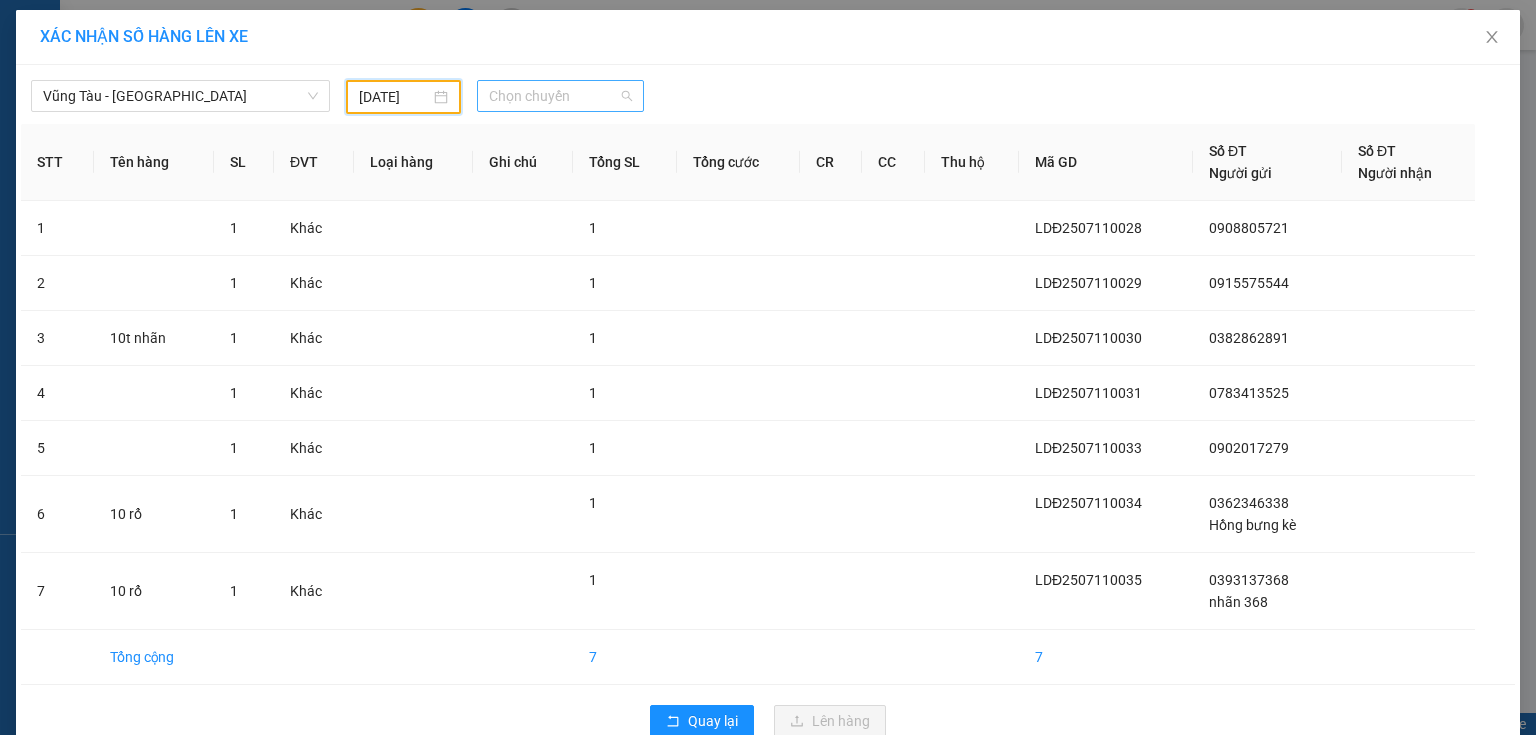 click on "Chọn chuyến" at bounding box center (561, 96) 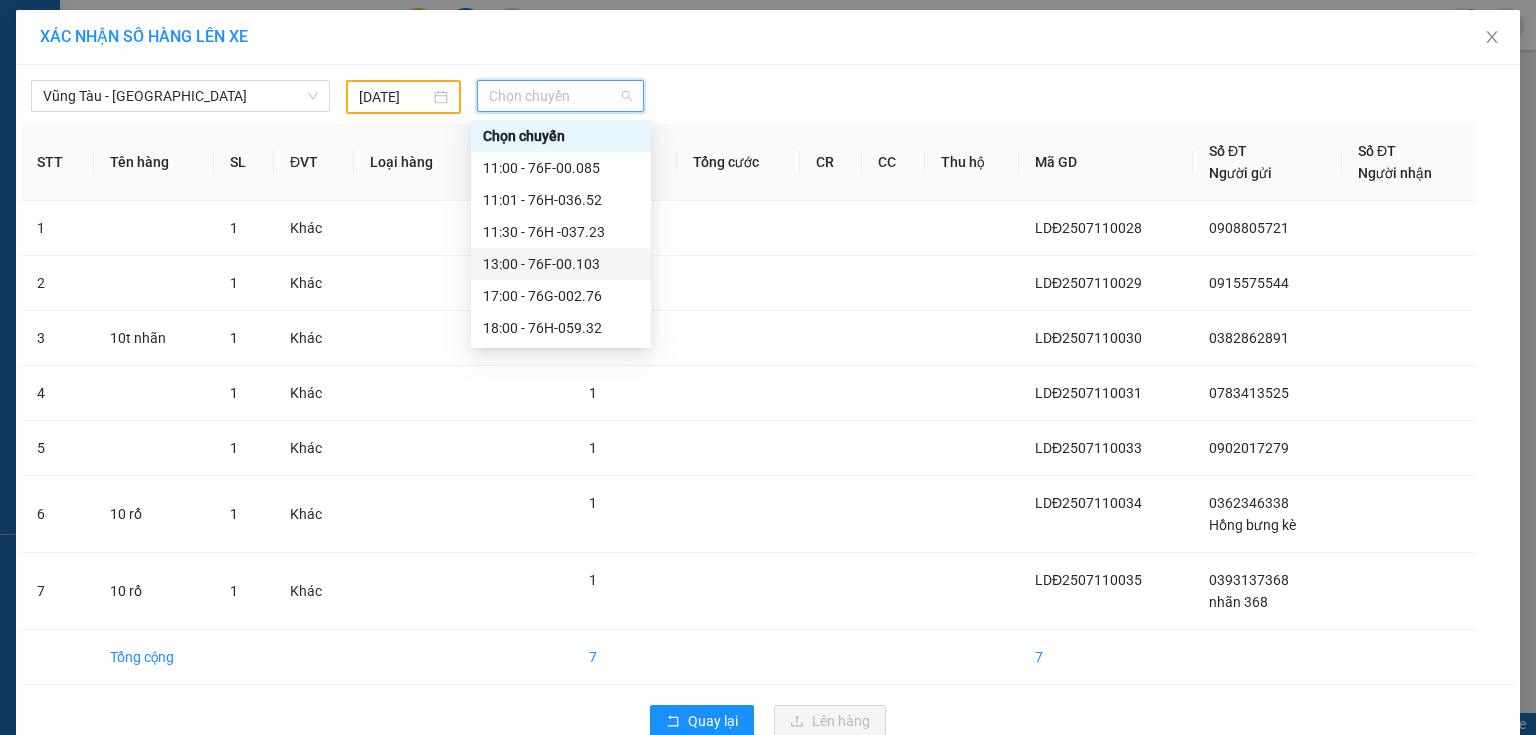 click on "13:00     - 76F-00.103" at bounding box center (561, 264) 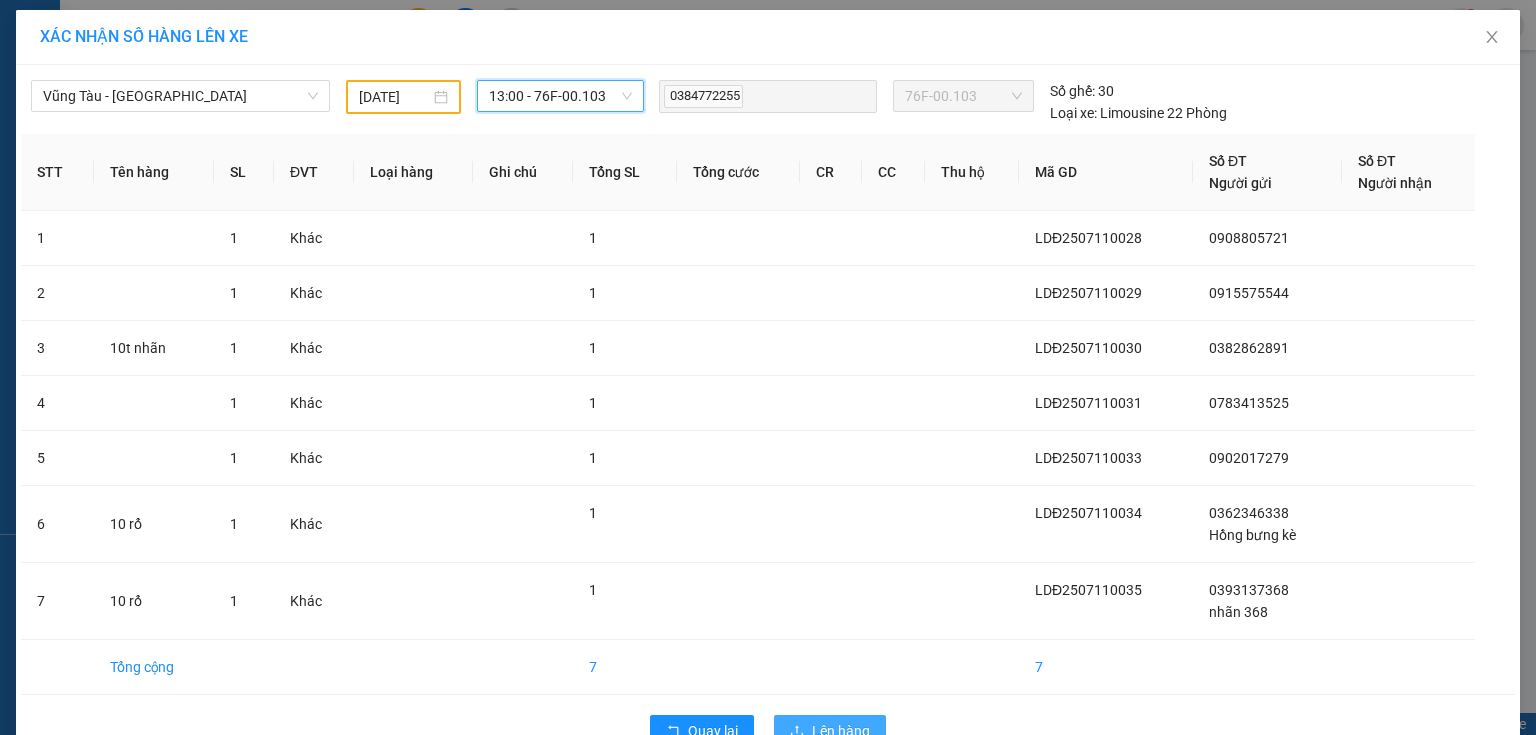 click on "Lên hàng" at bounding box center (841, 731) 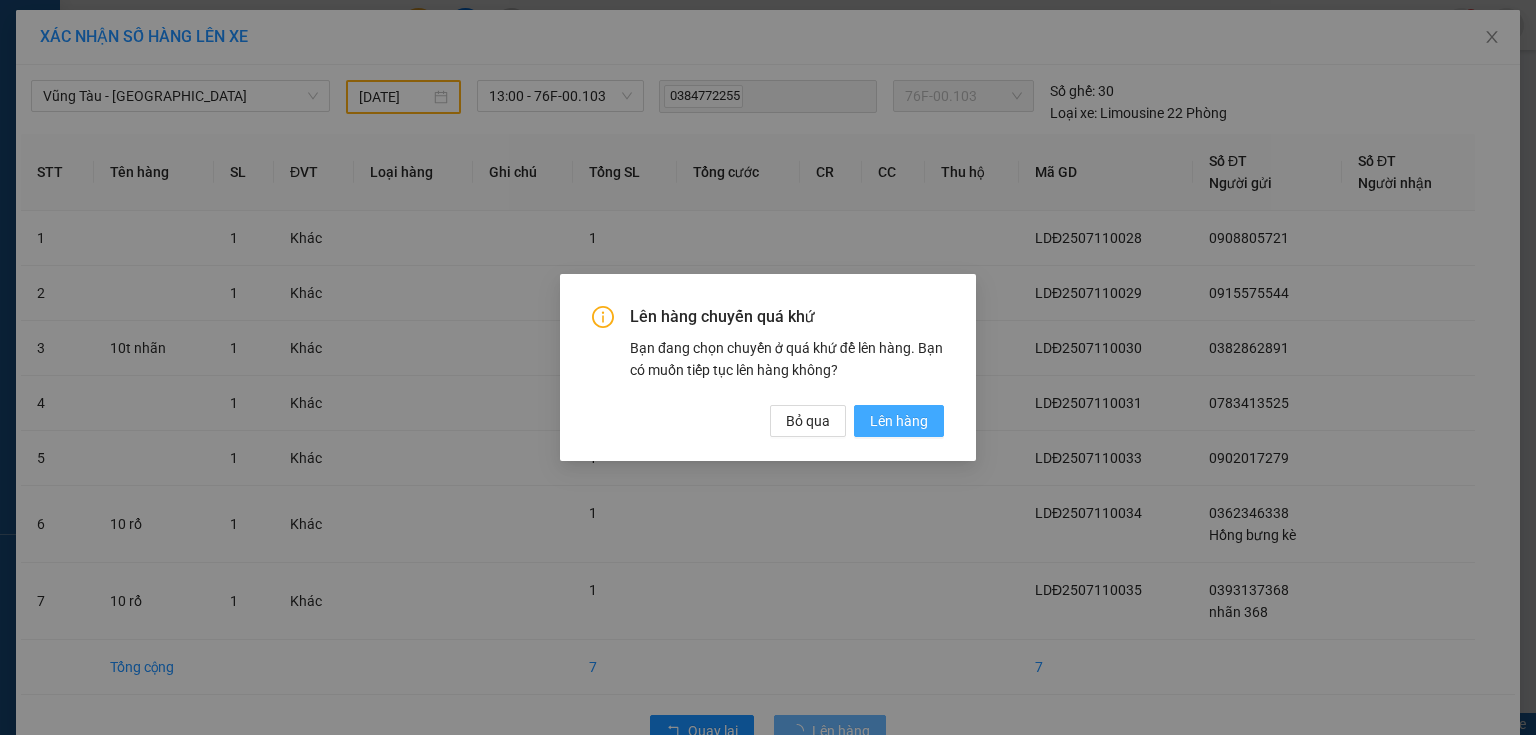 click on "Lên hàng" at bounding box center (899, 421) 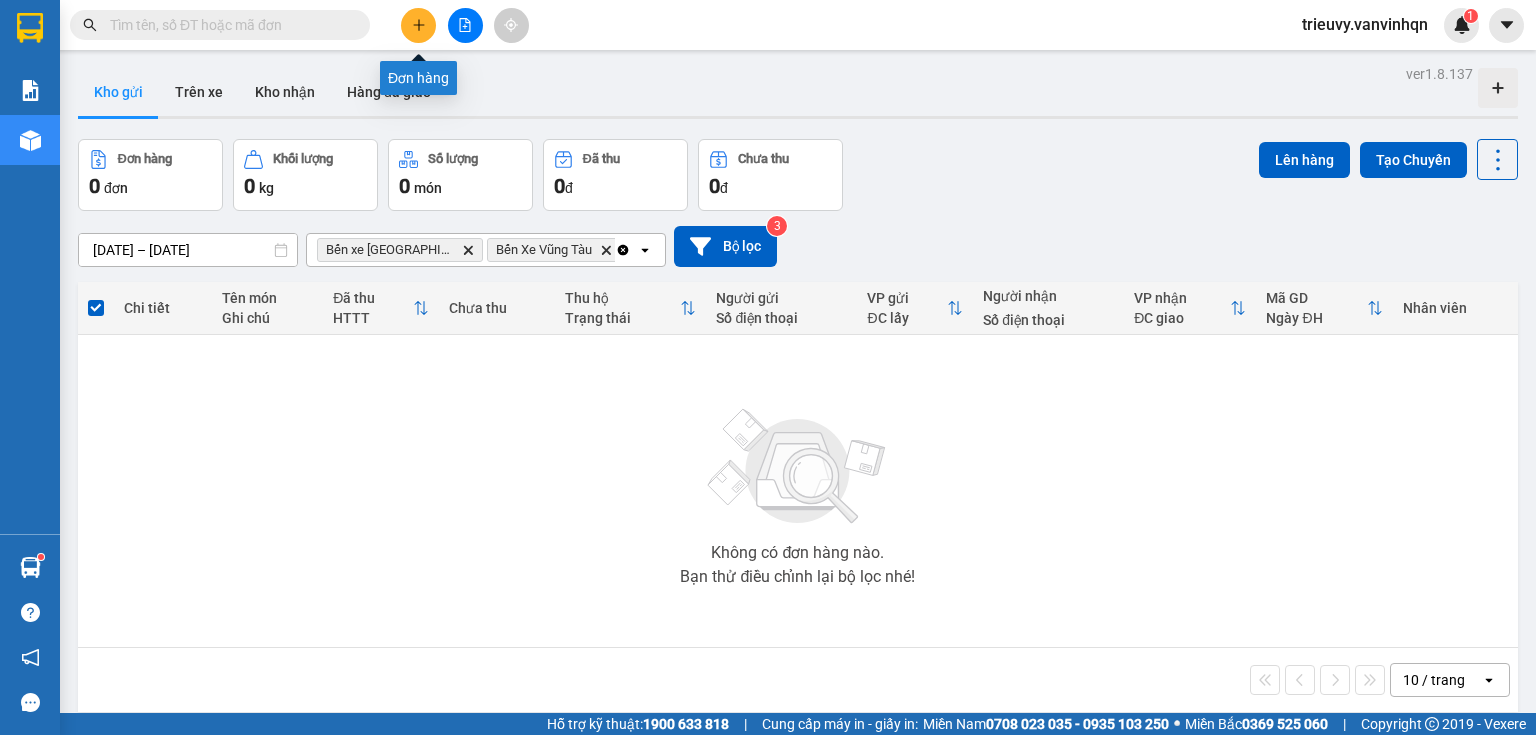 click 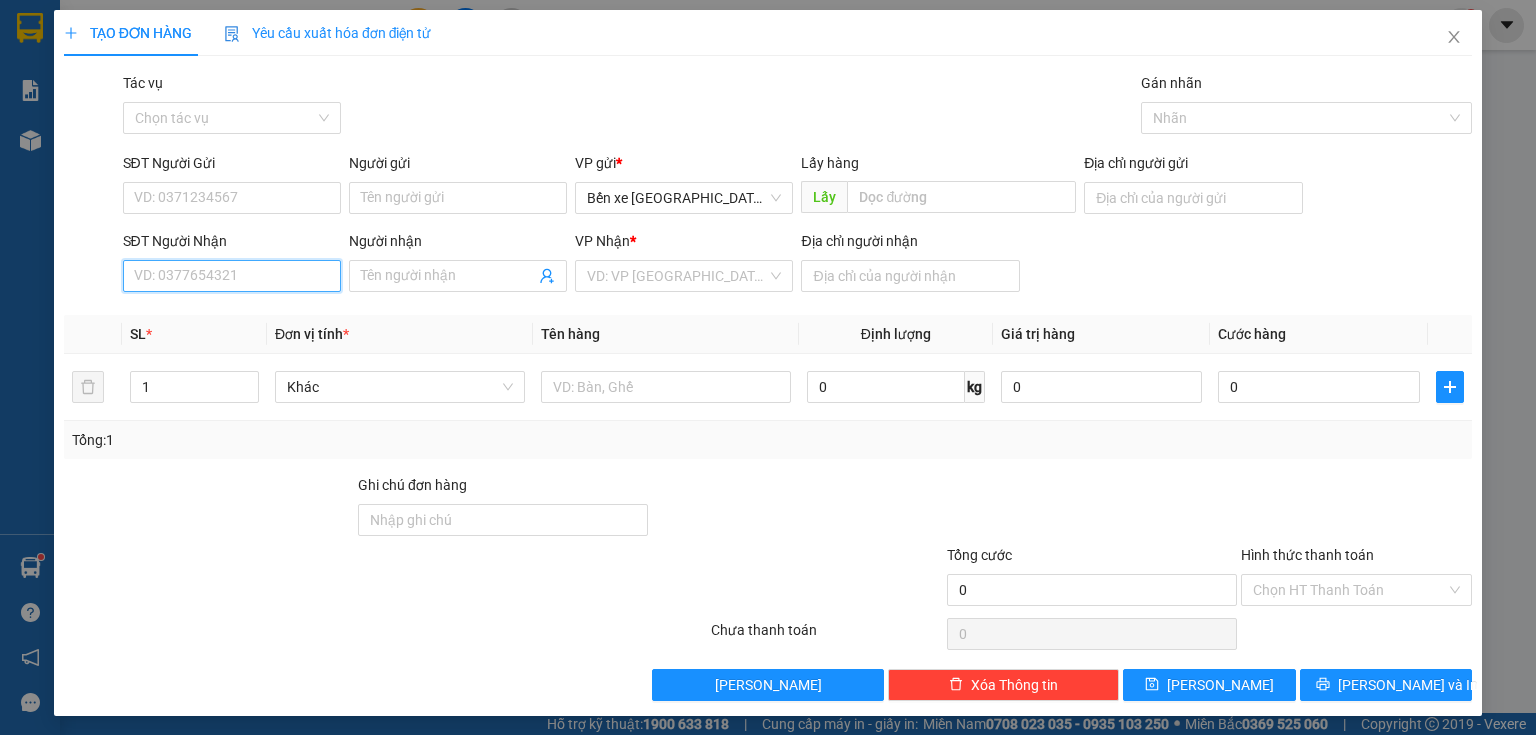 click on "SĐT Người Nhận" at bounding box center [232, 276] 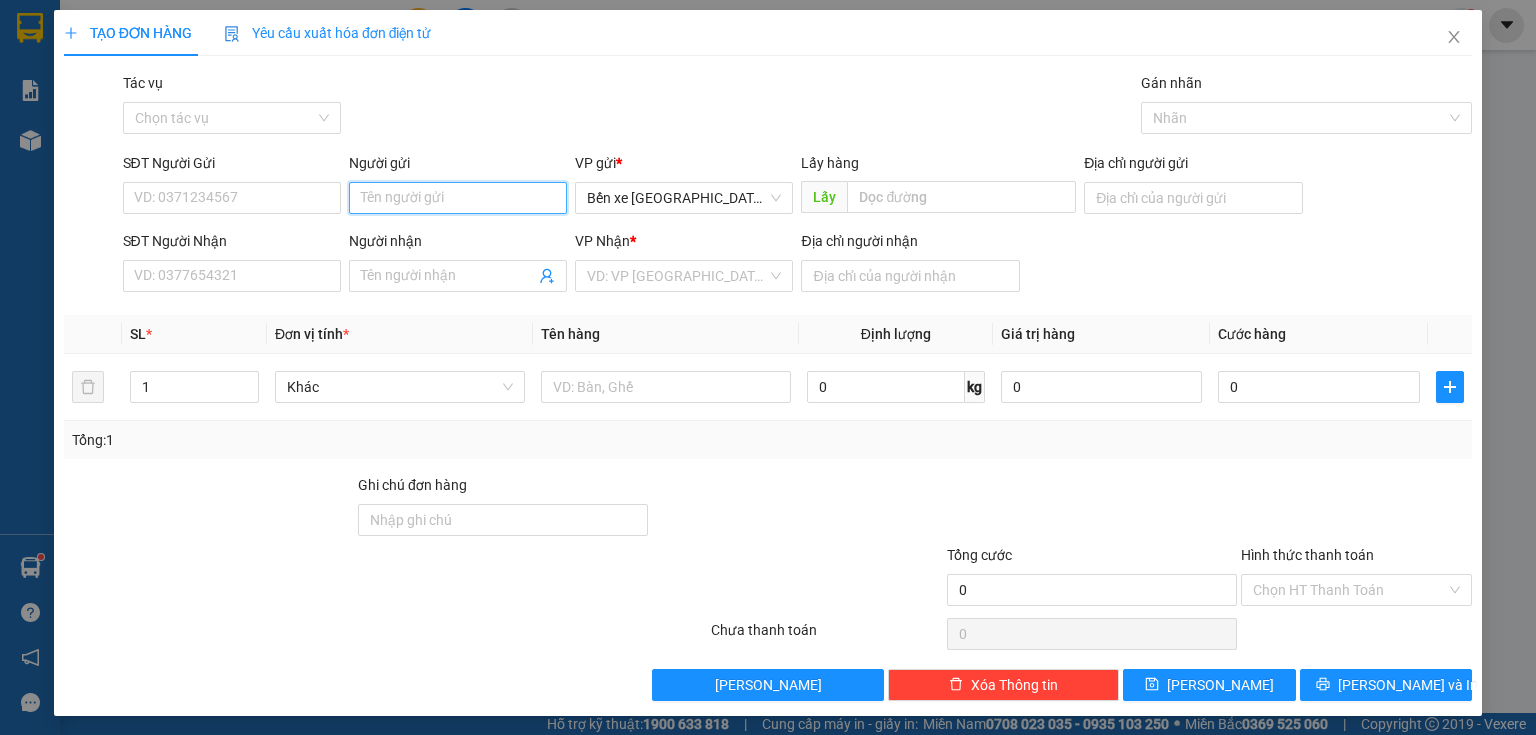 click on "Người gửi" at bounding box center [458, 198] 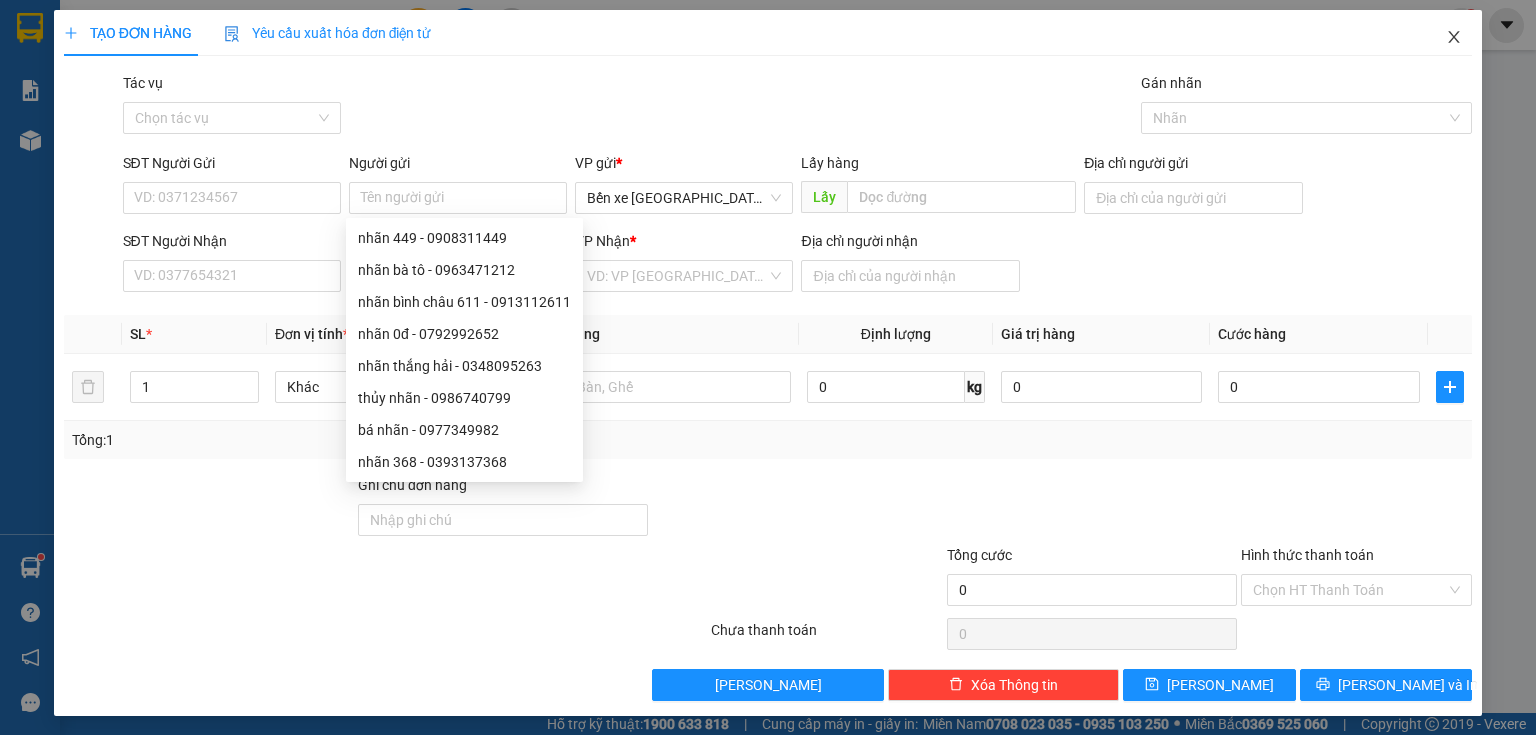 click 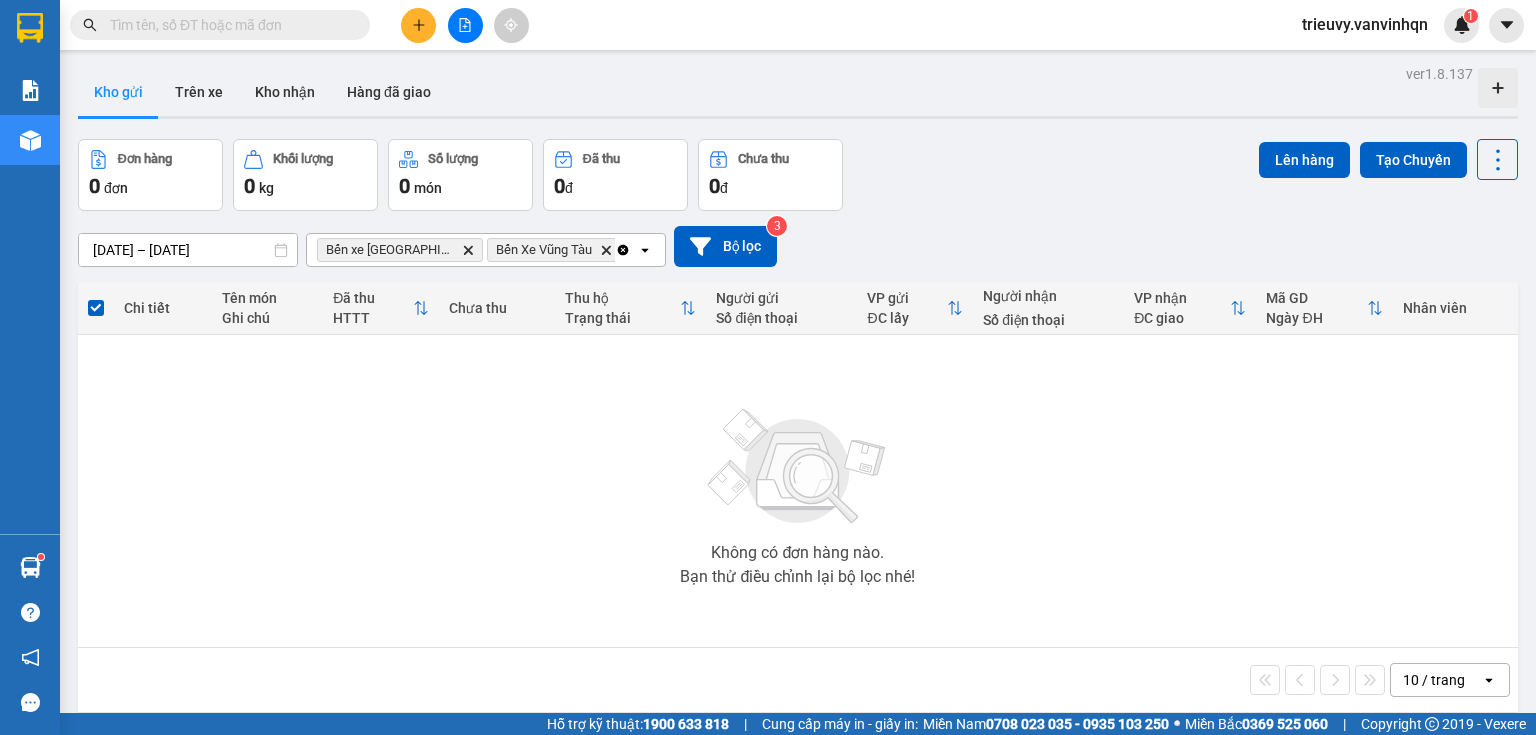 click at bounding box center [465, 25] 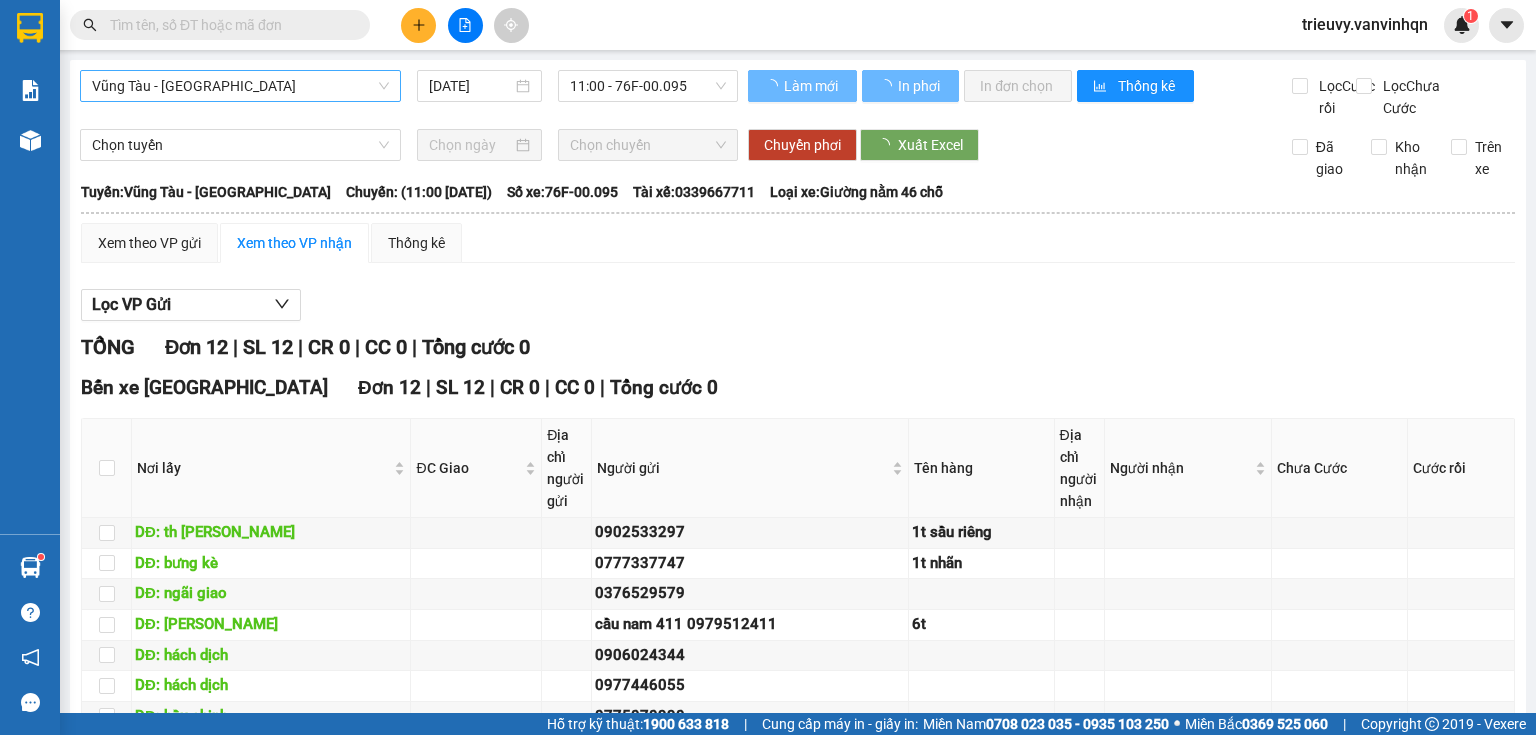 click on "Vũng Tàu - [GEOGRAPHIC_DATA]" at bounding box center [240, 86] 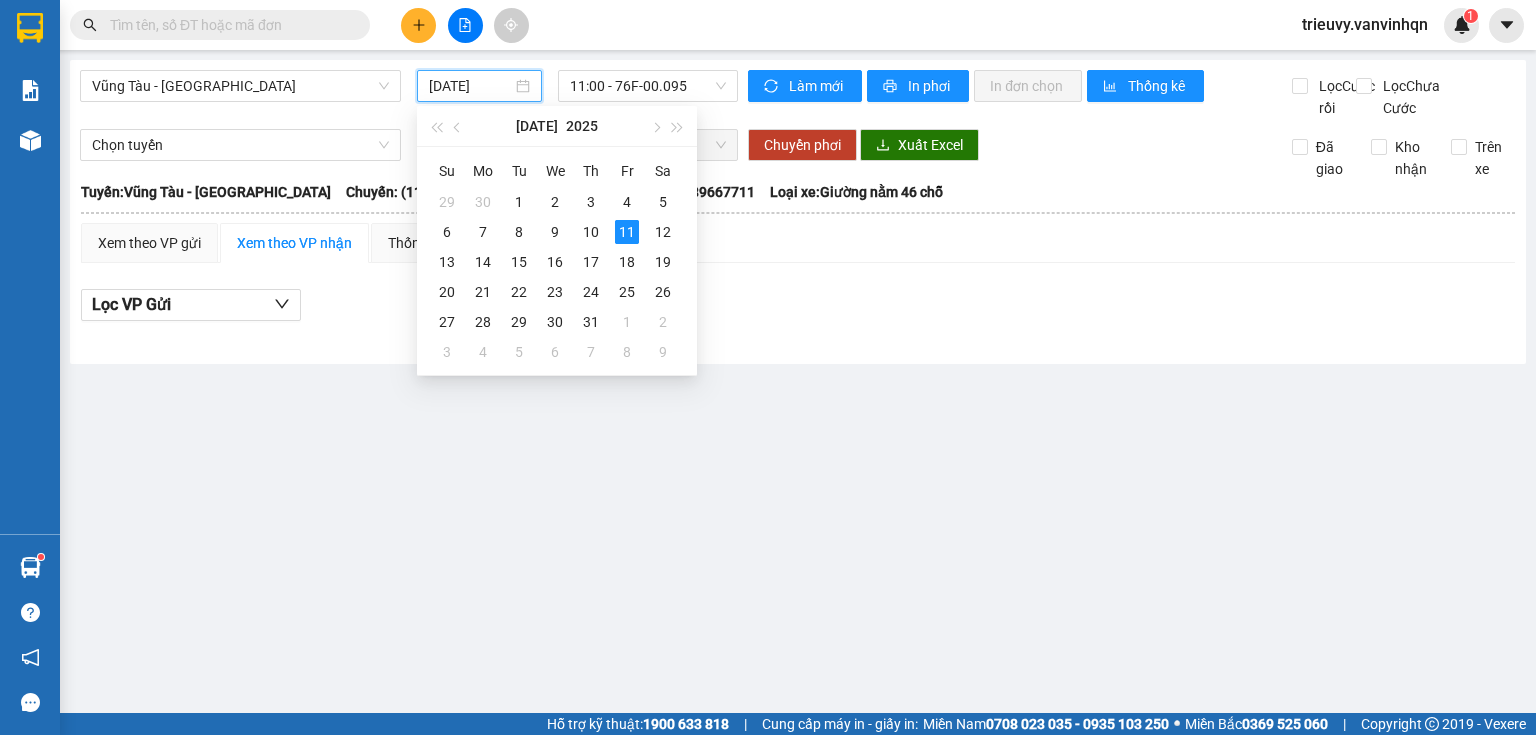 scroll, scrollTop: 0, scrollLeft: 0, axis: both 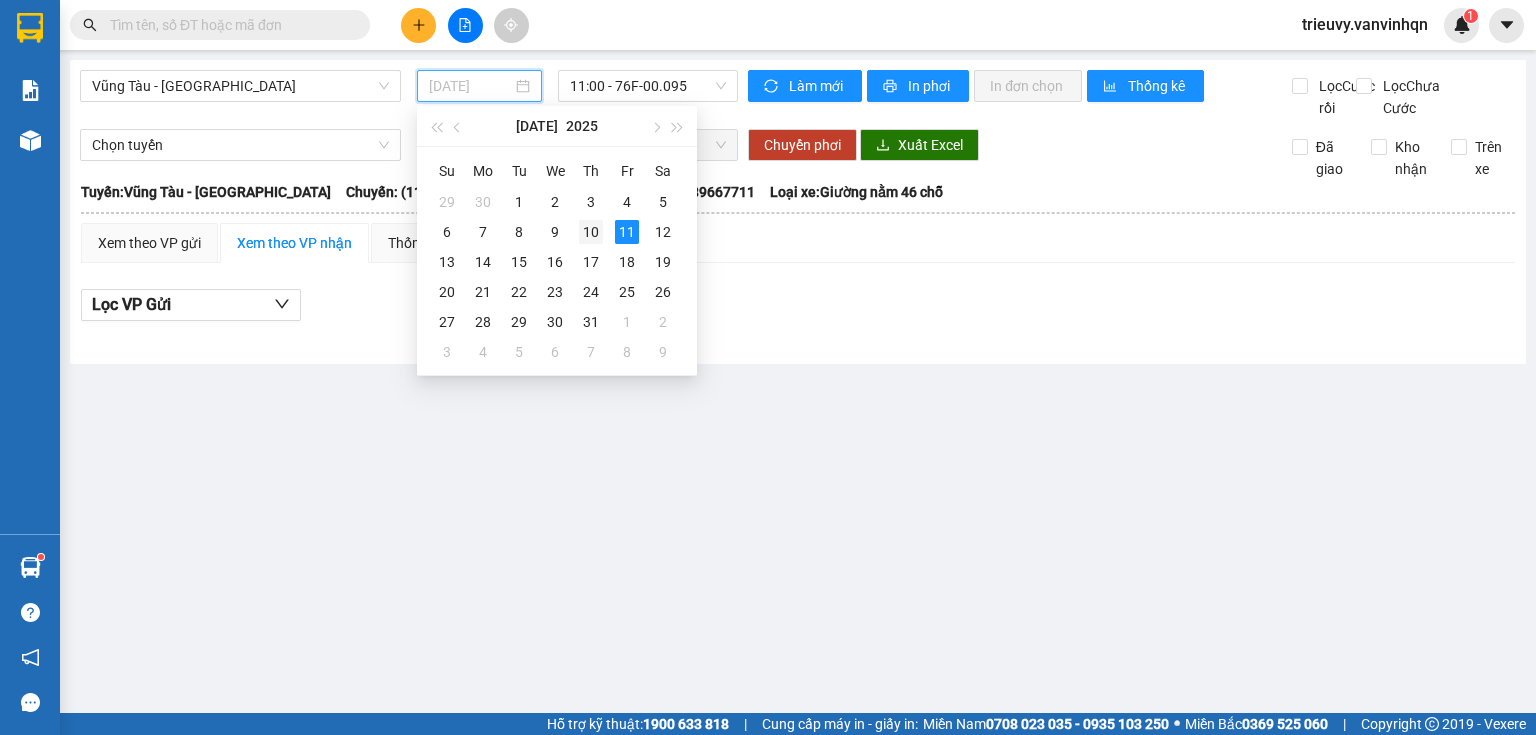 click on "10" at bounding box center (591, 232) 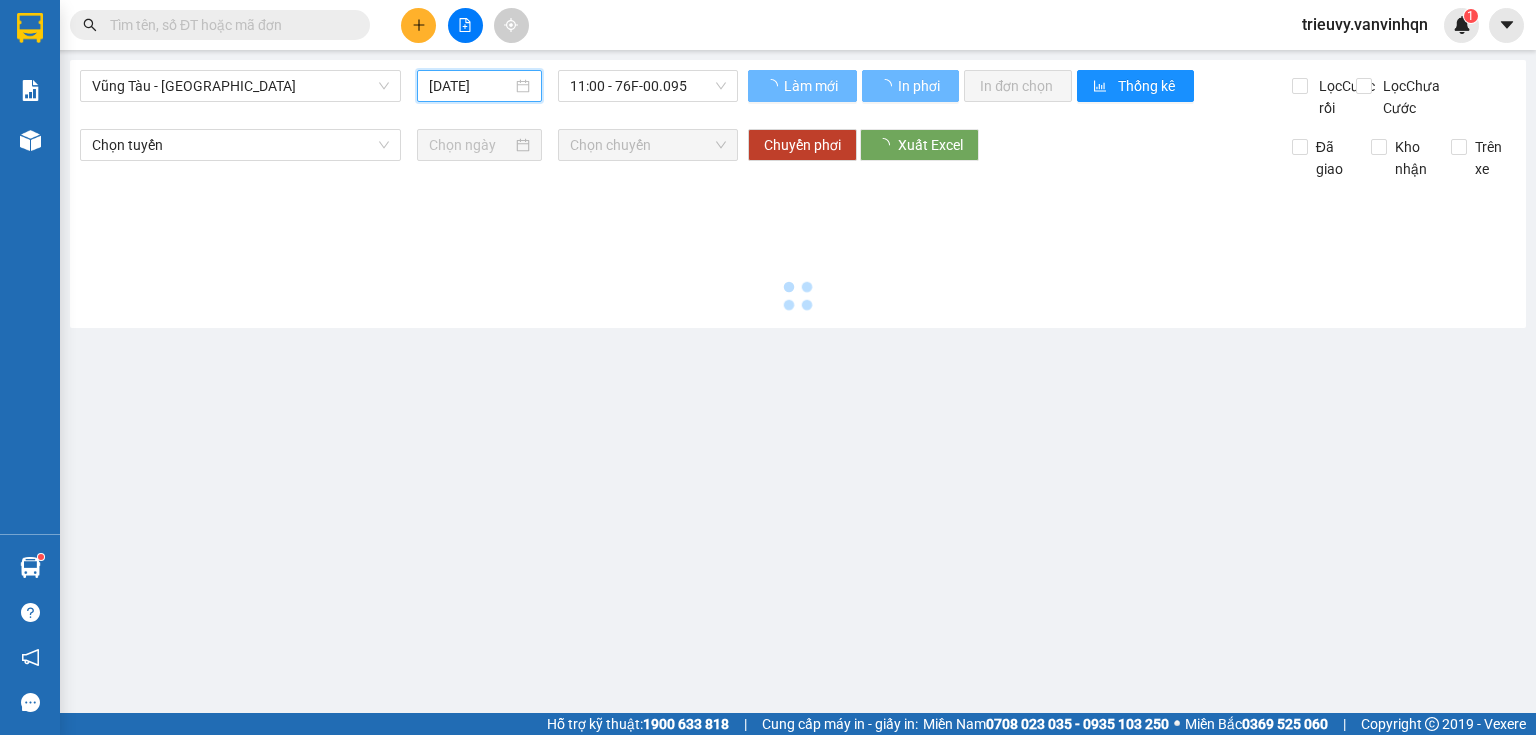 type on "10/07/2025" 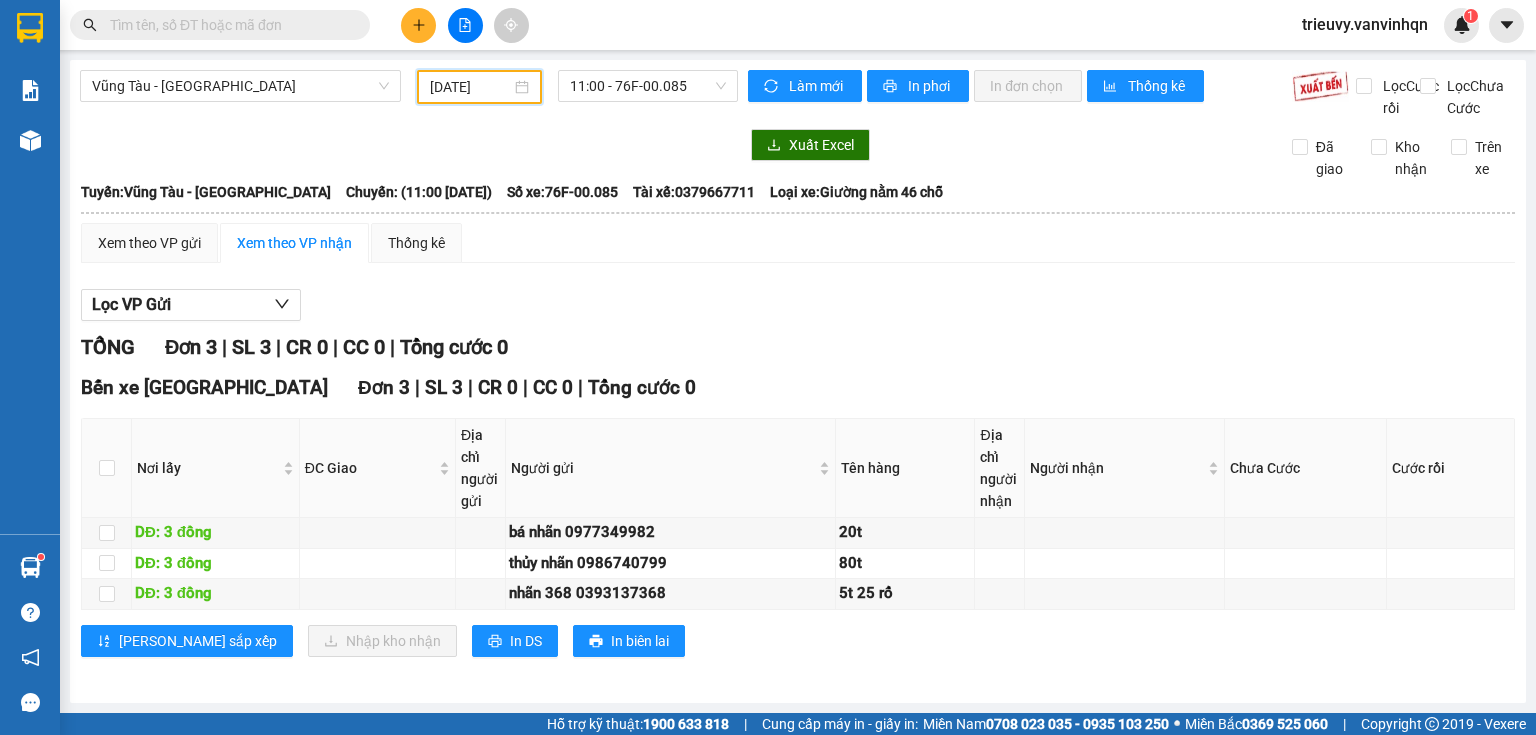 scroll, scrollTop: 0, scrollLeft: 0, axis: both 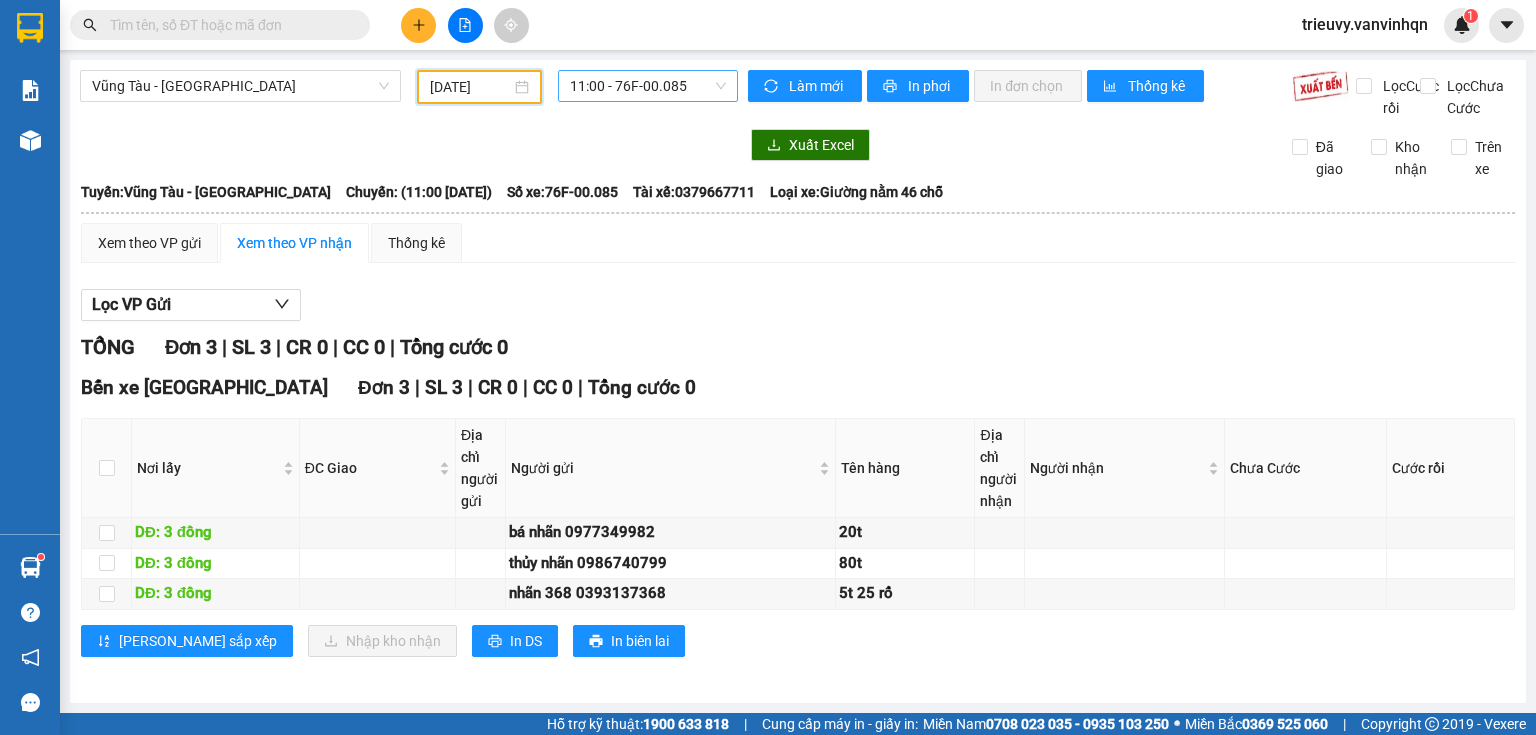 click on "11:00     - 76F-00.085" at bounding box center (648, 86) 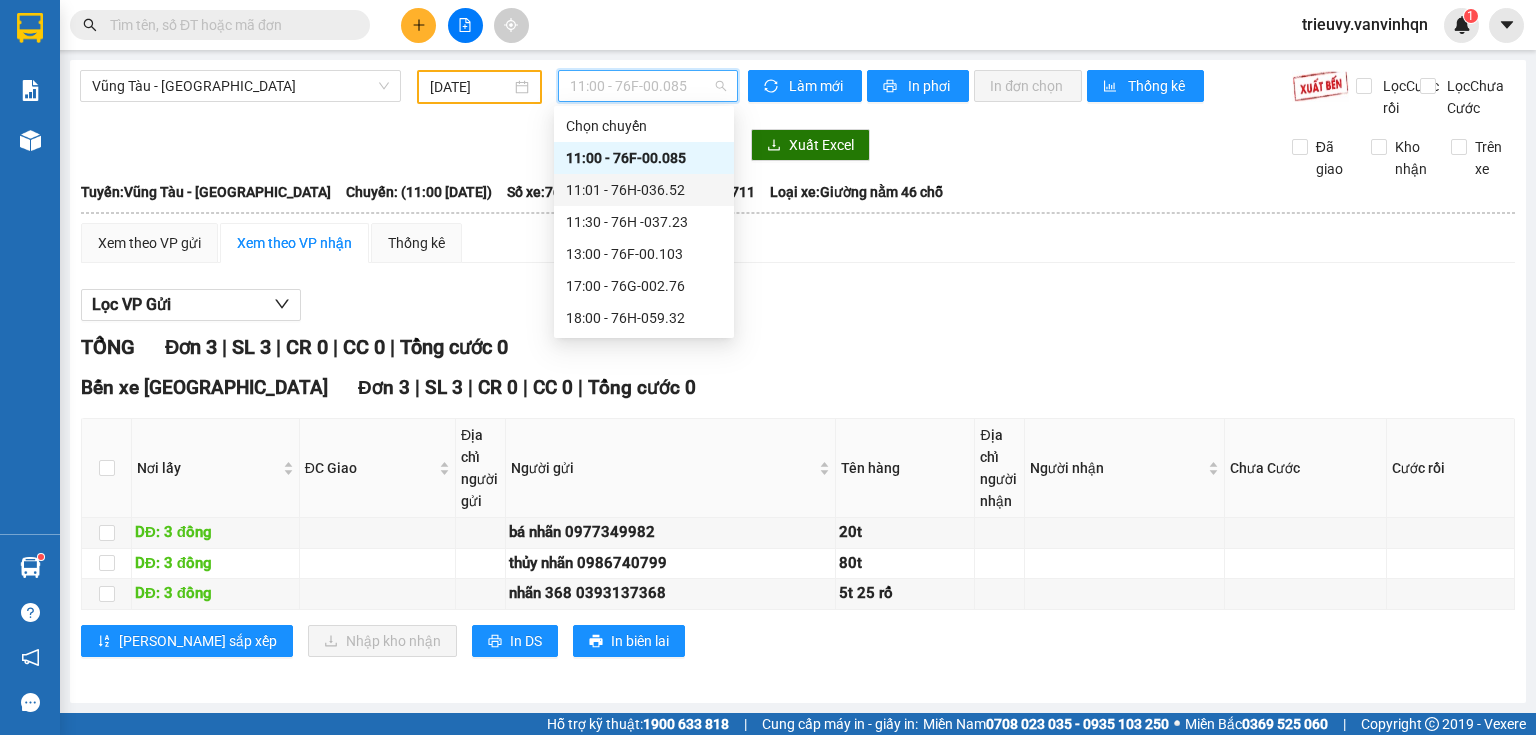 click on "11:01     - 76H-036.52" at bounding box center [644, 190] 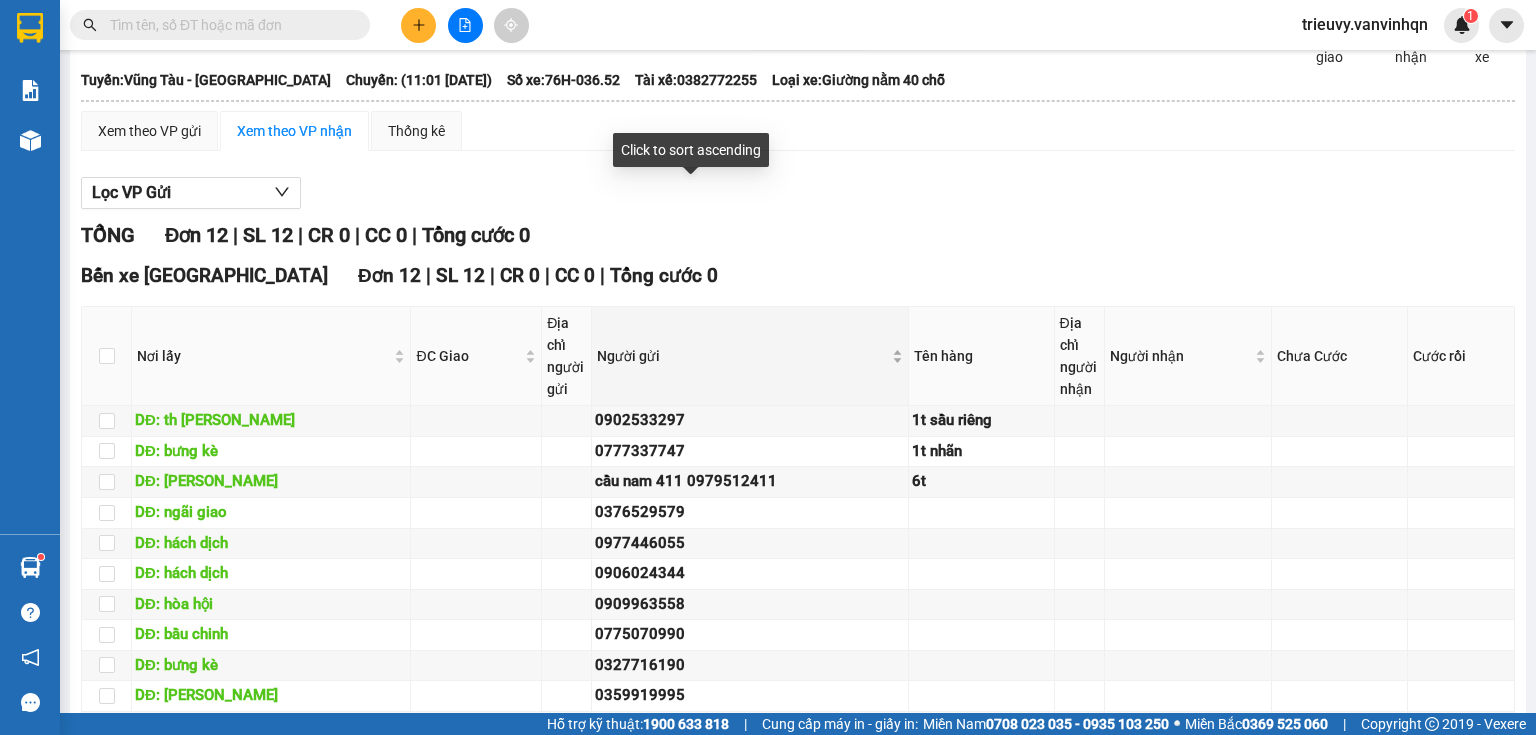 scroll, scrollTop: 0, scrollLeft: 0, axis: both 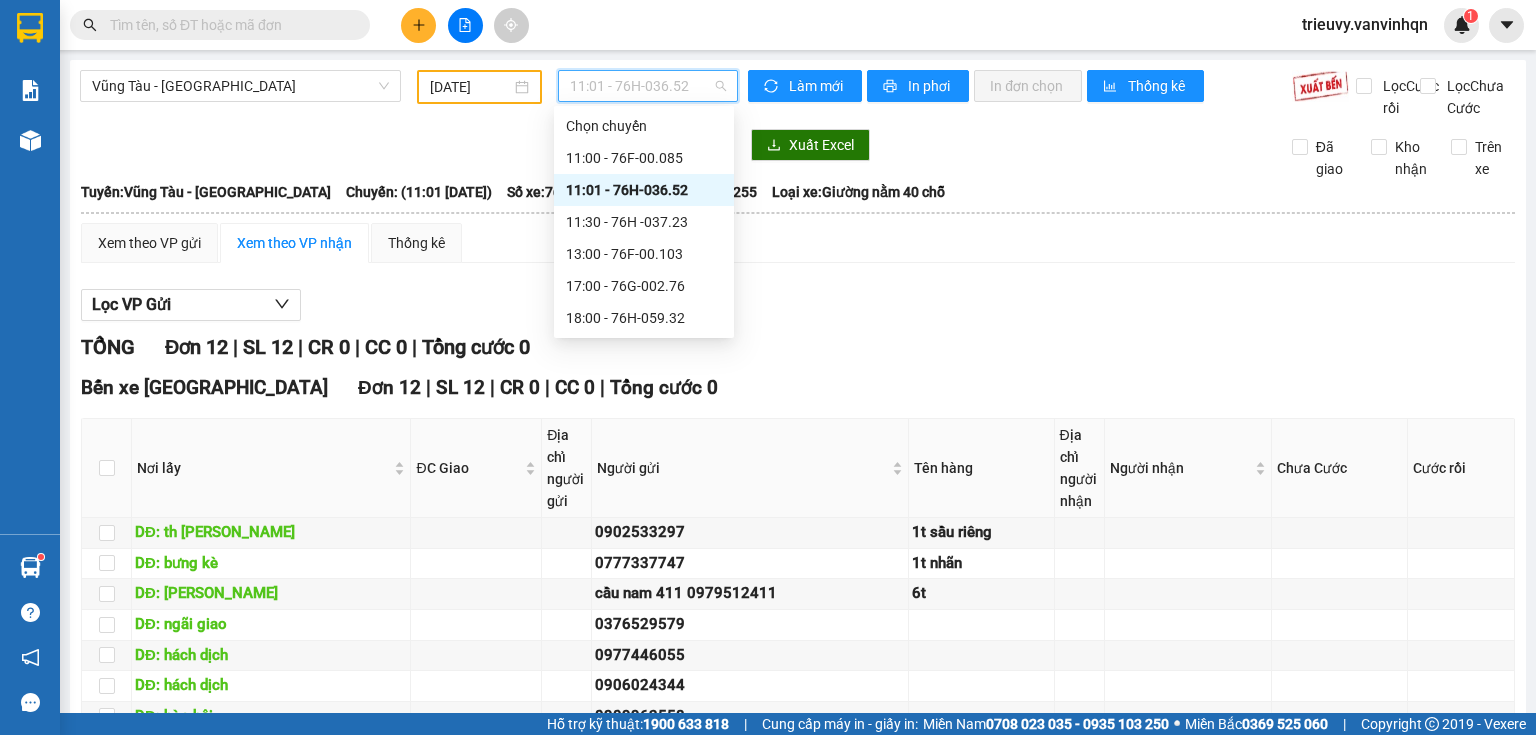 click on "11:01     - 76H-036.52" at bounding box center (648, 86) 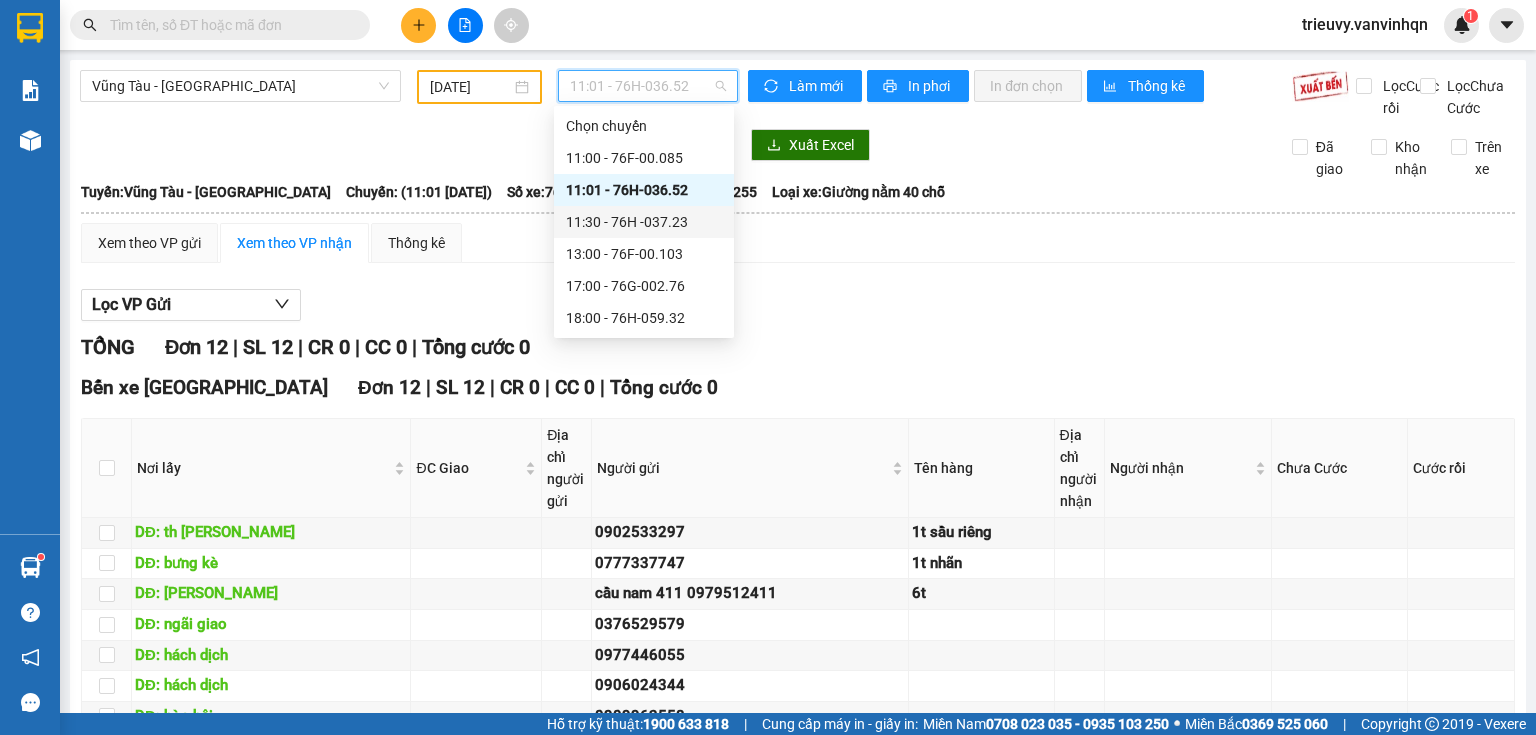 click on "11:30     - 76H -037.23" at bounding box center [644, 222] 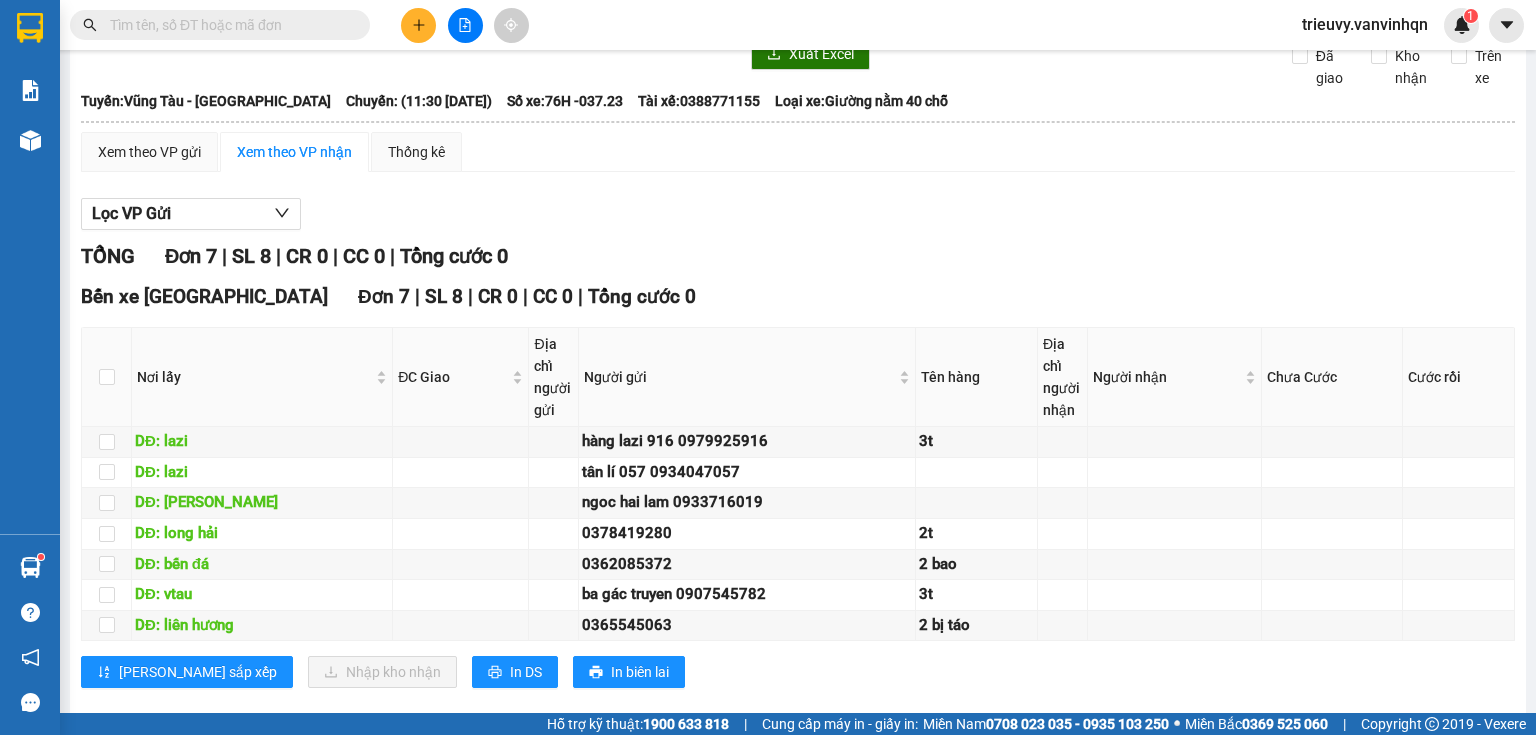 scroll, scrollTop: 0, scrollLeft: 0, axis: both 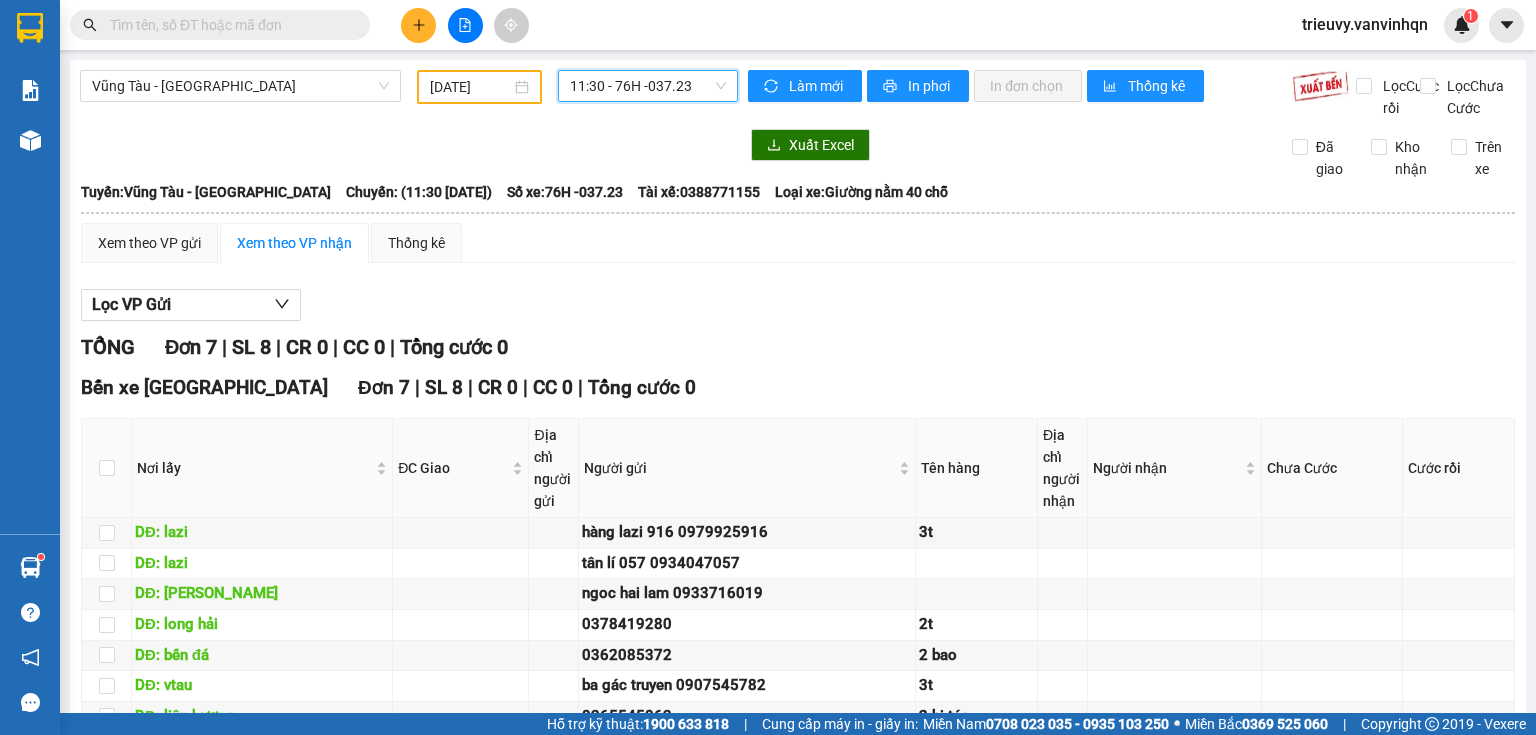 click on "11:30     - 76H -037.23" at bounding box center [648, 86] 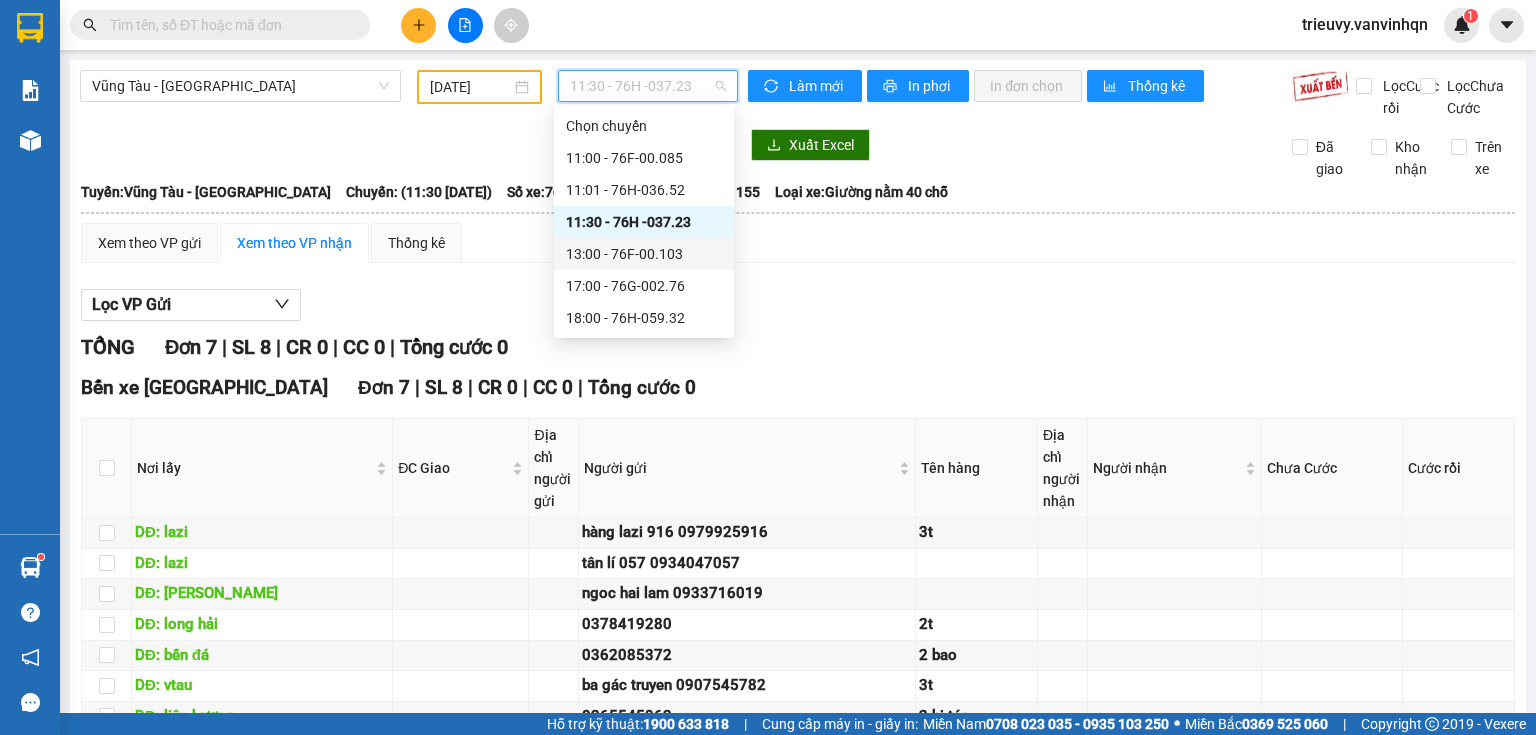 click on "13:00     - 76F-00.103" at bounding box center [644, 254] 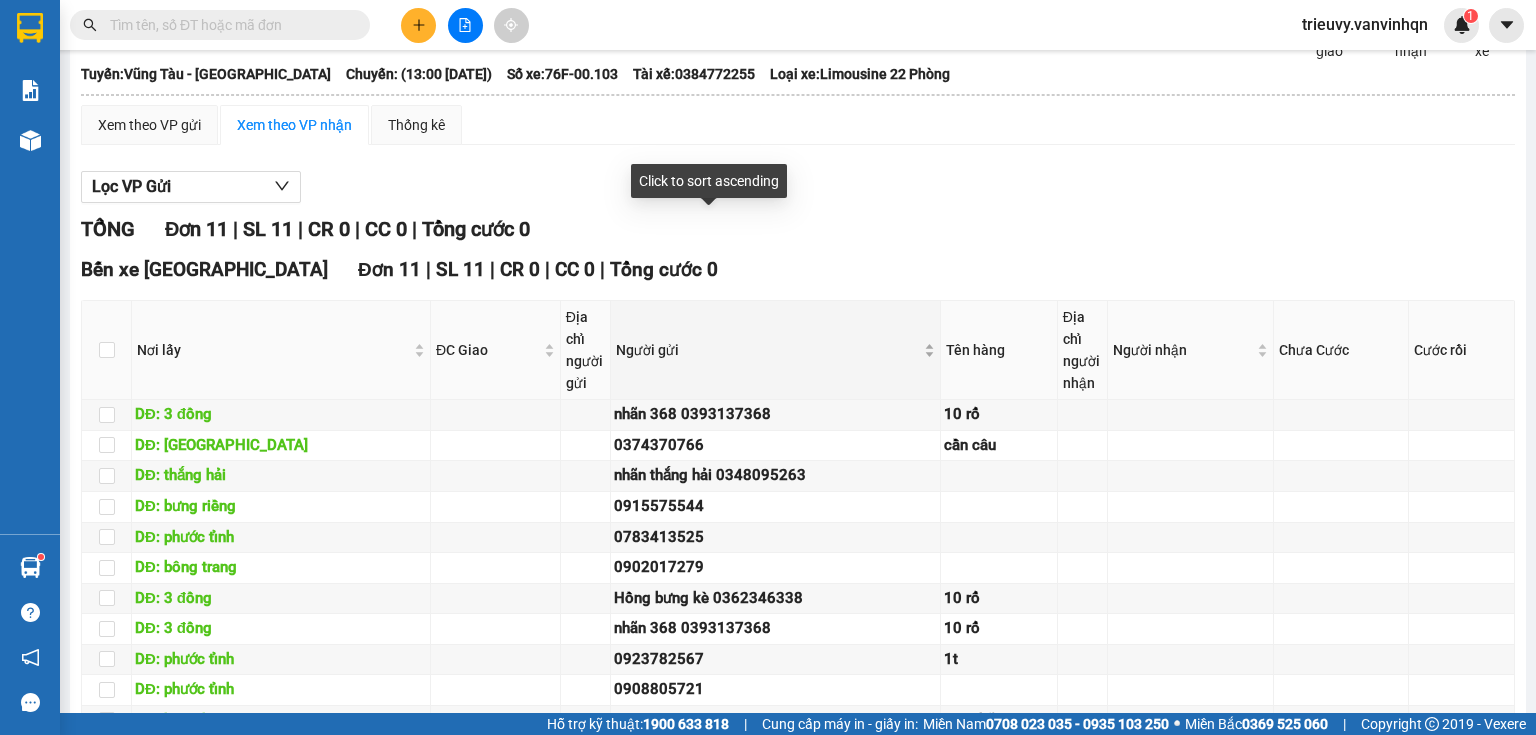 scroll, scrollTop: 0, scrollLeft: 0, axis: both 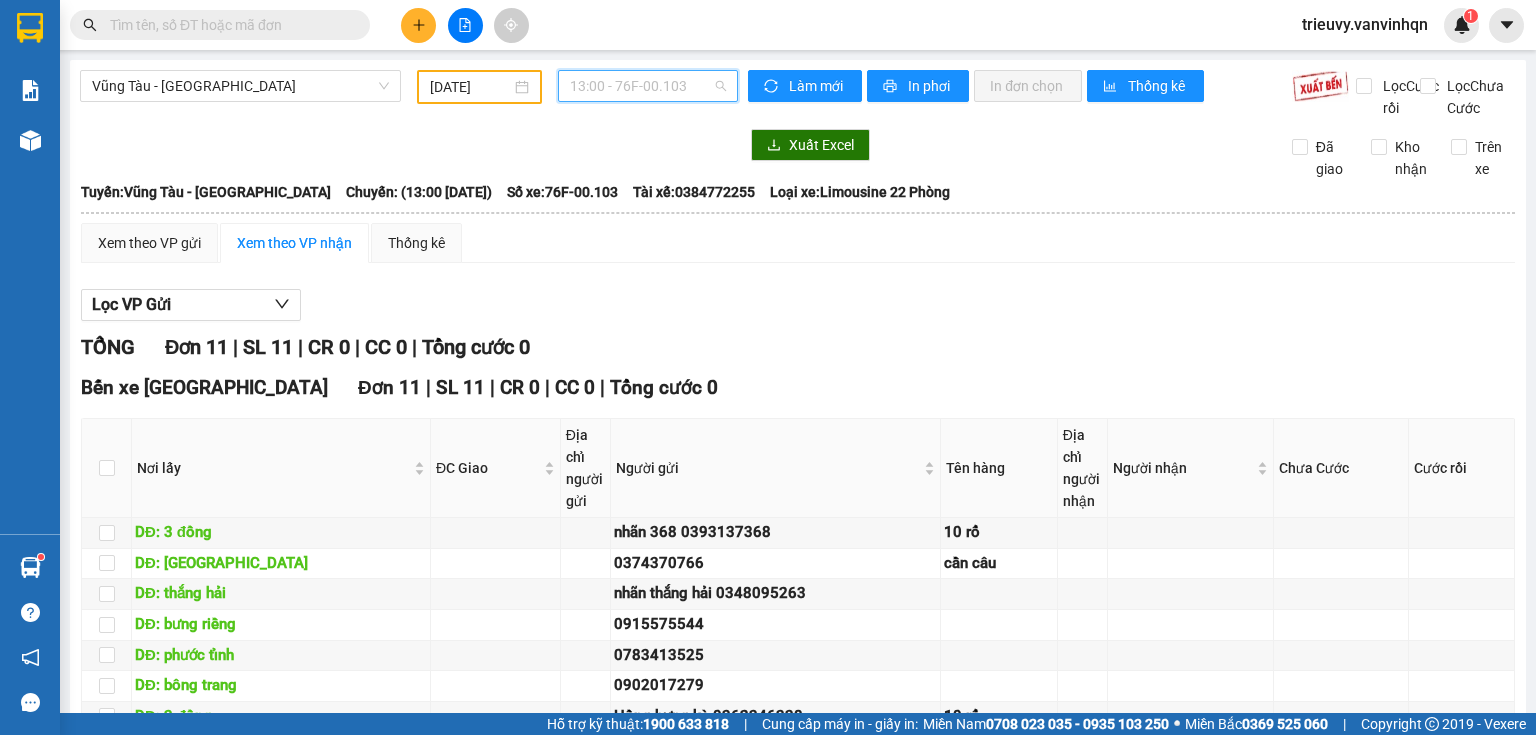 click on "13:00     - 76F-00.103" at bounding box center (648, 86) 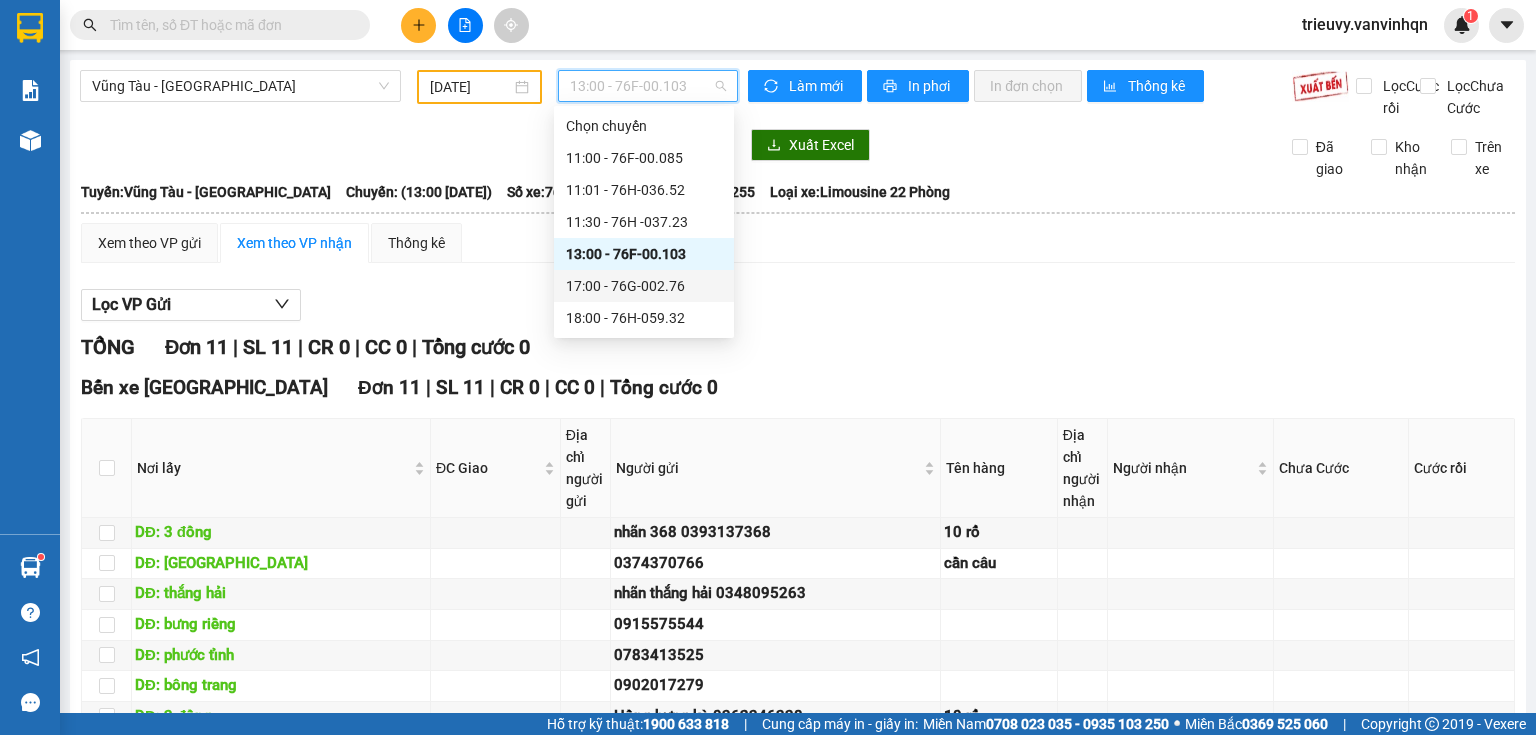 click on "17:00     - 76G-002.76" at bounding box center [644, 286] 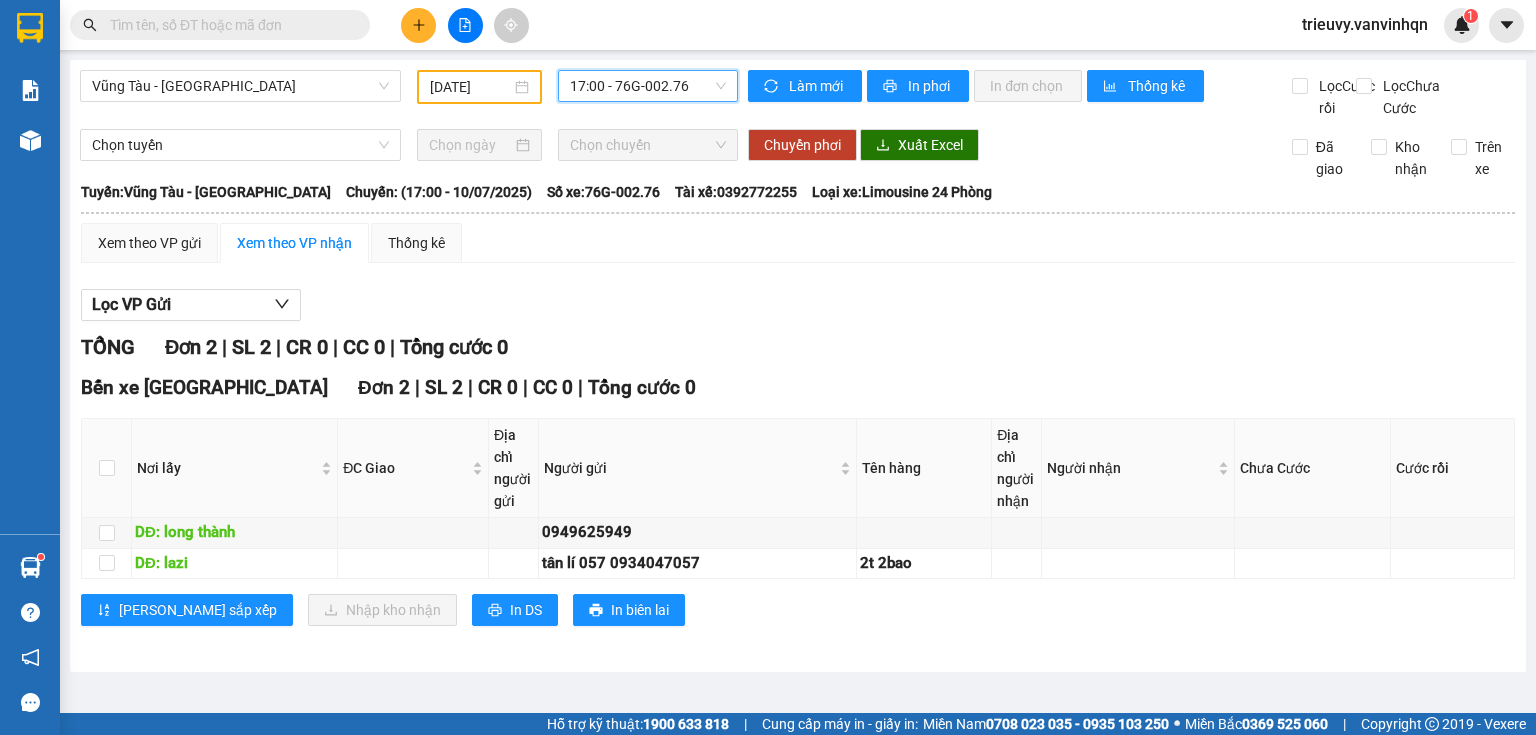 click on "17:00     - 76G-002.76" at bounding box center (648, 86) 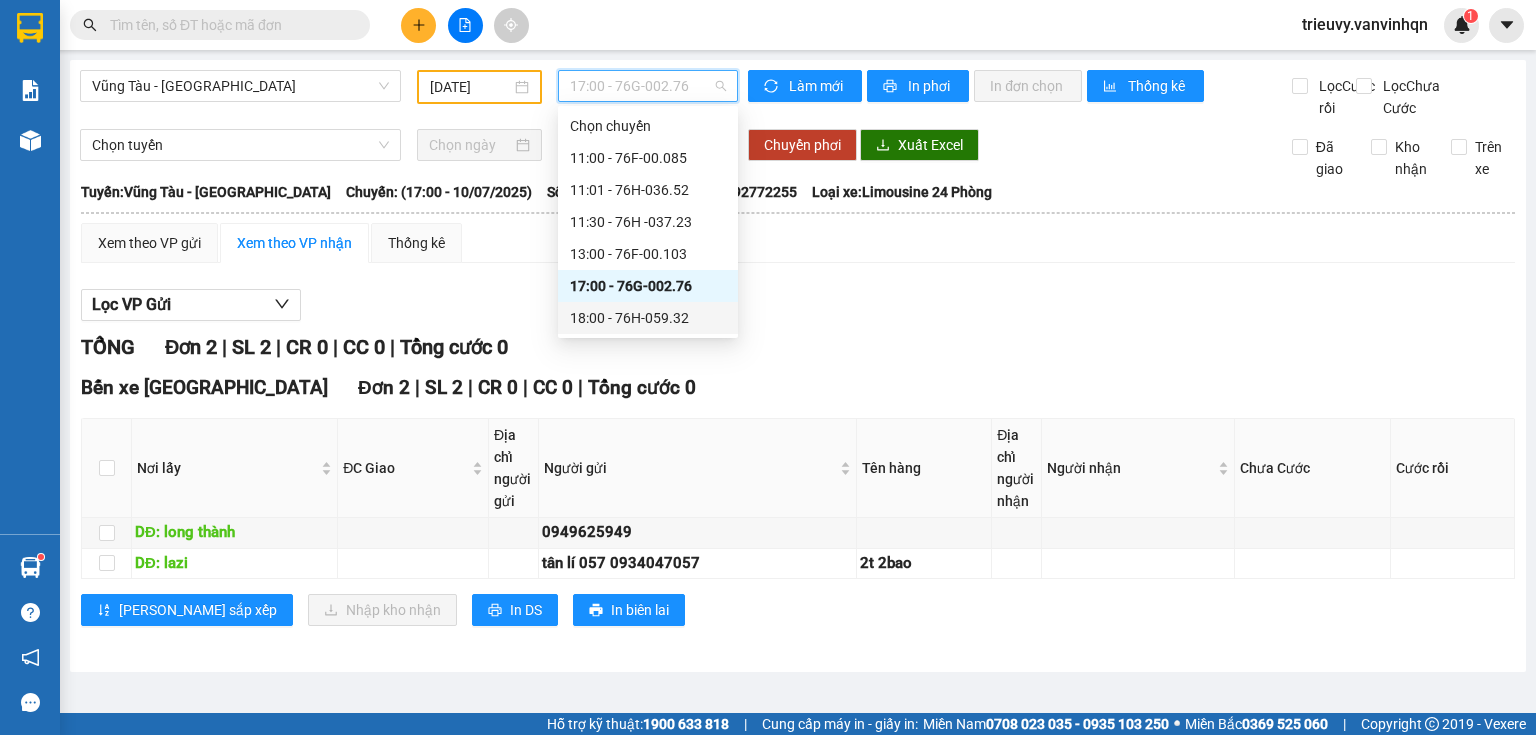 click on "18:00     - 76H-059.32" at bounding box center (648, 318) 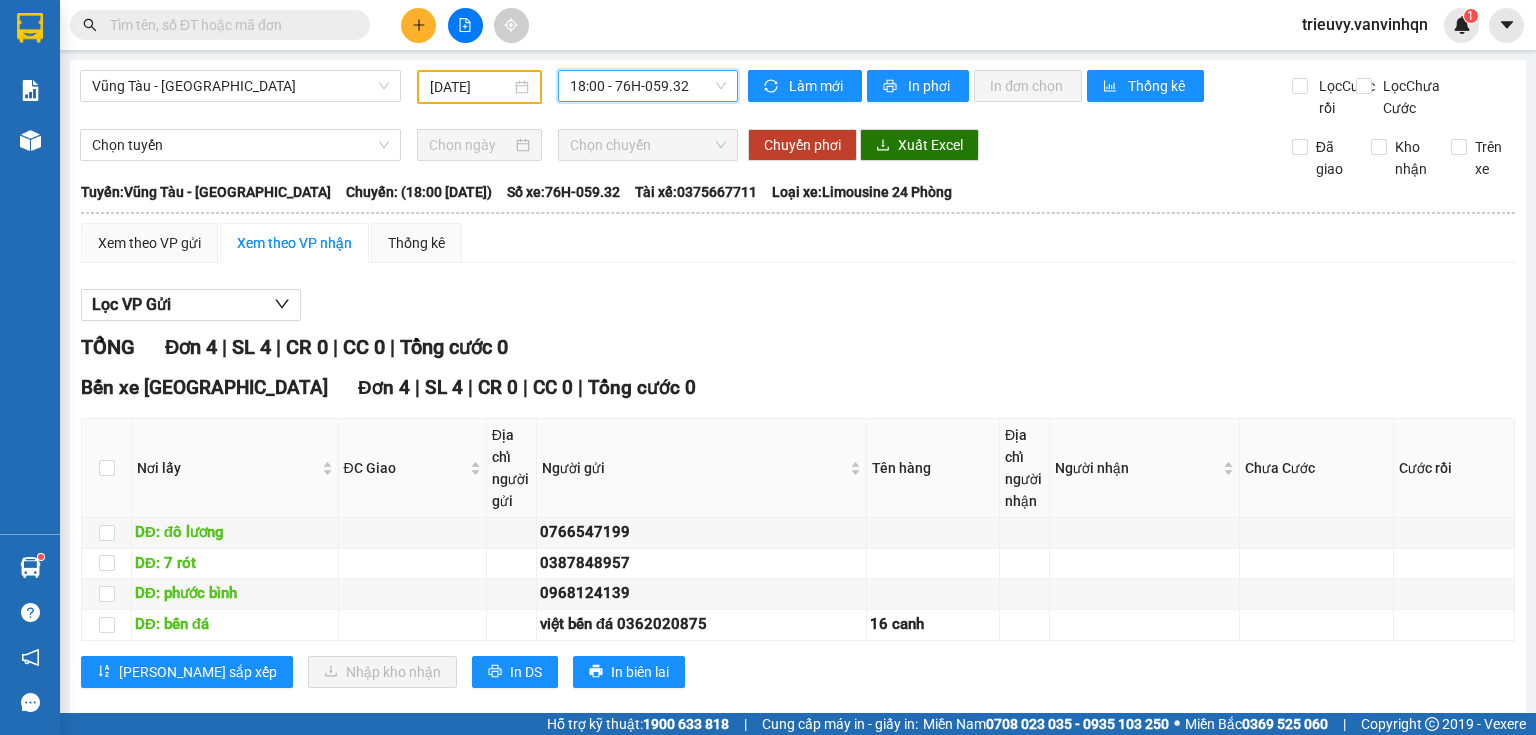 click 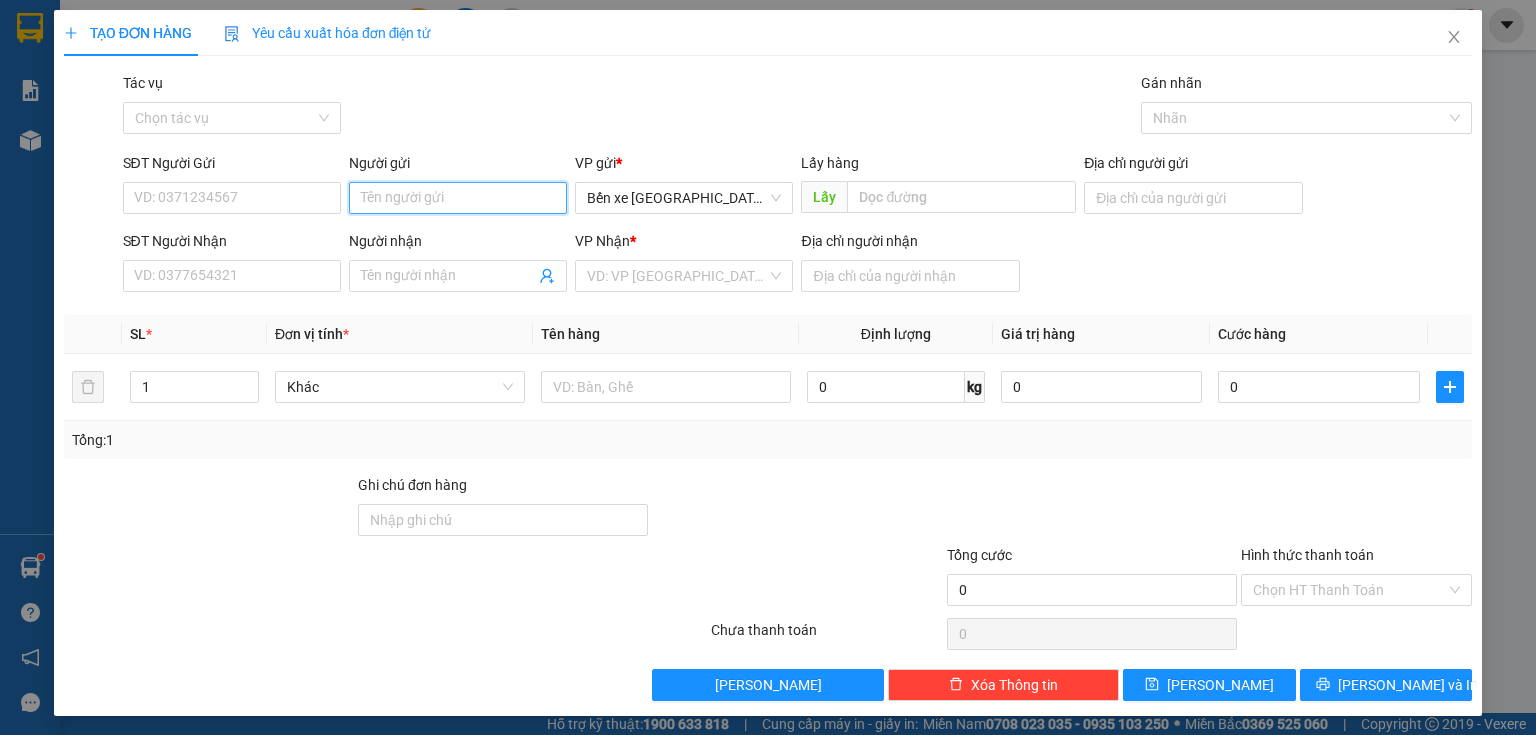 click on "Người gửi" at bounding box center [458, 198] 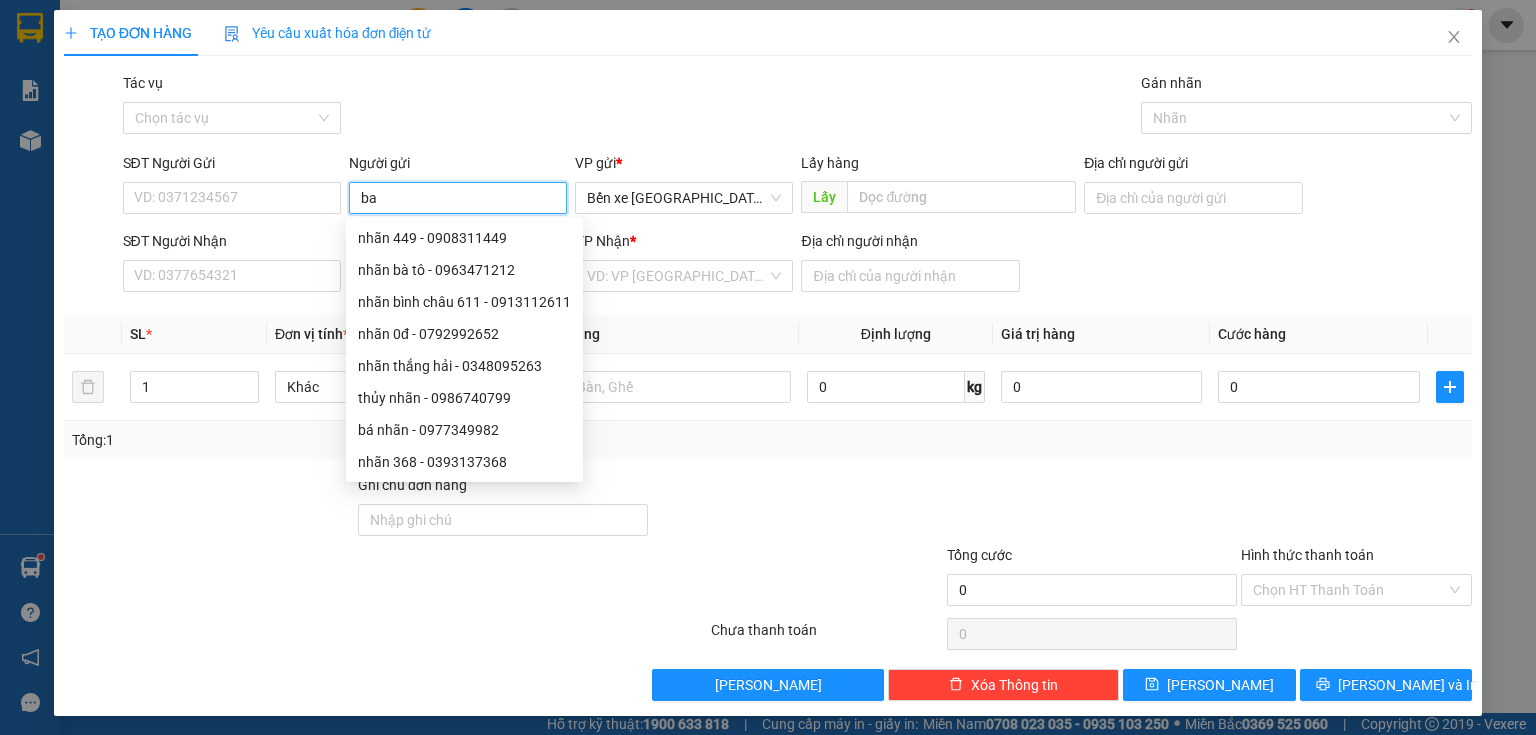 type on "ba" 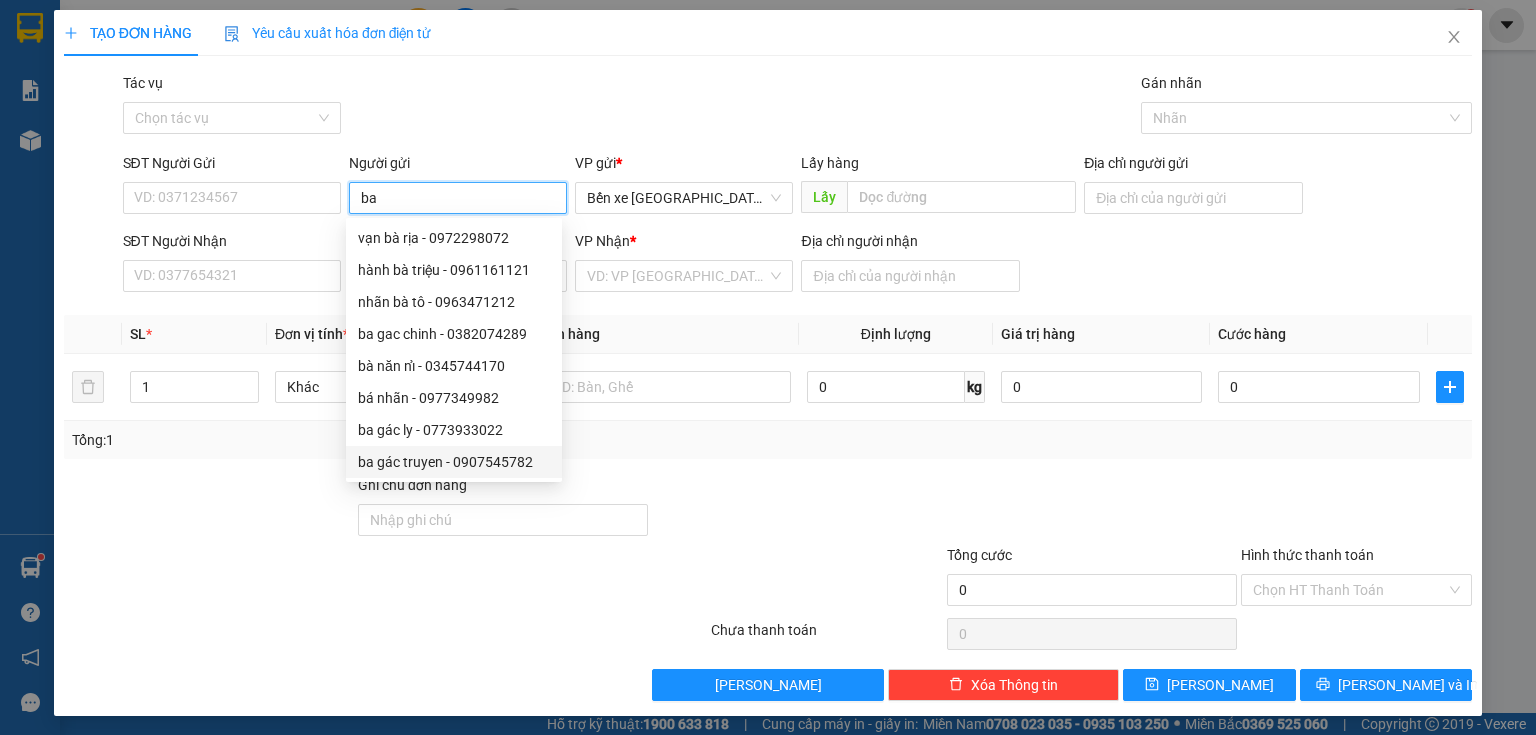 click on "ba gác truyen - 0907545782" at bounding box center [454, 462] 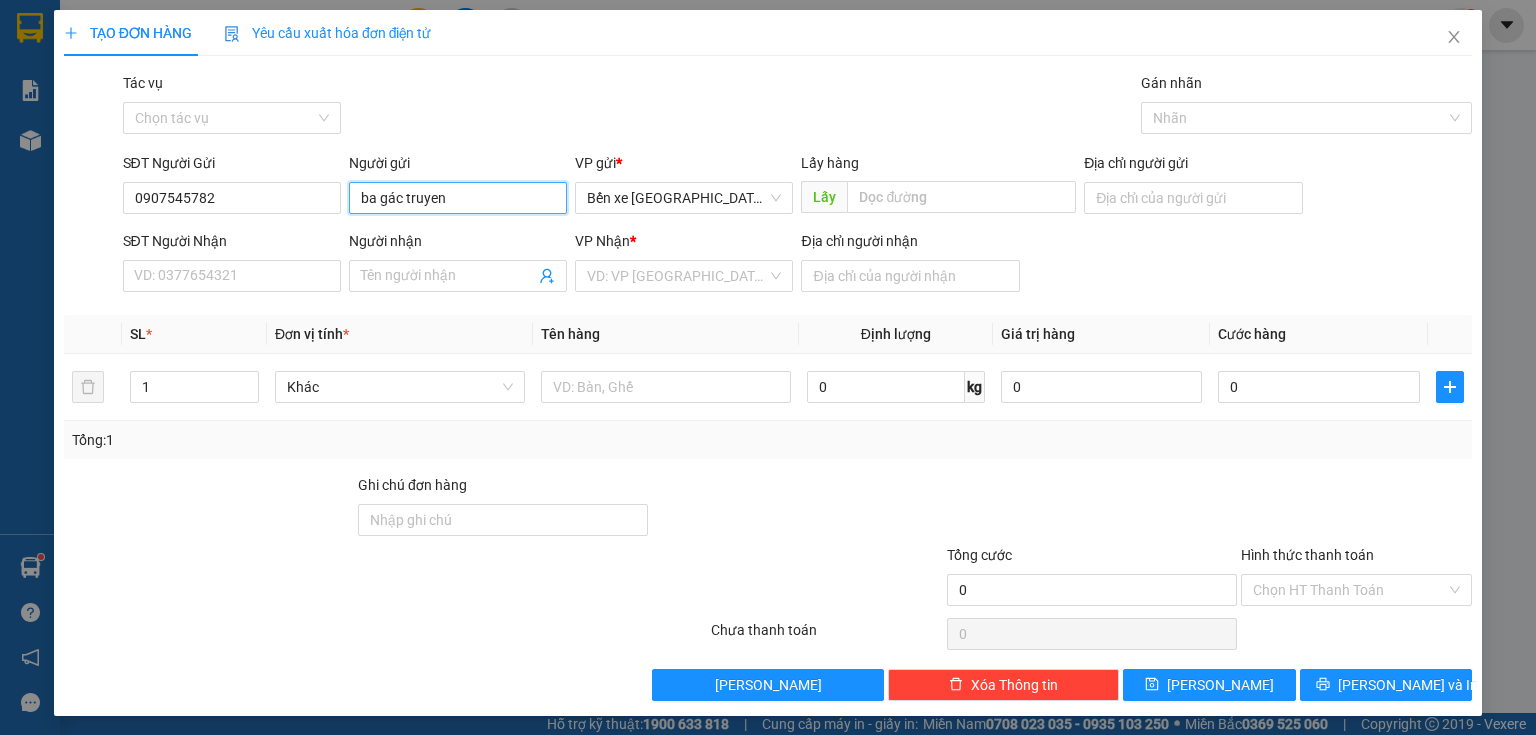 type on "ba gác truyen" 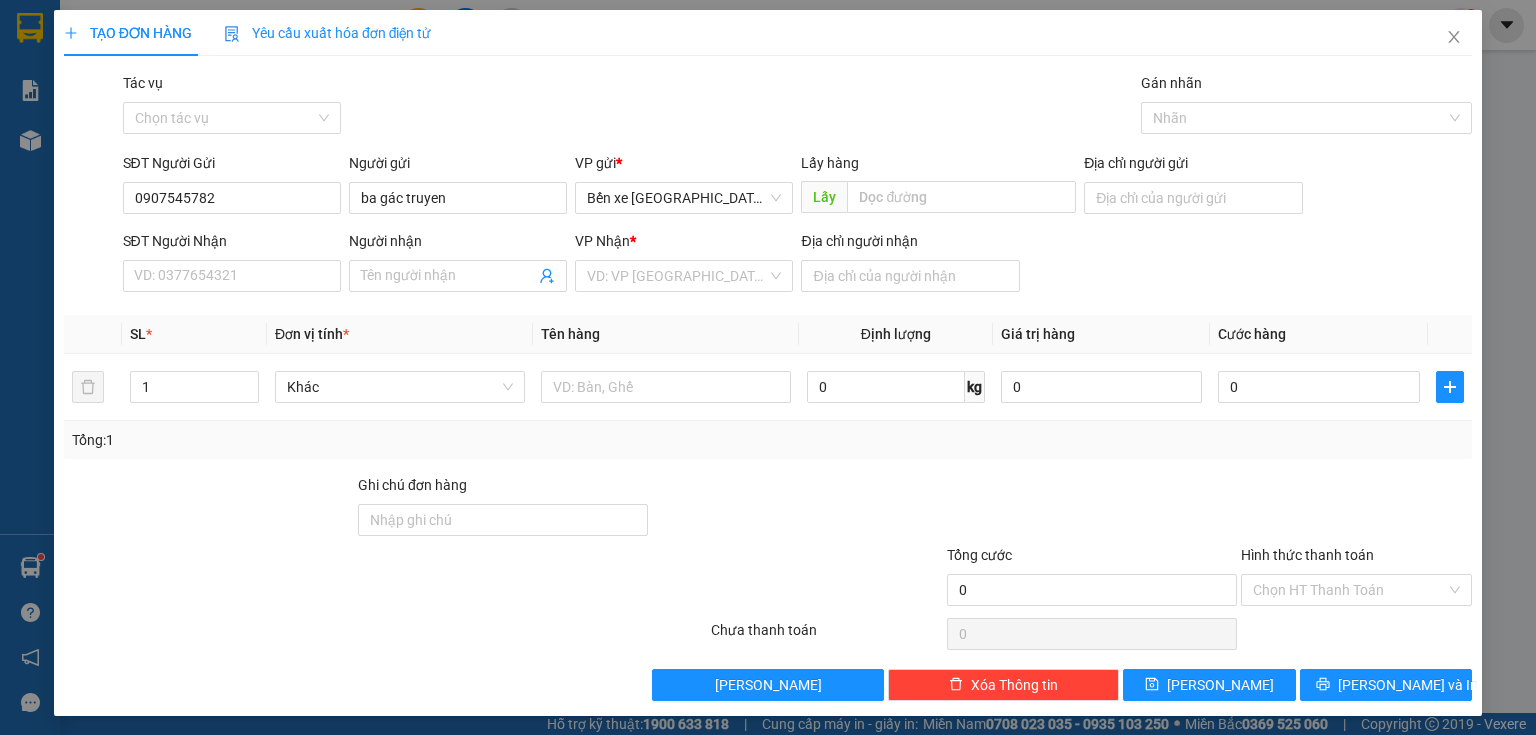 click on "VP gửi  * Bến xe Quảng Ngãi" at bounding box center (684, 187) 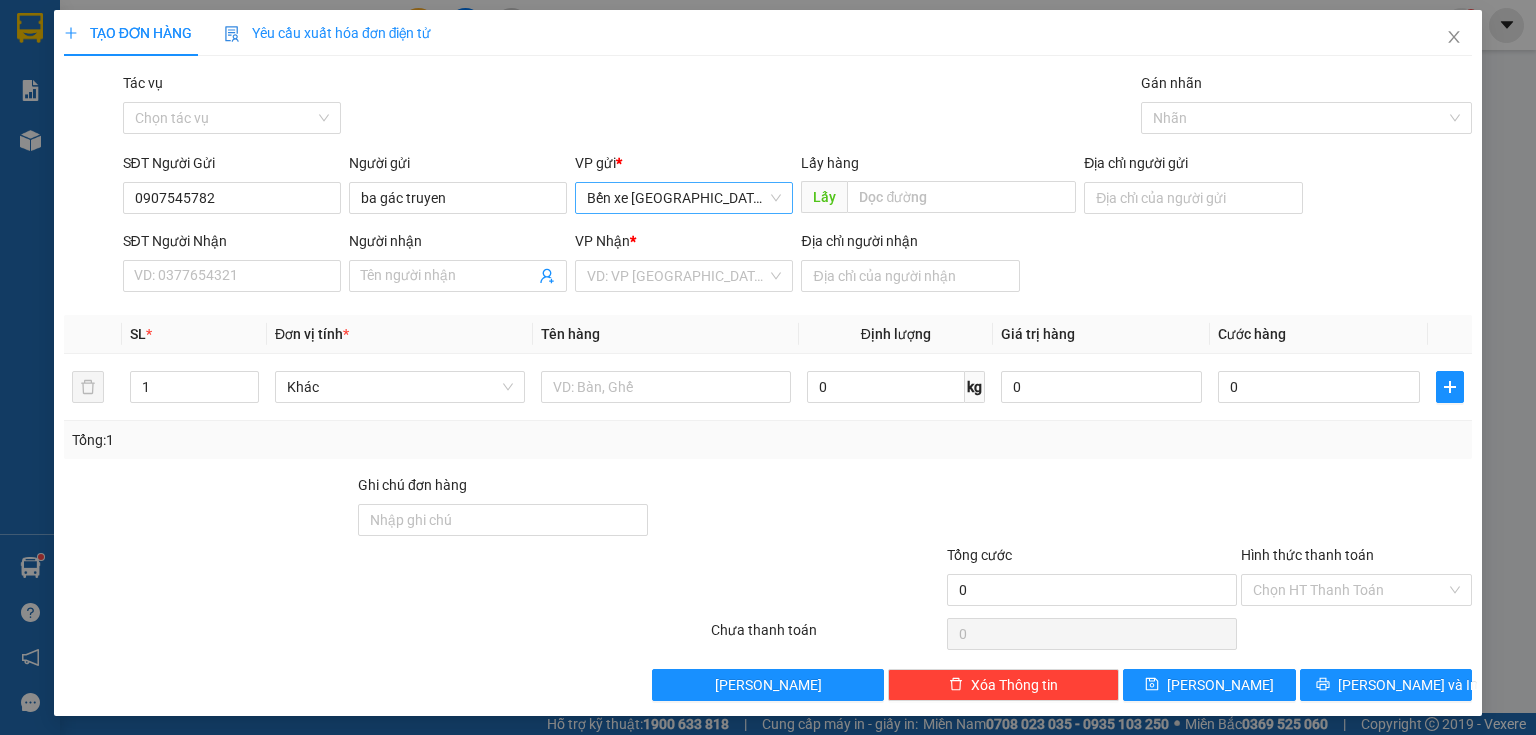 click on "Bến xe [GEOGRAPHIC_DATA]" at bounding box center [684, 198] 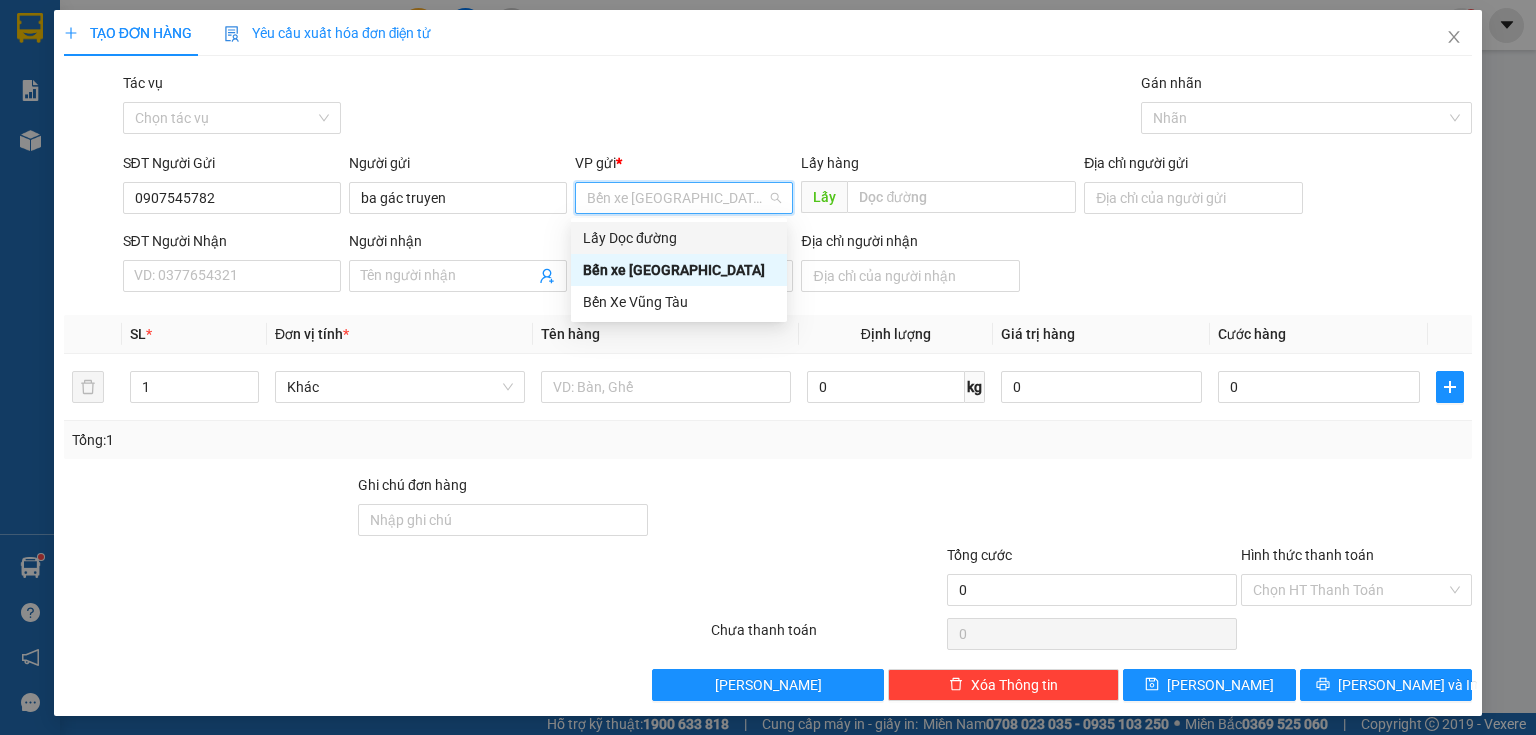 click on "Lấy Dọc đường" at bounding box center (679, 238) 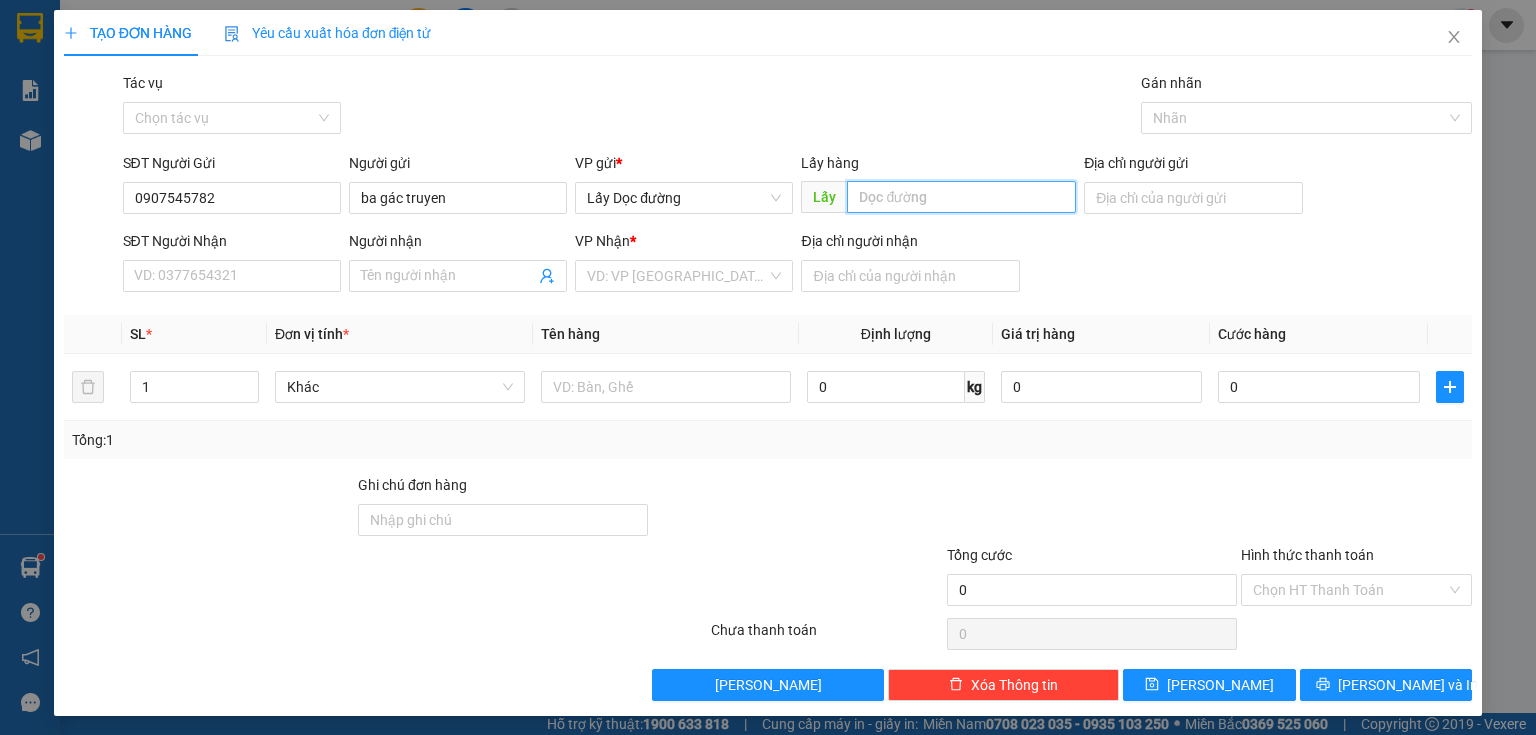 click at bounding box center [961, 197] 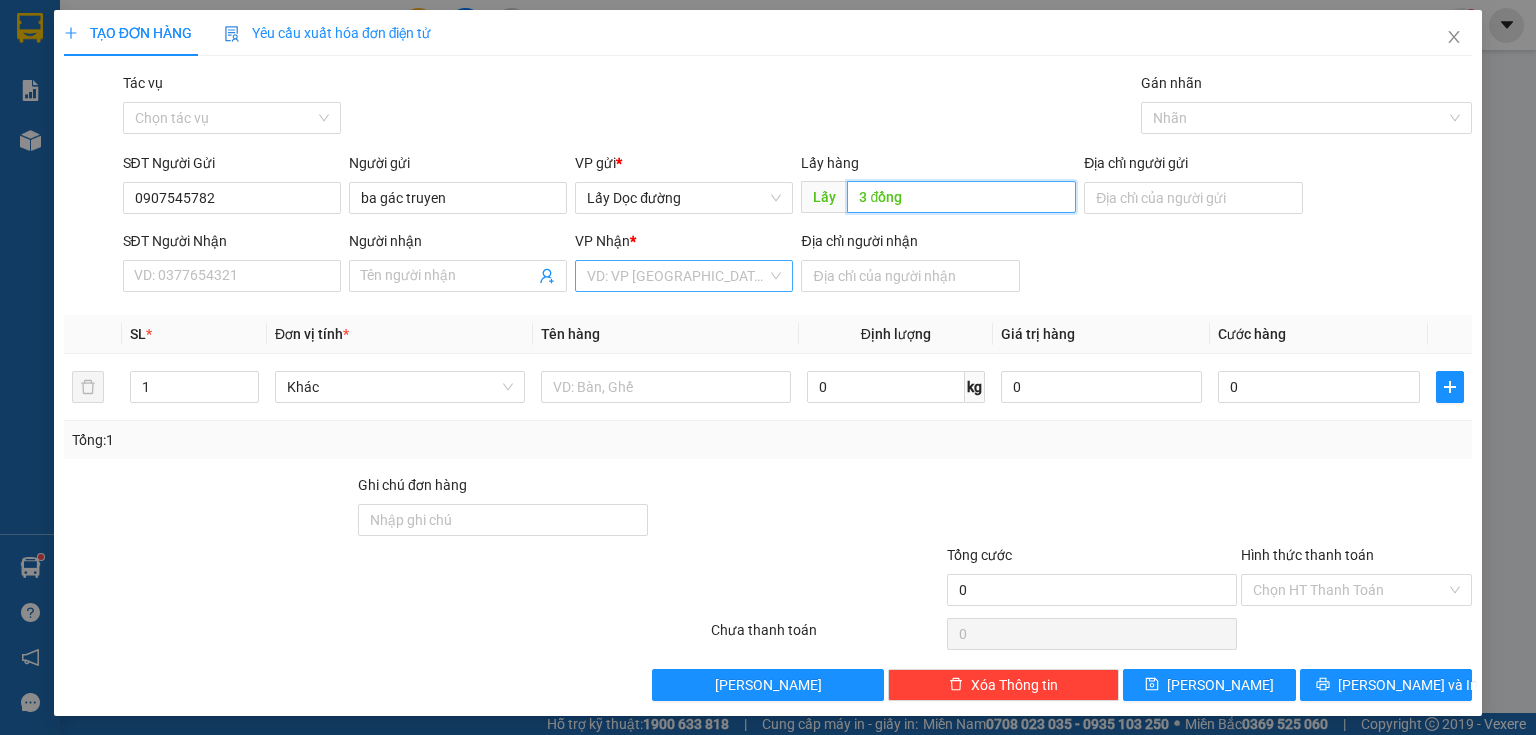 type on "3 đồng" 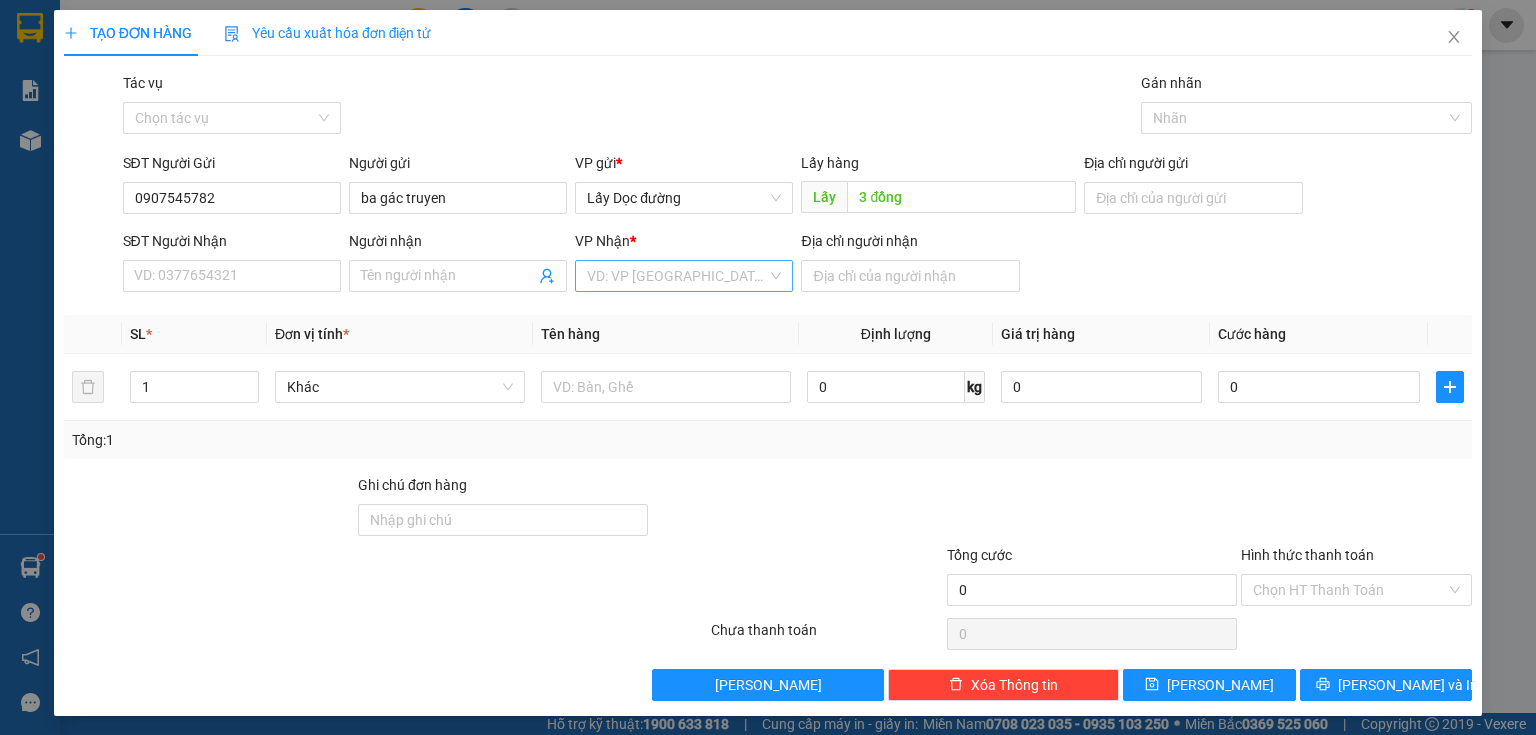 click at bounding box center (677, 276) 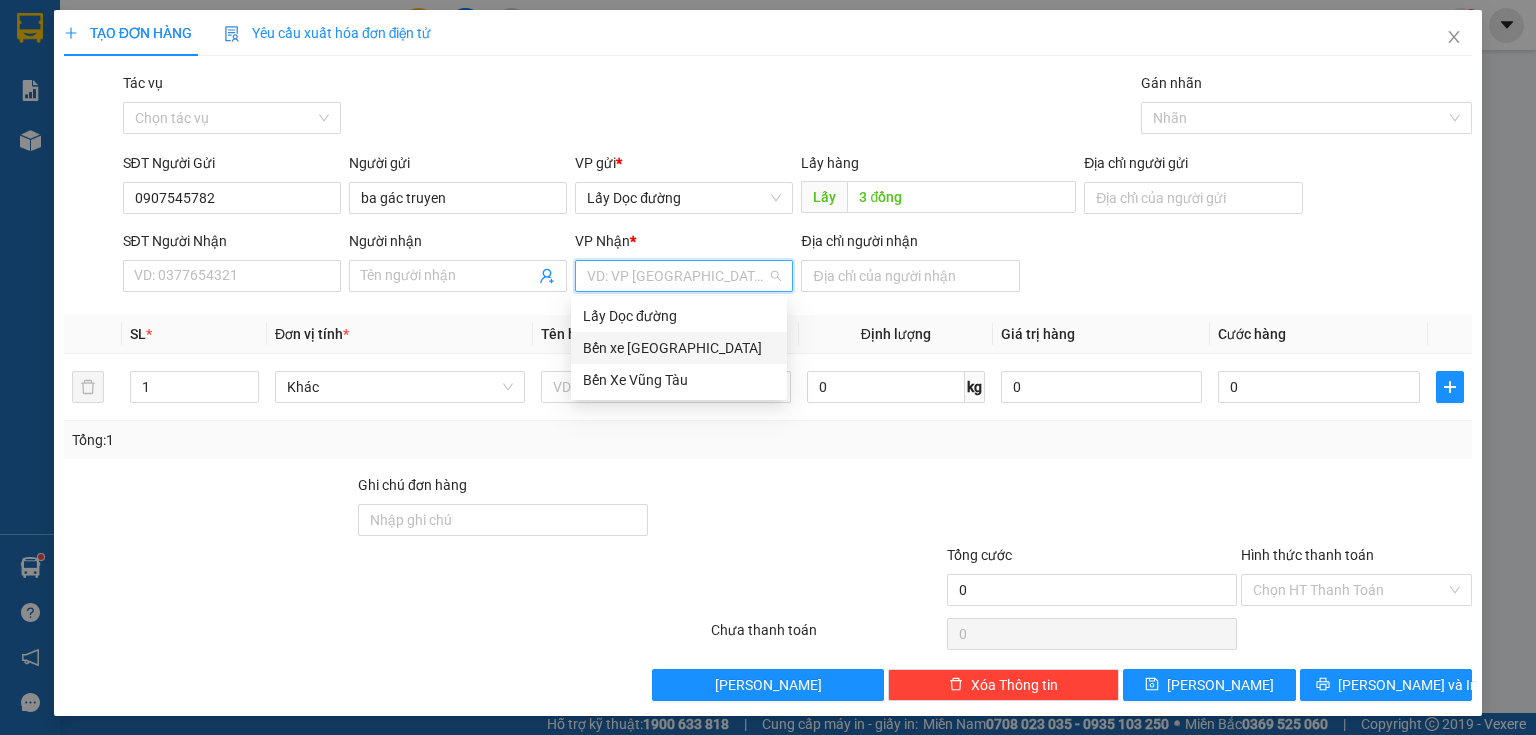 click on "Bến xe [GEOGRAPHIC_DATA]" at bounding box center (679, 348) 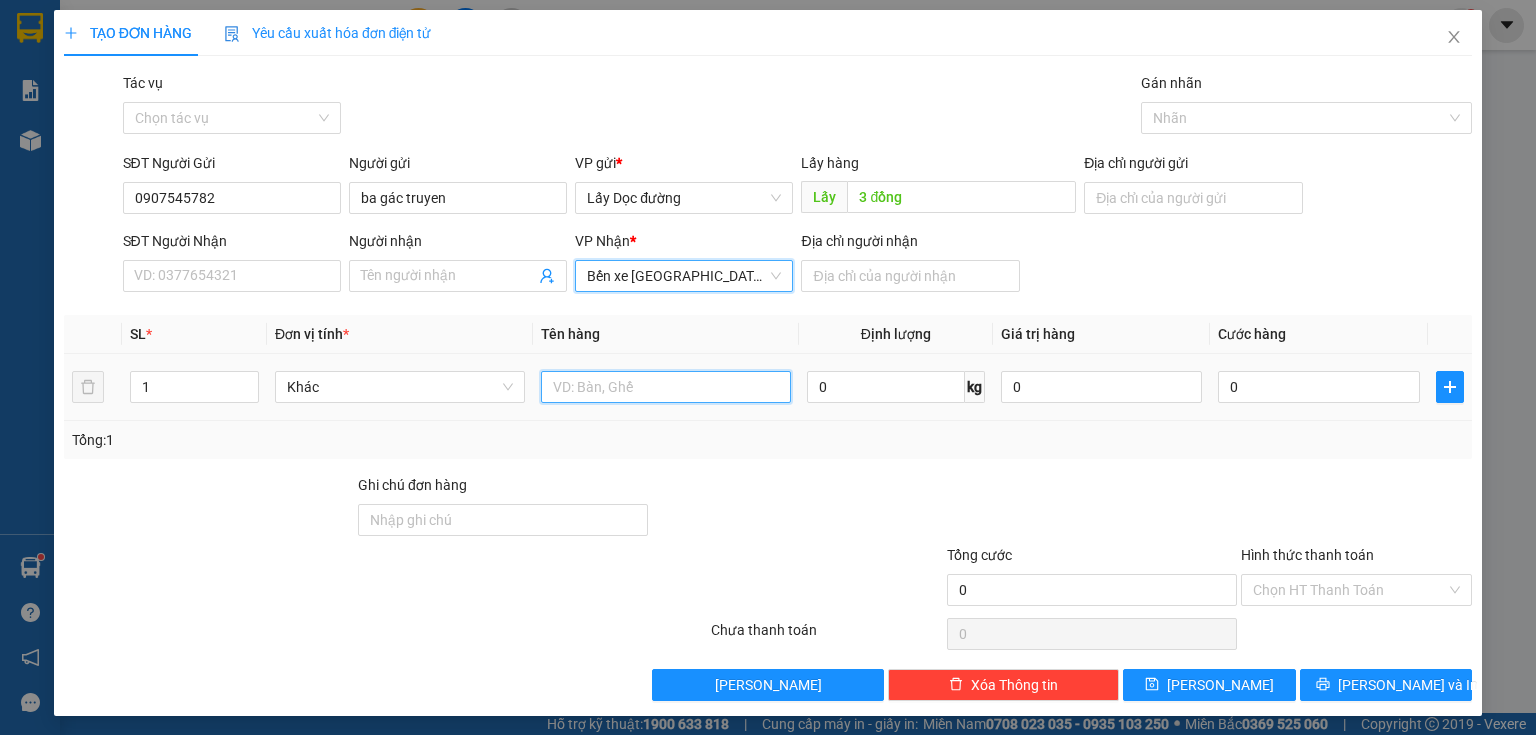 click at bounding box center [666, 387] 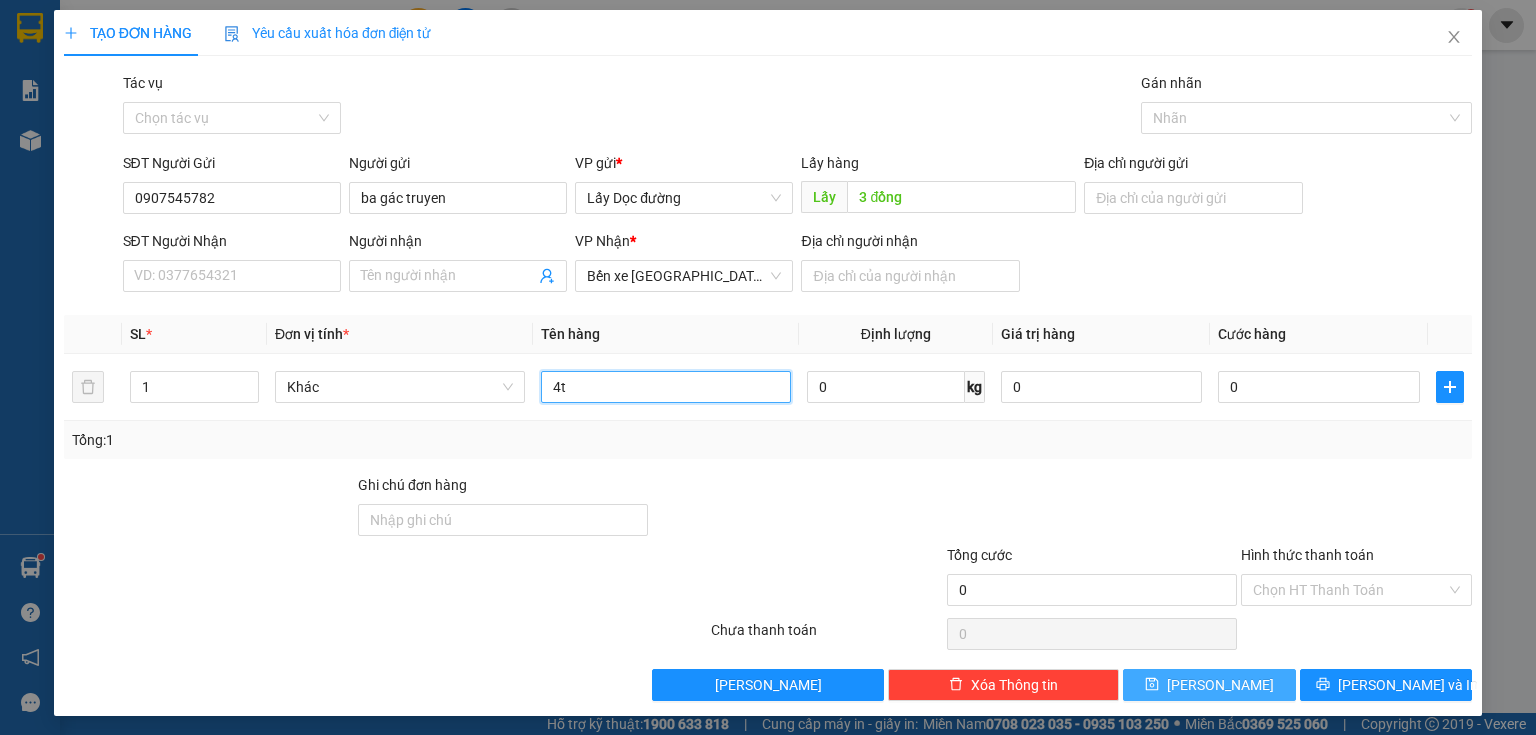 type on "4t" 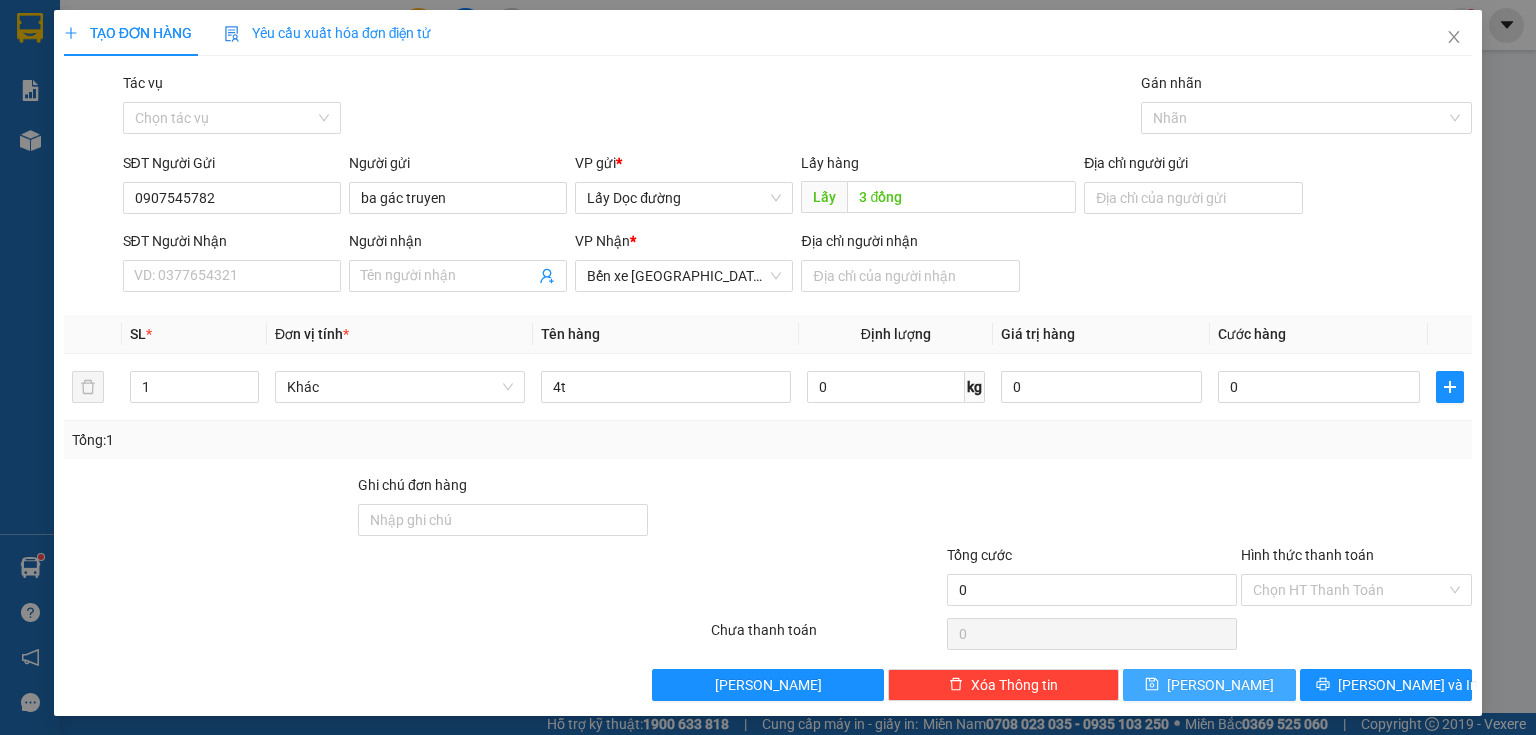 click on "[PERSON_NAME]" at bounding box center [1209, 685] 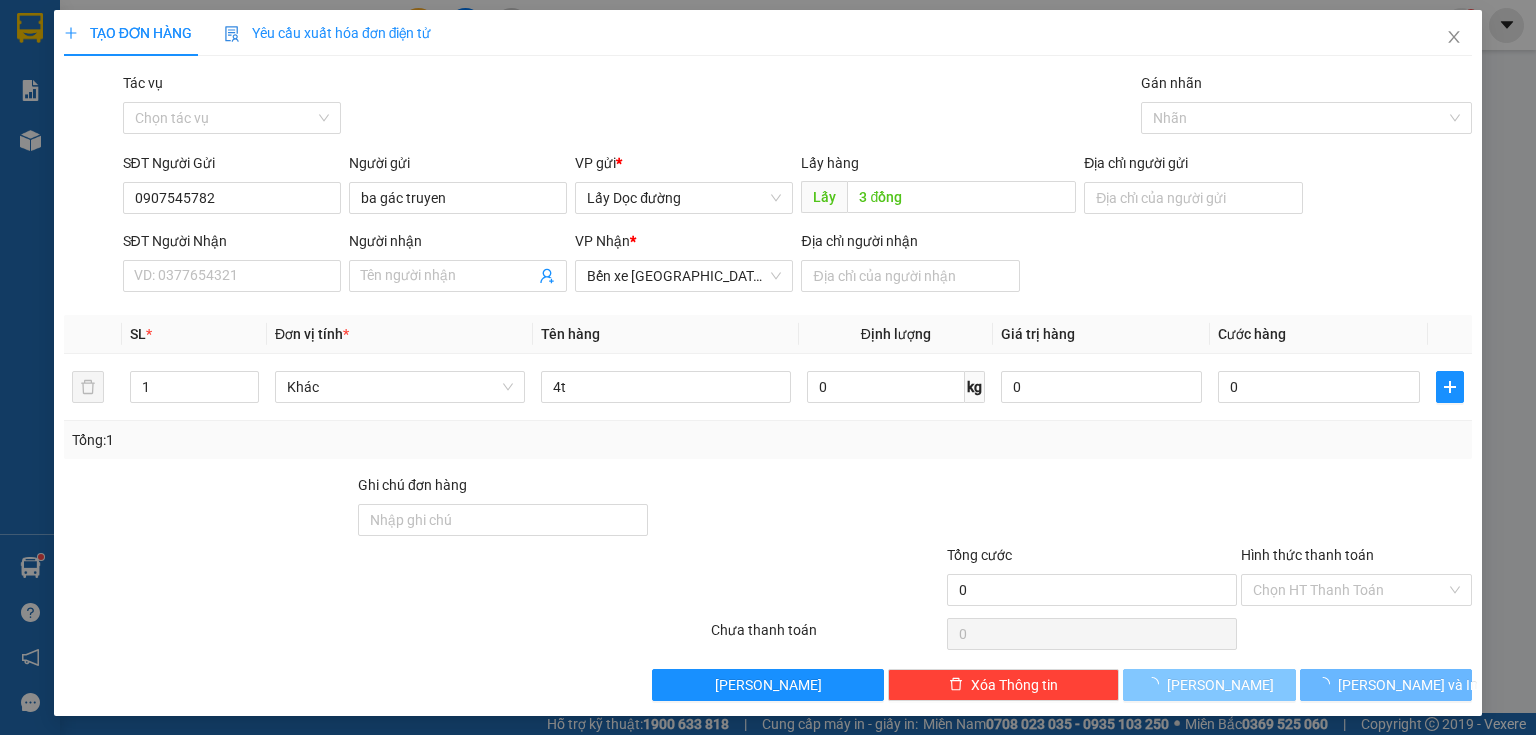 type 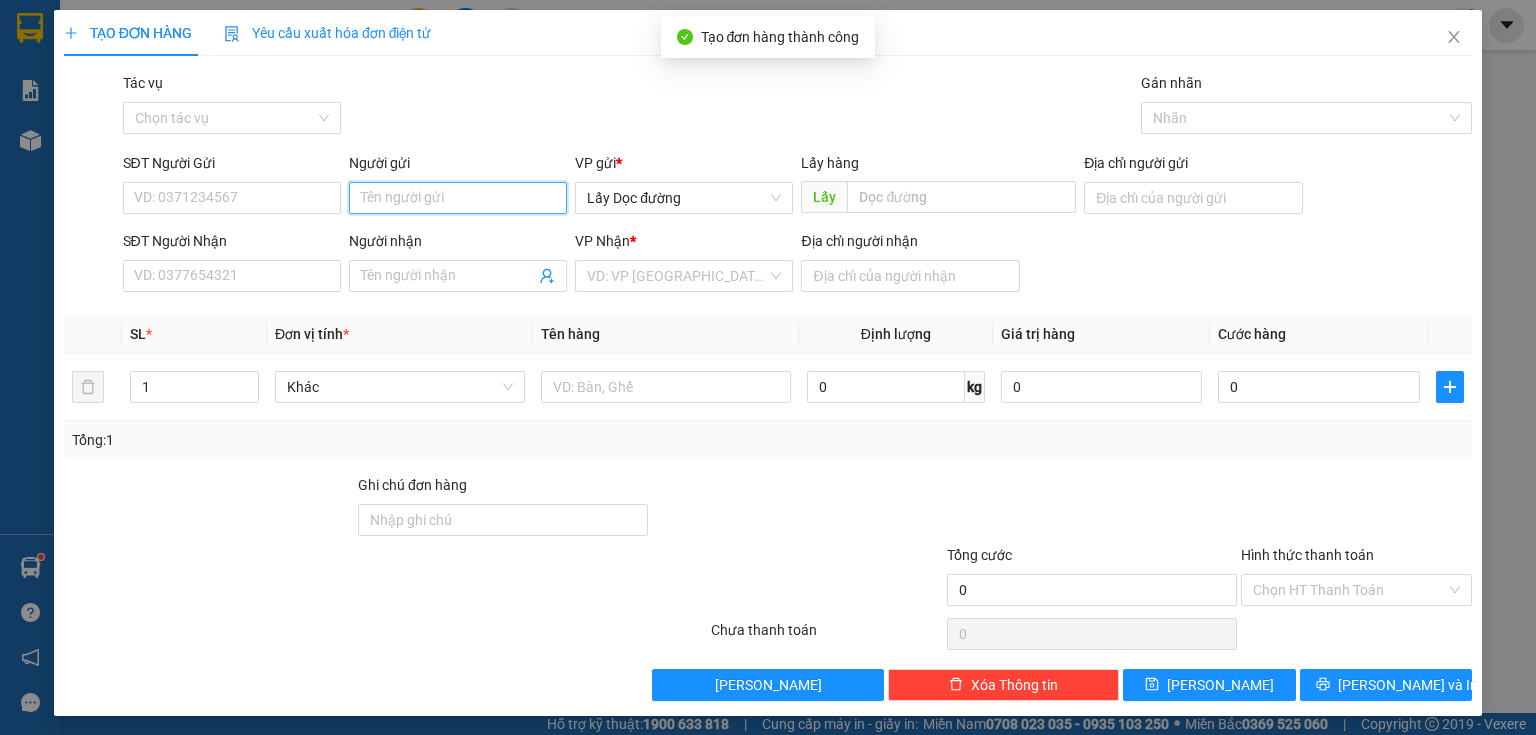 click on "Người gửi" at bounding box center [458, 198] 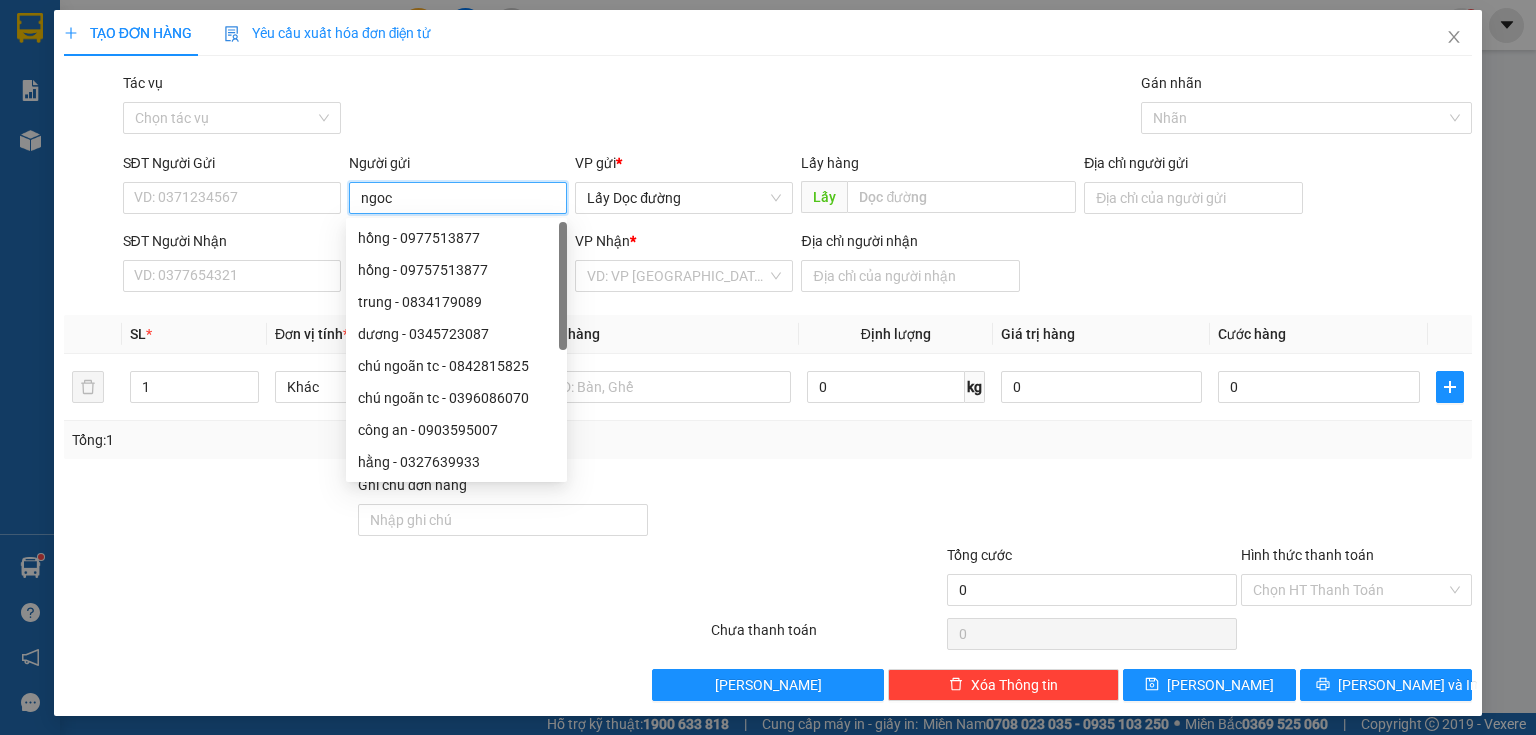 type on "ngoc" 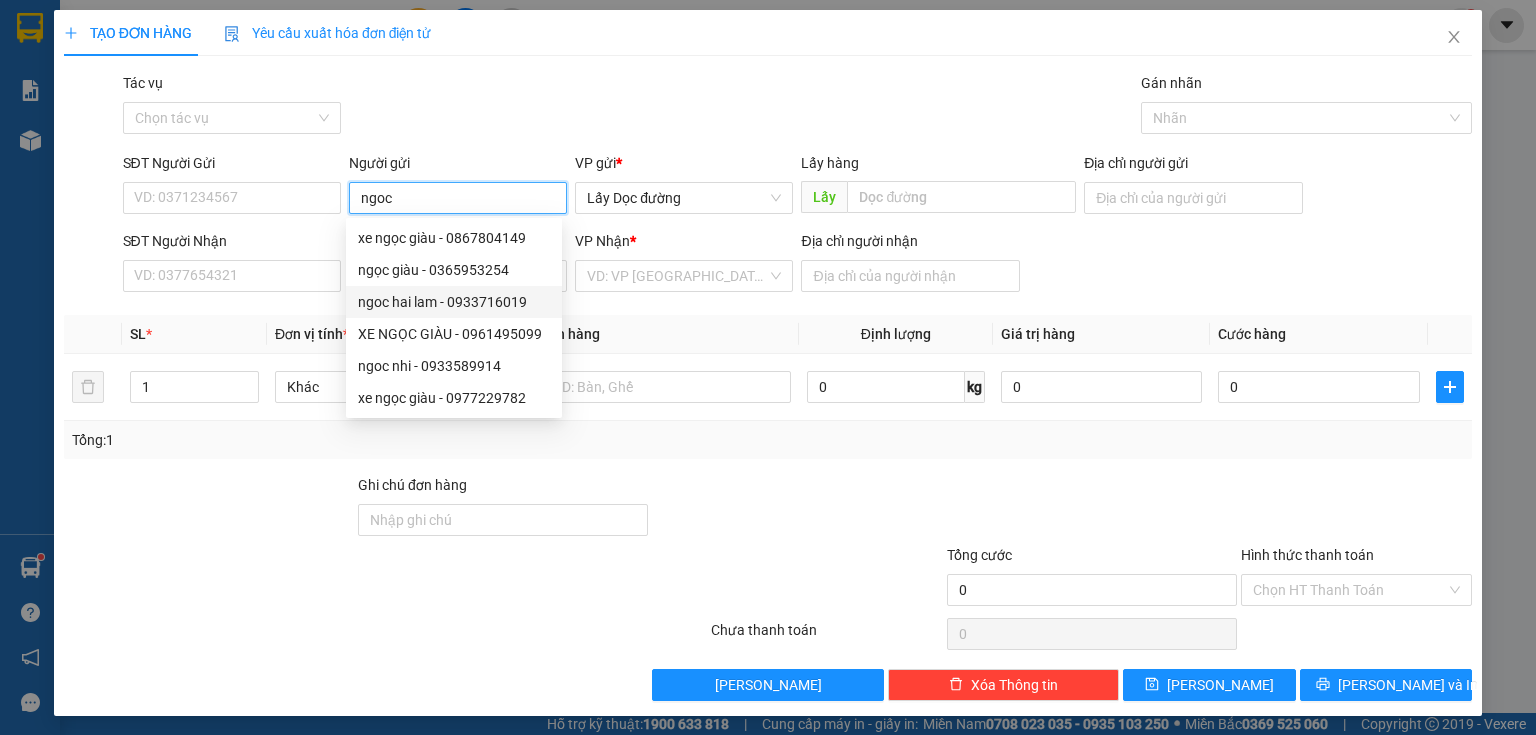 click on "ngoc hai lam - 0933716019" at bounding box center [454, 302] 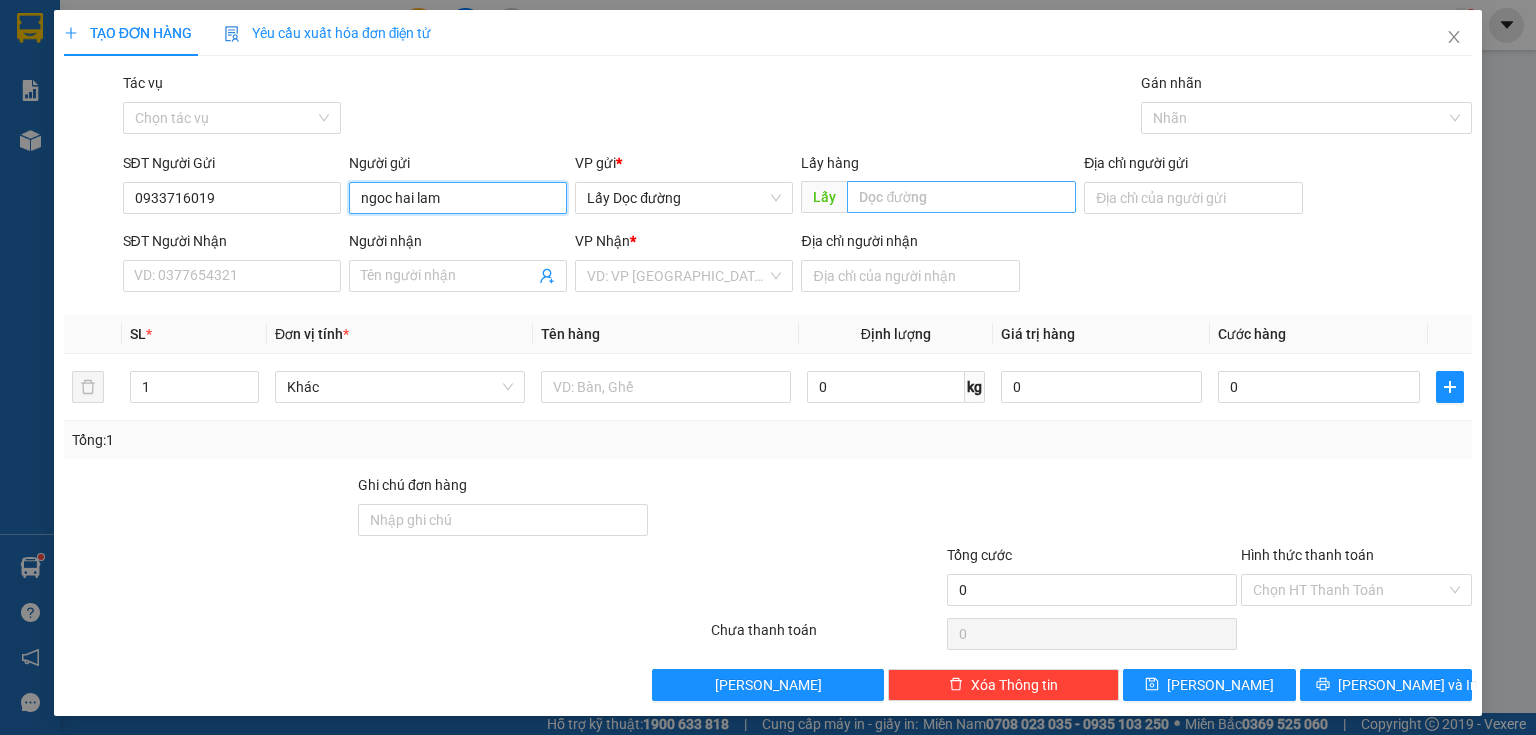 type on "ngoc hai lam" 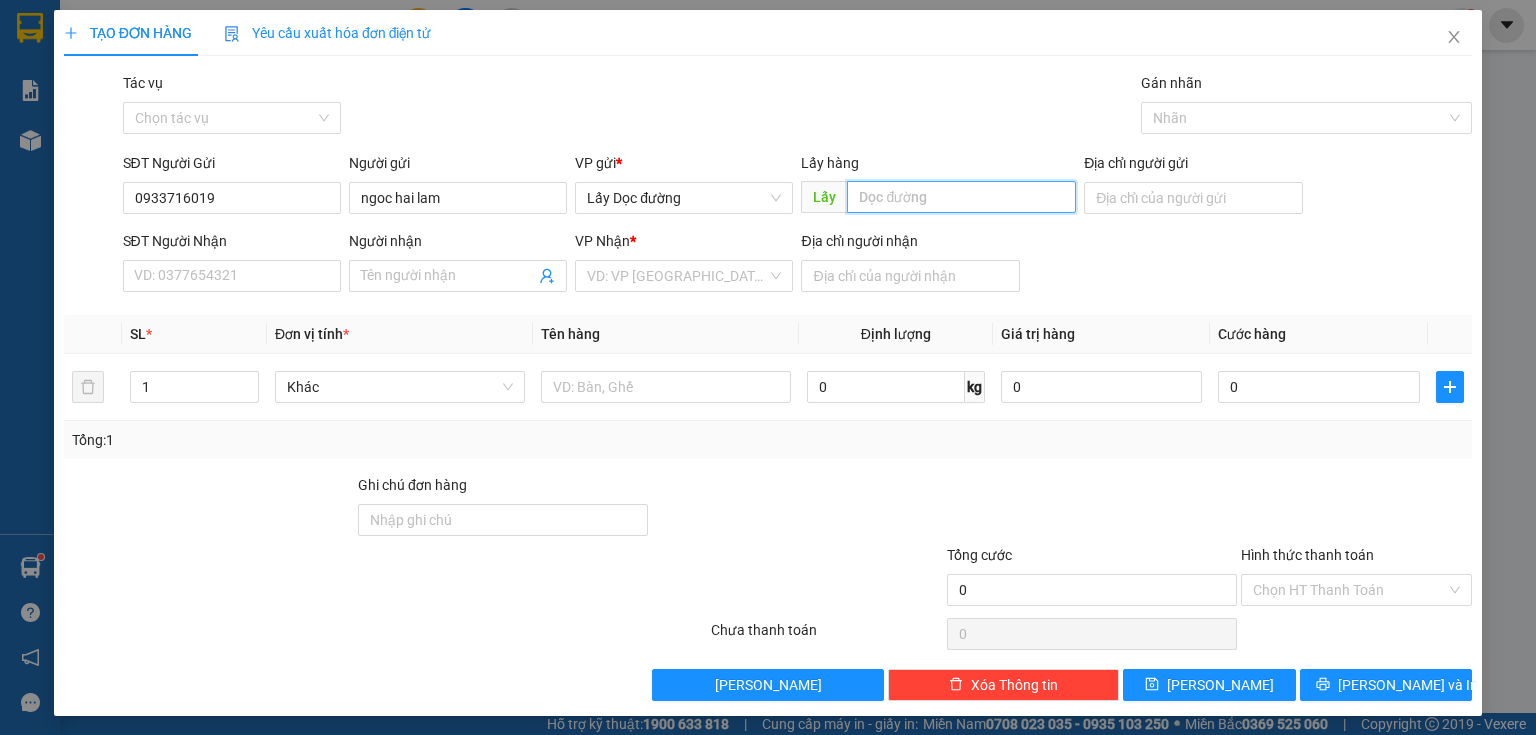 click at bounding box center [961, 197] 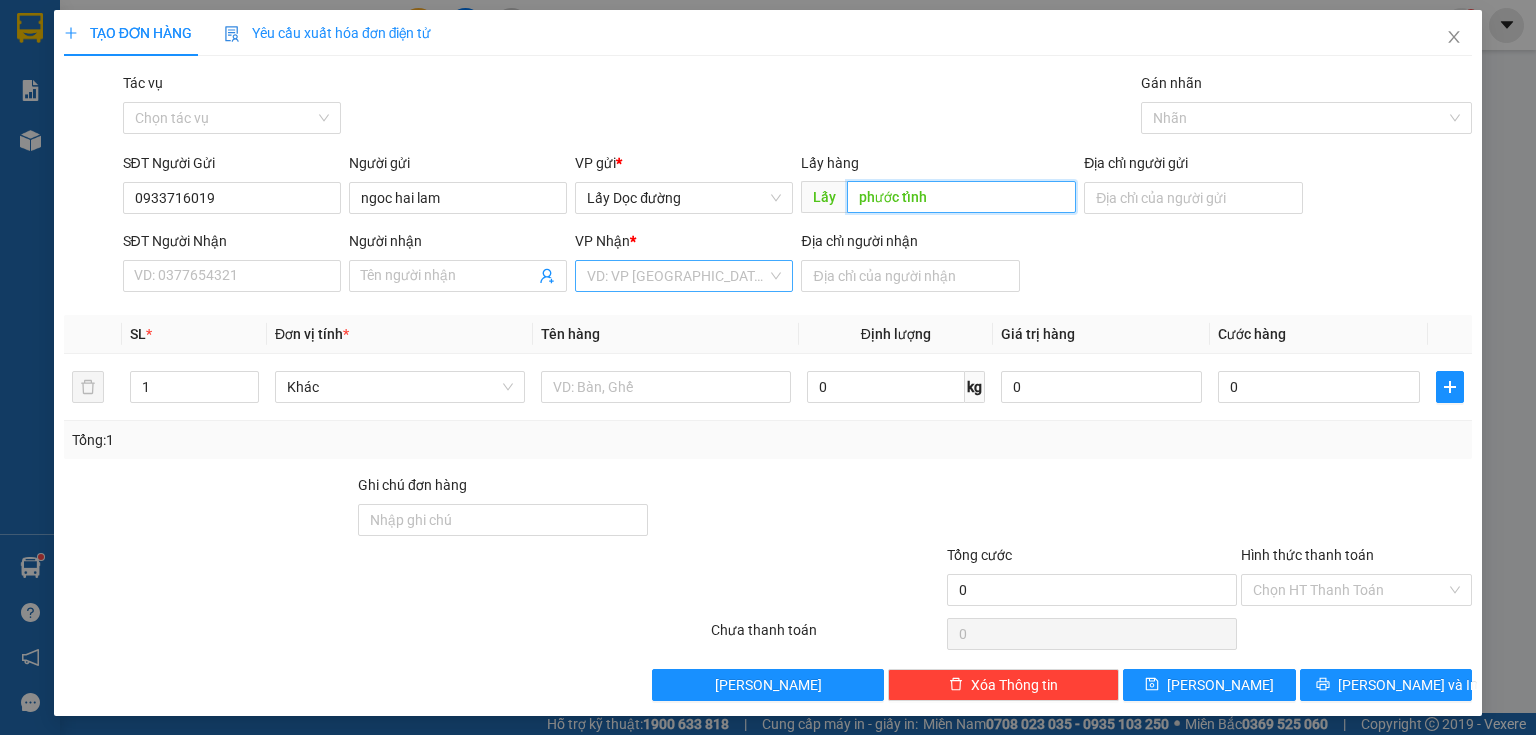 type on "phước tỉnh" 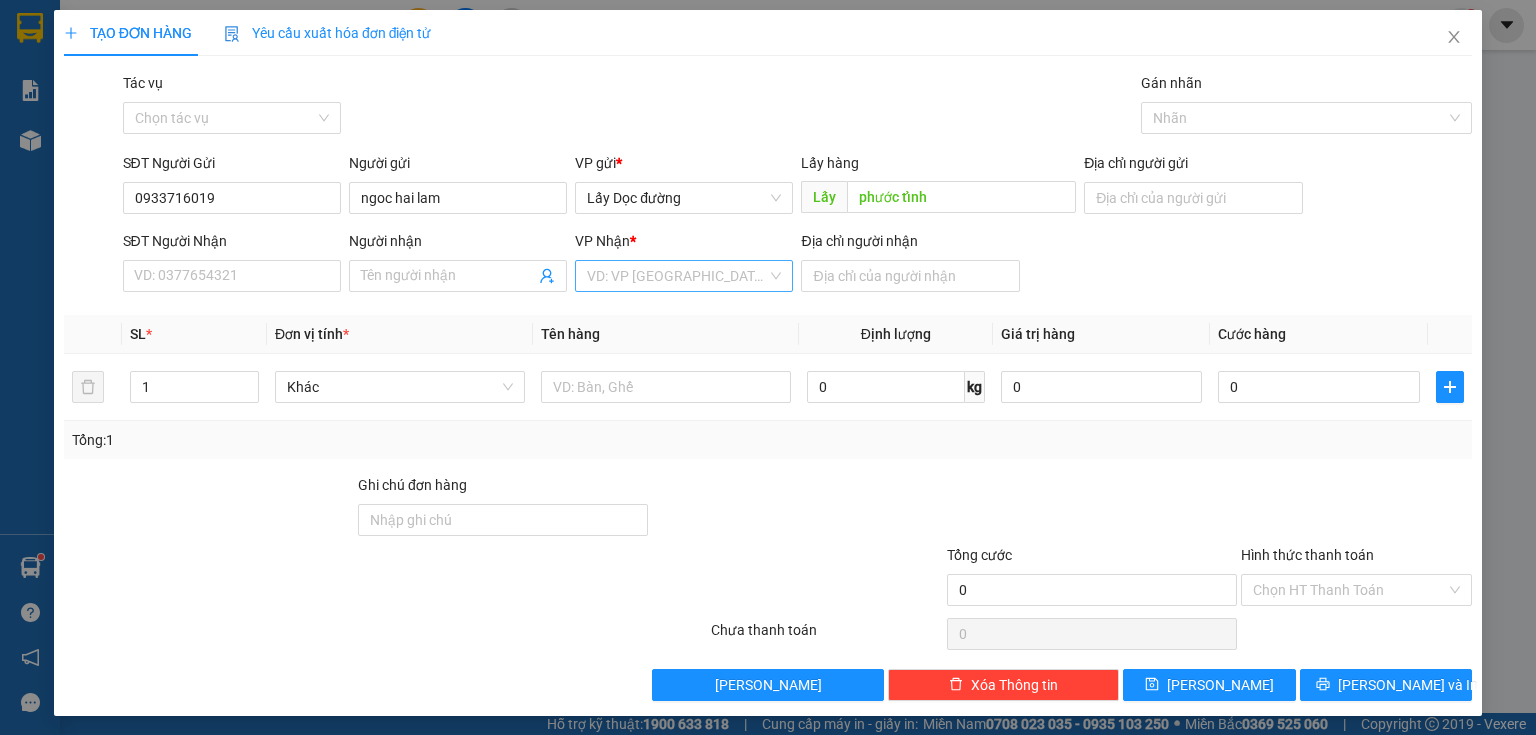 click at bounding box center [677, 276] 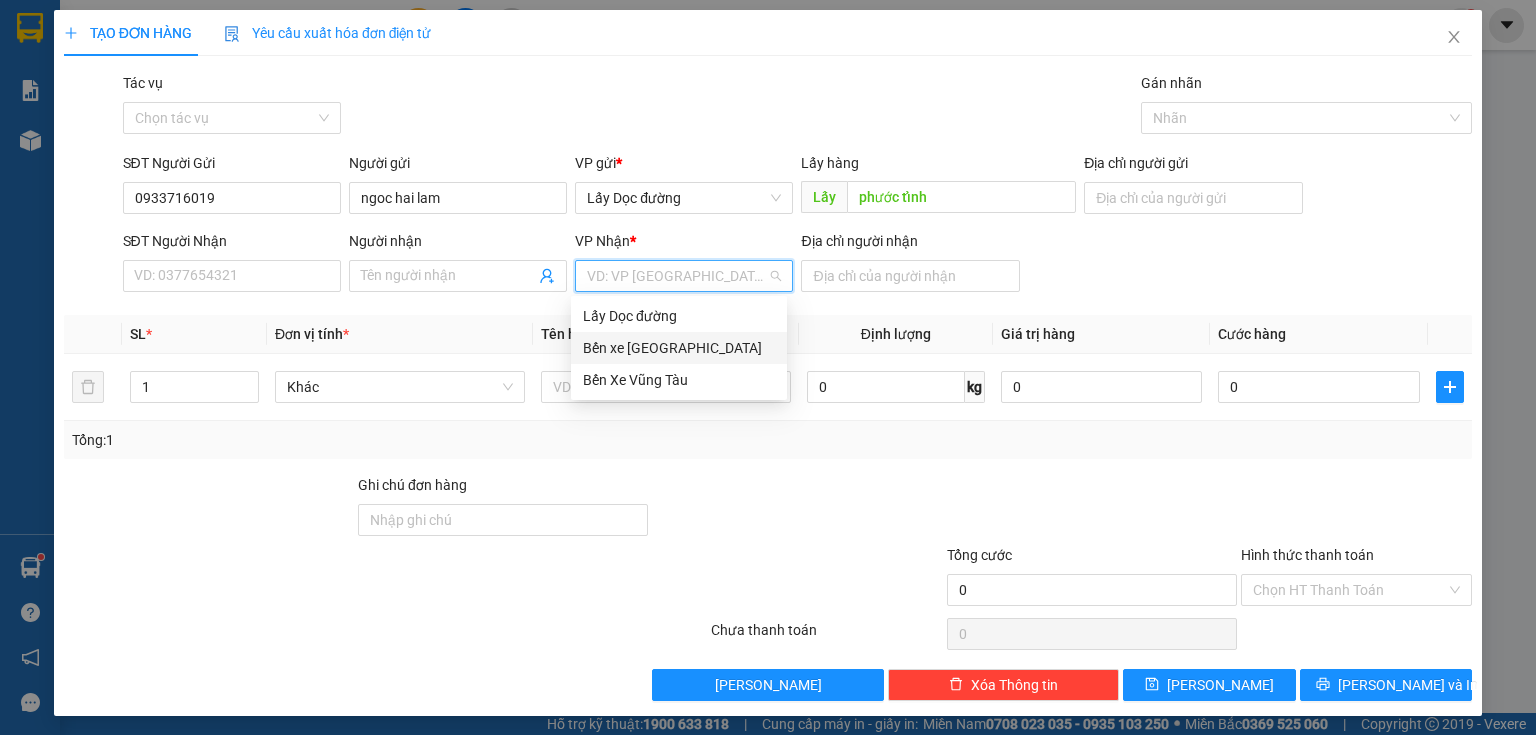 click on "Bến xe [GEOGRAPHIC_DATA]" at bounding box center (679, 348) 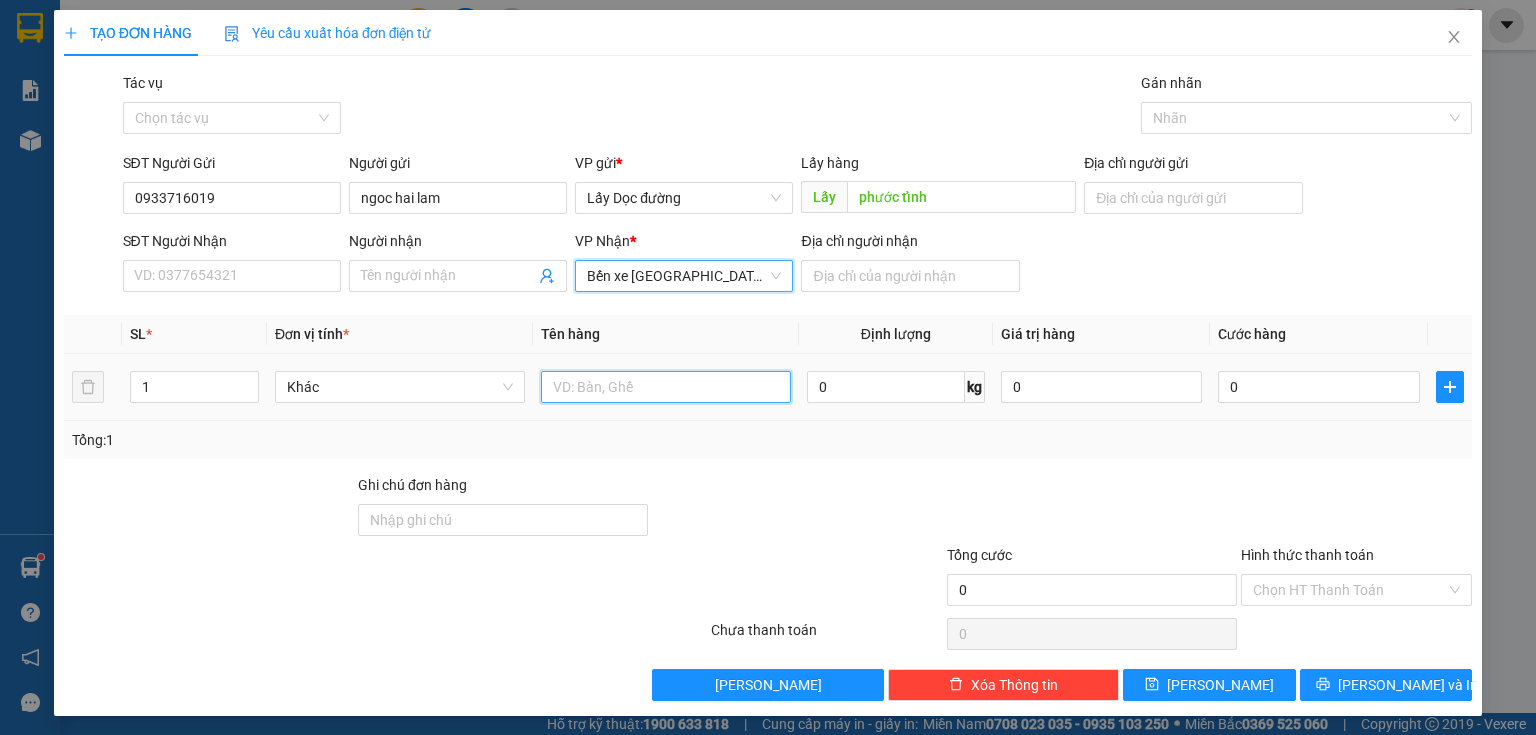 click at bounding box center [666, 387] 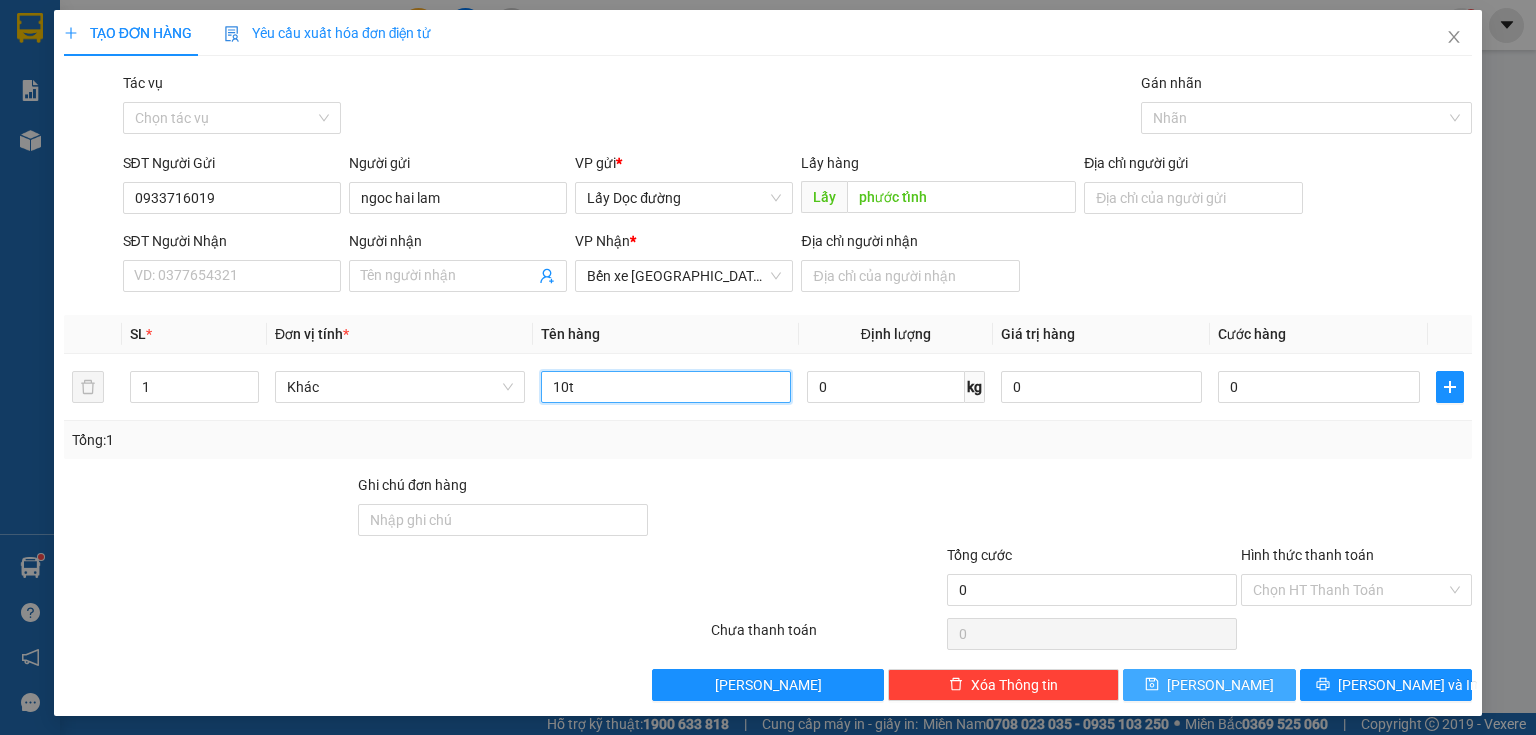 type on "10t" 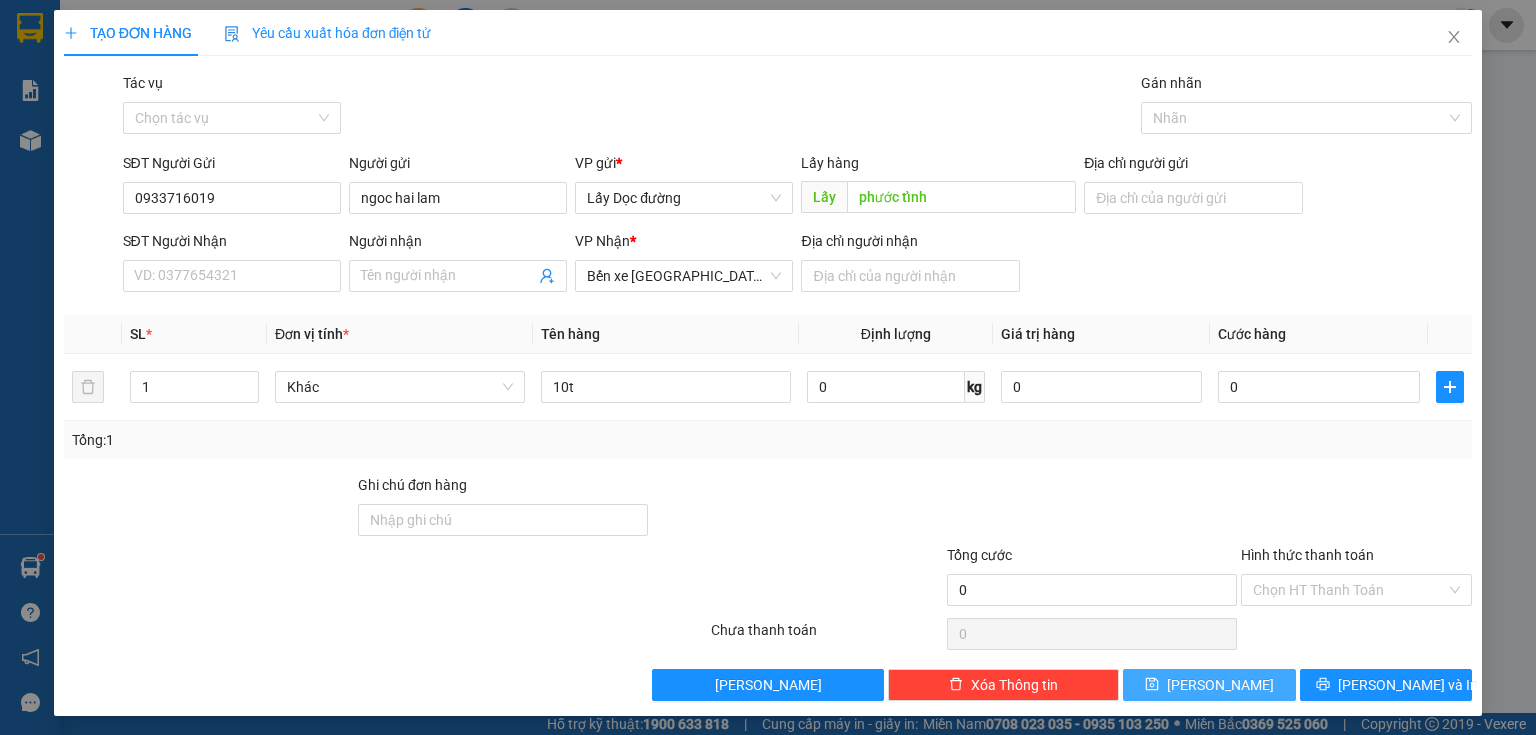 click on "[PERSON_NAME]" at bounding box center [1209, 685] 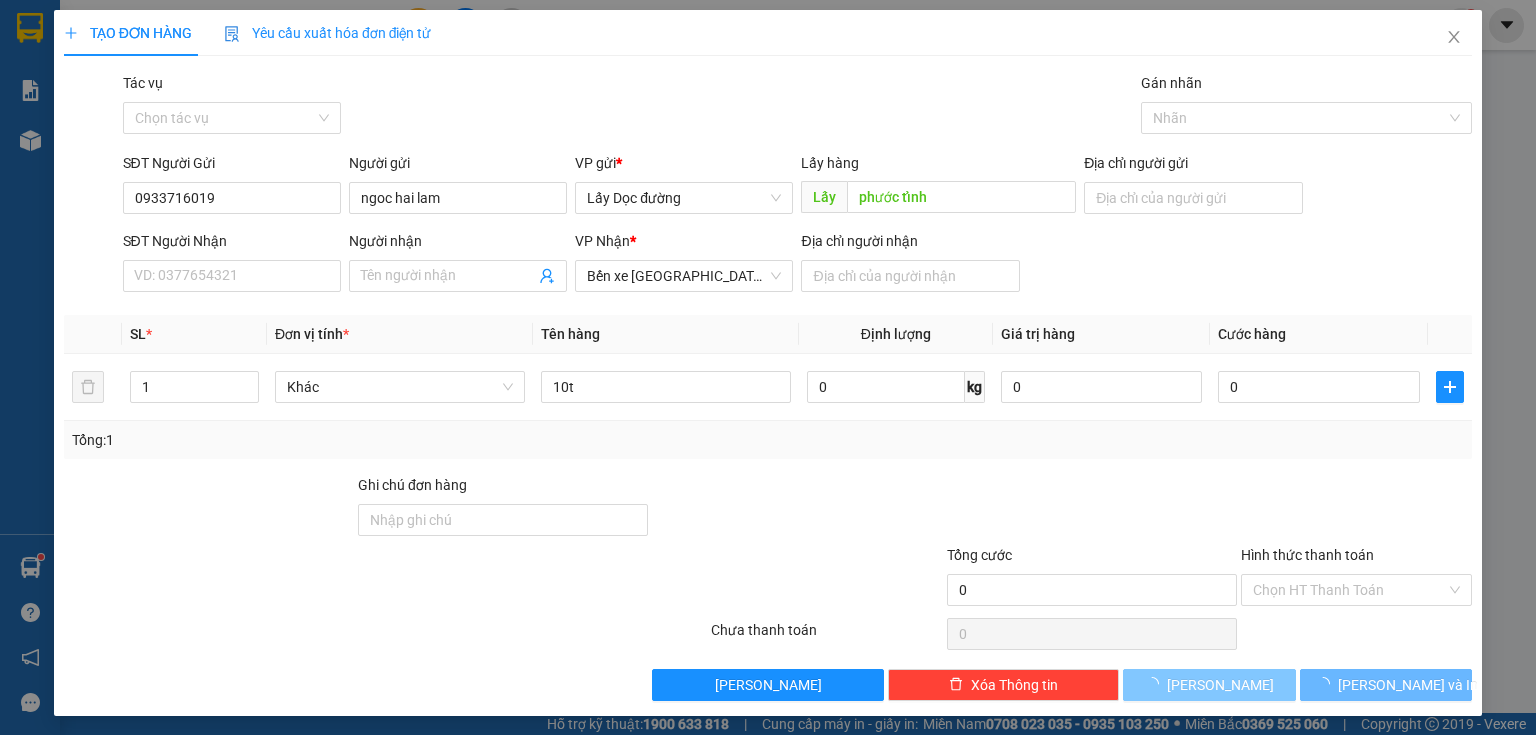 type 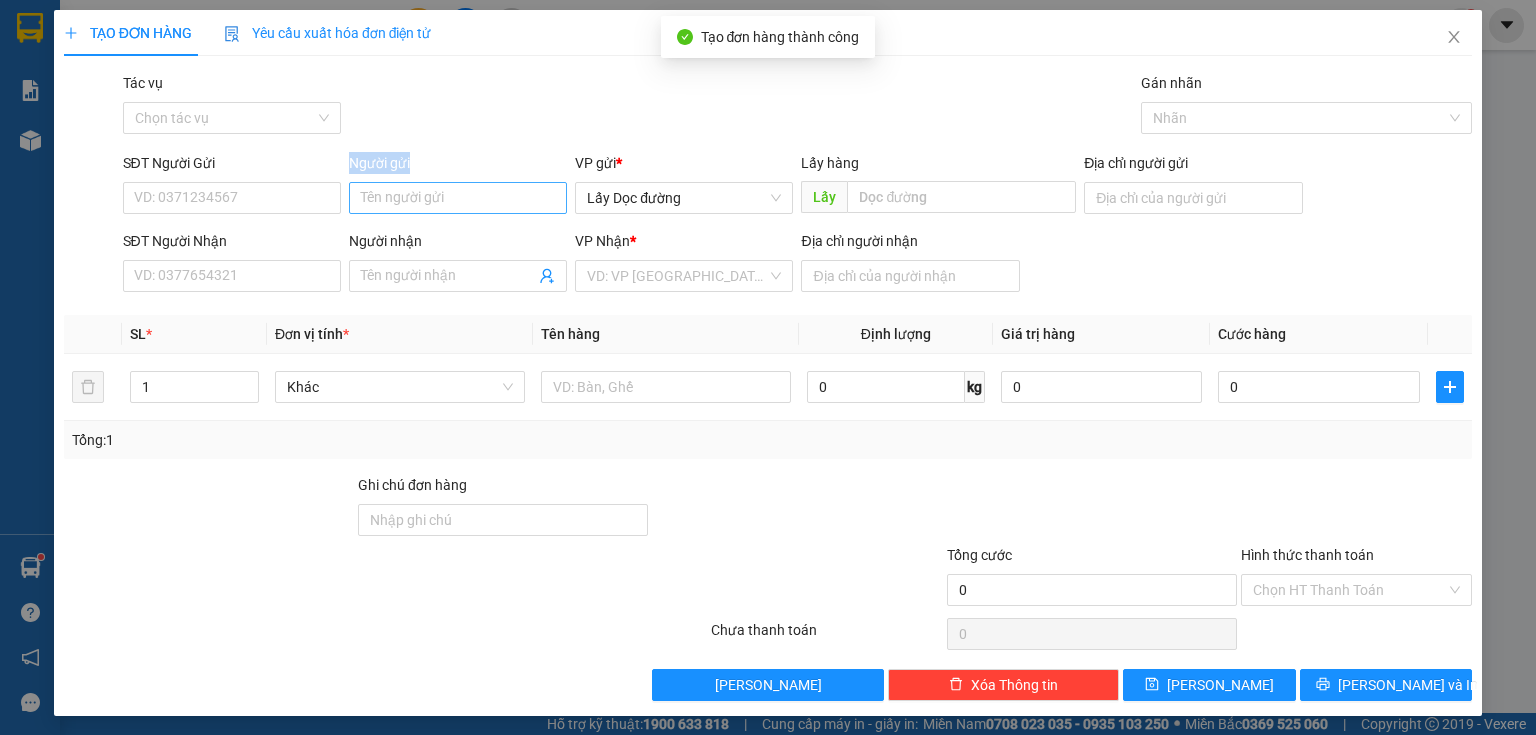 drag, startPoint x: 338, startPoint y: 212, endPoint x: 370, endPoint y: 204, distance: 32.984844 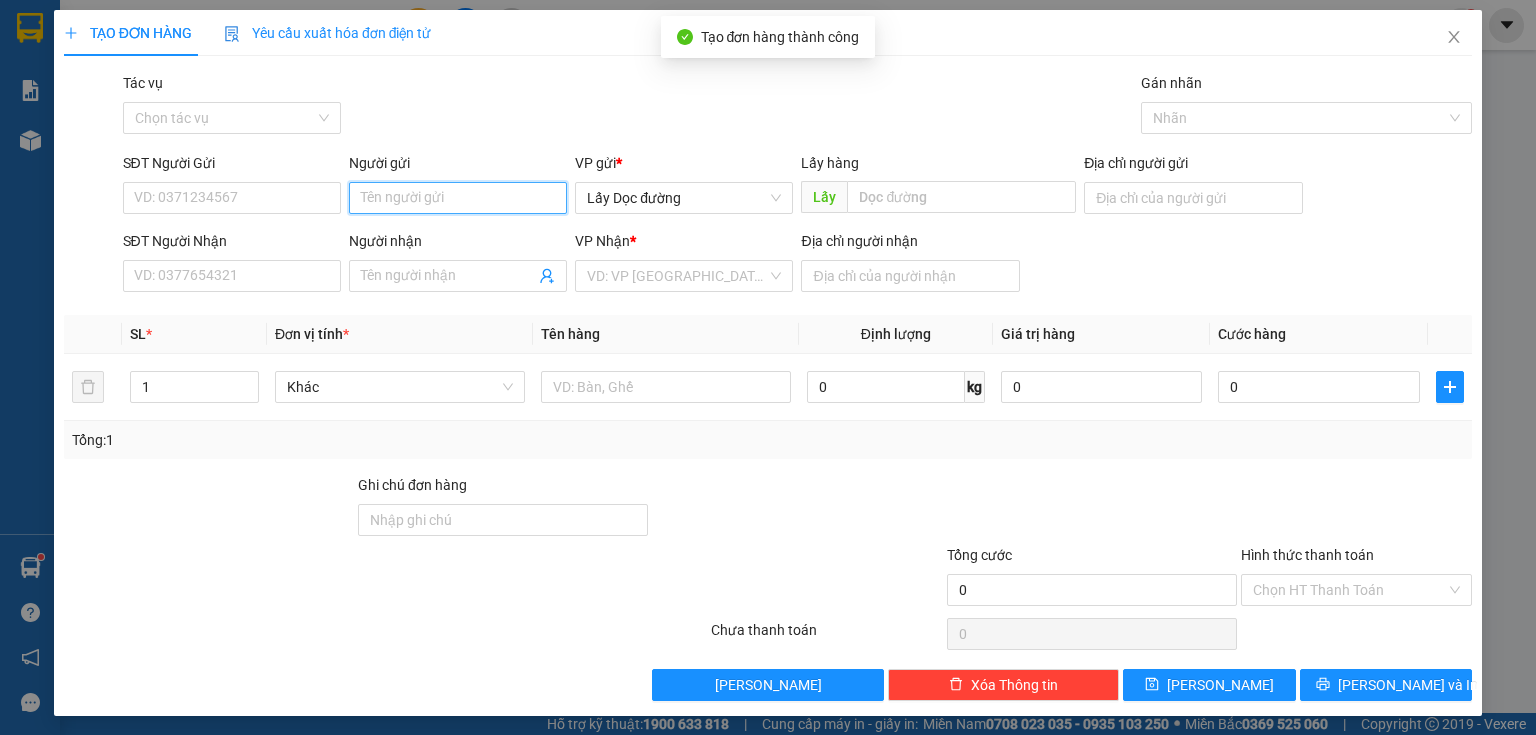 click on "Người gửi" at bounding box center [458, 198] 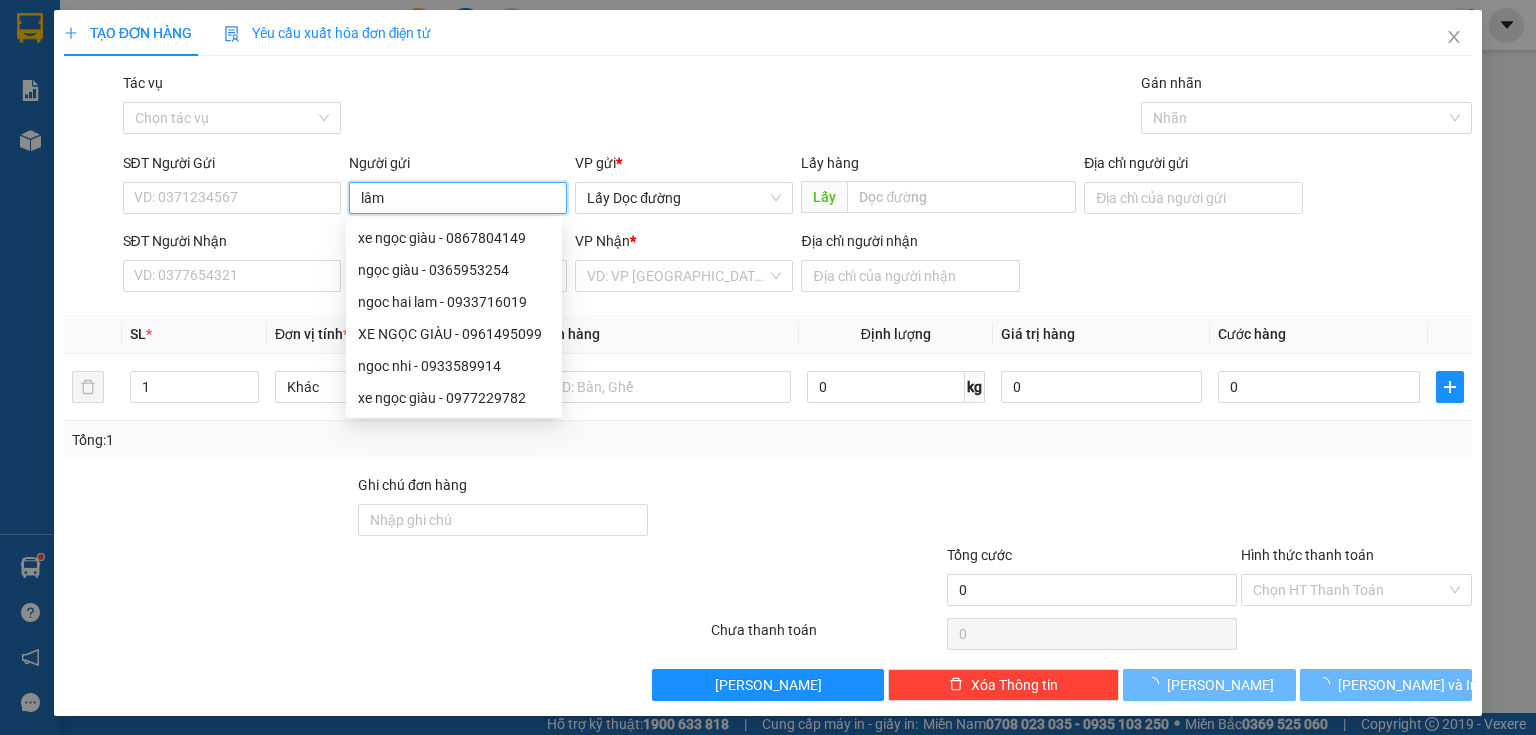 type on "lâm" 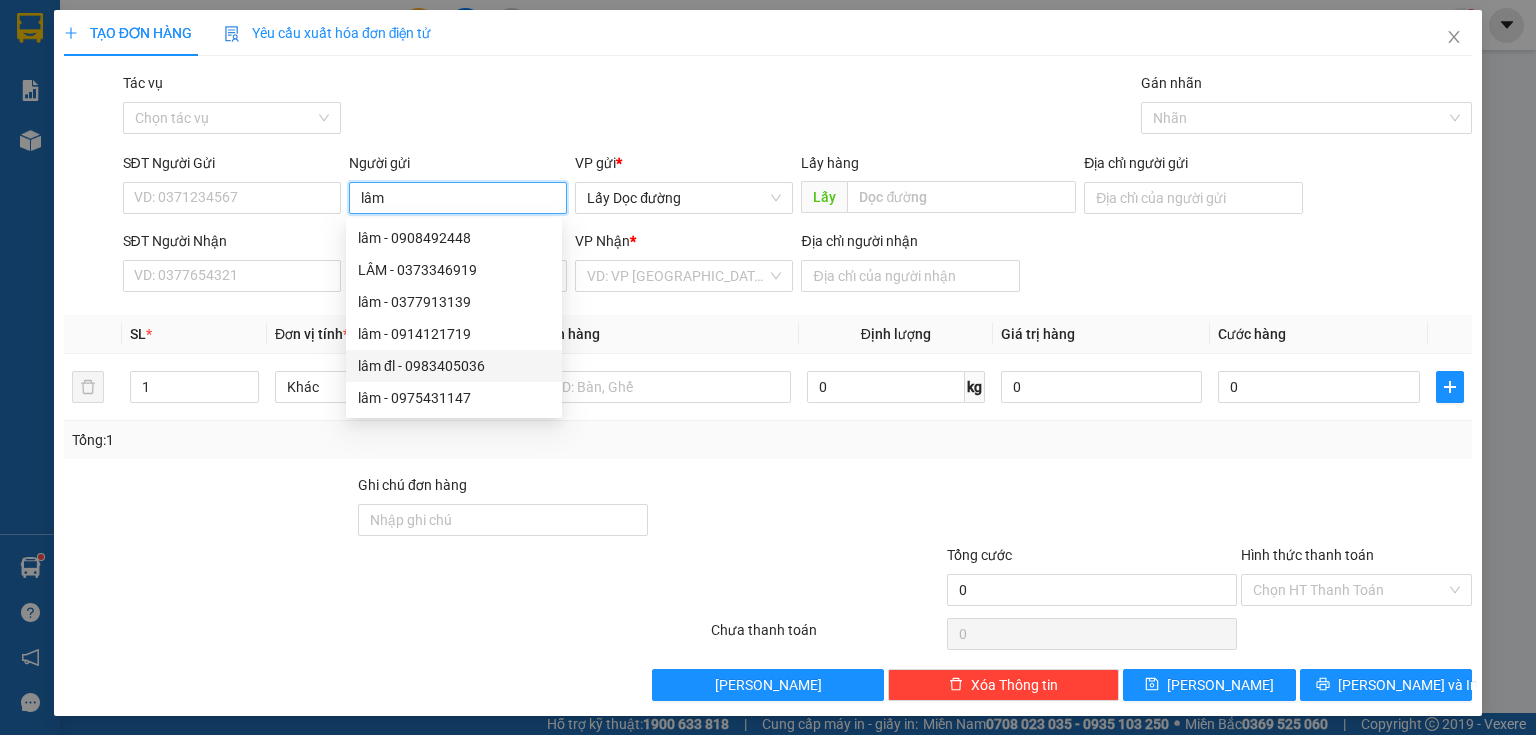 click on "lâm đl - 0983405036" at bounding box center [454, 366] 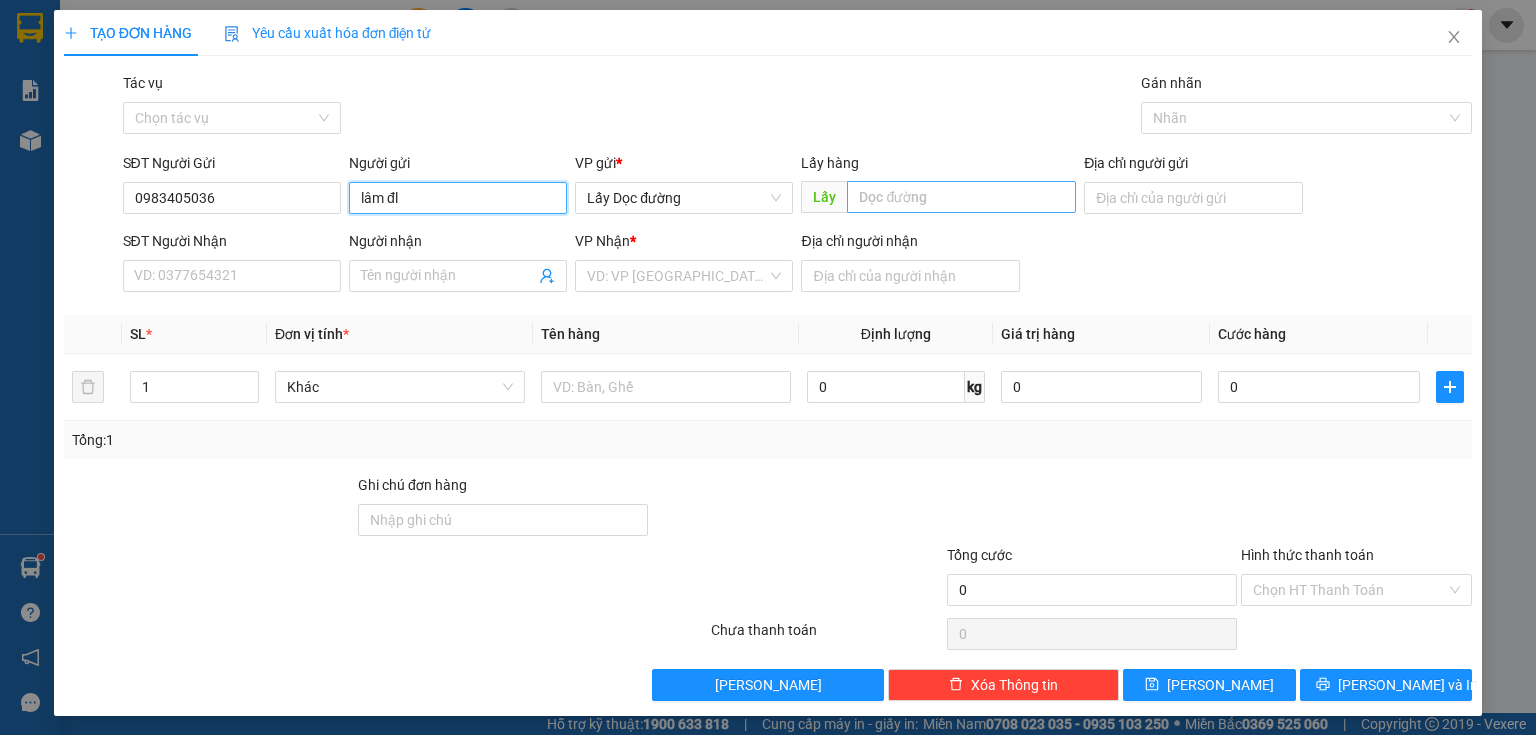 type on "lâm đl" 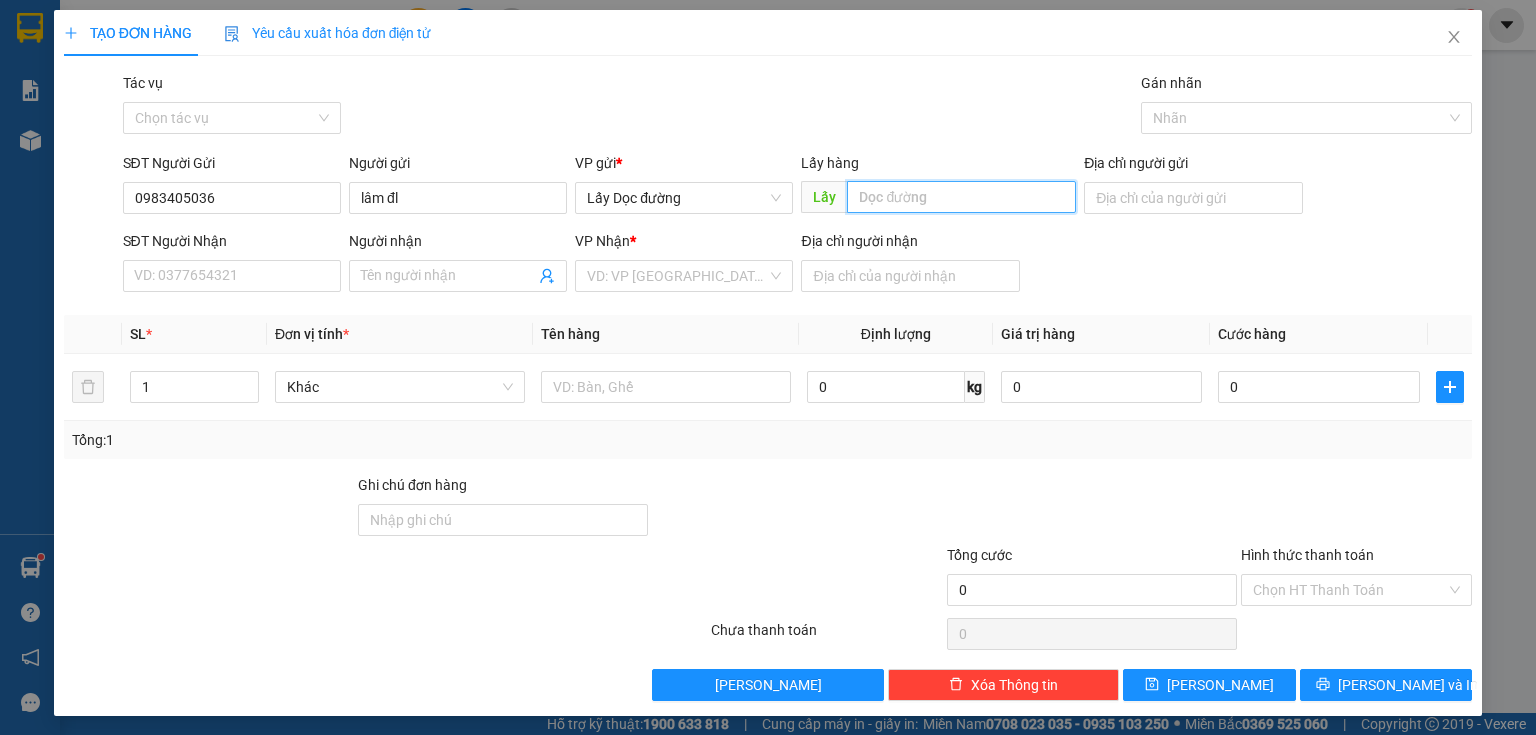 click at bounding box center (961, 197) 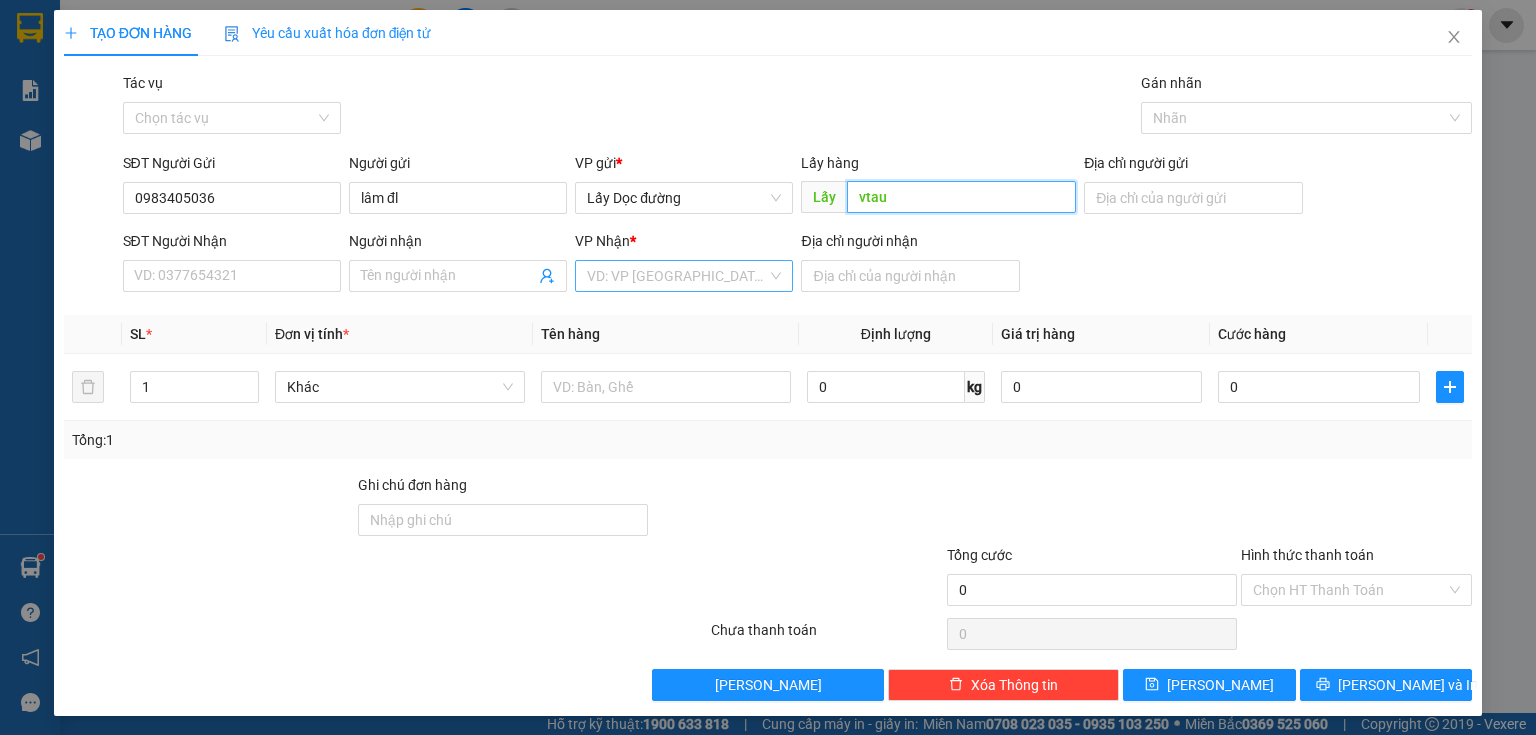 type on "vtau" 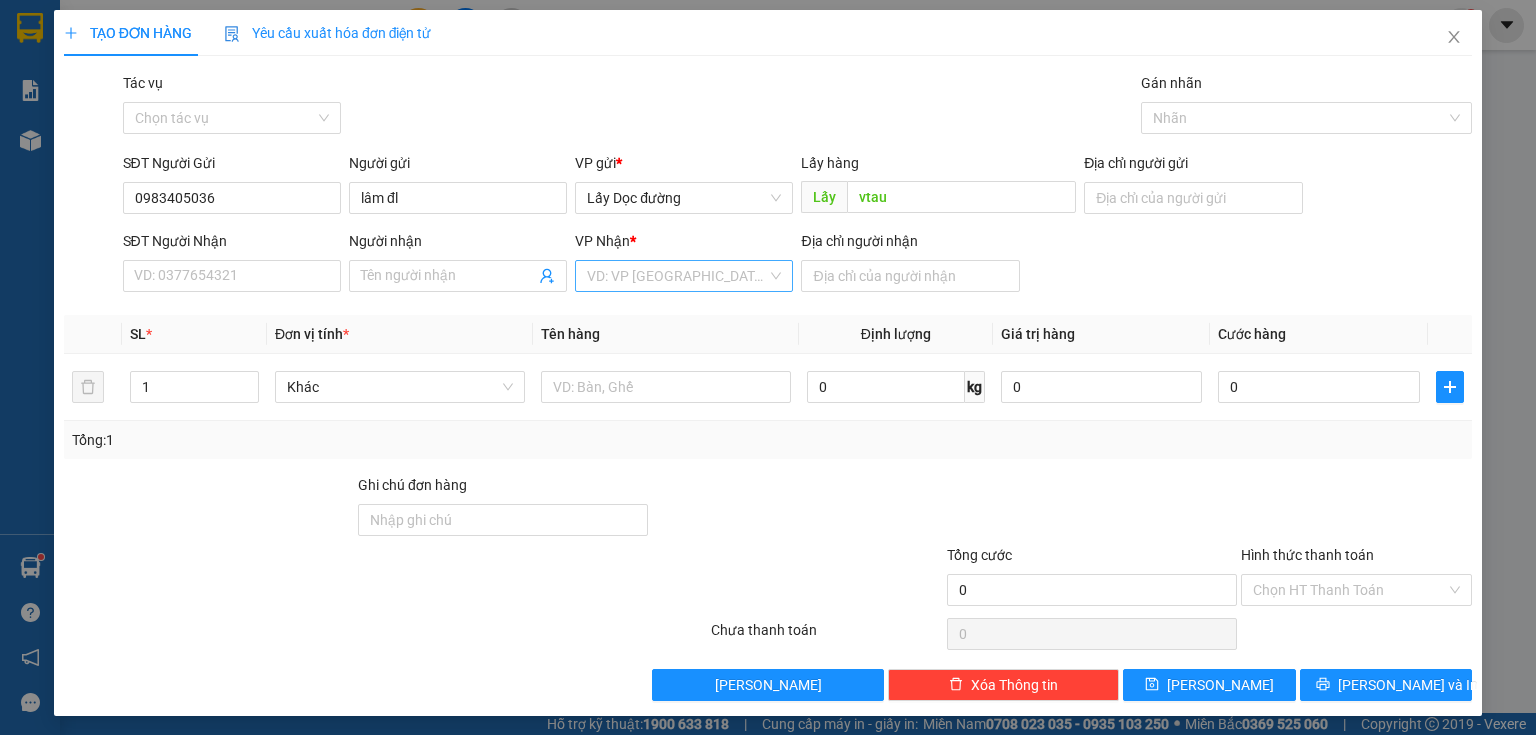 click at bounding box center [677, 276] 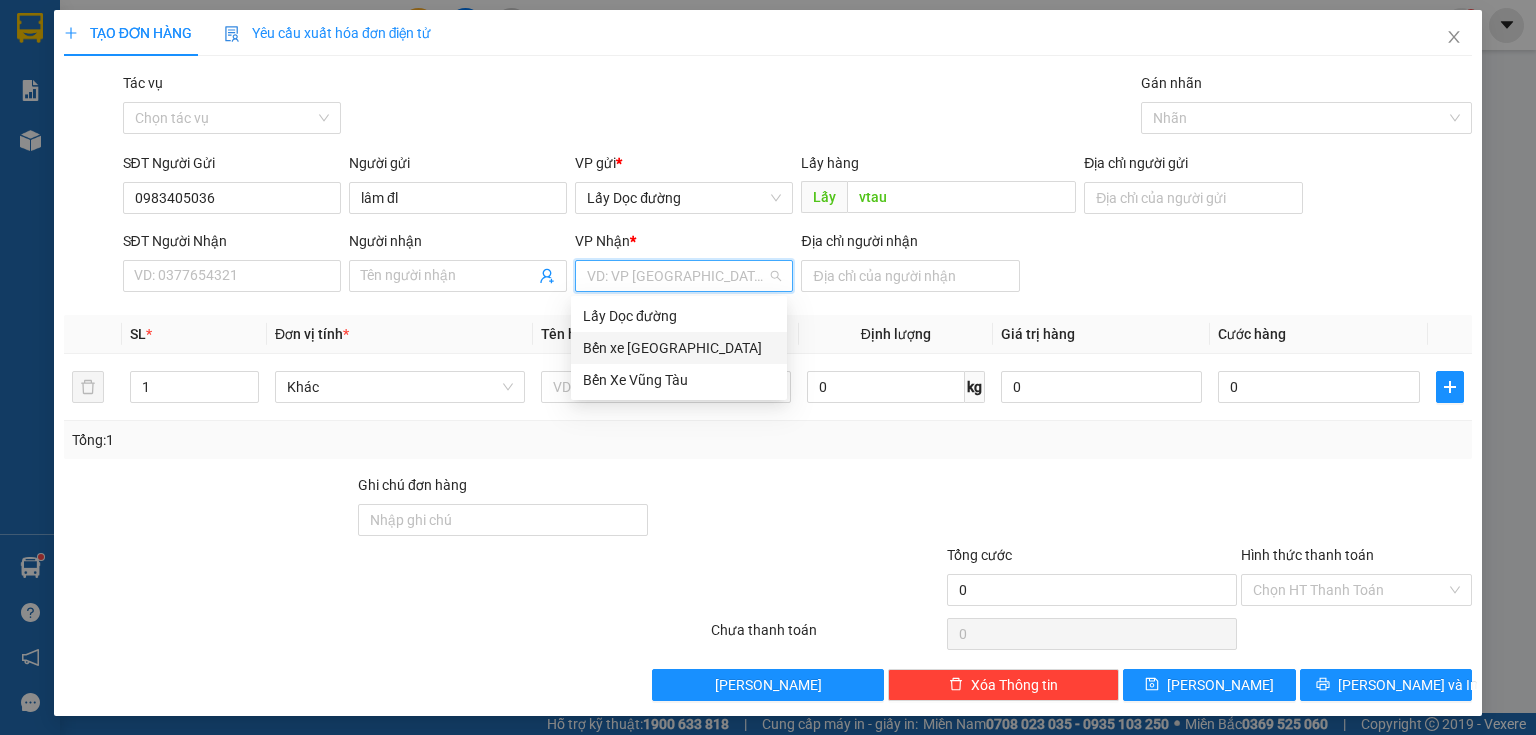 click on "Bến xe [GEOGRAPHIC_DATA]" at bounding box center (679, 348) 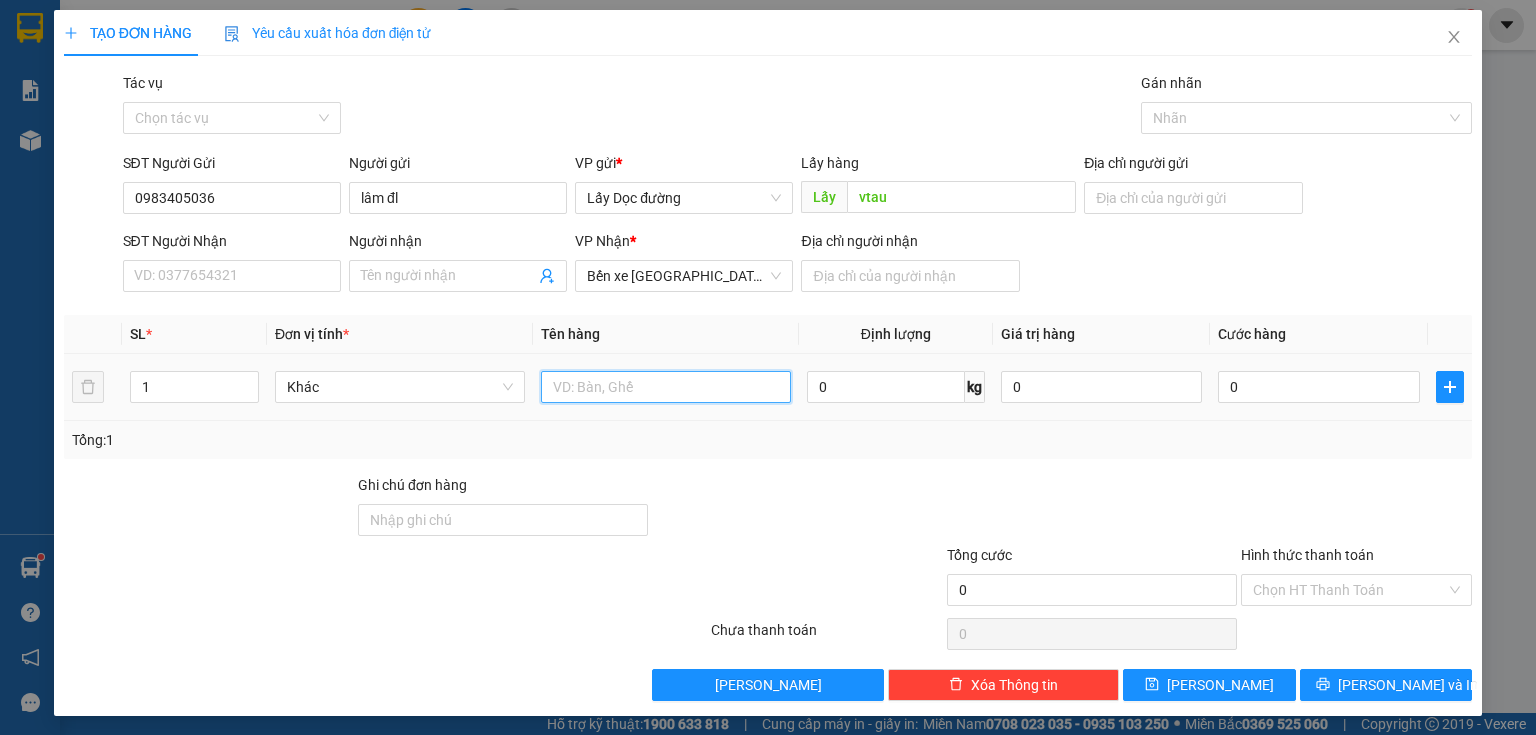 click at bounding box center [666, 387] 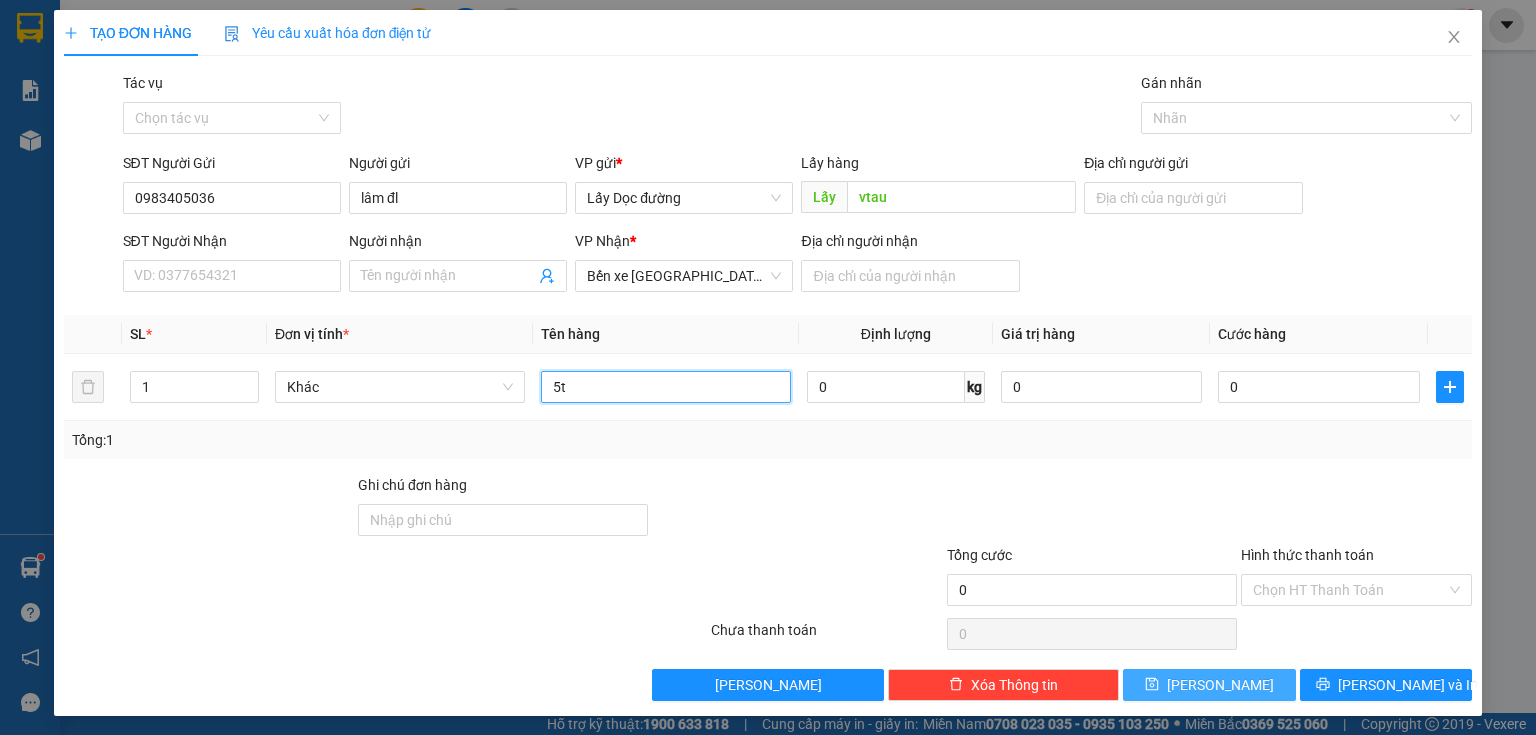 type on "5t" 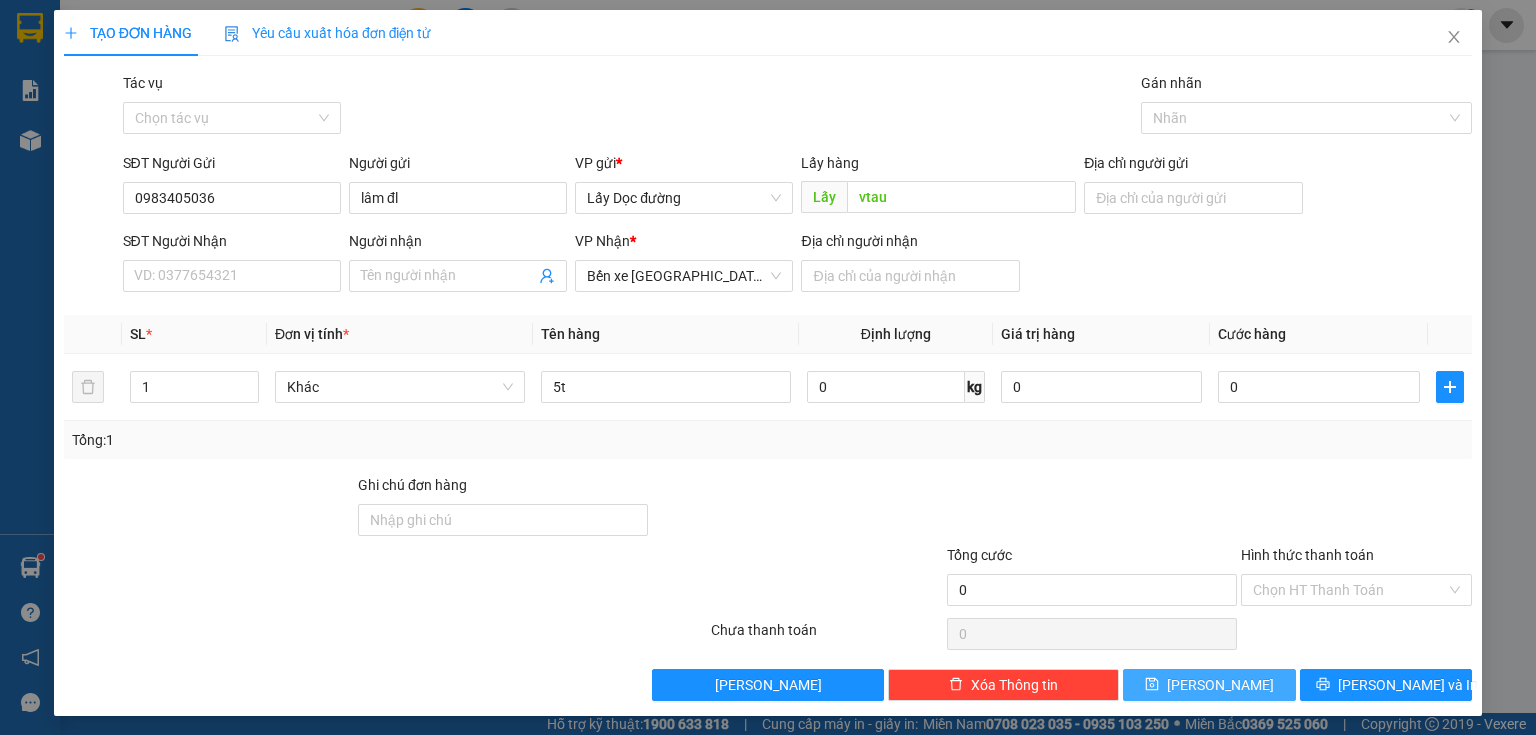 click 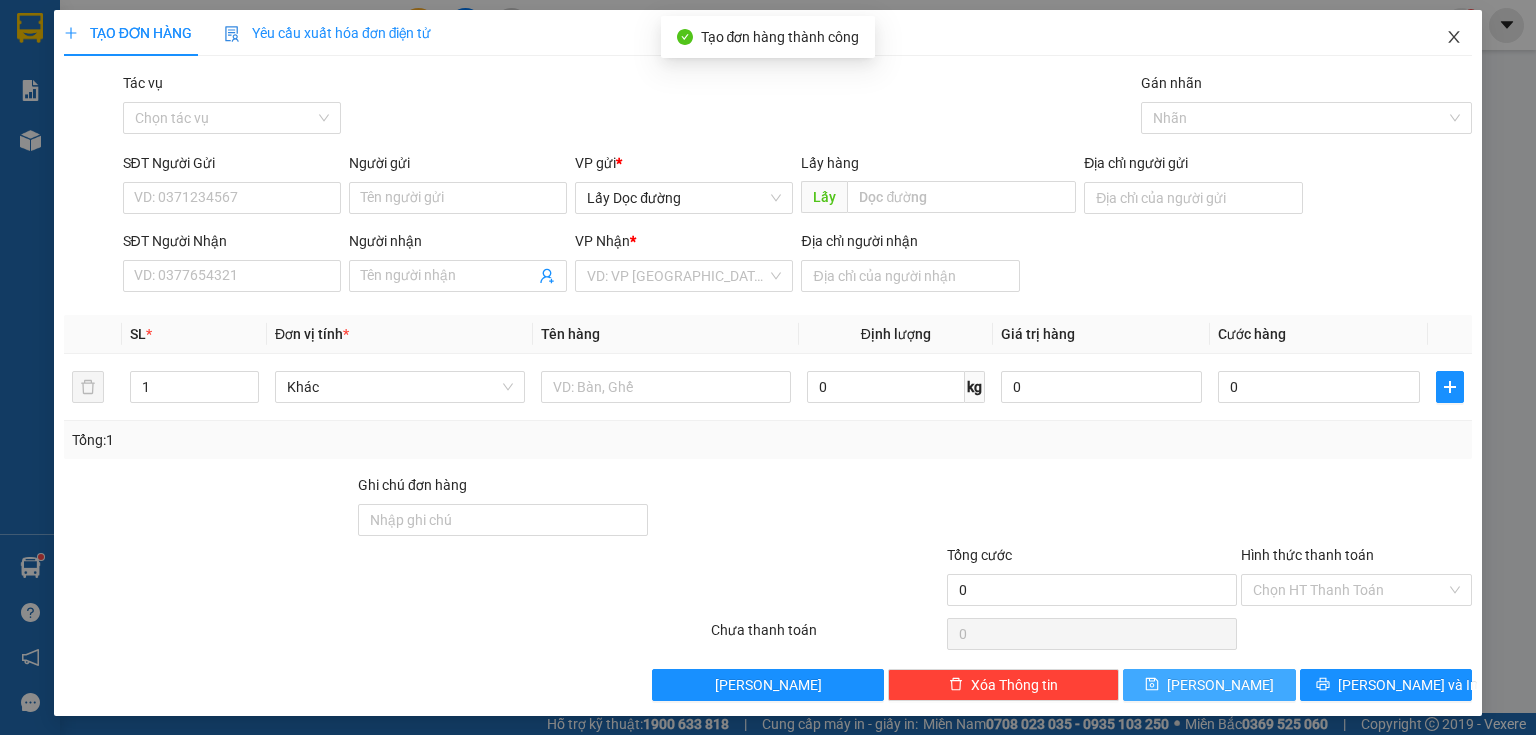 click at bounding box center (1454, 38) 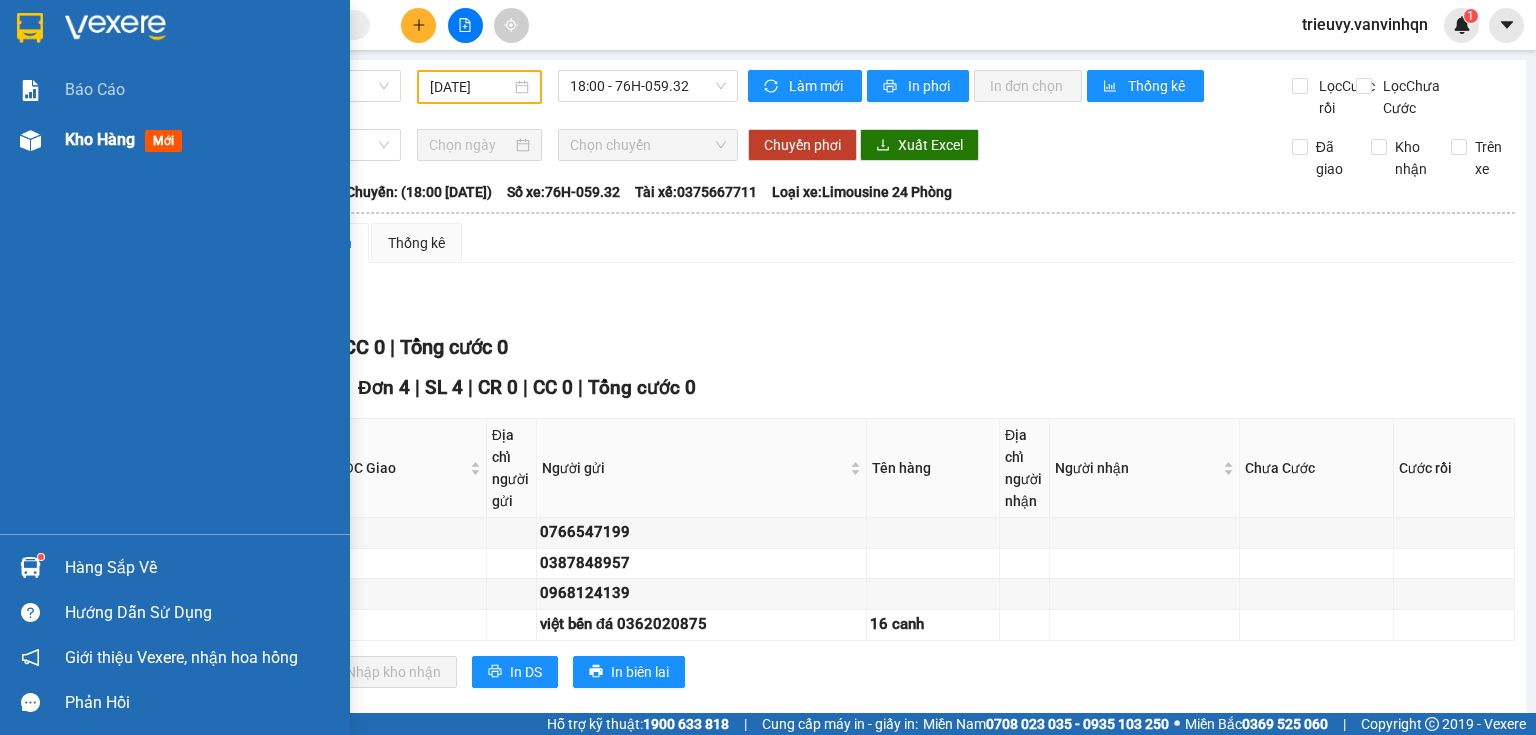 click on "Kho hàng mới" at bounding box center [127, 139] 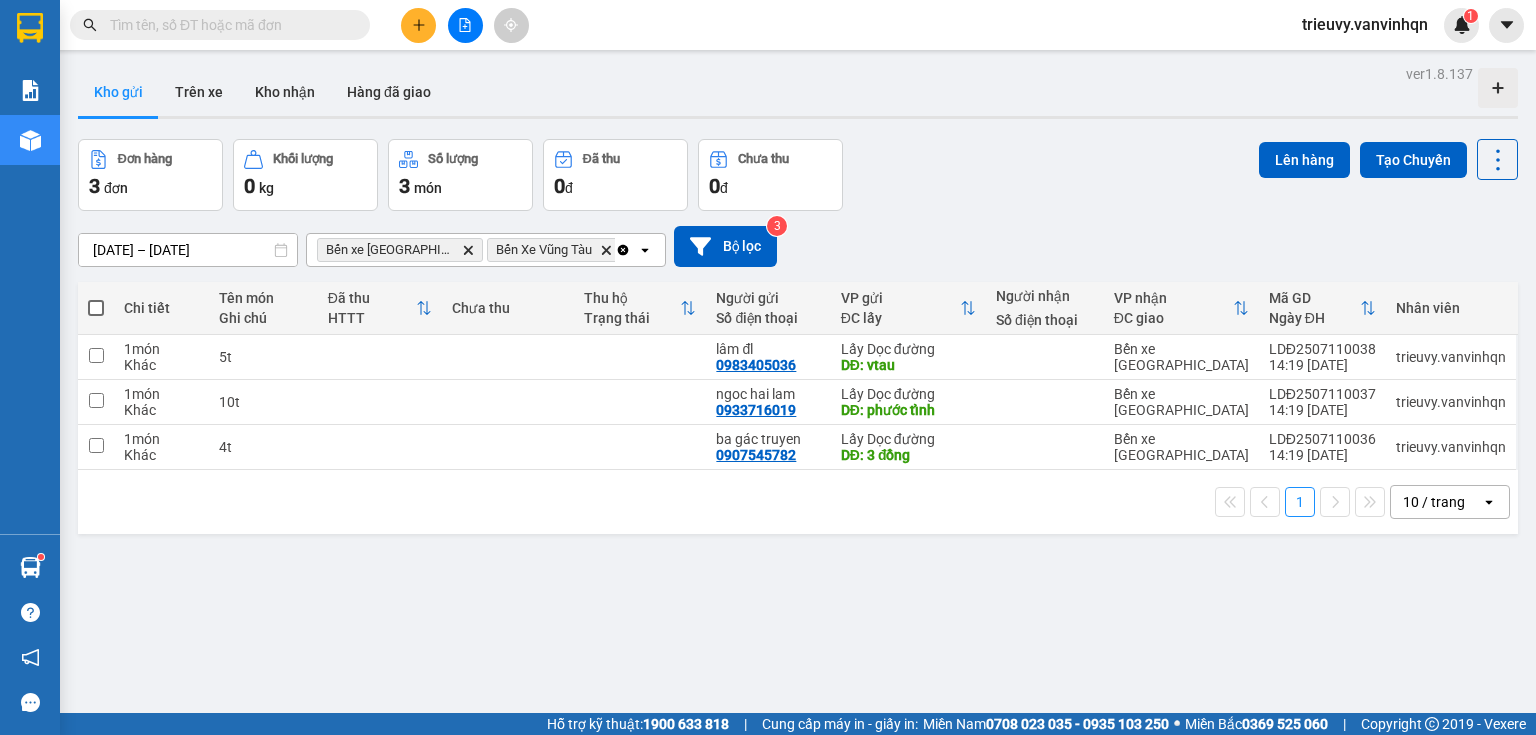 click at bounding box center [96, 308] 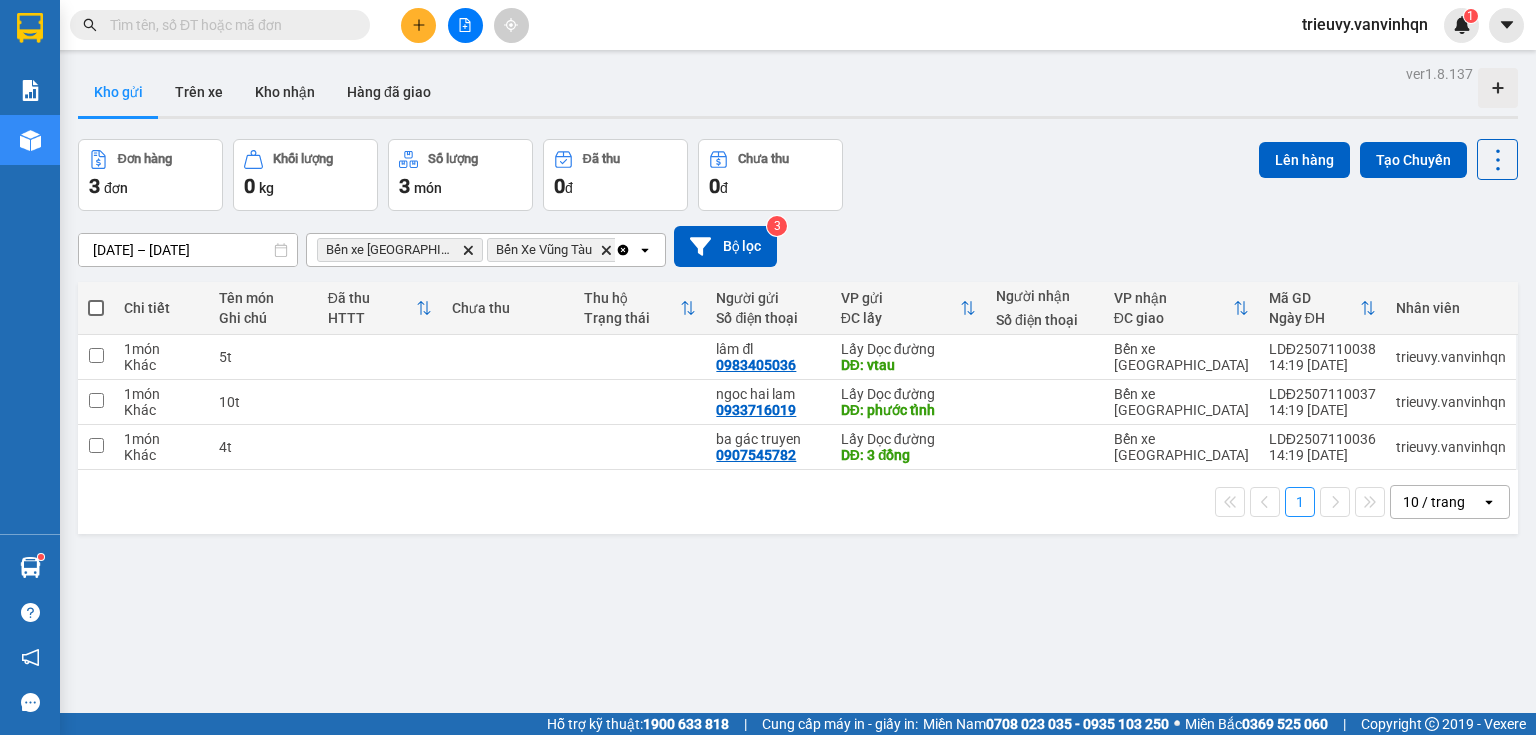 click at bounding box center (96, 298) 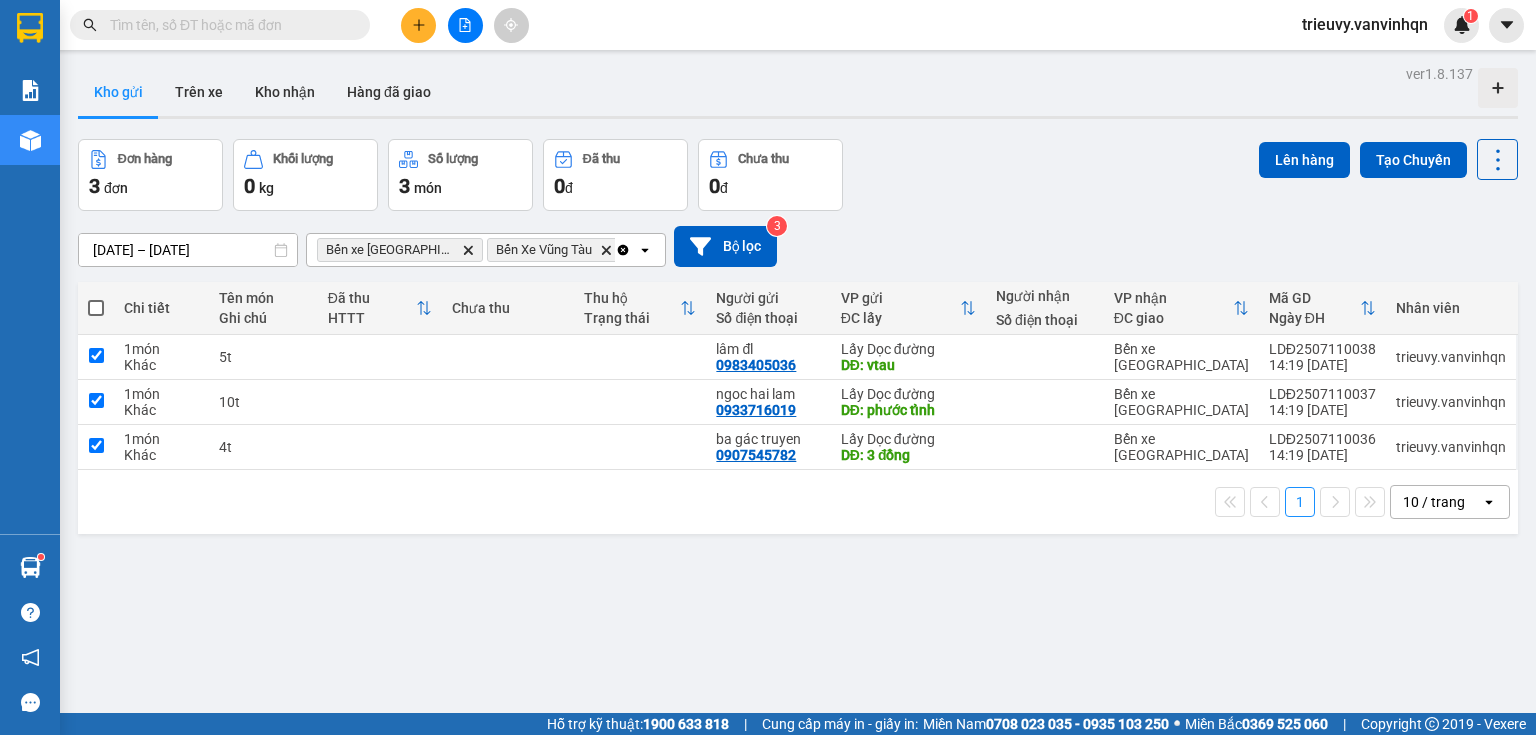 checkbox on "true" 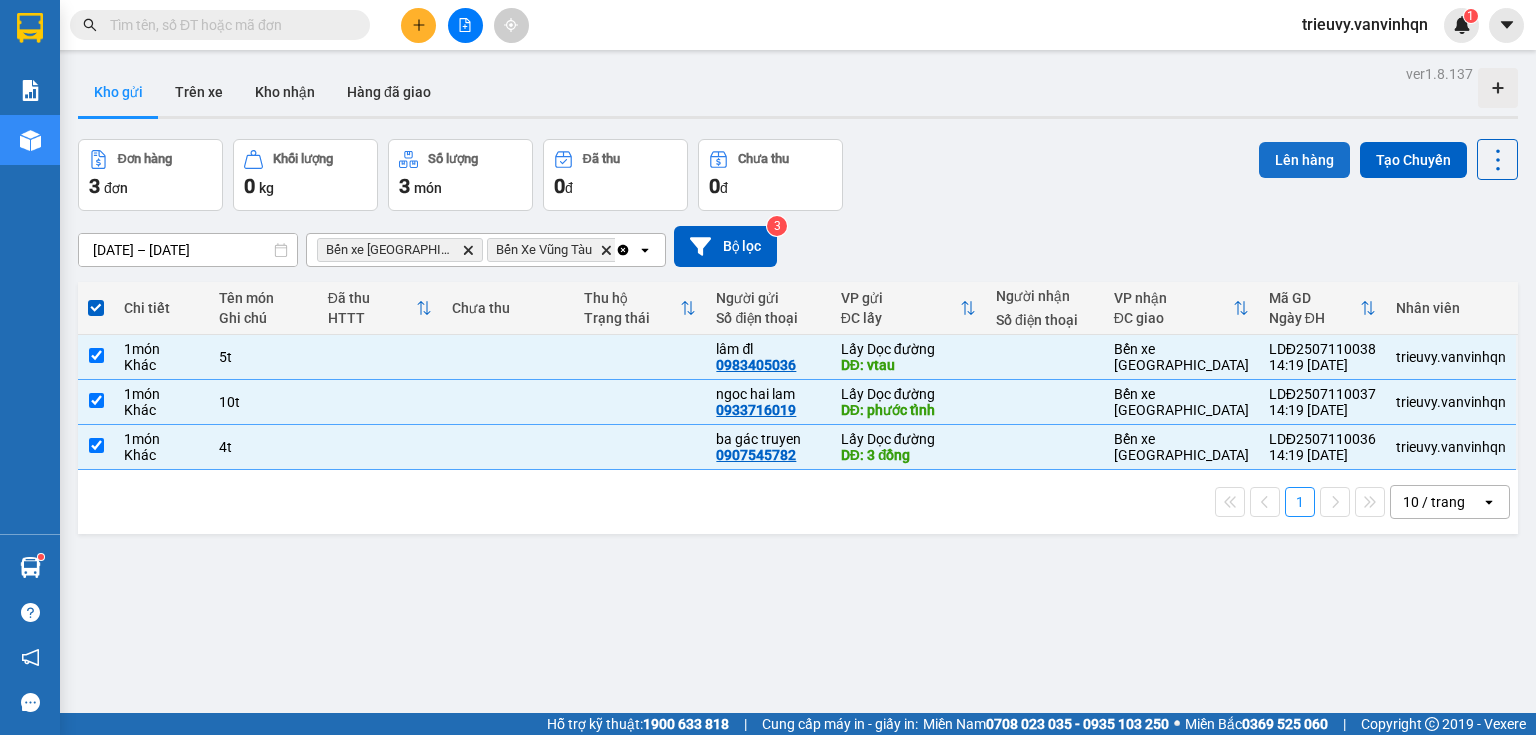 click on "Lên hàng" at bounding box center [1304, 160] 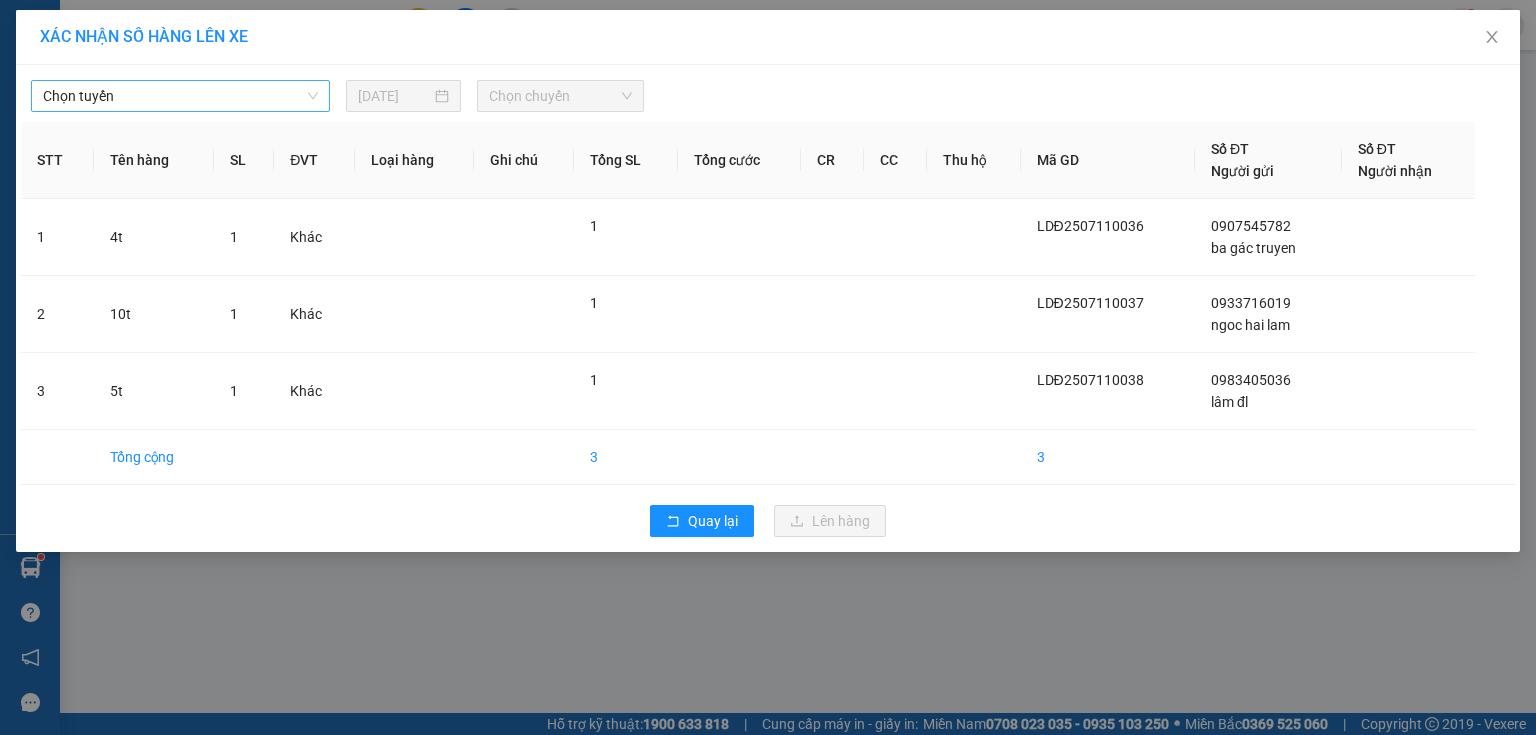 click on "Chọn tuyến 11/07/2025 Chọn chuyến STT Tên hàng SL ĐVT Loại hàng Ghi chú Tổng SL Tổng cước CR CC Thu hộ Mã GD Số ĐT Người gửi Số ĐT Người nhận 1 4t  1 Khác 1 LDĐ2507110036 0907545782 ba gác truyen 2 10t  1 Khác 1 LDĐ2507110037 0933716019 ngoc hai lam 3 5t  1 Khác 1 LDĐ2507110038 0983405036 lâm đl Tổng cộng 3 3 Quay lại Lên hàng" at bounding box center [768, 308] 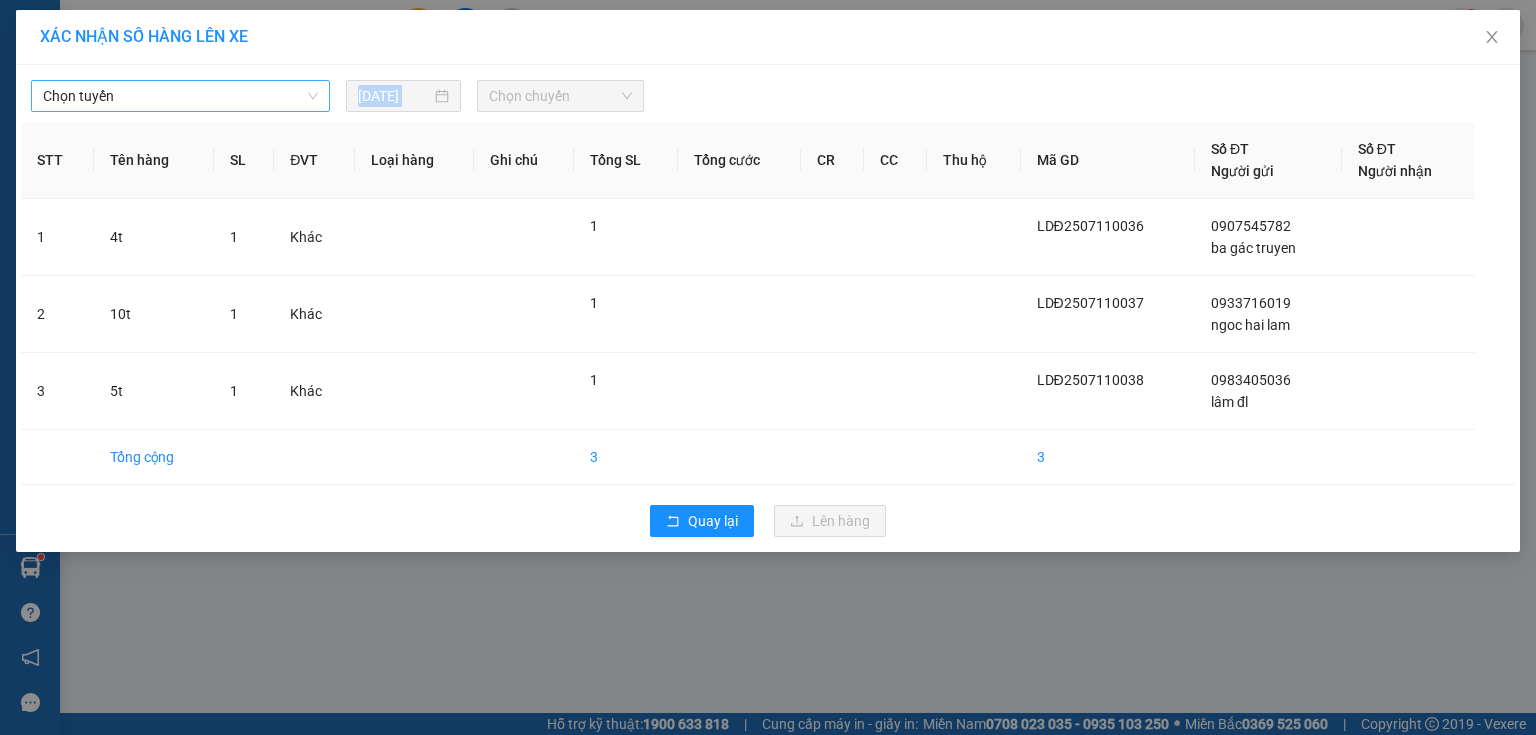 click on "Chọn tuyến" at bounding box center (180, 96) 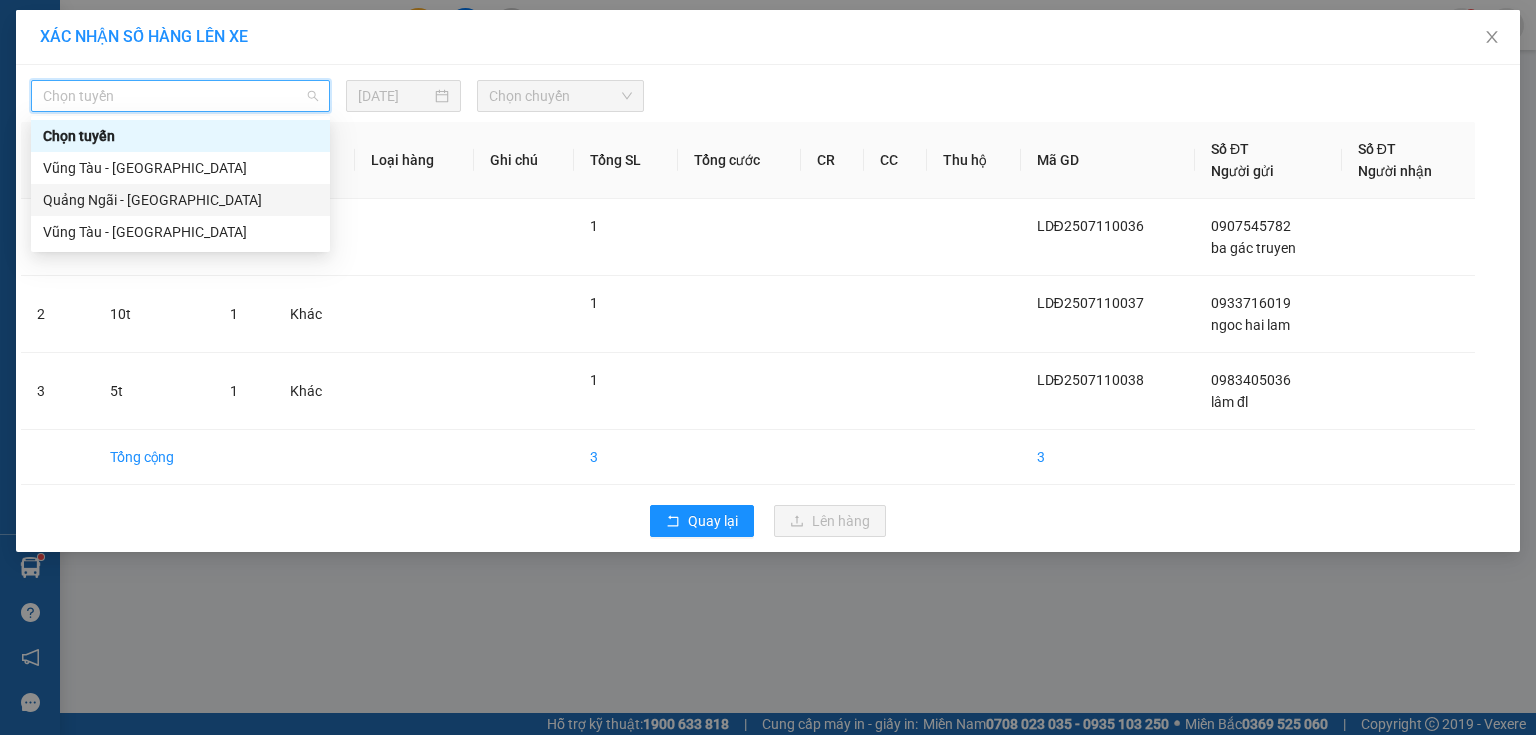 drag, startPoint x: 142, startPoint y: 199, endPoint x: 150, endPoint y: 166, distance: 33.955853 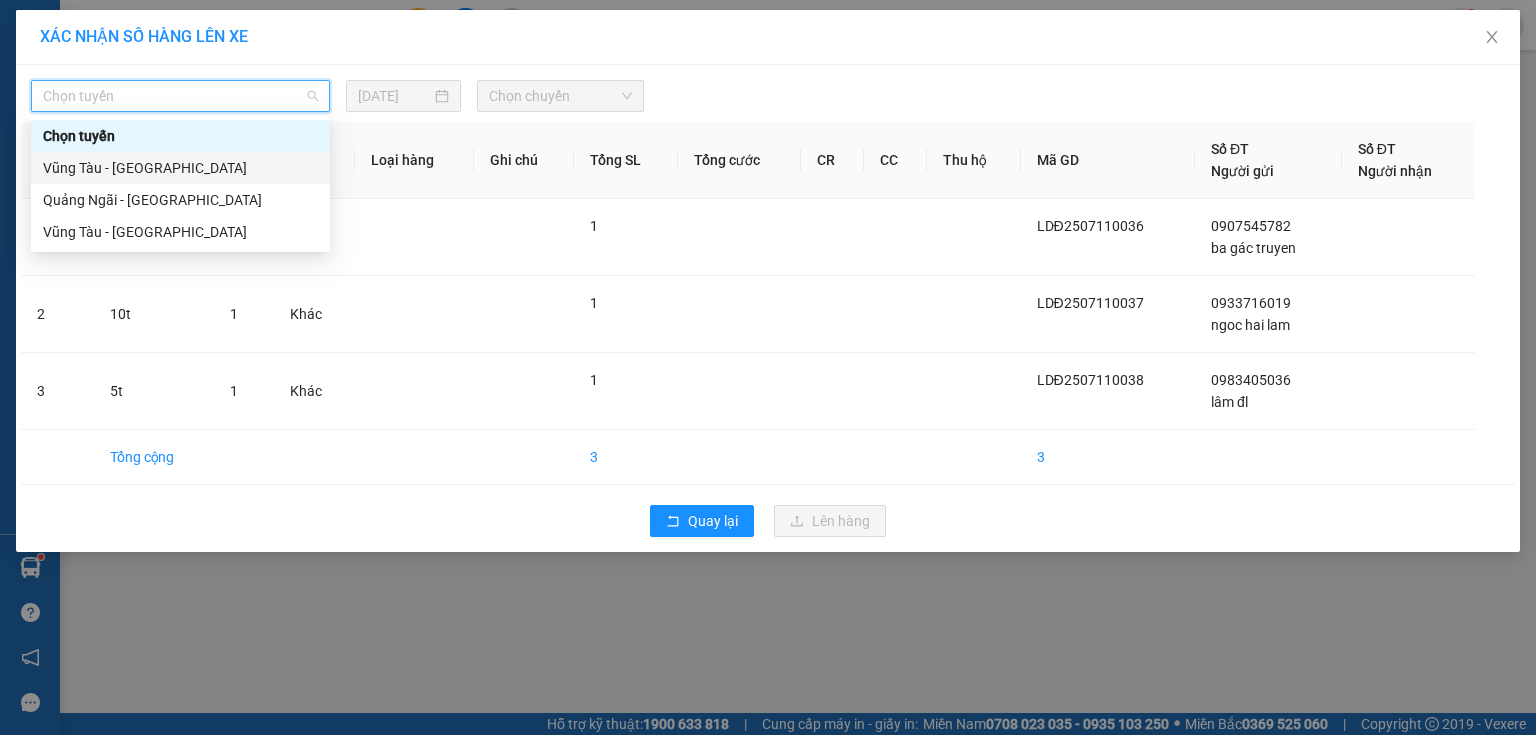 click on "Vũng Tàu - [GEOGRAPHIC_DATA]" at bounding box center [180, 168] 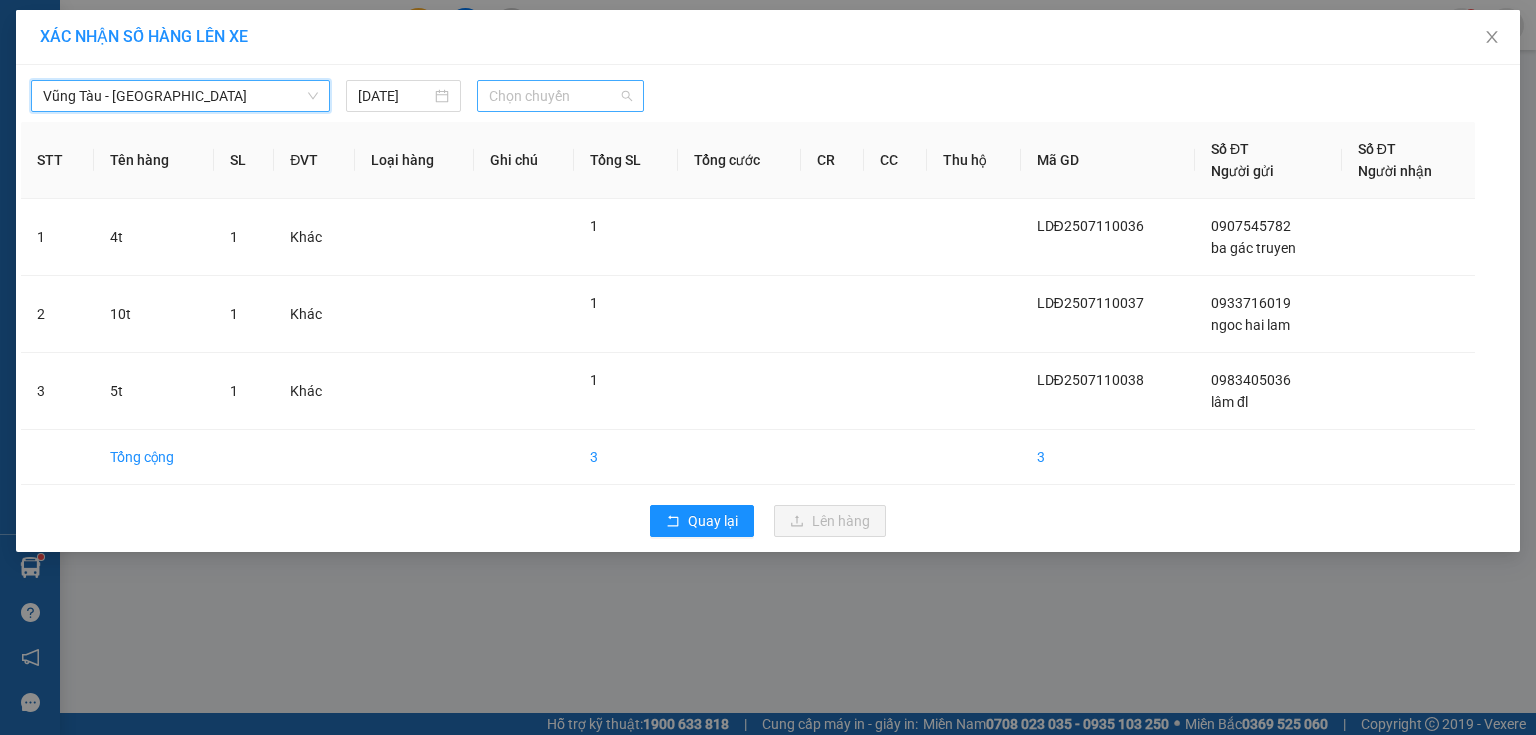 click on "Chọn chuyến" at bounding box center [561, 96] 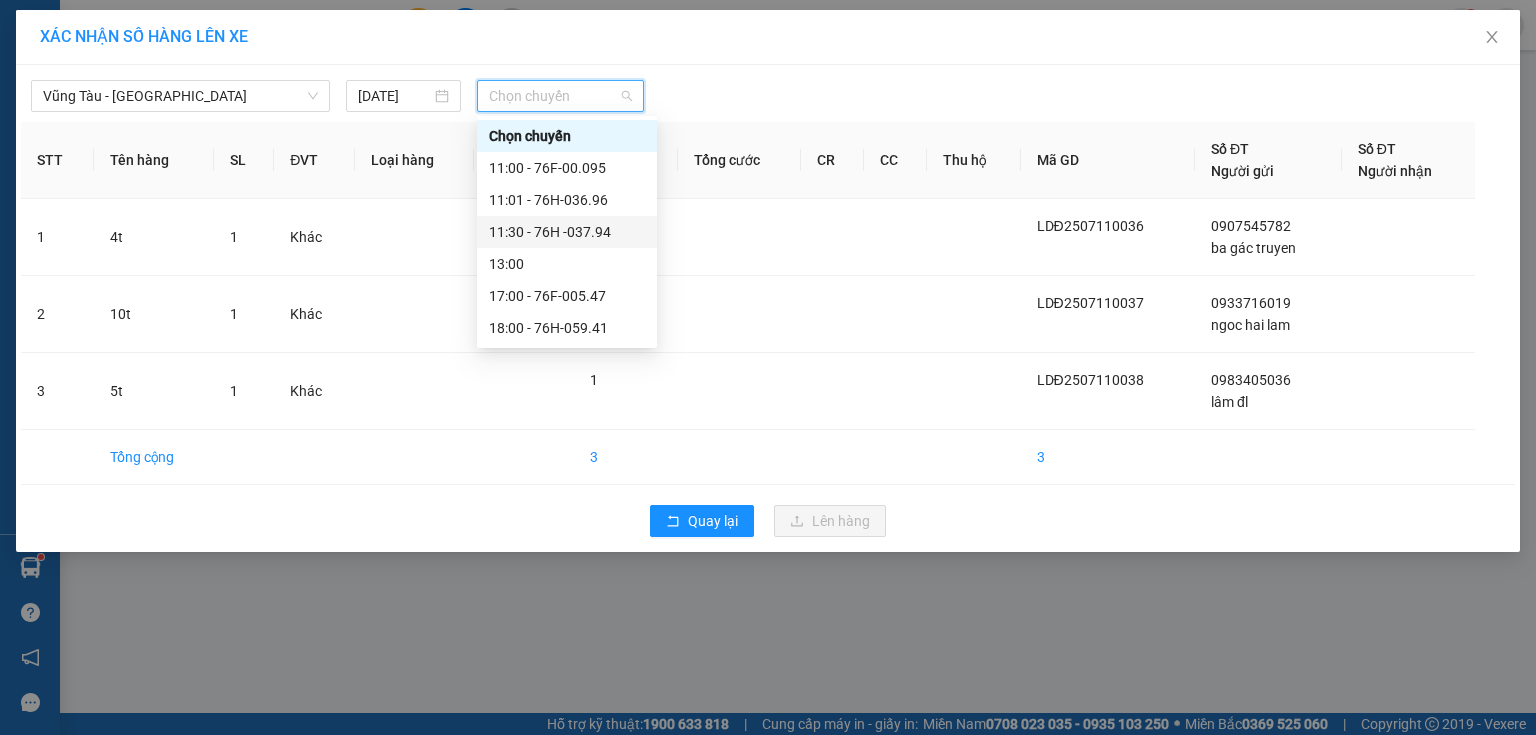 click on "11:30     - 76H -037.94" at bounding box center (567, 232) 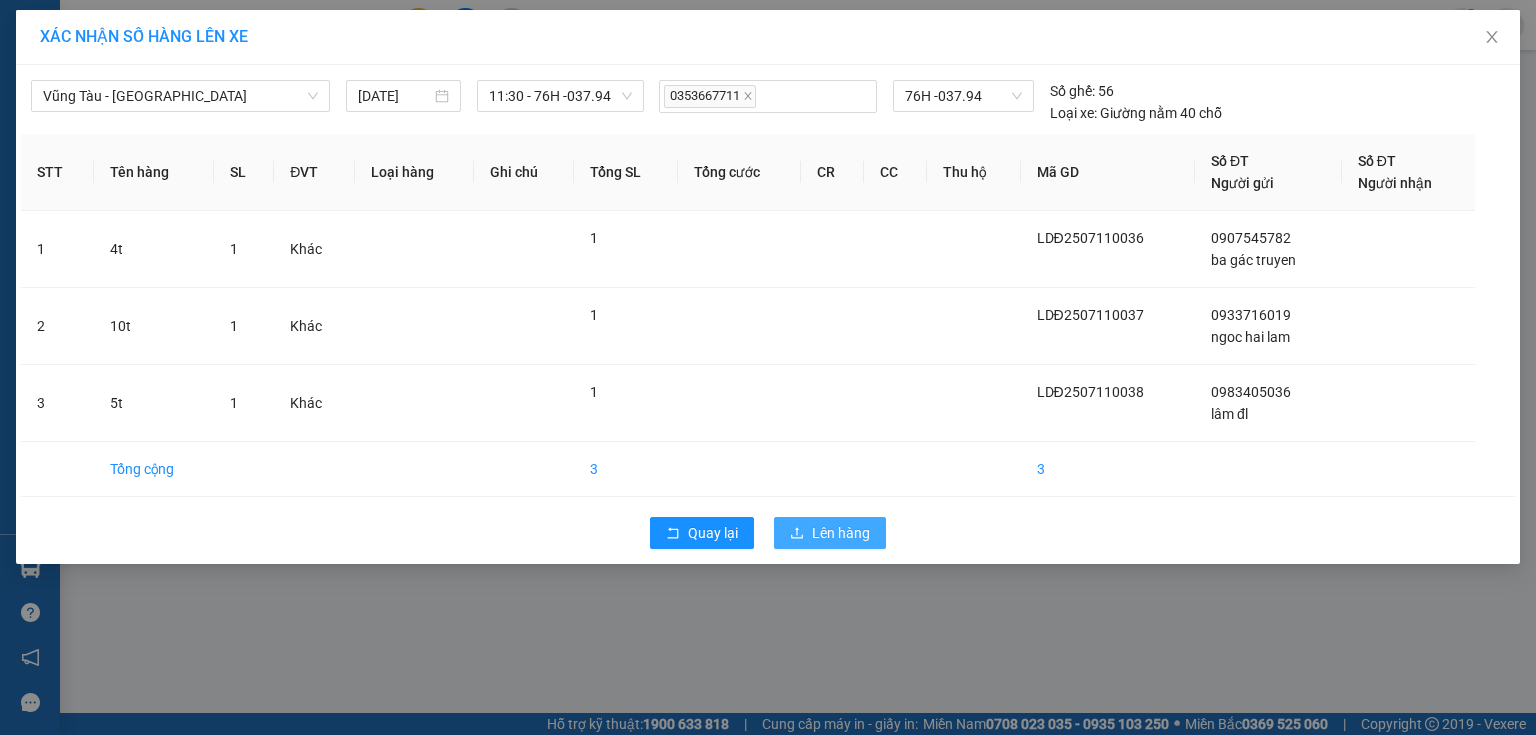click on "Lên hàng" at bounding box center [841, 533] 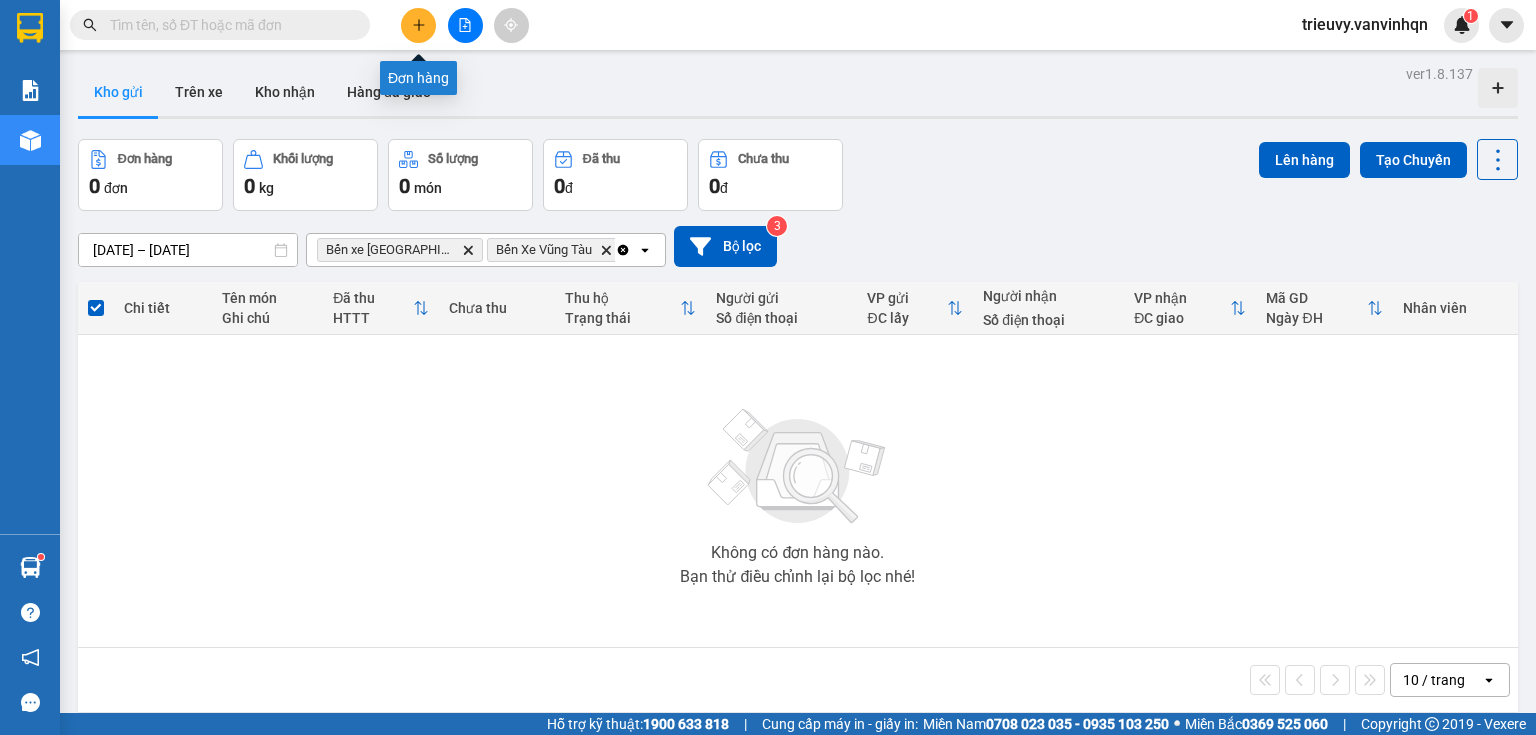 click at bounding box center (418, 25) 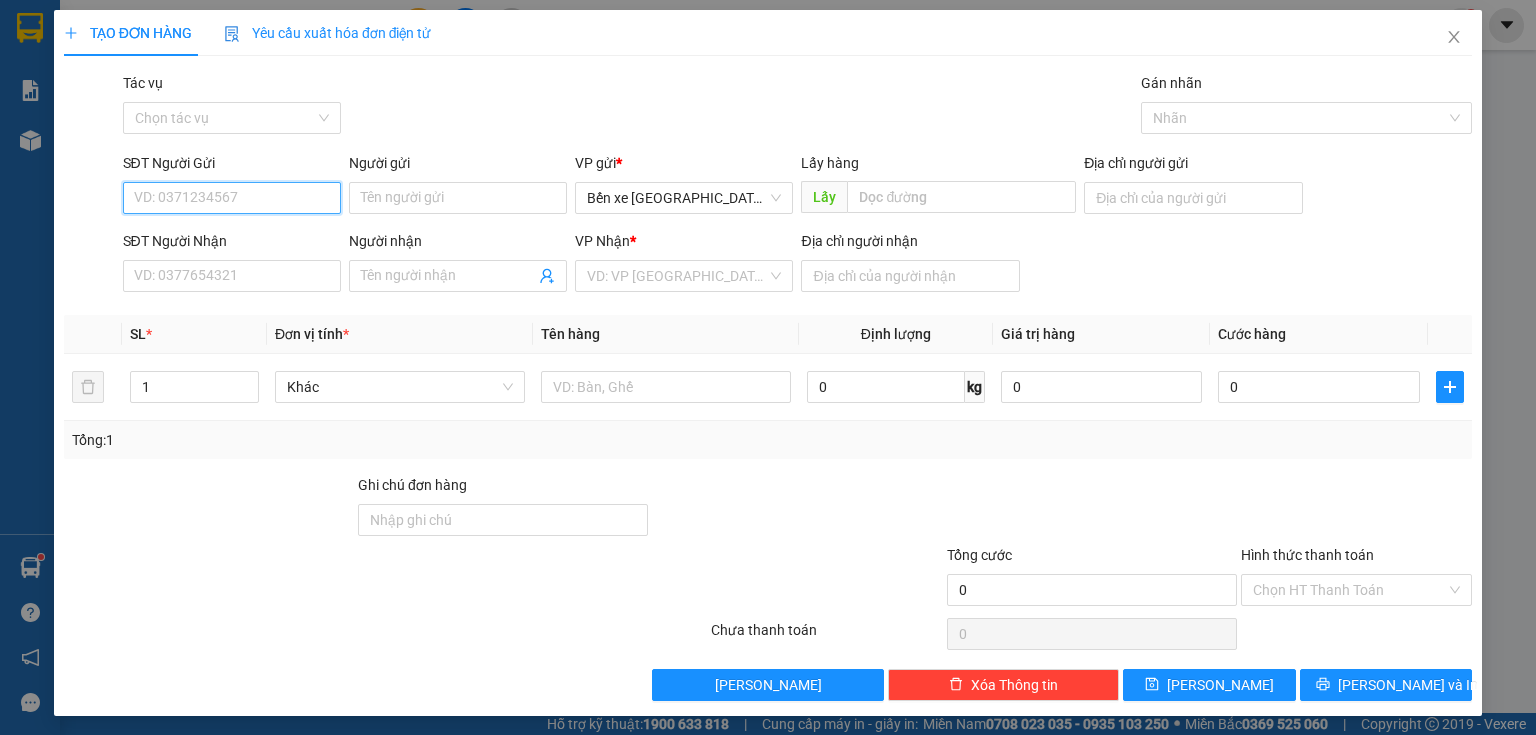 click on "SĐT Người Gửi" at bounding box center [232, 198] 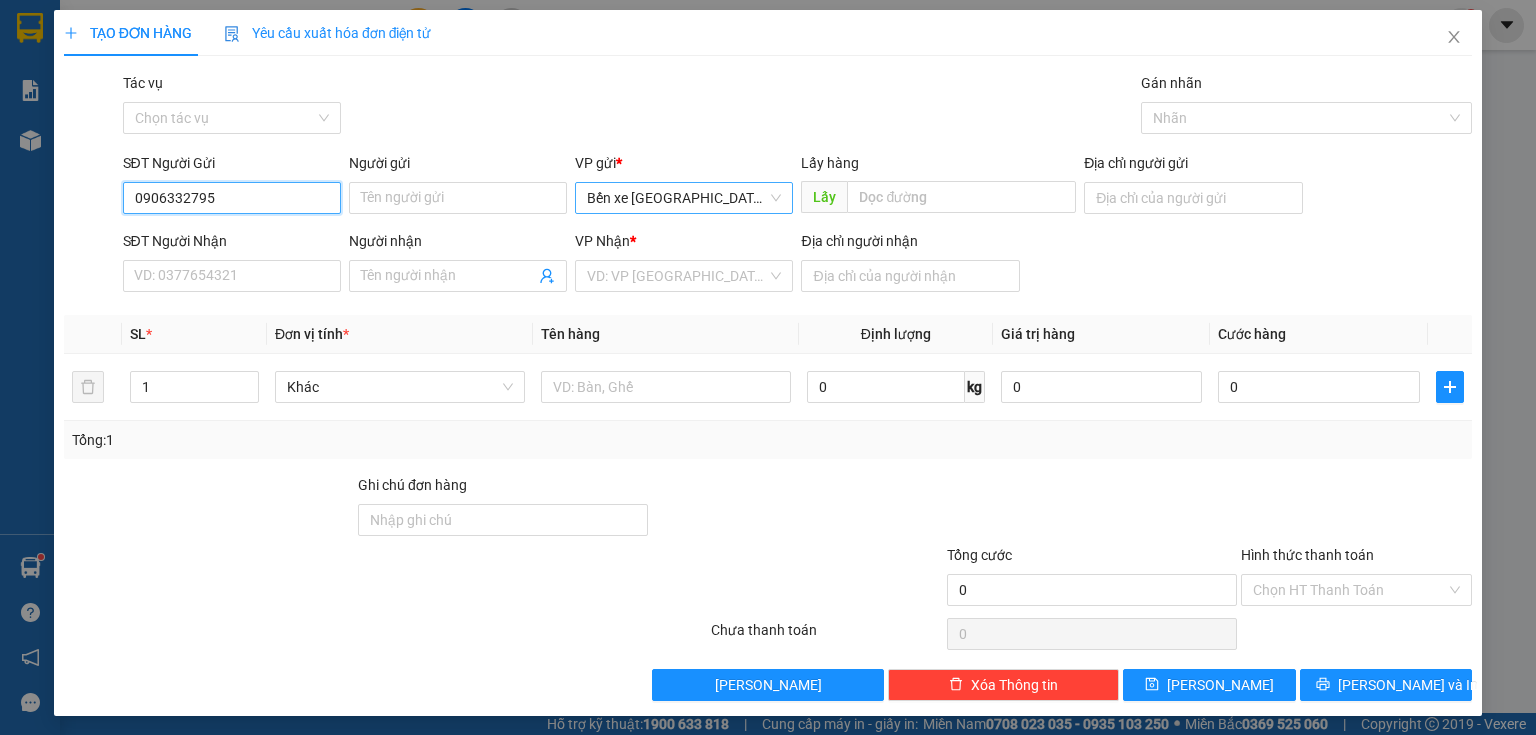 click on "Bến xe [GEOGRAPHIC_DATA]" at bounding box center [684, 198] 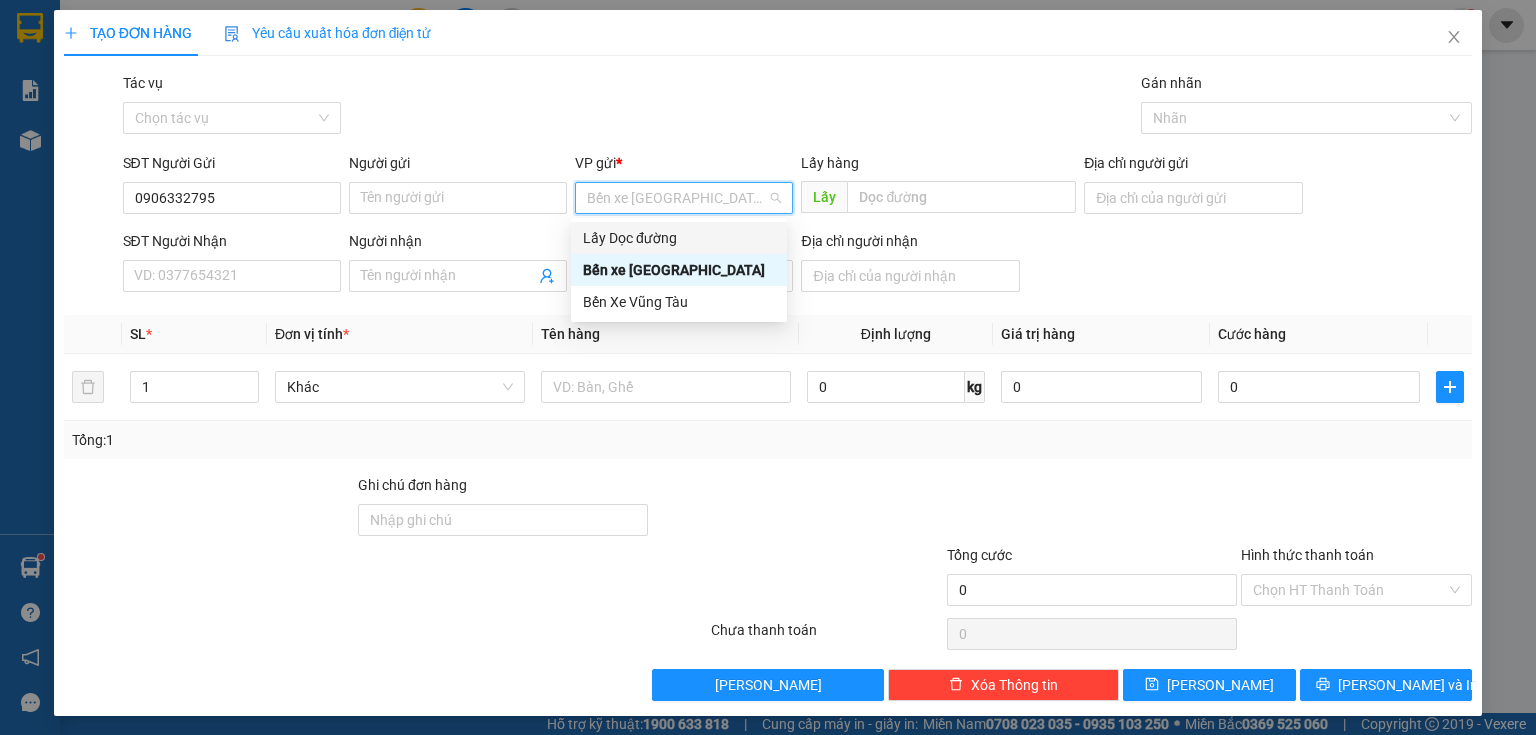 click on "Lấy Dọc đường" at bounding box center (679, 238) 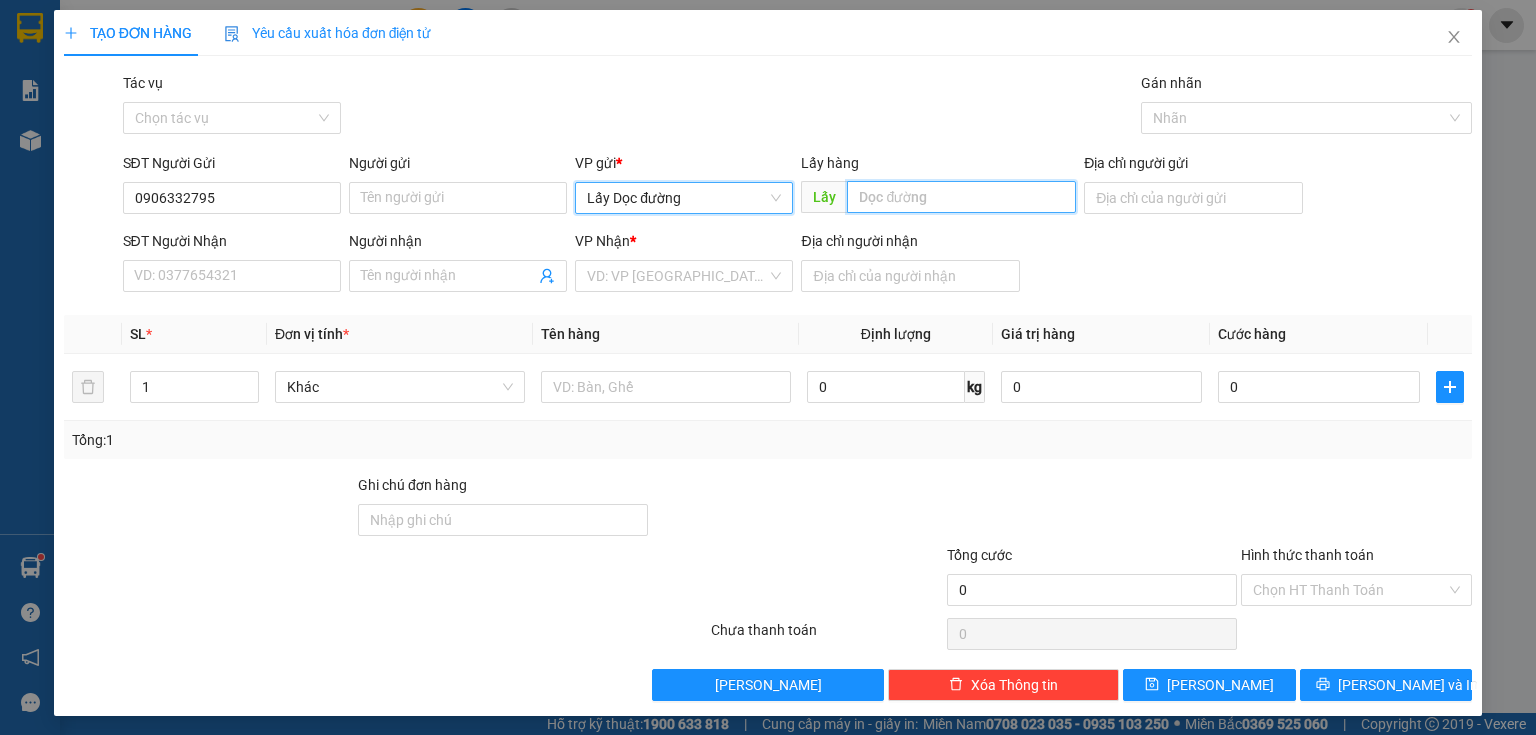 click at bounding box center (961, 197) 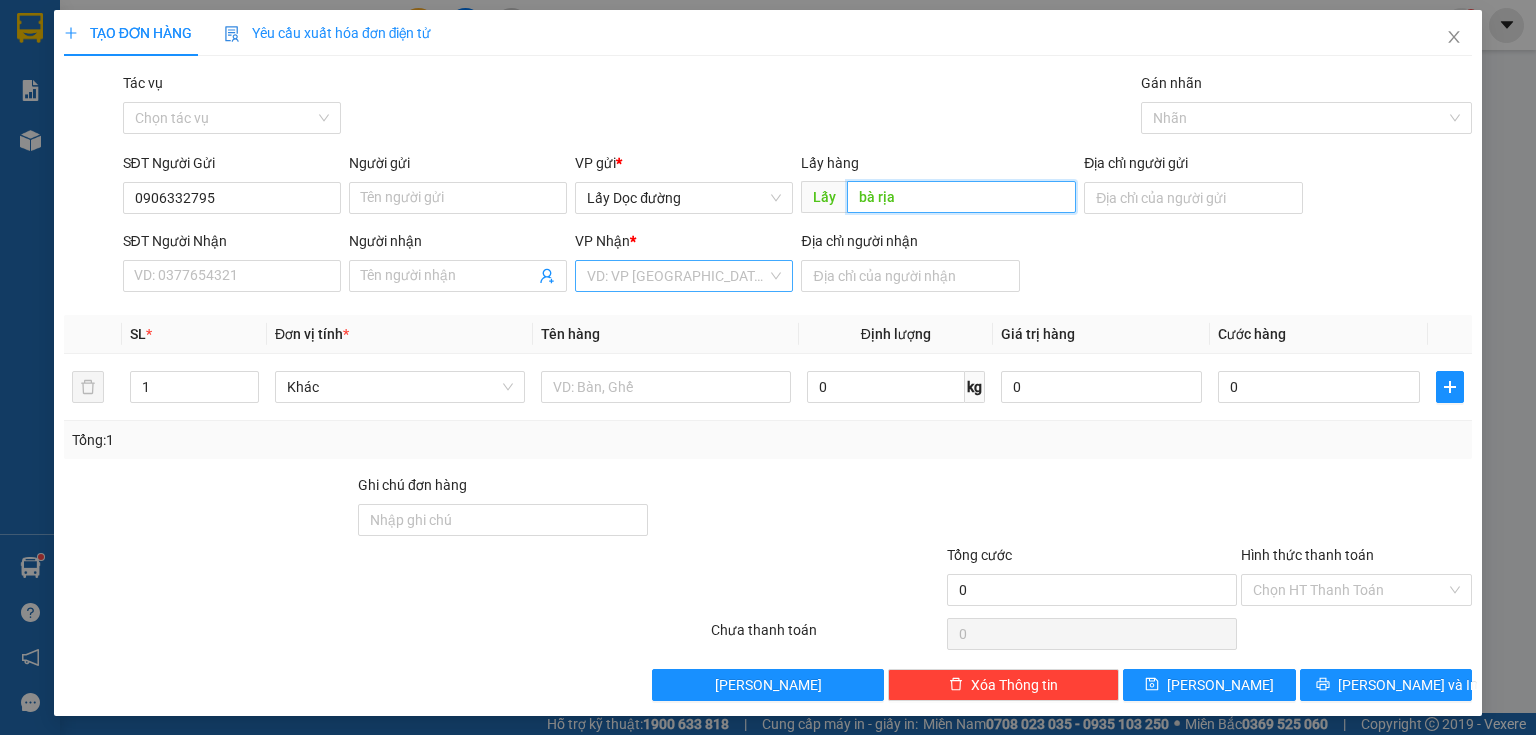 type on "bà rịa" 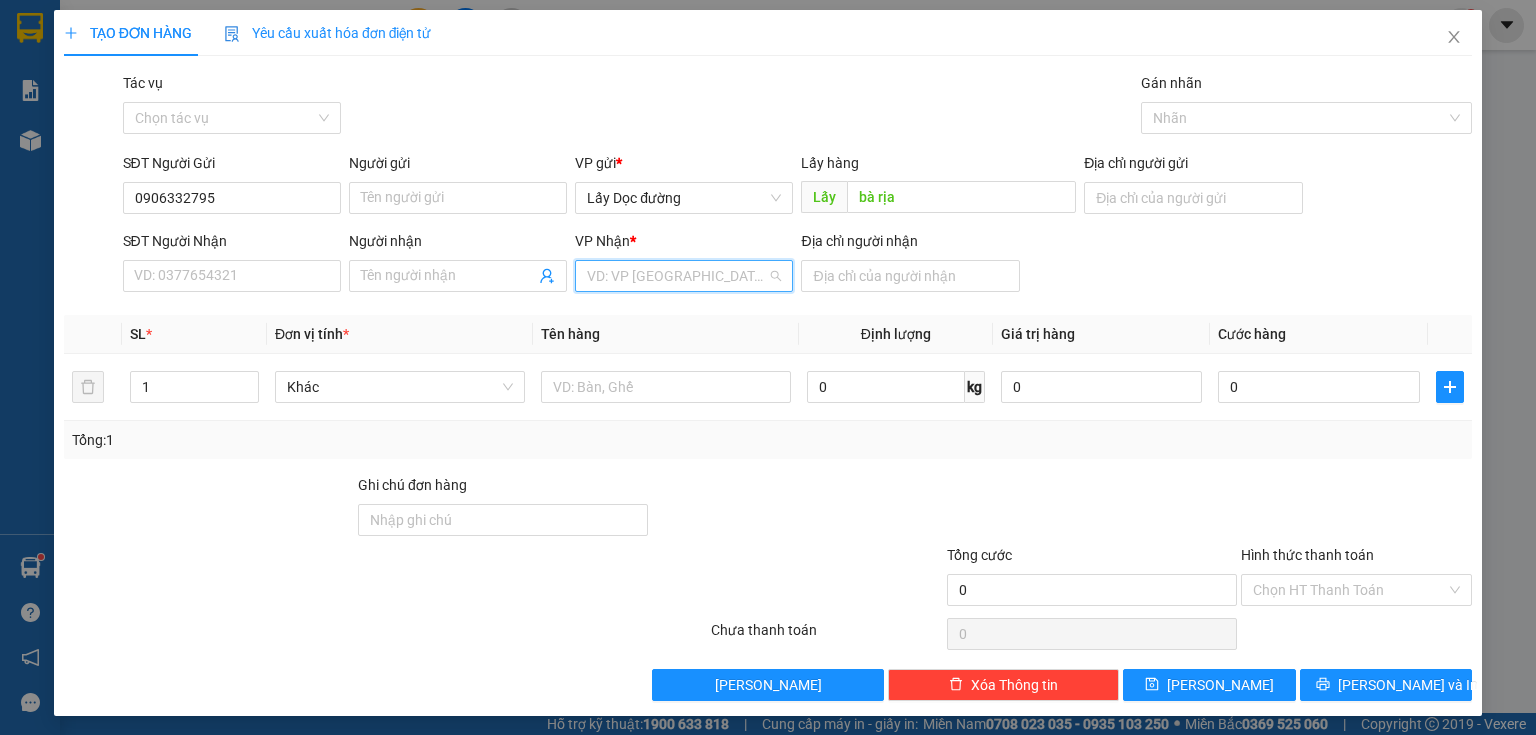 click at bounding box center (677, 276) 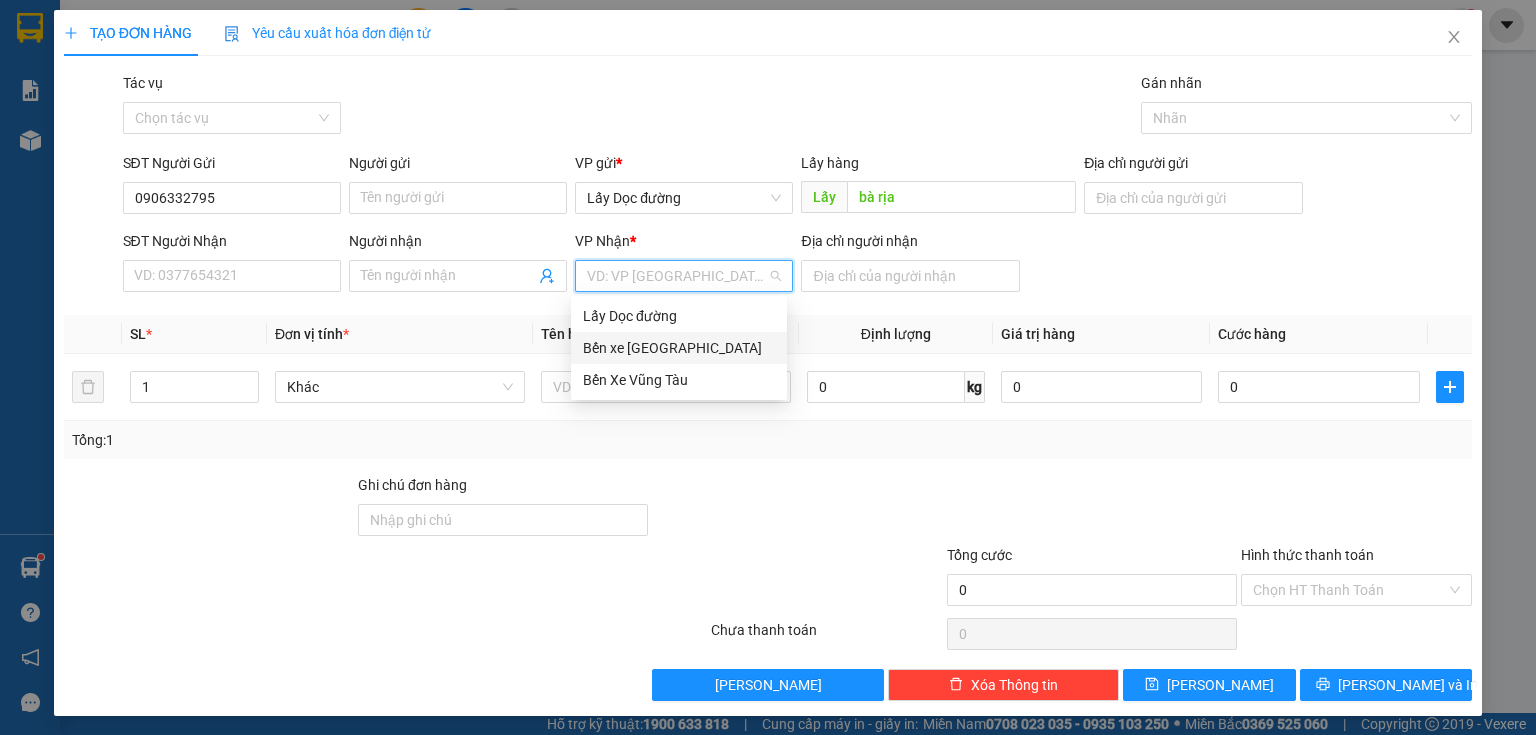 click on "Bến xe [GEOGRAPHIC_DATA]" at bounding box center (679, 348) 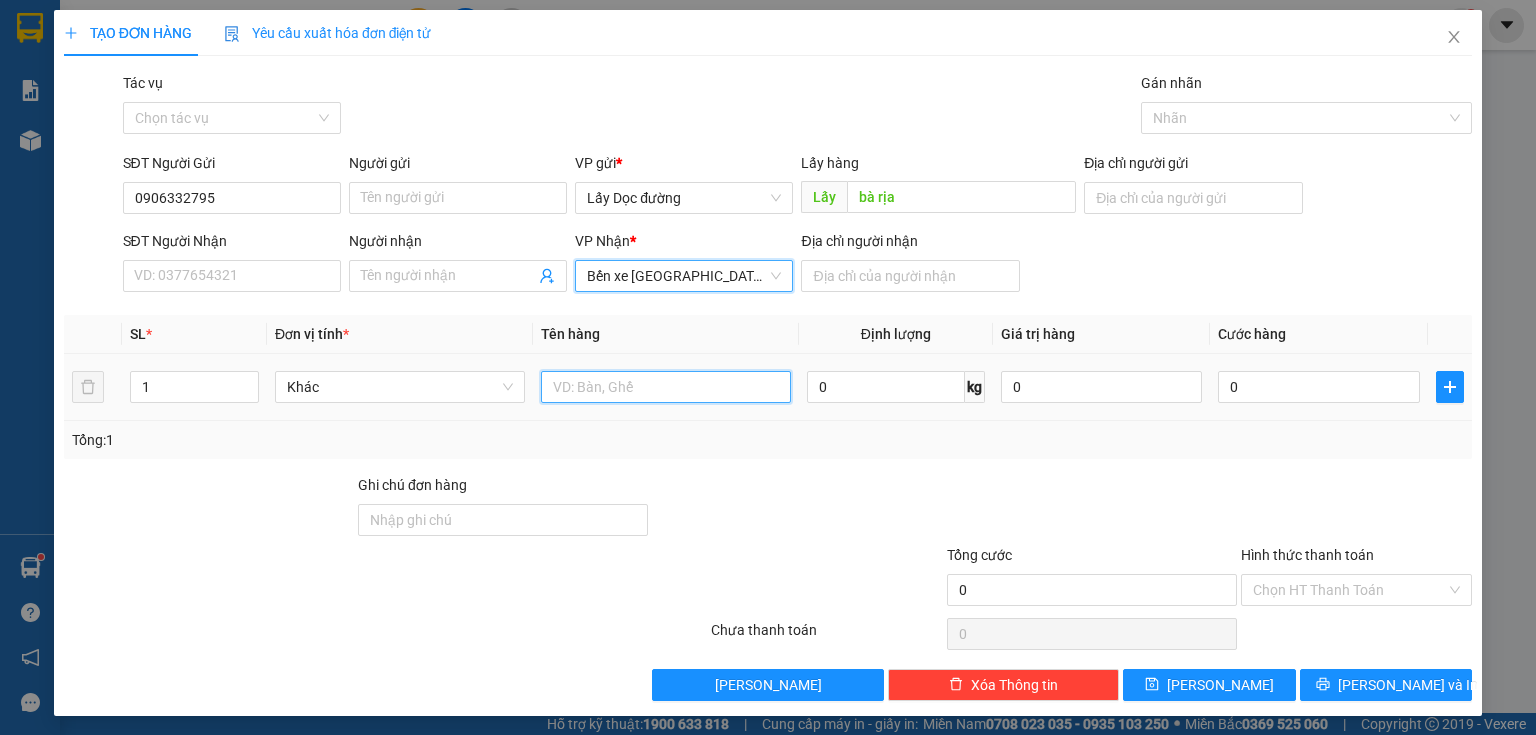 click at bounding box center (666, 387) 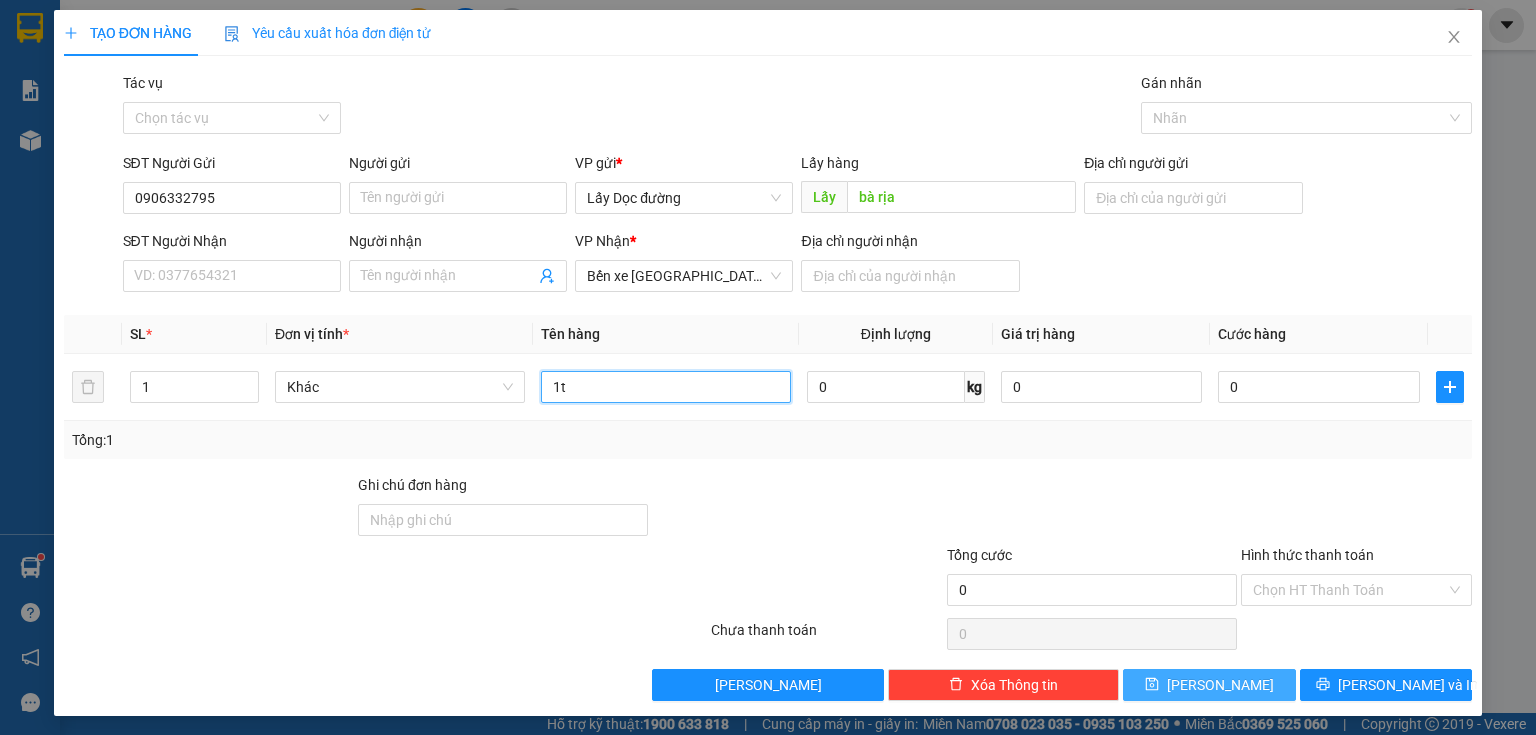 type on "1t" 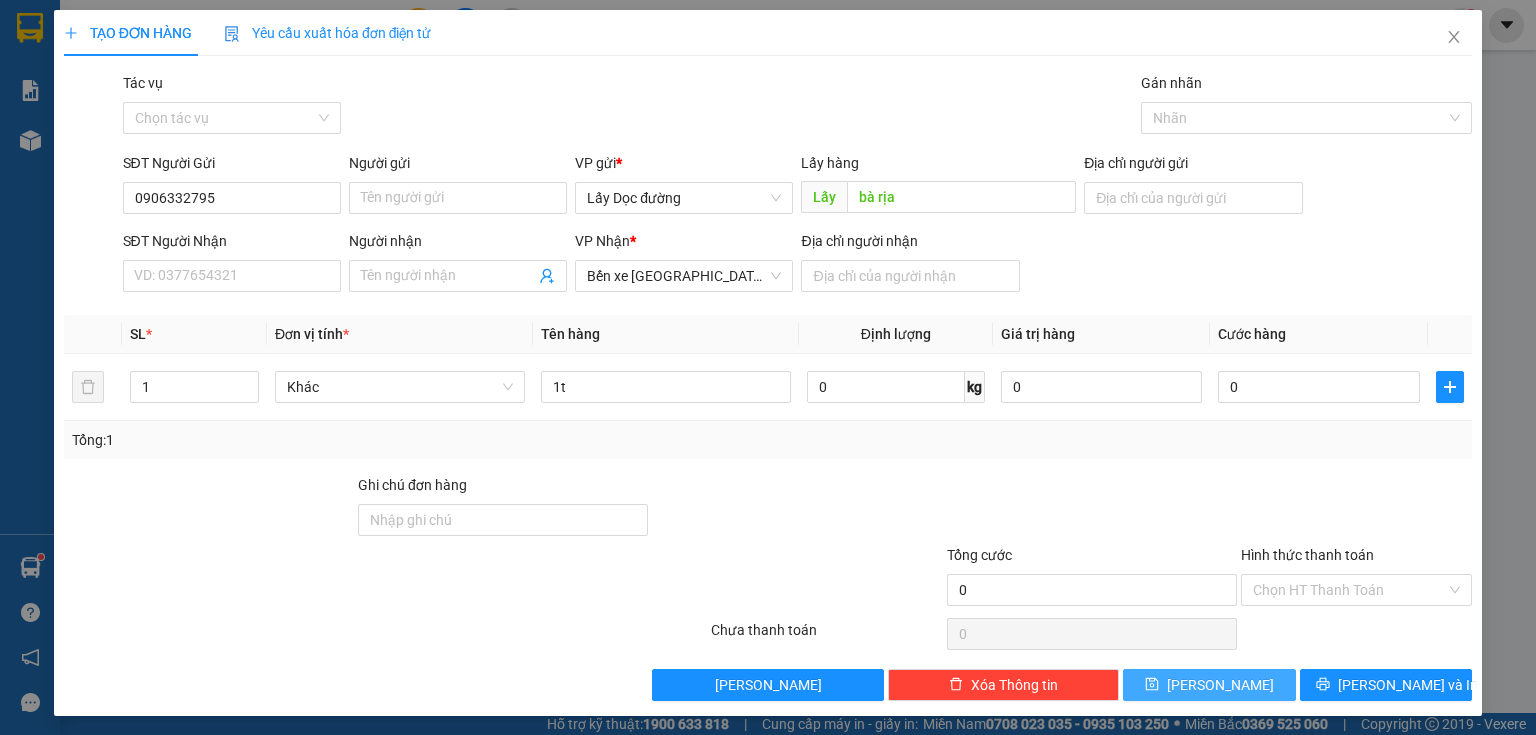 click on "[PERSON_NAME]" at bounding box center (1209, 685) 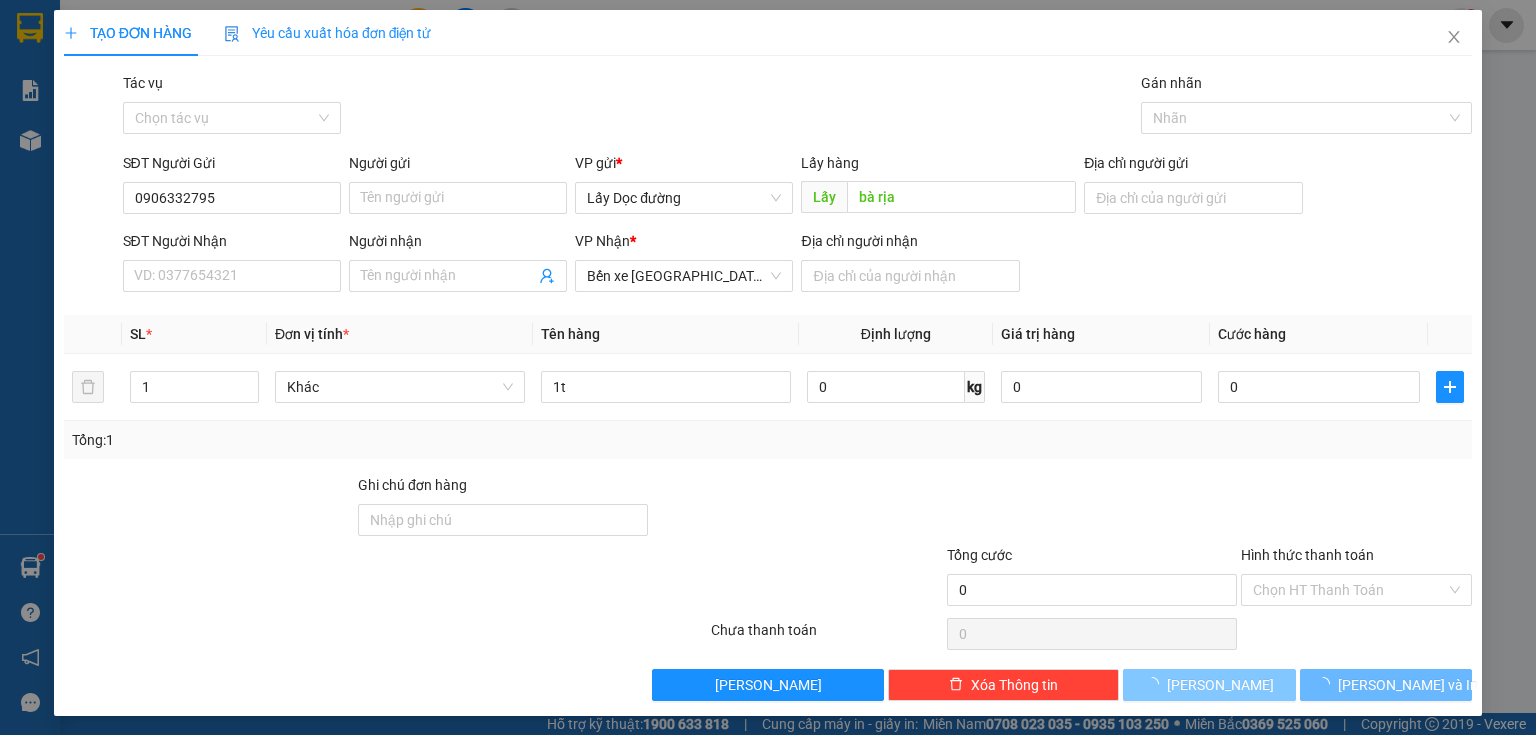 type 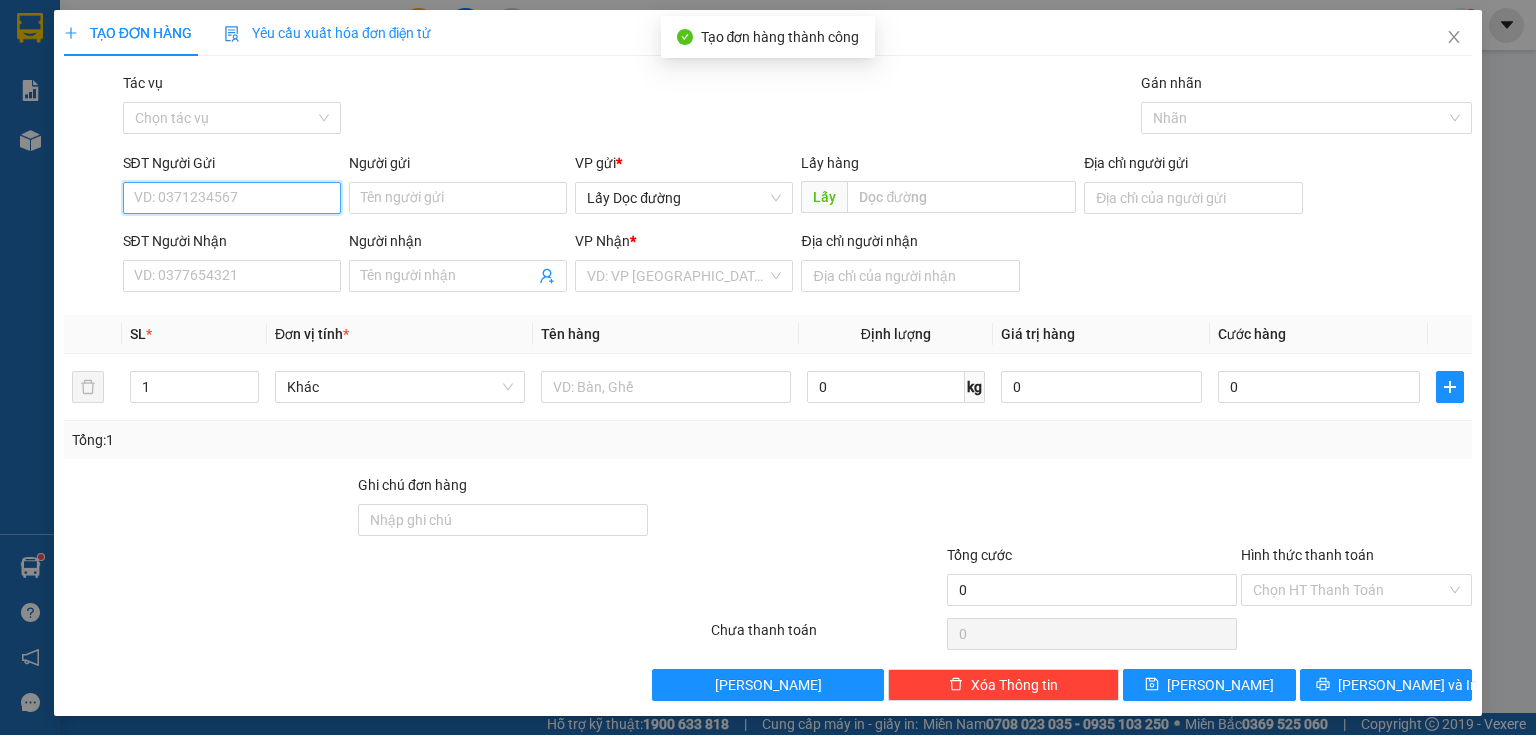 click on "SĐT Người Gửi" at bounding box center [232, 198] 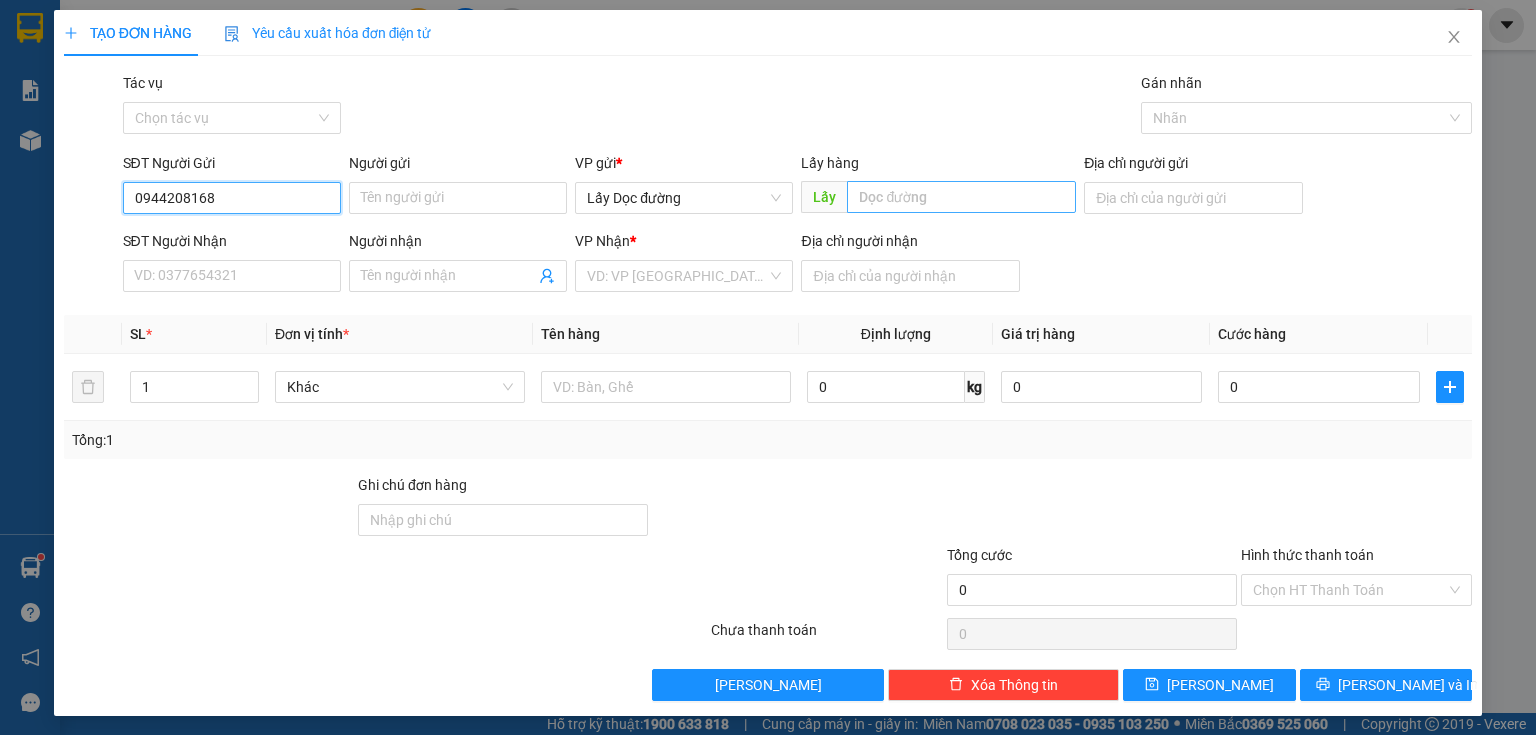 type on "0944208168" 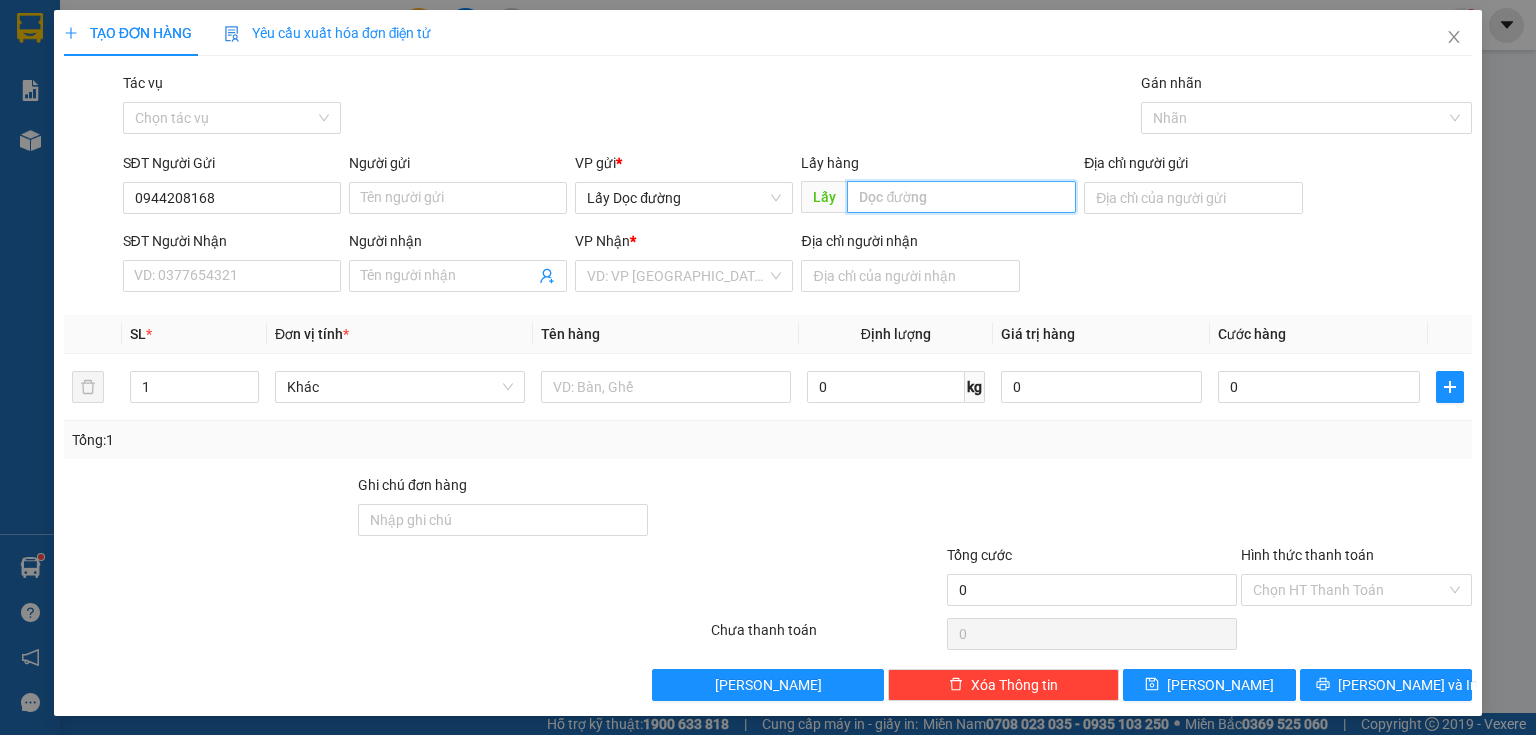 click at bounding box center [961, 197] 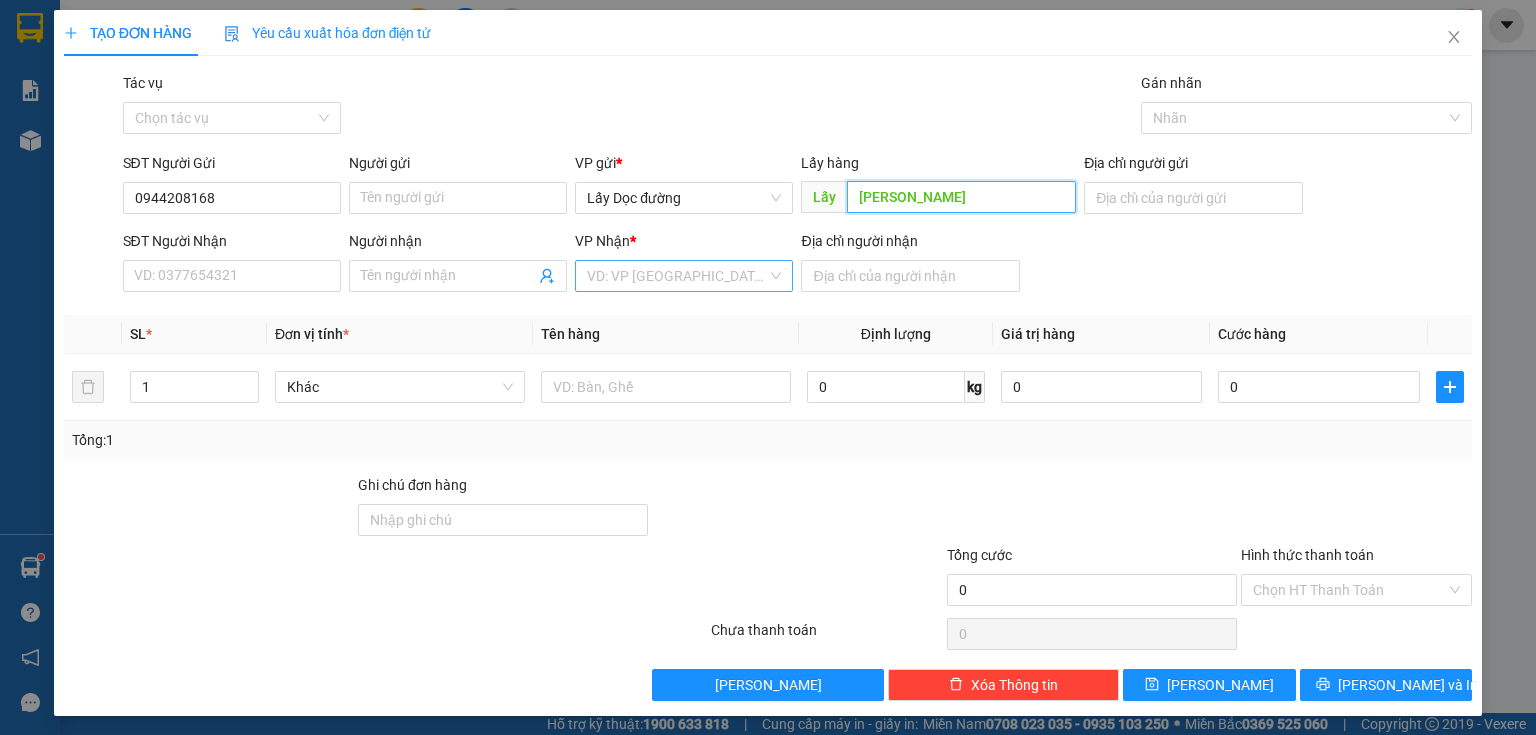 type on "phan rí" 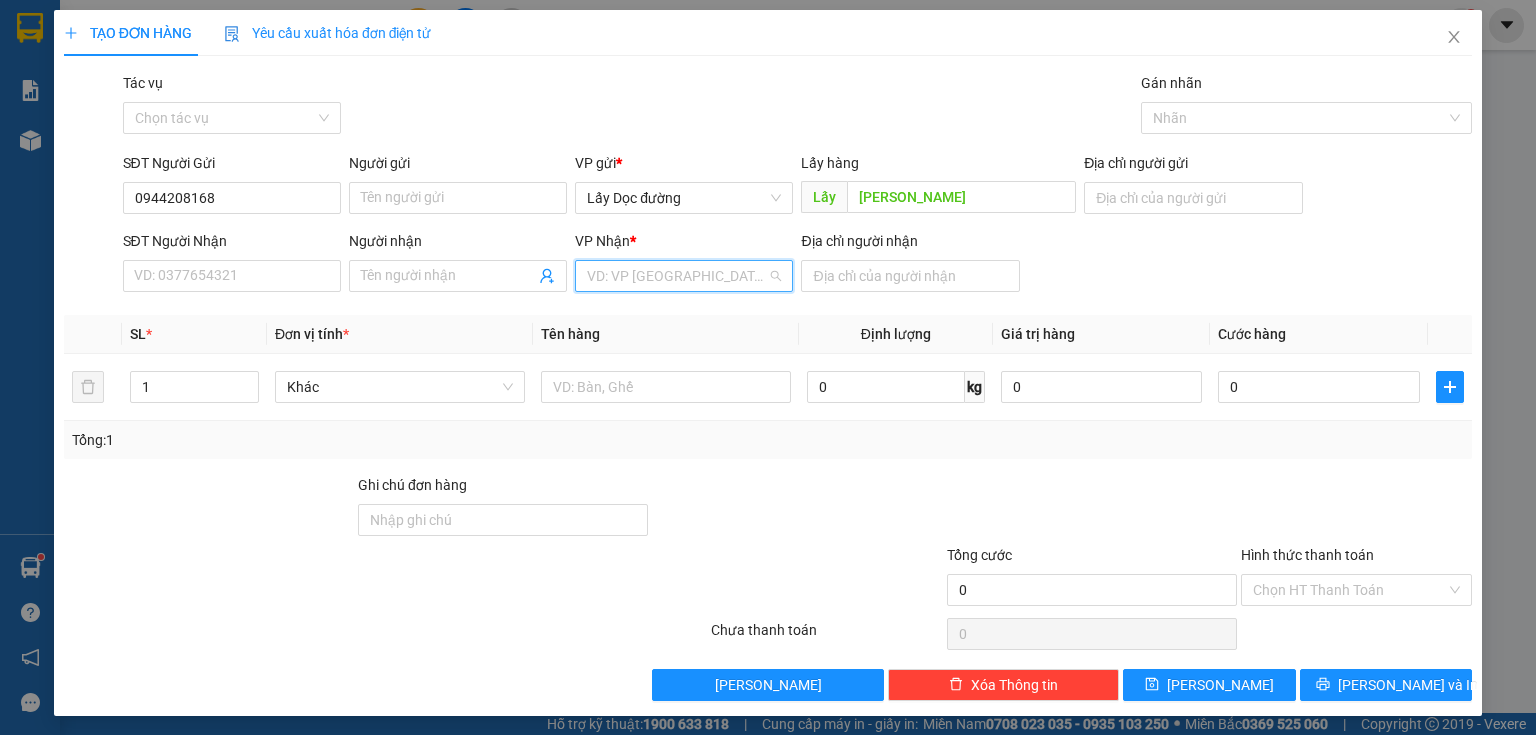 click at bounding box center [677, 276] 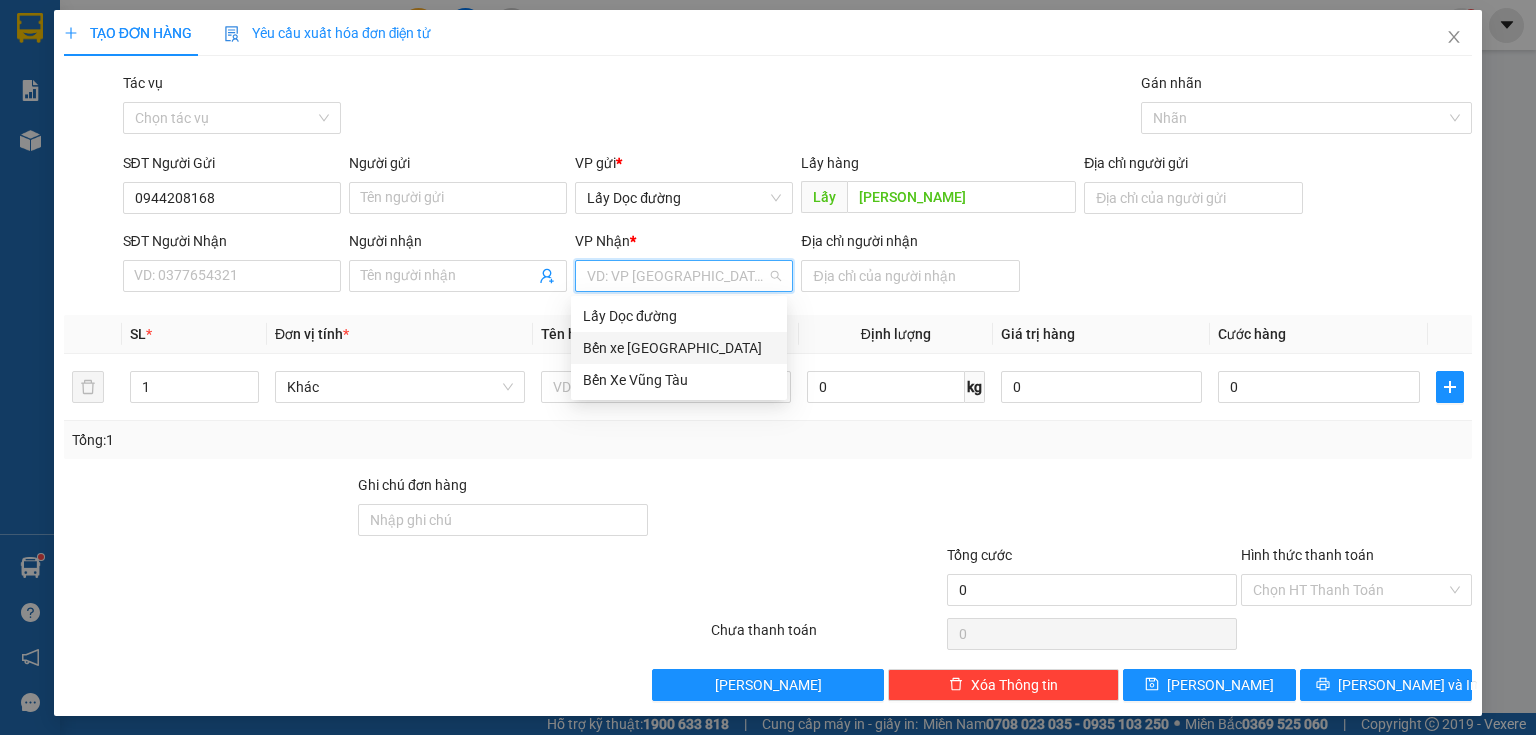 click on "Bến xe [GEOGRAPHIC_DATA]" at bounding box center [679, 348] 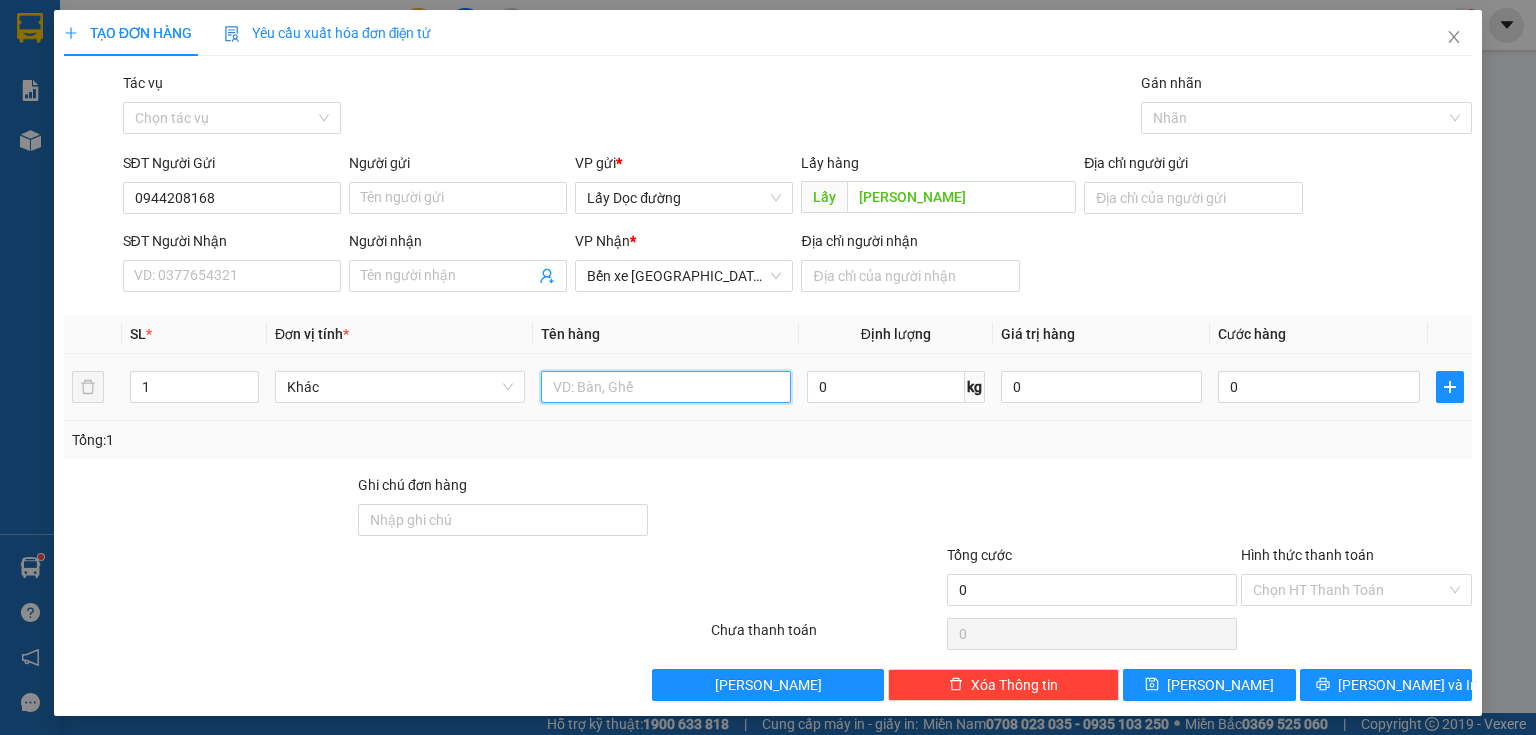 click at bounding box center (666, 387) 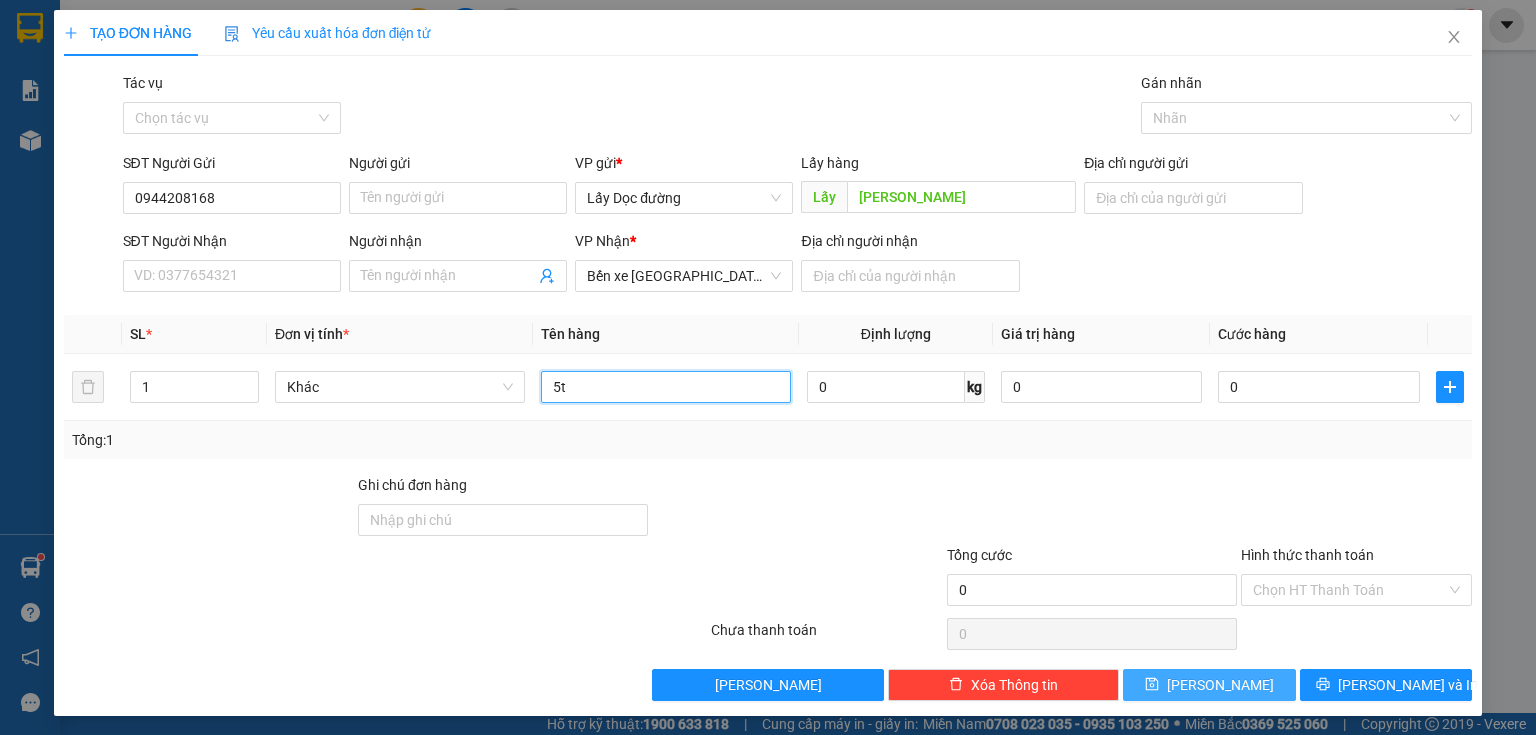 type on "5t" 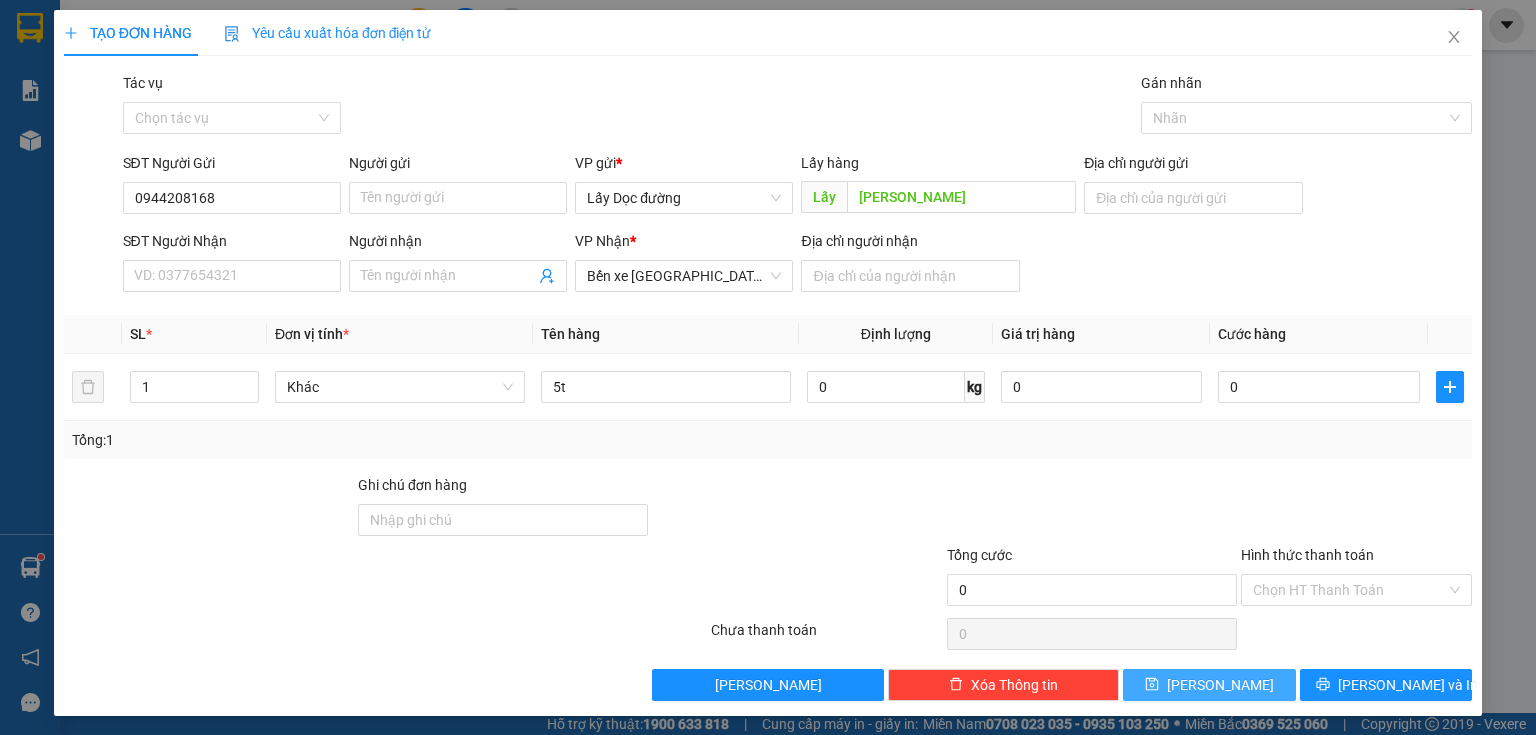click on "[PERSON_NAME]" at bounding box center (1220, 685) 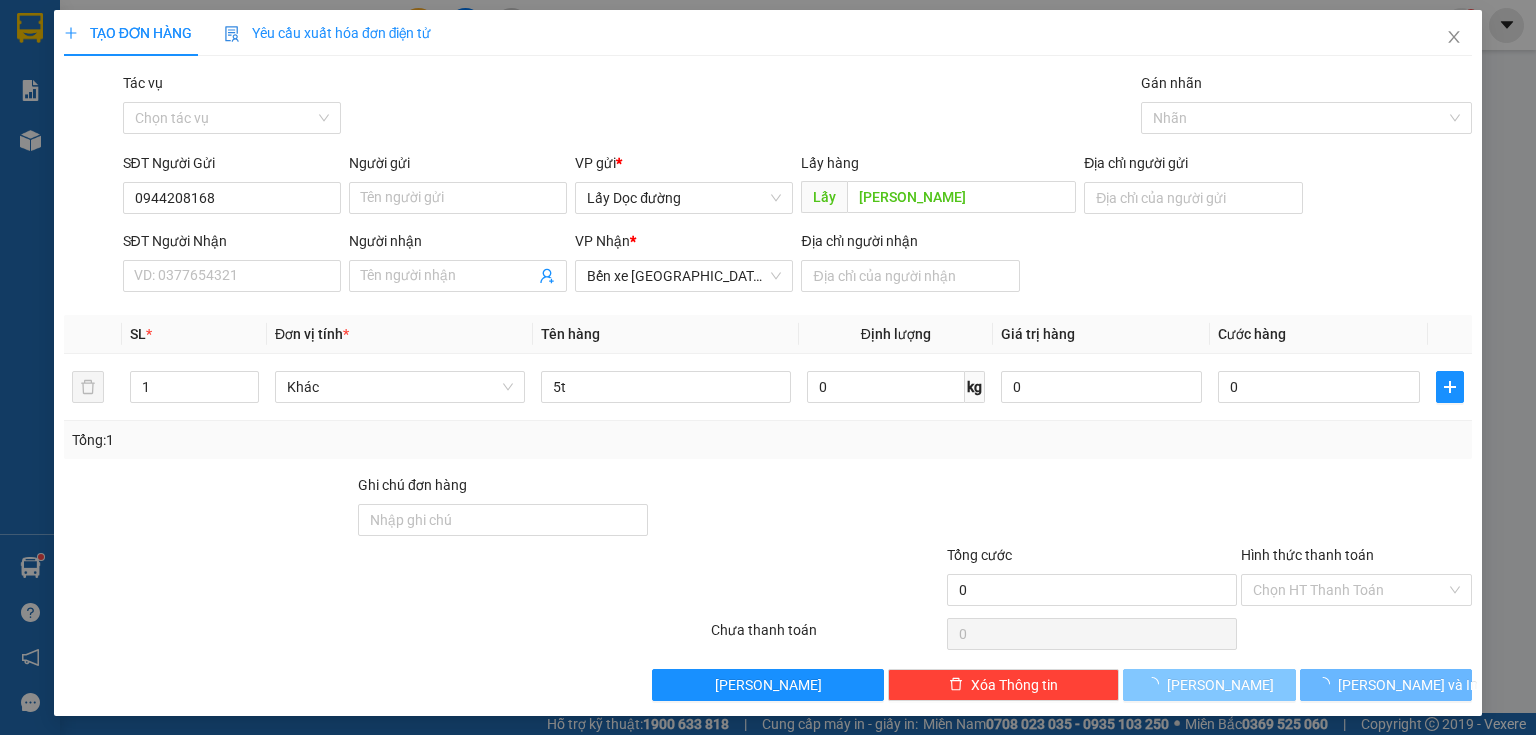 type 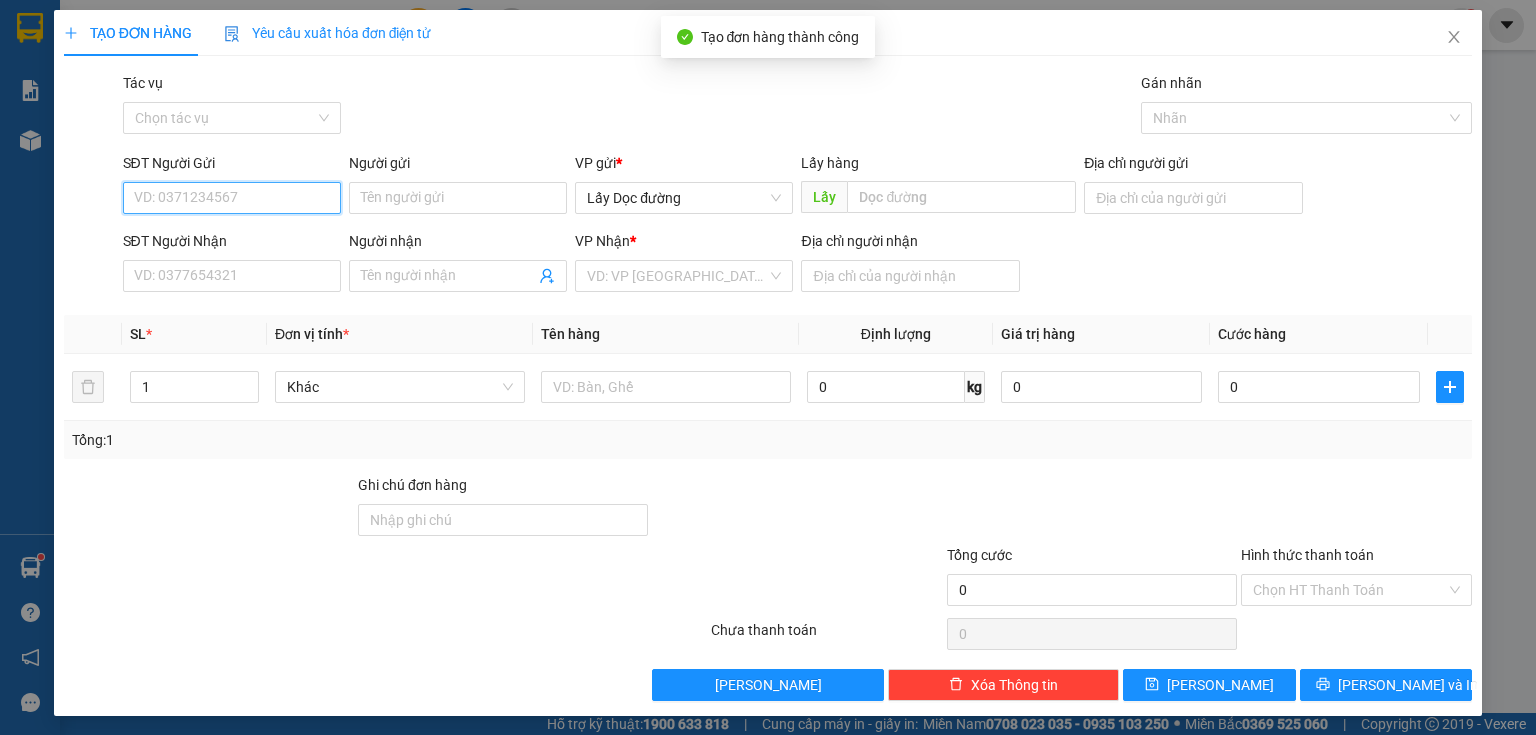 click on "SĐT Người Gửi" at bounding box center (232, 198) 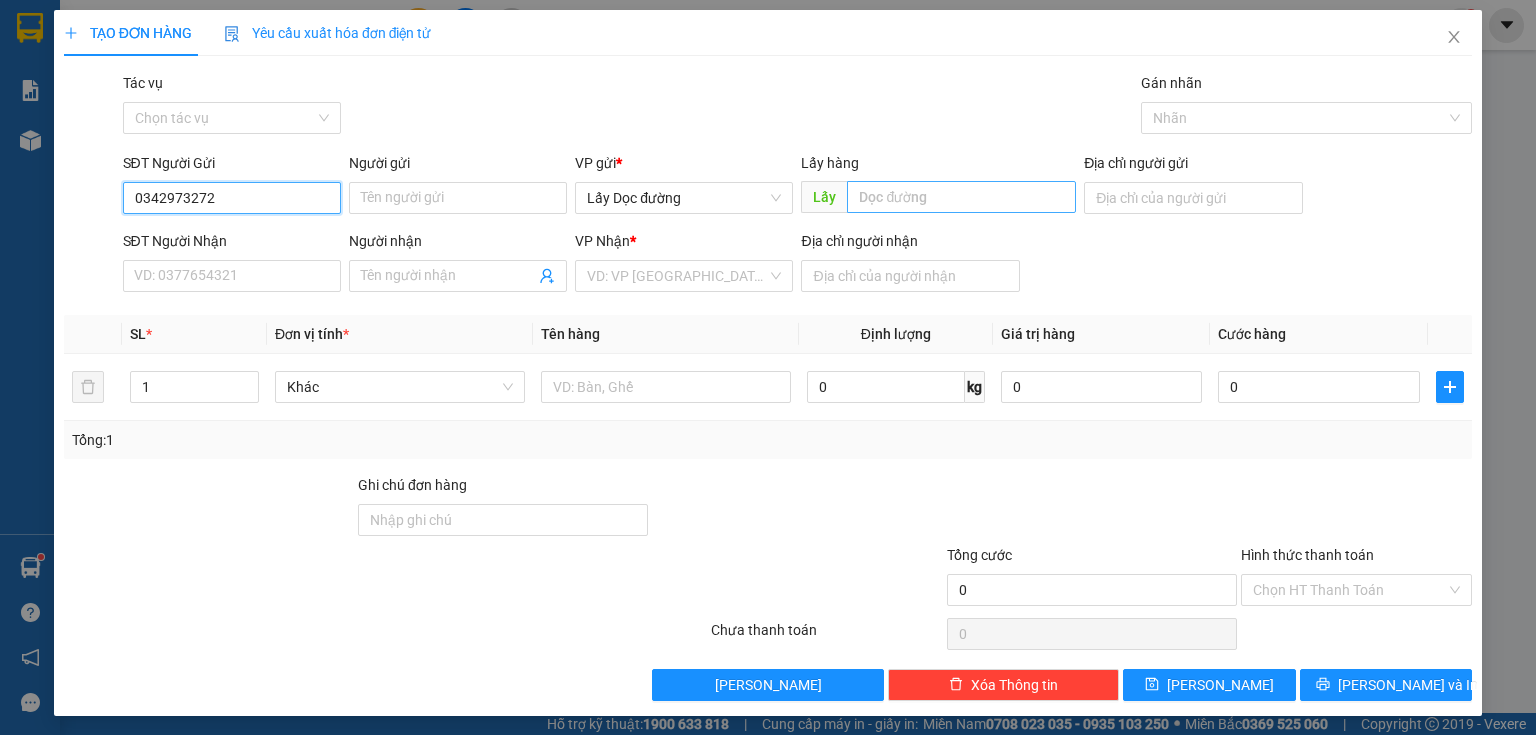 type on "0342973272" 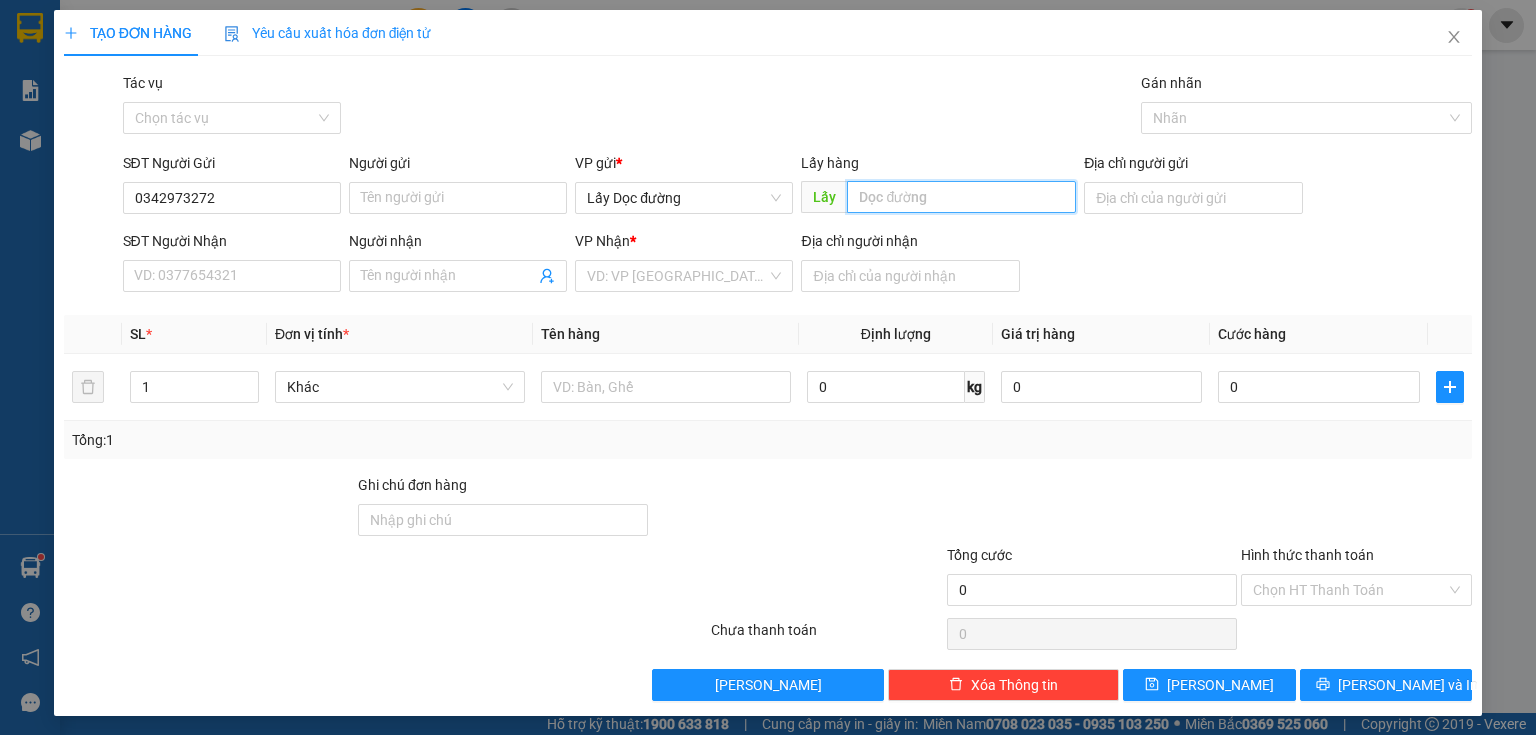 click at bounding box center (961, 197) 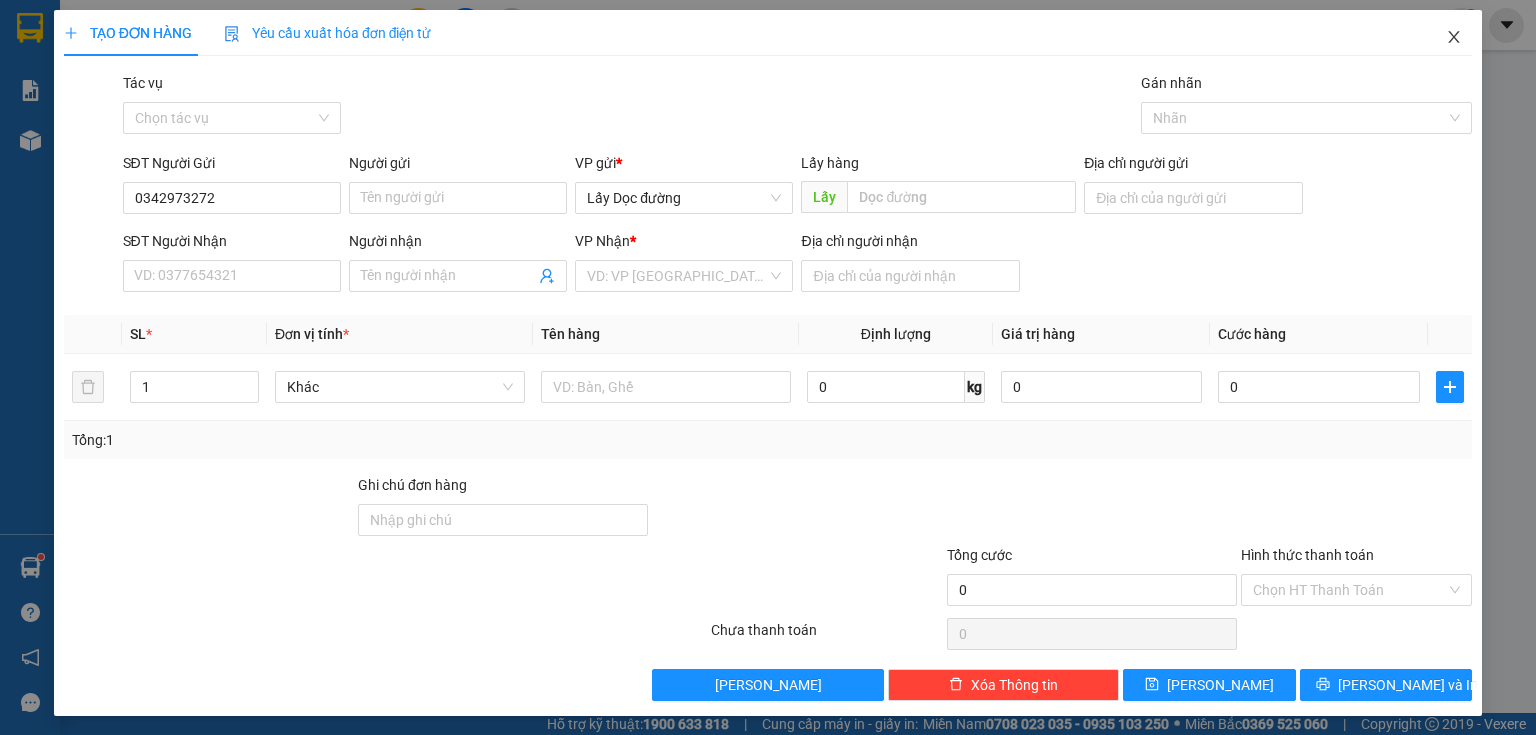 click 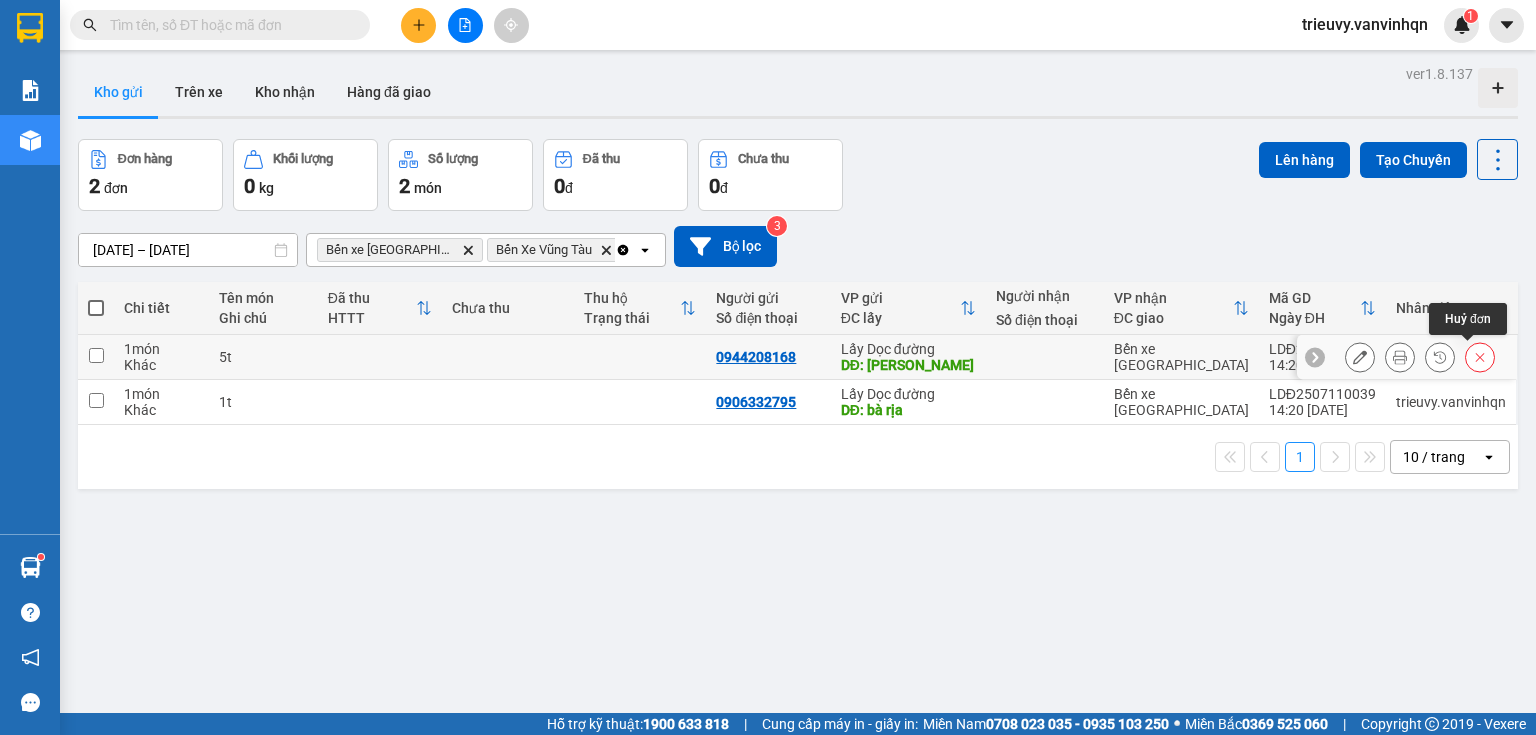 click 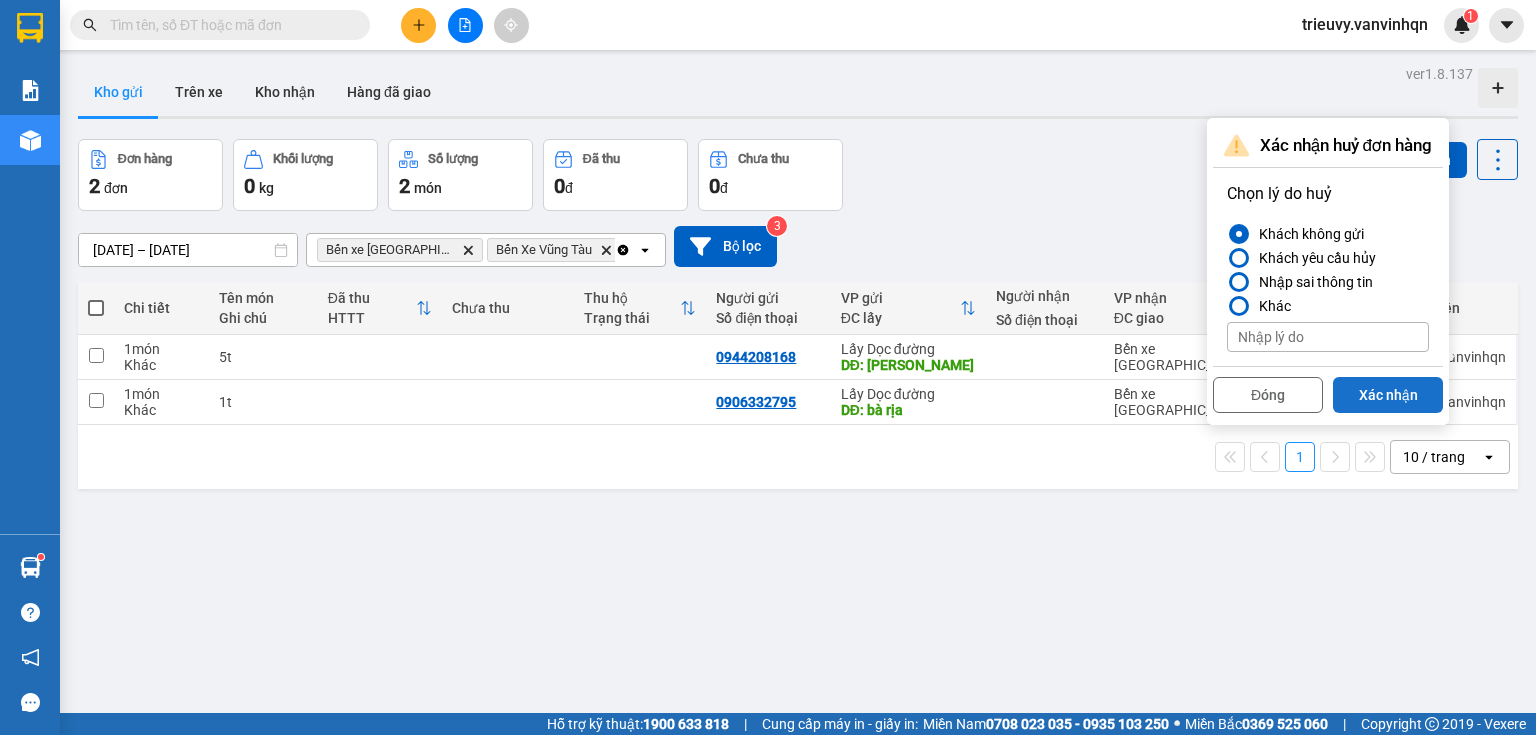 click on "Xác nhận" at bounding box center (1388, 395) 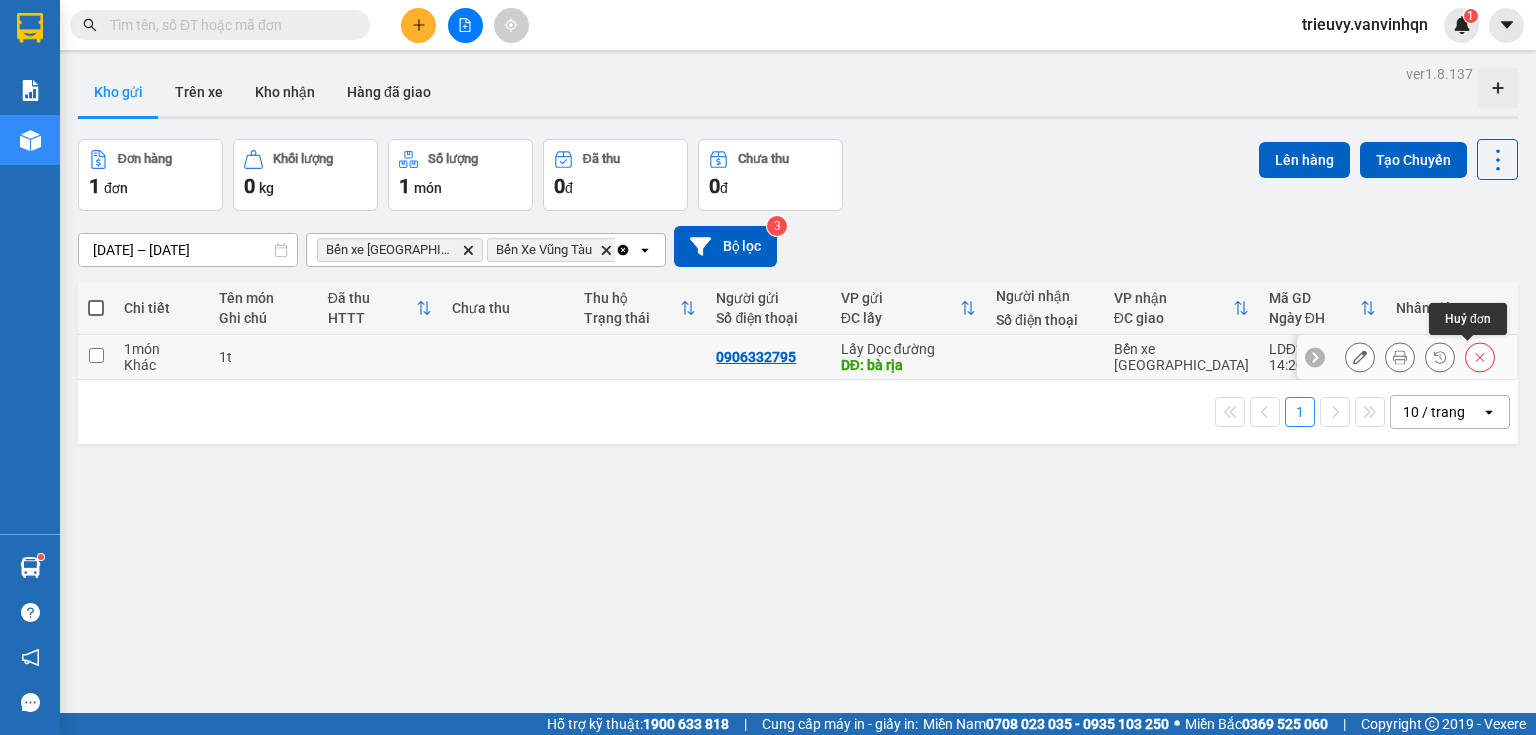 click 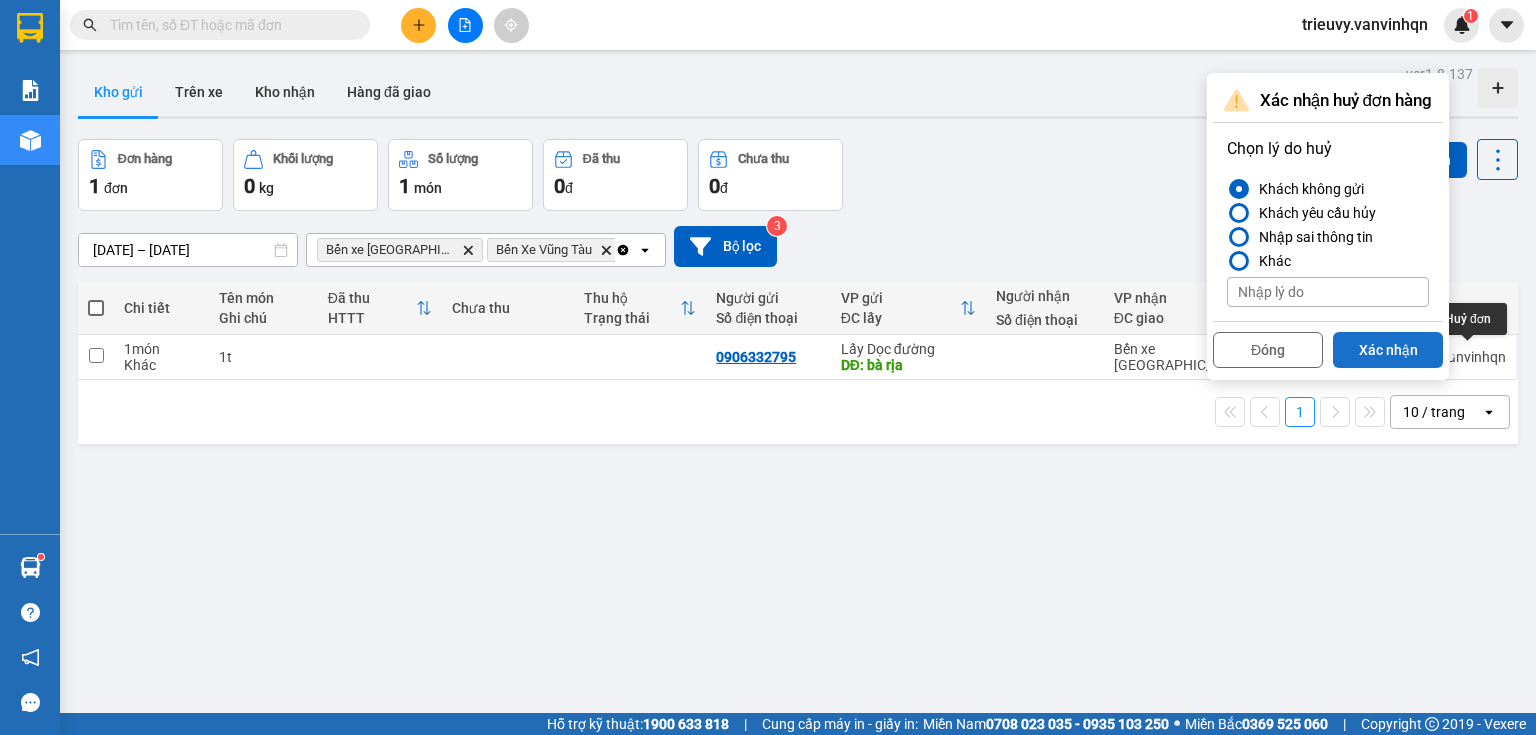 click on "Xác nhận" at bounding box center (1388, 350) 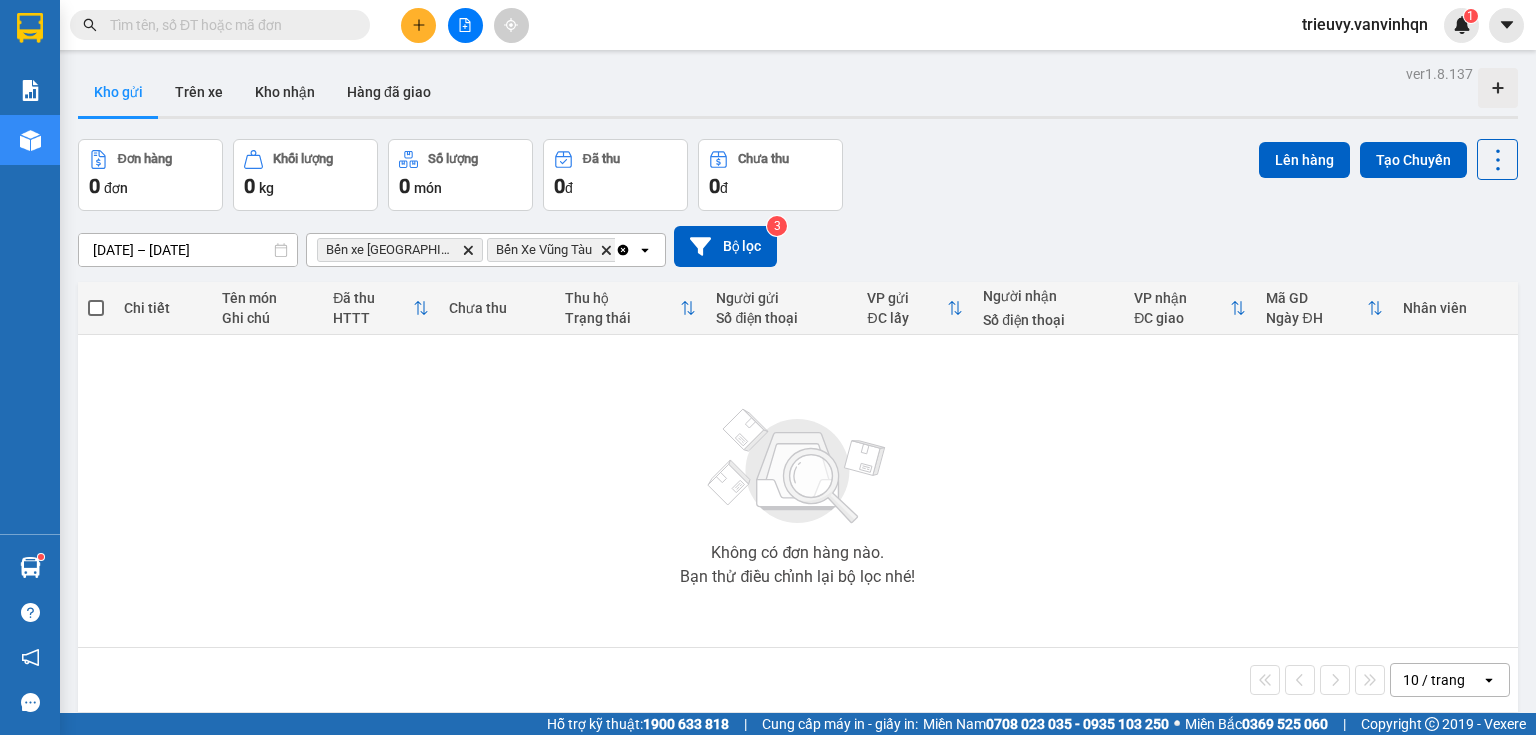 click at bounding box center (418, 25) 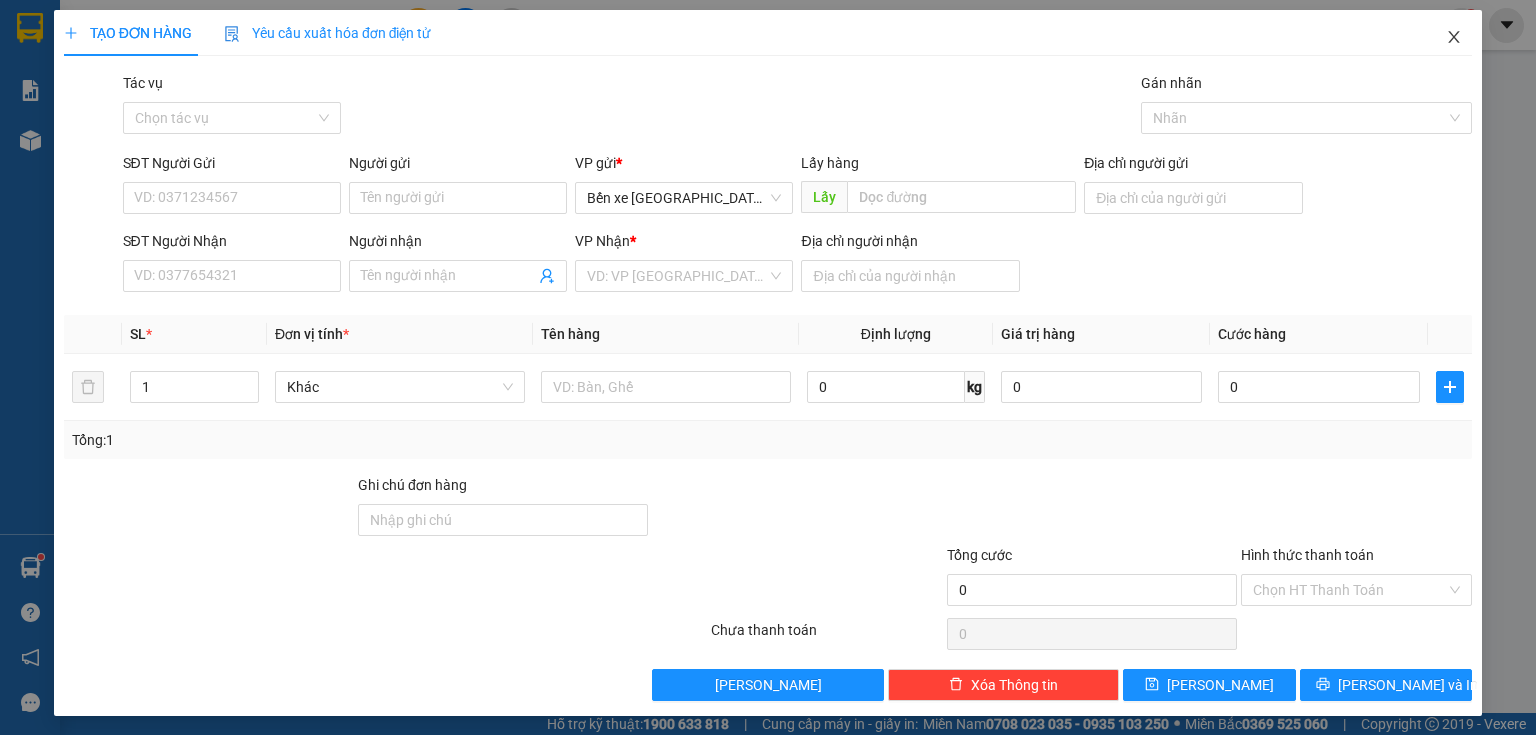 click 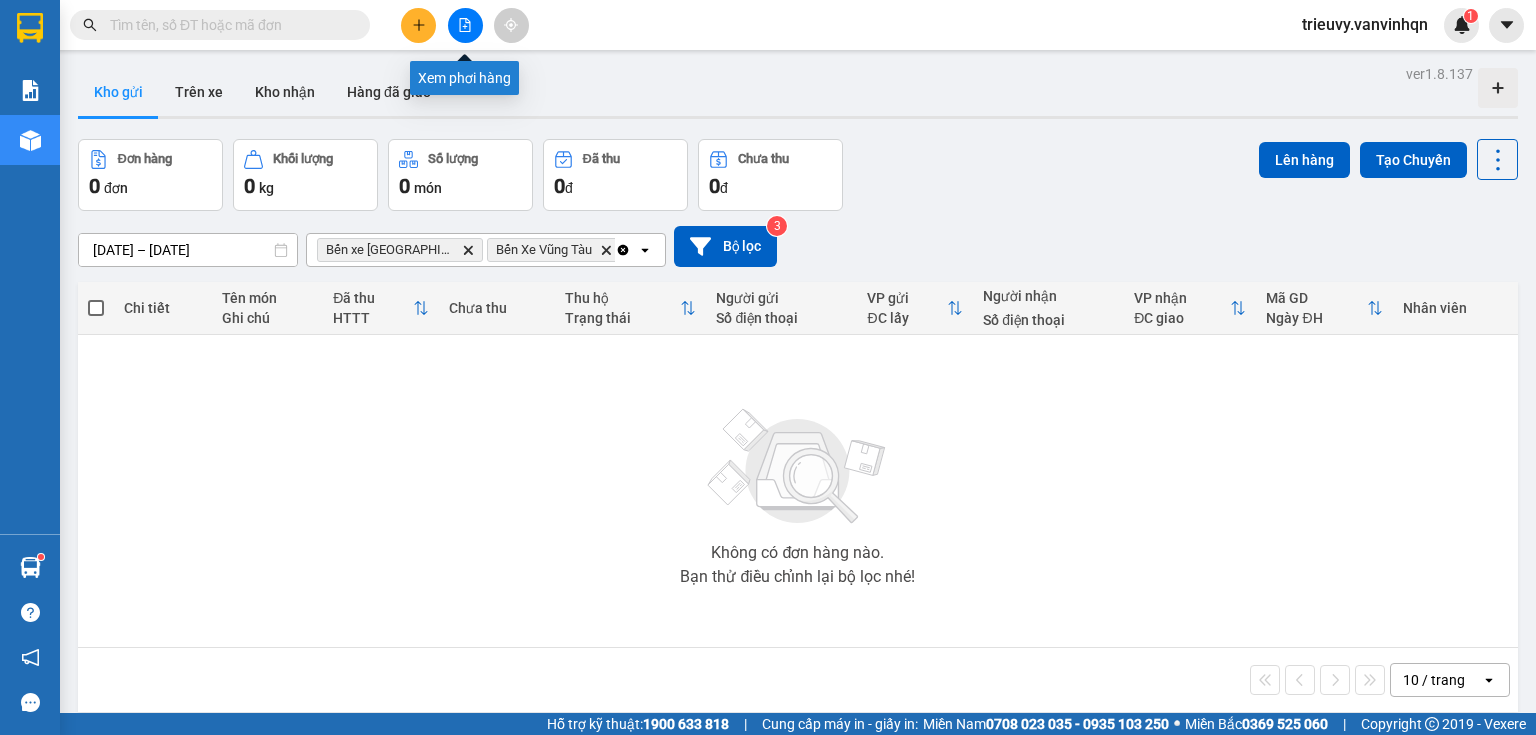 click at bounding box center [465, 25] 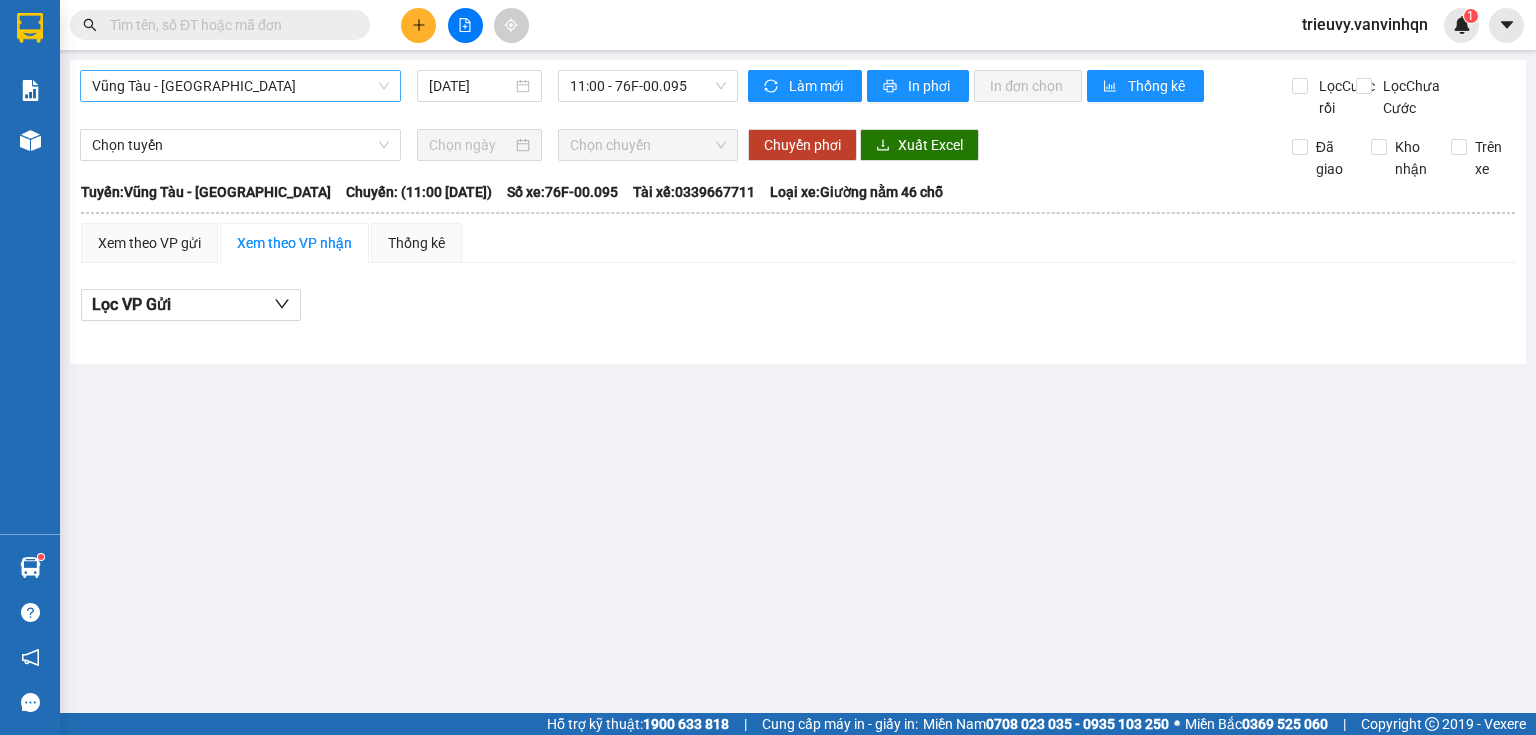 click on "Vũng Tàu - [GEOGRAPHIC_DATA]" at bounding box center (240, 86) 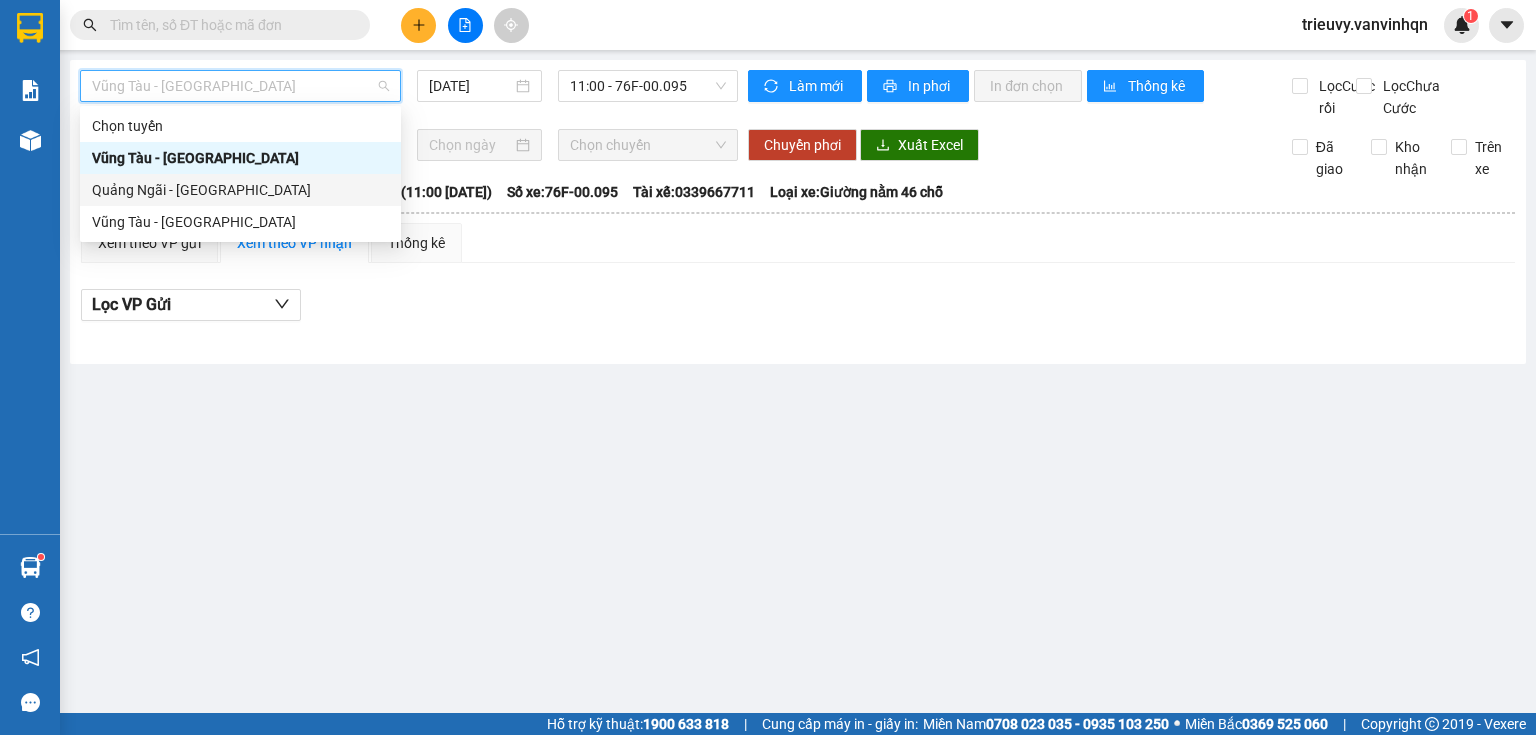 click on "Quảng Ngãi - [GEOGRAPHIC_DATA]" at bounding box center [240, 190] 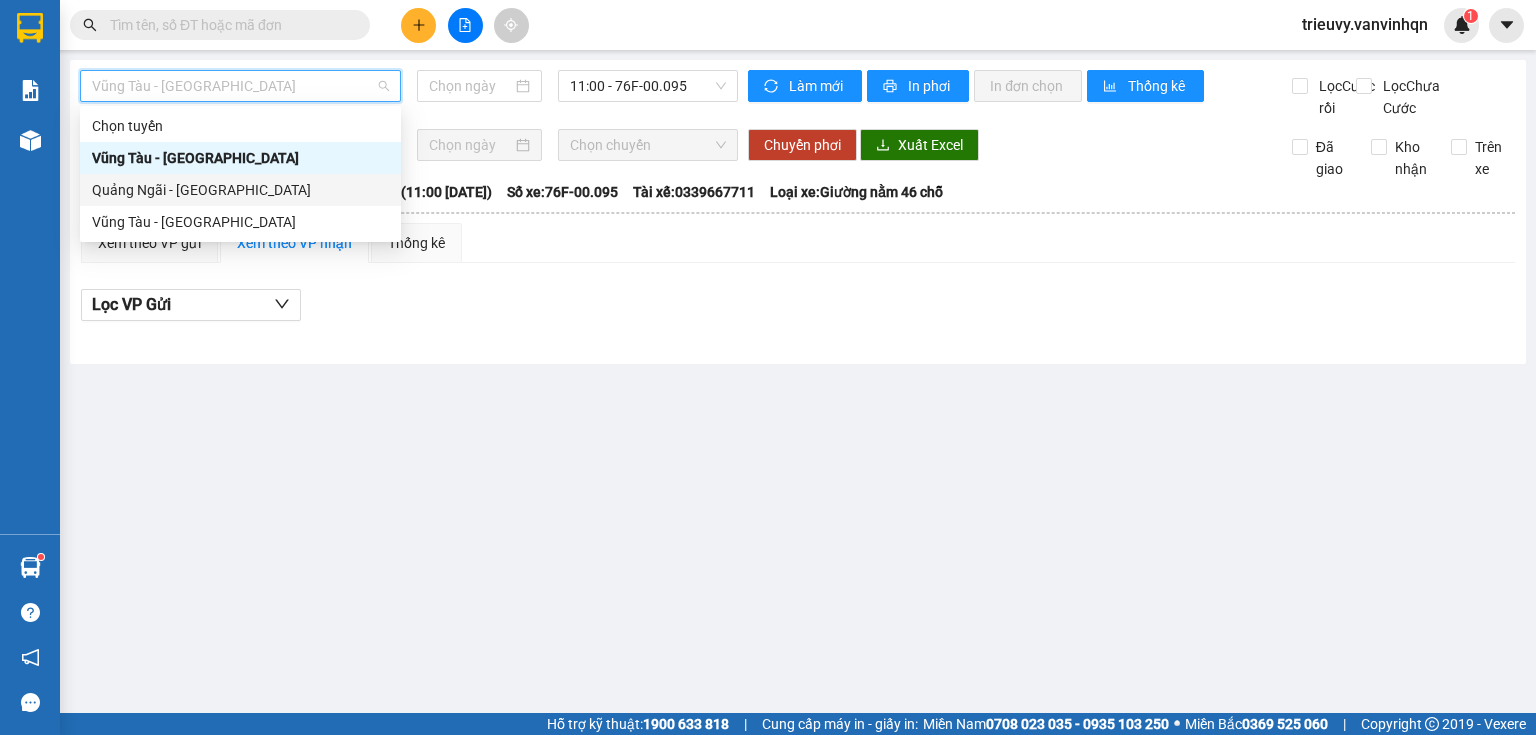type on "[DATE]" 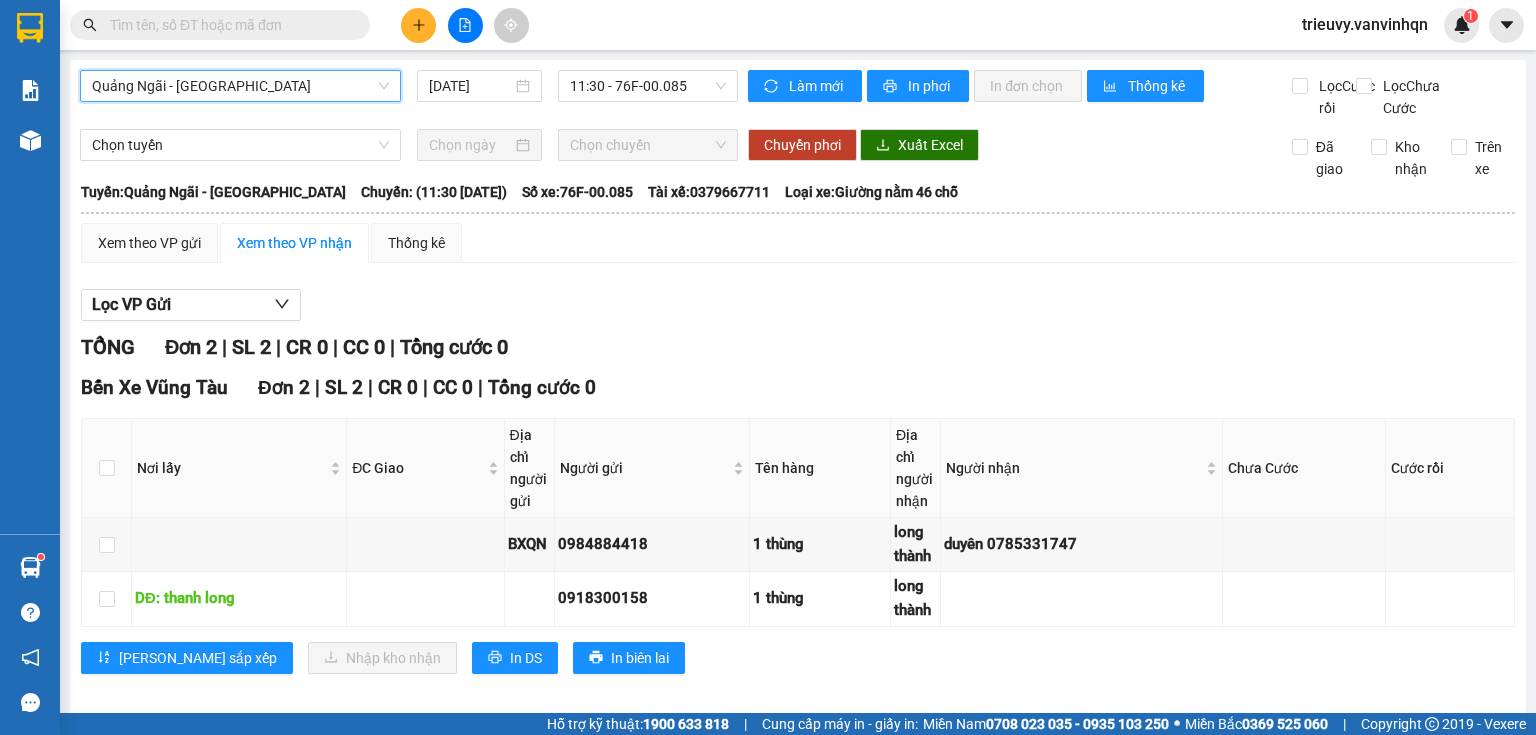 click on "Quảng Ngãi - [GEOGRAPHIC_DATA]" at bounding box center [240, 86] 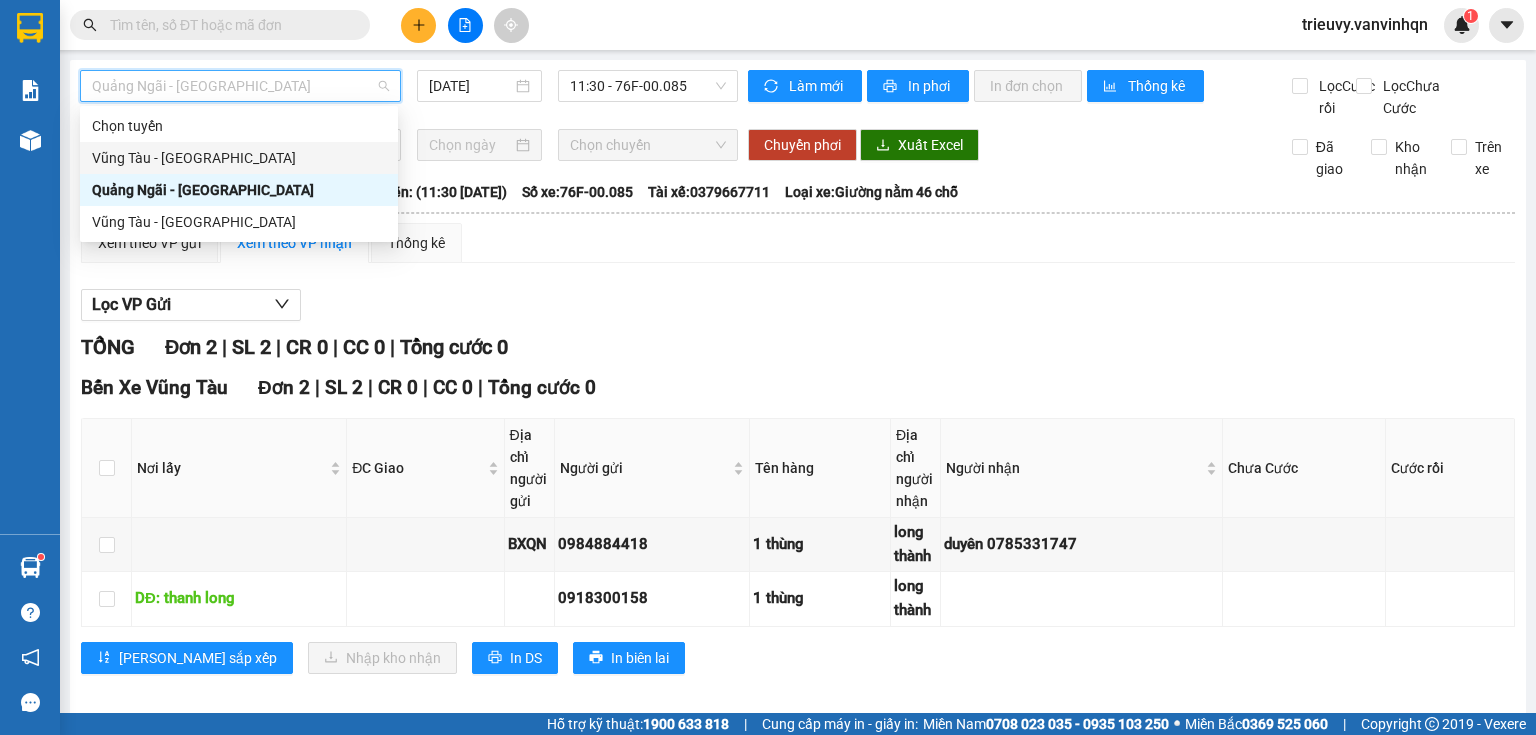 click on "Vũng Tàu - [GEOGRAPHIC_DATA]" at bounding box center (239, 158) 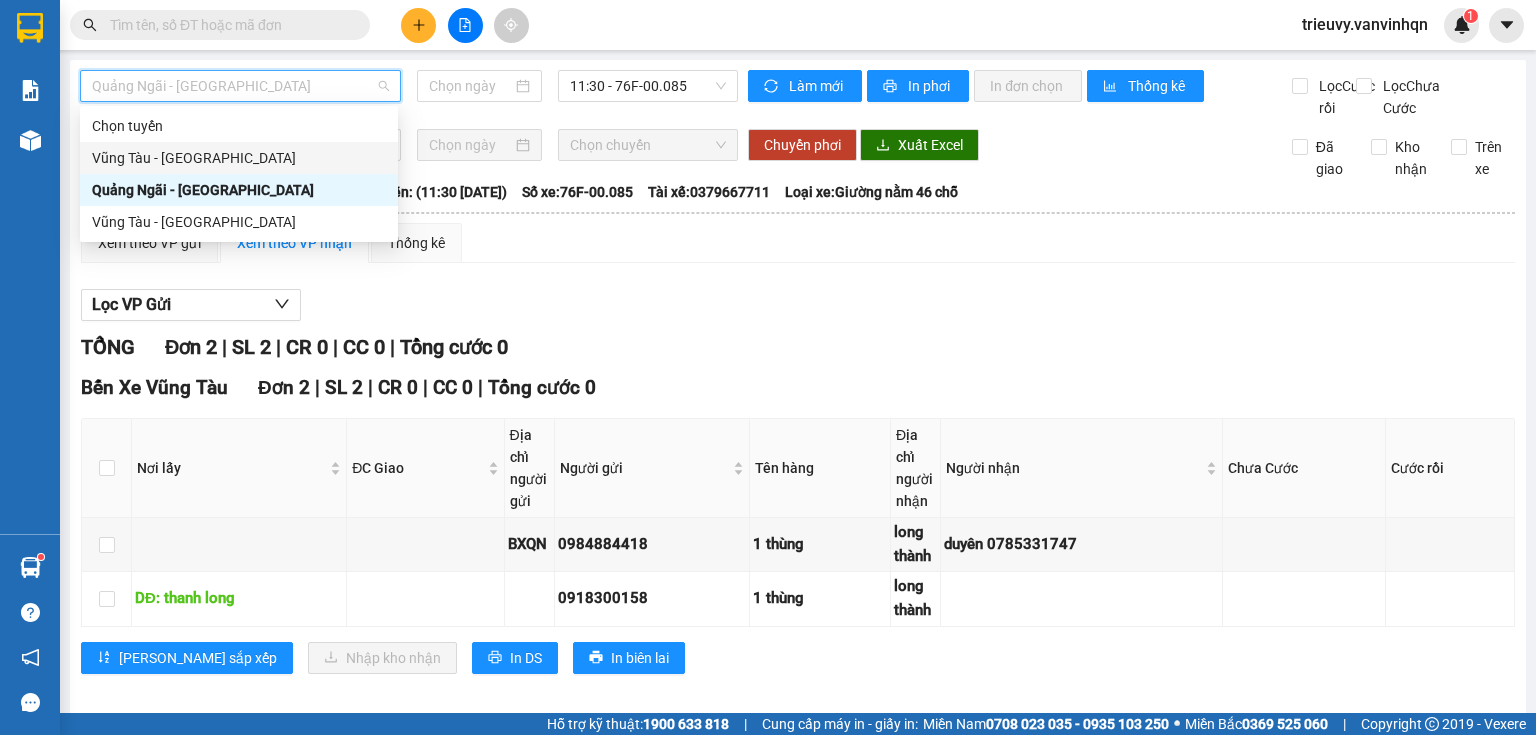 type on "[DATE]" 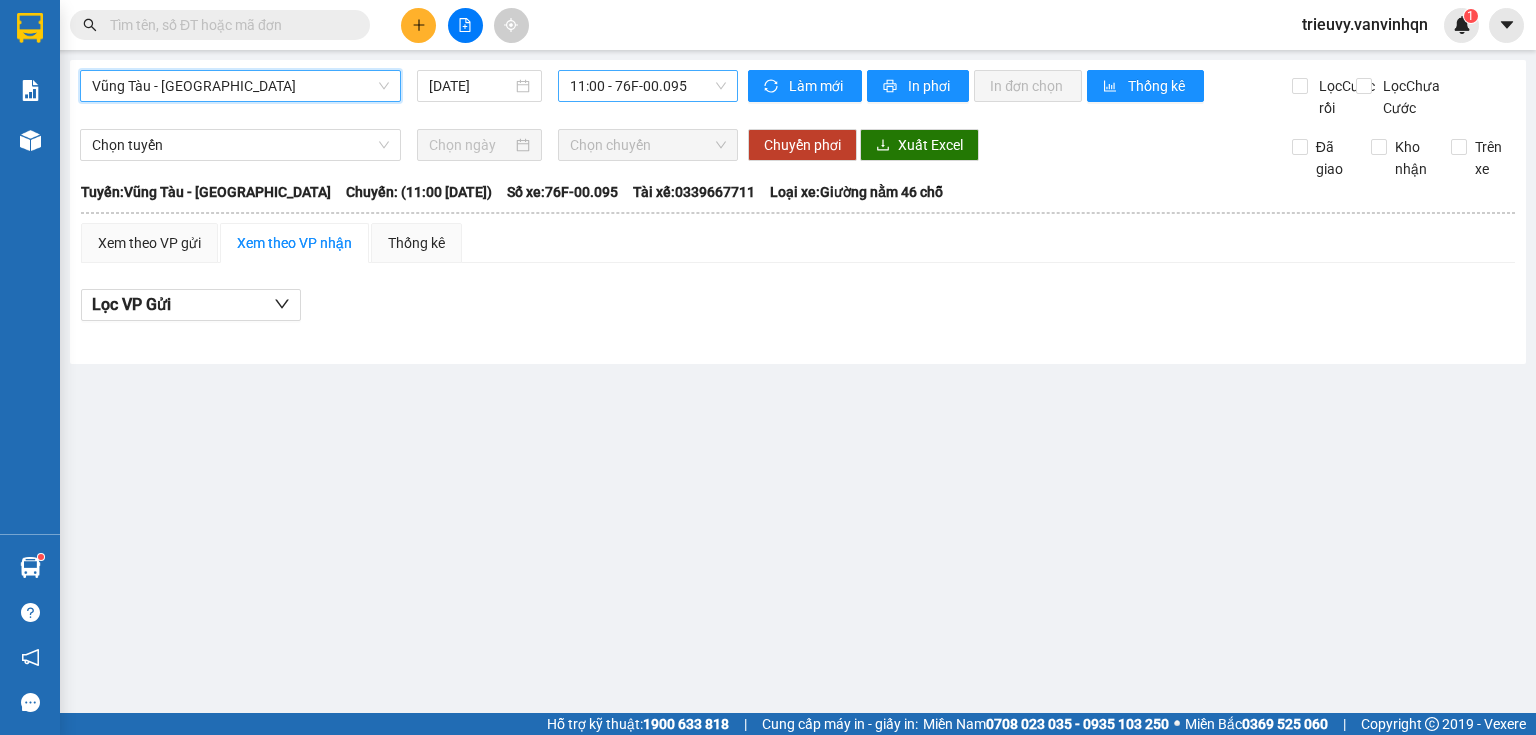 click on "11:00     - 76F-00.095" at bounding box center (648, 86) 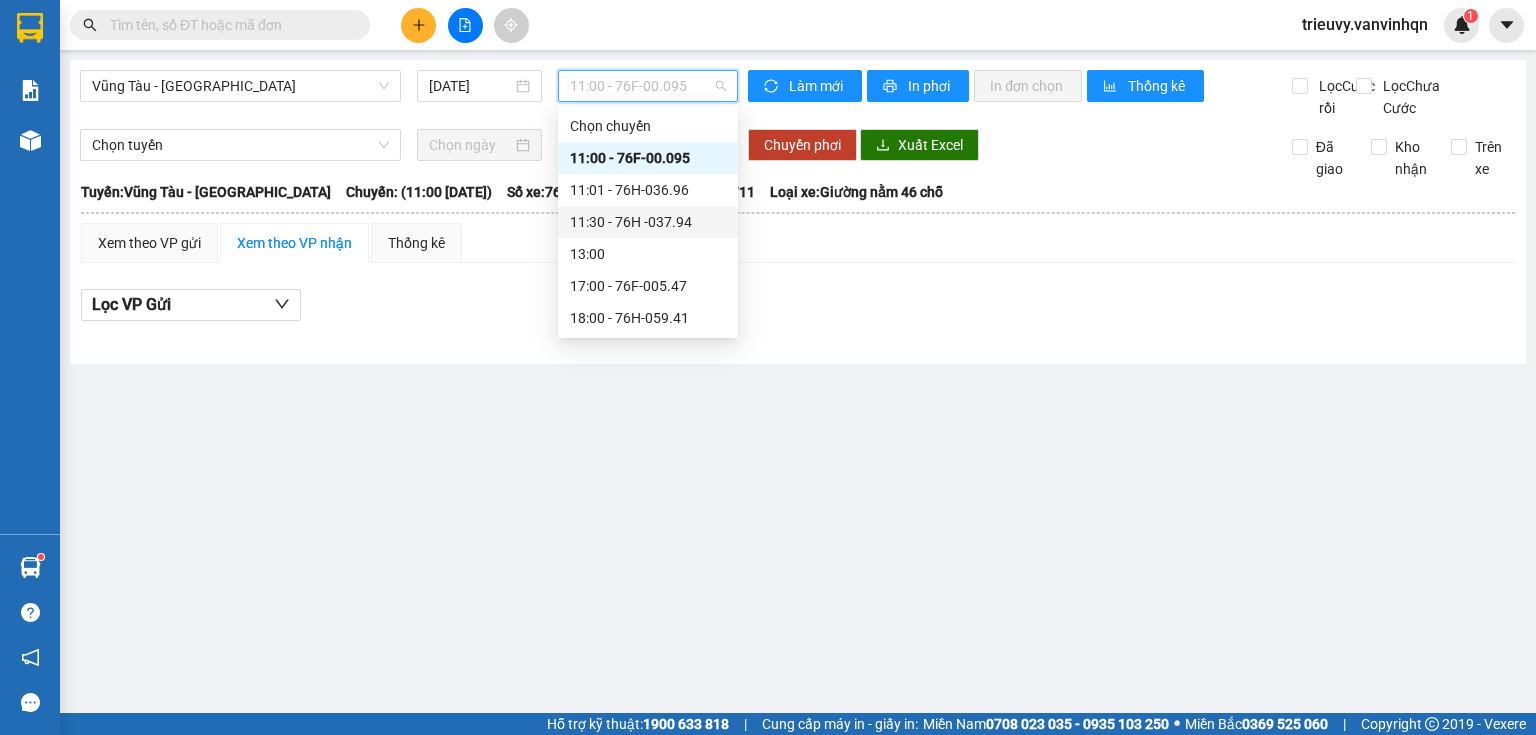 click on "11:30     - 76H -037.94" at bounding box center [648, 222] 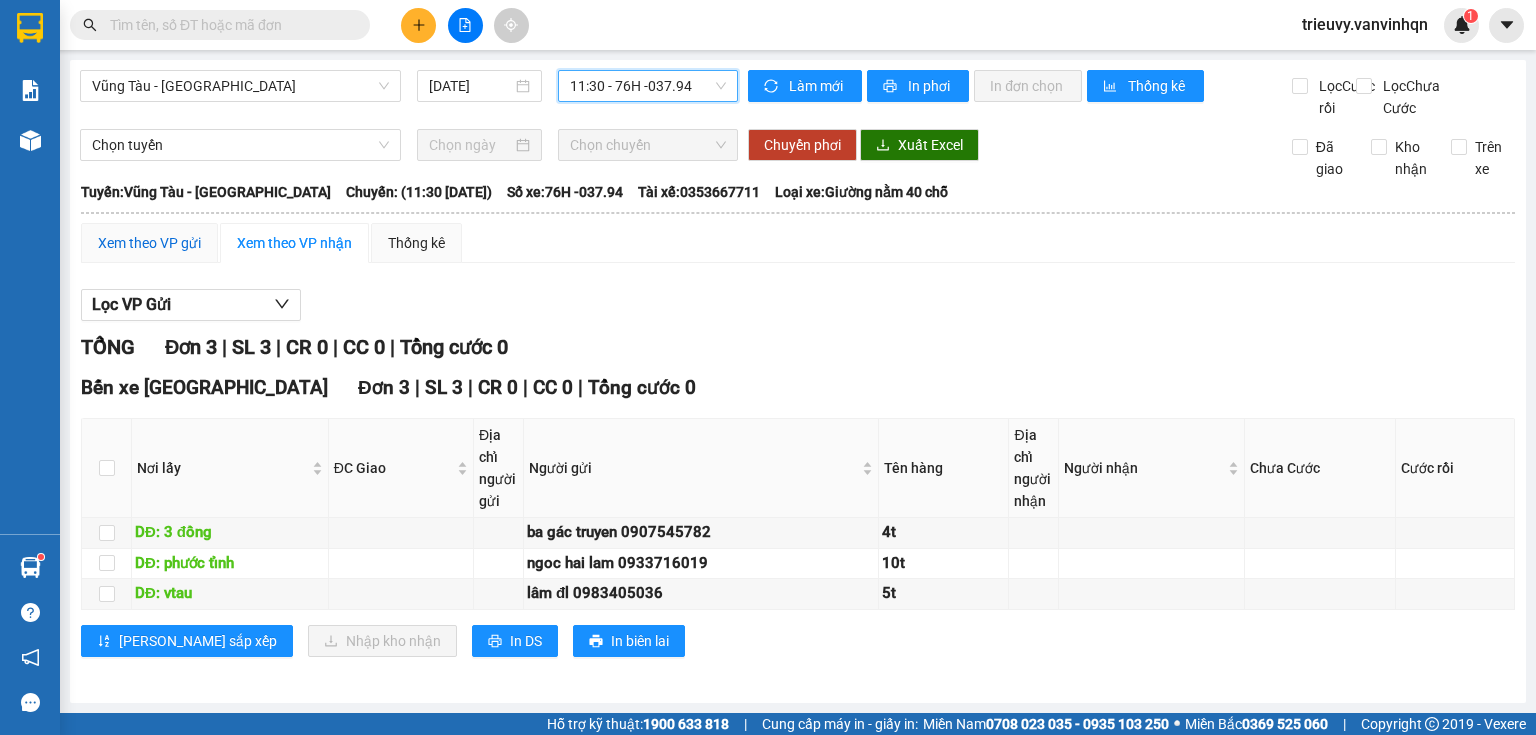 click on "Xem theo VP gửi" at bounding box center (149, 243) 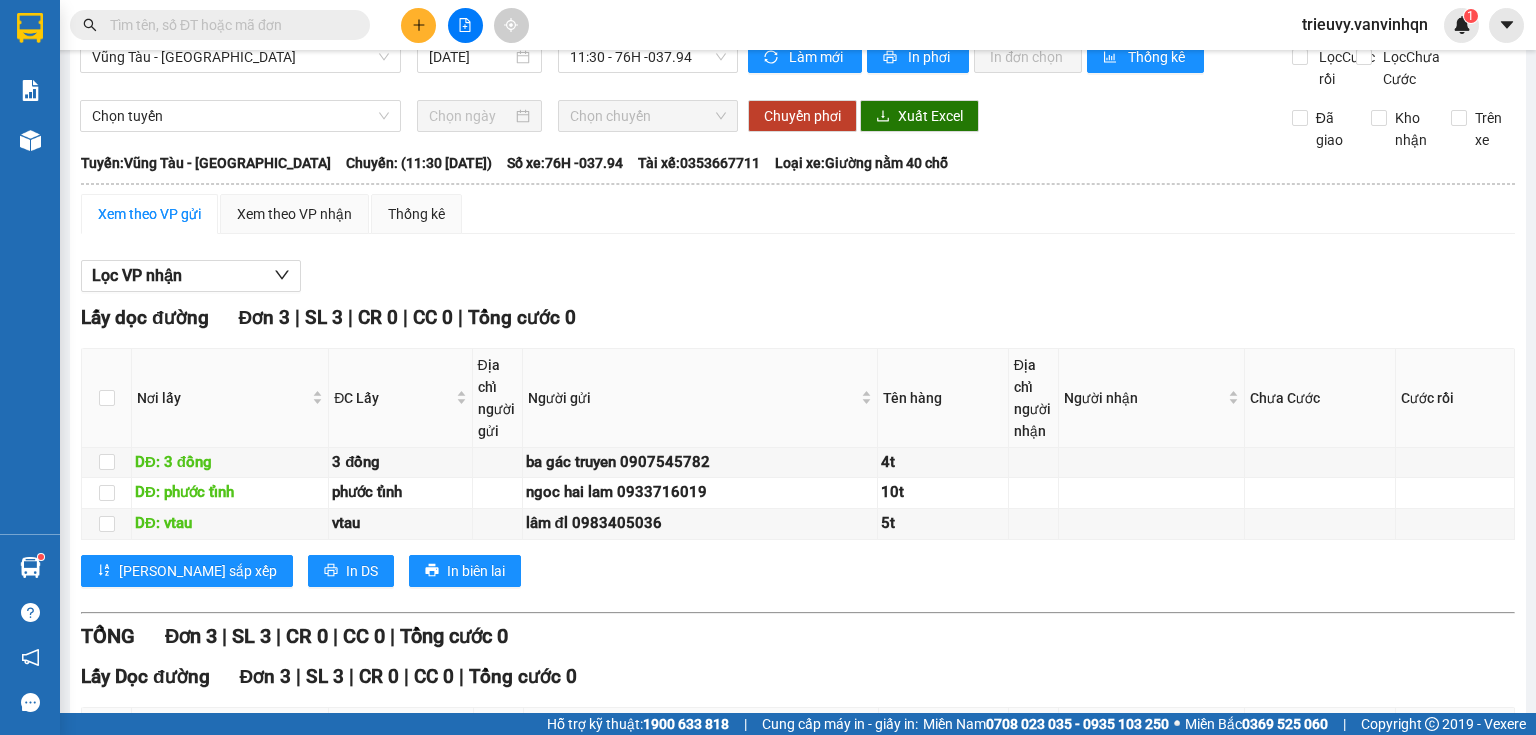 scroll, scrollTop: 16, scrollLeft: 0, axis: vertical 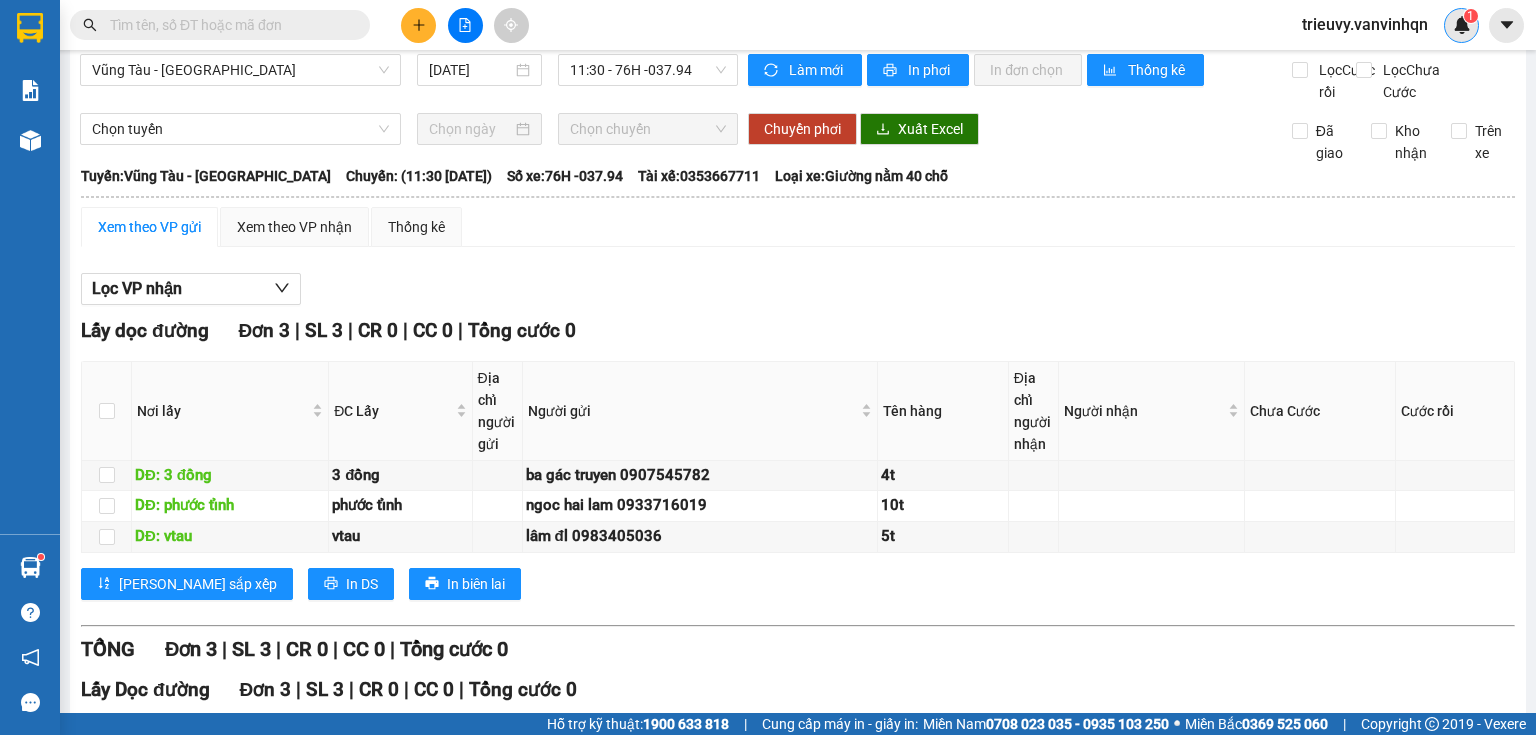 click at bounding box center [1462, 25] 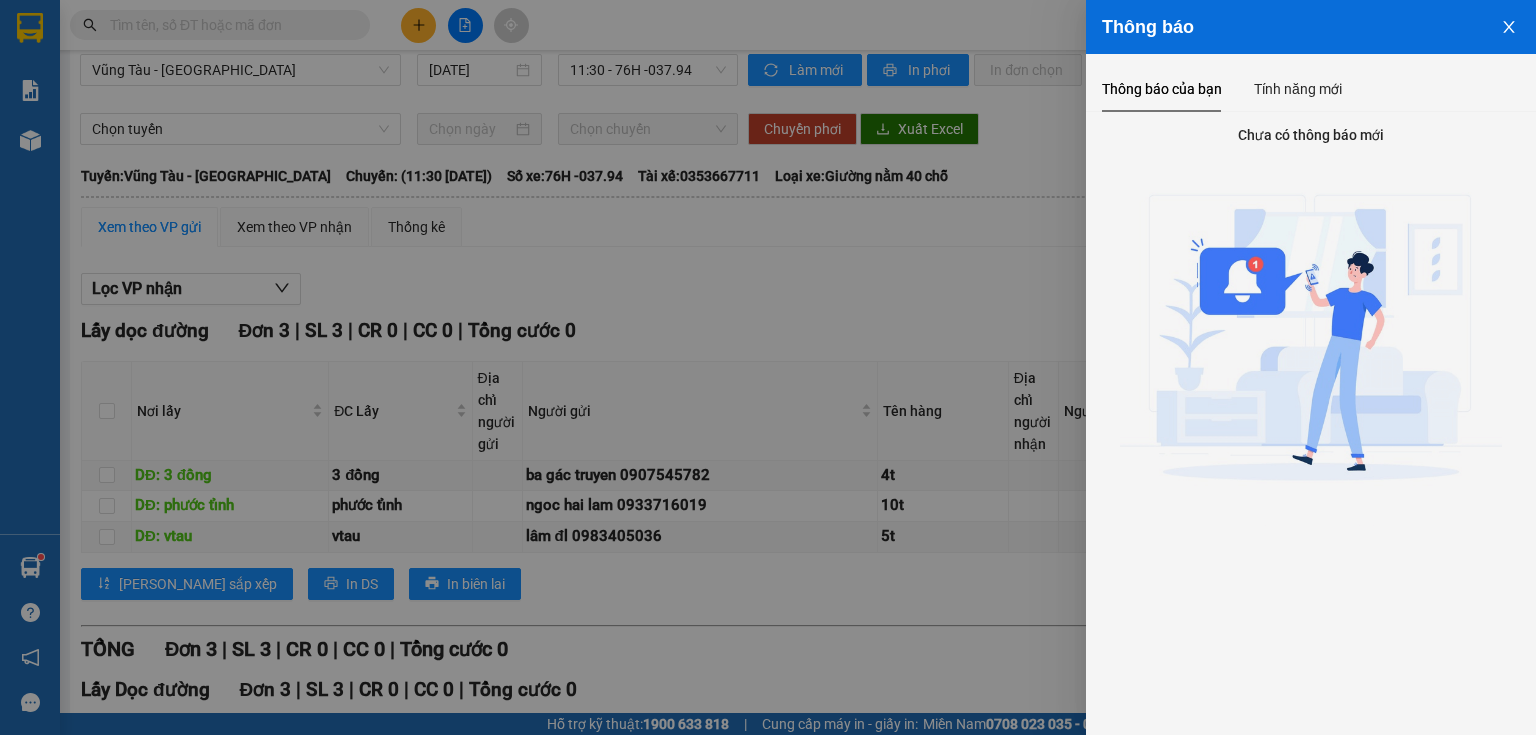 click at bounding box center [1509, 25] 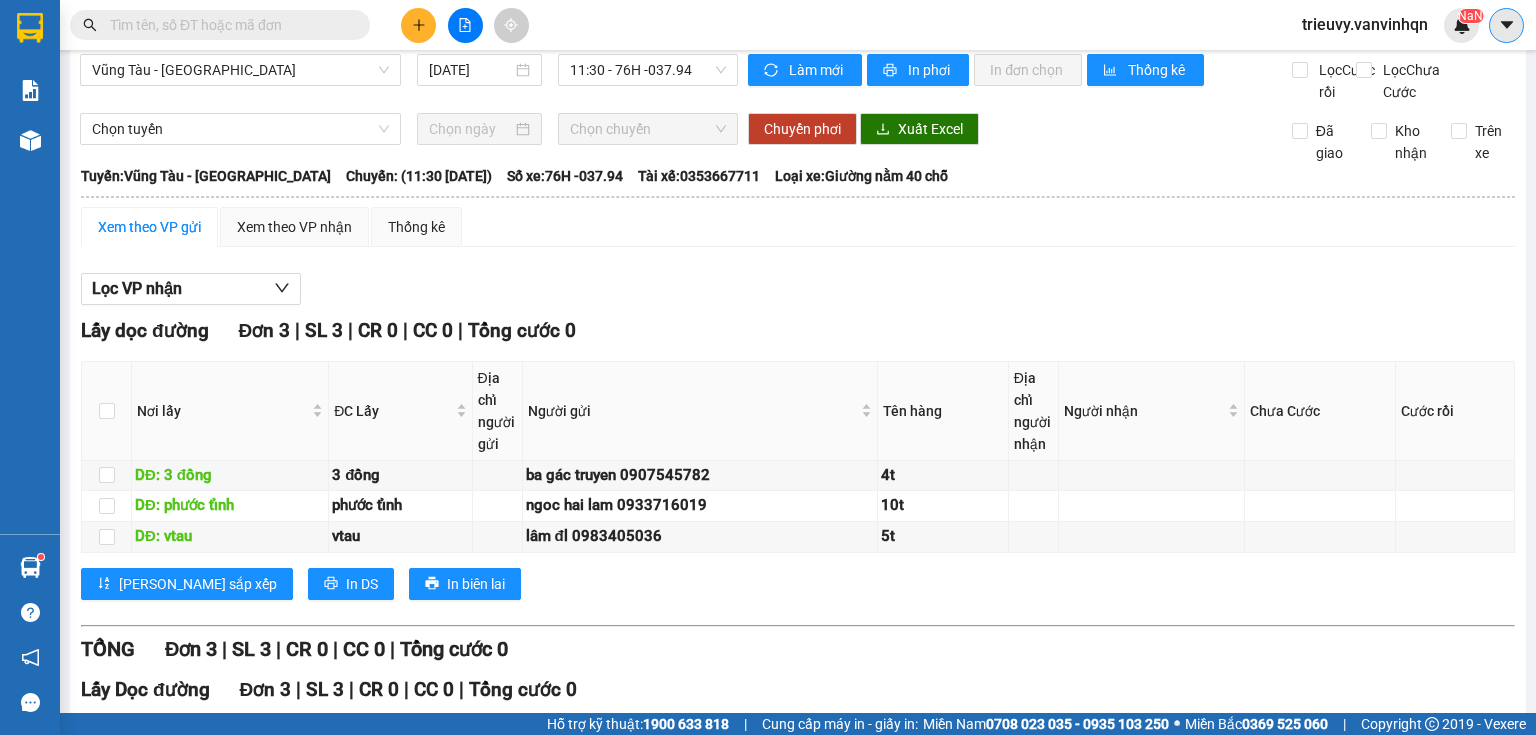 click 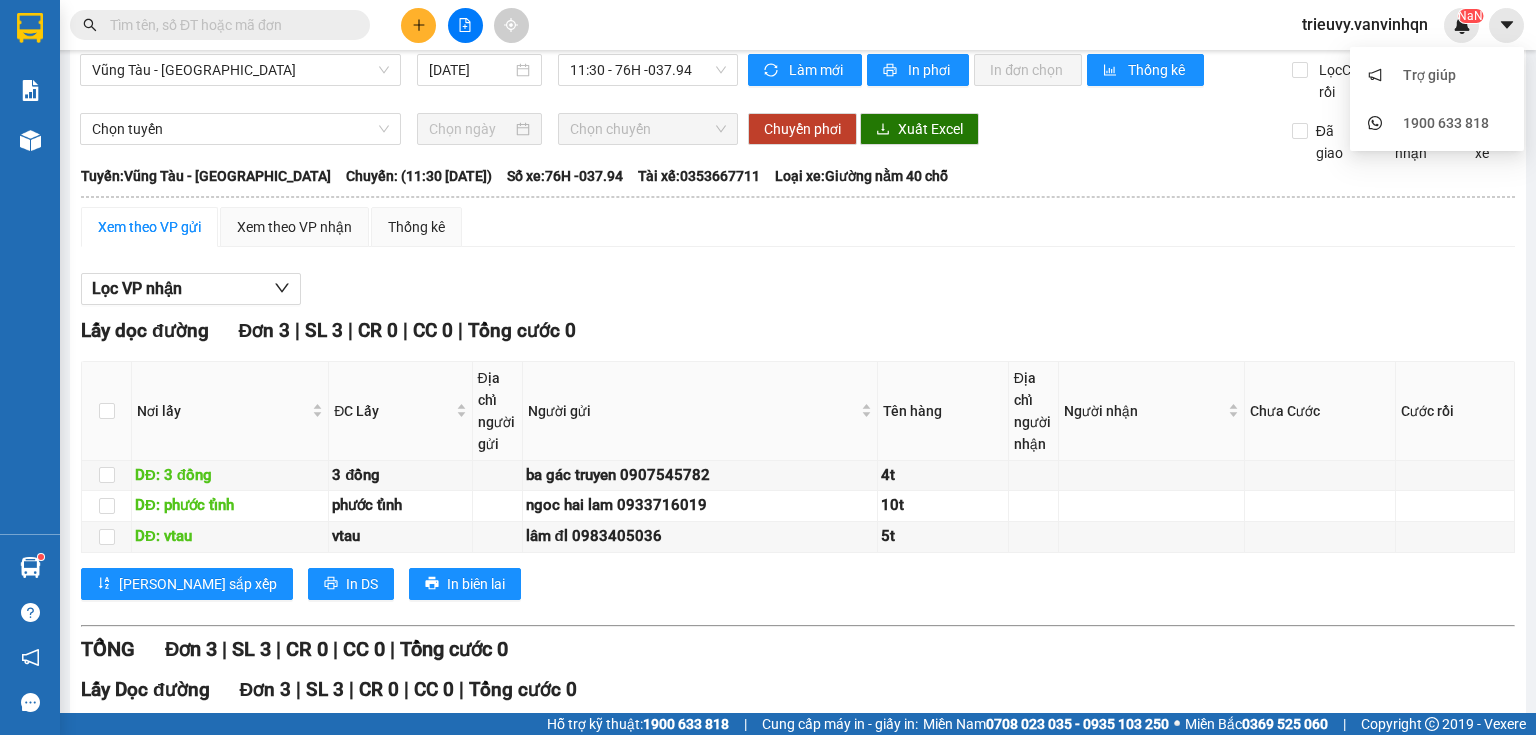 click on "trieuvy.vanvinhqn" at bounding box center (1365, 24) 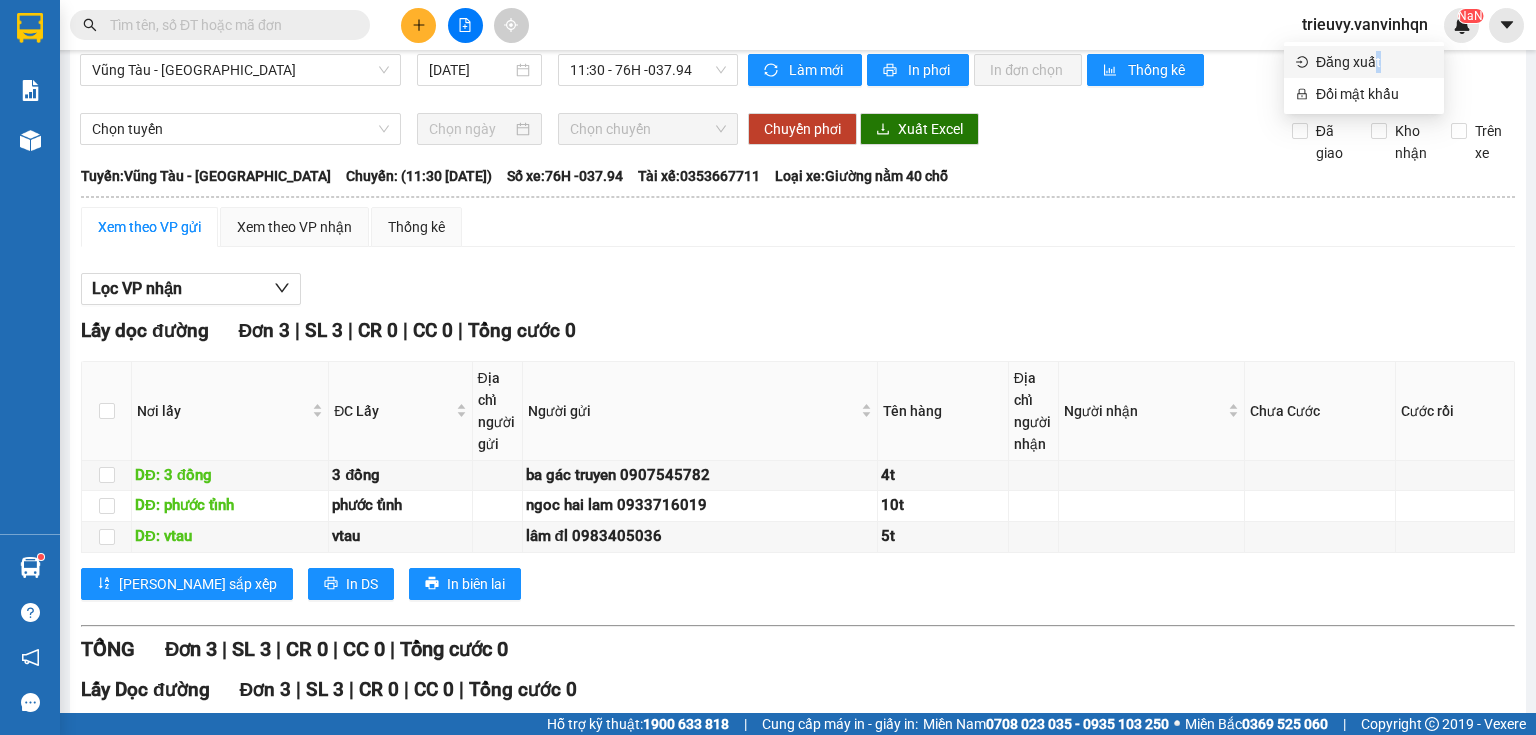click on "Đăng xuất" at bounding box center [1374, 62] 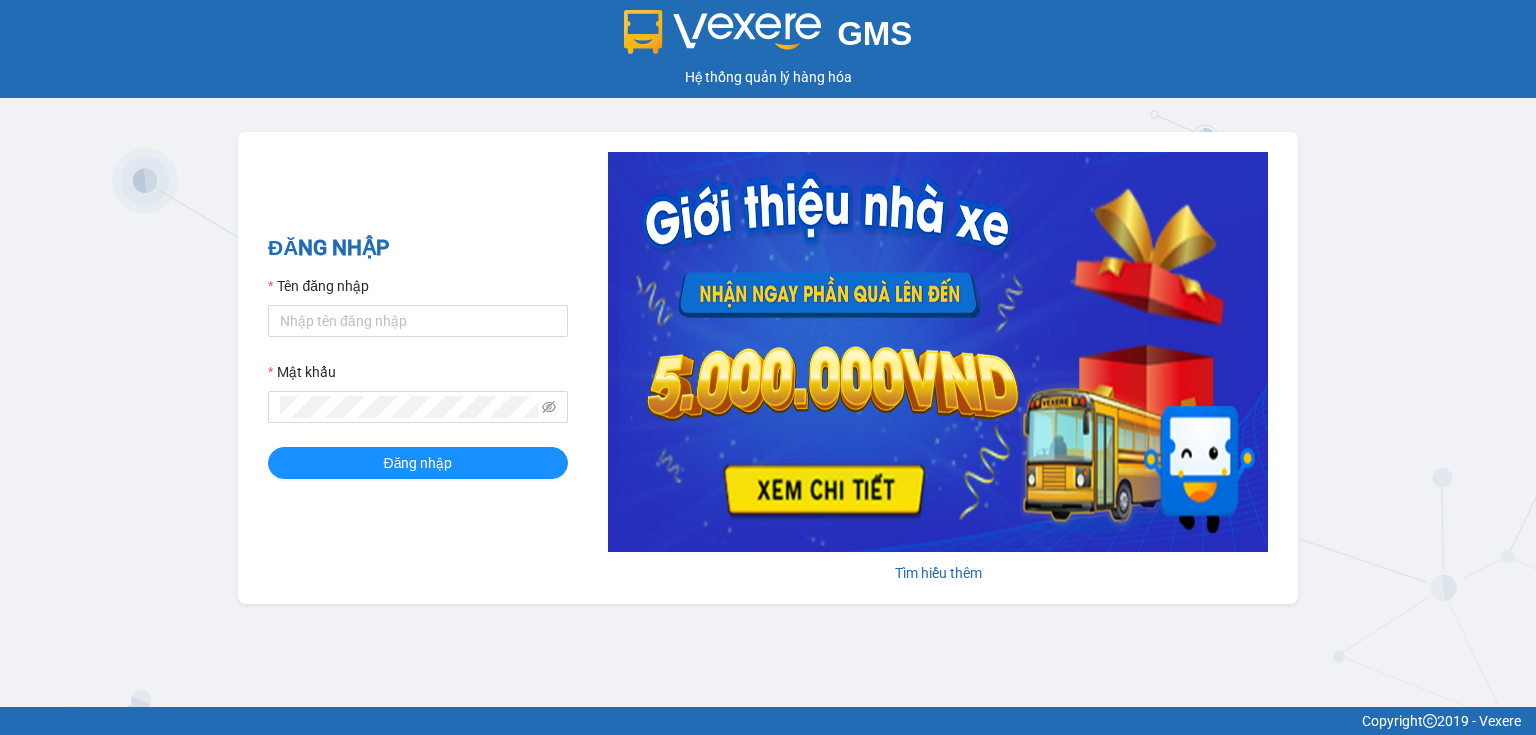 scroll, scrollTop: 0, scrollLeft: 0, axis: both 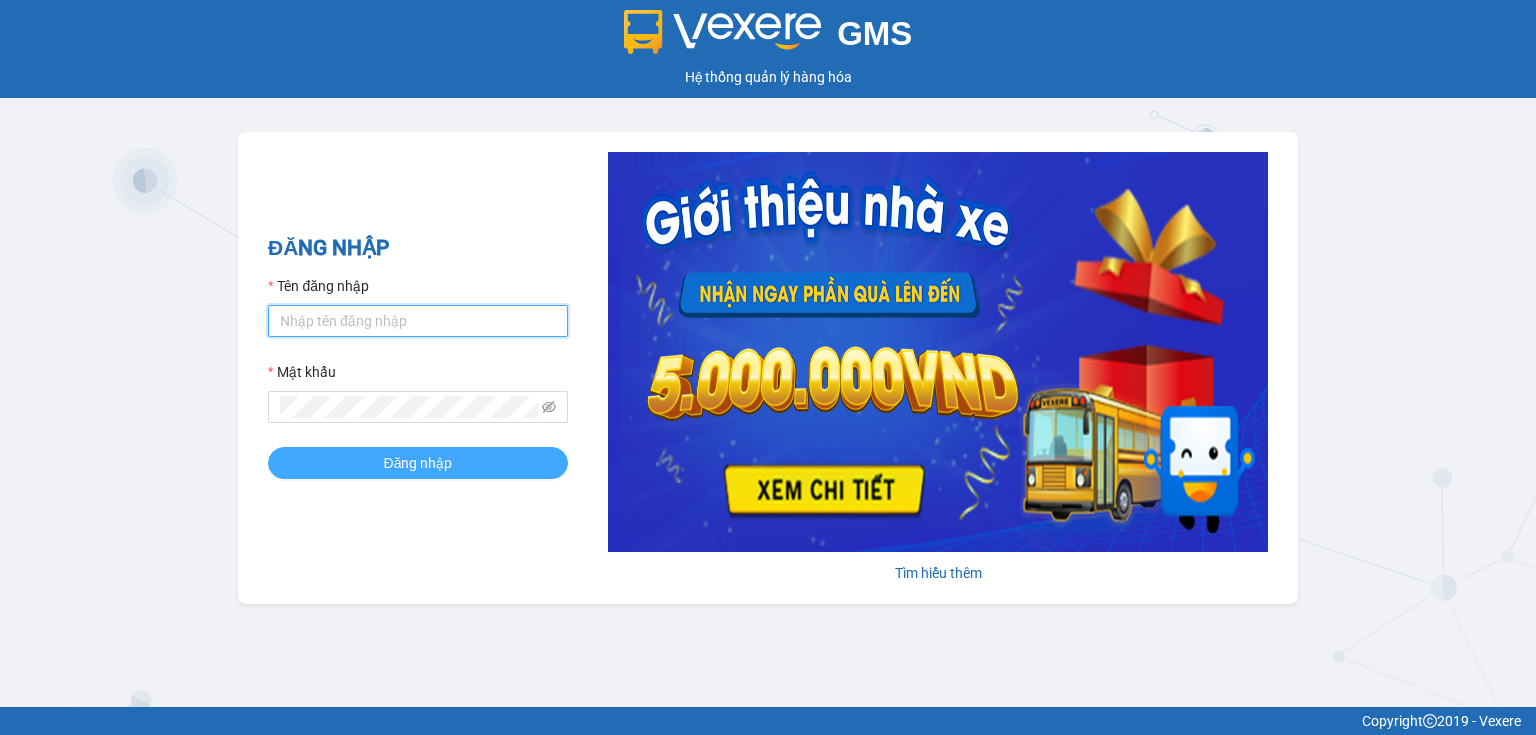 type on "trieuvy.vanvinhqn" 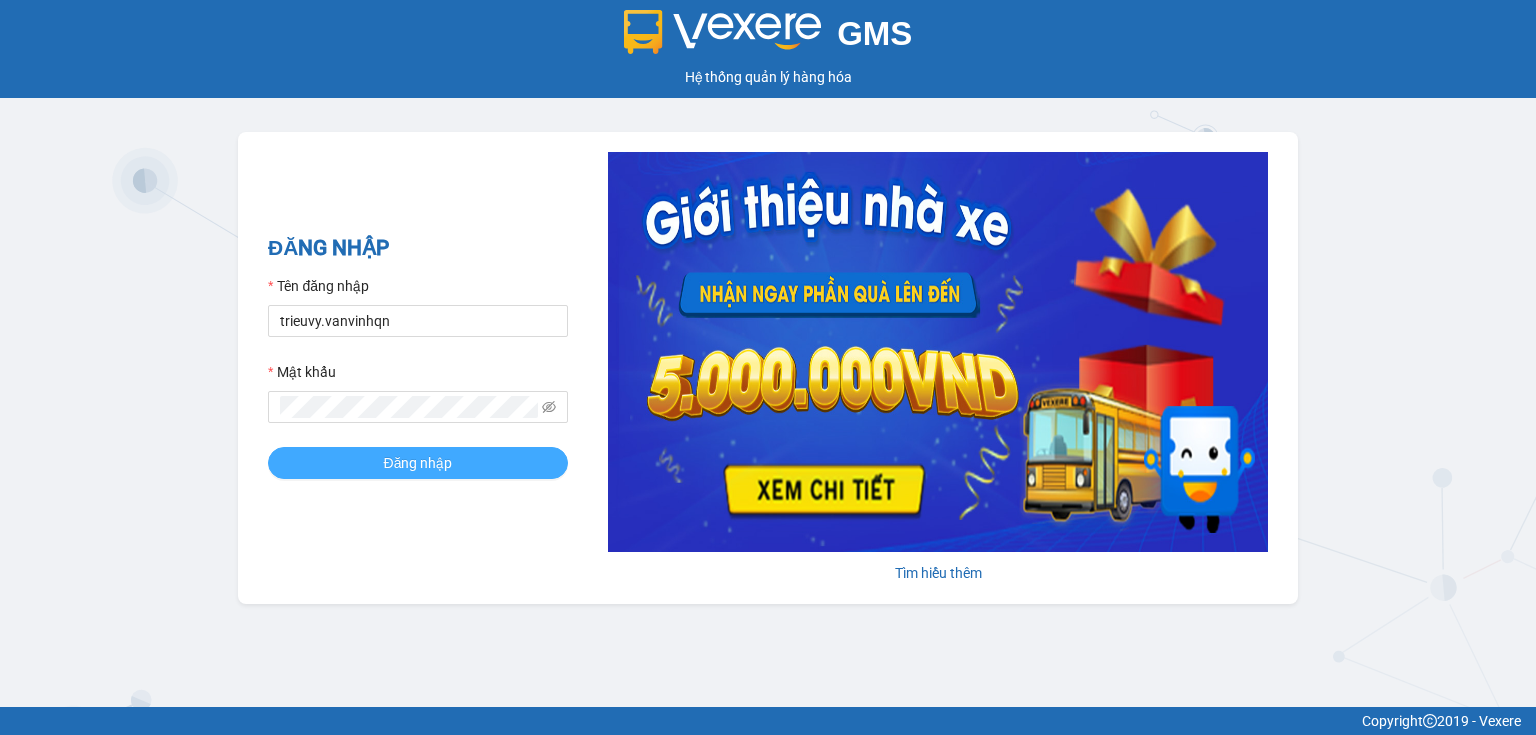 click on "Đăng nhập" at bounding box center (418, 463) 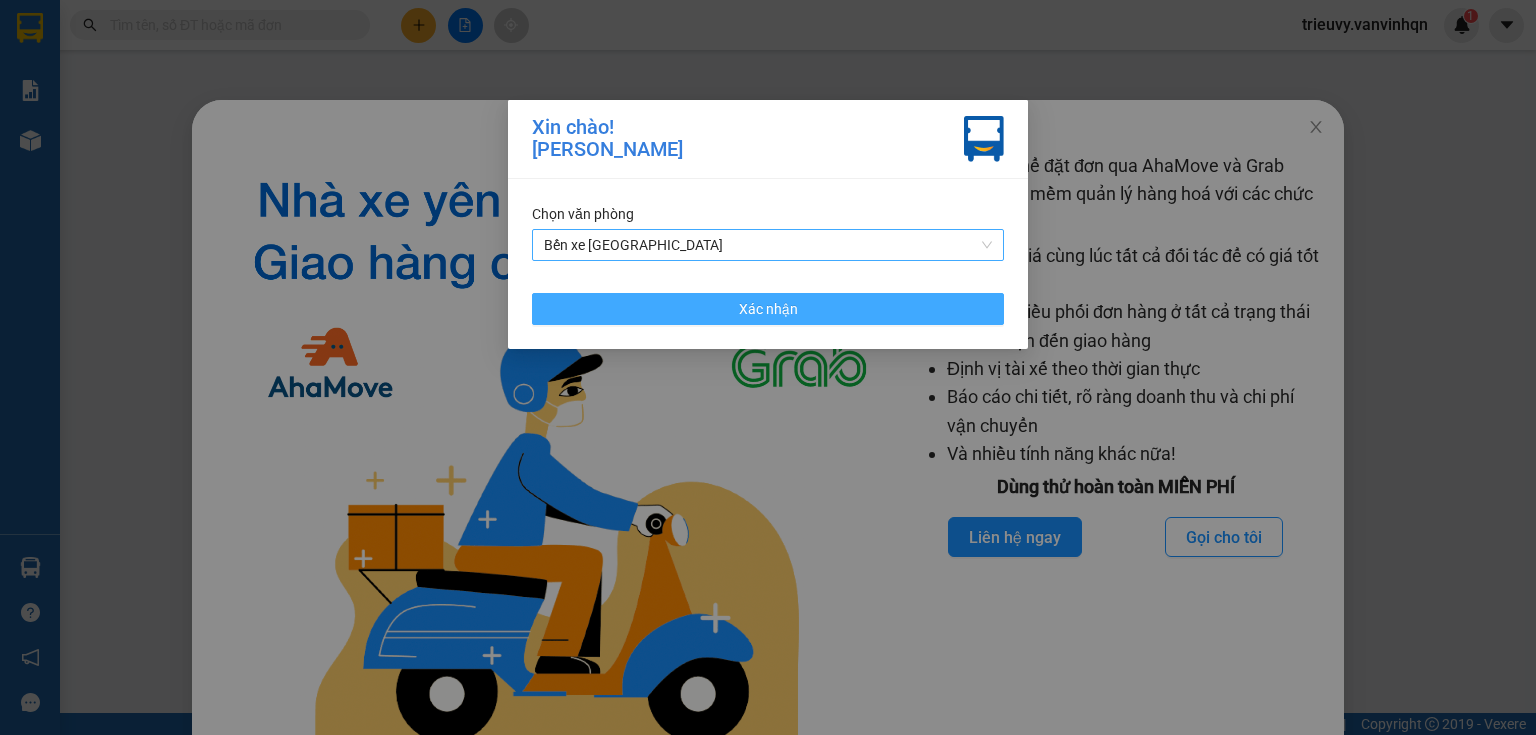 drag, startPoint x: 622, startPoint y: 308, endPoint x: 670, endPoint y: 244, distance: 80 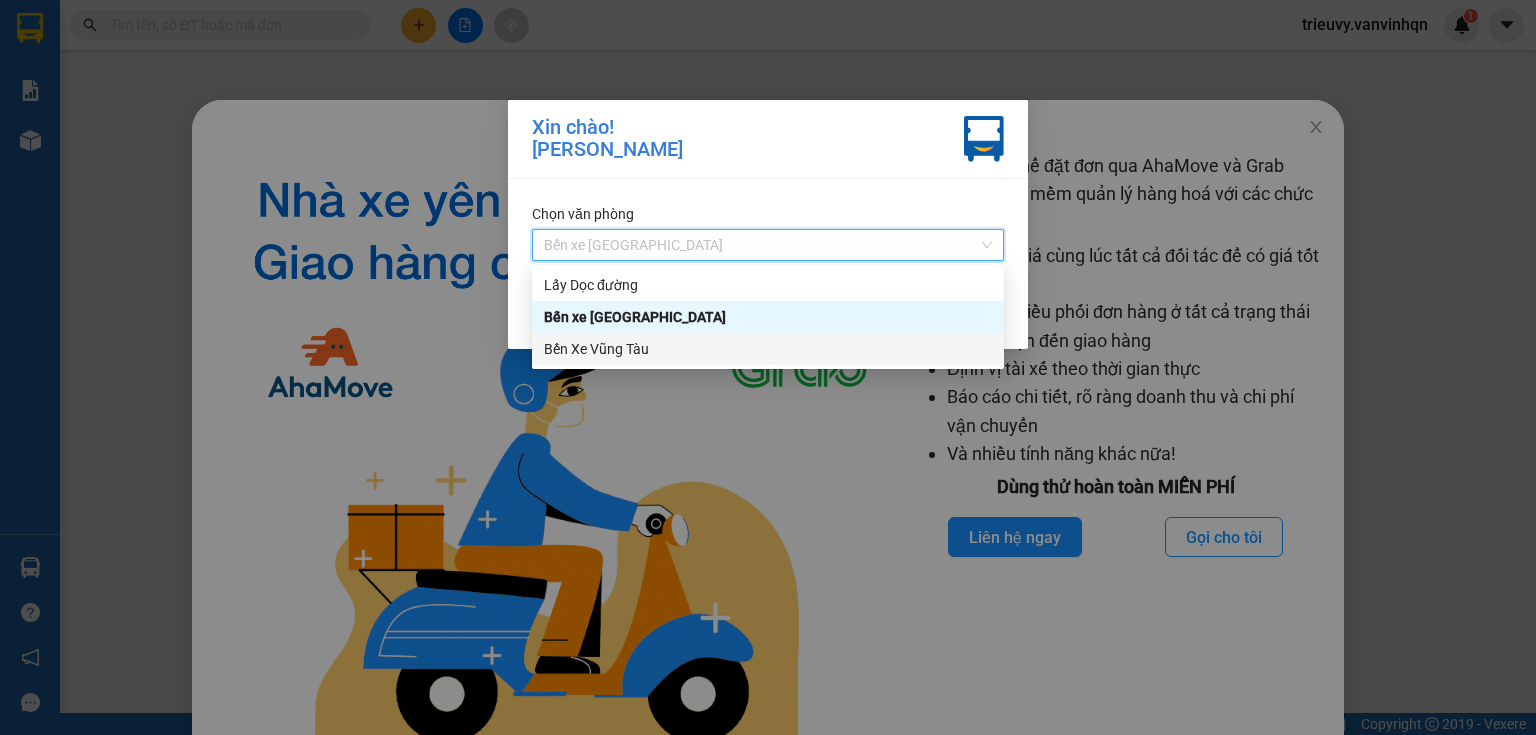 click on "Bến Xe Vũng Tàu" at bounding box center (768, 349) 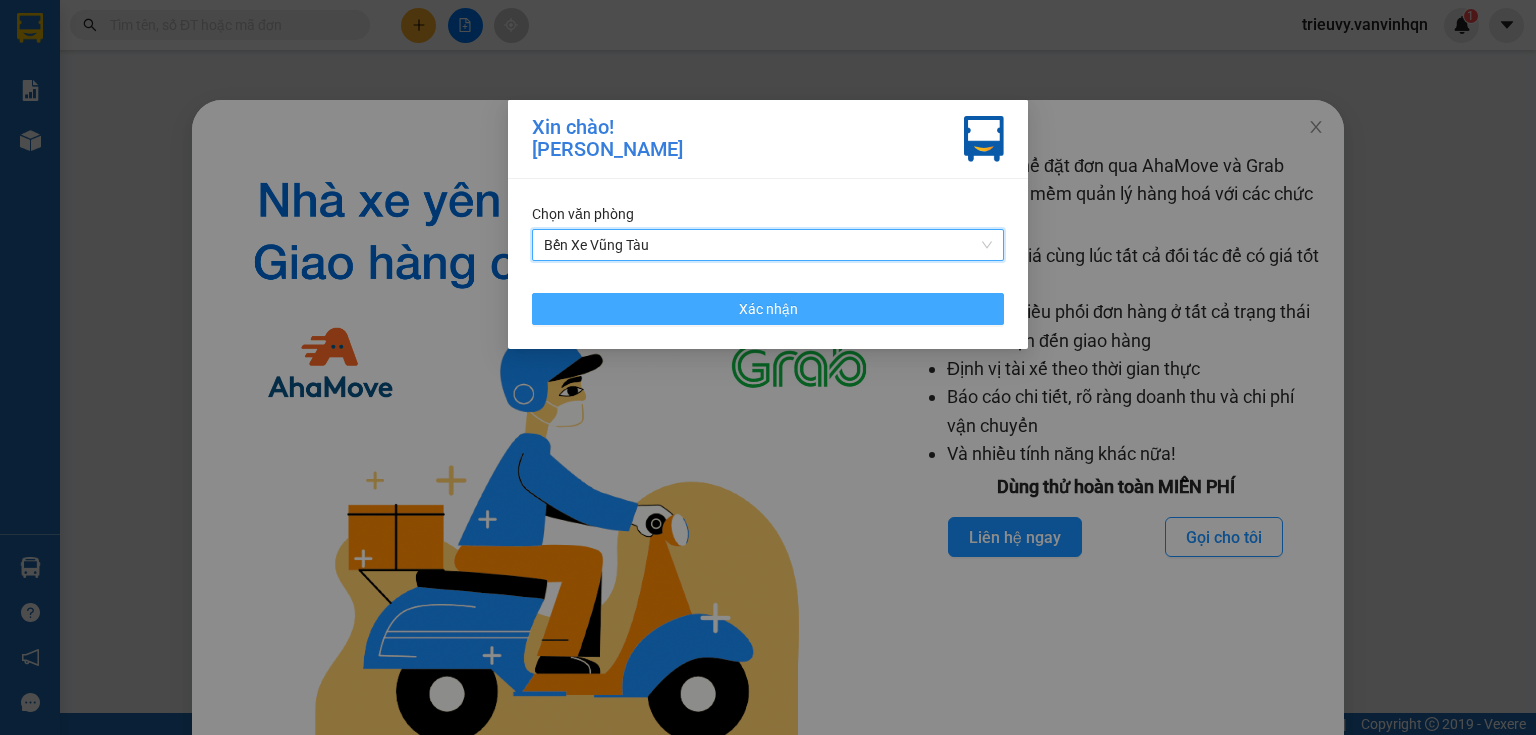 click on "Xác nhận" at bounding box center (768, 309) 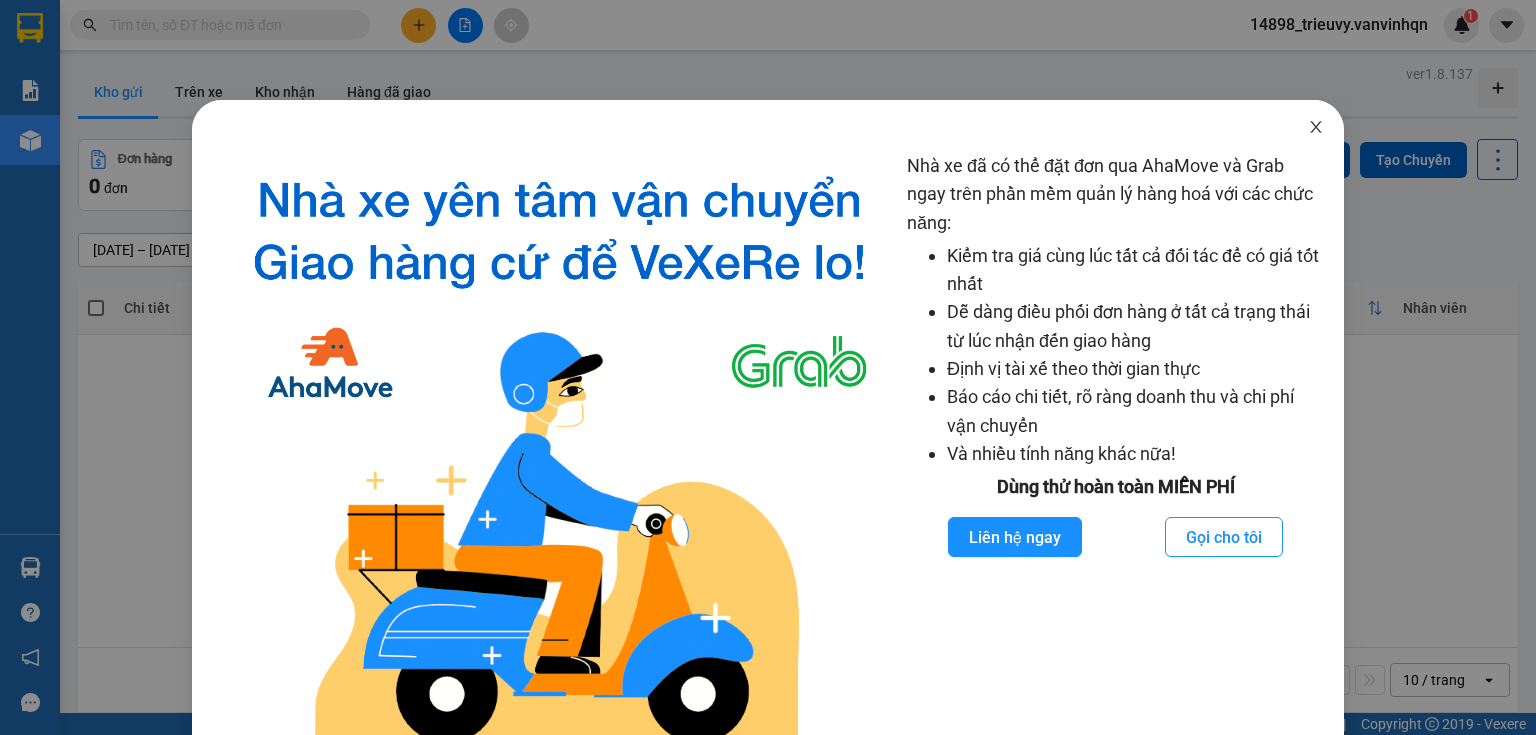 click at bounding box center (1316, 128) 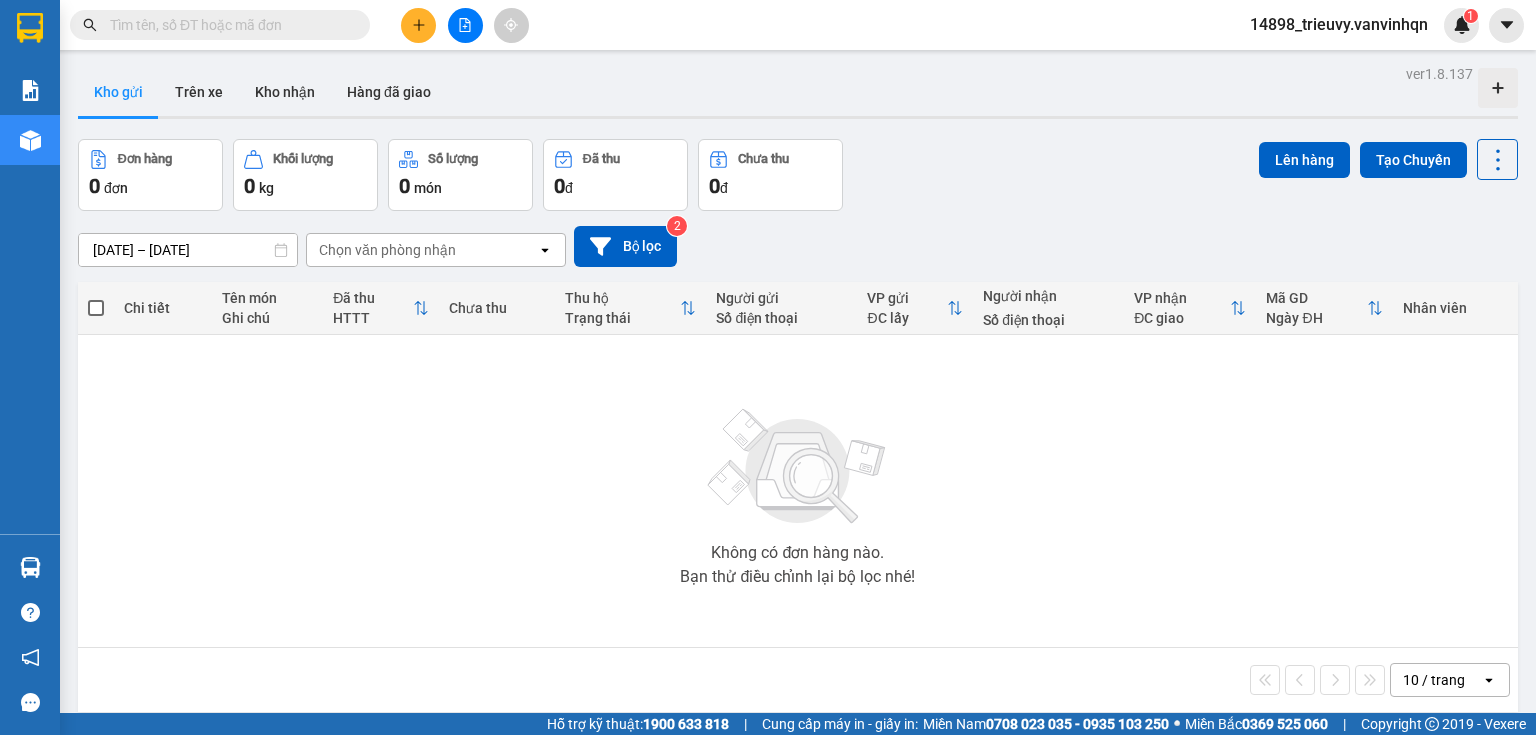 click at bounding box center [465, 25] 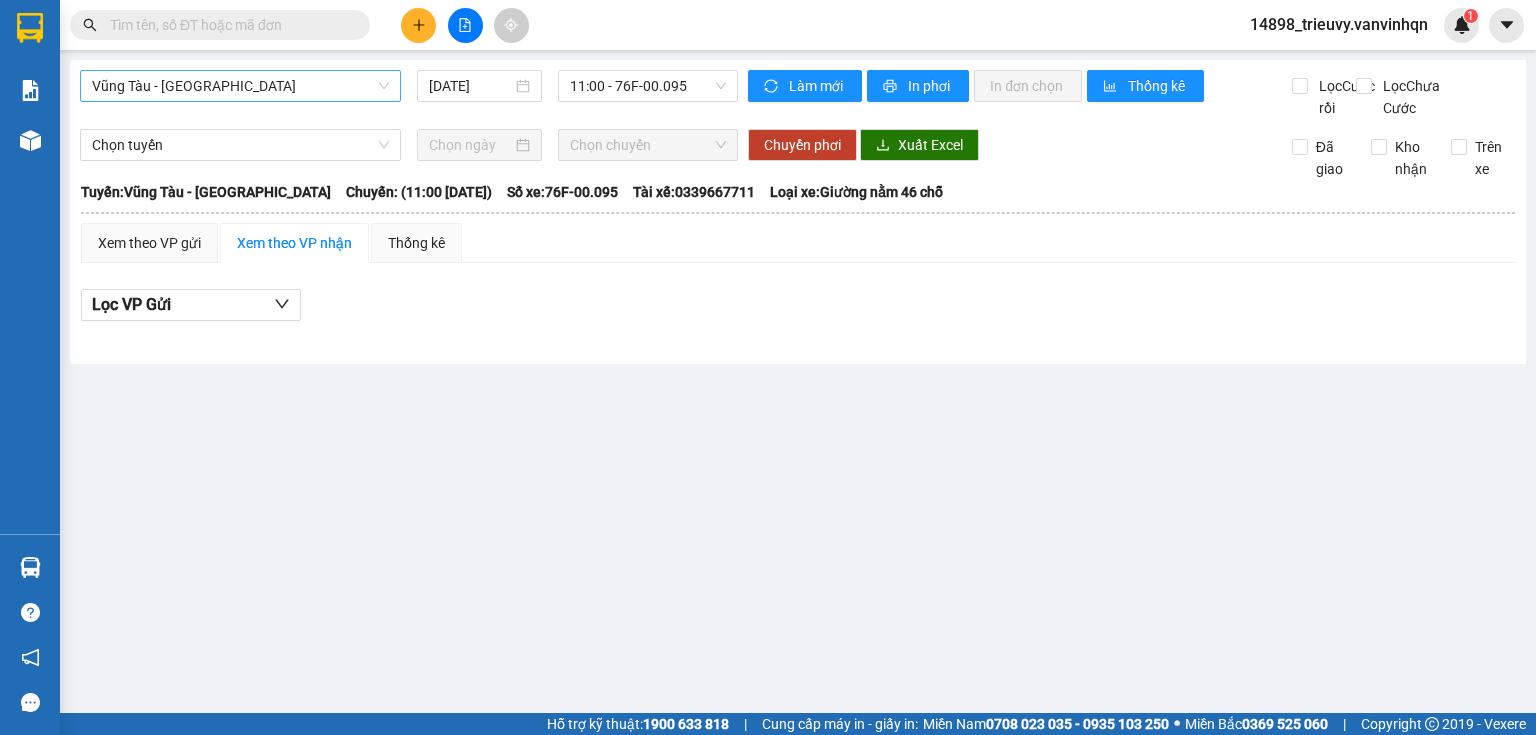 click on "Vũng Tàu - [GEOGRAPHIC_DATA]" at bounding box center (240, 86) 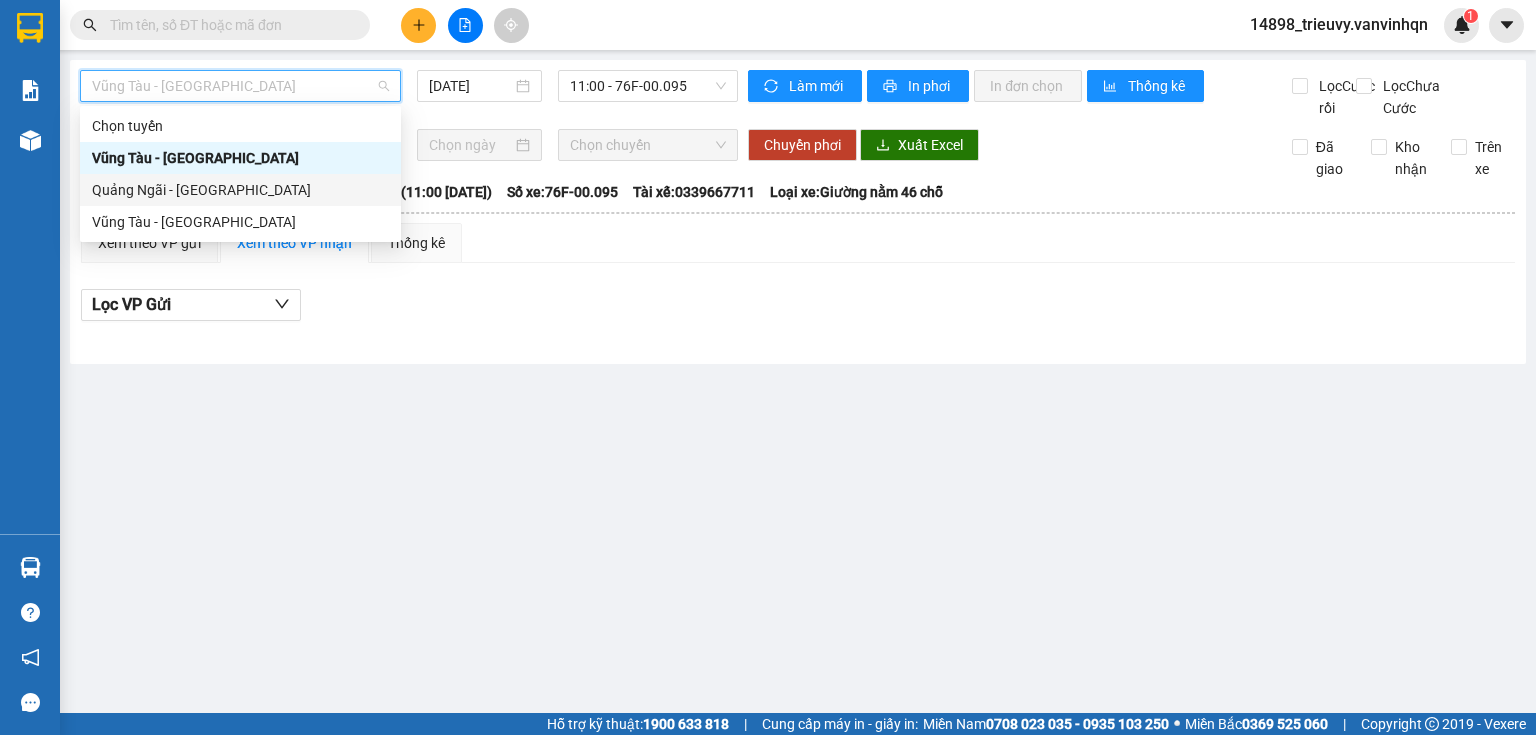 click on "Quảng Ngãi - [GEOGRAPHIC_DATA]" at bounding box center (240, 190) 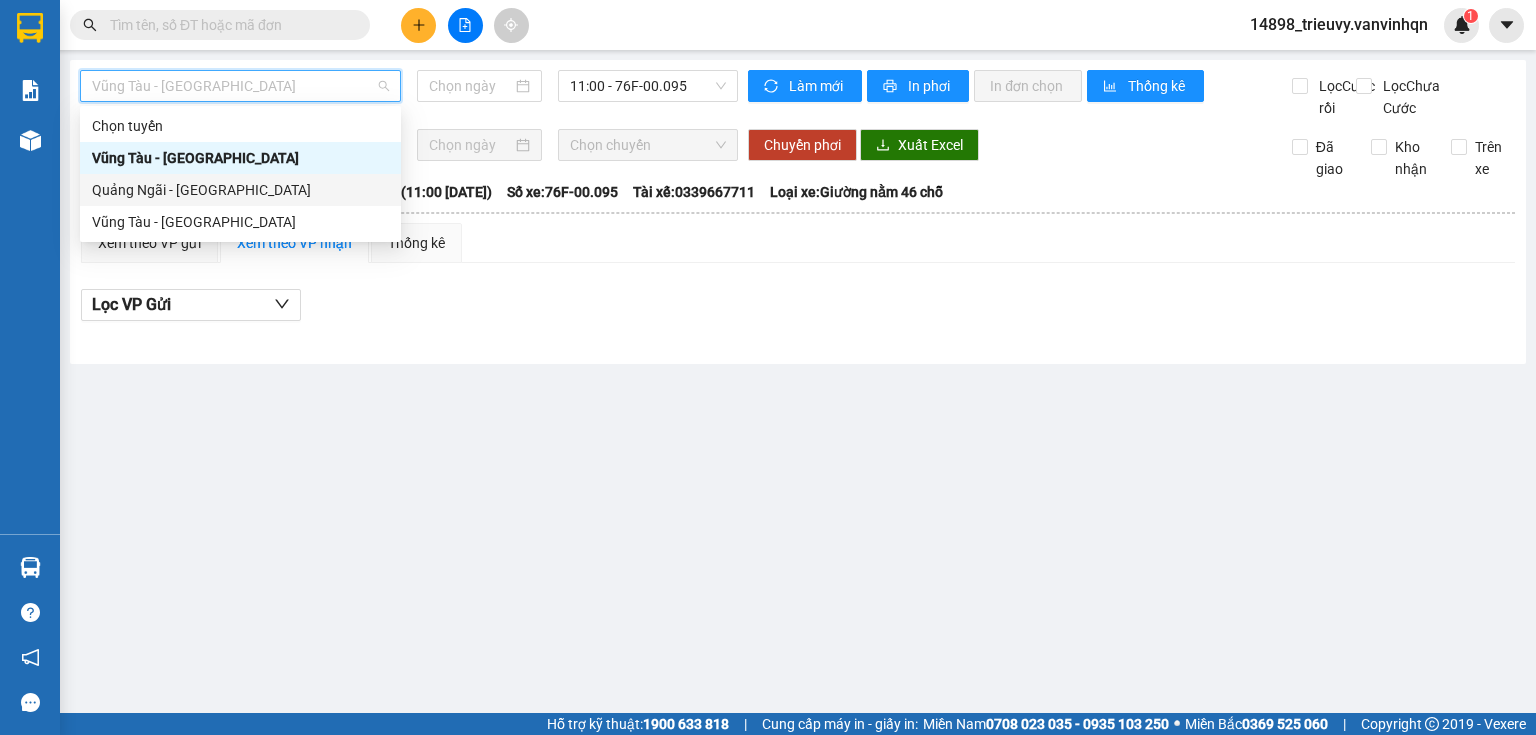 type on "[DATE]" 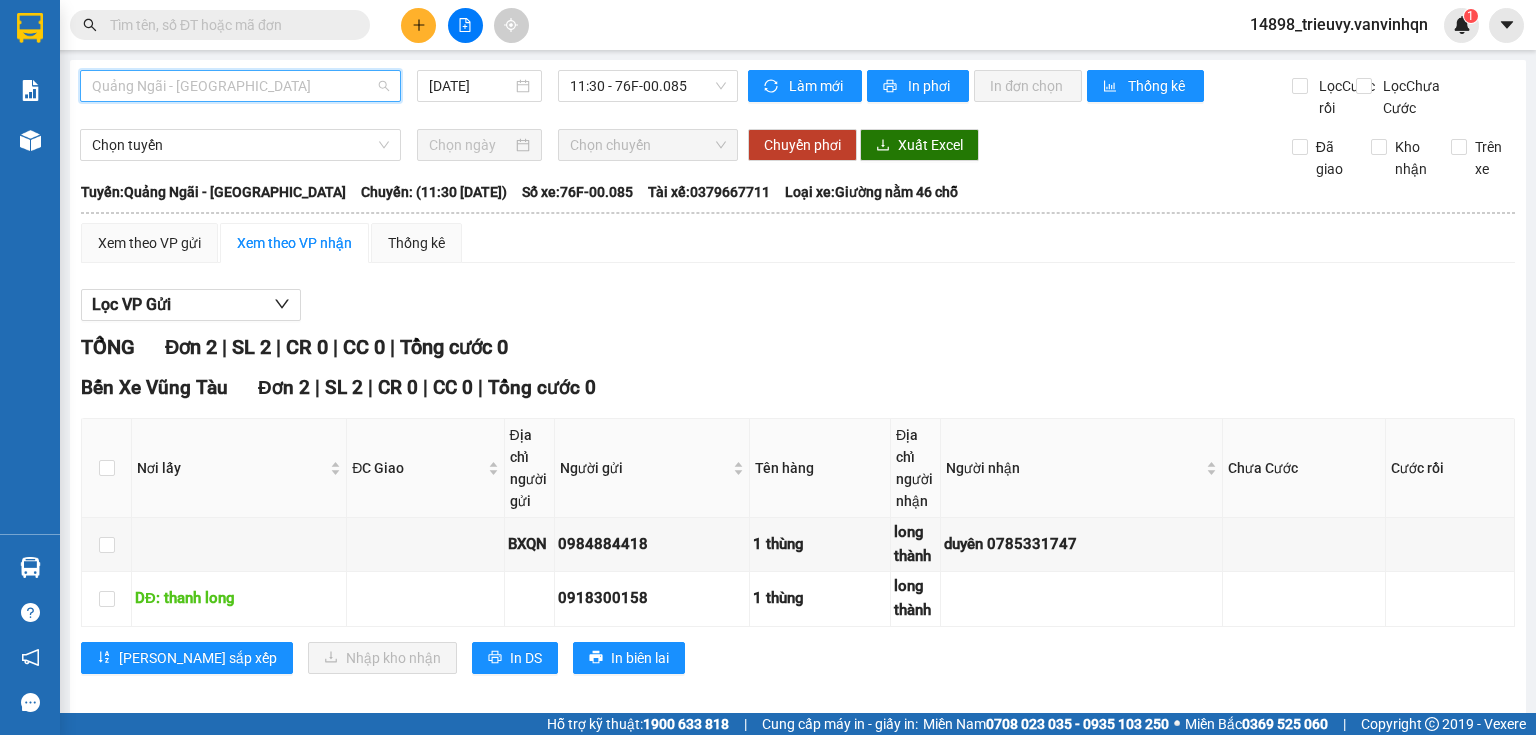 click on "Quảng Ngãi - [GEOGRAPHIC_DATA]" at bounding box center (240, 86) 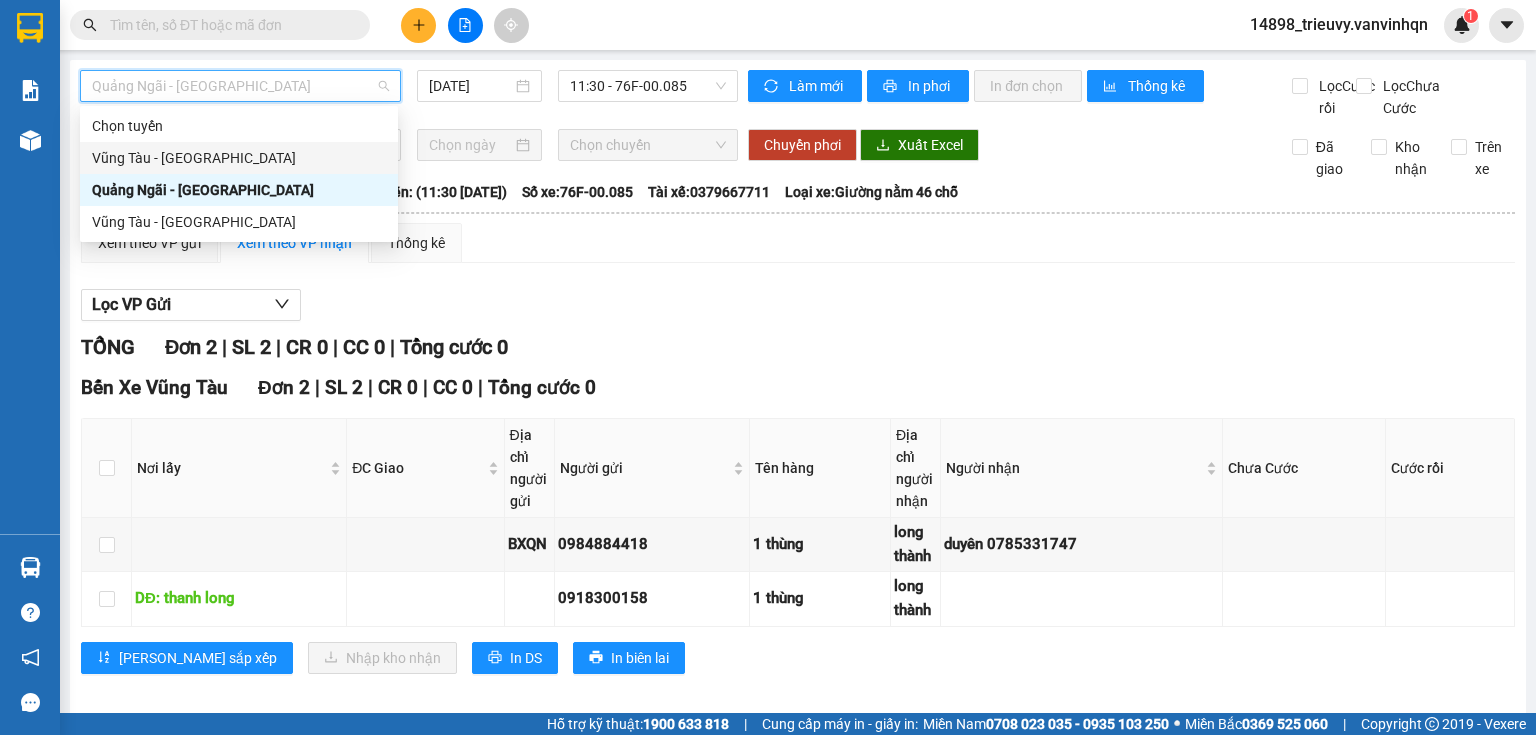 click on "Vũng Tàu - [GEOGRAPHIC_DATA]" at bounding box center (239, 158) 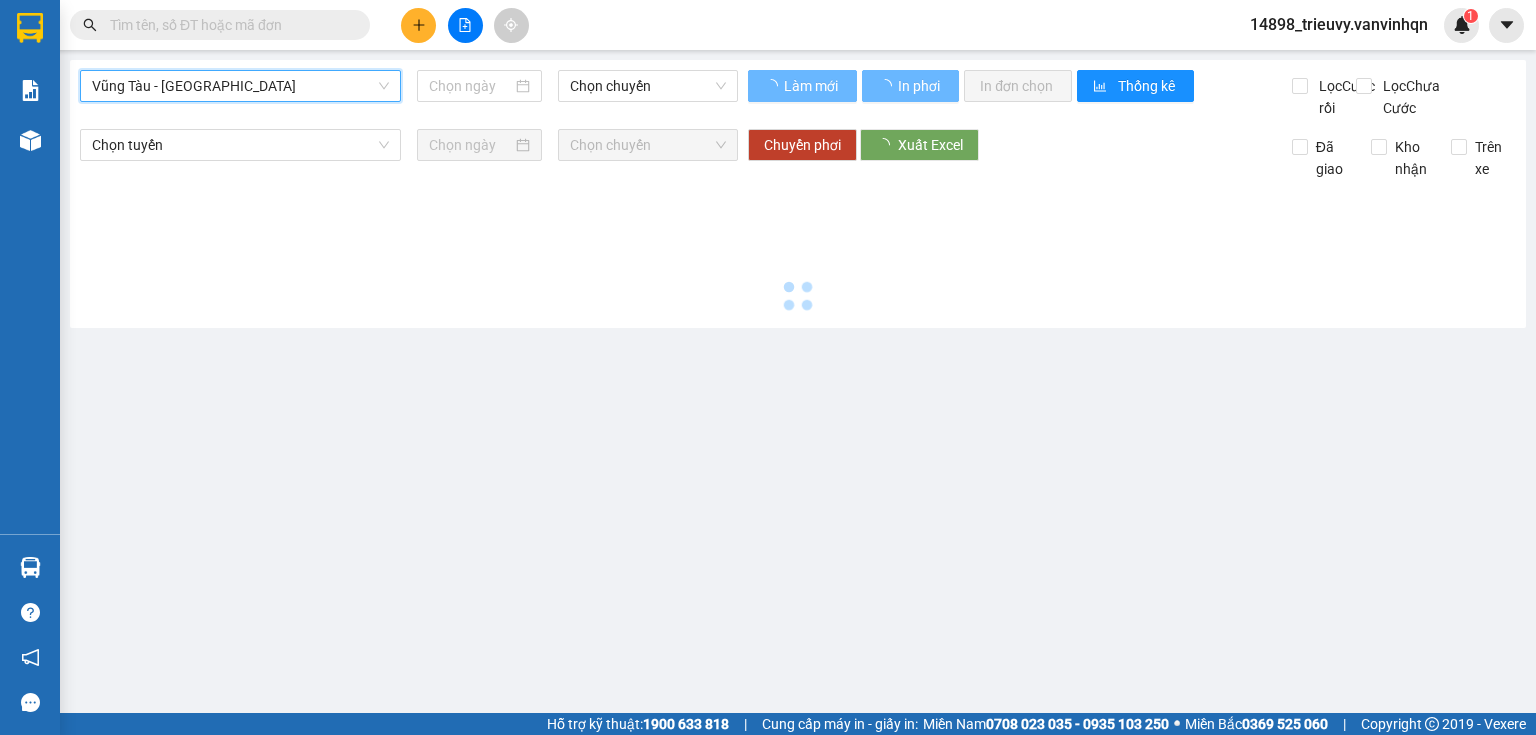 type on "[DATE]" 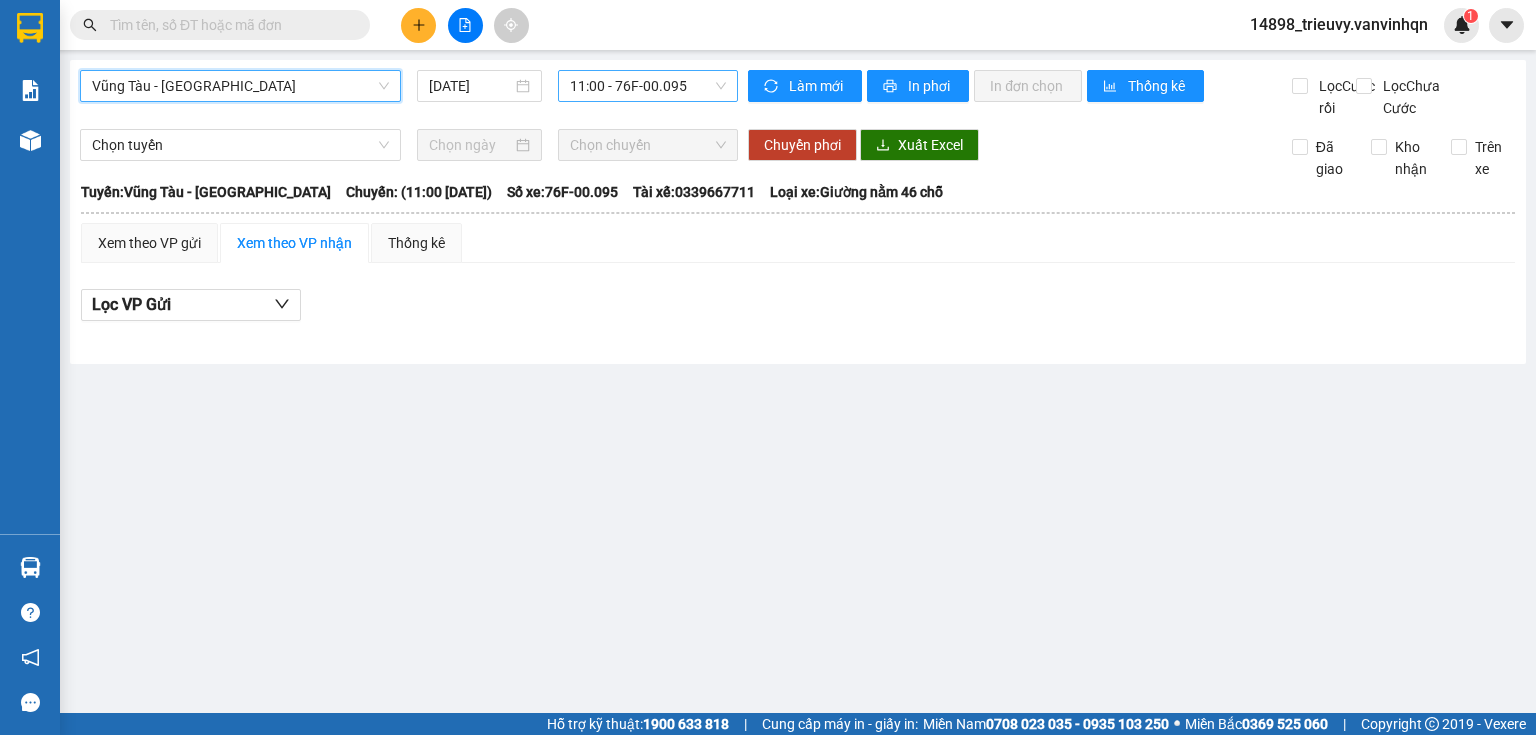 click on "11:00     - 76F-00.095" at bounding box center [648, 86] 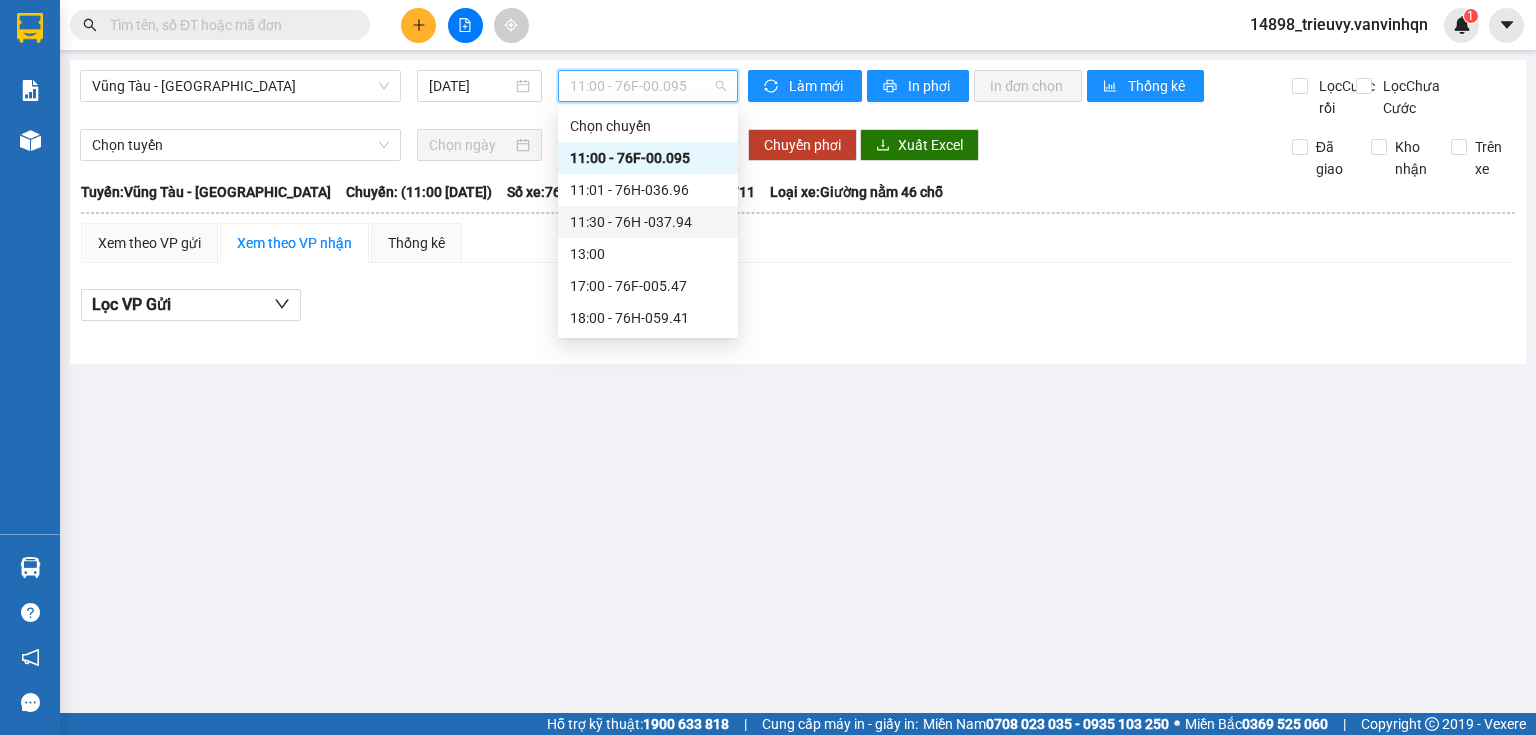 click on "11:30     - 76H -037.94" at bounding box center [648, 222] 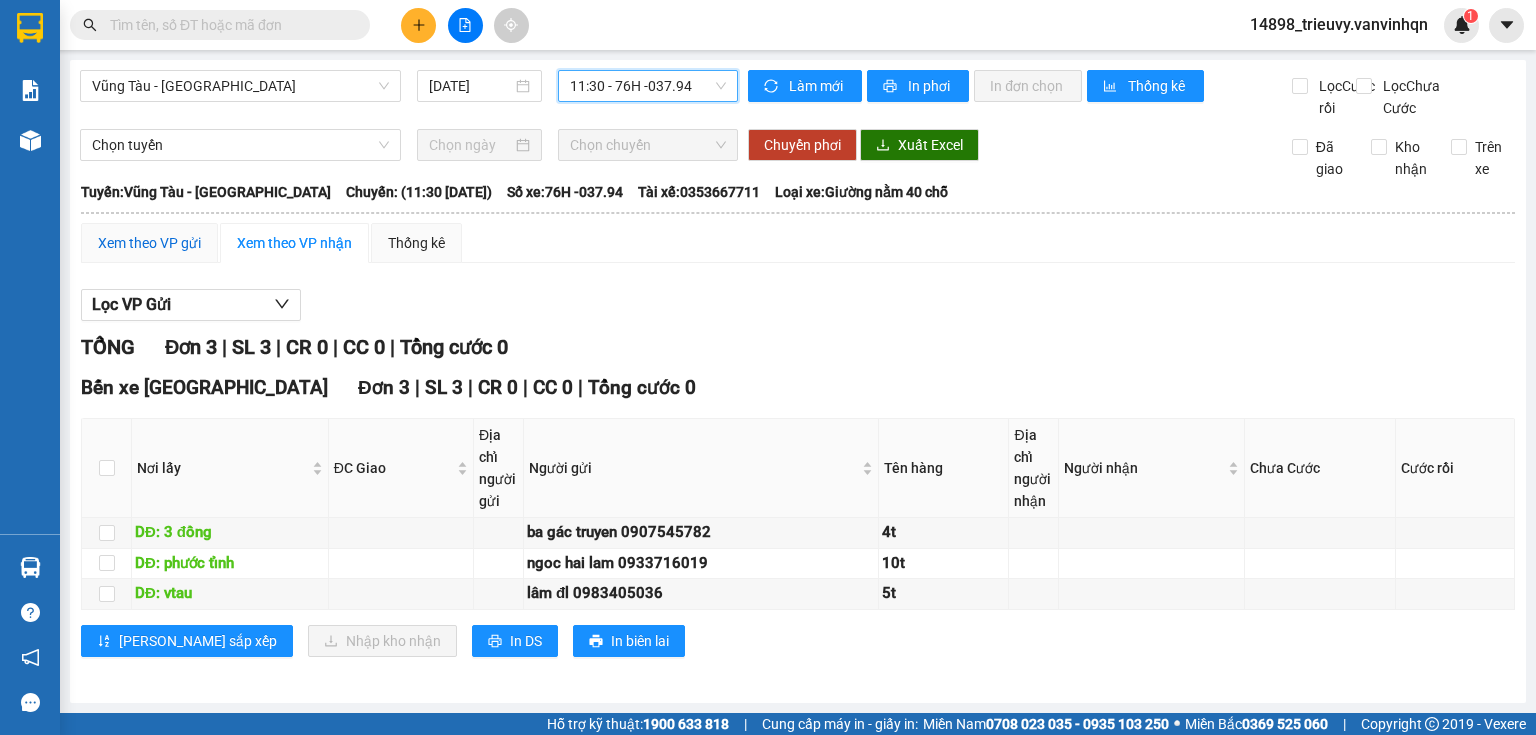 click on "Xem theo VP gửi" at bounding box center [149, 243] 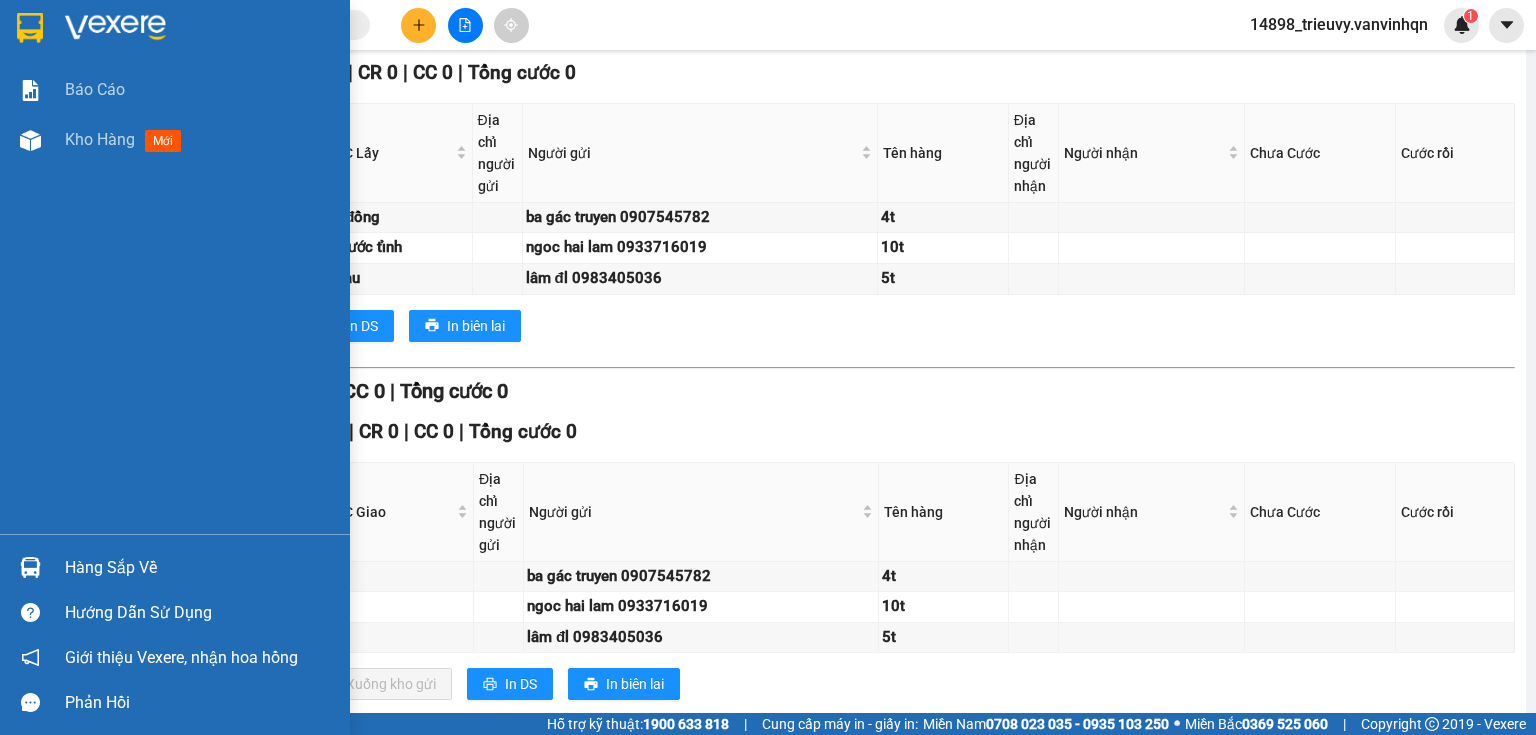 scroll, scrollTop: 256, scrollLeft: 0, axis: vertical 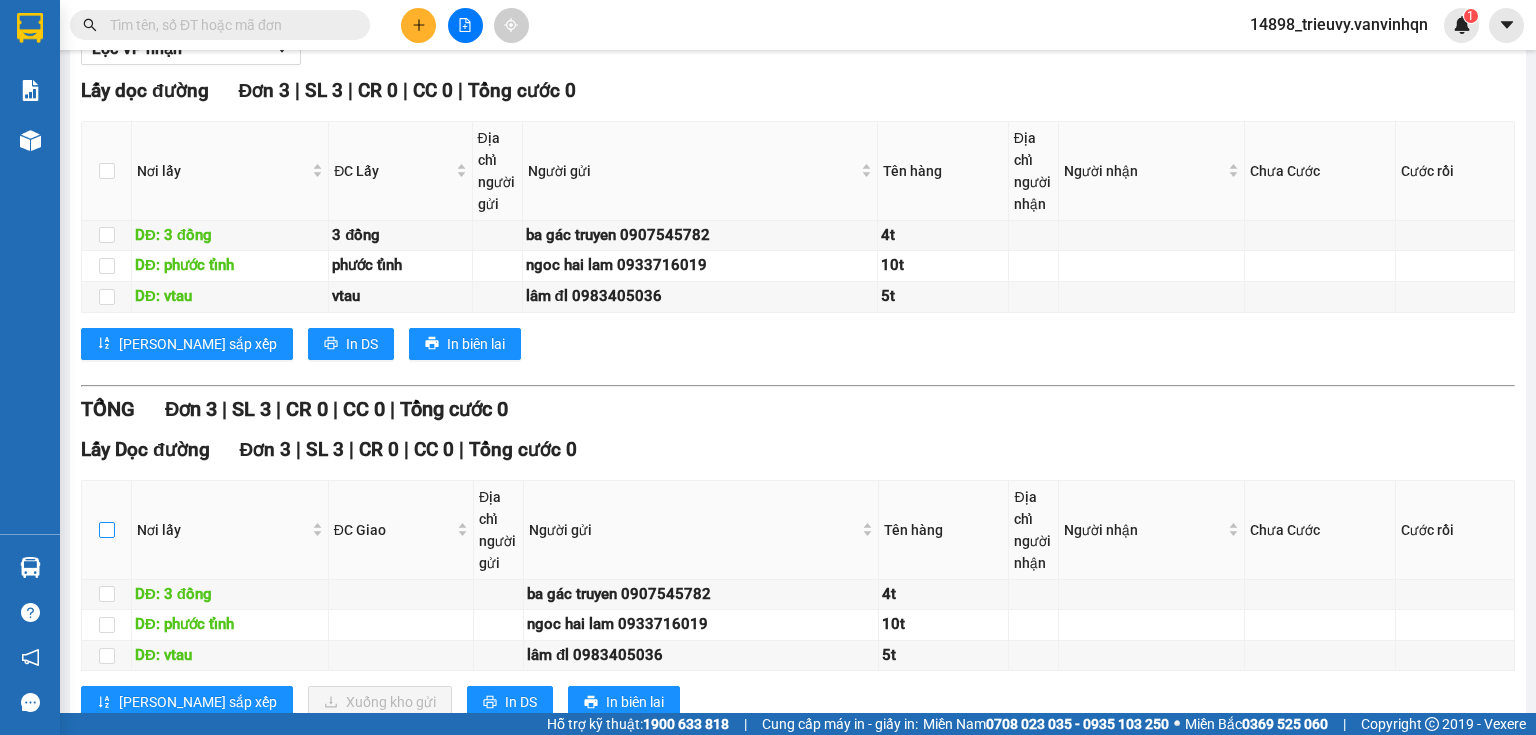 click at bounding box center (107, 530) 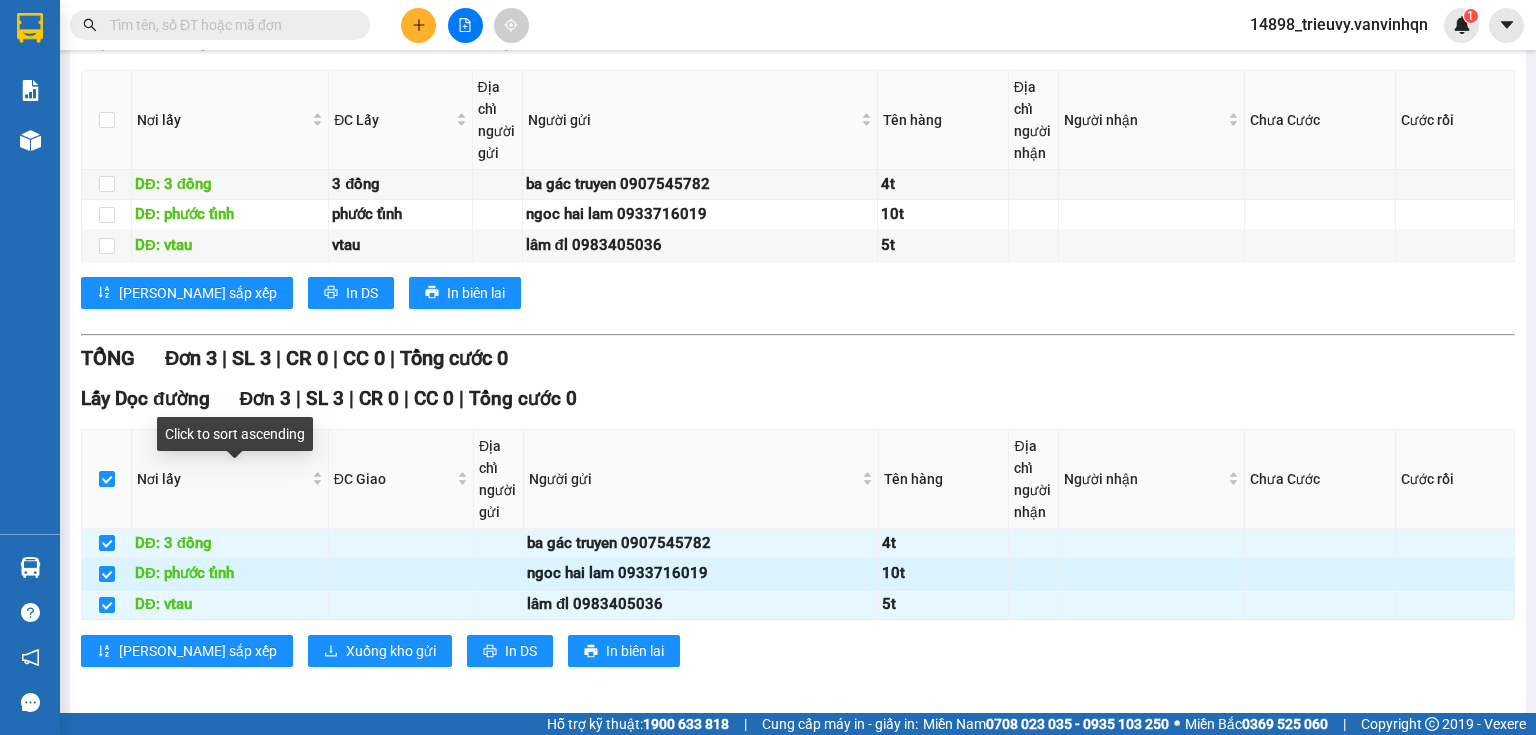 scroll, scrollTop: 336, scrollLeft: 0, axis: vertical 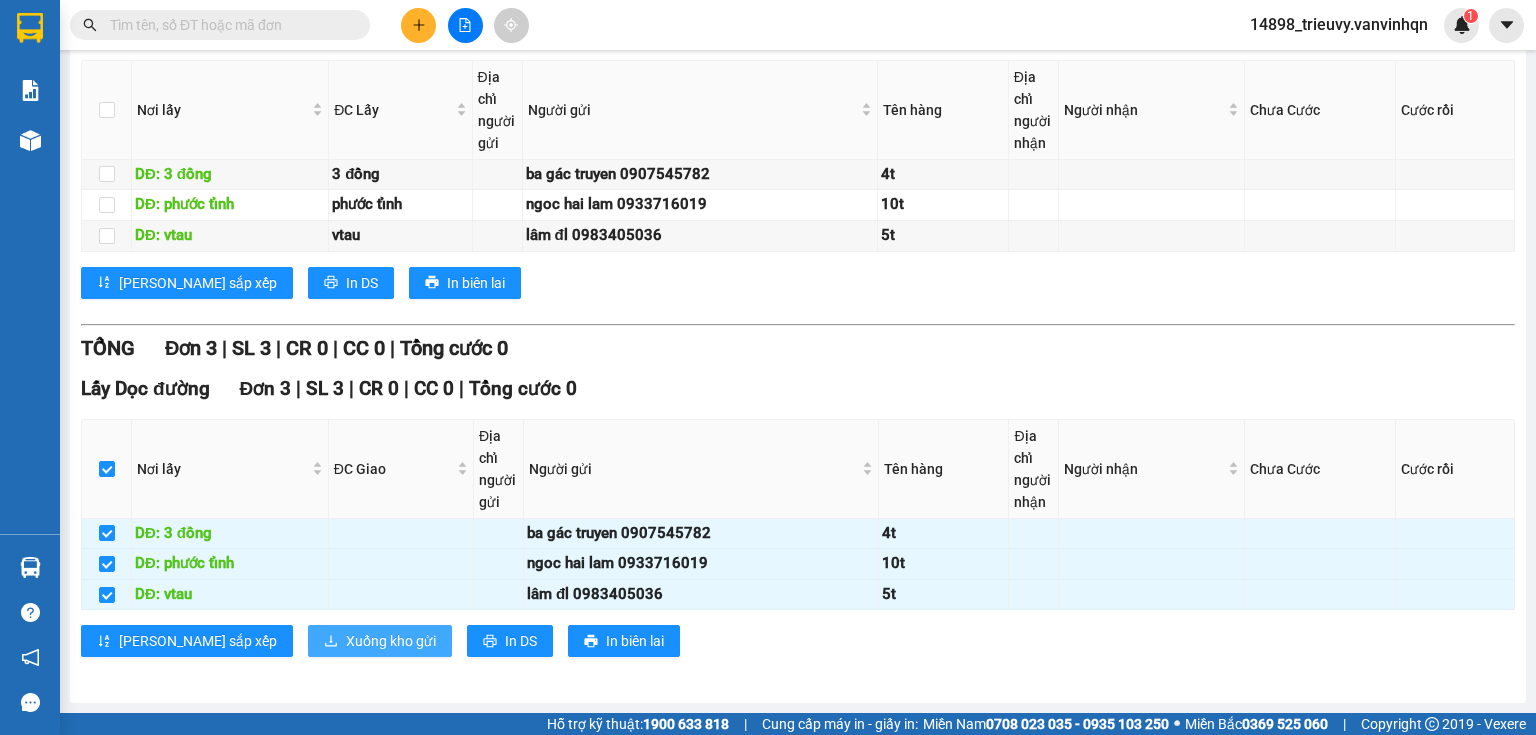 click on "Xuống kho gửi" at bounding box center [380, 641] 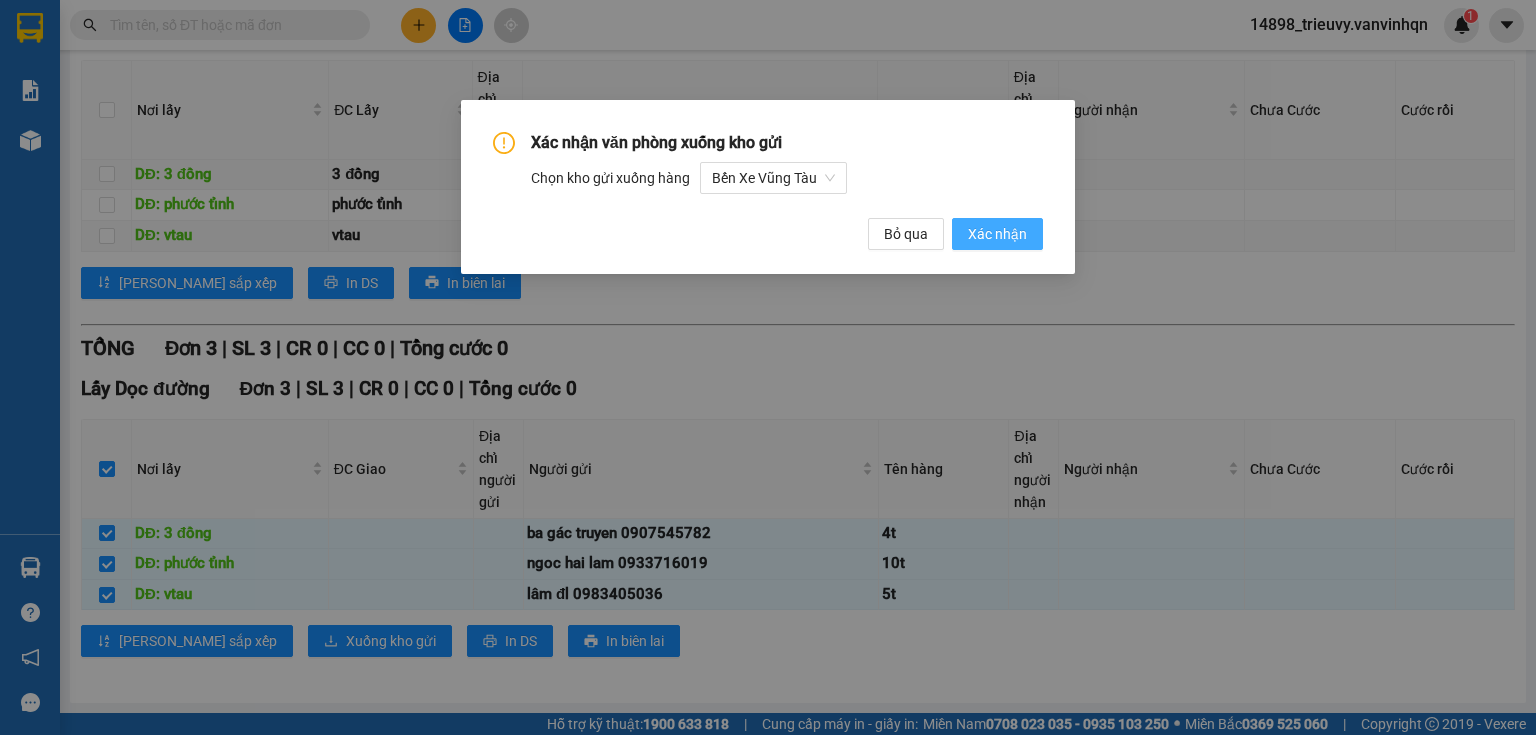 click on "Xác nhận" at bounding box center [997, 234] 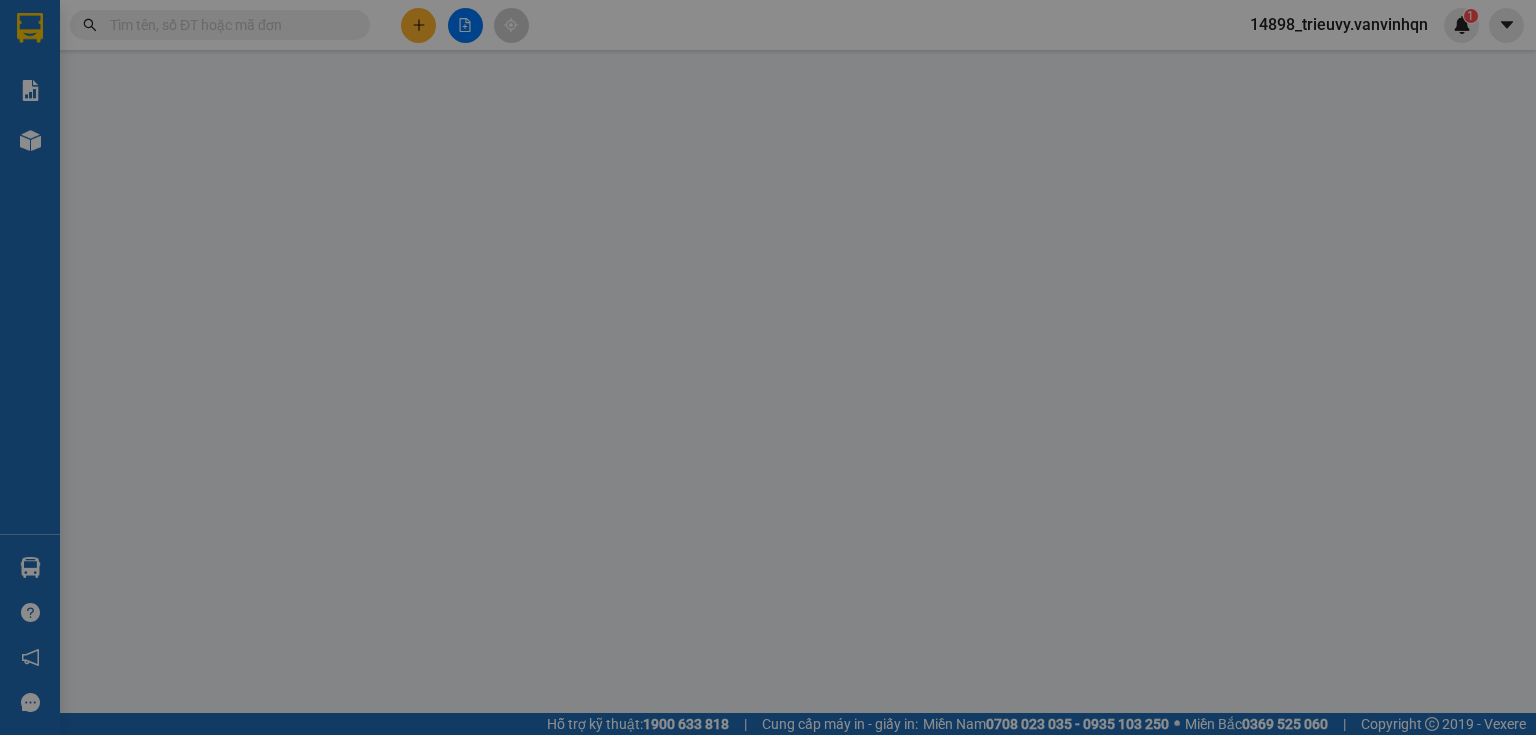 scroll, scrollTop: 0, scrollLeft: 0, axis: both 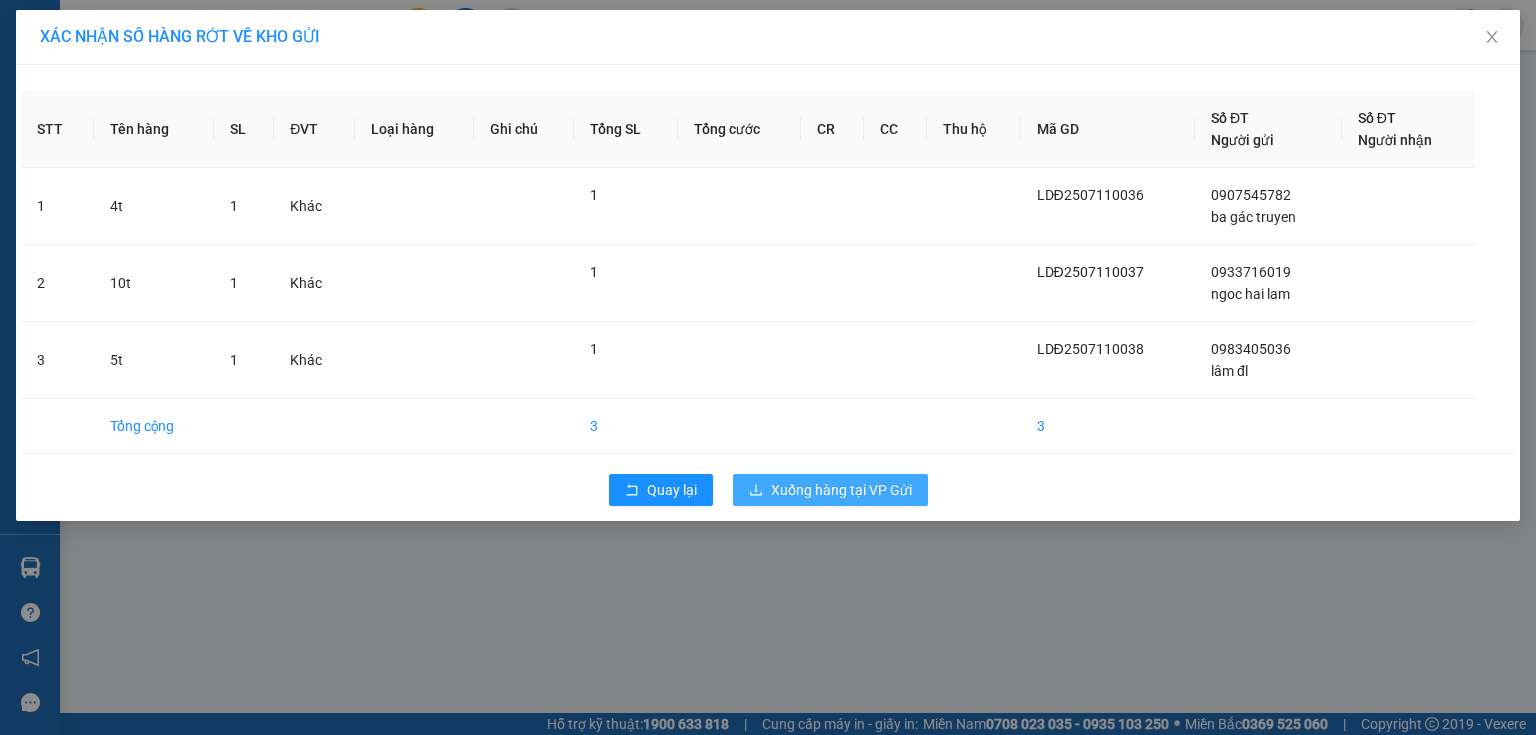 click on "Xuống hàng tại VP Gửi" at bounding box center [841, 490] 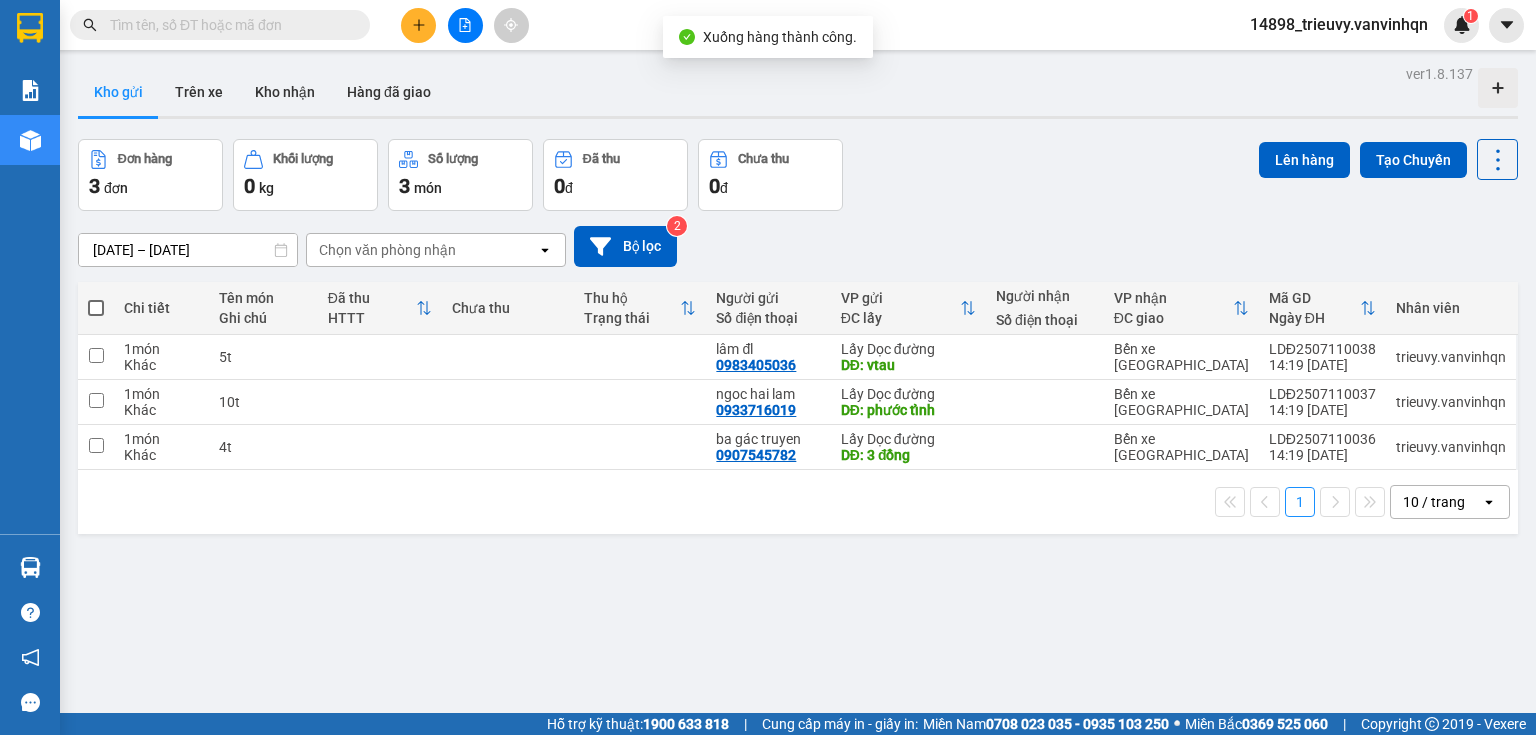 click at bounding box center [96, 308] 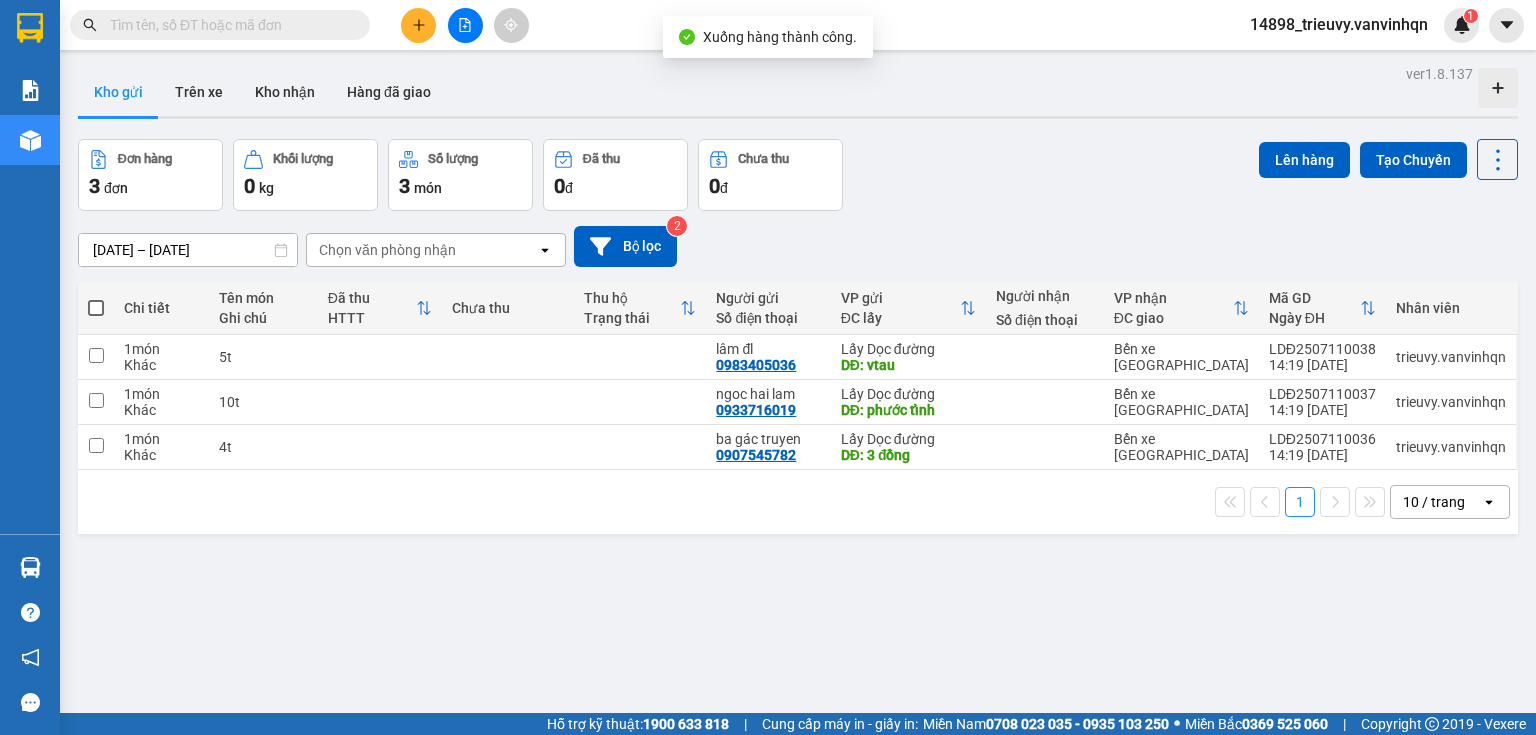 click at bounding box center (96, 298) 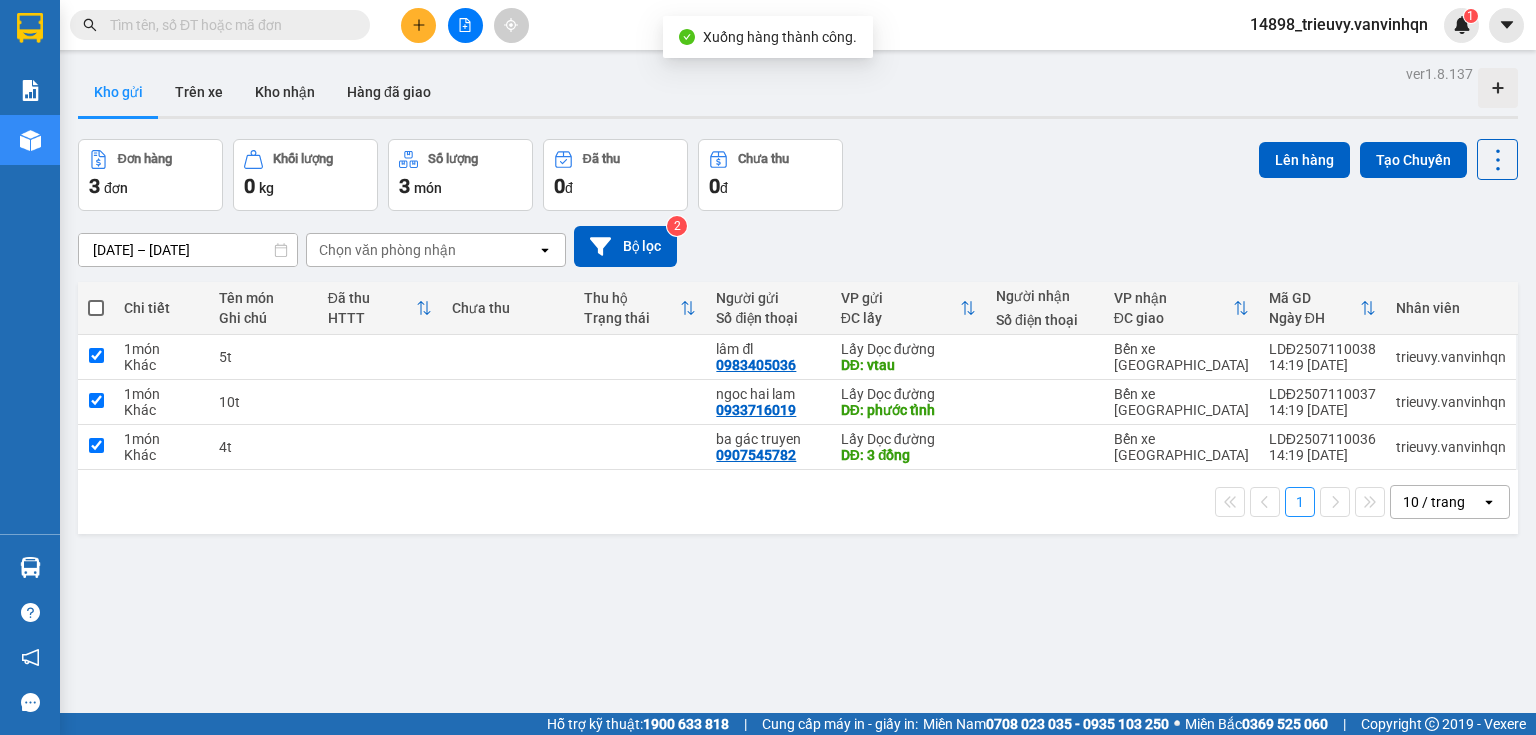 checkbox on "true" 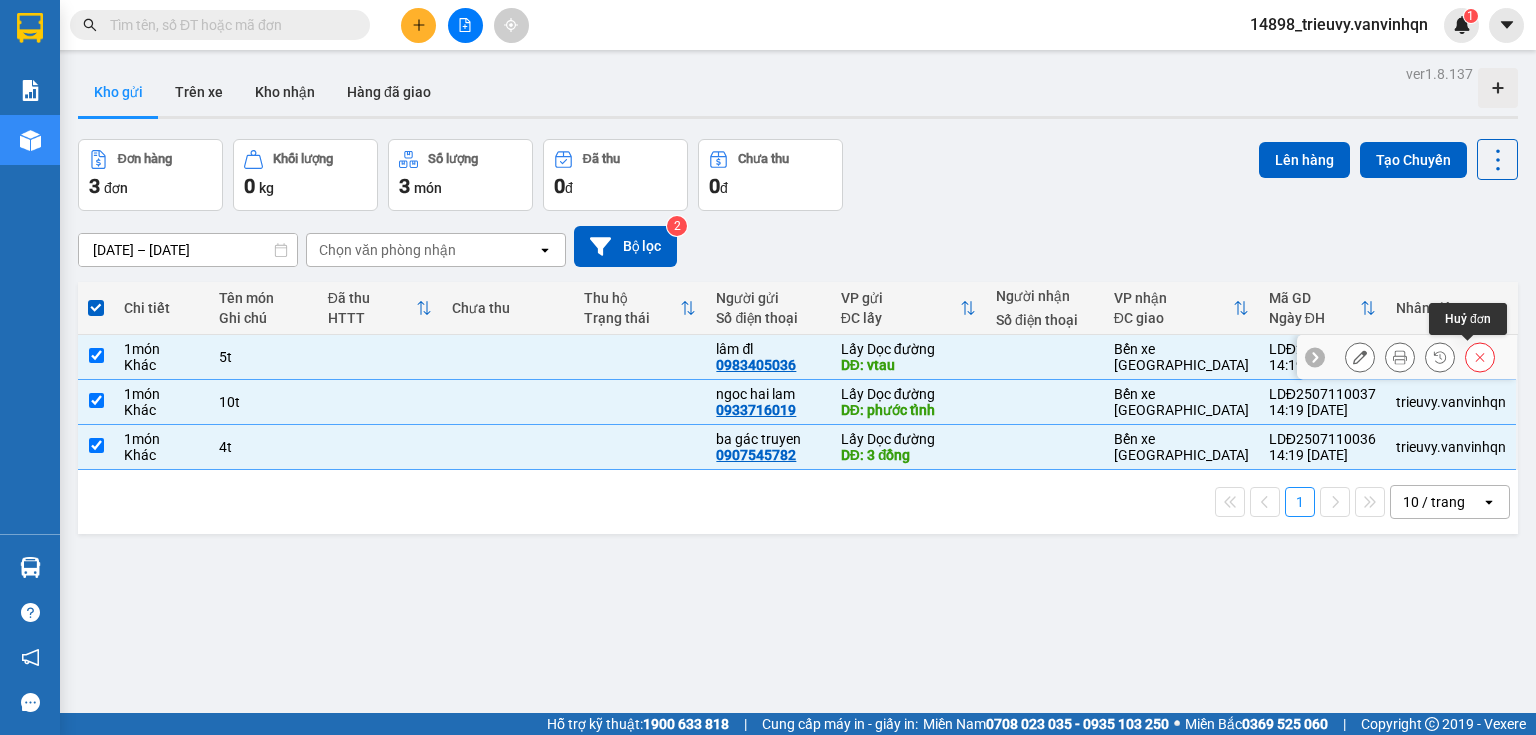 click 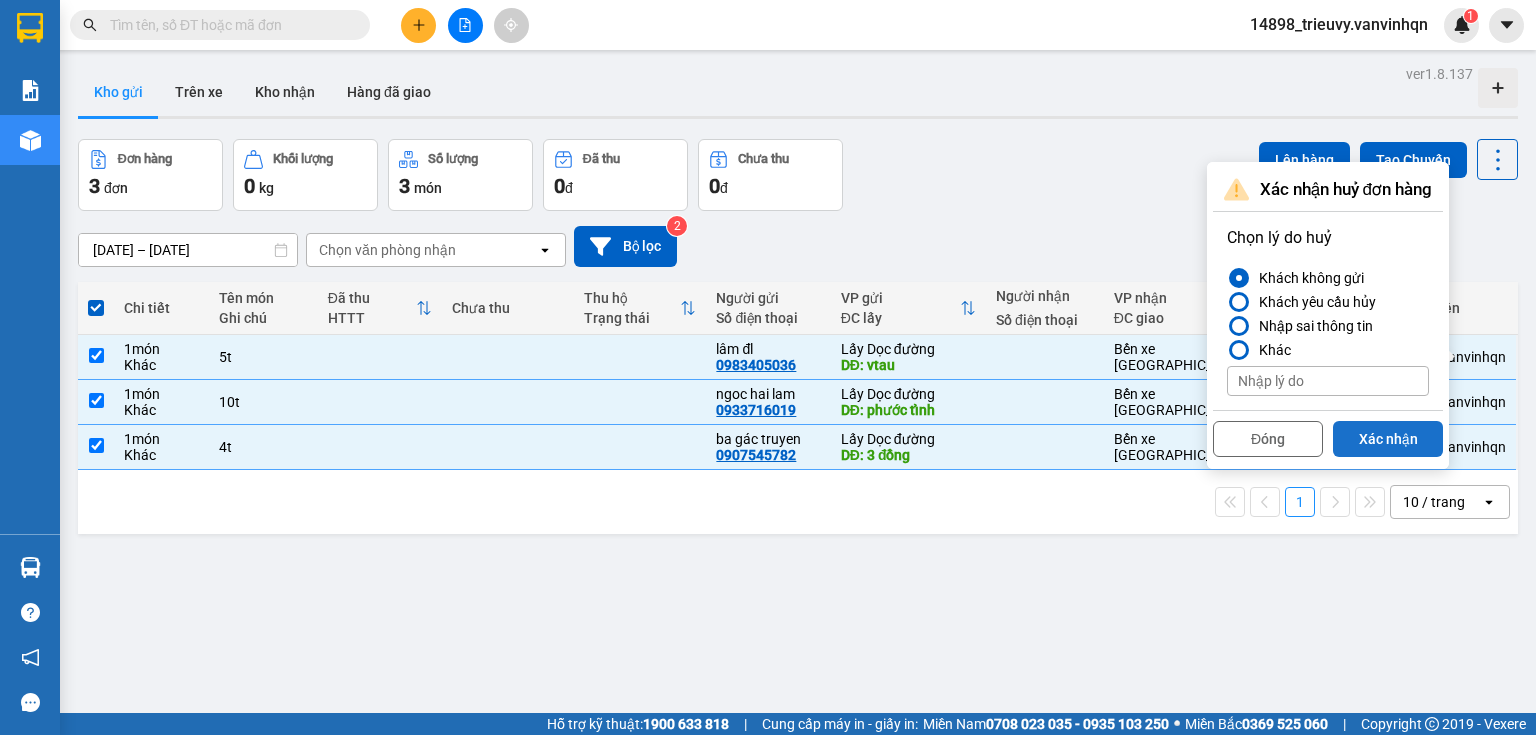 click on "Xác nhận" at bounding box center (1388, 439) 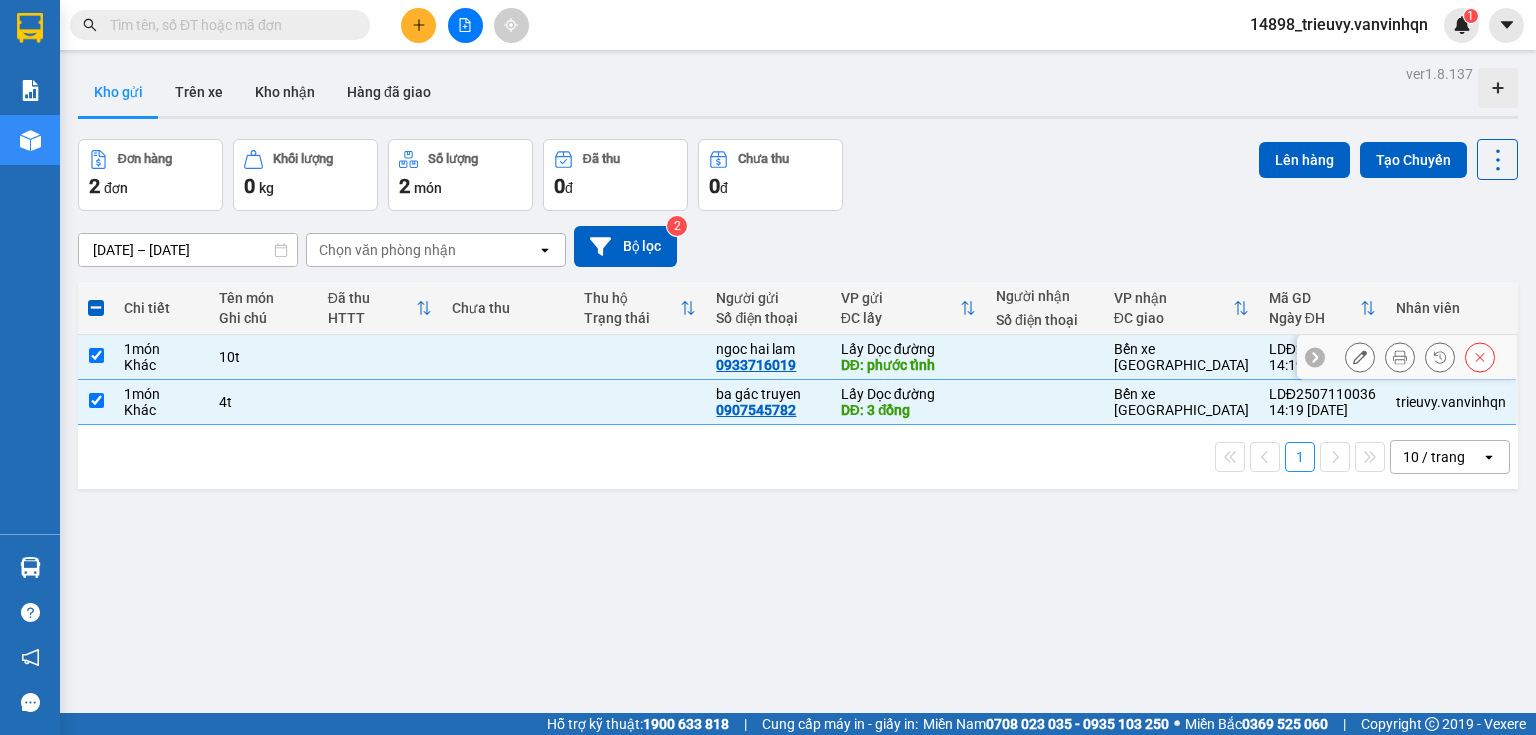 click 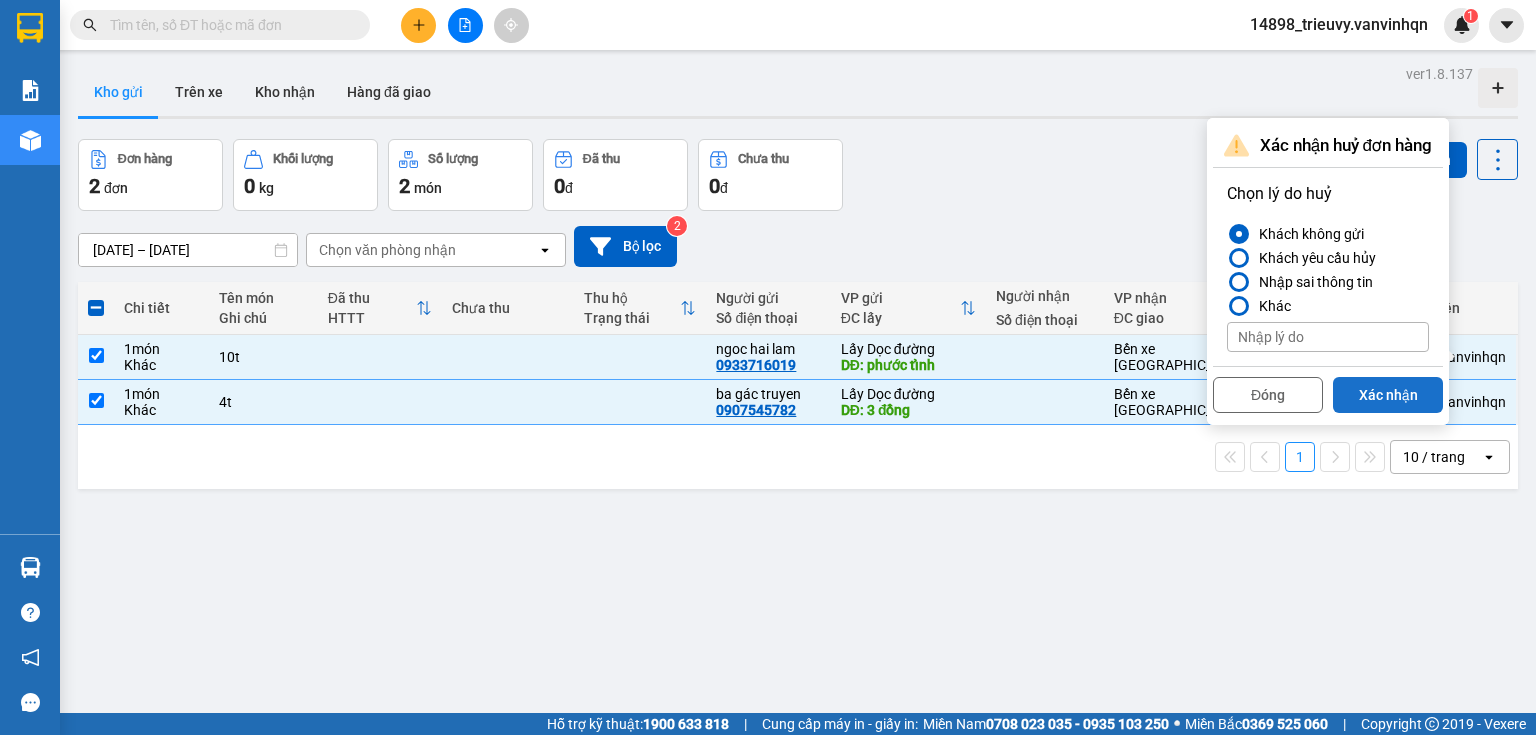 click on "Xác nhận" at bounding box center (1388, 395) 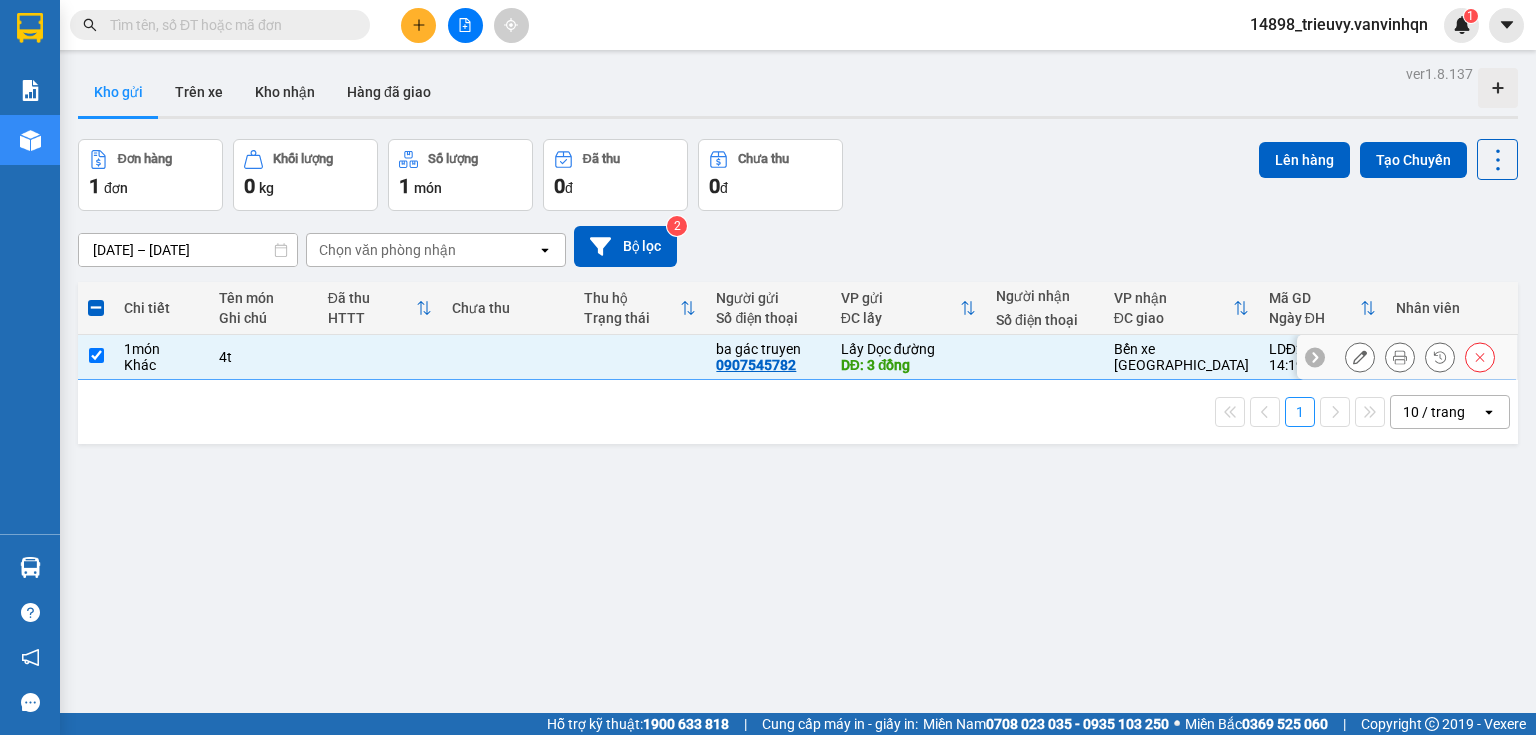 click at bounding box center (1480, 357) 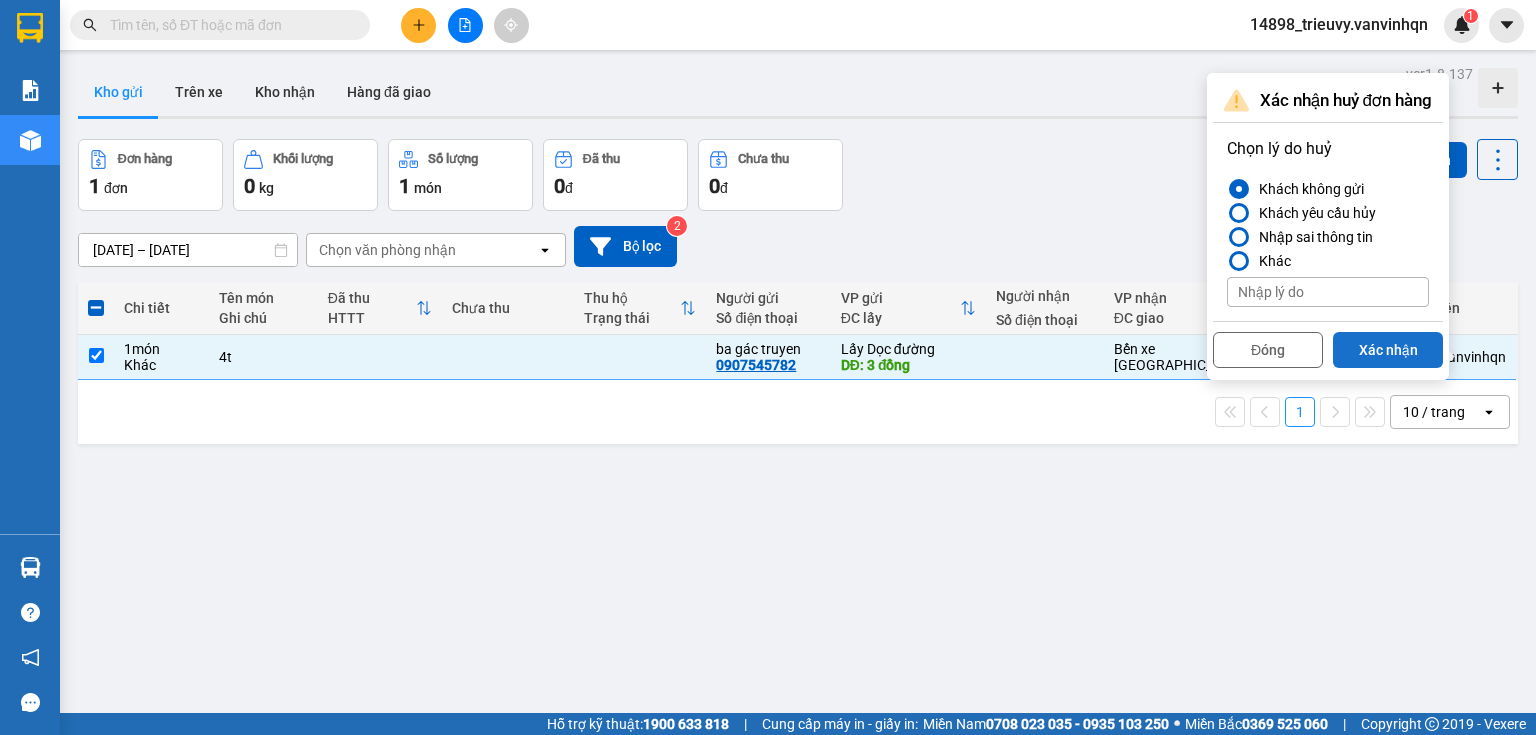 click on "Xác nhận" at bounding box center [1388, 350] 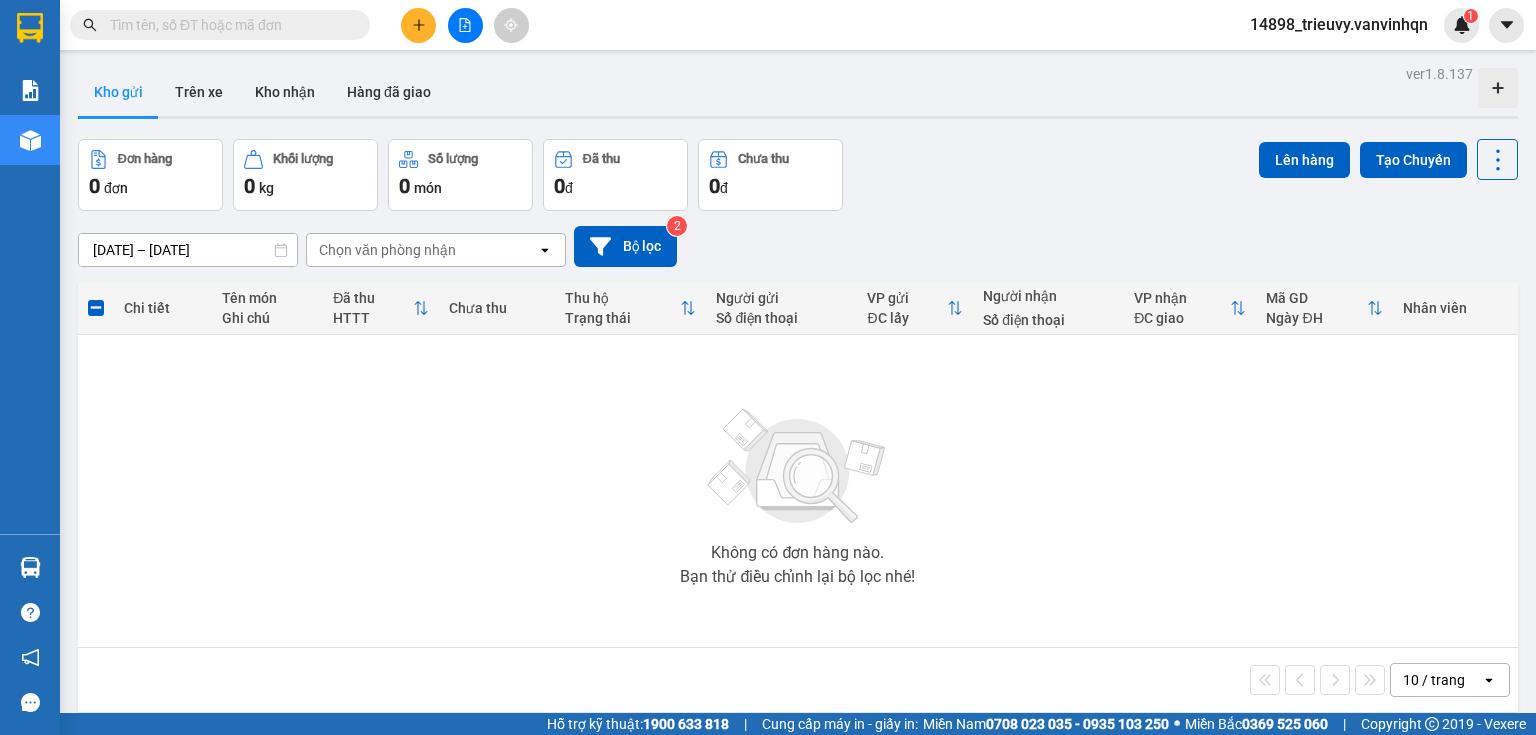click 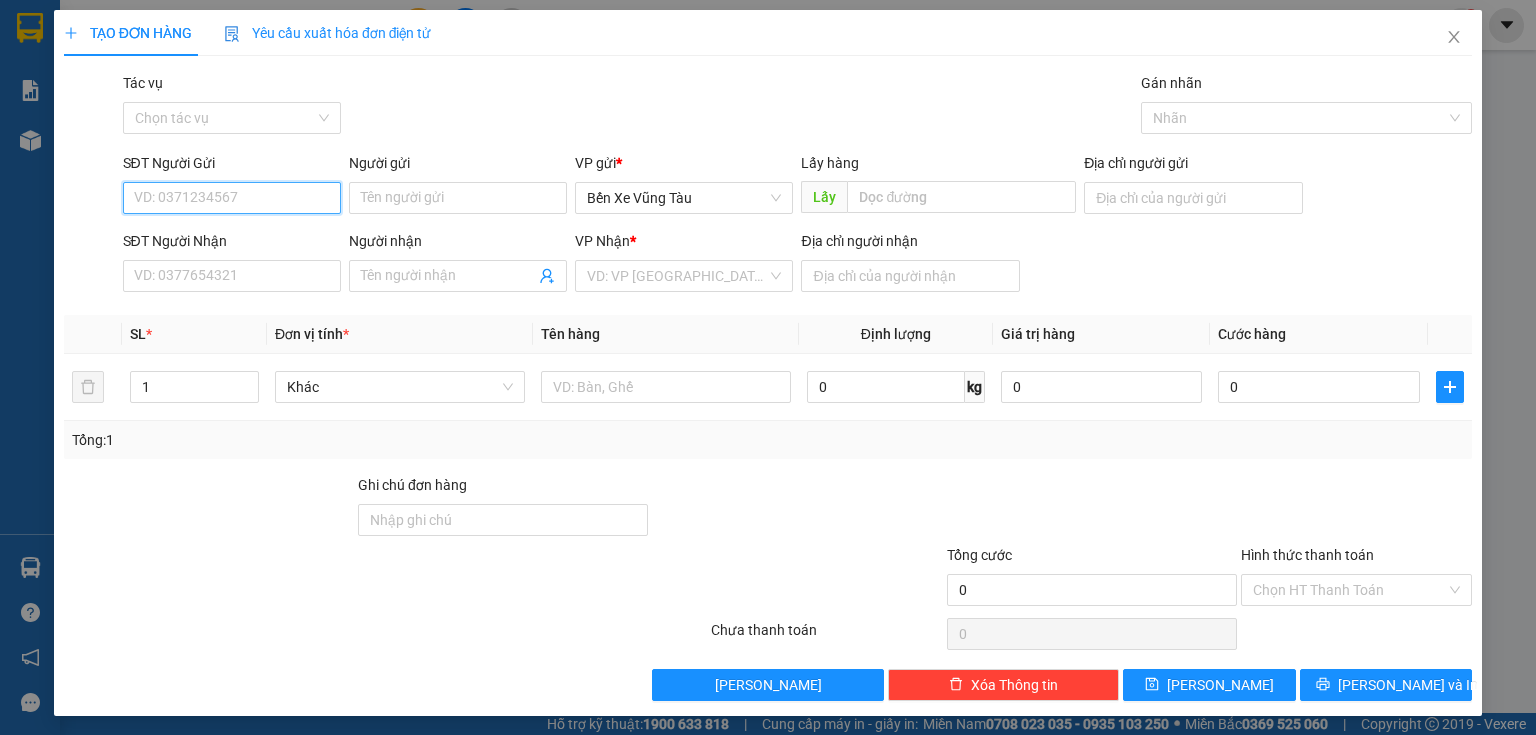 click on "SĐT Người Gửi" at bounding box center (232, 198) 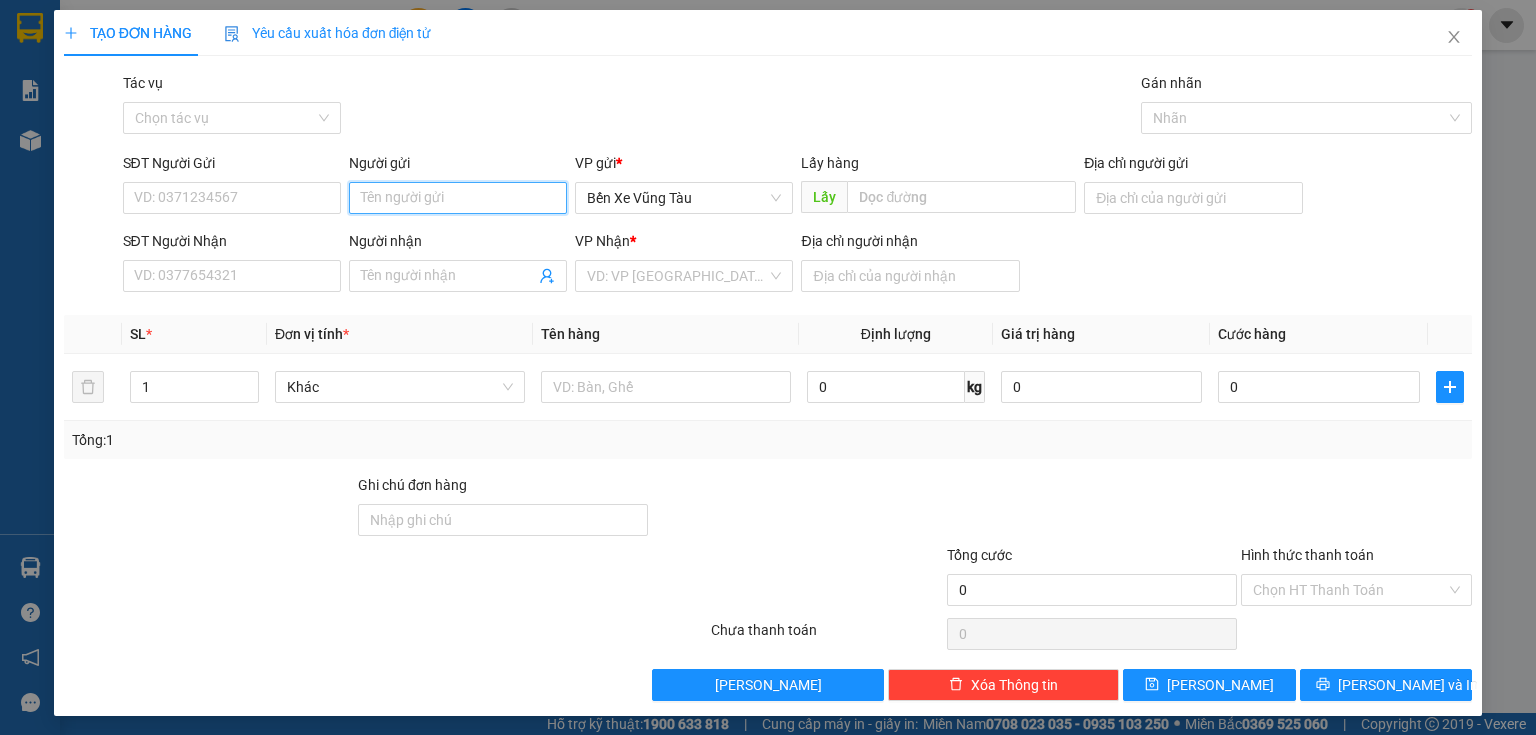 click on "Người gửi" at bounding box center [458, 198] 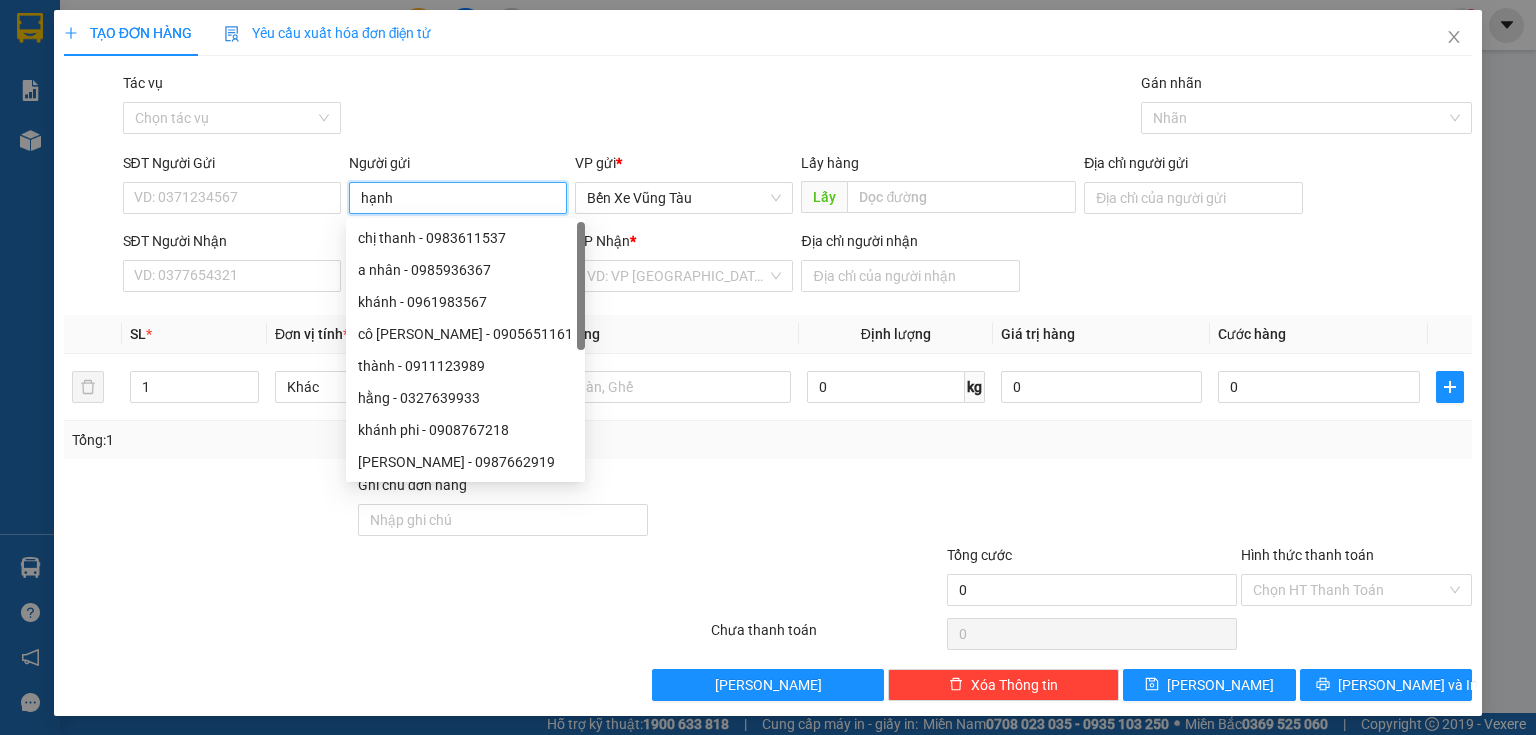 type on "hạnh" 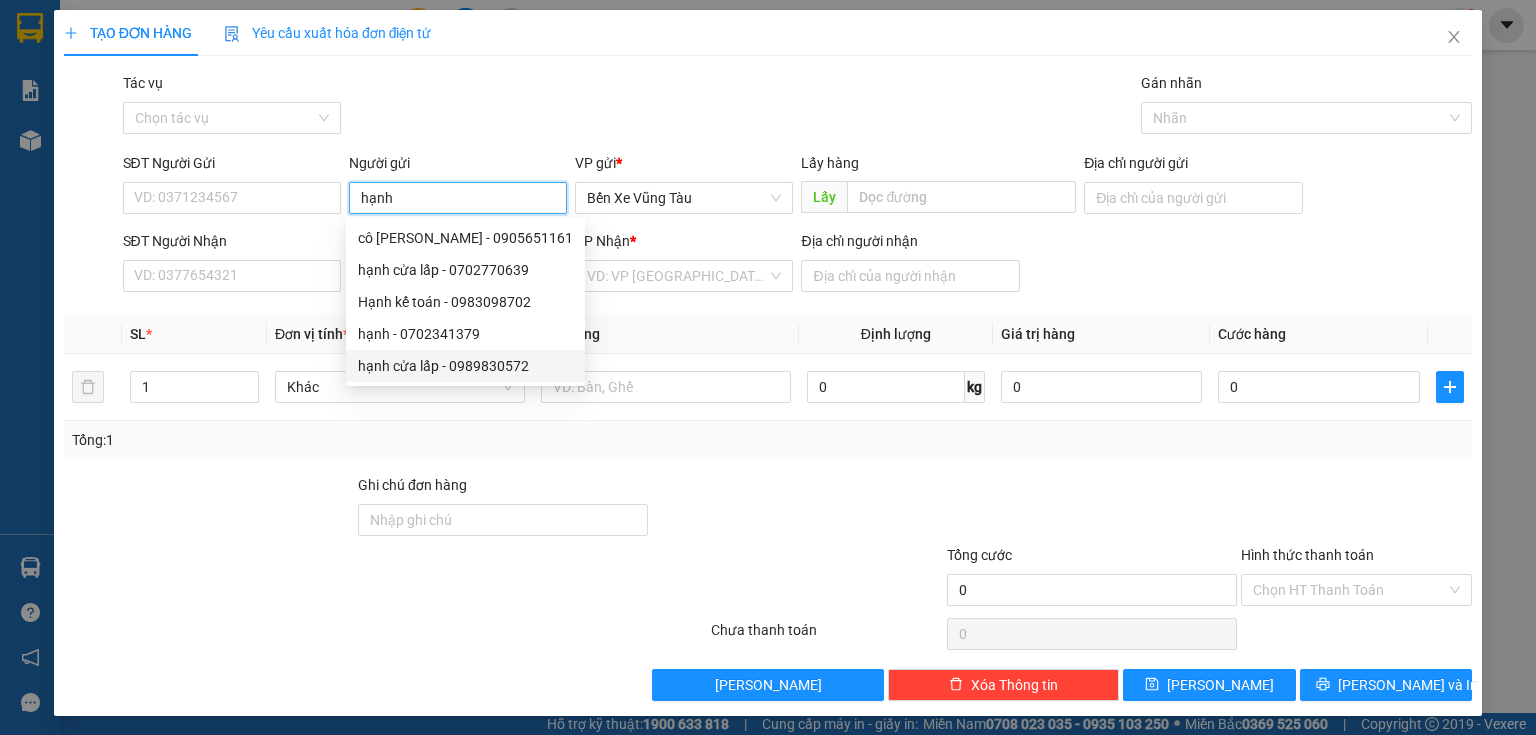 click on "hạnh cửa lấp - 0989830572" at bounding box center (465, 366) 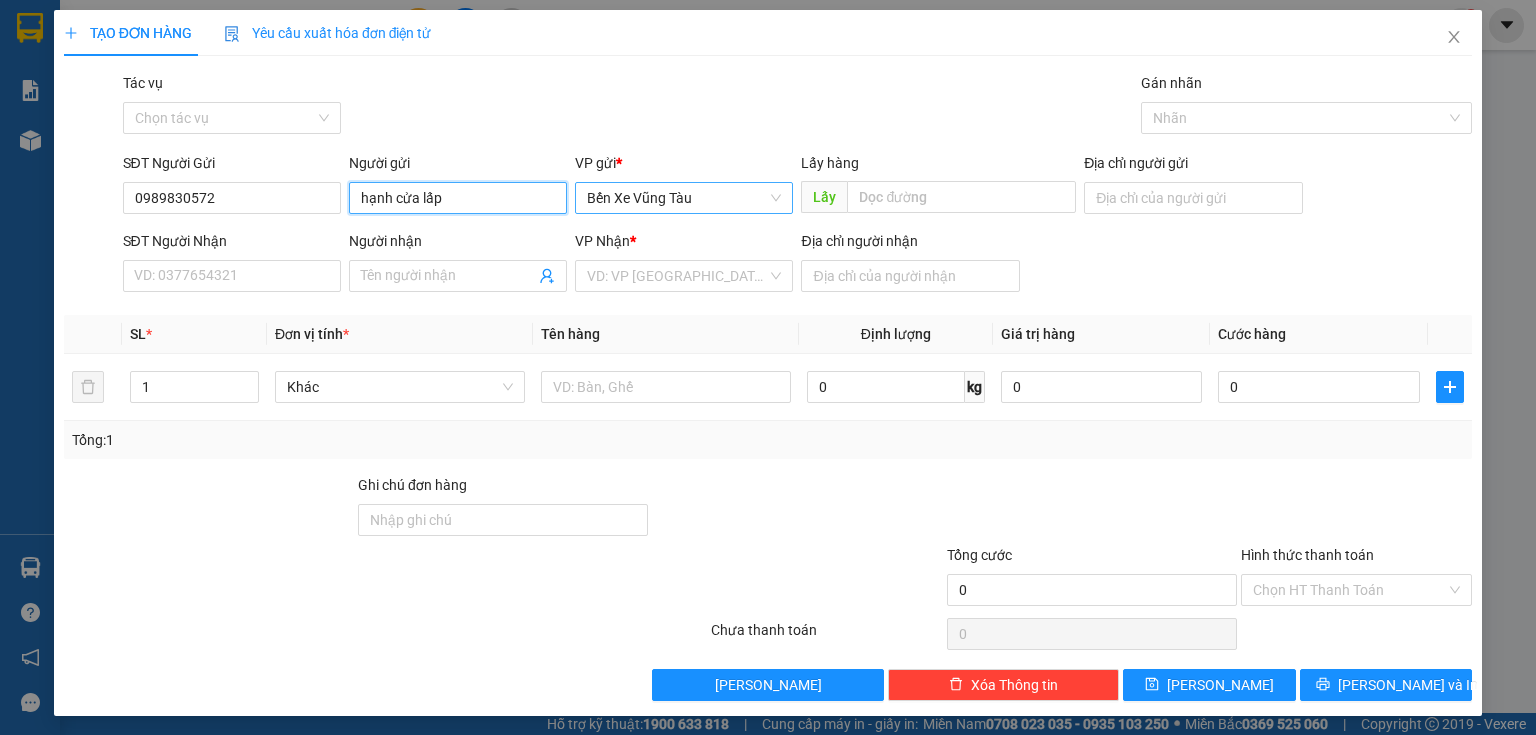 click on "Bến Xe Vũng Tàu" at bounding box center (684, 198) 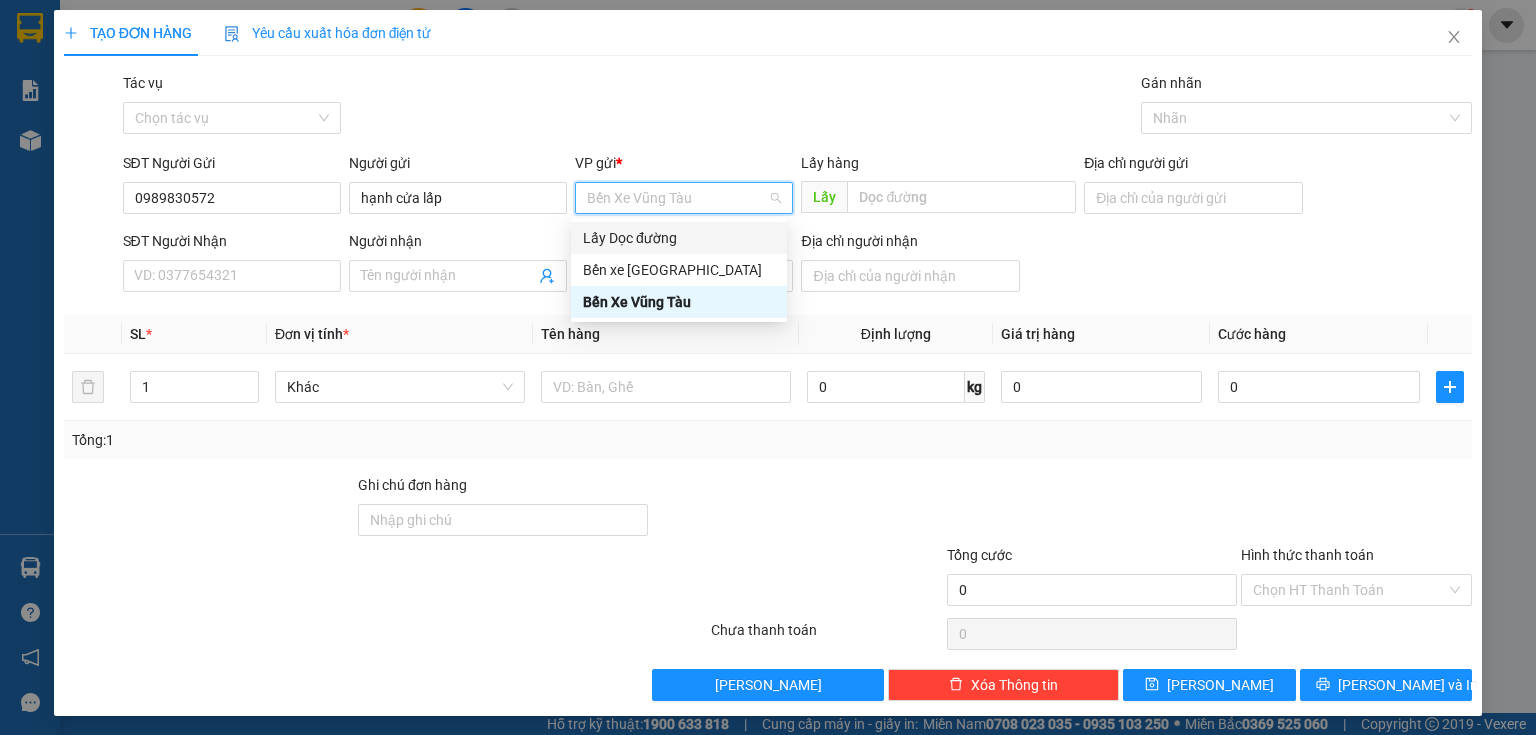drag, startPoint x: 693, startPoint y: 234, endPoint x: 736, endPoint y: 225, distance: 43.931767 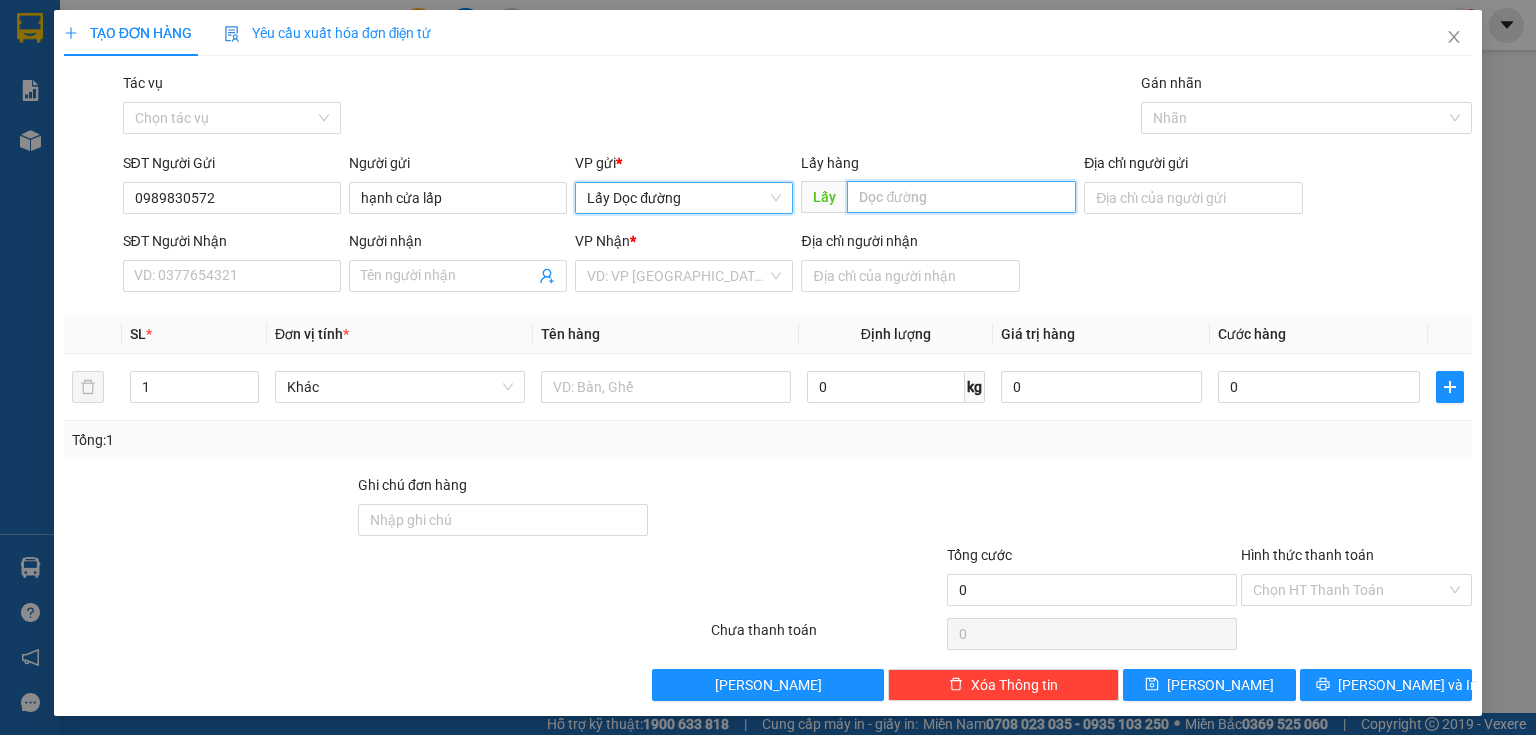click at bounding box center [961, 197] 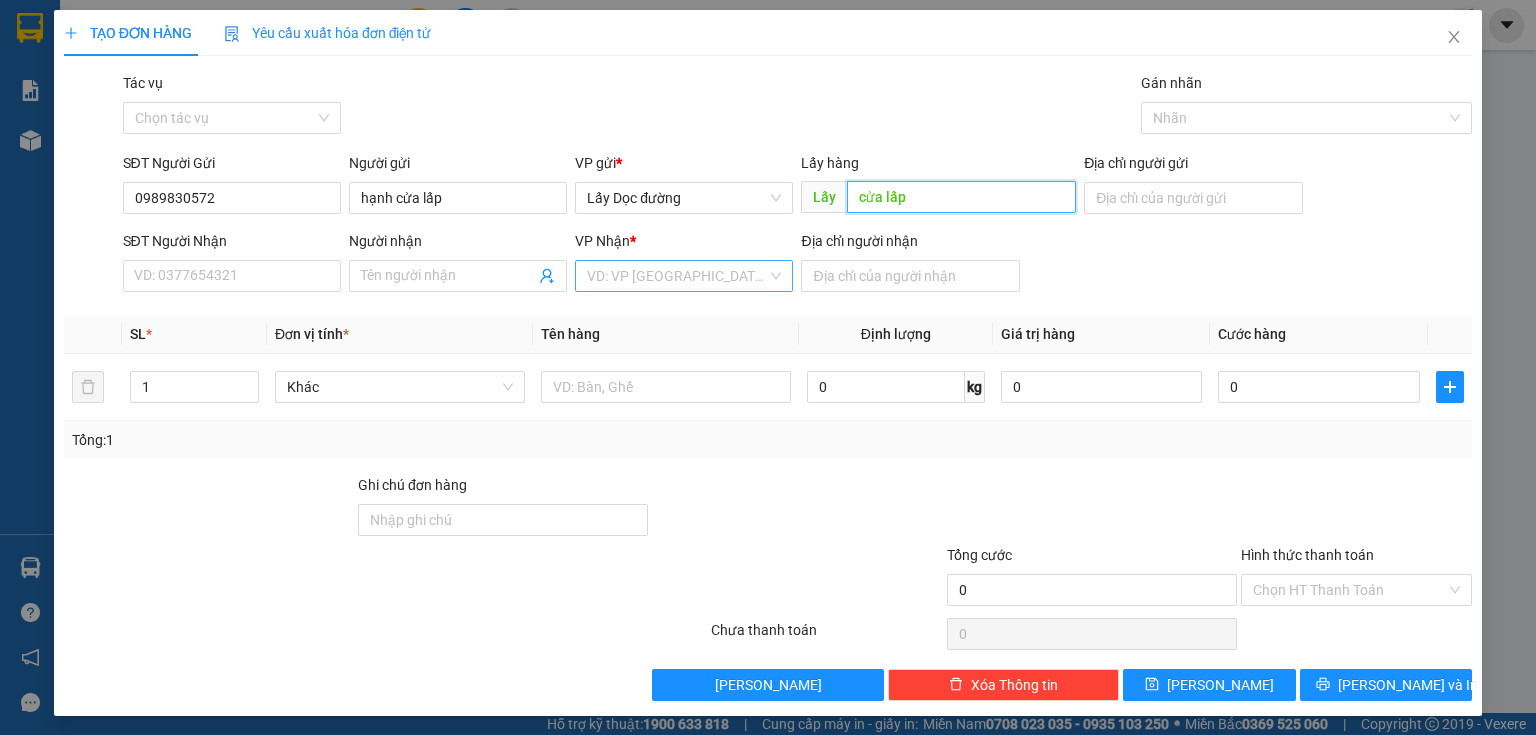 type on "cửa lấp" 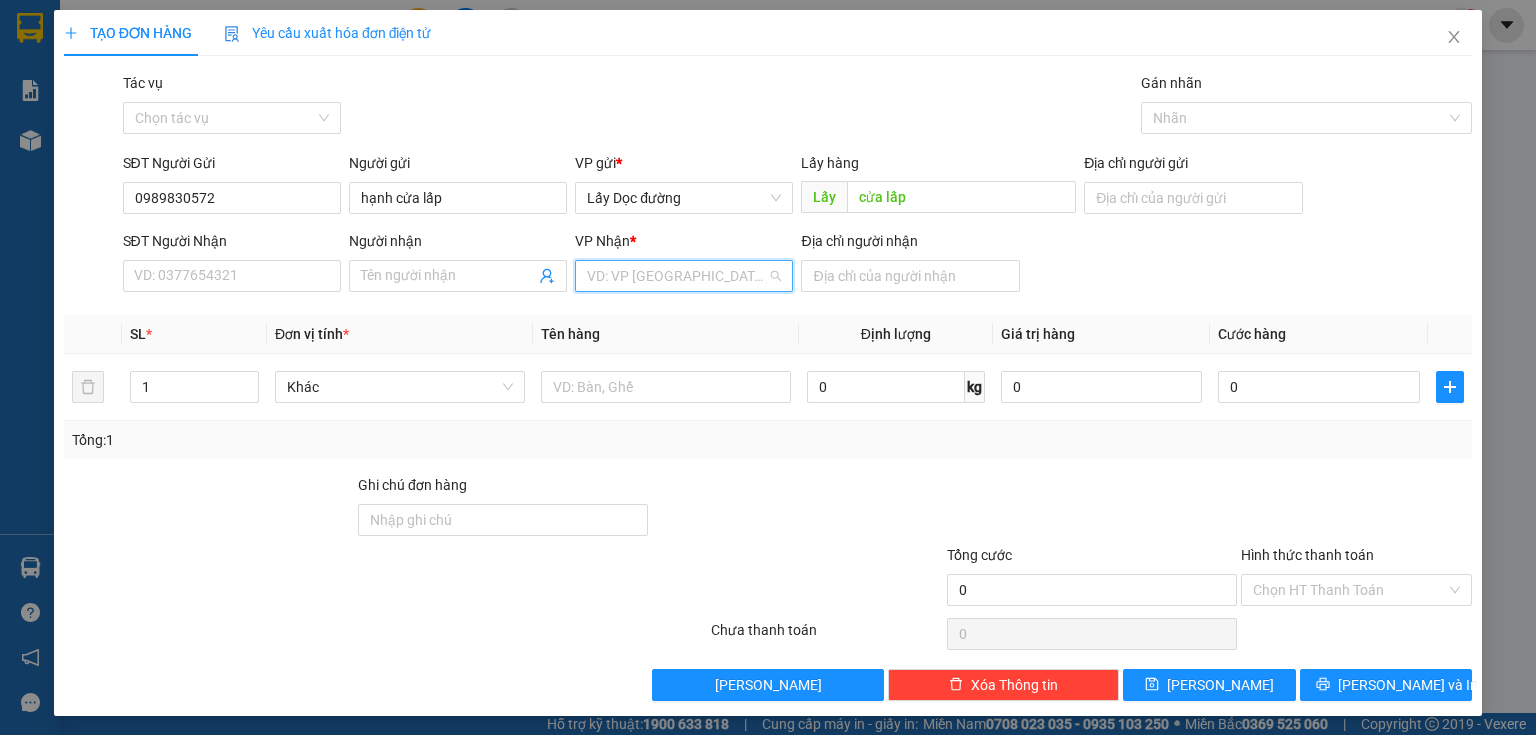 drag, startPoint x: 647, startPoint y: 263, endPoint x: 640, endPoint y: 303, distance: 40.60788 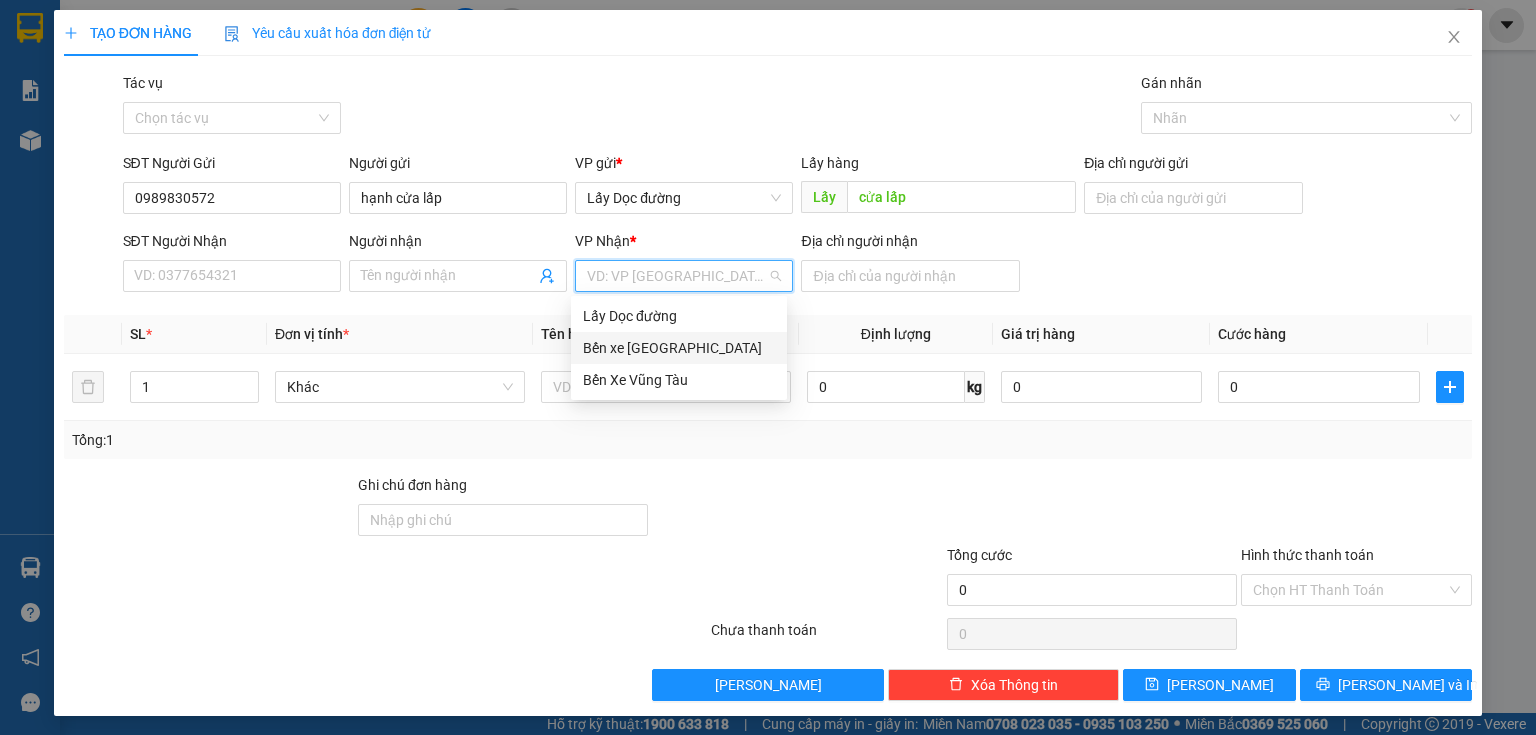 click on "Bến xe [GEOGRAPHIC_DATA]" at bounding box center (679, 348) 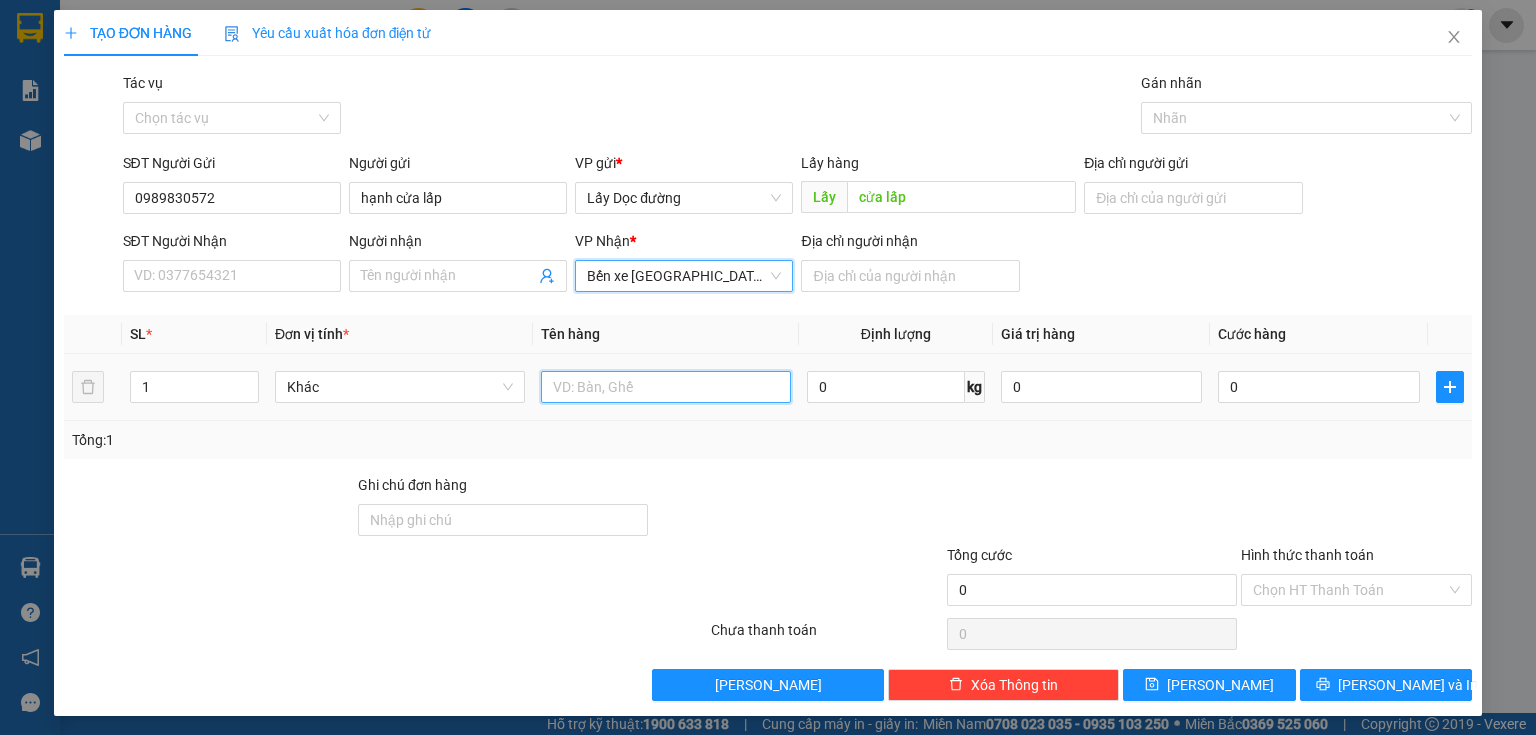 click at bounding box center [666, 387] 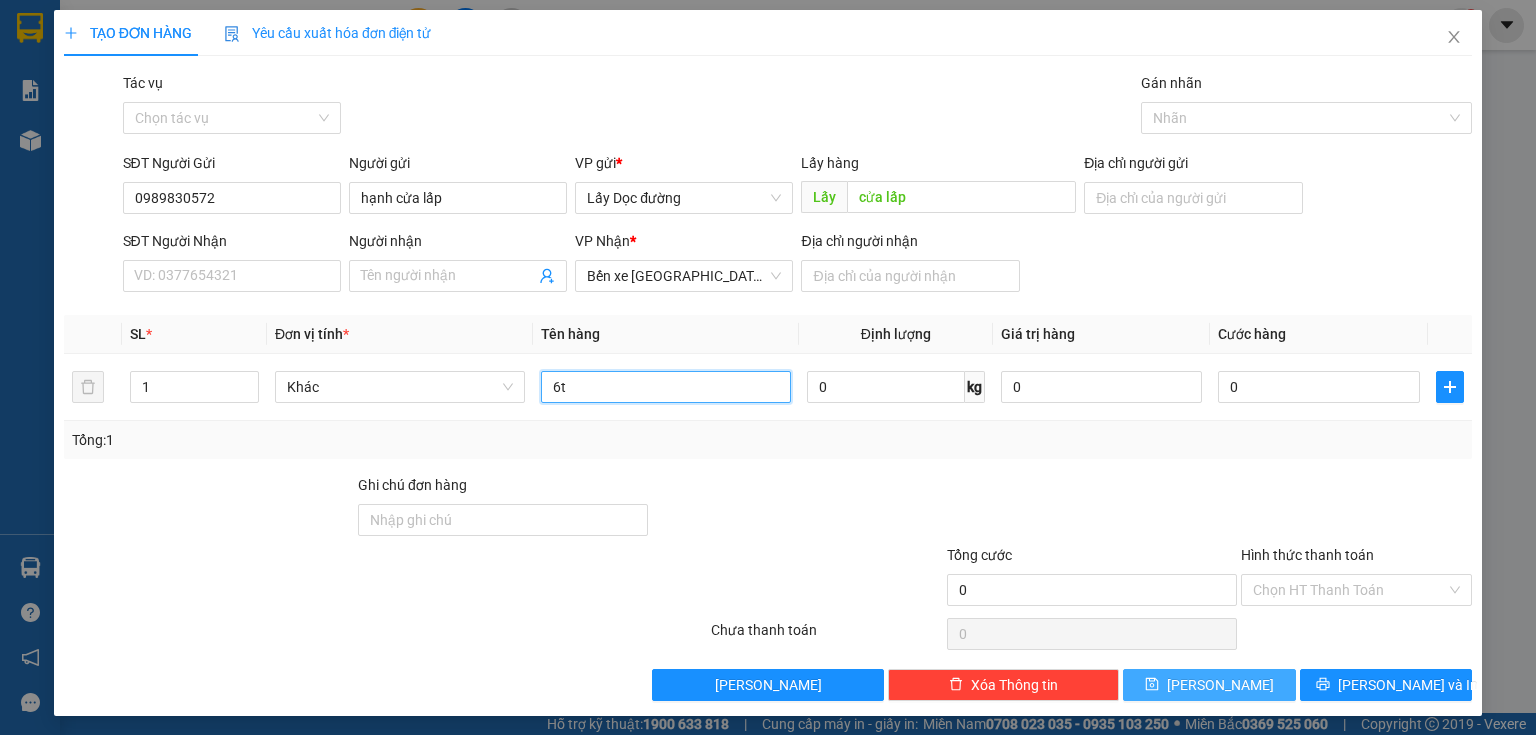 type on "6t" 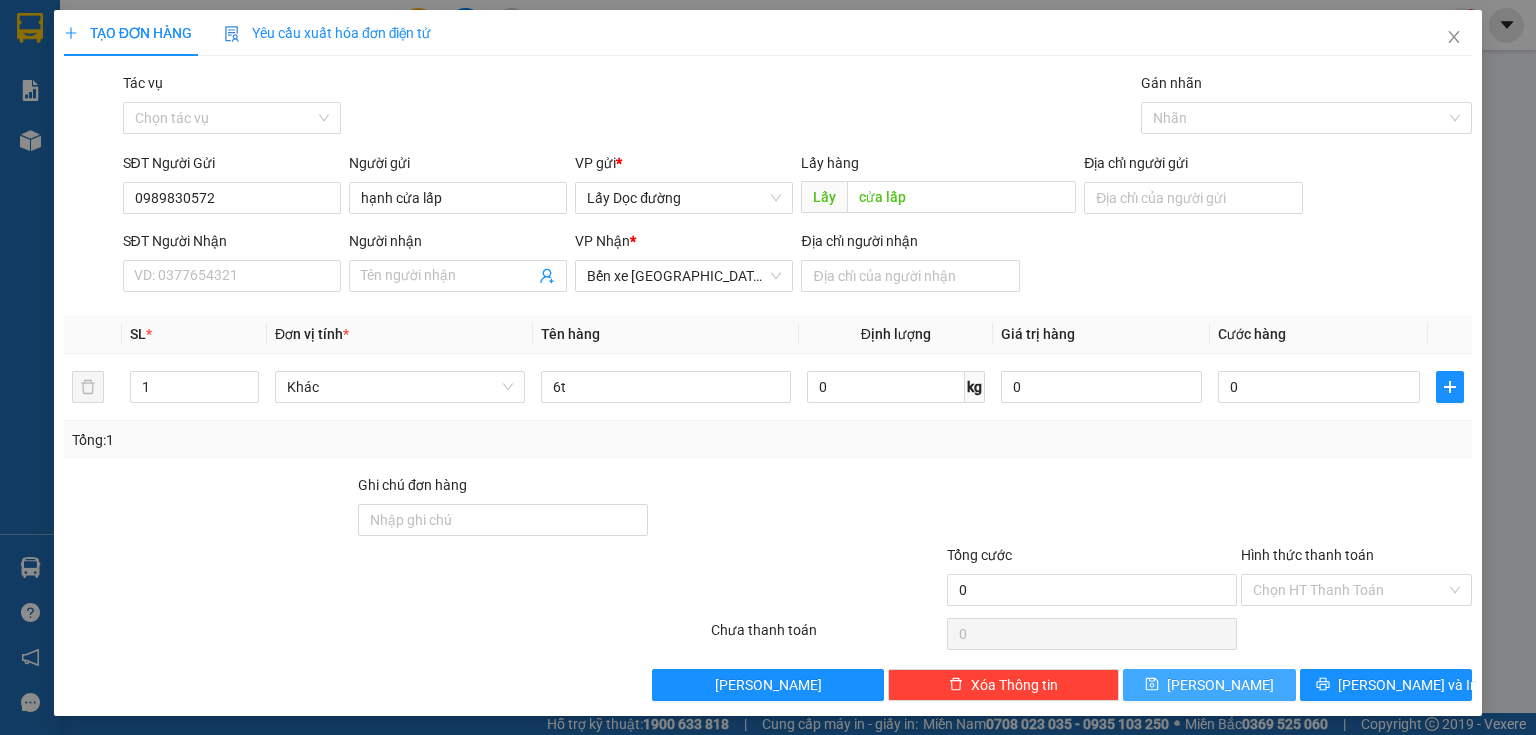 click 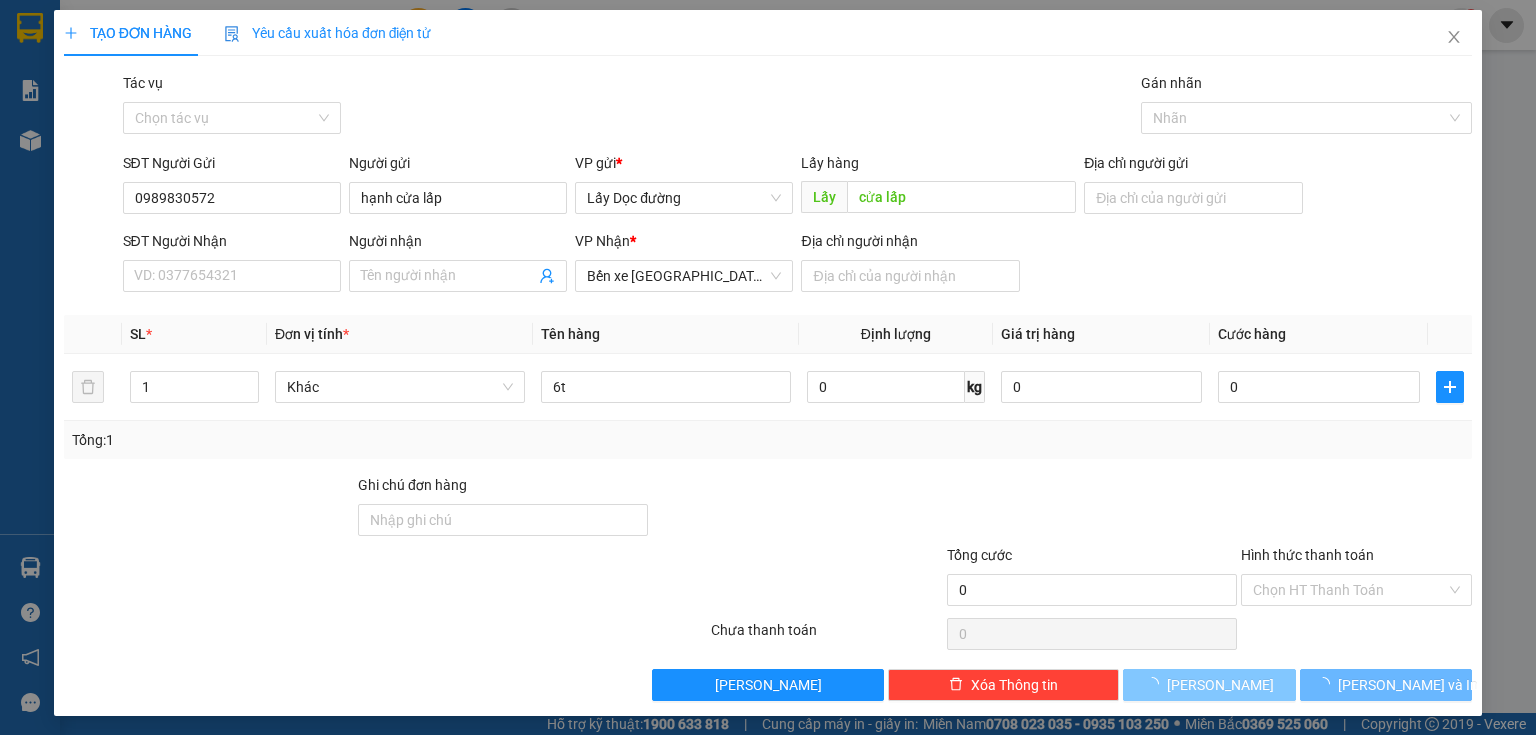 type 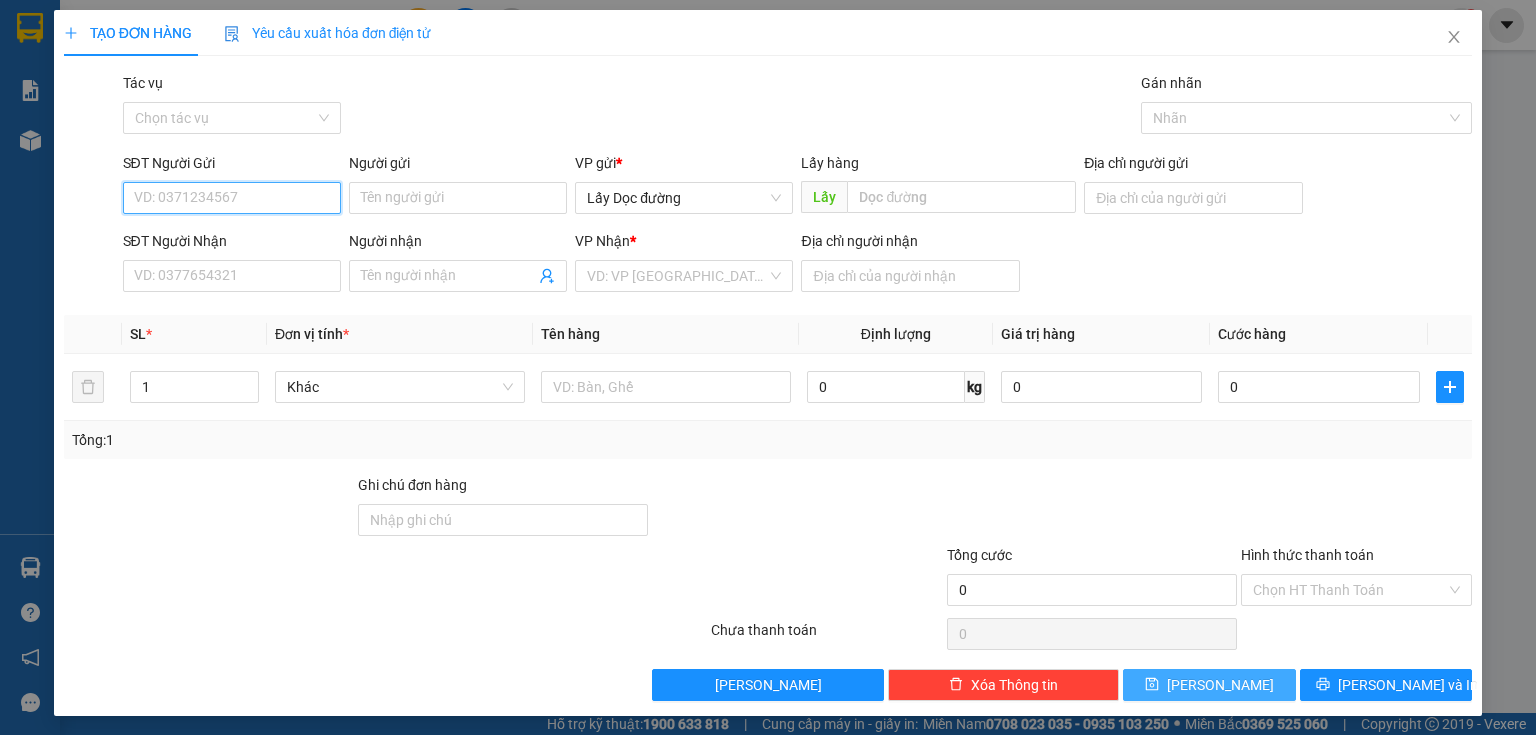 click on "SĐT Người Gửi" at bounding box center (232, 198) 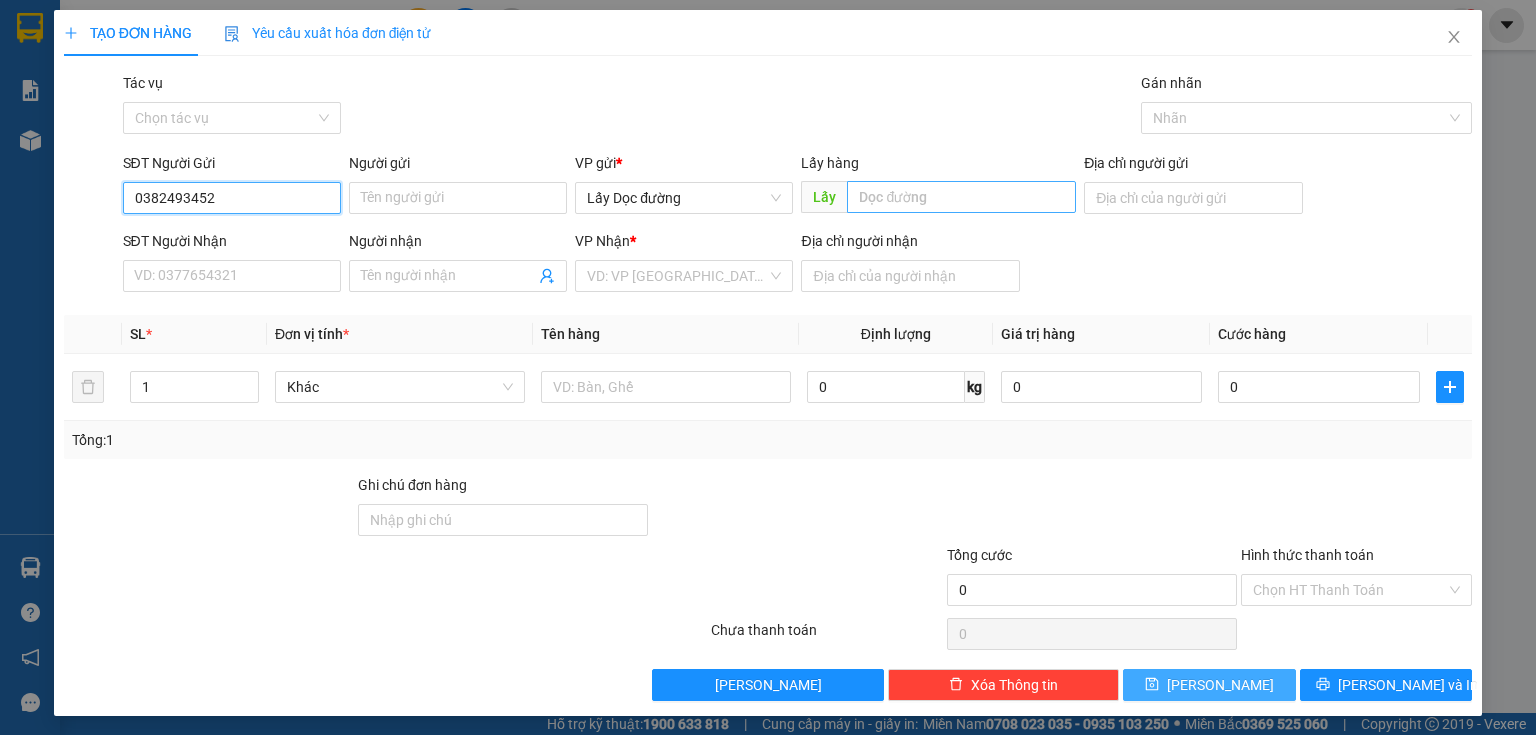 type on "0382493452" 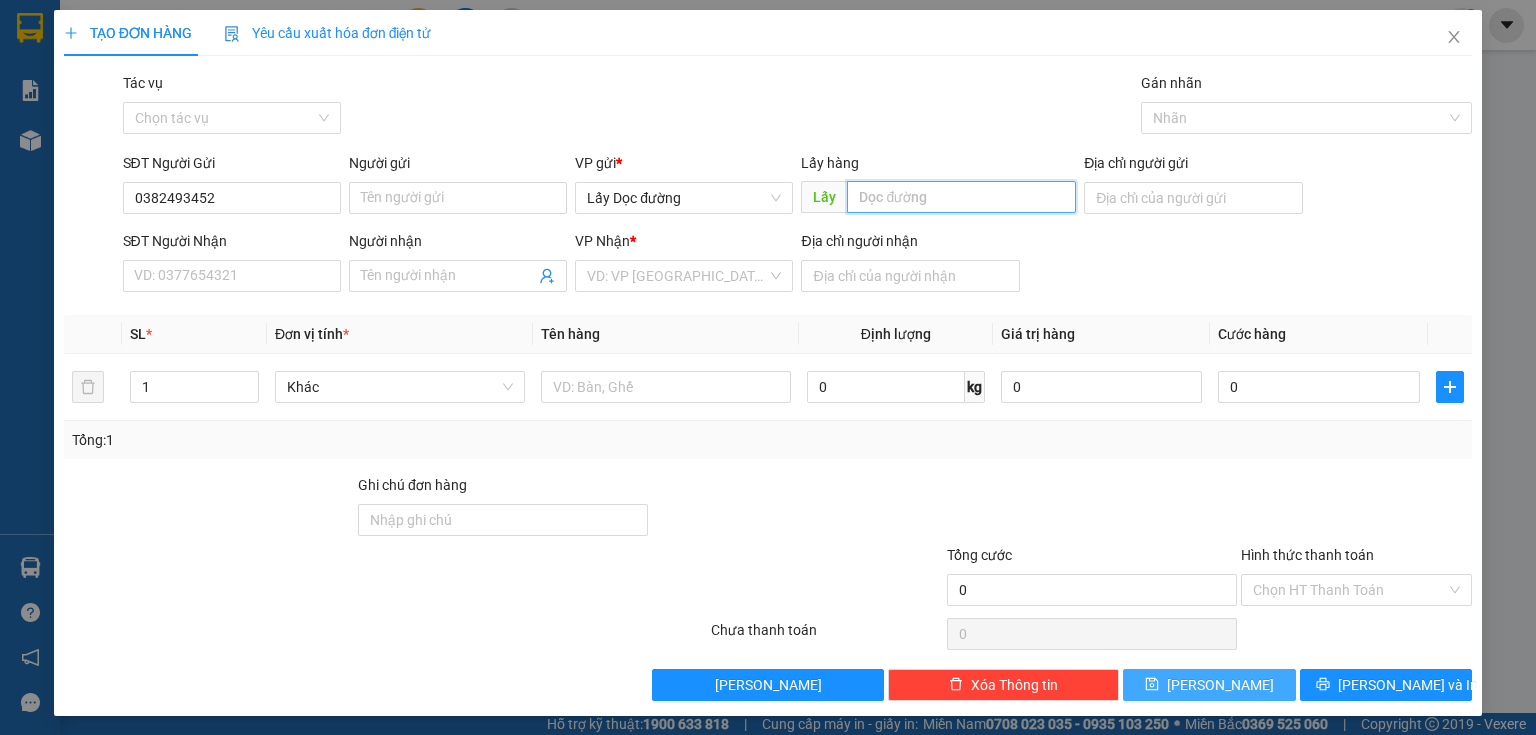 click at bounding box center [961, 197] 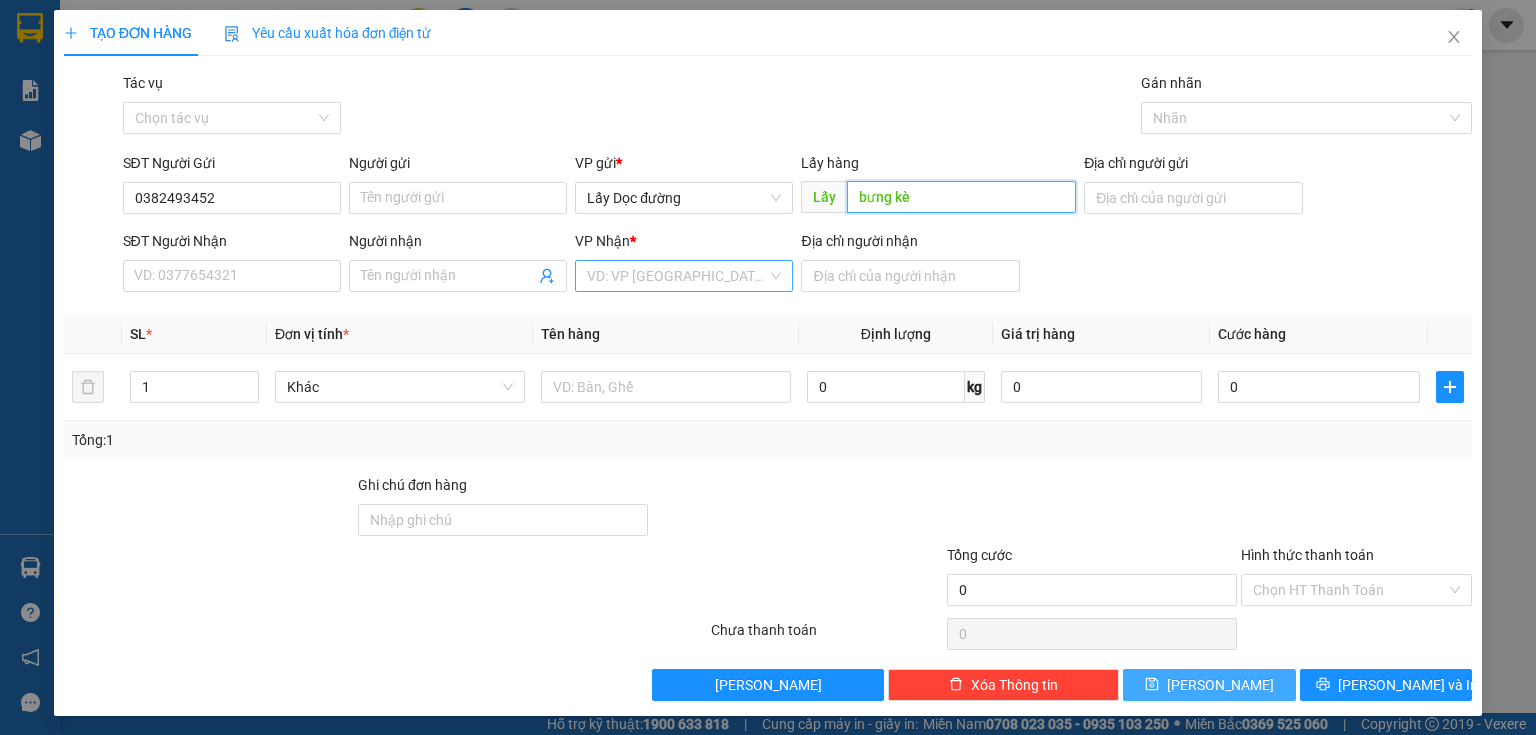 click on "VD: VP [GEOGRAPHIC_DATA]" at bounding box center [684, 276] 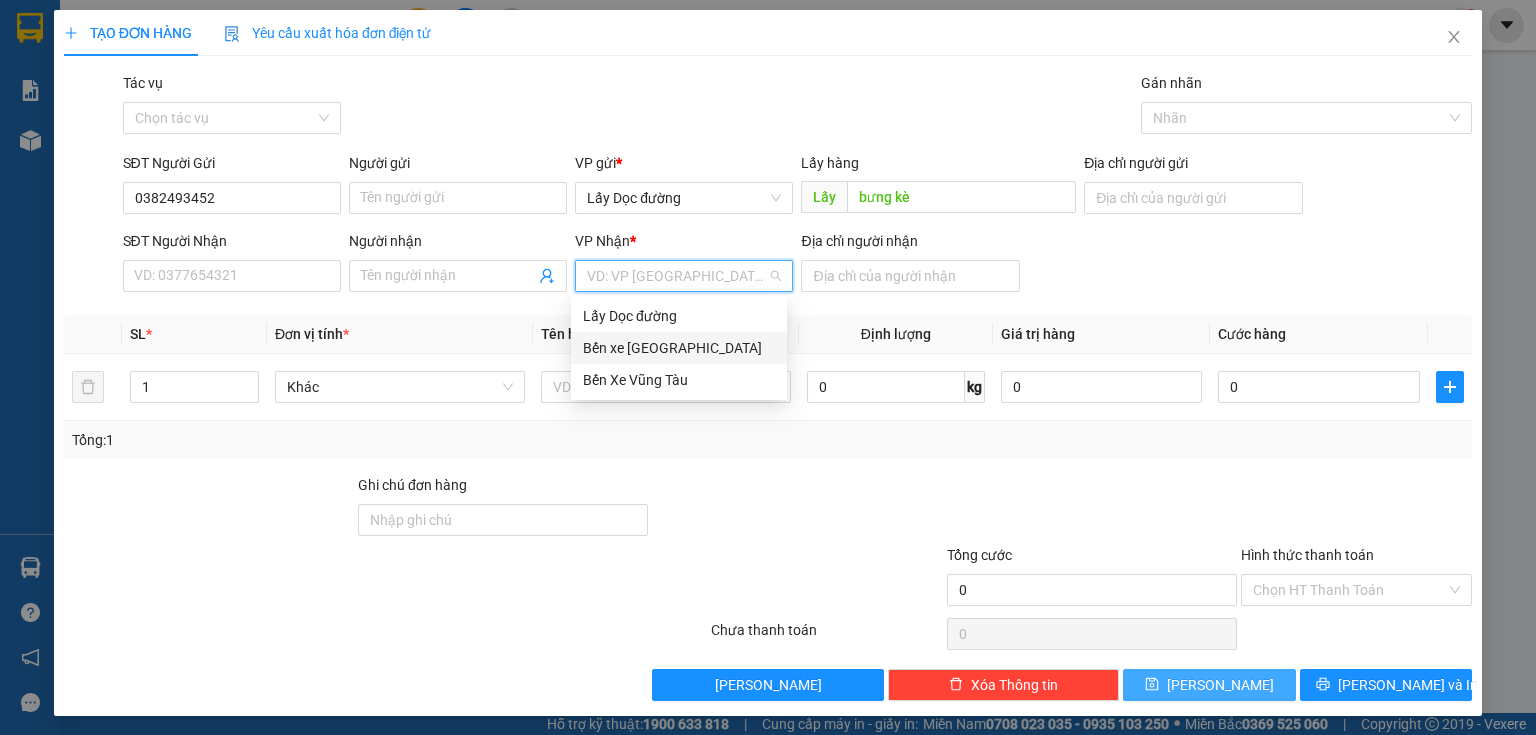click on "Bến xe [GEOGRAPHIC_DATA]" at bounding box center [679, 348] 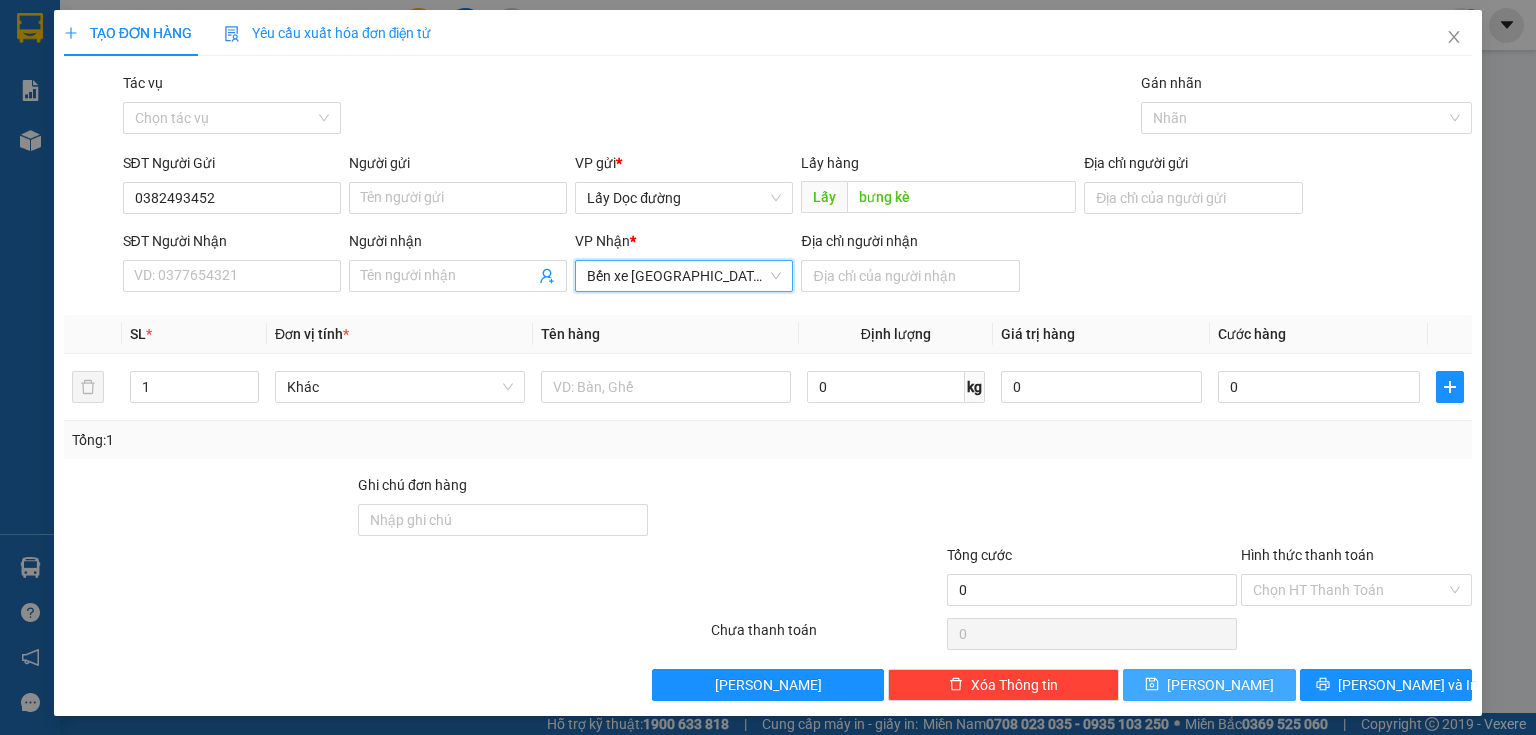 click on "[PERSON_NAME]" at bounding box center (1209, 685) 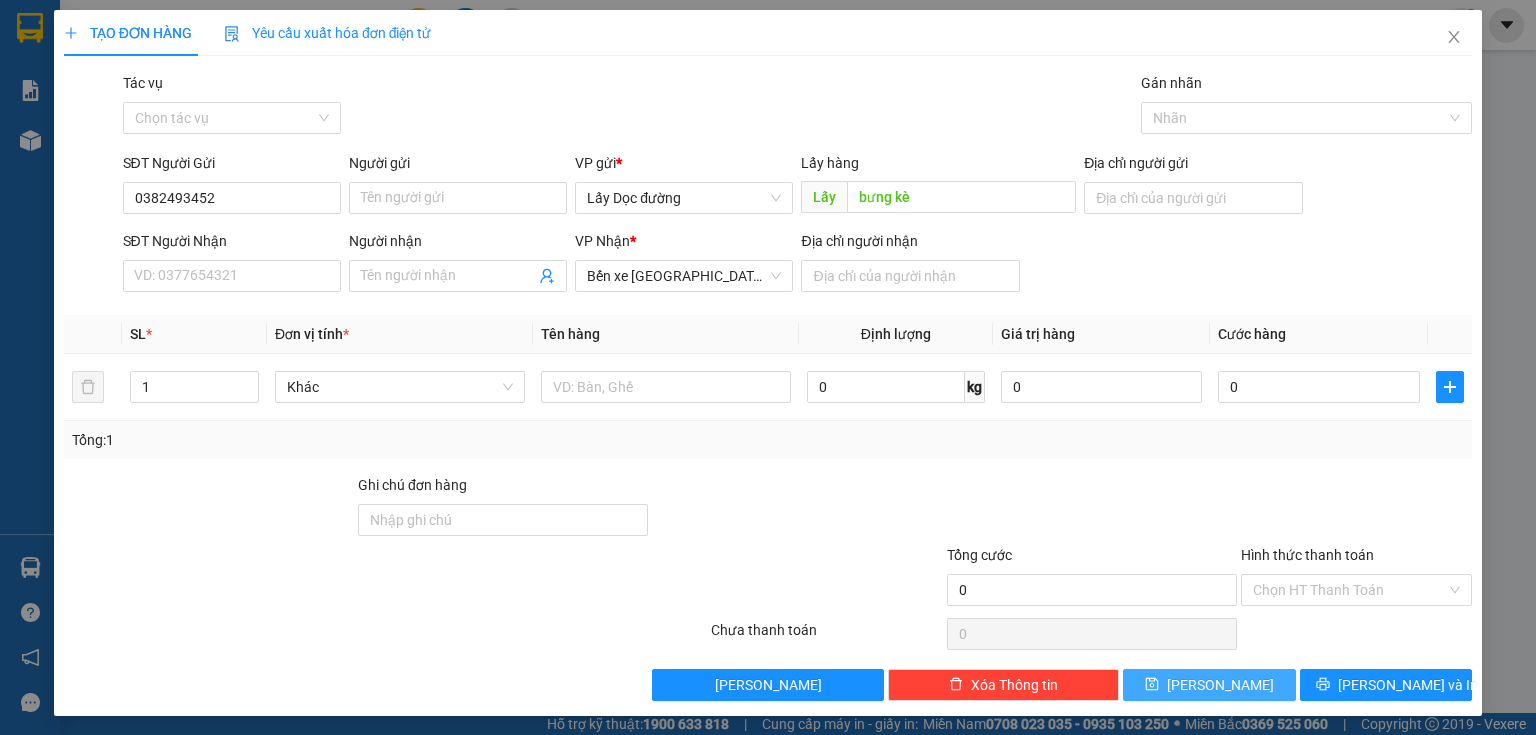 type 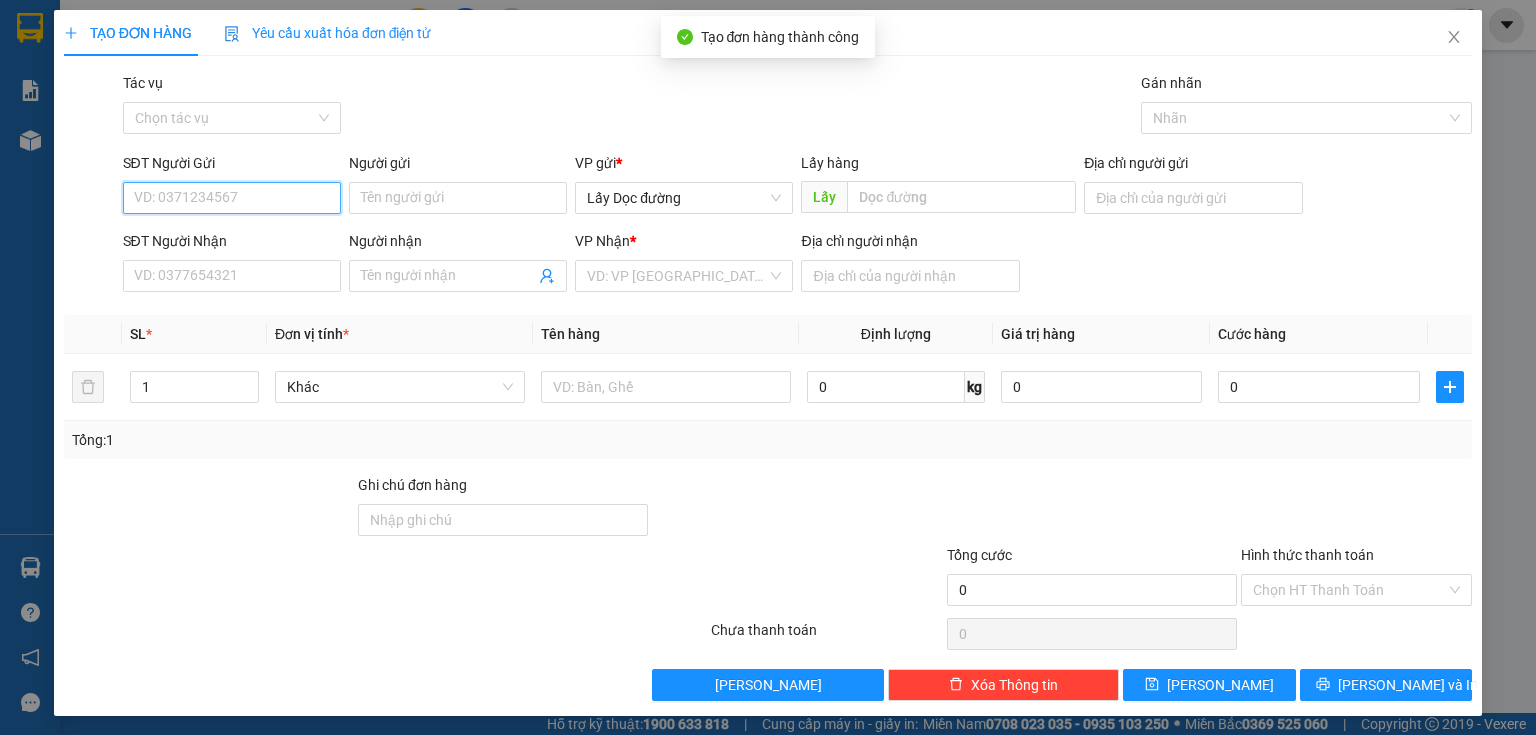 click on "SĐT Người Gửi" at bounding box center (232, 198) 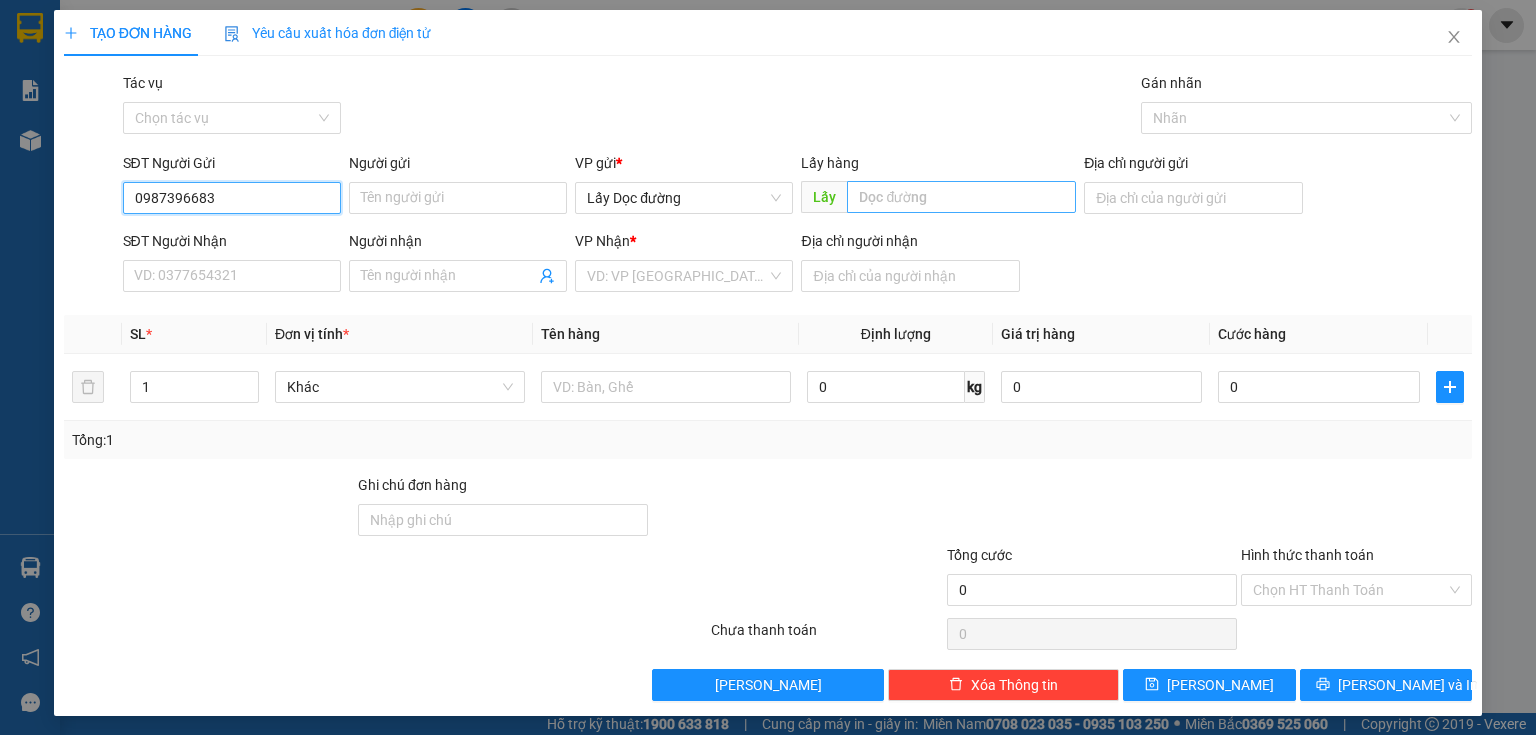 type on "0987396683" 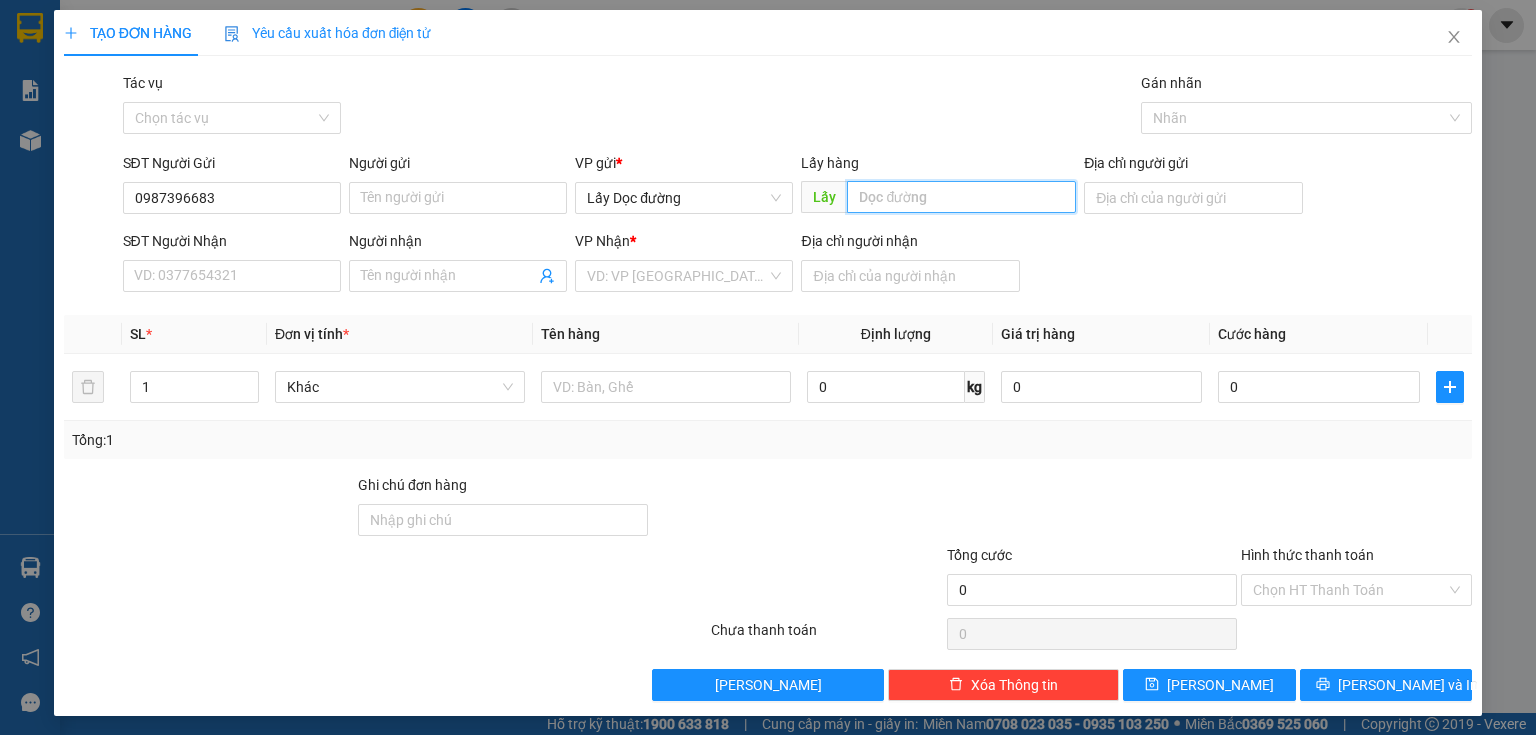 click at bounding box center [961, 197] 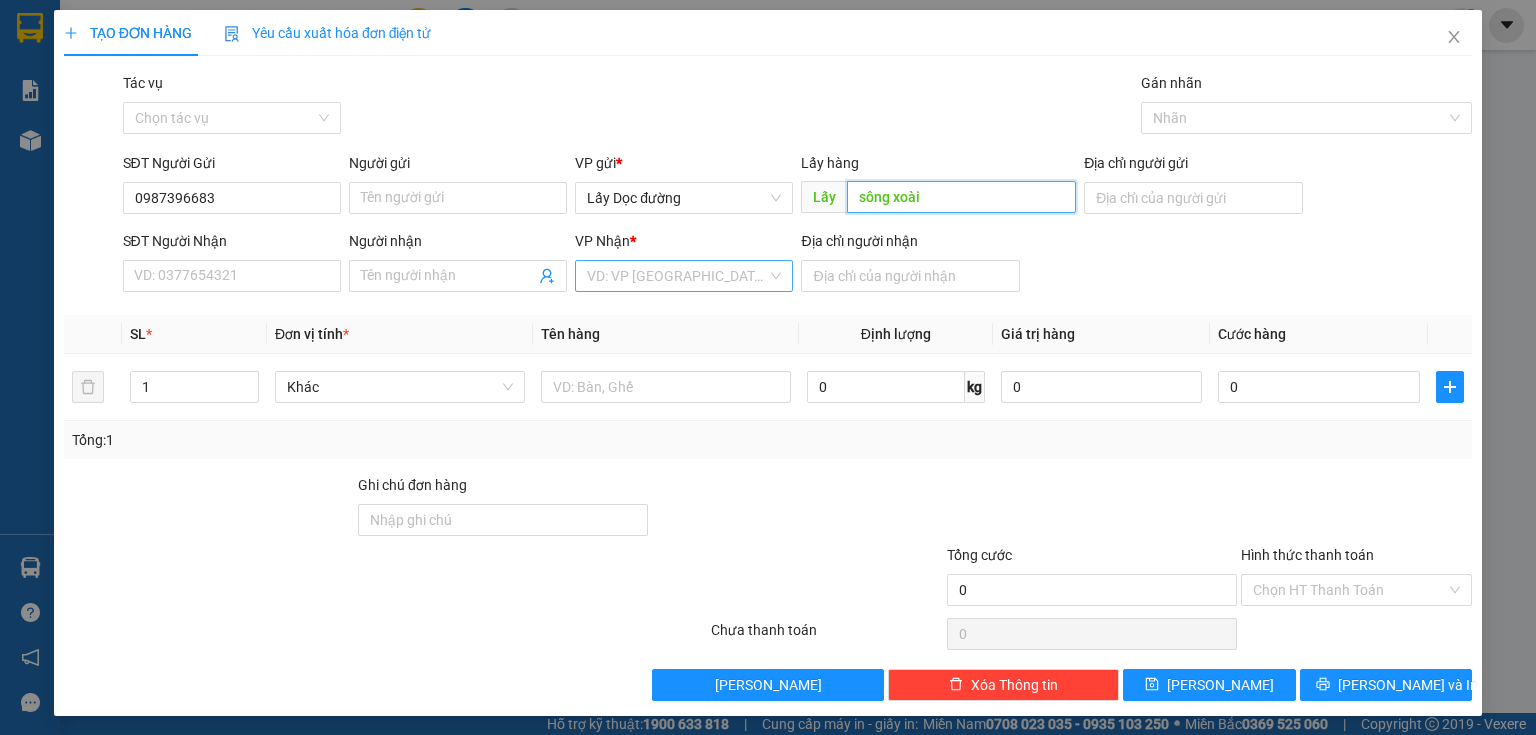 type on "sông xoài" 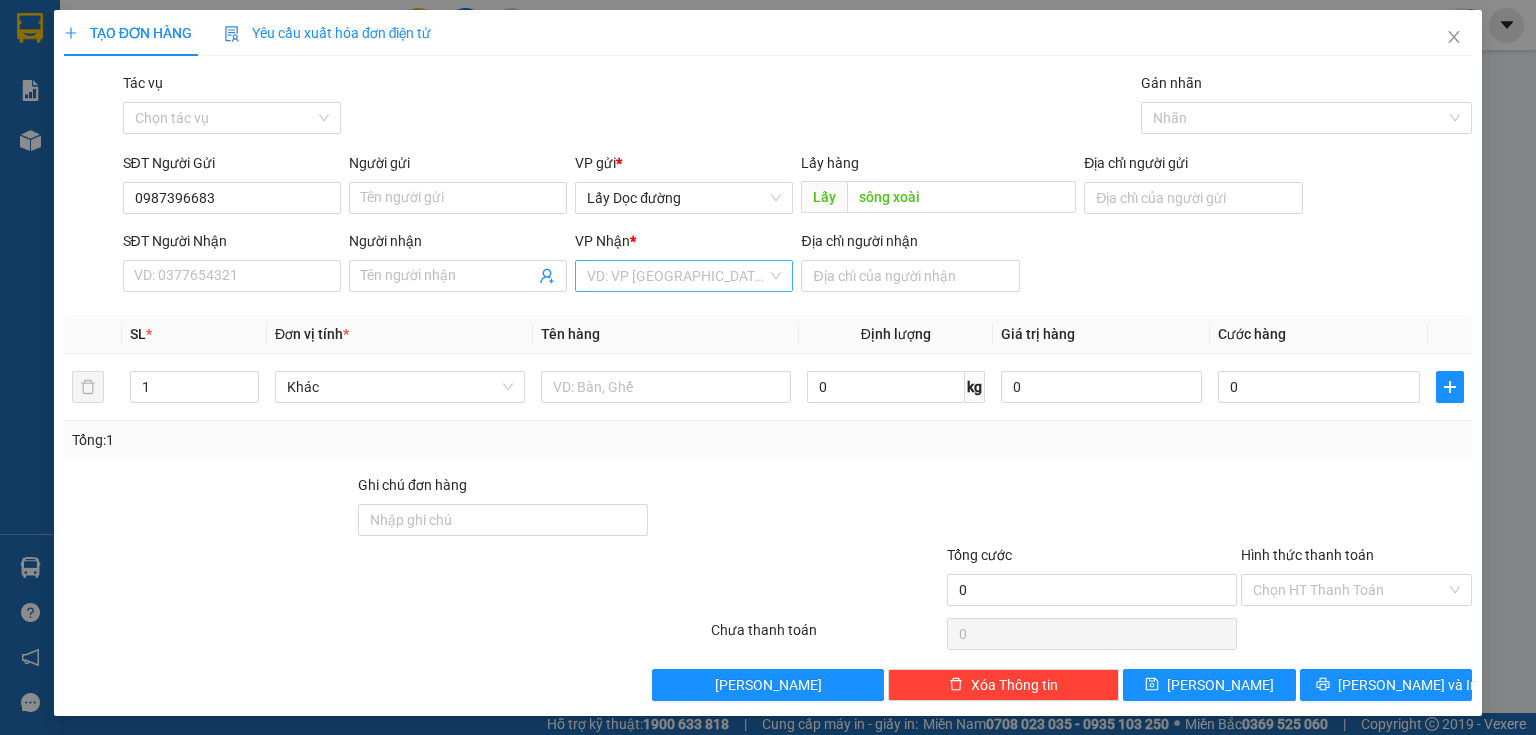click at bounding box center (677, 276) 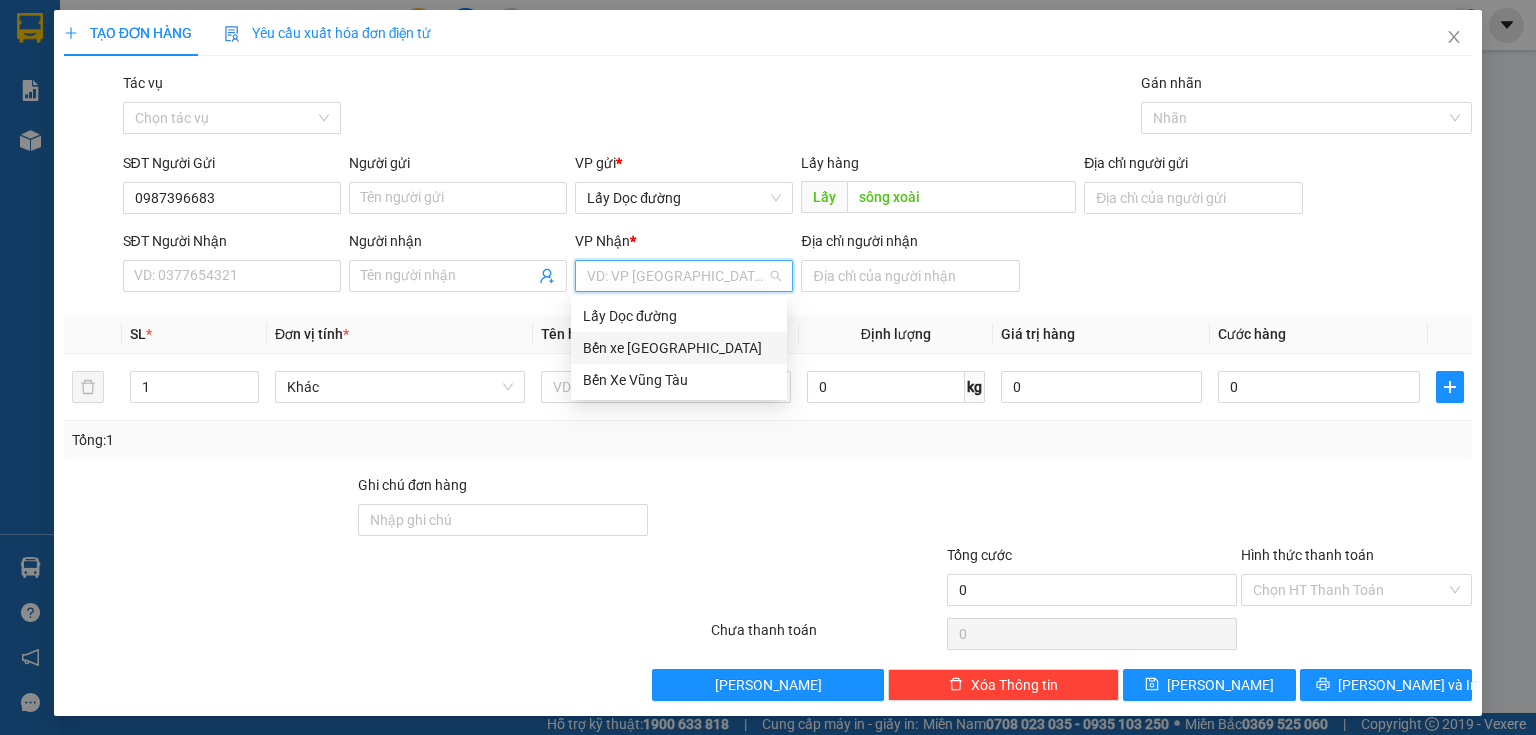 click on "Bến xe [GEOGRAPHIC_DATA]" at bounding box center [679, 348] 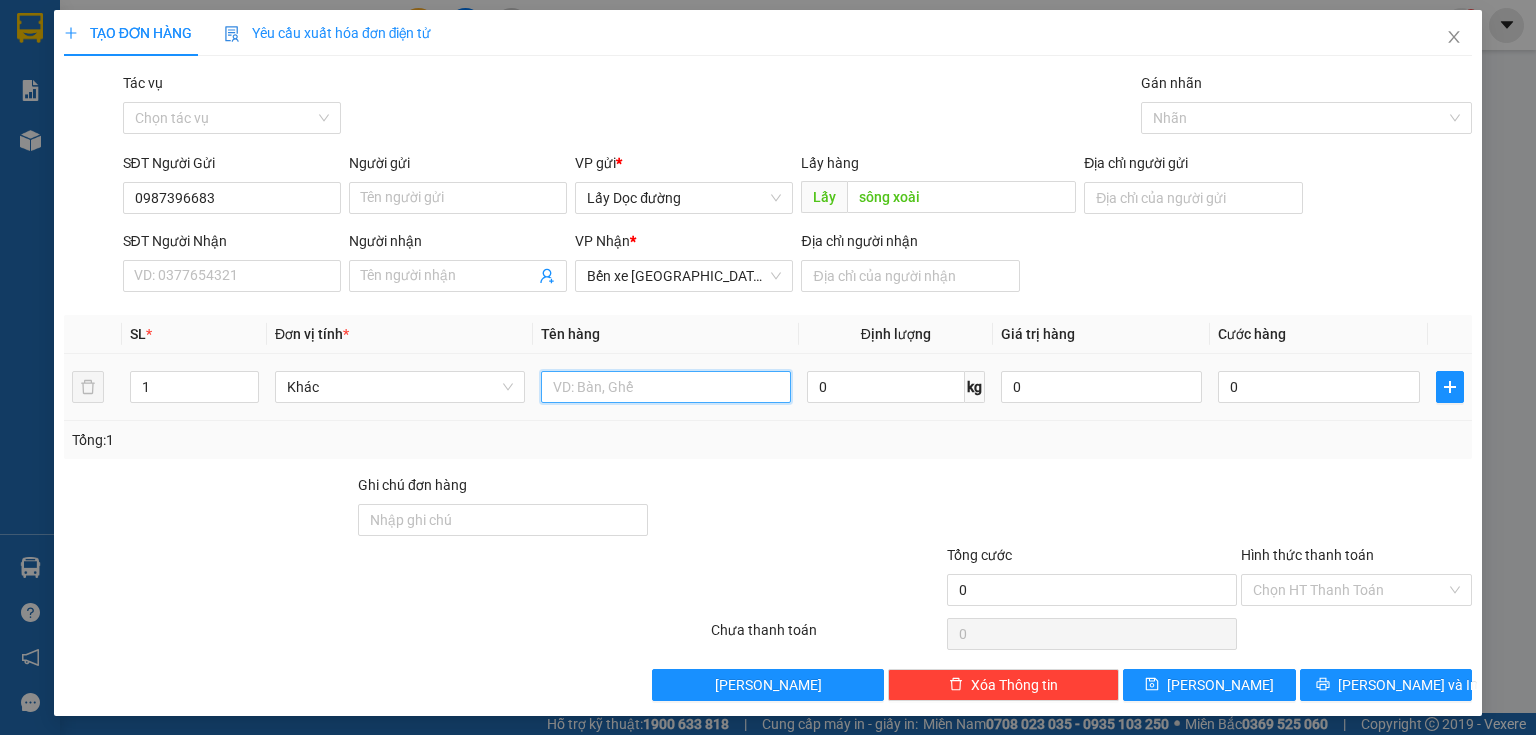 click at bounding box center [666, 387] 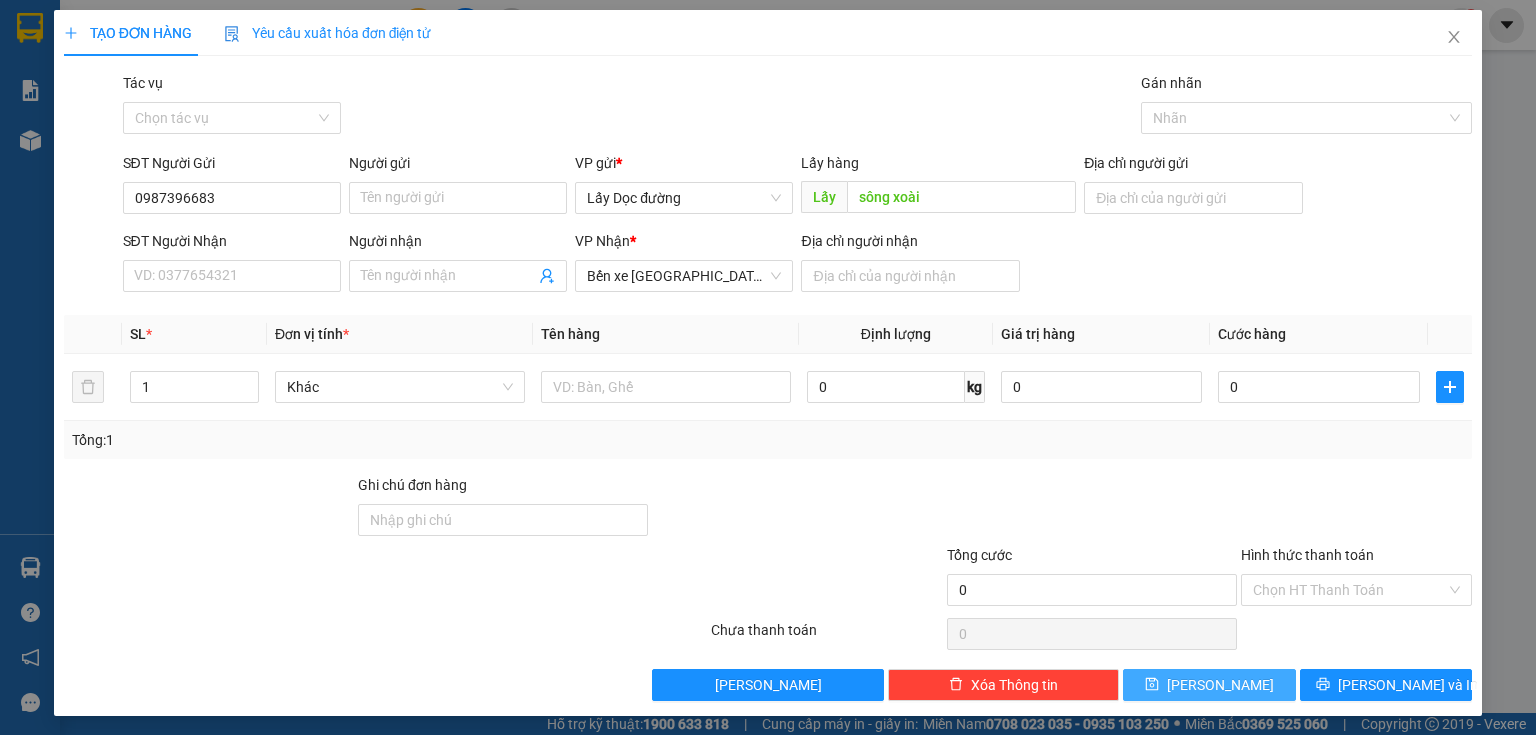 click on "[PERSON_NAME]" at bounding box center [1209, 685] 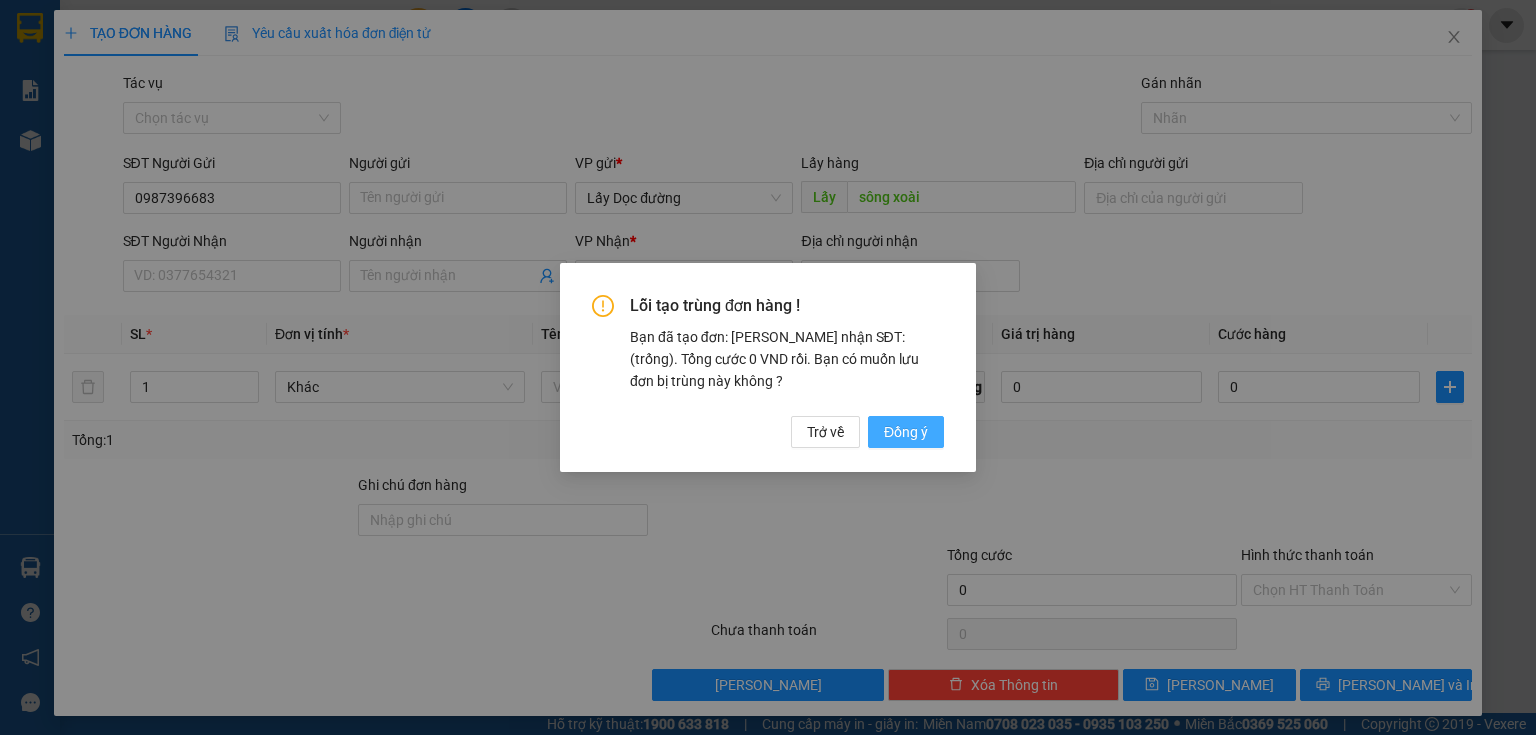 click on "Đồng ý" at bounding box center [906, 432] 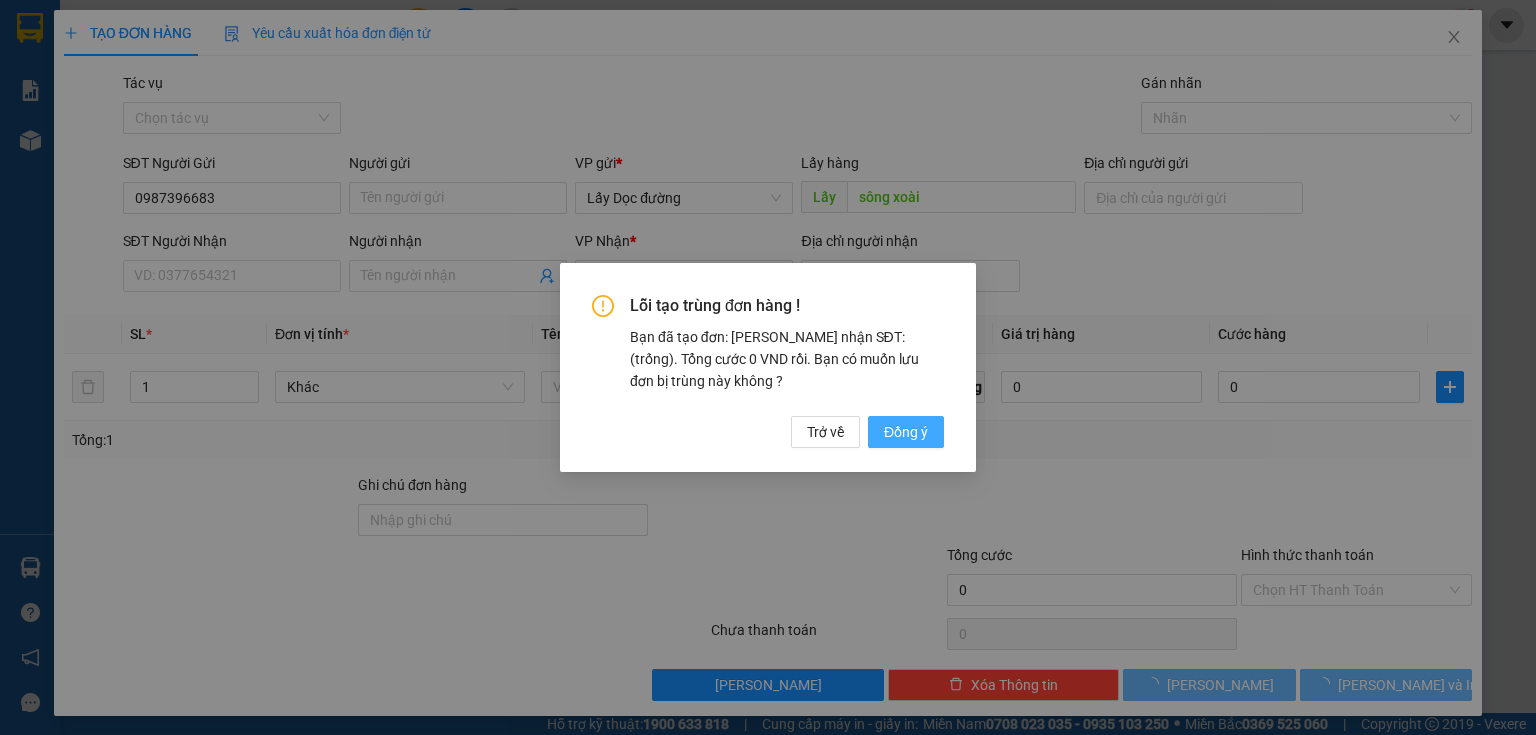 type 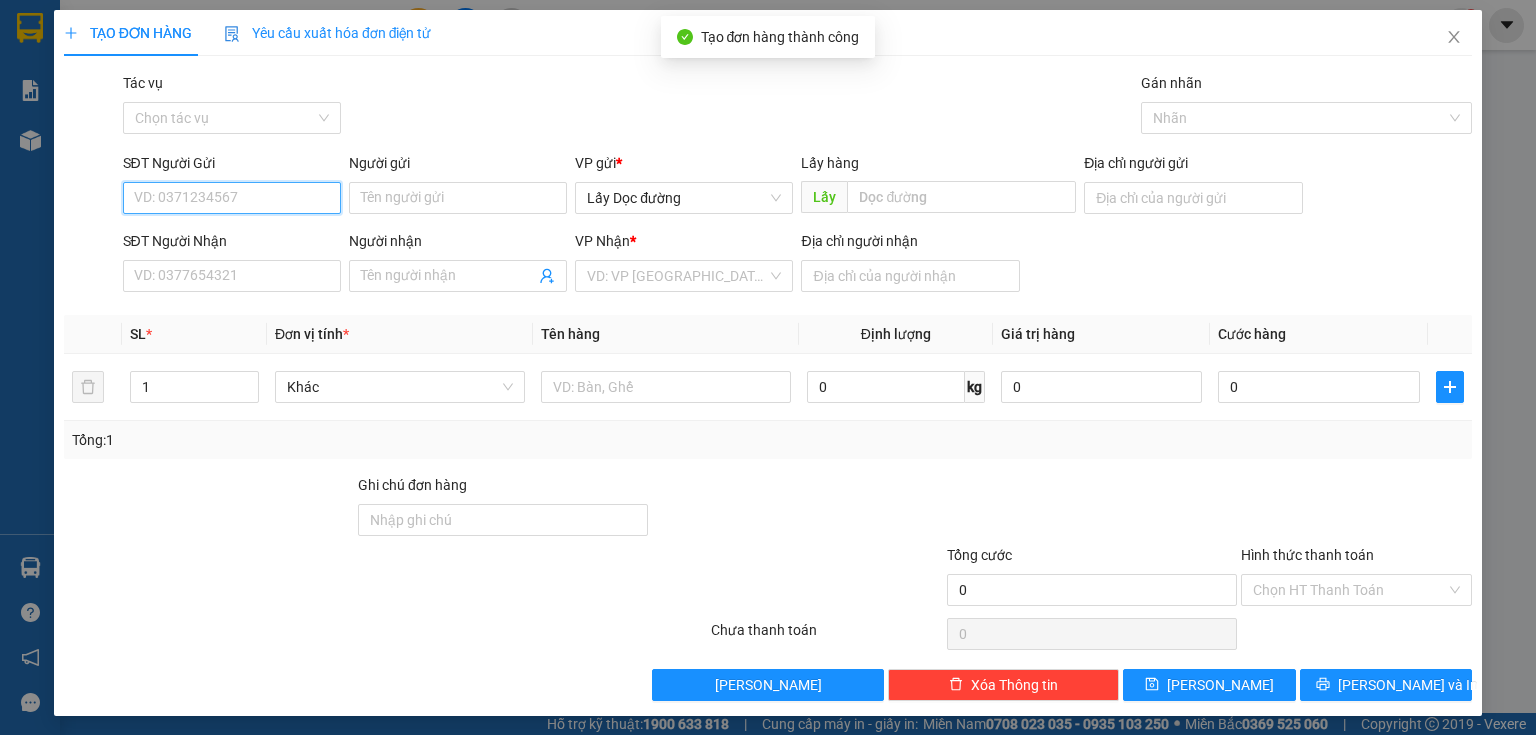 click on "SĐT Người Gửi" at bounding box center [232, 198] 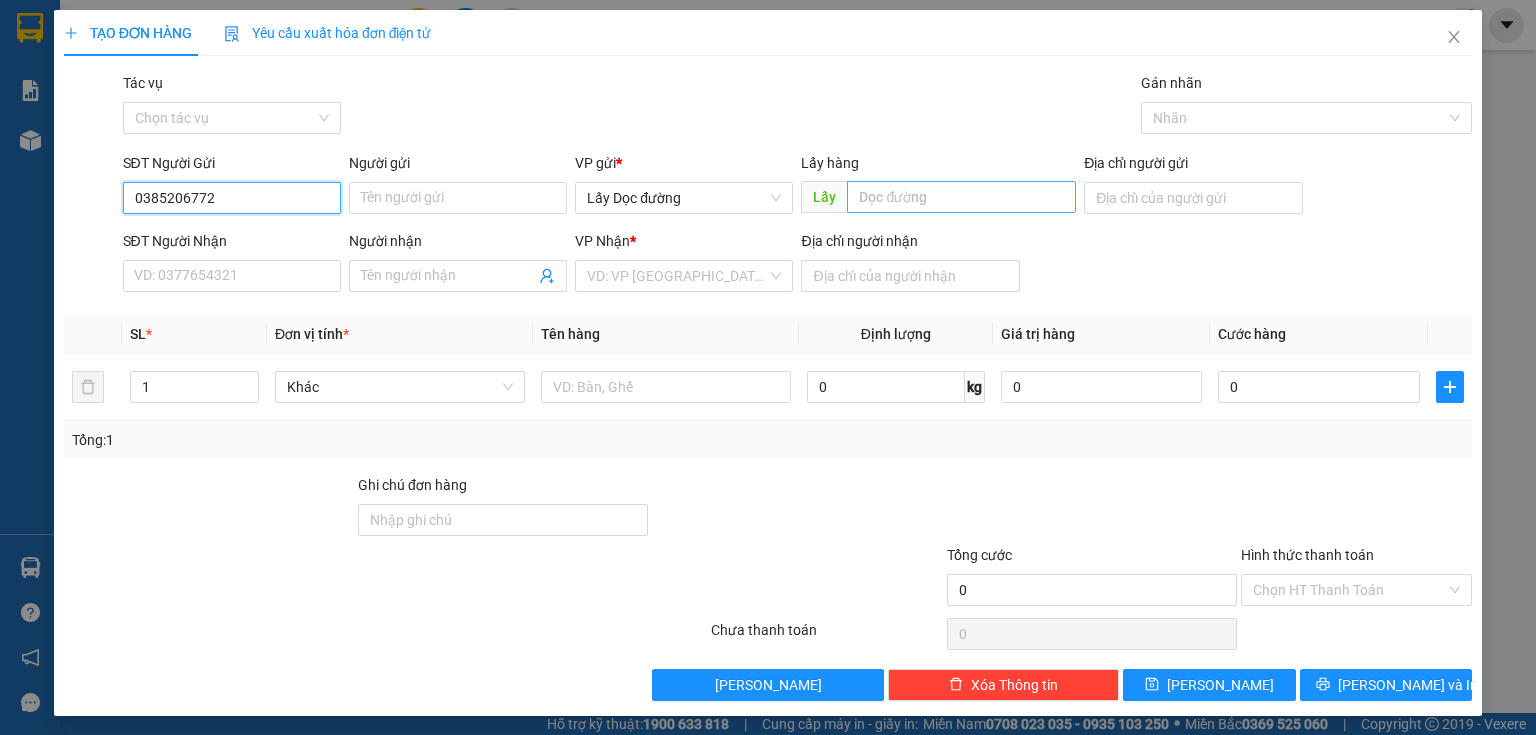 type on "0385206772" 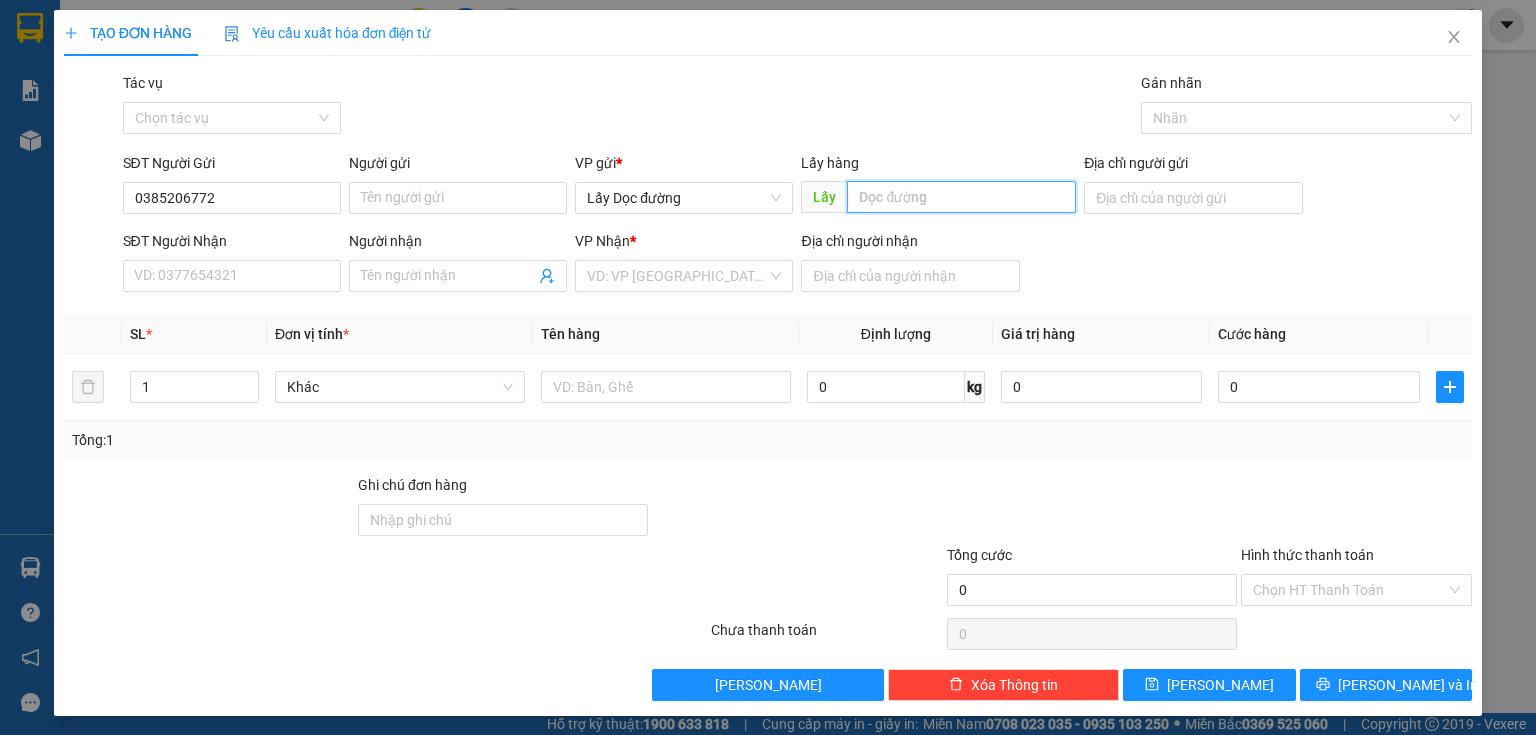 click at bounding box center (961, 197) 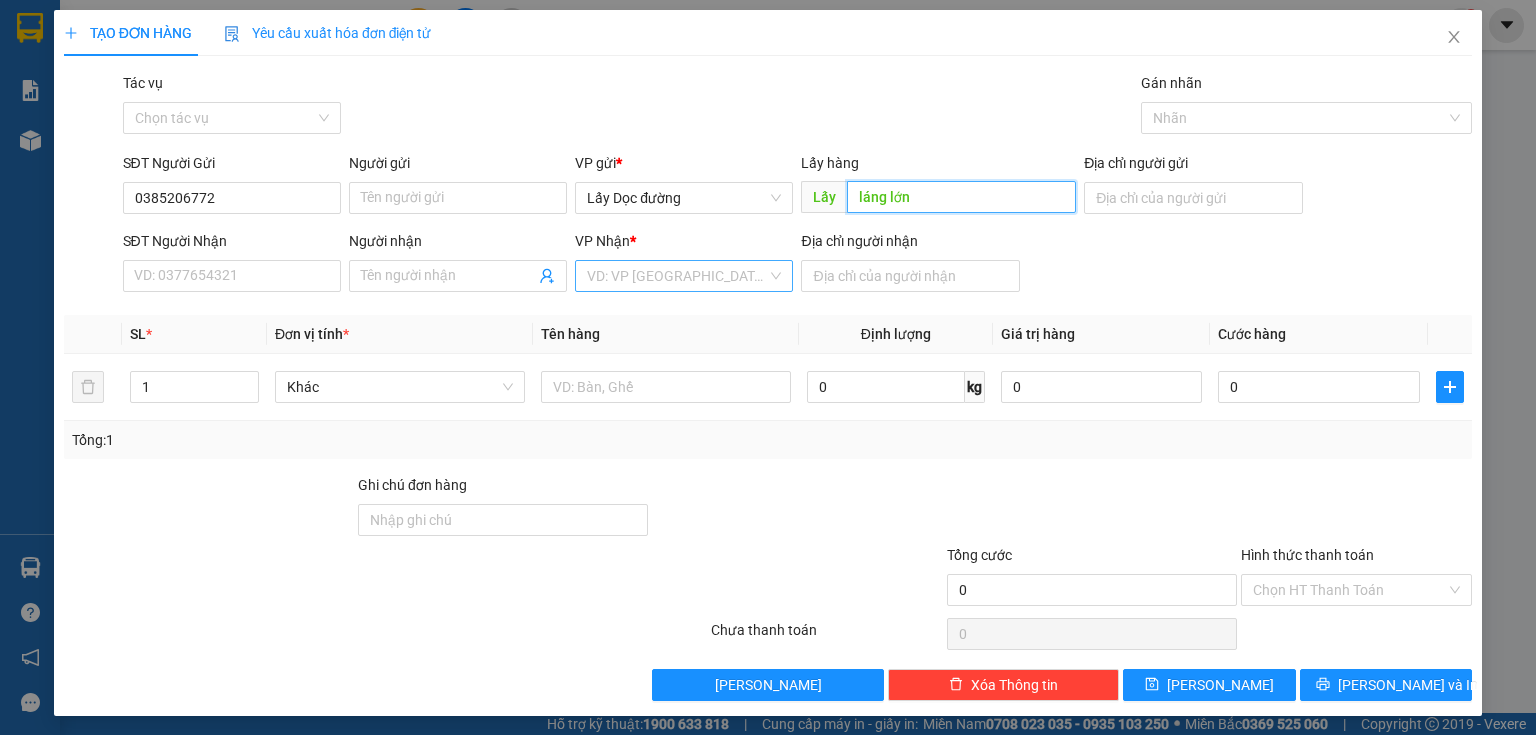 type on "láng lớn" 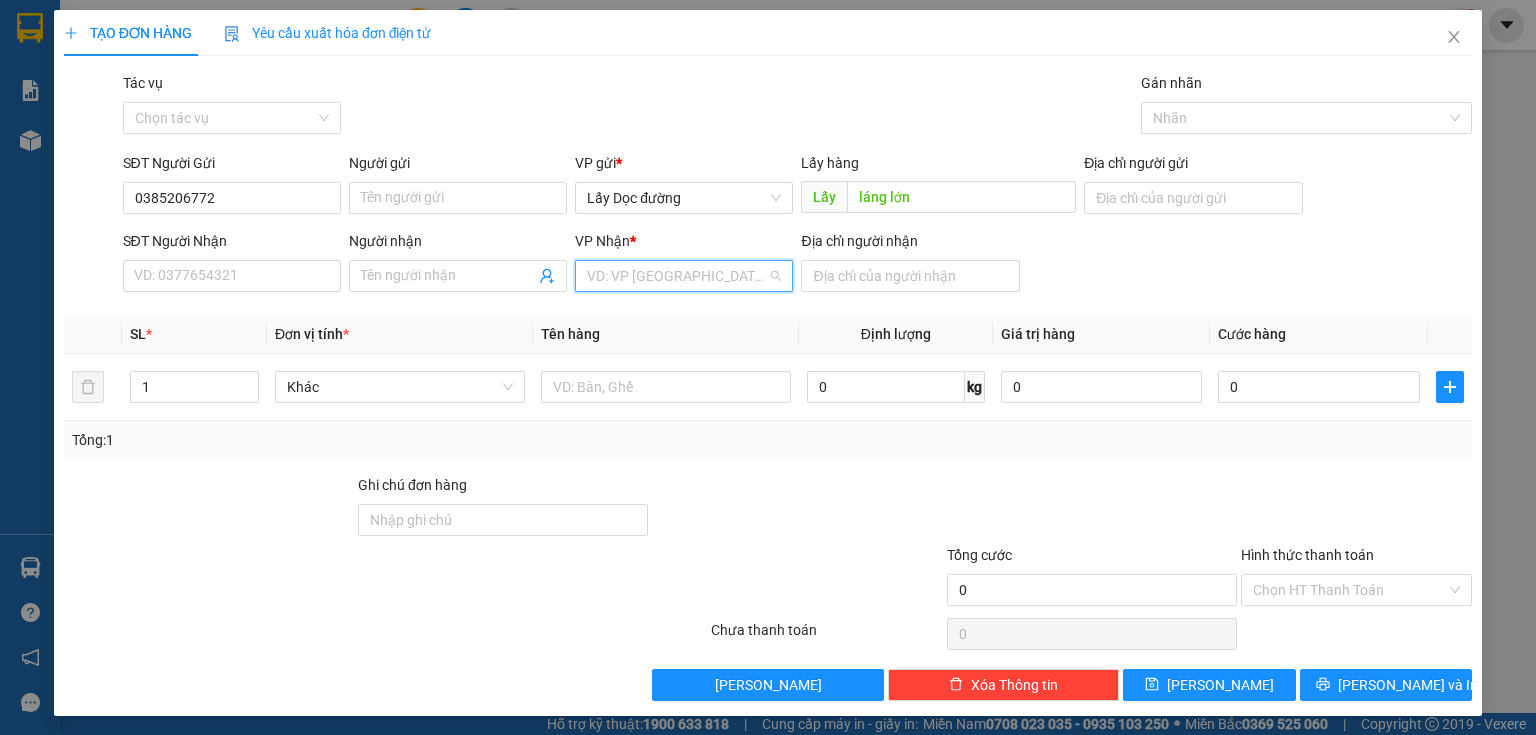 click at bounding box center (677, 276) 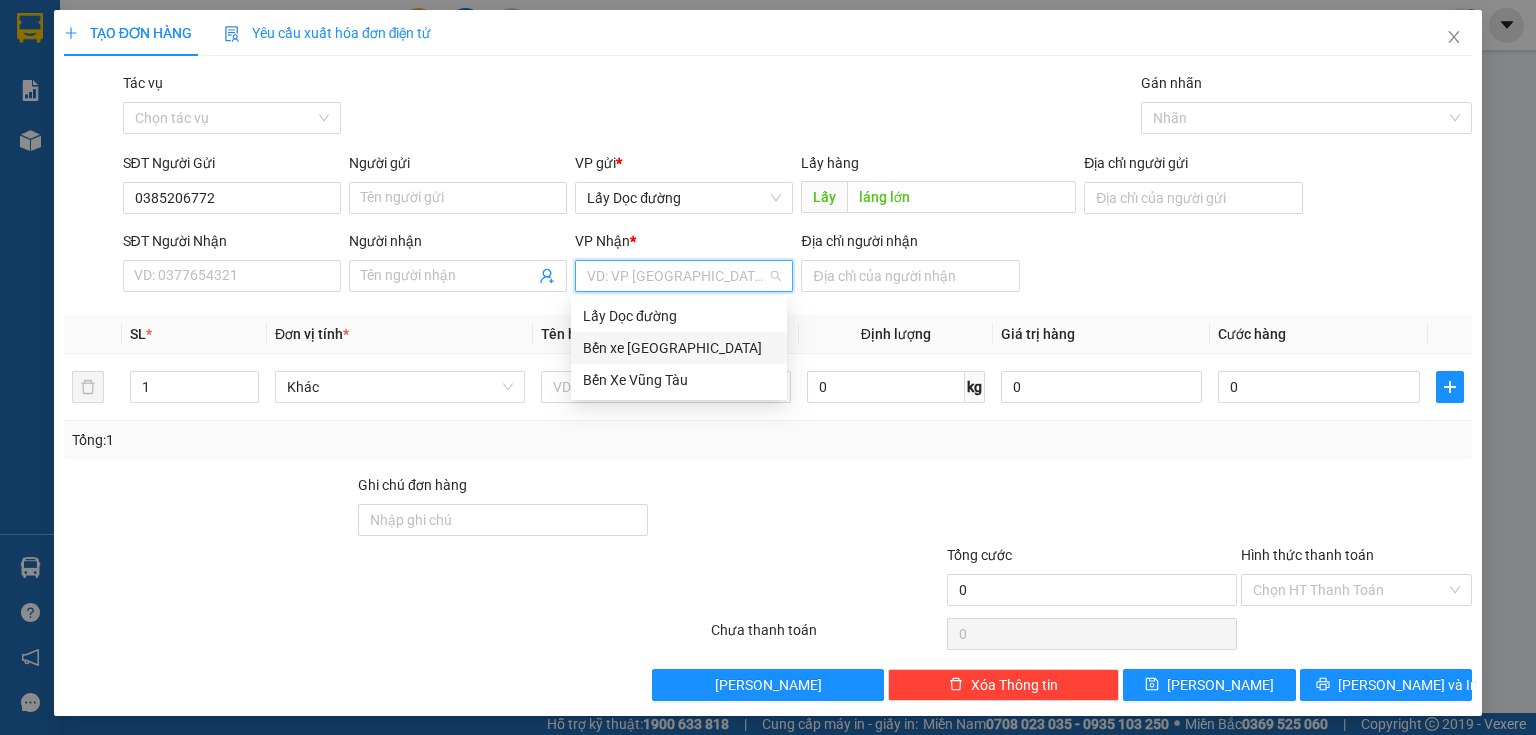 click on "Bến xe [GEOGRAPHIC_DATA]" at bounding box center [679, 348] 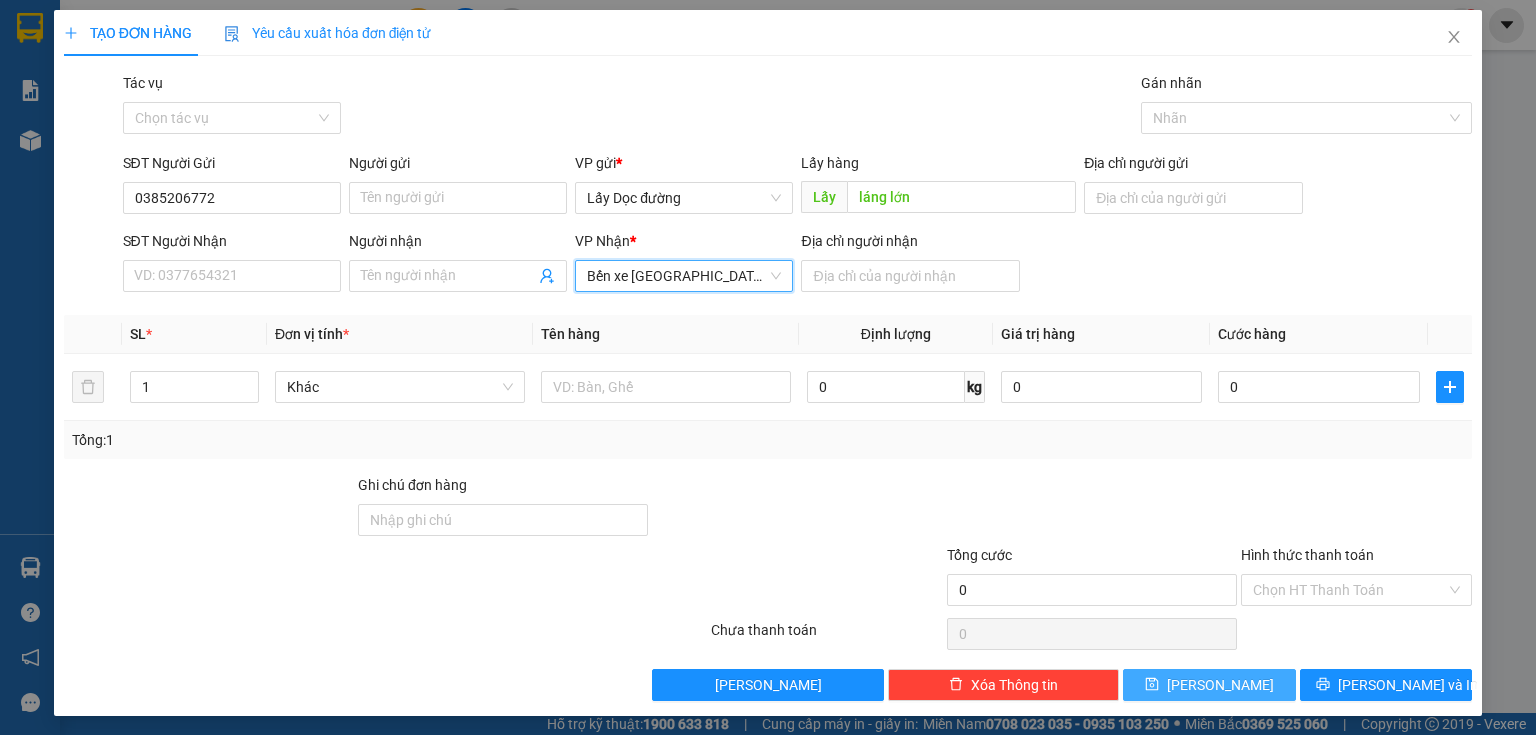 click on "[PERSON_NAME]" at bounding box center [1209, 685] 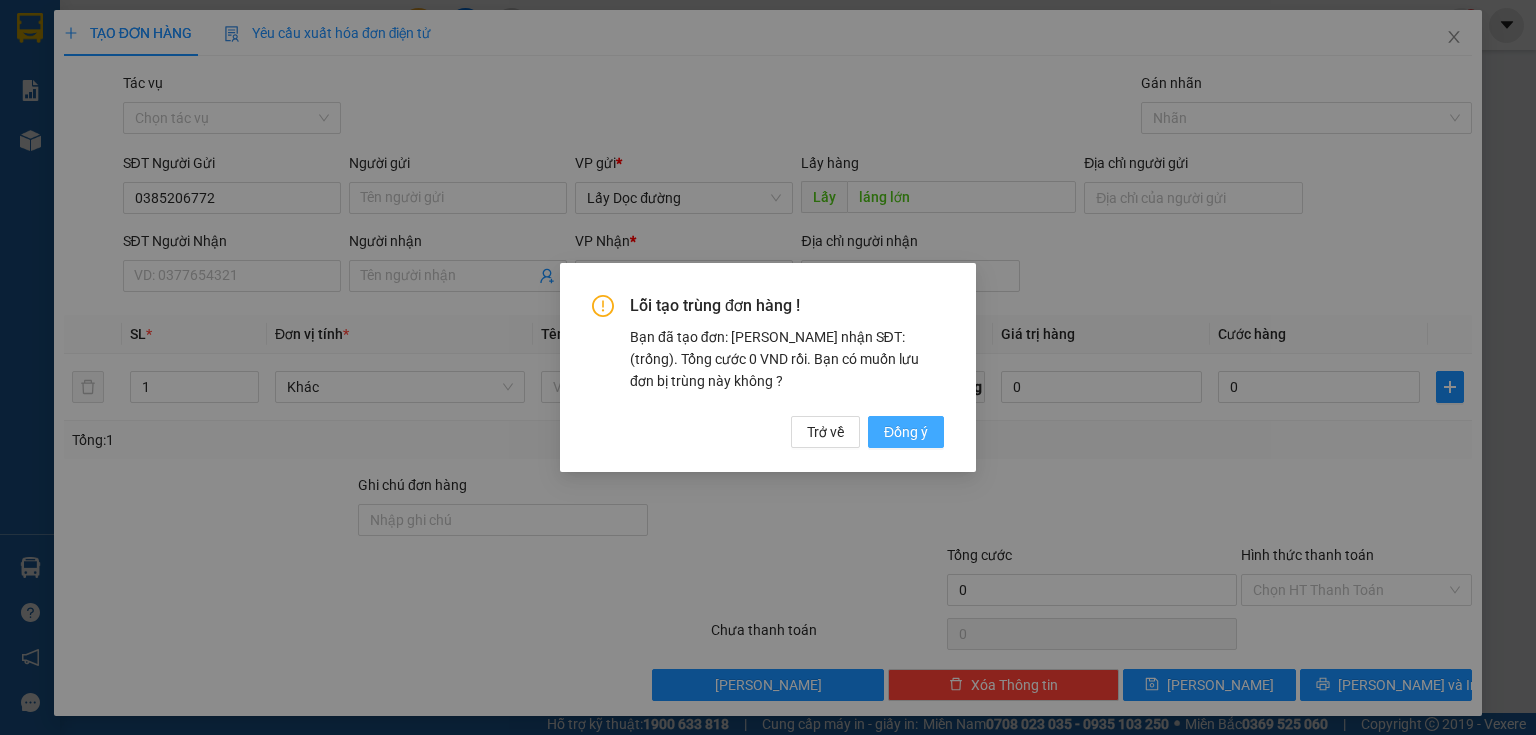 click on "Đồng ý" at bounding box center (906, 432) 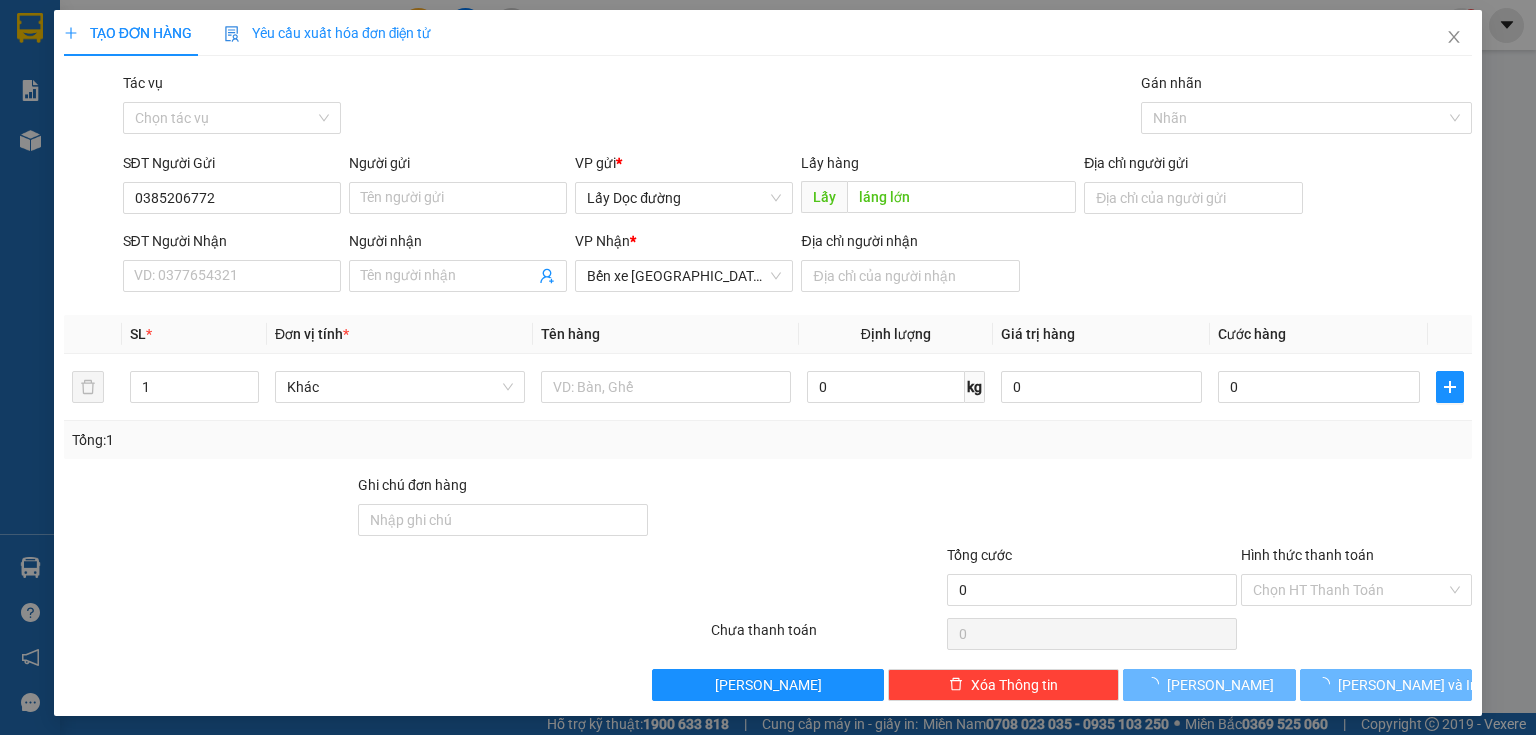 type 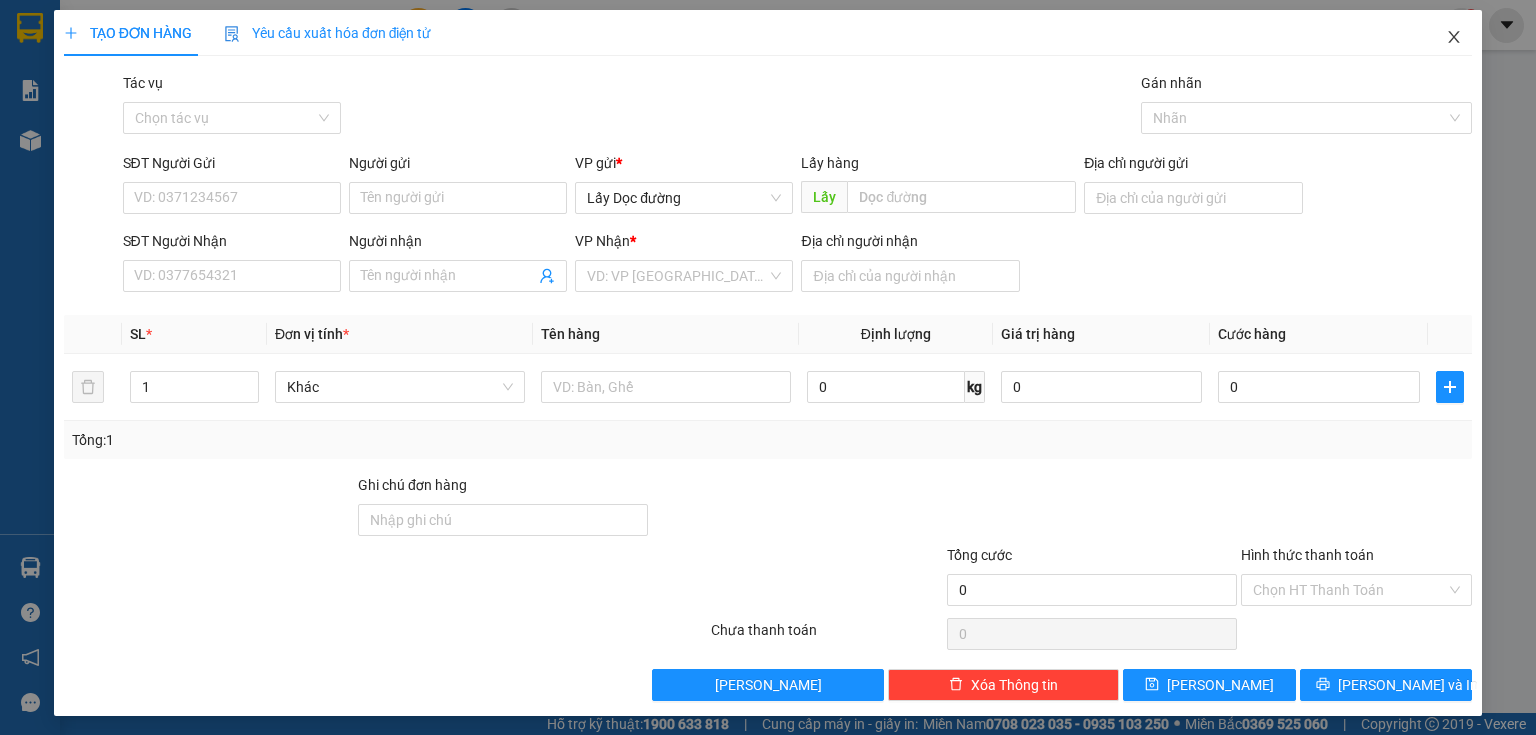 click at bounding box center (1454, 38) 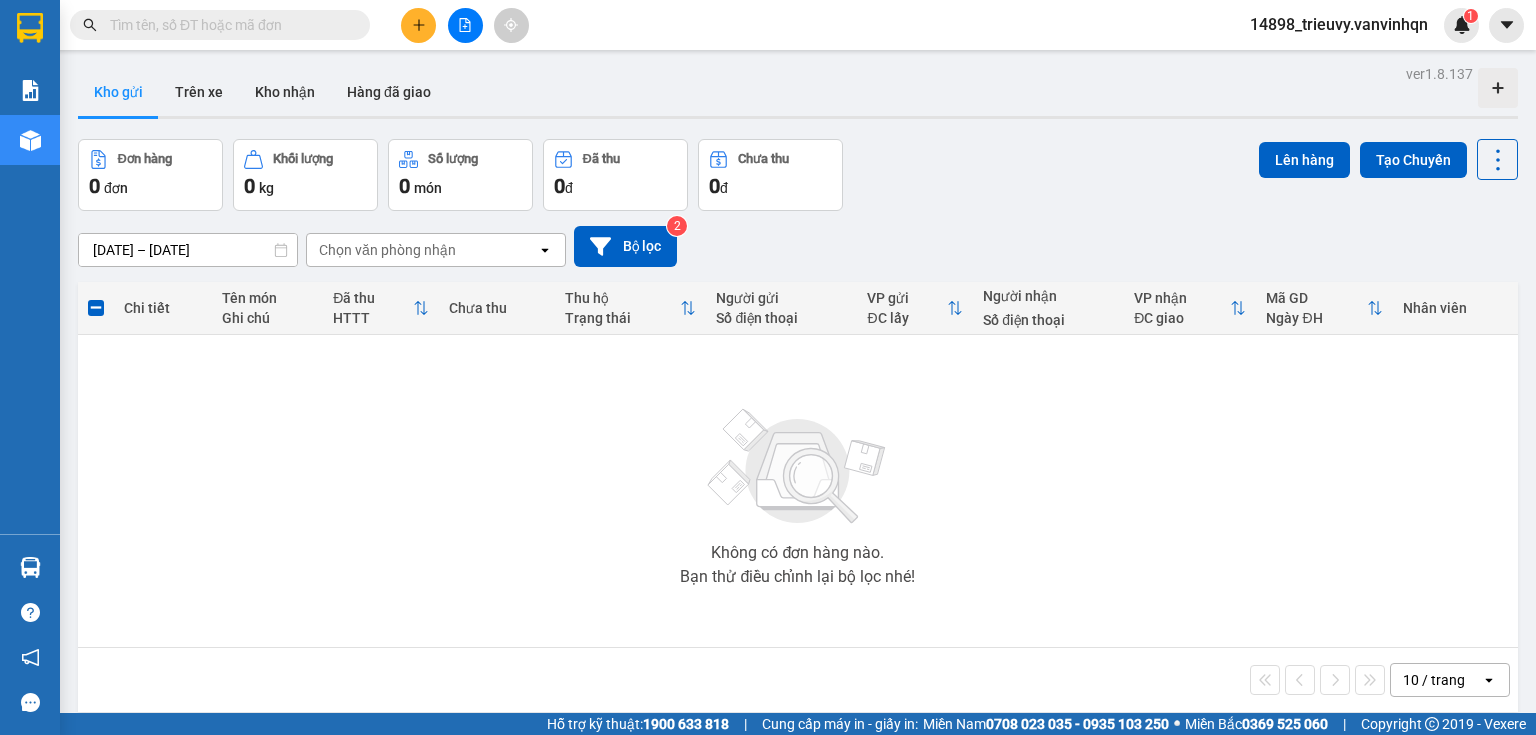 click on "09/07/2025 – 11/07/2025 Press the down arrow key to interact with the calendar and select a date. Press the escape button to close the calendar. Selected date range is from 09/07/2025 to 11/07/2025. Chọn văn phòng nhận open Bộ lọc 2" at bounding box center (798, 246) 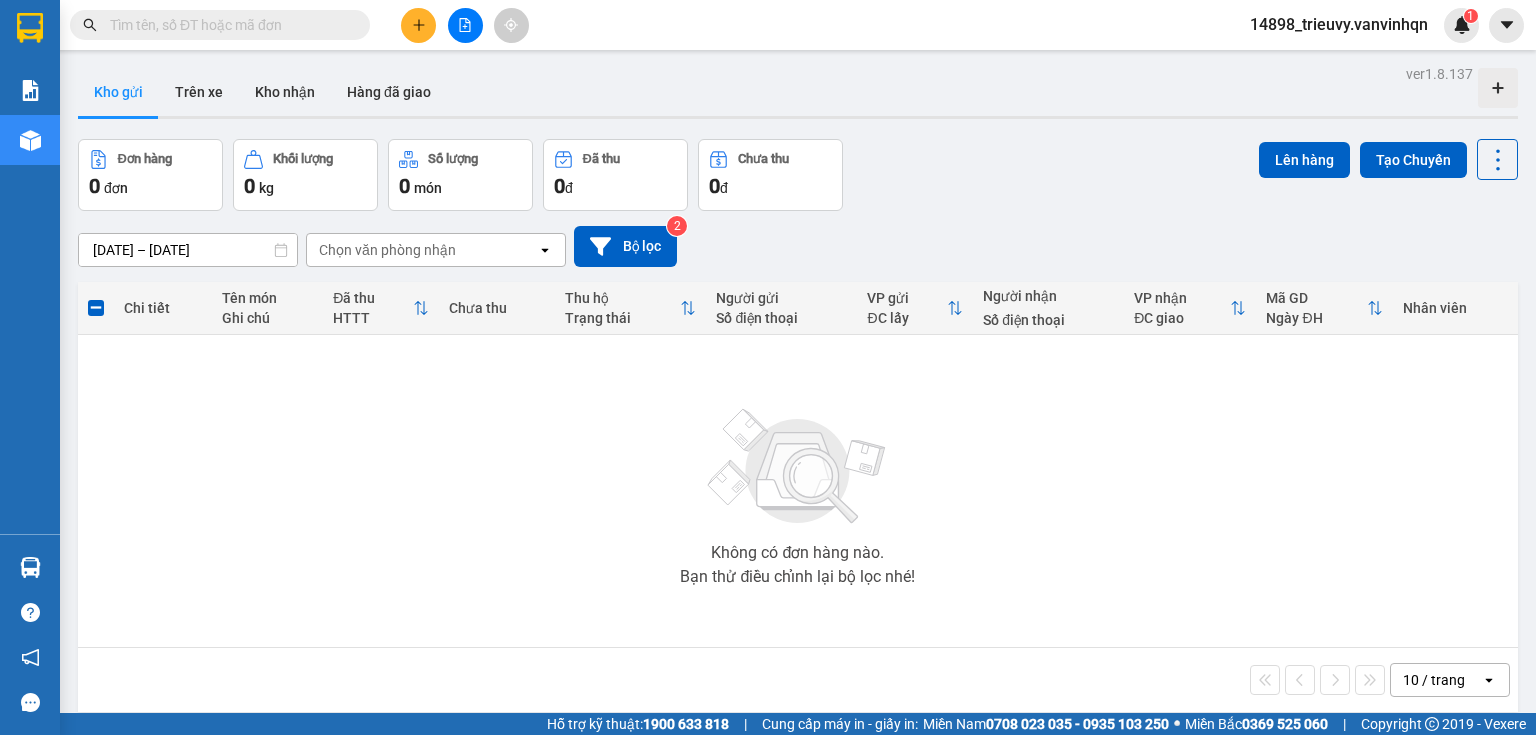 click on "Chọn văn phòng nhận" at bounding box center (387, 250) 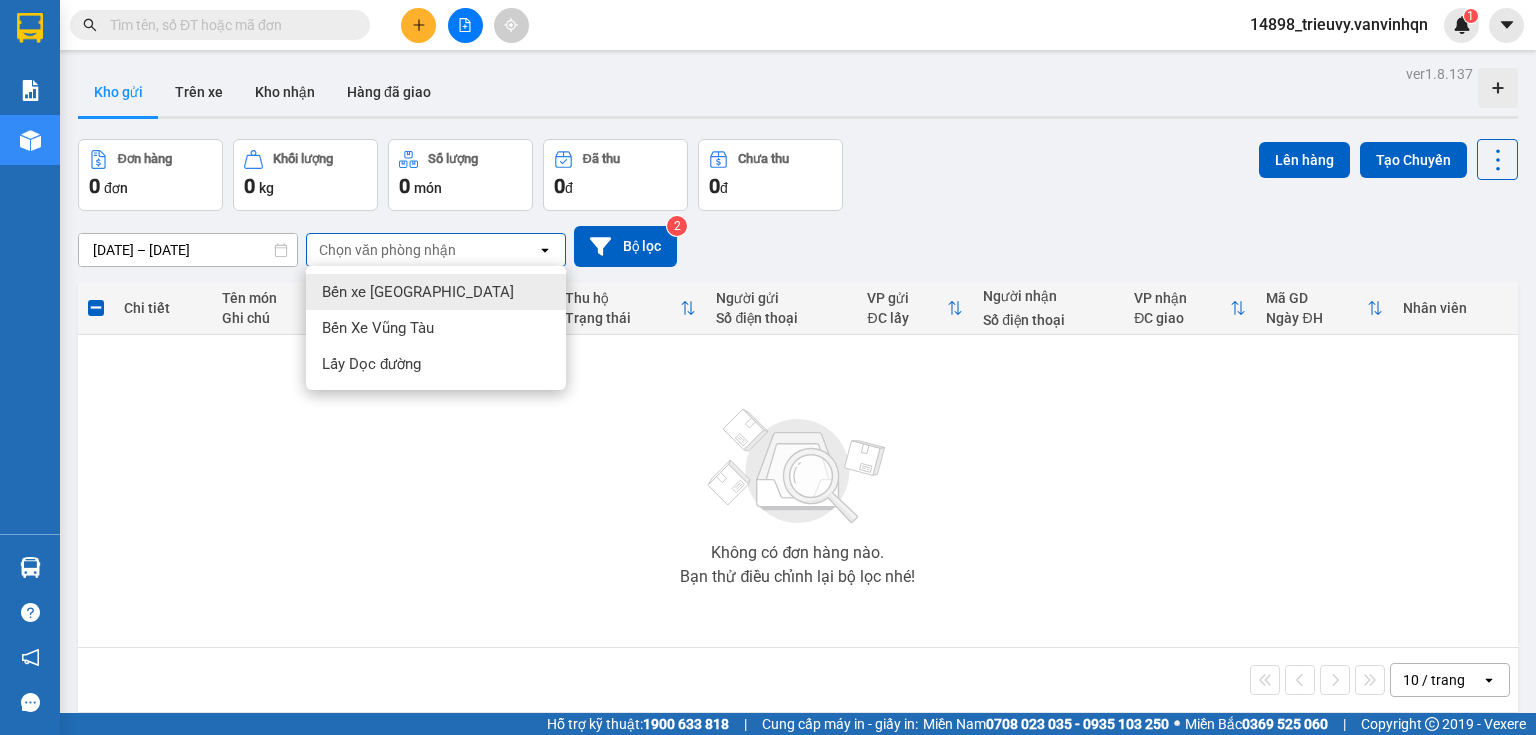 click on "Bến xe [GEOGRAPHIC_DATA]" at bounding box center (418, 292) 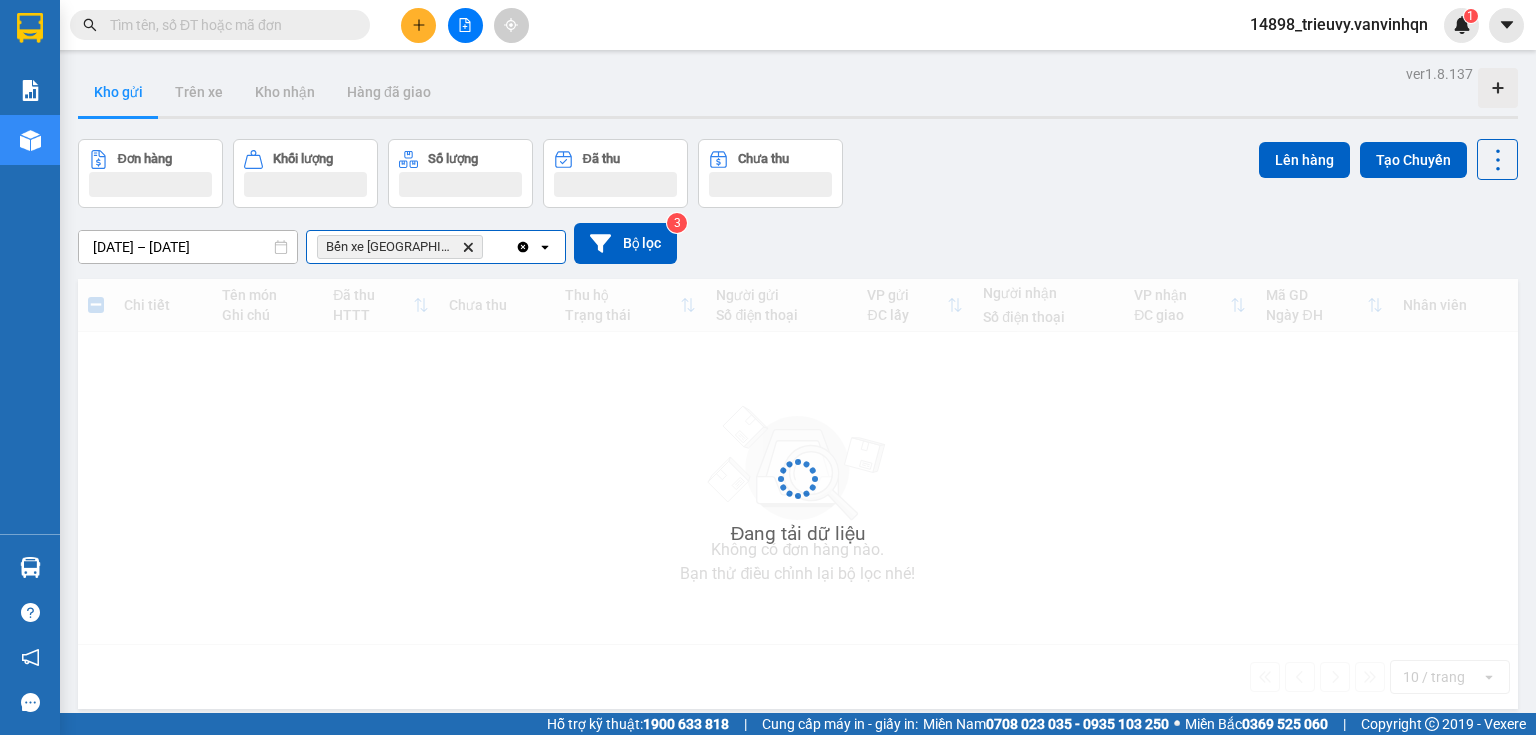 click at bounding box center (488, 247) 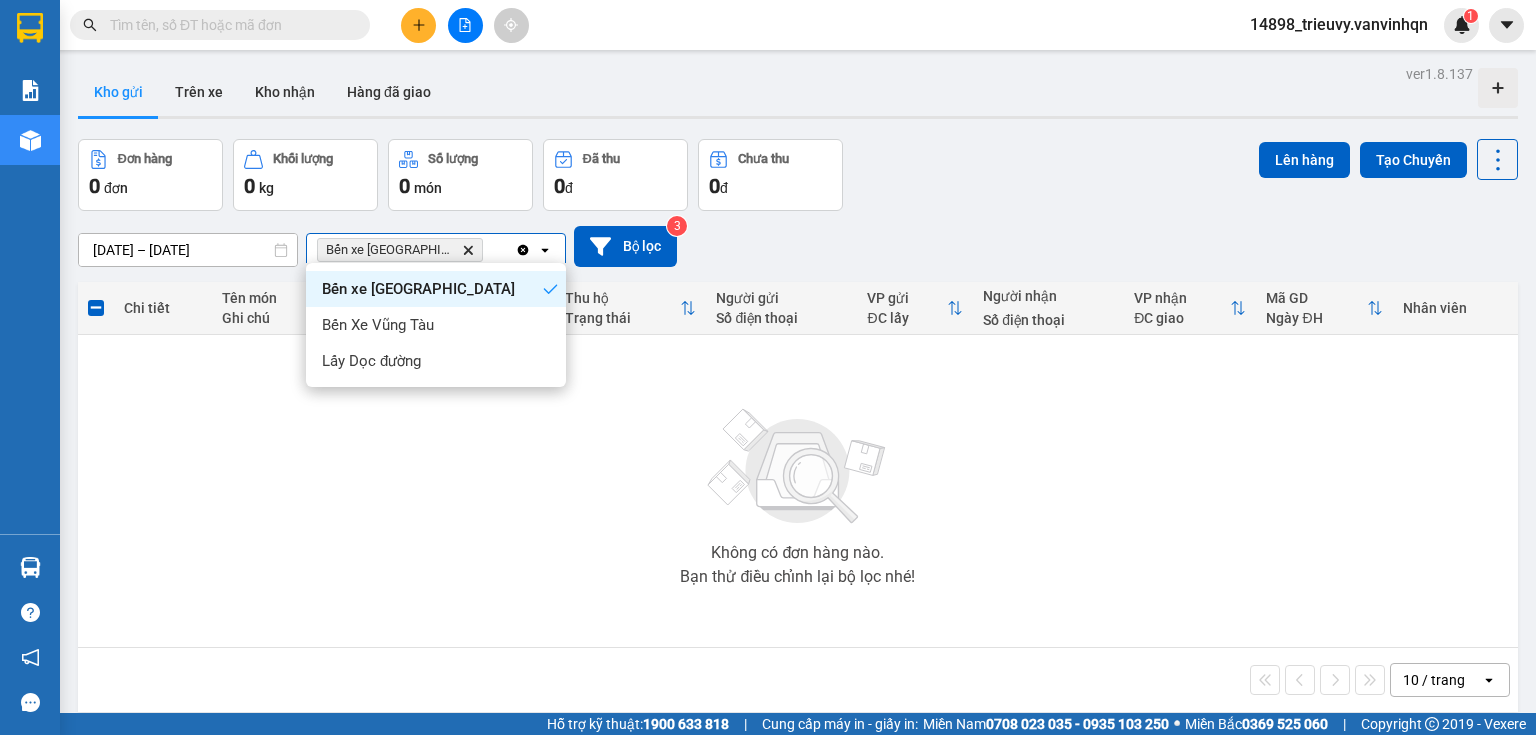 click on "14898_trieuvy.vanvinhqn" at bounding box center [1339, 24] 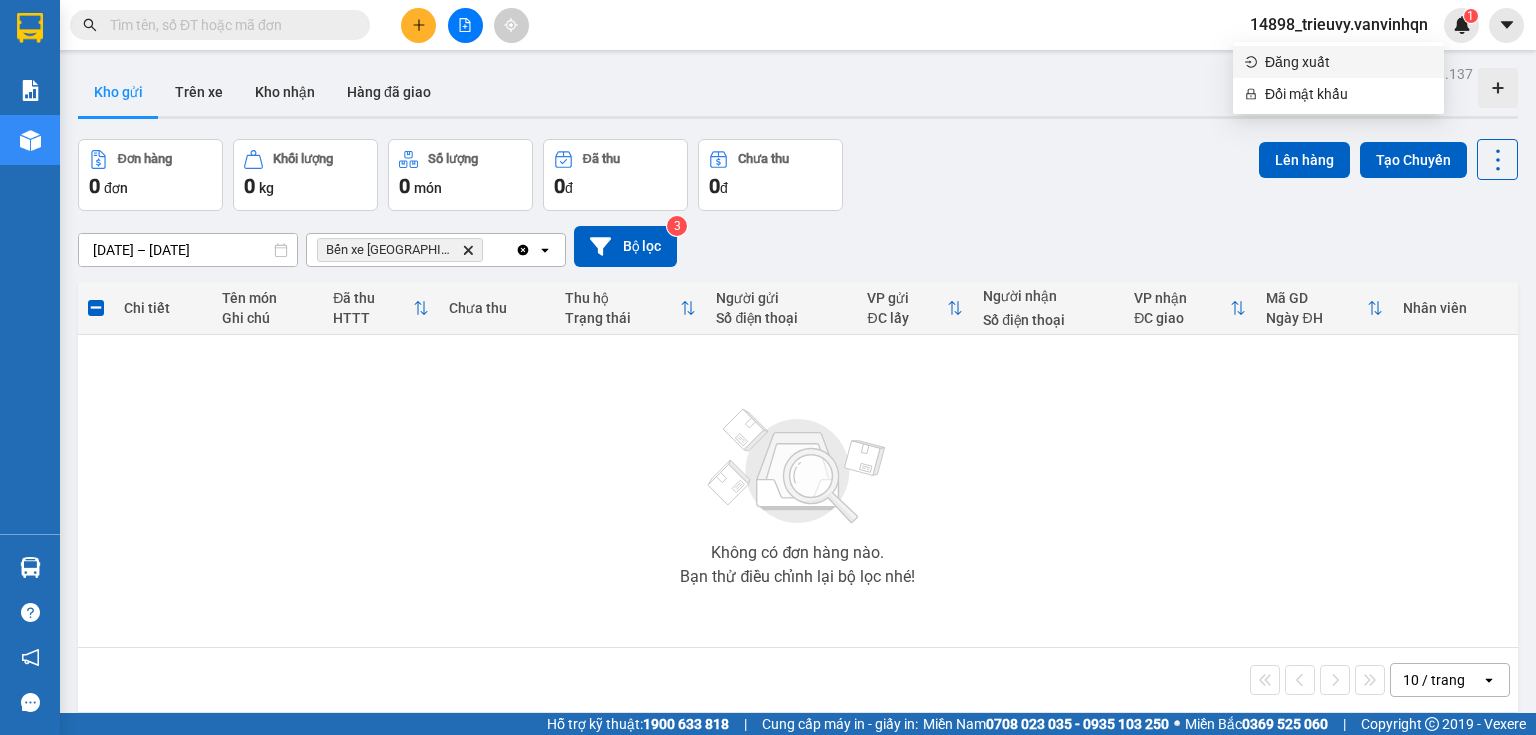 click on "Đăng xuất" at bounding box center [1348, 62] 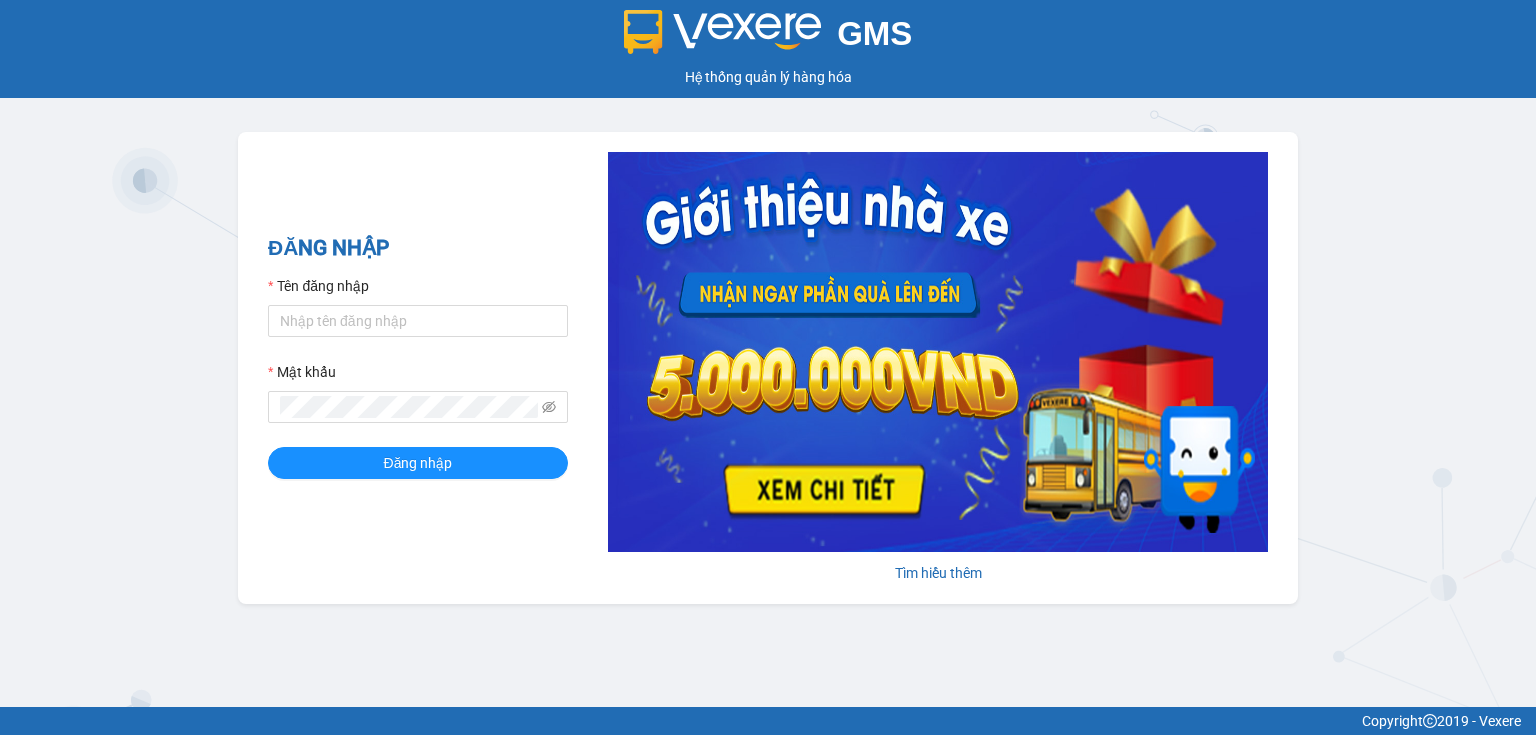 scroll, scrollTop: 0, scrollLeft: 0, axis: both 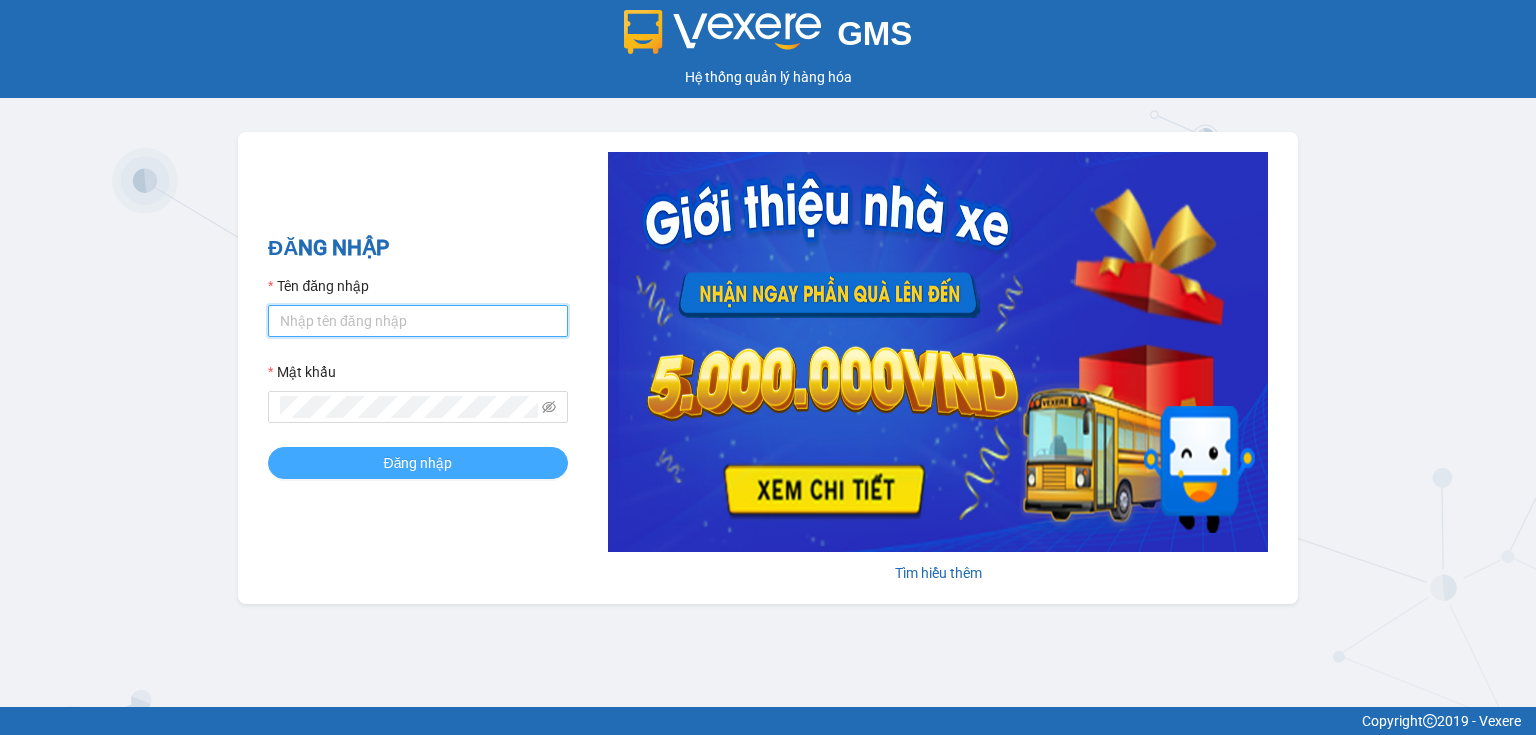 type on "trieuvy.vanvinhqn" 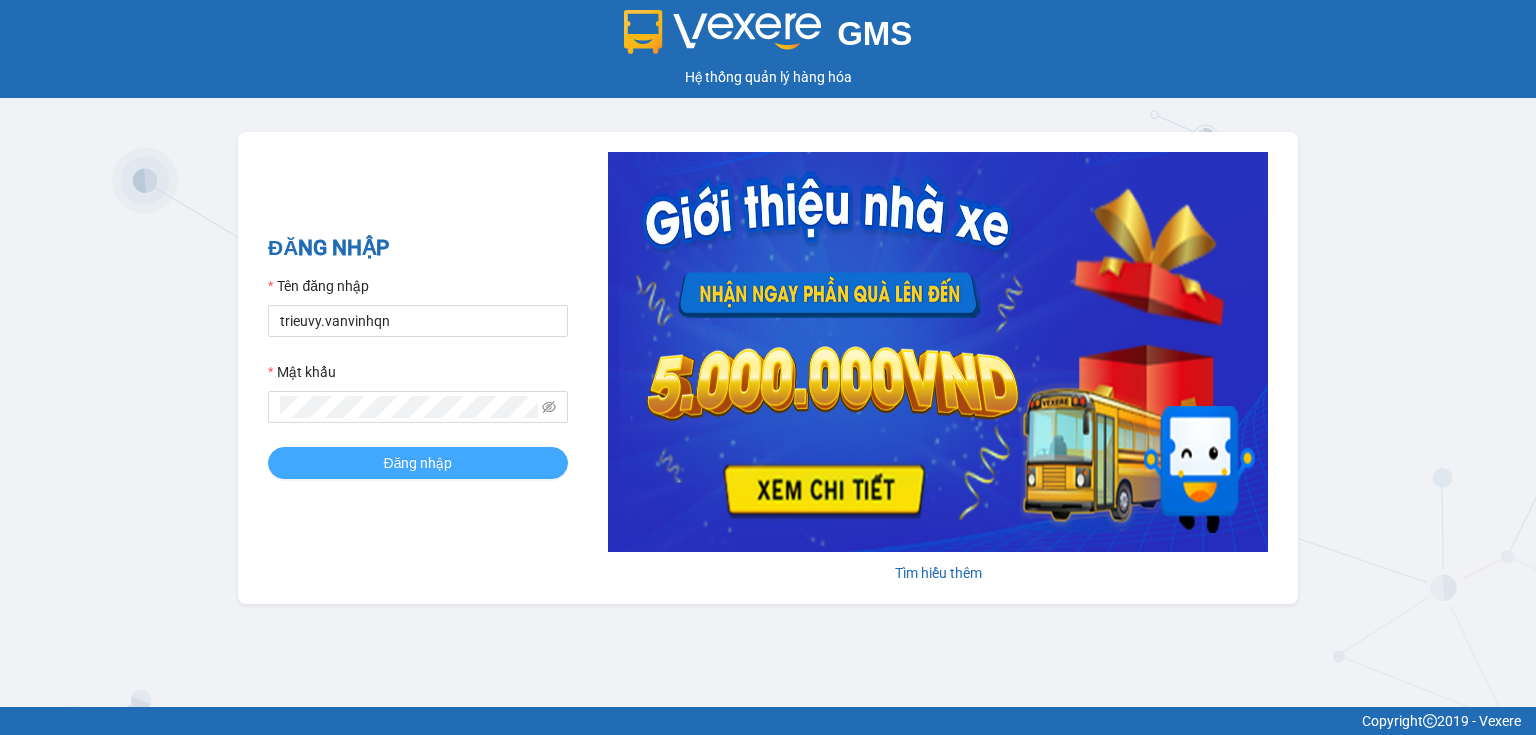 click on "Đăng nhập" at bounding box center (418, 463) 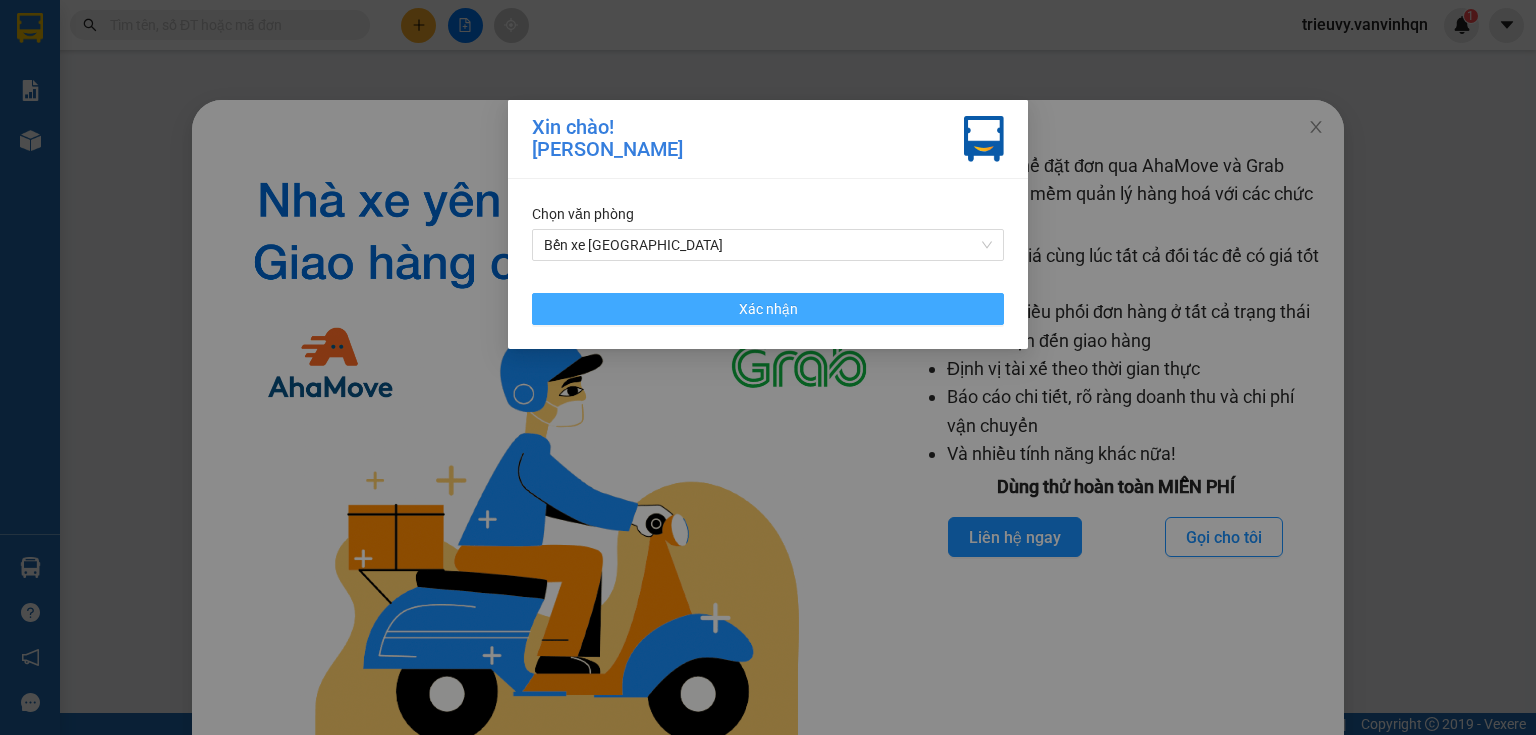 click on "Xác nhận" at bounding box center [768, 309] 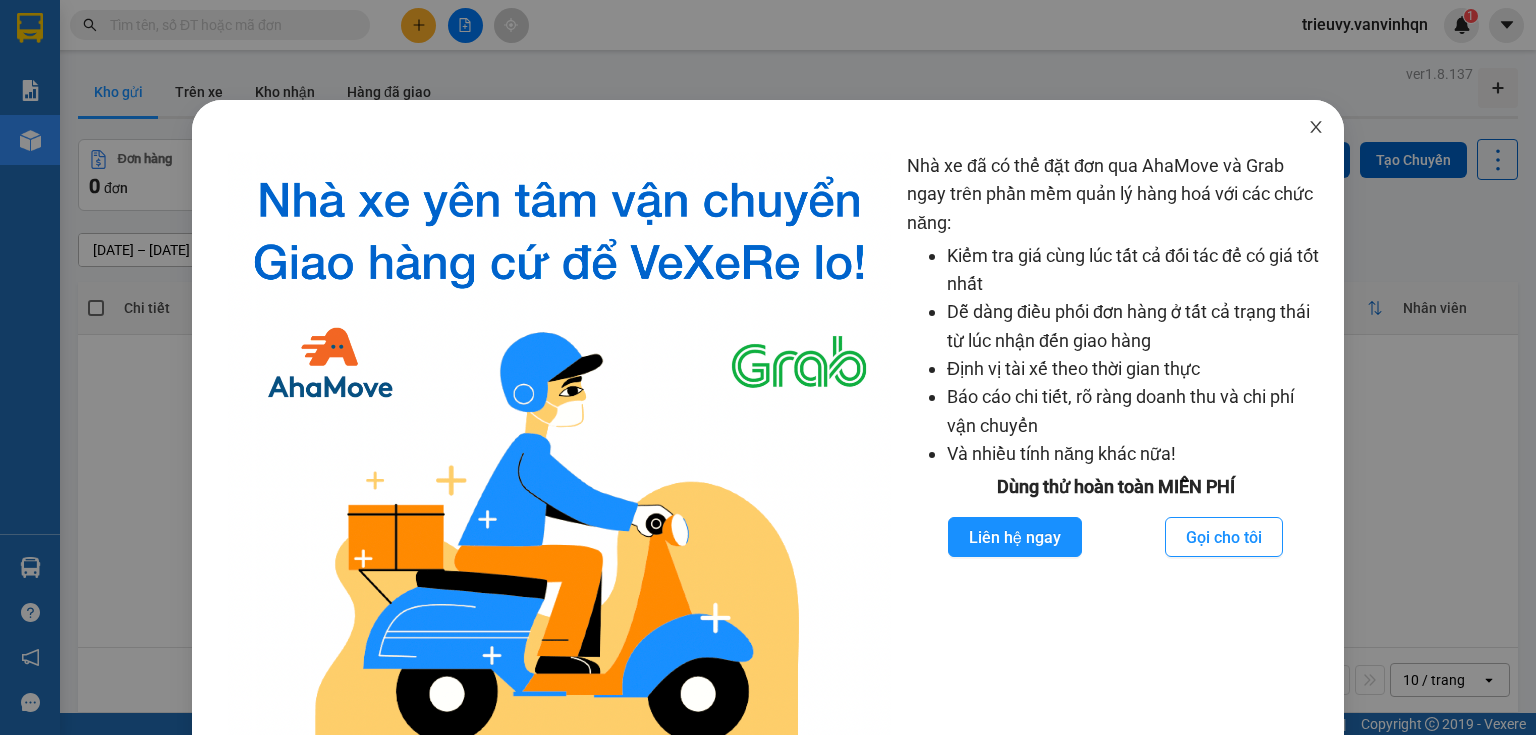 click at bounding box center (1316, 128) 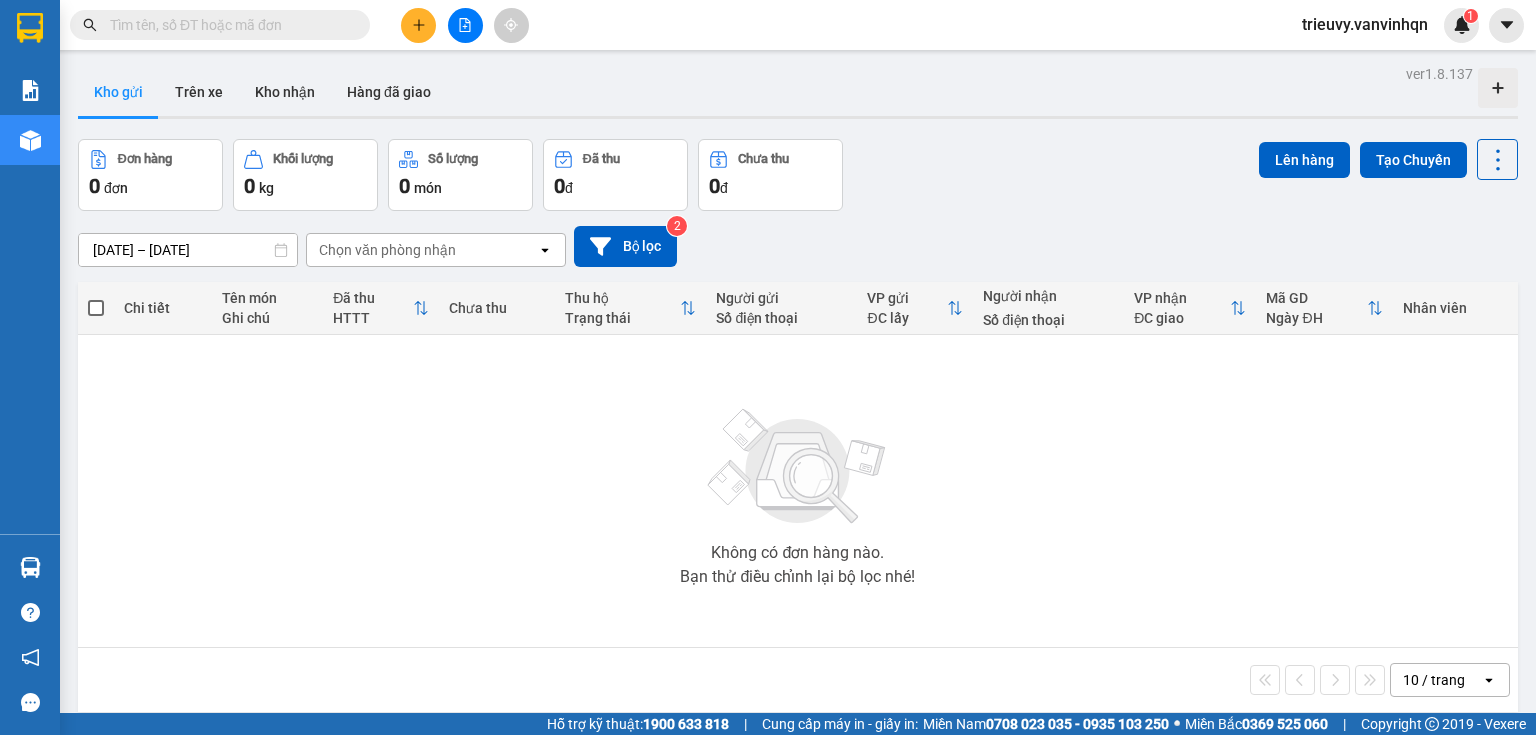 click on "Chọn văn phòng nhận" at bounding box center (422, 250) 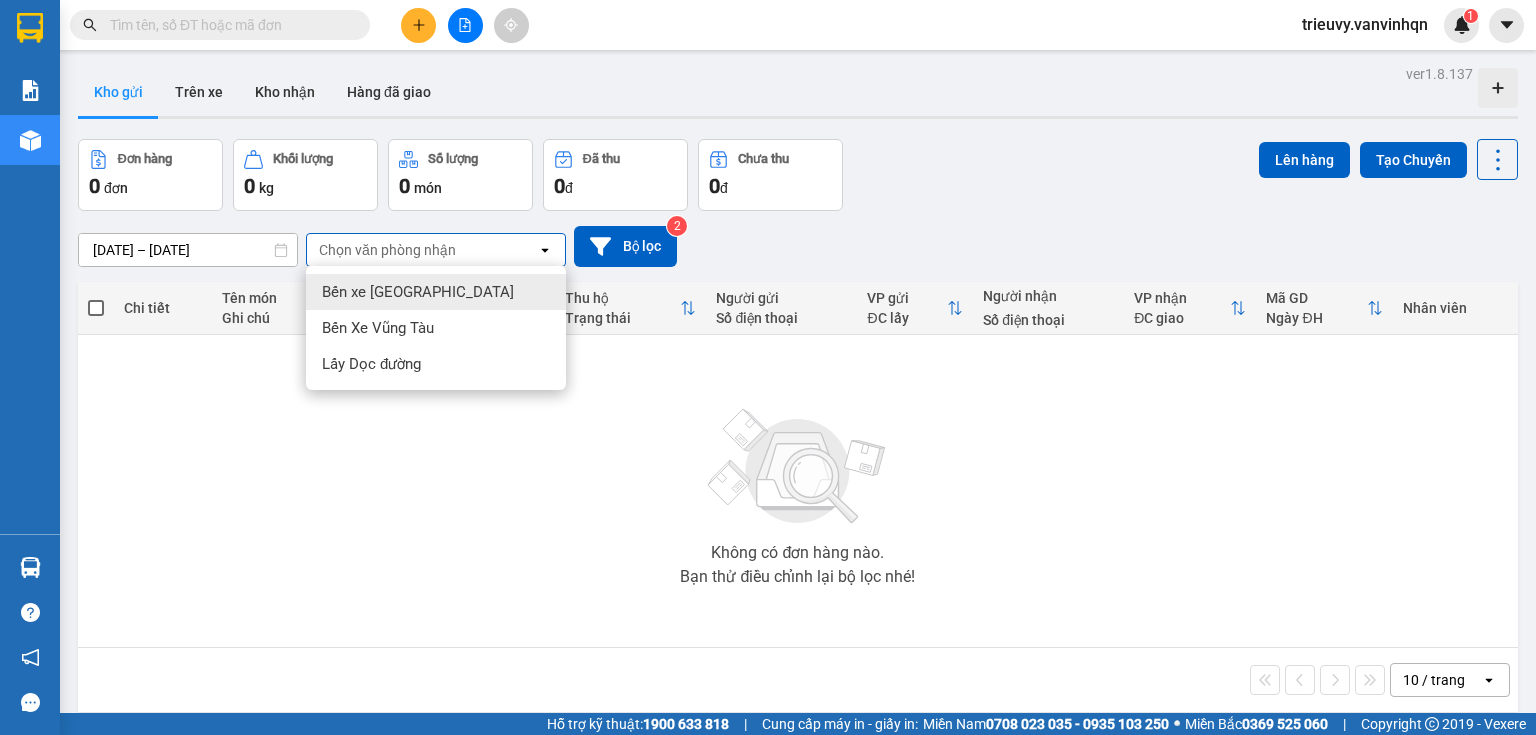 click on "Bến xe [GEOGRAPHIC_DATA]" at bounding box center (418, 292) 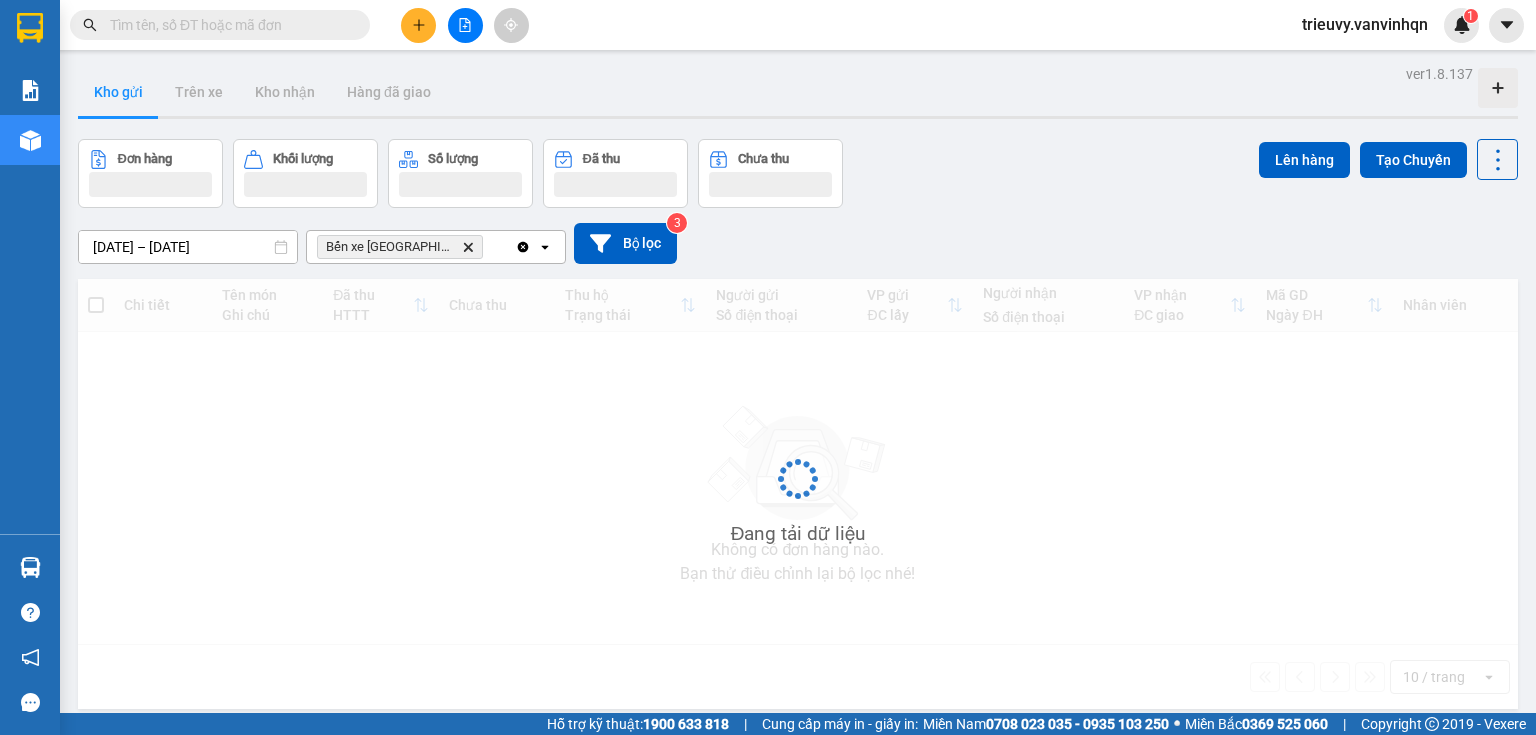 click on "Bến xe Quảng Ngãi Delete" at bounding box center (411, 247) 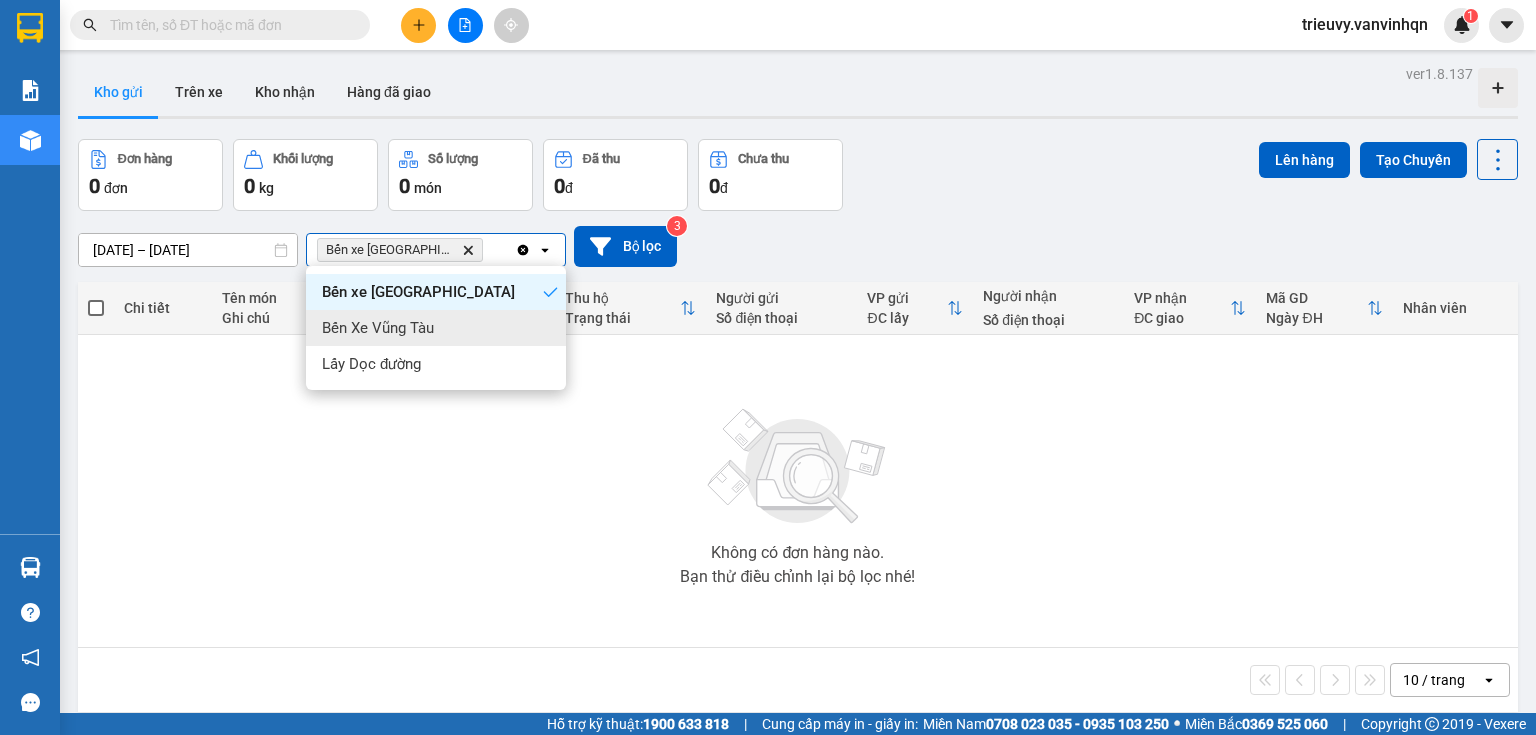 click on "Bến Xe Vũng Tàu" at bounding box center [436, 328] 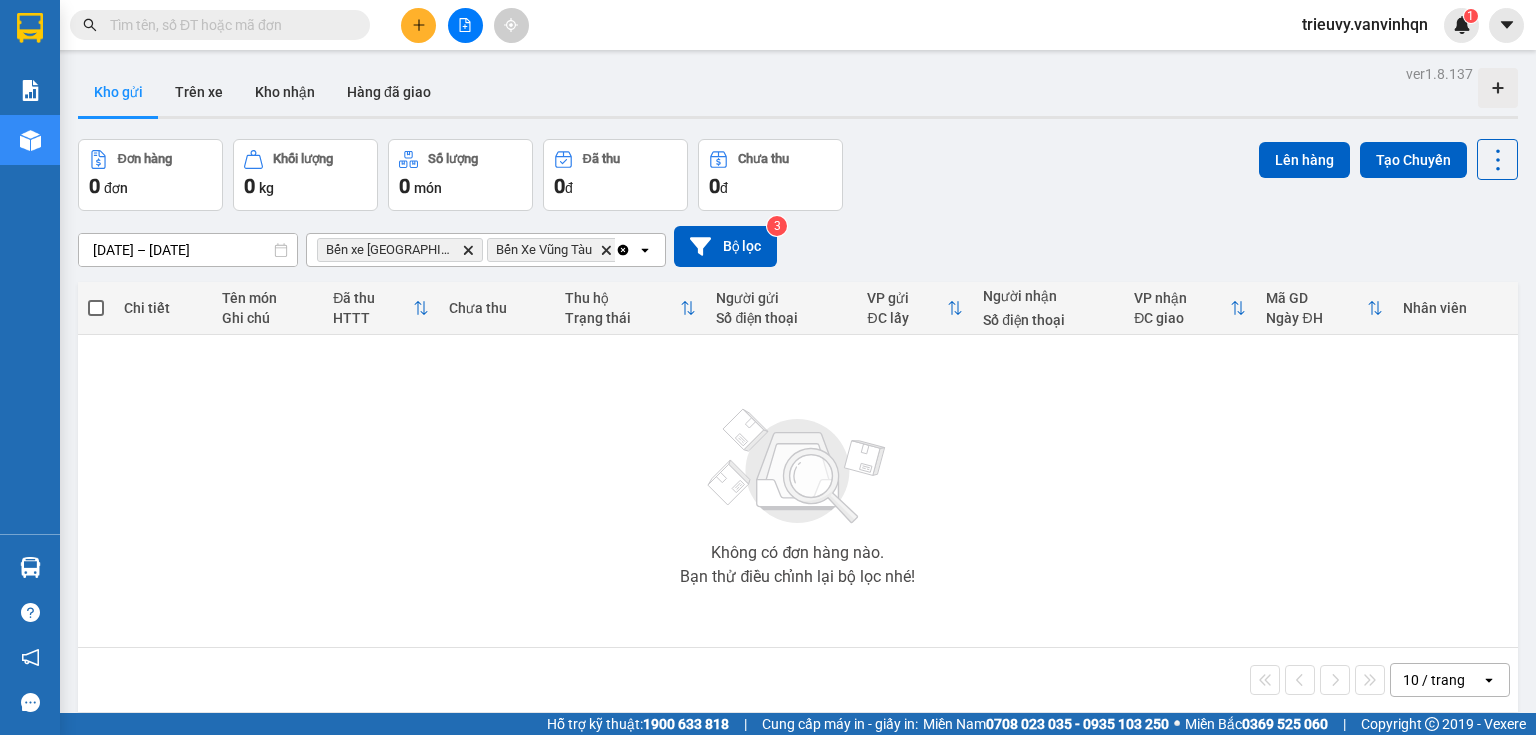 click on "Bến xe Quảng Ngãi Delete Bến Xe Vũng Tàu  Delete" at bounding box center [461, 250] 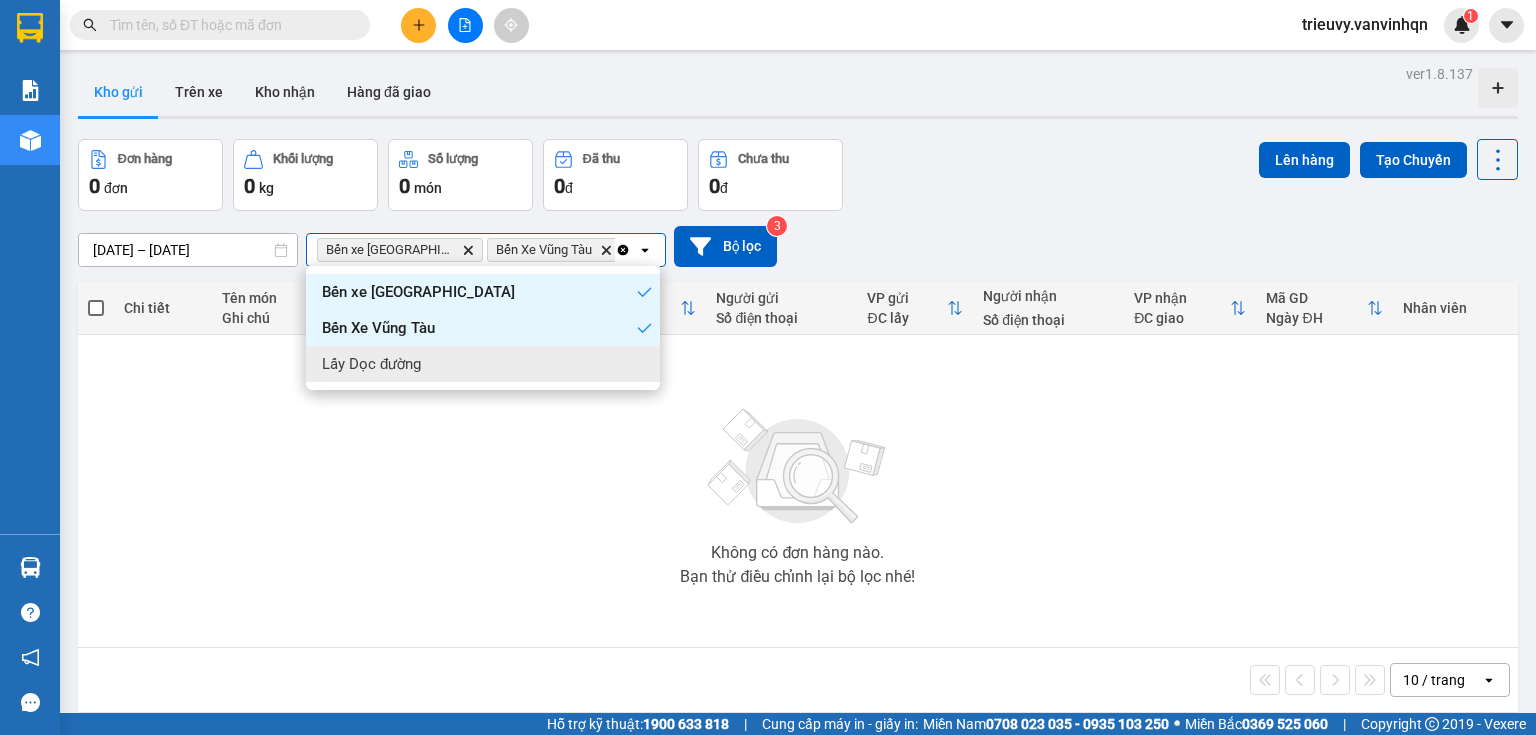 drag, startPoint x: 567, startPoint y: 364, endPoint x: 691, endPoint y: 292, distance: 143.38759 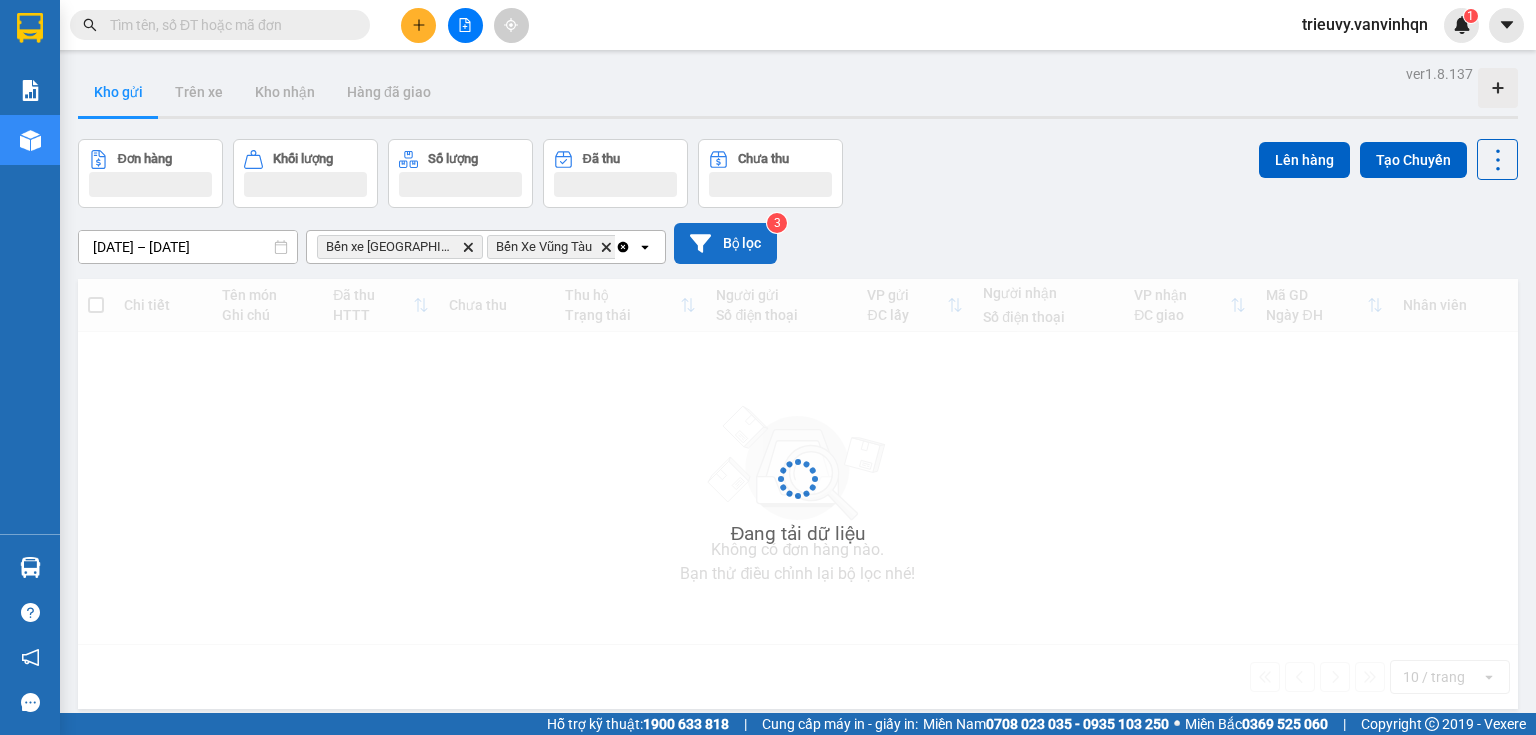 click on "Bộ lọc" at bounding box center [725, 243] 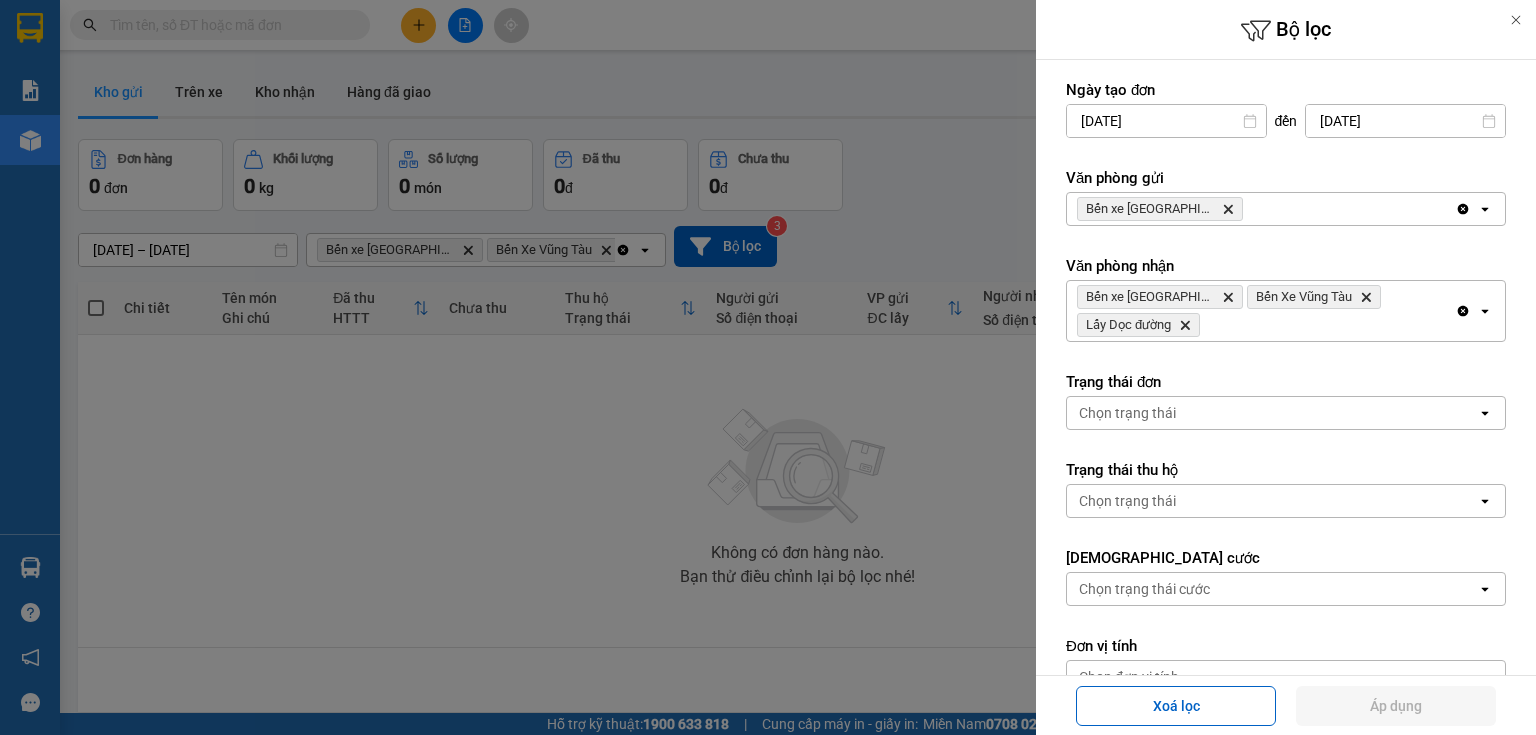 click on "Bến xe Quảng Ngãi Delete" at bounding box center (1261, 209) 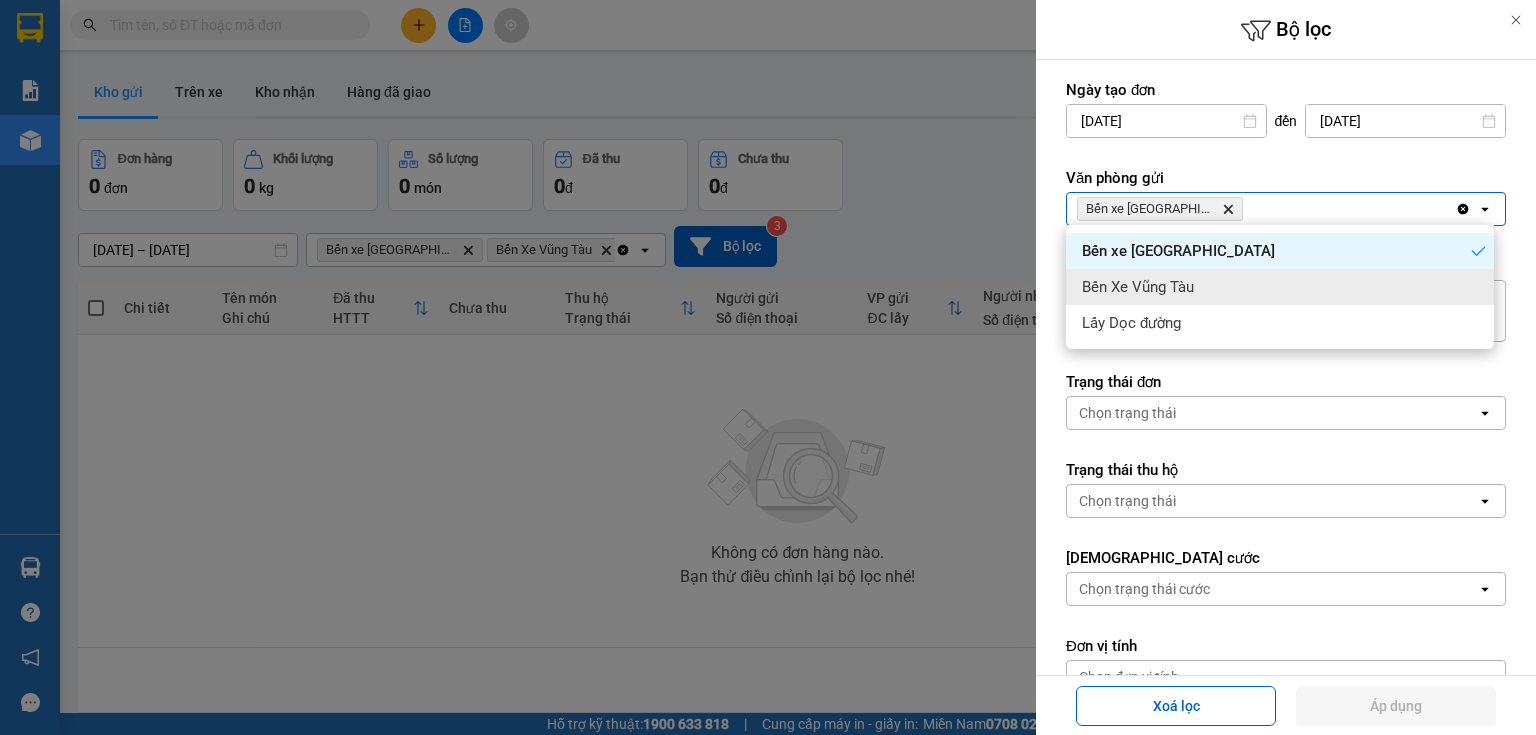 drag, startPoint x: 1296, startPoint y: 296, endPoint x: 1366, endPoint y: 246, distance: 86.023254 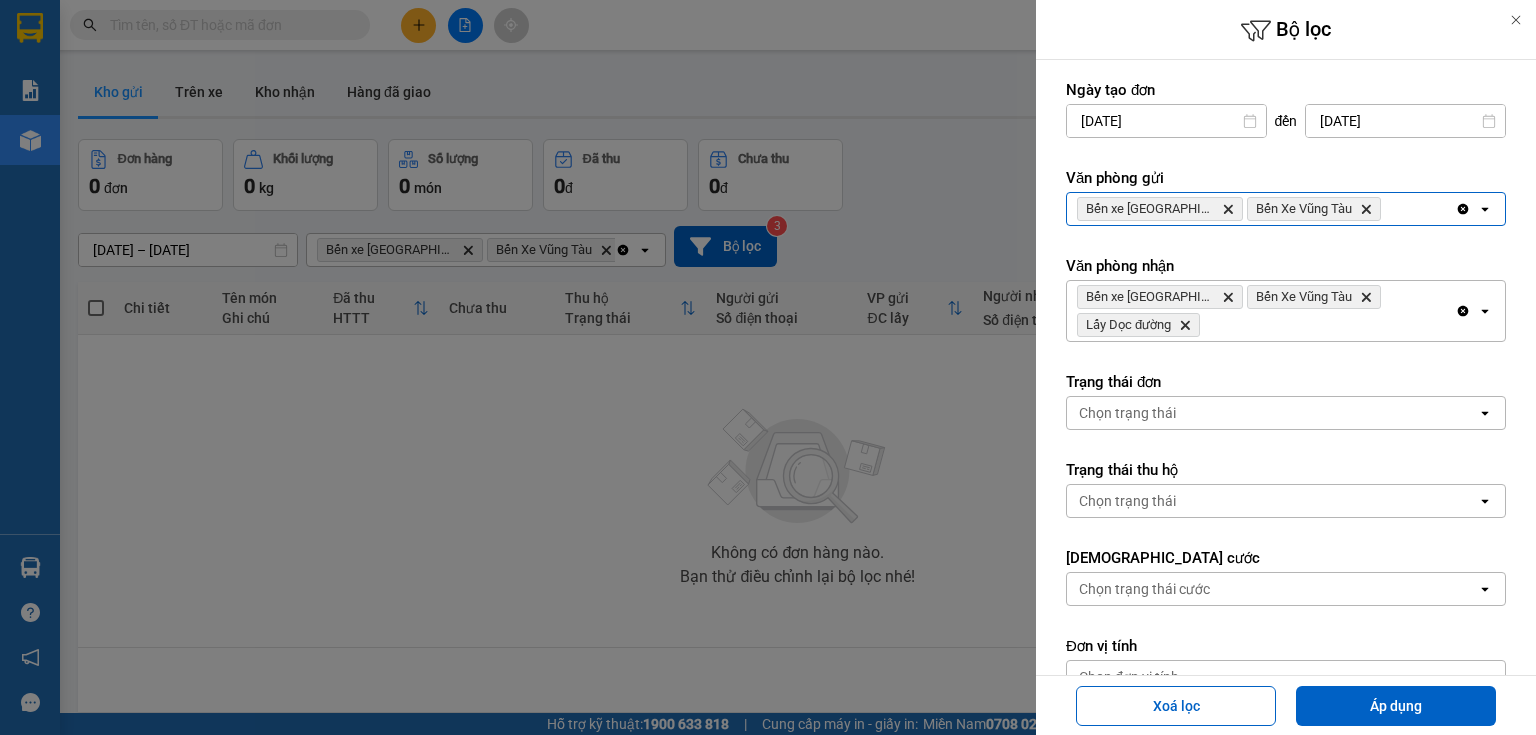 click on "Bến xe Quảng Ngãi Delete Bến Xe Vũng Tàu  Delete" at bounding box center [1261, 209] 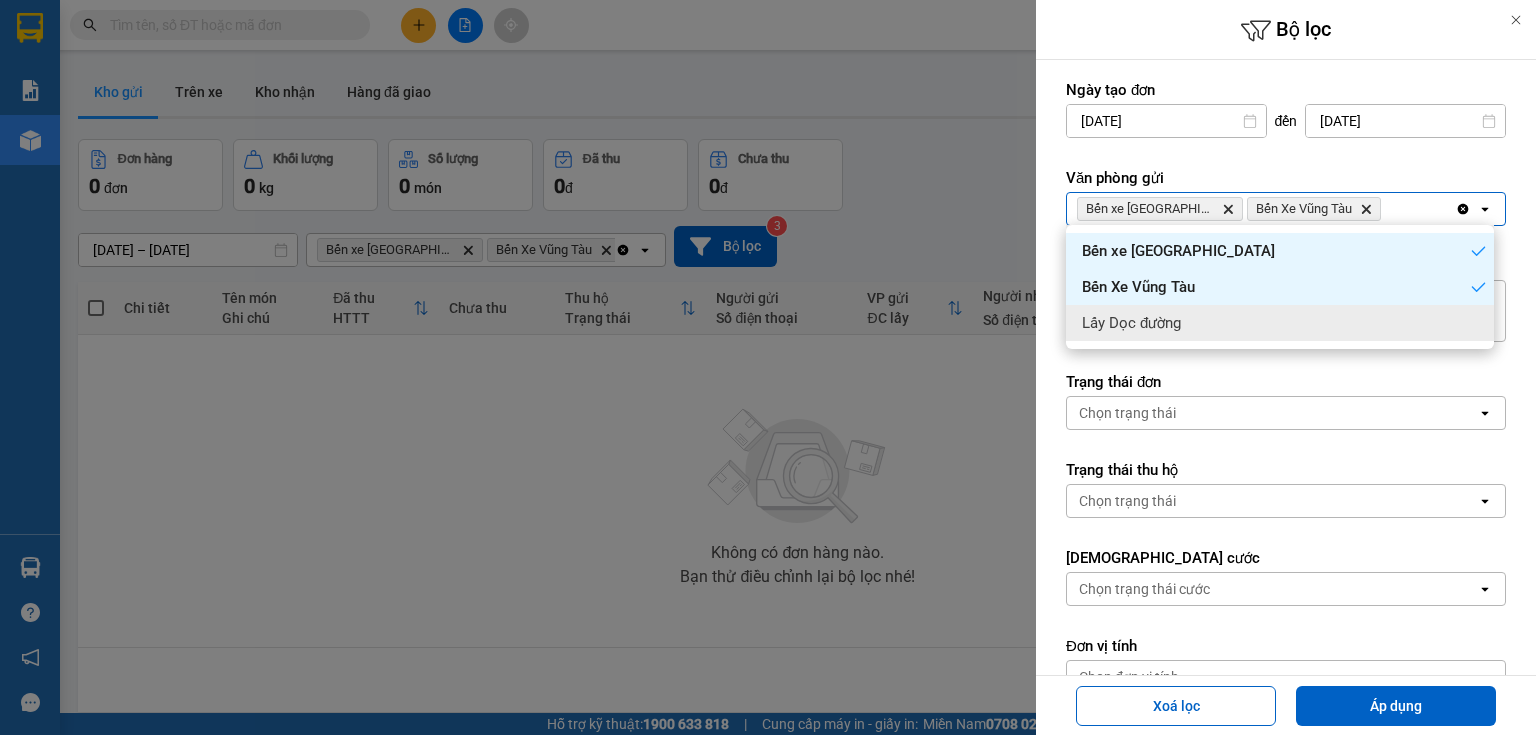 drag, startPoint x: 1376, startPoint y: 333, endPoint x: 986, endPoint y: 20, distance: 500.069 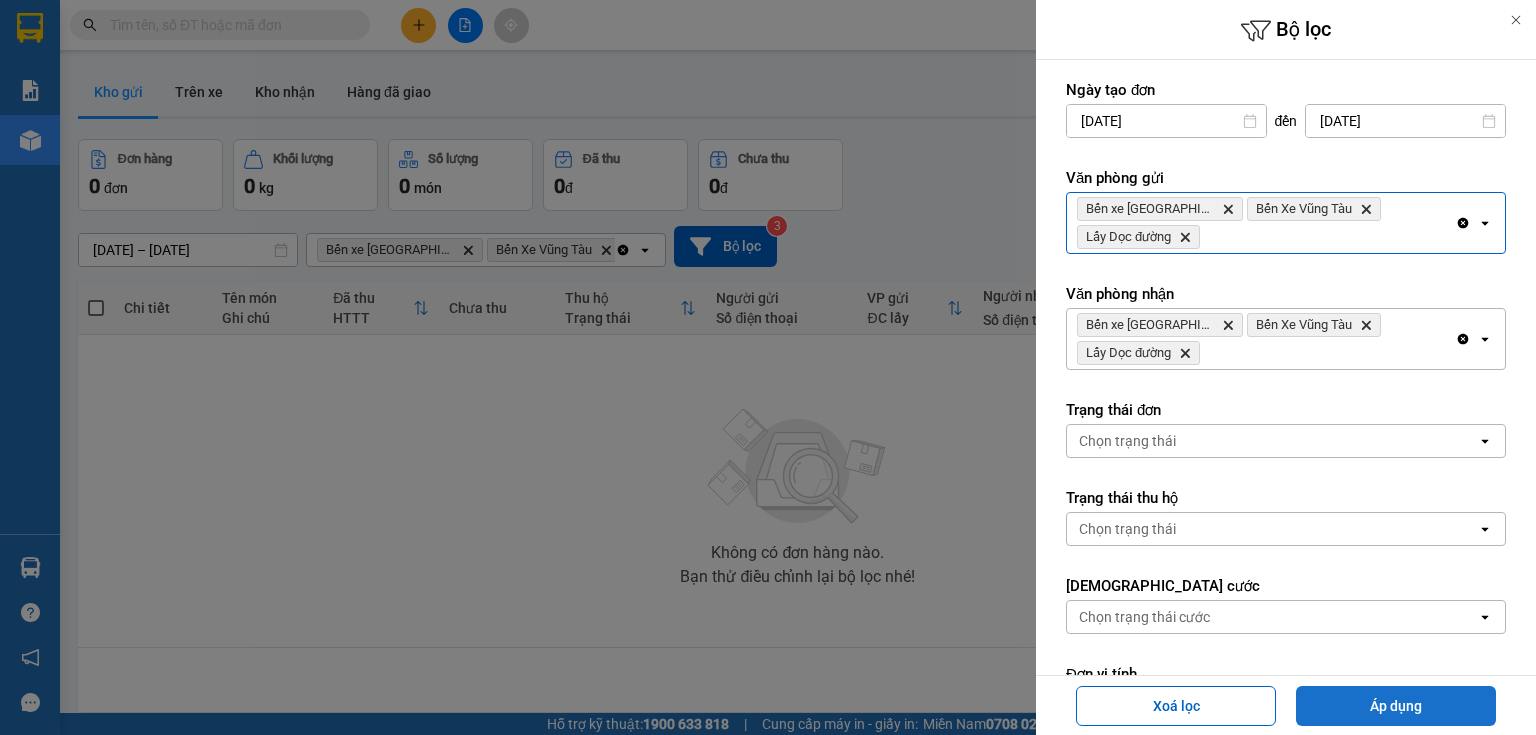 click on "Áp dụng" at bounding box center [1396, 706] 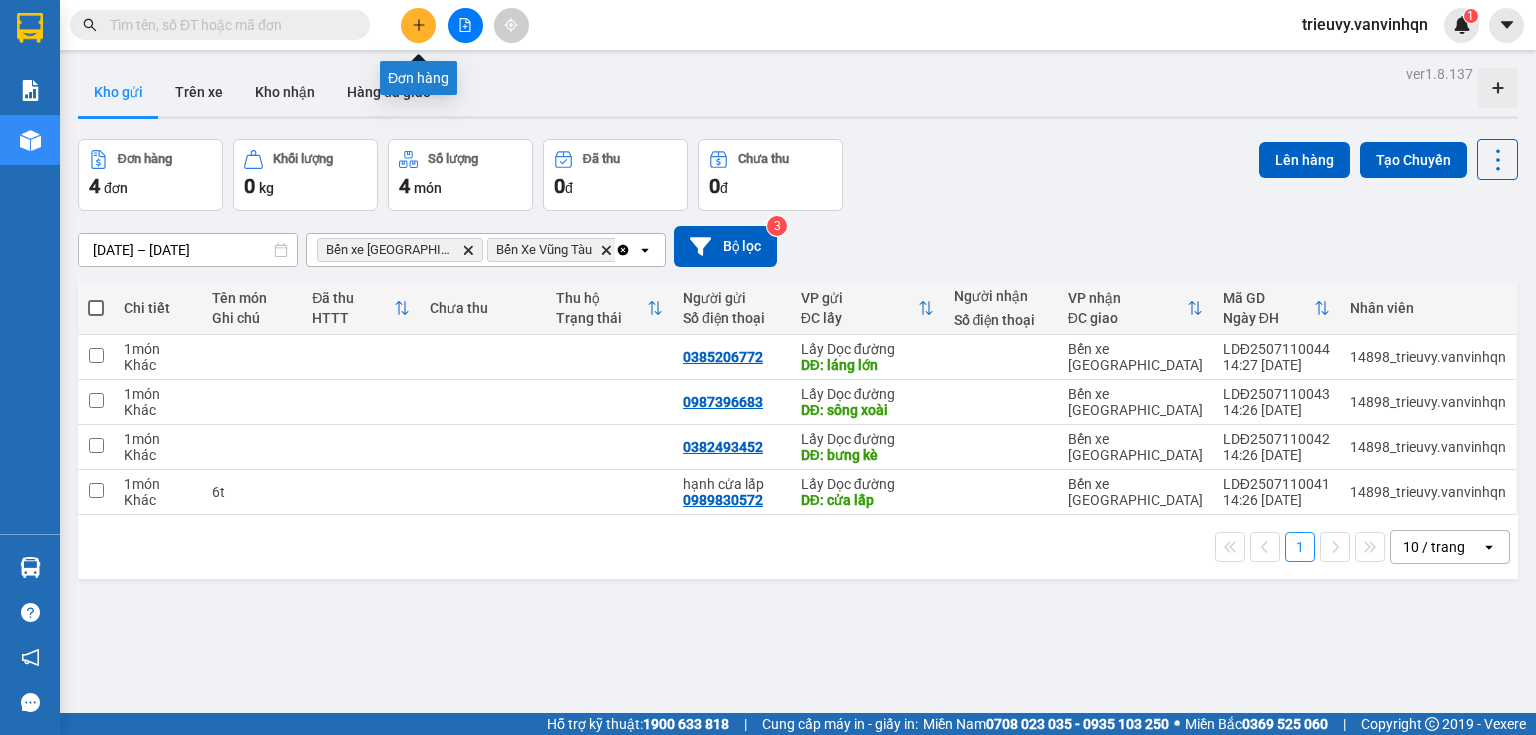 click at bounding box center (418, 25) 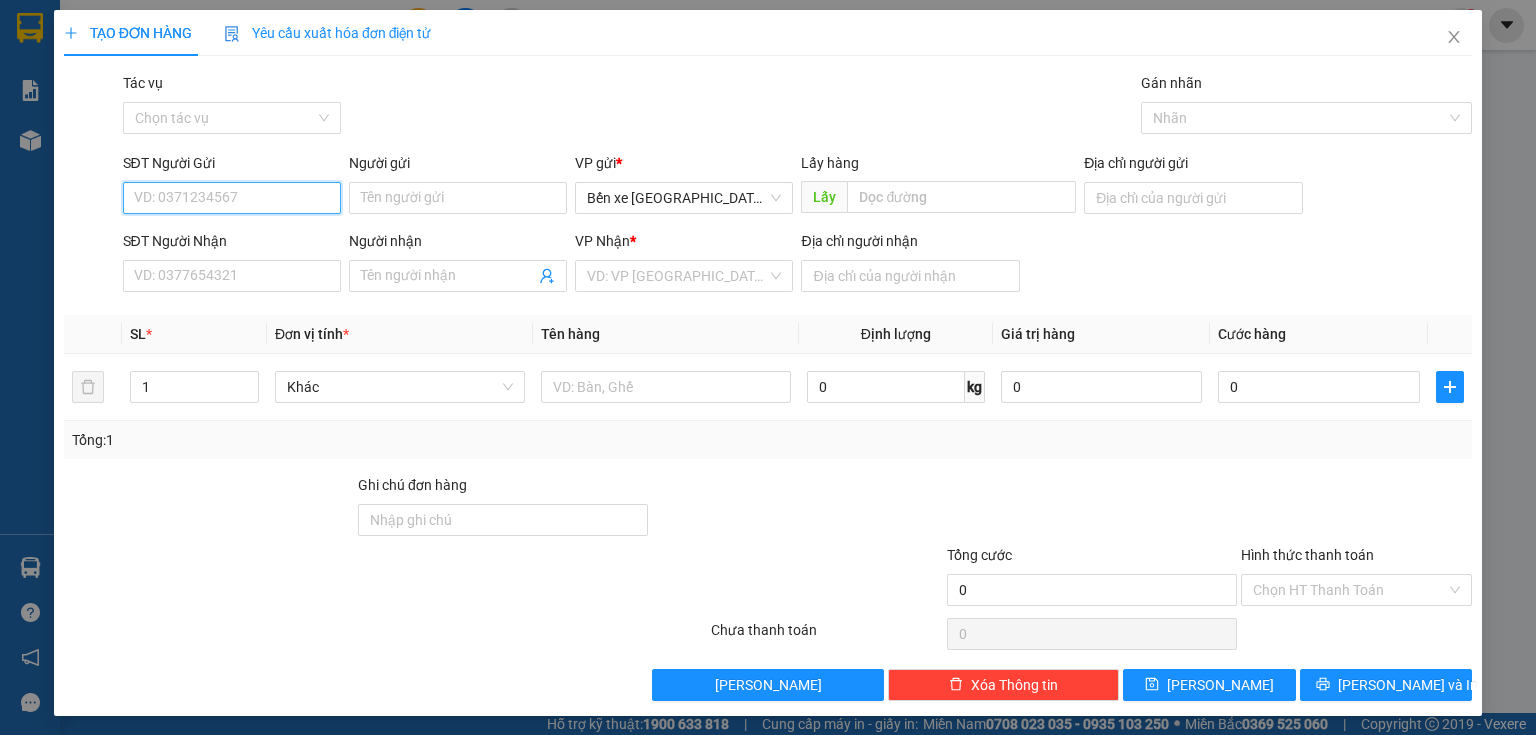 click on "SĐT Người Gửi" at bounding box center [232, 198] 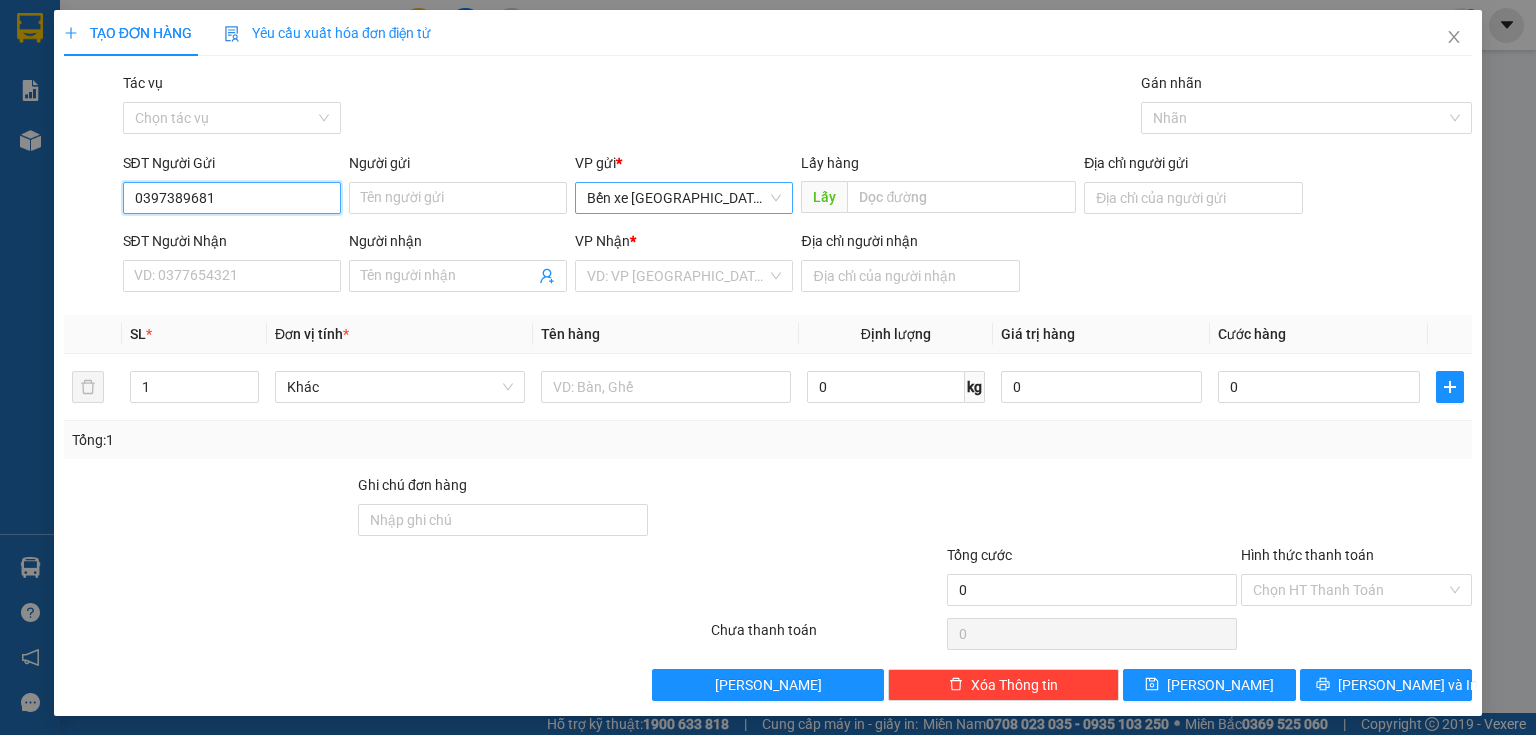 drag, startPoint x: 684, startPoint y: 192, endPoint x: 679, endPoint y: 211, distance: 19.646883 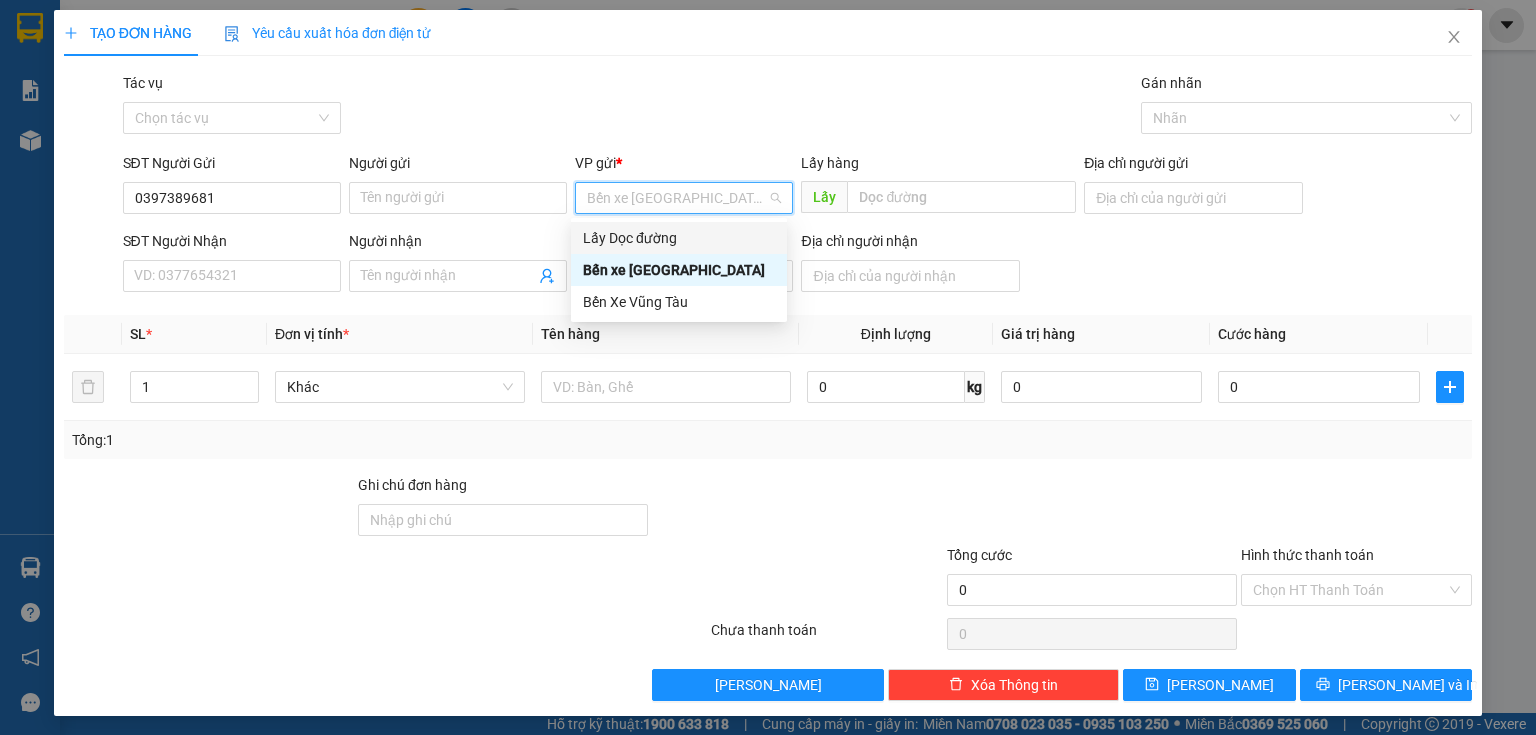 click on "Lấy Dọc đường" at bounding box center [679, 238] 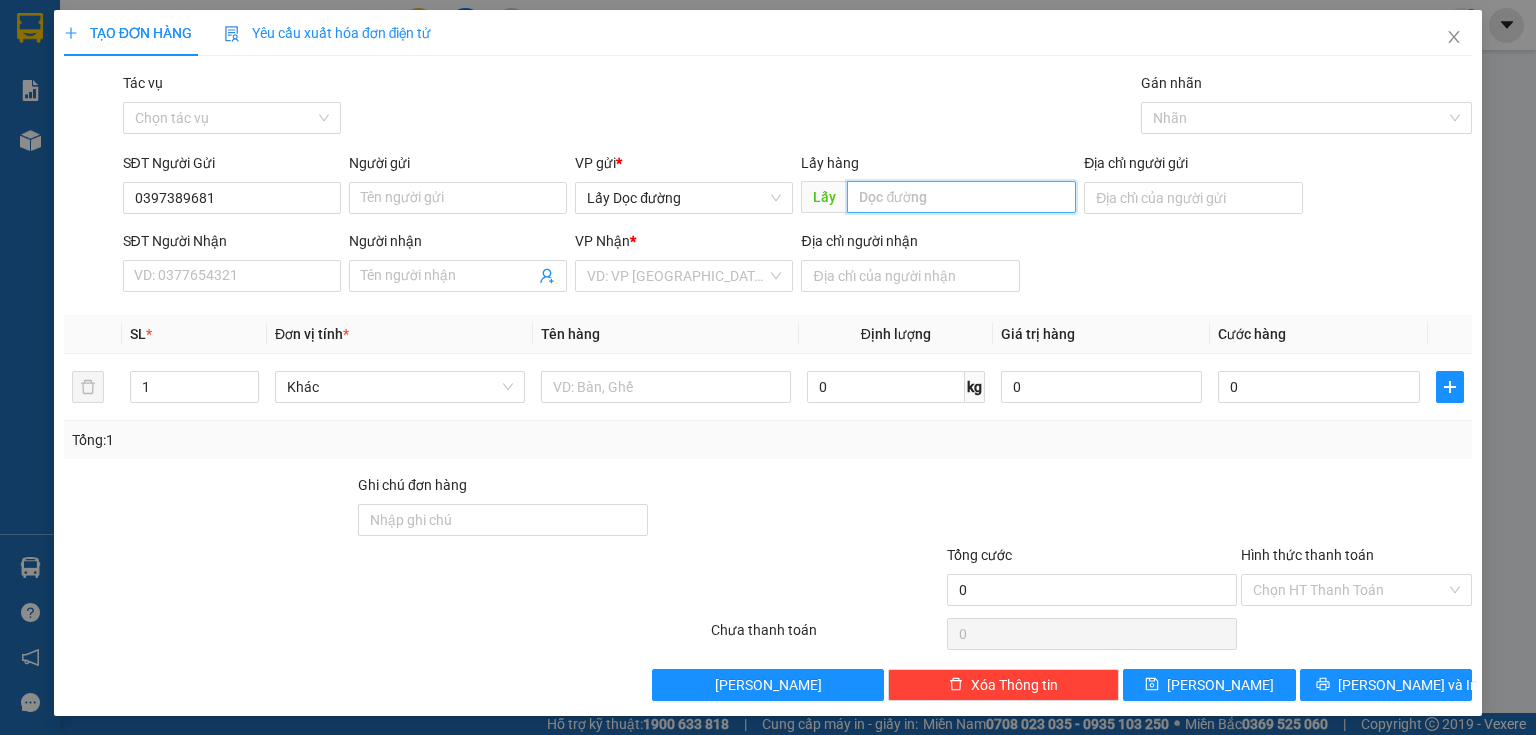click at bounding box center [961, 197] 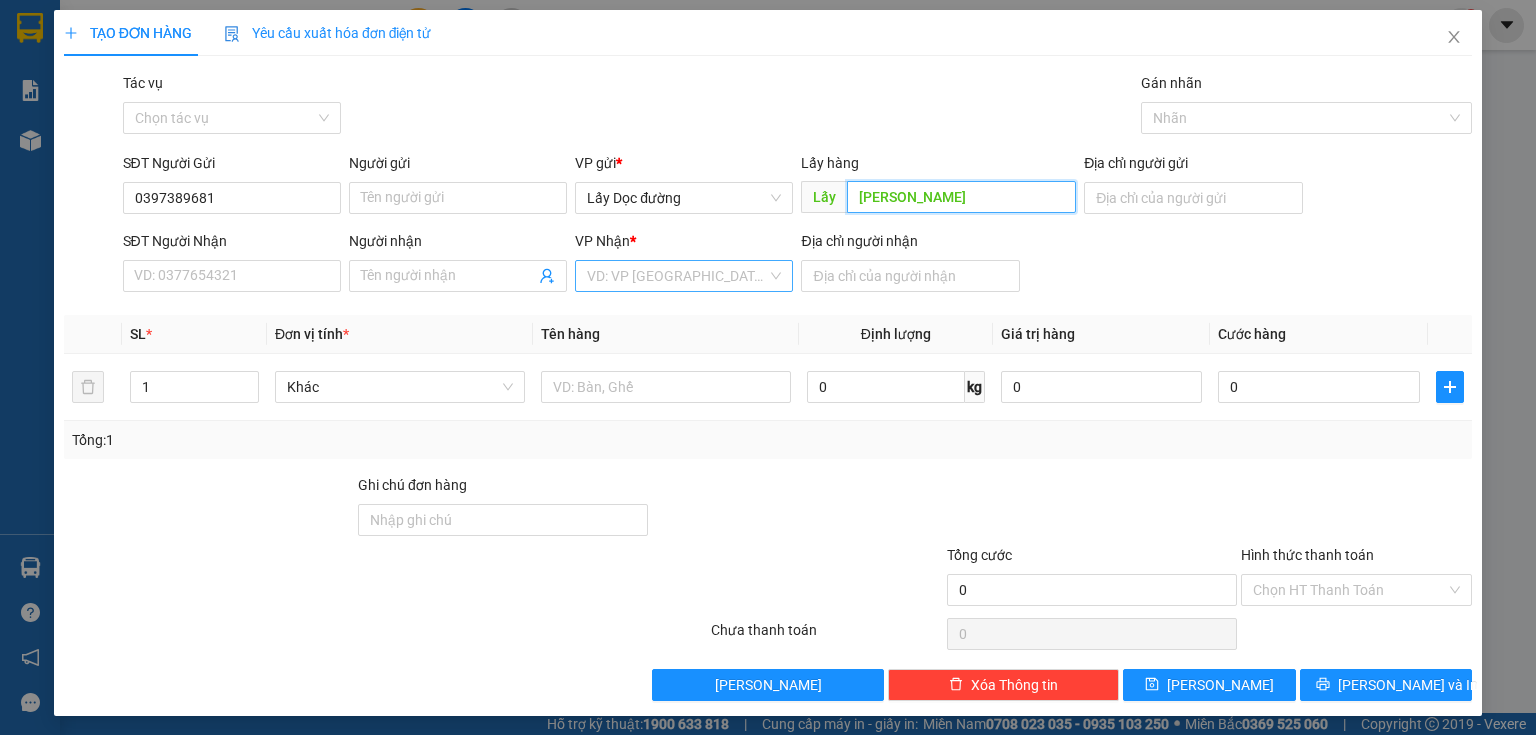 type on "kim long" 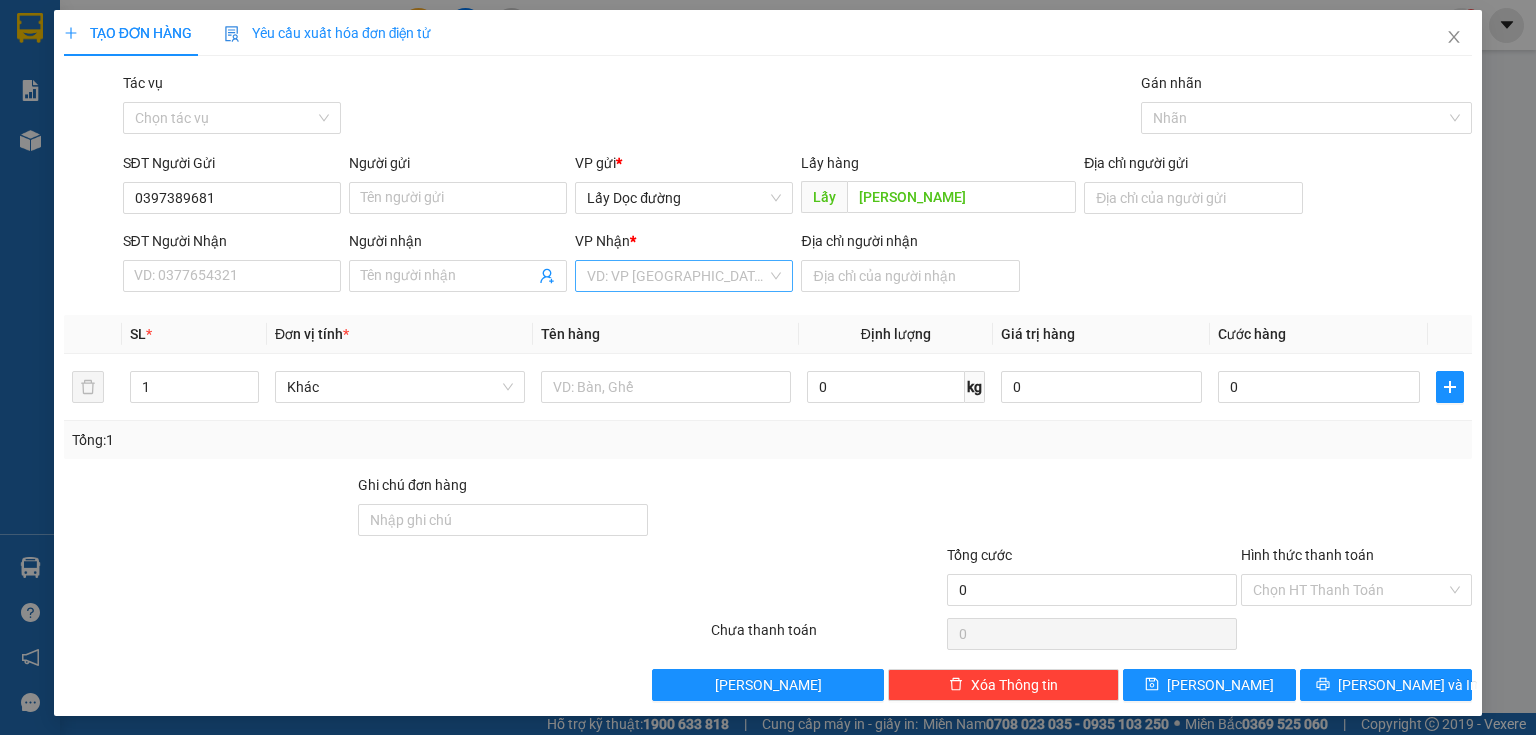 click at bounding box center [677, 276] 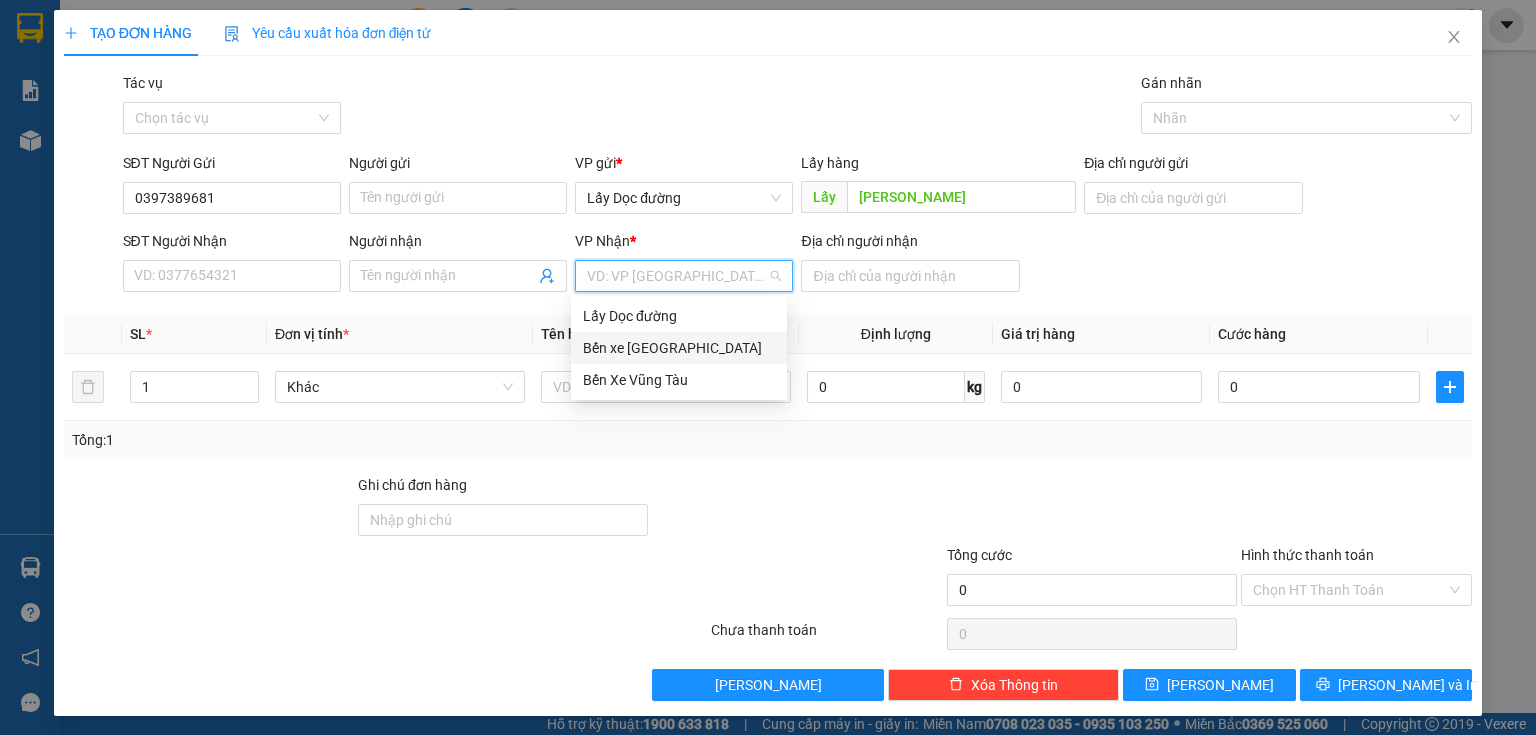 click on "Bến xe [GEOGRAPHIC_DATA]" at bounding box center [679, 348] 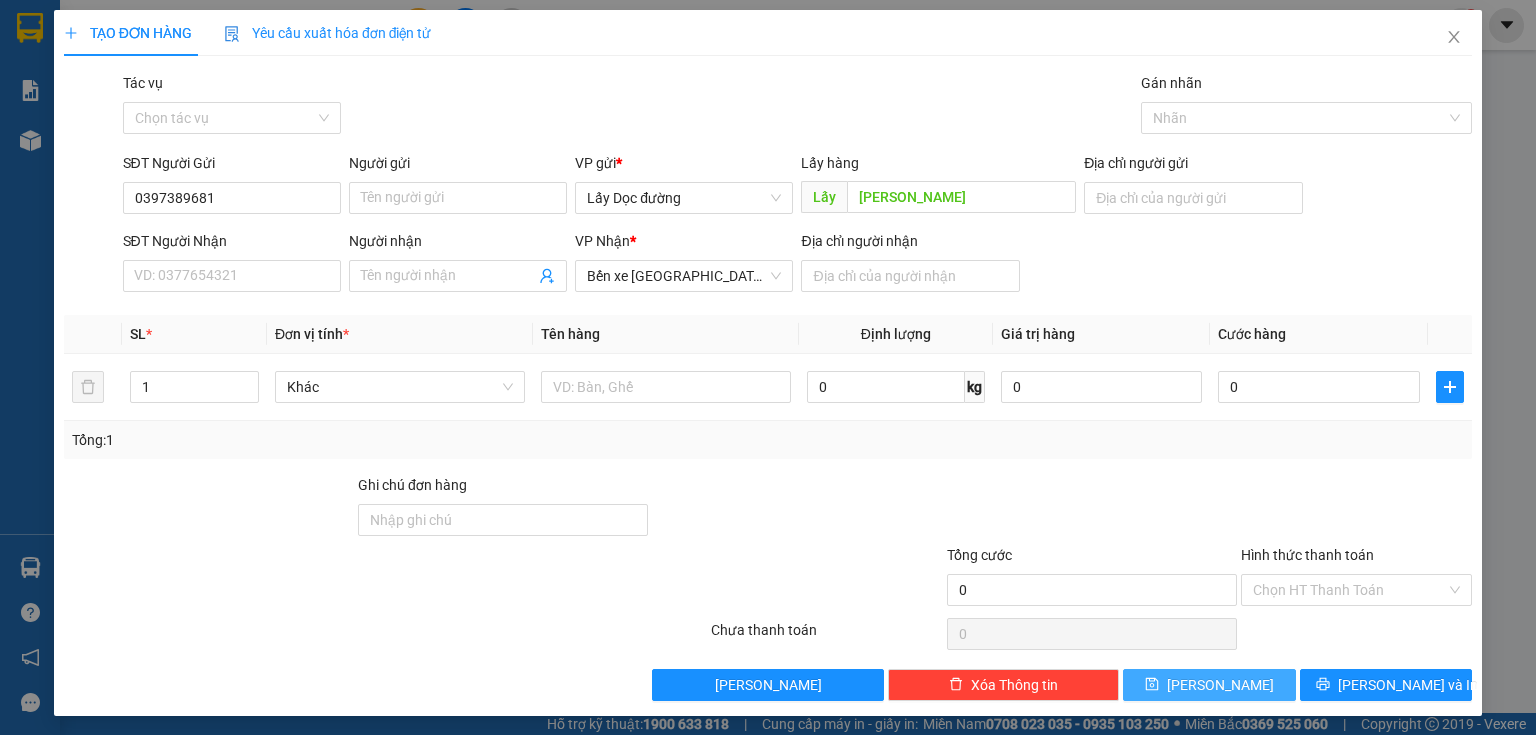 click on "[PERSON_NAME]" at bounding box center (1209, 685) 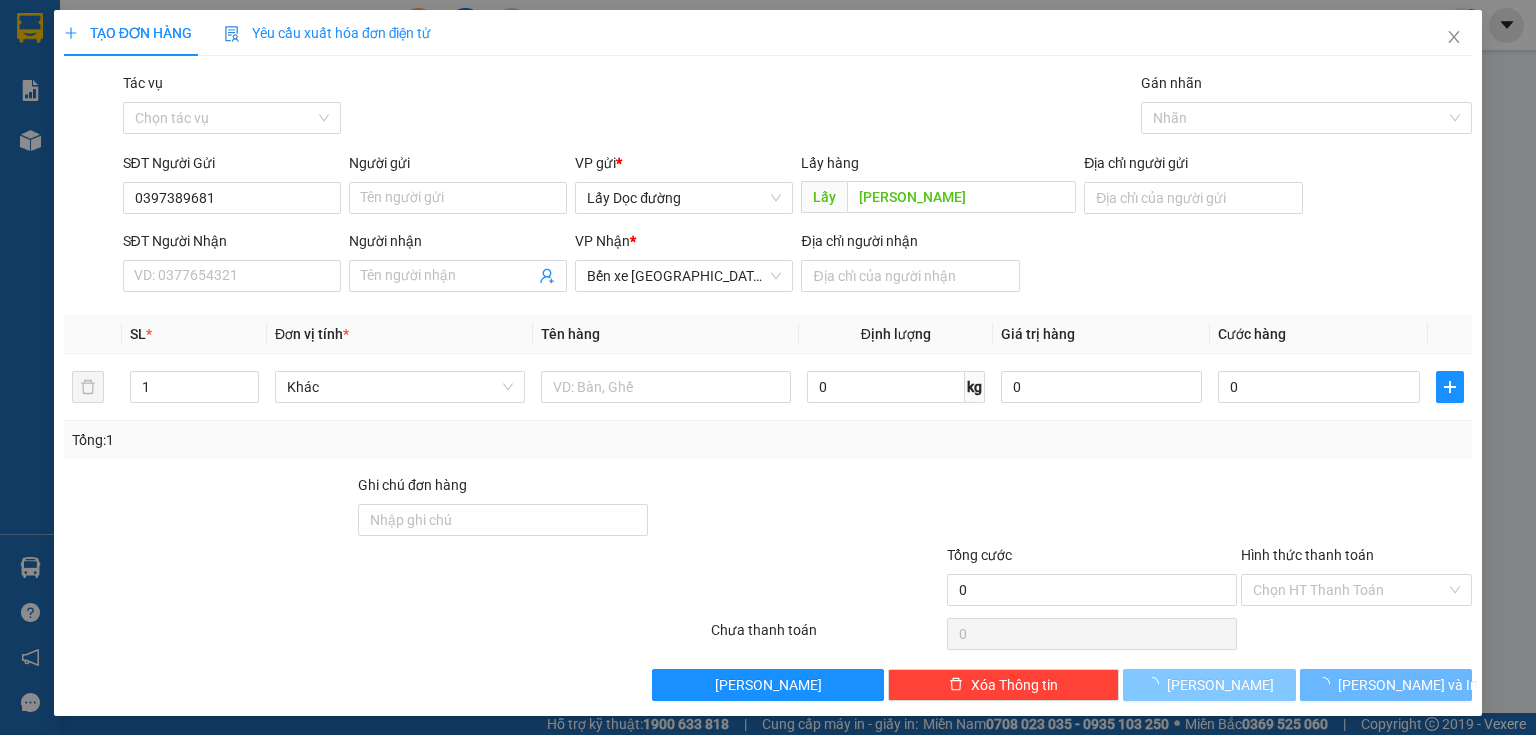 type 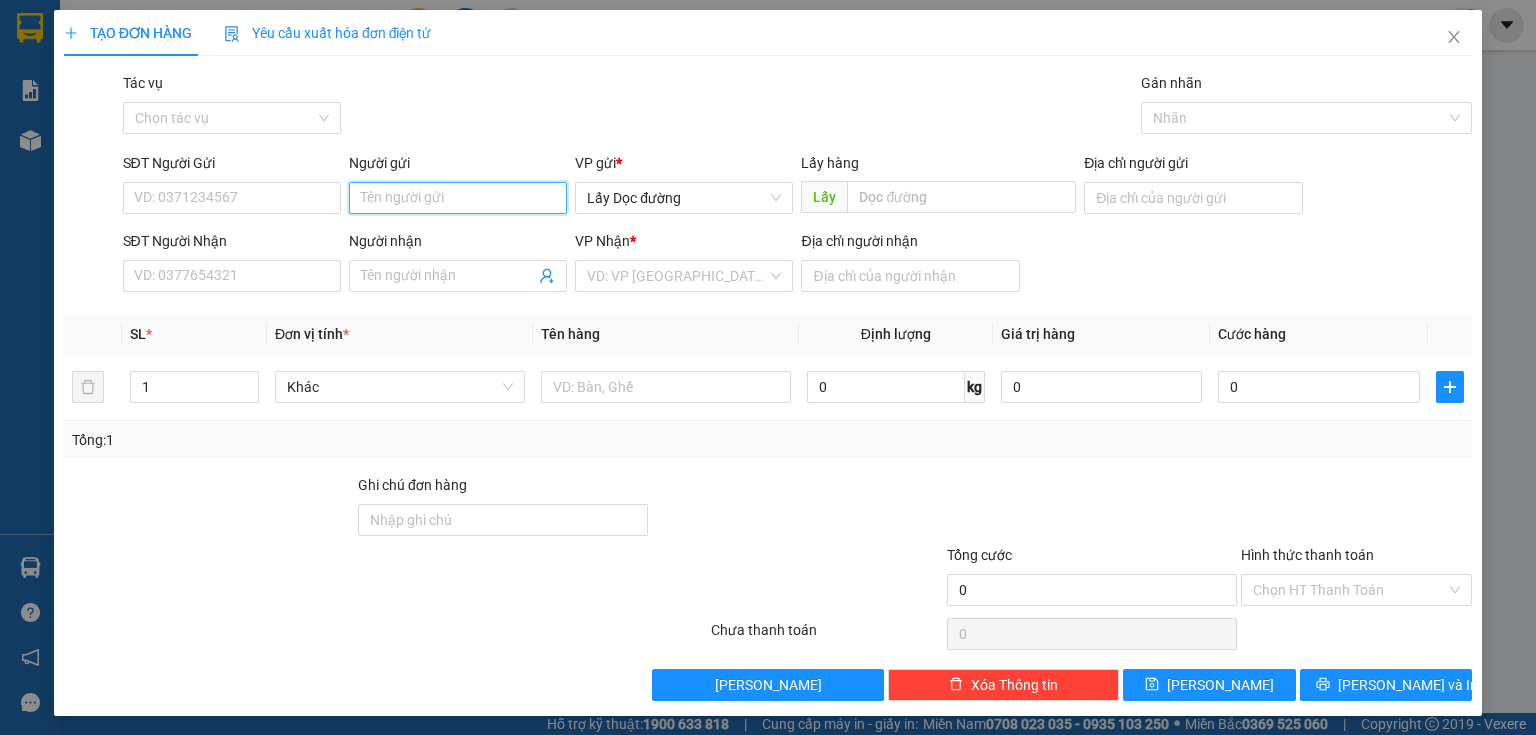 click on "Người gửi" at bounding box center [458, 198] 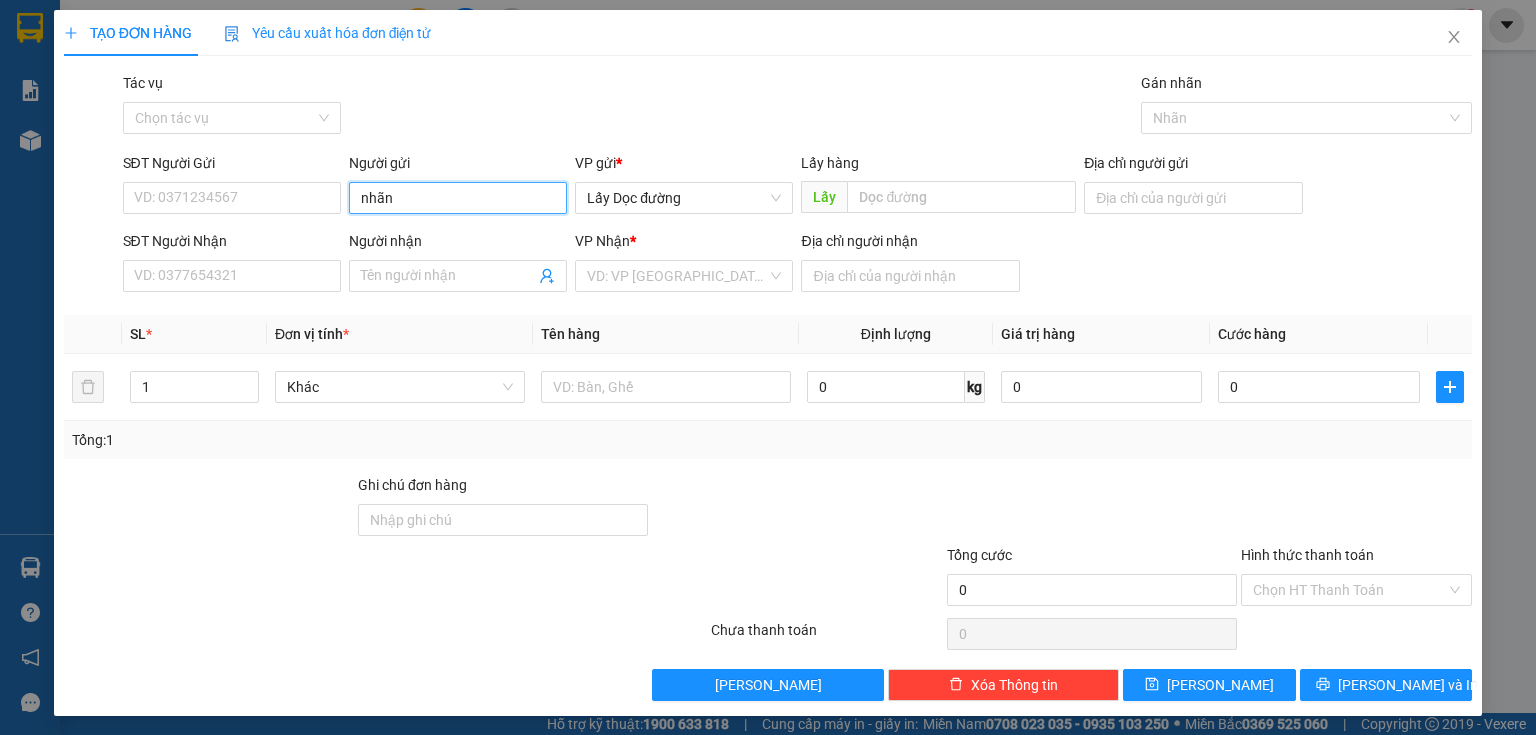 type on "nhãn" 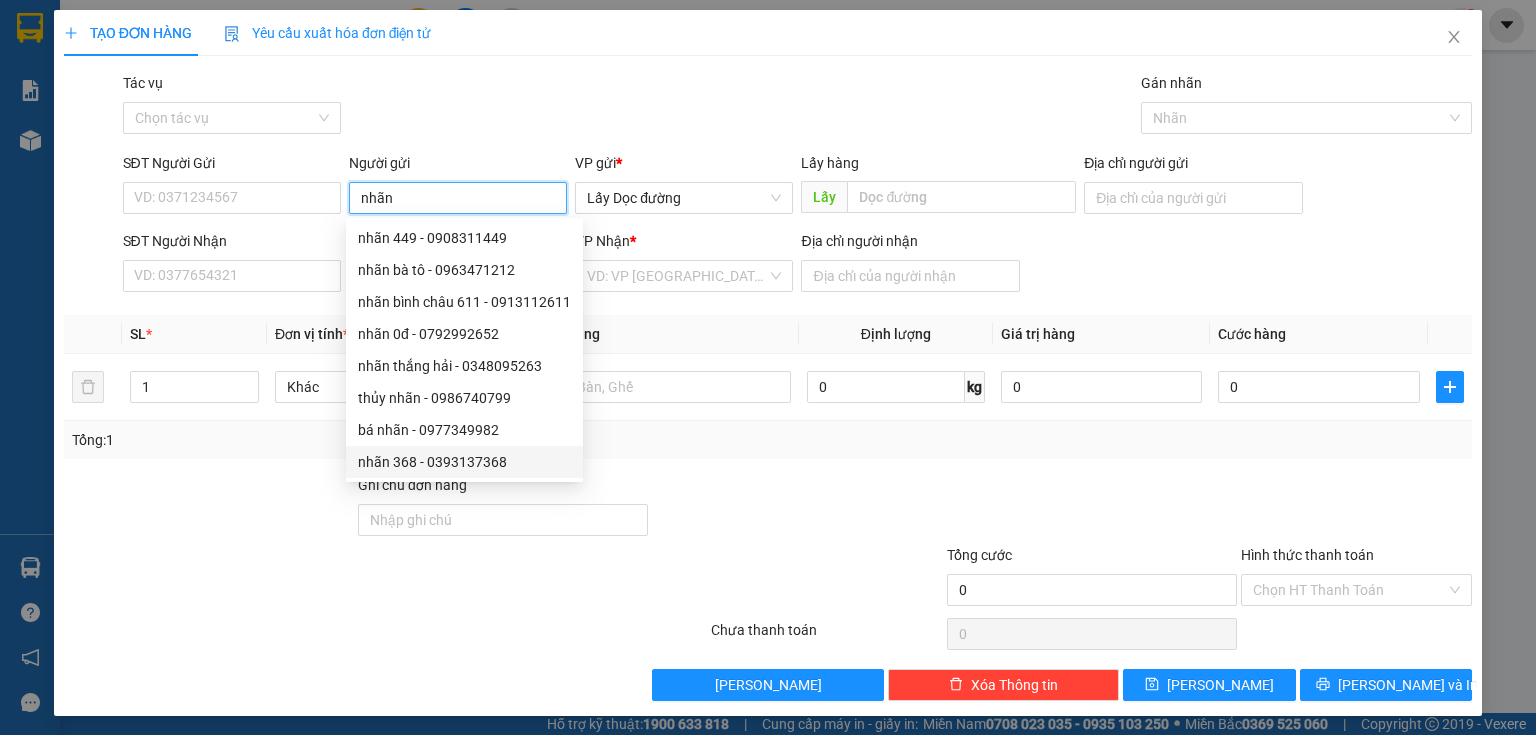 click on "nhãn 368 - 0393137368" at bounding box center [464, 462] 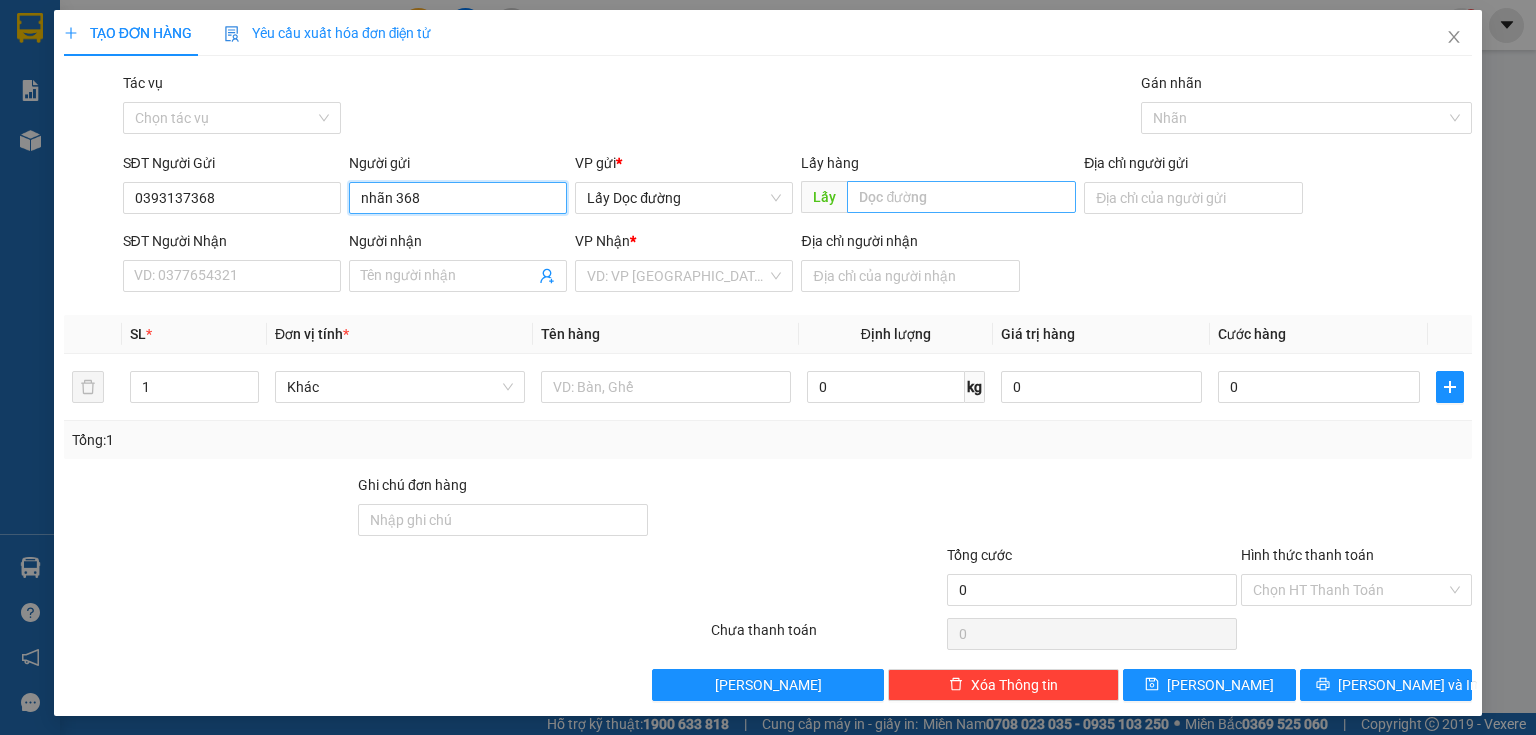 type on "nhãn 368" 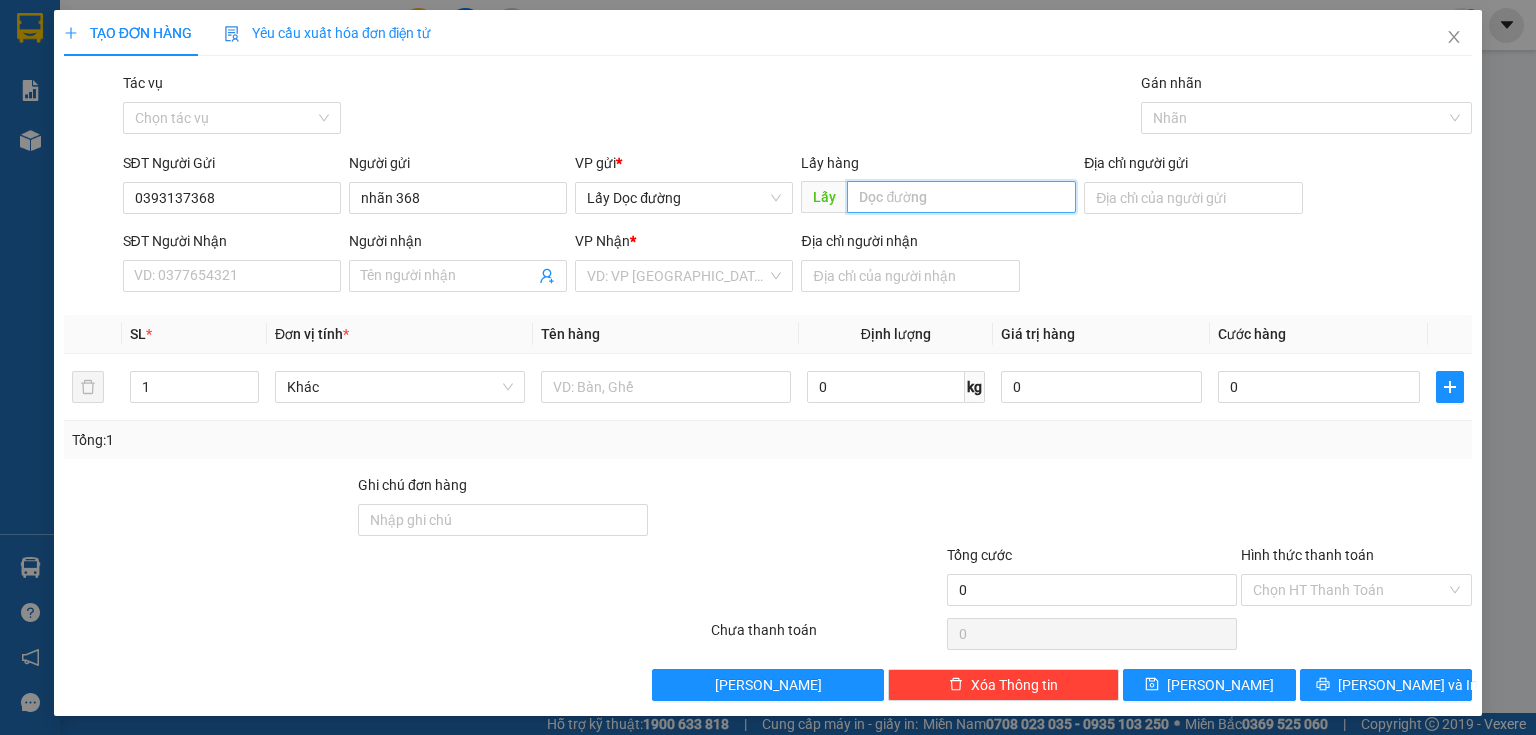 click at bounding box center [961, 197] 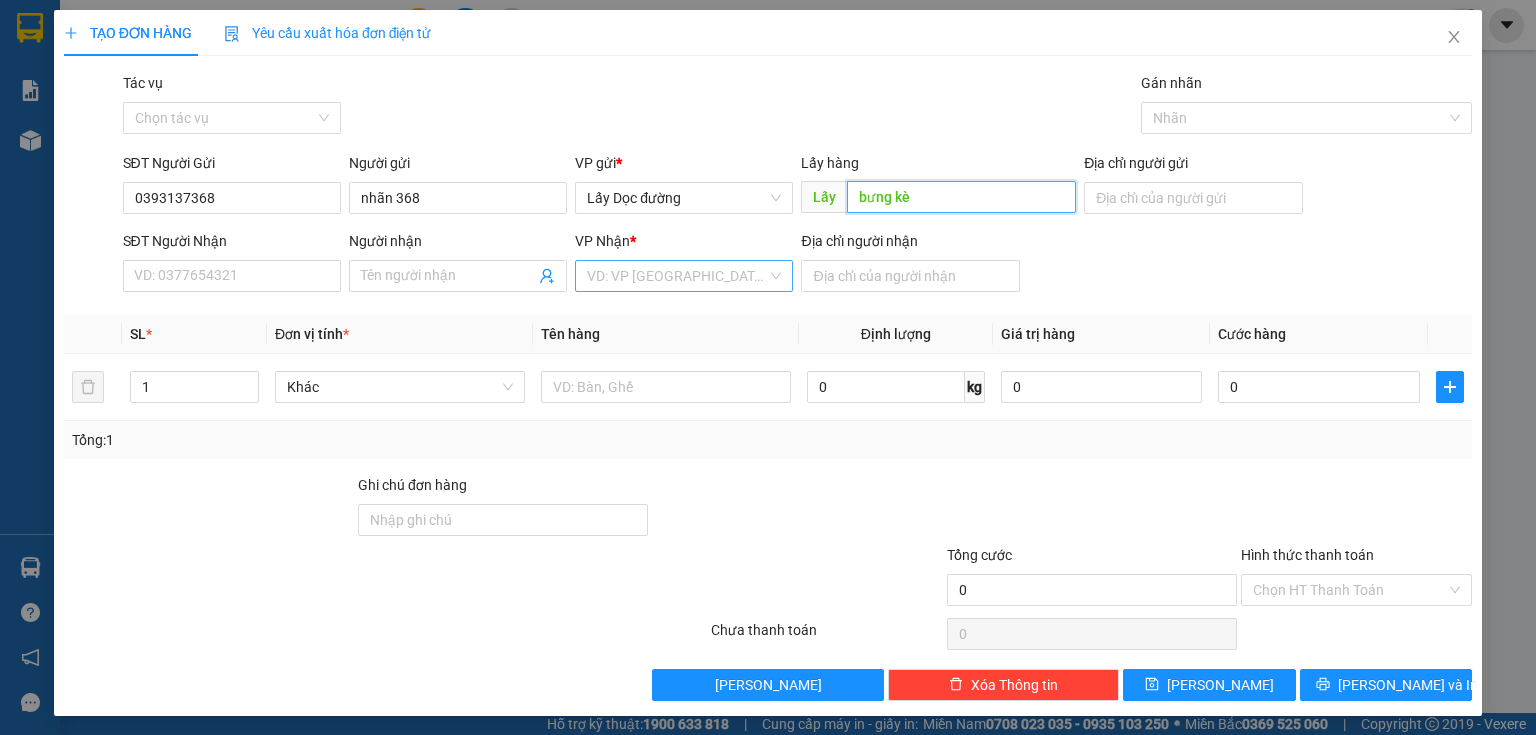 click on "VD: VP [GEOGRAPHIC_DATA]" at bounding box center [684, 276] 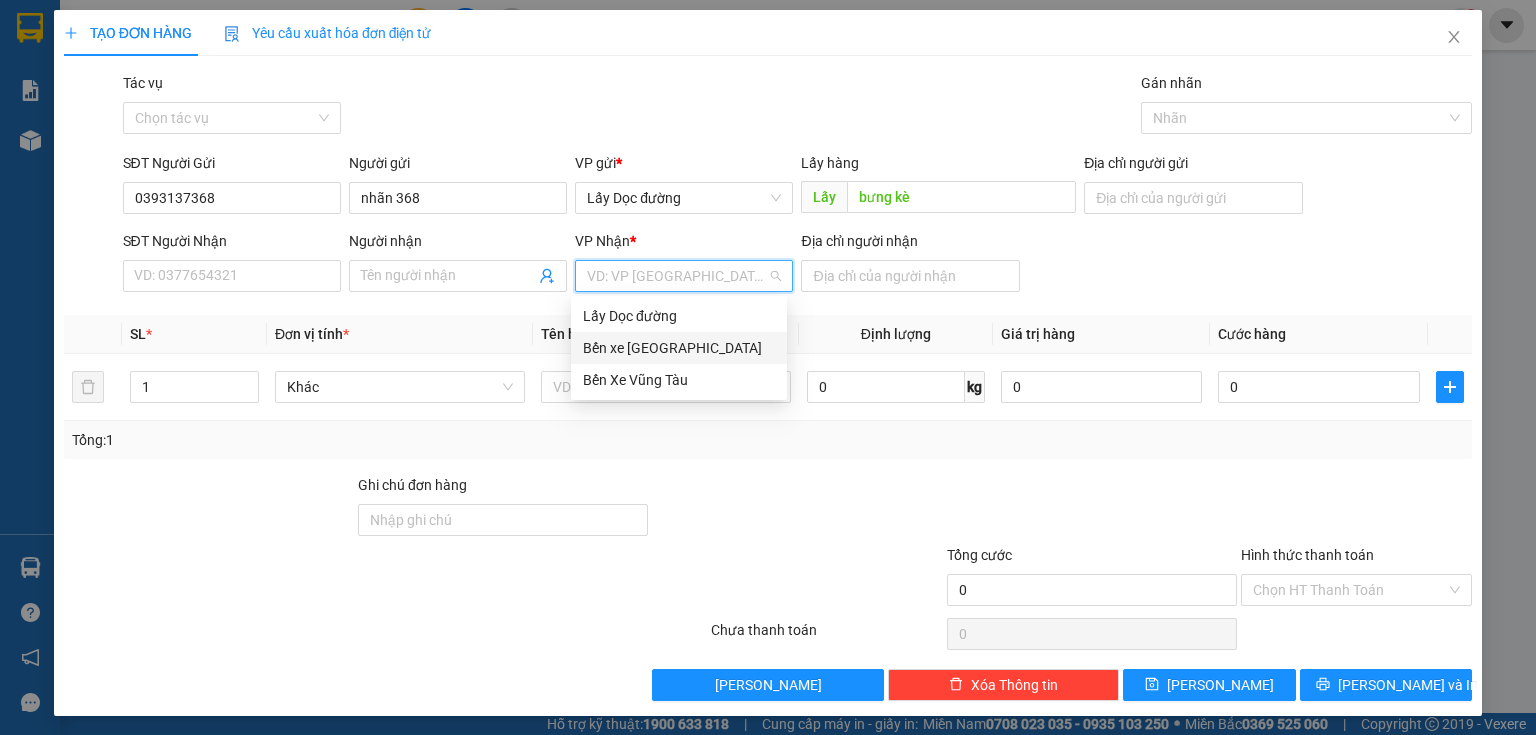 click on "Bến xe [GEOGRAPHIC_DATA]" at bounding box center [679, 348] 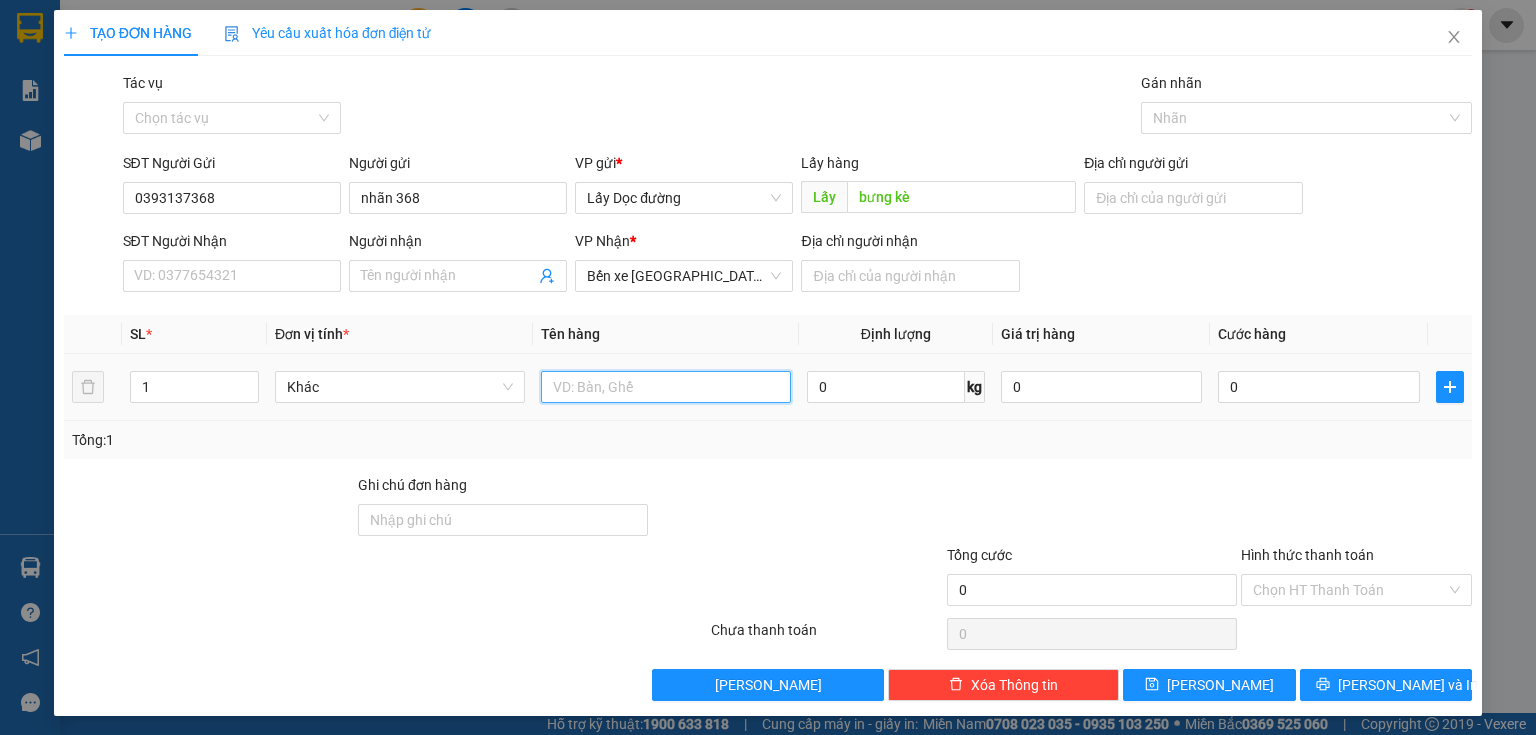 click at bounding box center [666, 387] 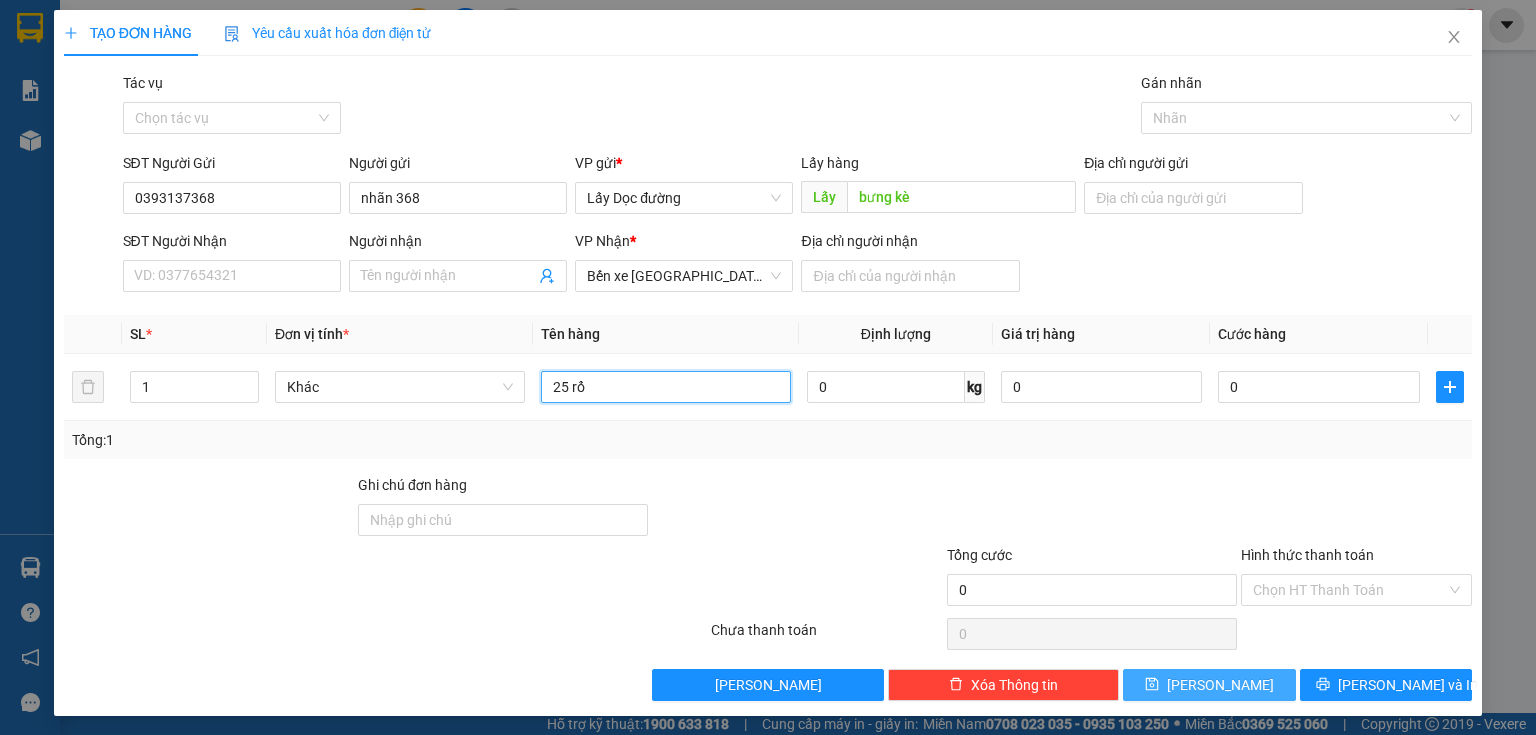 type on "25 rổ" 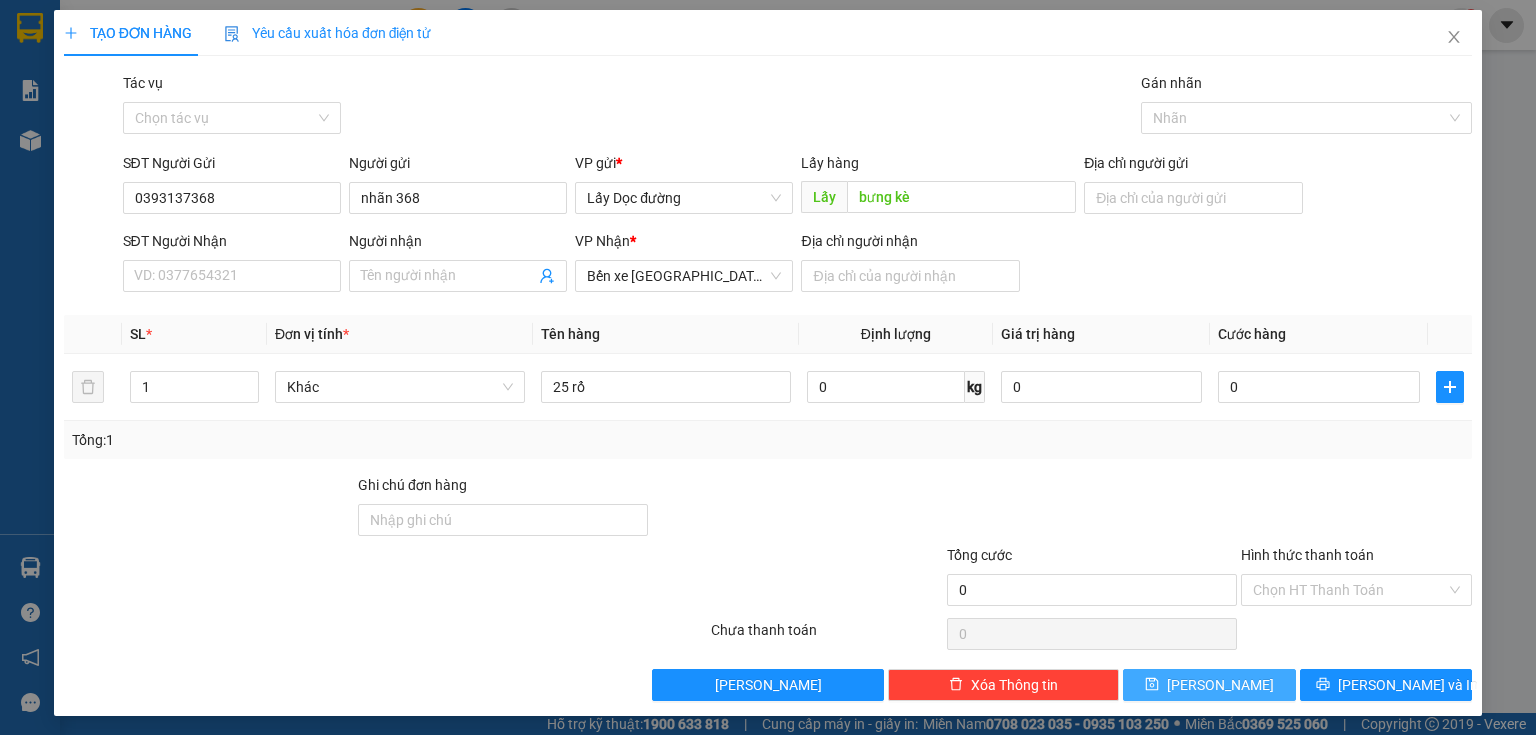 click on "[PERSON_NAME]" at bounding box center (1220, 685) 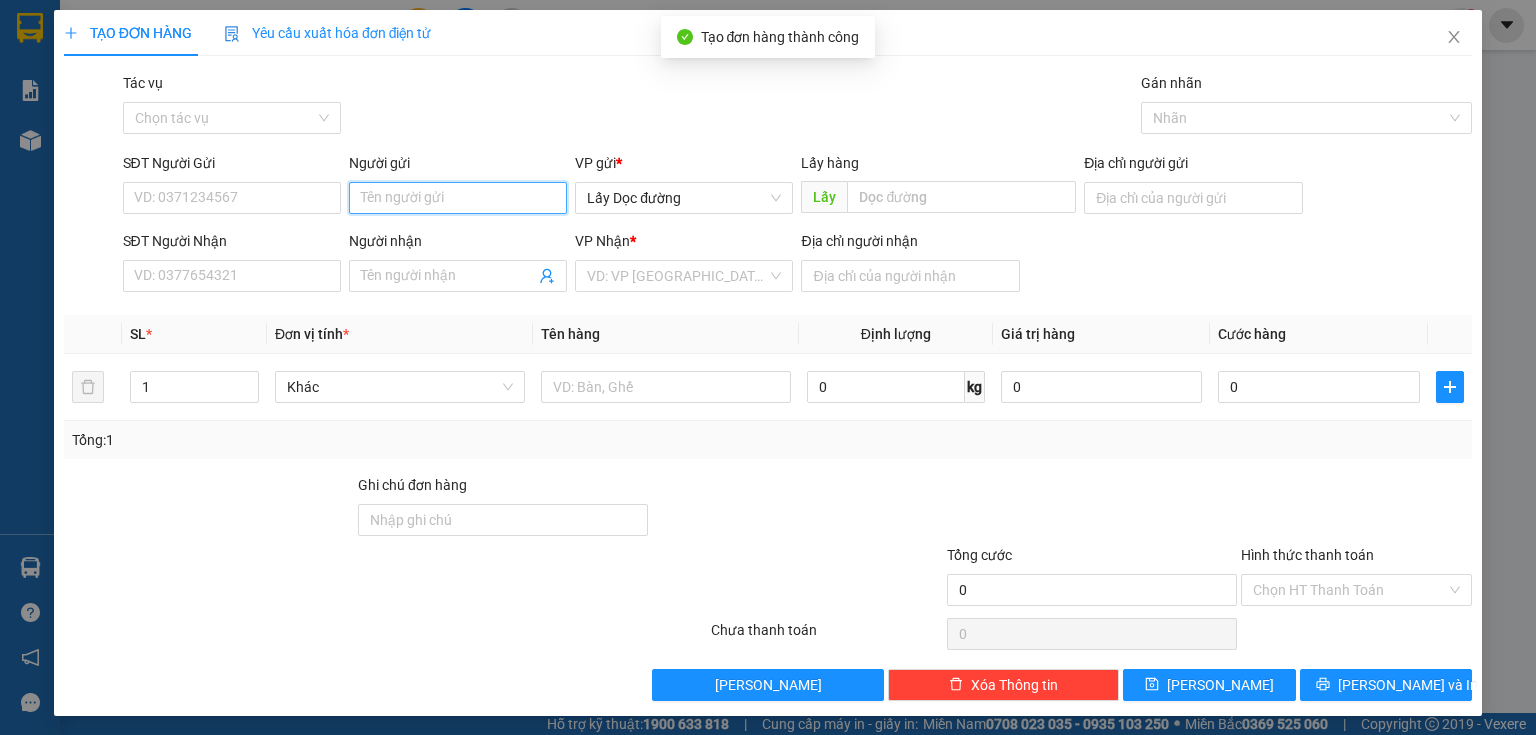 click on "Người gửi" at bounding box center (458, 198) 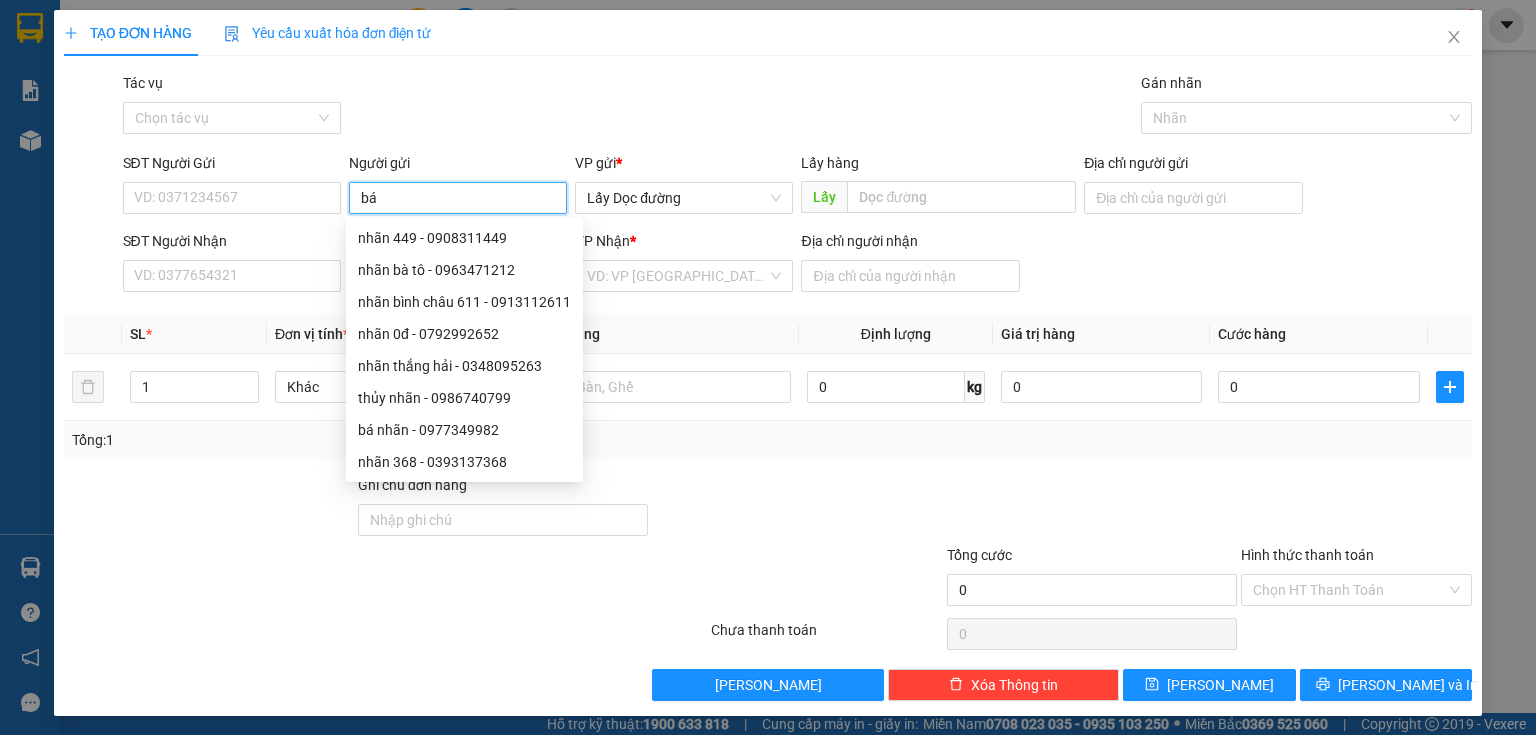 type on "bá" 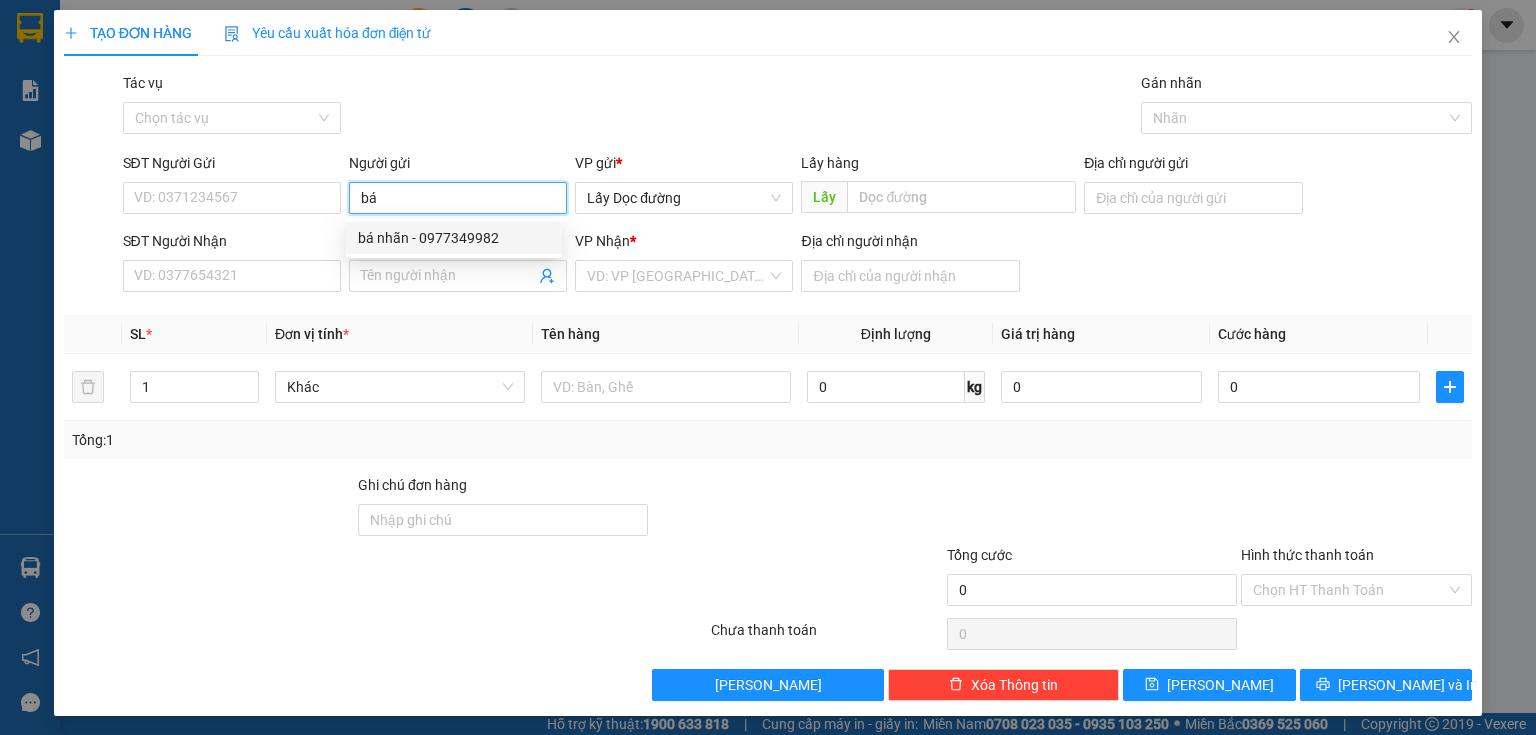 click on "bá nhãn  - 0977349982" at bounding box center [454, 238] 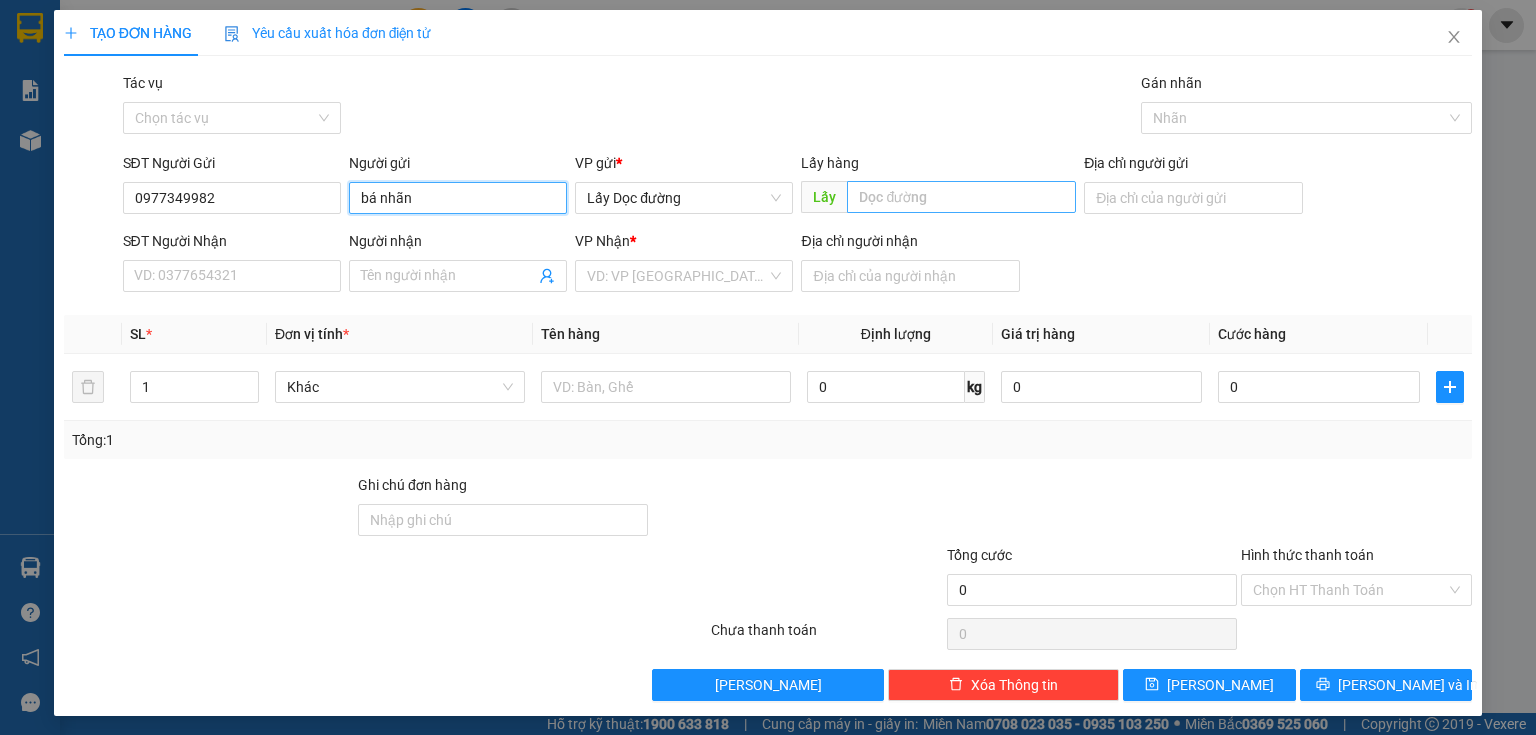 type on "bá nhãn" 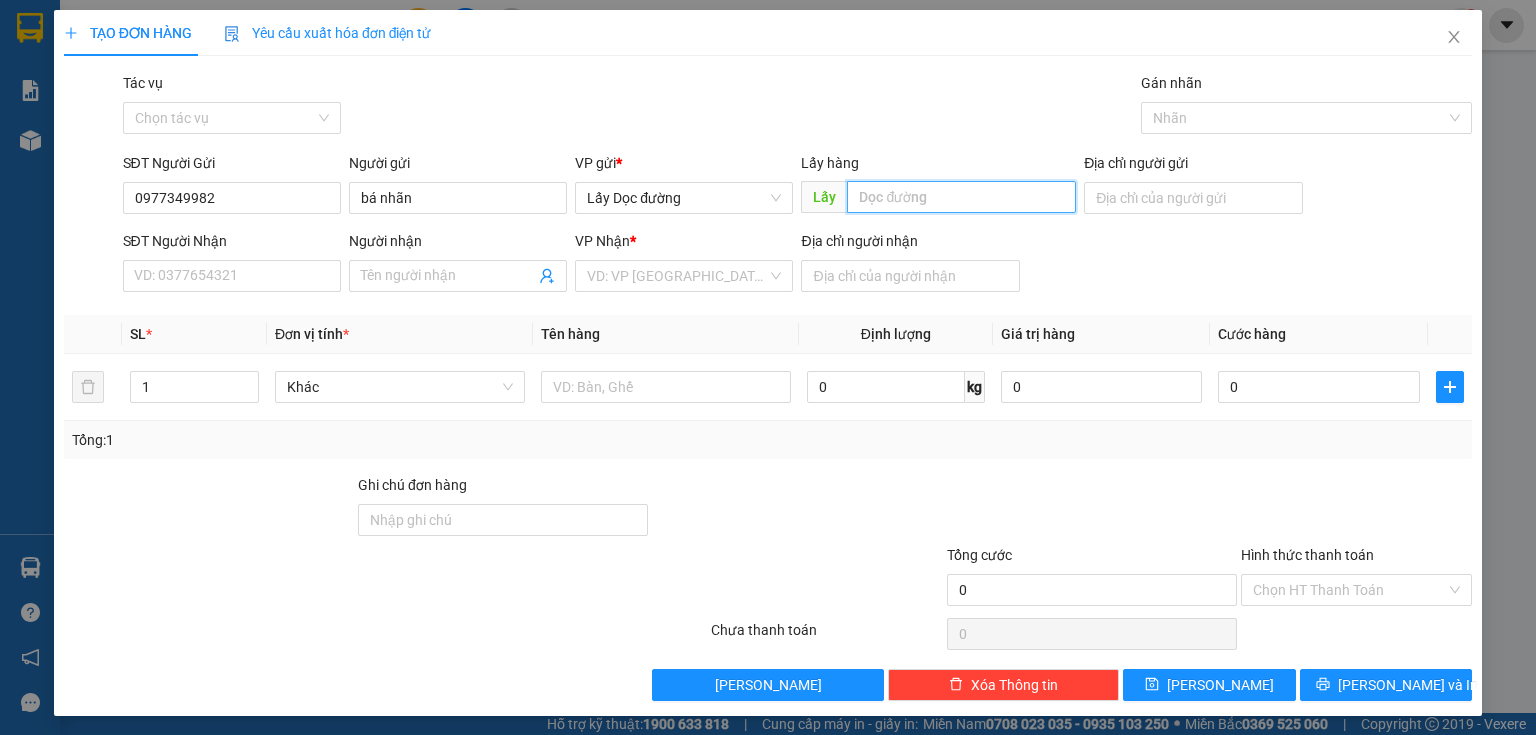 click at bounding box center (961, 197) 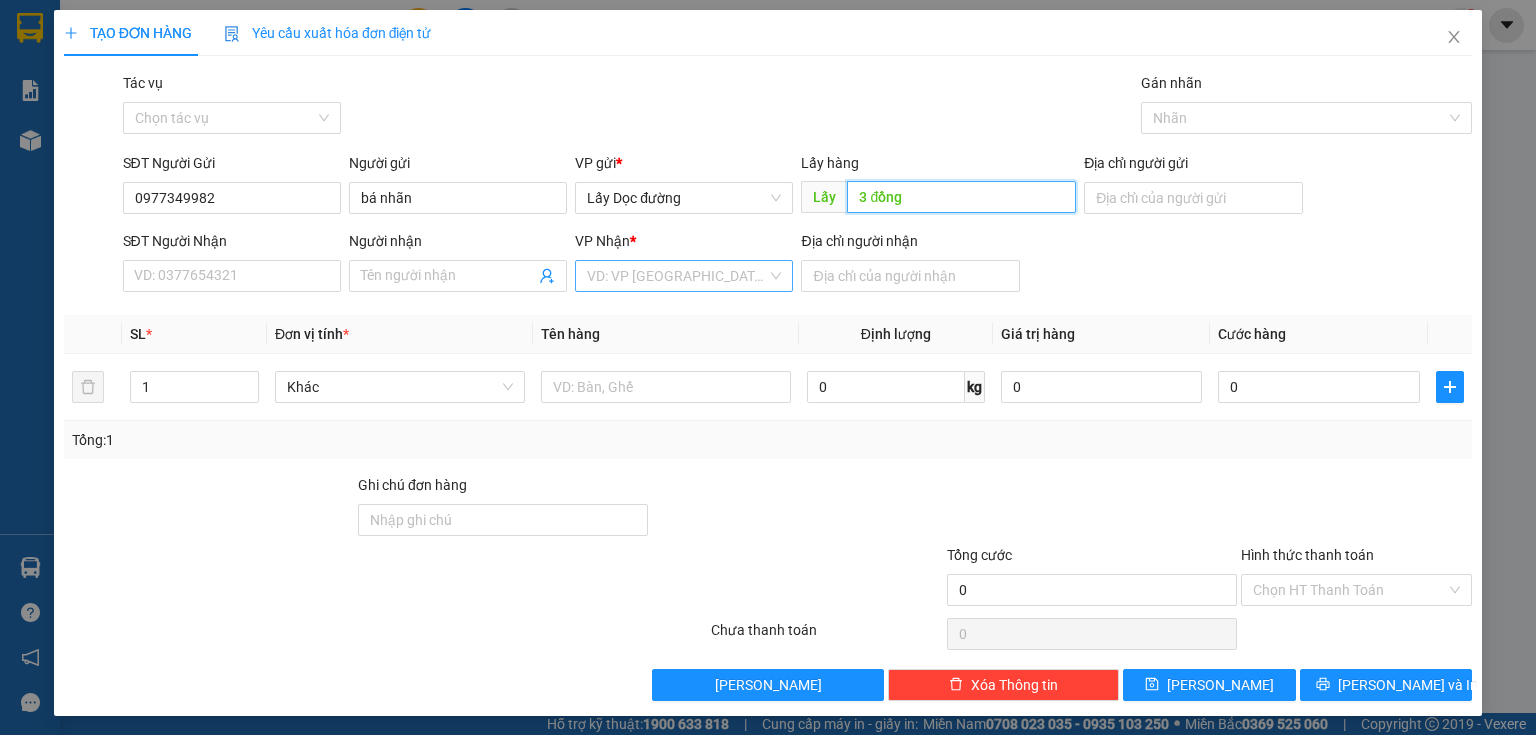 click on "VD: VP [GEOGRAPHIC_DATA]" at bounding box center (684, 276) 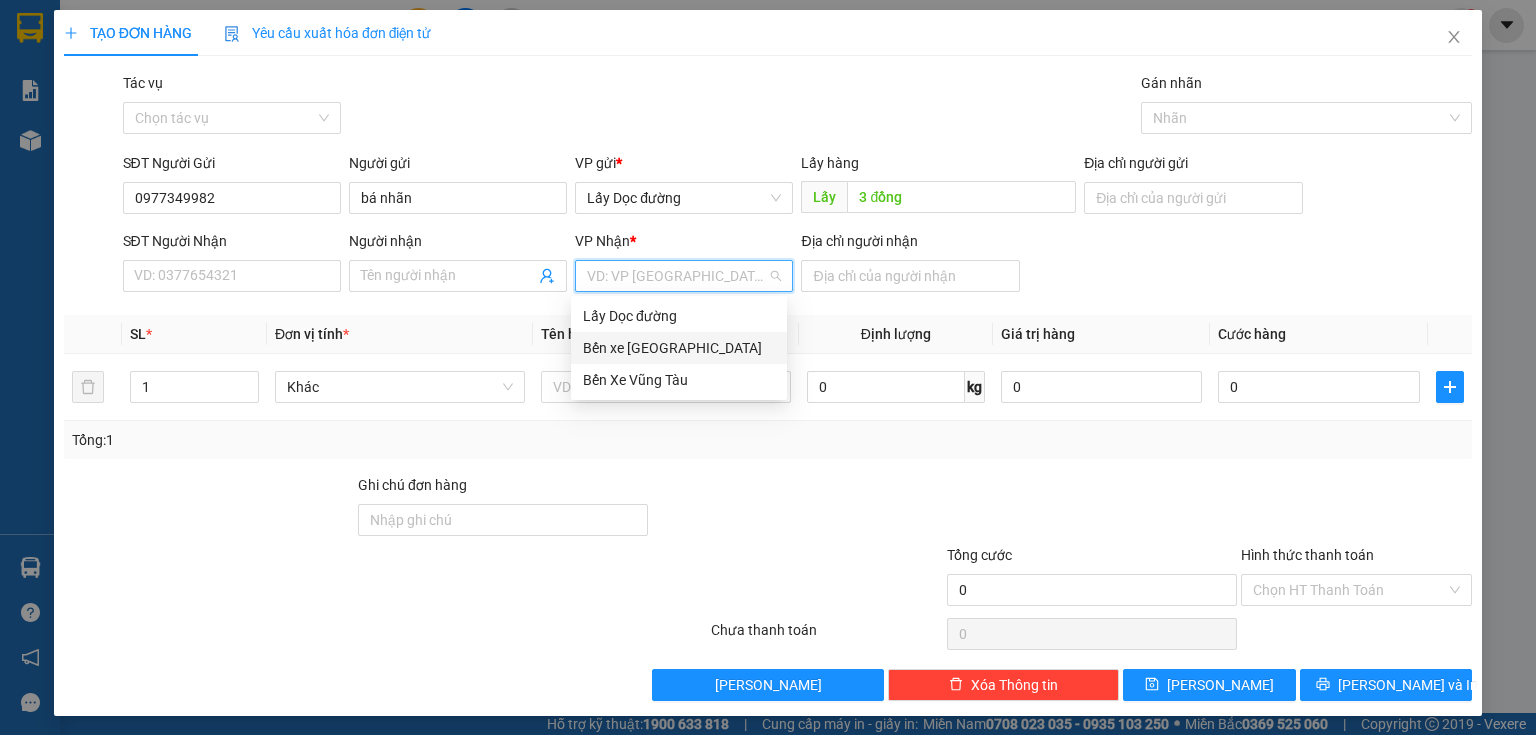 click on "Bến xe [GEOGRAPHIC_DATA]" at bounding box center (679, 348) 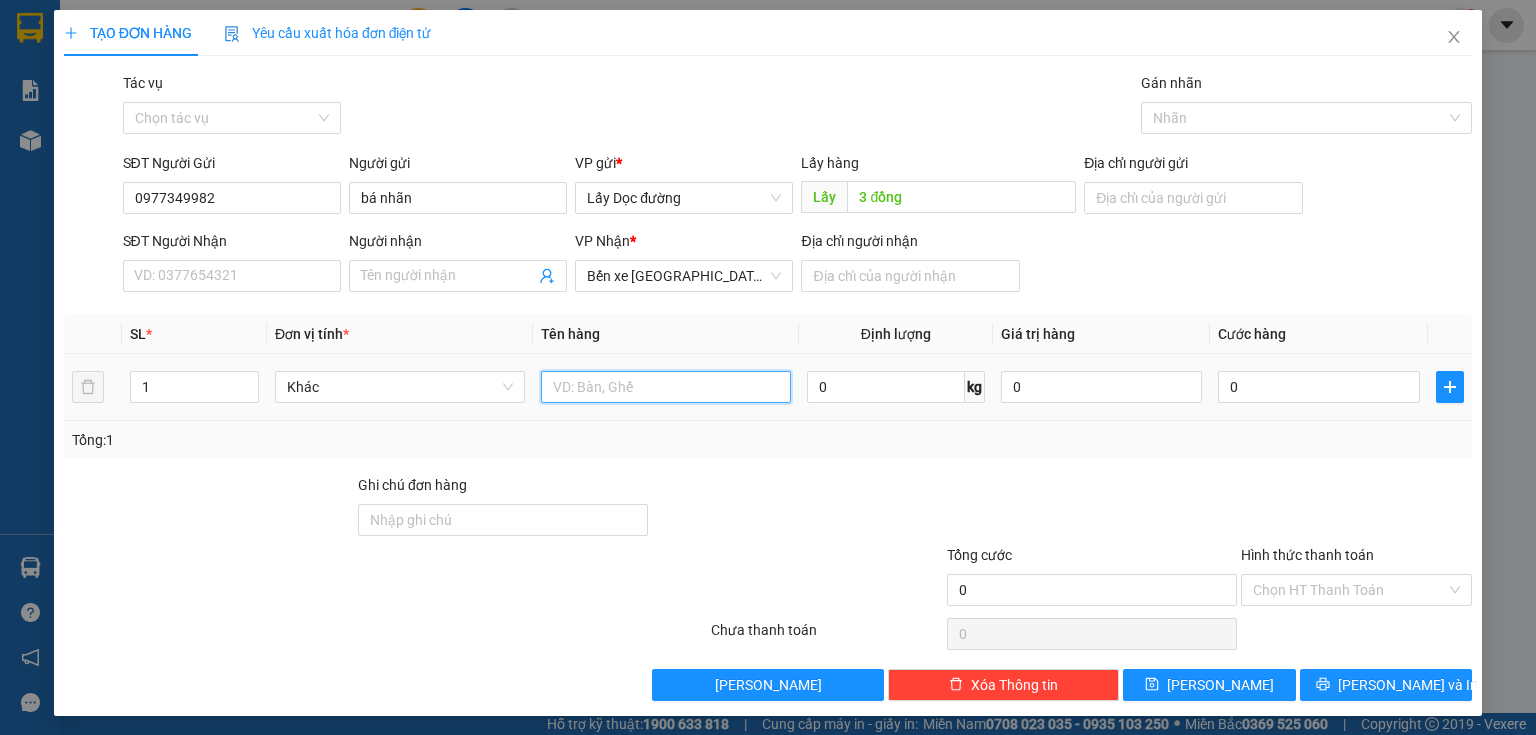 click at bounding box center [666, 387] 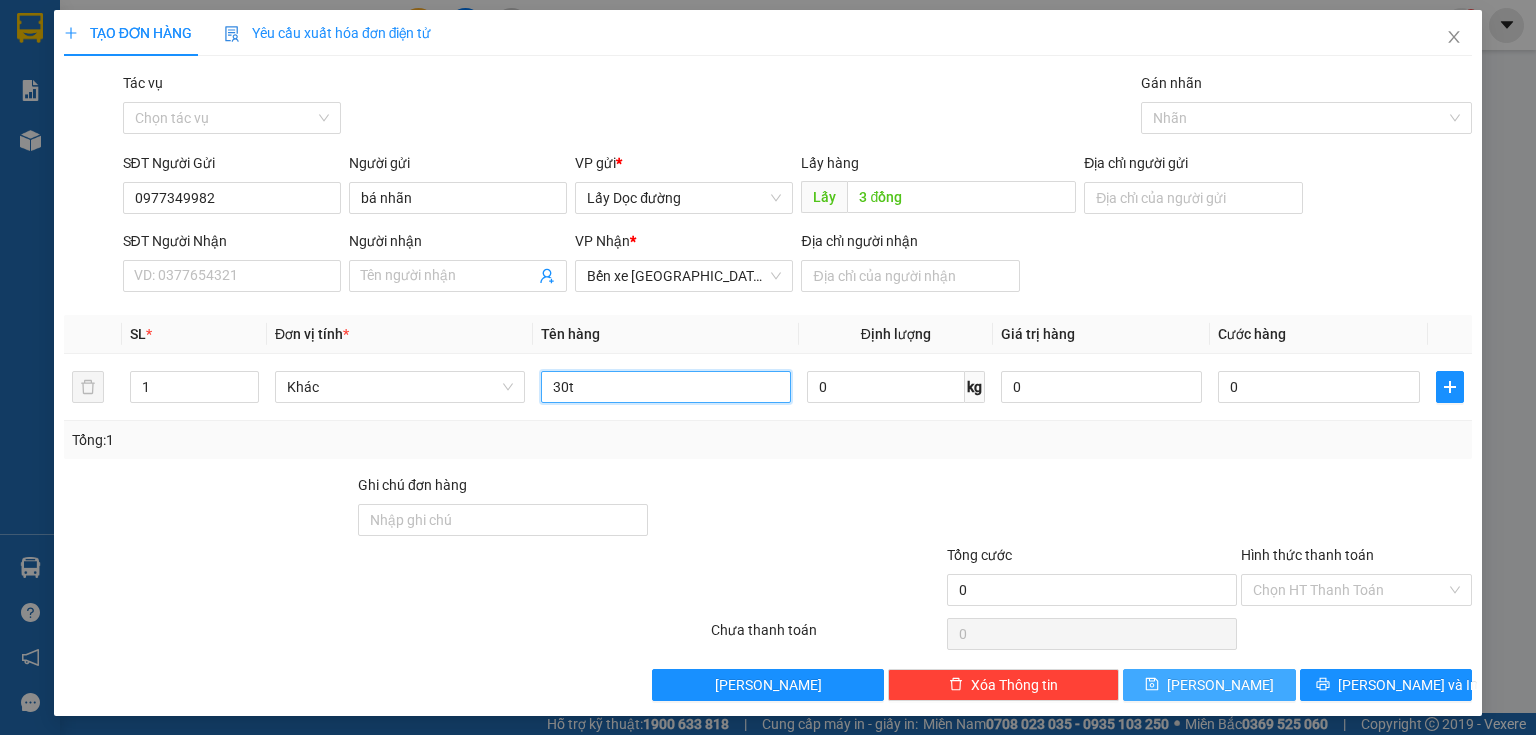 type on "30t" 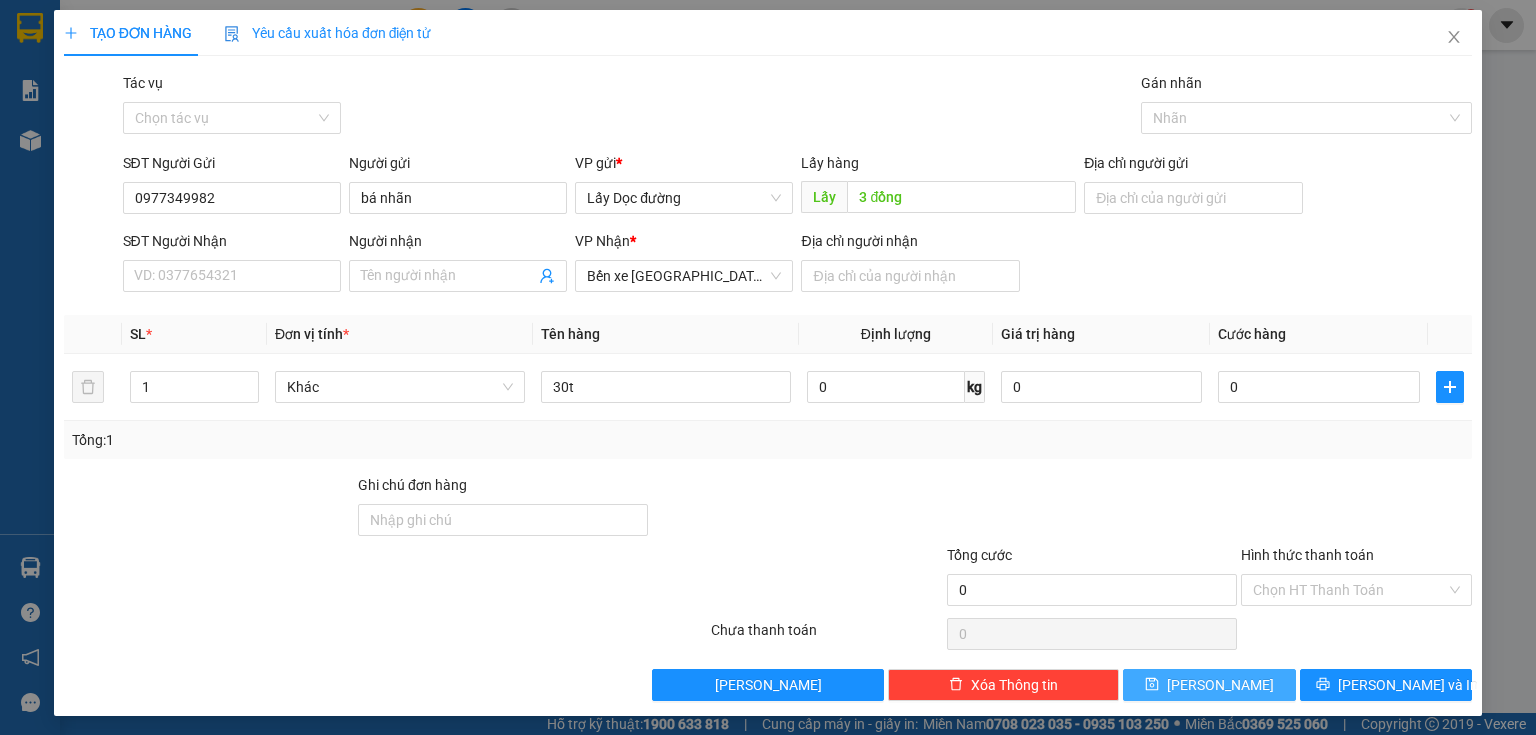 click on "[PERSON_NAME]" at bounding box center (1209, 685) 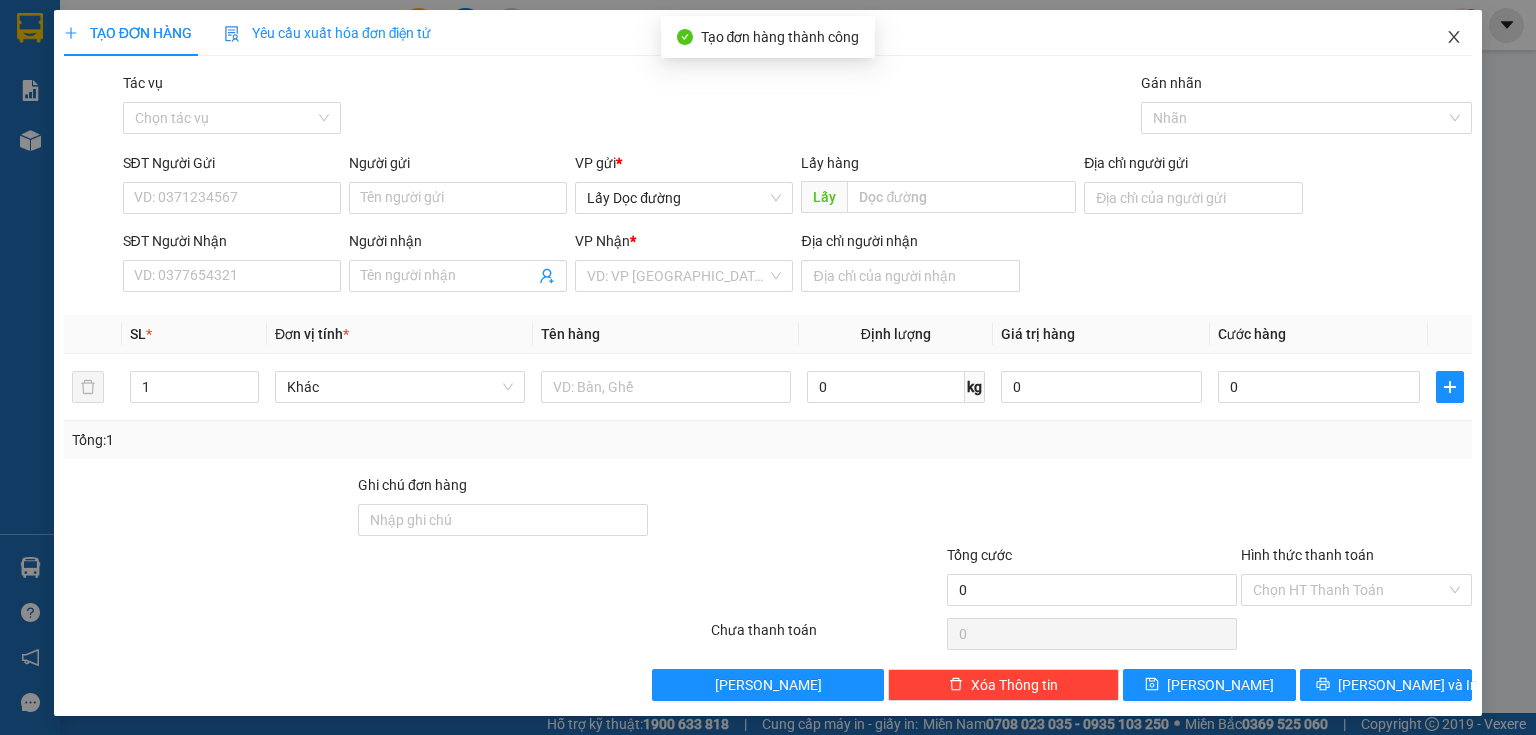 click at bounding box center (1454, 38) 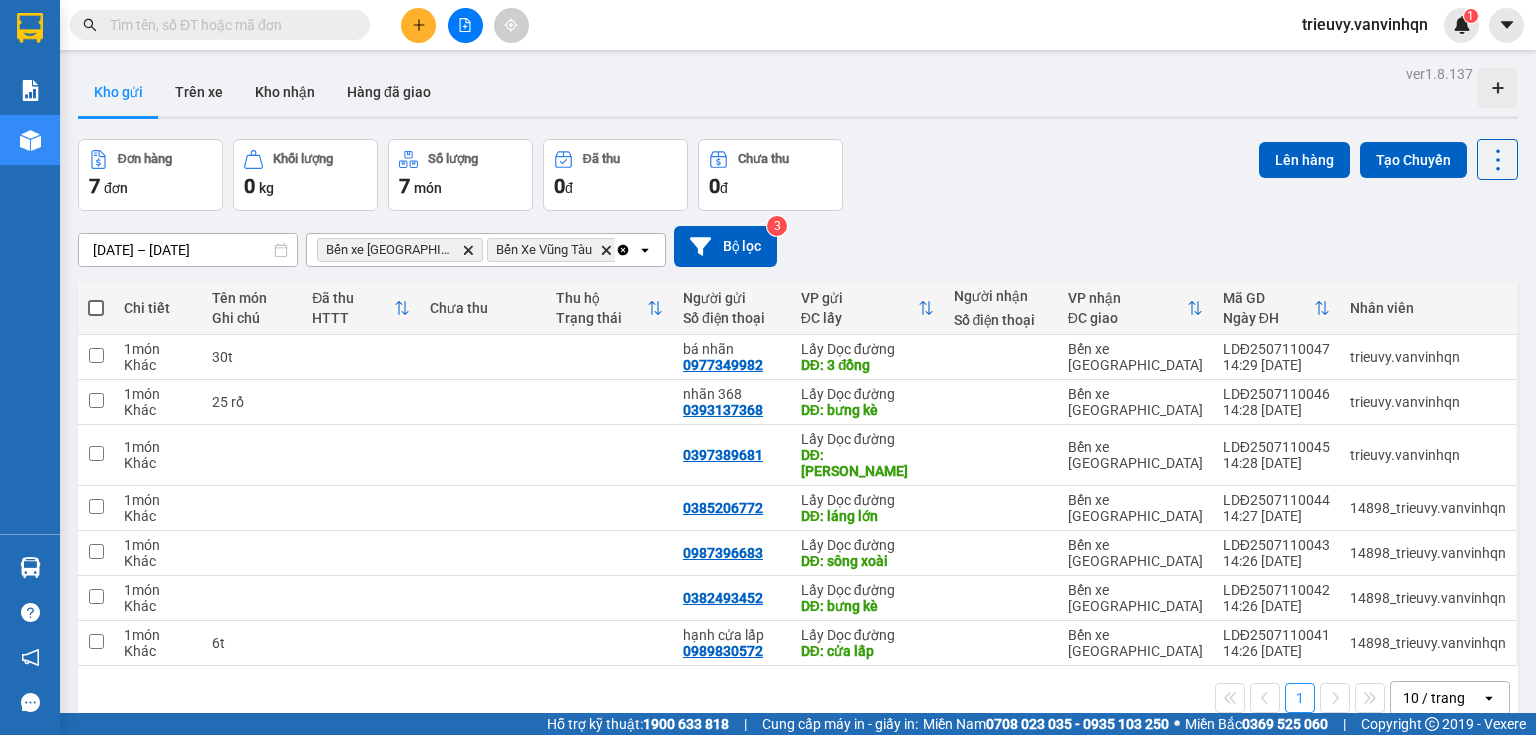 click at bounding box center (96, 308) 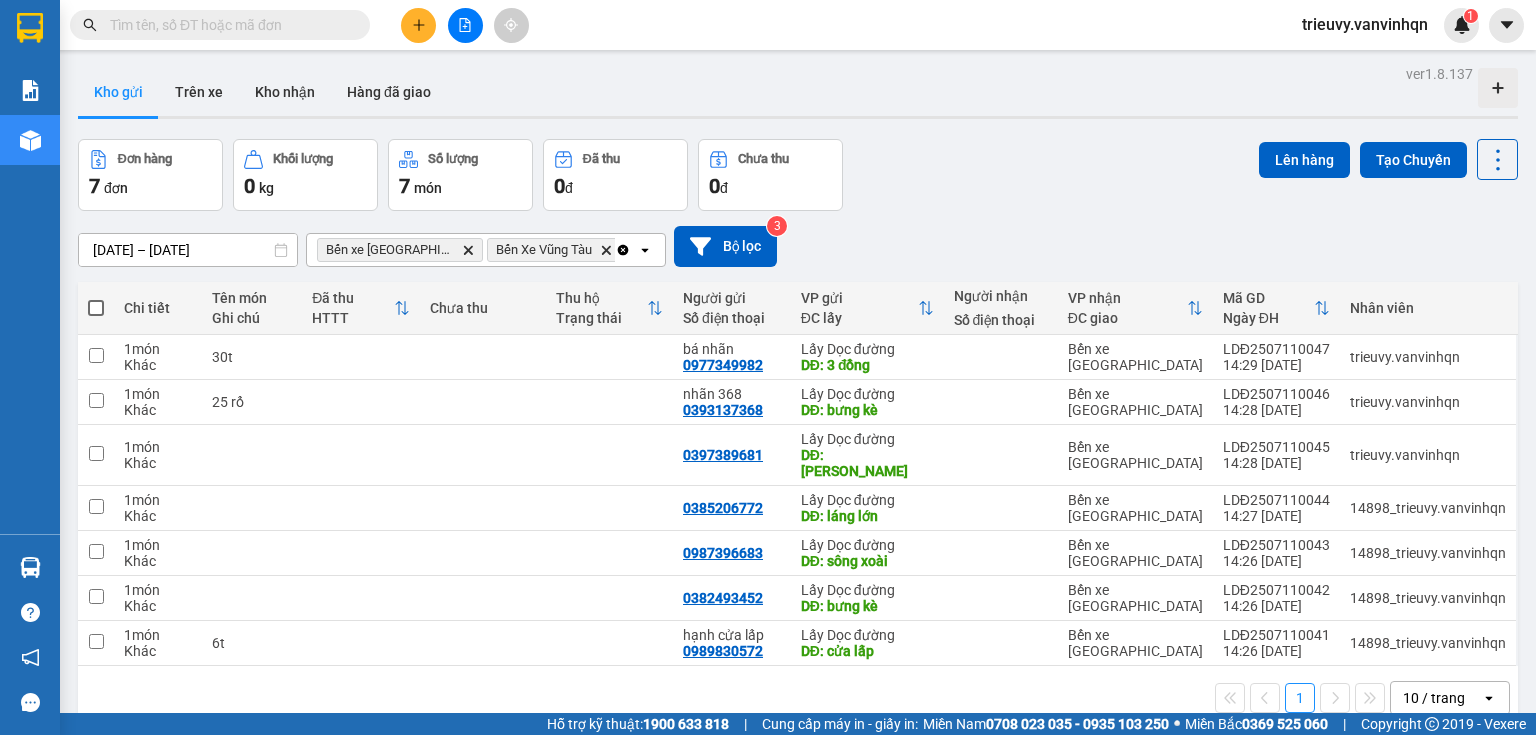 click at bounding box center [96, 298] 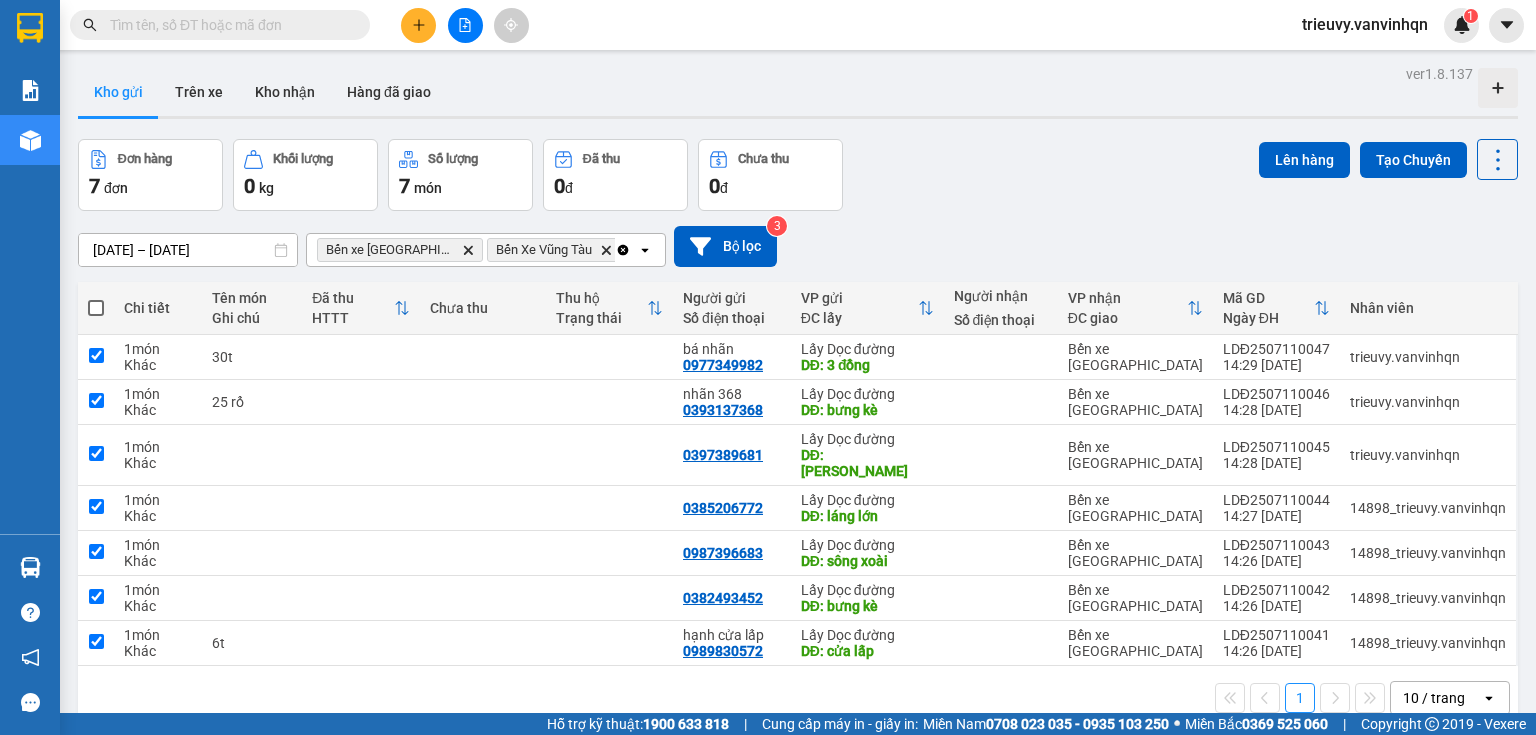 checkbox on "true" 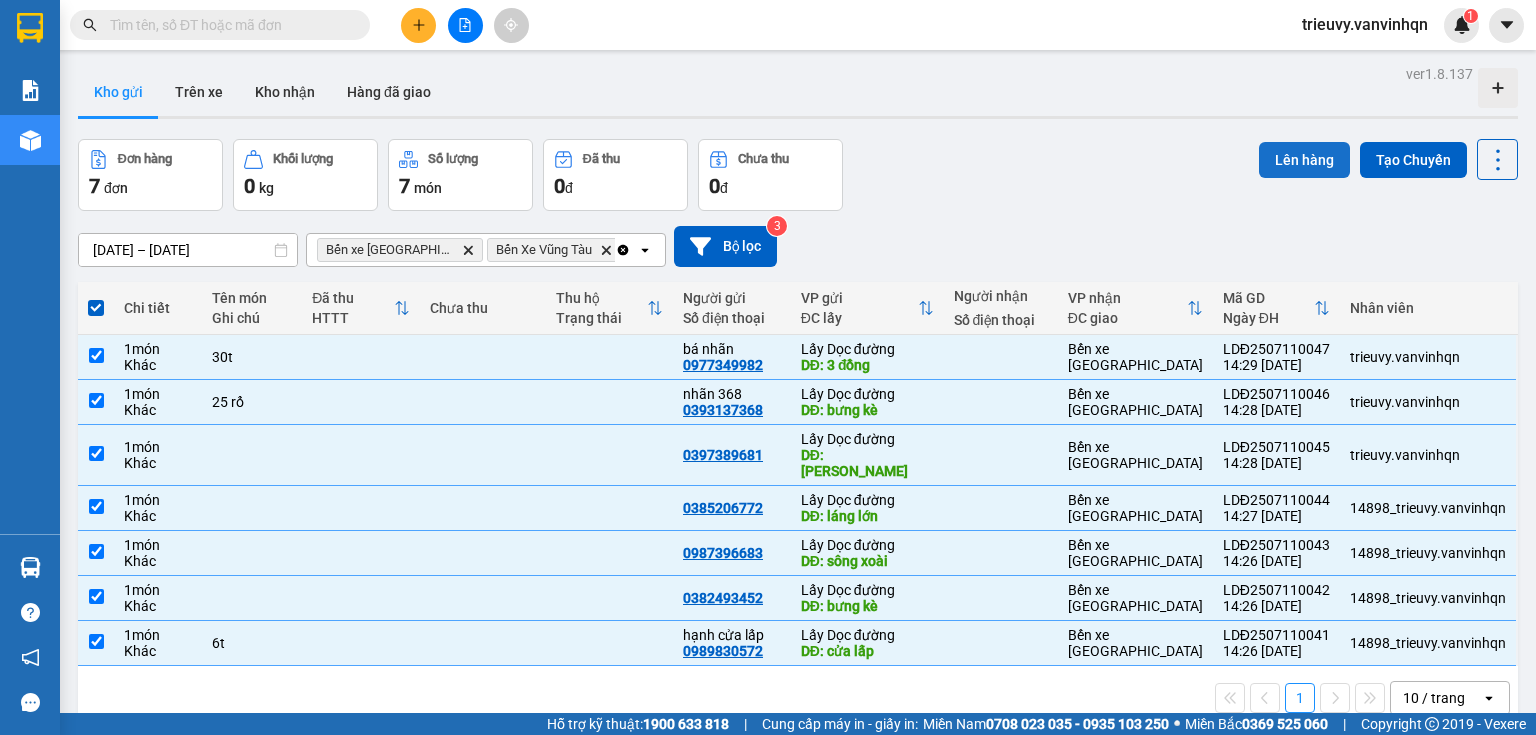 click on "Lên hàng" at bounding box center (1304, 160) 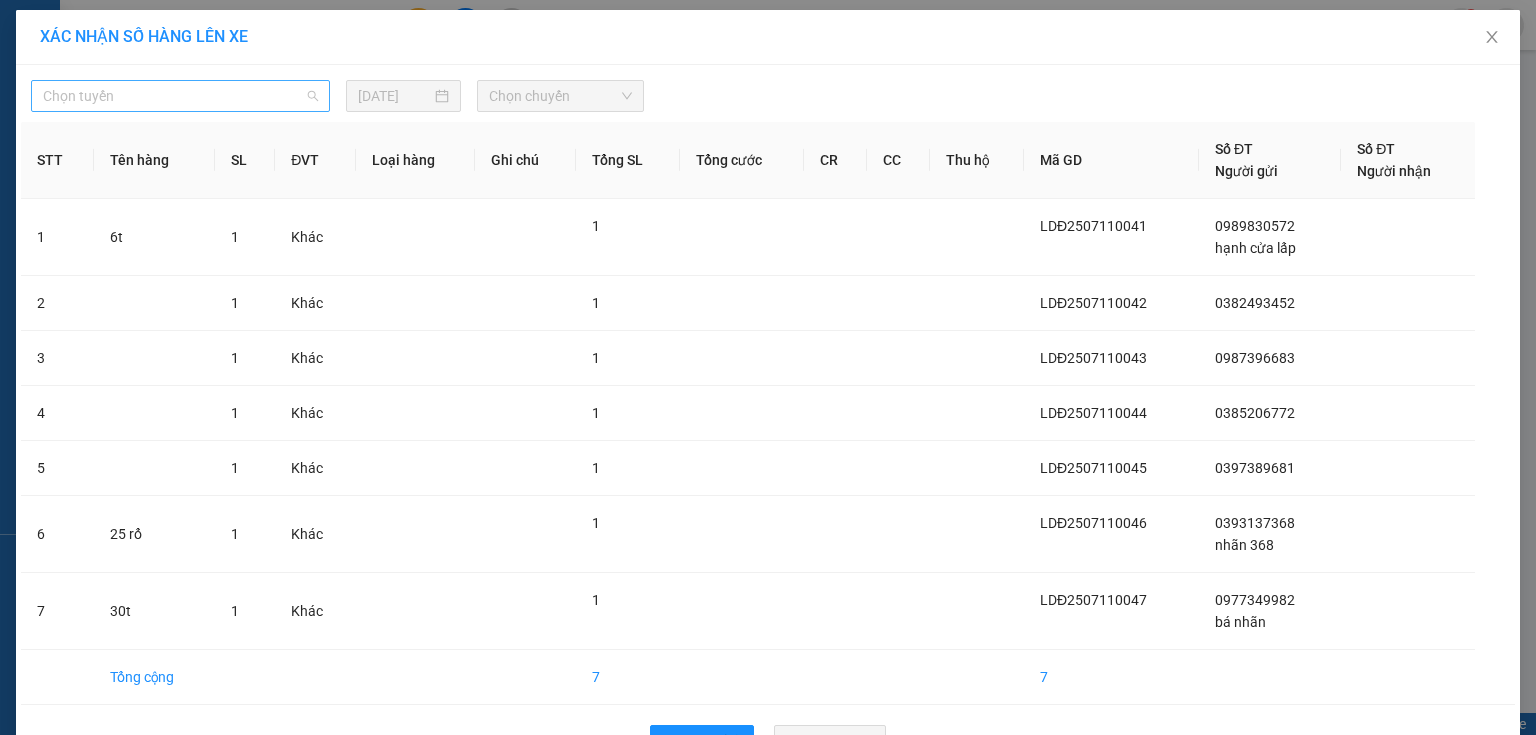 click on "Chọn tuyến" at bounding box center [180, 96] 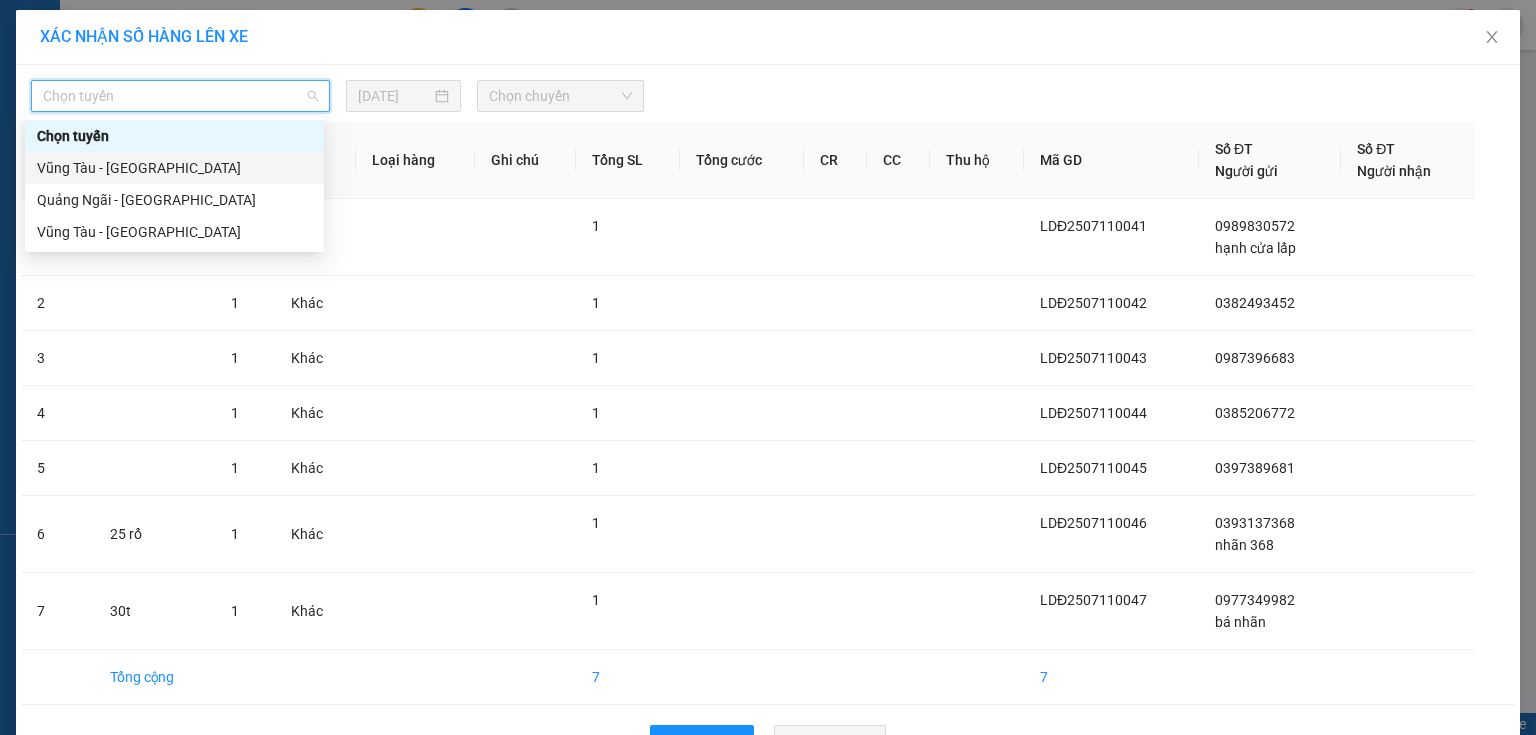click on "Vũng Tàu - [GEOGRAPHIC_DATA]" at bounding box center (174, 168) 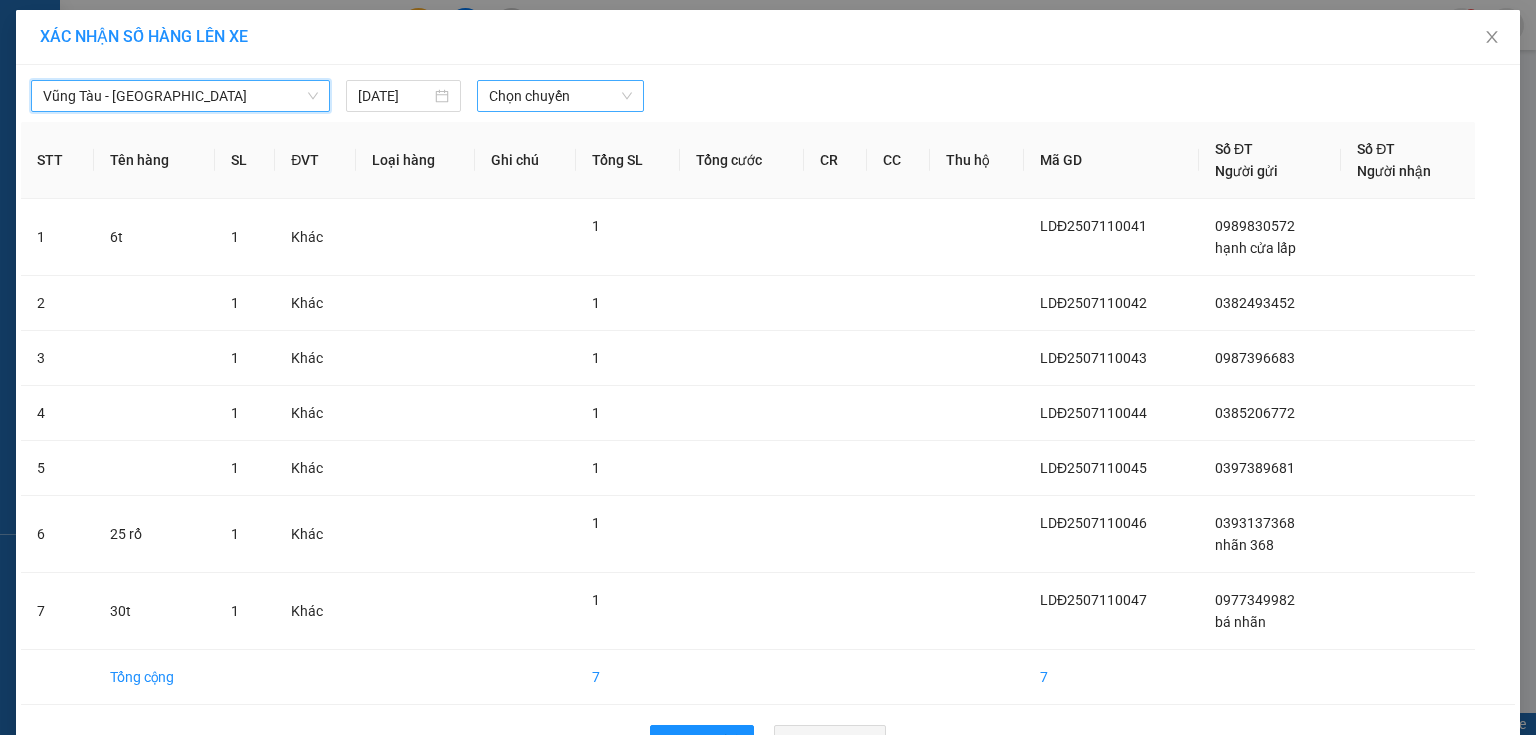 click on "Chọn chuyến" at bounding box center [561, 96] 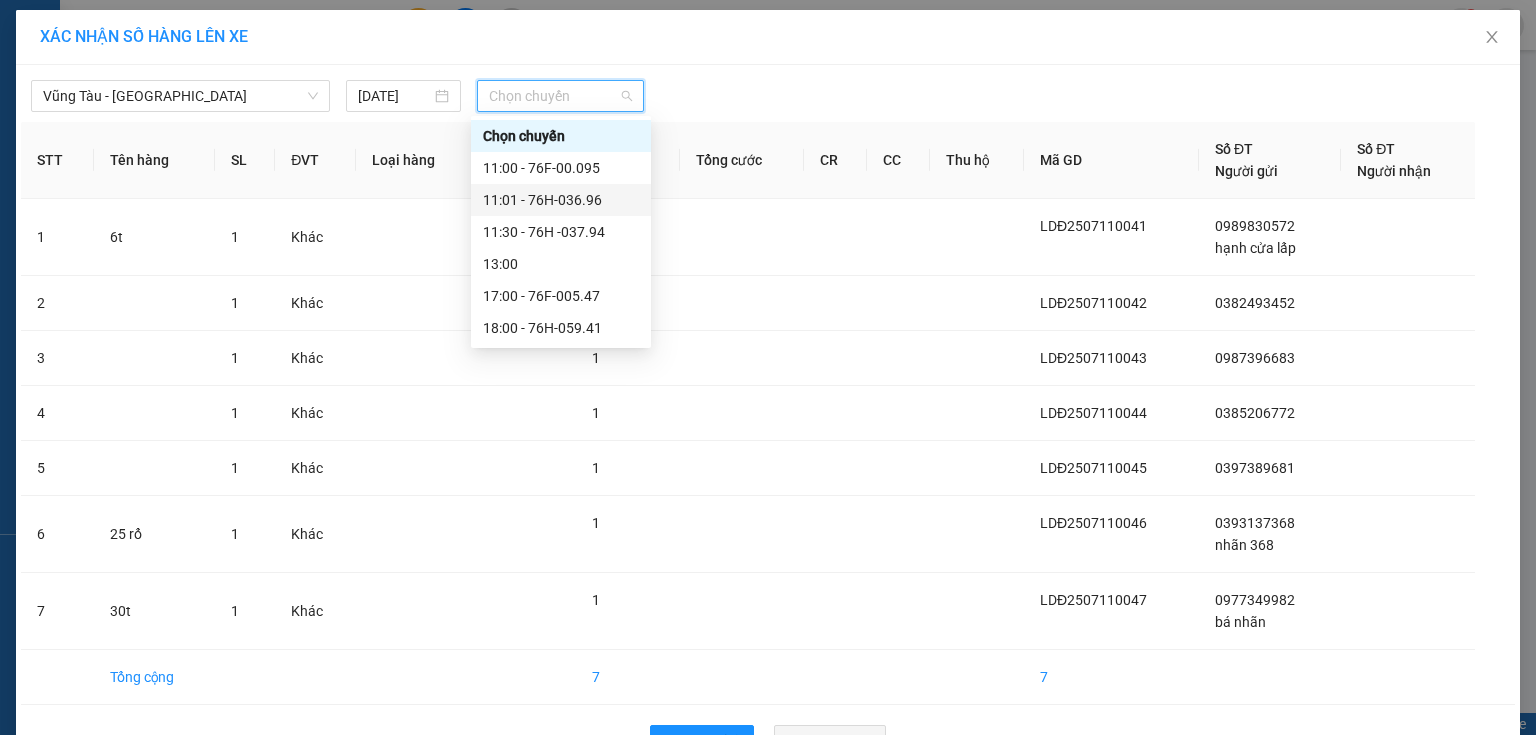 drag, startPoint x: 549, startPoint y: 196, endPoint x: 565, endPoint y: 202, distance: 17.088007 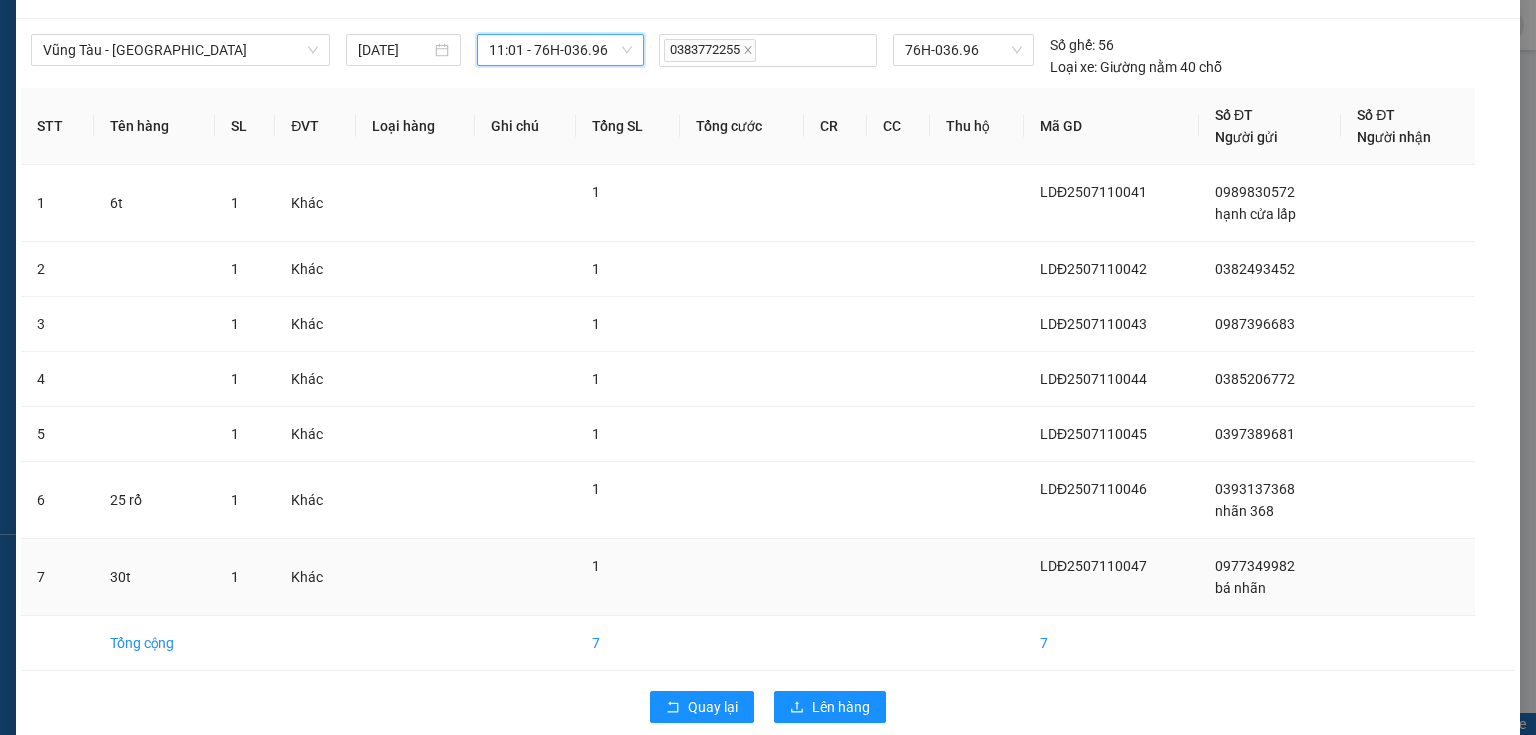 scroll, scrollTop: 71, scrollLeft: 0, axis: vertical 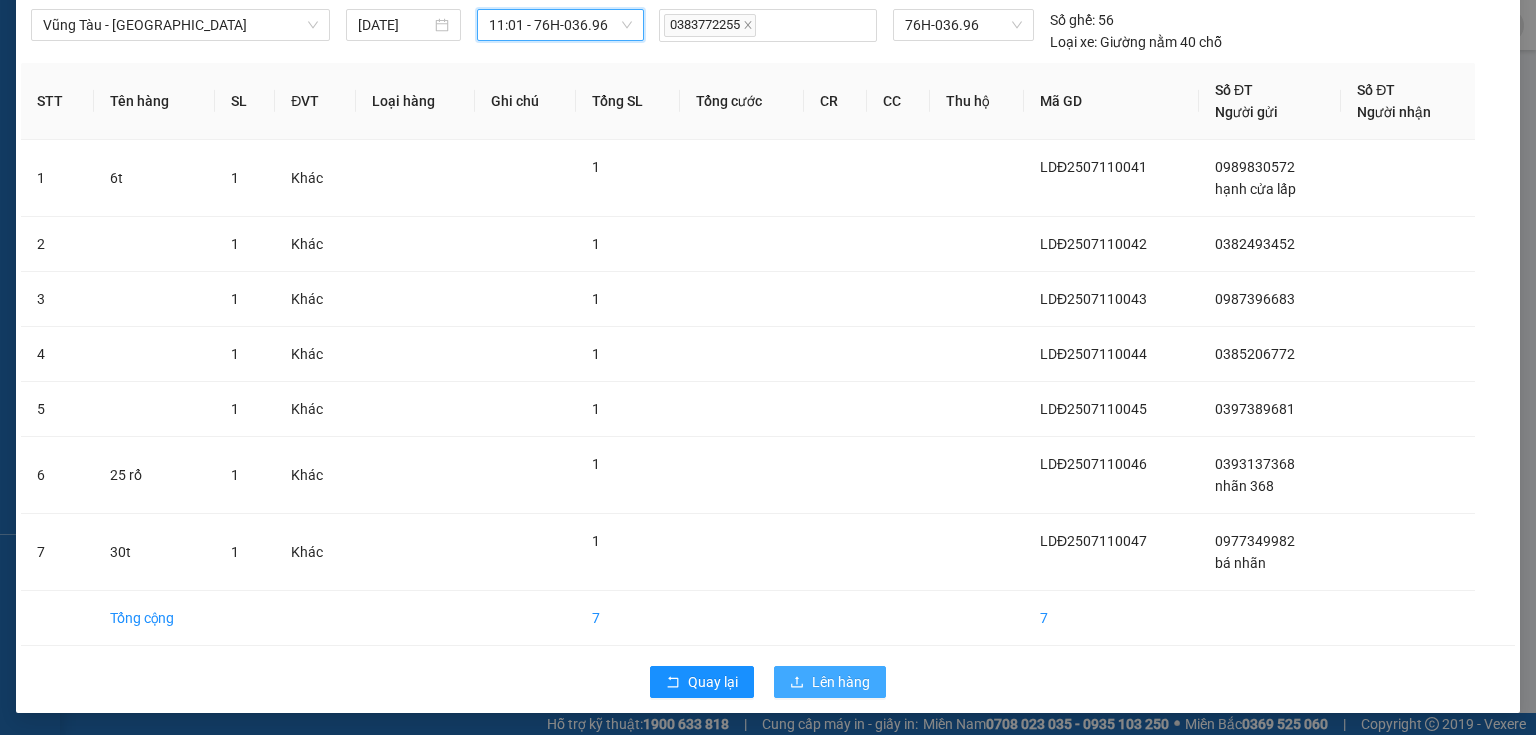 click 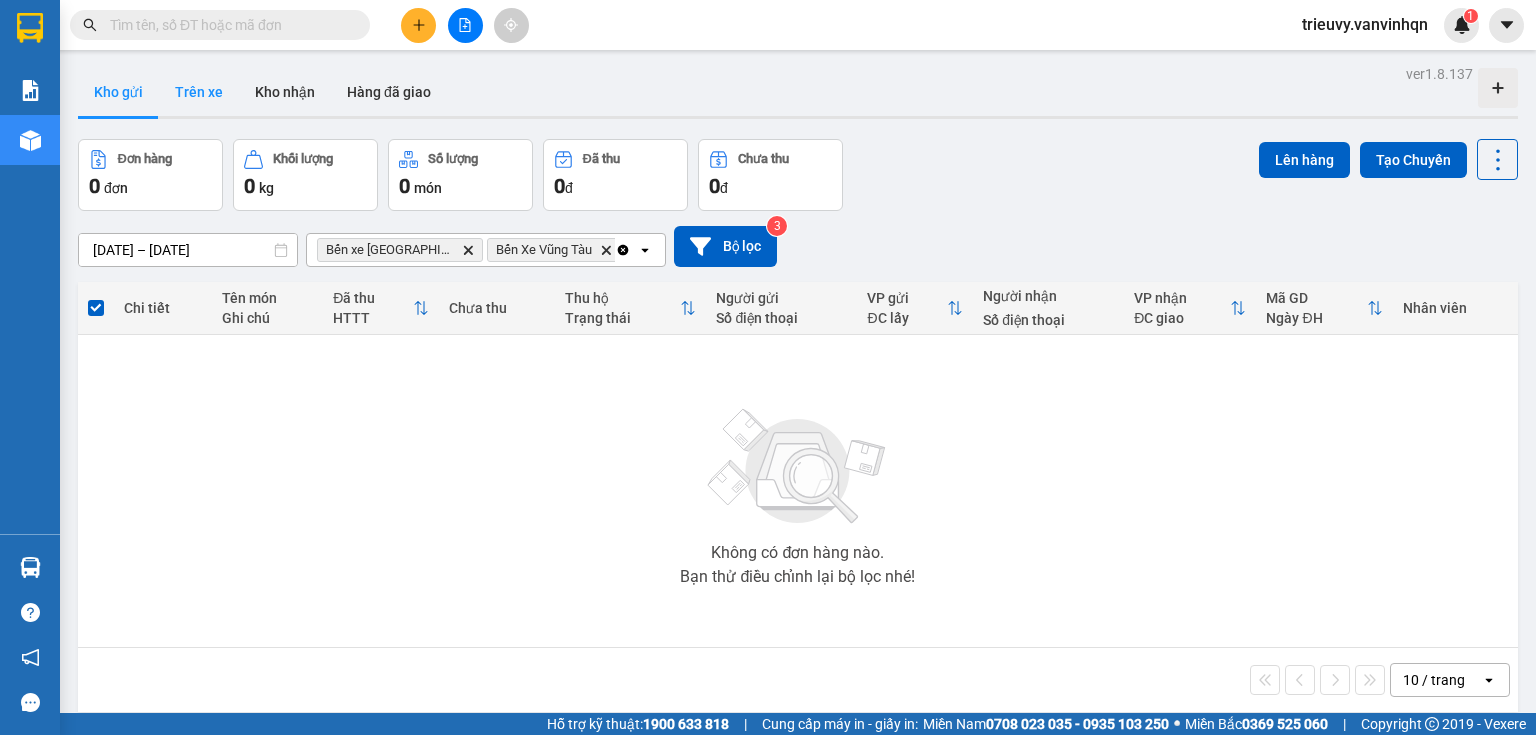 click on "Trên xe" at bounding box center (199, 92) 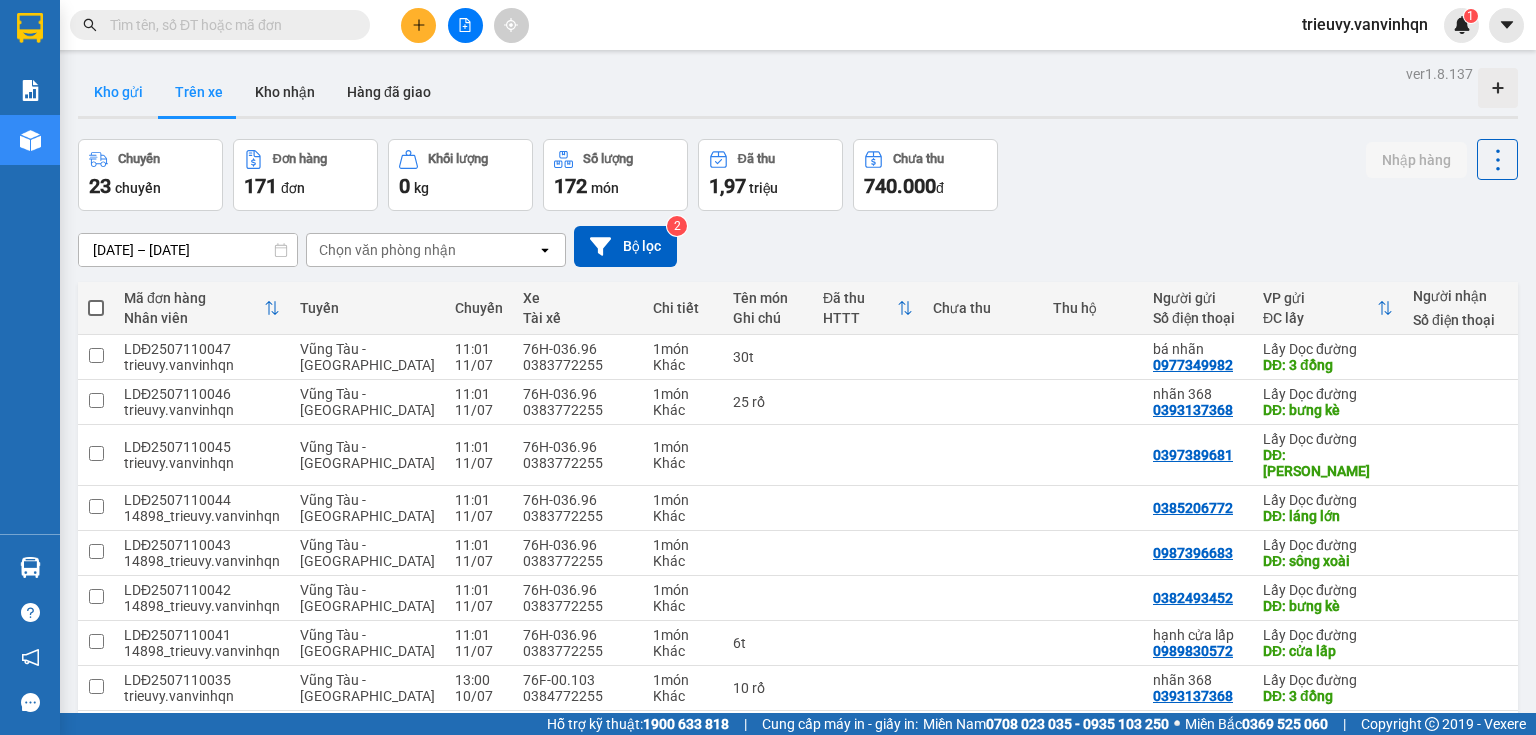 click on "Kho gửi" at bounding box center [118, 92] 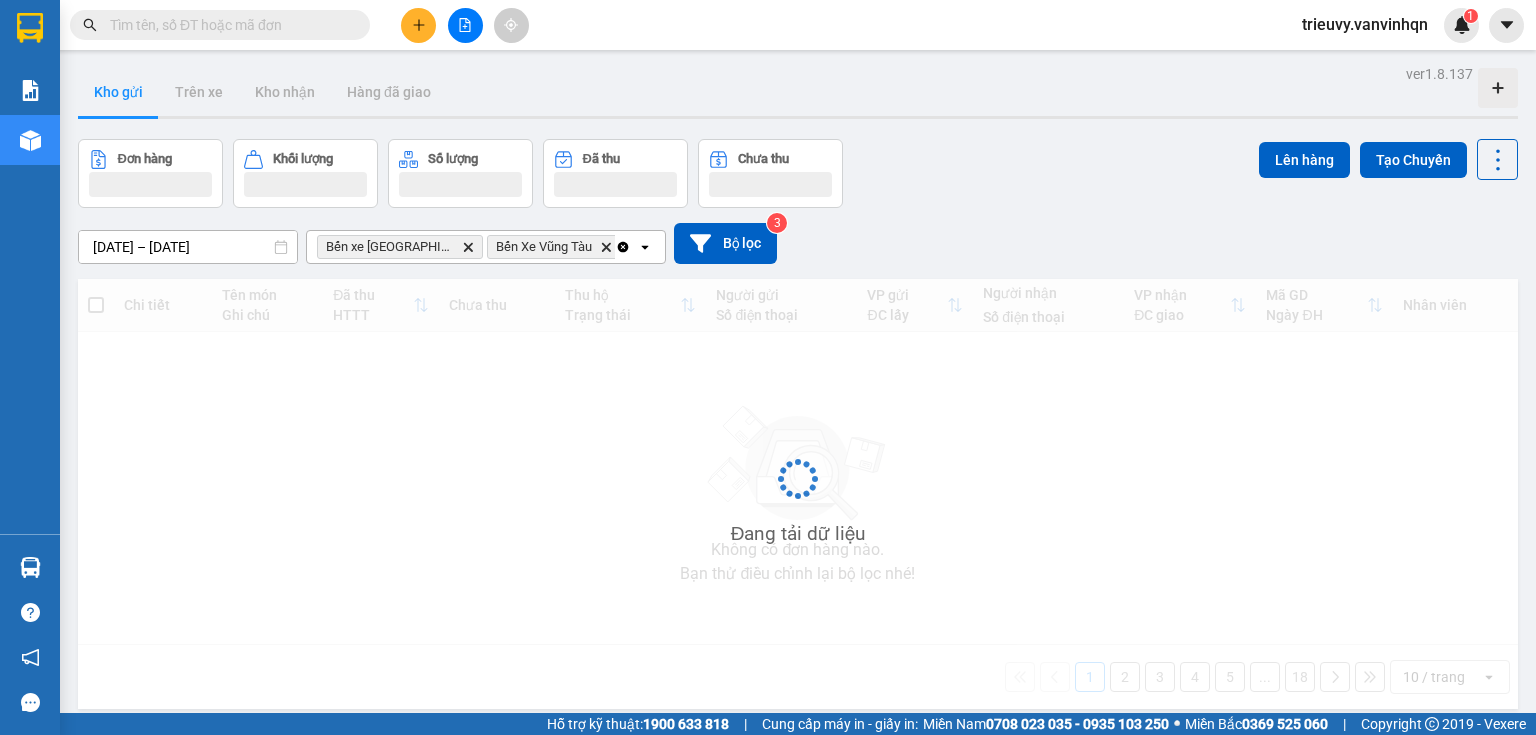 click 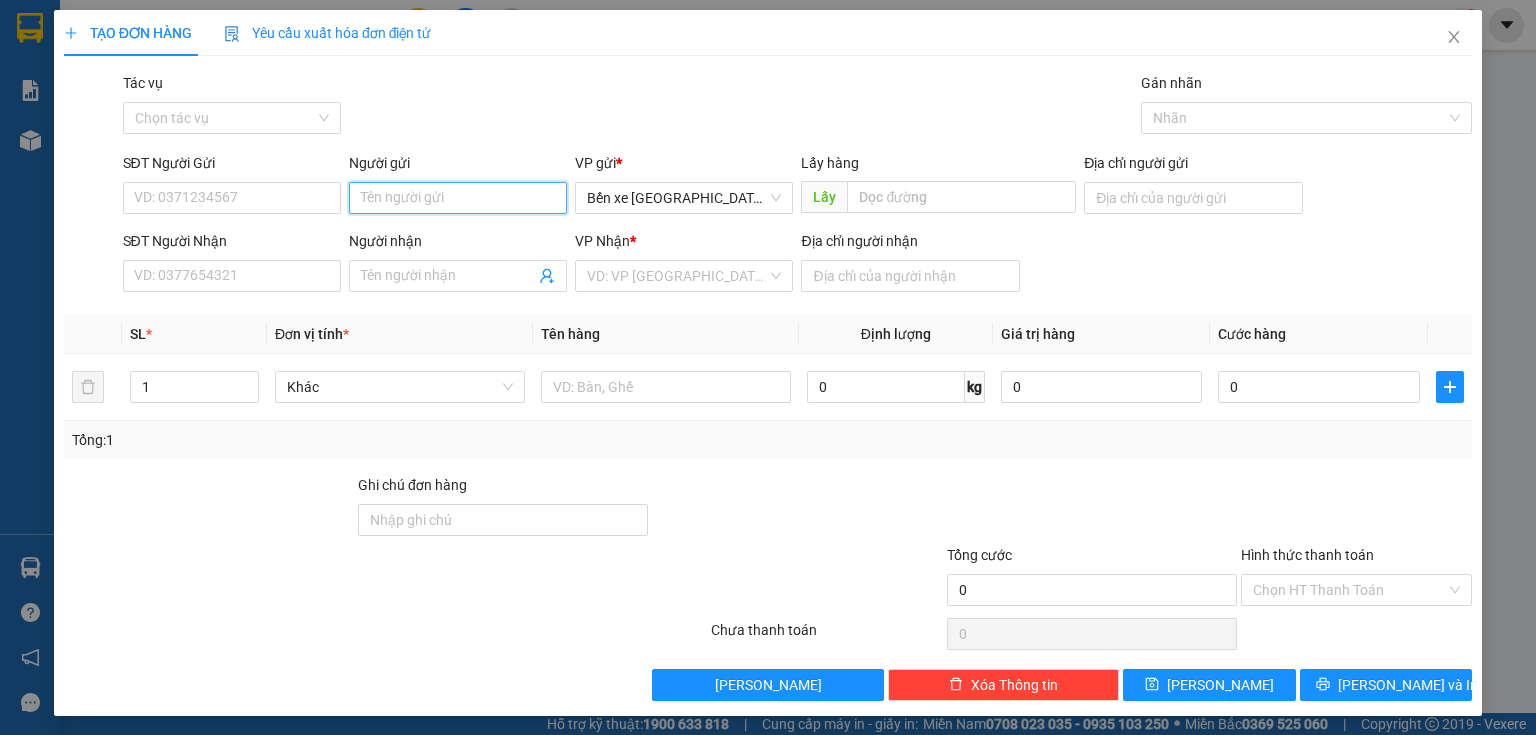 click on "Người gửi" at bounding box center (458, 198) 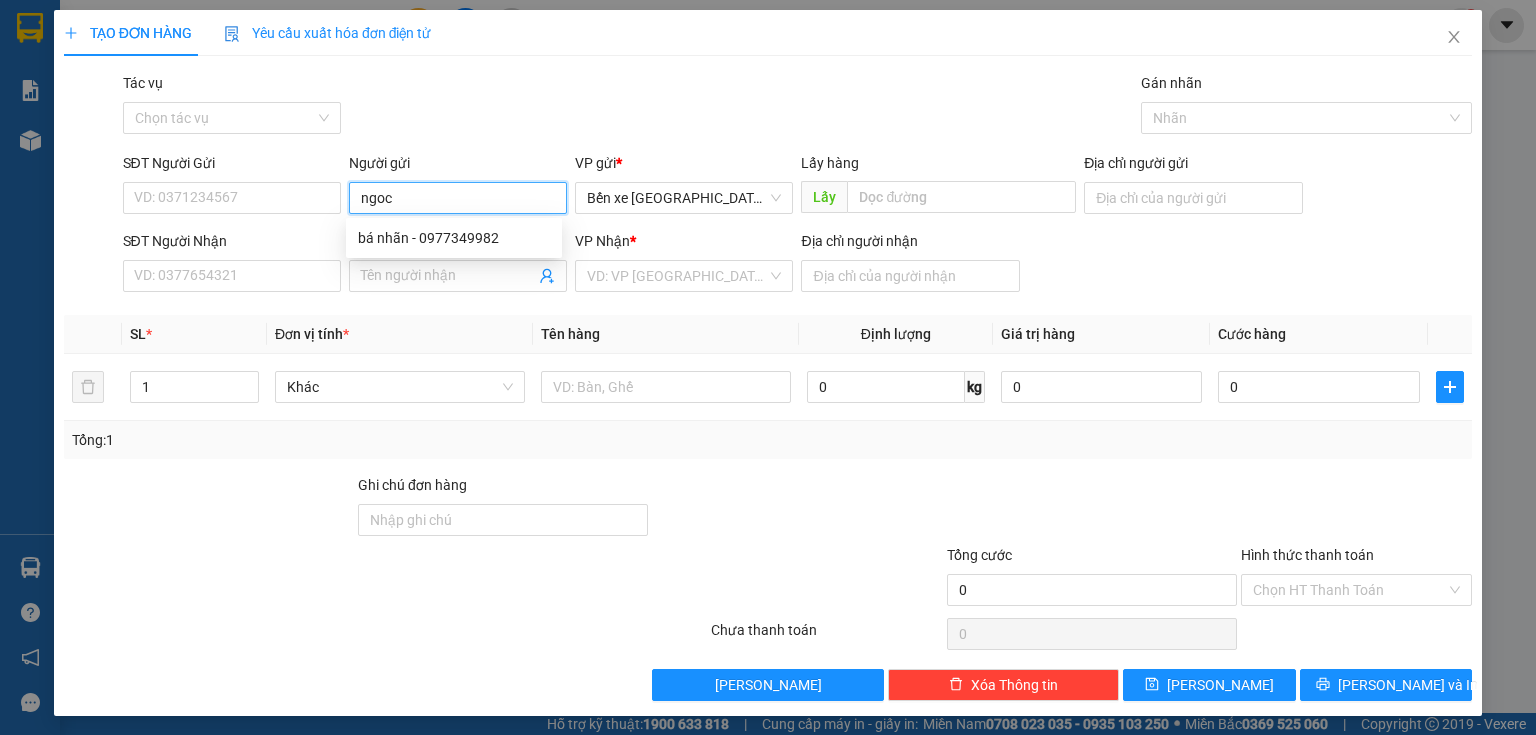 type on "ngoc" 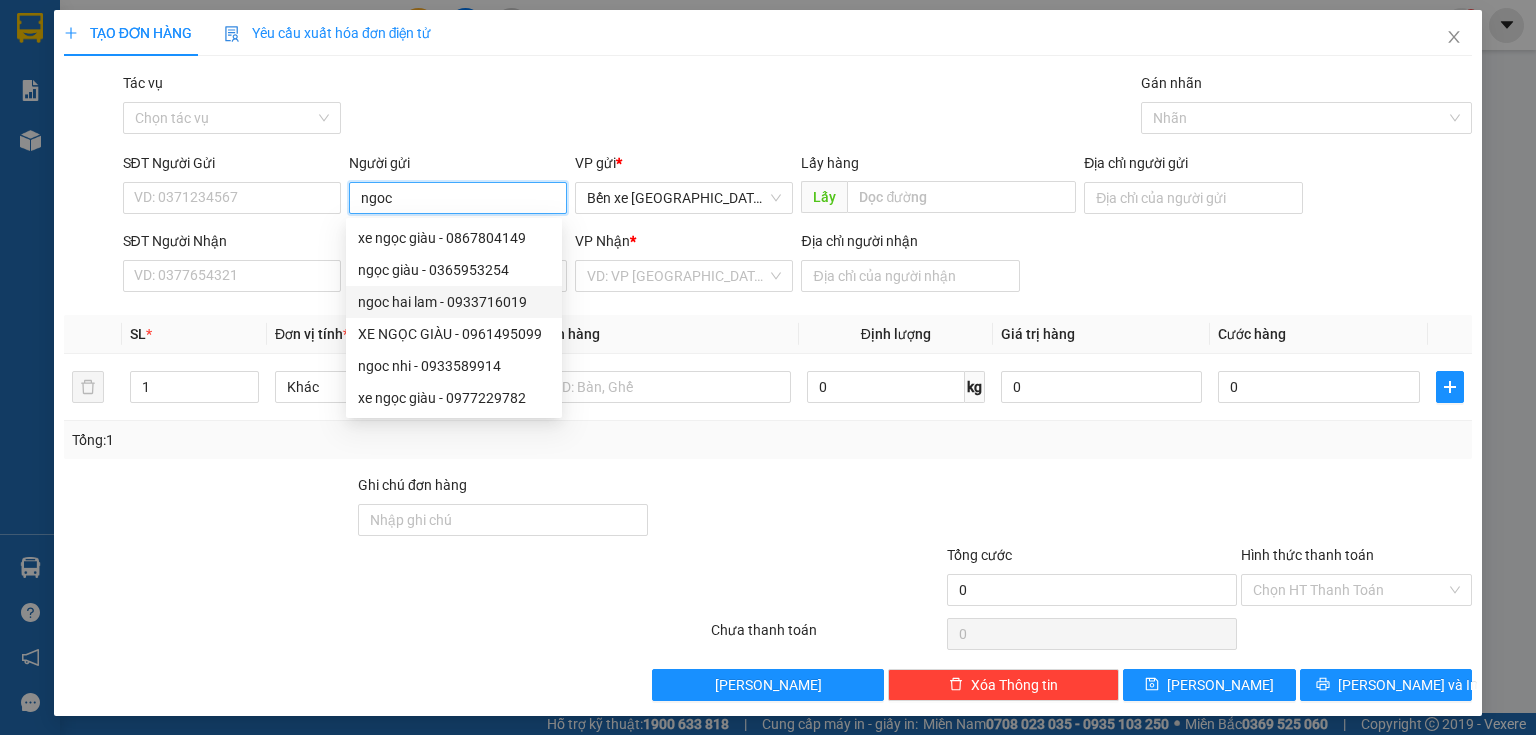 click on "ngoc hai lam - 0933716019" at bounding box center [454, 302] 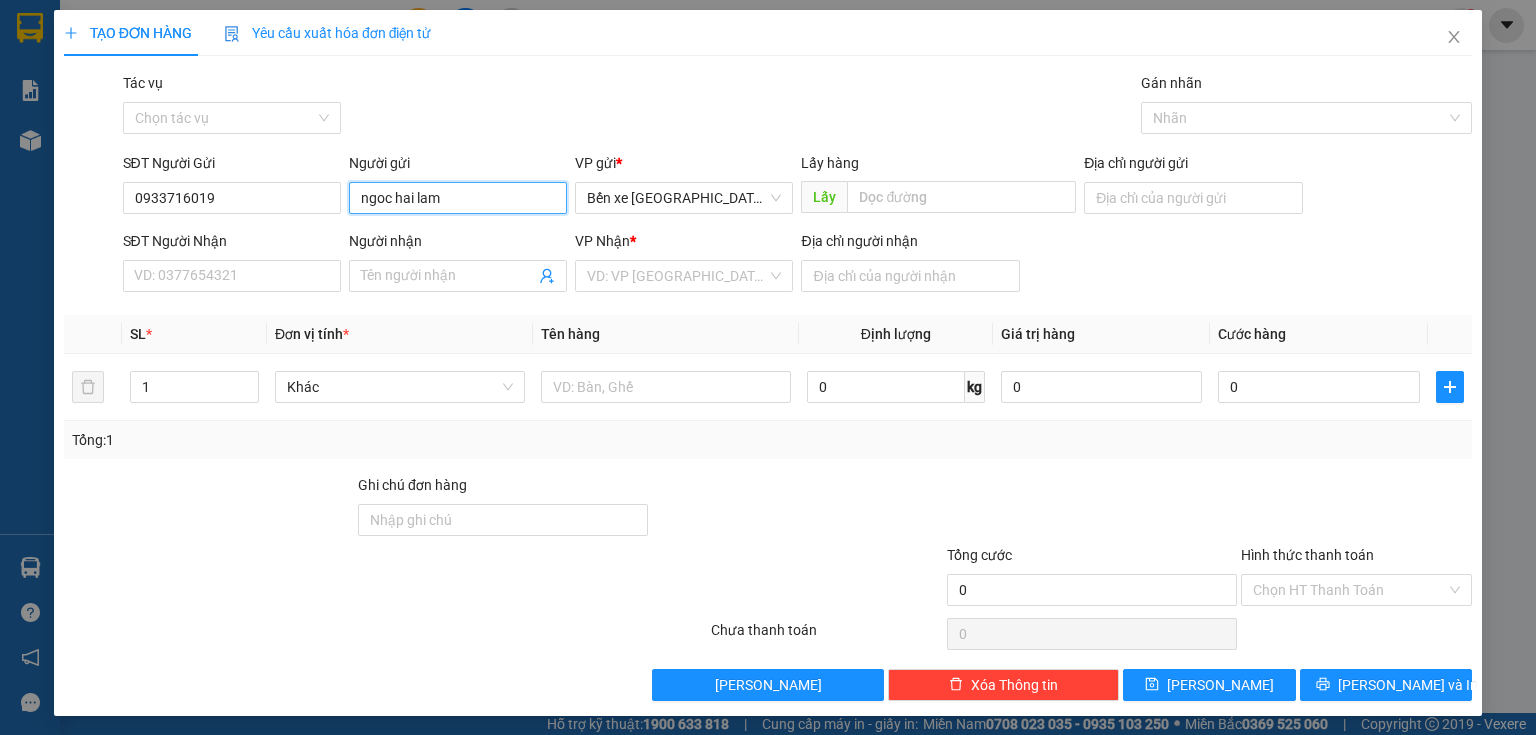 drag, startPoint x: 670, startPoint y: 203, endPoint x: 663, endPoint y: 217, distance: 15.652476 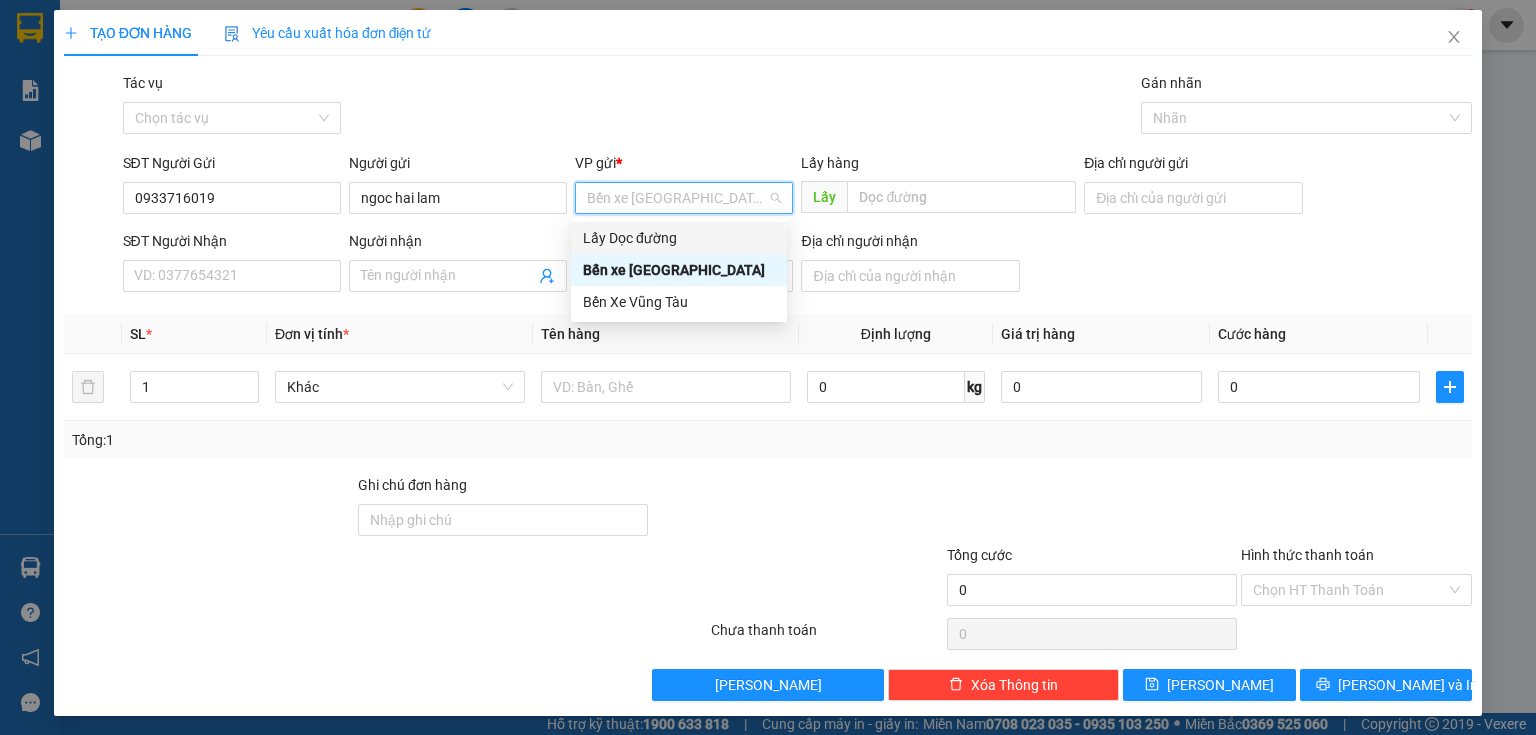 drag, startPoint x: 652, startPoint y: 234, endPoint x: 699, endPoint y: 216, distance: 50.32892 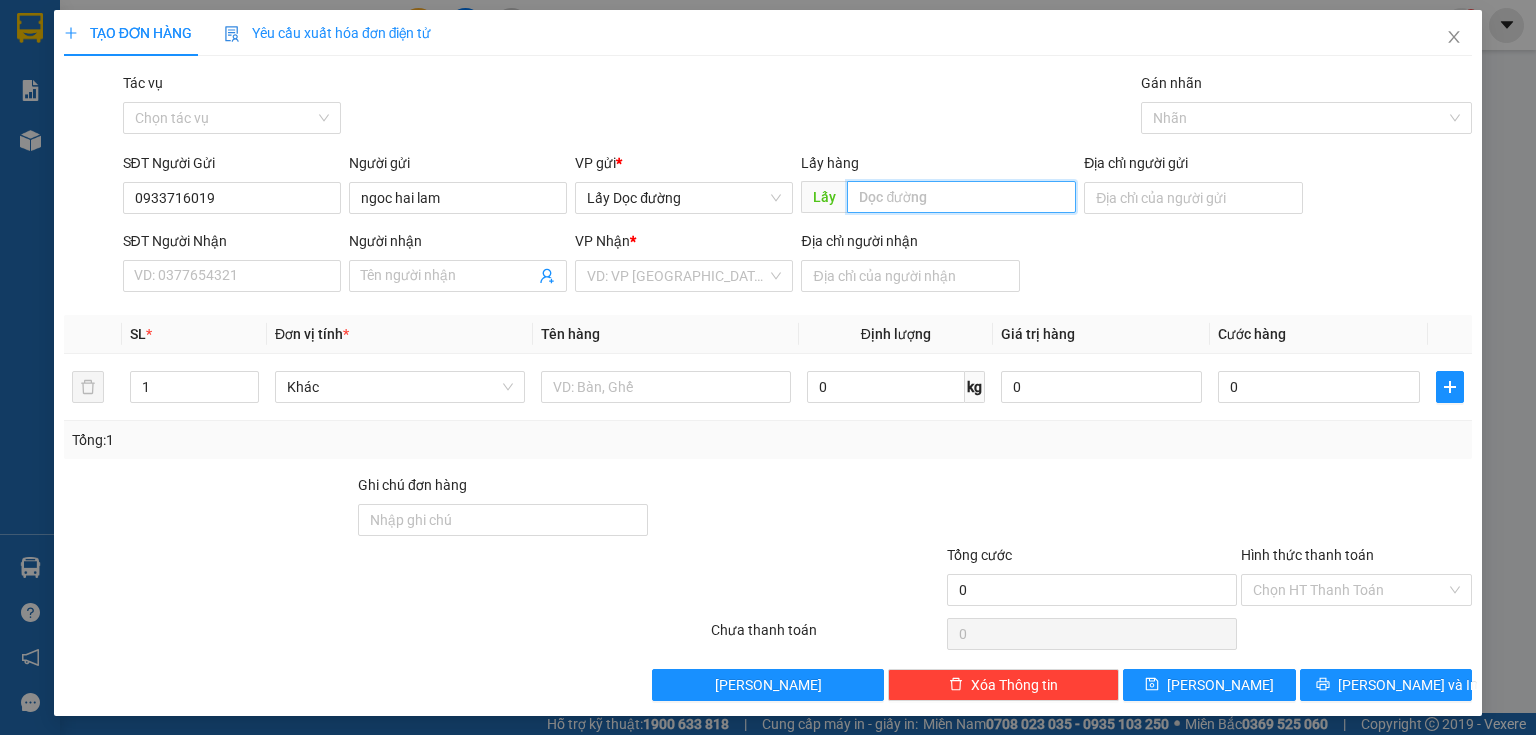 click at bounding box center (961, 197) 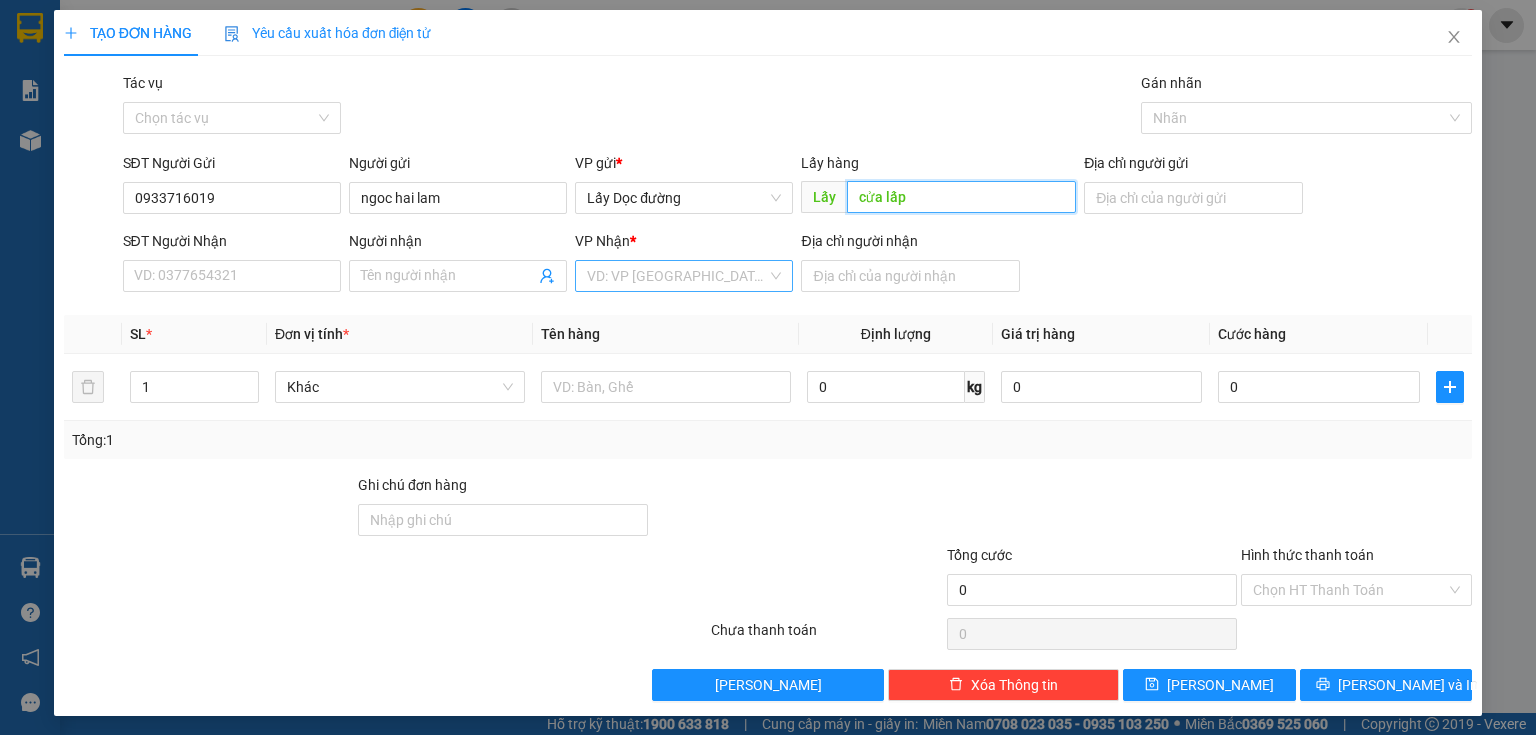 type on "cửa lấp" 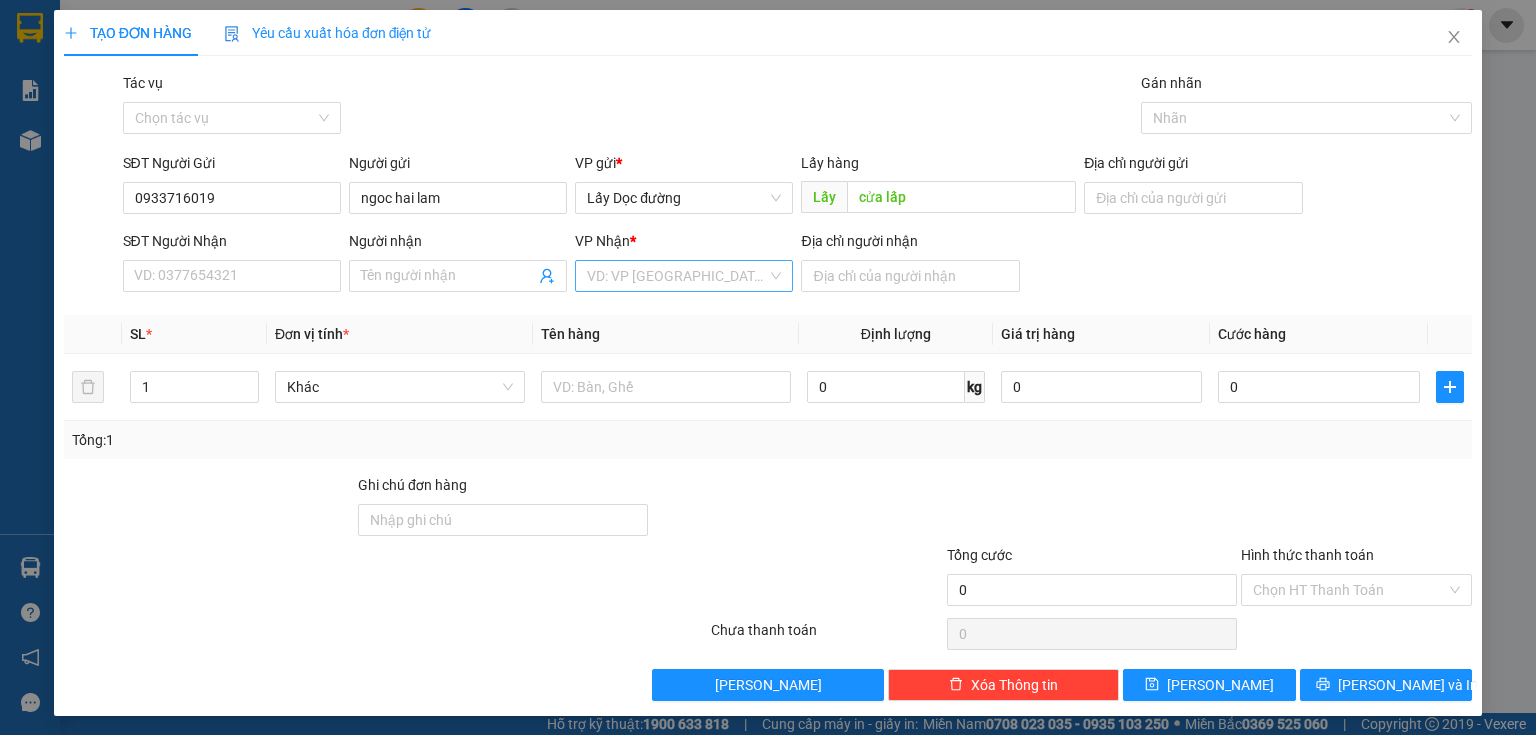 click at bounding box center (677, 276) 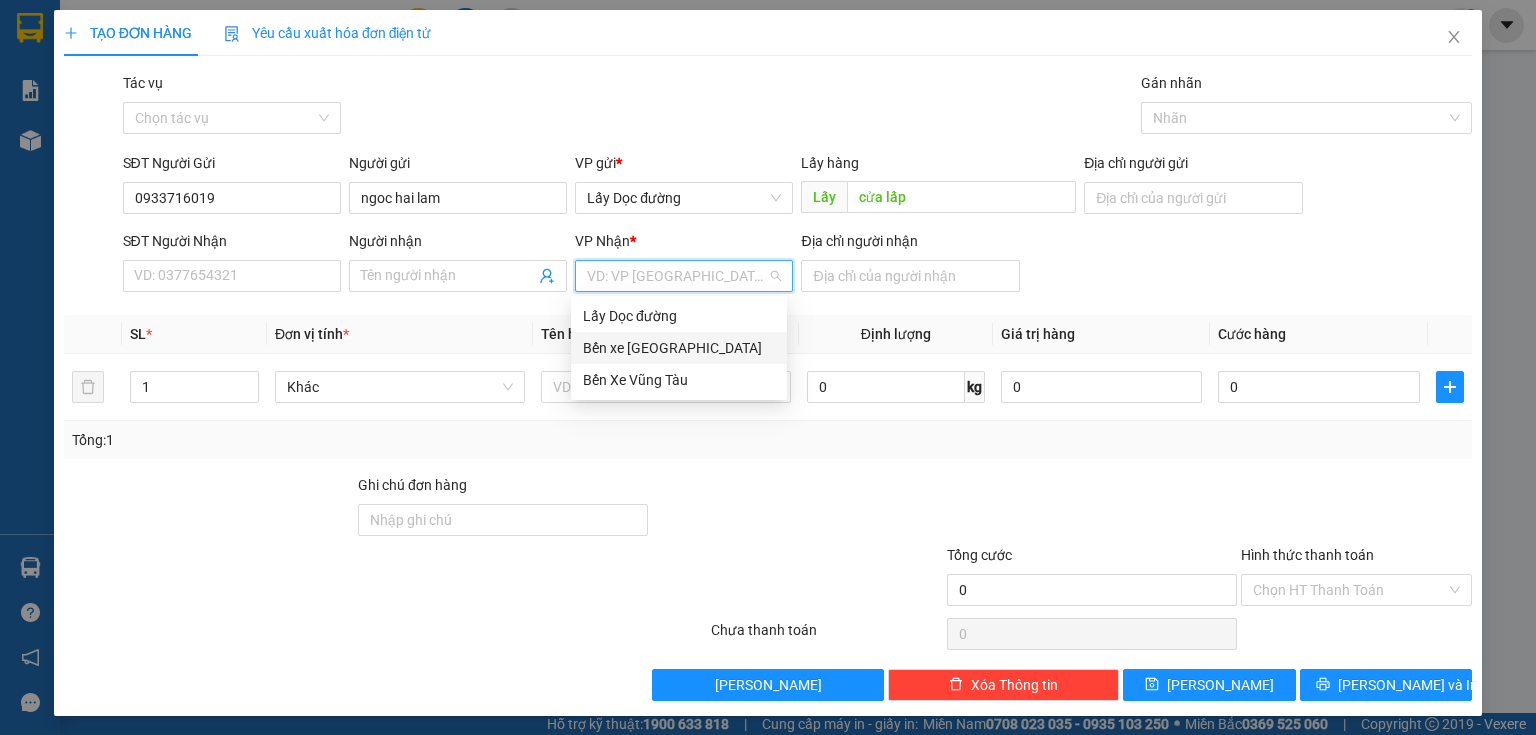 click on "Bến xe [GEOGRAPHIC_DATA]" at bounding box center [679, 348] 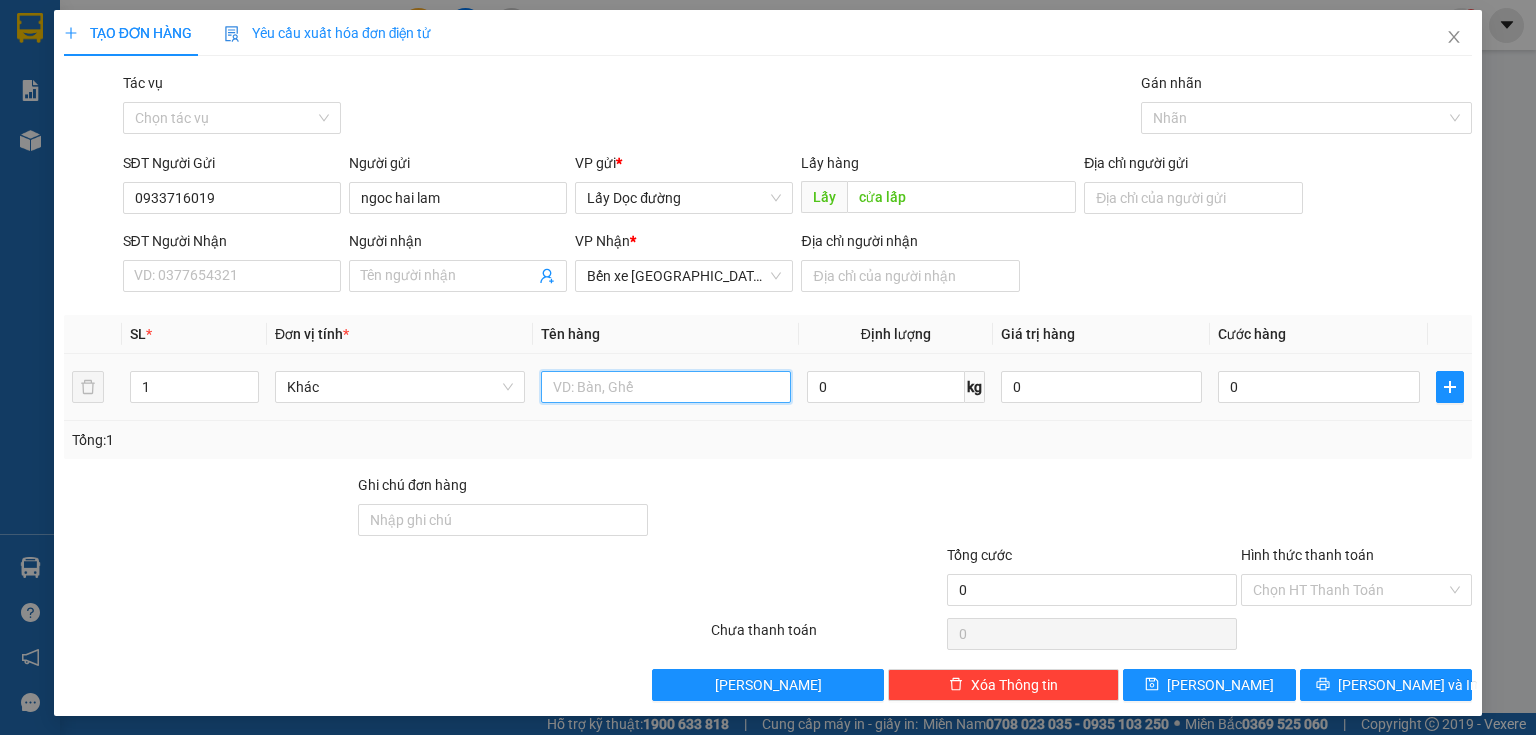 click at bounding box center (666, 387) 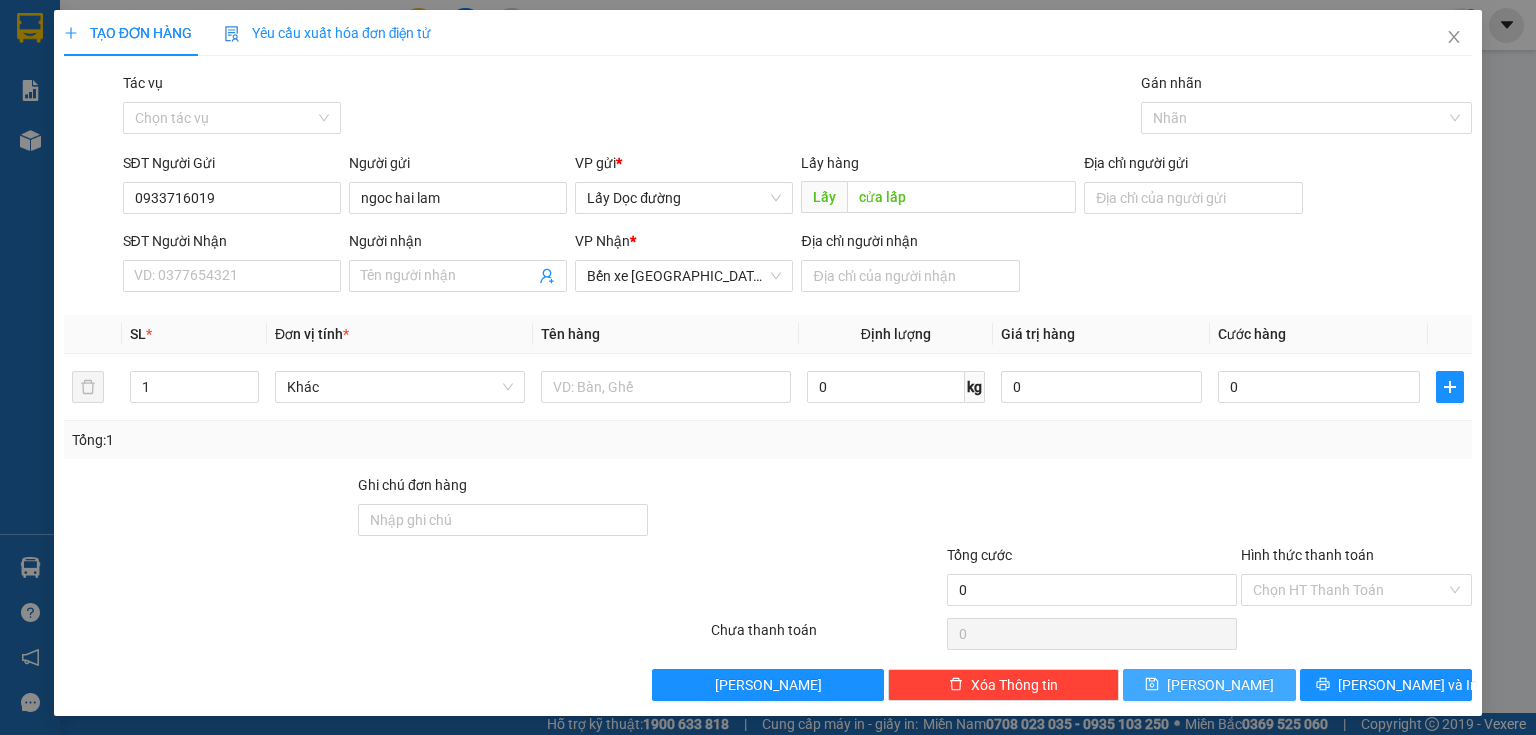 click on "[PERSON_NAME]" at bounding box center [1209, 685] 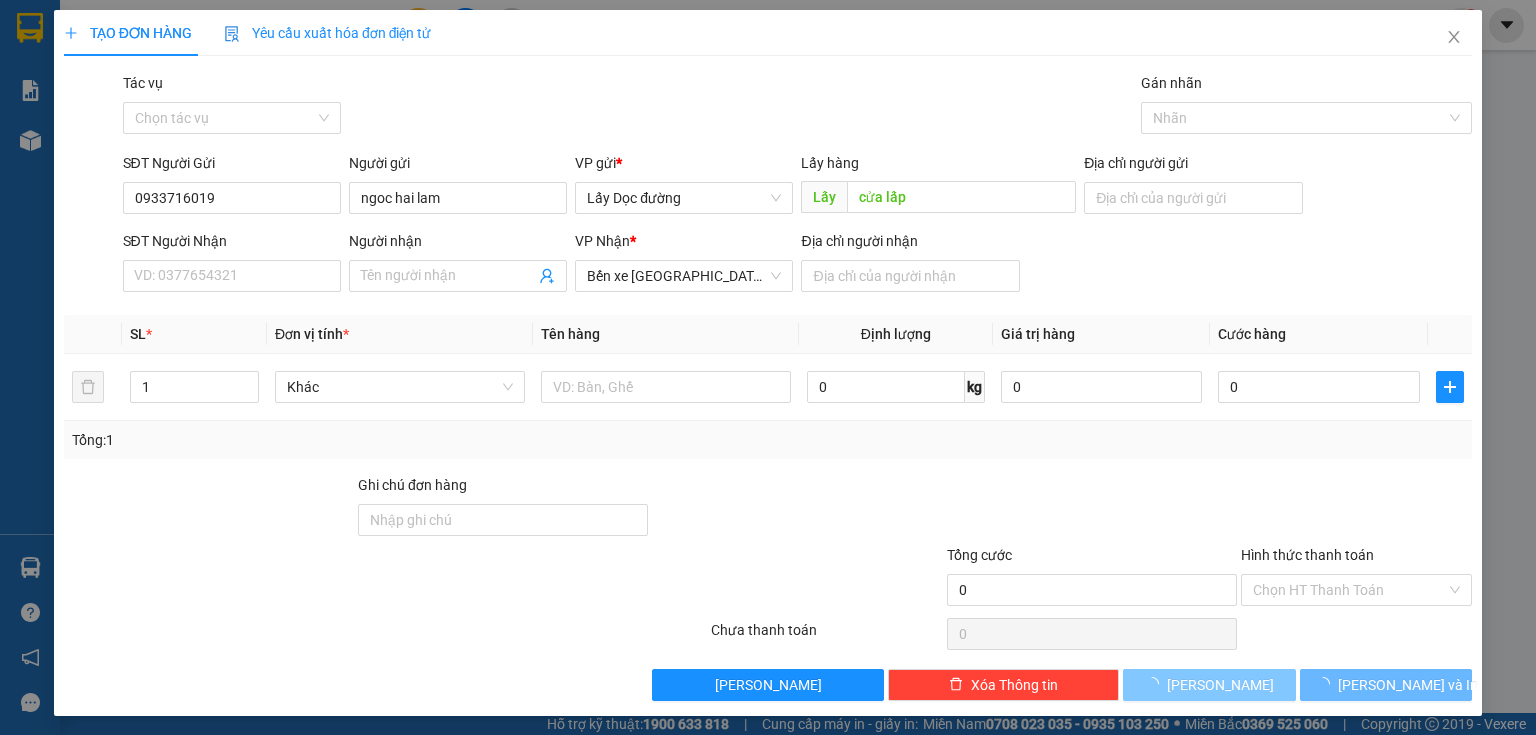 type 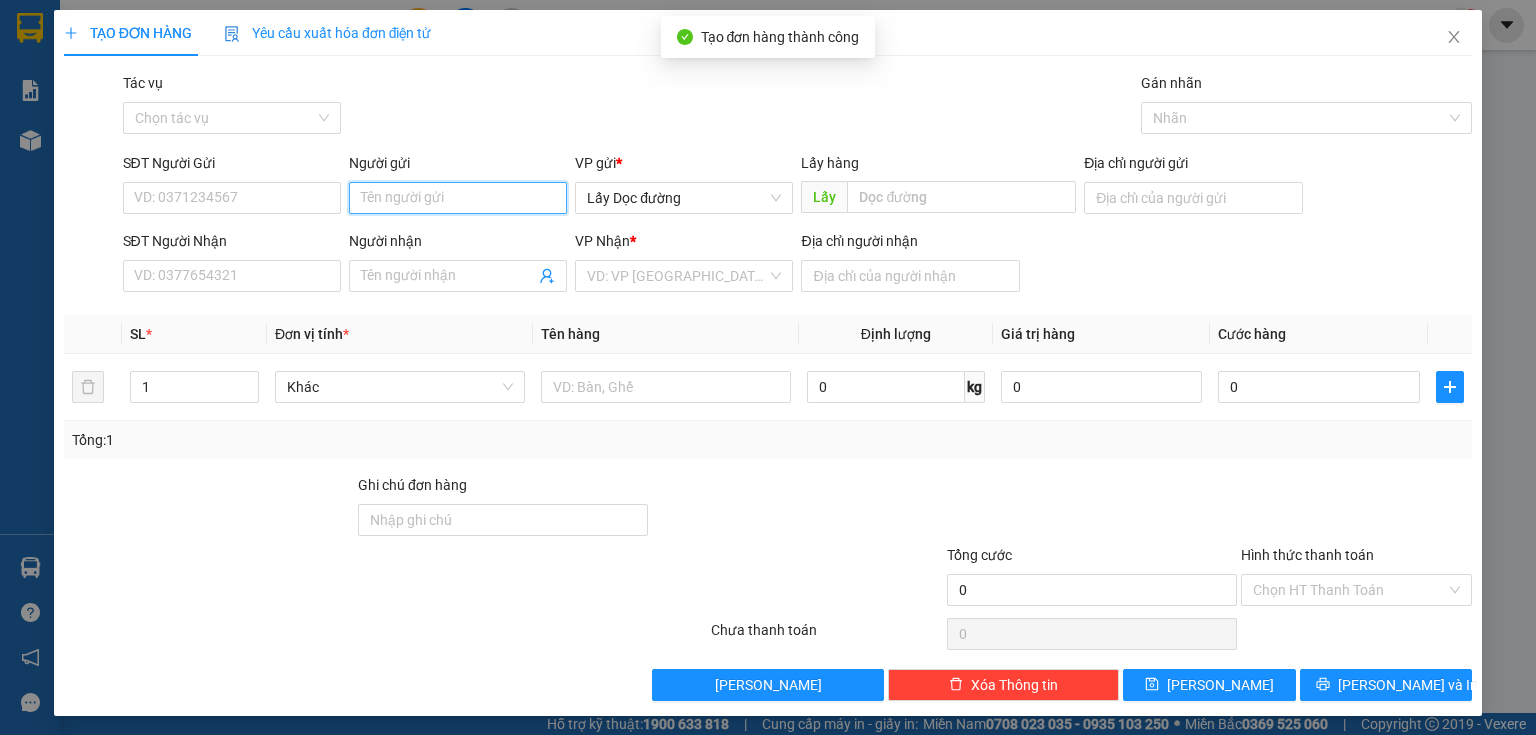 click on "Người gửi" at bounding box center (458, 198) 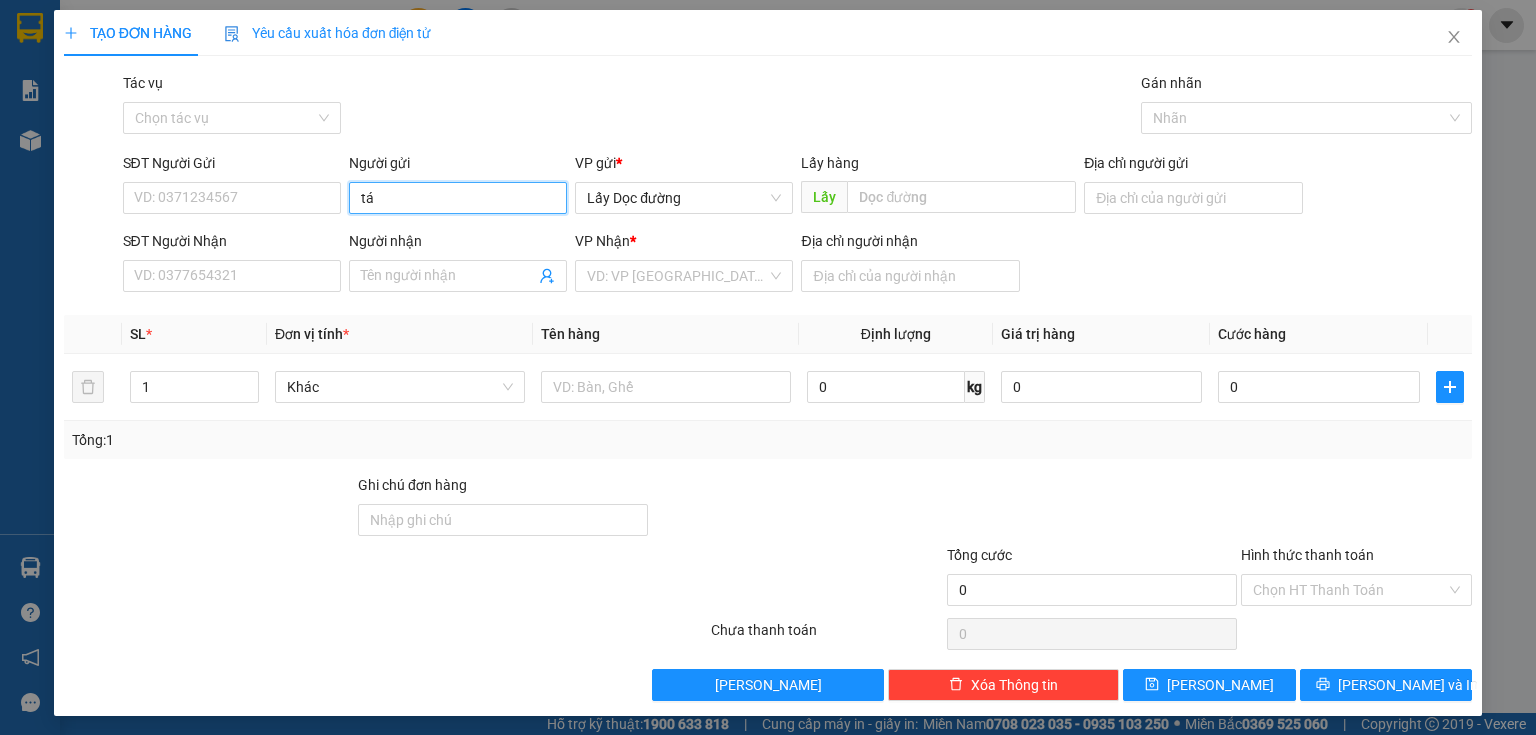 type on "t" 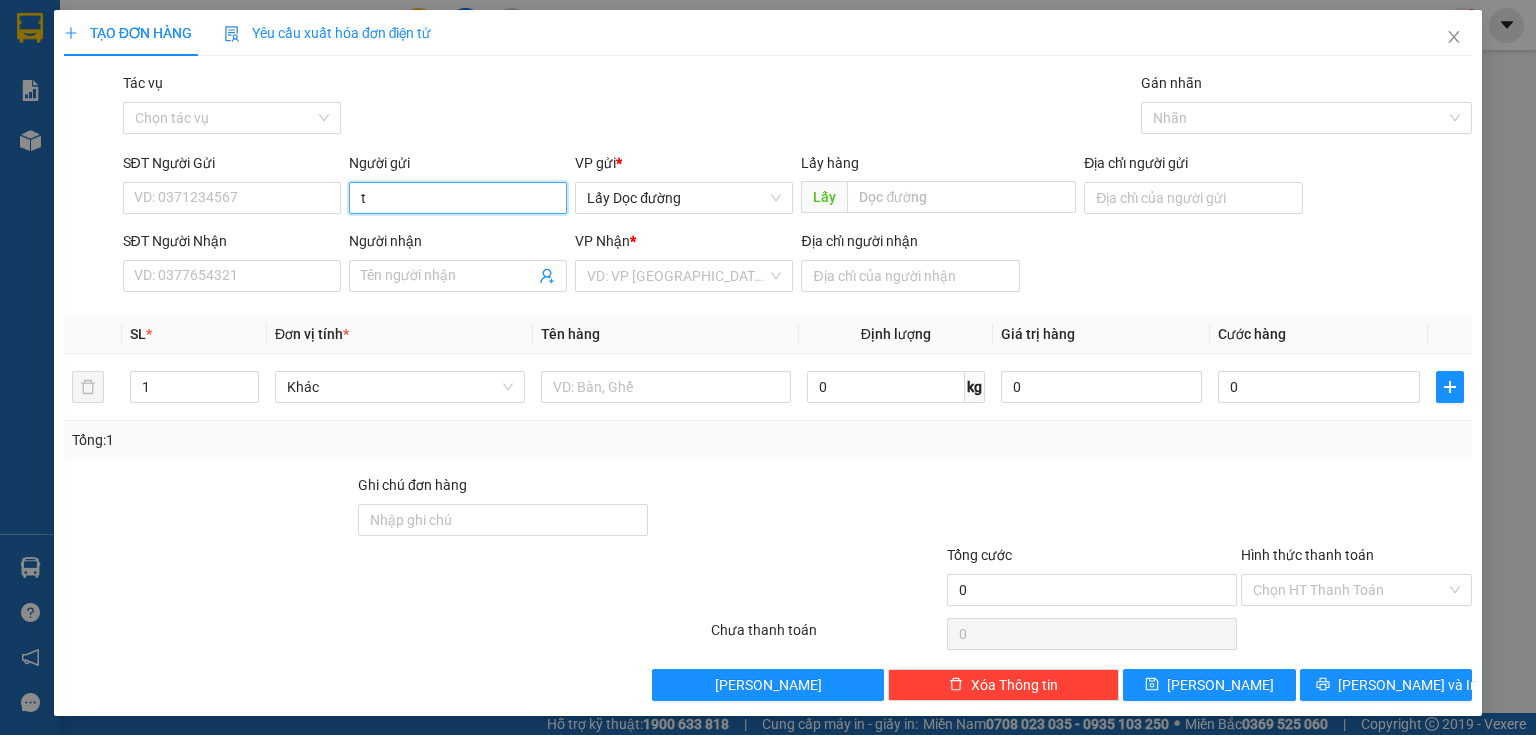 type 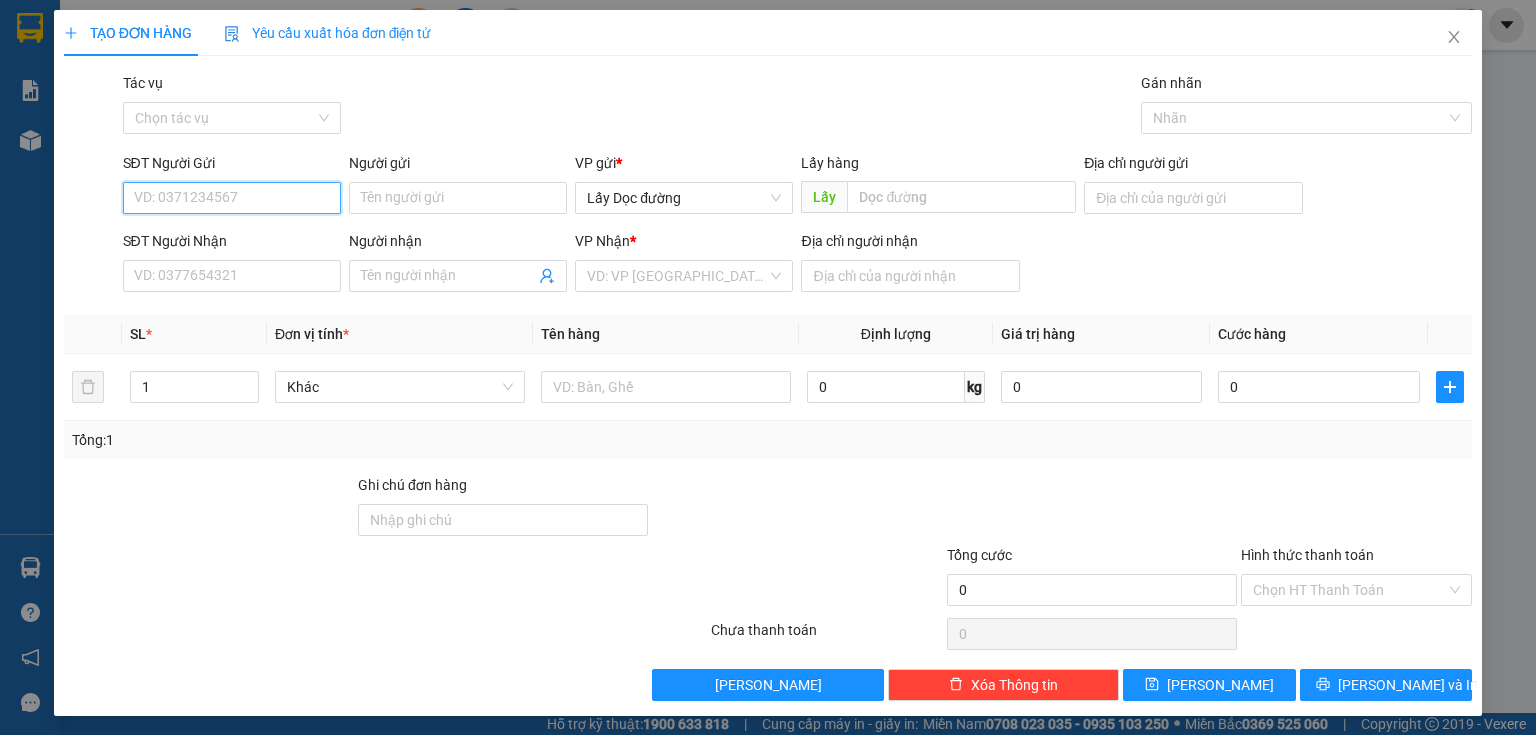 click on "SĐT Người Gửi" at bounding box center [232, 198] 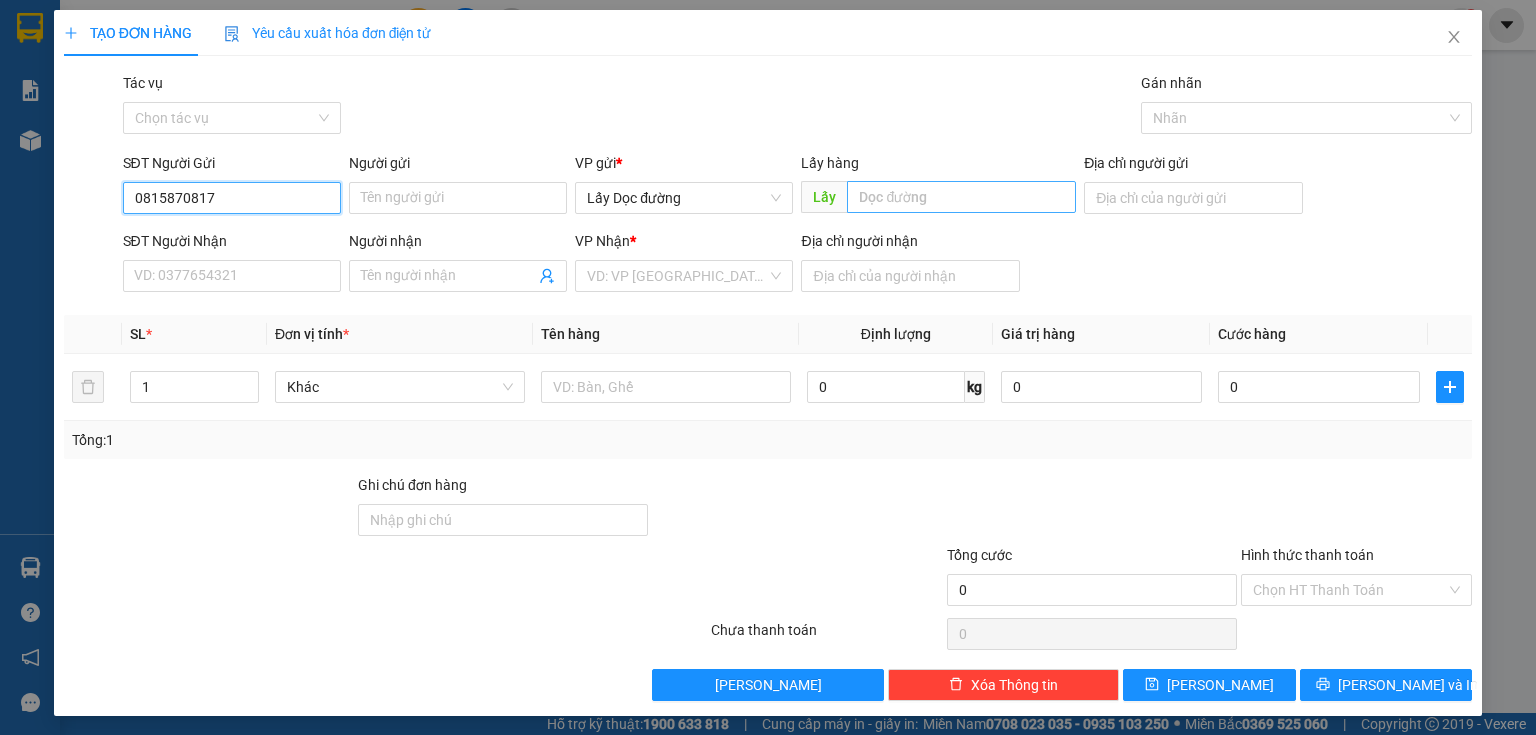 type on "0815870817" 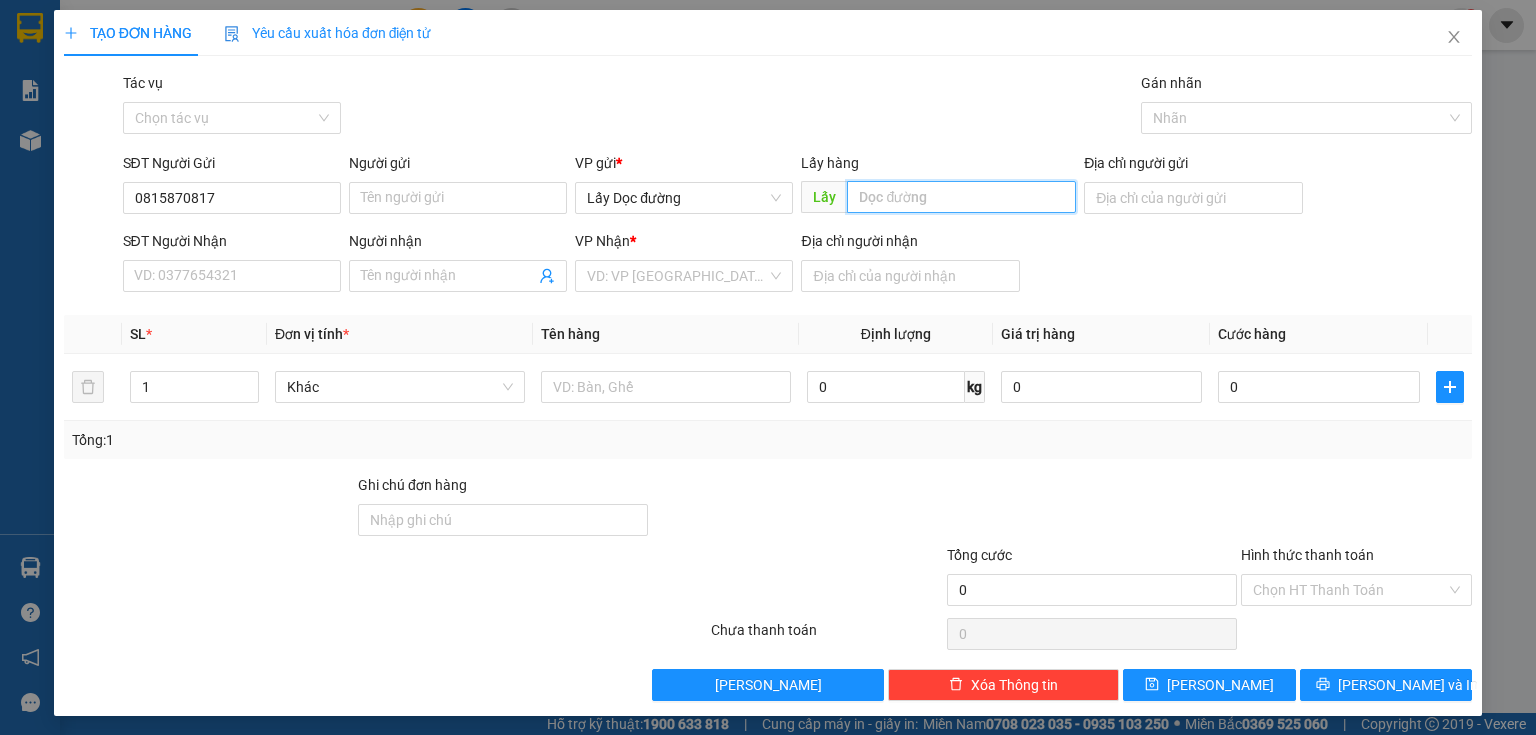 click at bounding box center [961, 197] 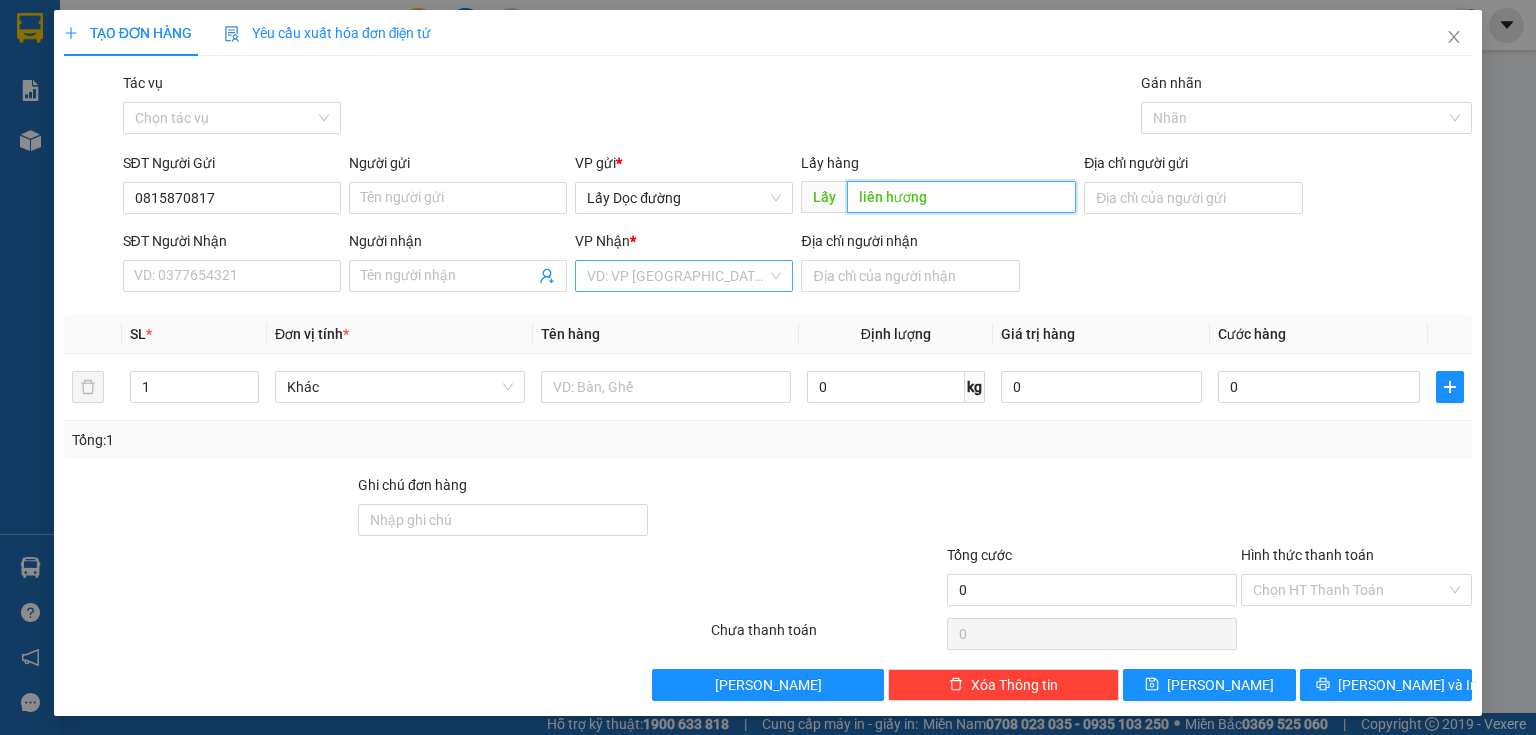 click on "VD: VP [GEOGRAPHIC_DATA]" at bounding box center [684, 276] 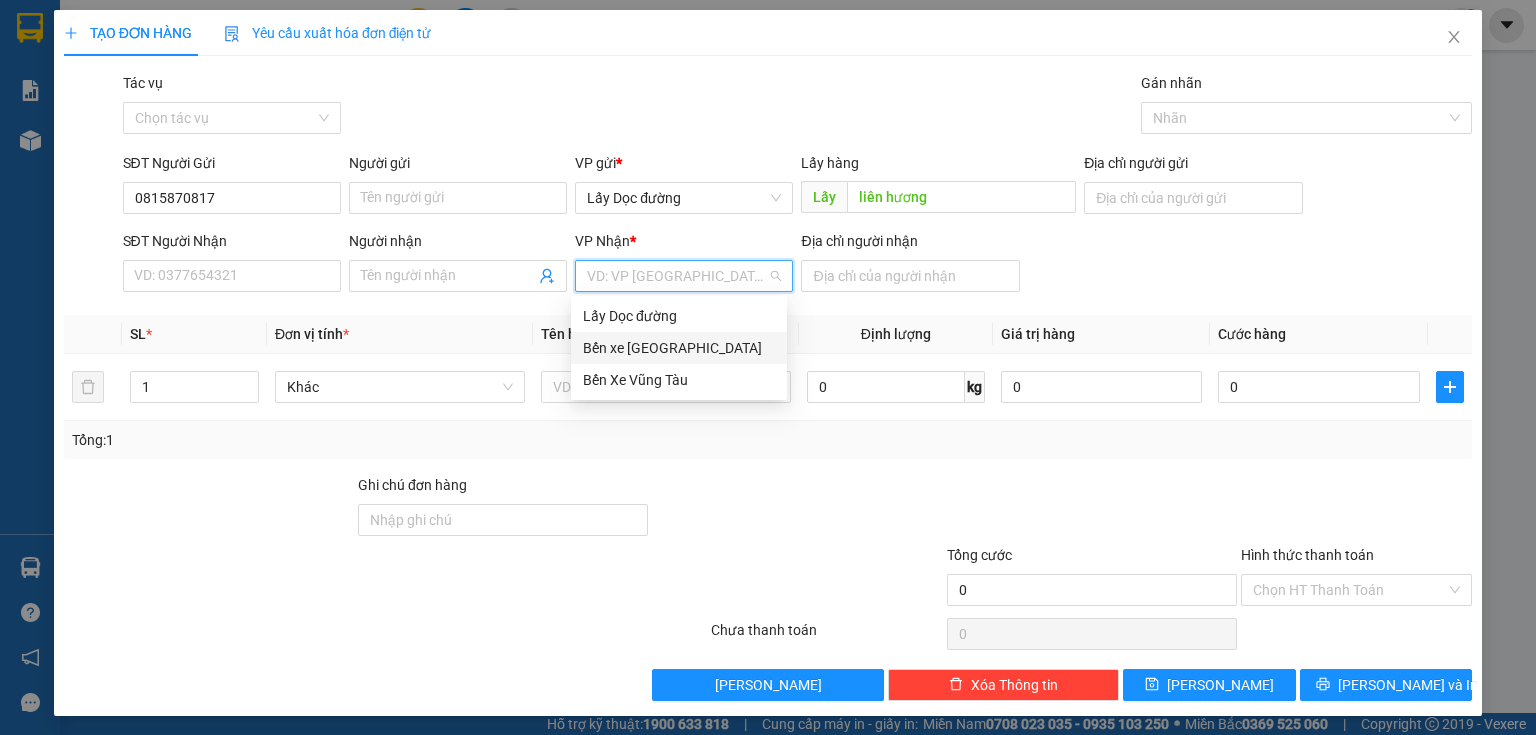 click on "Bến xe [GEOGRAPHIC_DATA]" at bounding box center (679, 348) 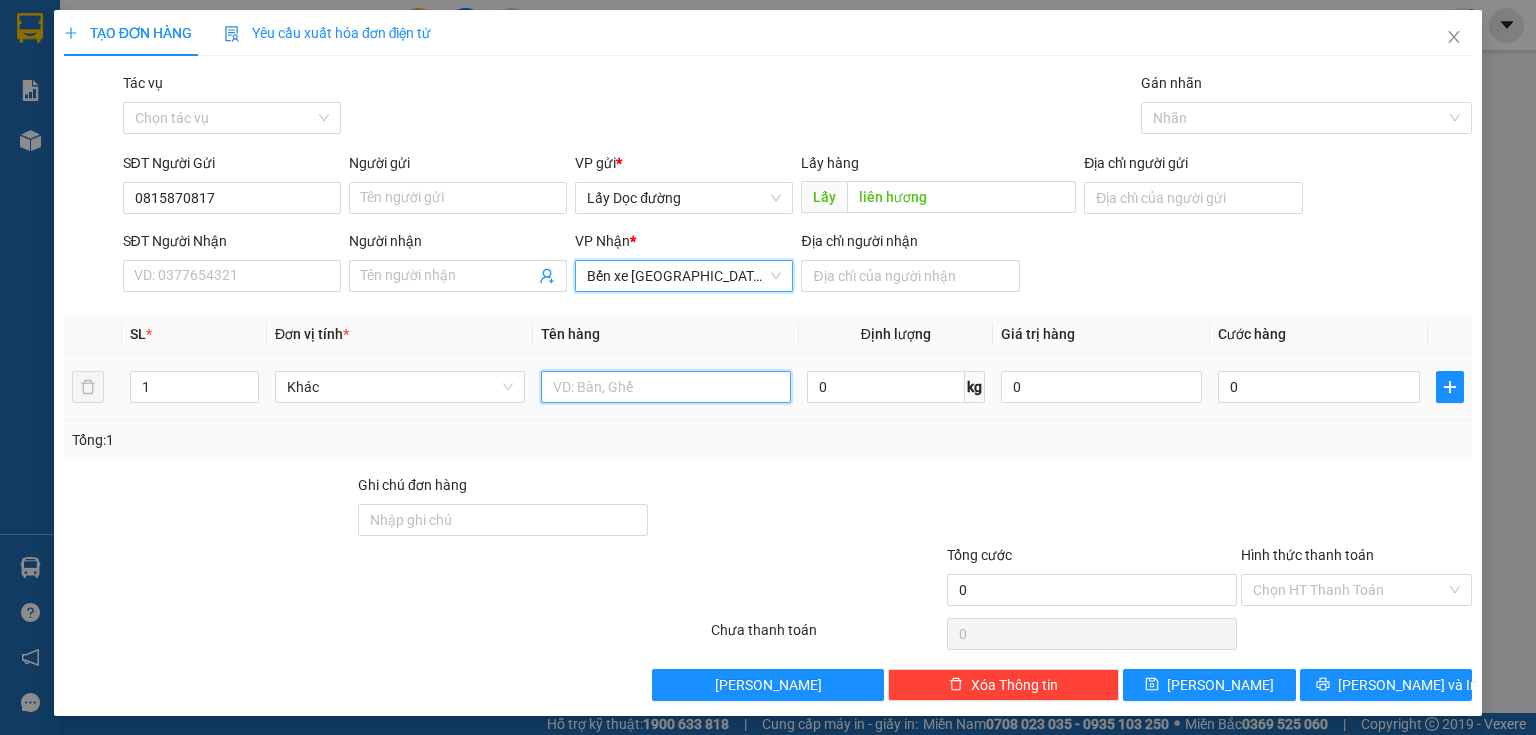 click at bounding box center [666, 387] 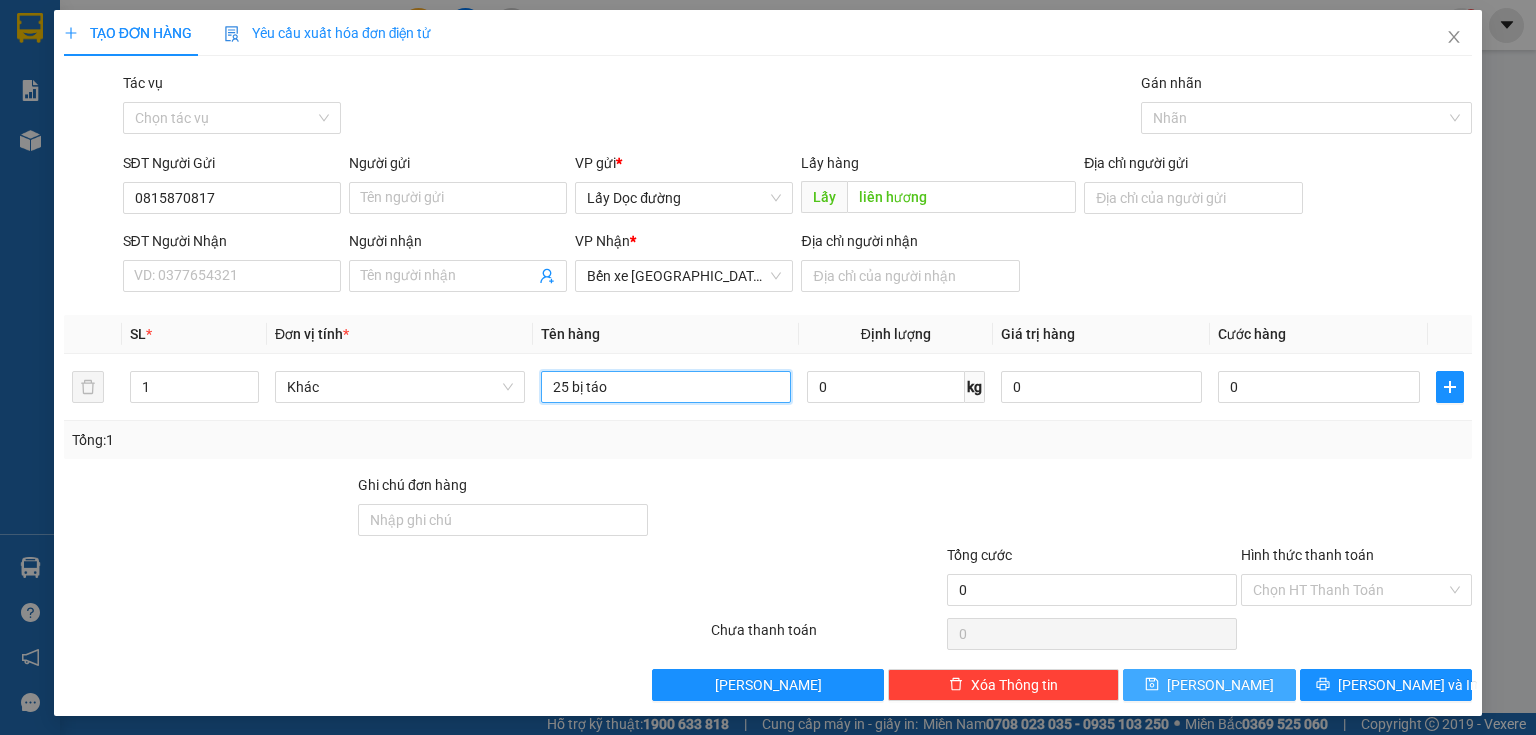 type on "25 bị táo" 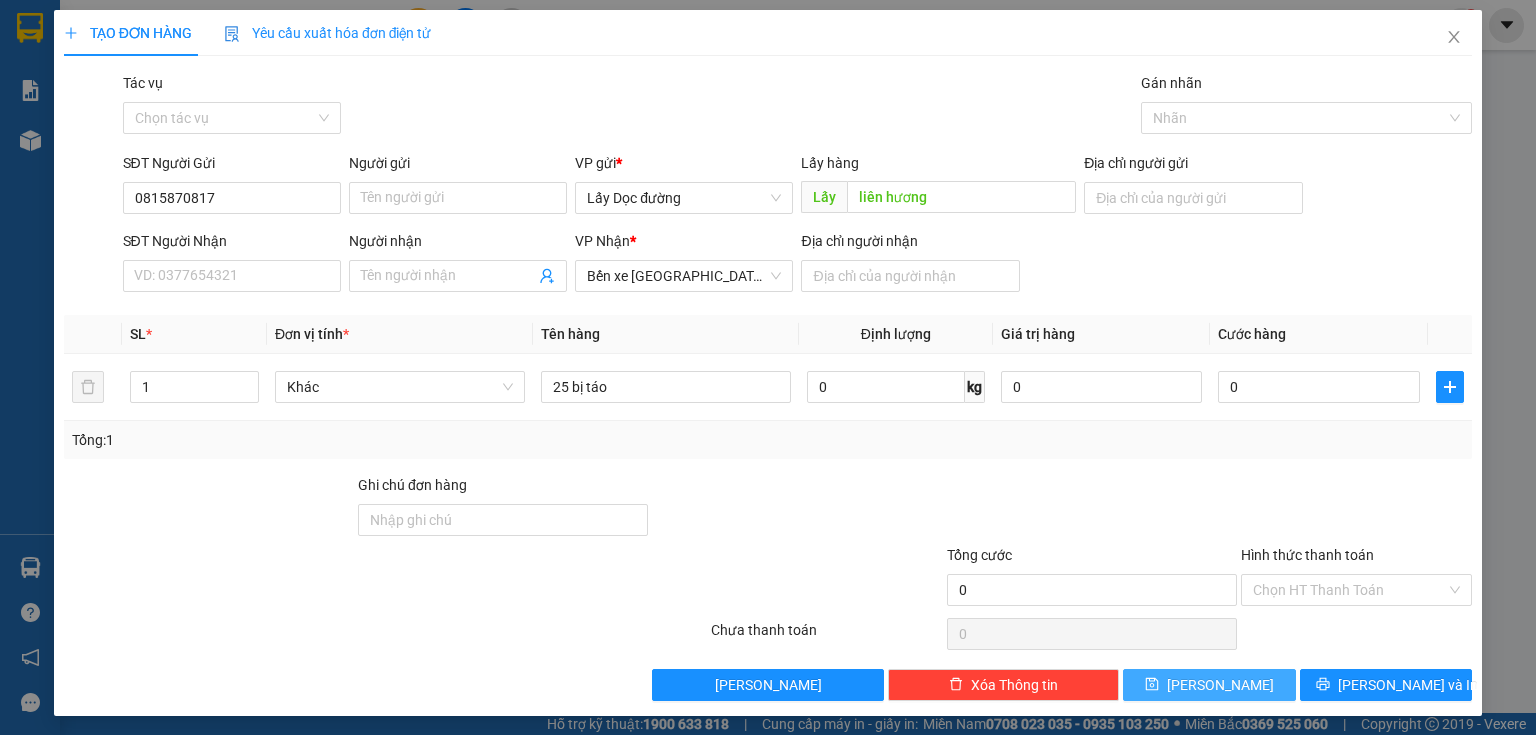 click on "[PERSON_NAME]" at bounding box center (1220, 685) 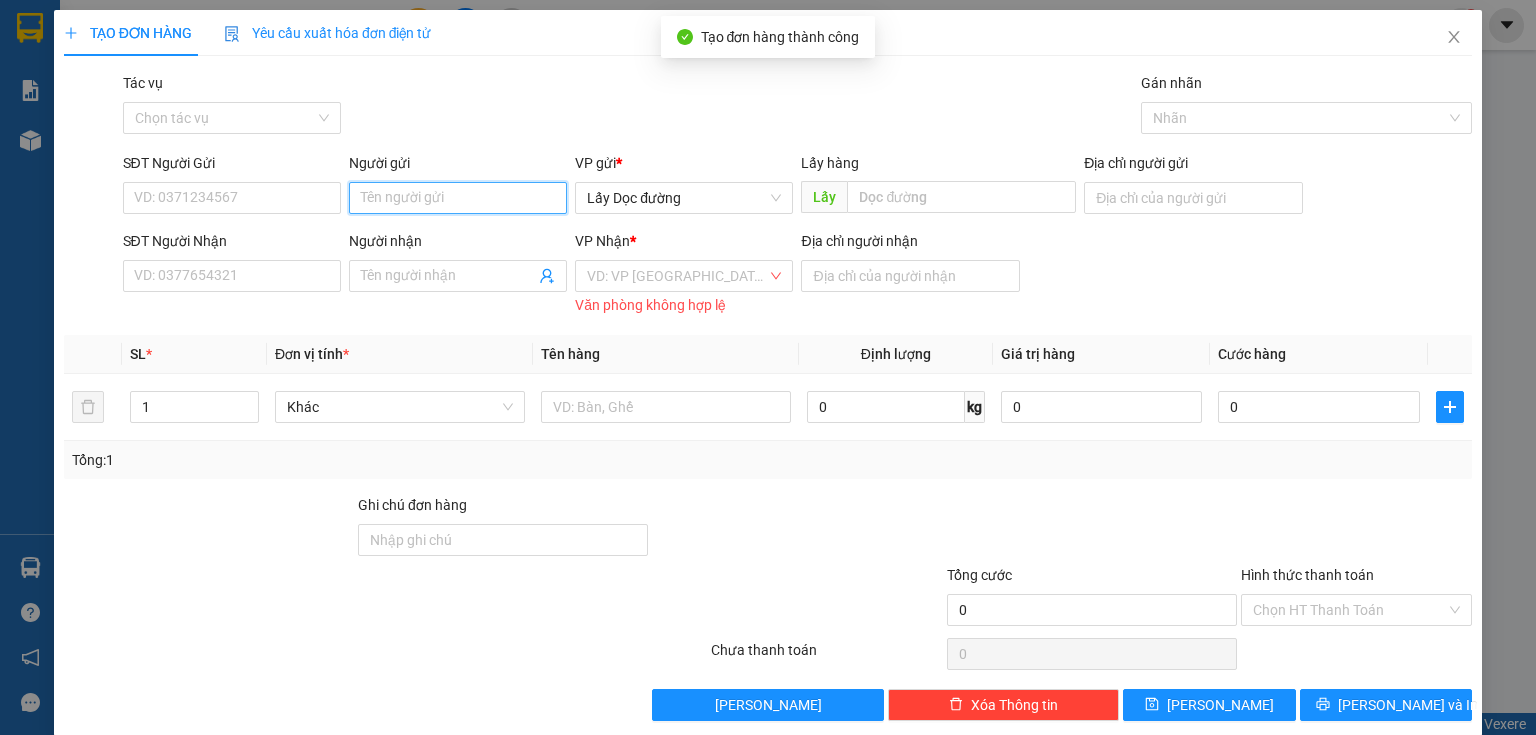 click on "Người gửi" at bounding box center [458, 198] 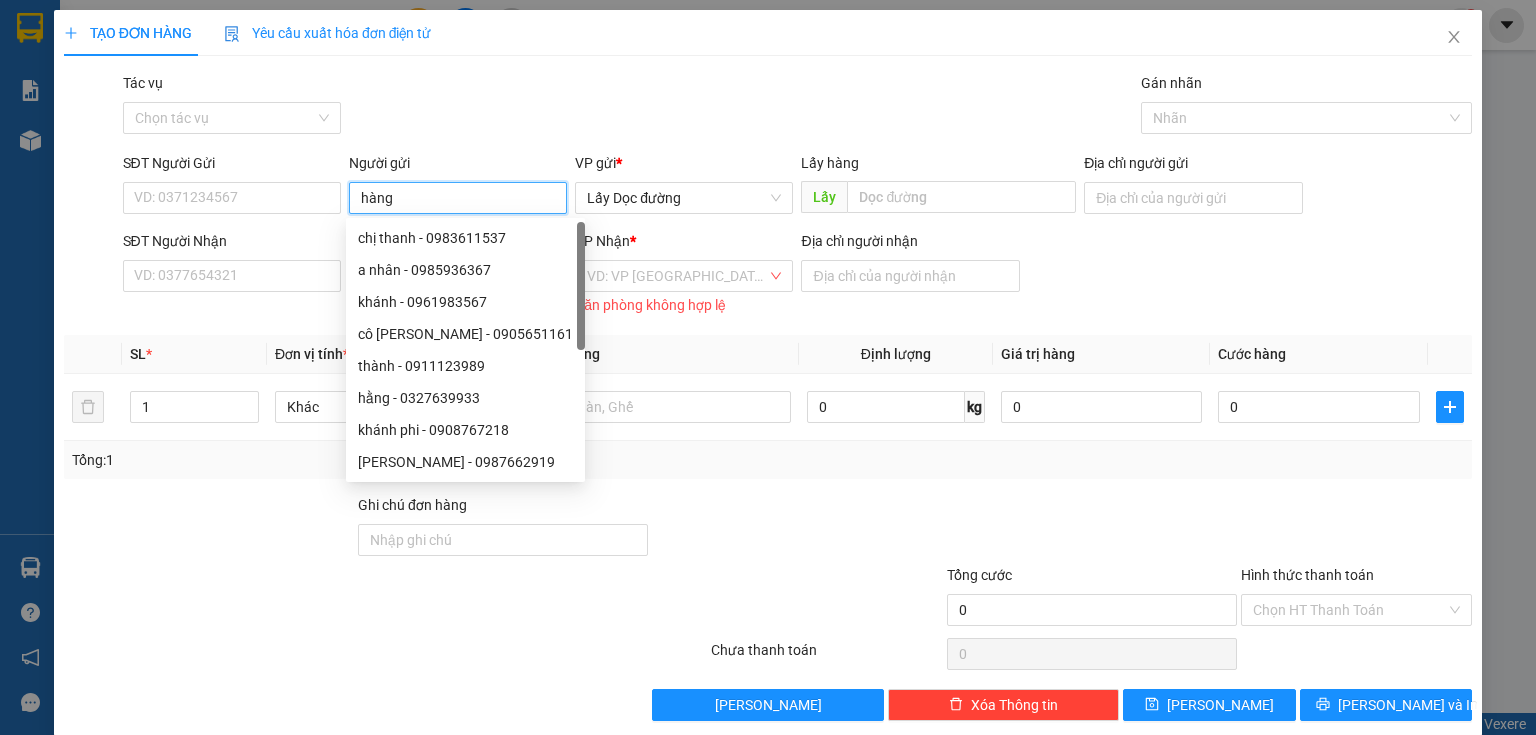 type on "hàng" 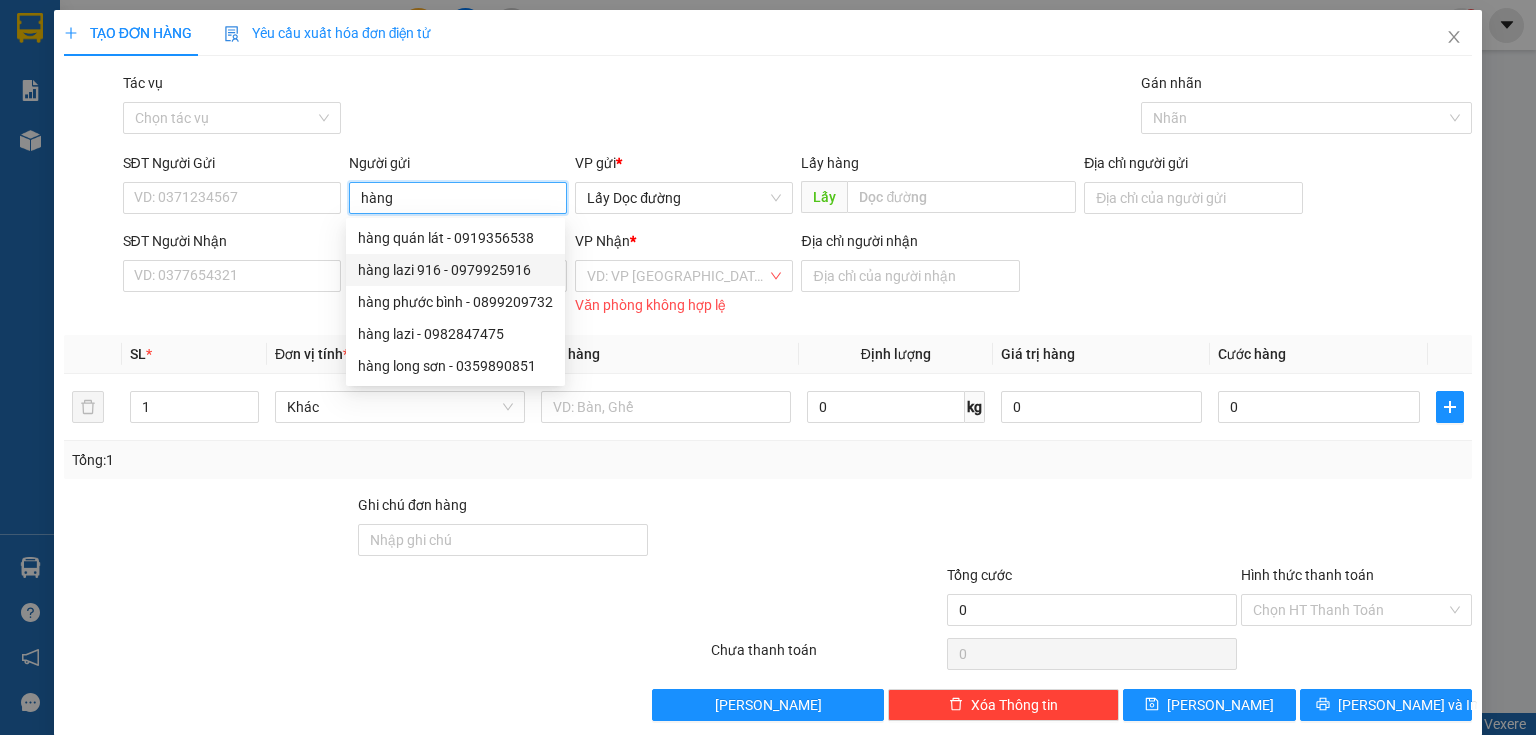 click on "hàng lazi 916 - 0979925916" at bounding box center (455, 270) 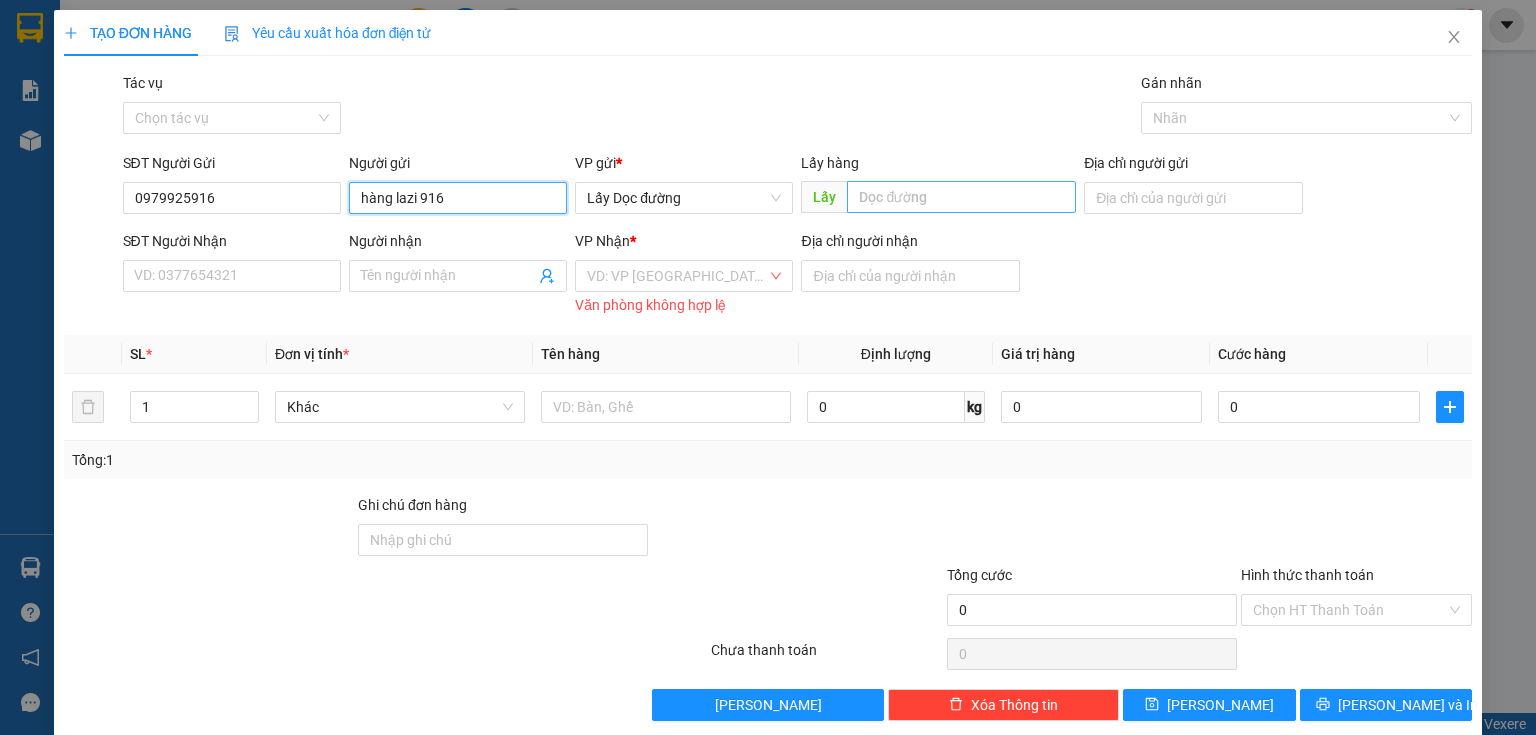 type on "hàng lazi 916" 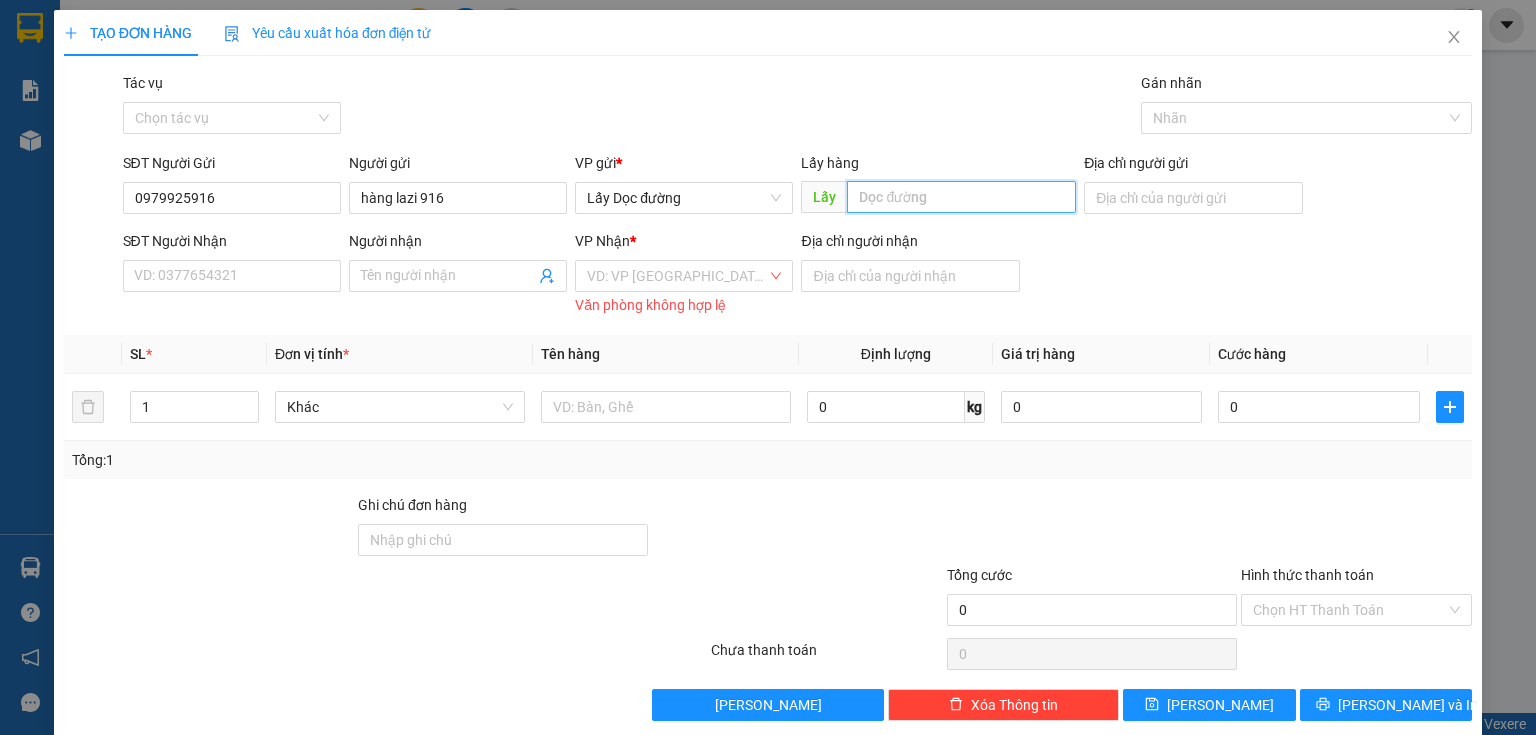 click at bounding box center [961, 197] 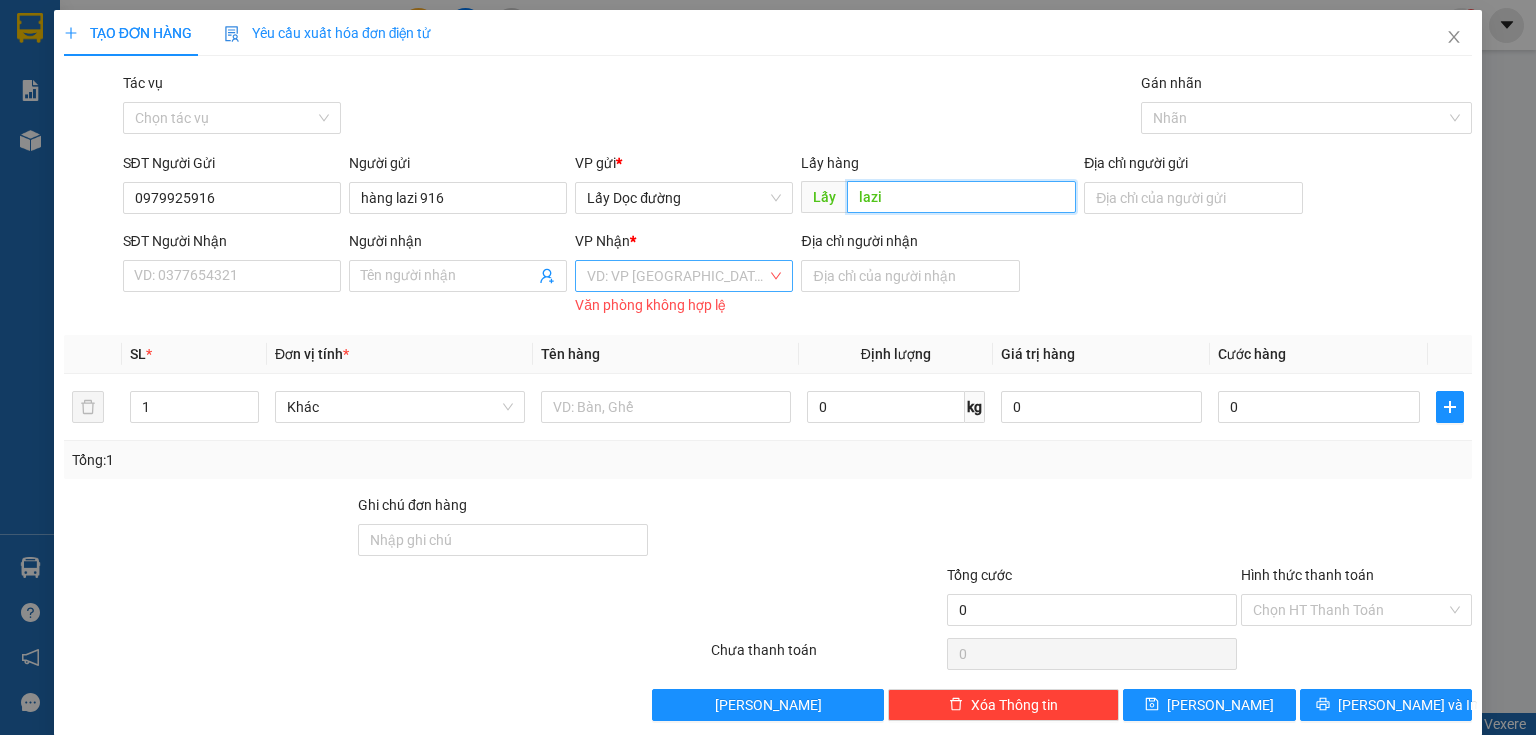 type on "lazi" 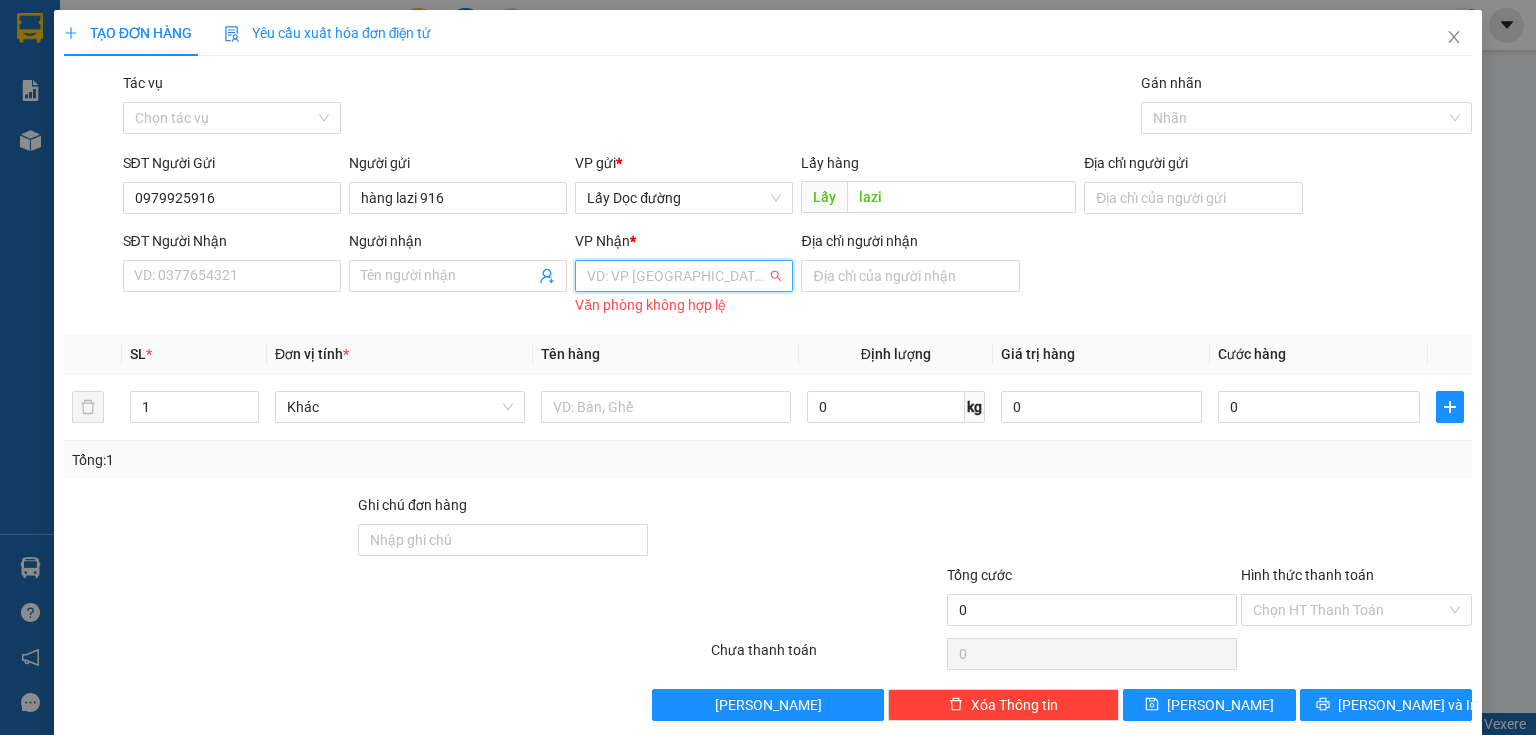 click at bounding box center [677, 276] 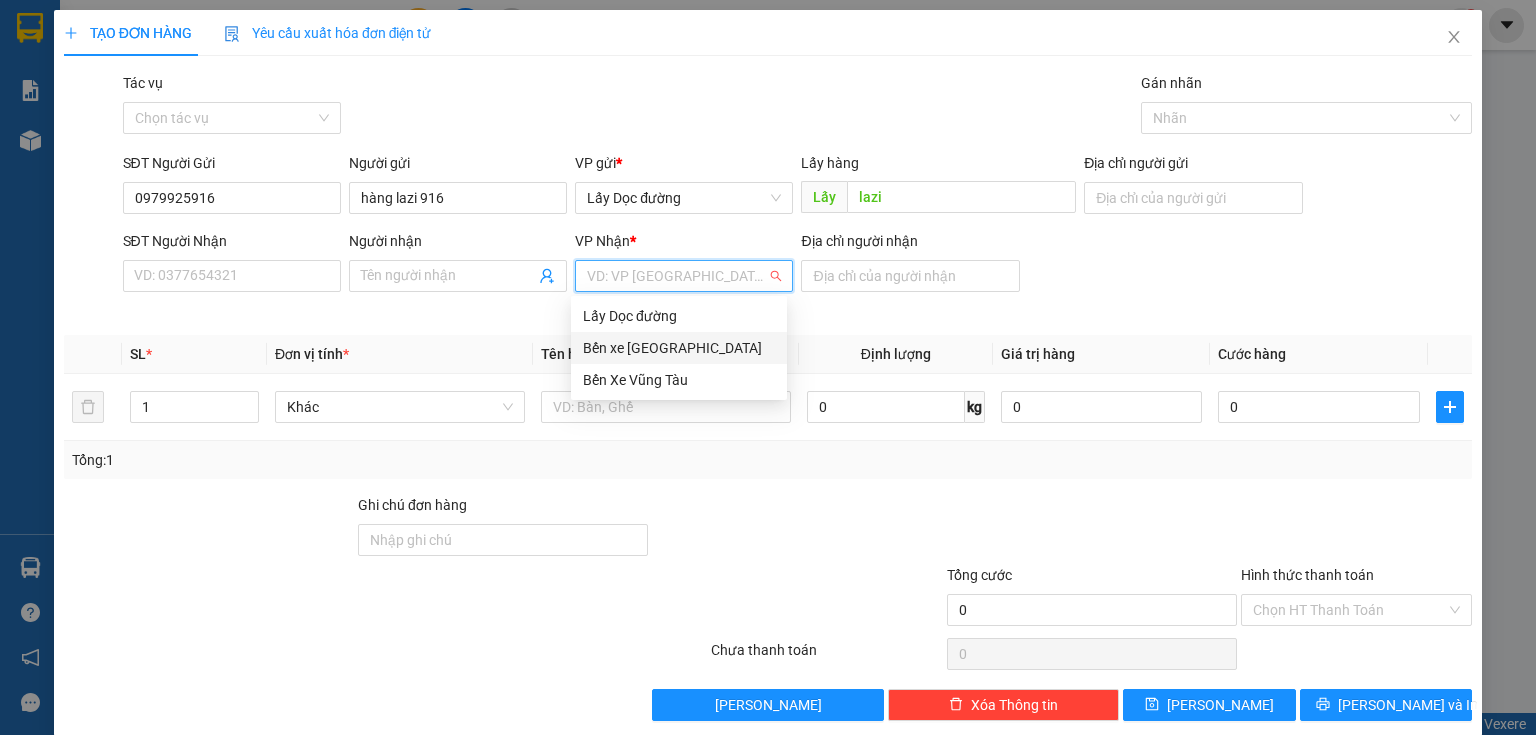 click on "Bến xe [GEOGRAPHIC_DATA]" at bounding box center [679, 348] 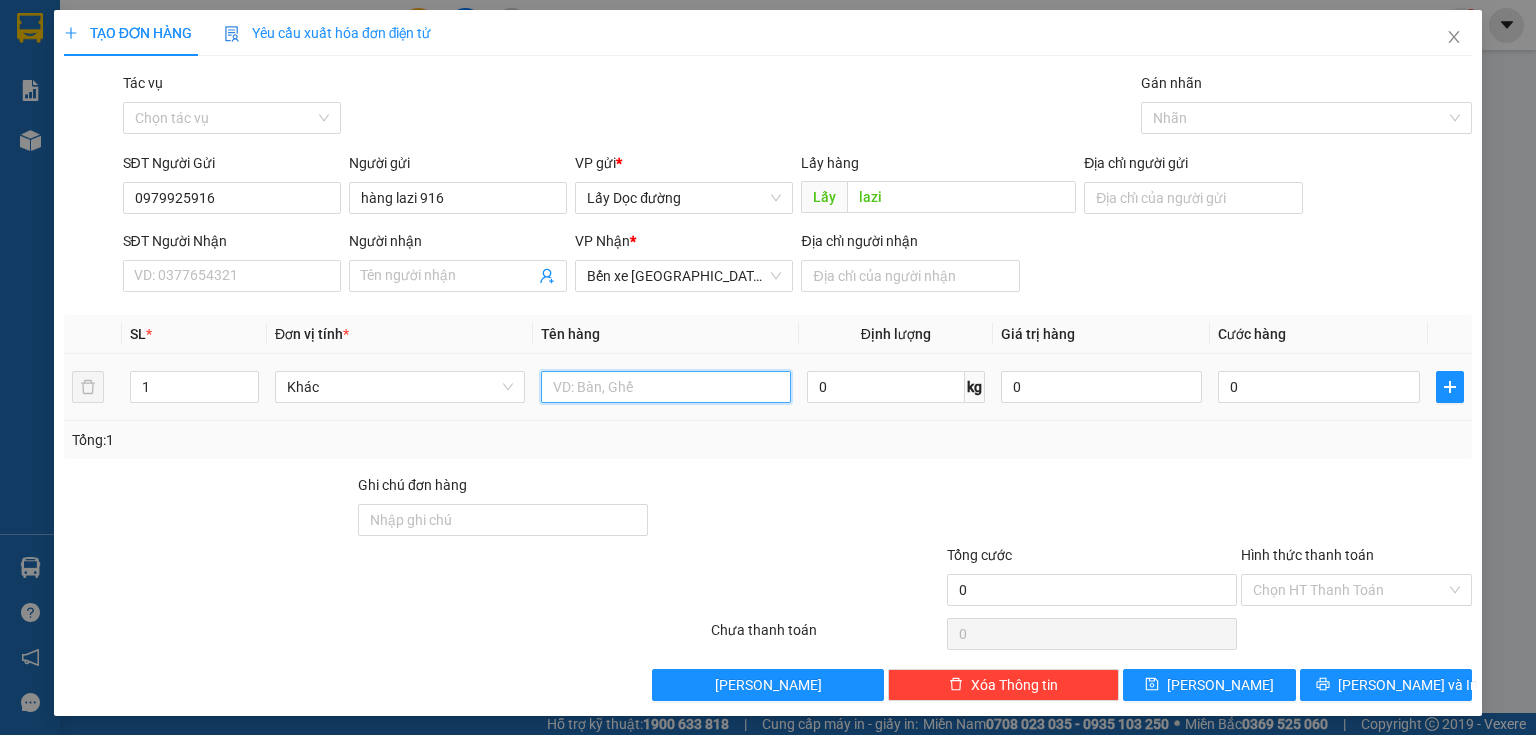 click at bounding box center (666, 387) 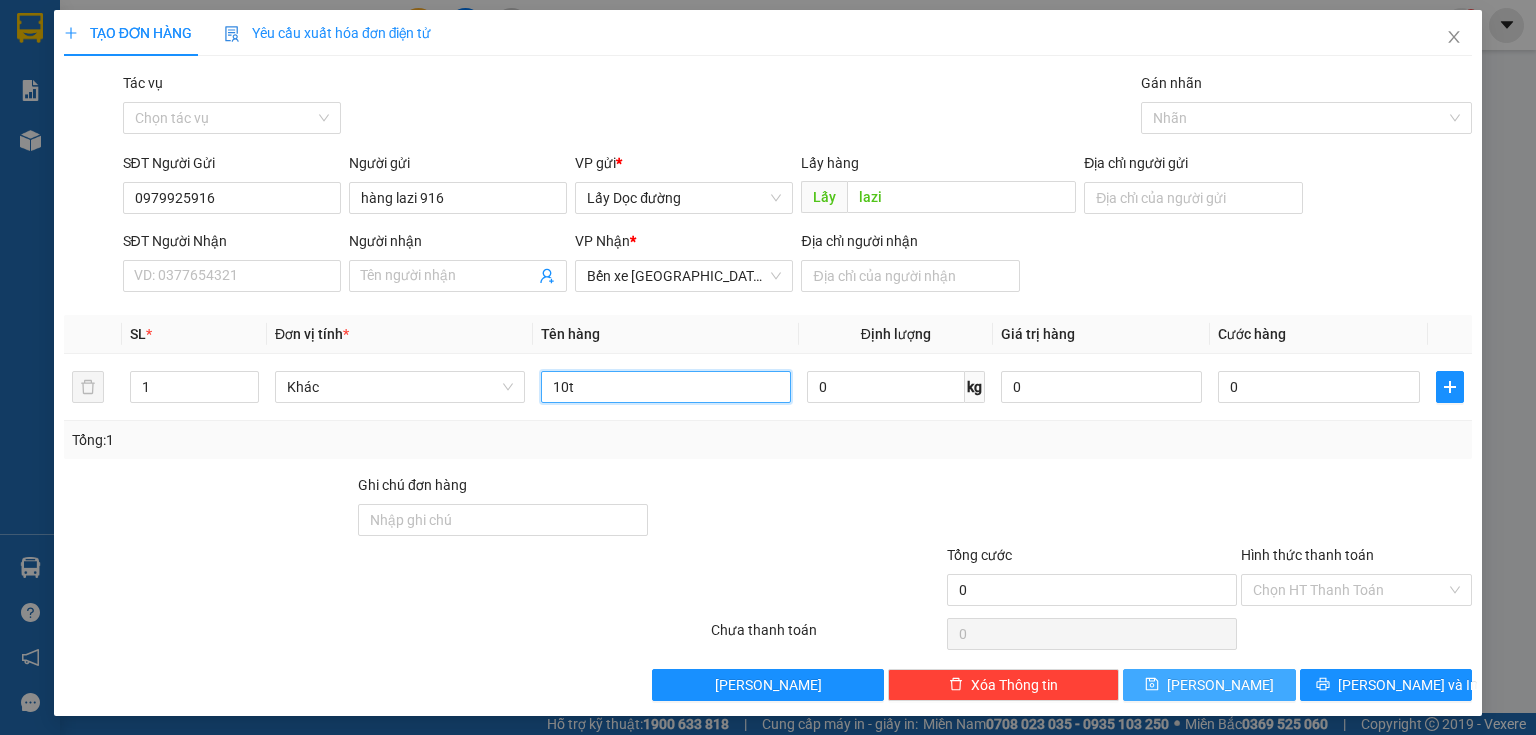 type on "10t" 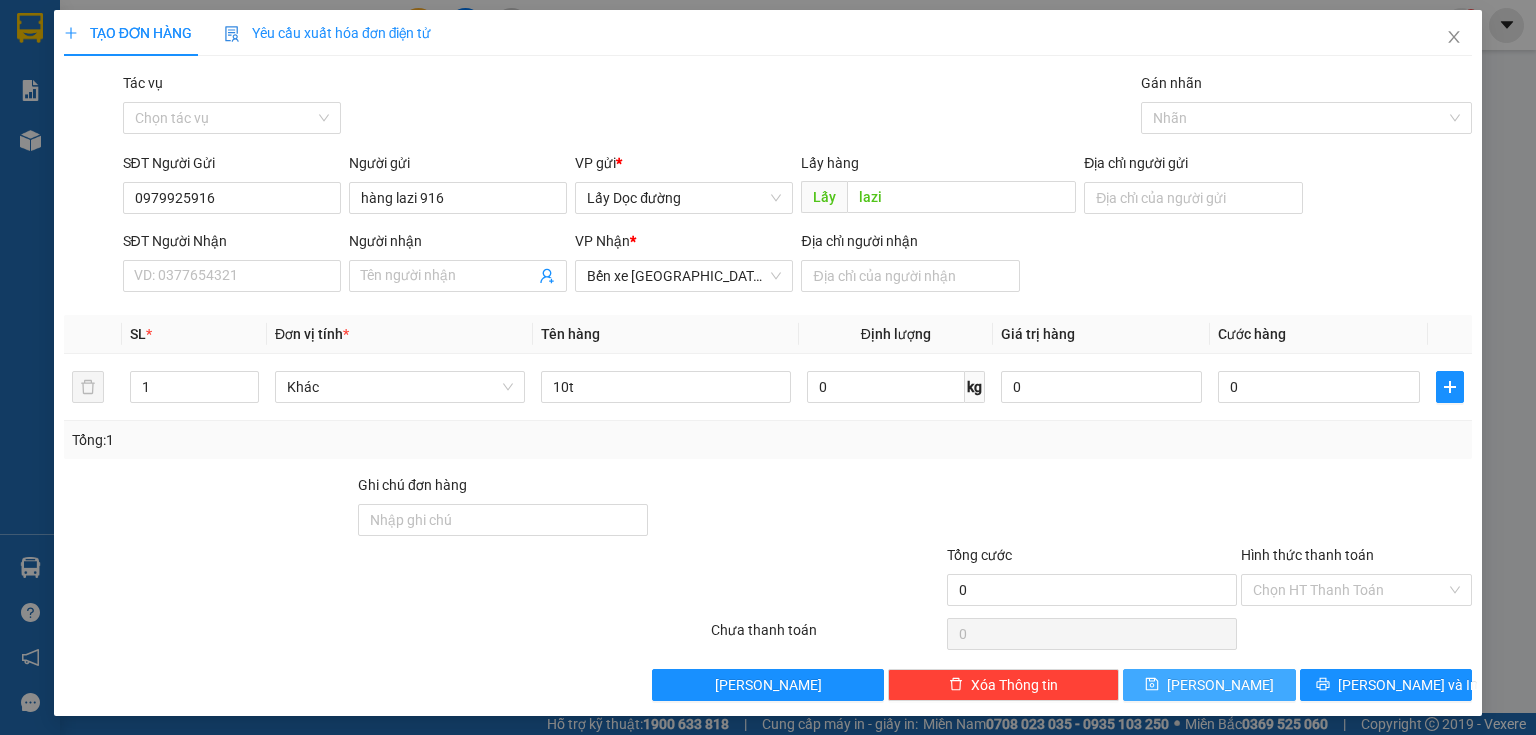 click on "[PERSON_NAME]" at bounding box center [1209, 685] 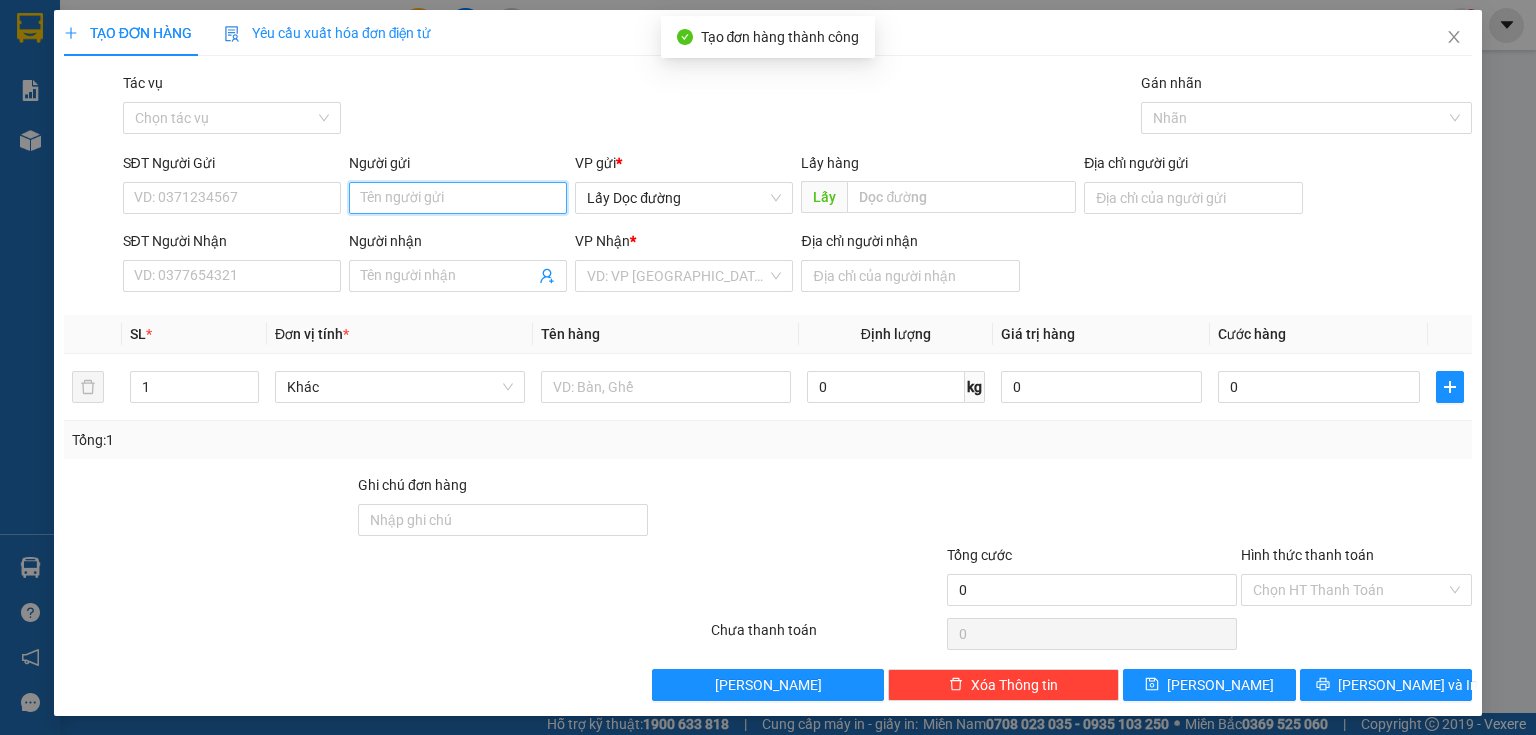 click on "Người gửi" at bounding box center [458, 198] 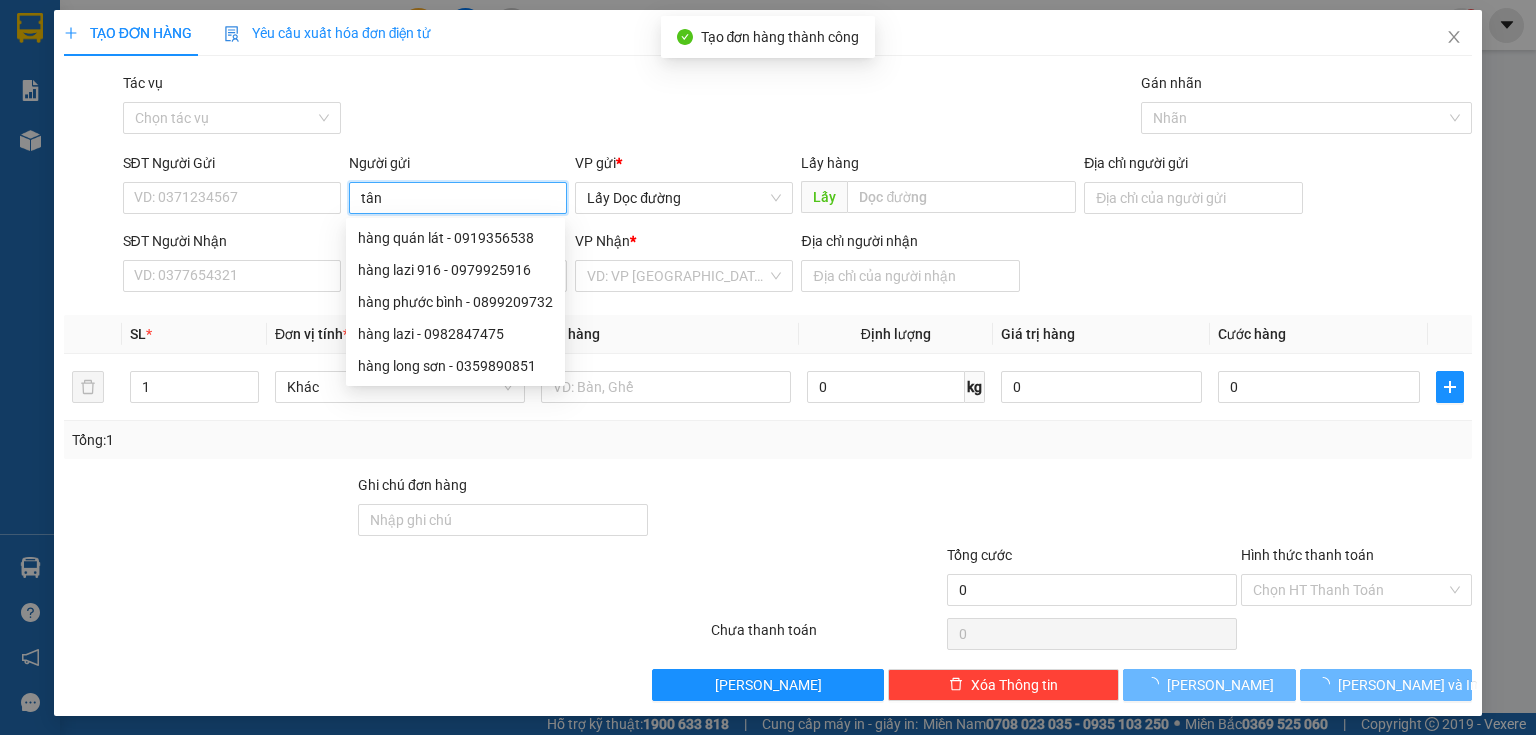 type on "tân" 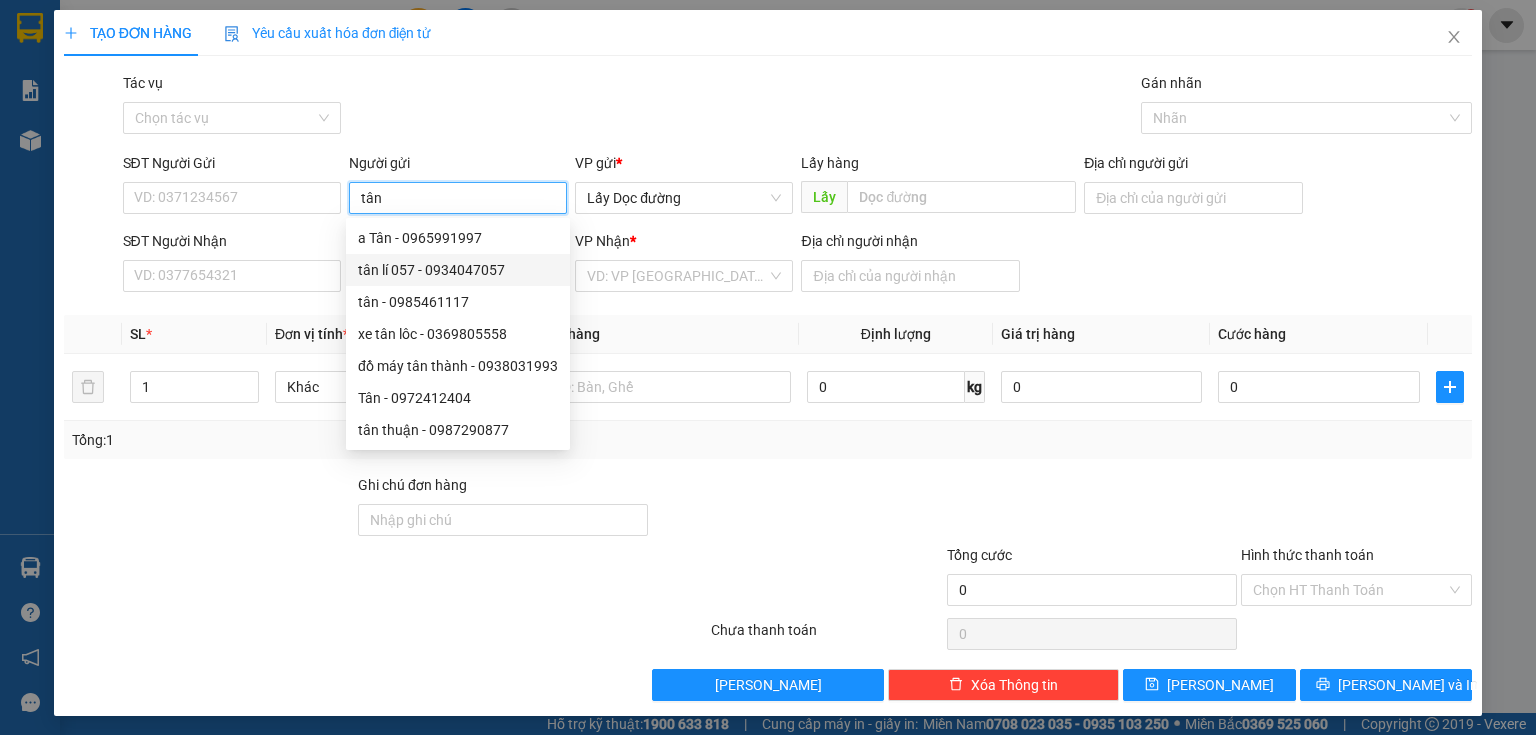 click on "tân lí 057 - 0934047057" at bounding box center [458, 270] 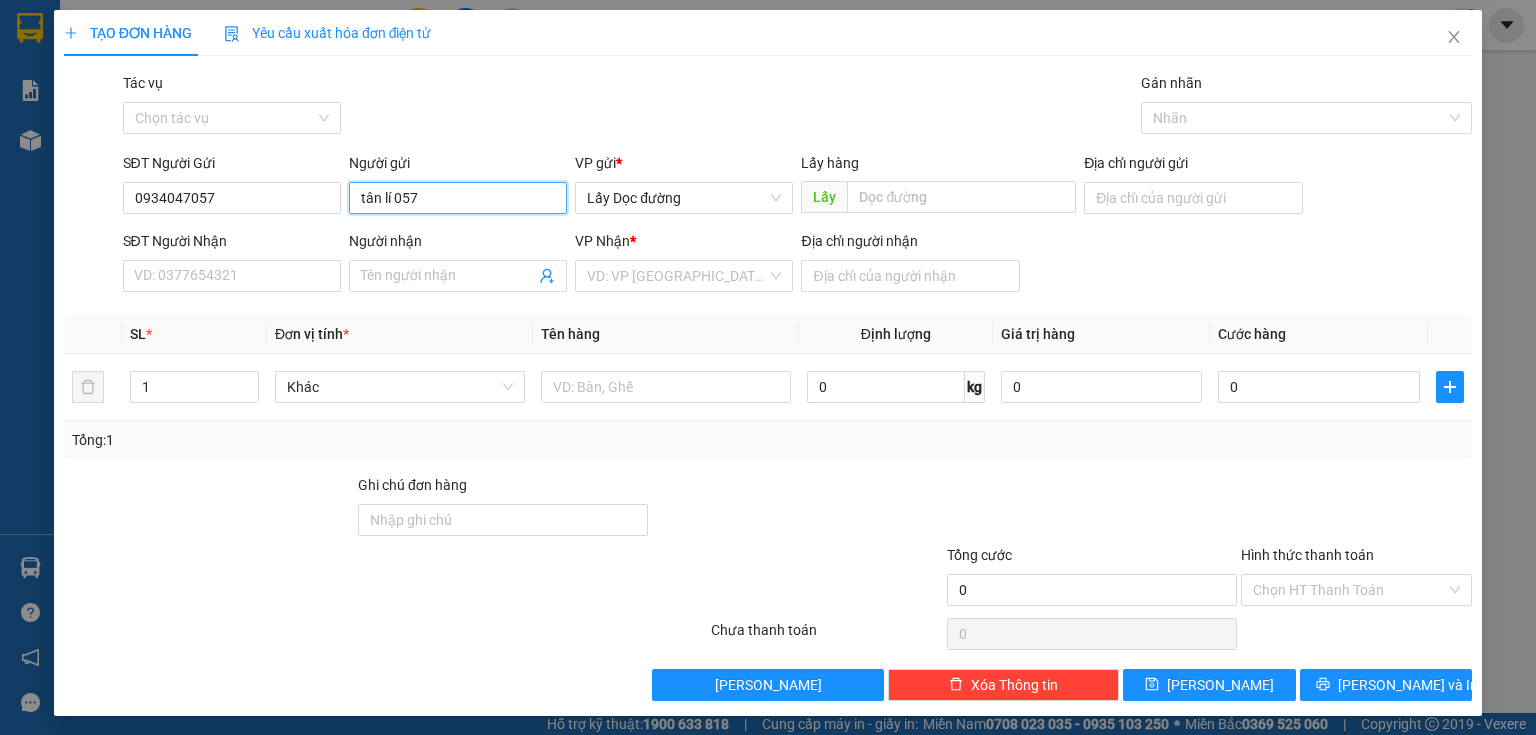 type on "tân lí 057" 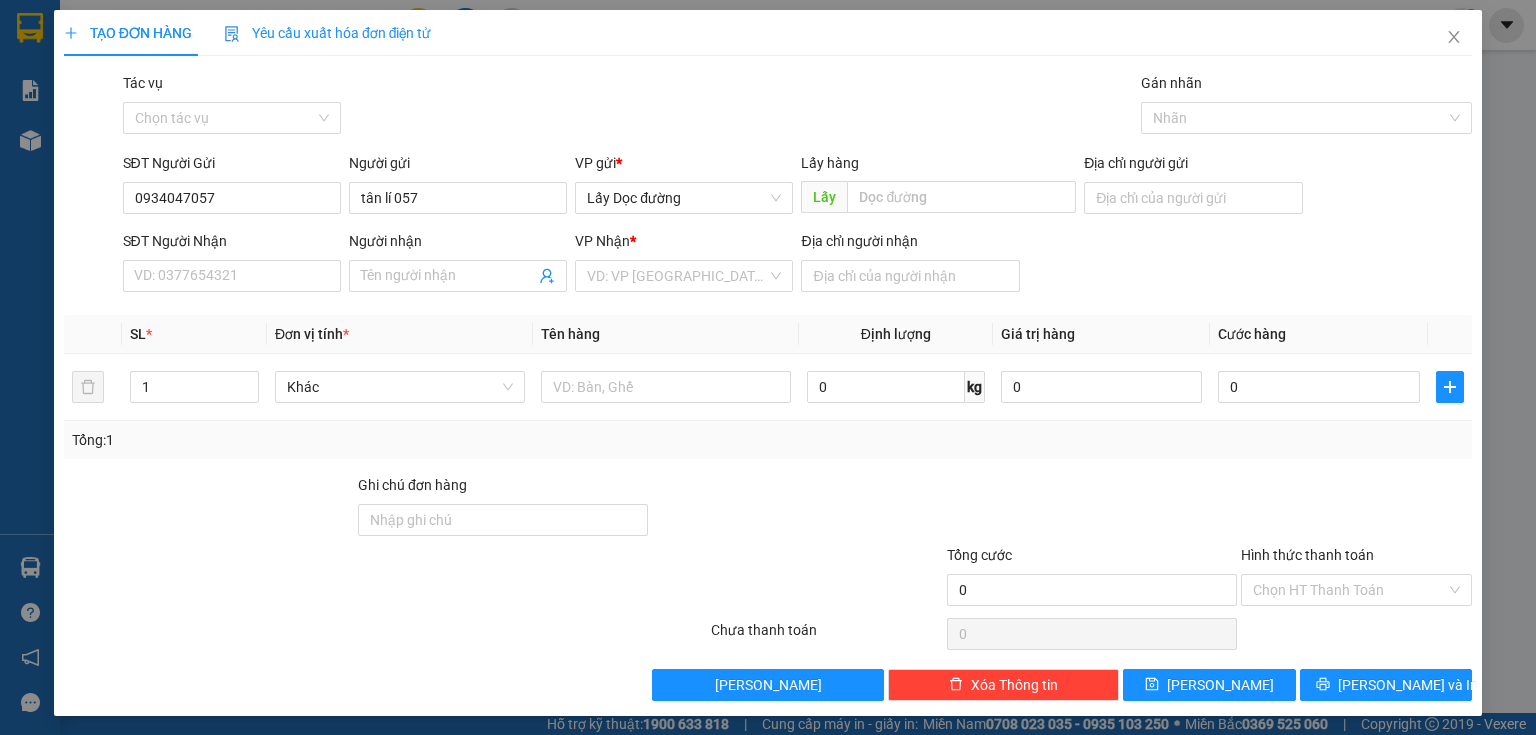click on "Lấy hàng Lấy" at bounding box center (938, 187) 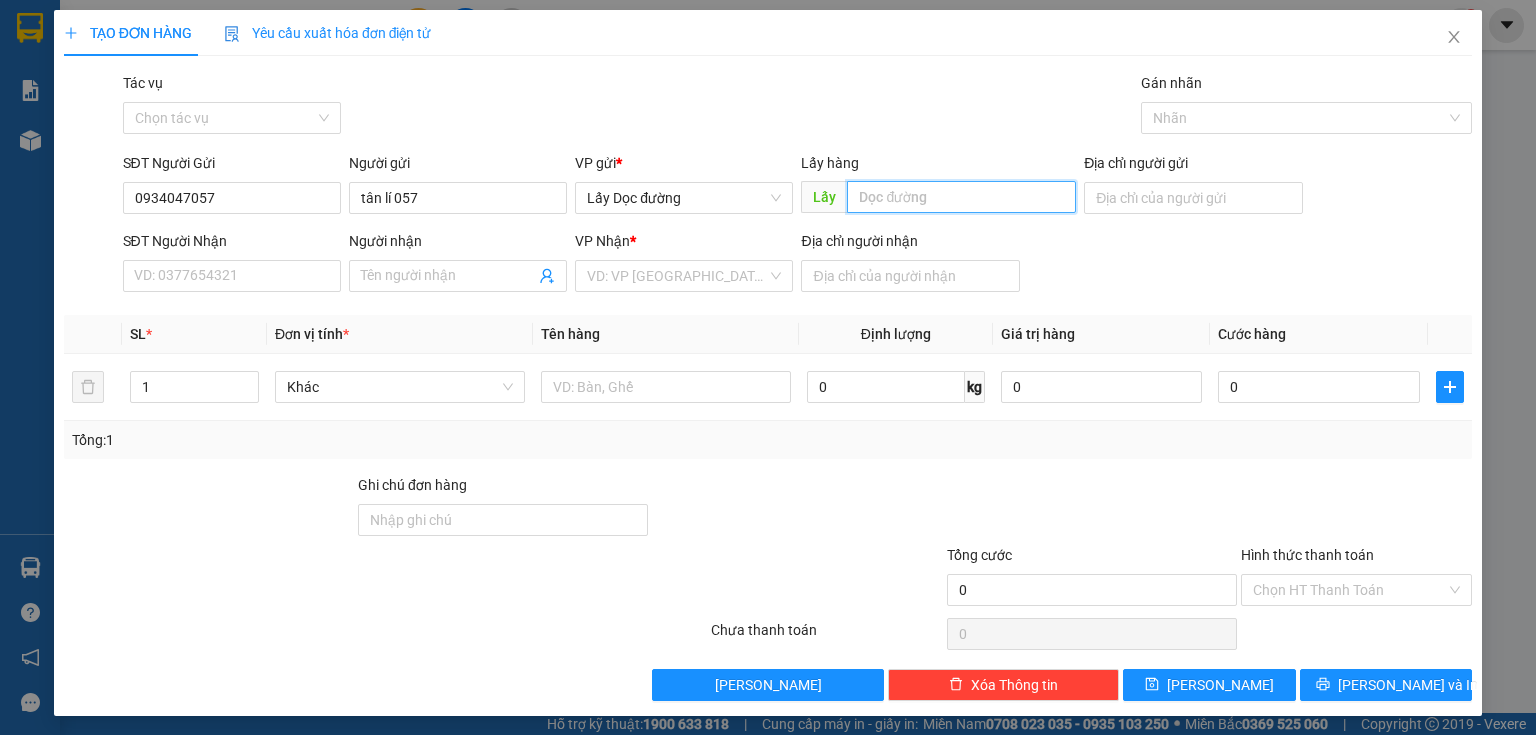 click at bounding box center [961, 197] 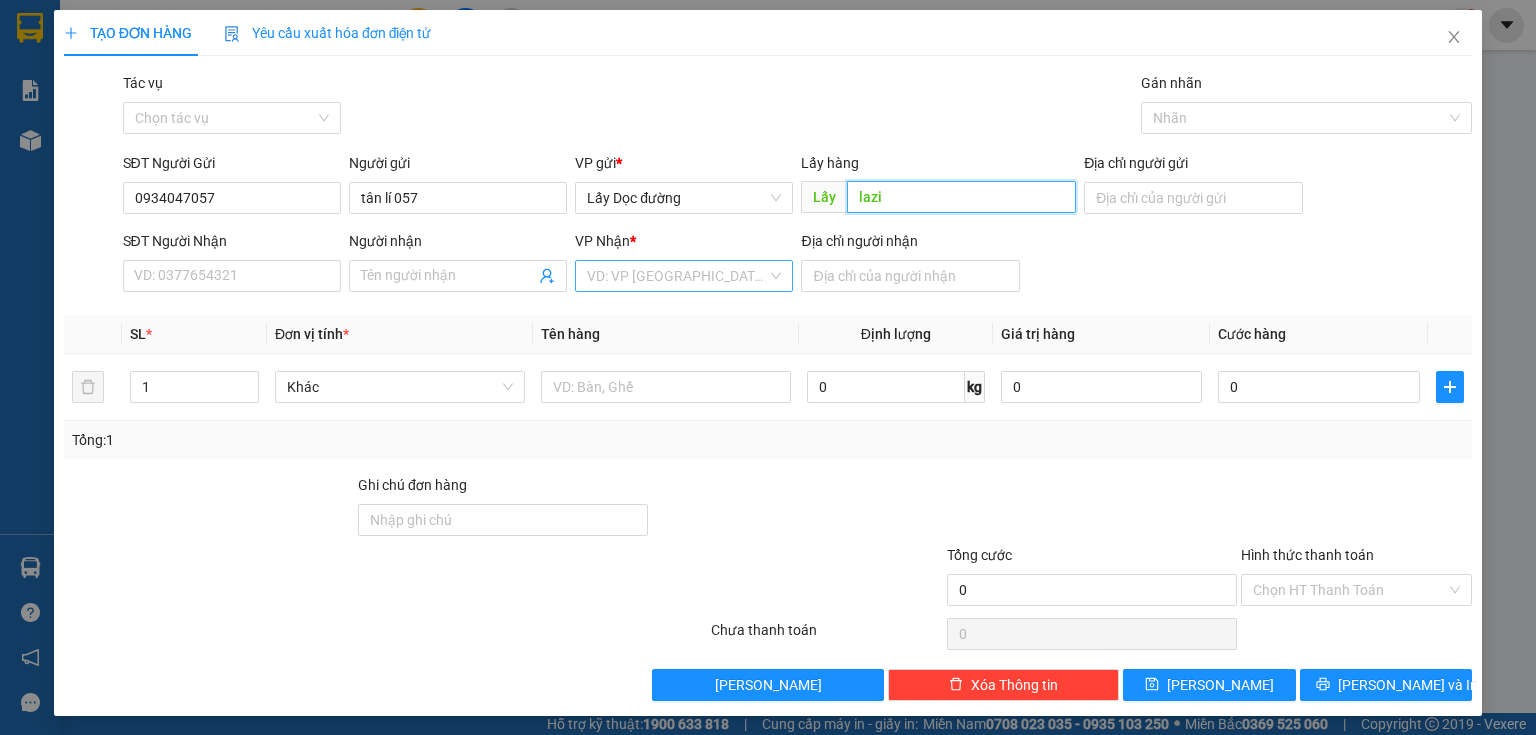 type on "lazi" 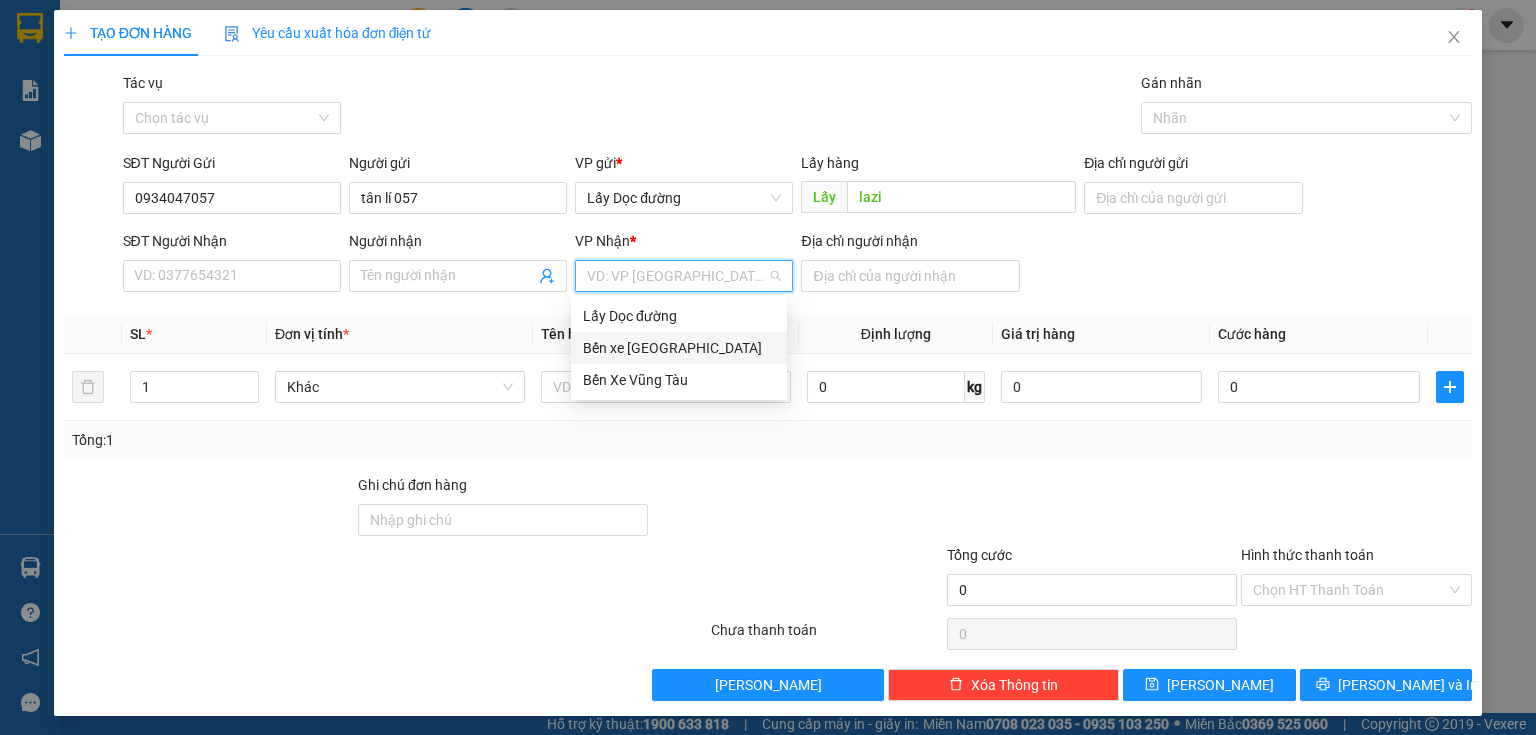 click at bounding box center [677, 276] 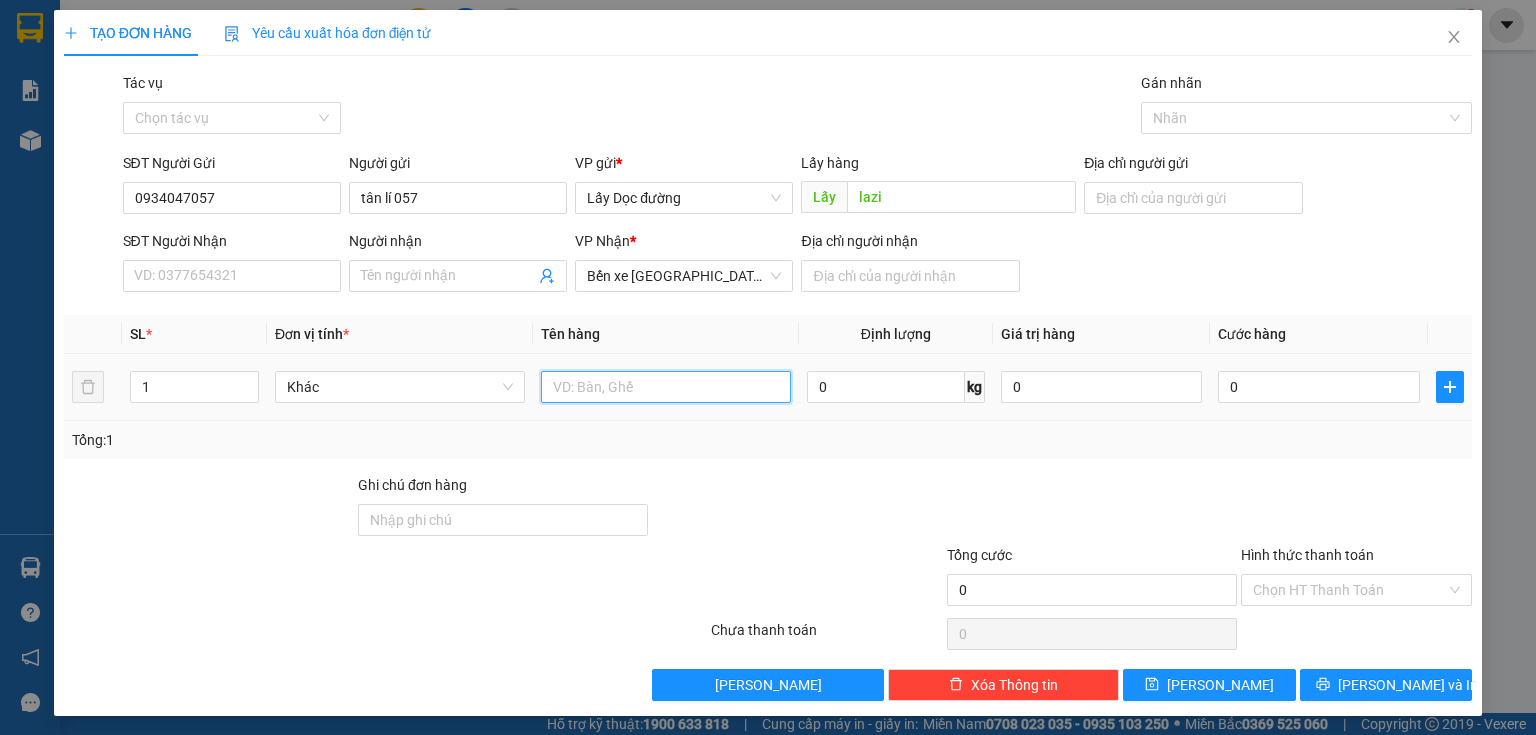 click at bounding box center (666, 387) 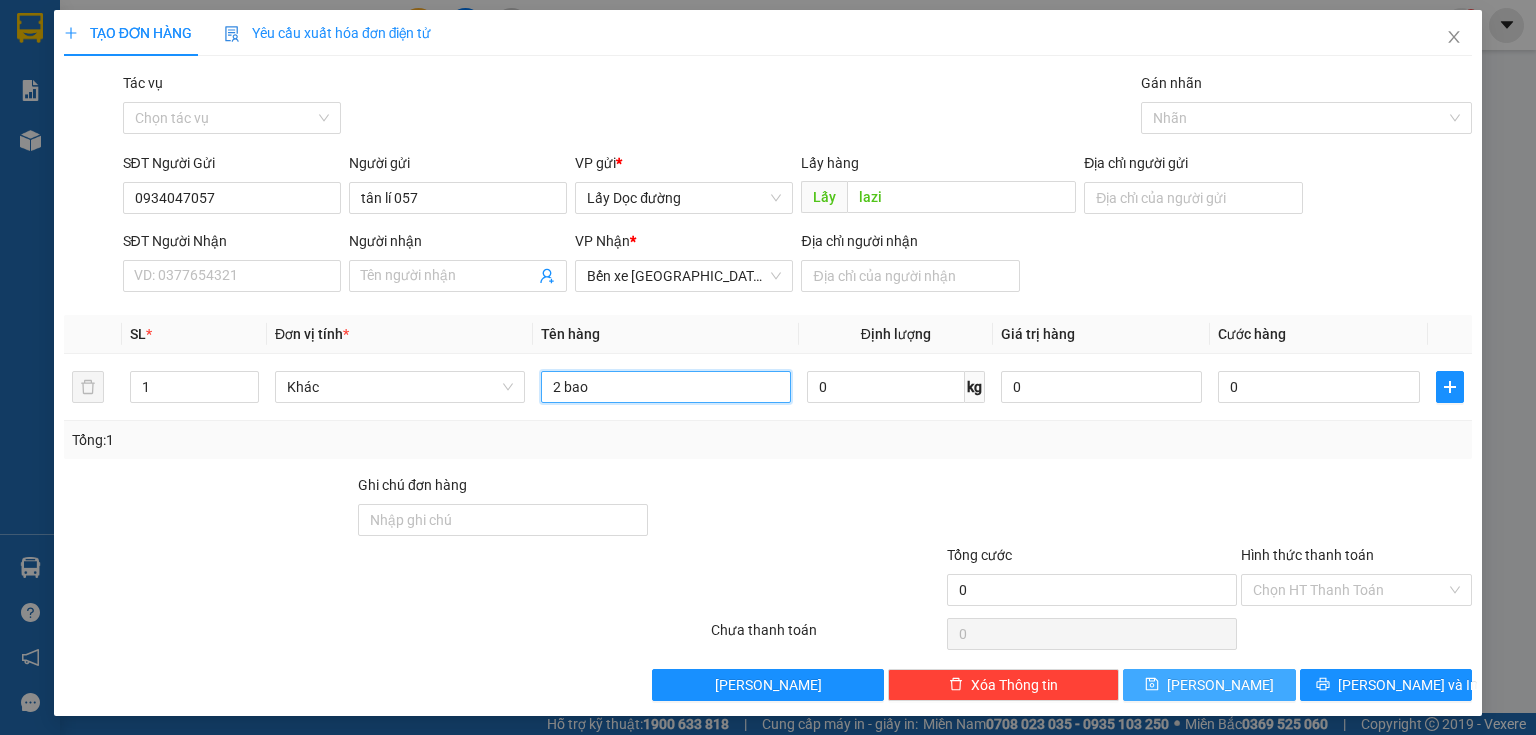 type on "2 bao" 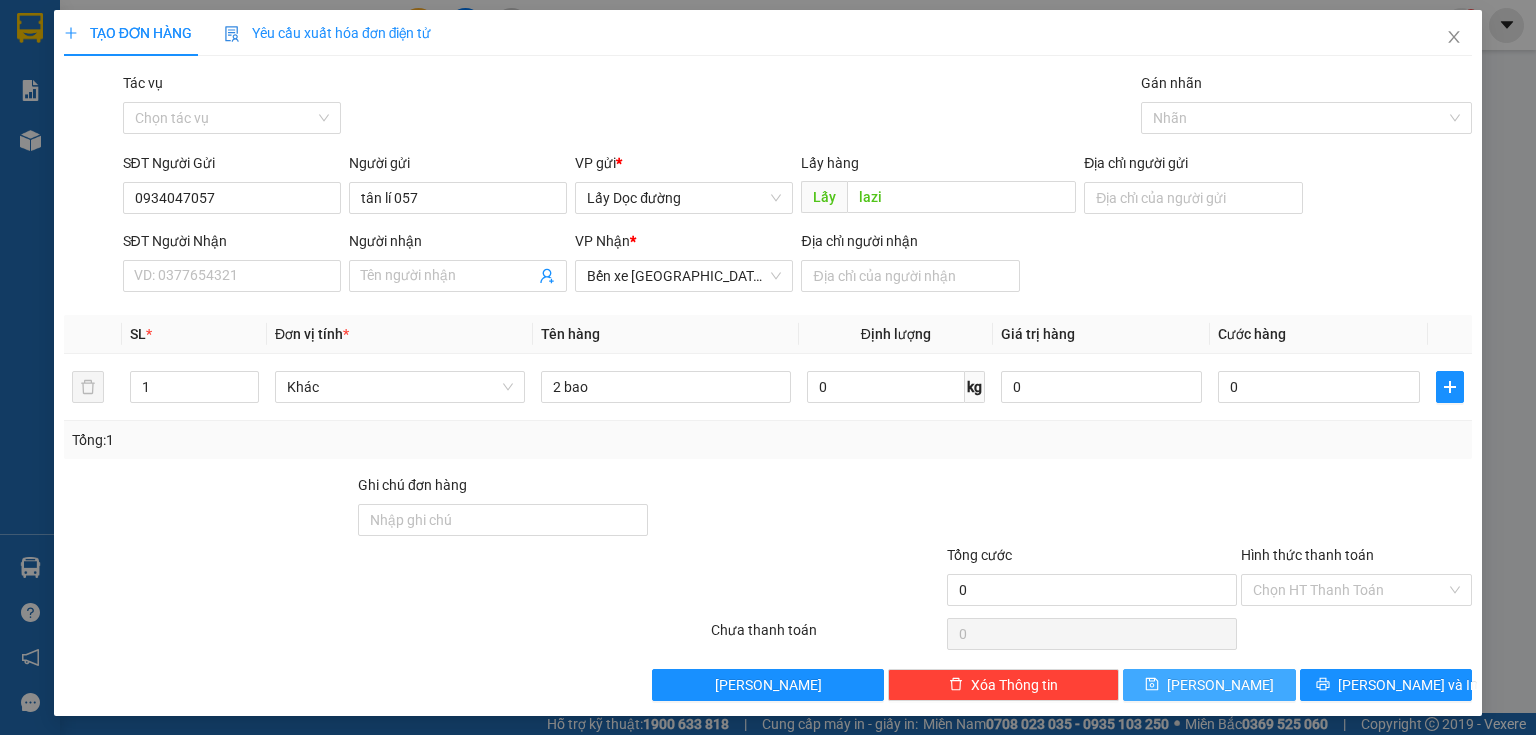 click on "[PERSON_NAME]" at bounding box center [1209, 685] 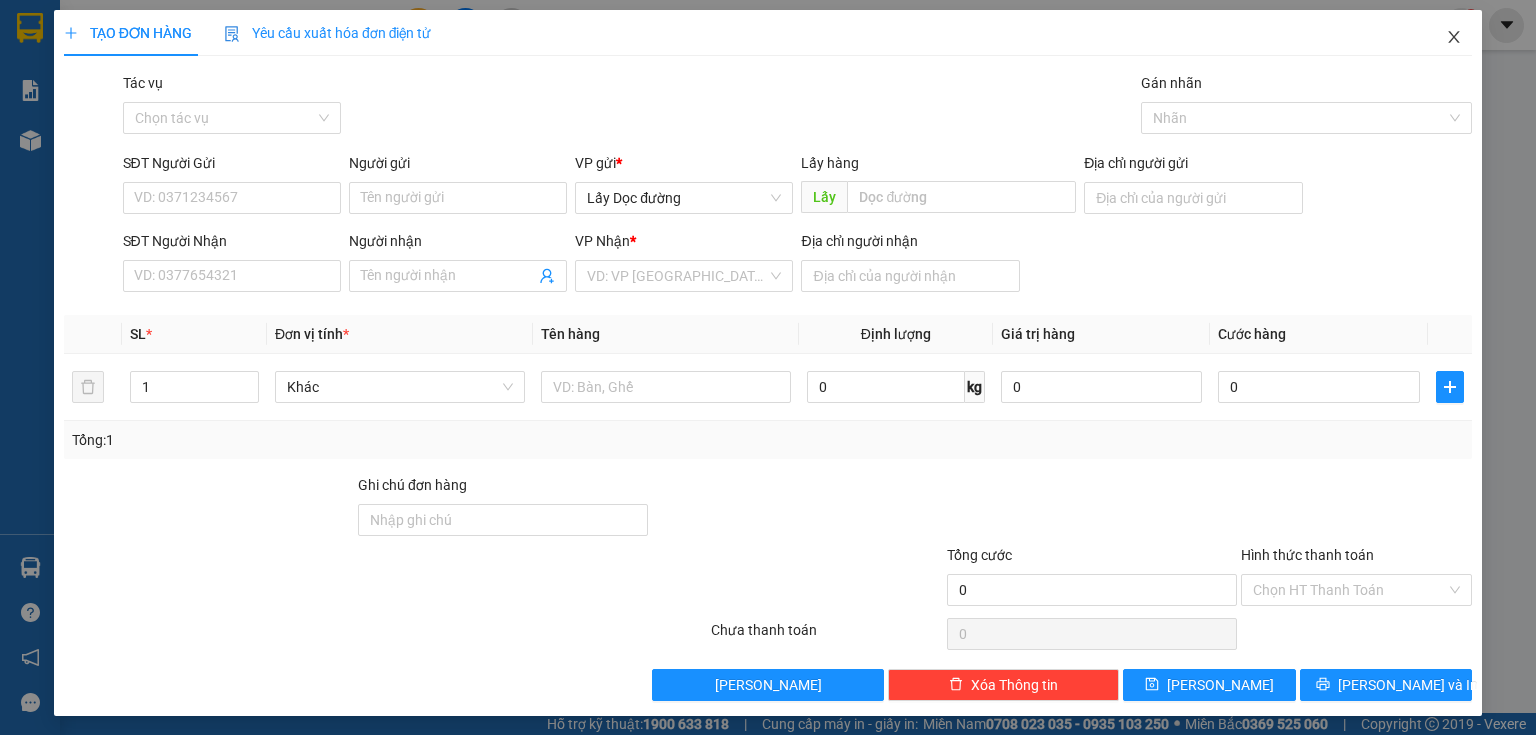 click 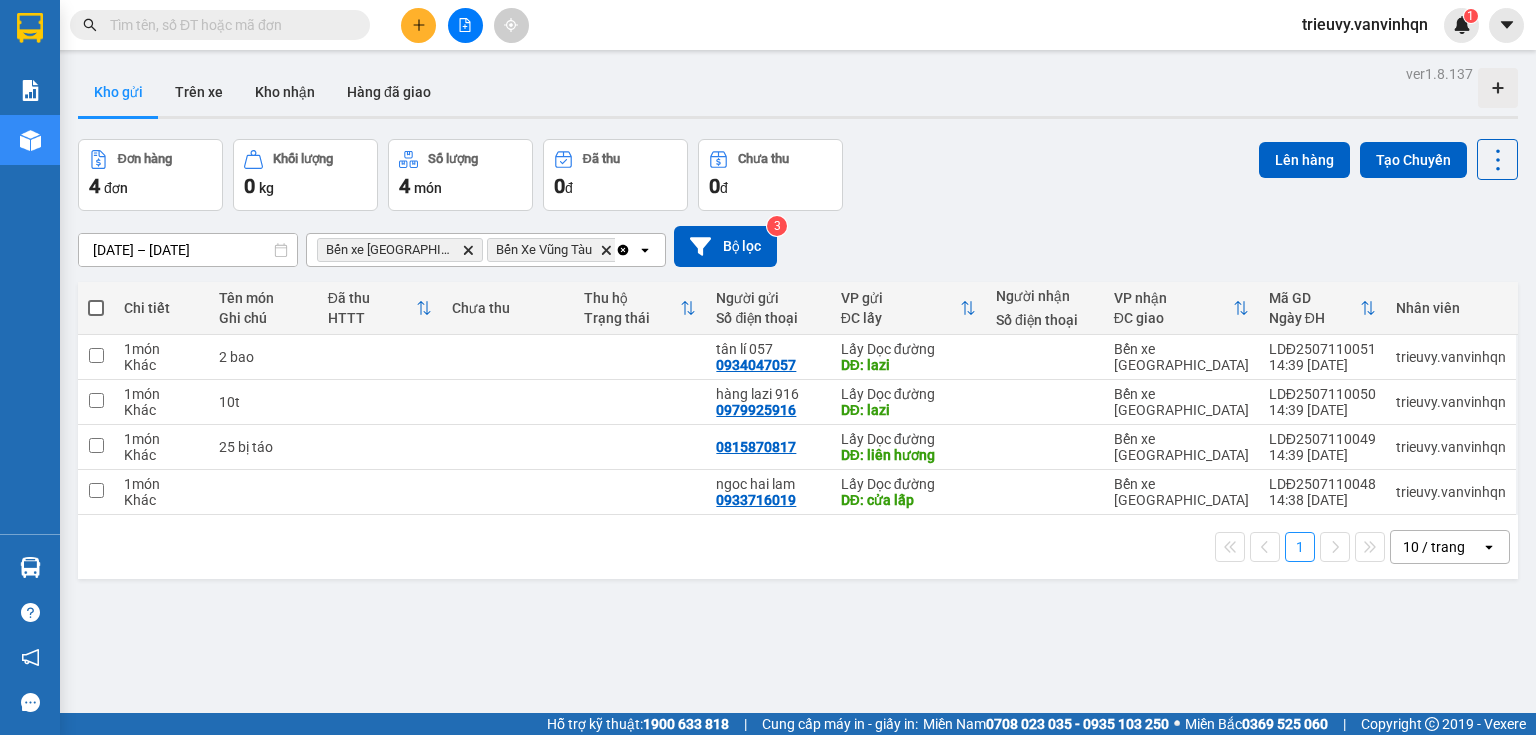 click at bounding box center (96, 308) 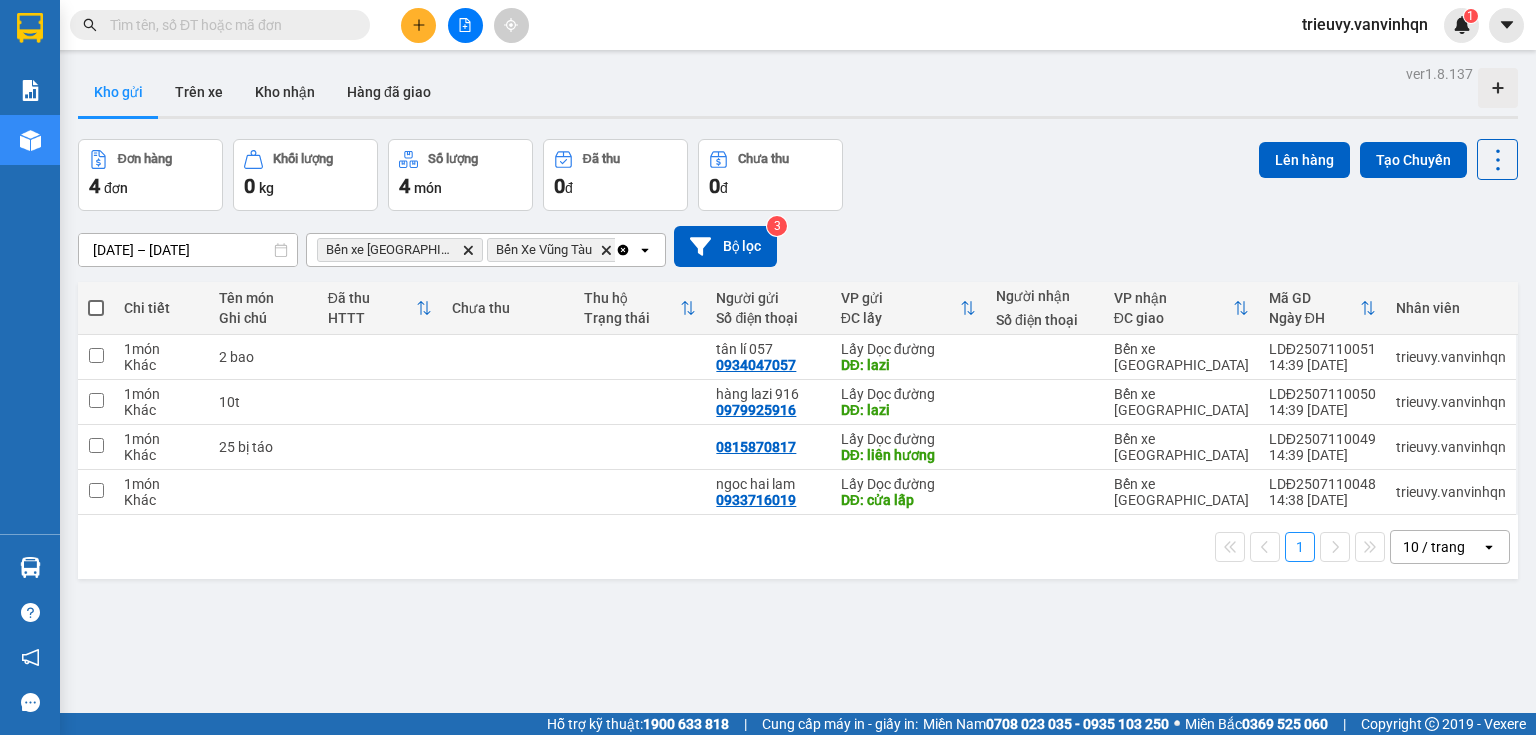 click at bounding box center (96, 298) 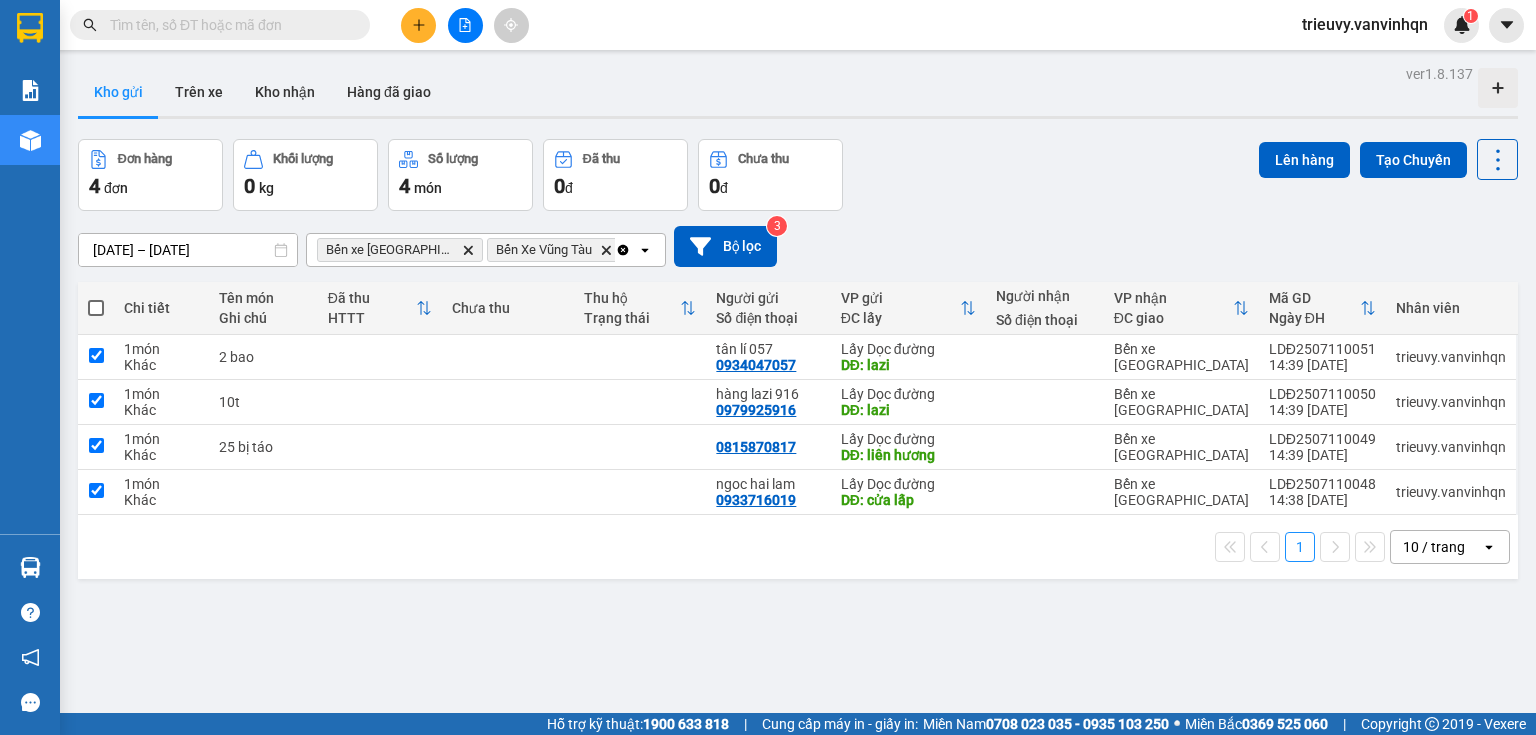 checkbox on "true" 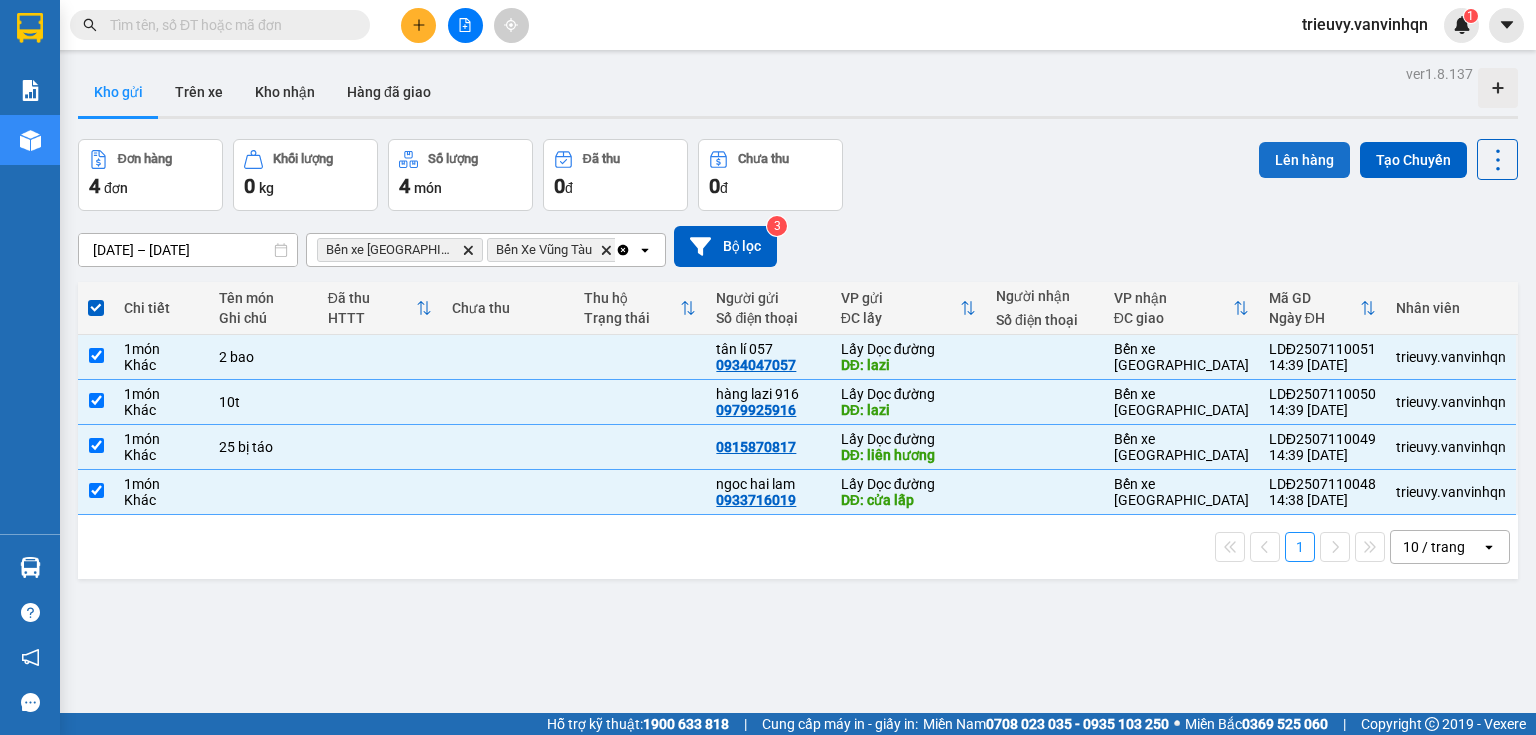 click on "Lên hàng" at bounding box center [1304, 160] 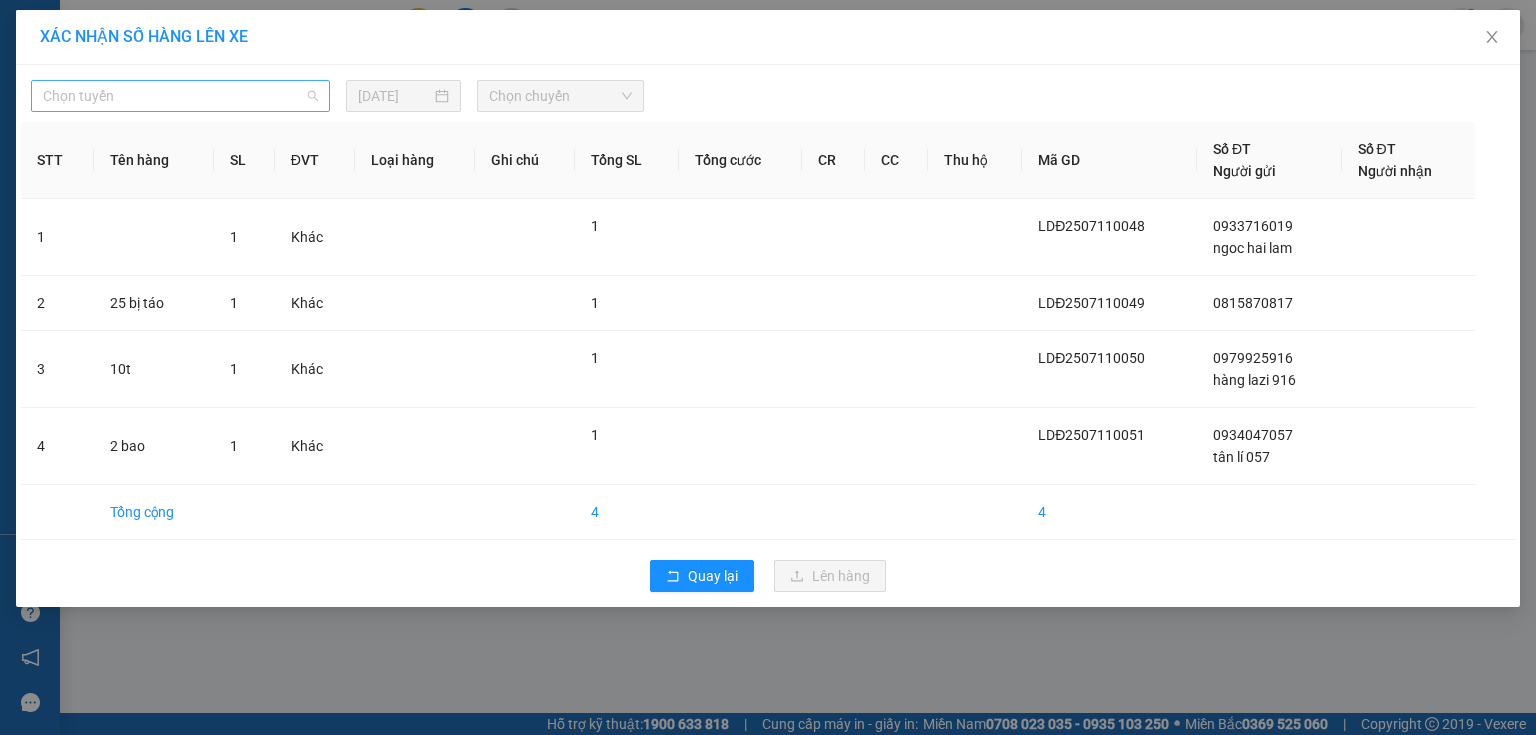 click on "Chọn tuyến" at bounding box center (180, 96) 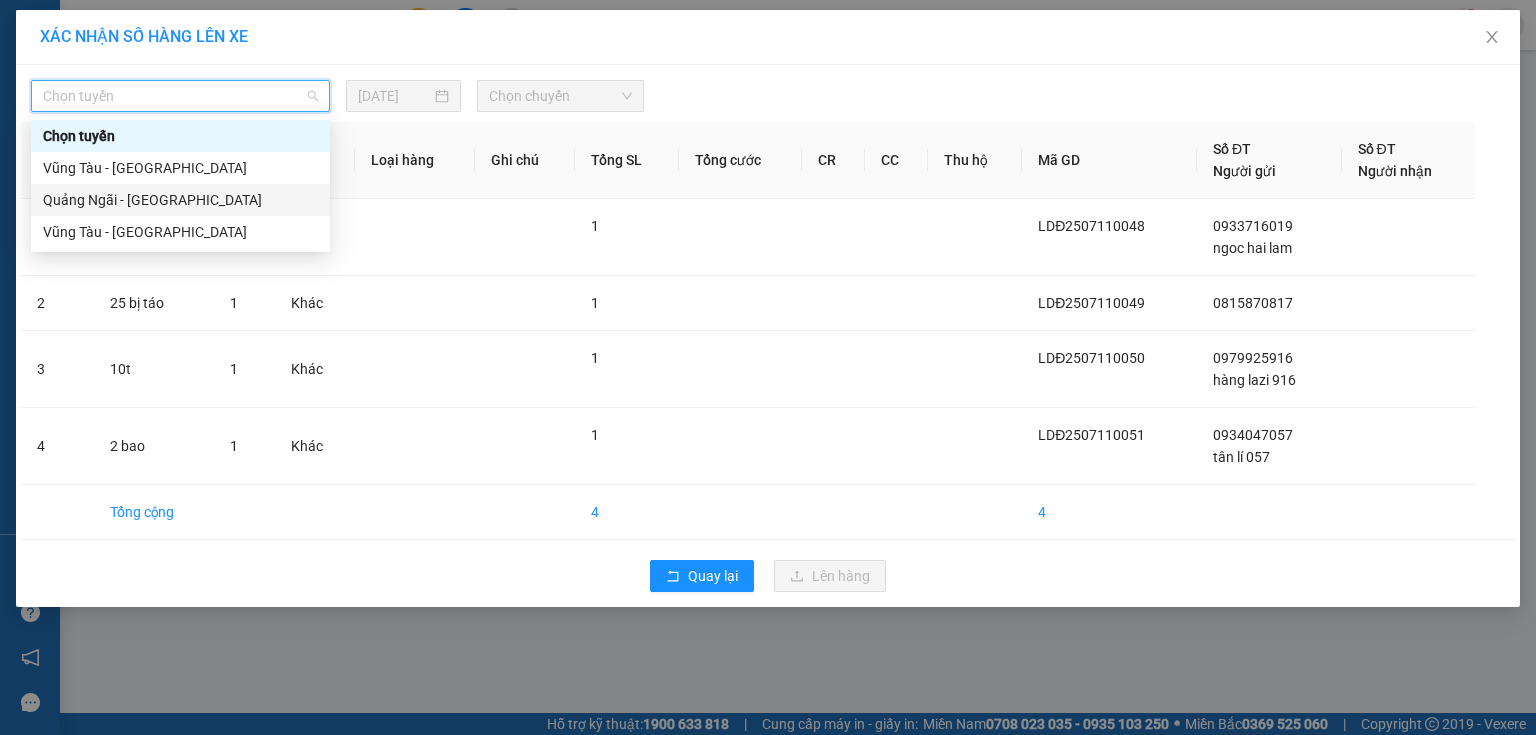 click on "Quảng Ngãi - [GEOGRAPHIC_DATA]" at bounding box center (180, 200) 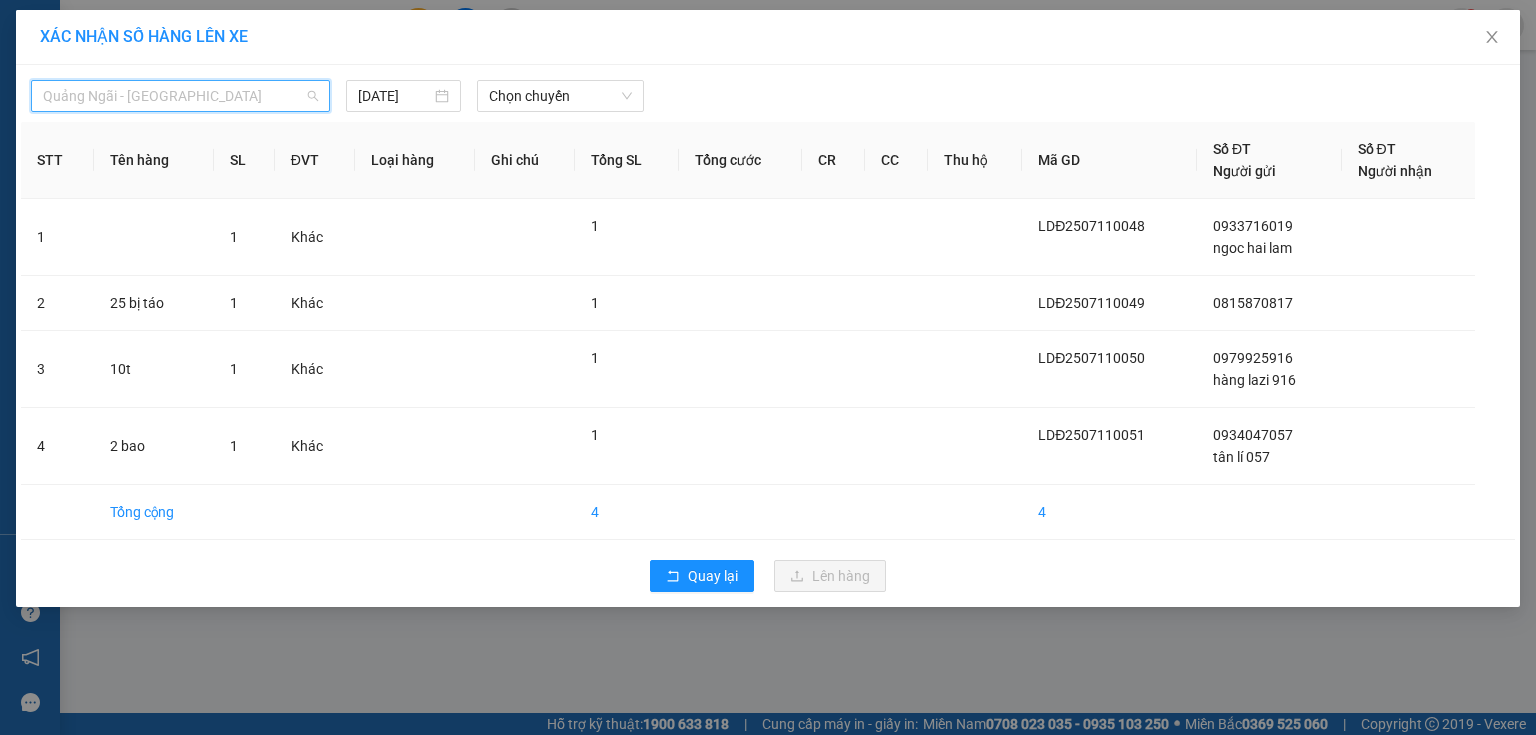 click on "Quảng Ngãi - [GEOGRAPHIC_DATA]" at bounding box center [180, 96] 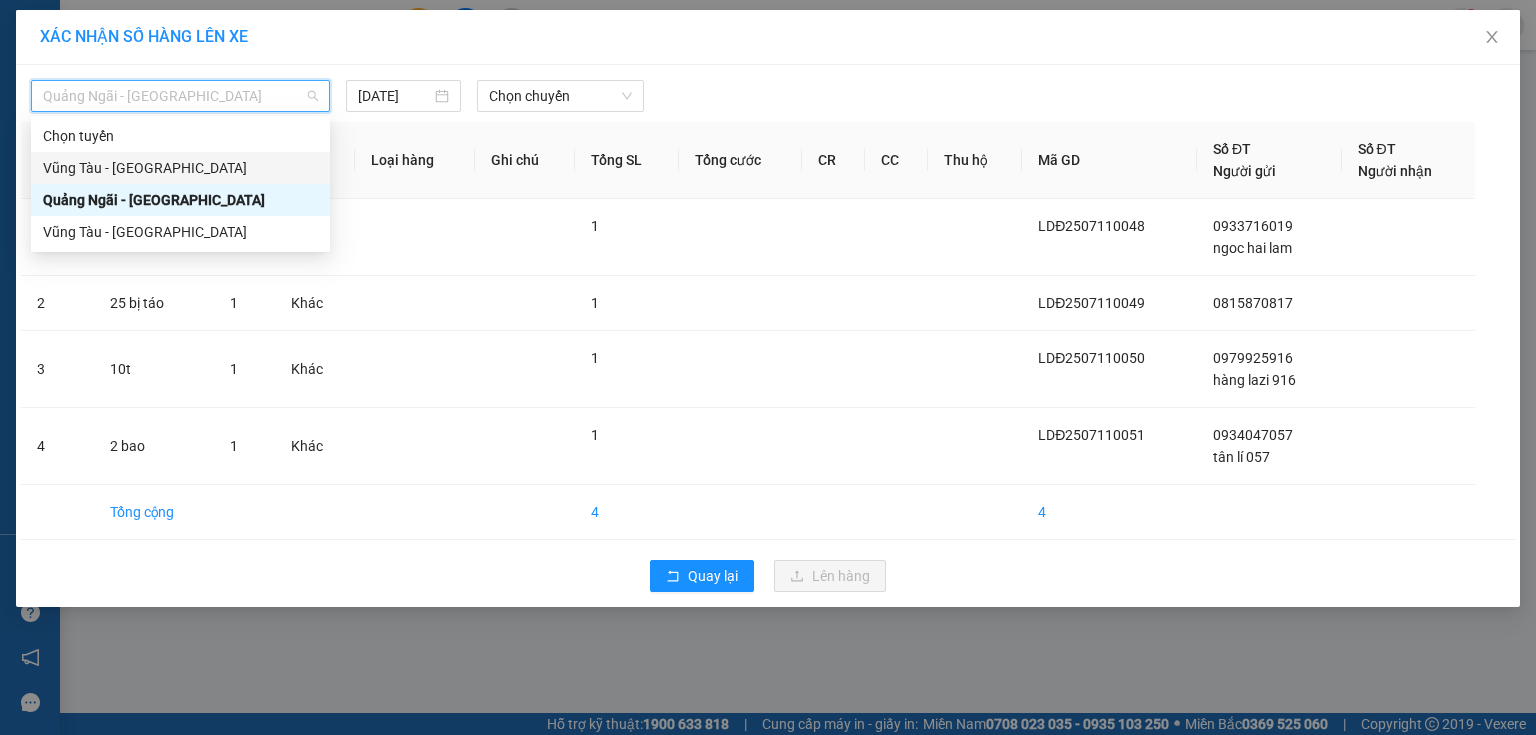 click on "Vũng Tàu - [GEOGRAPHIC_DATA]" at bounding box center [180, 168] 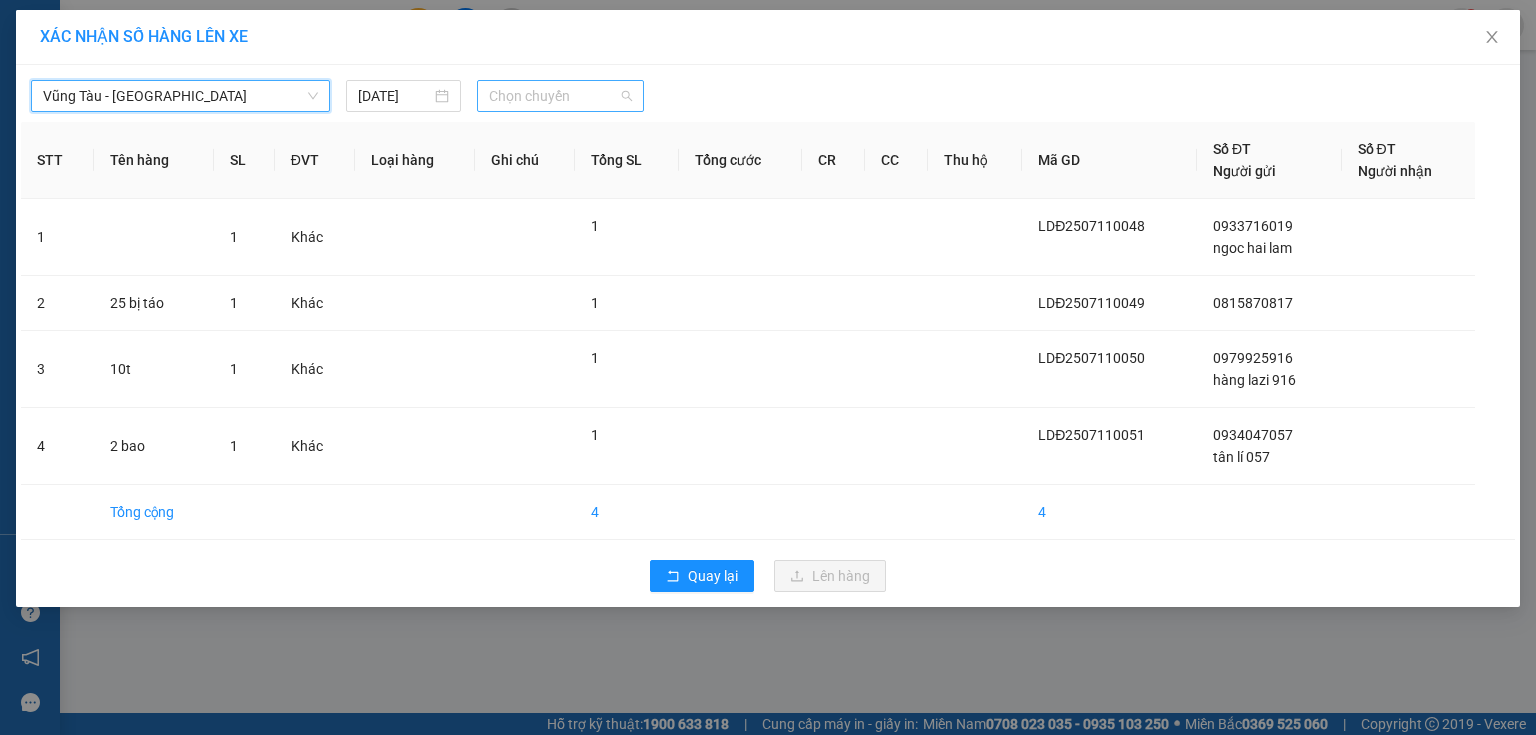 click on "Chọn chuyến" at bounding box center [561, 96] 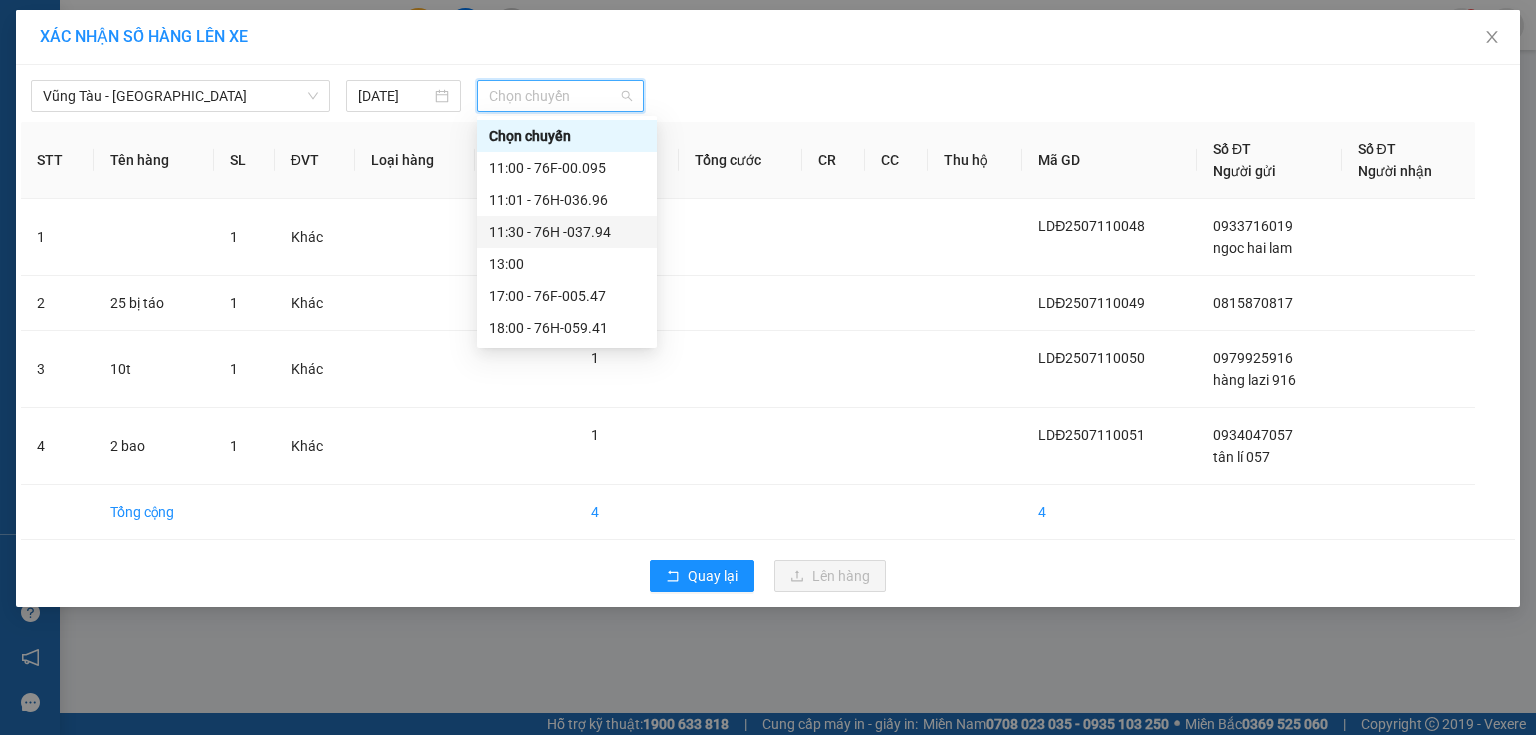 click on "11:30     - 76H -037.94" at bounding box center [567, 232] 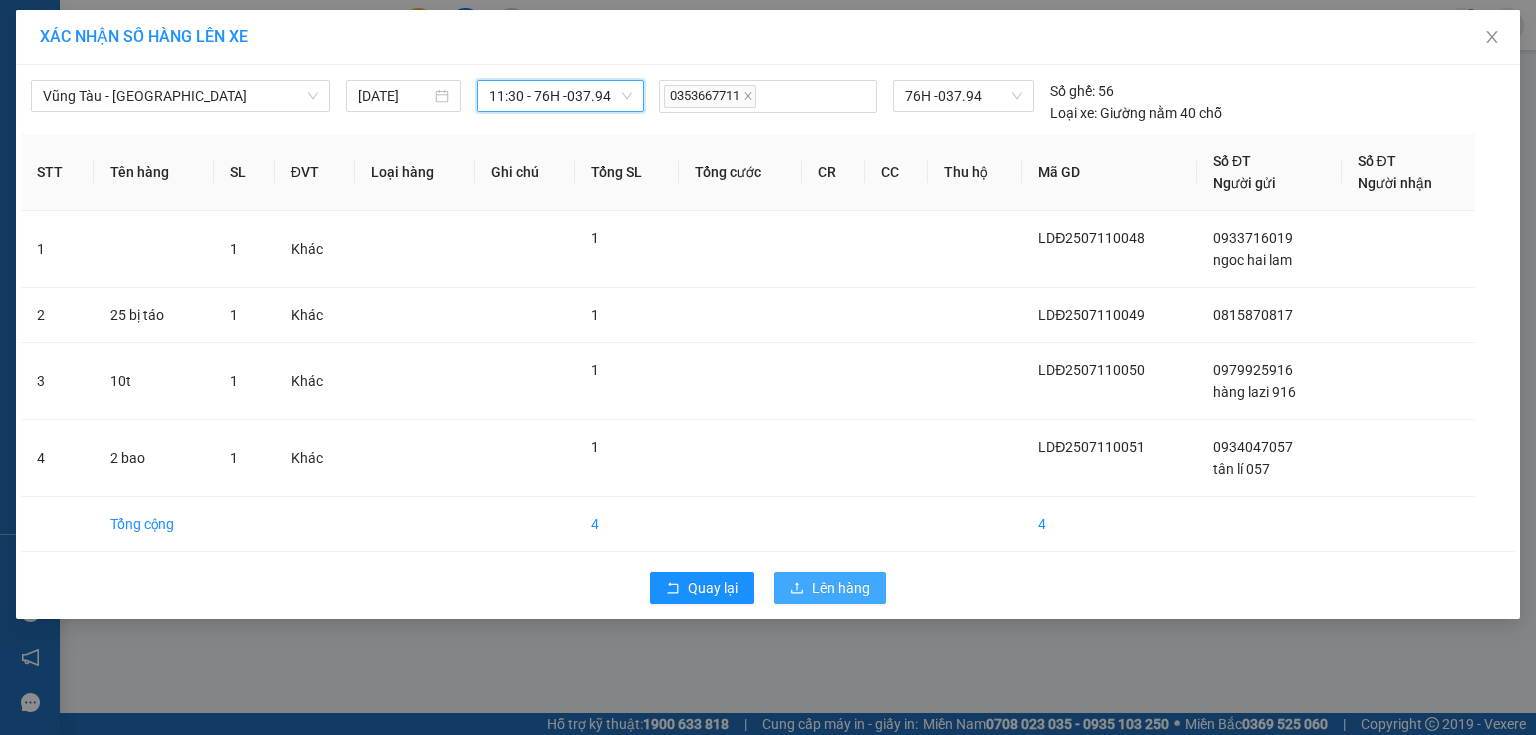 click on "Lên hàng" at bounding box center (841, 588) 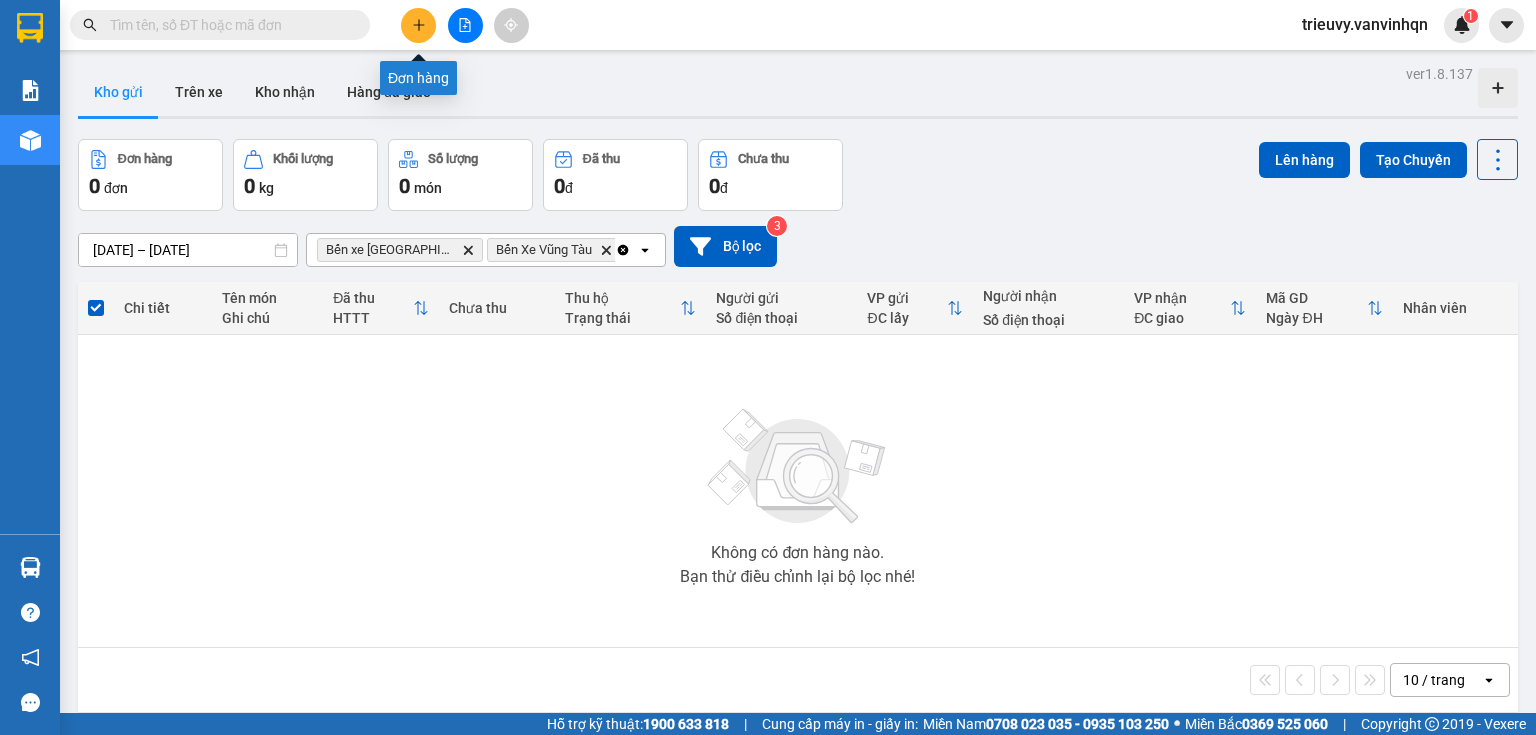 click at bounding box center [418, 25] 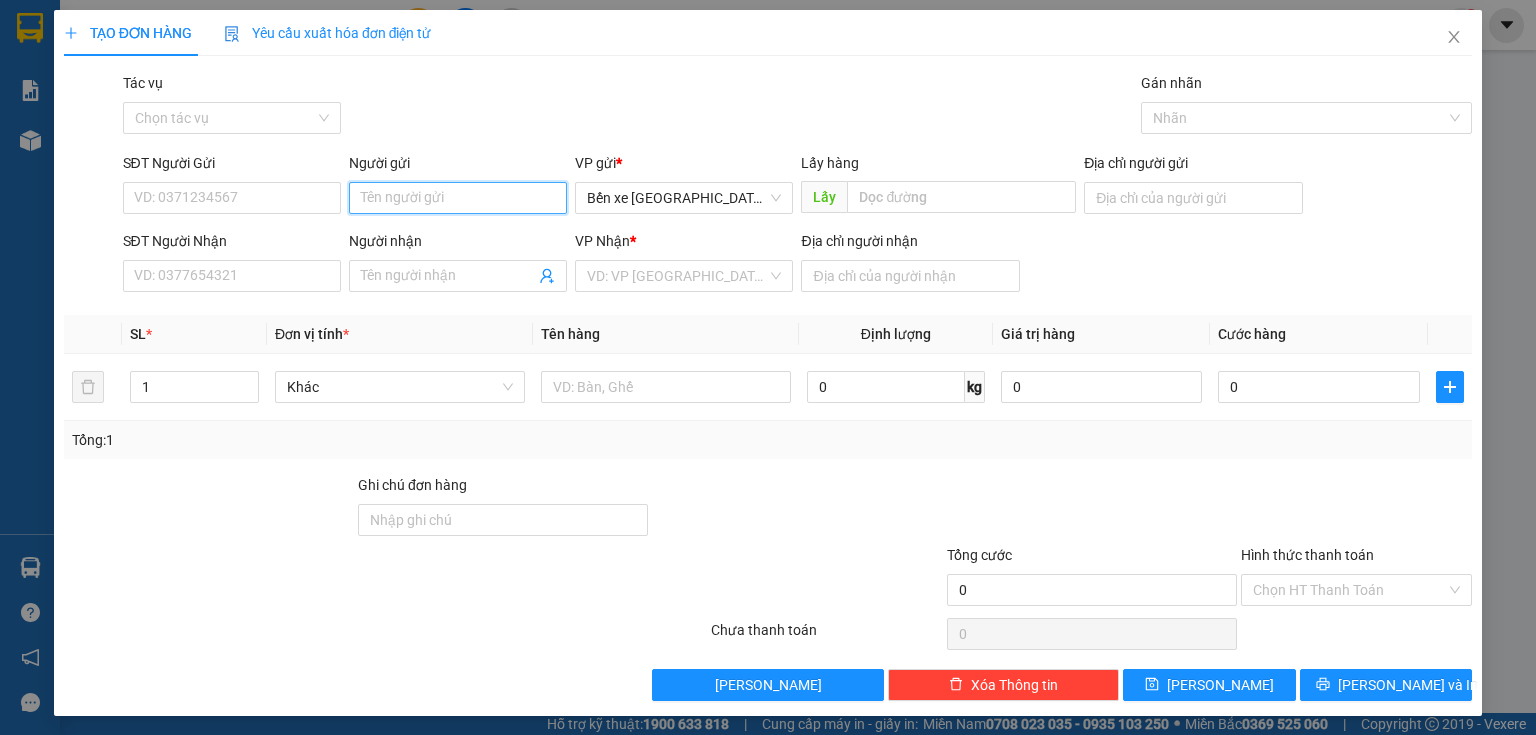 click on "Người gửi" at bounding box center (458, 198) 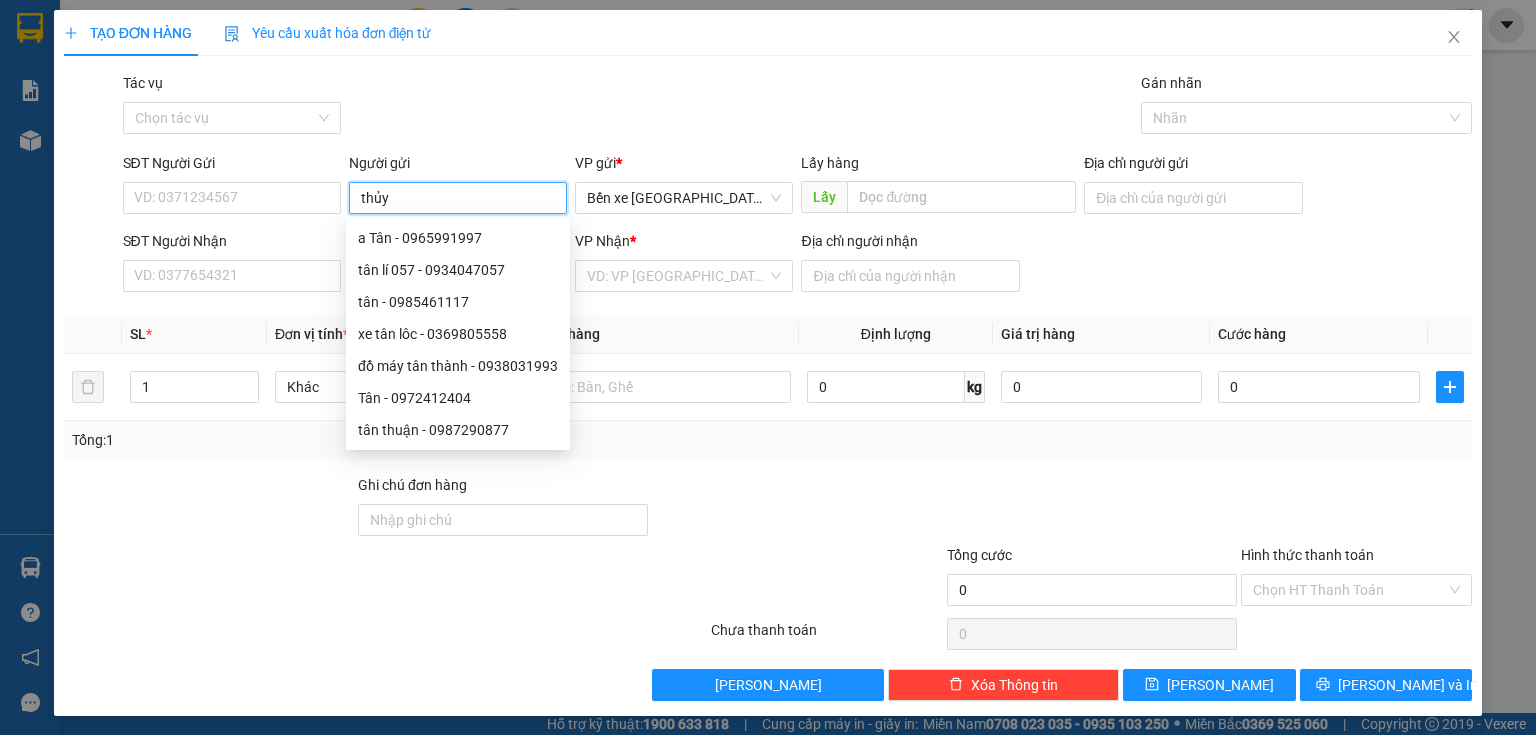 type on "thủy" 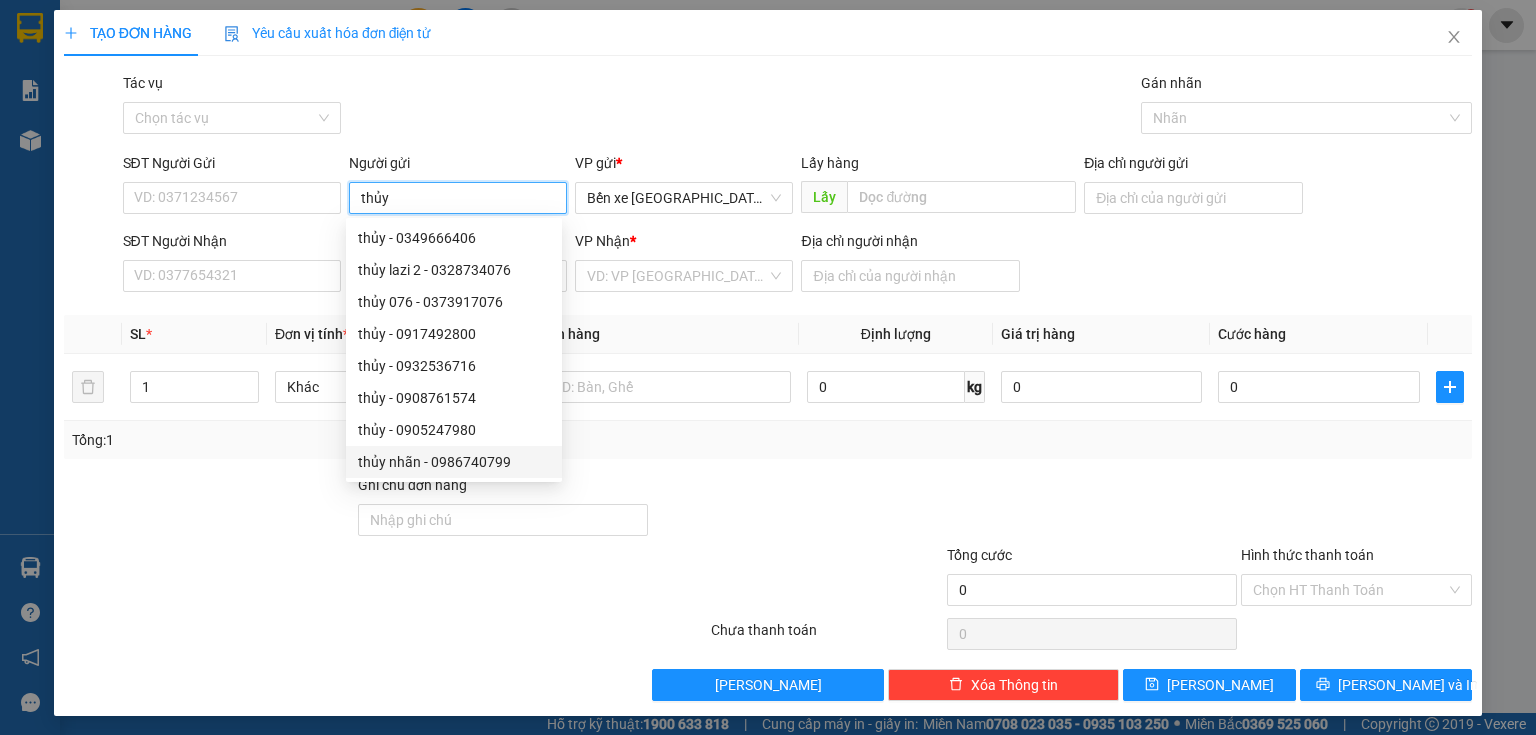 click on "thủy nhãn  - 0986740799" at bounding box center [454, 462] 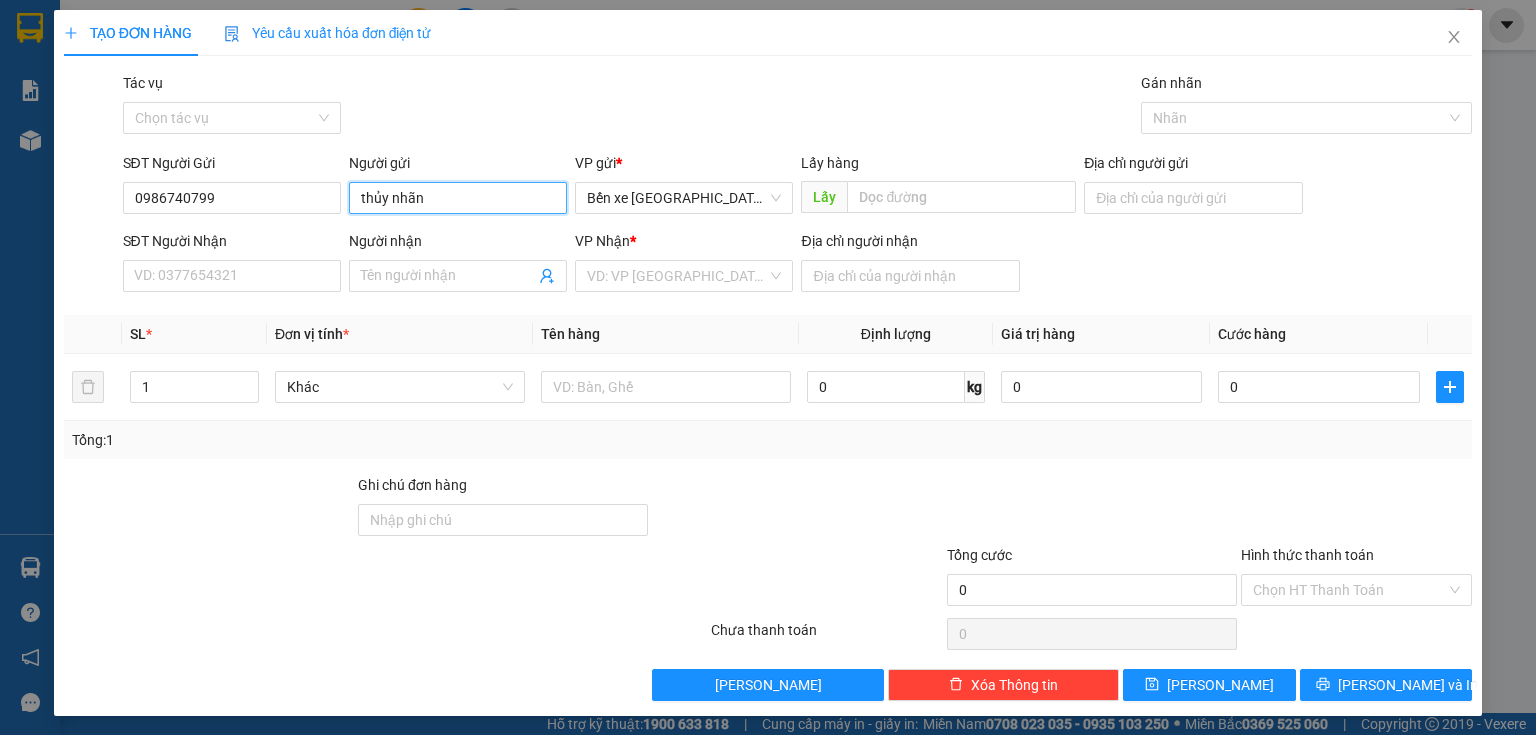 type on "thủy nhãn" 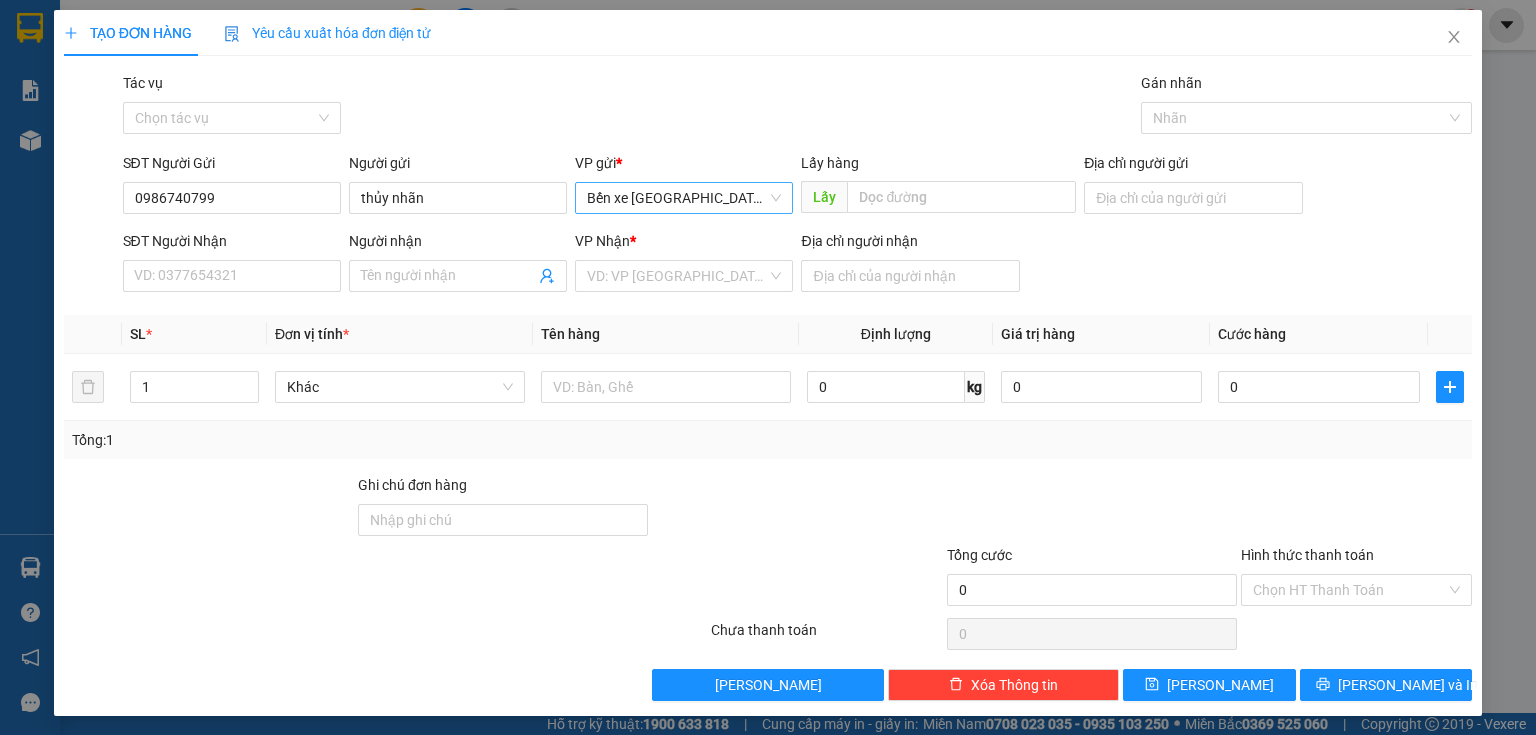 drag, startPoint x: 678, startPoint y: 178, endPoint x: 672, endPoint y: 200, distance: 22.803509 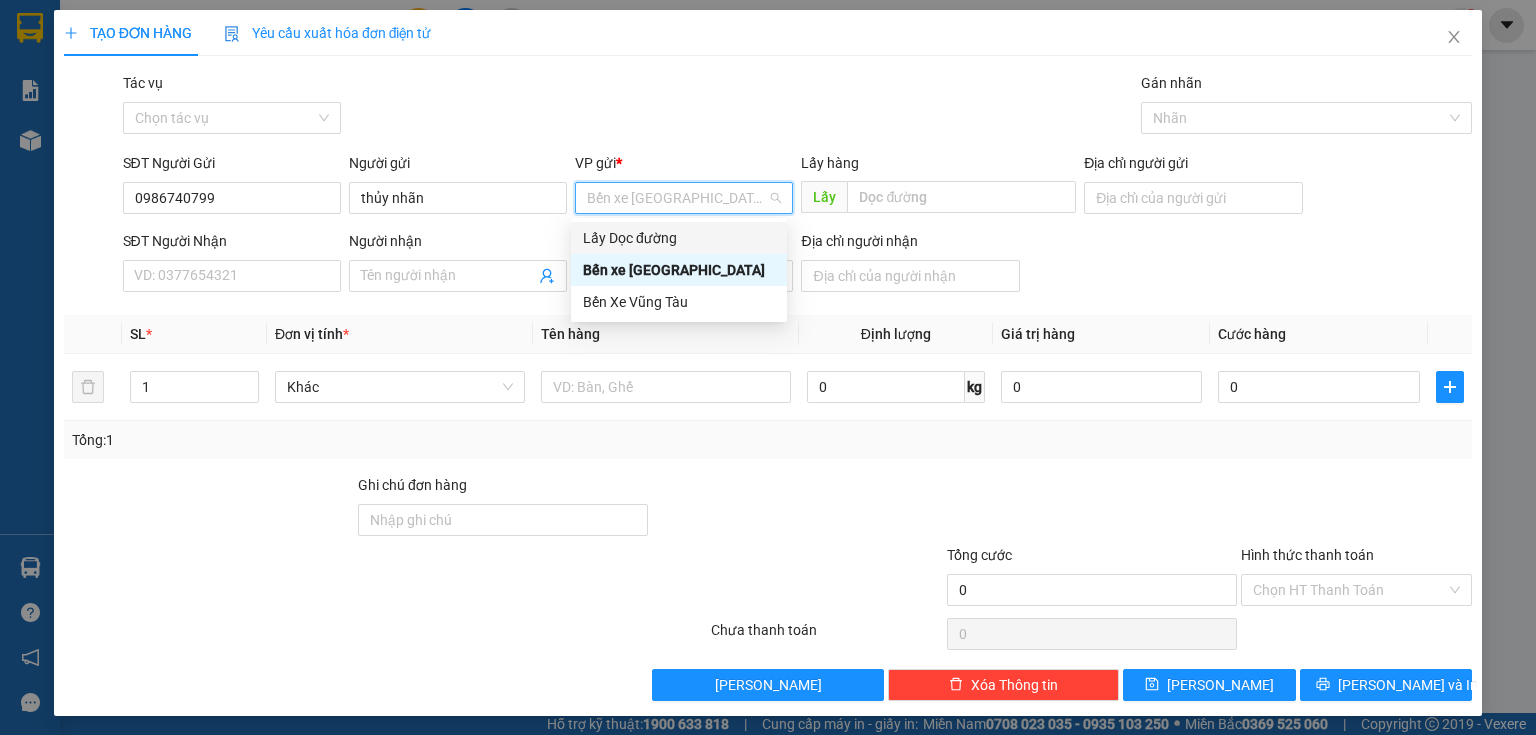 click on "Lấy Dọc đường" at bounding box center [679, 238] 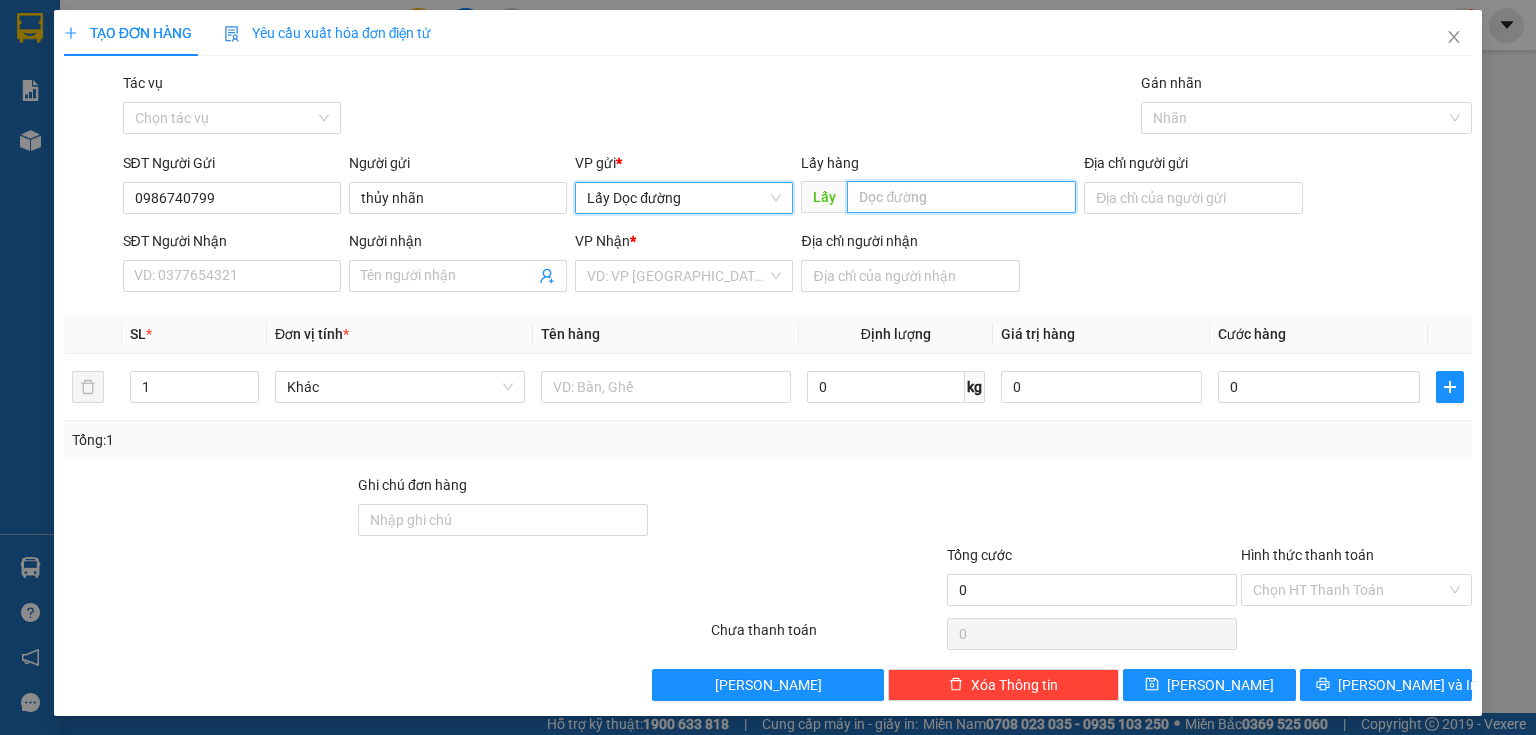 click at bounding box center (961, 197) 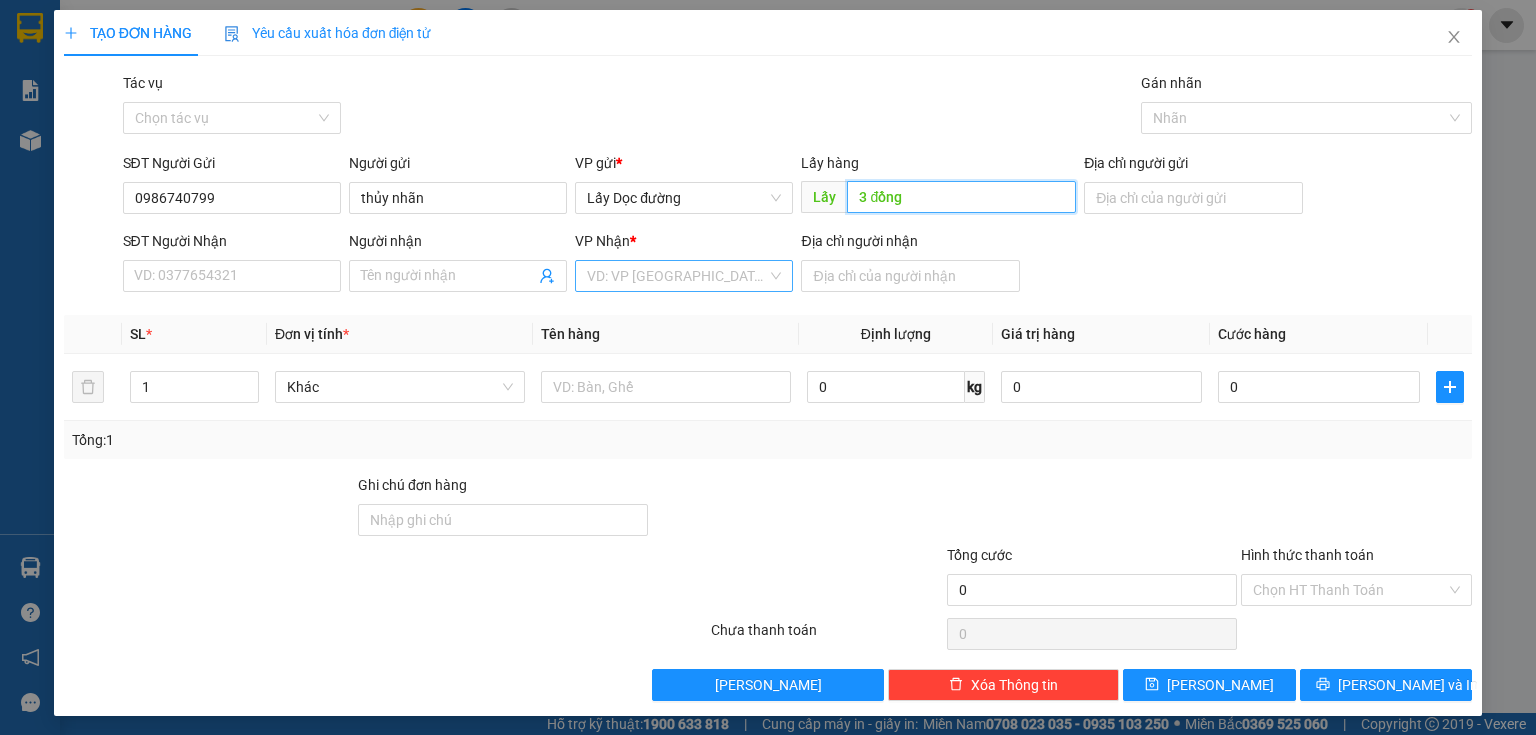 type on "3 đồng" 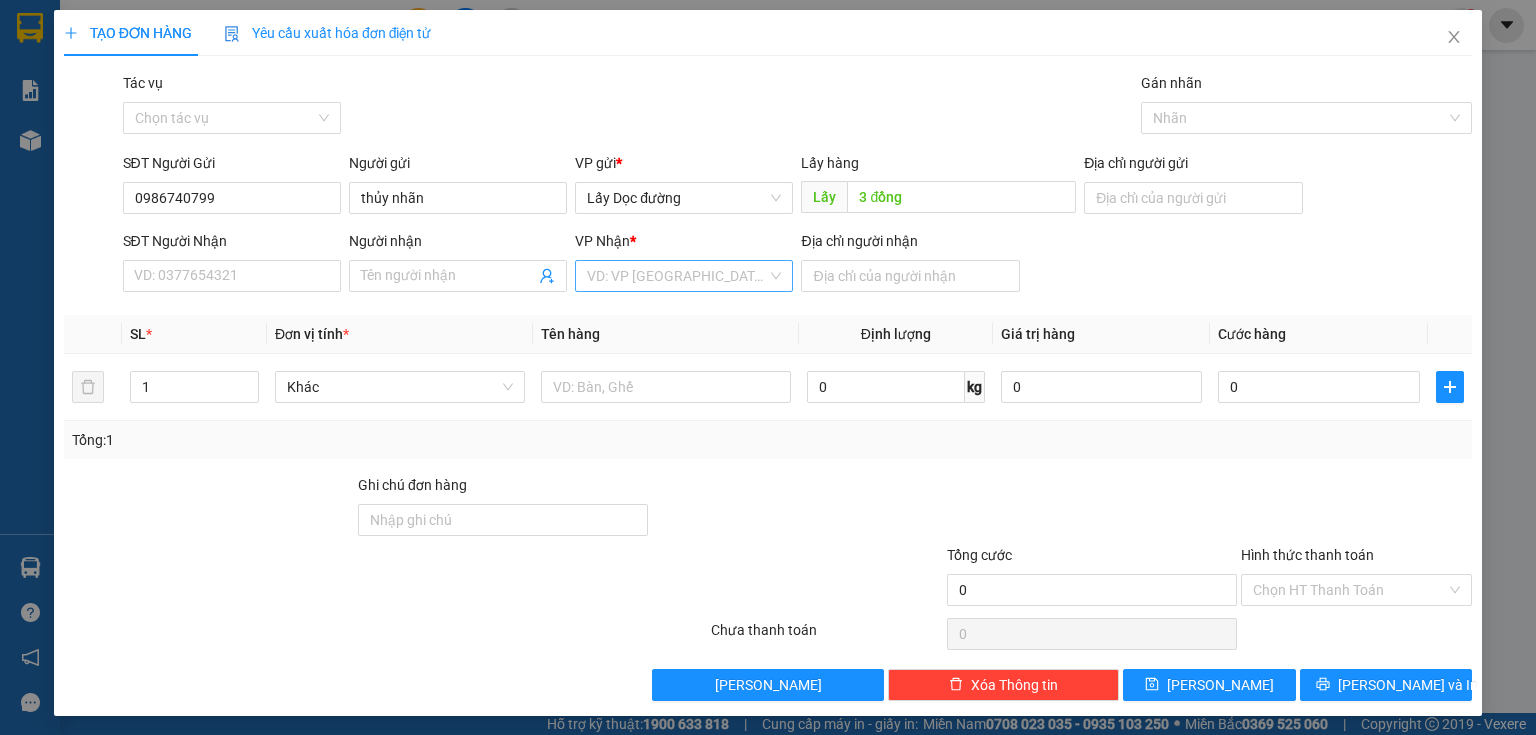 click at bounding box center [677, 276] 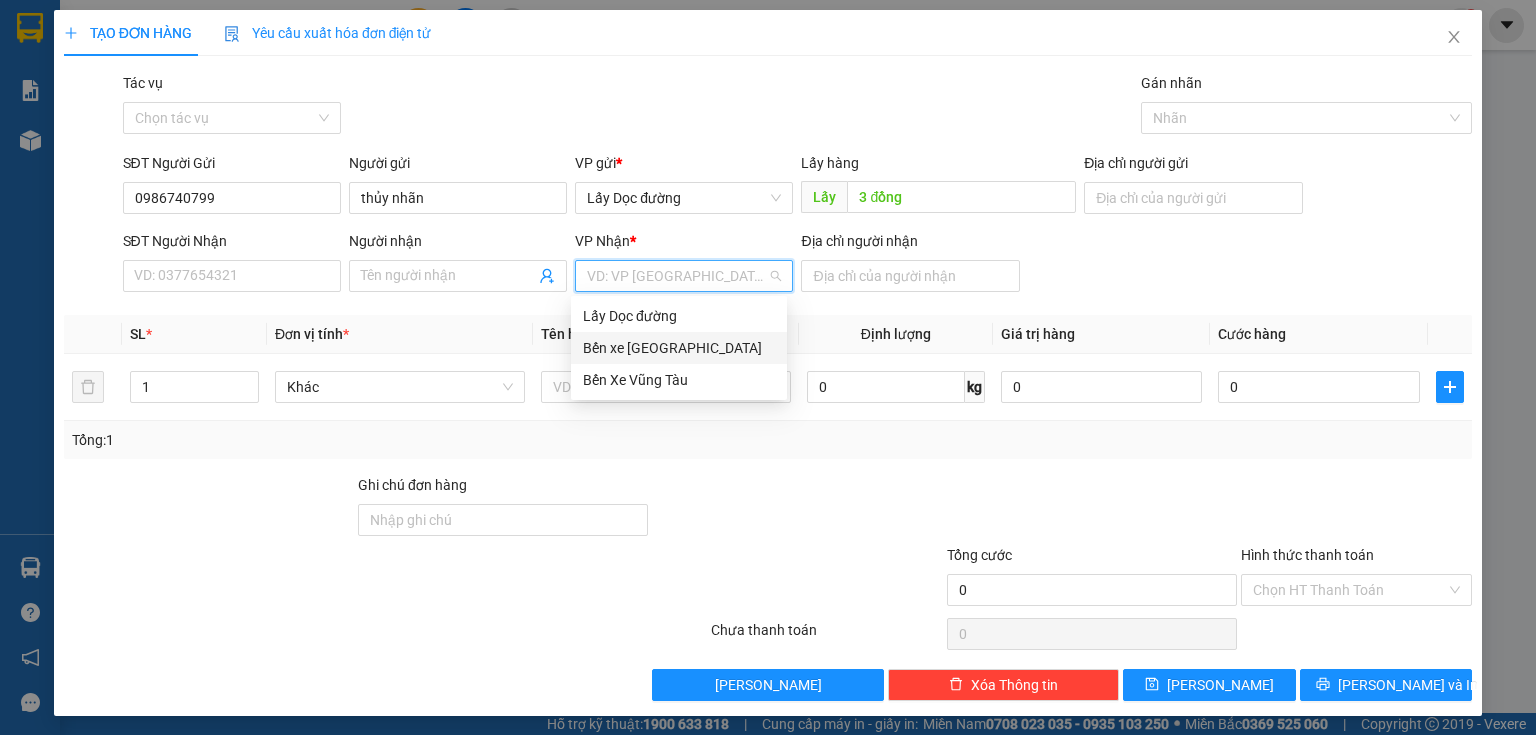 click on "Bến xe [GEOGRAPHIC_DATA]" at bounding box center (679, 348) 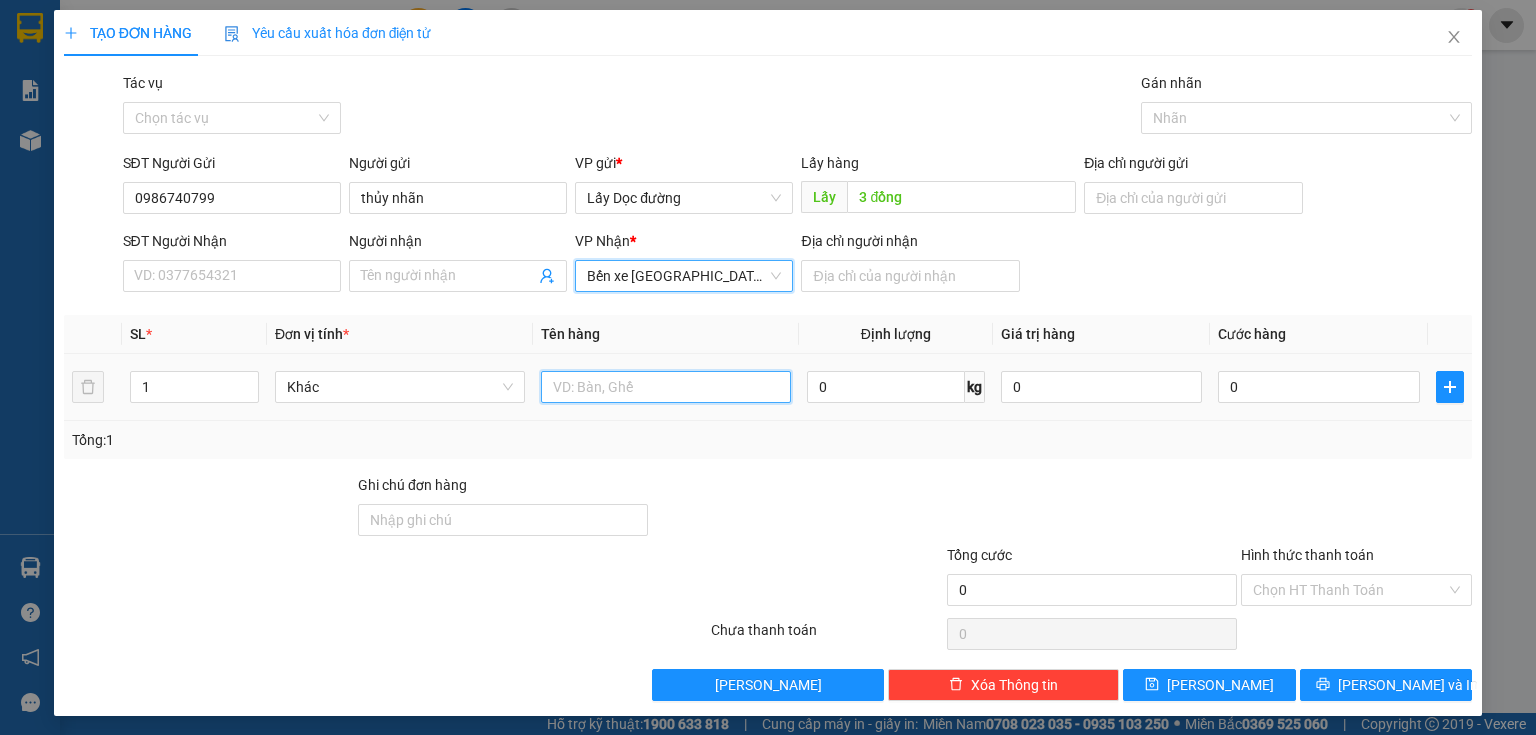 click at bounding box center [666, 387] 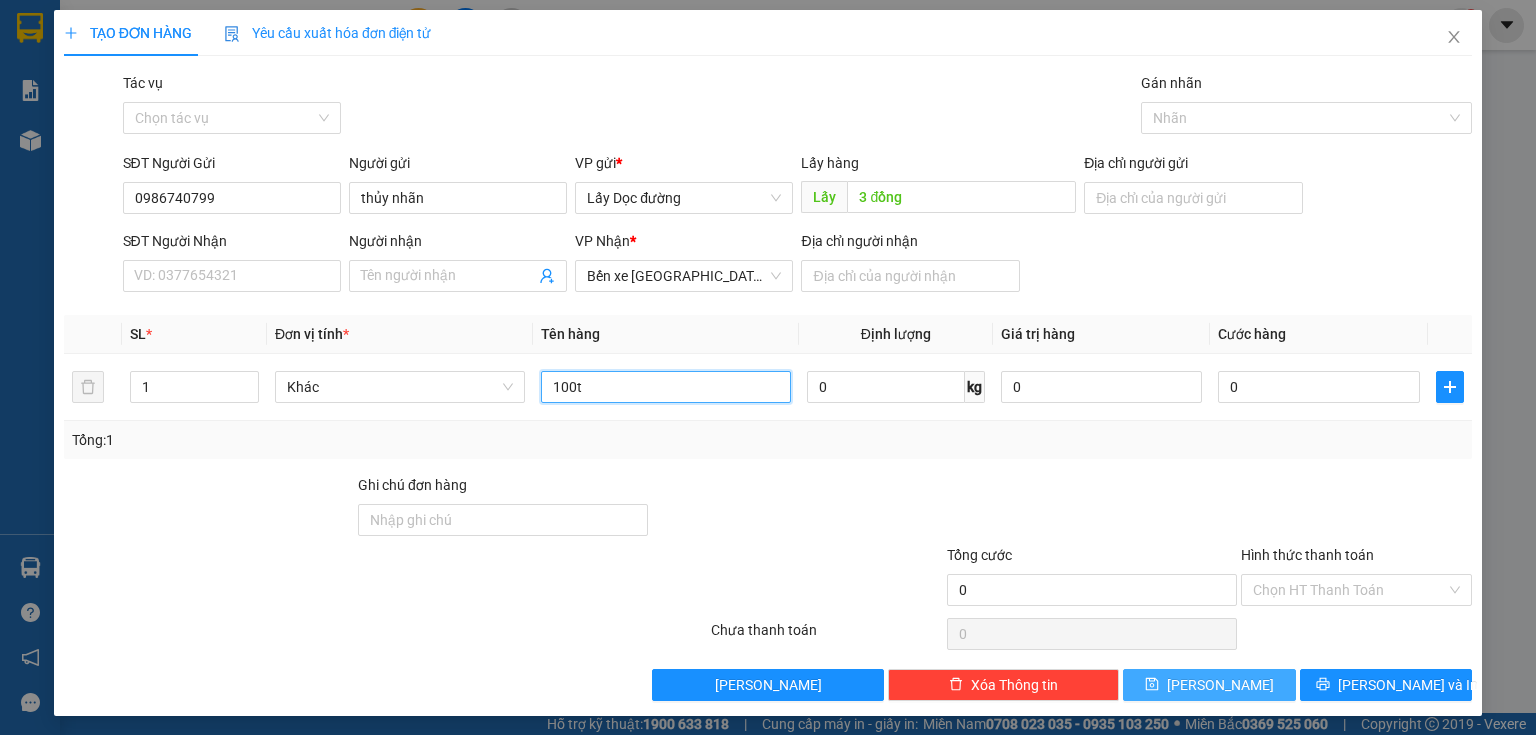 type on "100t" 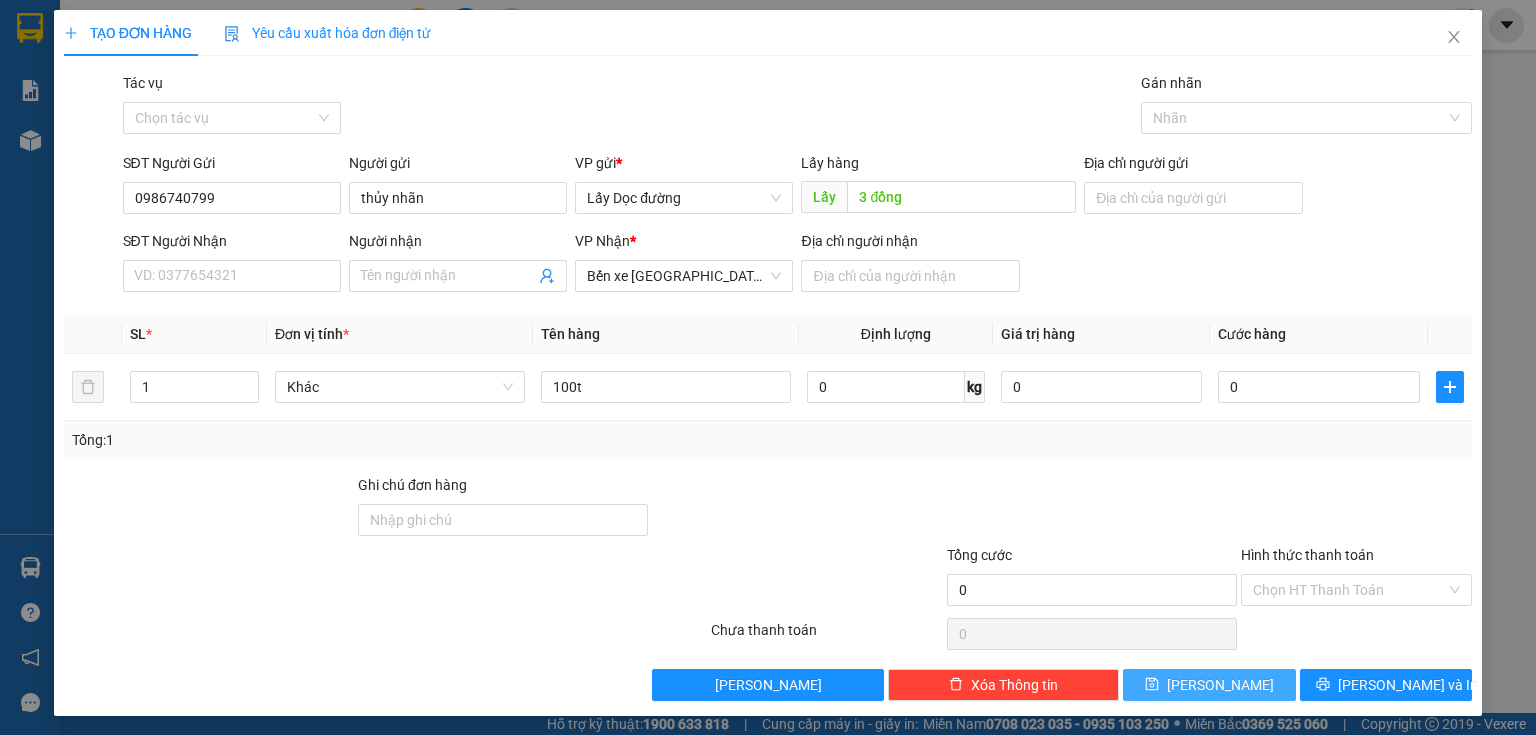 click on "[PERSON_NAME]" at bounding box center [1209, 685] 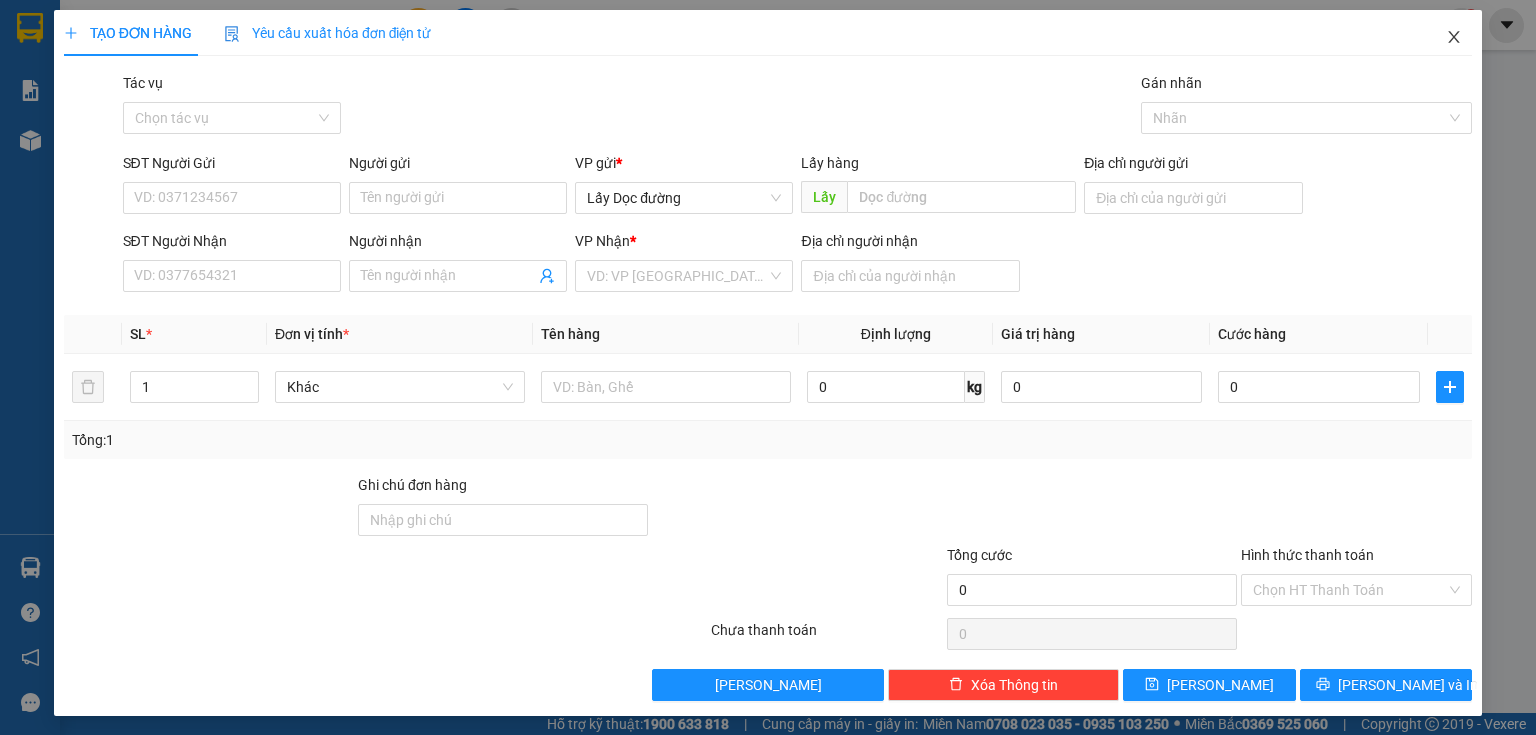 click 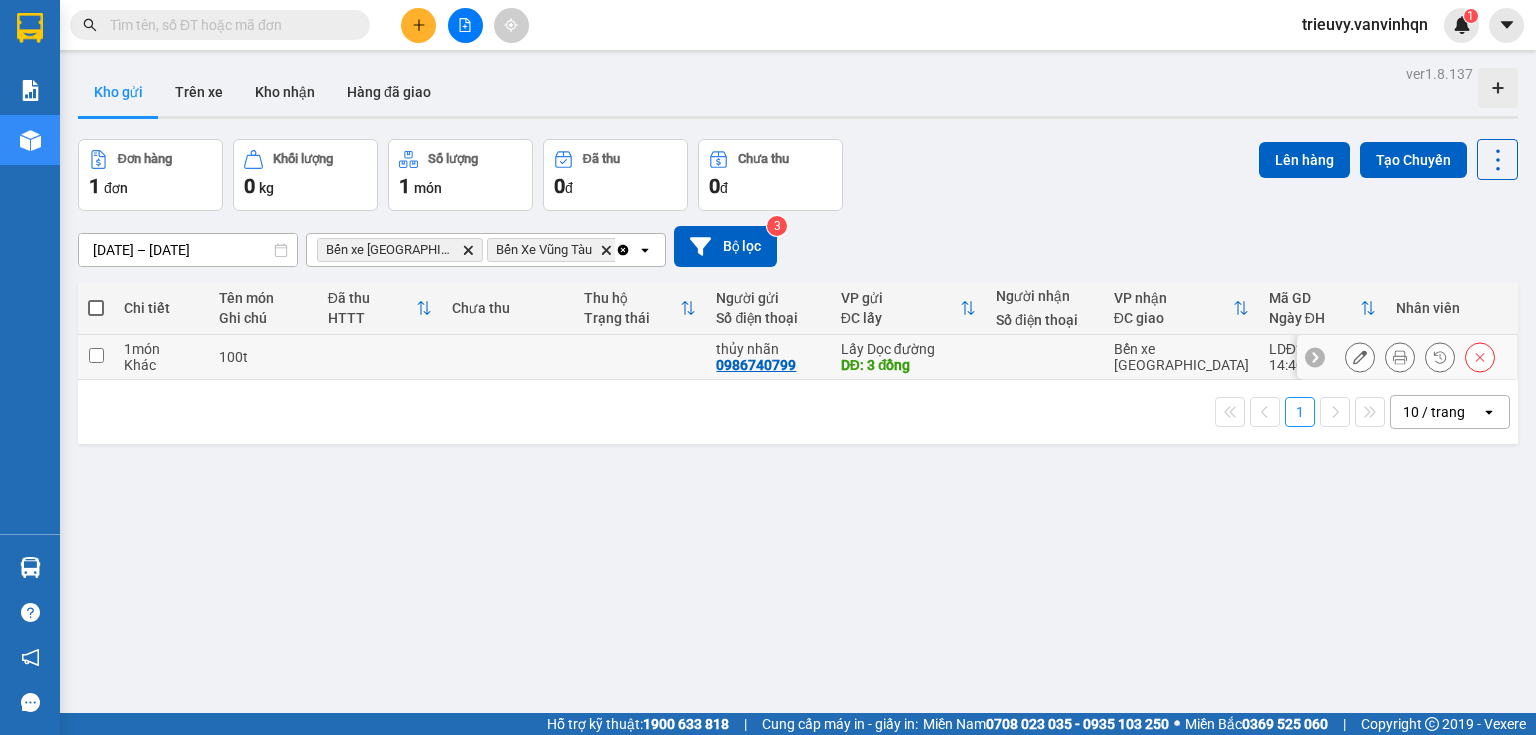 click at bounding box center (508, 357) 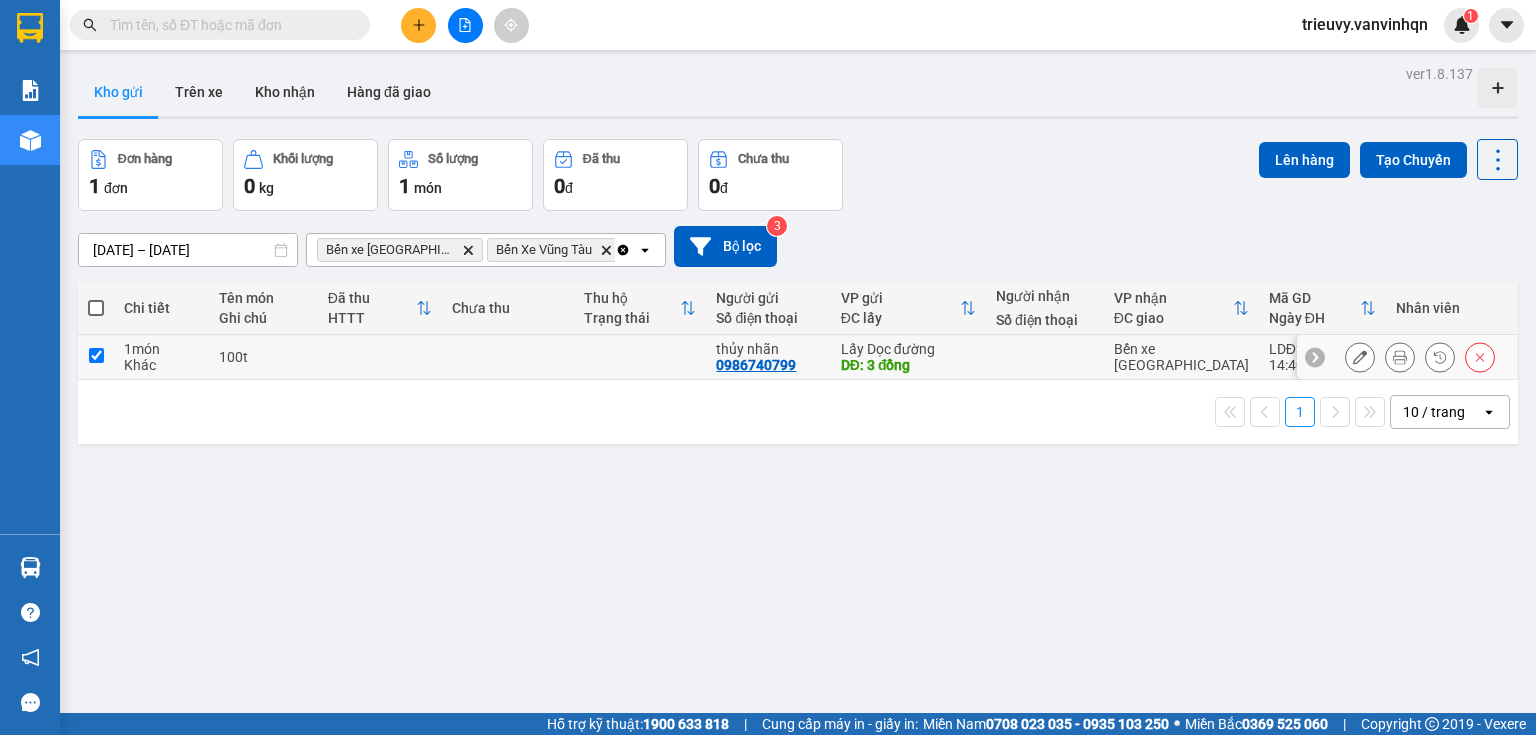checkbox on "true" 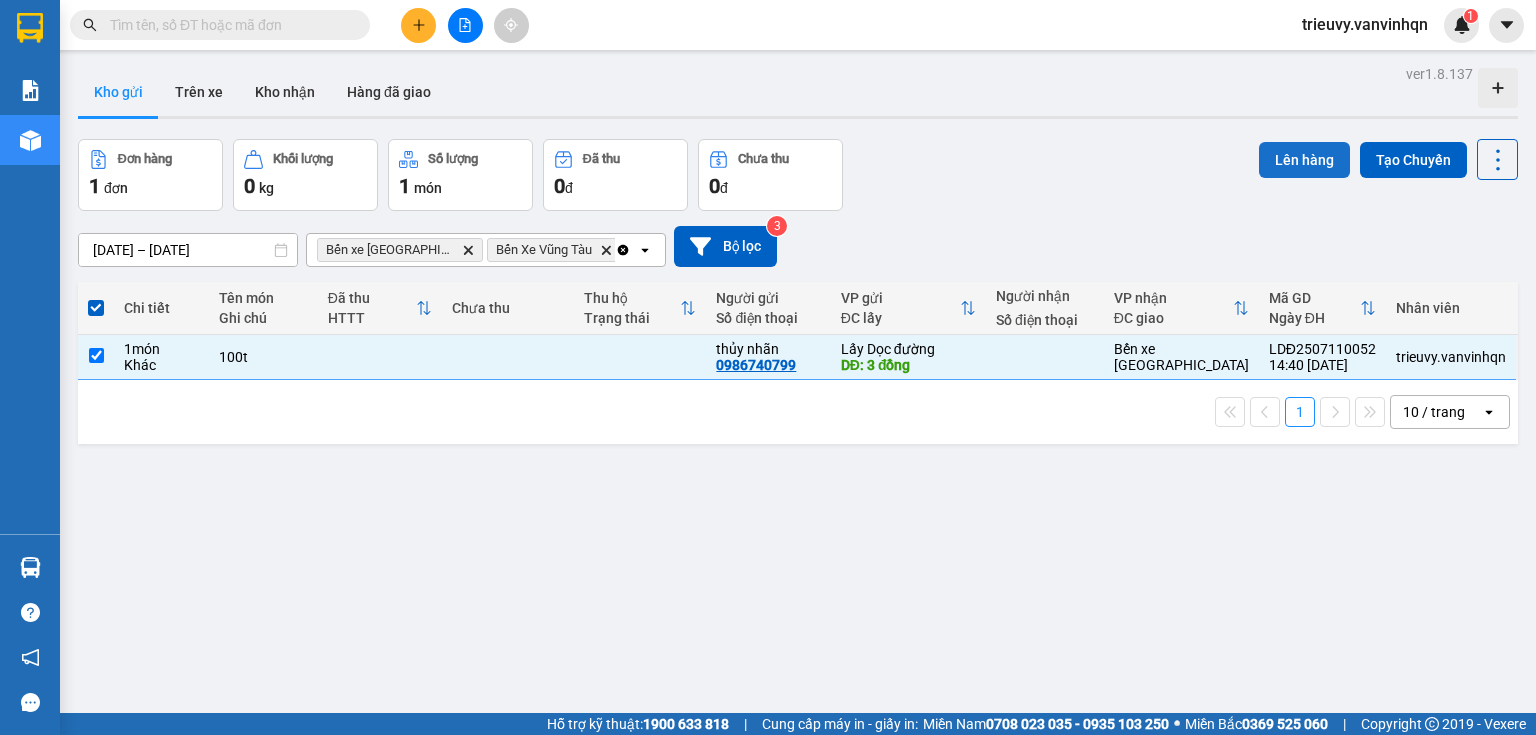 click on "Lên hàng" at bounding box center (1304, 160) 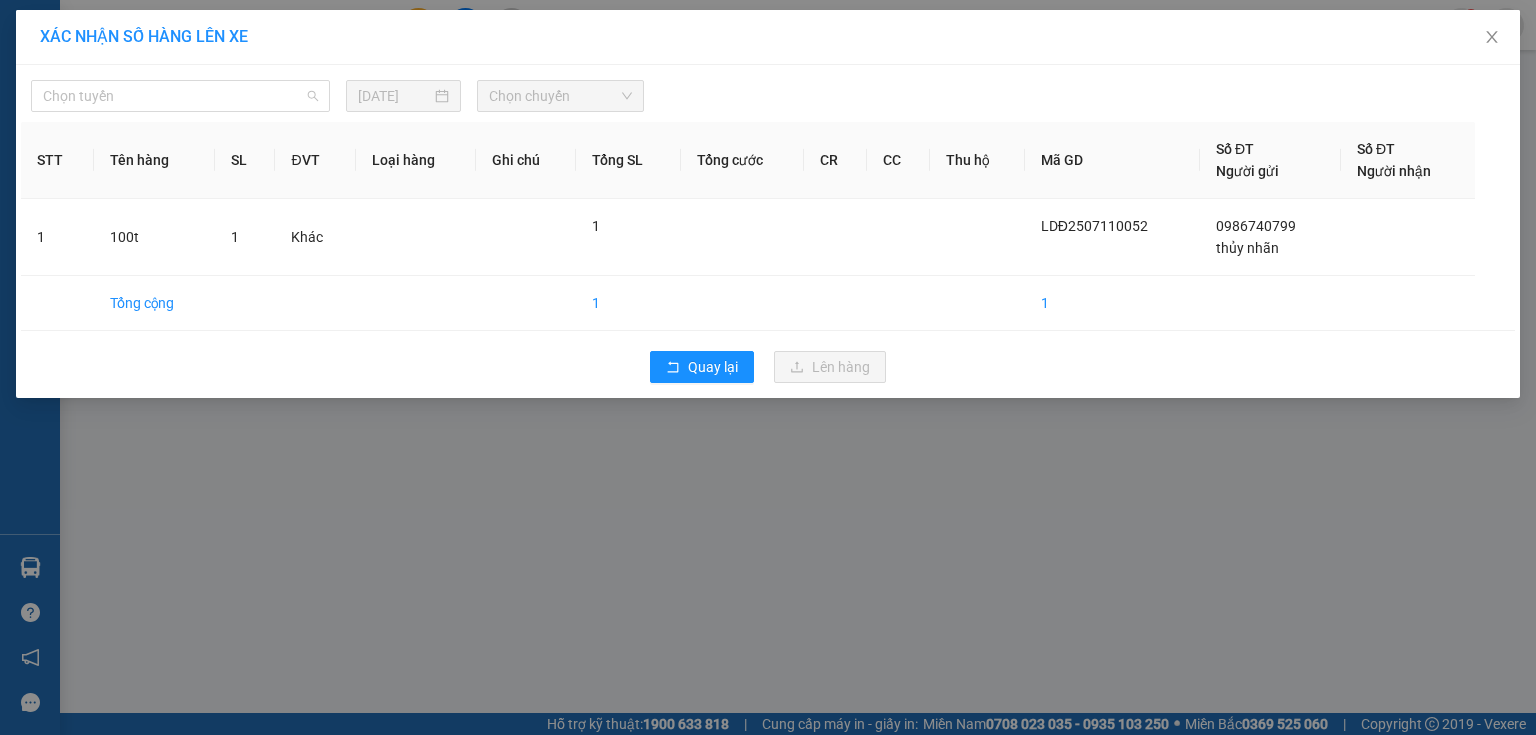 drag, startPoint x: 213, startPoint y: 101, endPoint x: 193, endPoint y: 113, distance: 23.323807 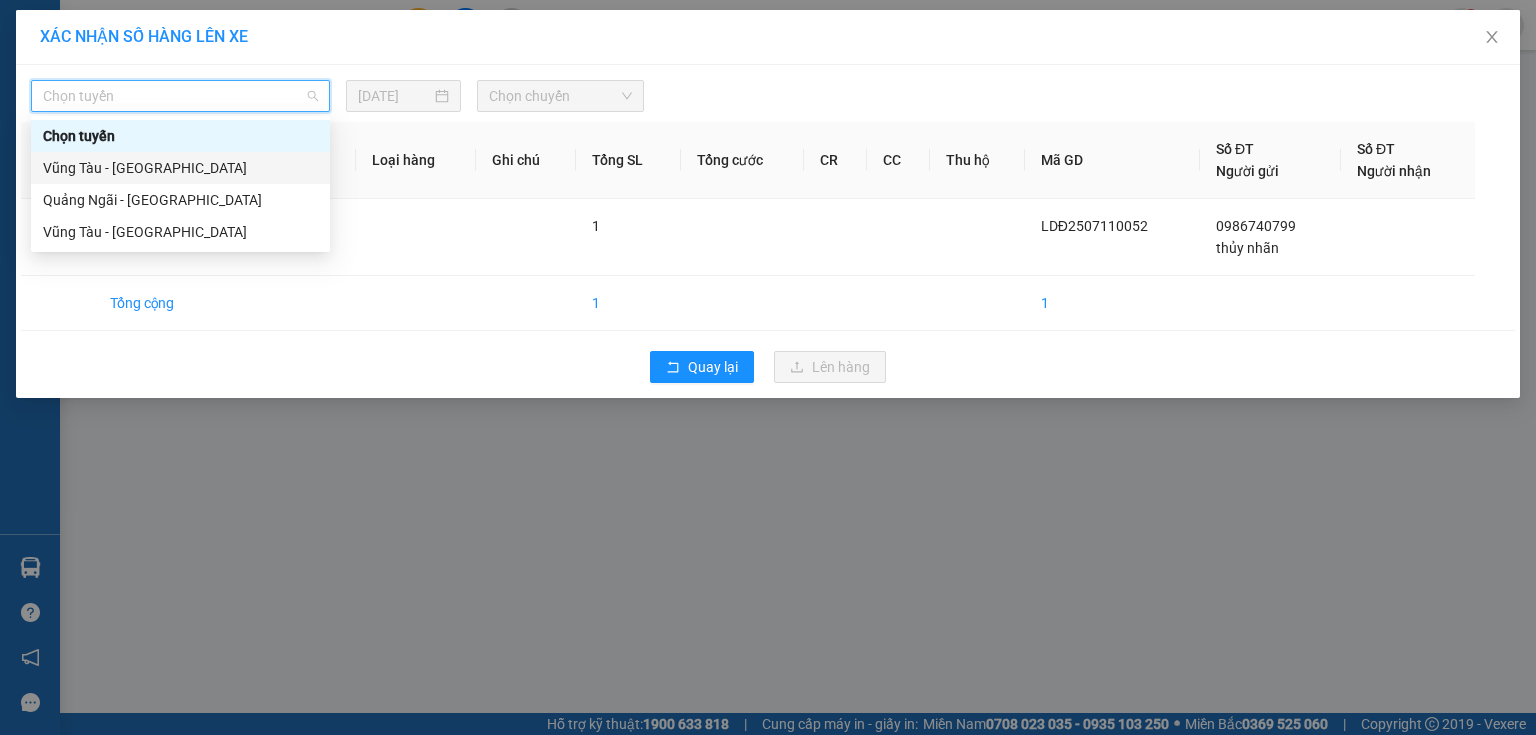 drag, startPoint x: 126, startPoint y: 170, endPoint x: 460, endPoint y: 110, distance: 339.34644 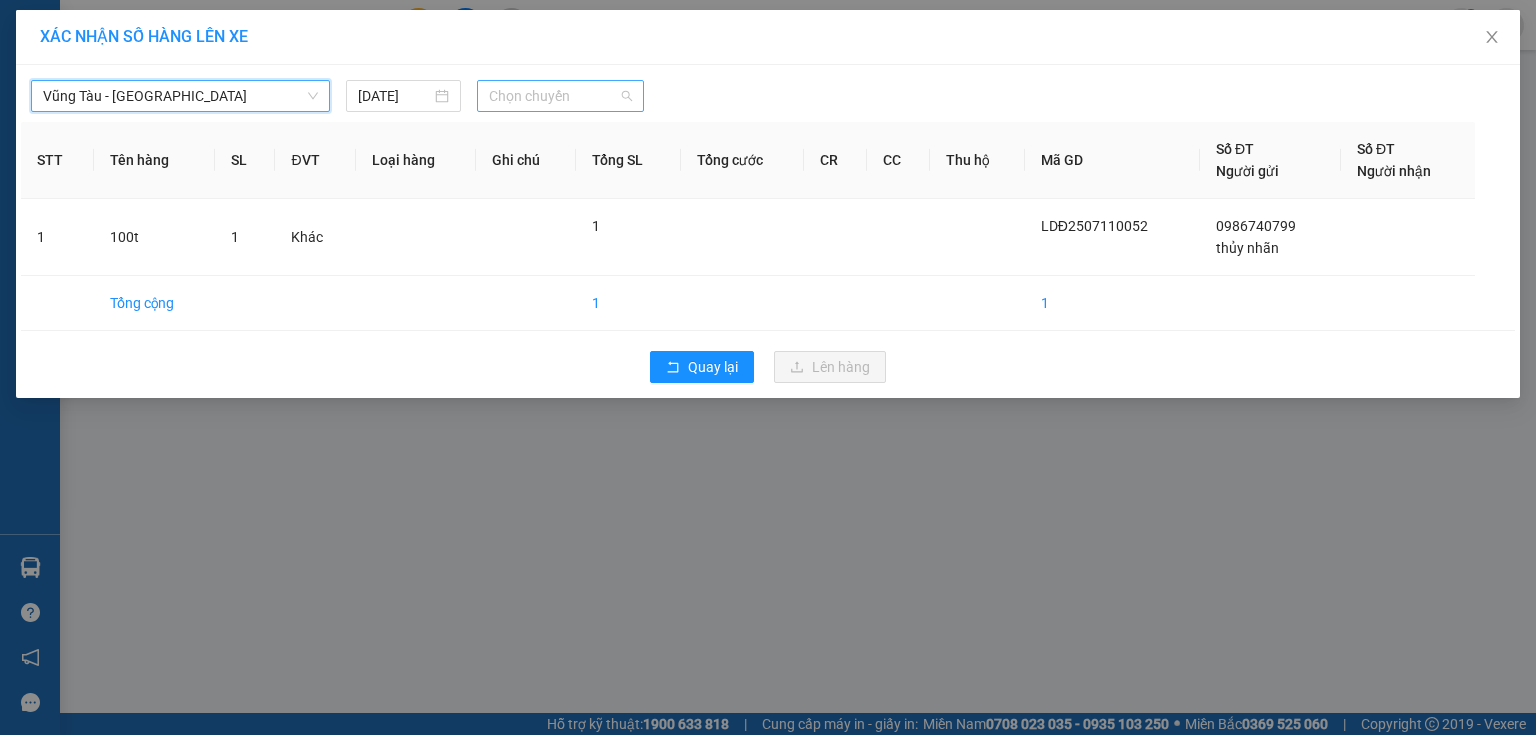 click on "Chọn chuyến" at bounding box center (561, 96) 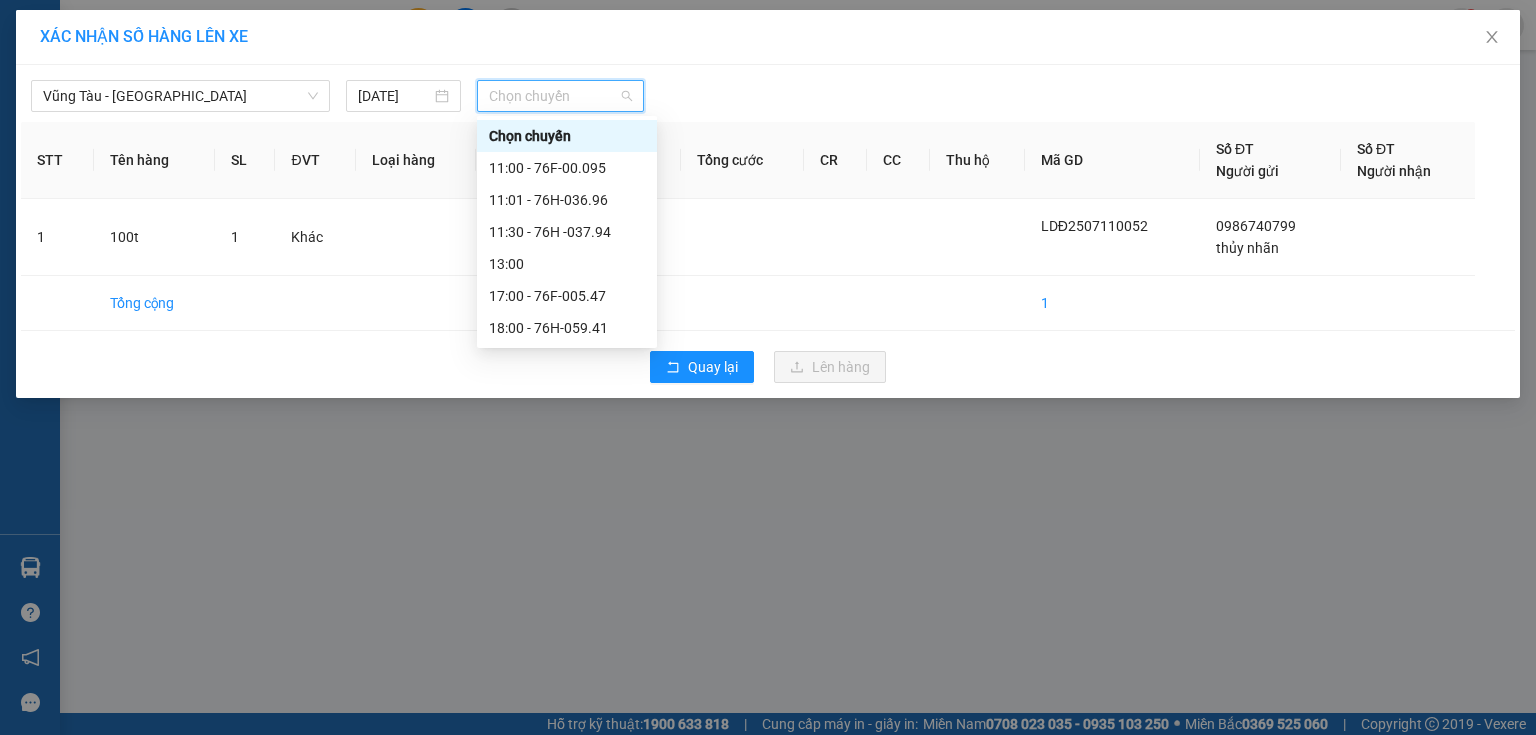 click on "Chọn chuyến" at bounding box center (561, 96) 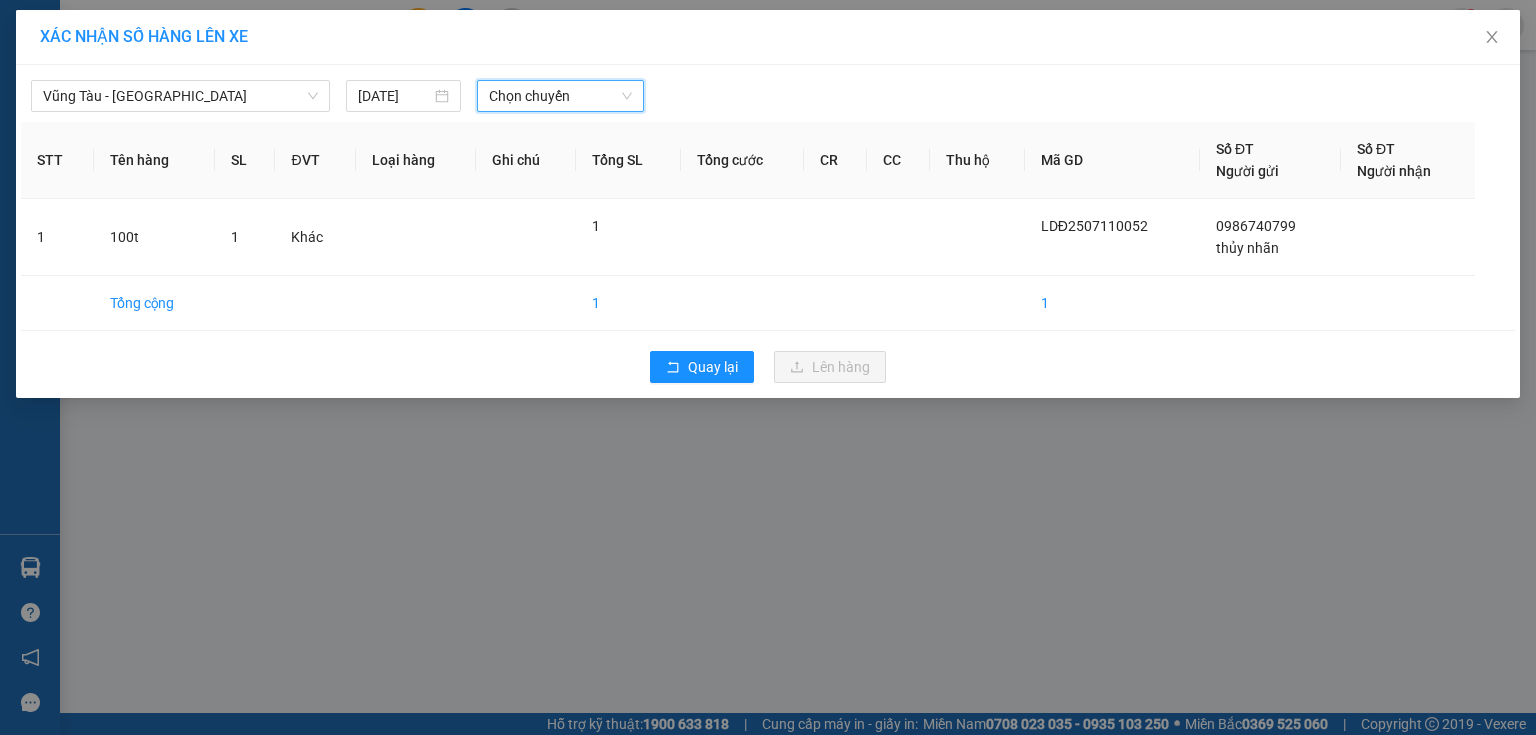 click on "Tổng SL" at bounding box center (628, 160) 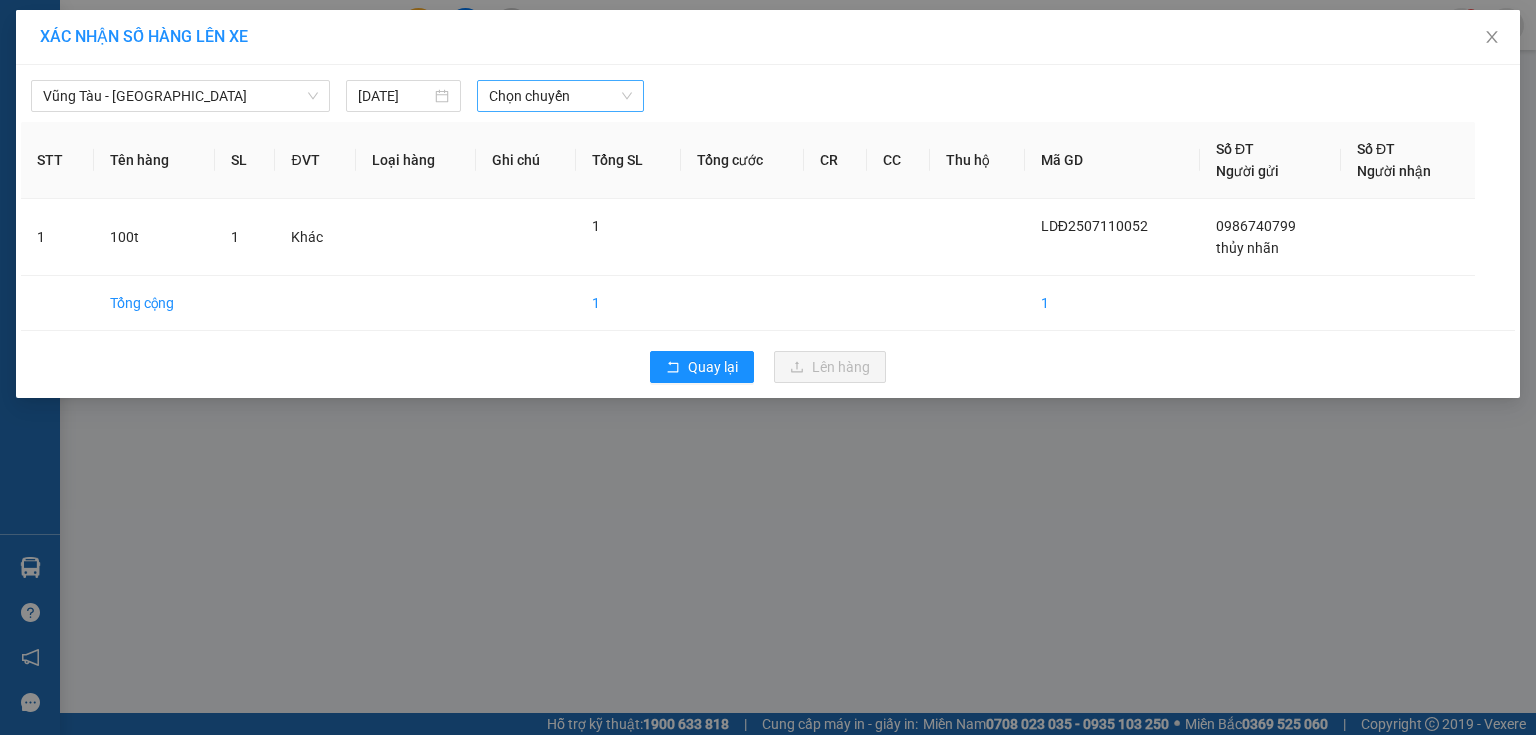 click on "Chọn chuyến" at bounding box center [561, 96] 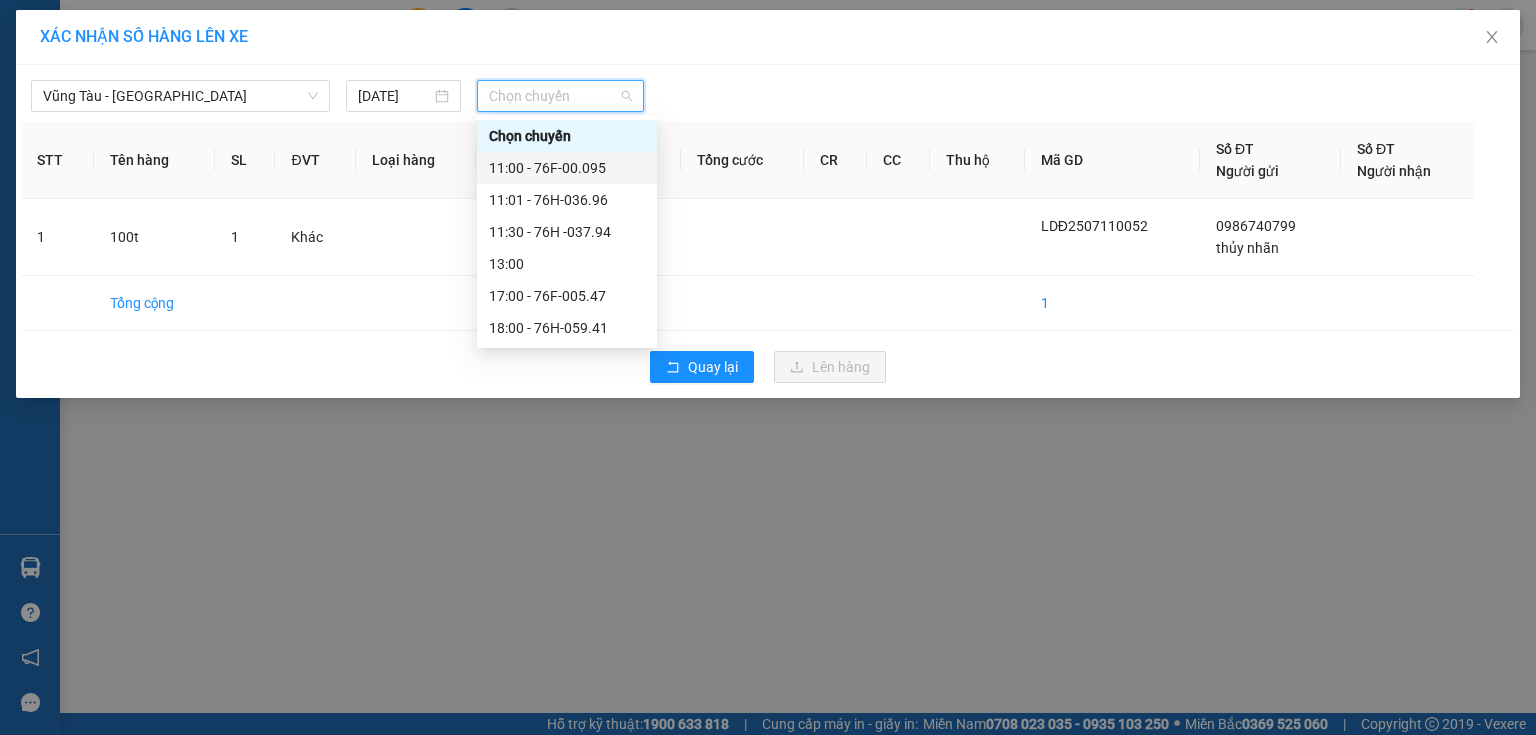 drag, startPoint x: 600, startPoint y: 170, endPoint x: 652, endPoint y: 200, distance: 60.033325 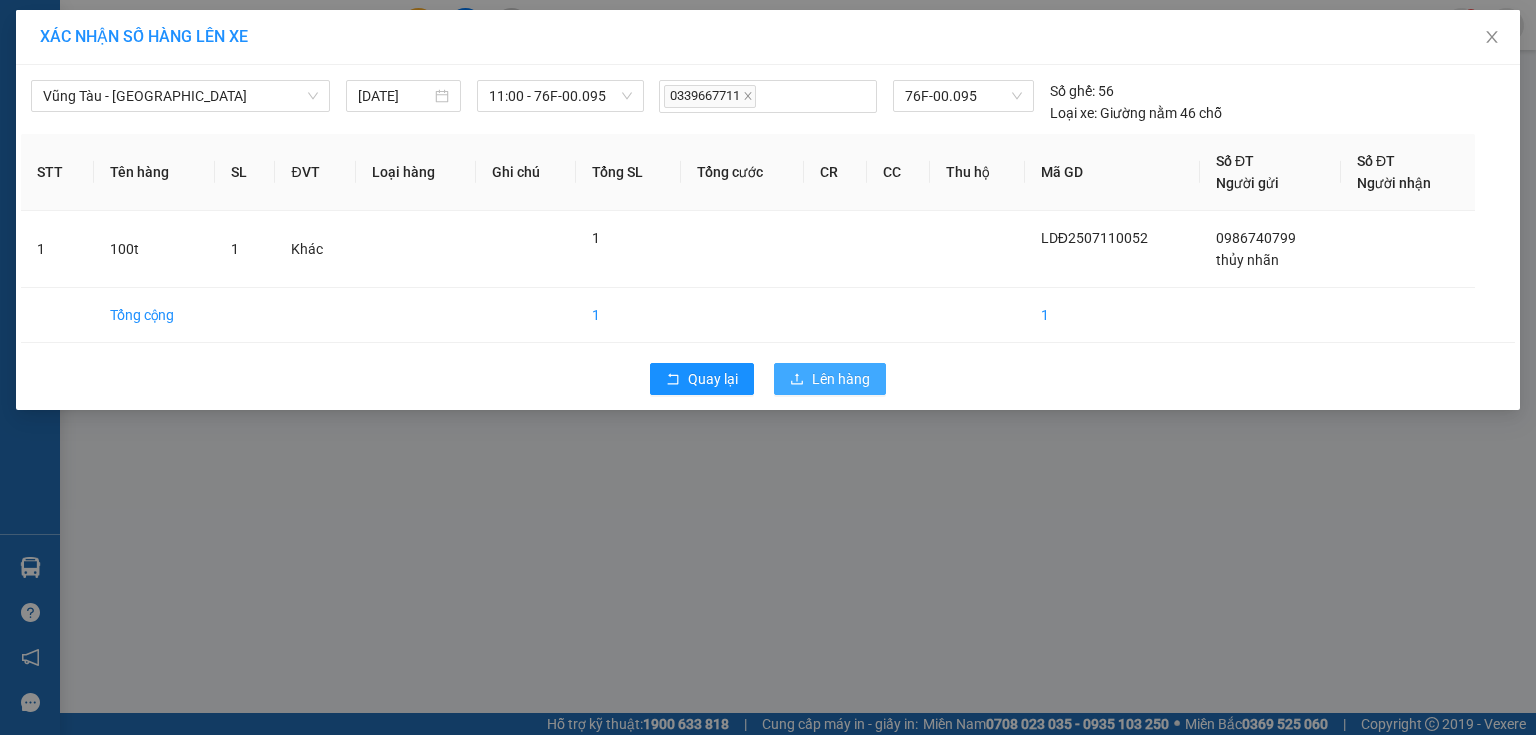 click on "Lên hàng" at bounding box center (830, 379) 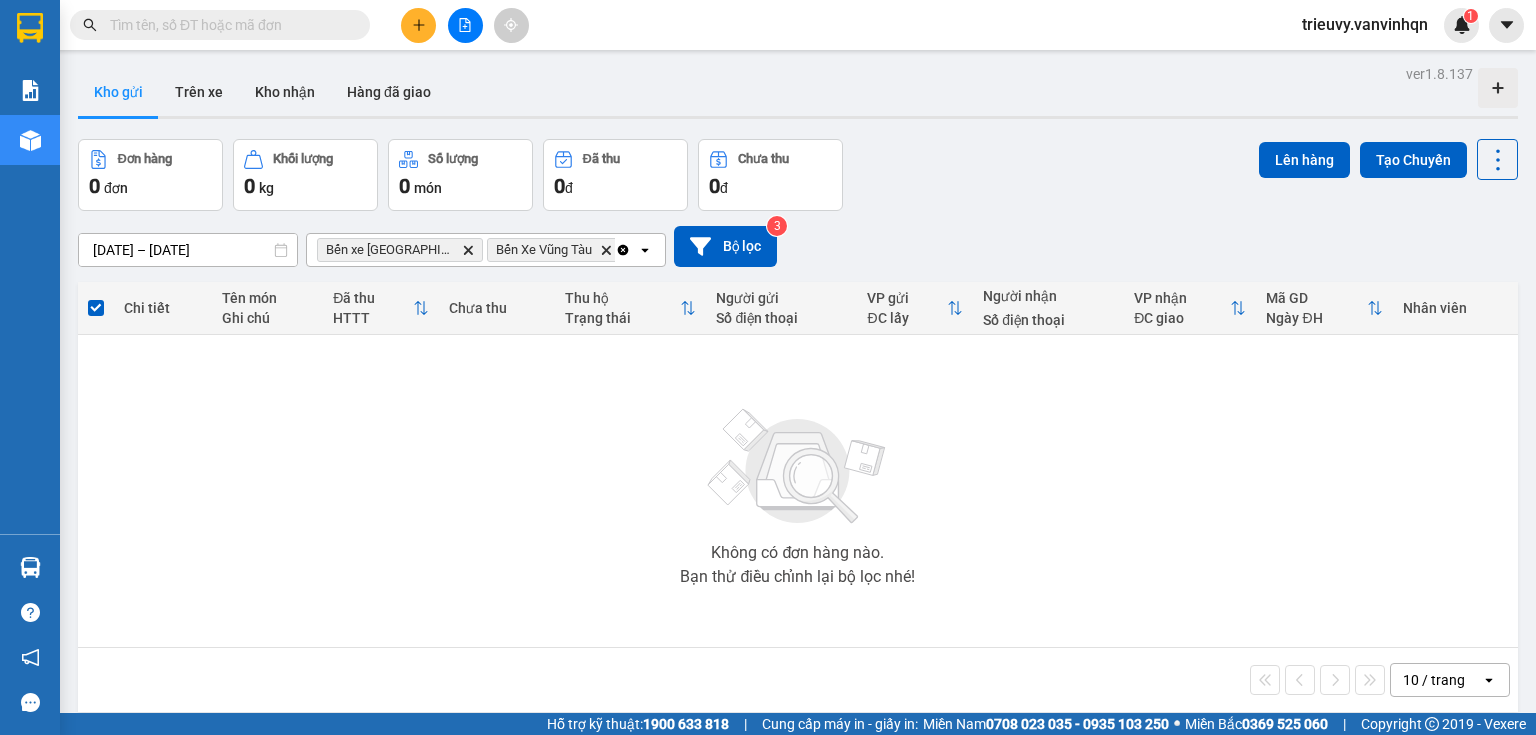 click 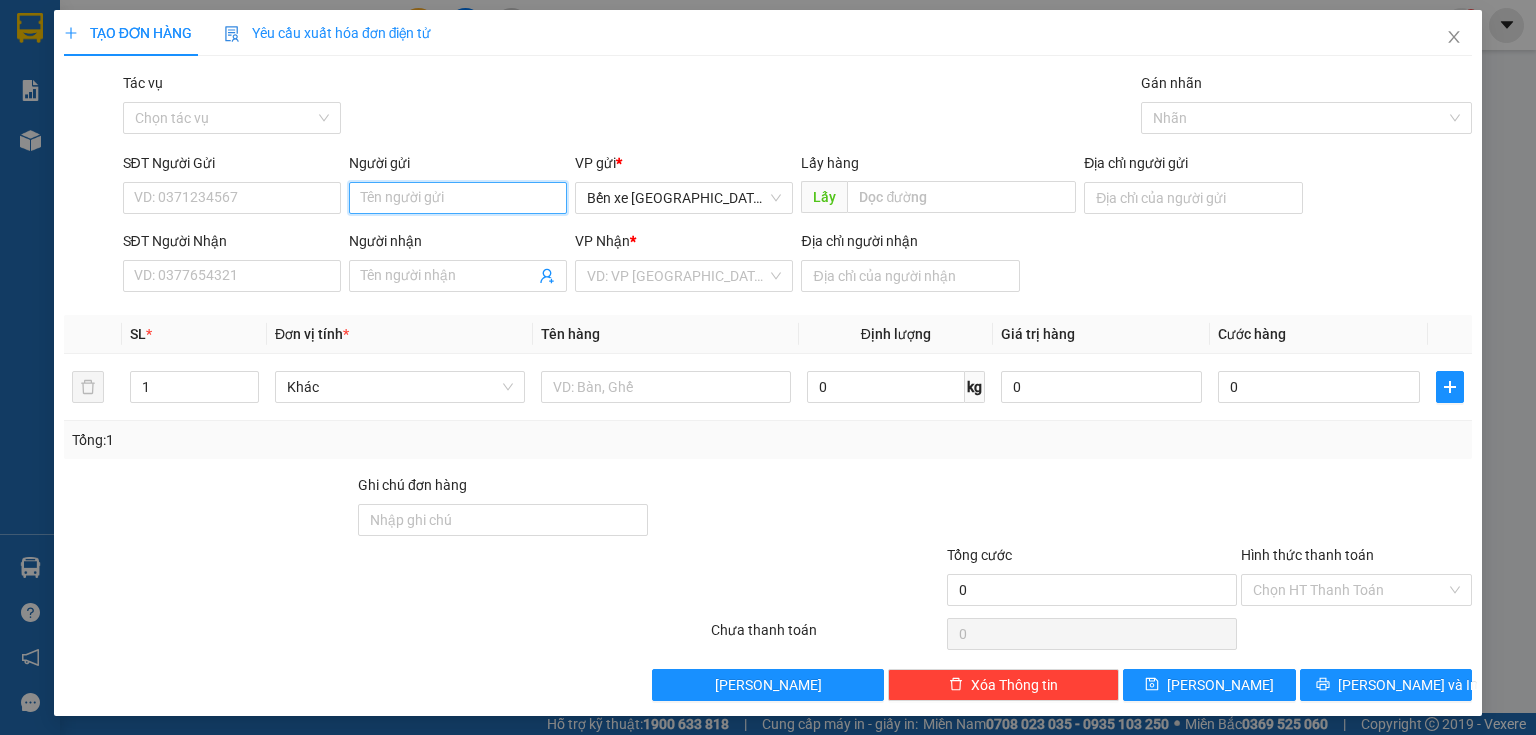 click on "Người gửi" at bounding box center (458, 198) 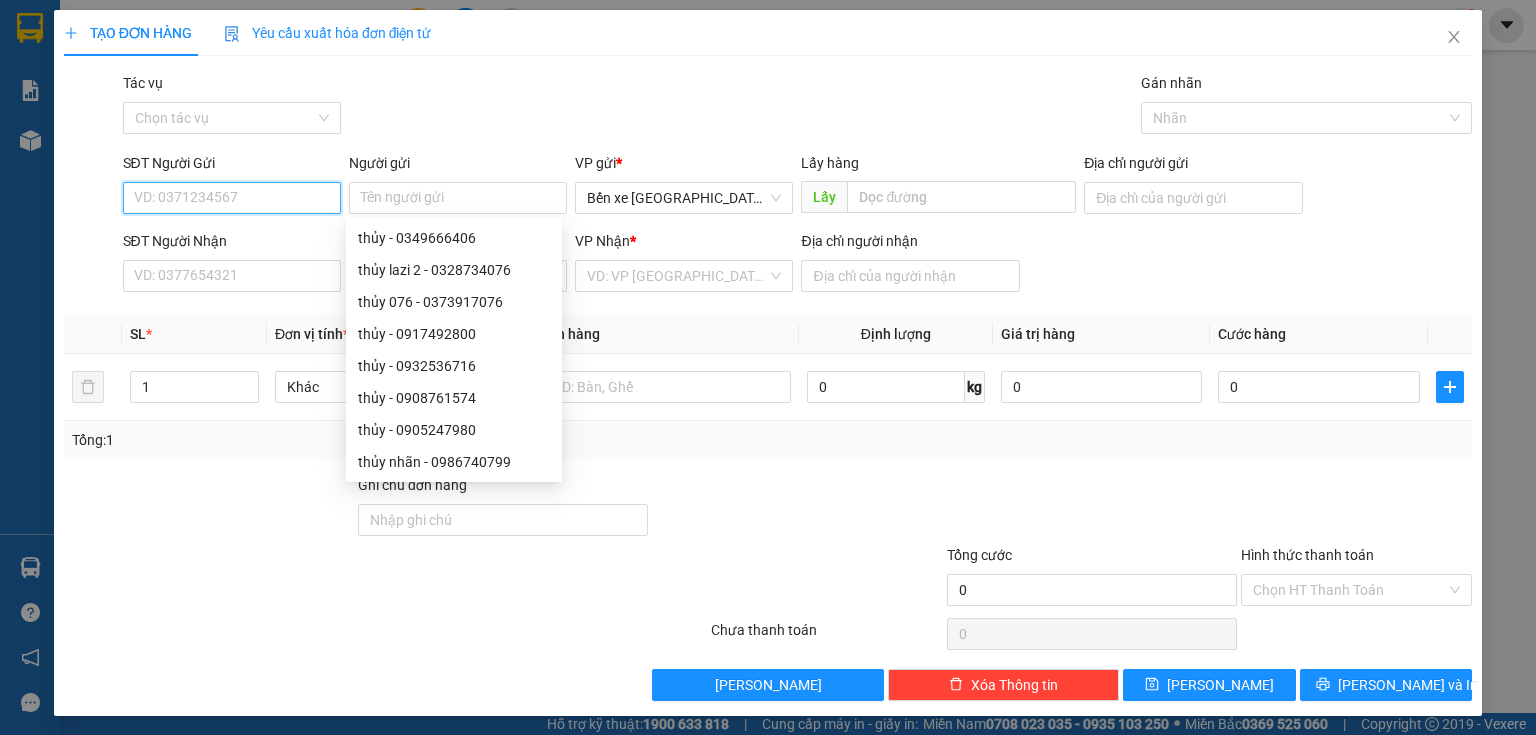 click on "SĐT Người Gửi" at bounding box center [232, 198] 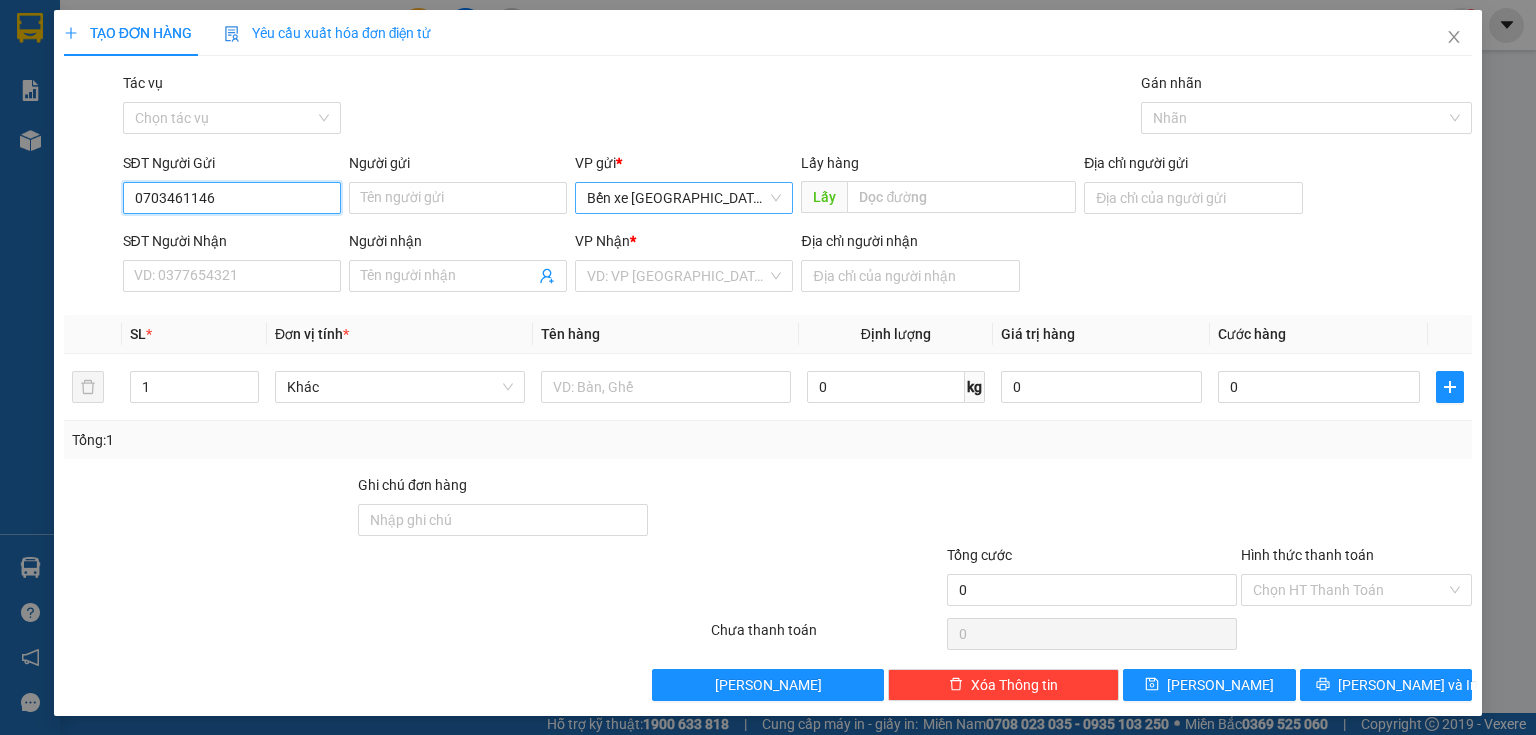 click on "Bến xe [GEOGRAPHIC_DATA]" at bounding box center (684, 198) 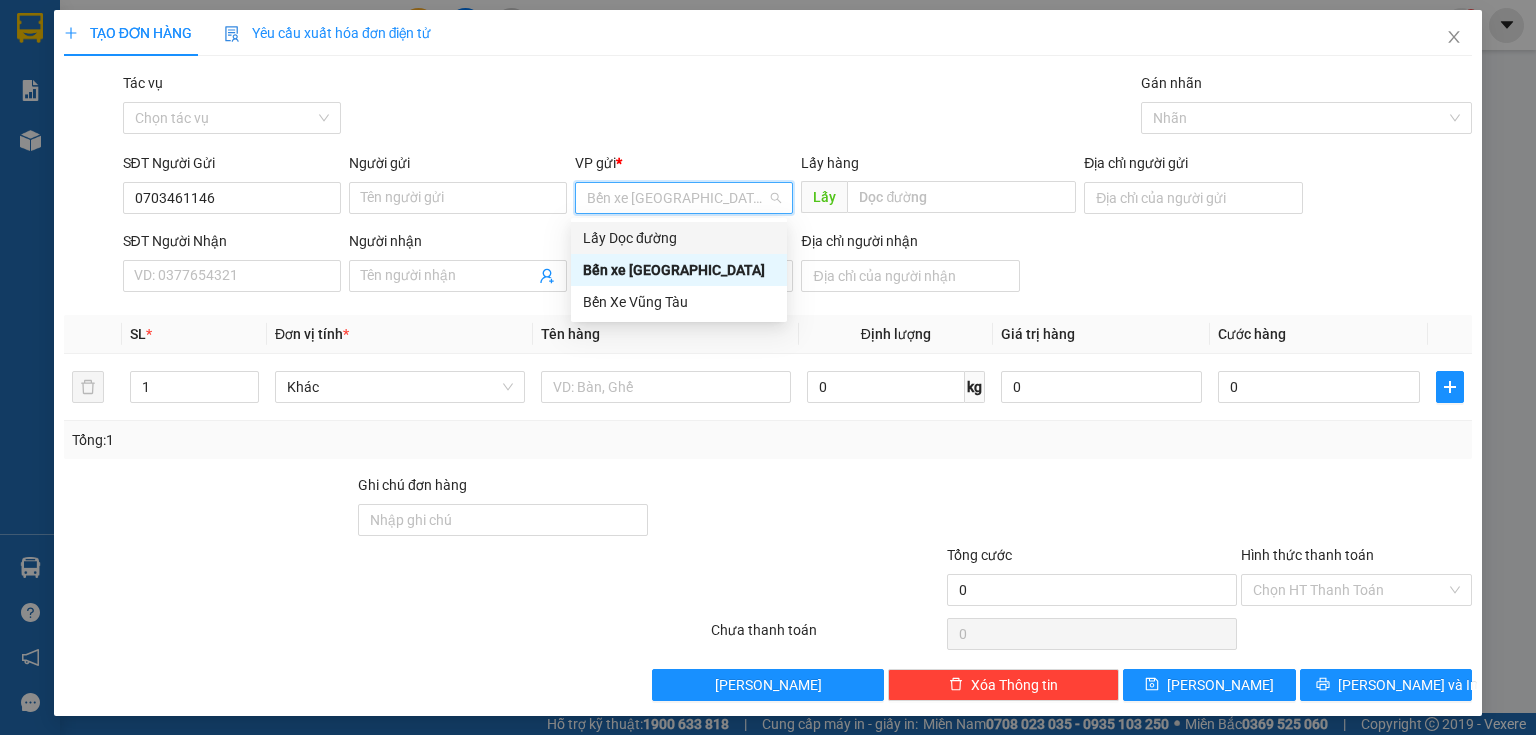 drag, startPoint x: 600, startPoint y: 206, endPoint x: 680, endPoint y: 232, distance: 84.118965 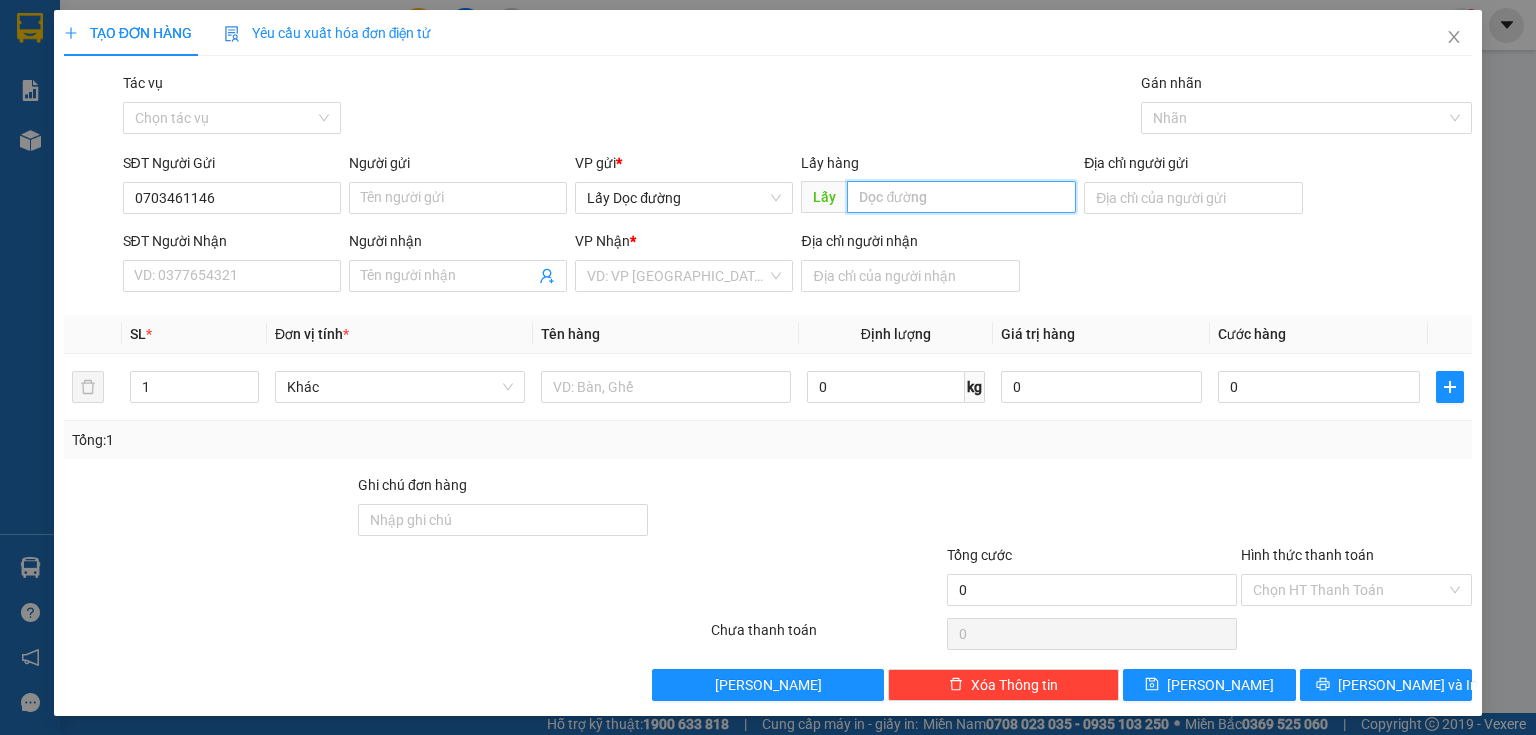 click at bounding box center [961, 197] 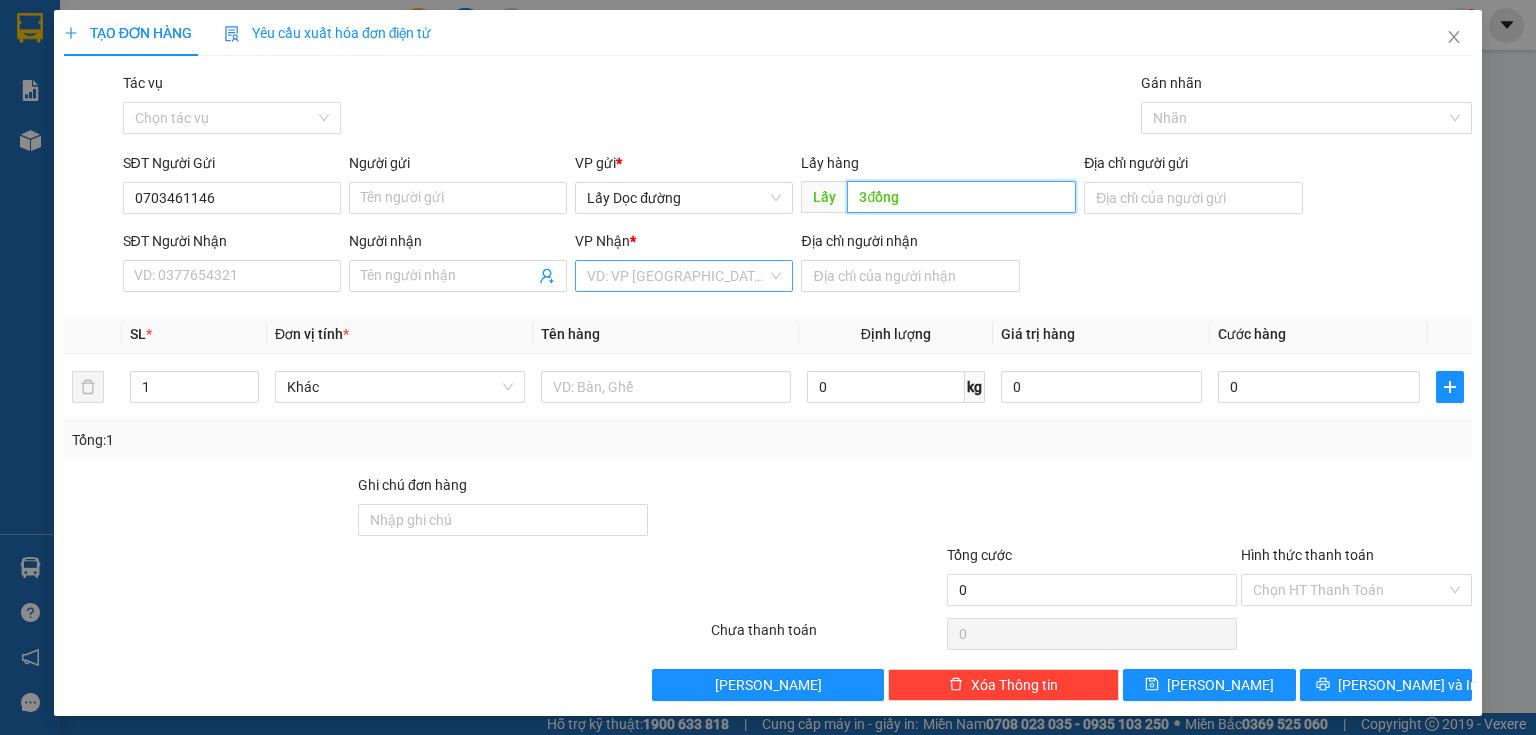 type on "3đồng" 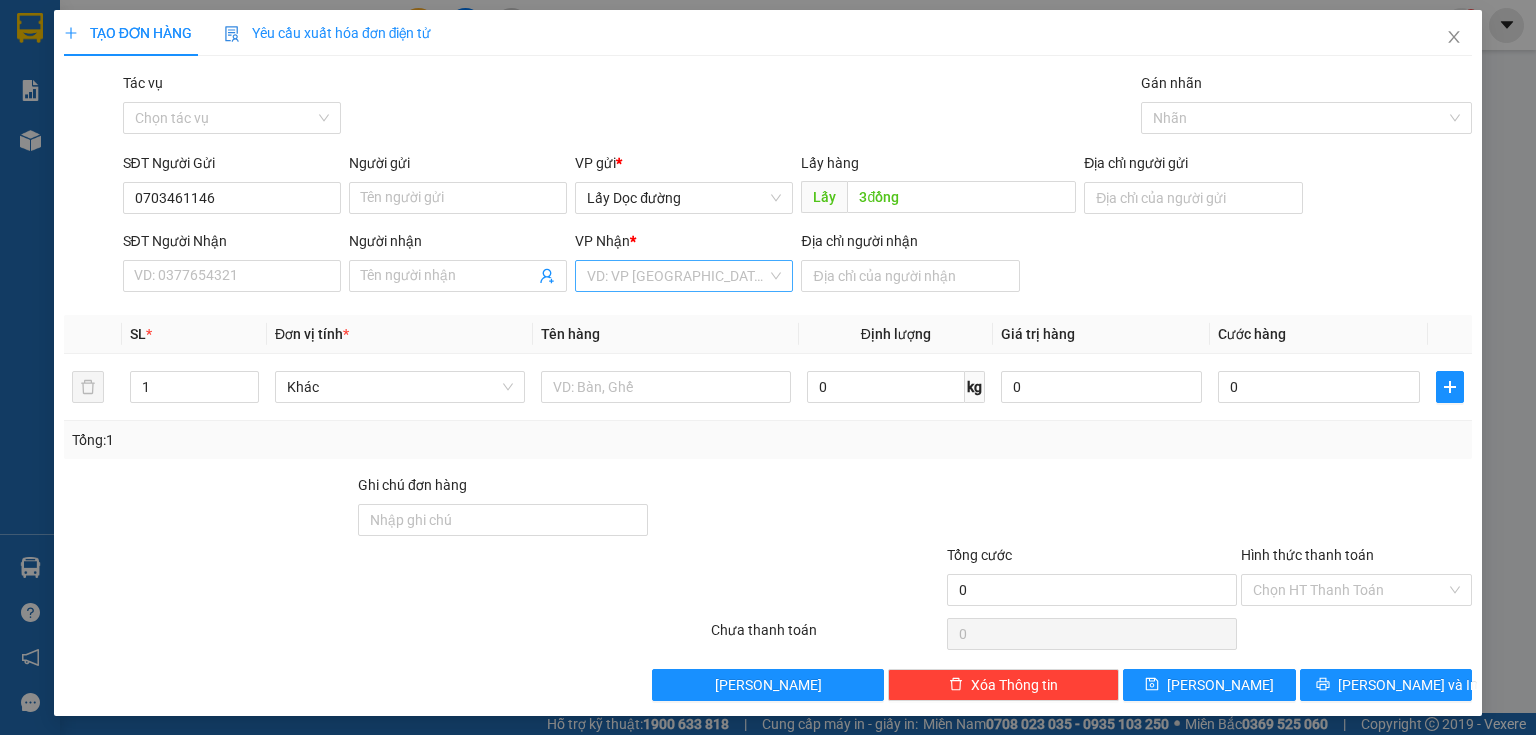 click at bounding box center (677, 276) 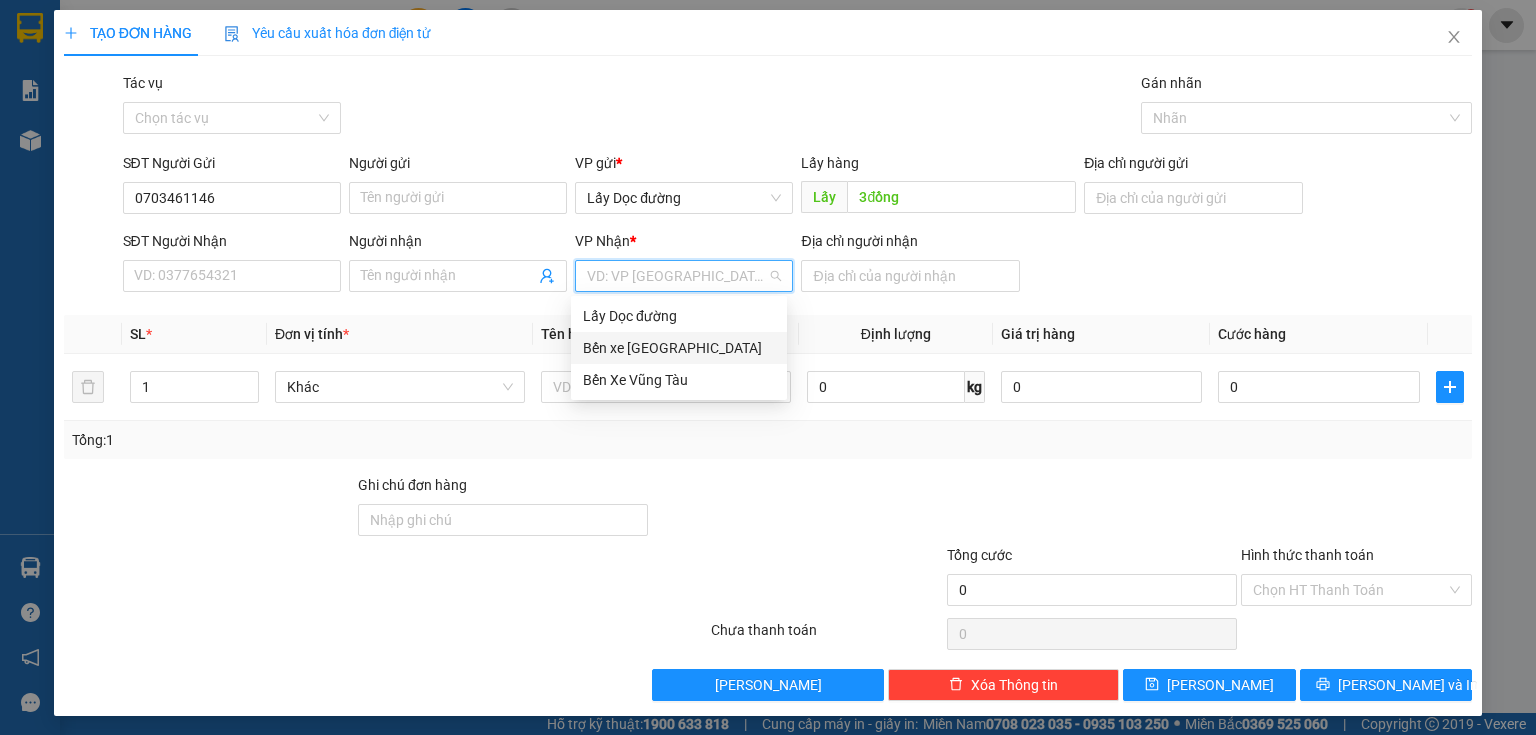 click on "Bến xe [GEOGRAPHIC_DATA]" at bounding box center (679, 348) 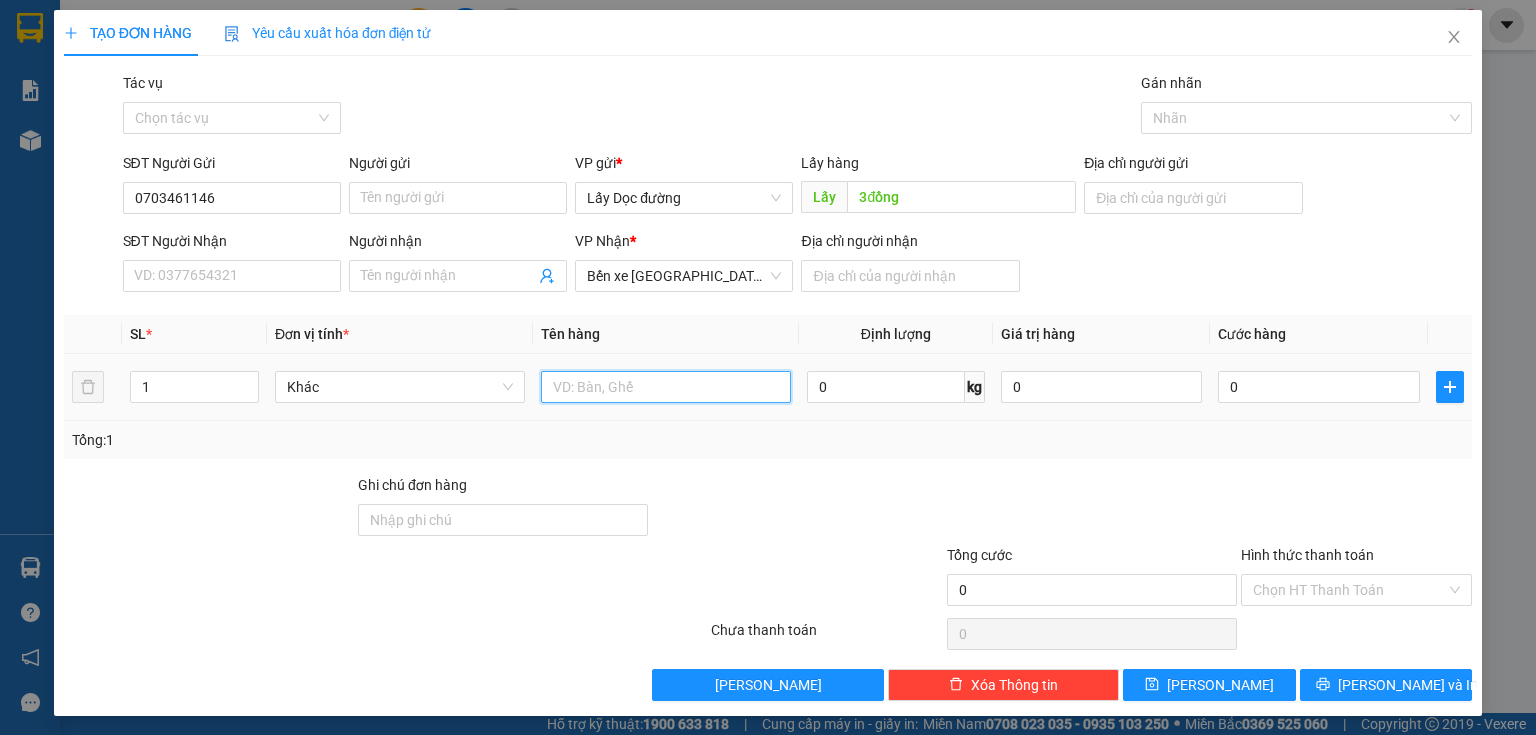 click at bounding box center [666, 387] 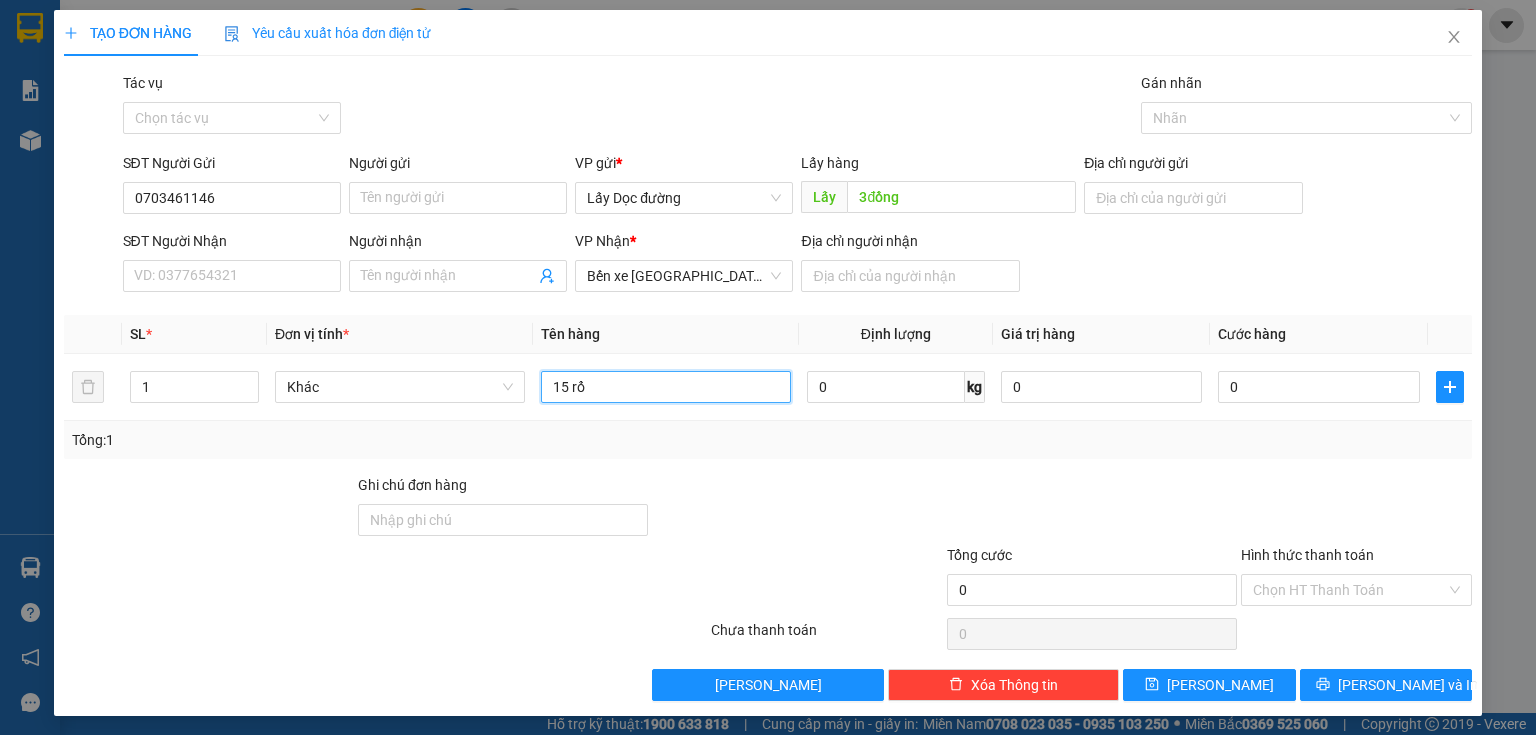 type on "15 rổ" 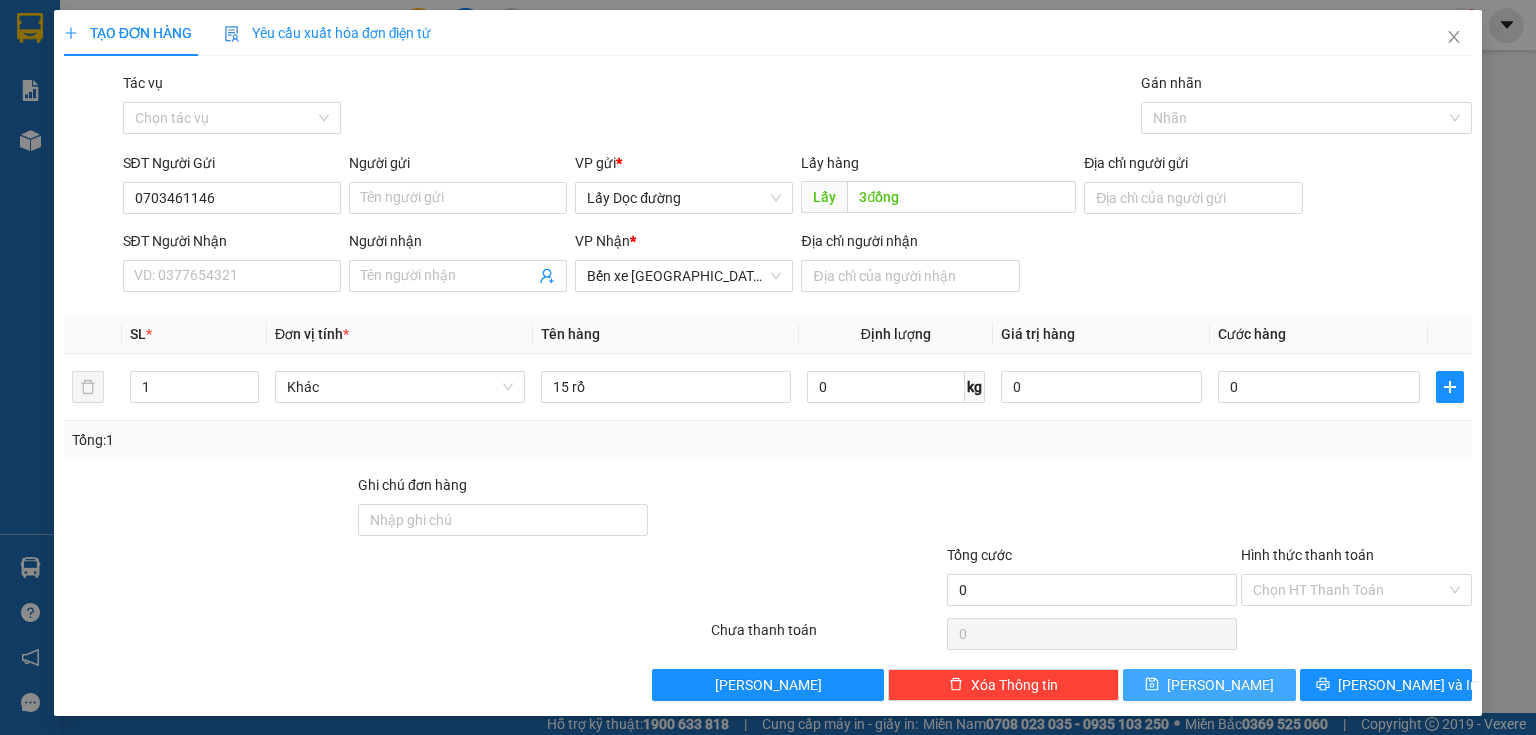 drag, startPoint x: 1204, startPoint y: 658, endPoint x: 1207, endPoint y: 680, distance: 22.203604 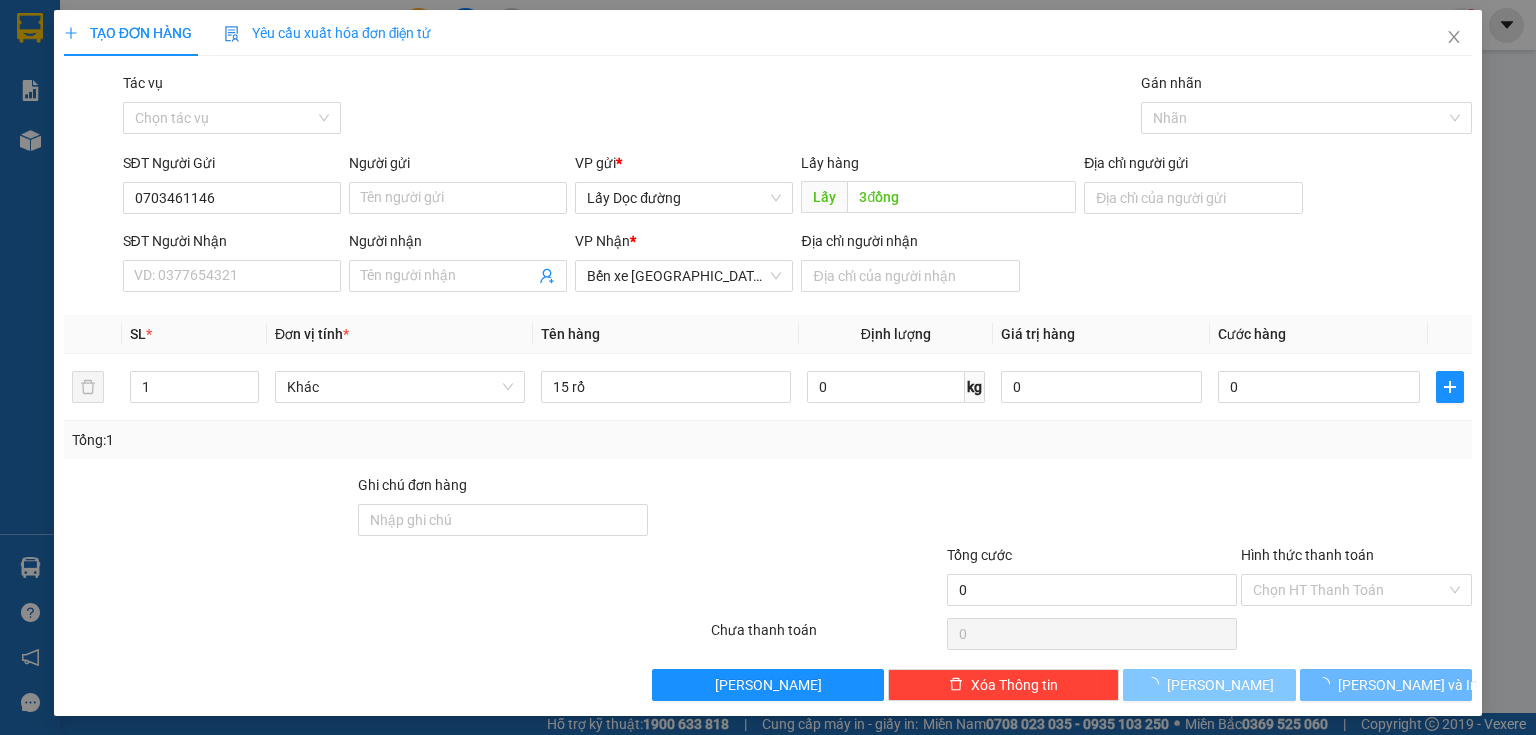 type 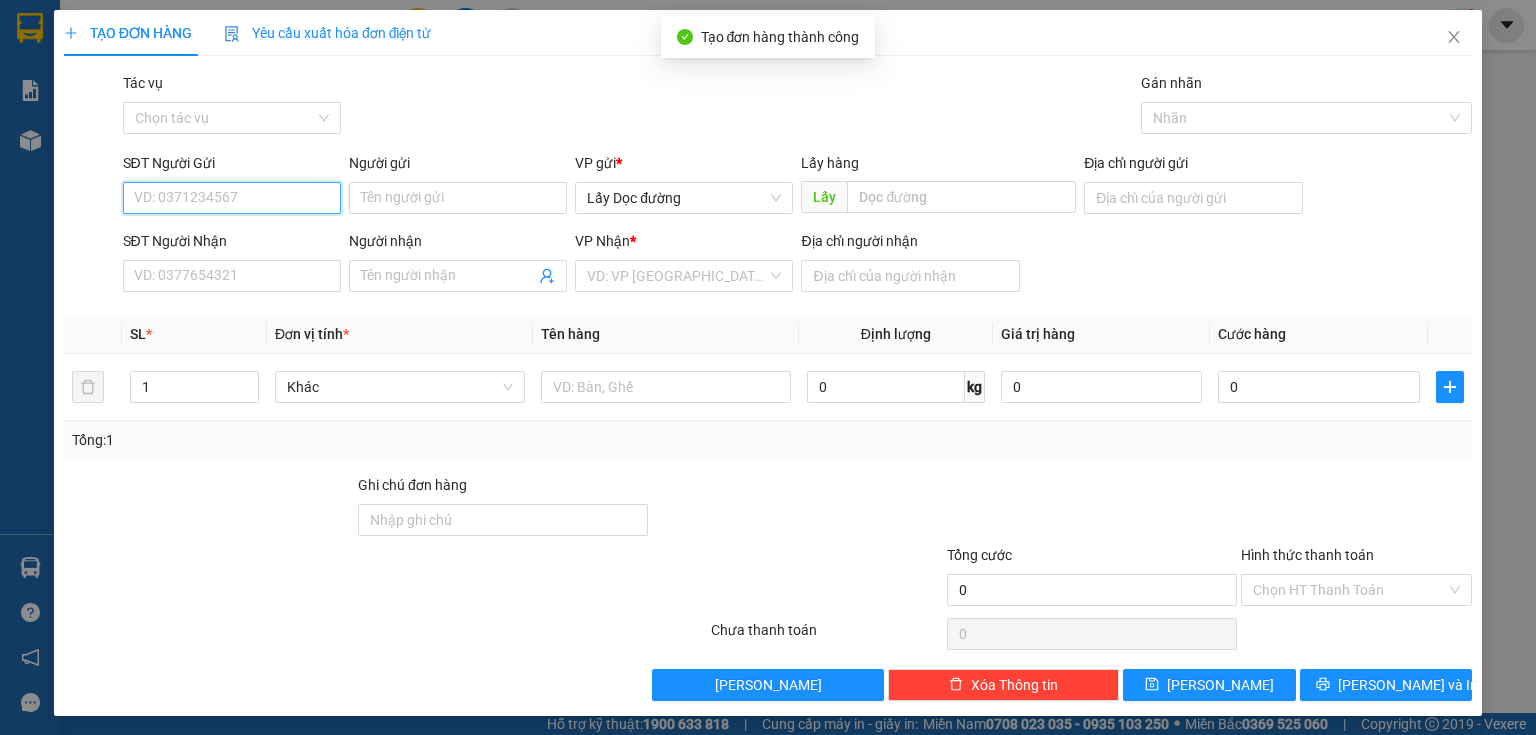 click on "SĐT Người Gửi" at bounding box center [232, 198] 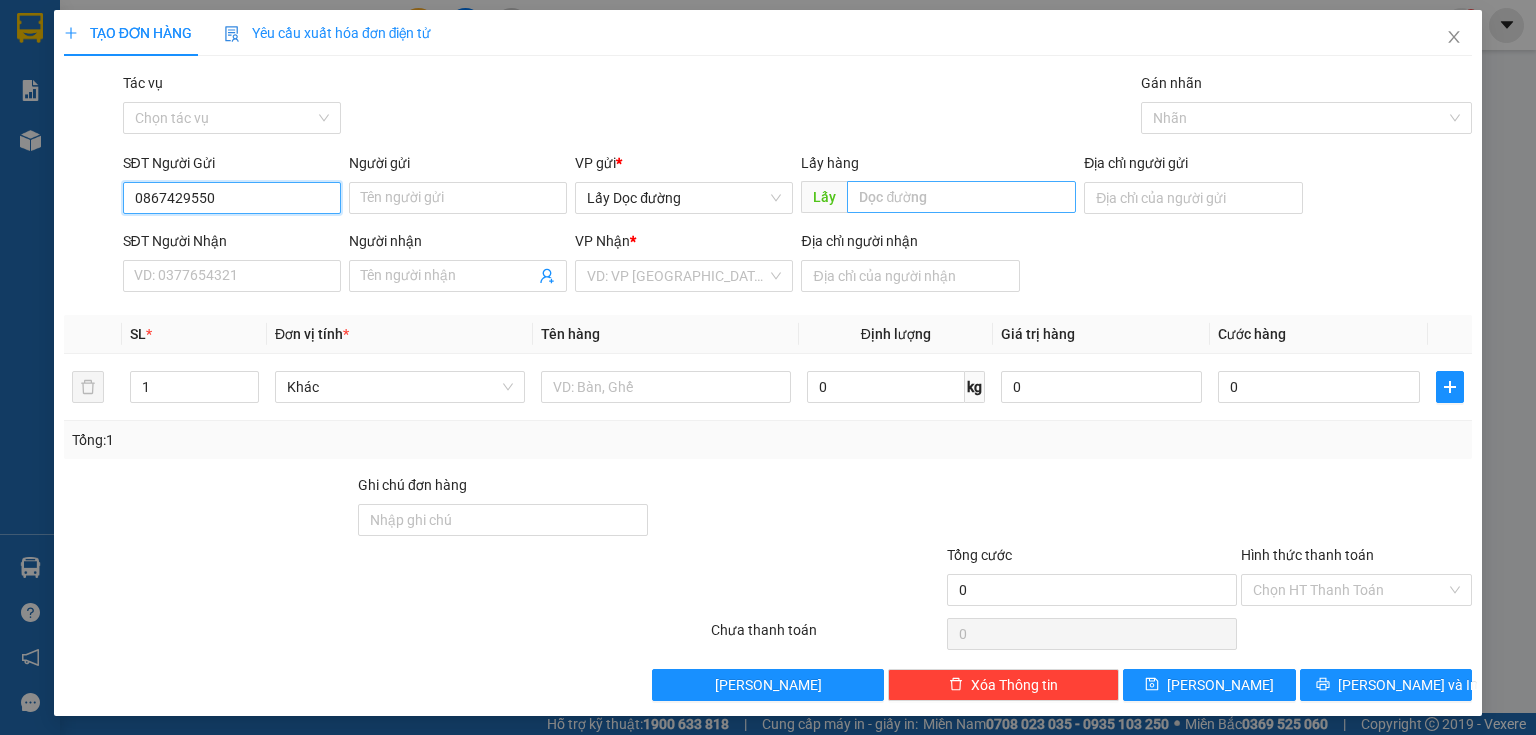 type on "0867429550" 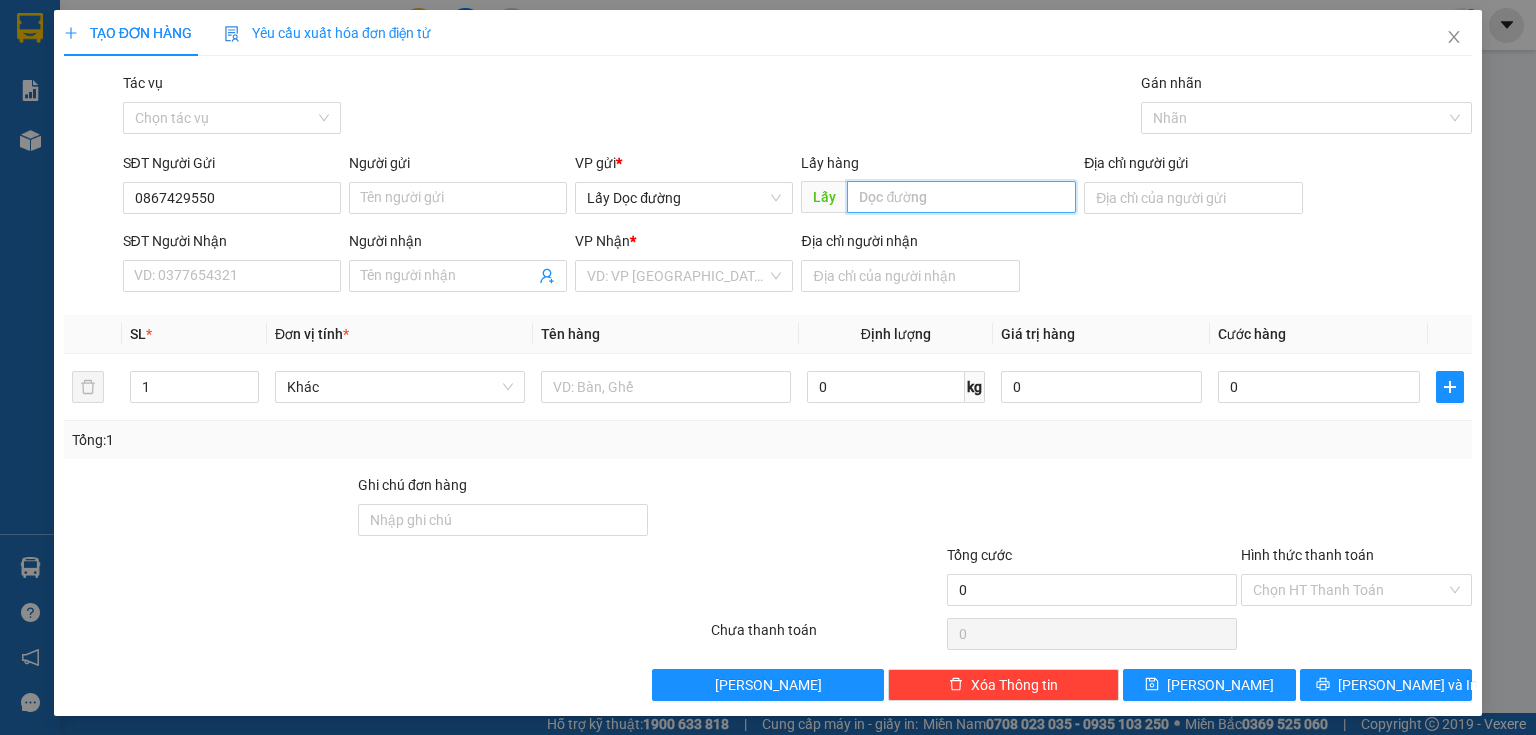 click at bounding box center (961, 197) 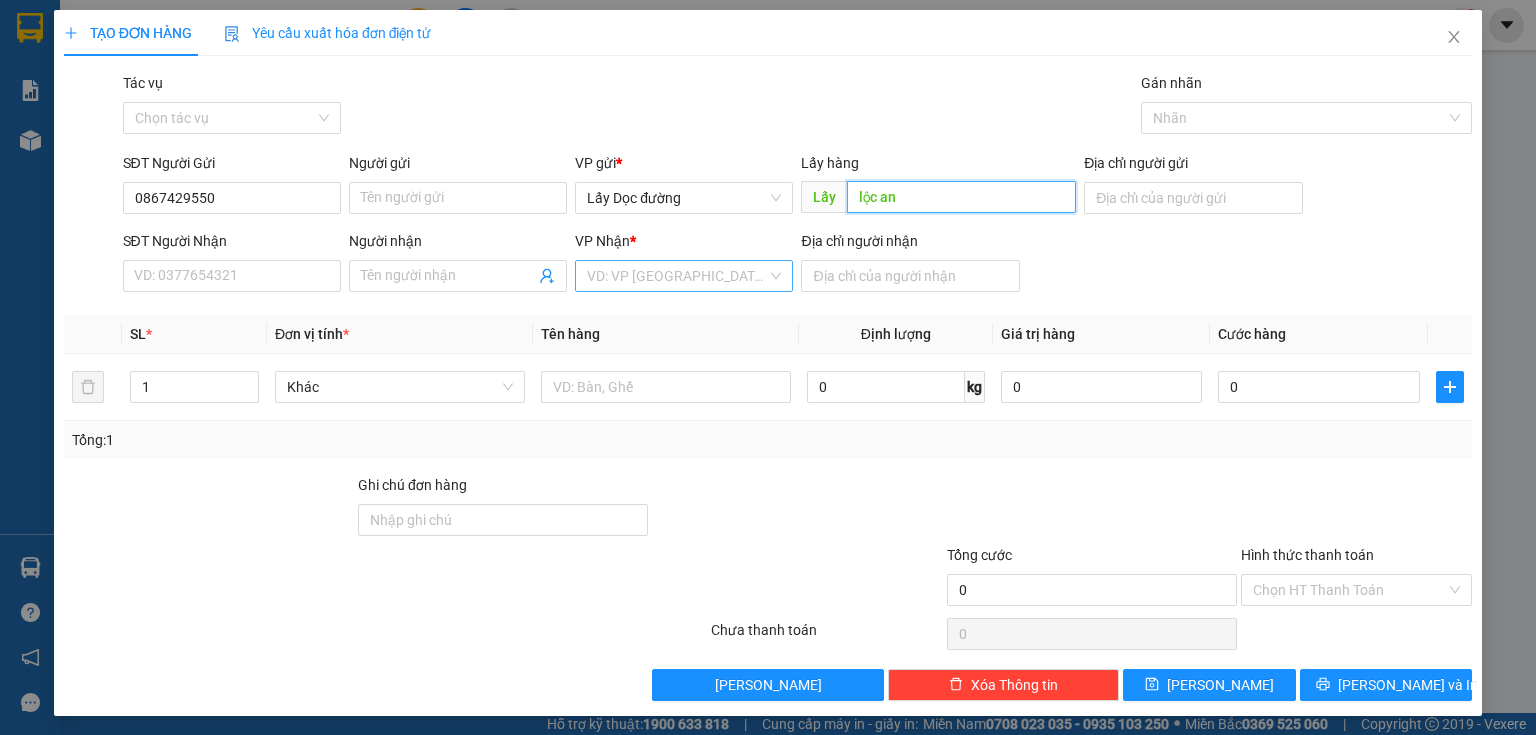 type on "lộc an" 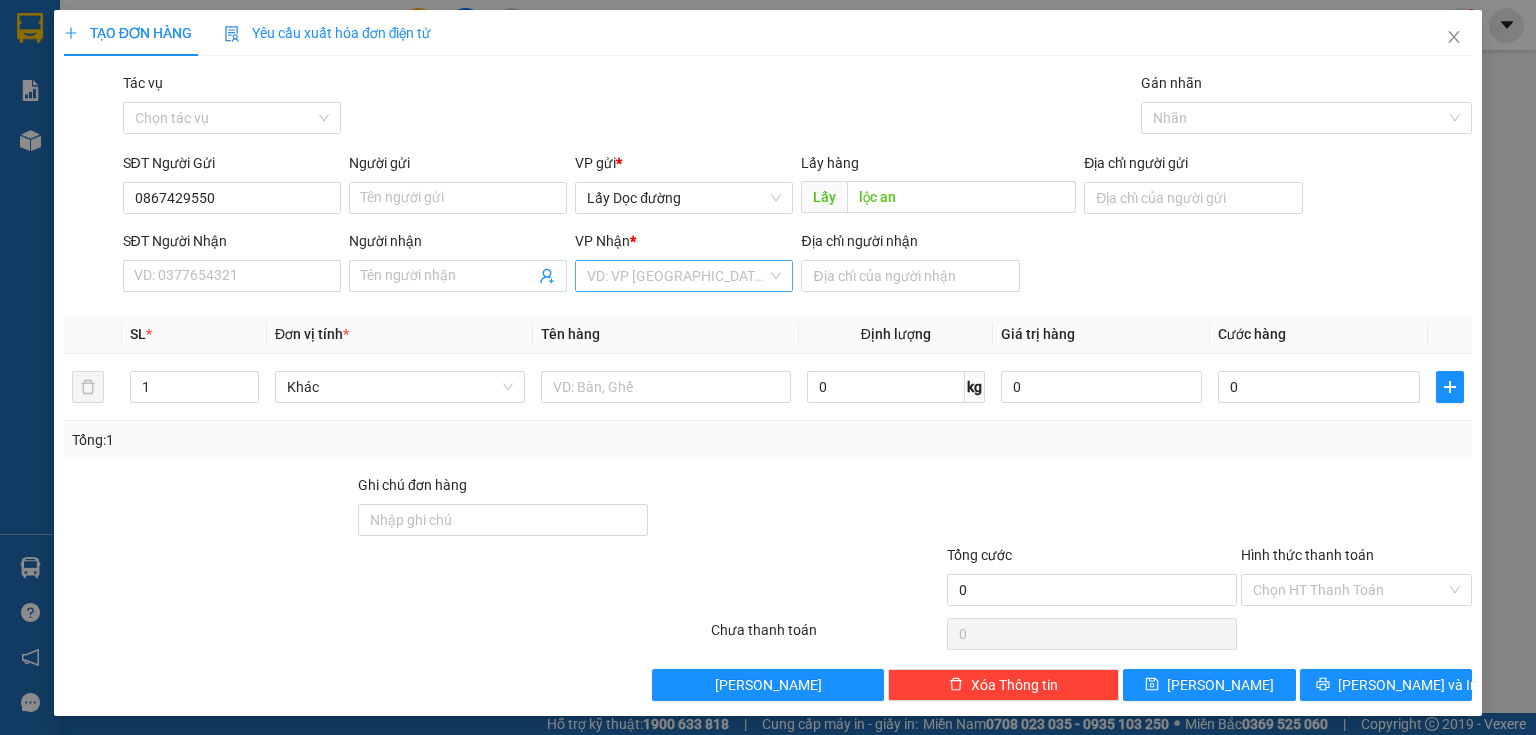 click at bounding box center [677, 276] 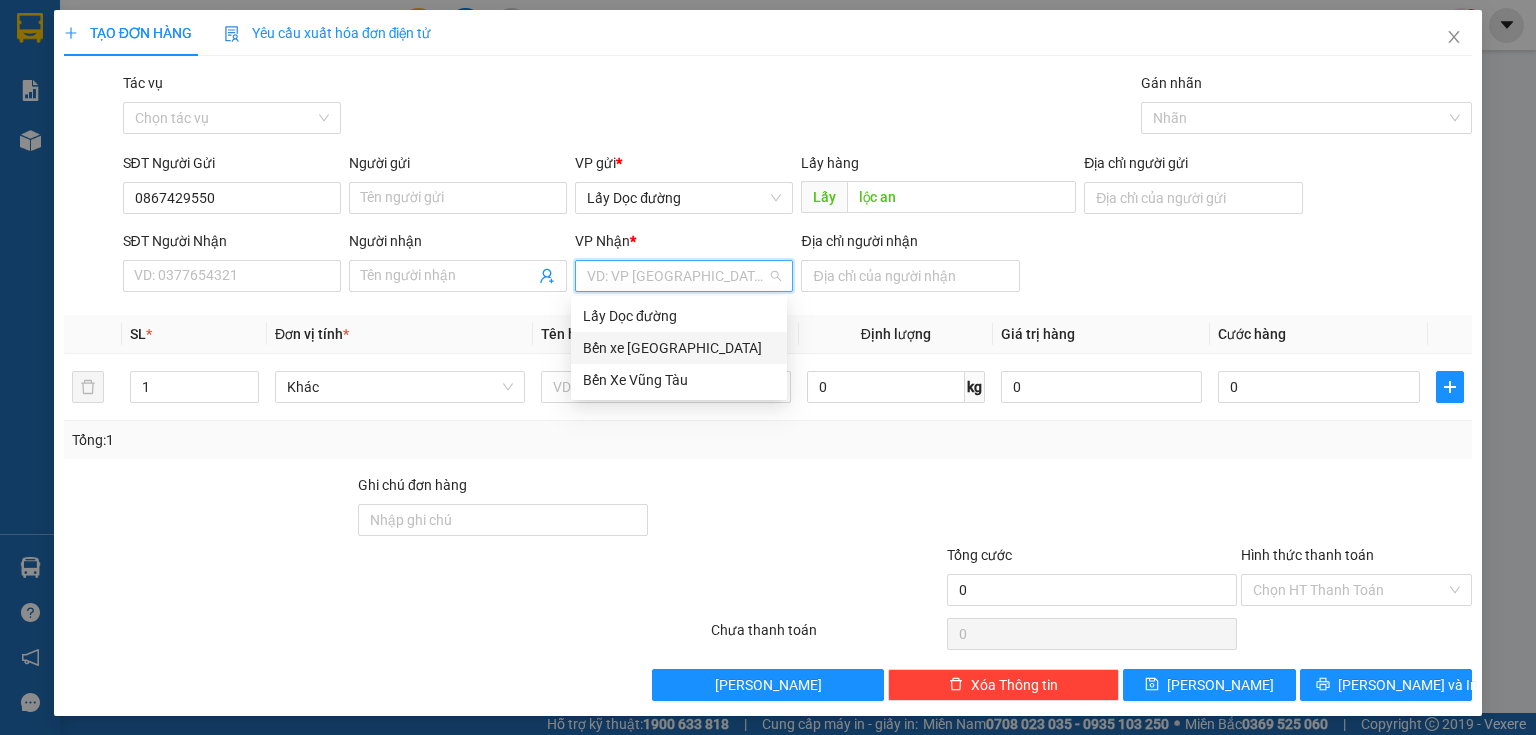 click on "Bến xe [GEOGRAPHIC_DATA]" at bounding box center [679, 348] 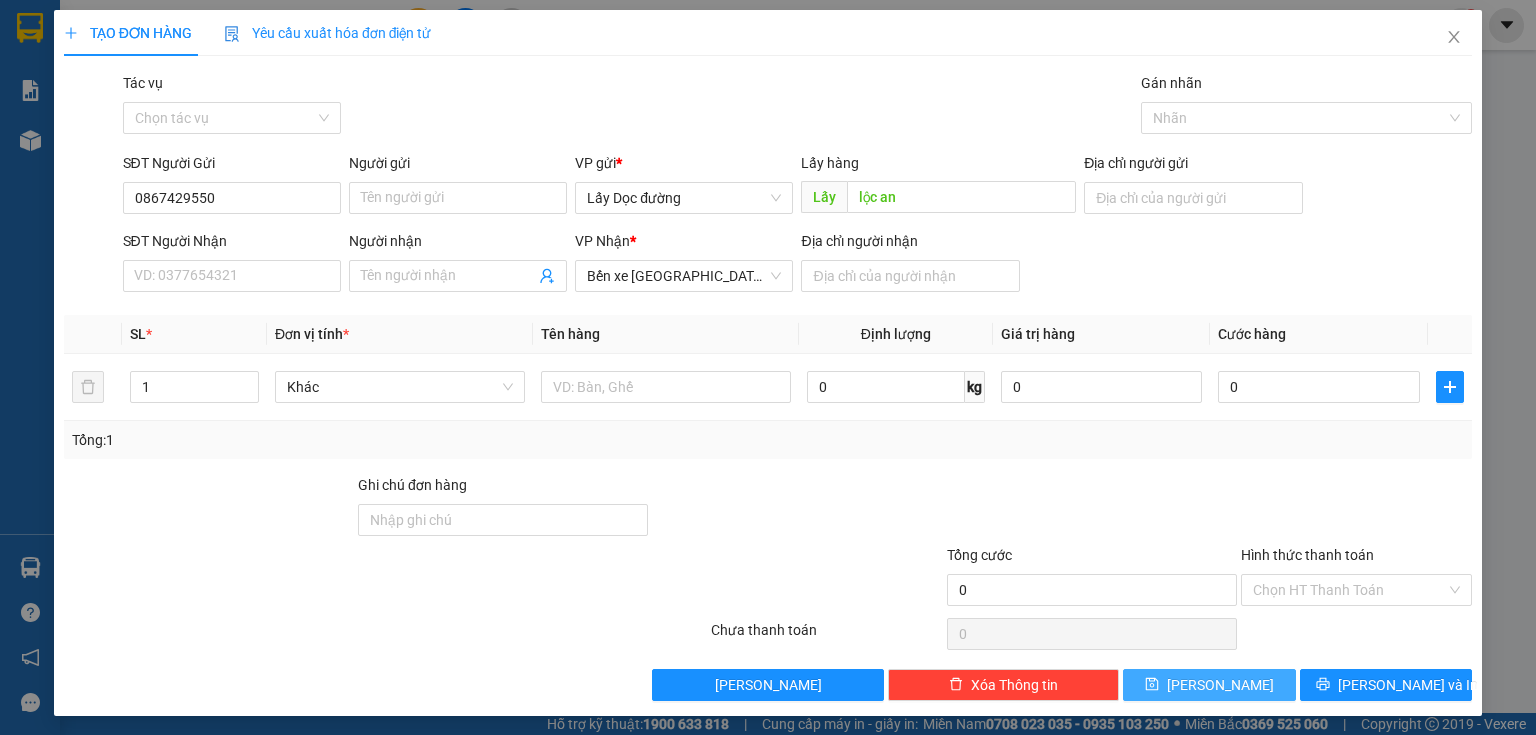 click on "[PERSON_NAME]" at bounding box center (1209, 685) 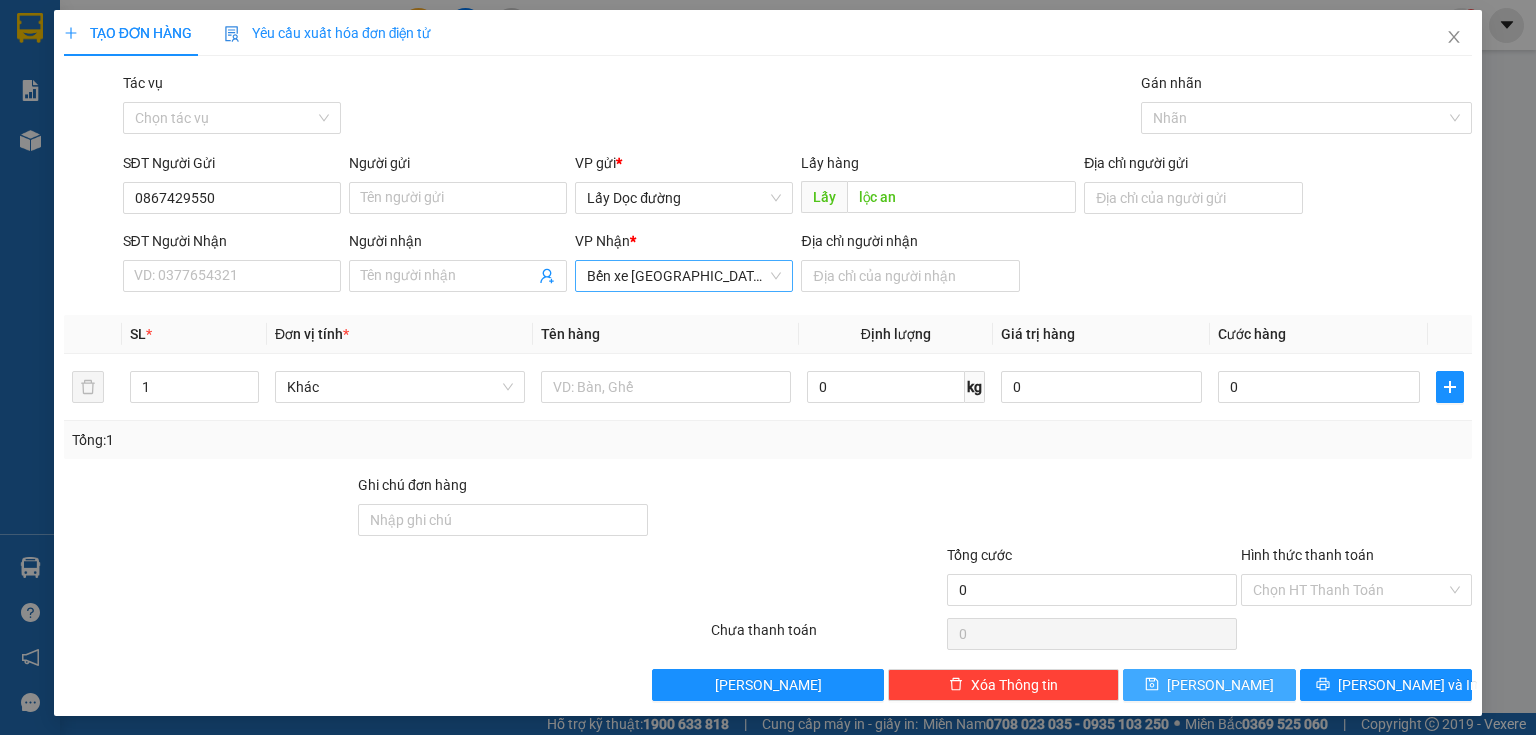 type 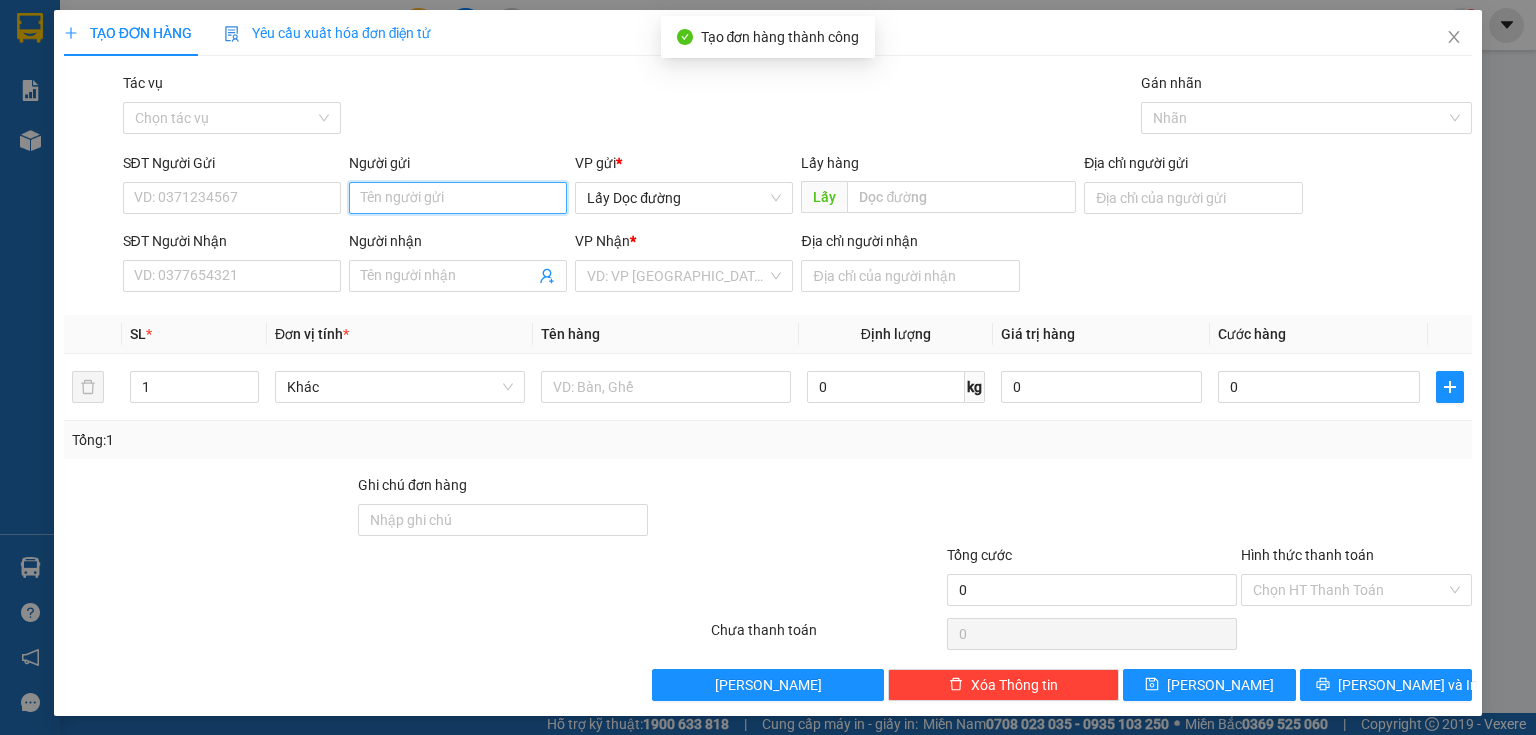 click on "Người gửi" at bounding box center [458, 198] 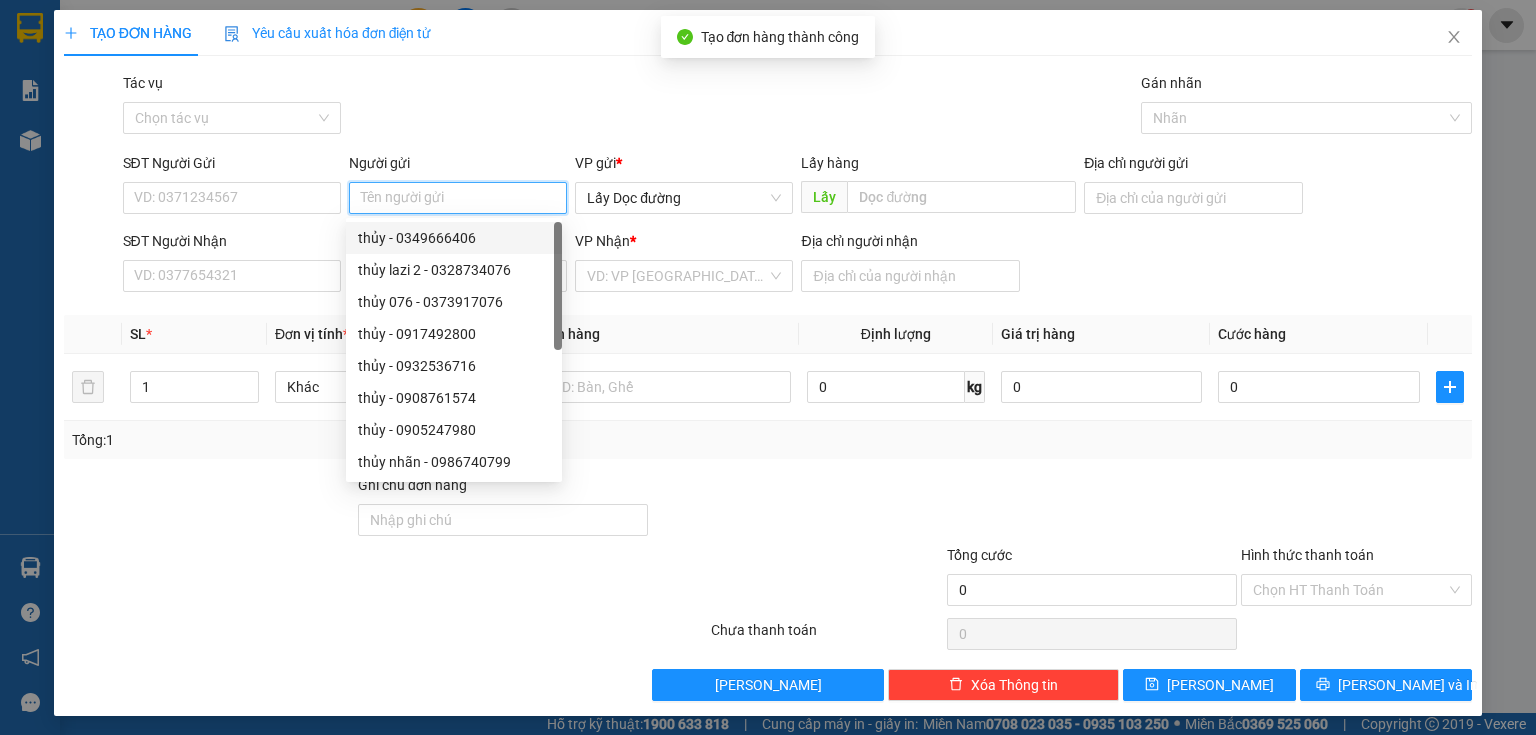 click on "Người gửi" at bounding box center [458, 198] 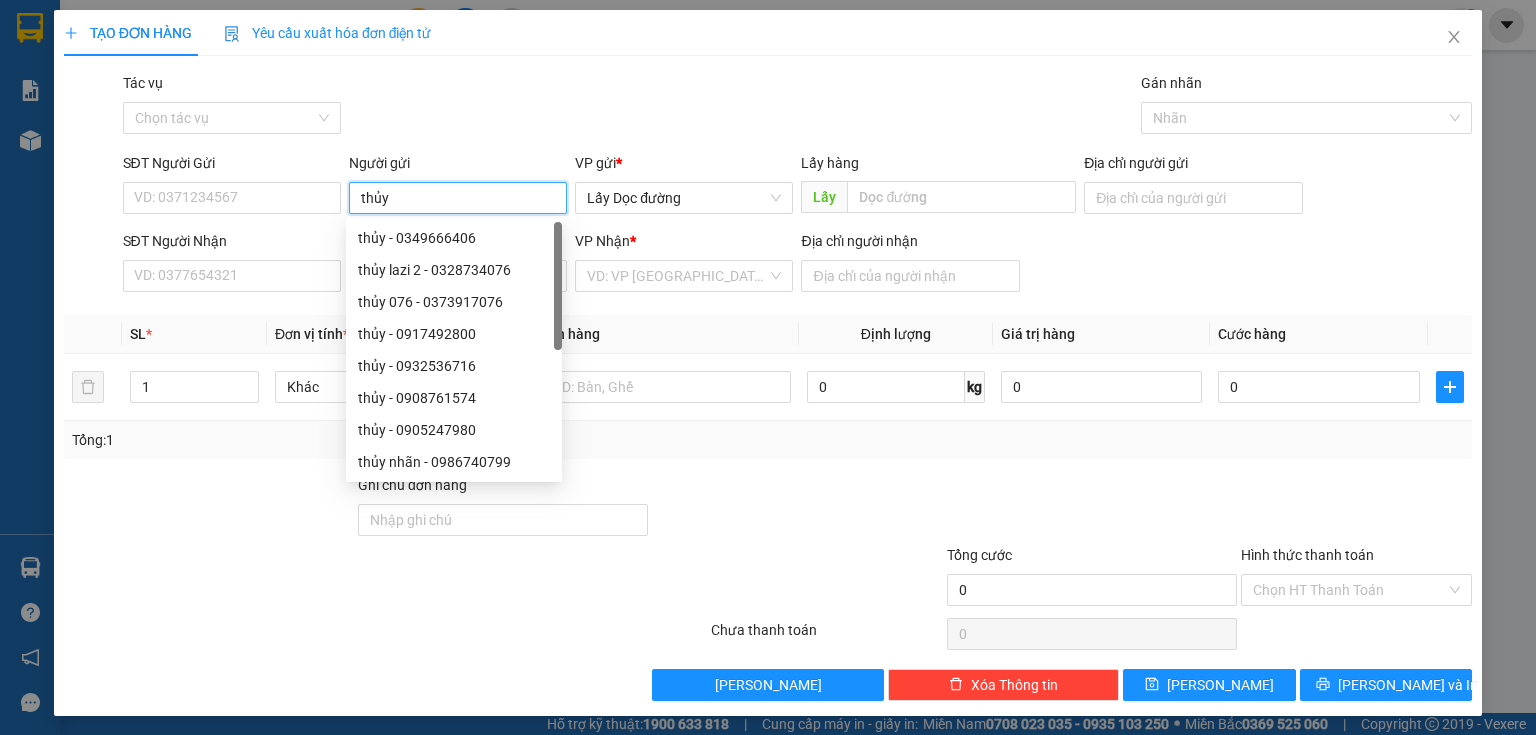 type on "thủy" 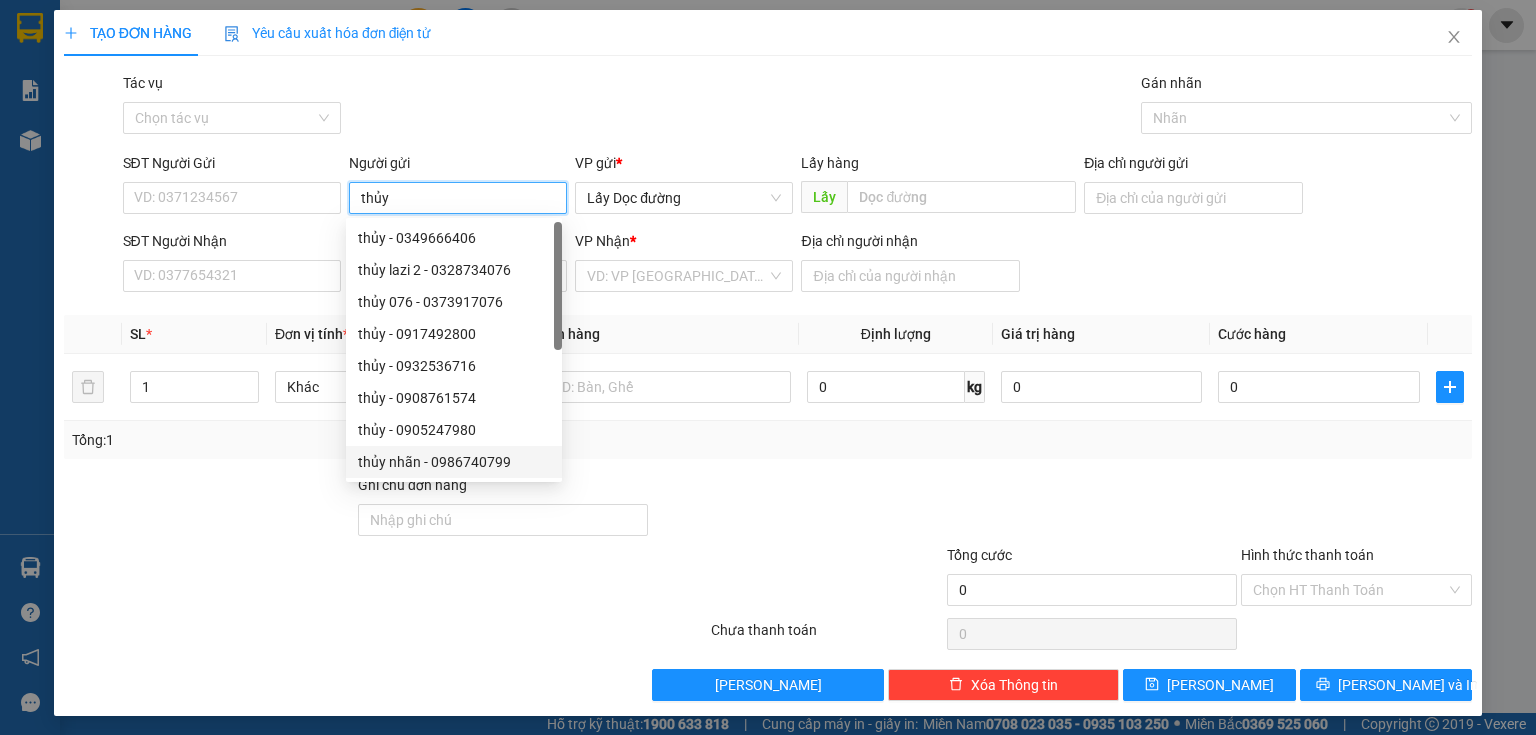 click on "thủy nhãn  - 0986740799" at bounding box center [454, 462] 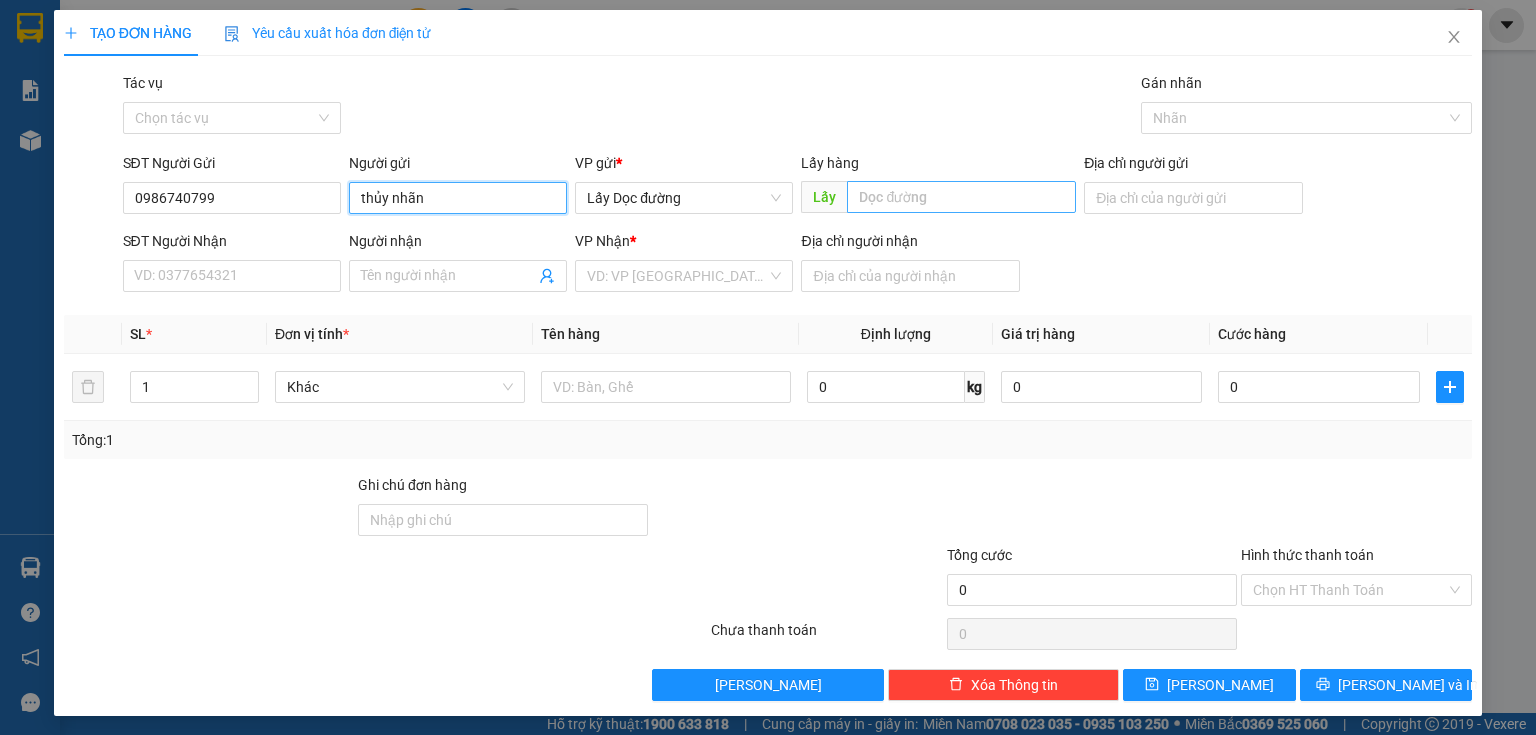 type on "thủy nhãn" 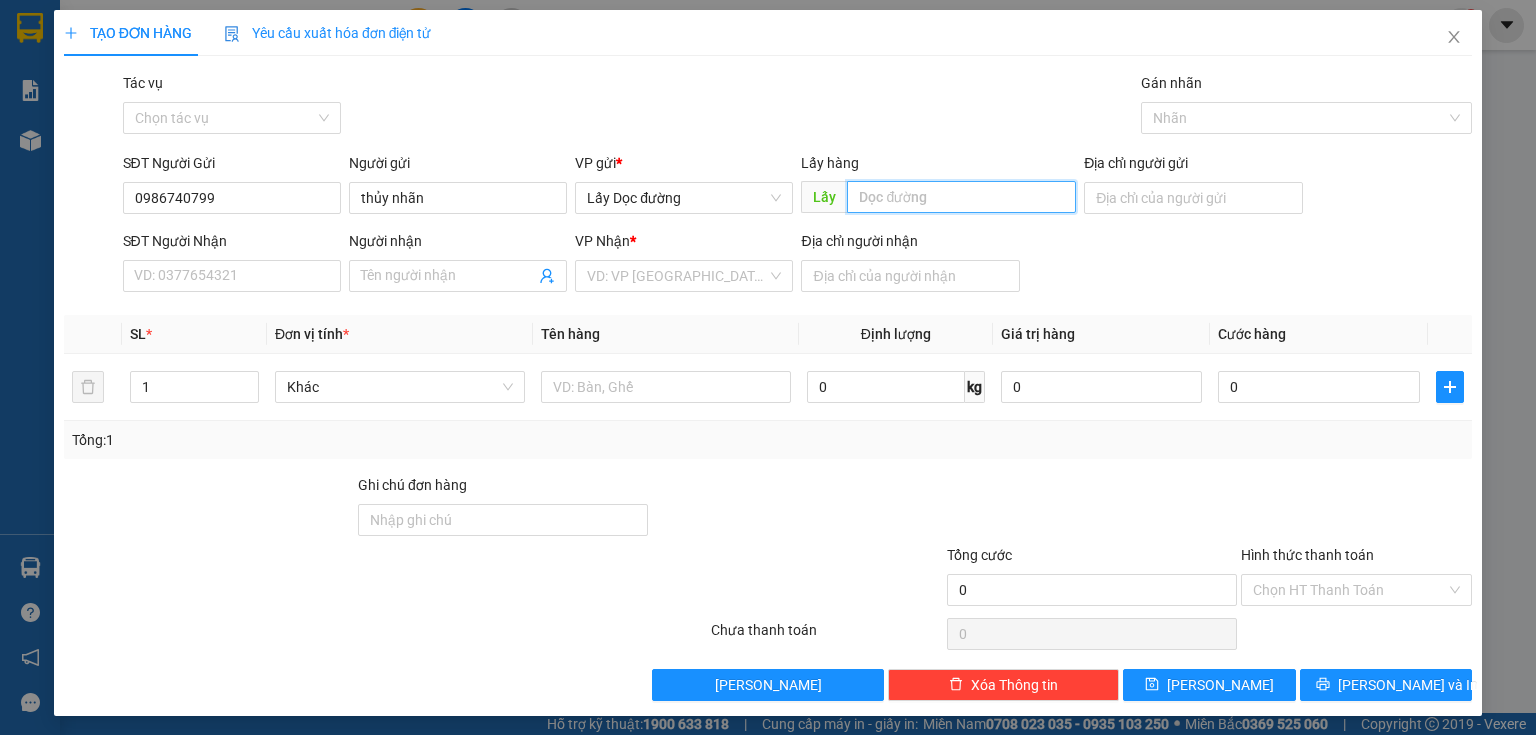 click at bounding box center (961, 197) 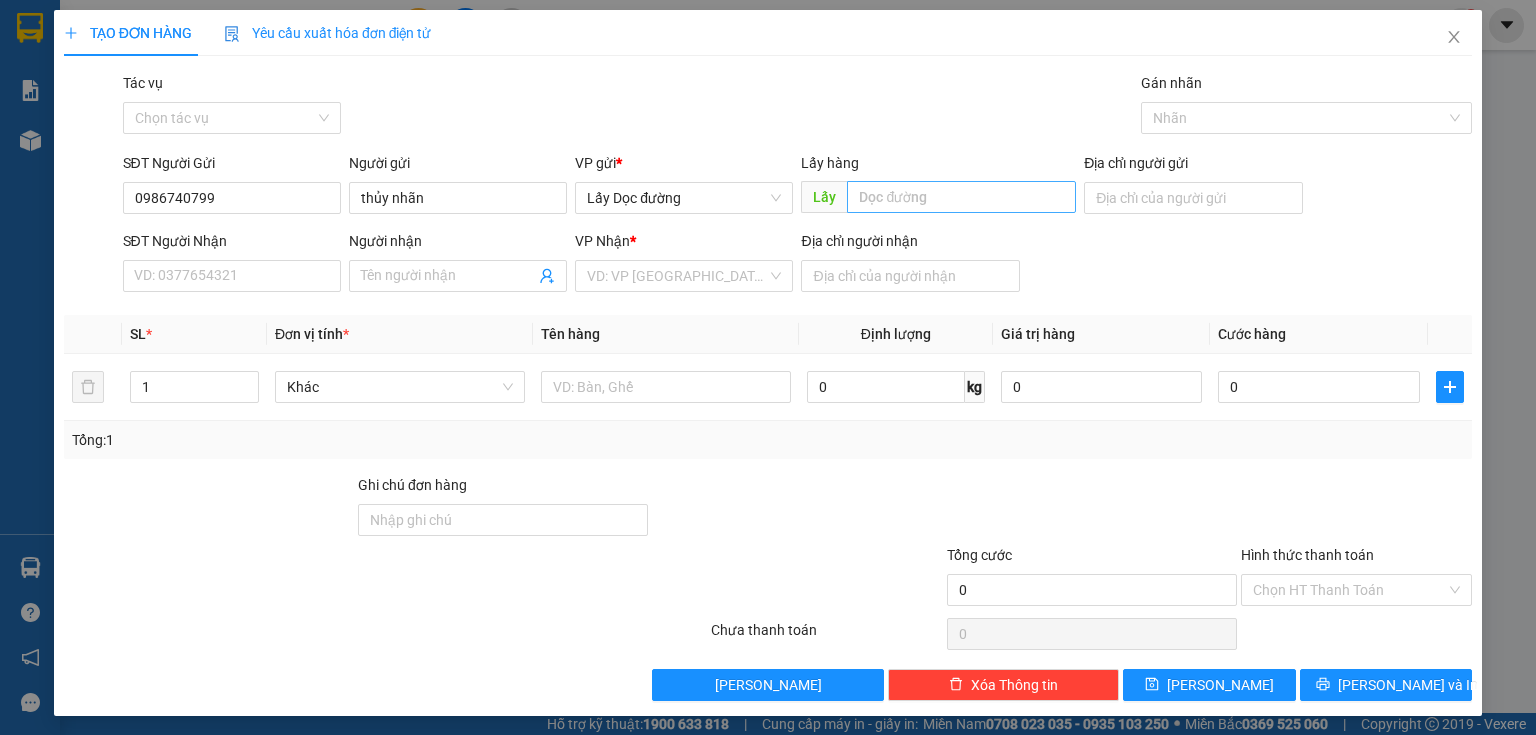 drag, startPoint x: 893, startPoint y: 177, endPoint x: 890, endPoint y: 195, distance: 18.248287 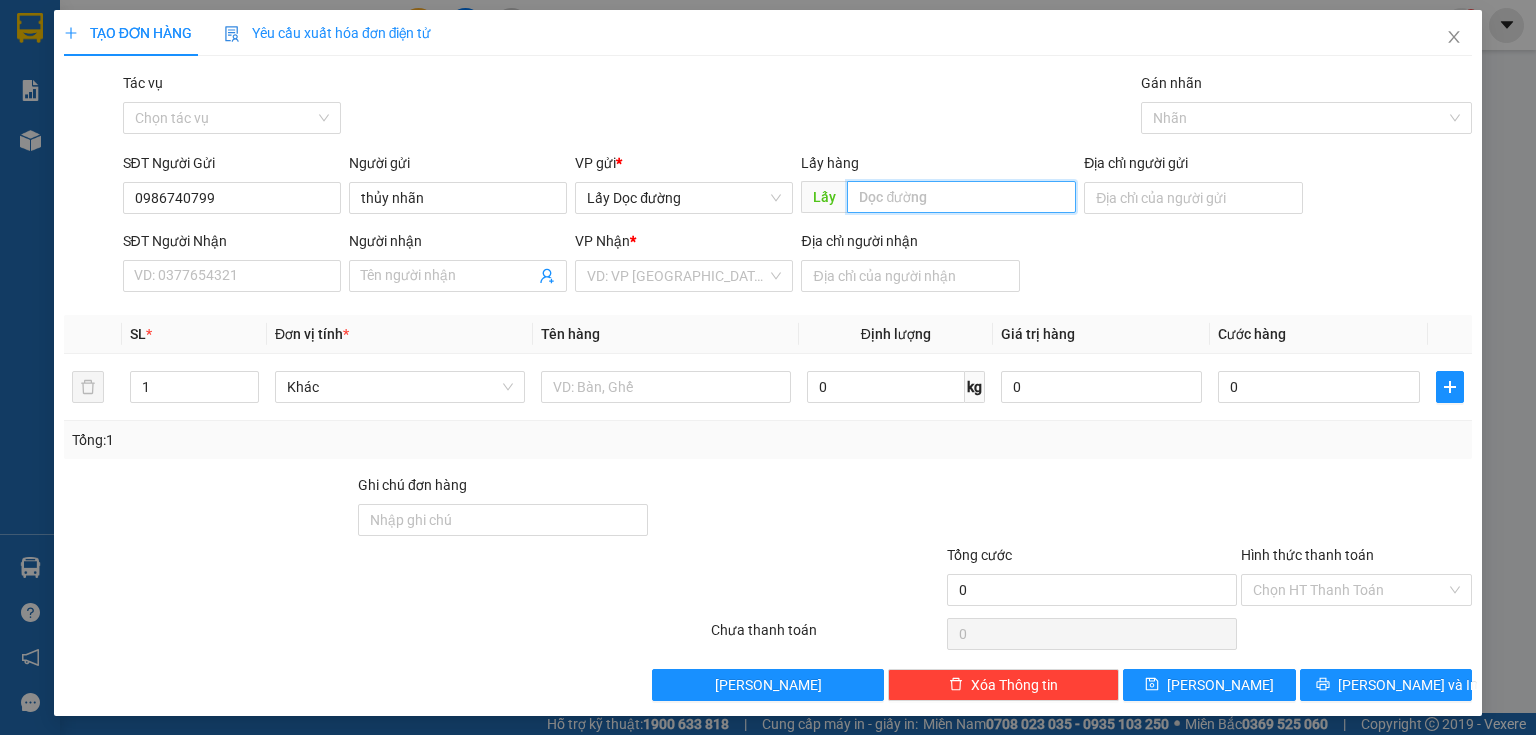 click at bounding box center (961, 197) 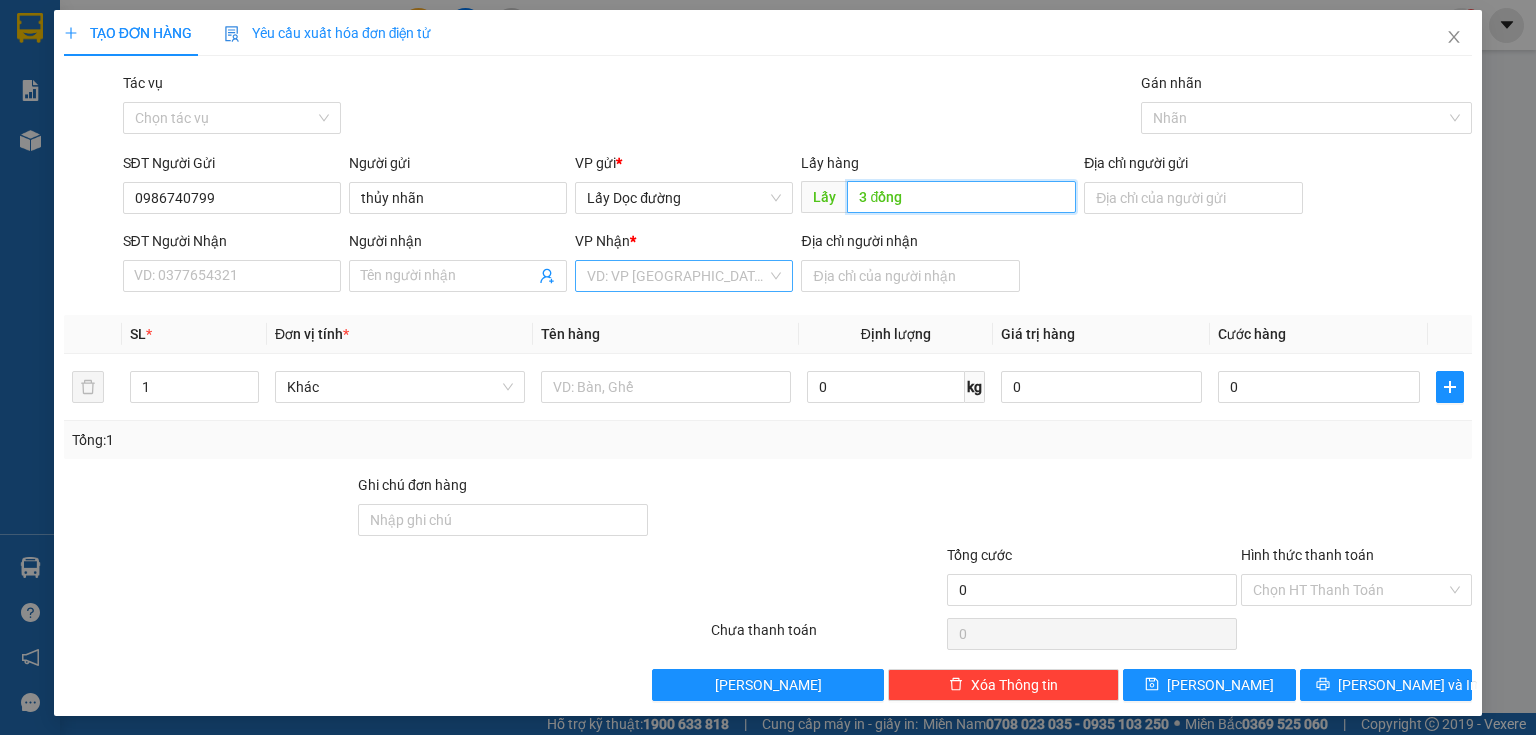 type on "3 đồng" 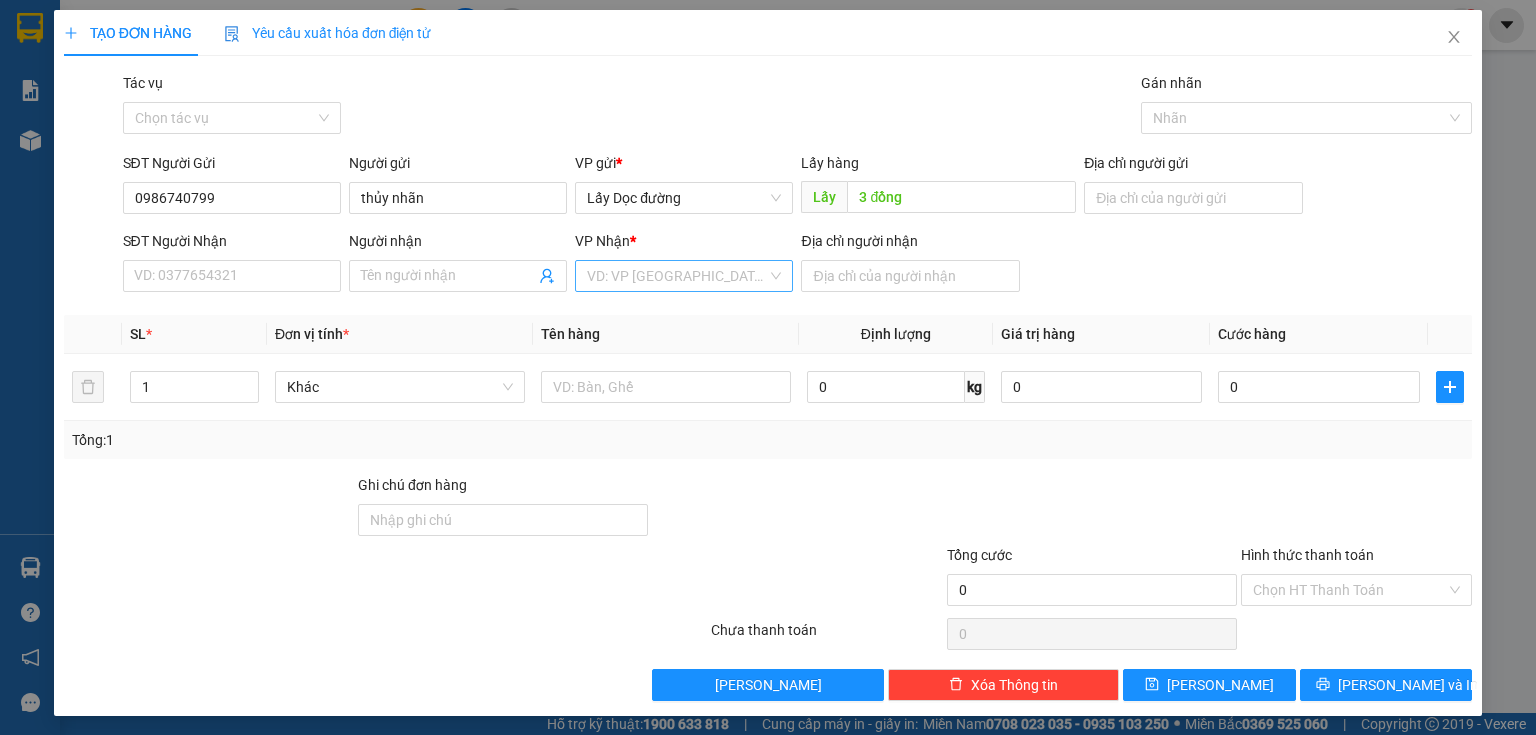 click at bounding box center [677, 276] 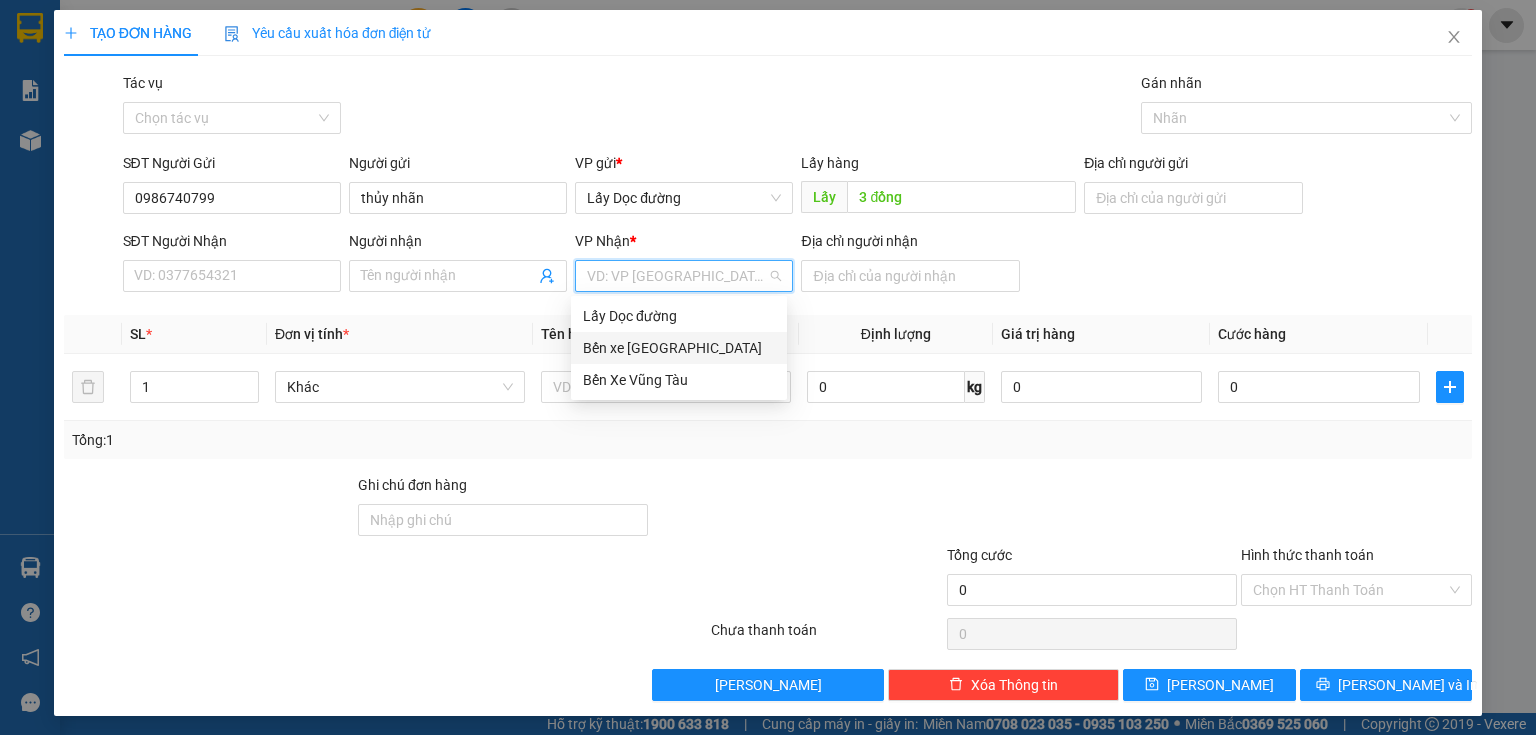 click on "Bến xe [GEOGRAPHIC_DATA]" at bounding box center [679, 348] 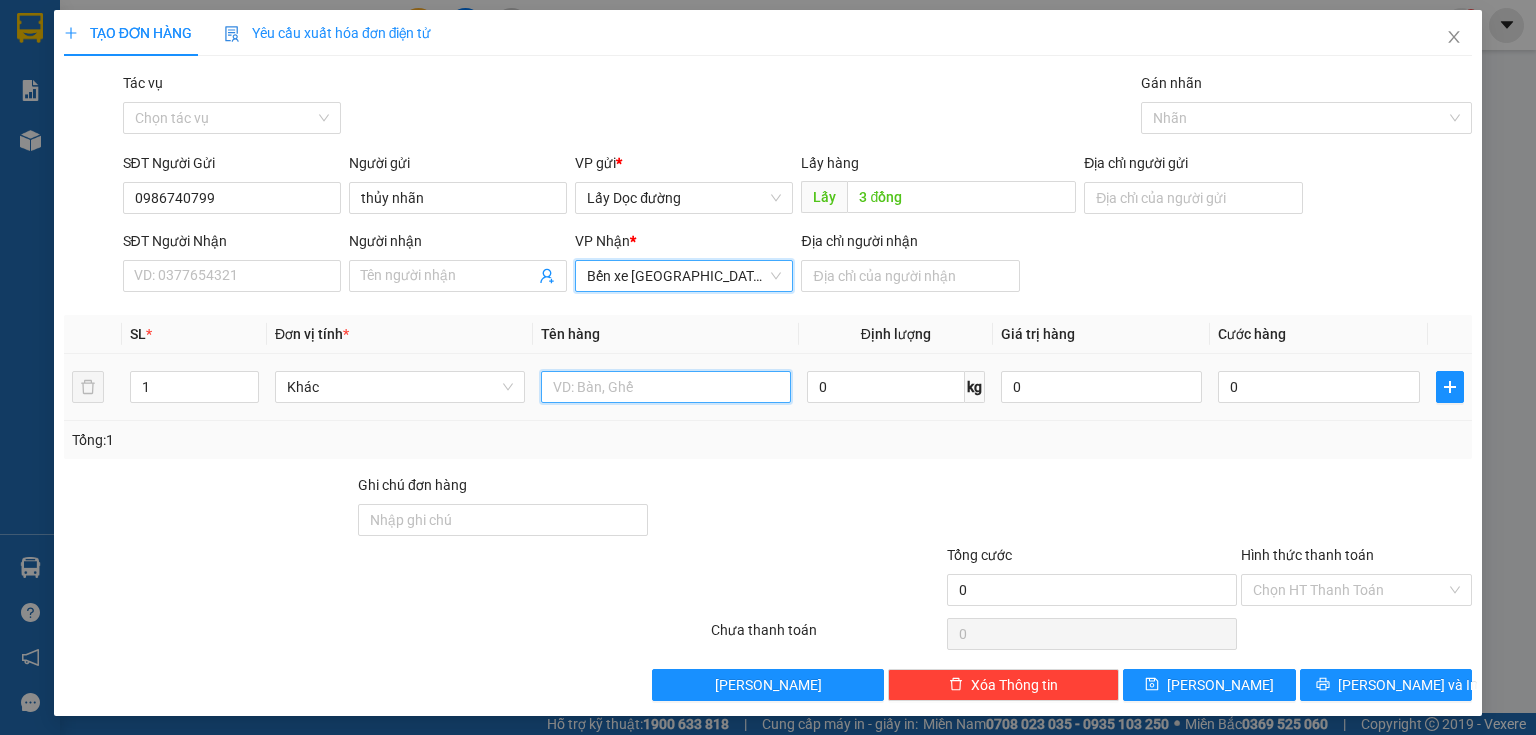 click at bounding box center [666, 387] 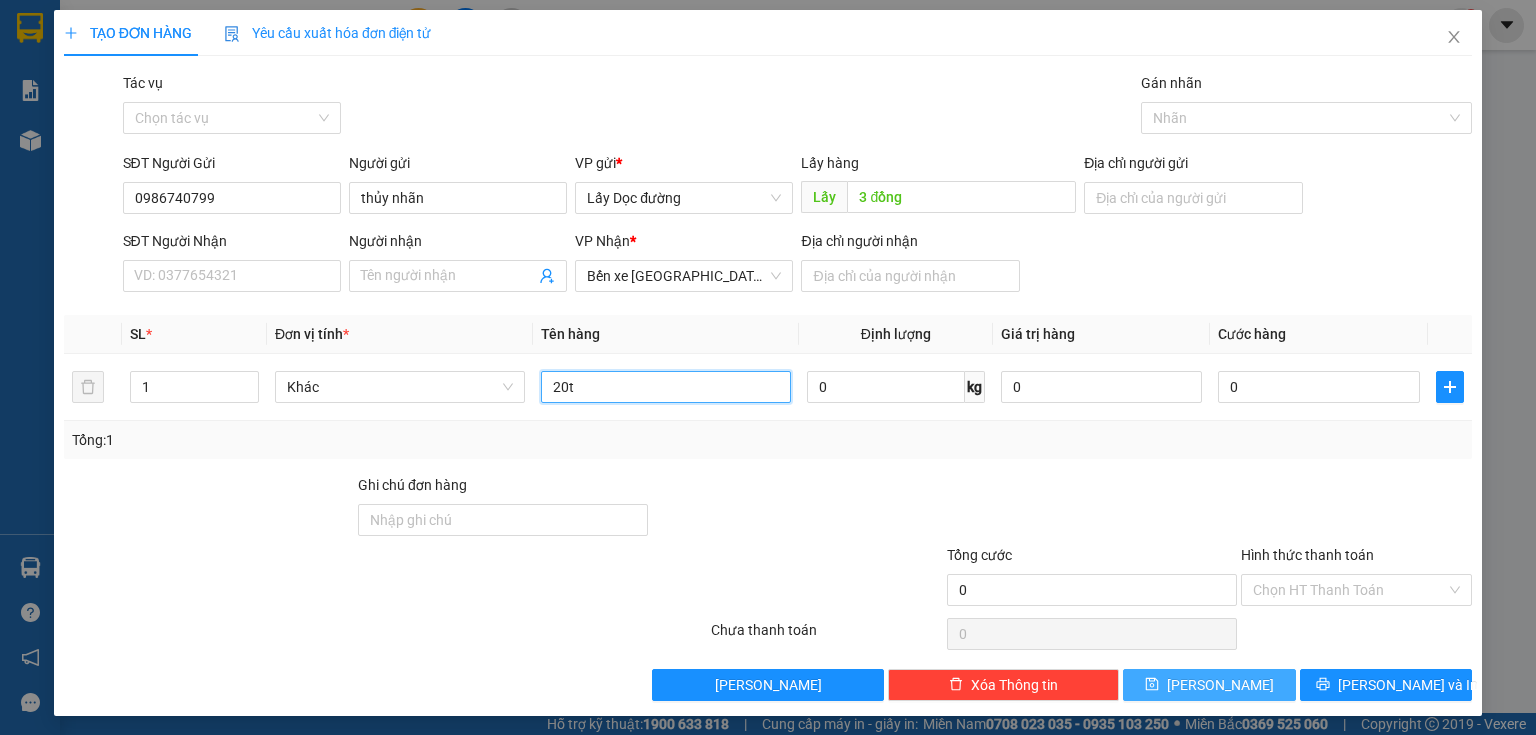 type on "20t" 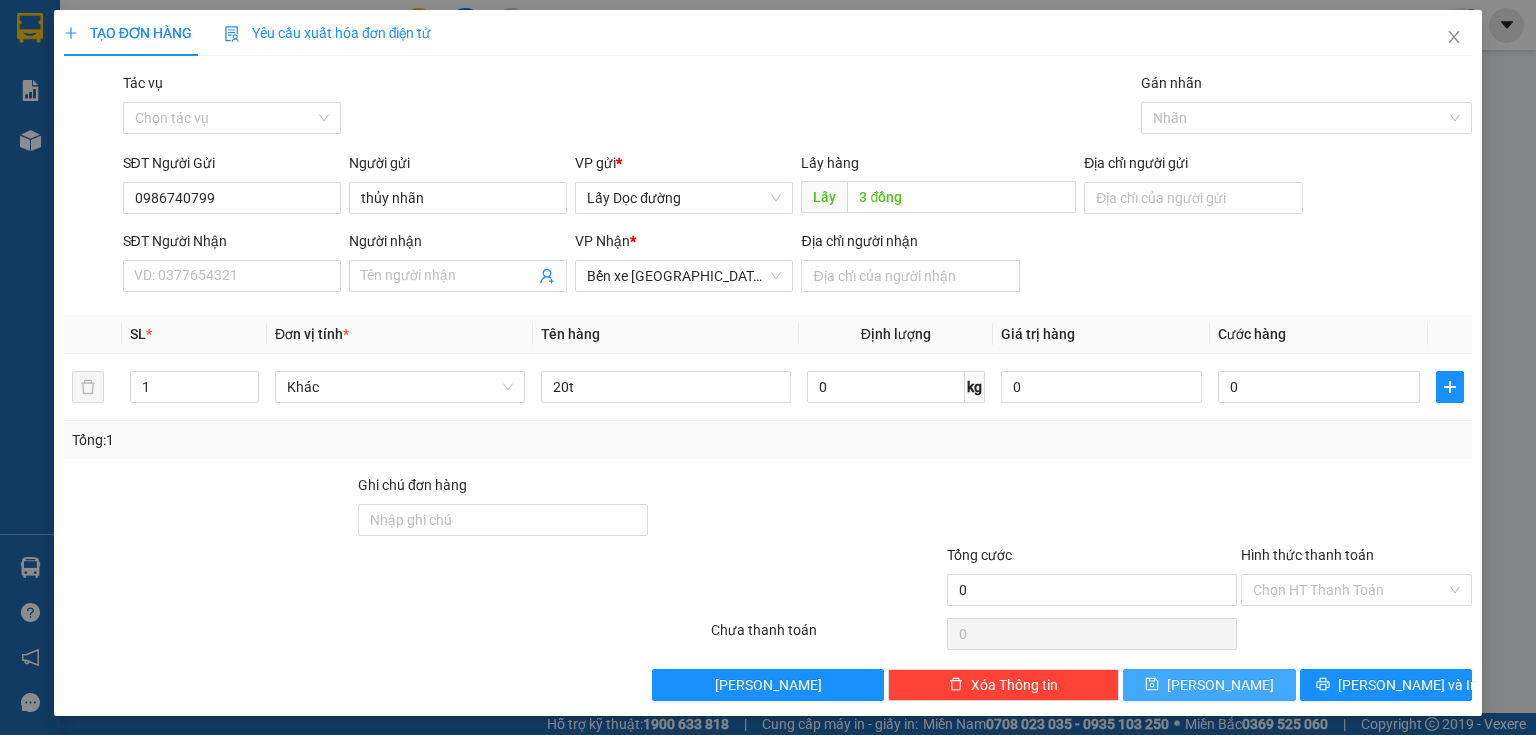 click on "[PERSON_NAME]" at bounding box center (1220, 685) 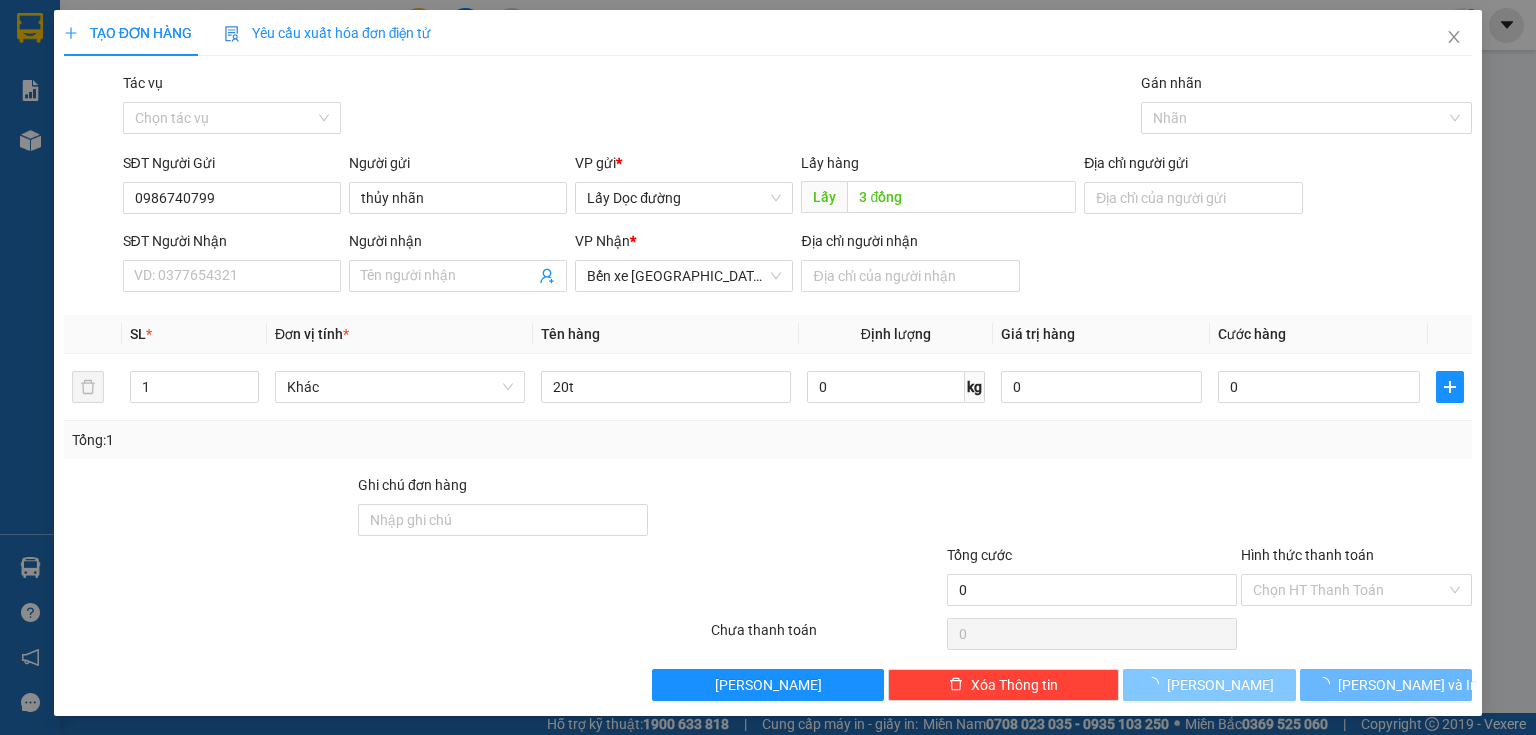 type 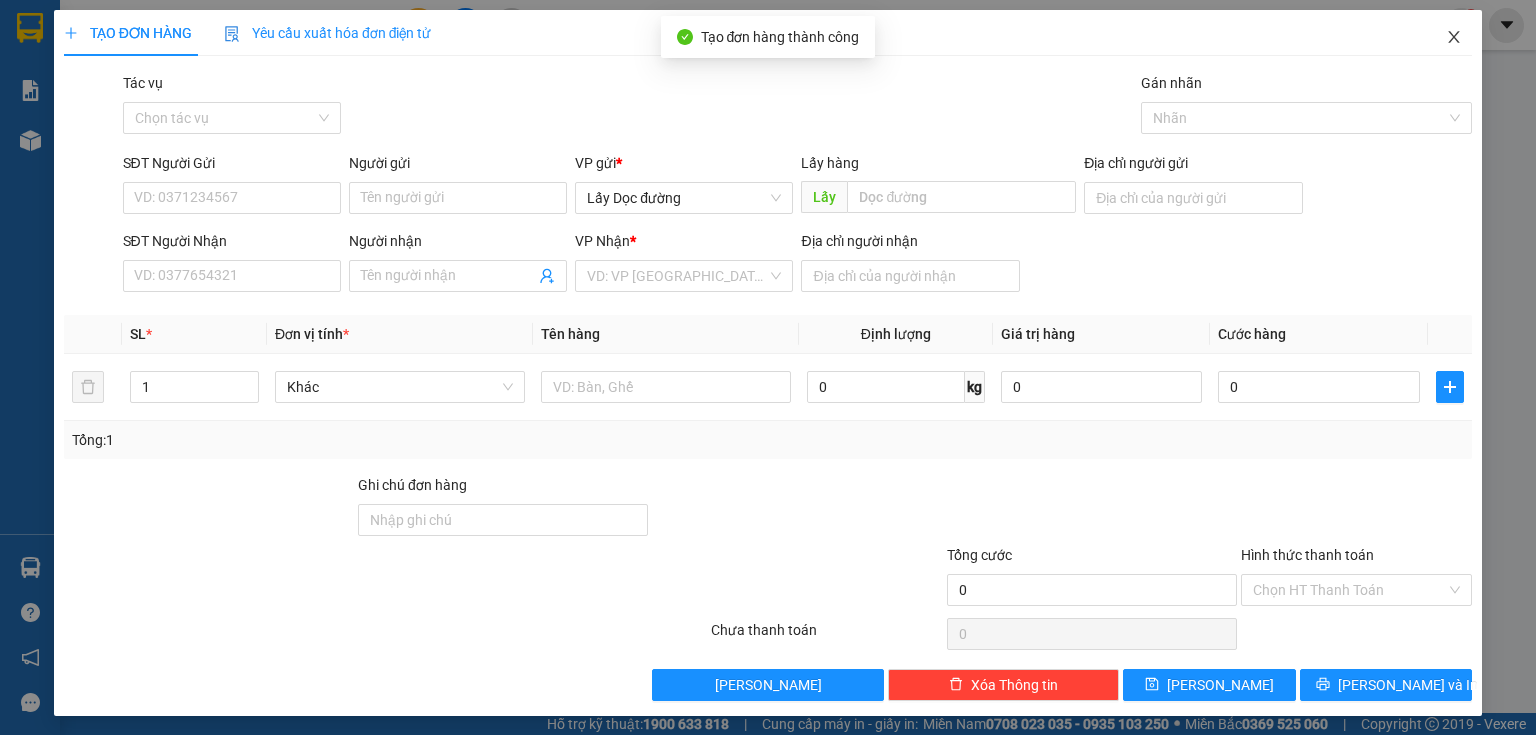 click 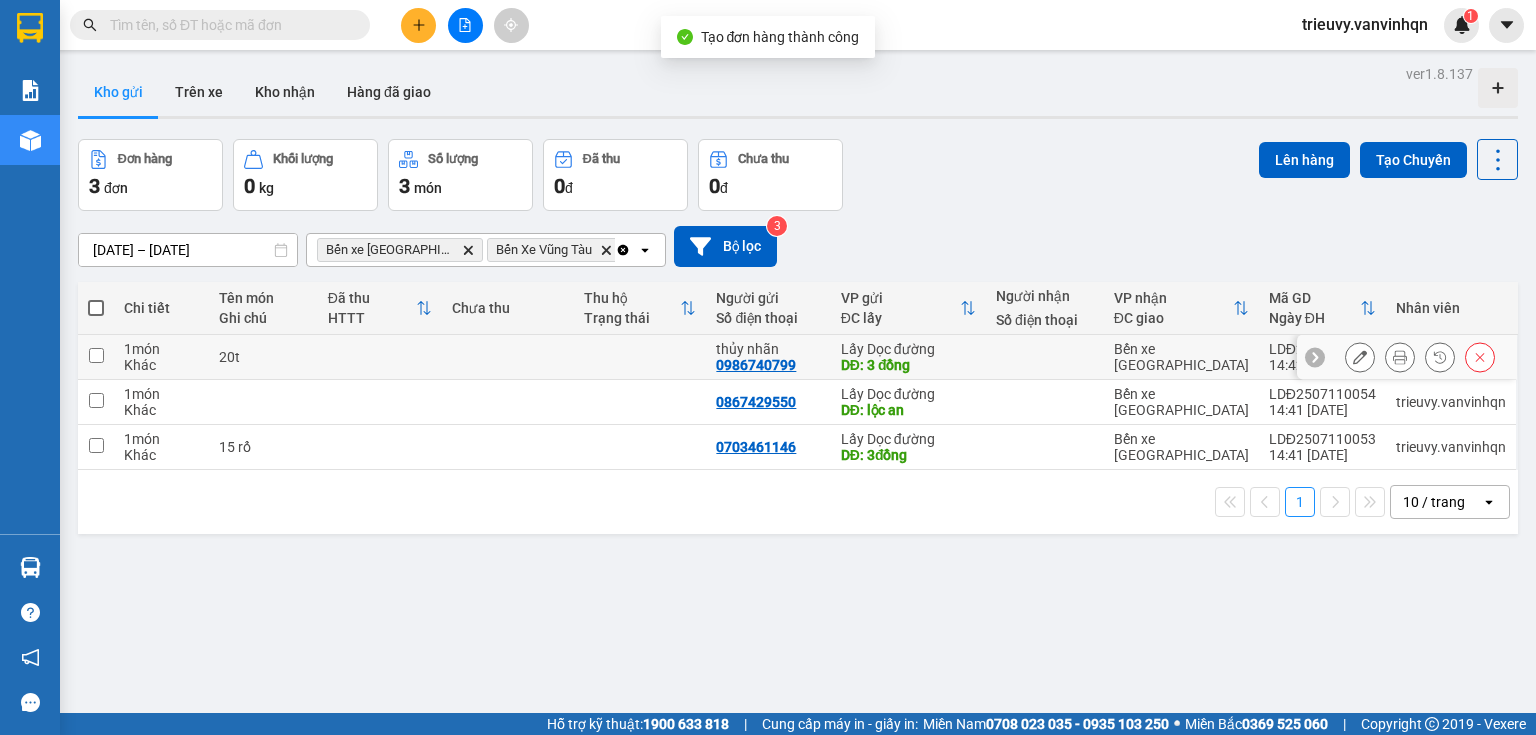 click on "20t" at bounding box center [263, 357] 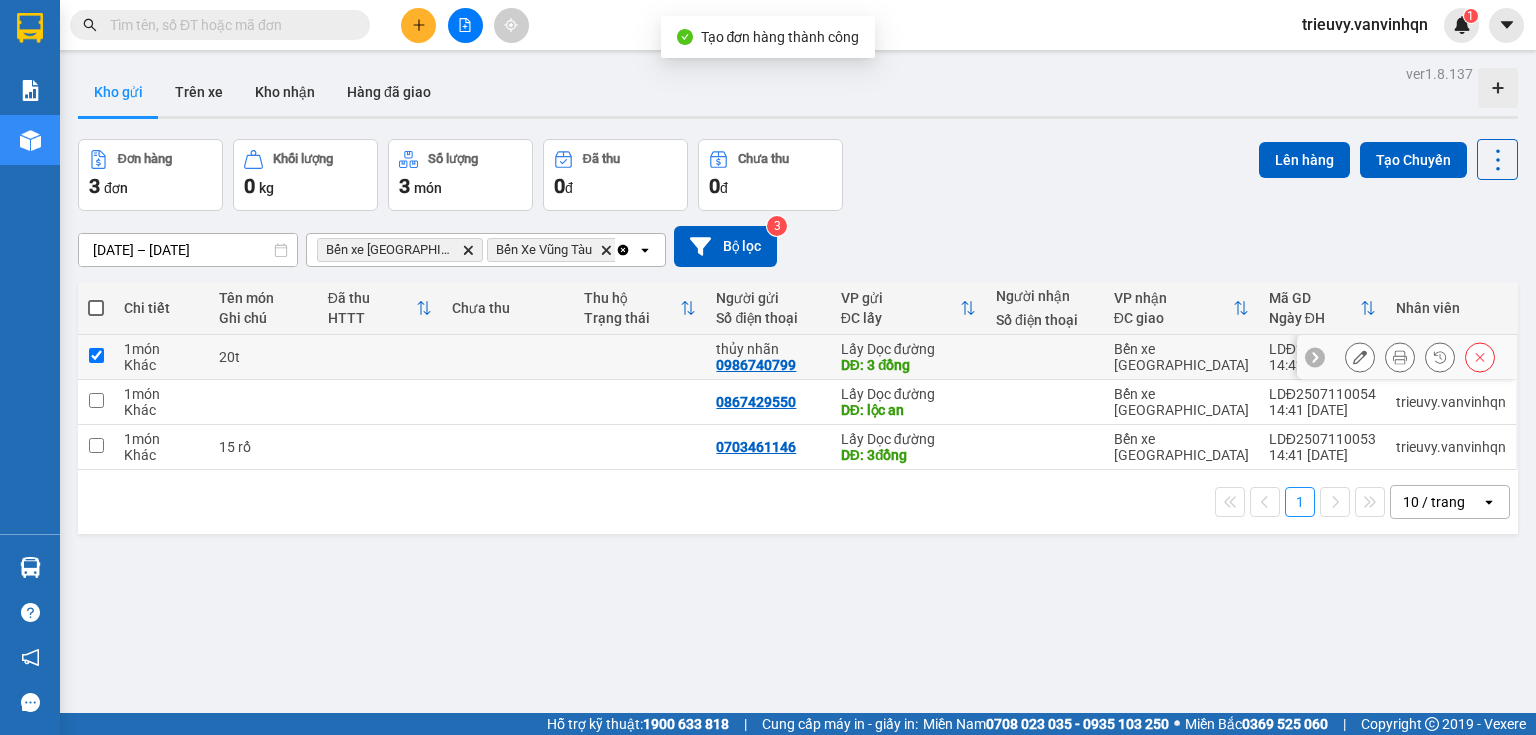 checkbox on "true" 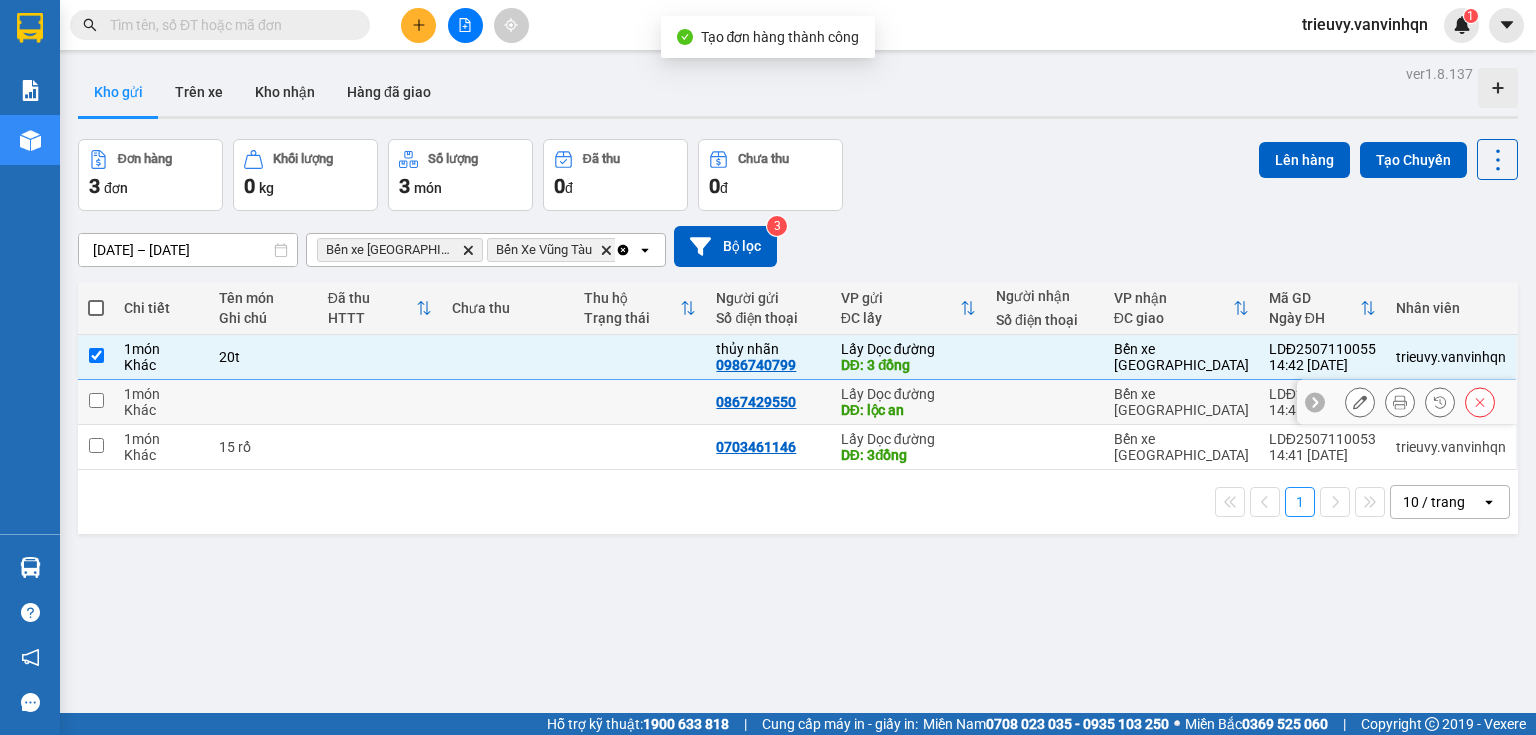 click at bounding box center (263, 402) 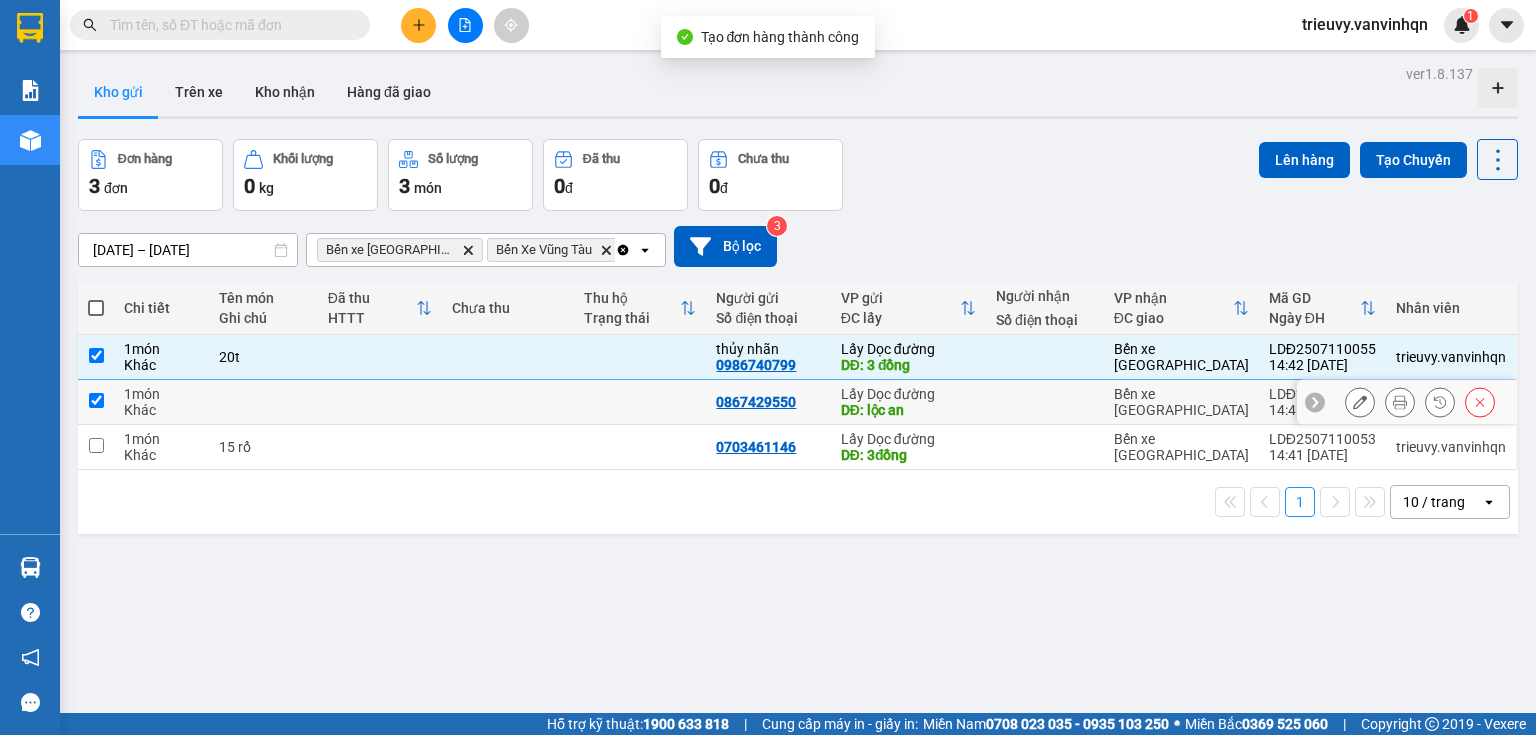 checkbox on "true" 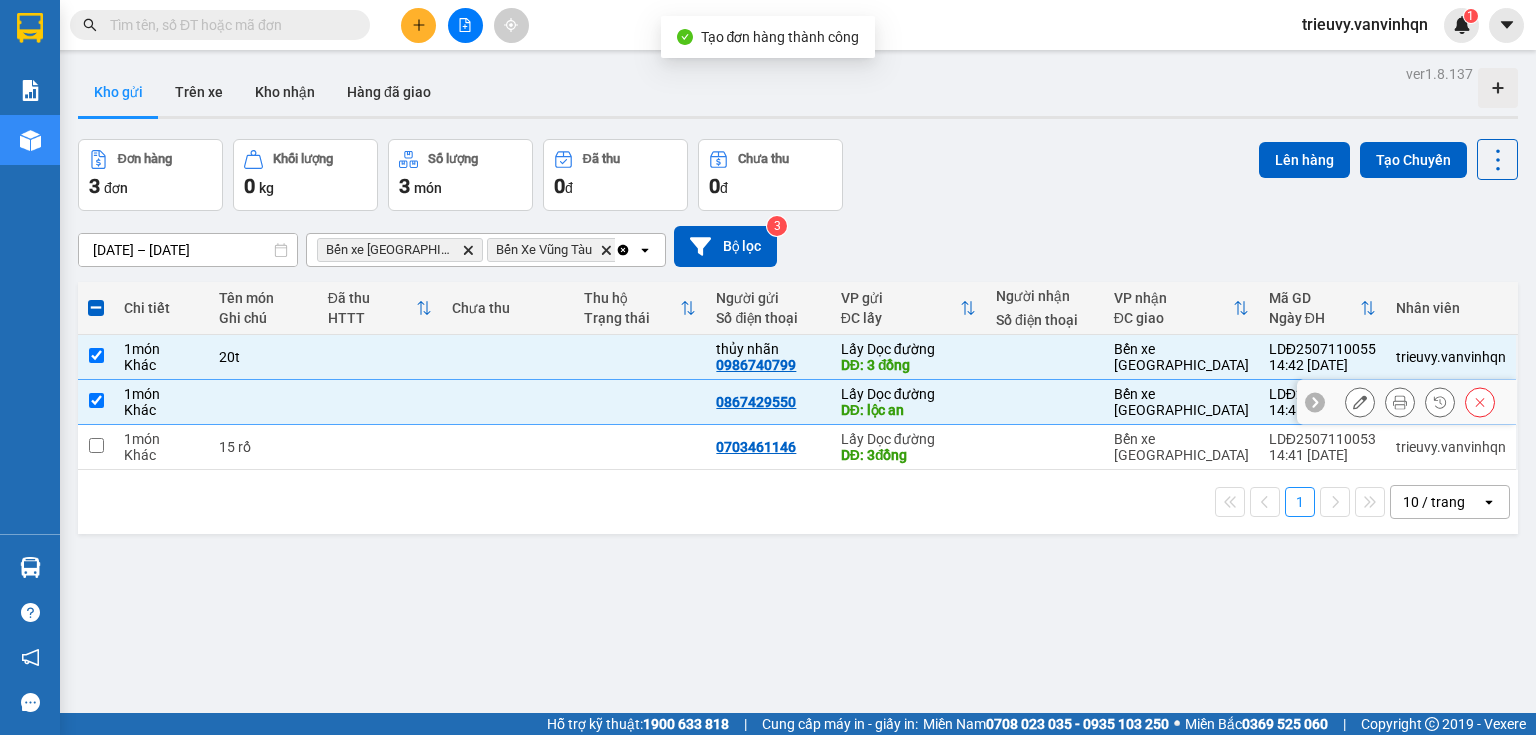 click on "15 rổ" at bounding box center [263, 447] 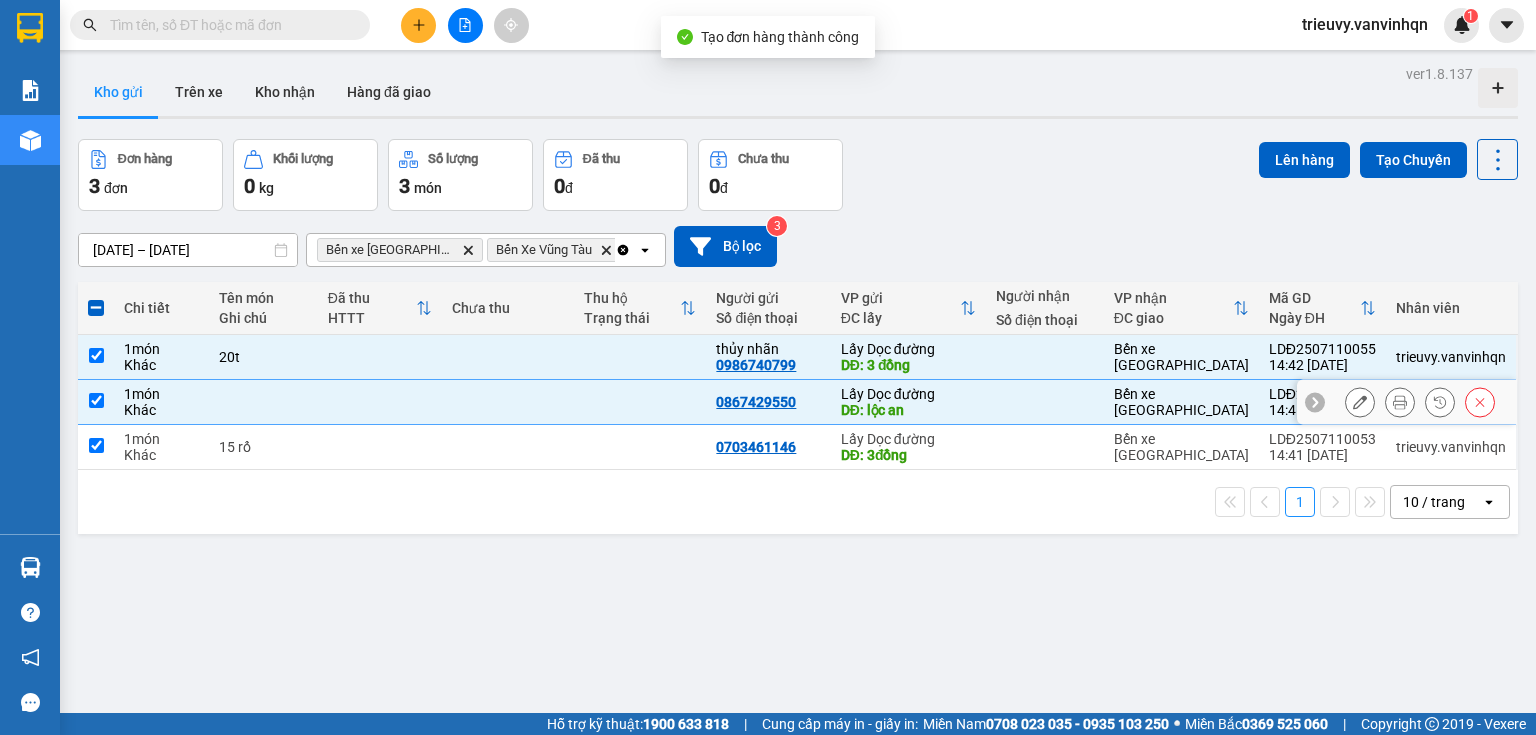 checkbox on "true" 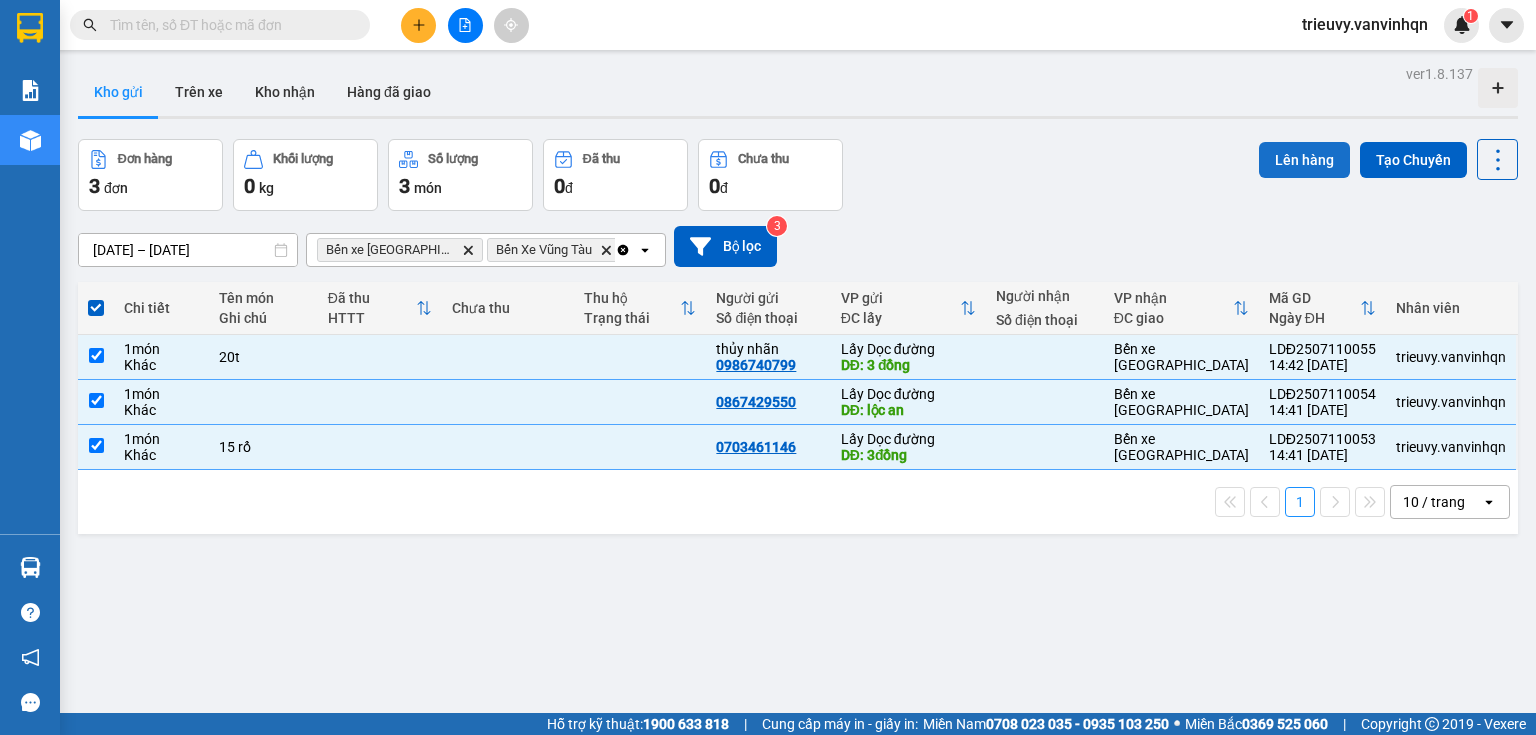 click on "Lên hàng" at bounding box center (1304, 160) 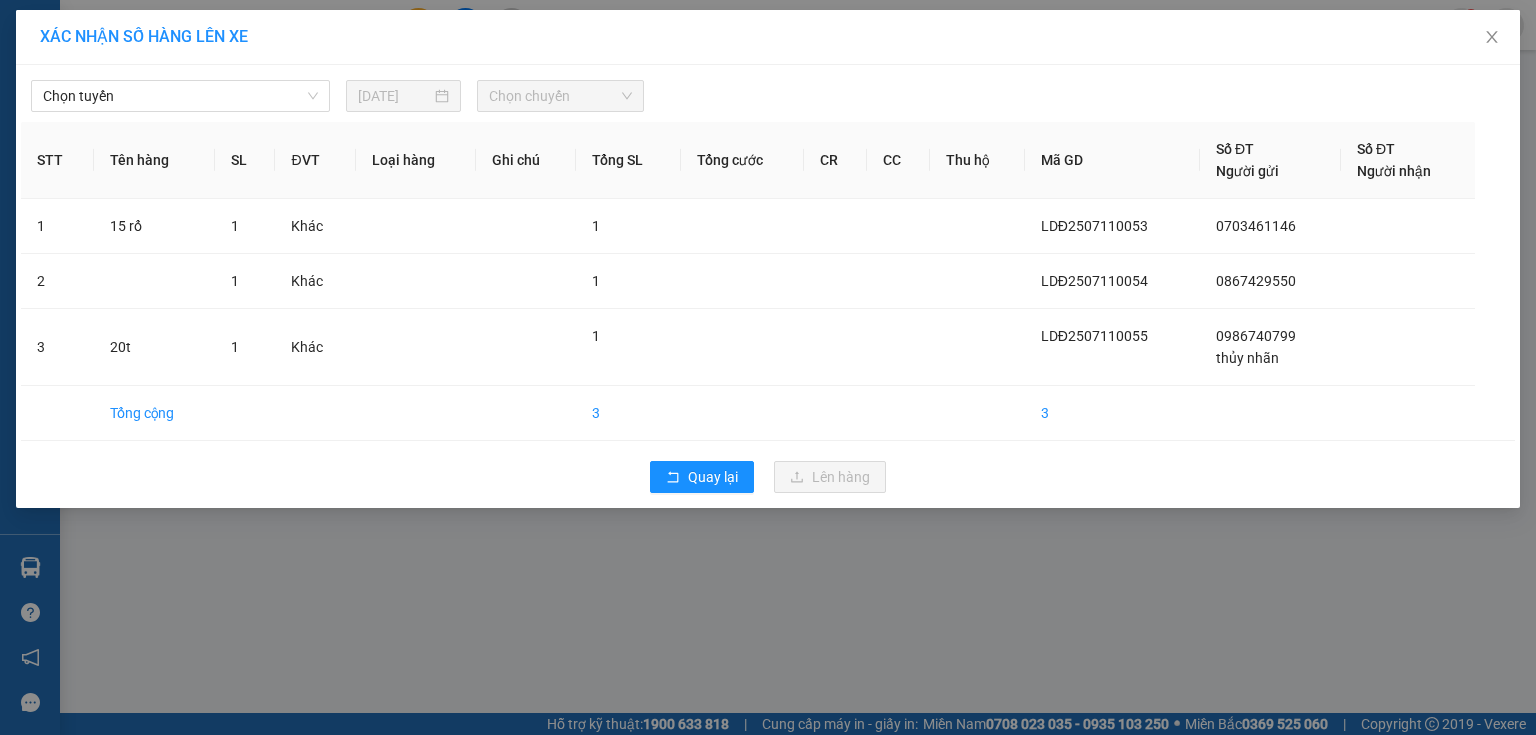 drag, startPoint x: 124, startPoint y: 102, endPoint x: 123, endPoint y: 115, distance: 13.038404 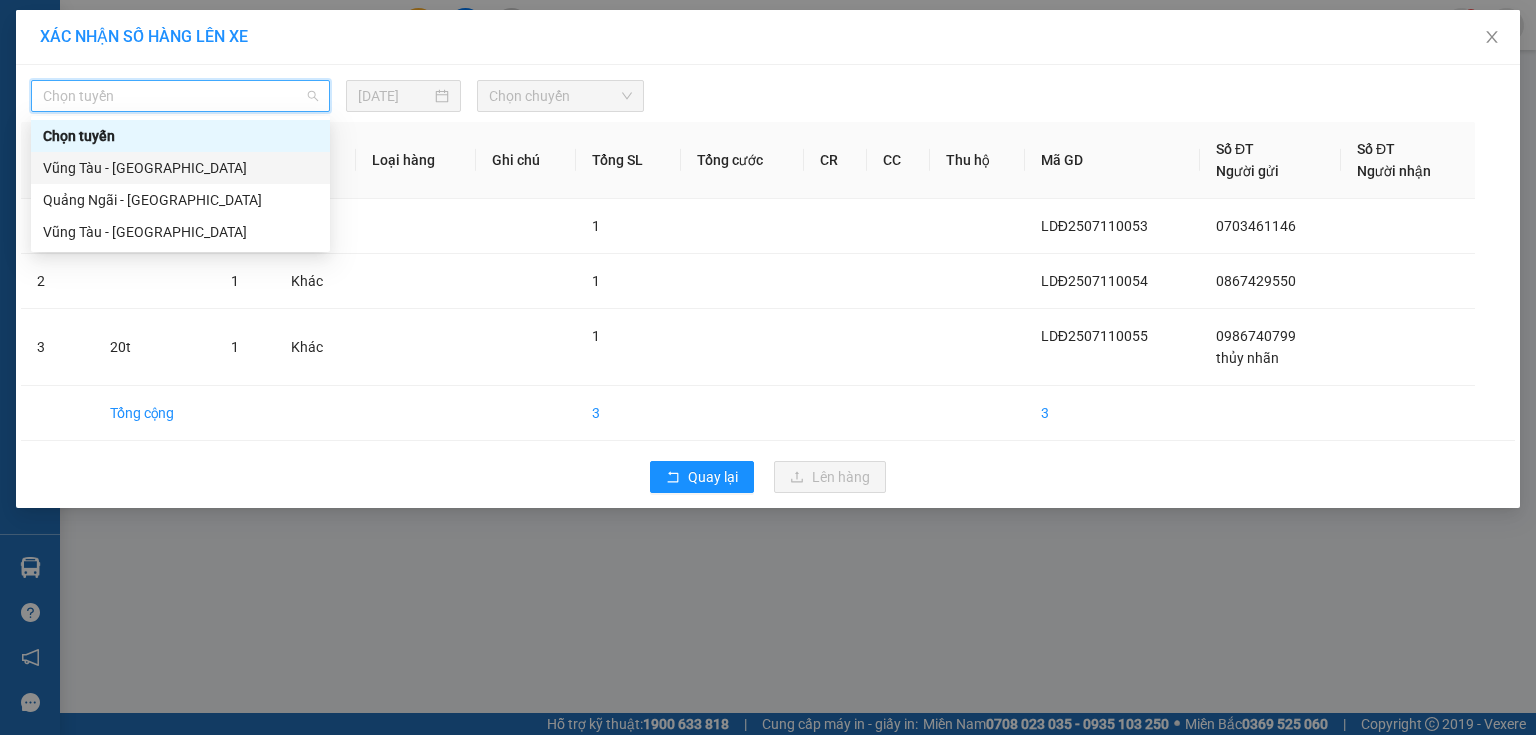 click on "Vũng Tàu - [GEOGRAPHIC_DATA]" at bounding box center [180, 168] 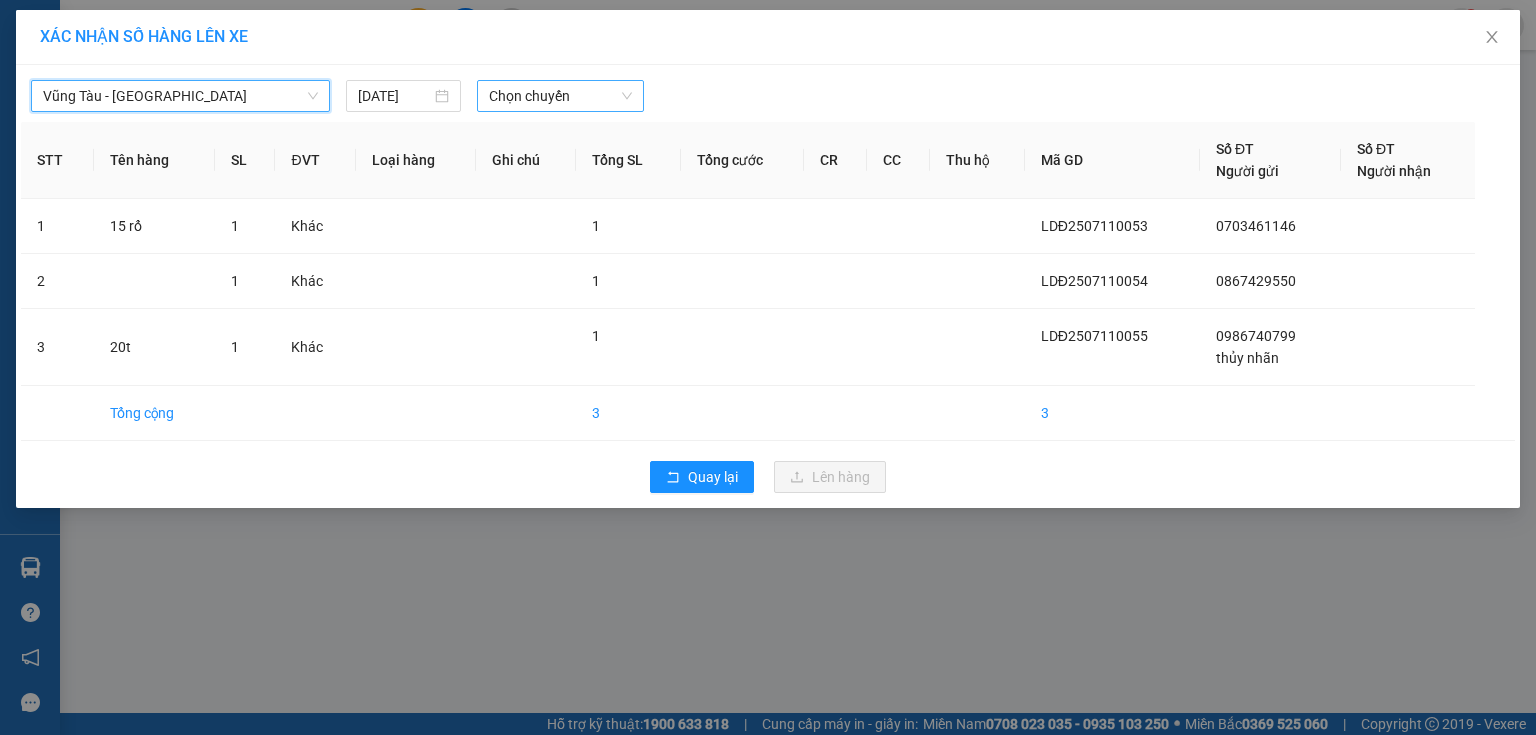 click on "Chọn chuyến" at bounding box center (561, 96) 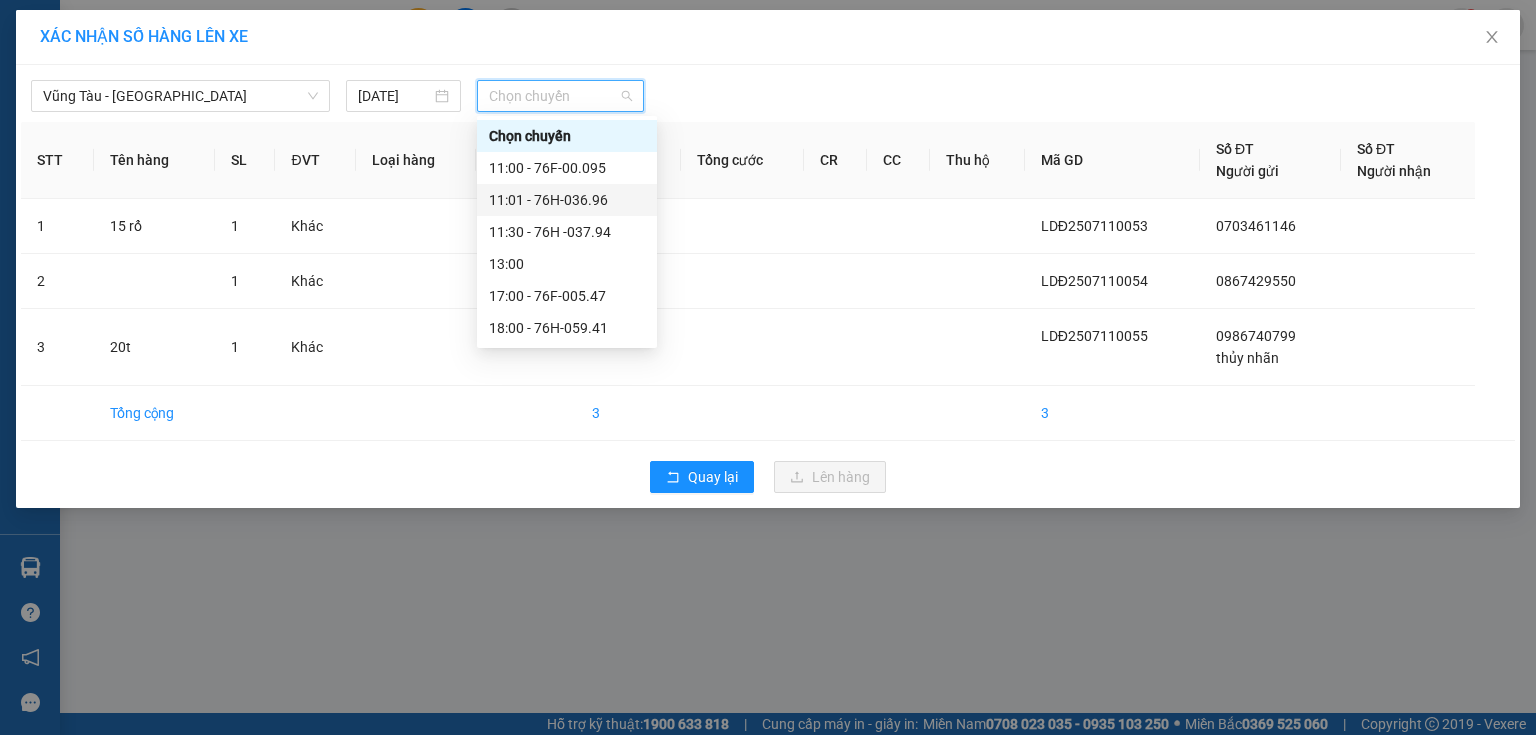 click on "11:01     - 76H-036.96" at bounding box center [567, 200] 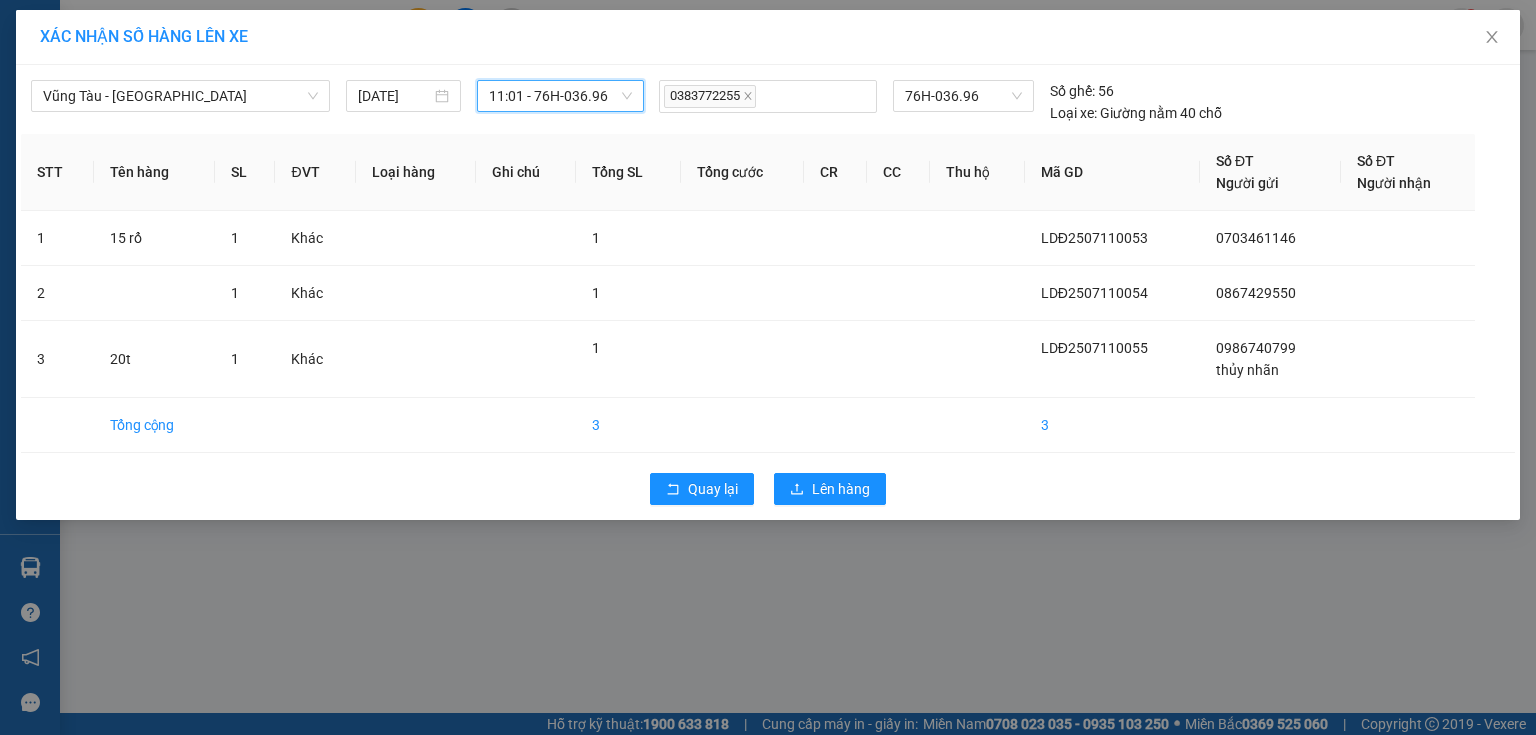 click on "11:01     - 76H-036.96" at bounding box center (561, 96) 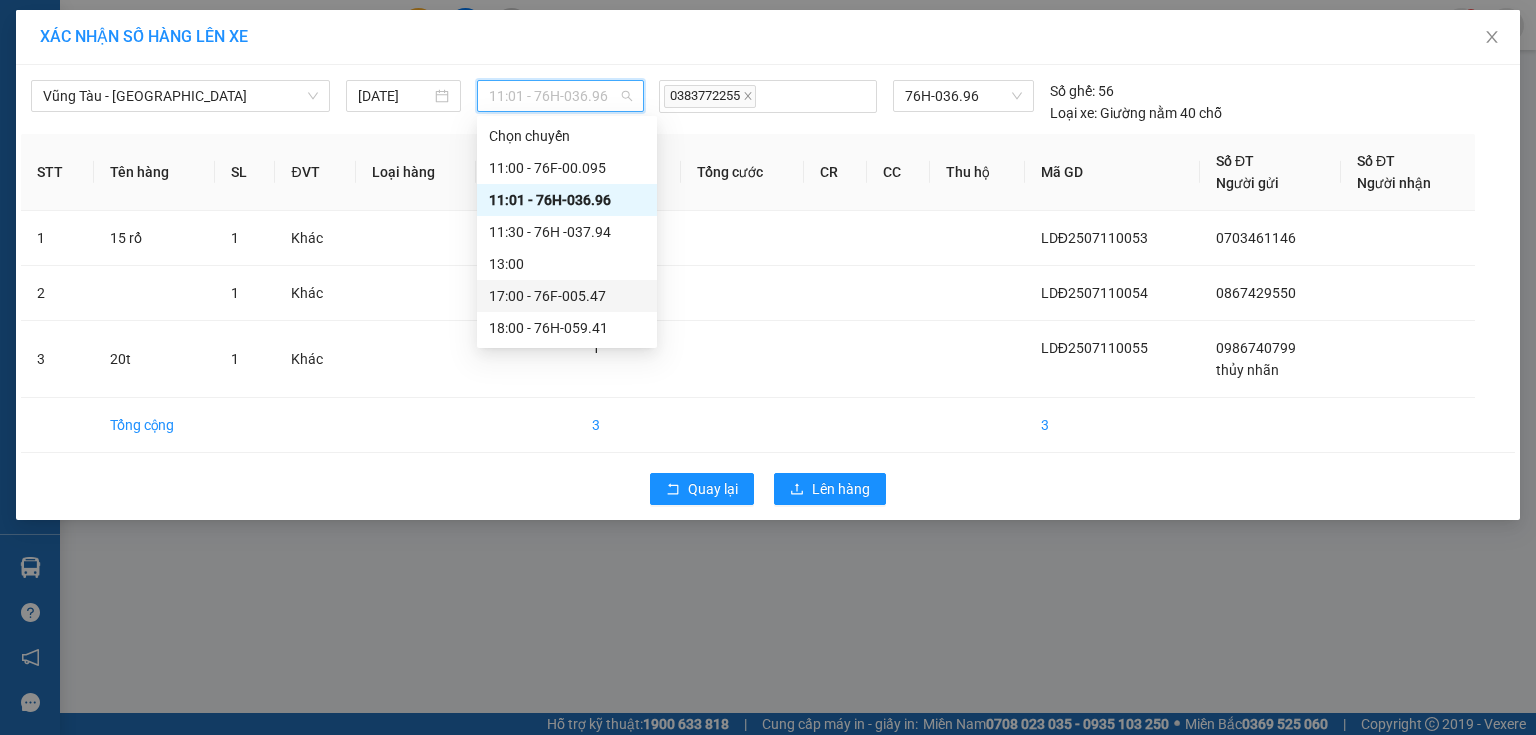 click on "17:00     - 76F-005.47" at bounding box center [567, 296] 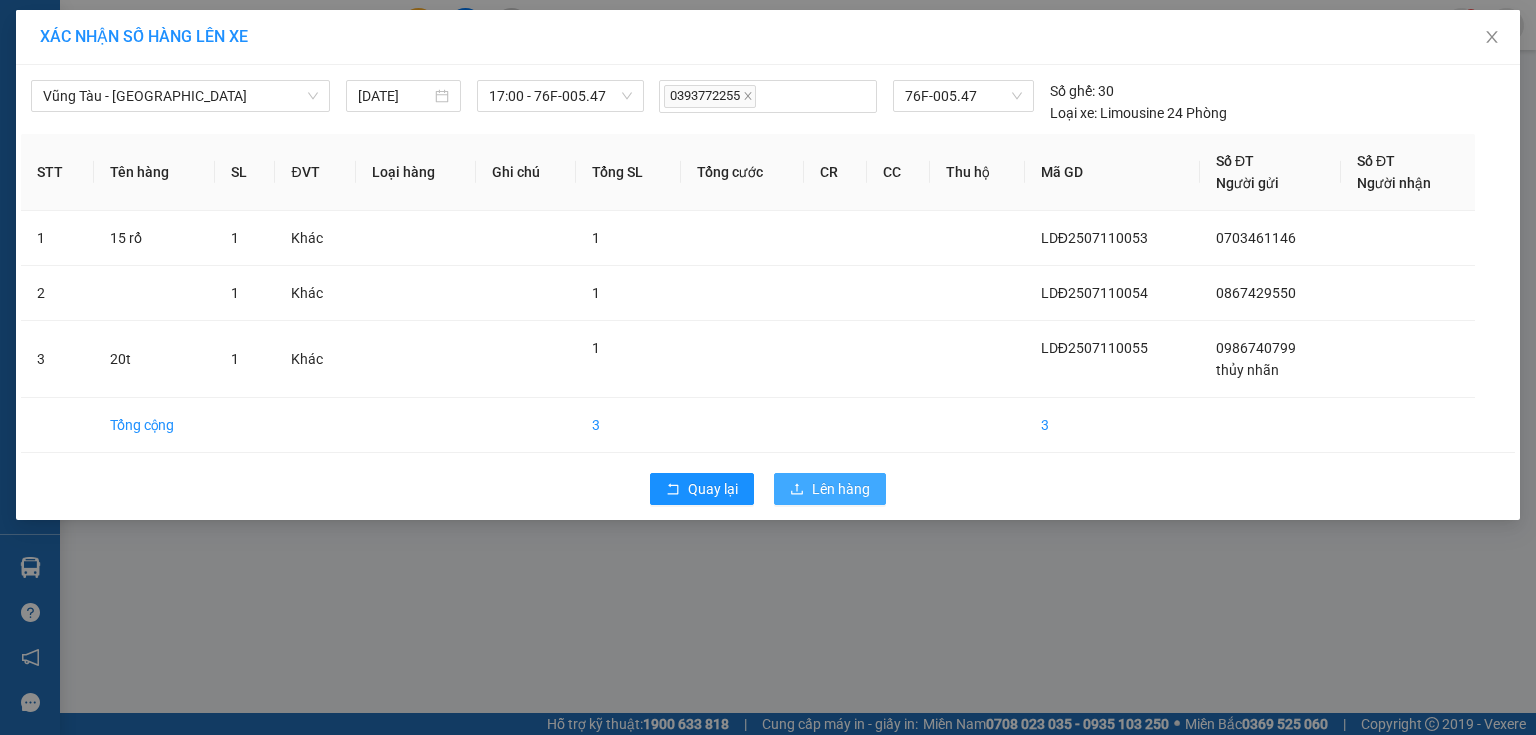 click on "Lên hàng" at bounding box center (830, 489) 